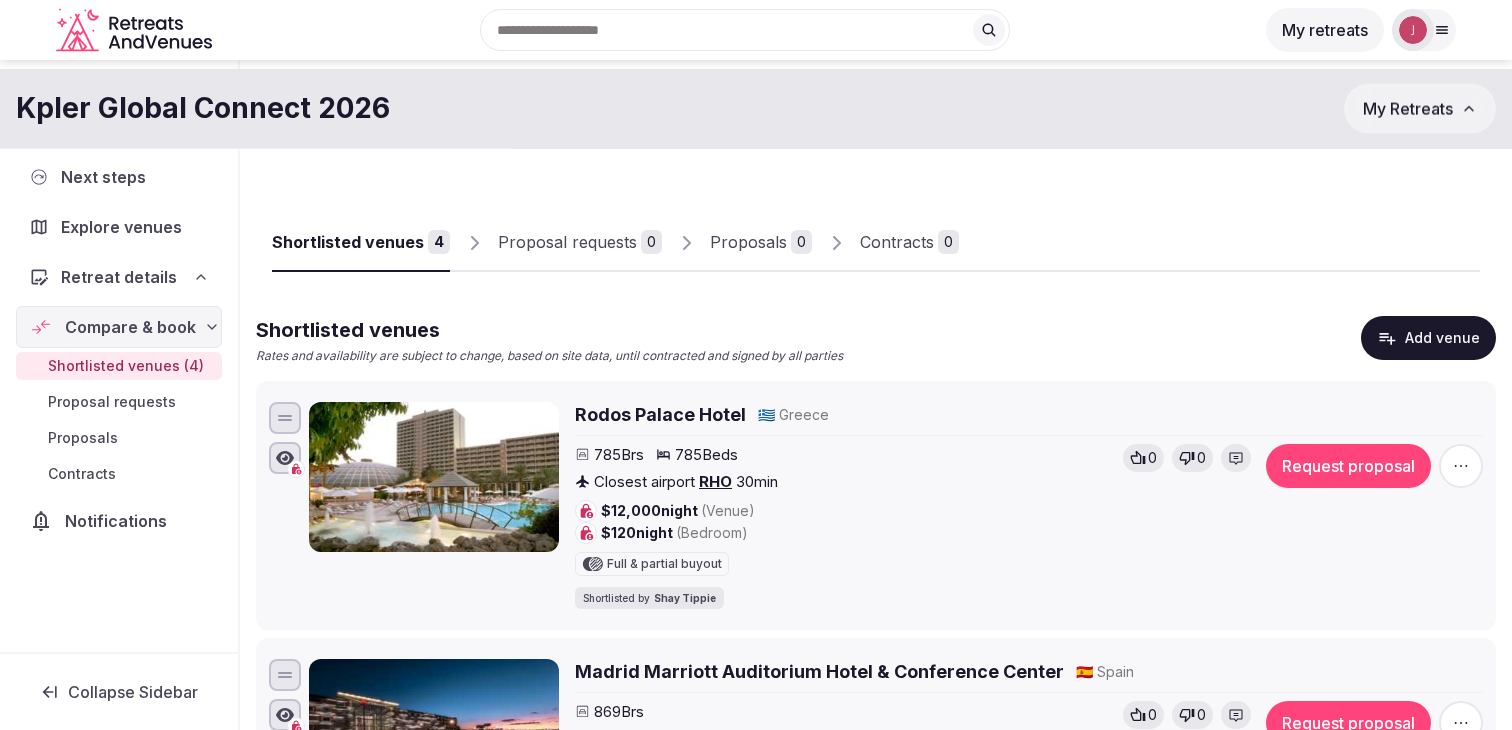 scroll, scrollTop: 0, scrollLeft: 0, axis: both 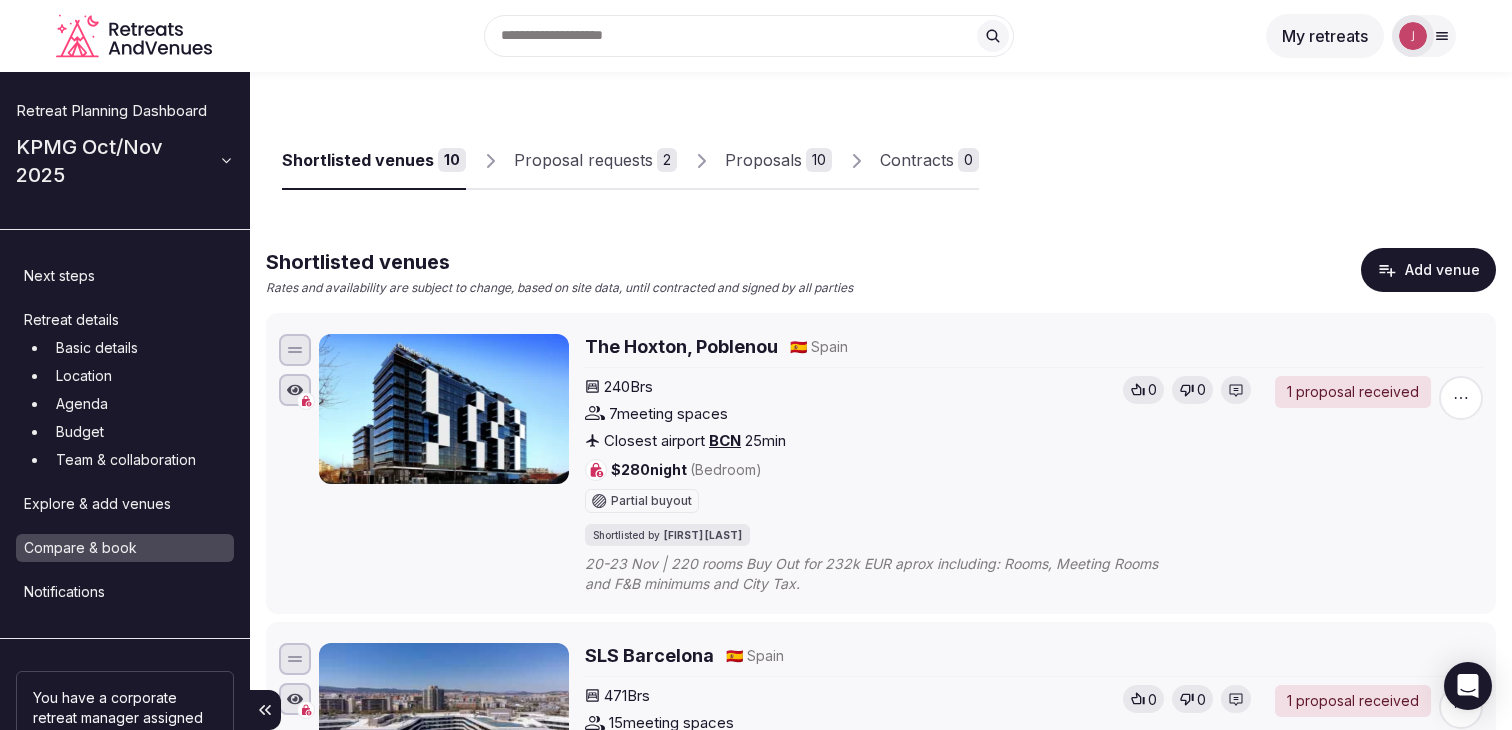 click on "My retreats" at bounding box center [1325, 36] 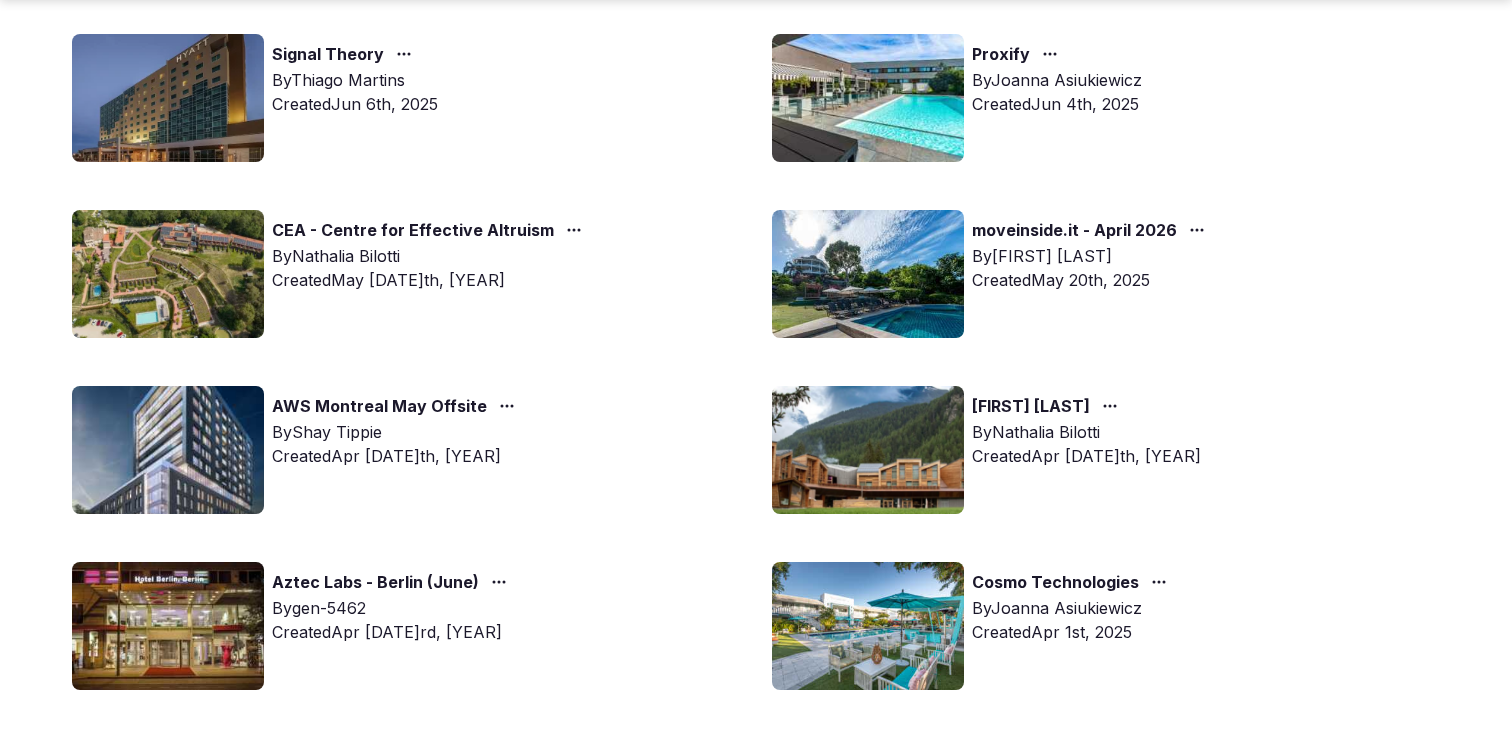 scroll, scrollTop: 954, scrollLeft: 0, axis: vertical 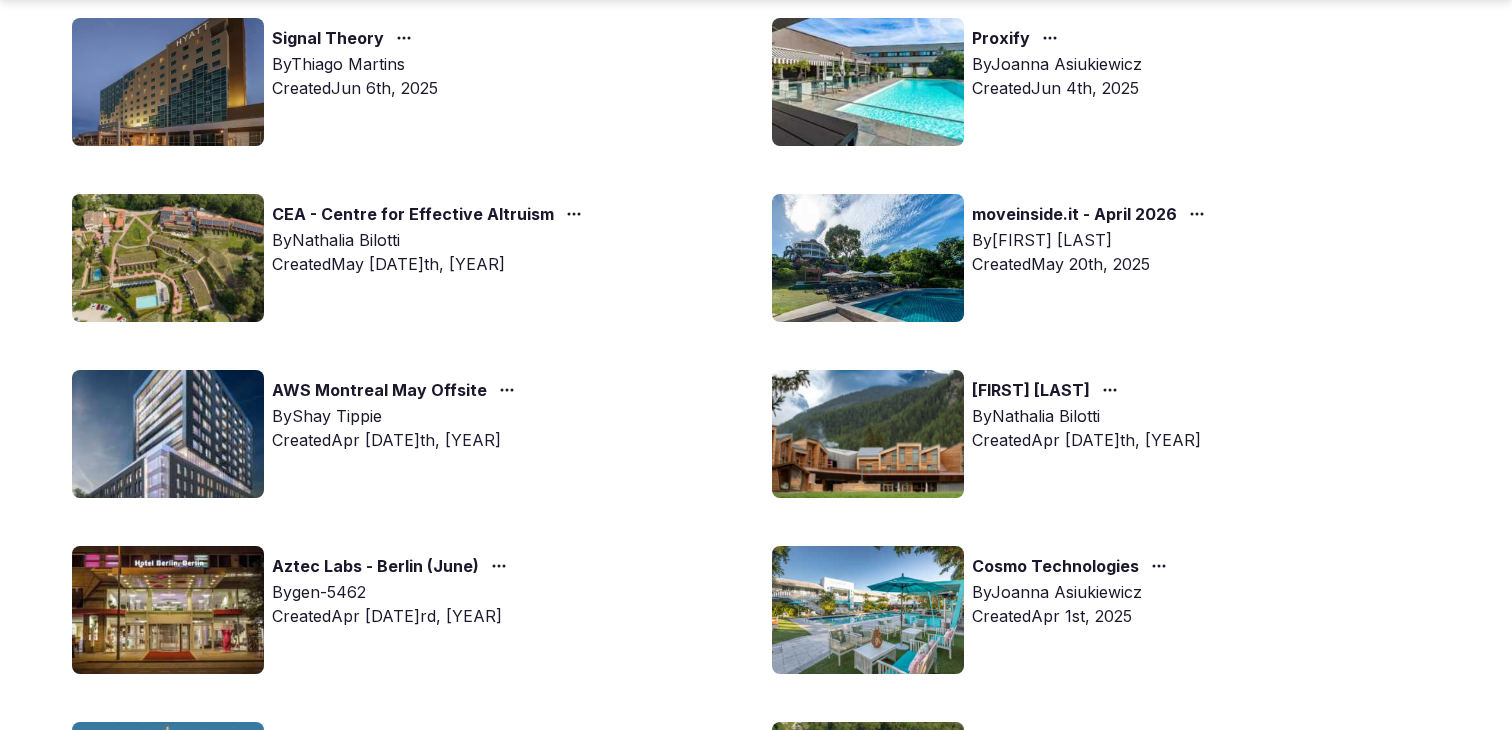click at bounding box center (868, 258) 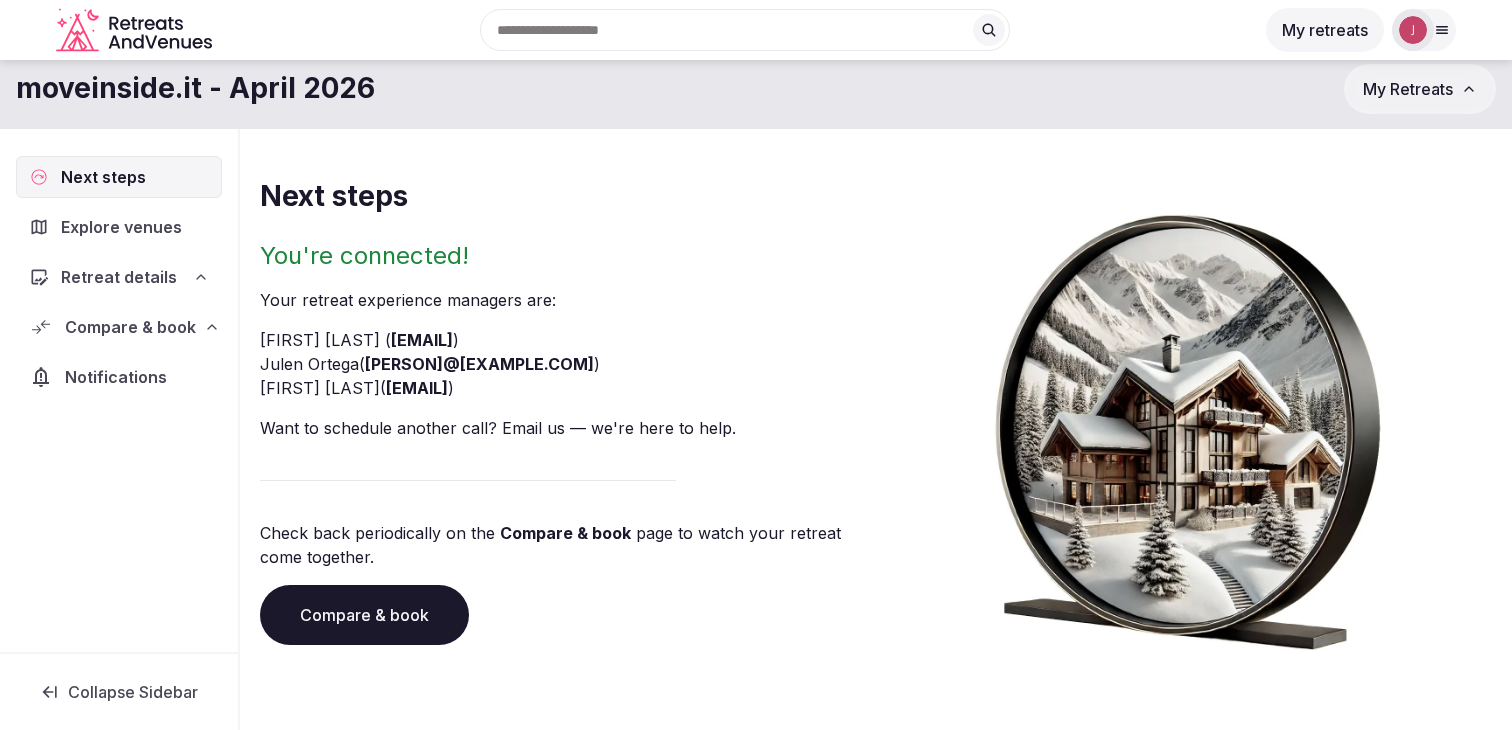 scroll, scrollTop: 11, scrollLeft: 0, axis: vertical 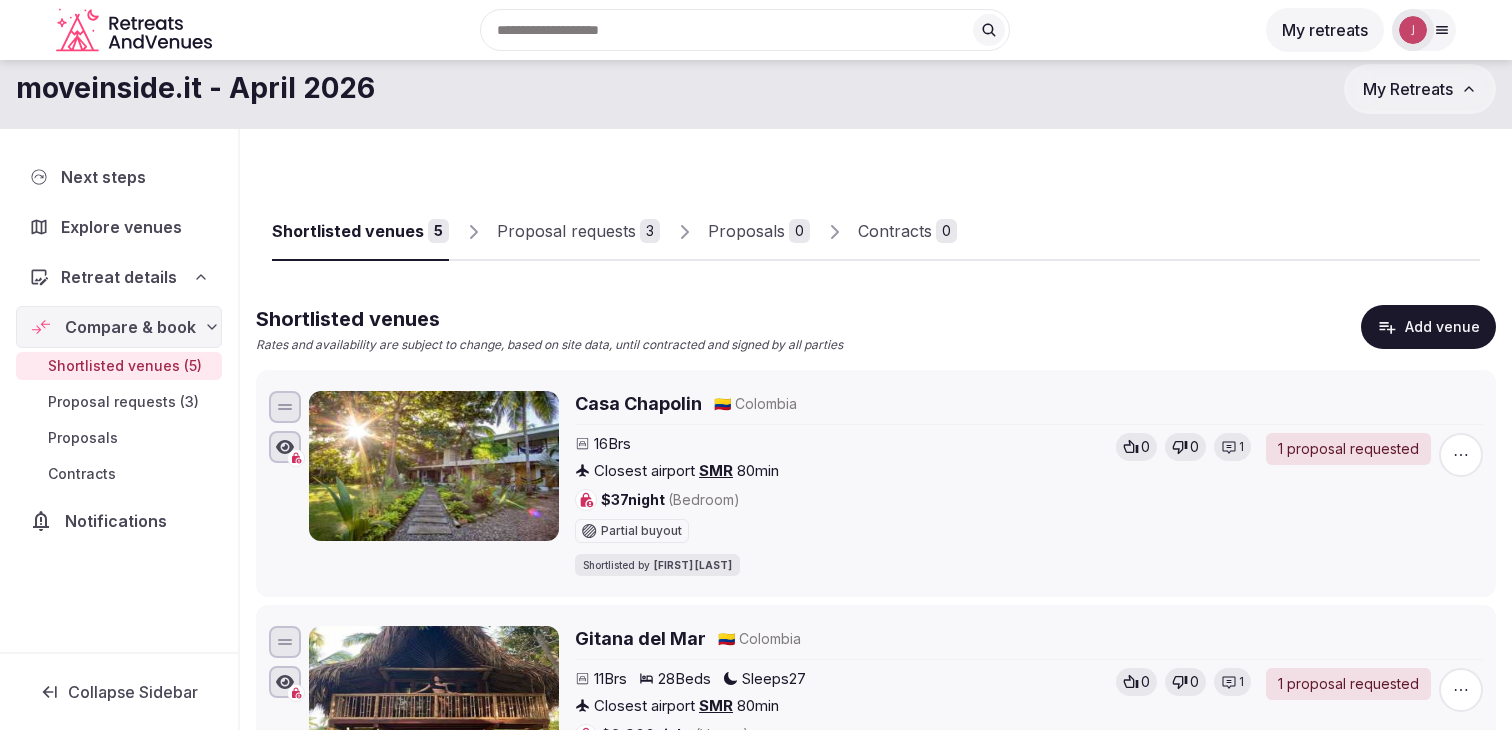 click on "Proposal requests 3" at bounding box center (578, 232) 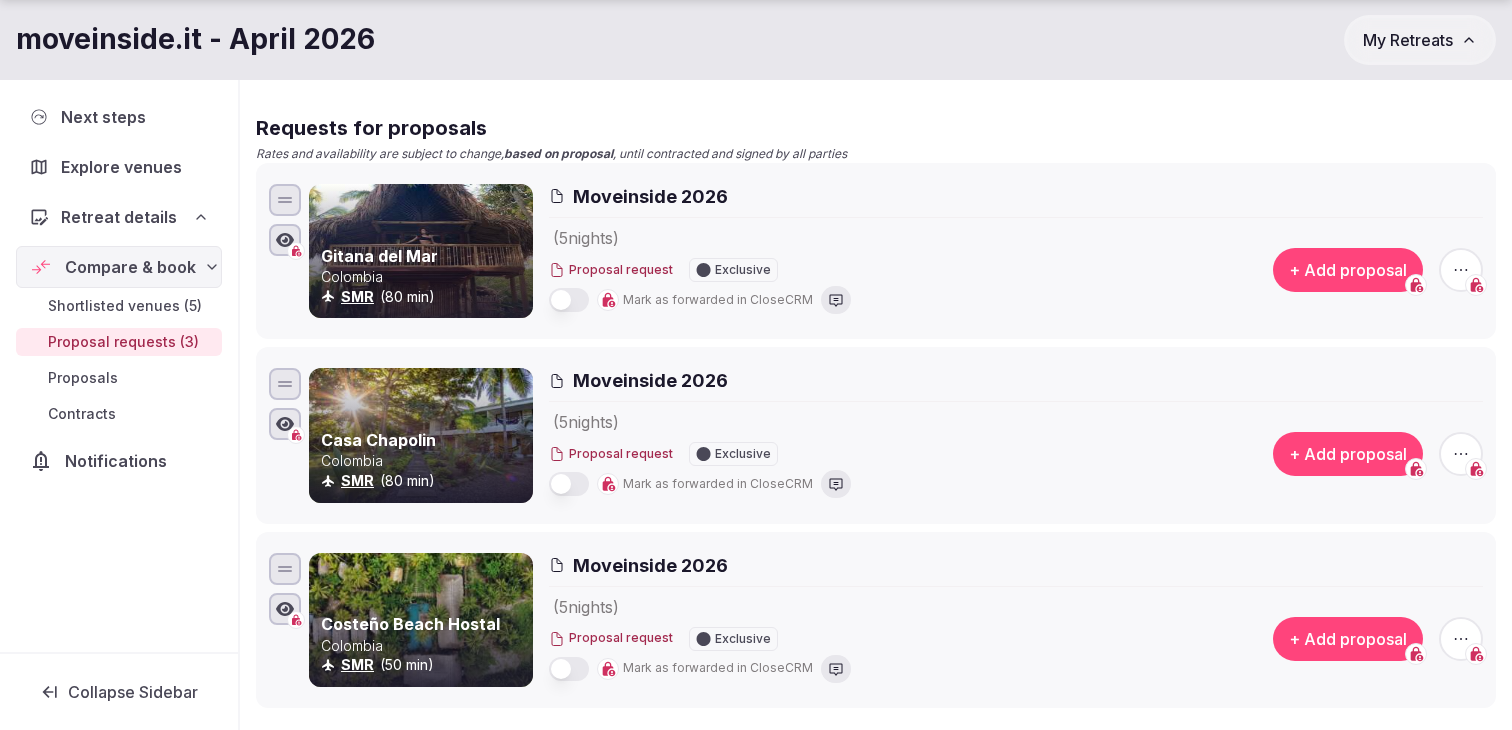 scroll, scrollTop: 212, scrollLeft: 0, axis: vertical 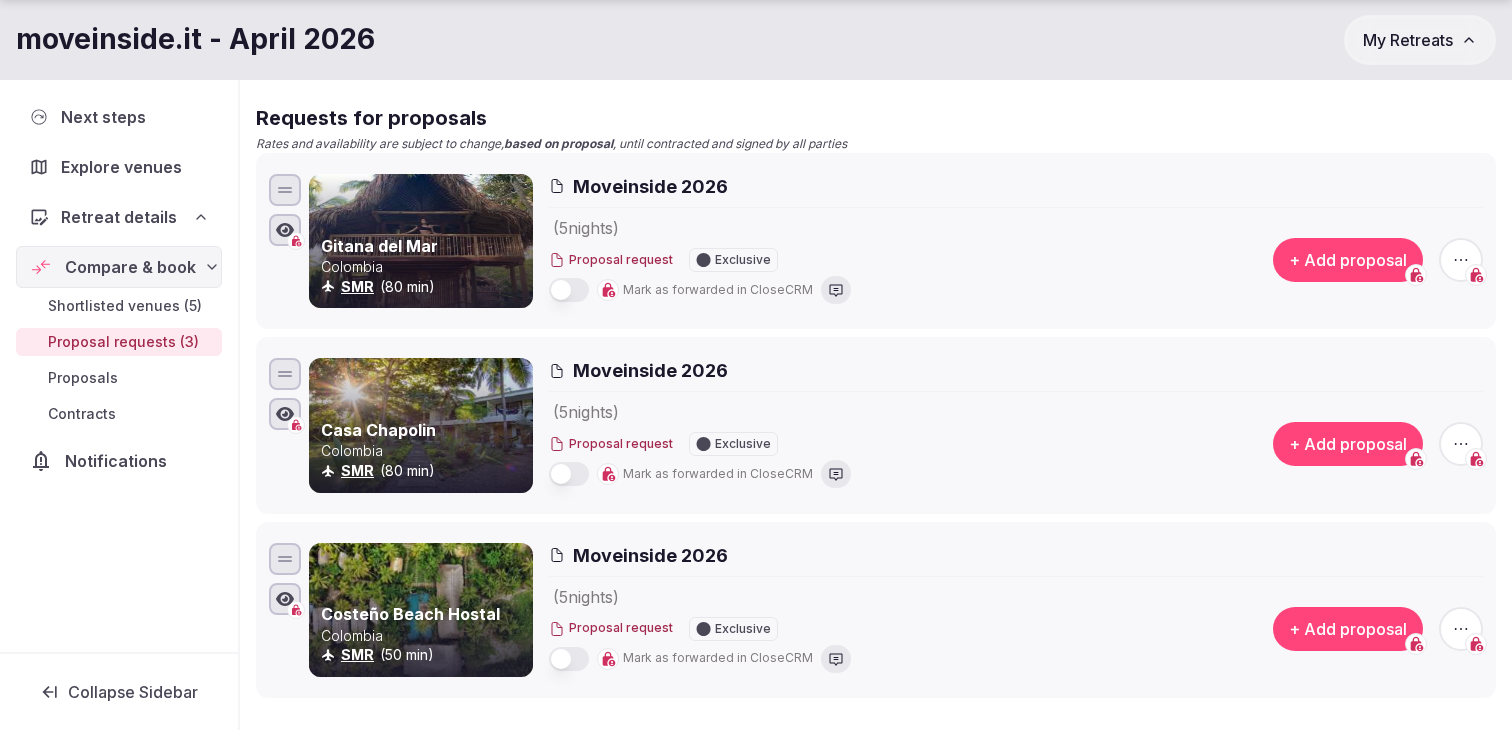 click on "+ Add proposal" at bounding box center [1348, 444] 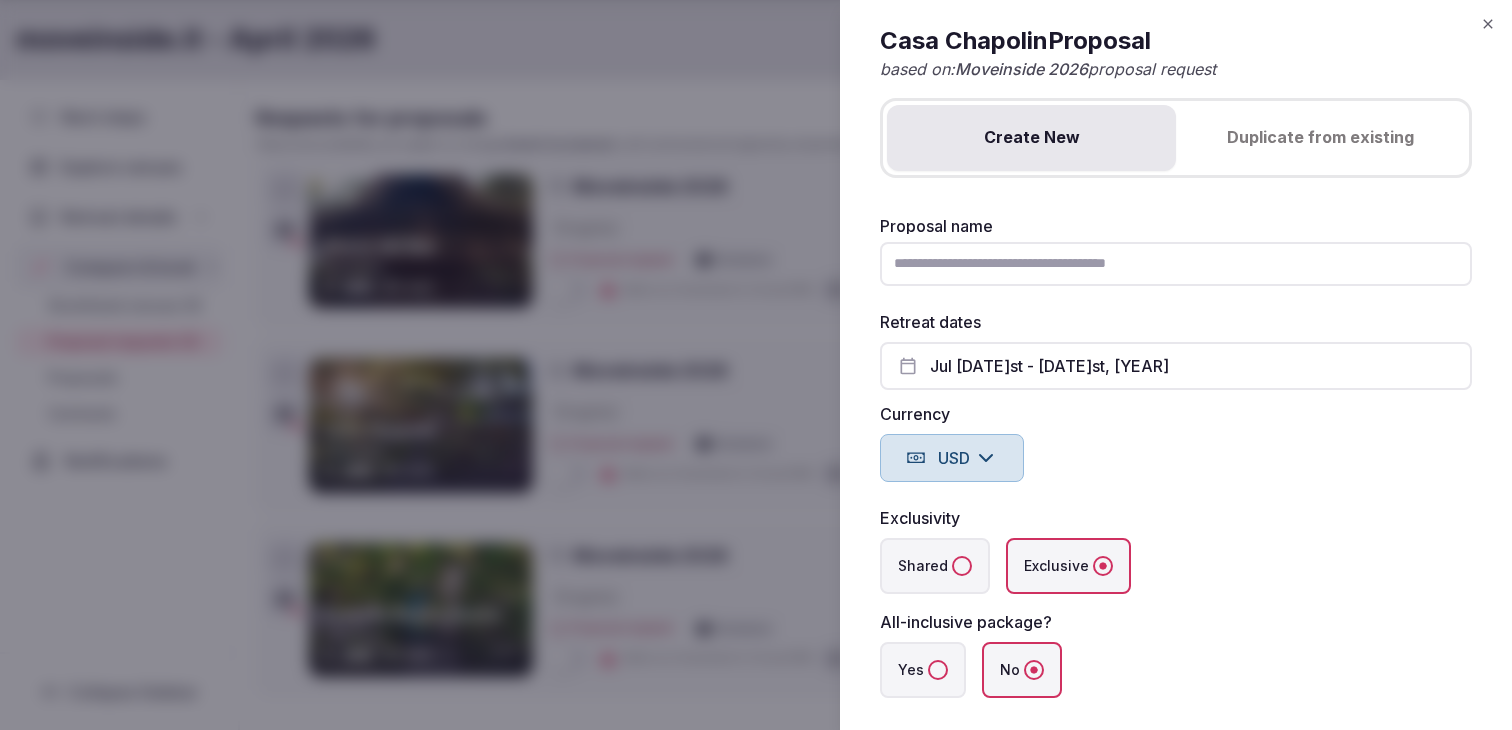 click on "Proposal name" at bounding box center (1176, 264) 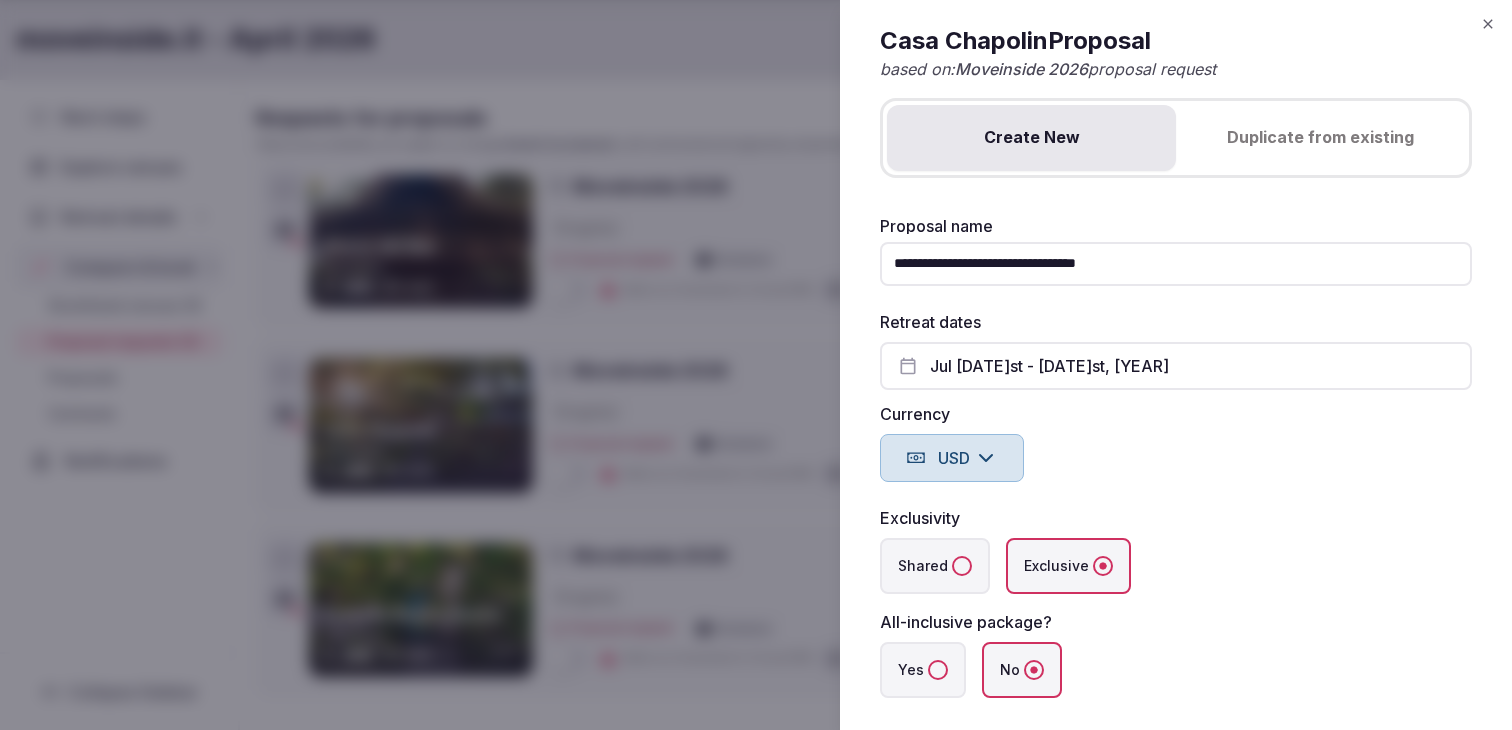 type on "**********" 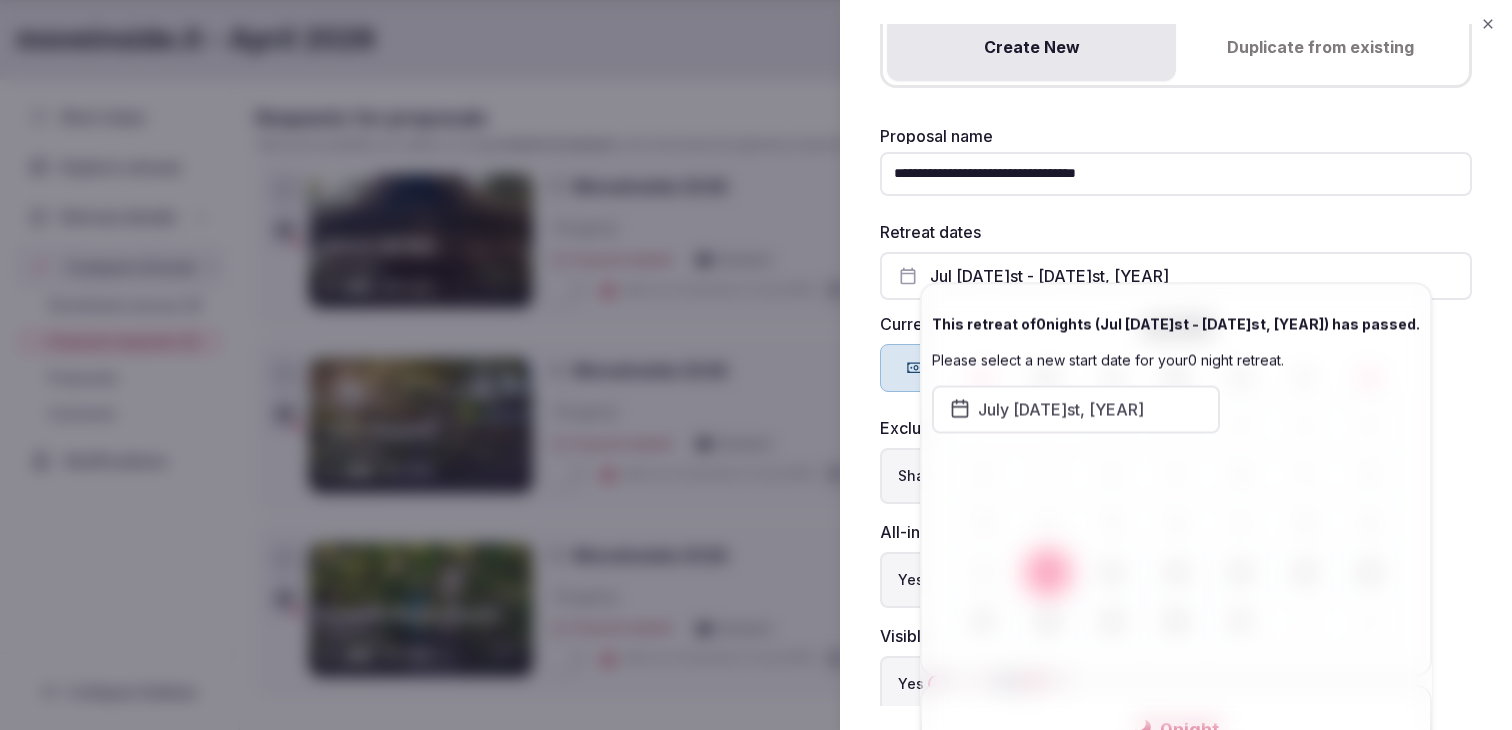 scroll, scrollTop: 152, scrollLeft: 0, axis: vertical 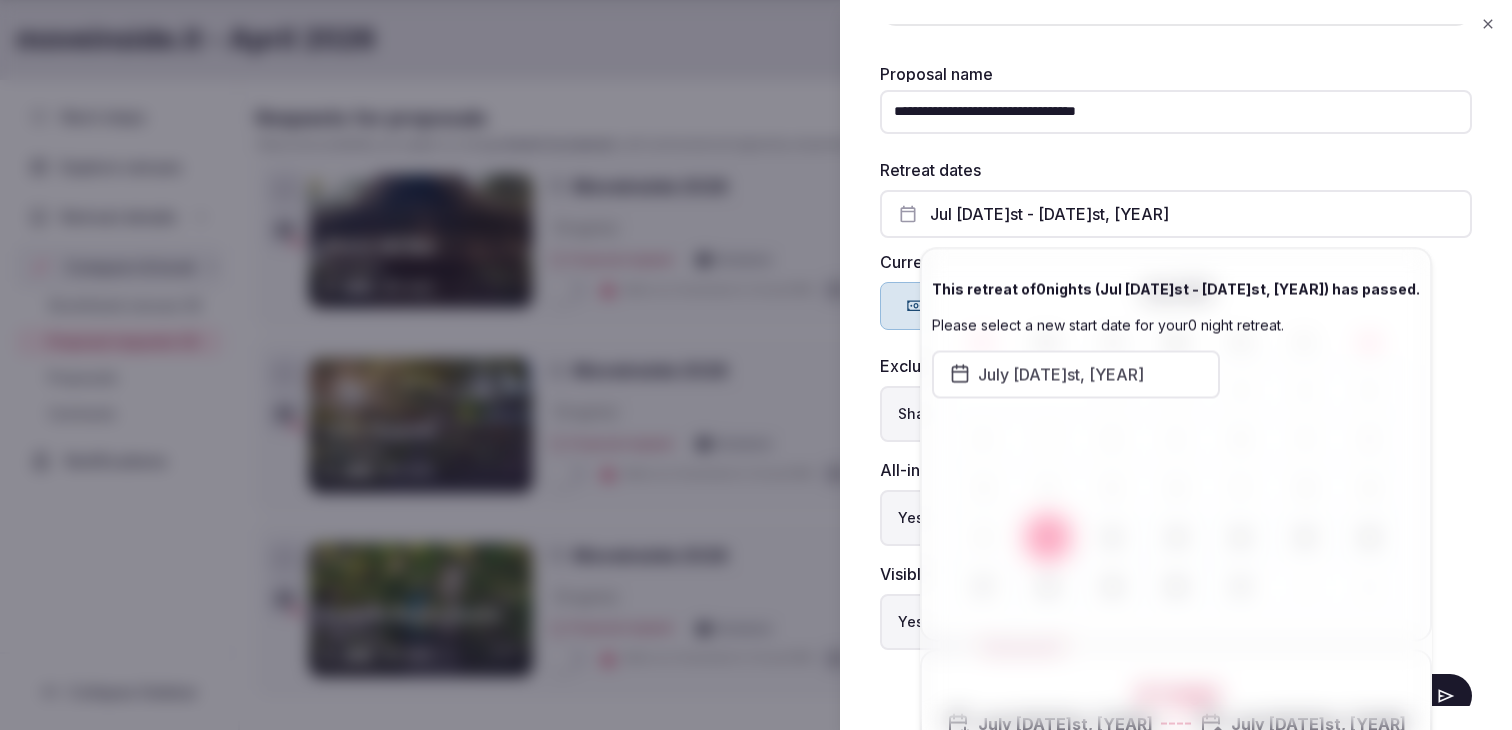 click on "July 21st, 2025" at bounding box center [1064, 394] 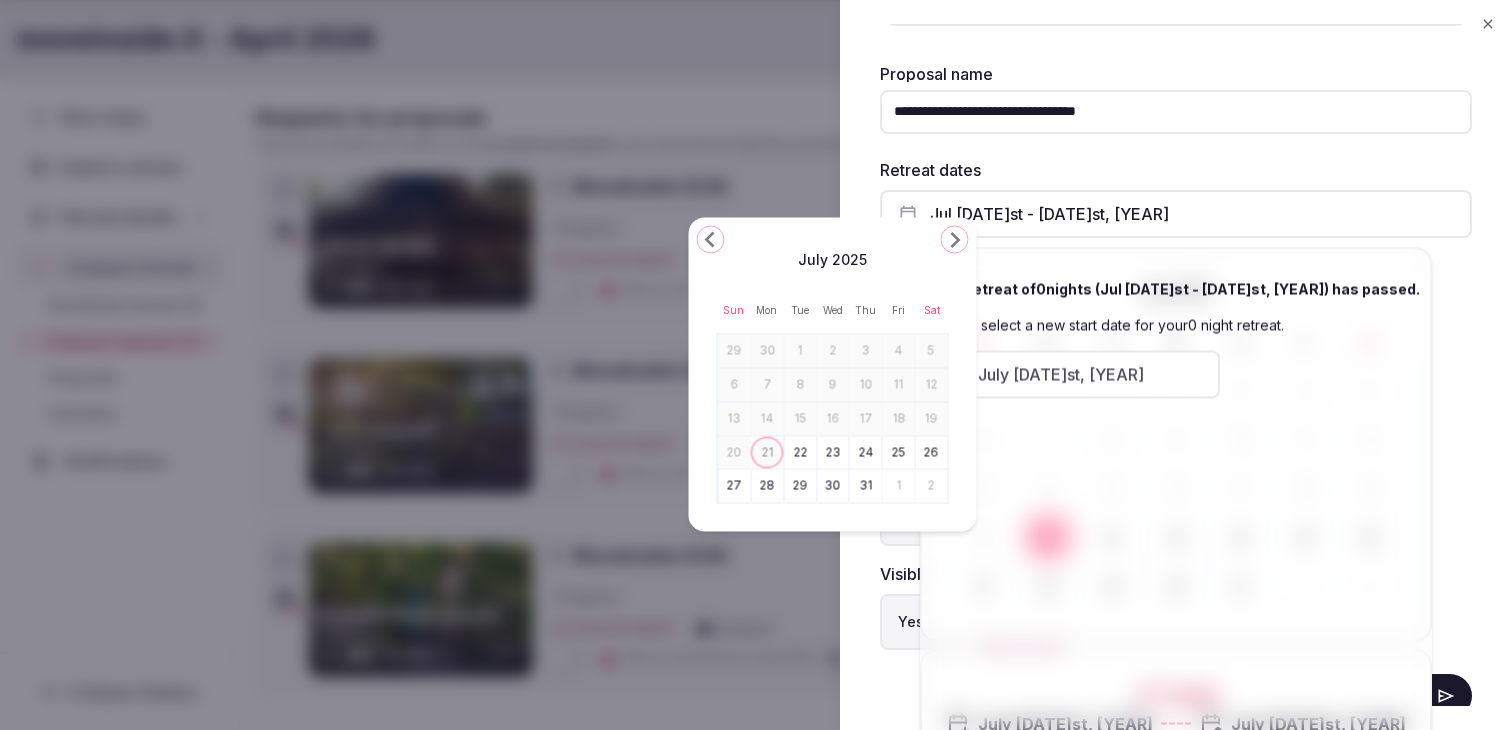 click 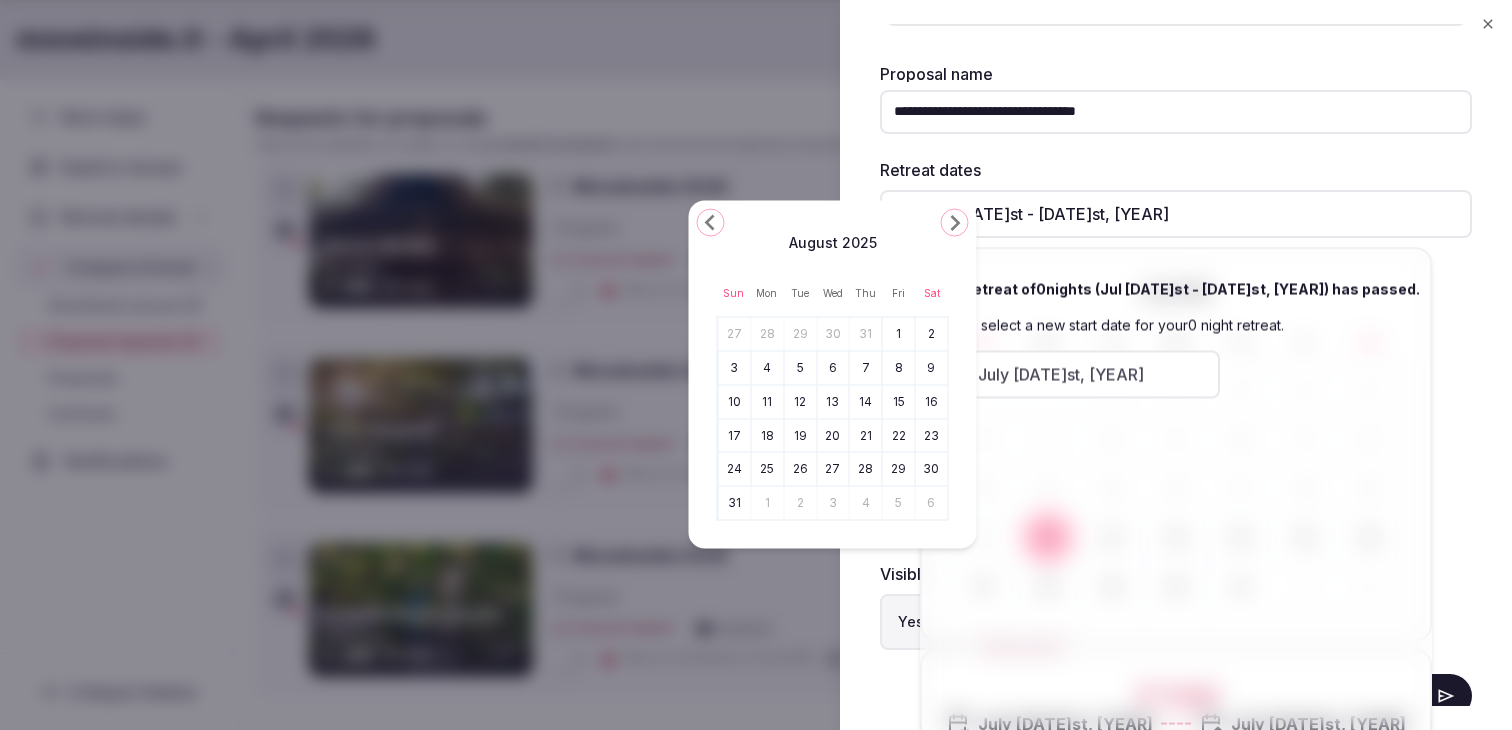 click 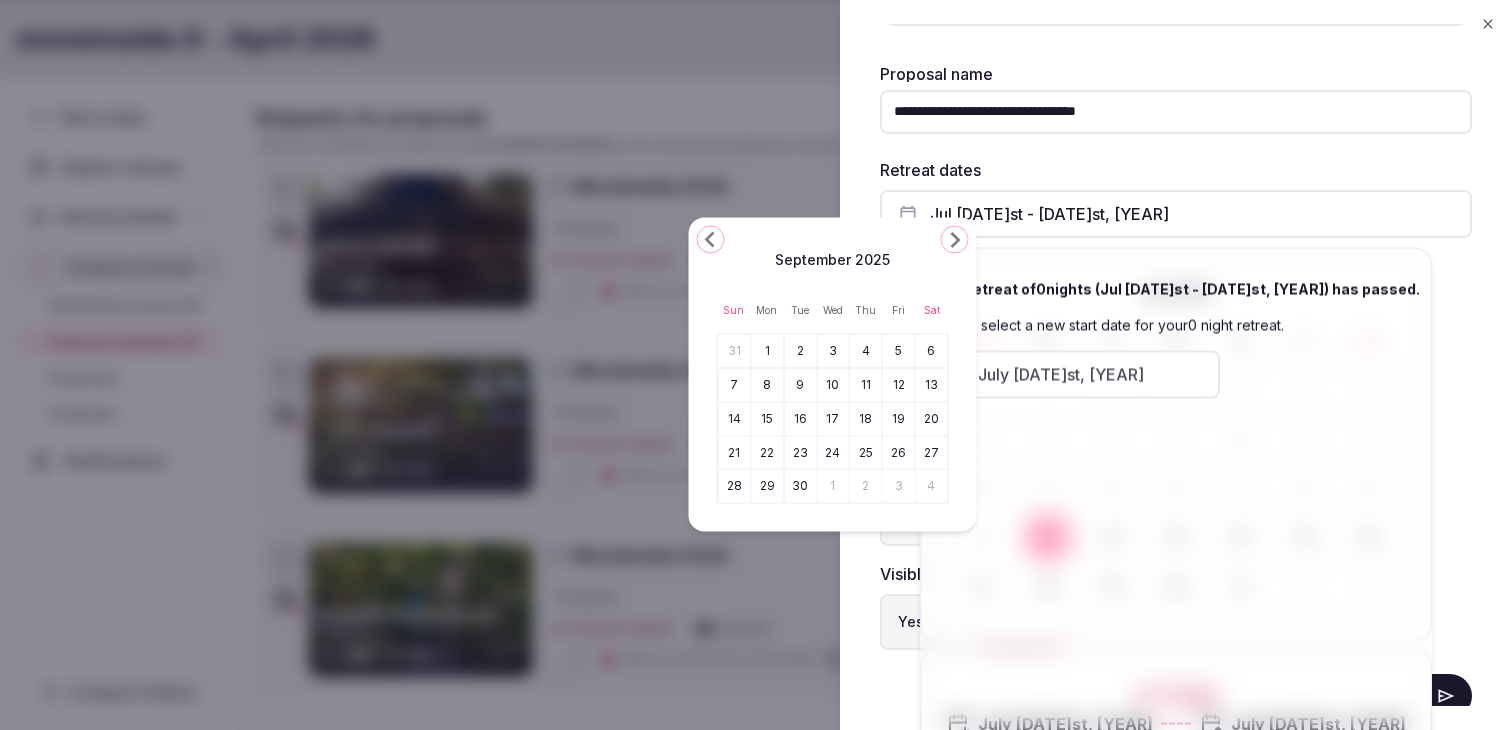 click 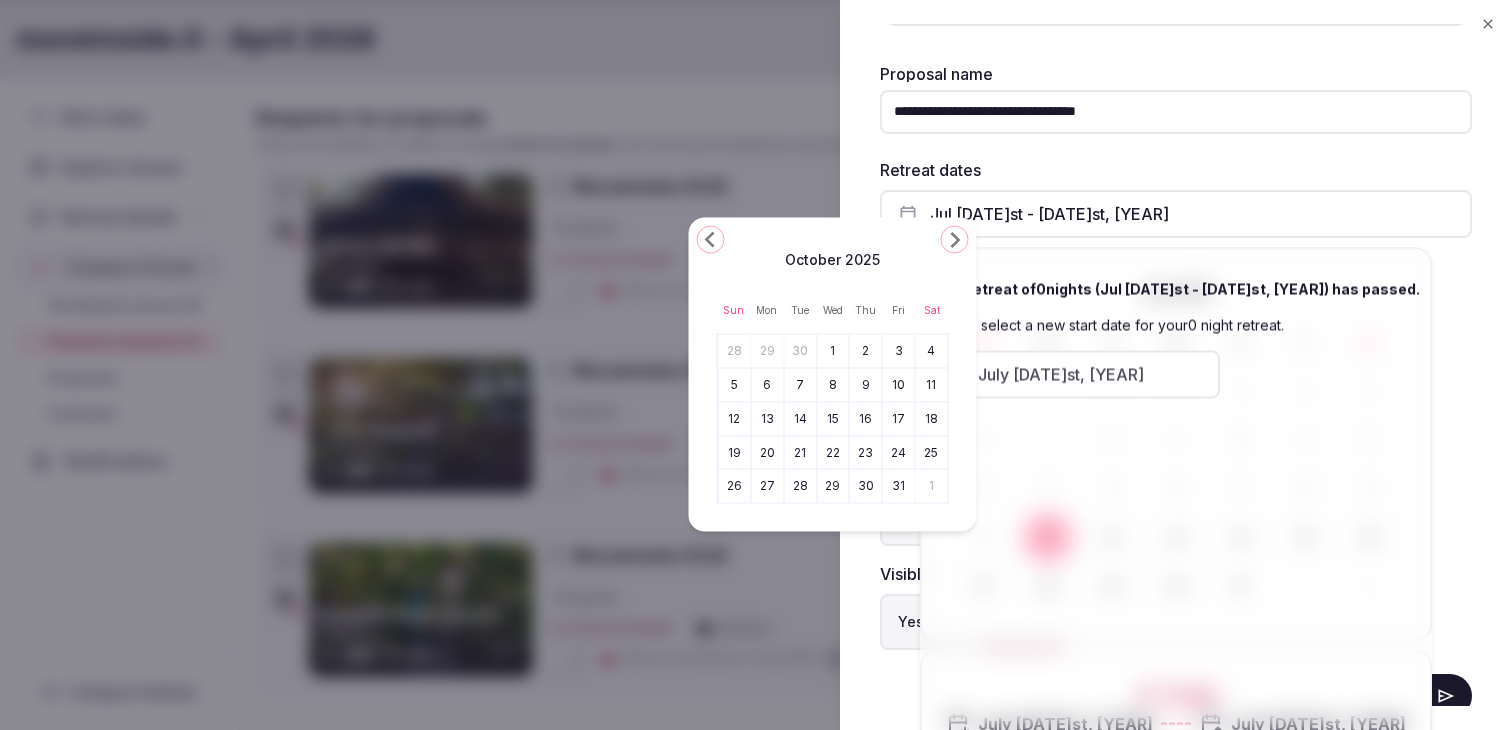 click 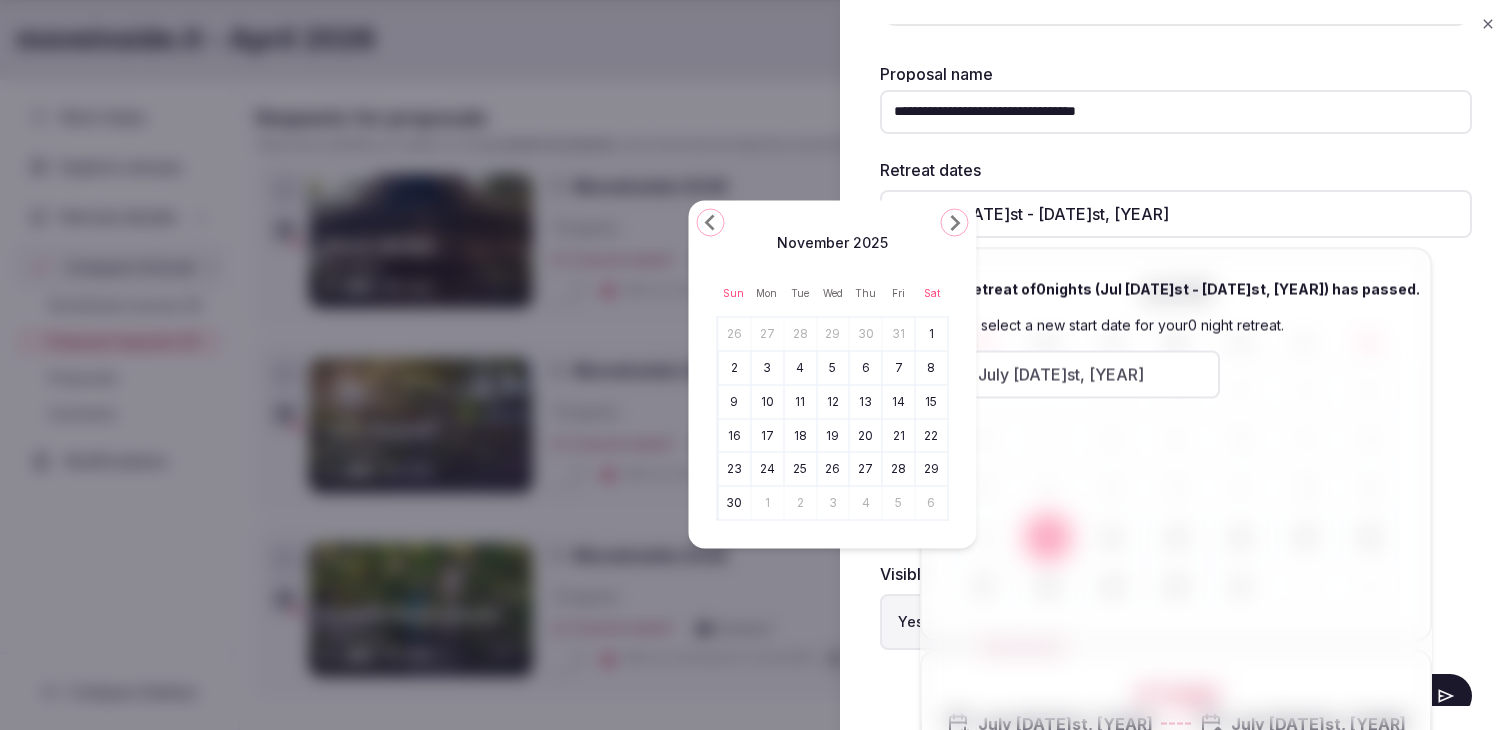 click 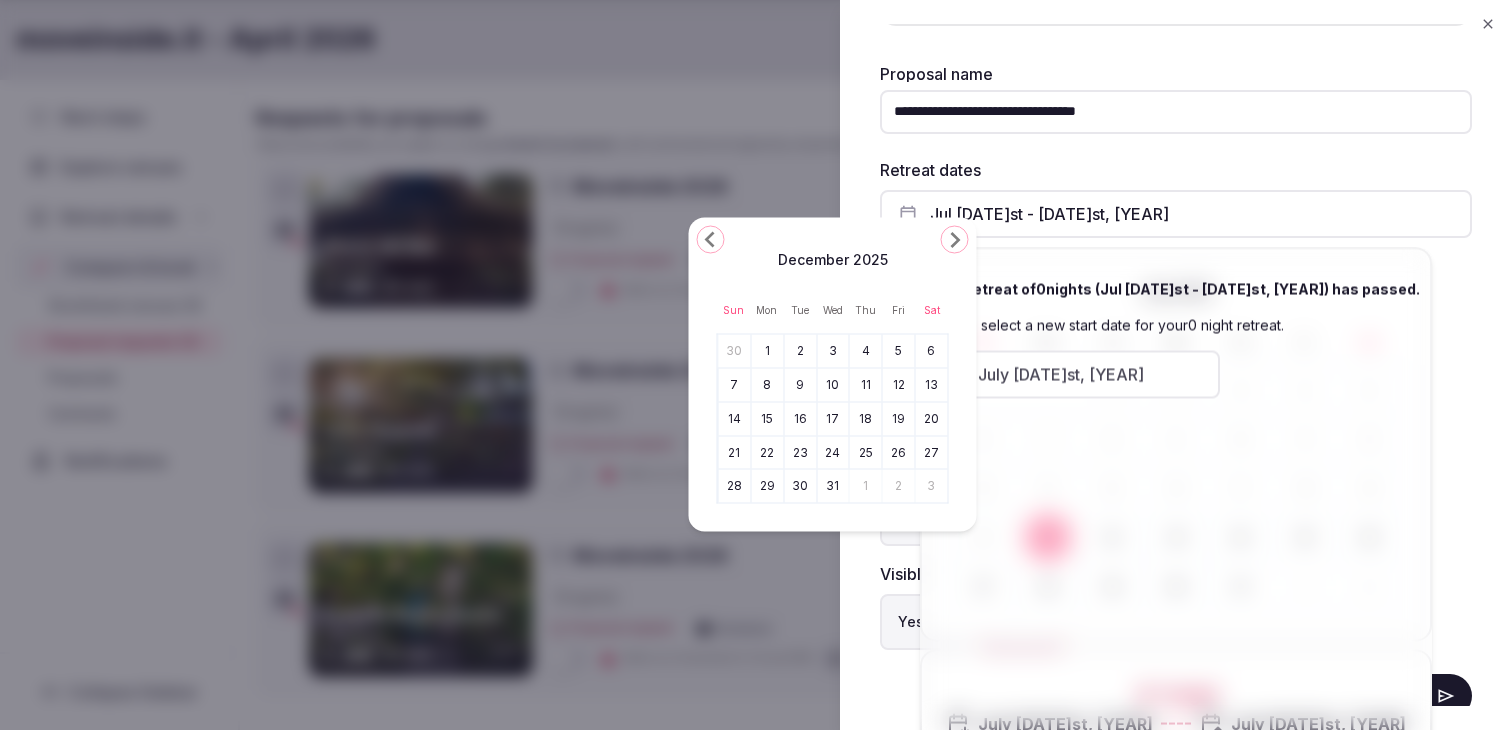 click 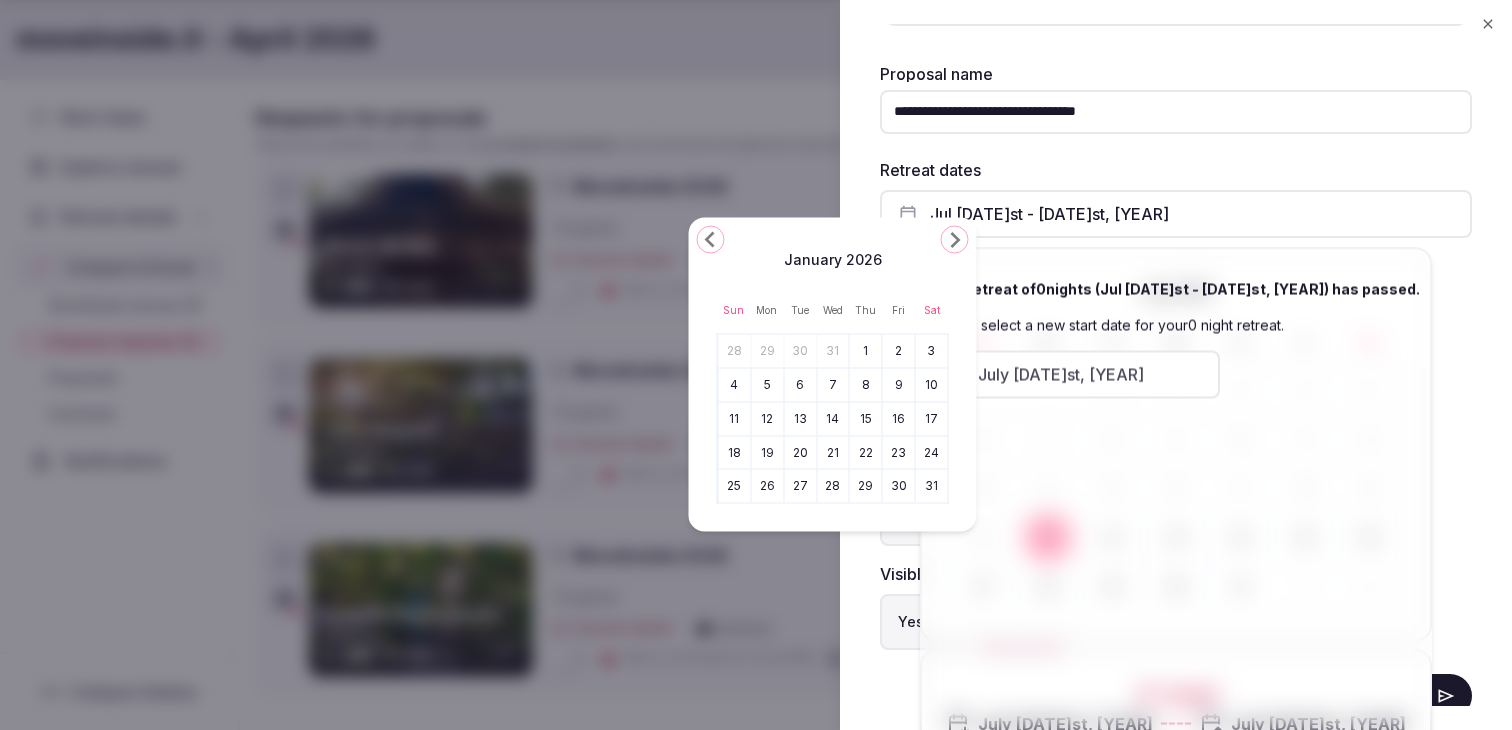 click 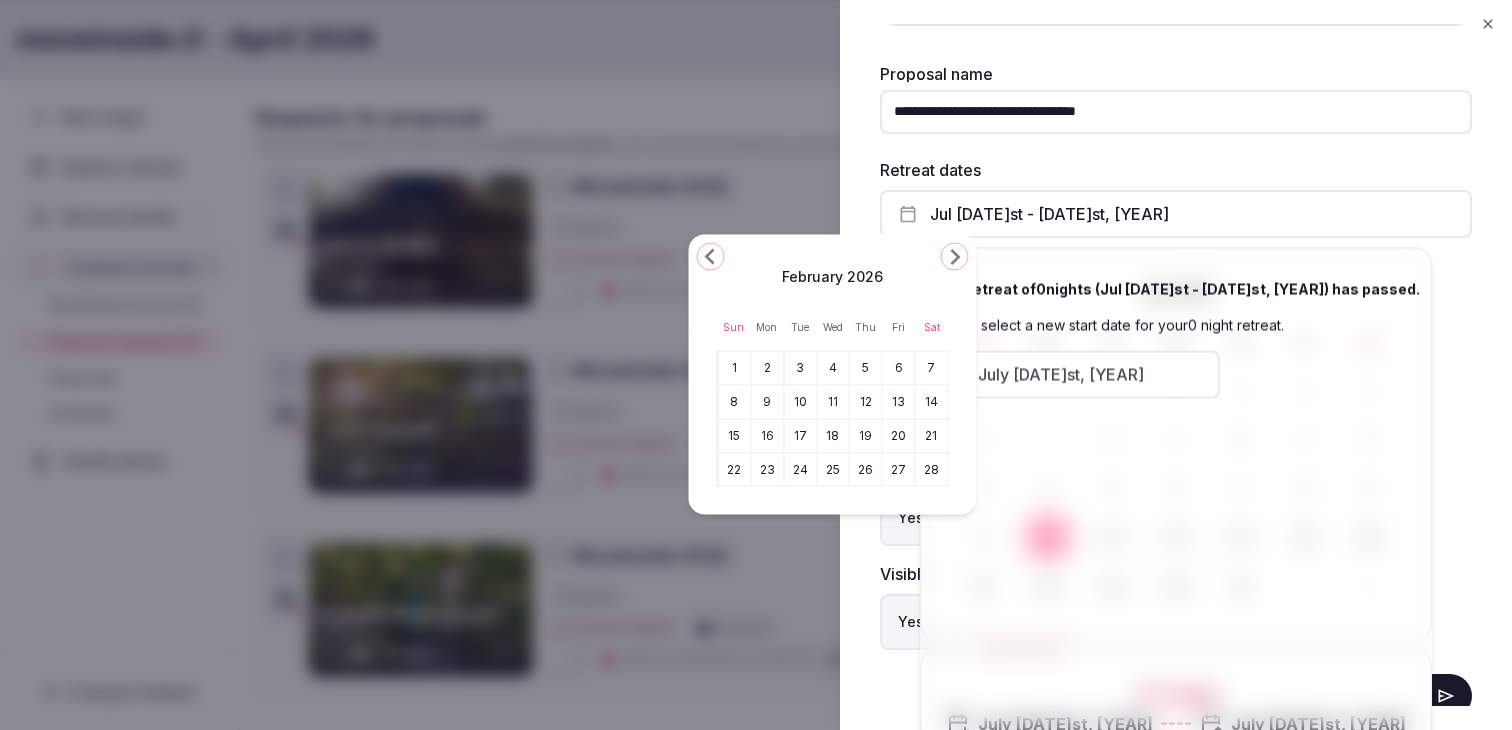 click on "February 2026 Sun Mon Tue Wed Thu Fri Sat 1 2 3 4 5 6 7 8 9 10 11 12 13 14 15 16 17 18 19 20 21 22 23 24 25 26 27 28" at bounding box center (833, 375) 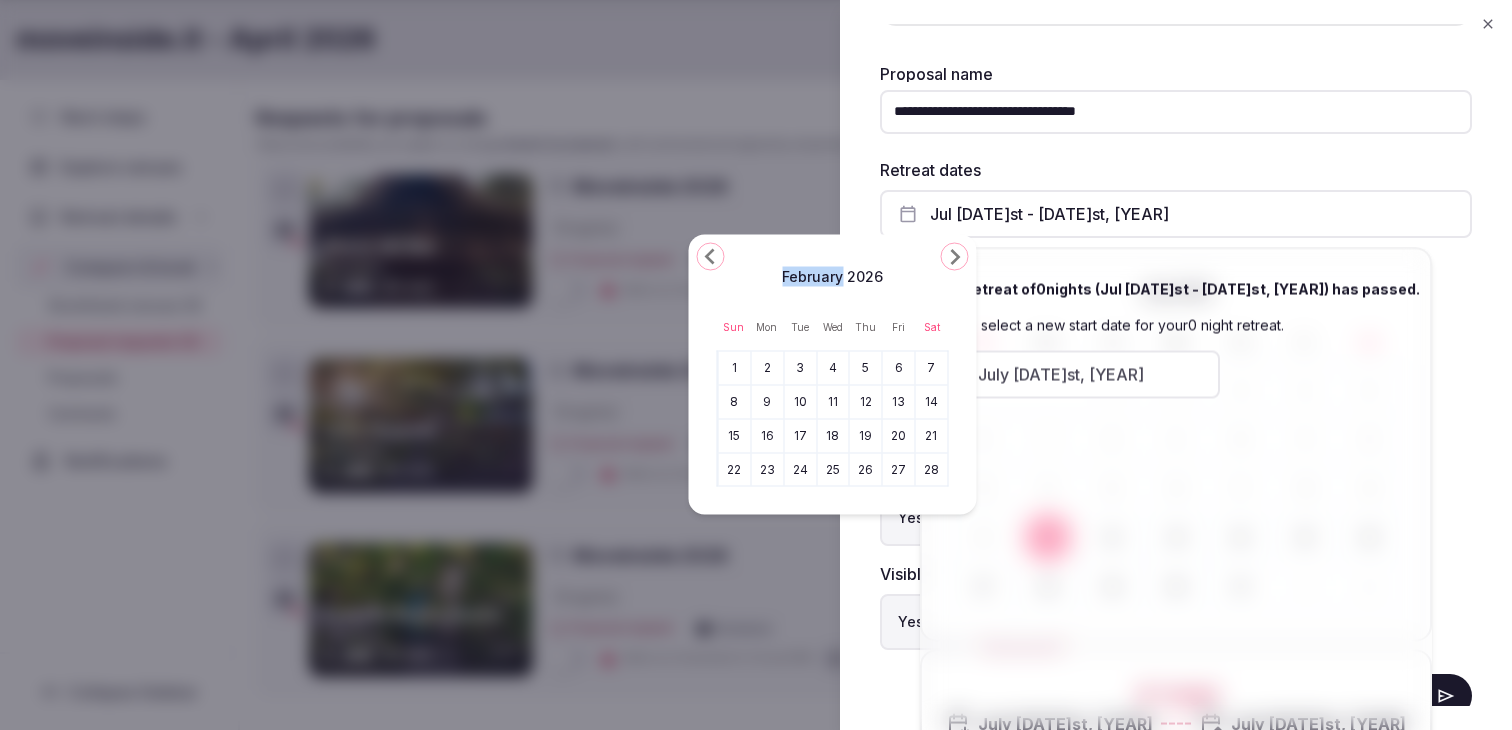 click 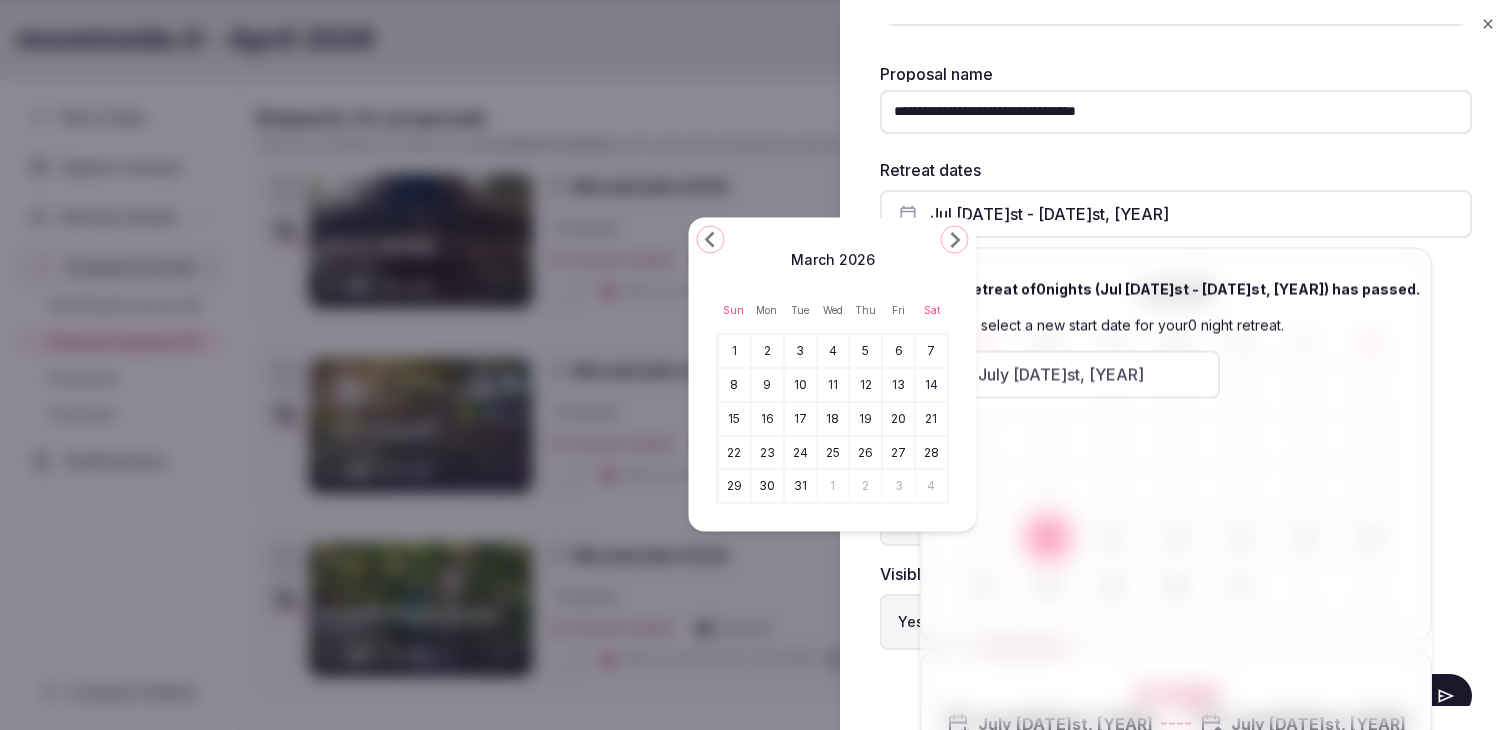 click 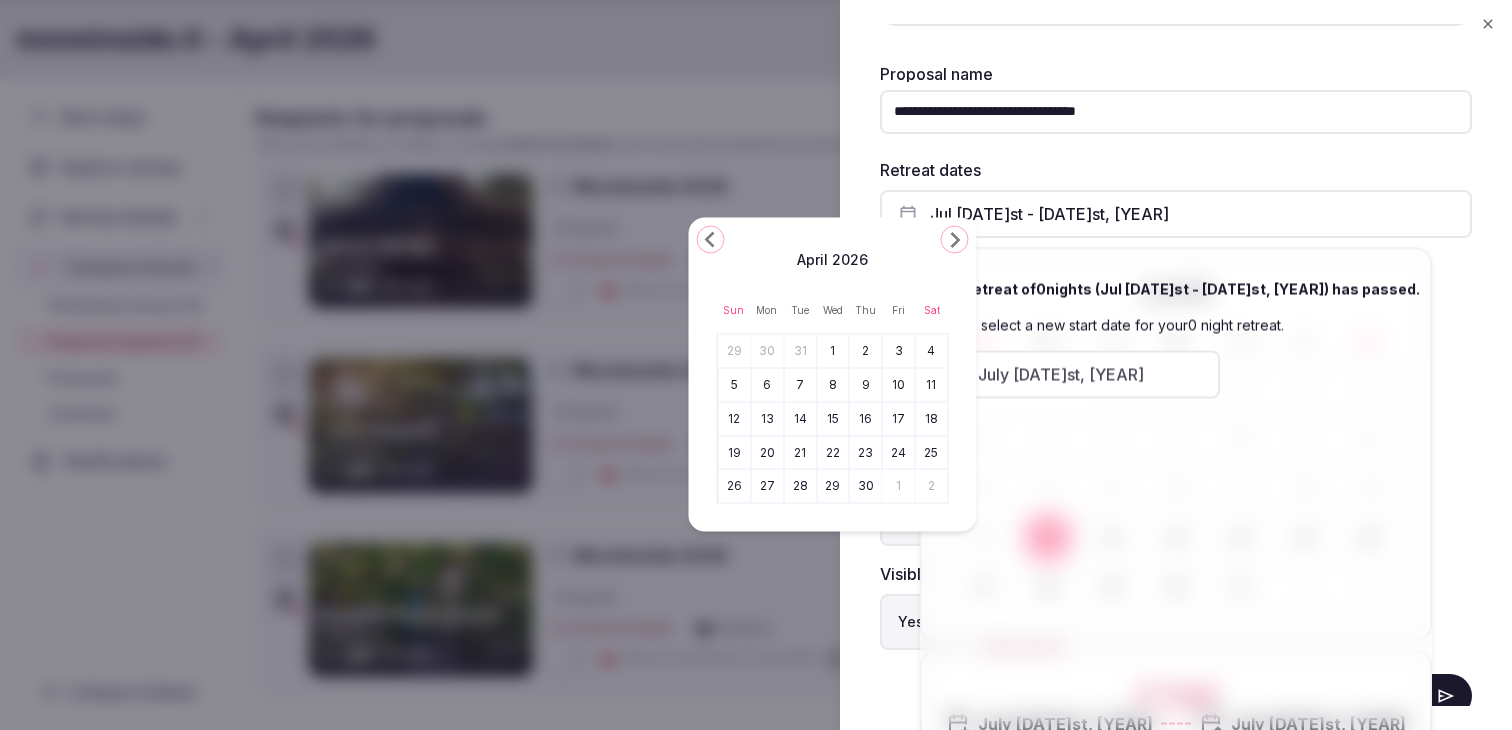 click on "13" at bounding box center [767, 418] 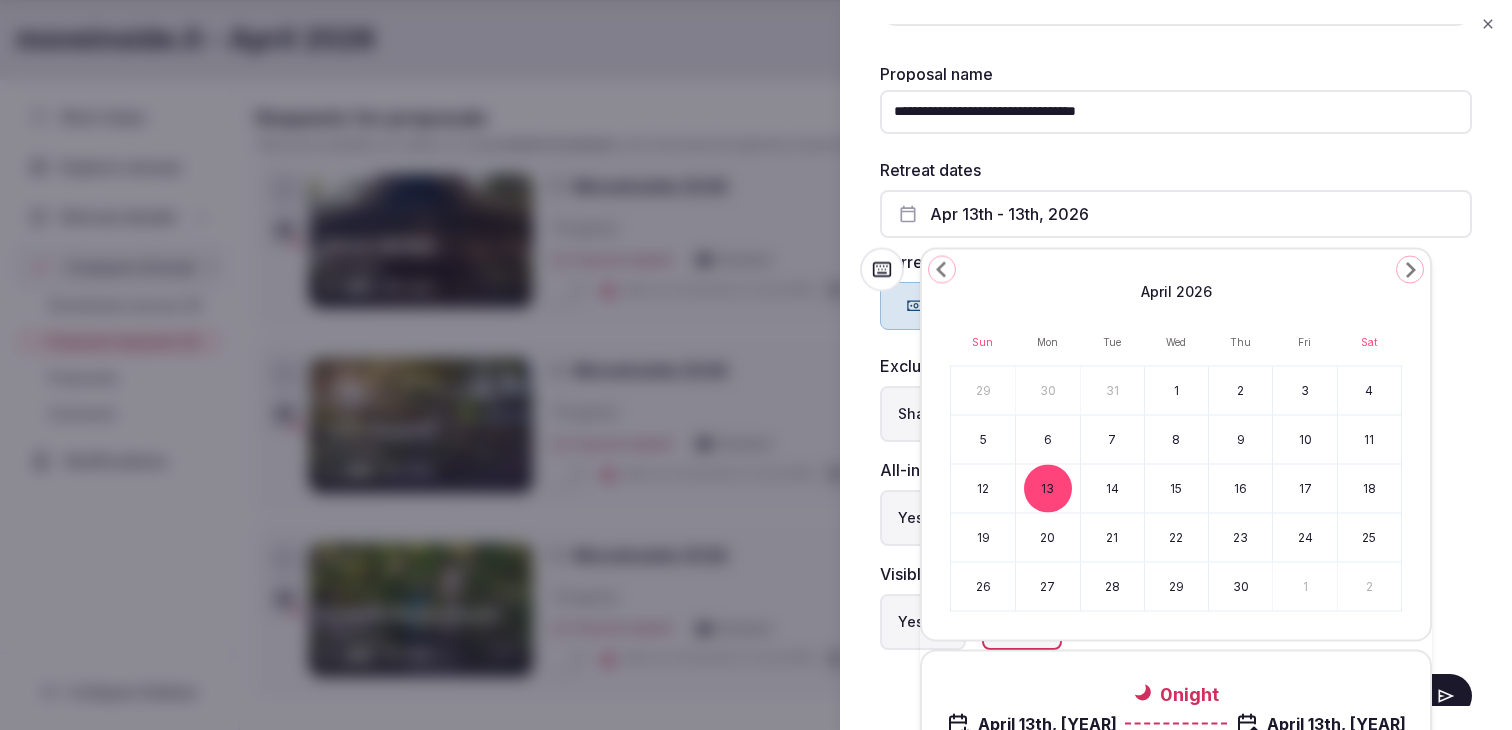 click on "17" at bounding box center [1304, 489] 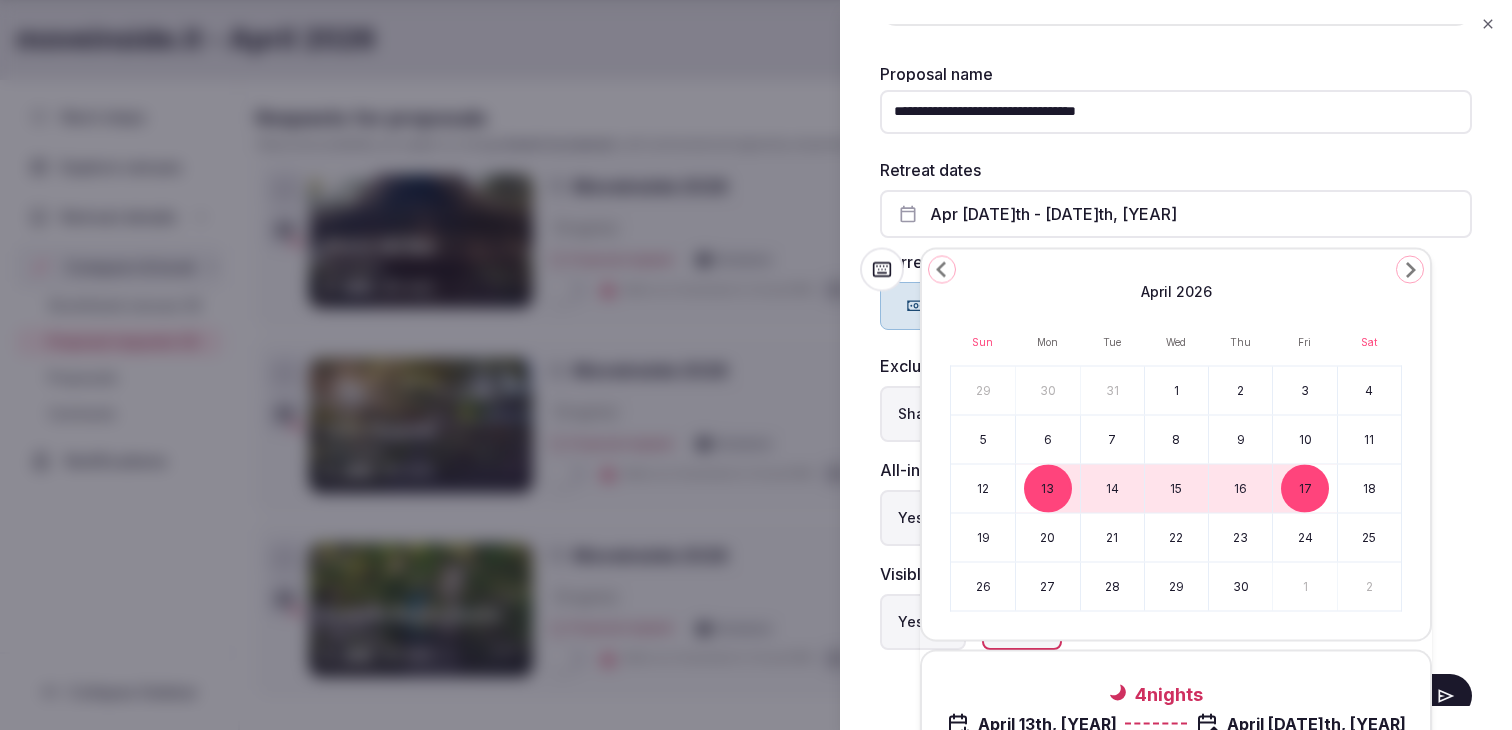 click on "**********" at bounding box center [1176, 365] 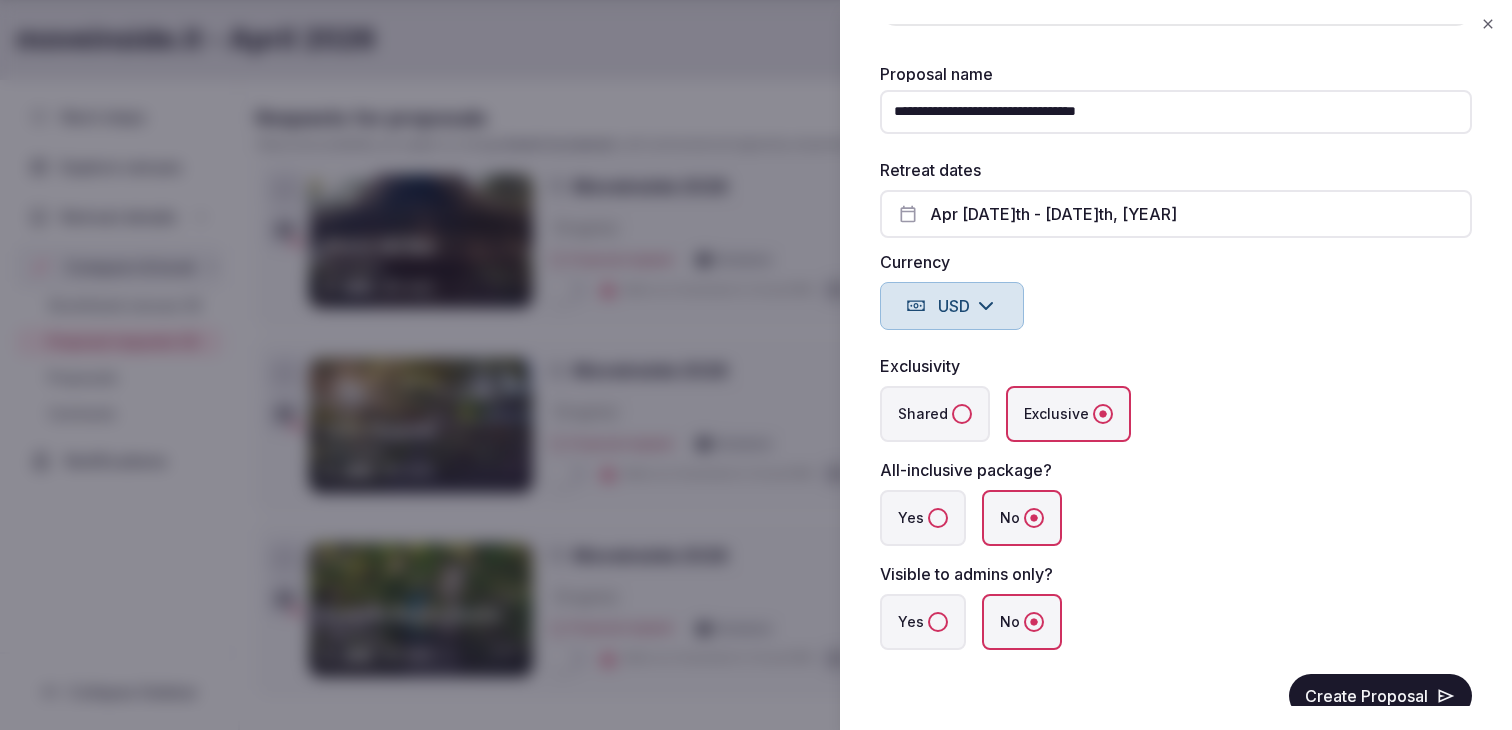 scroll, scrollTop: 183, scrollLeft: 0, axis: vertical 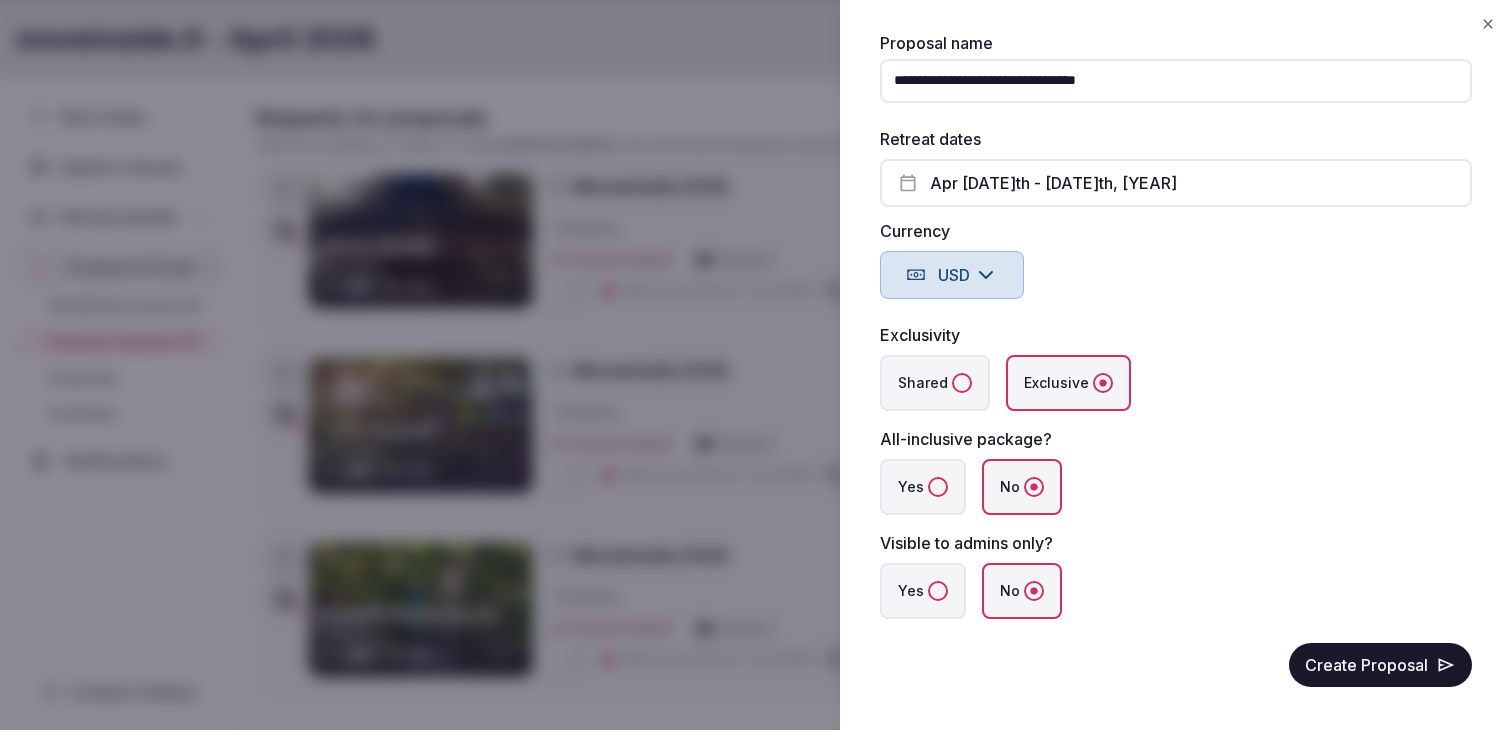 click on "Yes" at bounding box center [938, 487] 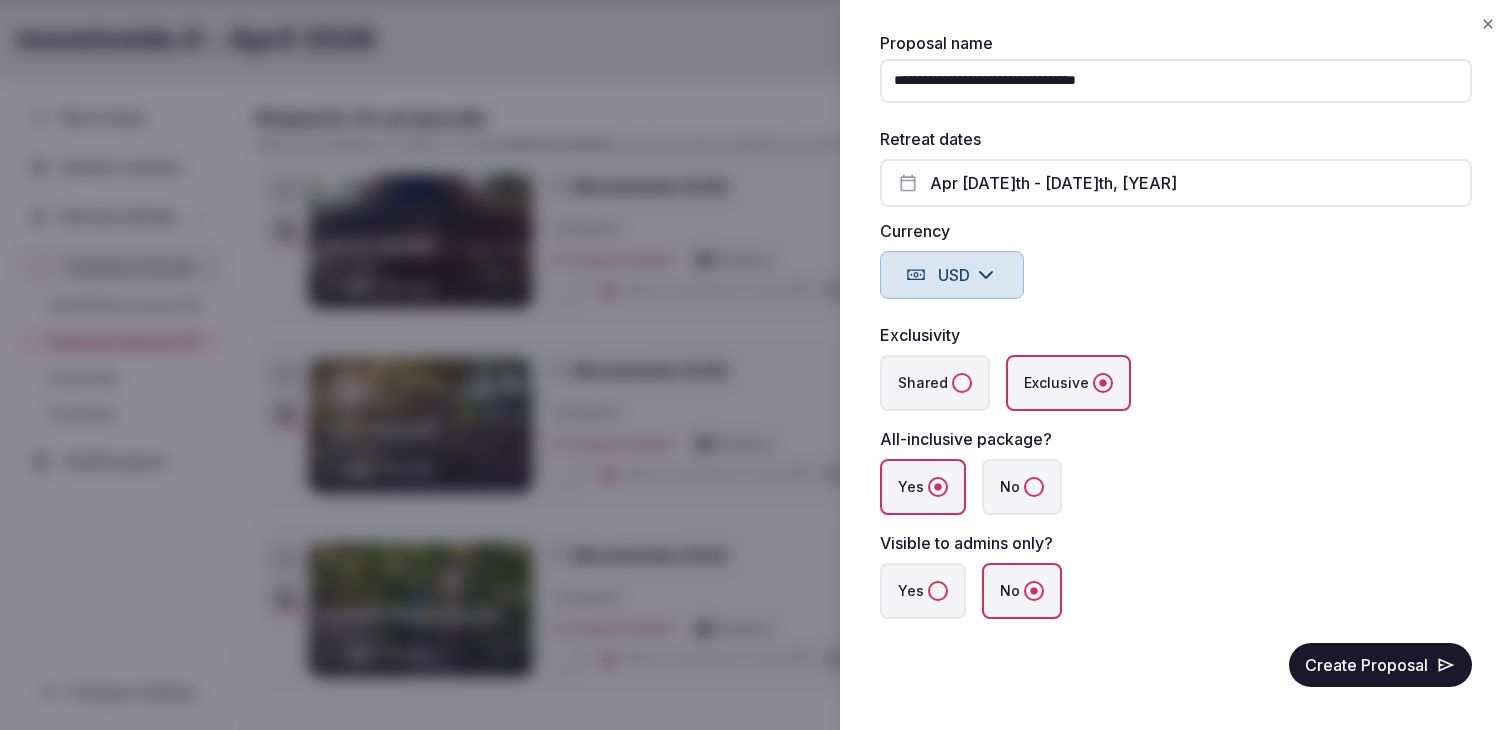 click on "Yes" at bounding box center [938, 591] 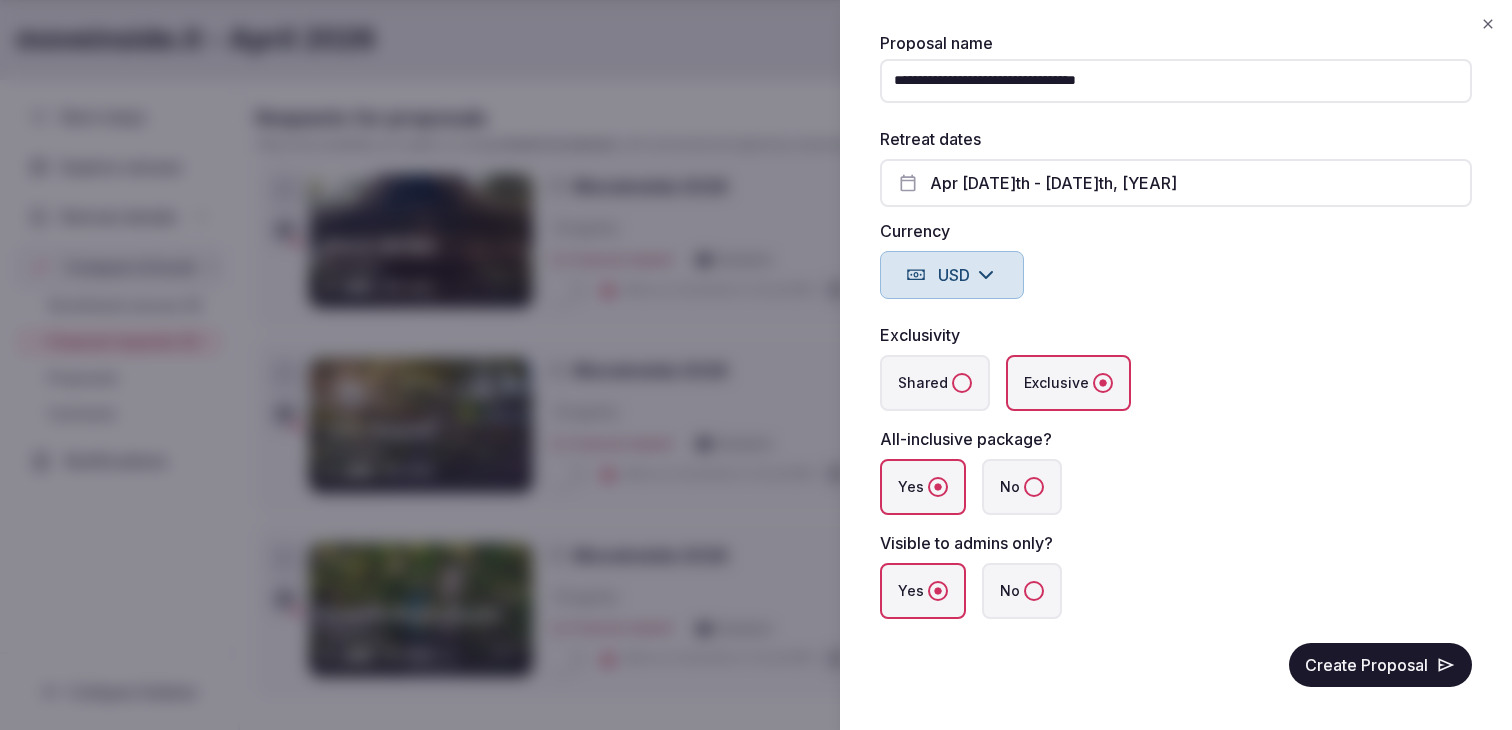 click on "Create Proposal" at bounding box center (1380, 665) 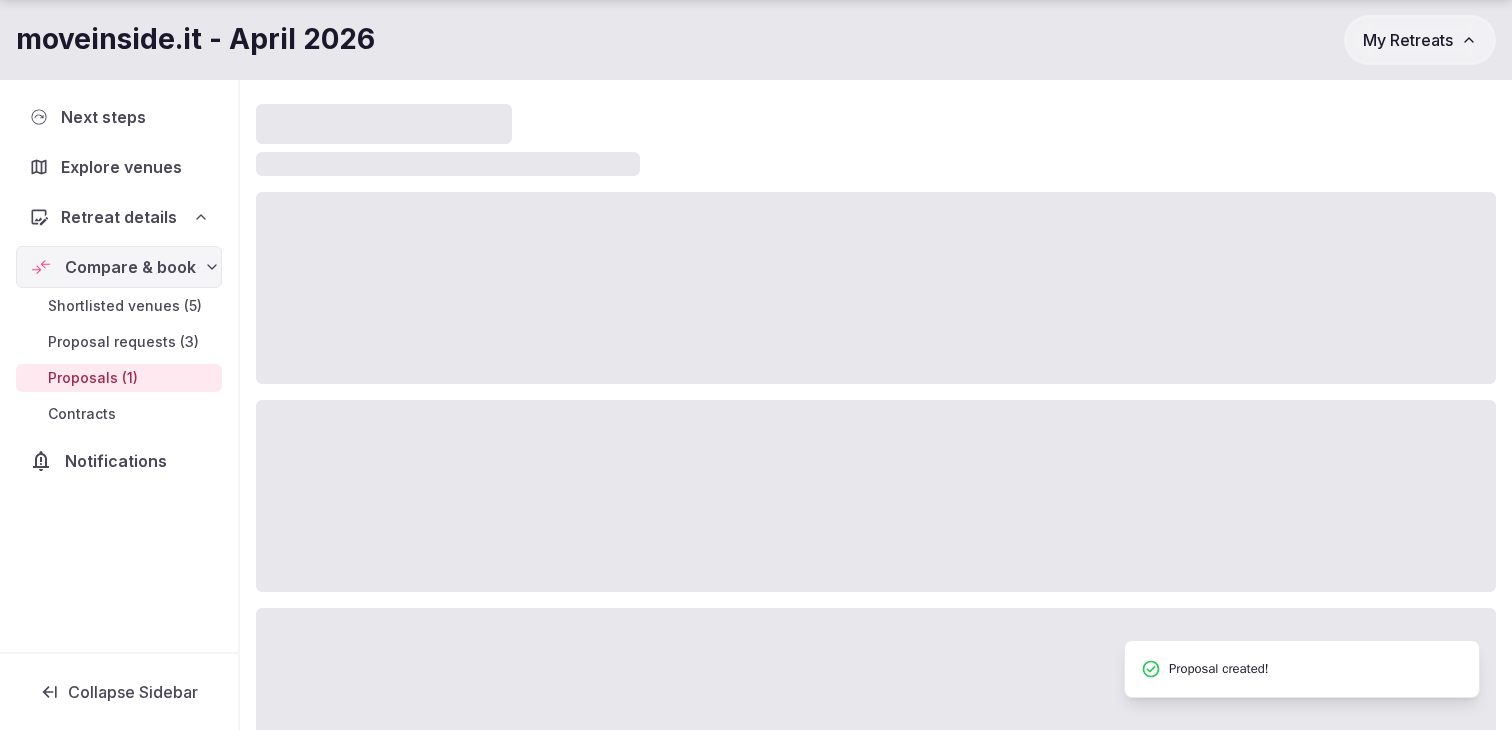 scroll, scrollTop: 35, scrollLeft: 0, axis: vertical 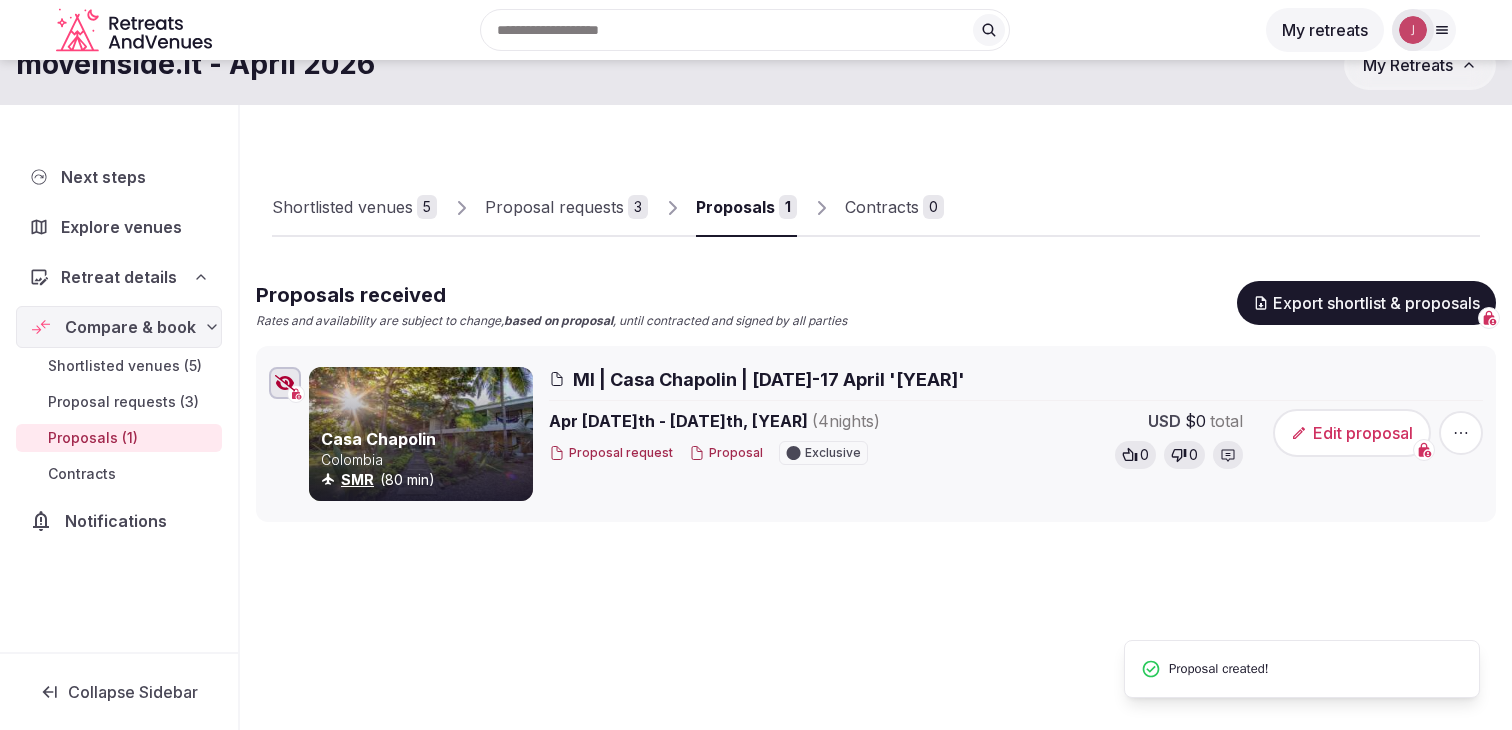 click on "Edit proposal" at bounding box center [1352, 433] 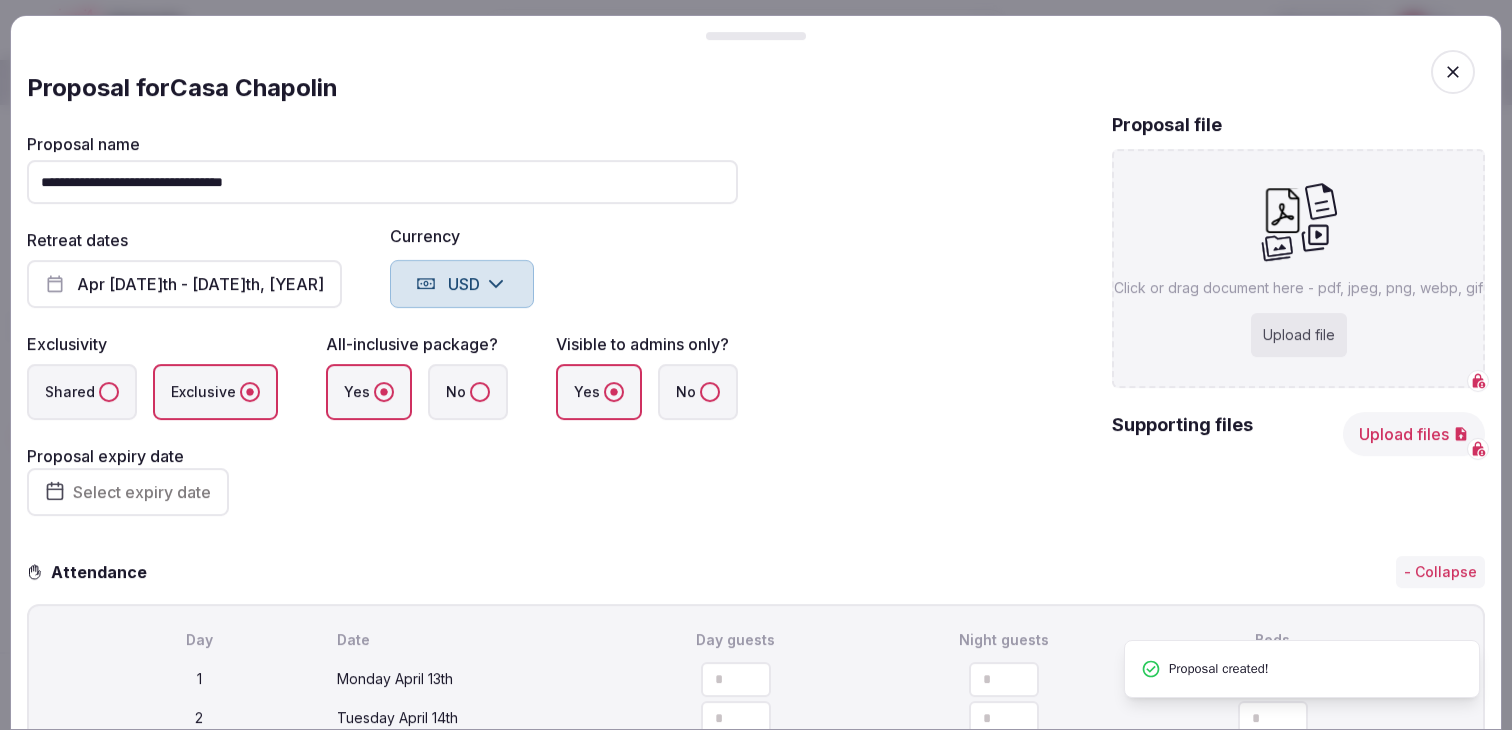 click on "Upload file" at bounding box center (1299, 335) 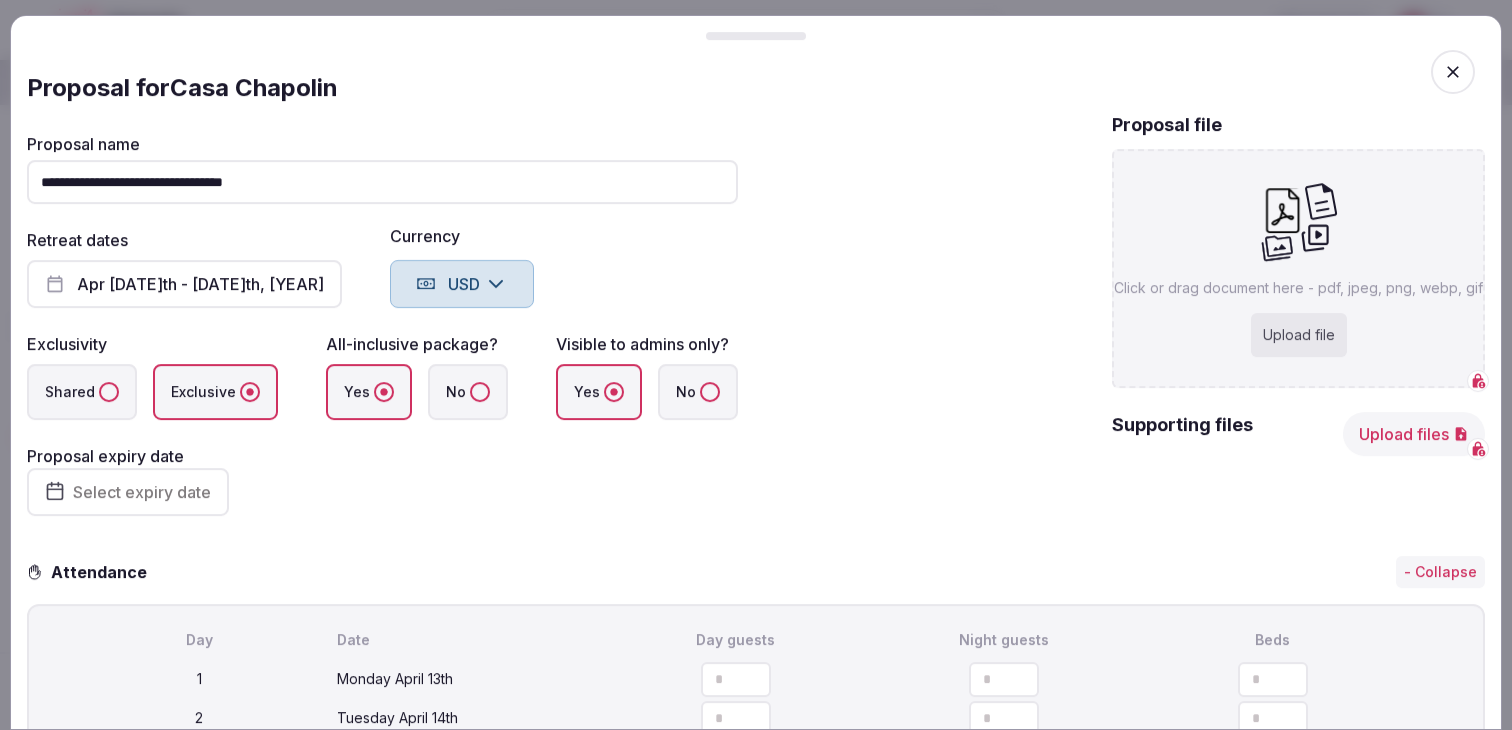 type on "**********" 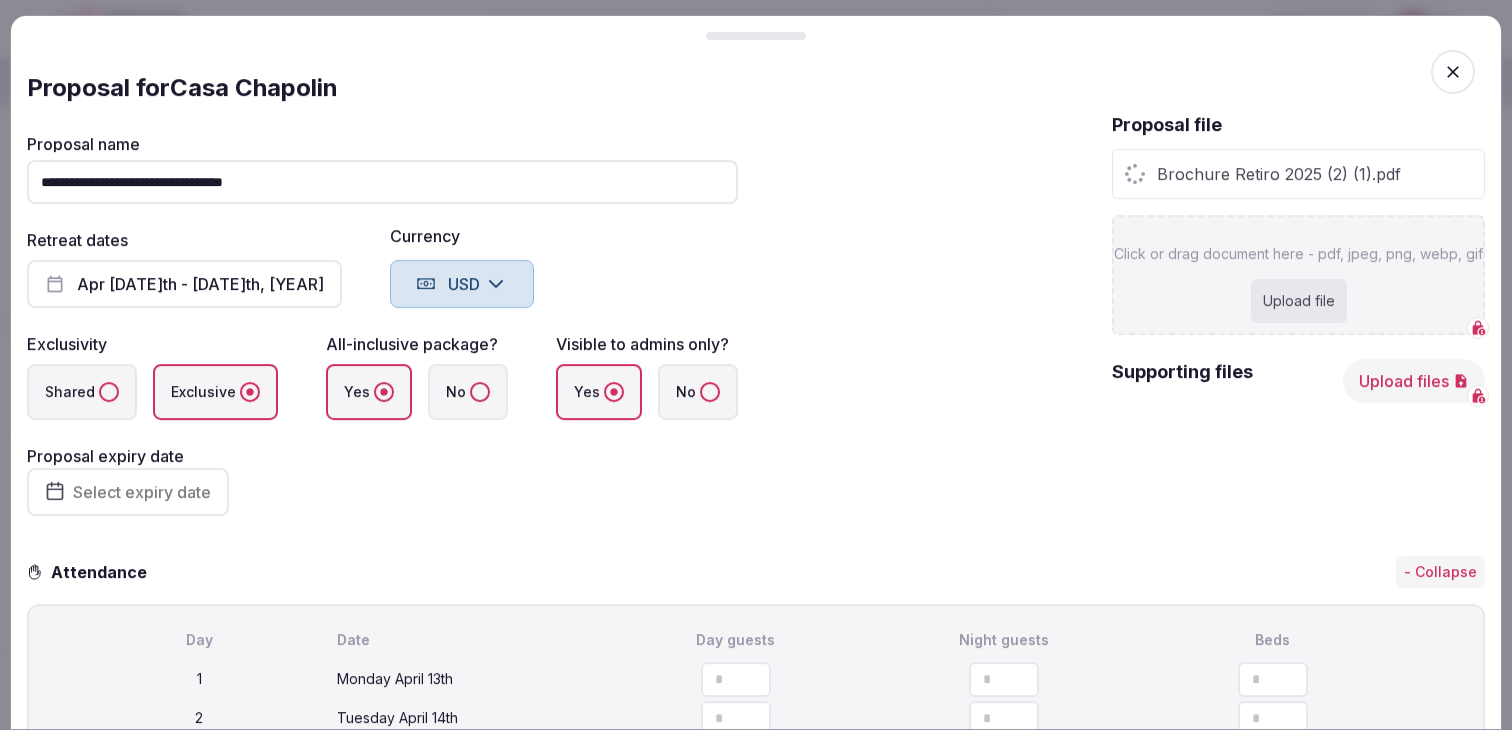 click on "Upload files" at bounding box center [1414, 381] 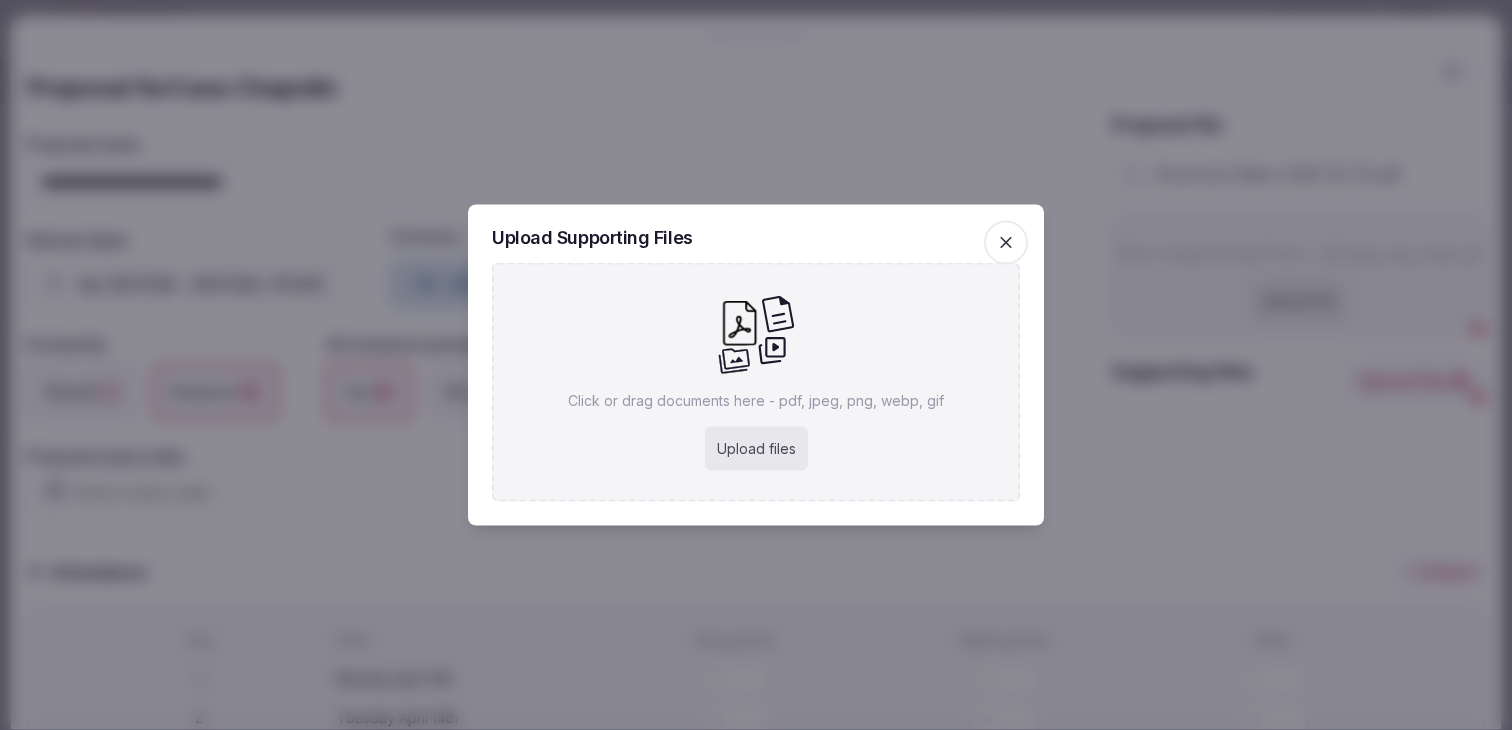 click on "Upload files" at bounding box center [756, 449] 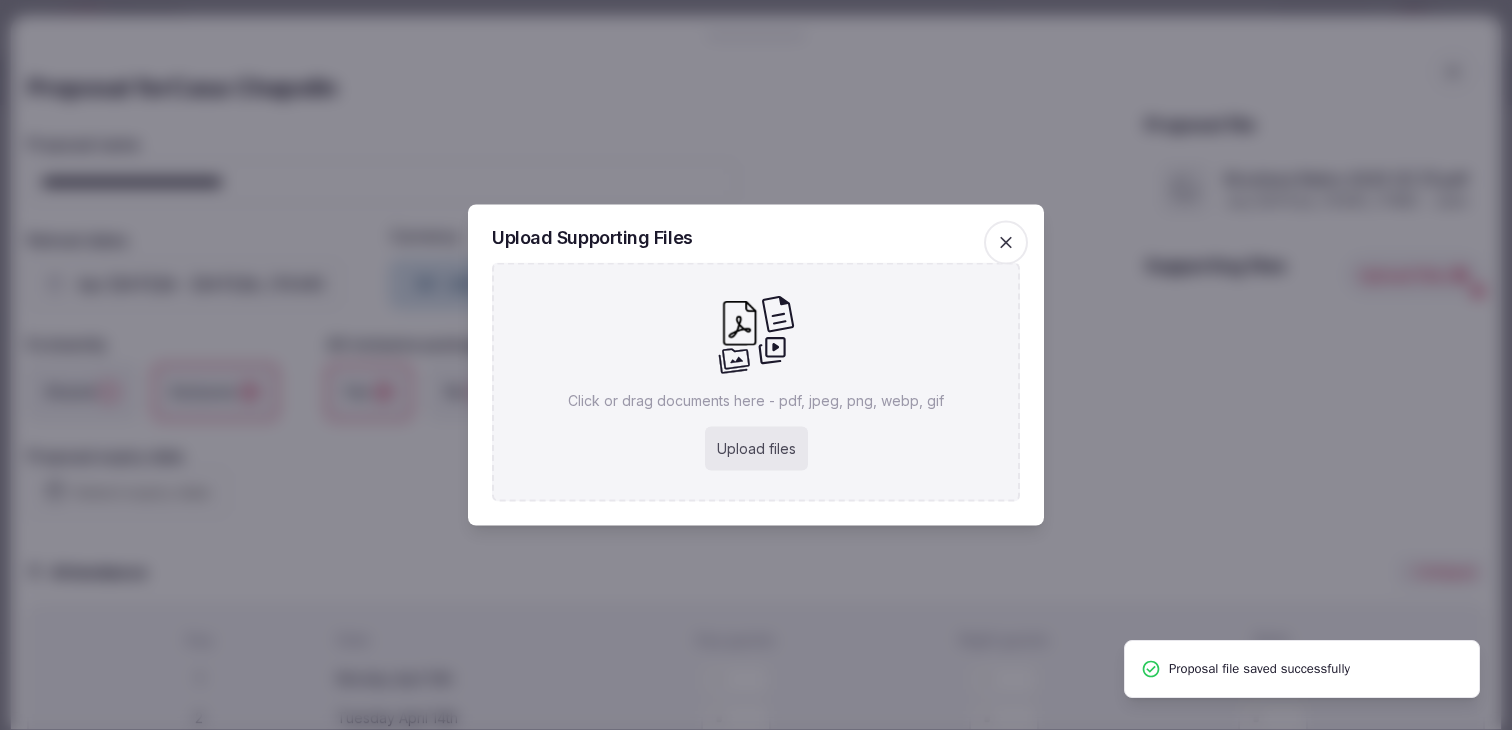 type on "**********" 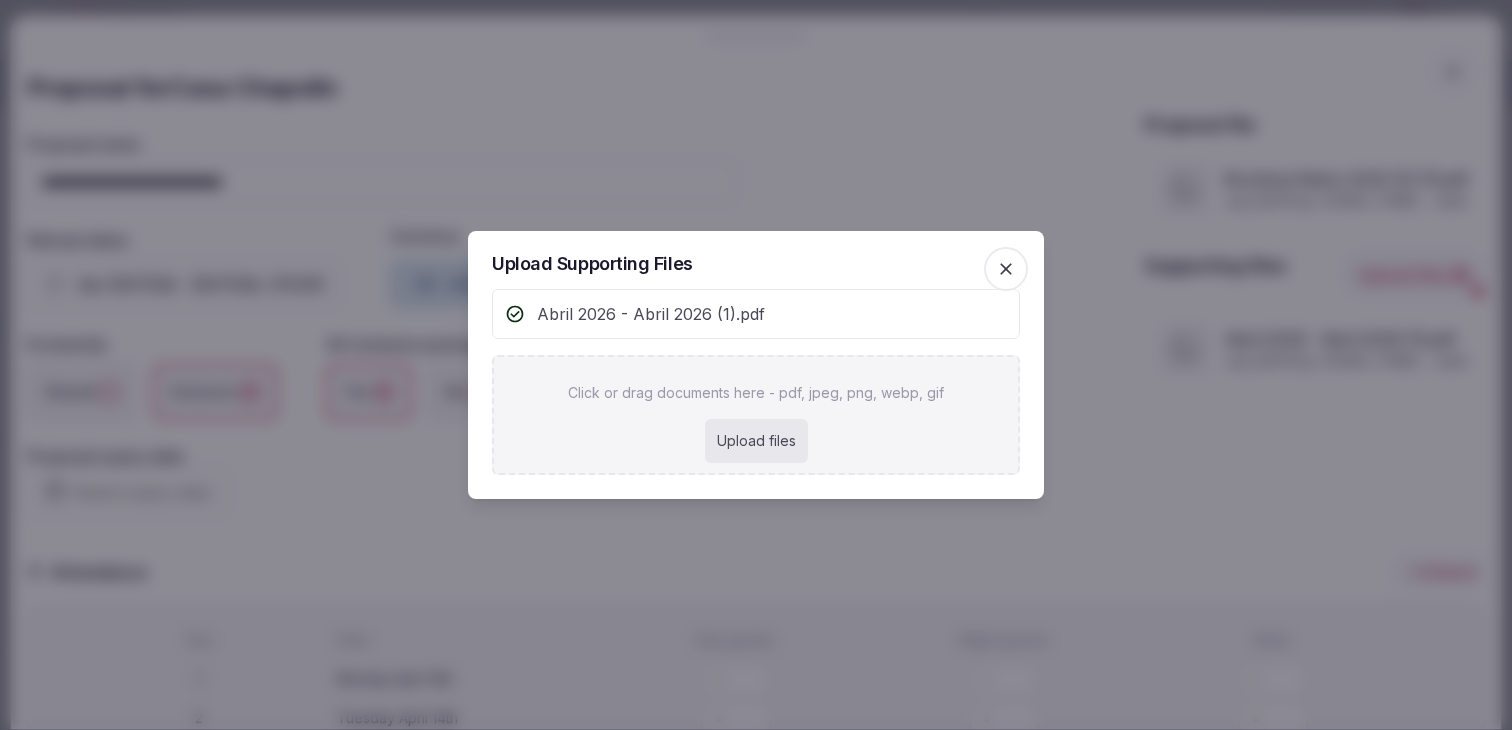 click at bounding box center (1006, 269) 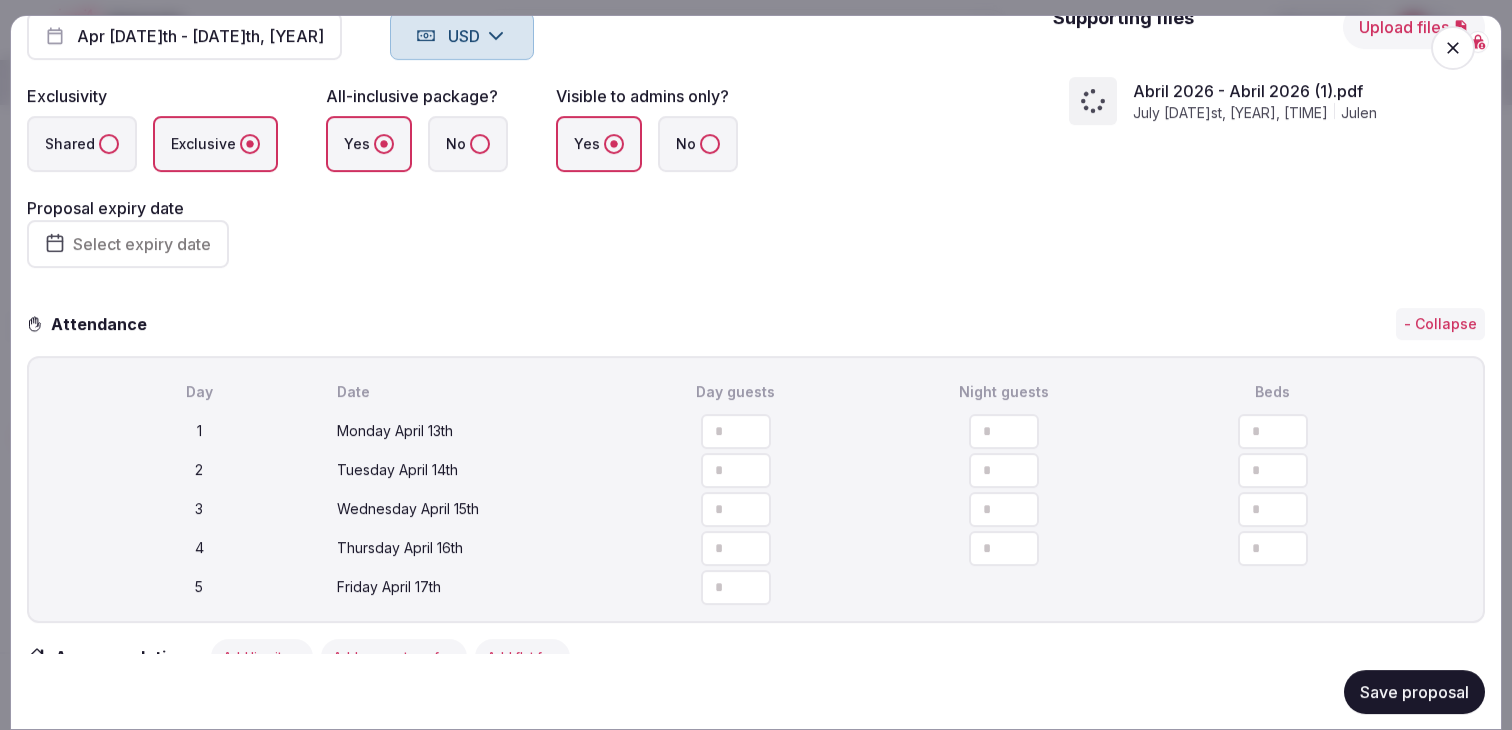 scroll, scrollTop: 254, scrollLeft: 0, axis: vertical 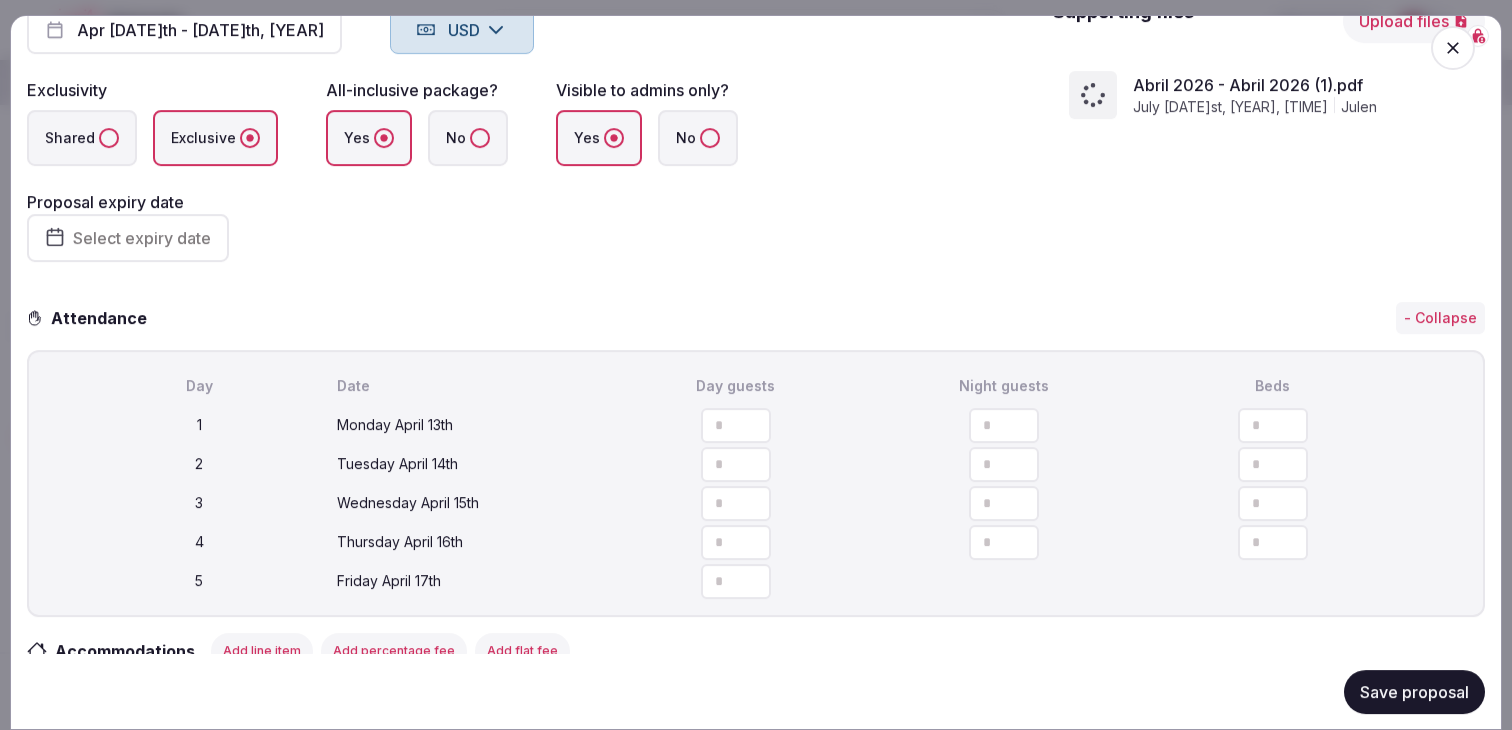 click at bounding box center [736, 424] 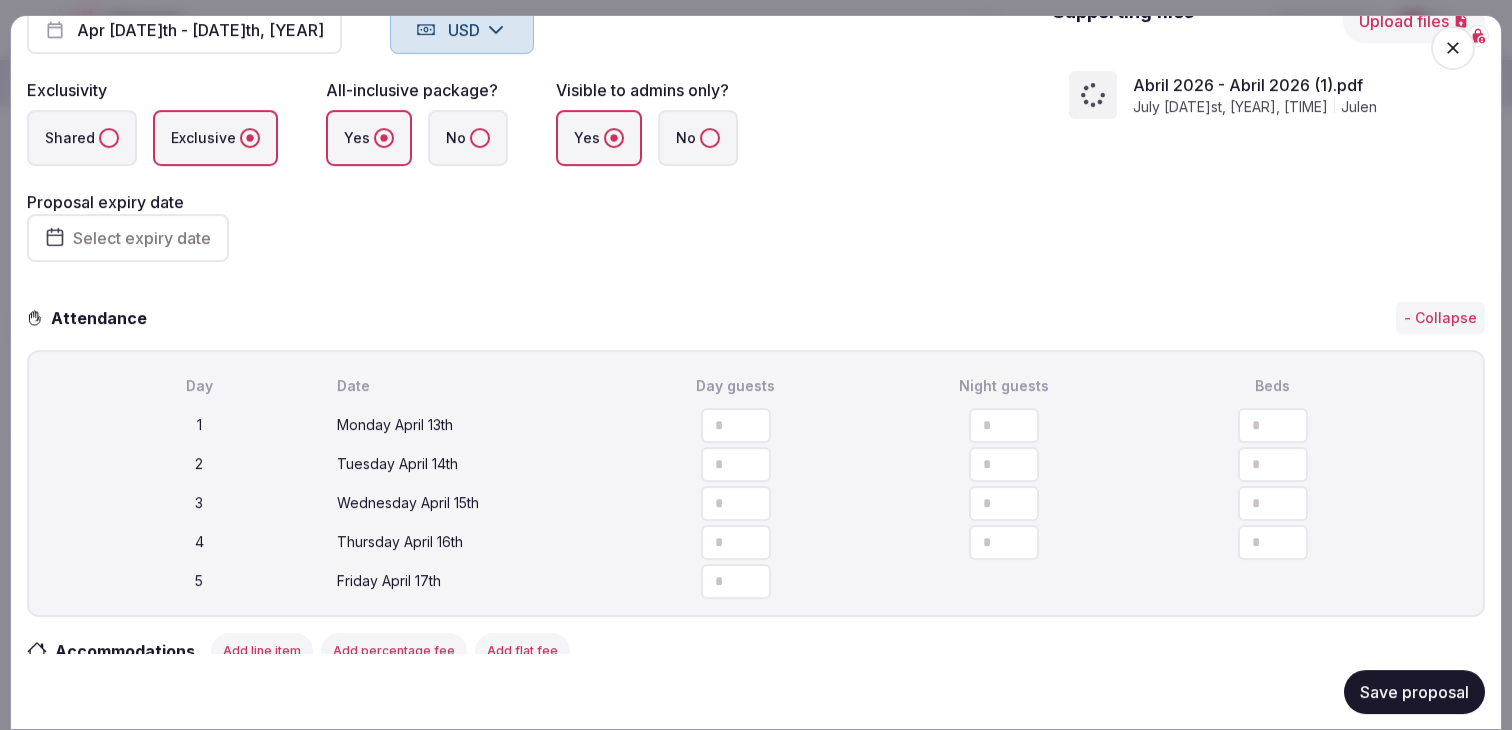 type on "**" 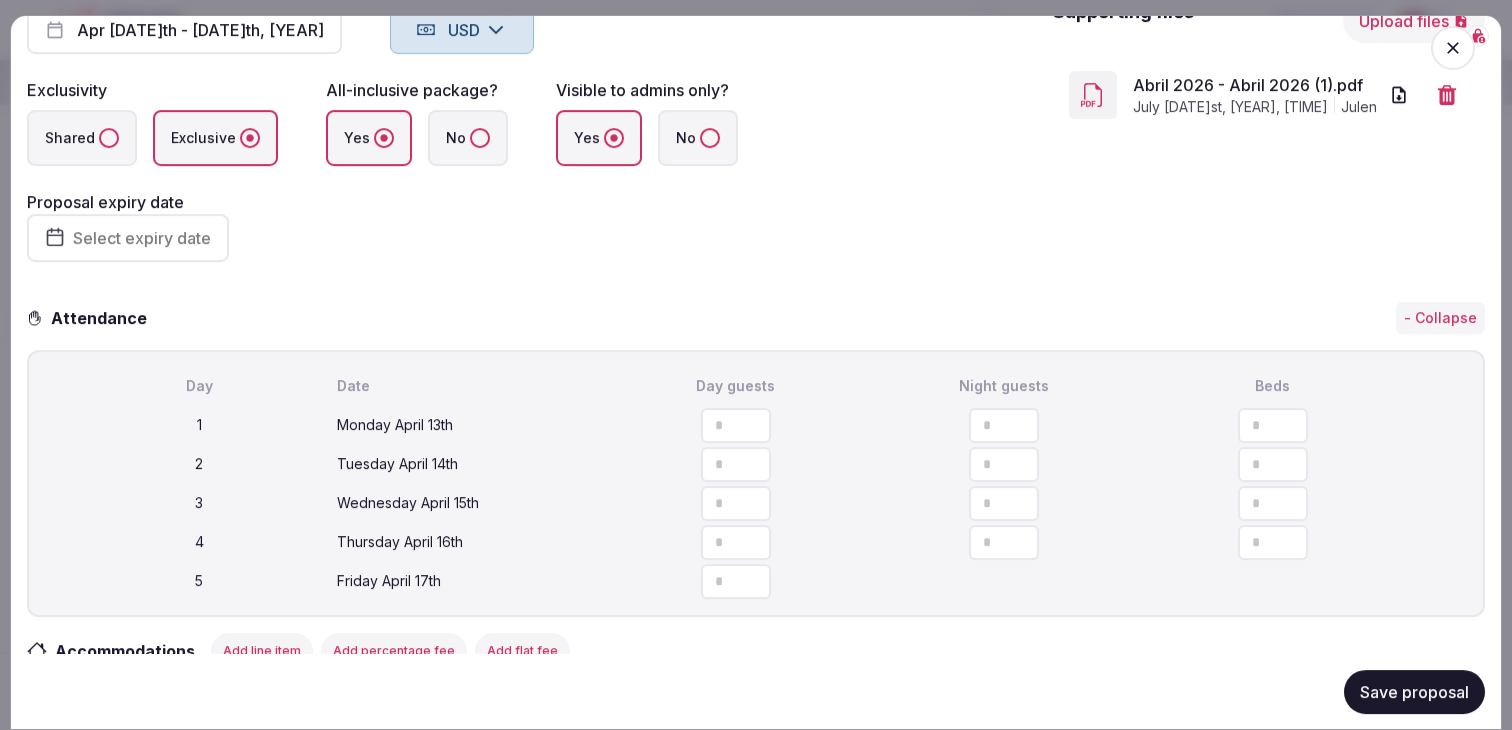 type on "**" 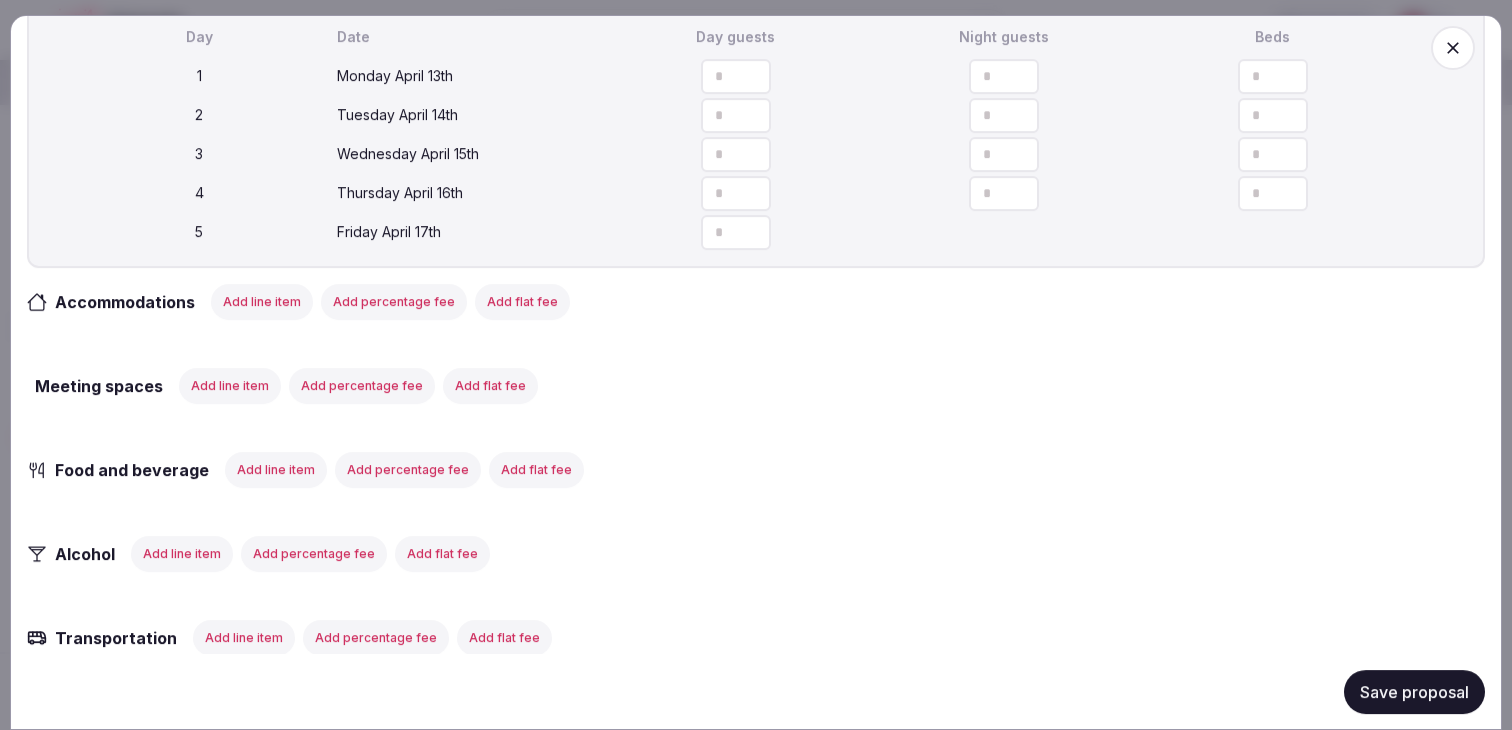 scroll, scrollTop: 670, scrollLeft: 0, axis: vertical 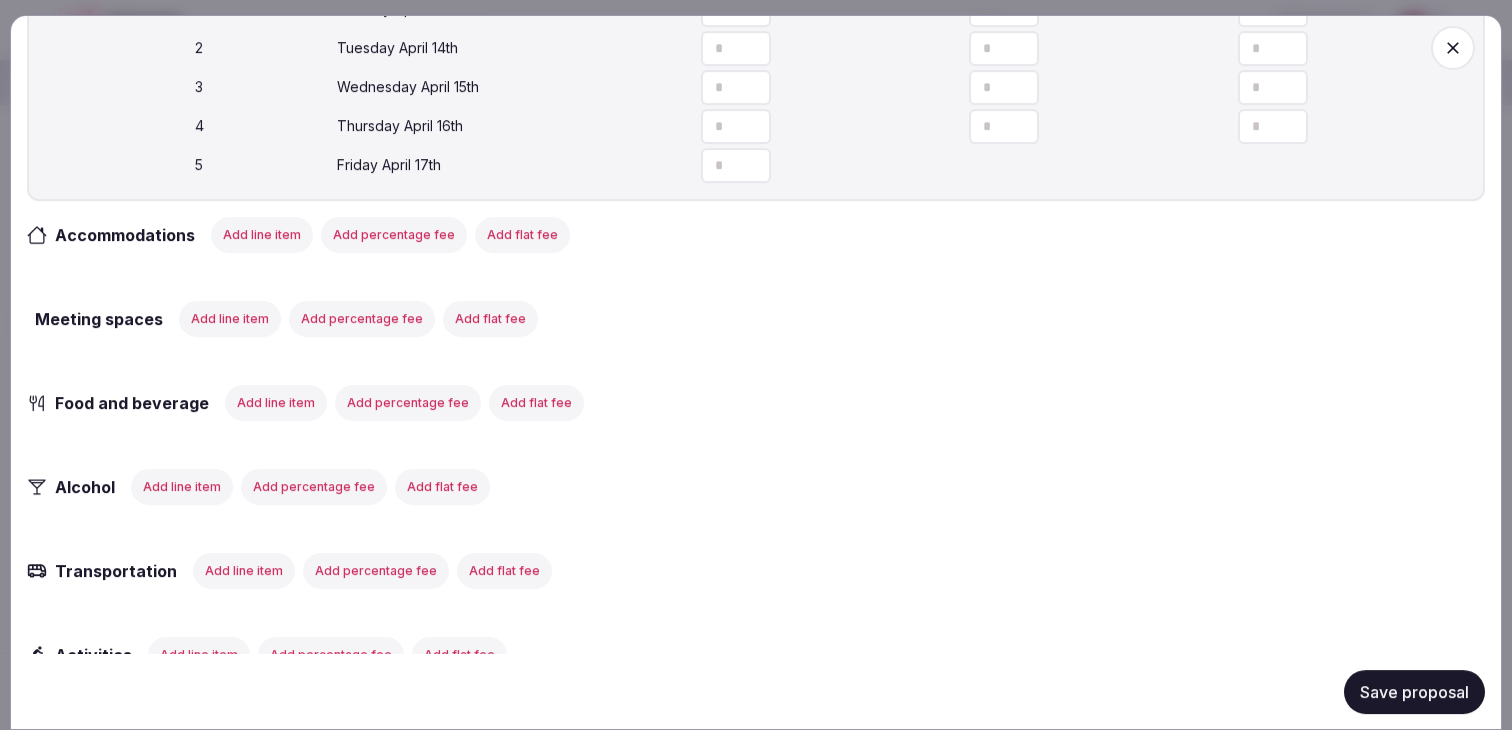 click on "Add line item" at bounding box center (262, 234) 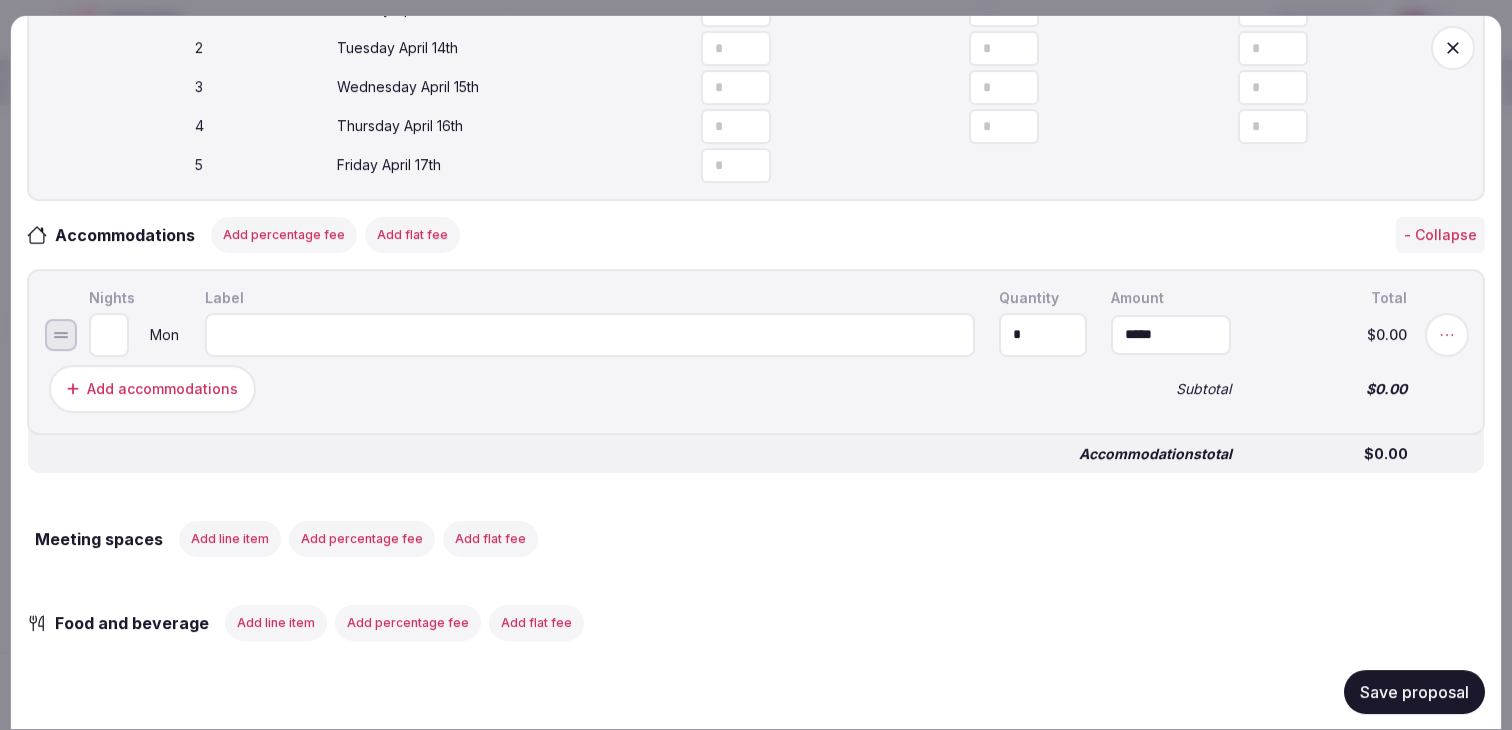 click at bounding box center [590, 334] 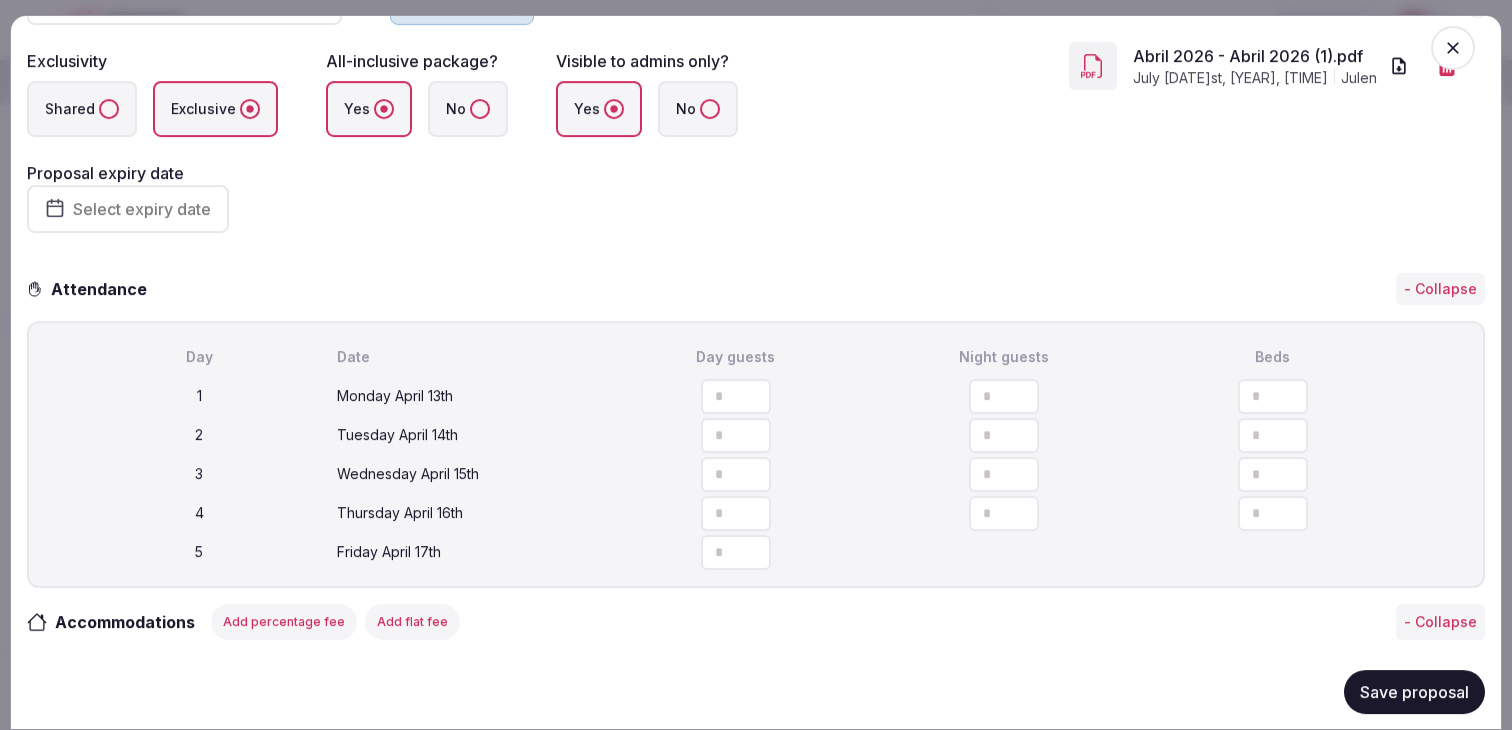 scroll, scrollTop: 264, scrollLeft: 0, axis: vertical 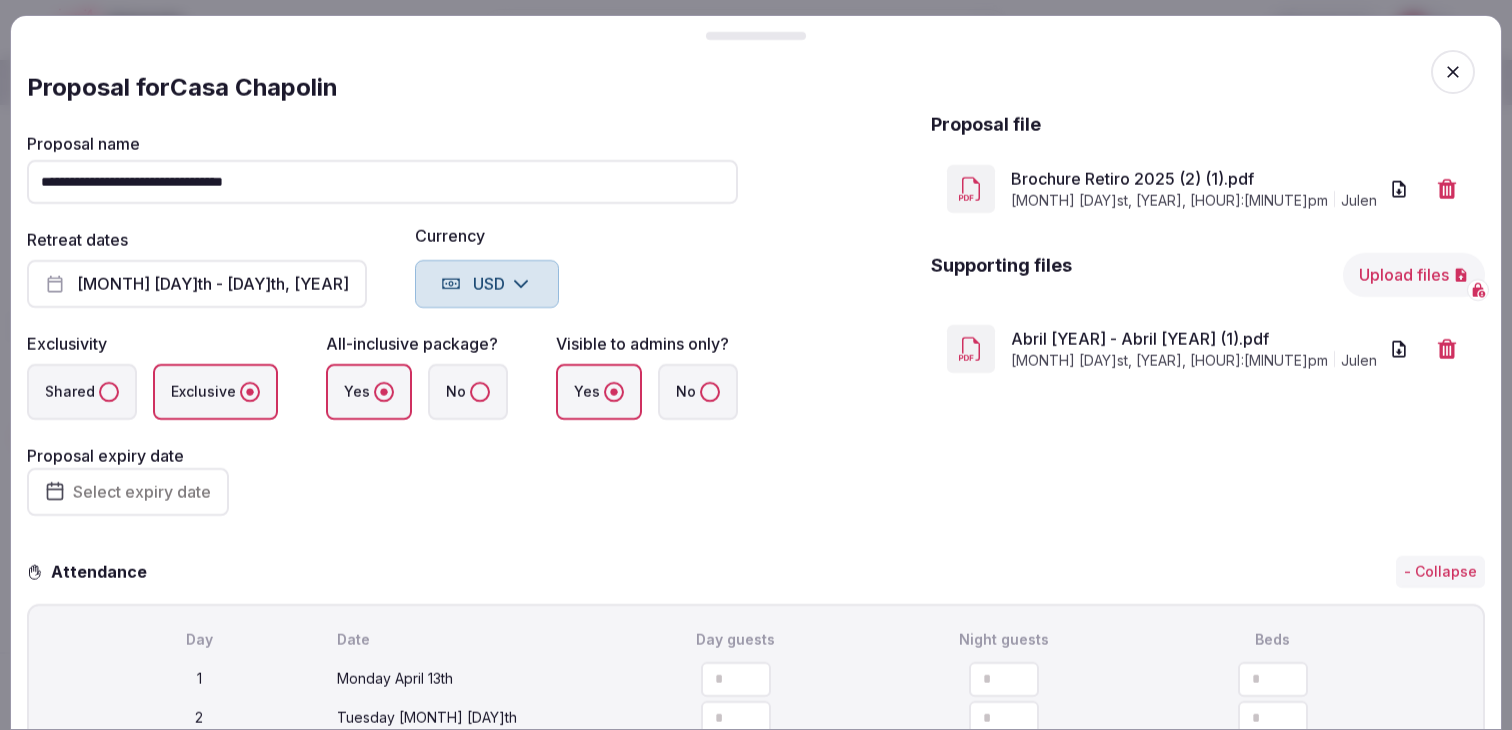 click on "Upload files" at bounding box center (1414, 275) 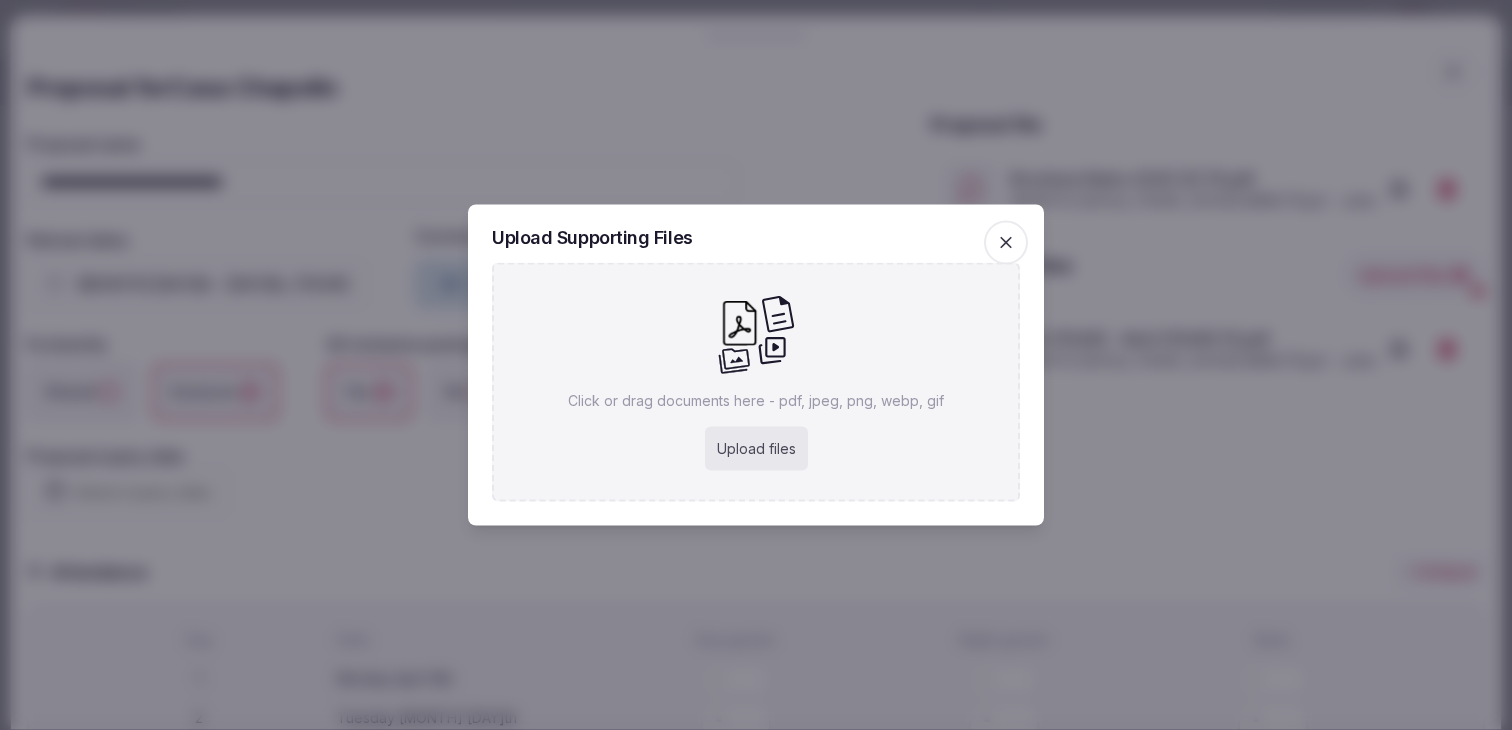 click on "Upload files" at bounding box center [756, 449] 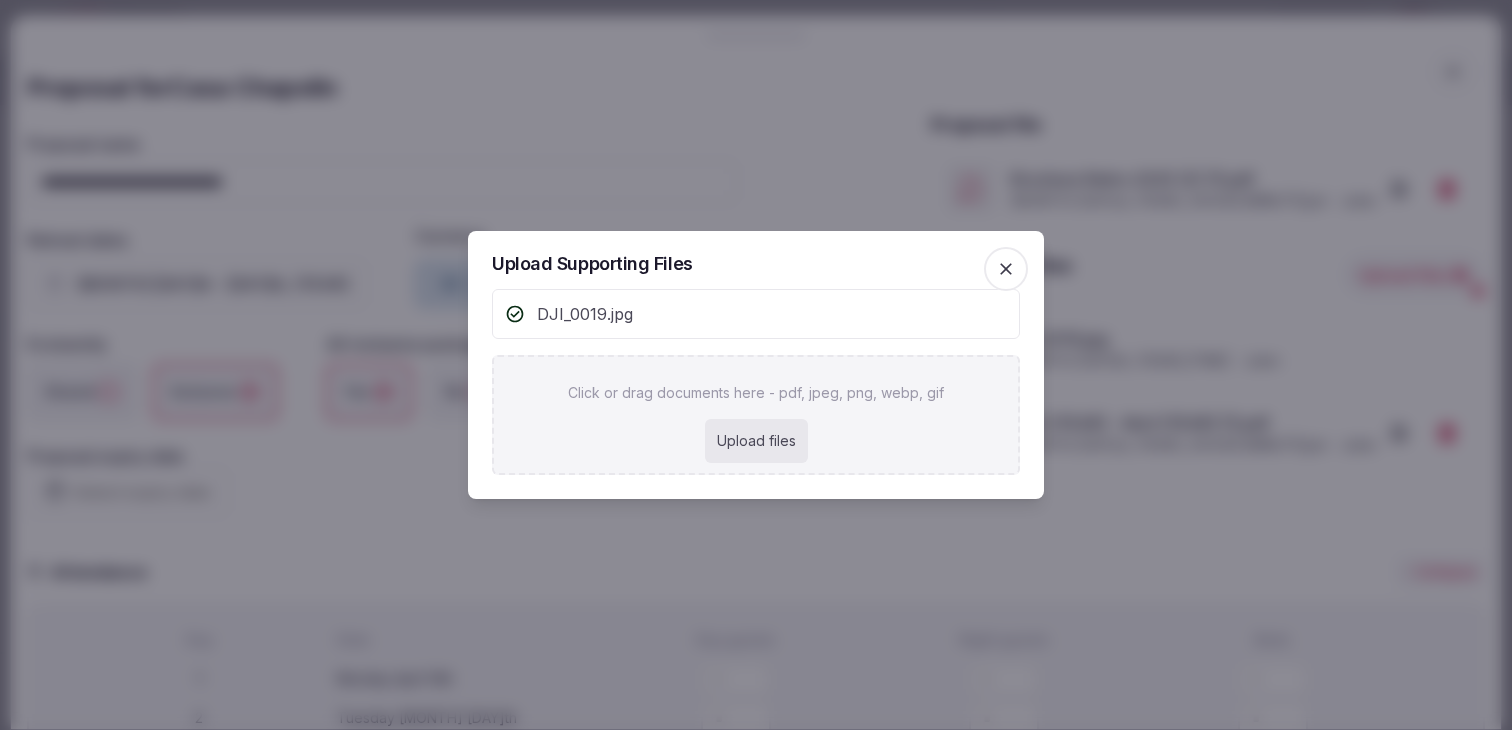 click 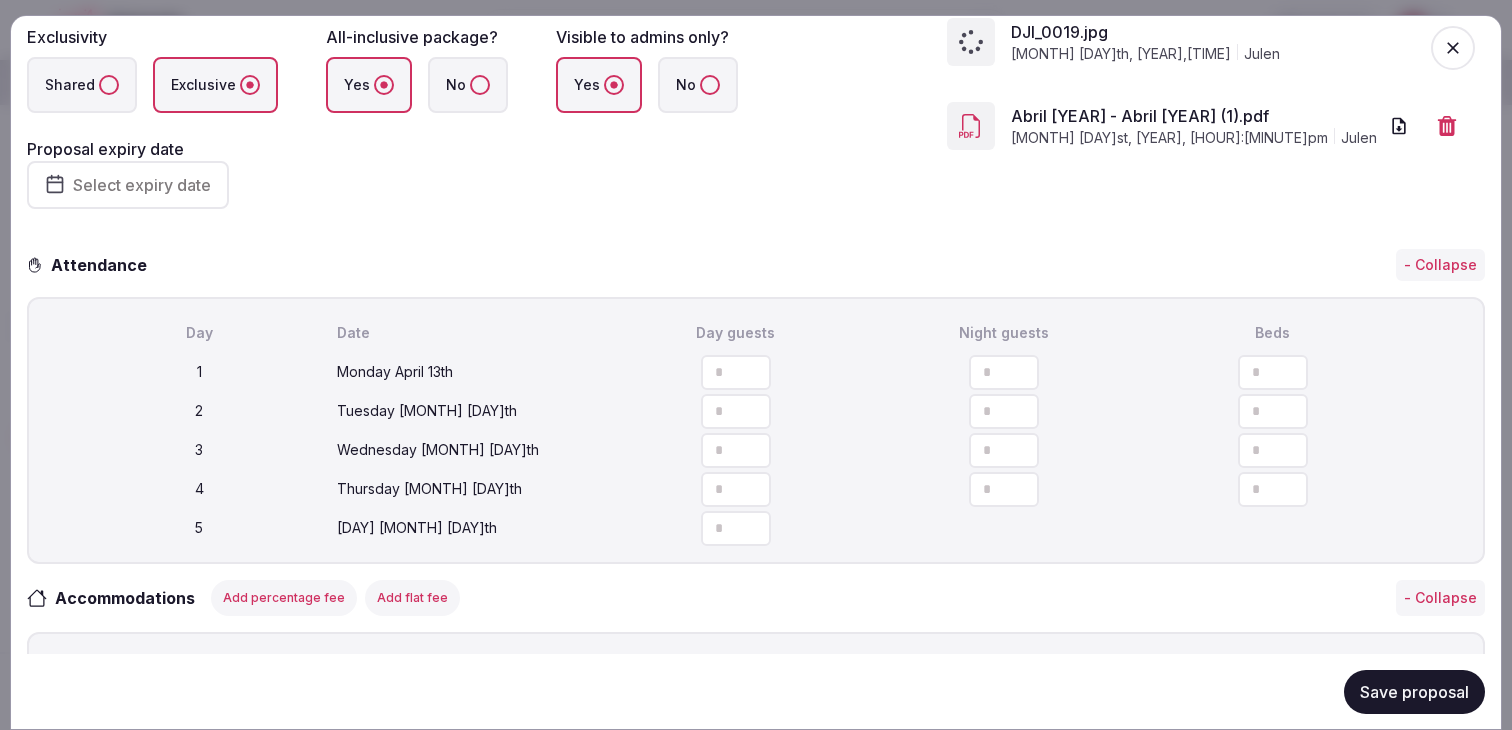 scroll, scrollTop: 347, scrollLeft: 0, axis: vertical 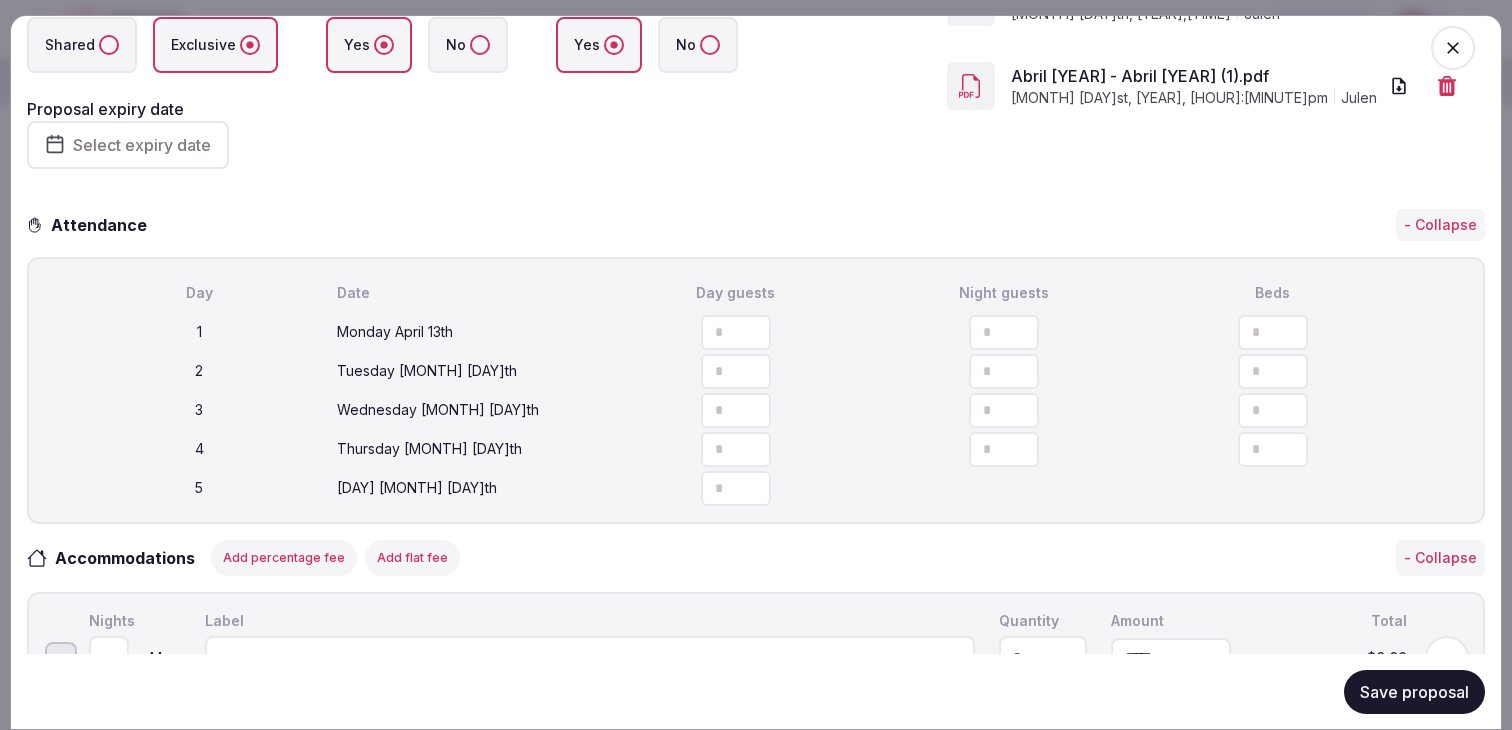 click on "Select expiry date" at bounding box center (142, 145) 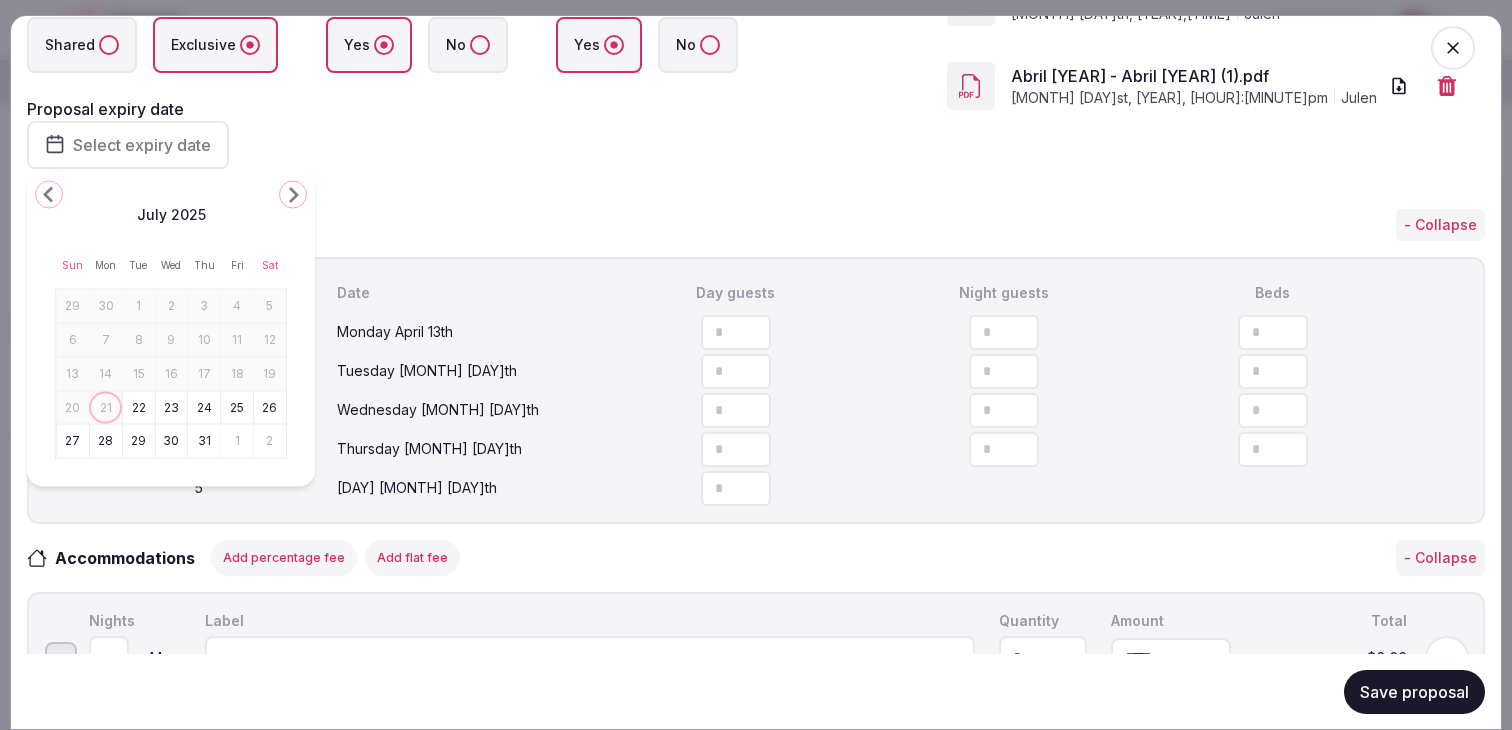 click on "29" at bounding box center (139, 441) 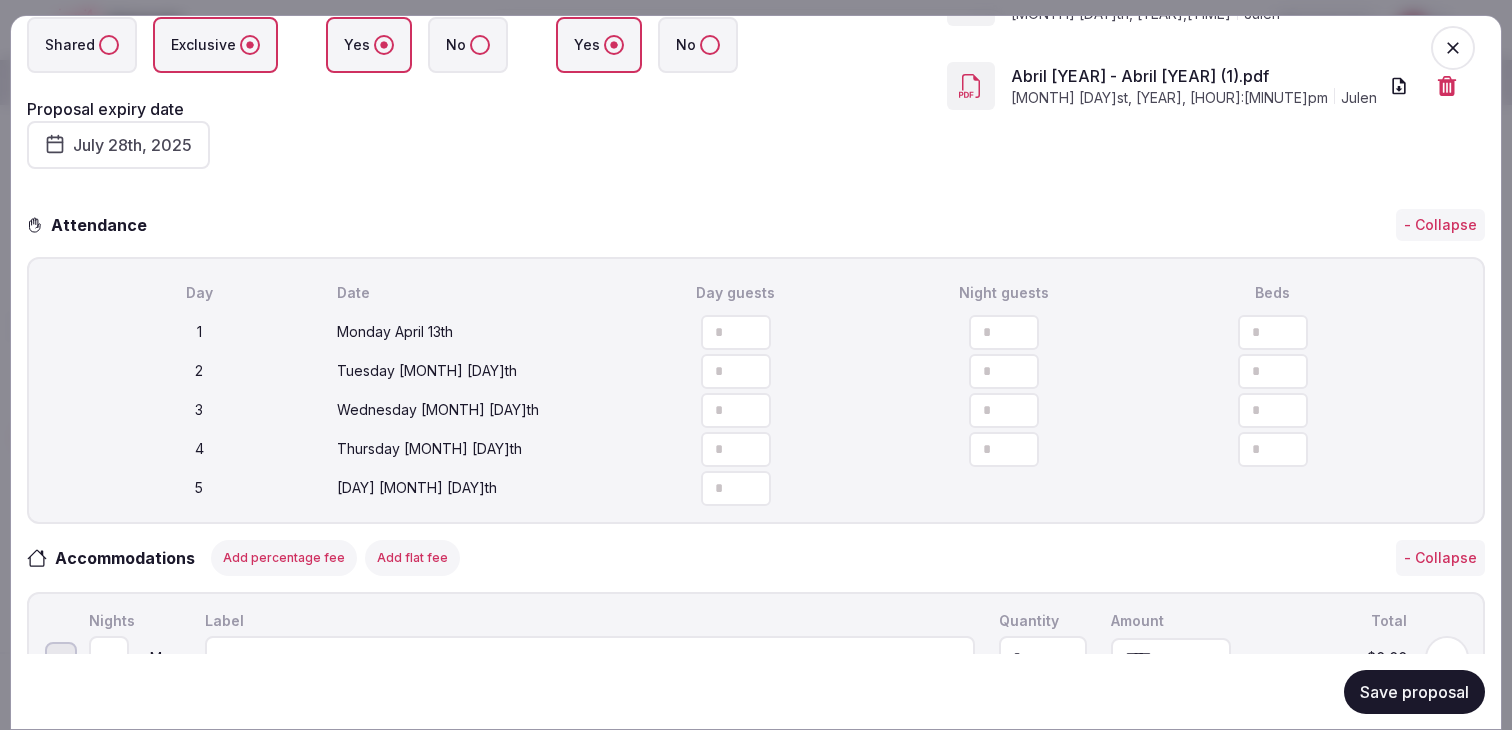 click on "**********" at bounding box center (382, -21) 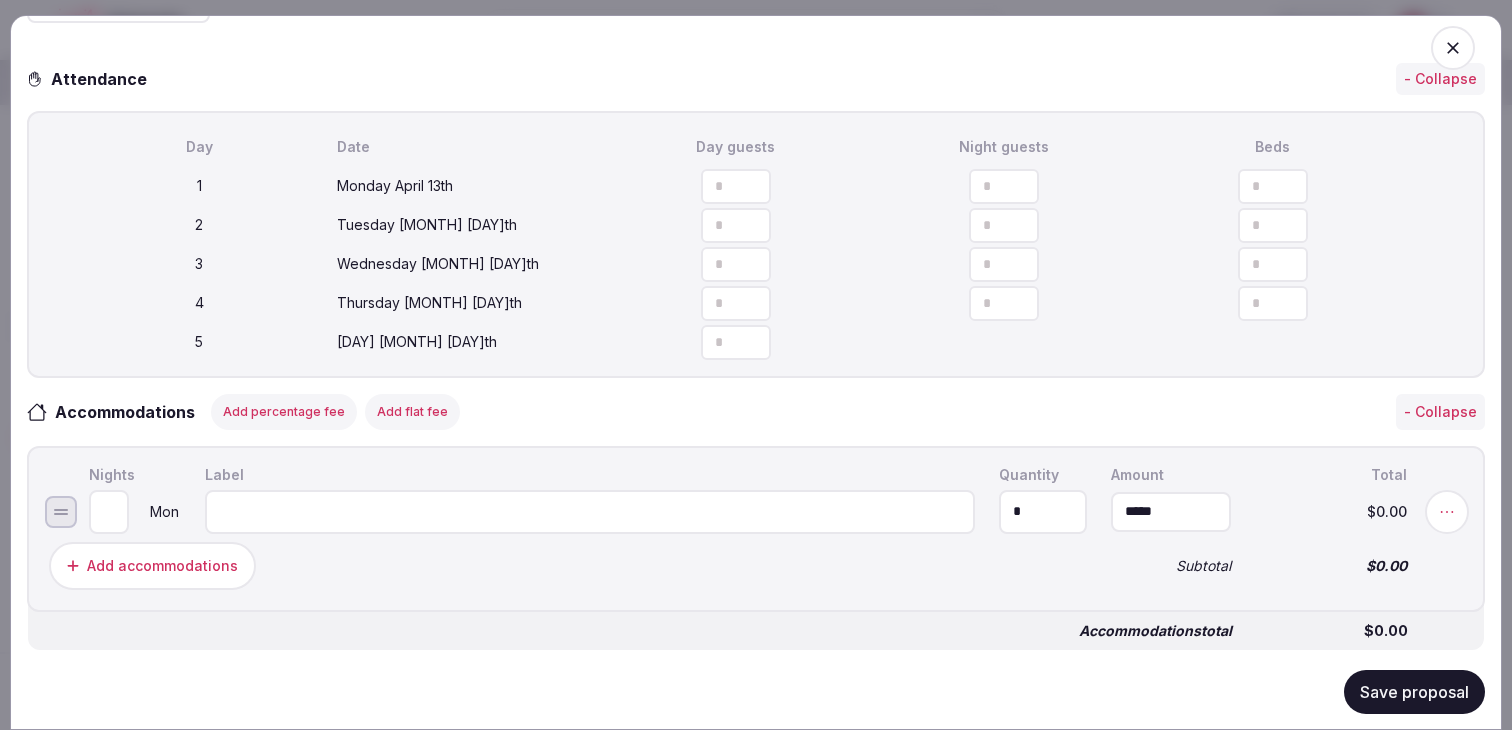 scroll, scrollTop: 705, scrollLeft: 0, axis: vertical 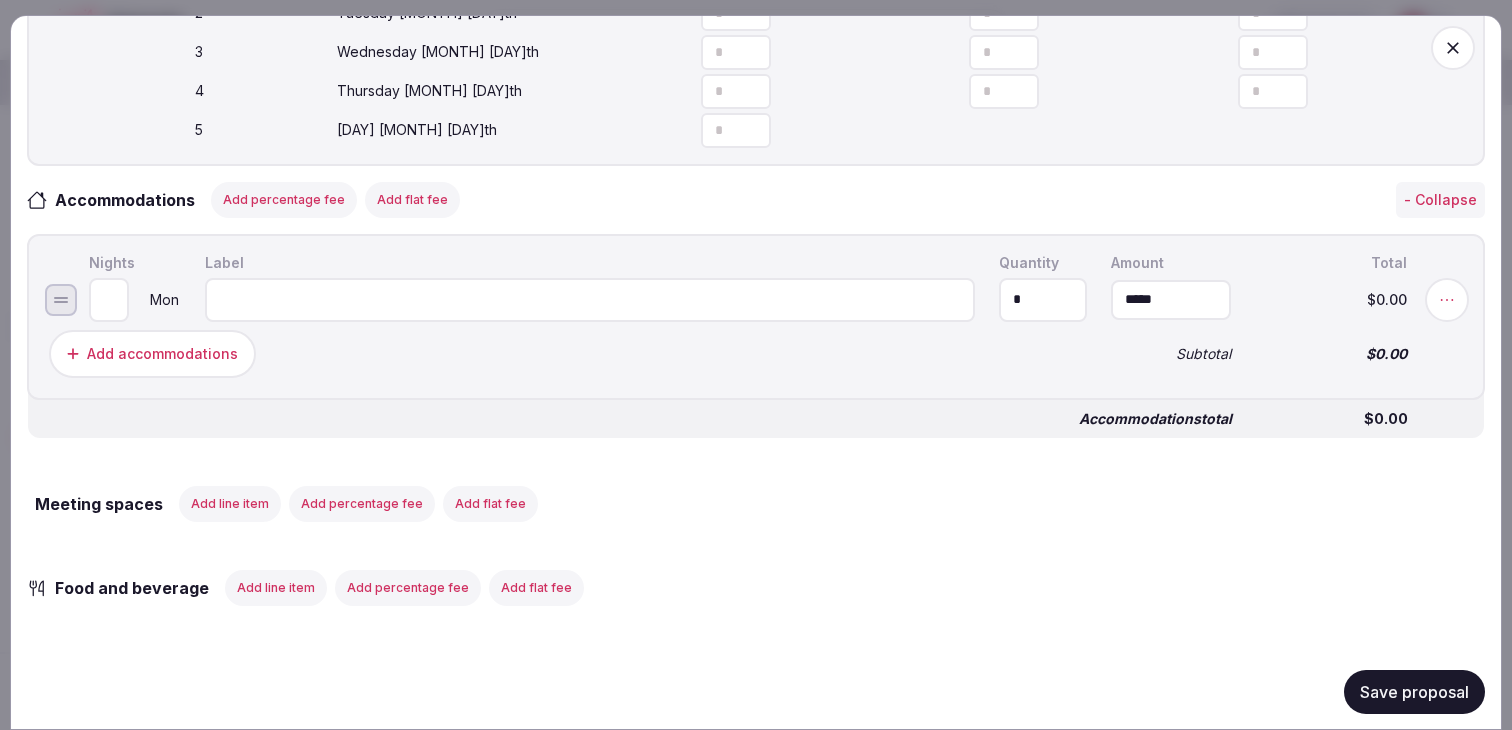 click at bounding box center (590, 299) 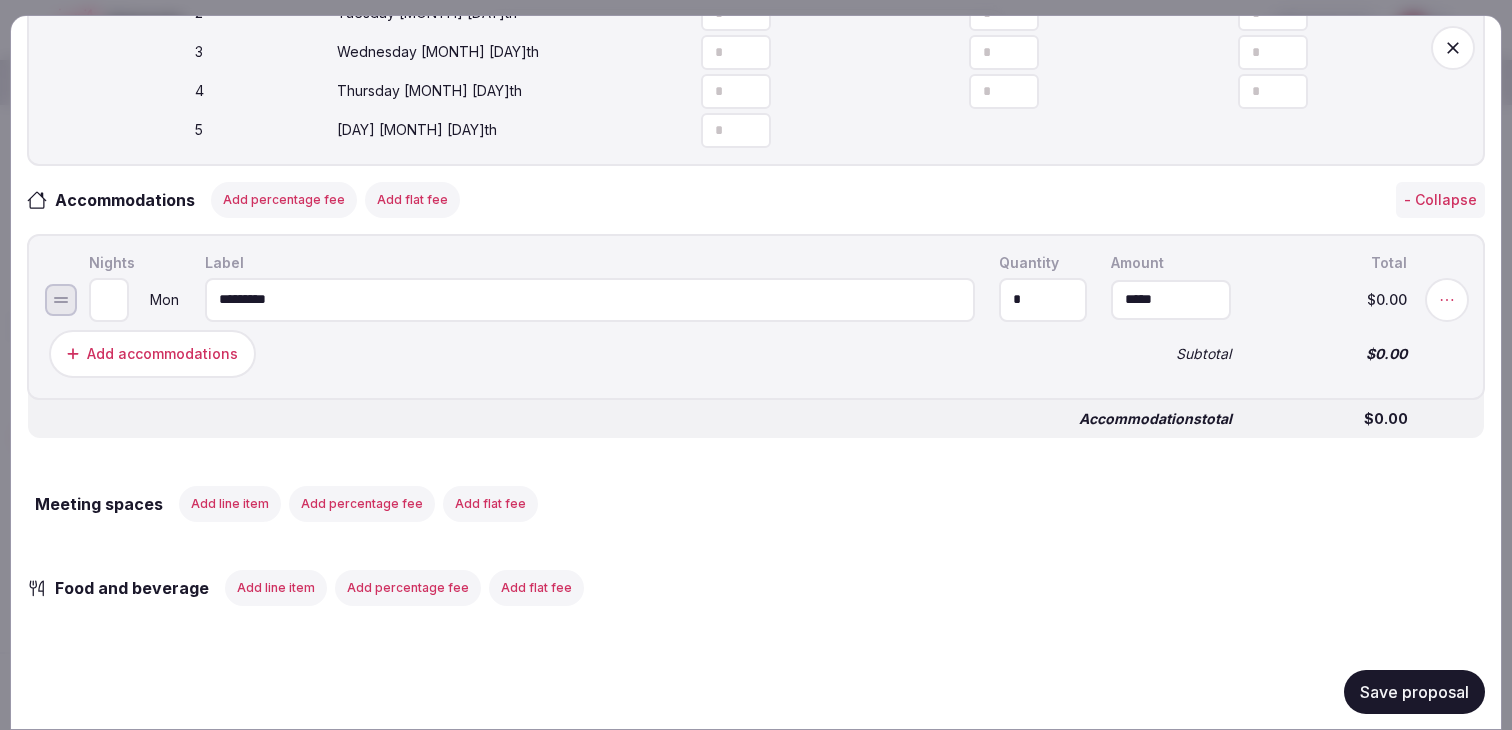 click on "*********" at bounding box center [590, 299] 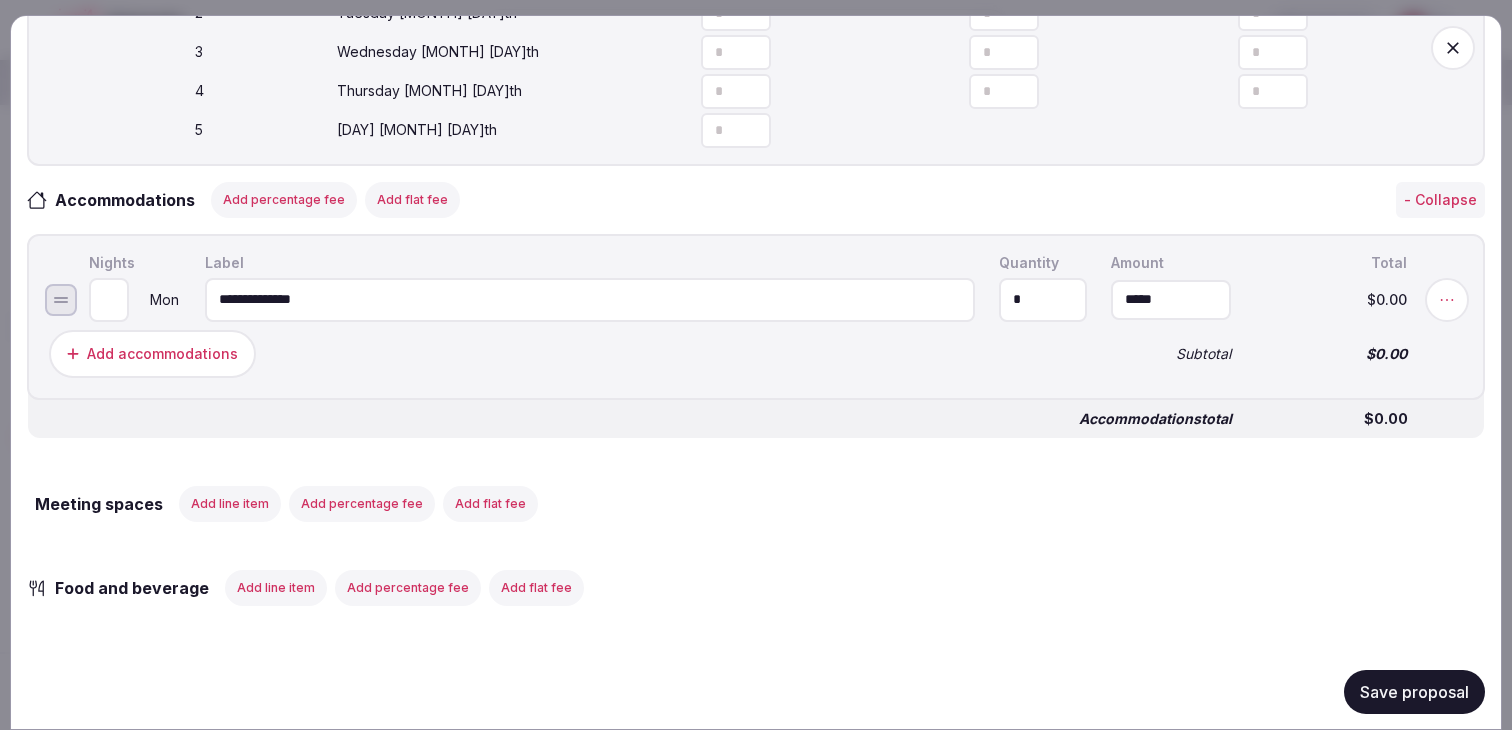 click on "**********" at bounding box center [590, 299] 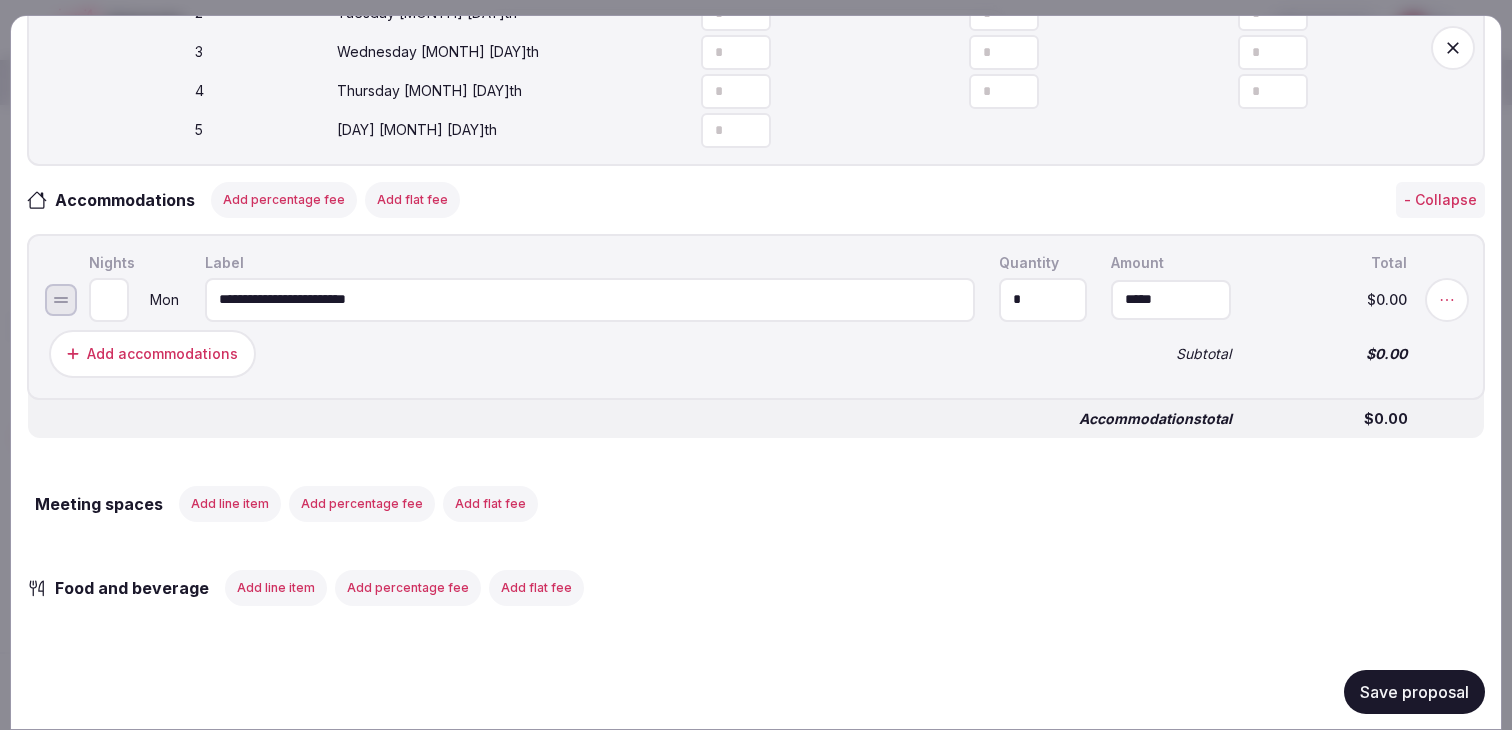 type on "**********" 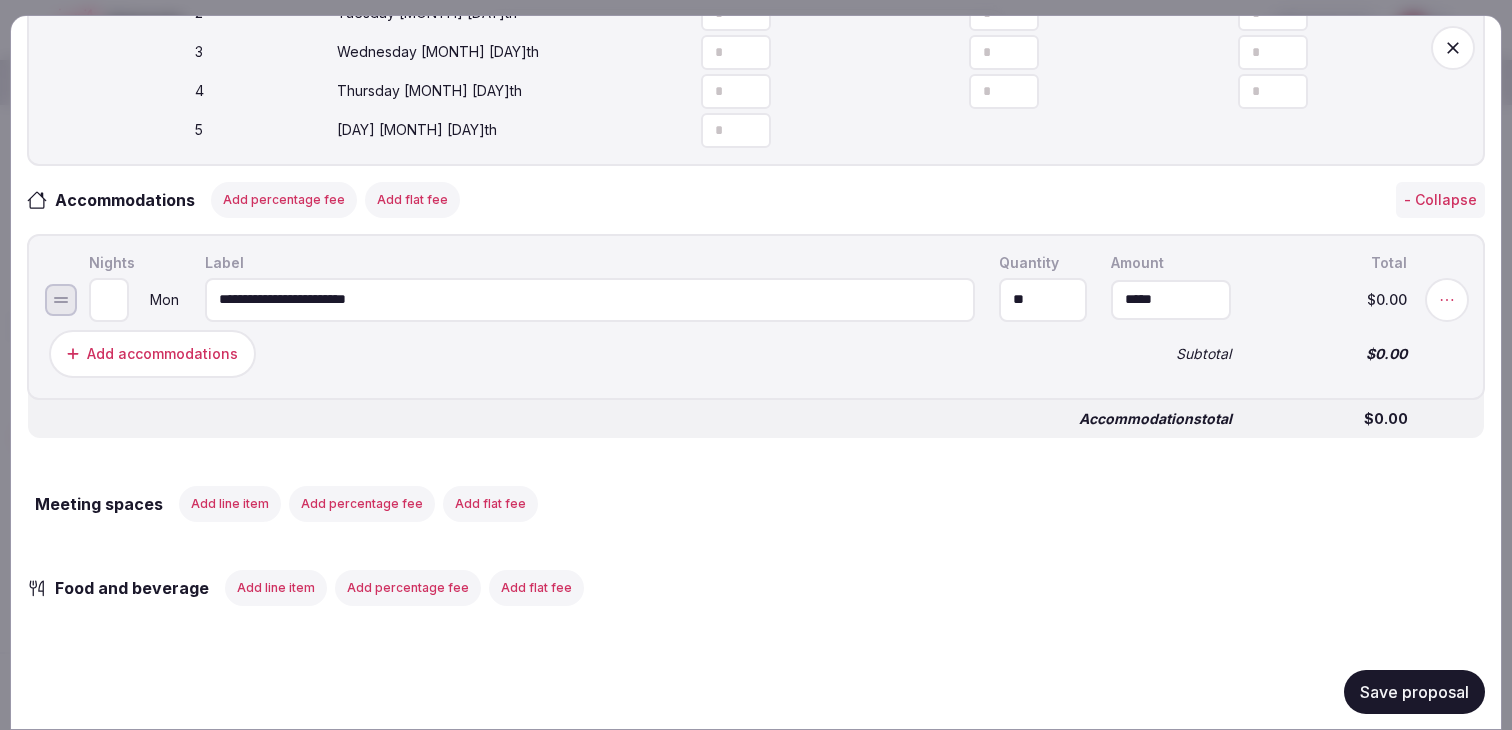 type on "**" 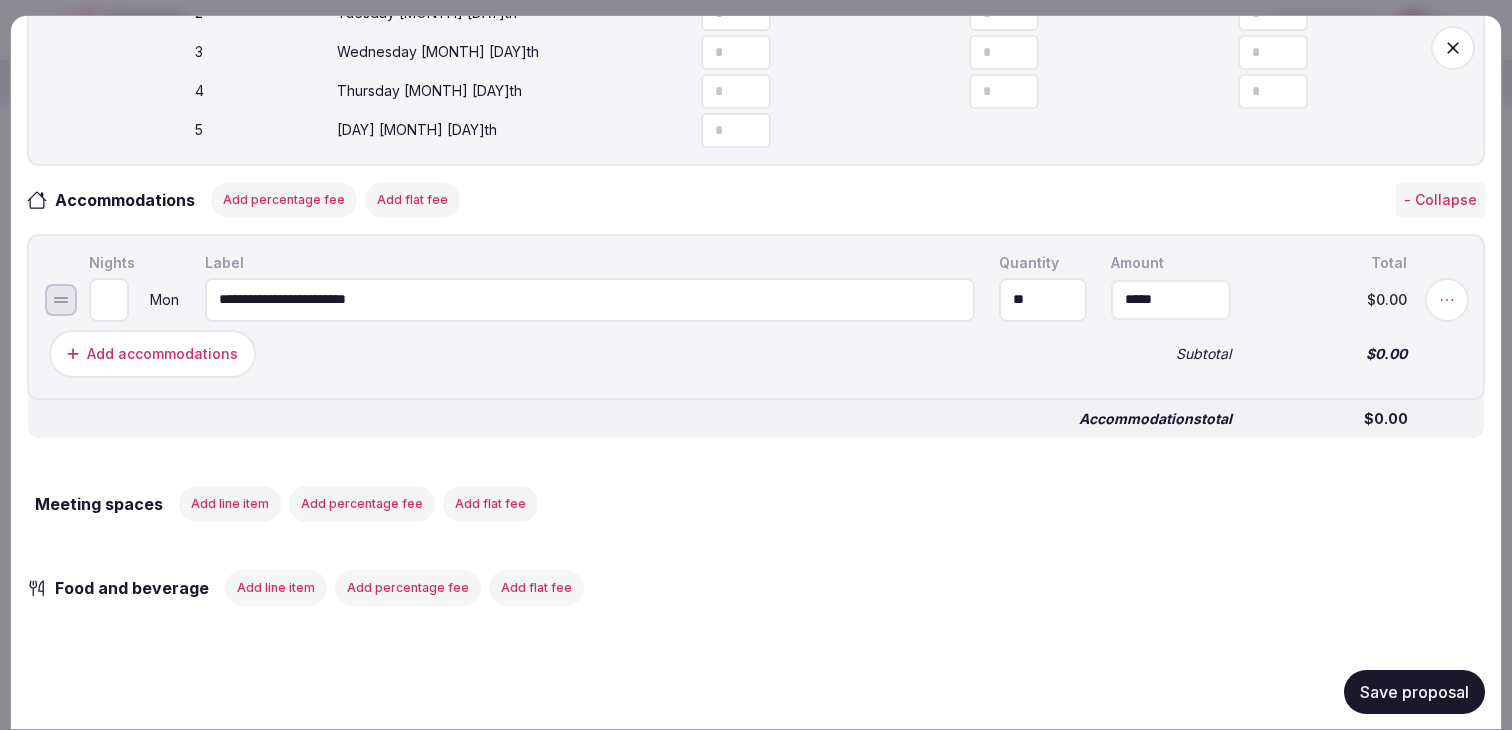 type on "*" 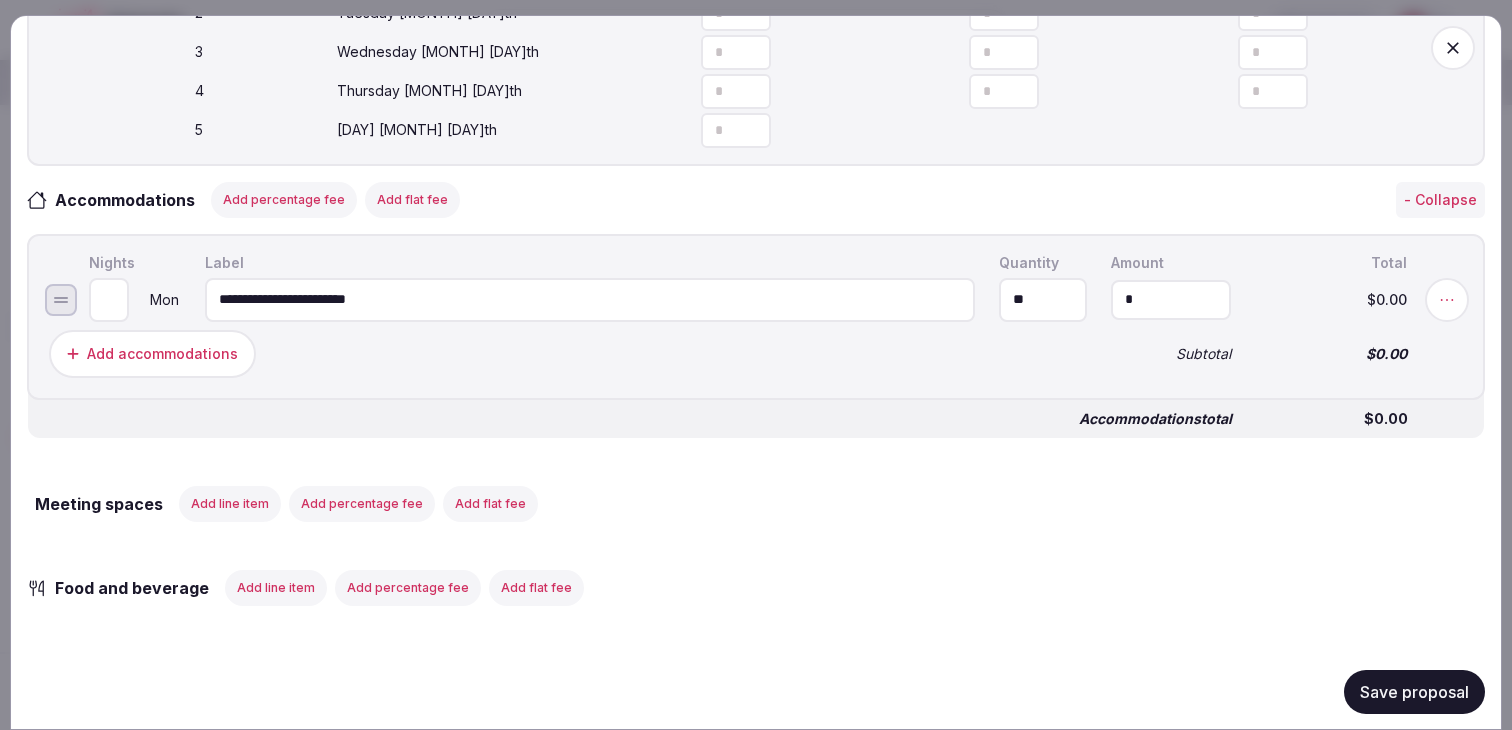 click on "*" at bounding box center [1171, 299] 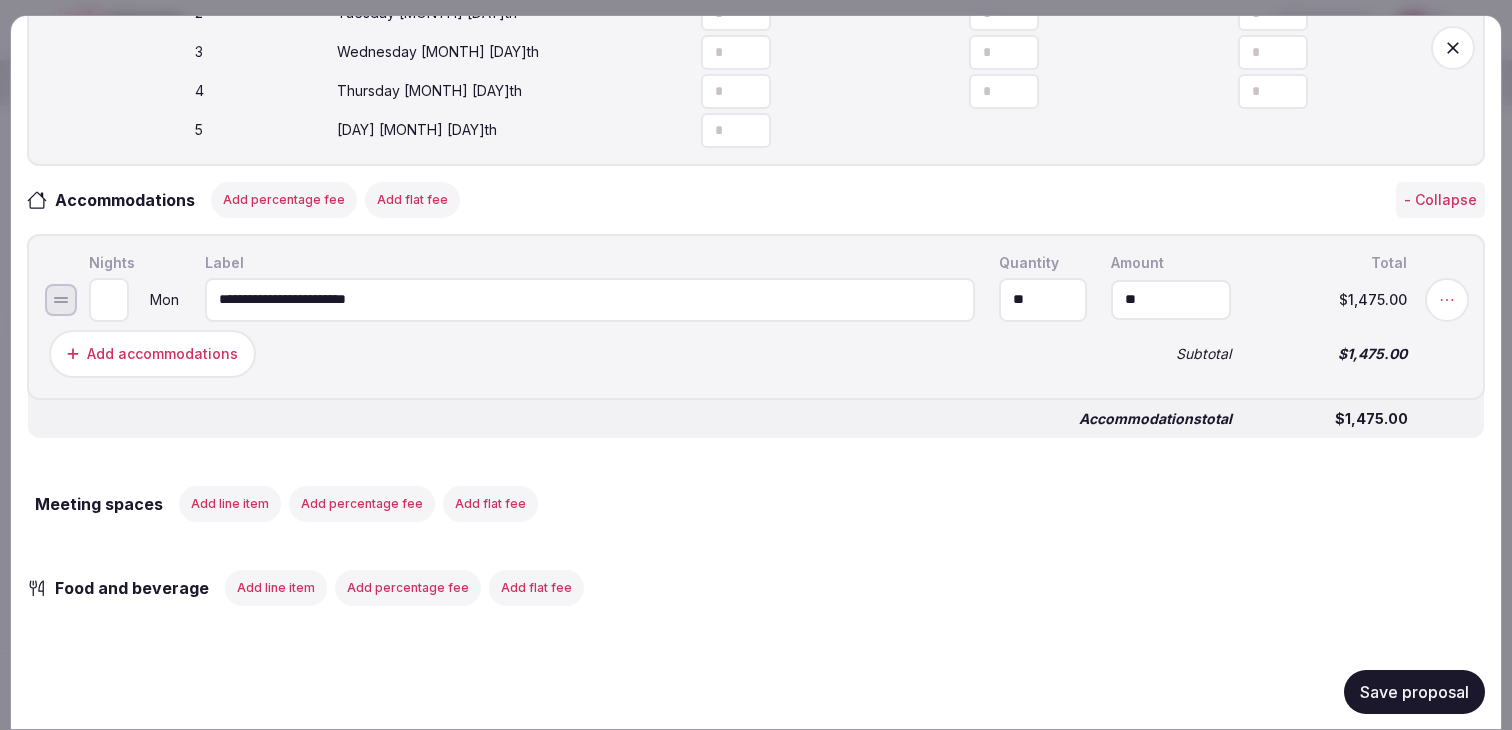type on "******" 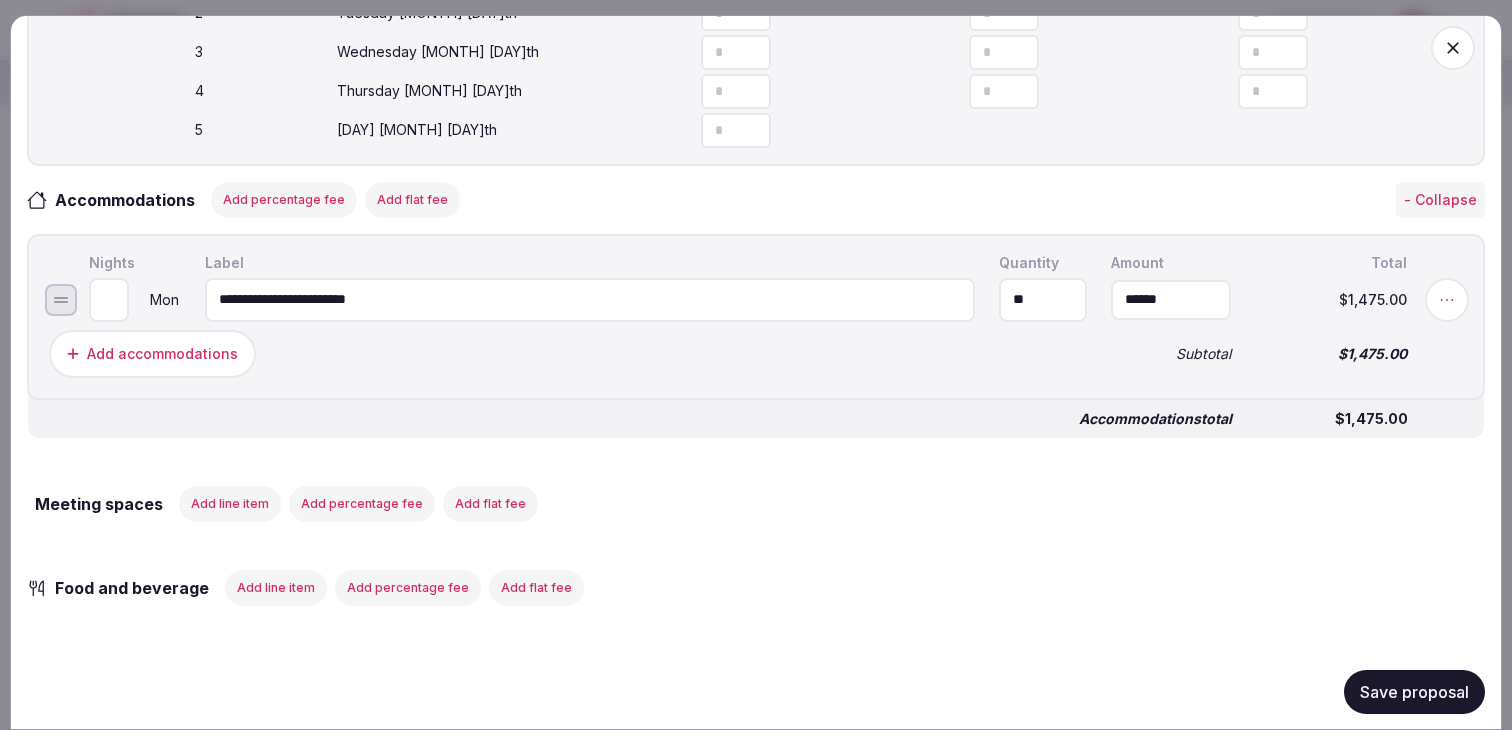 click on "Add accommodations Subtotal $1,475.00" at bounding box center (756, 353) 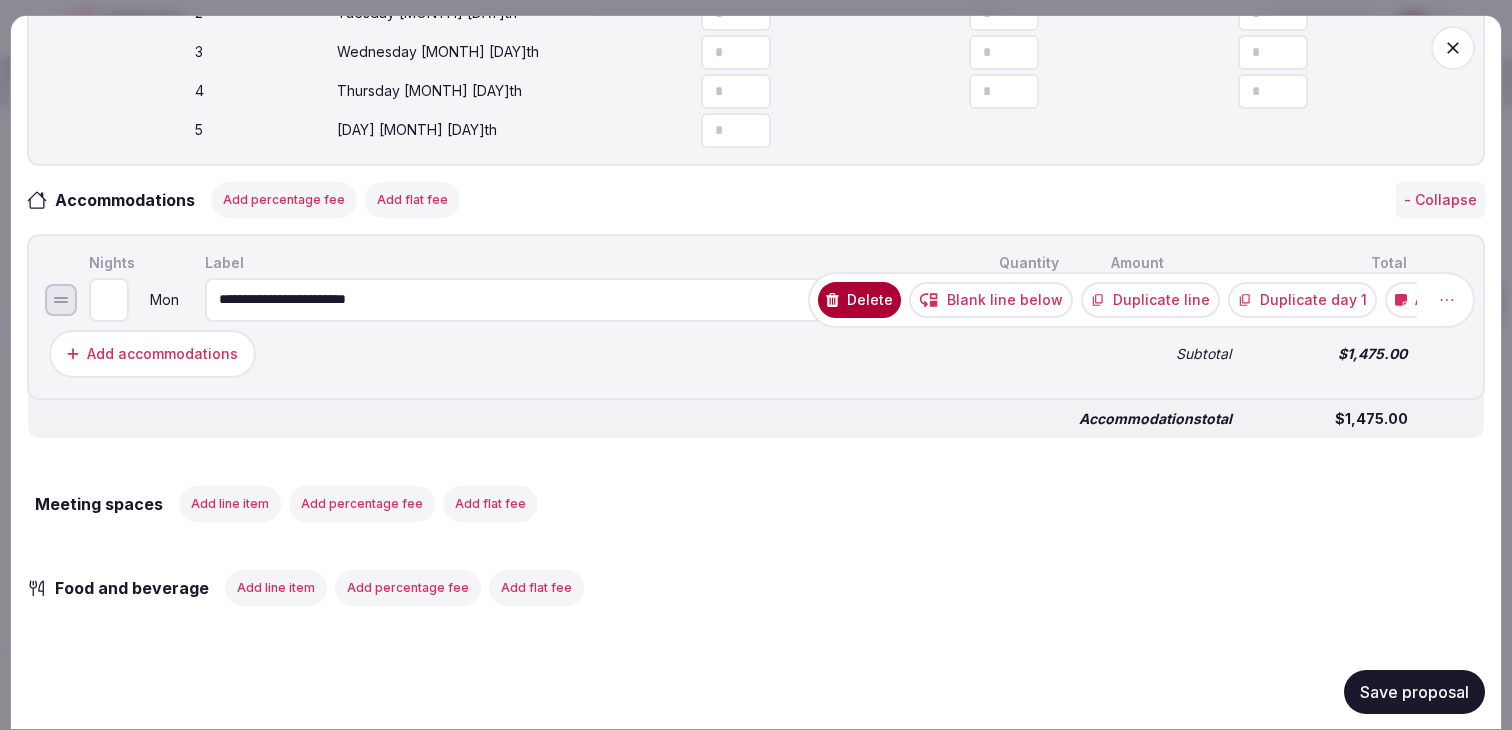 click 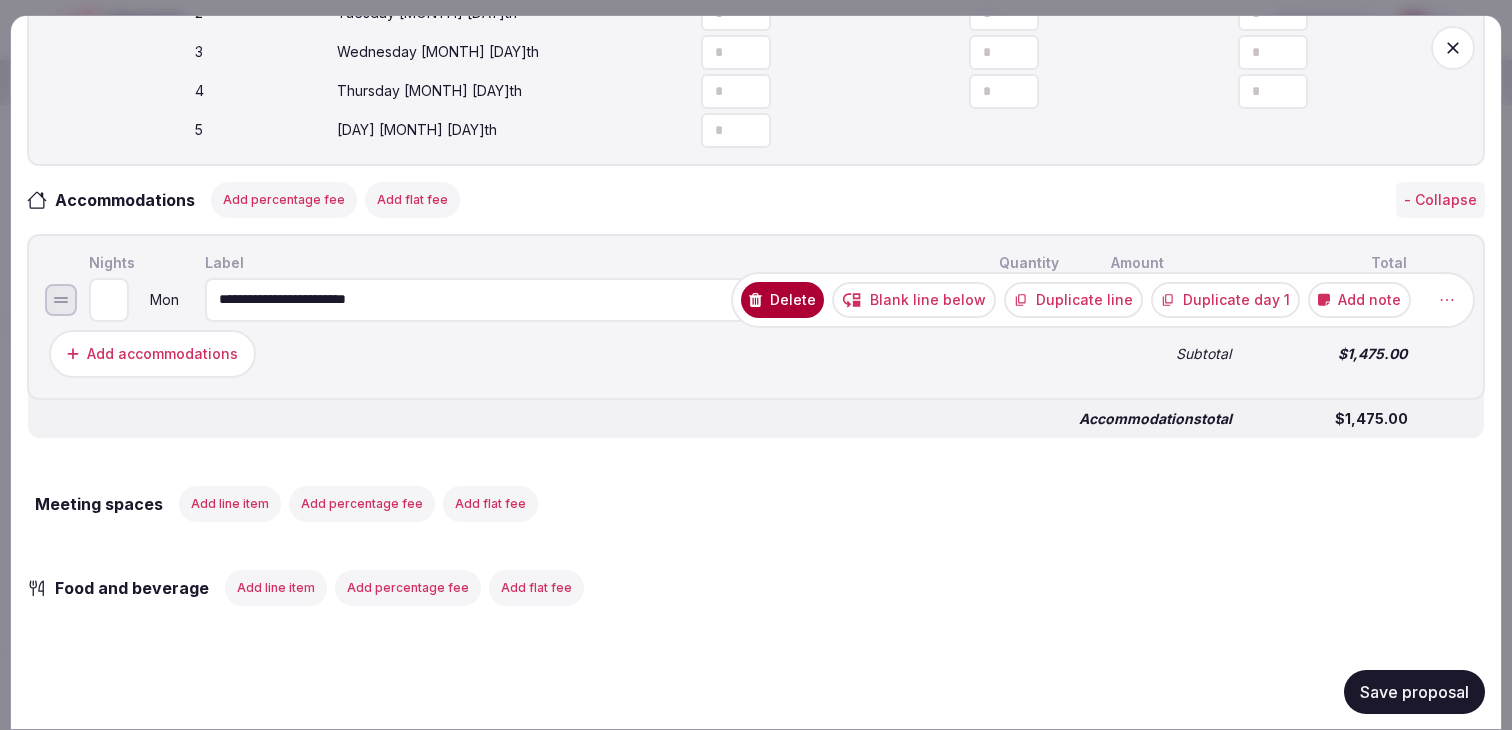 click on "Duplicate day 1" at bounding box center (1225, 299) 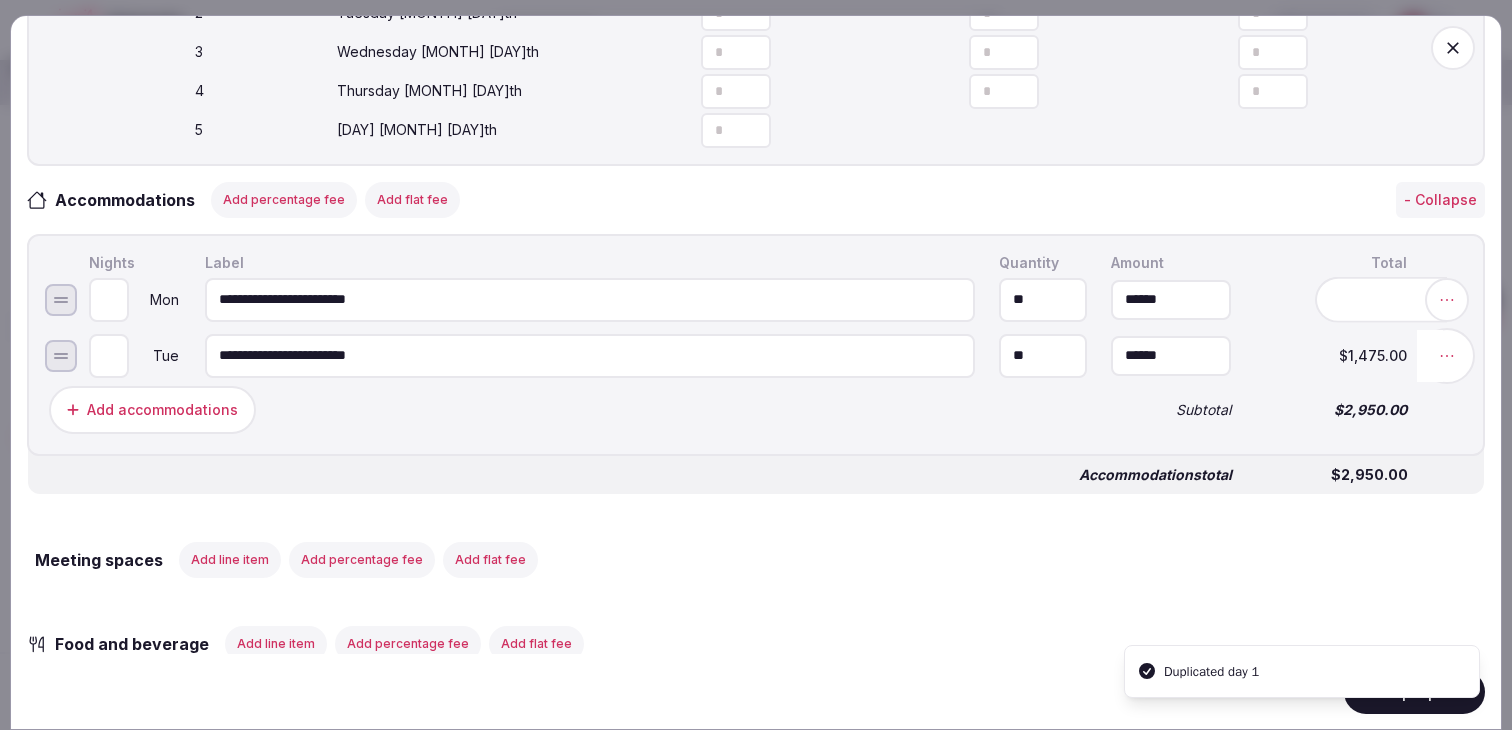 click at bounding box center (1447, 355) 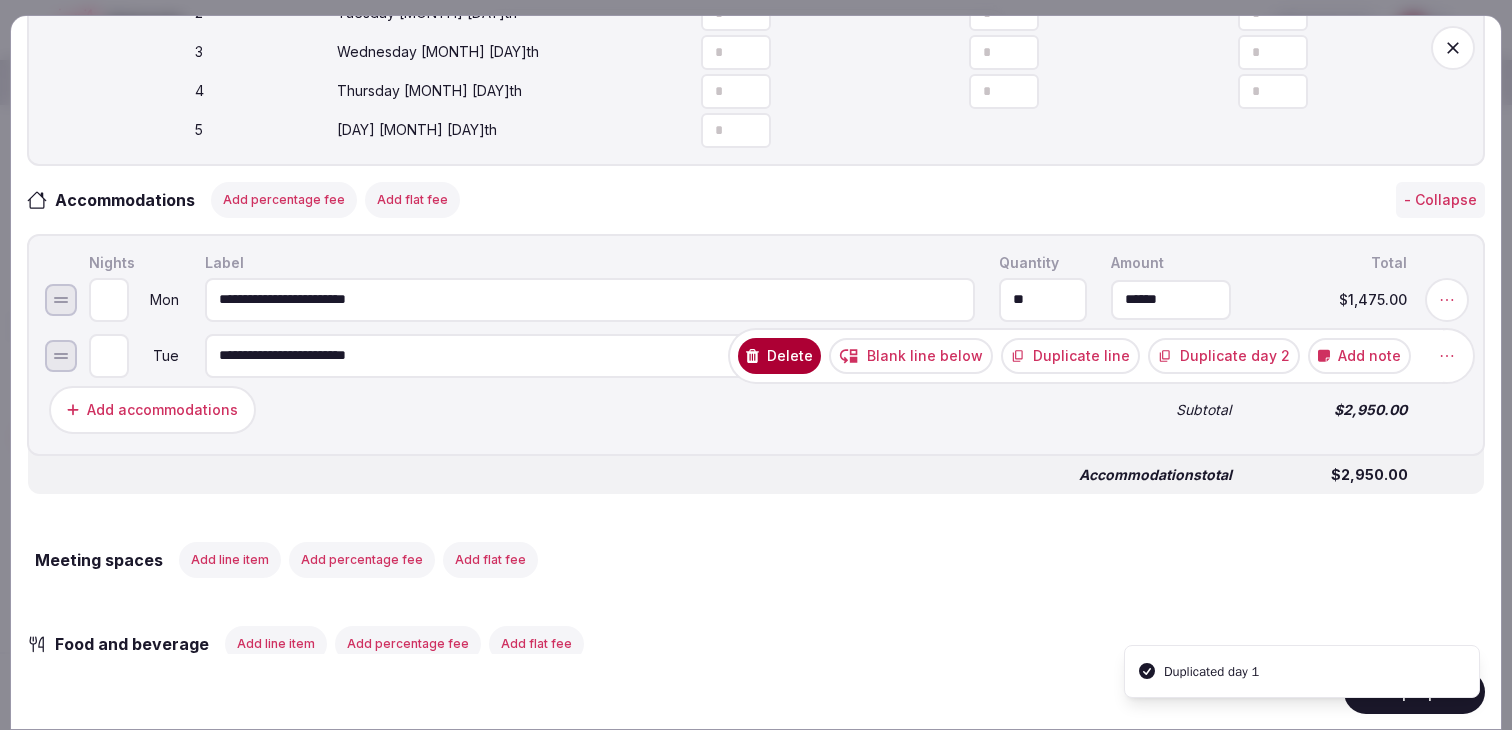 click on "Duplicate day 2" at bounding box center [1224, 355] 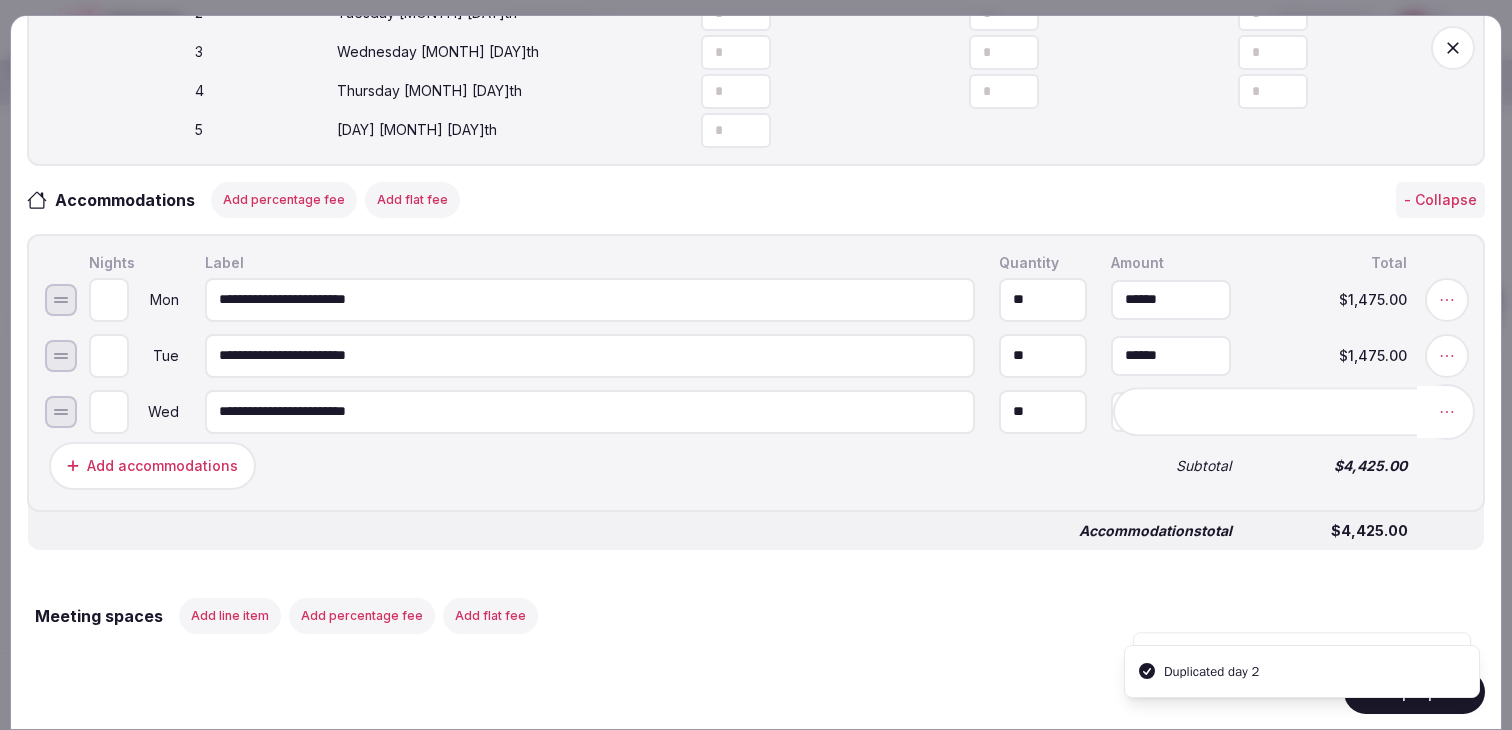 click 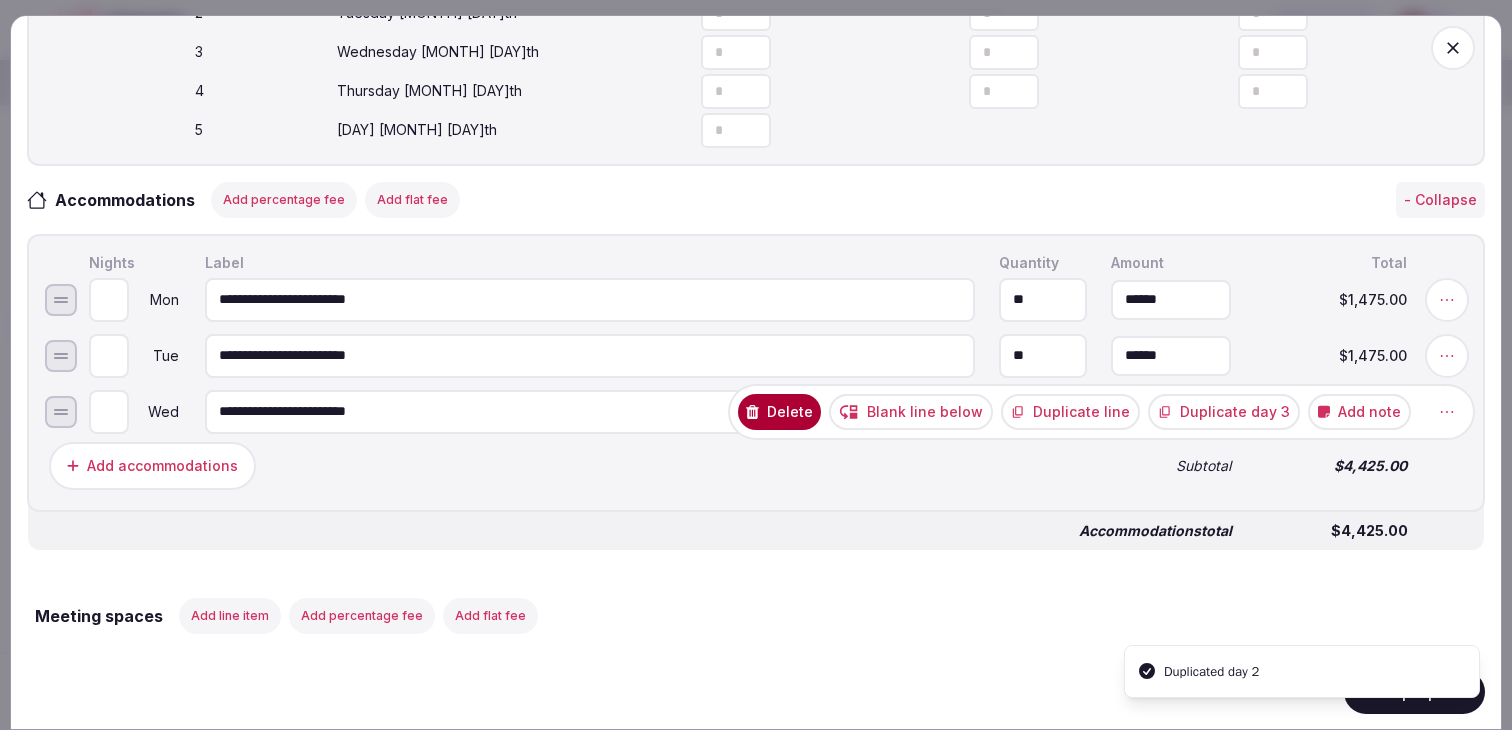 click on "Duplicate day 3" at bounding box center [1224, 411] 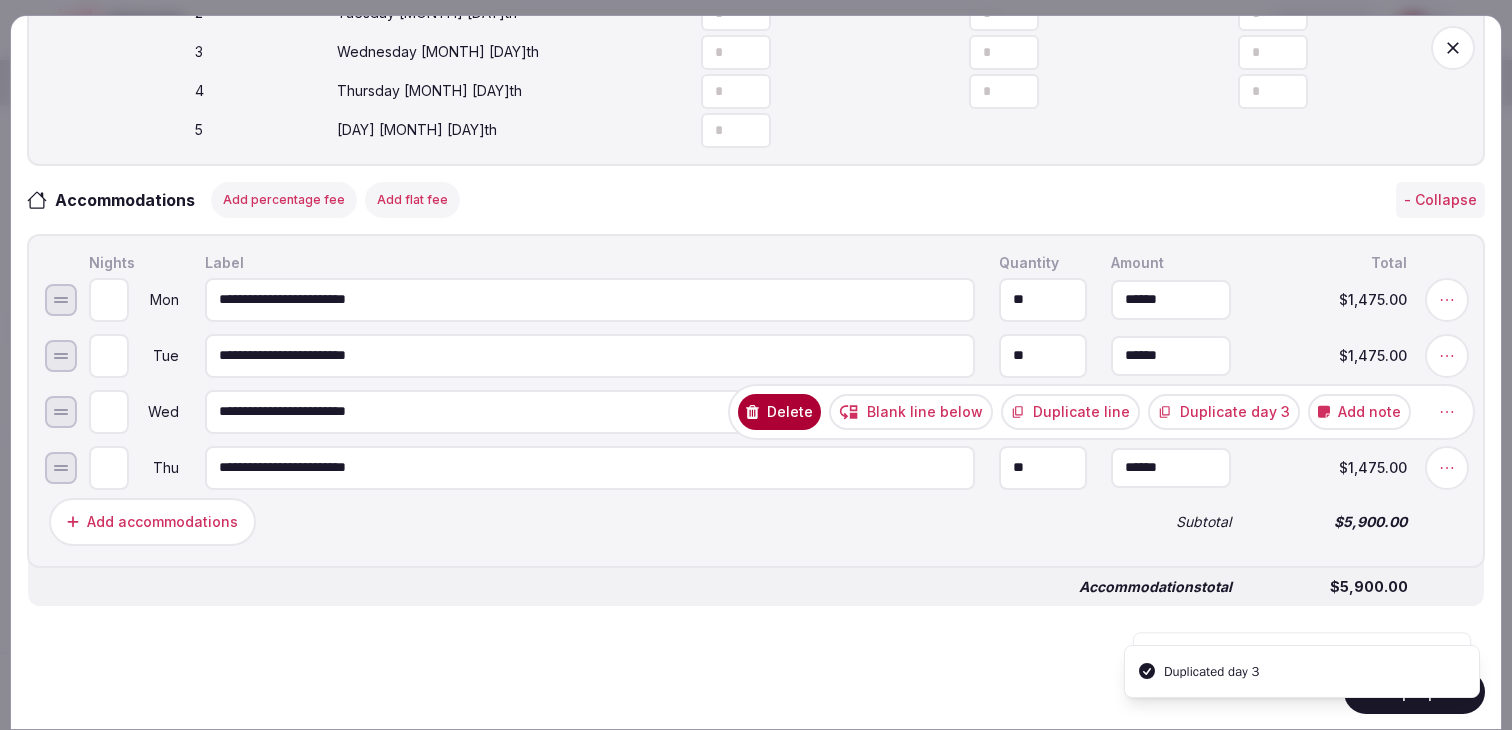 scroll, scrollTop: 811, scrollLeft: 0, axis: vertical 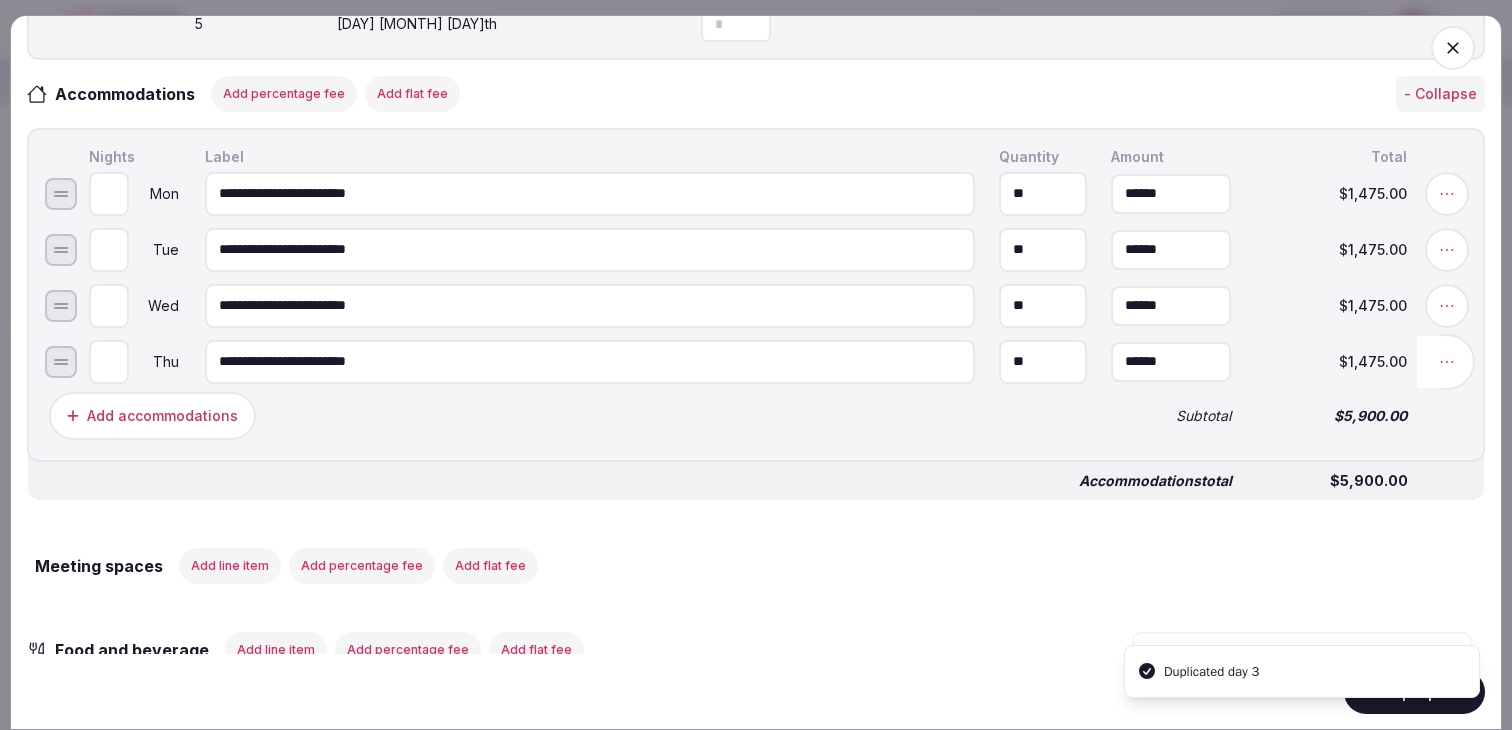 click 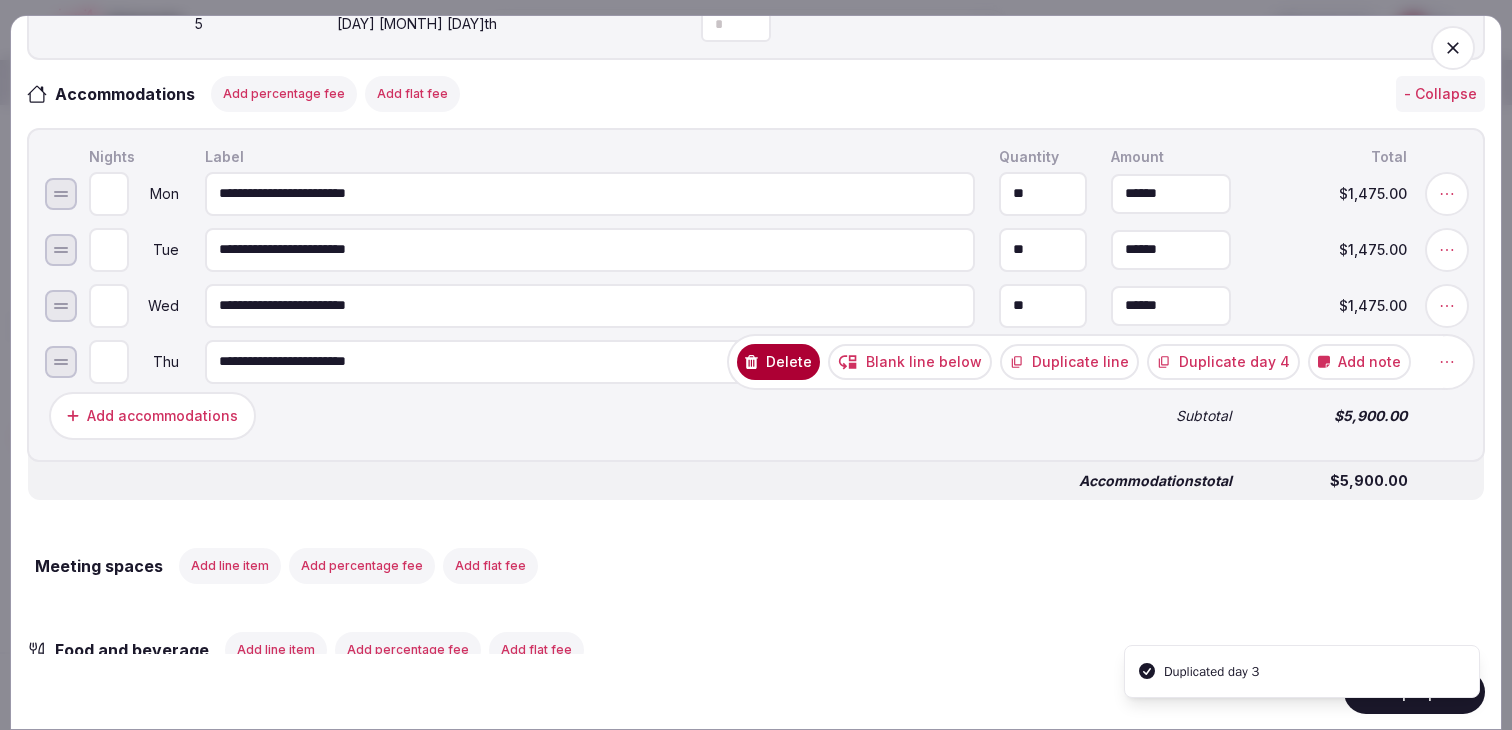 click on "Duplicate day 4" at bounding box center (1223, 361) 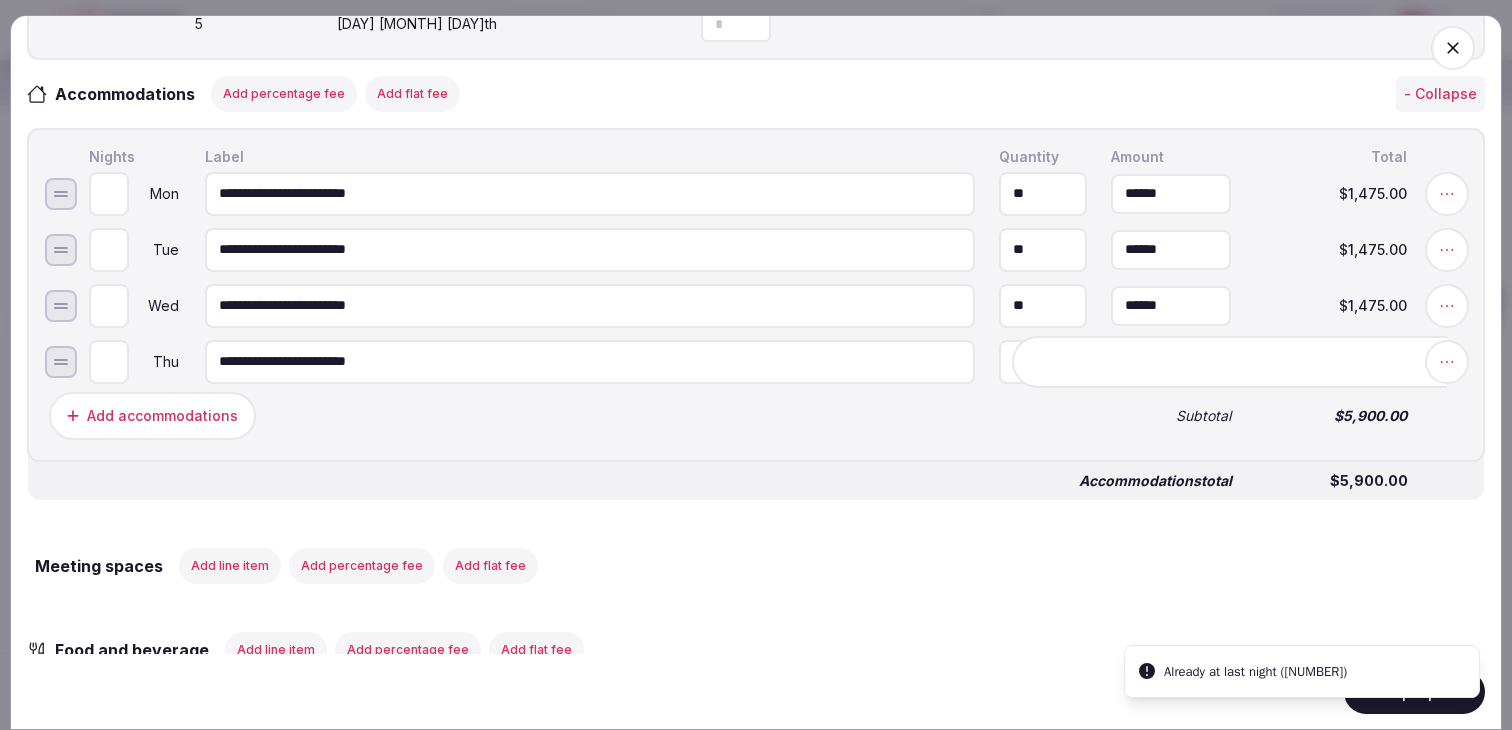 click on "Add accommodations Subtotal $5,900.00" at bounding box center [756, 415] 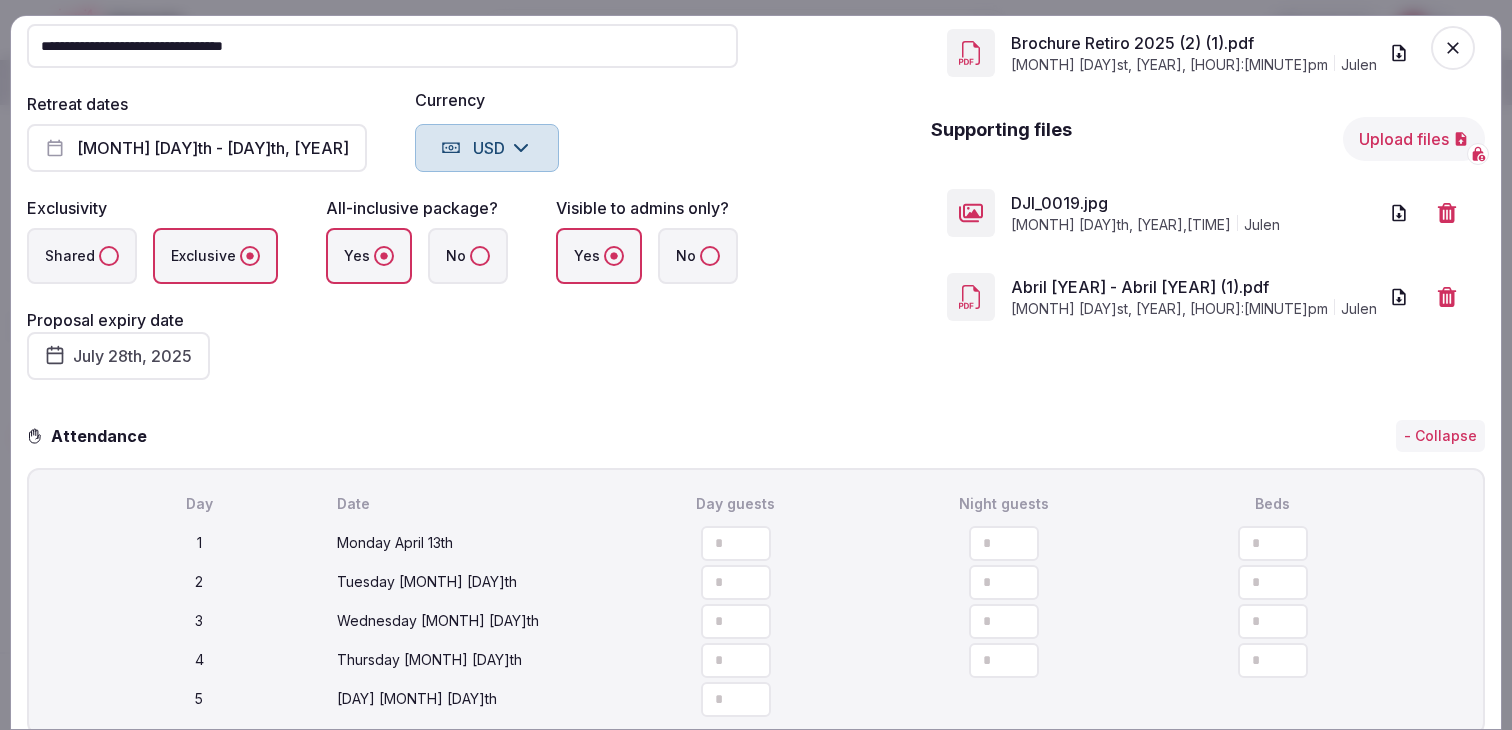 scroll, scrollTop: 110, scrollLeft: 0, axis: vertical 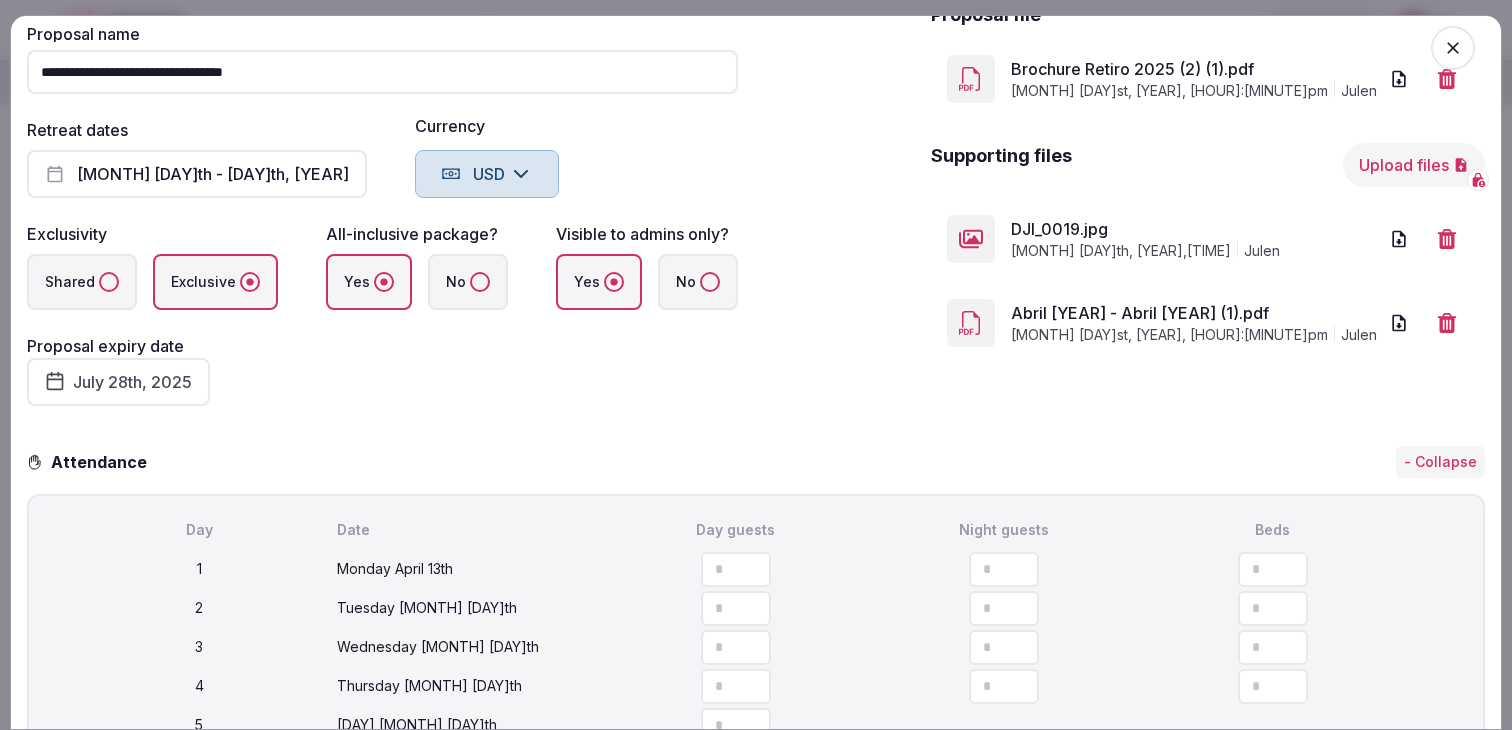 click on "Retreat dates Apr 13th - 17th, 2026" at bounding box center (197, 158) 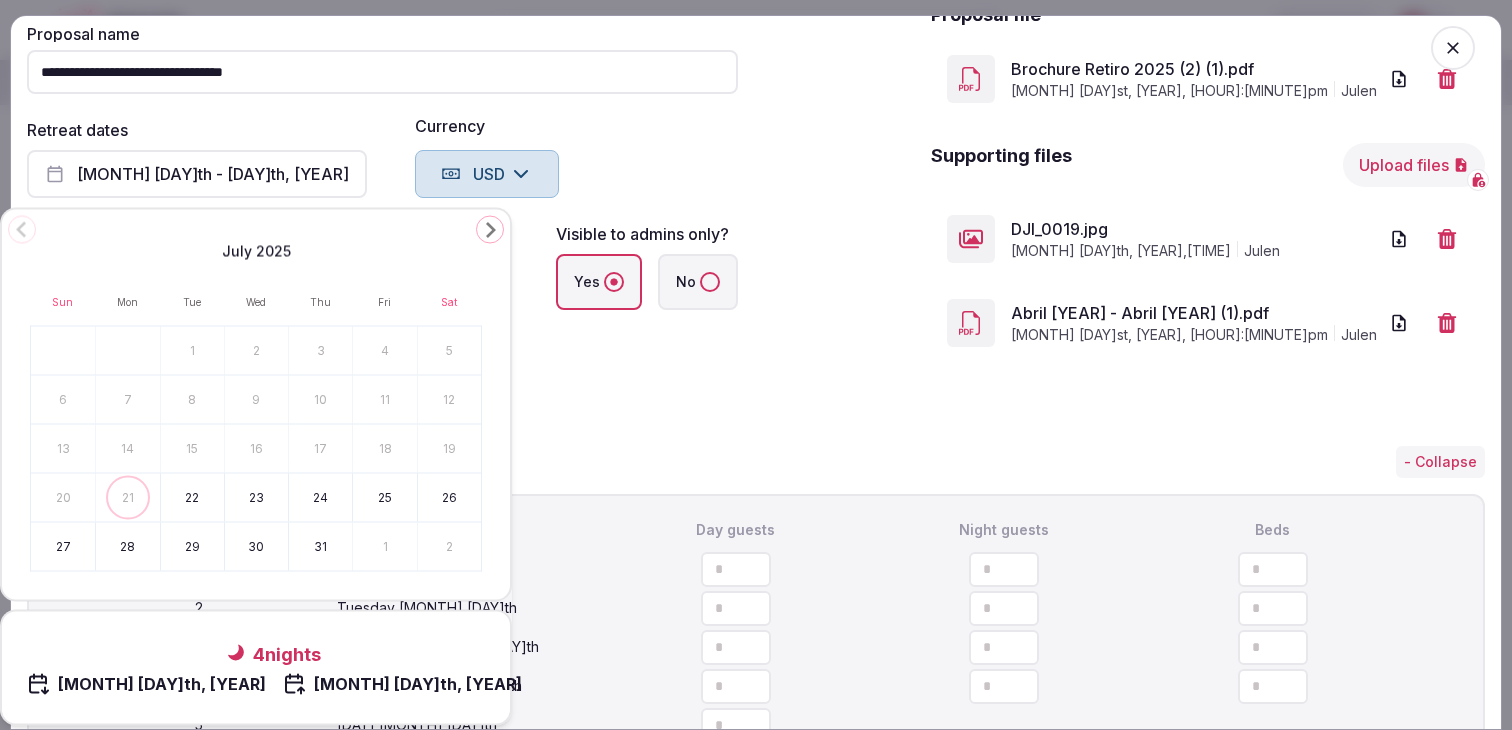 click on "Retreat dates Apr 13th - 17th, 2026 Currency USD" at bounding box center (382, 158) 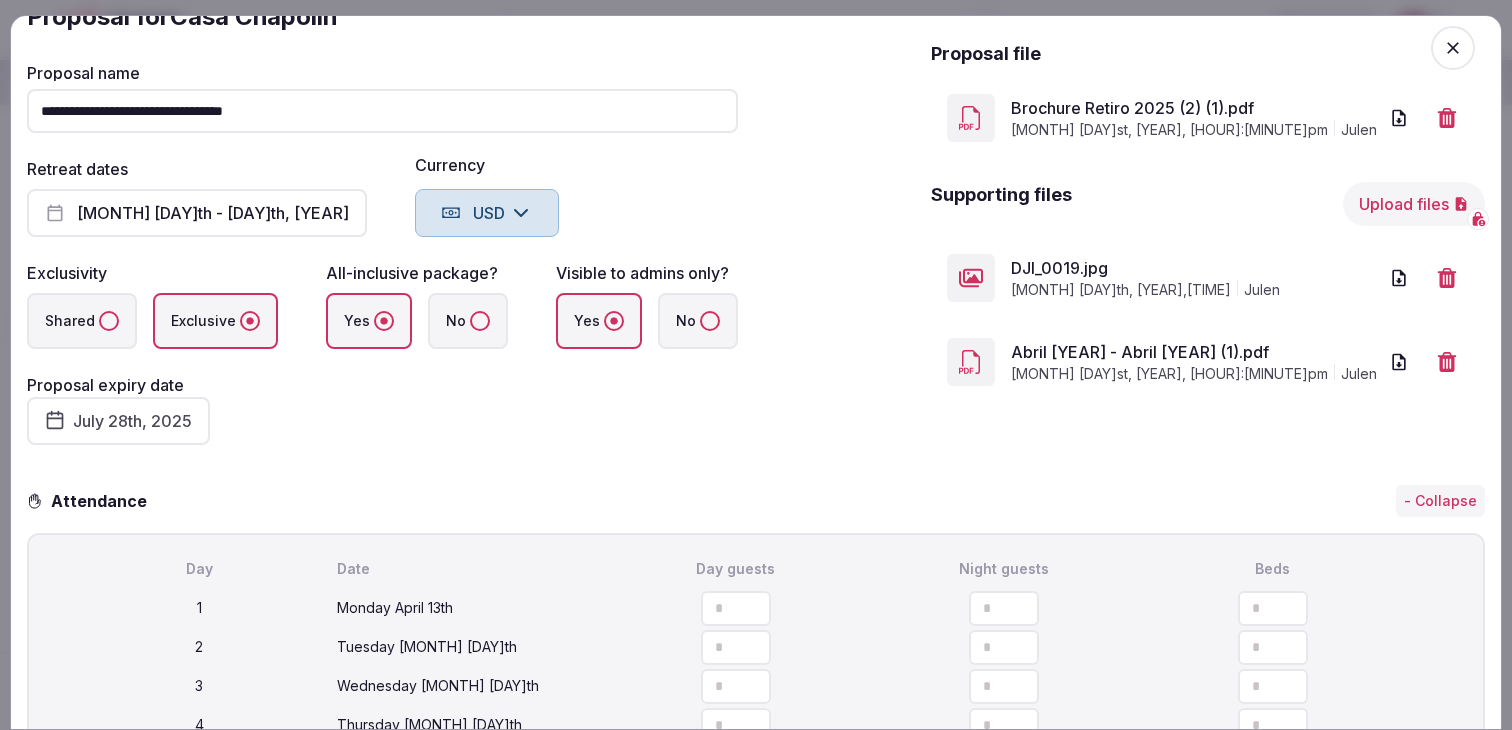 scroll, scrollTop: 12, scrollLeft: 0, axis: vertical 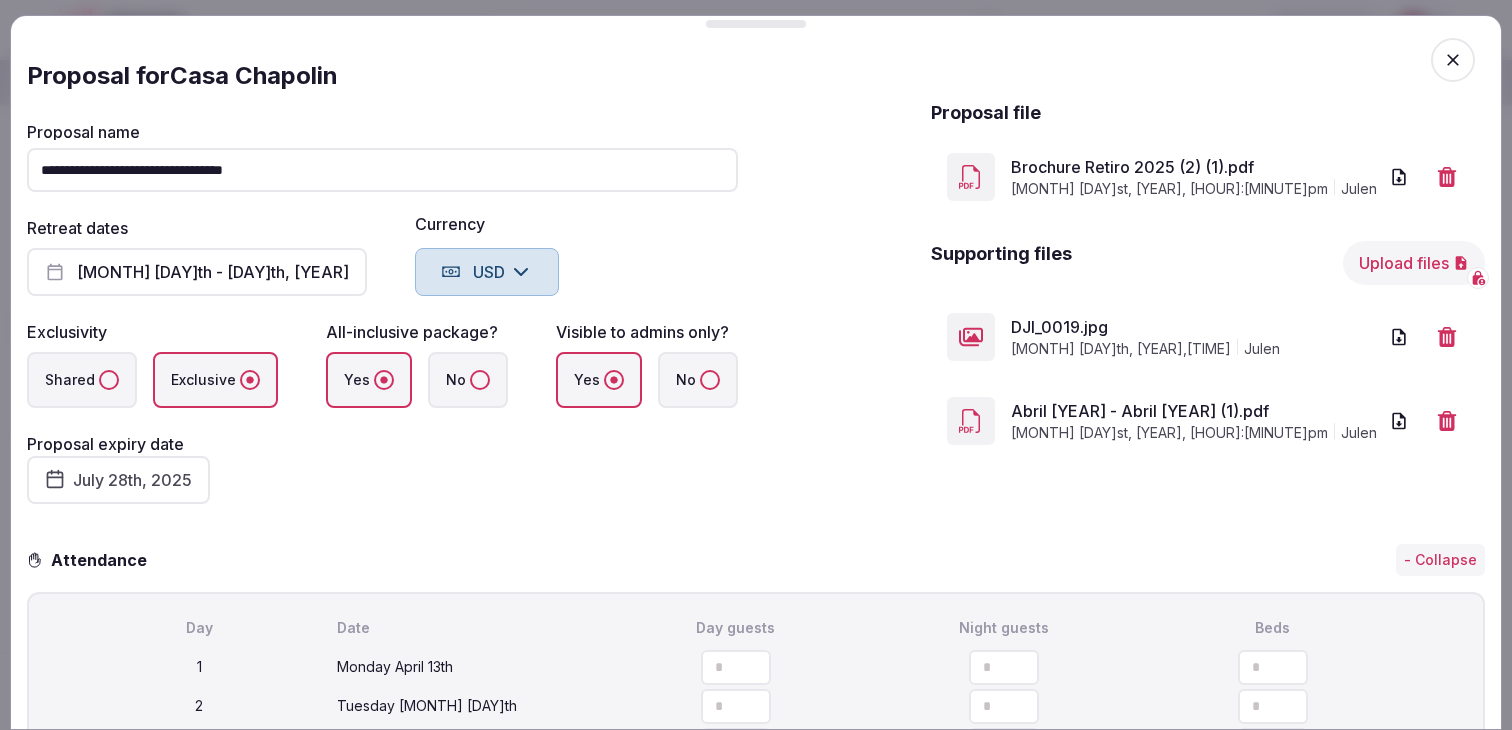 click on "Apr 13th - 17th, 2026" at bounding box center (197, 272) 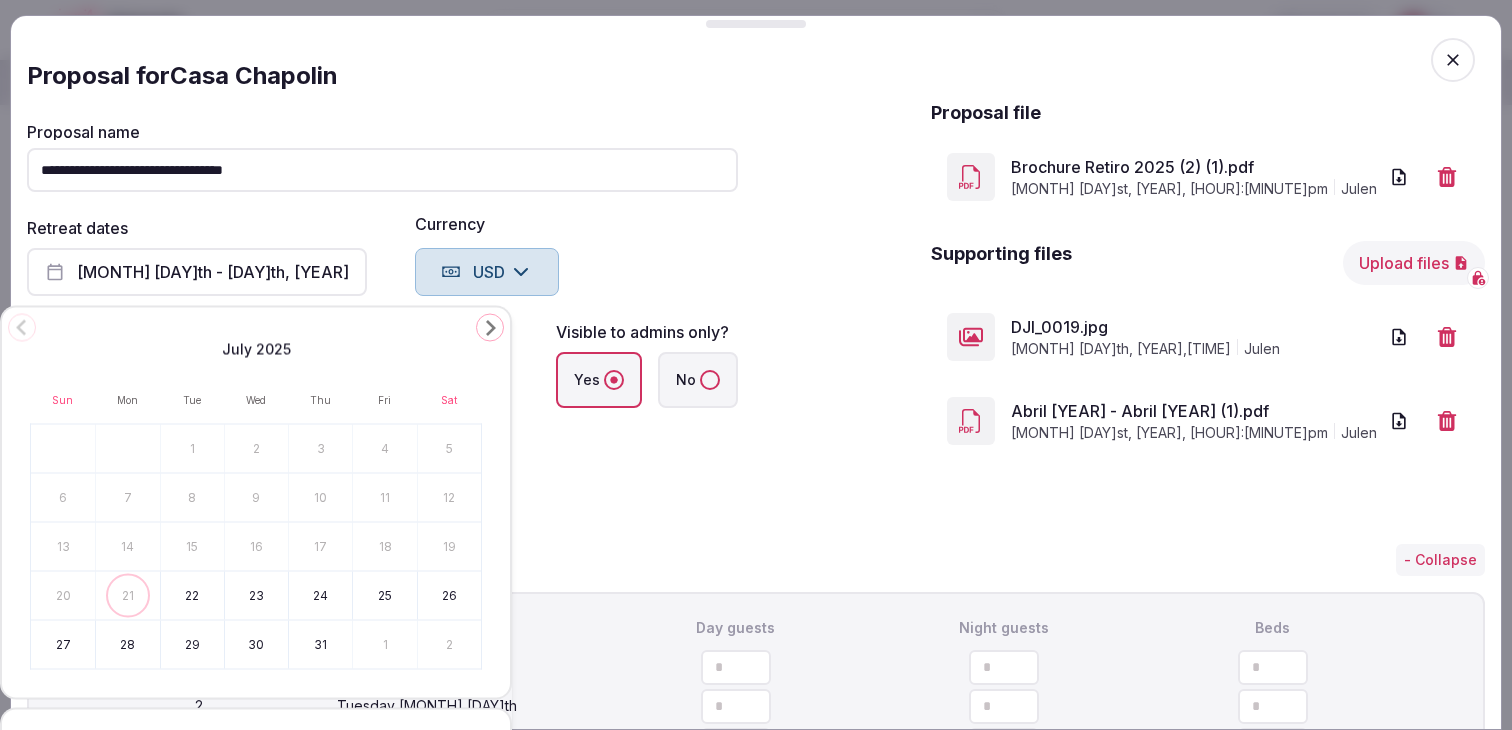 click 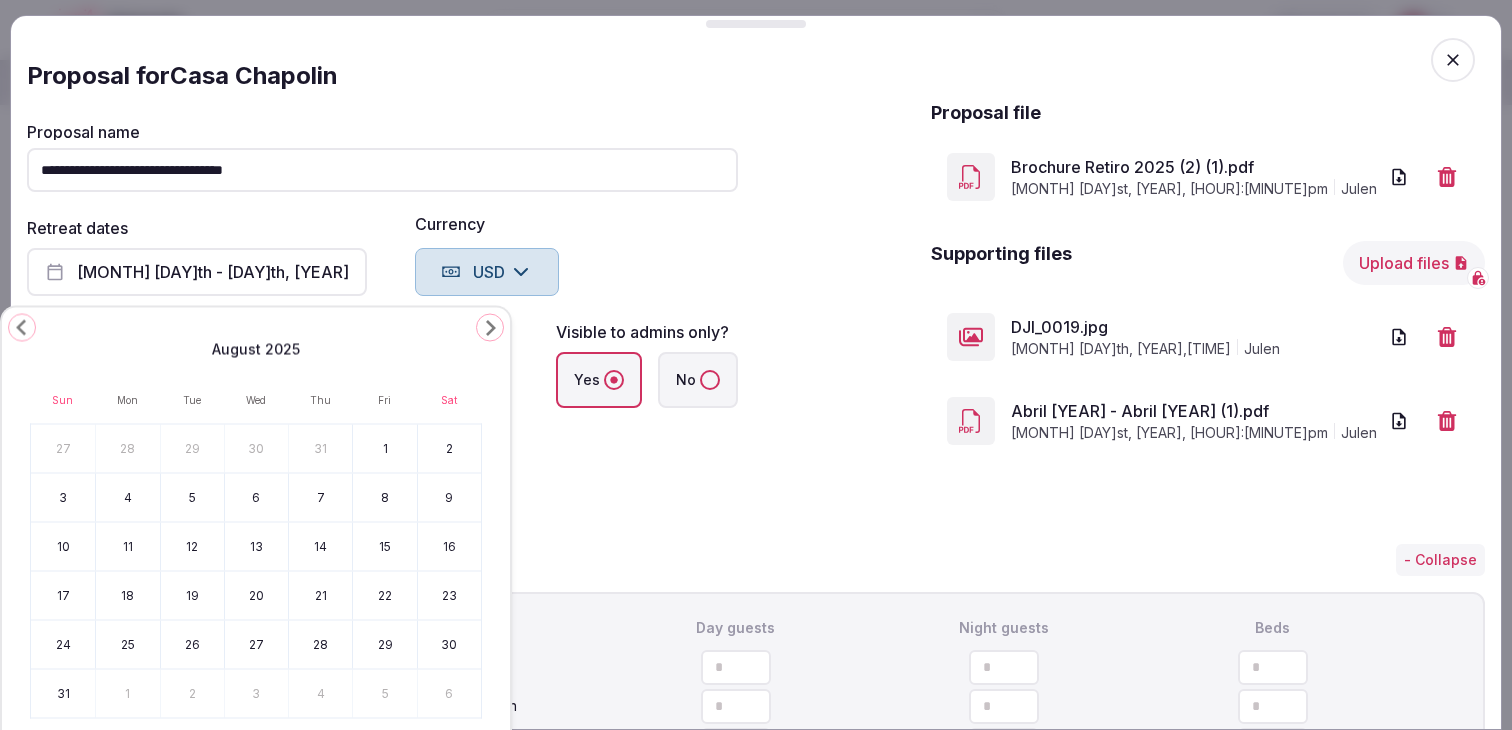 click 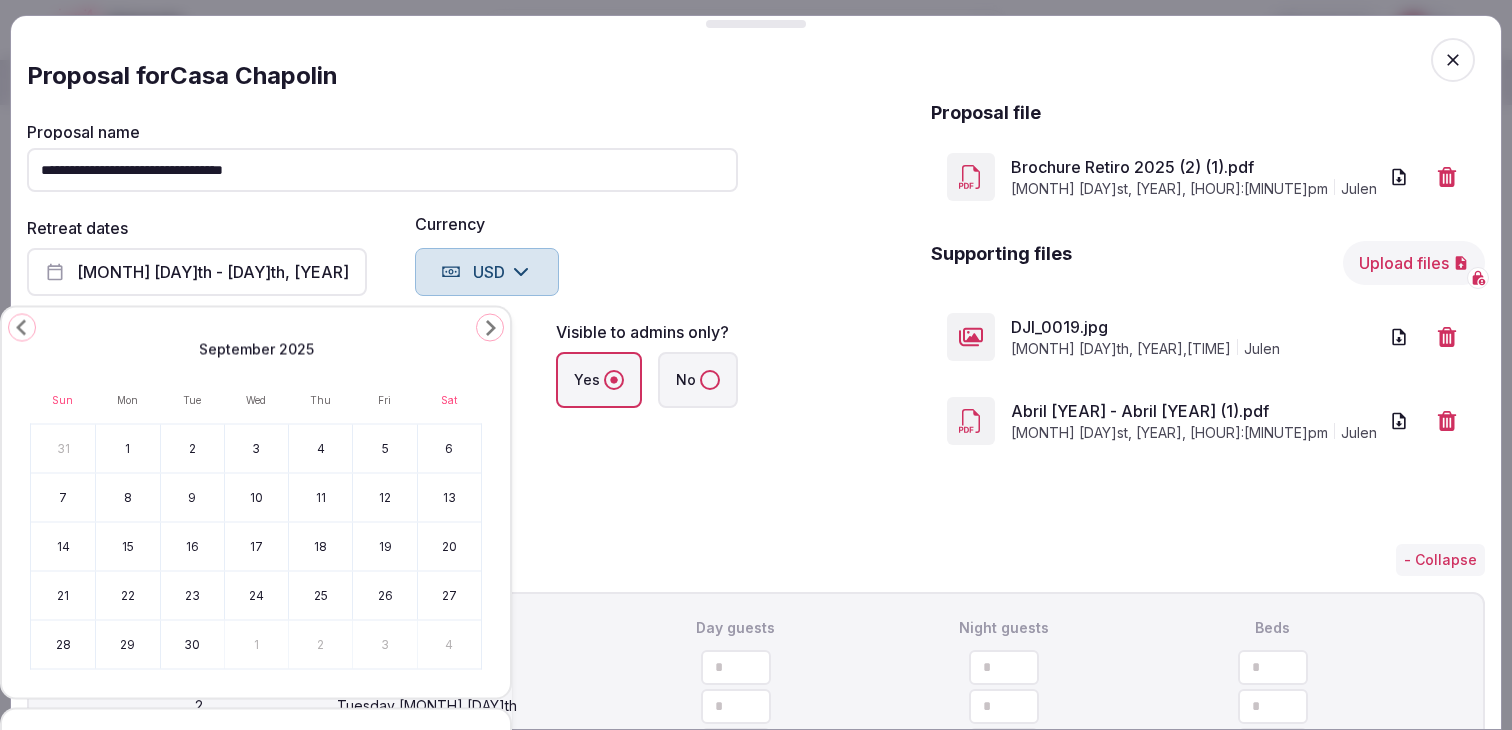 click 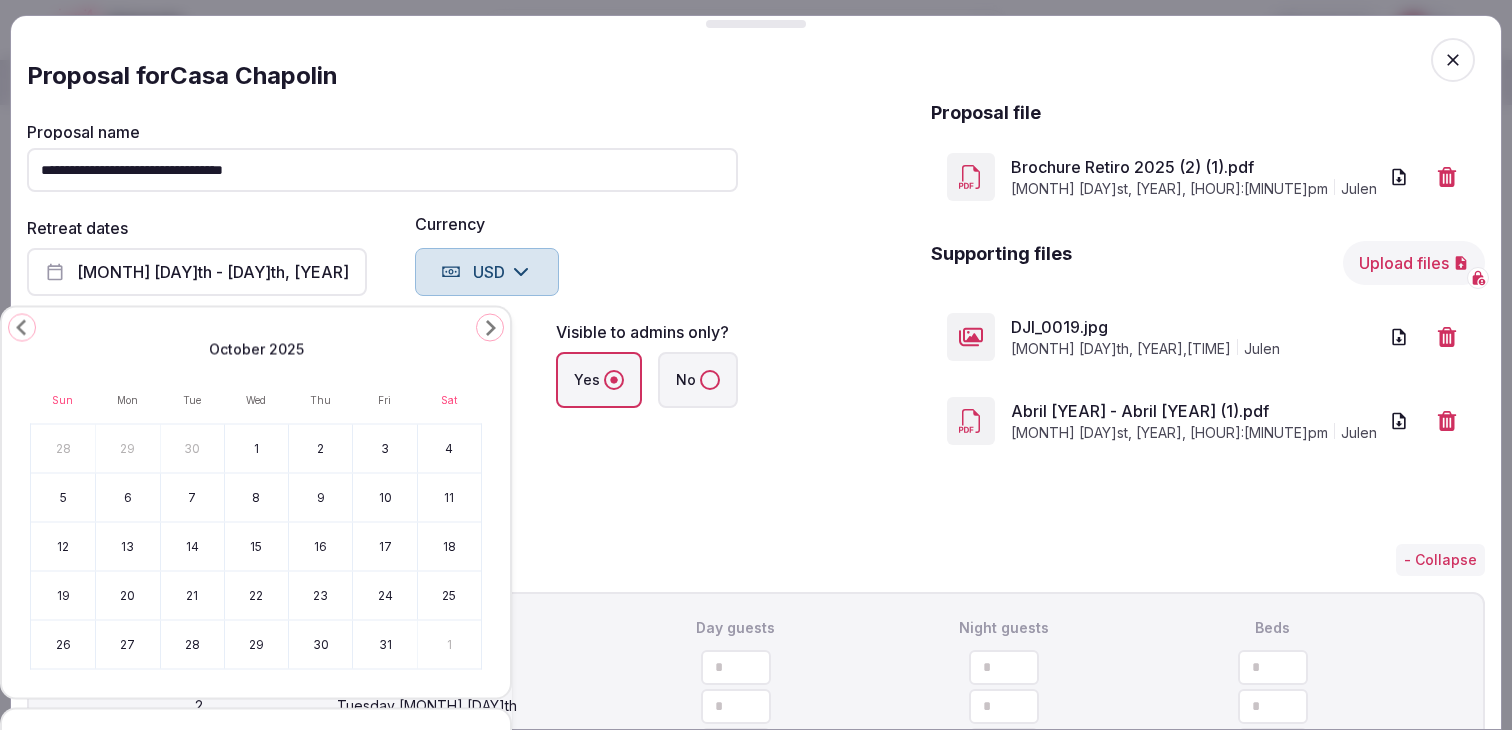 click 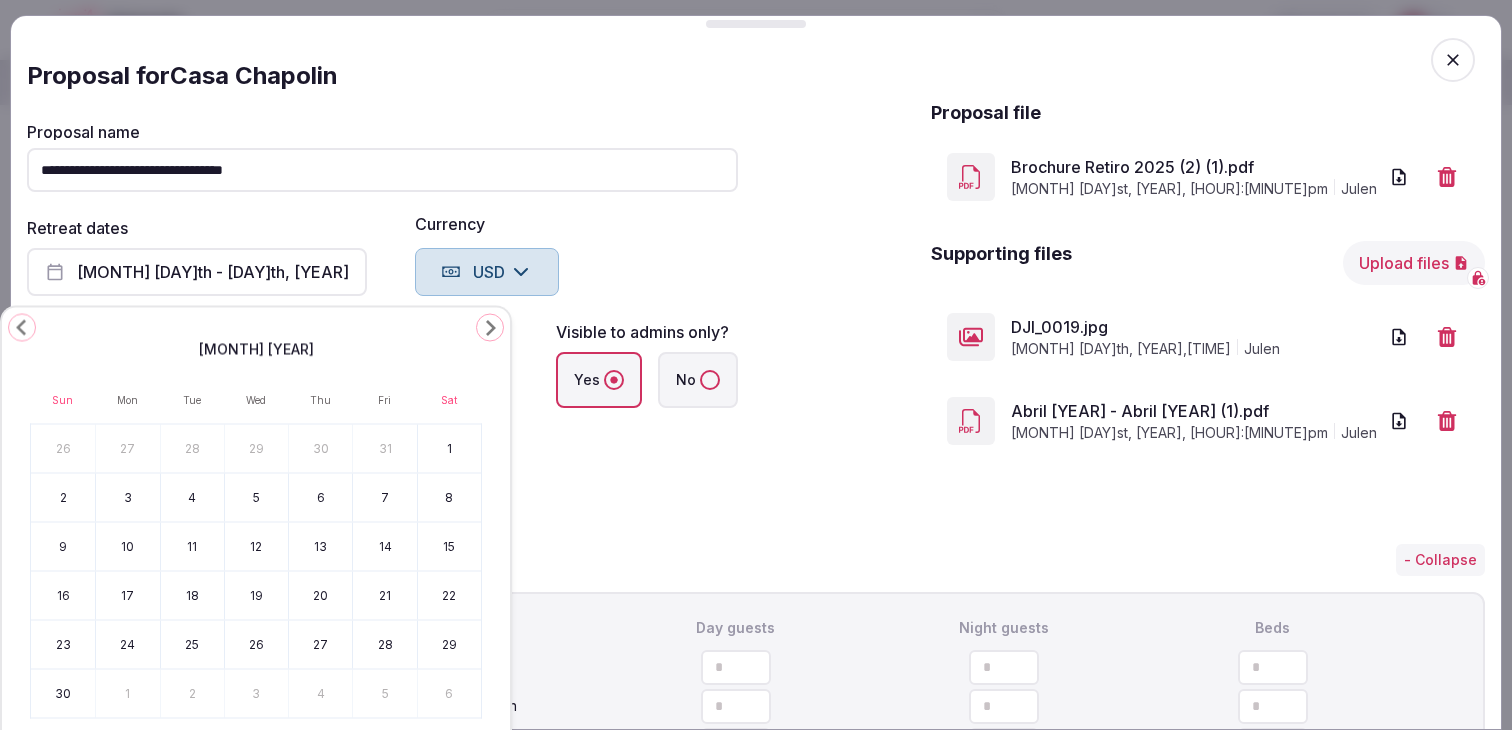 click 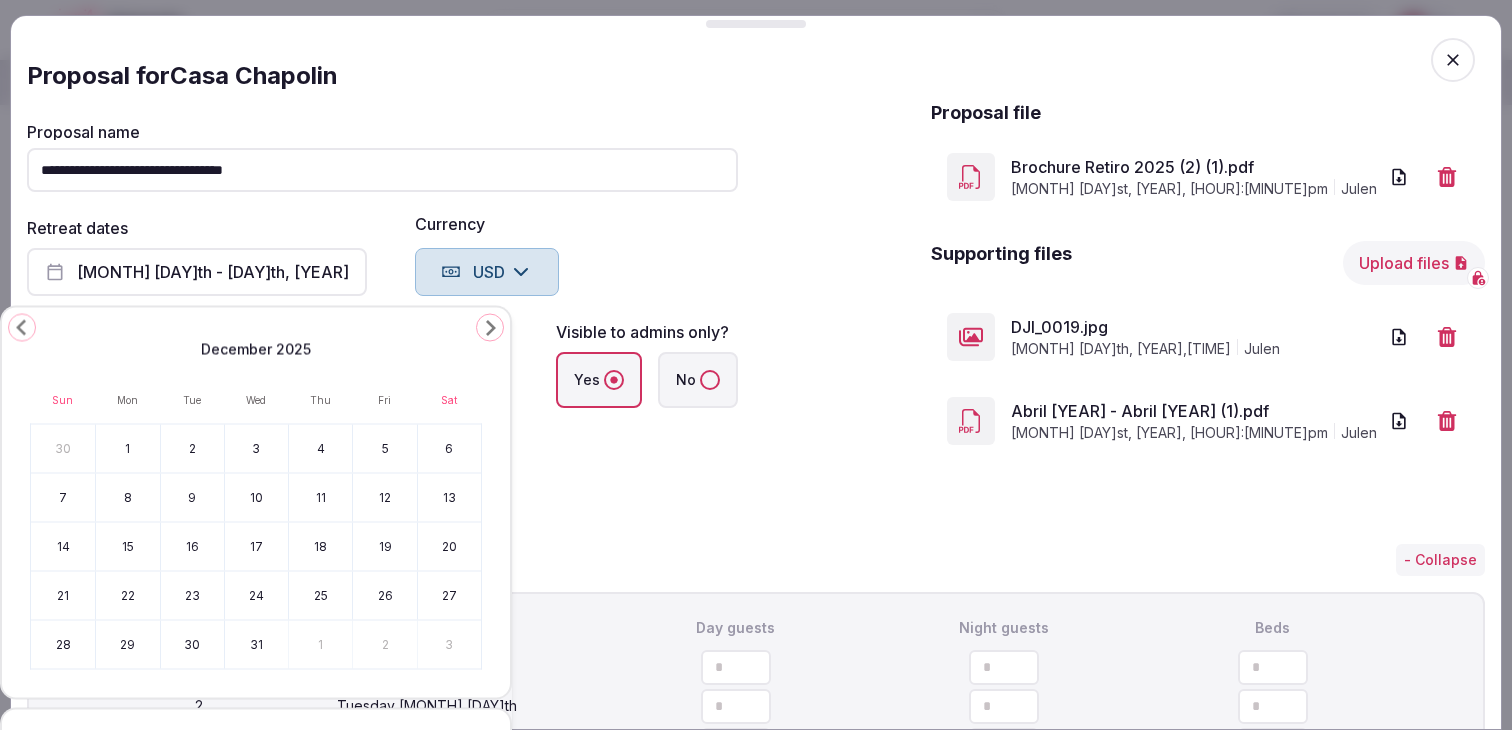 click 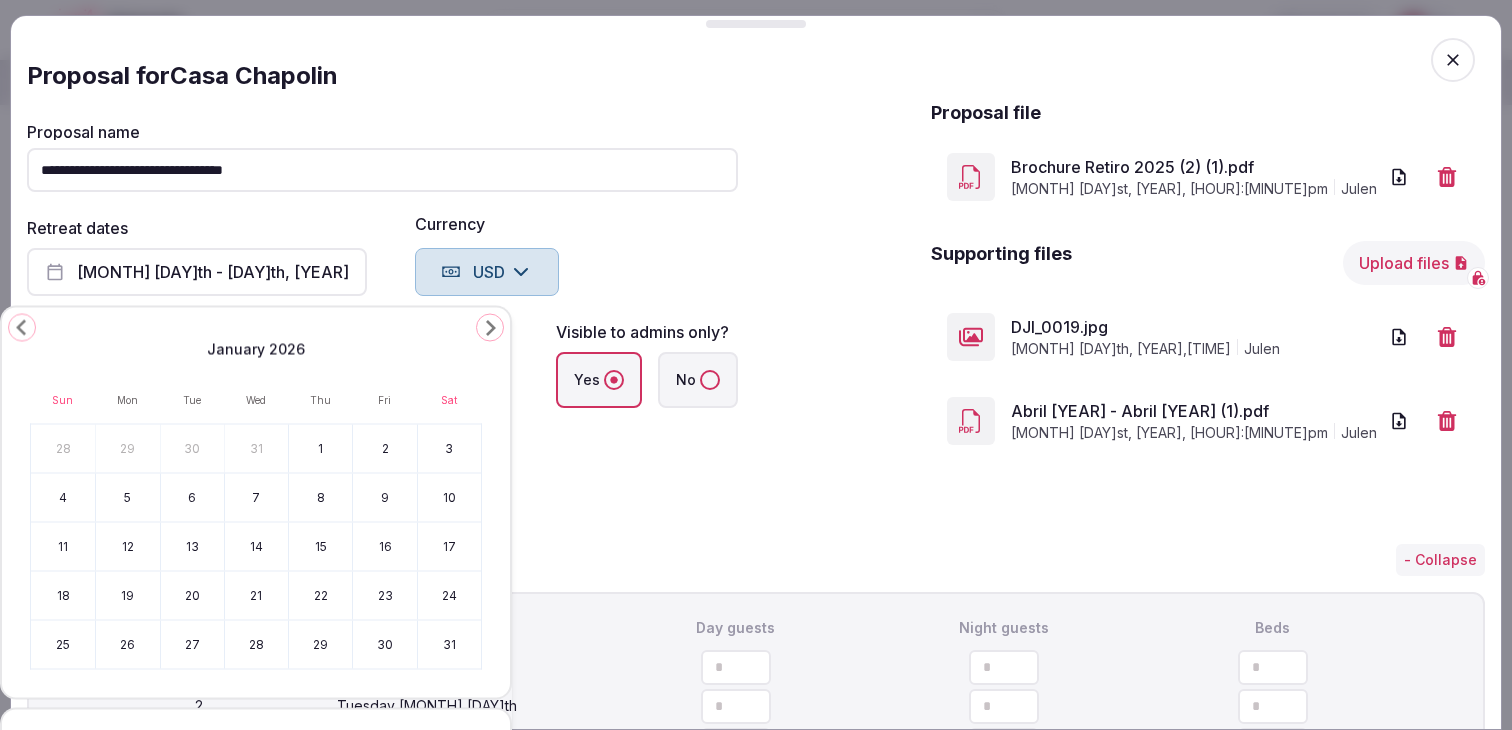 click 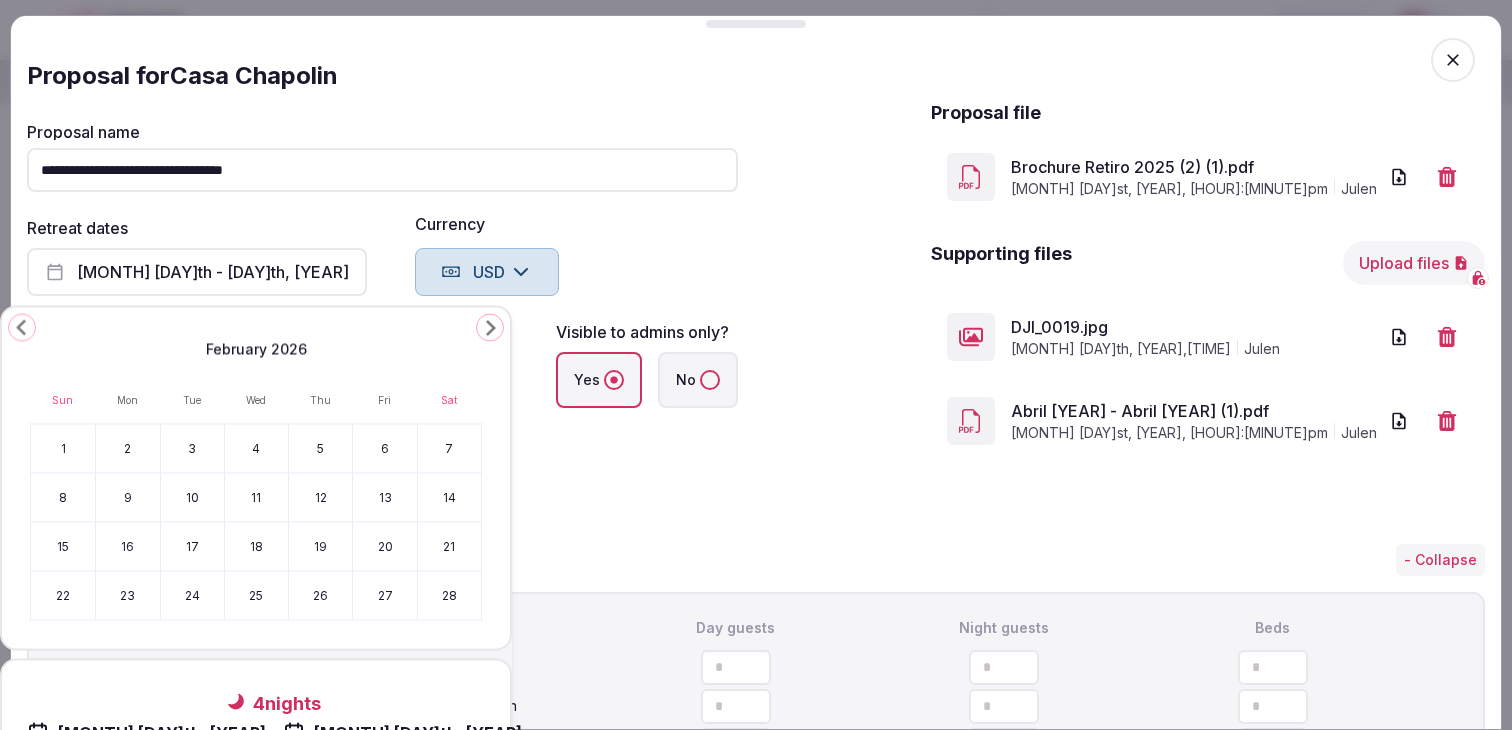 click 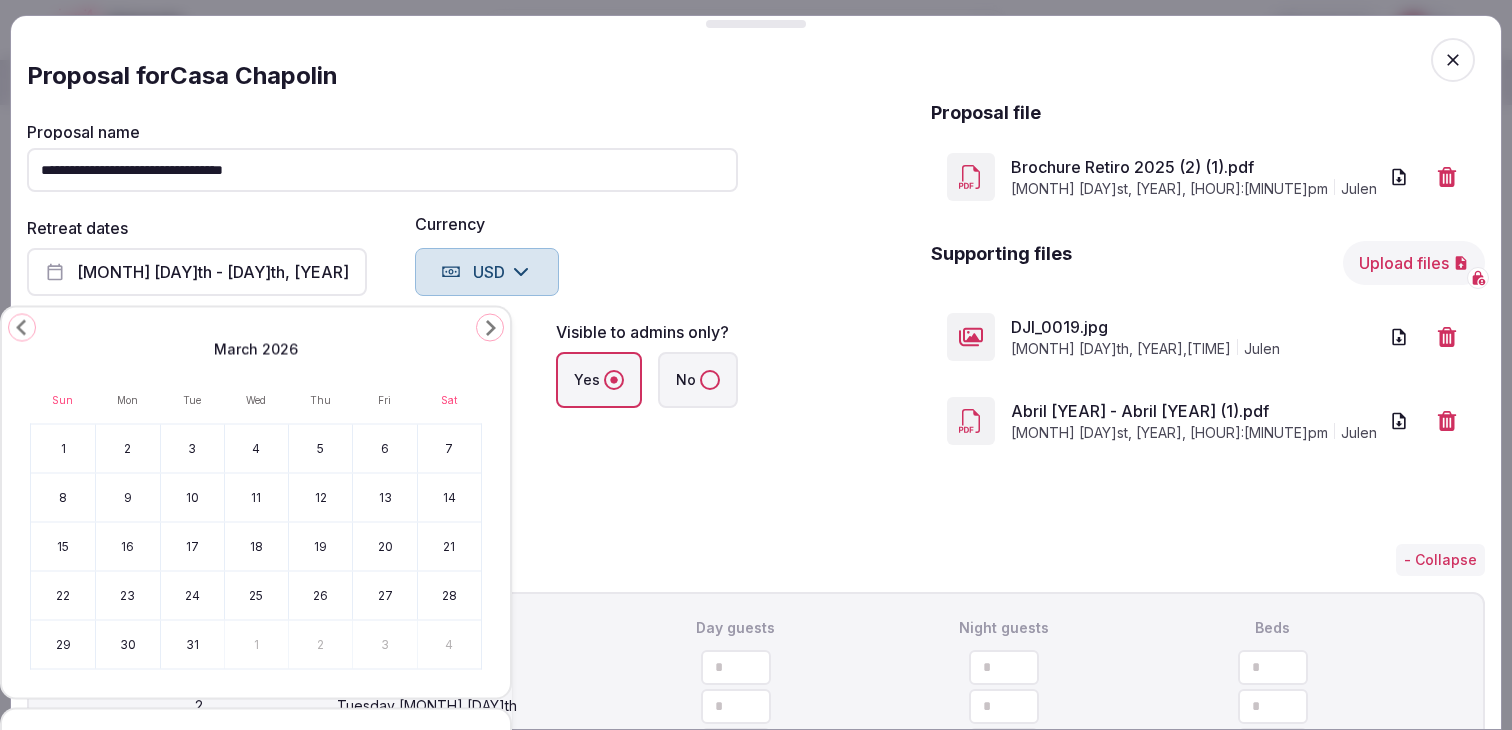 click 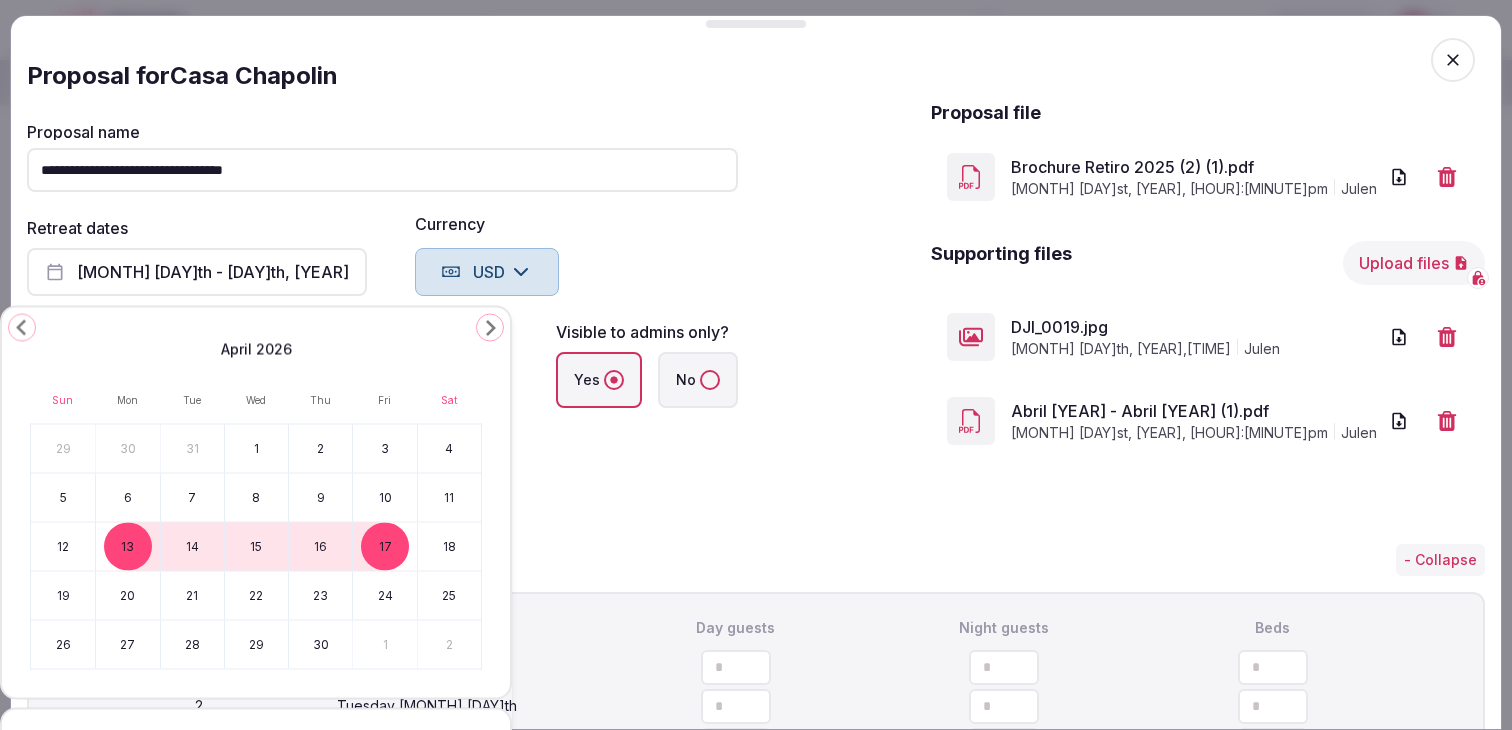 click on "13" at bounding box center (127, 547) 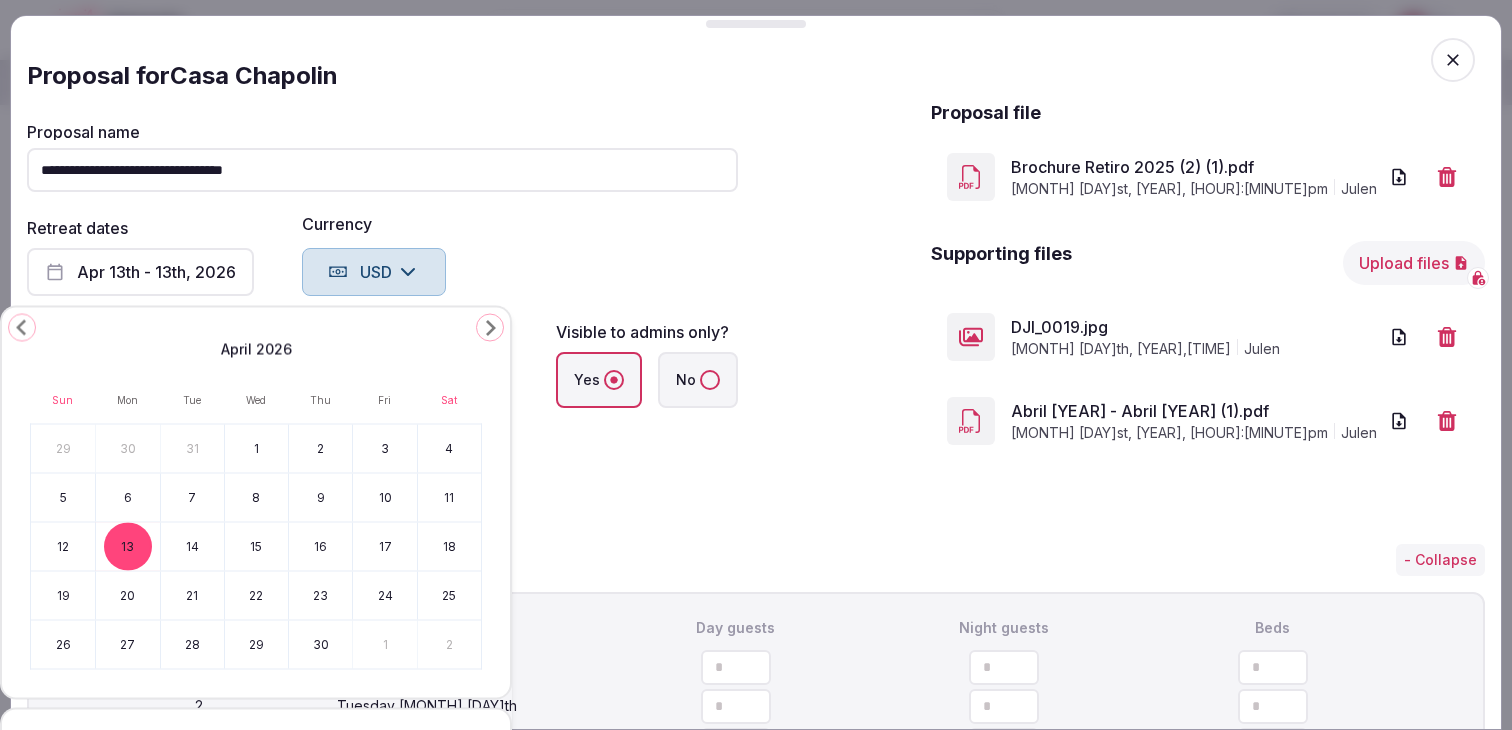 click on "18" at bounding box center (449, 547) 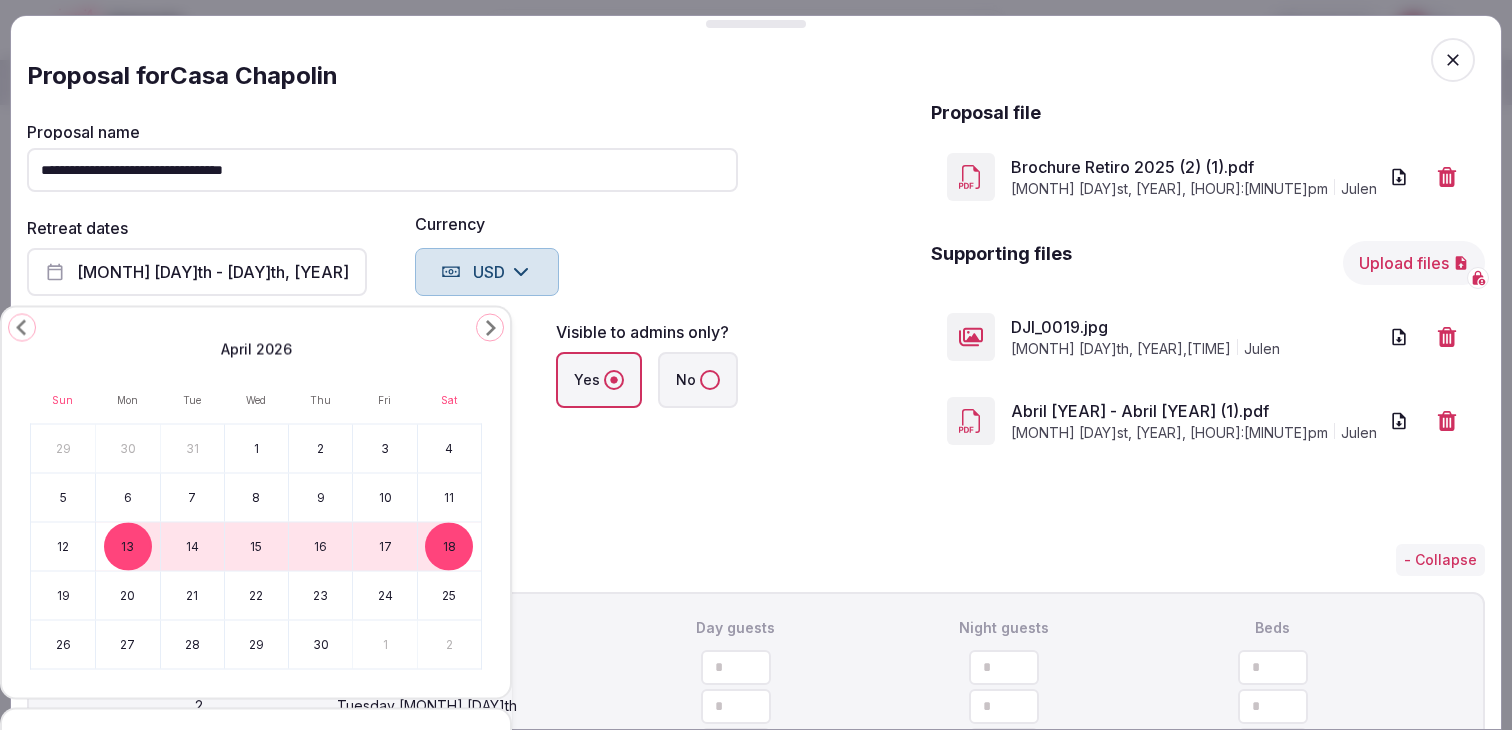 click on "**********" at bounding box center [382, 314] 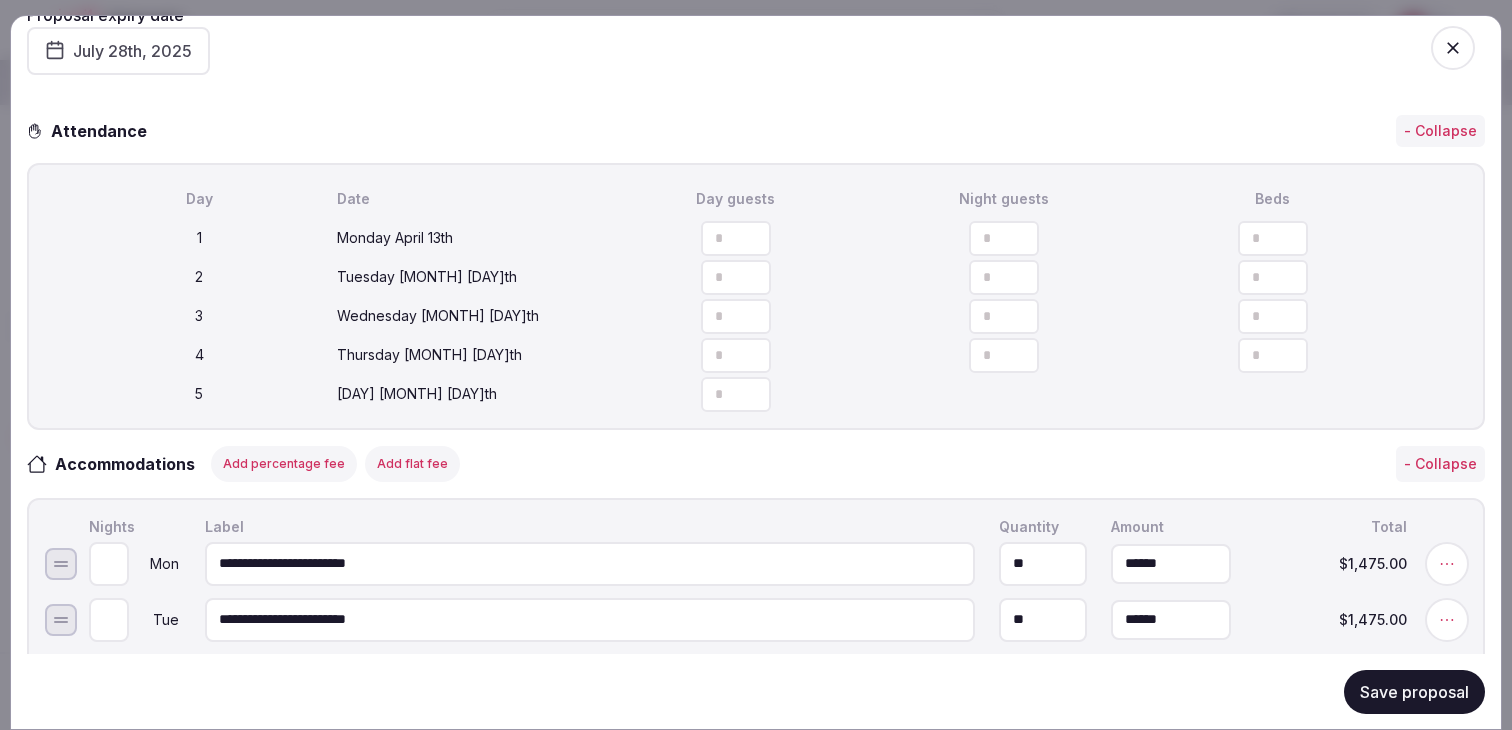 scroll, scrollTop: 443, scrollLeft: 0, axis: vertical 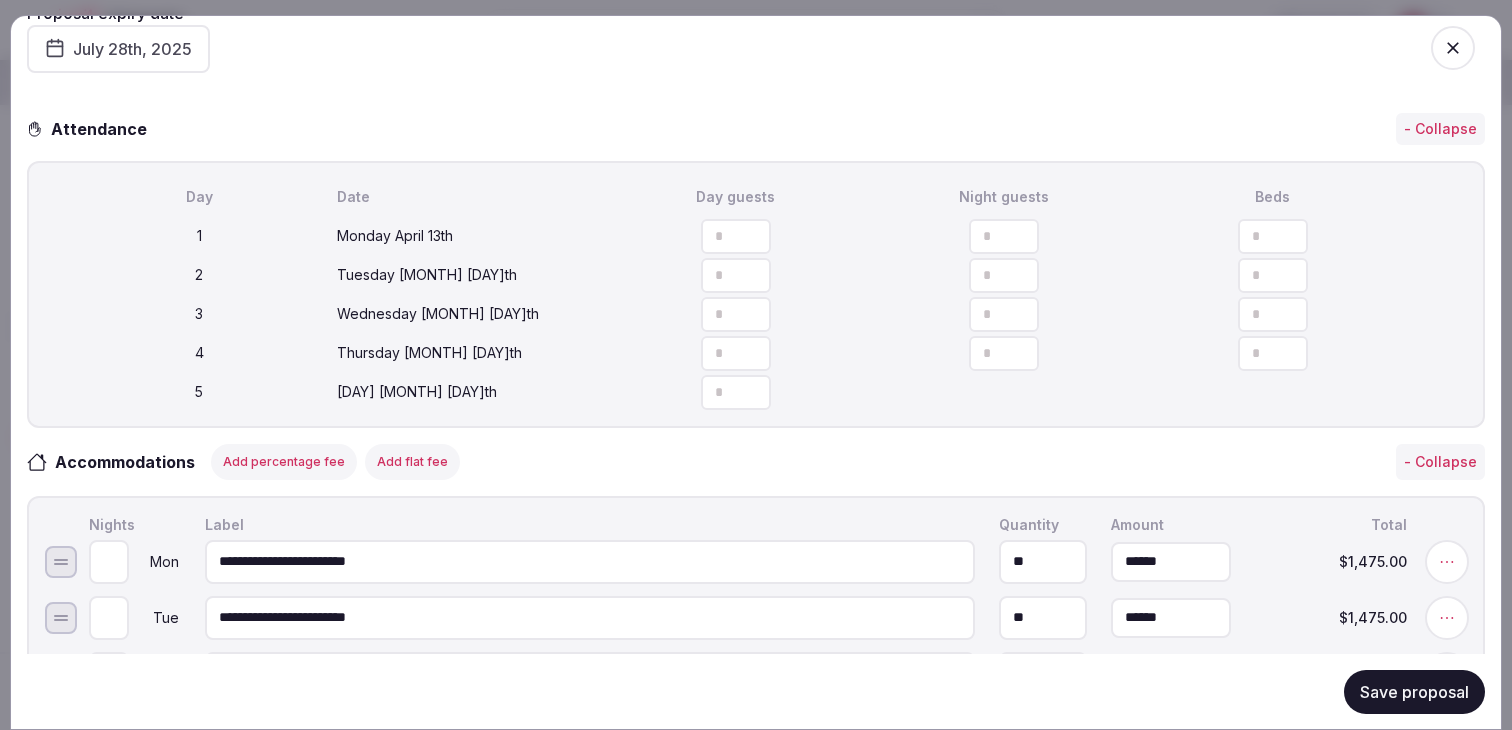 click on "Save proposal" at bounding box center [1414, 691] 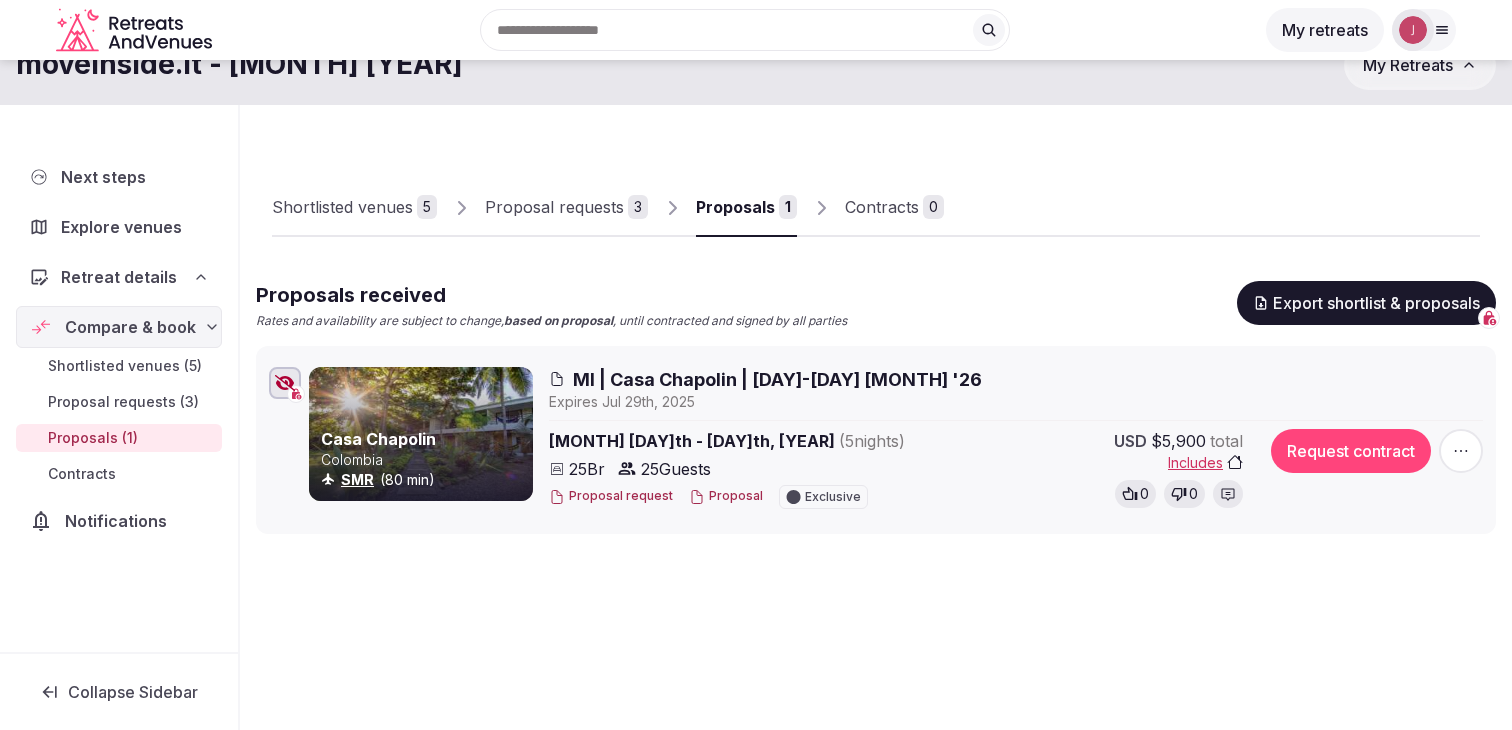 click 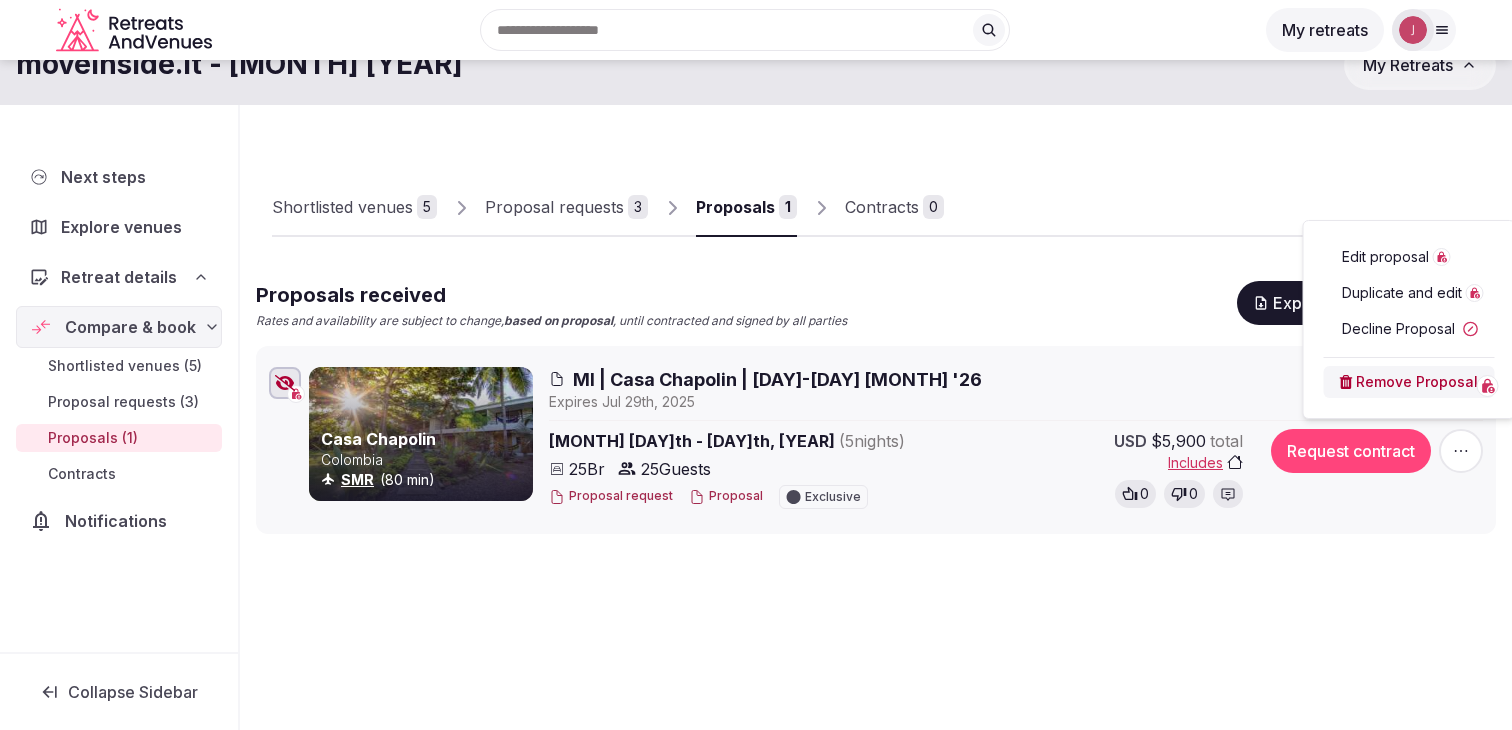 click on "Edit proposal" at bounding box center (1385, 257) 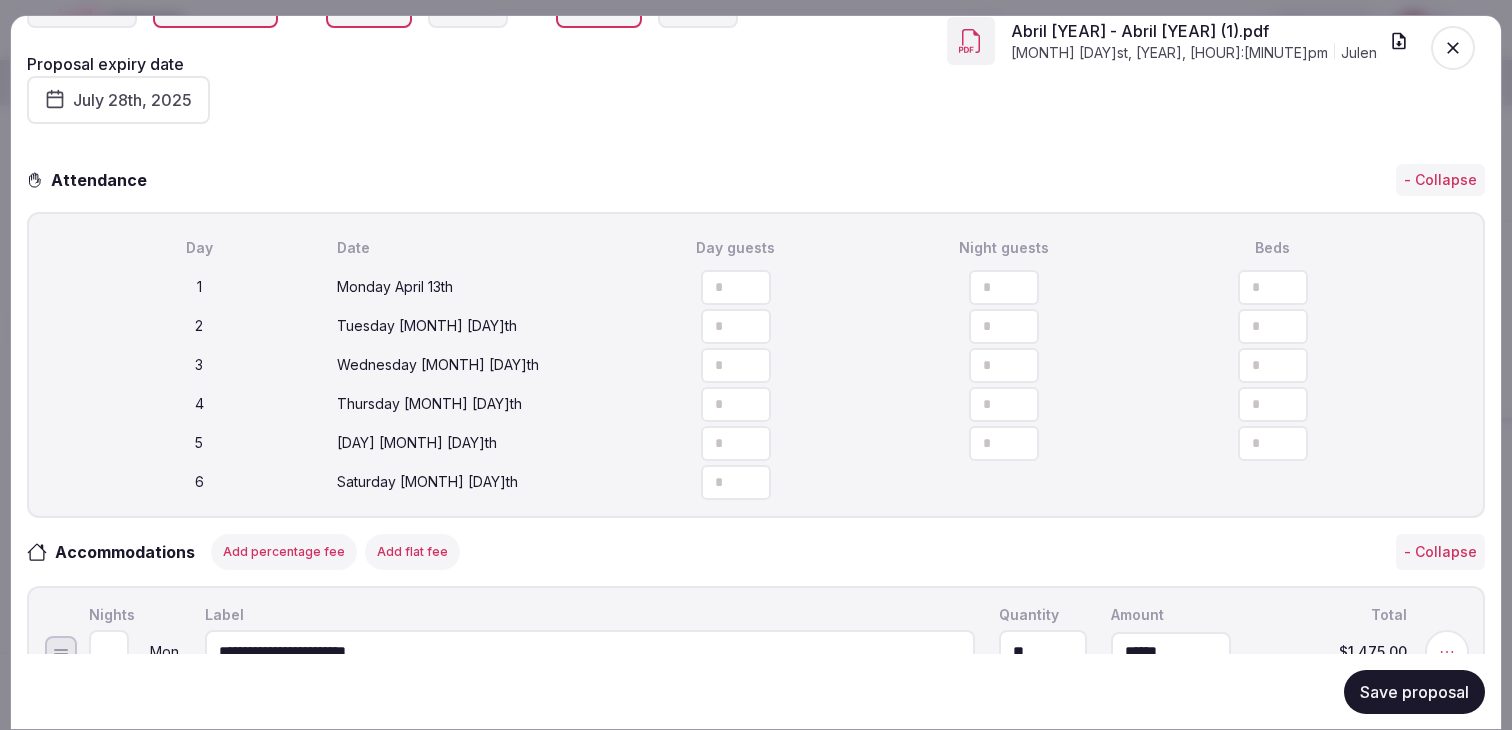 scroll, scrollTop: 570, scrollLeft: 0, axis: vertical 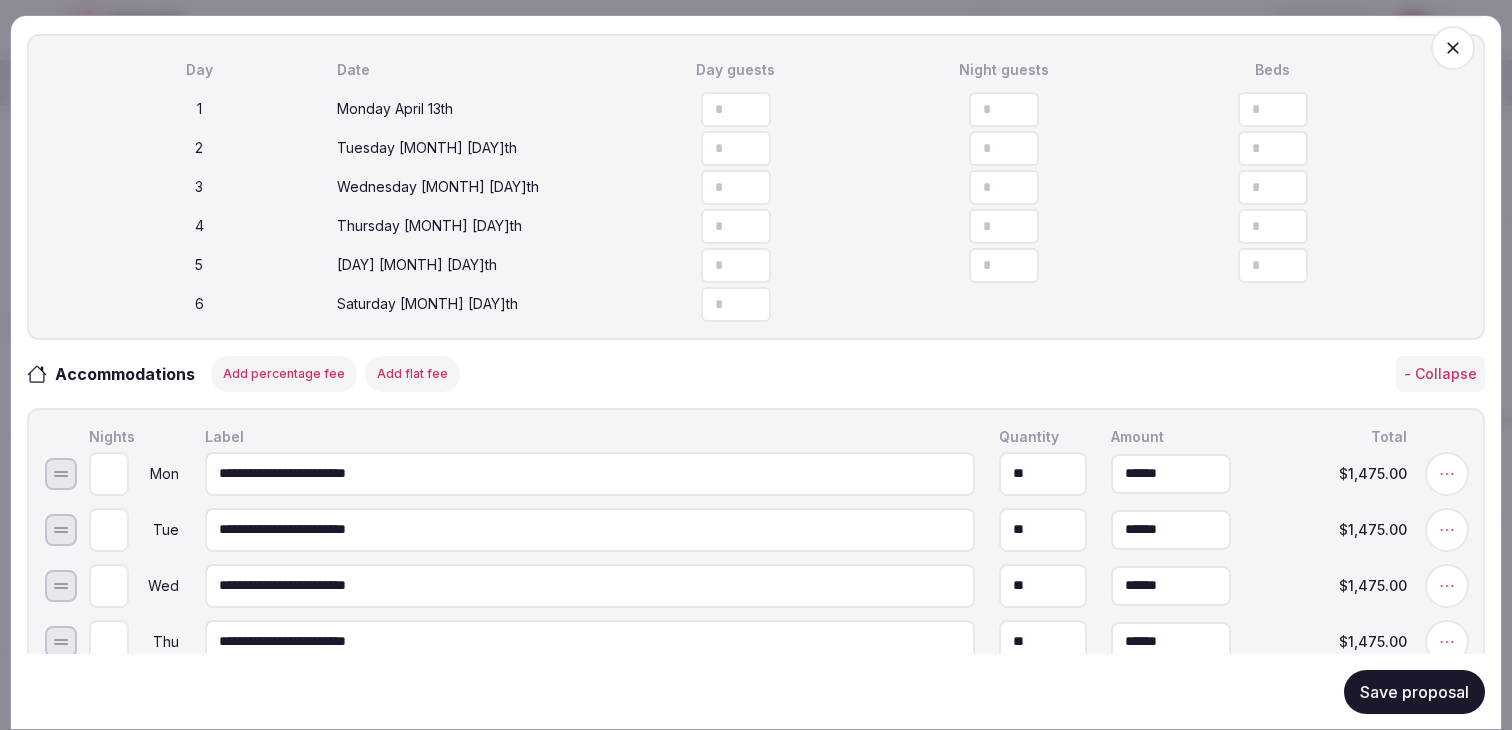 click 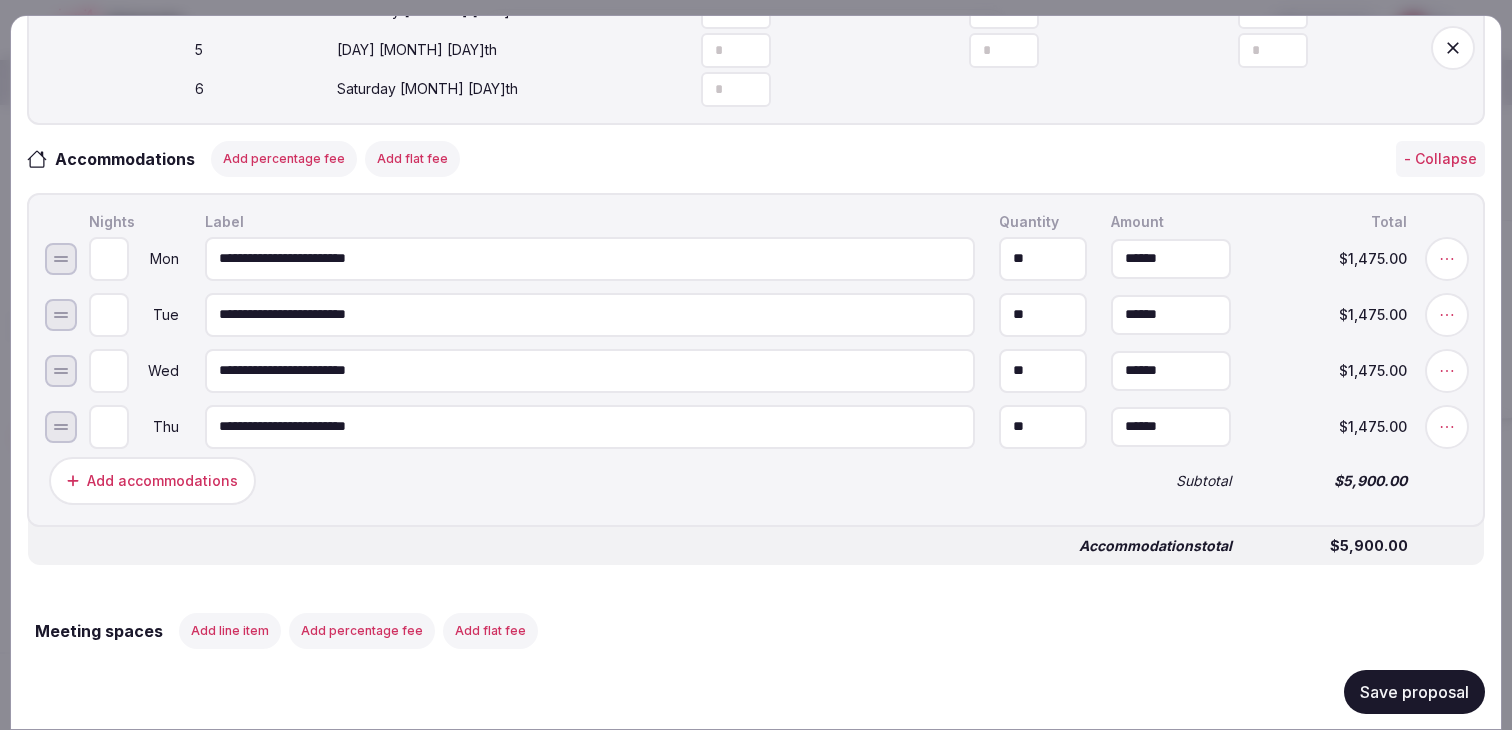 scroll, scrollTop: 829, scrollLeft: 0, axis: vertical 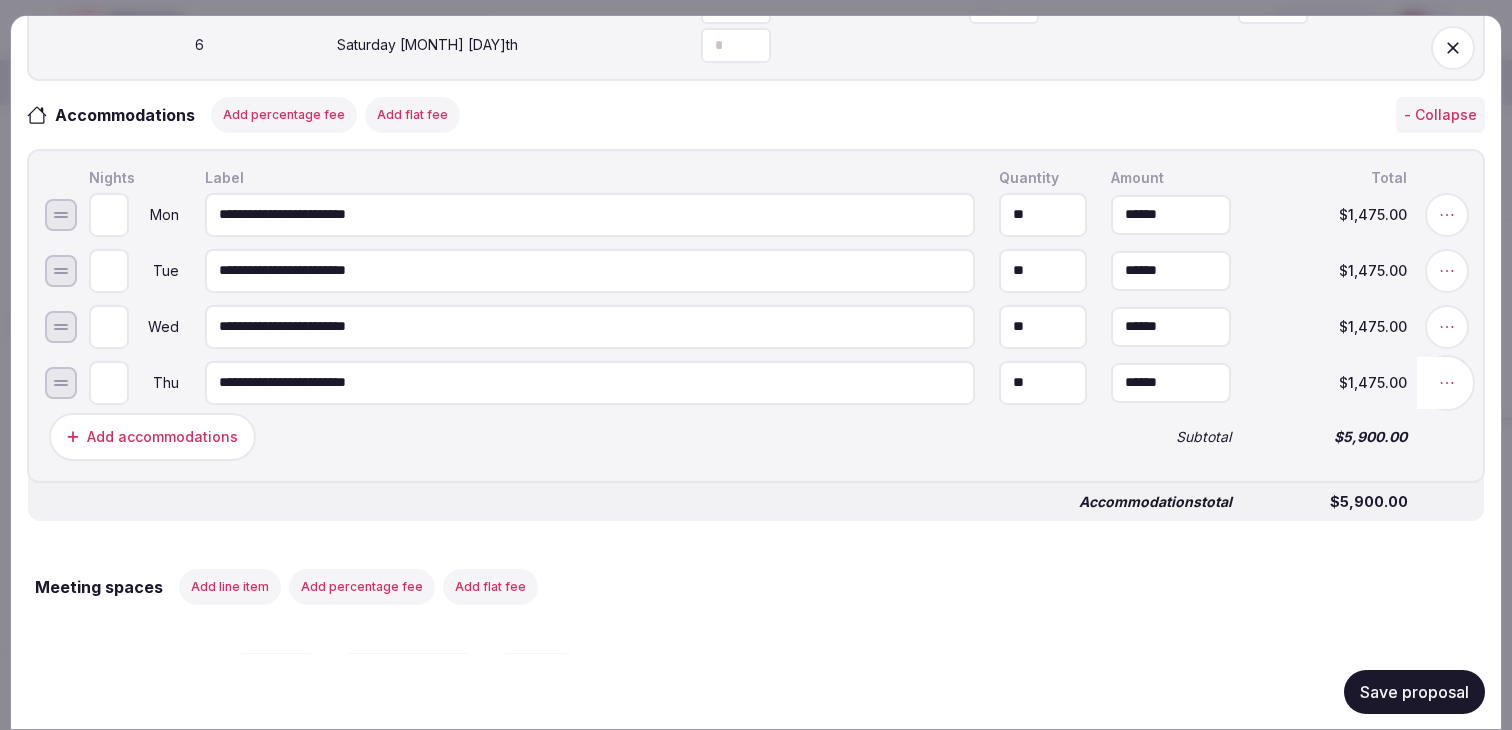 click at bounding box center (1447, 382) 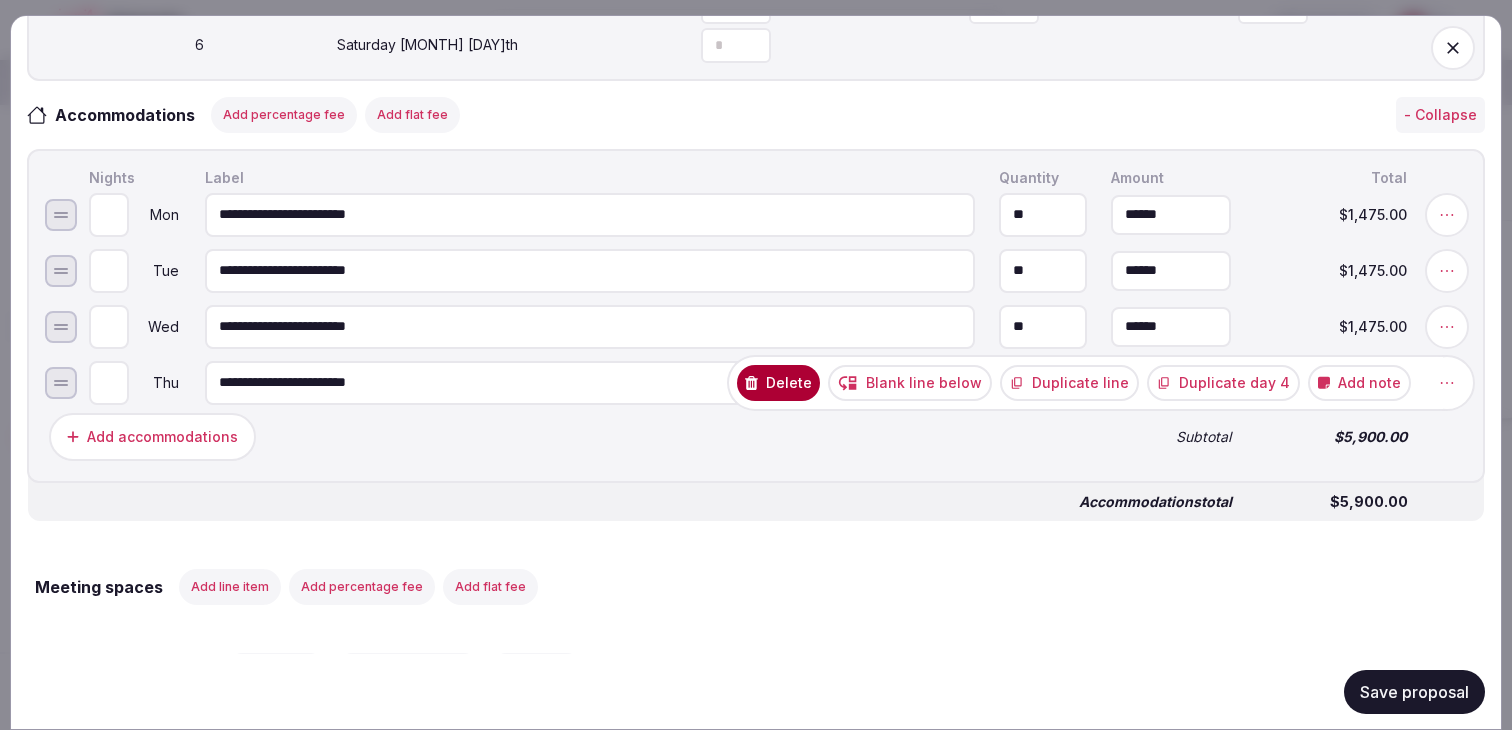 click on "Duplicate day 4" at bounding box center [1223, 382] 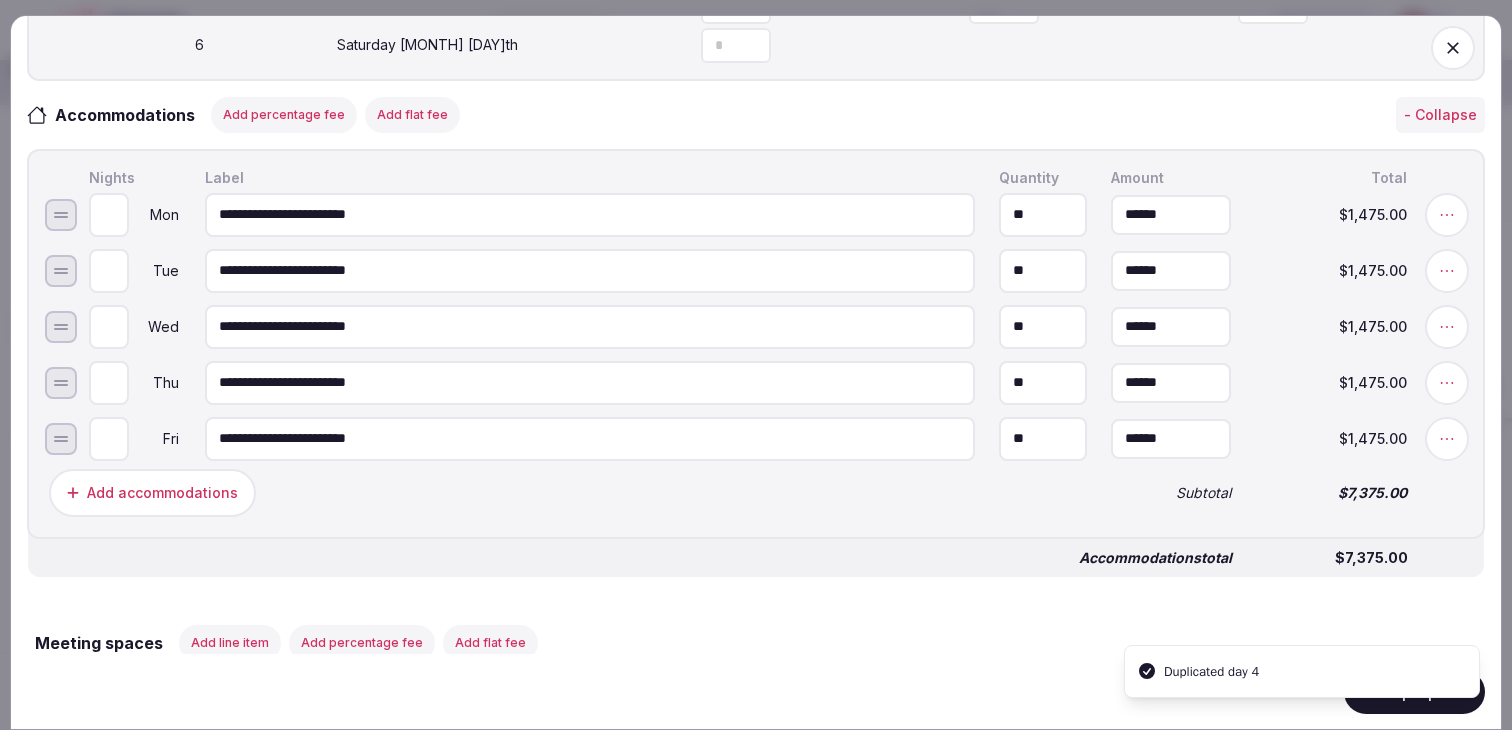 click on "Add accommodations" at bounding box center (568, 492) 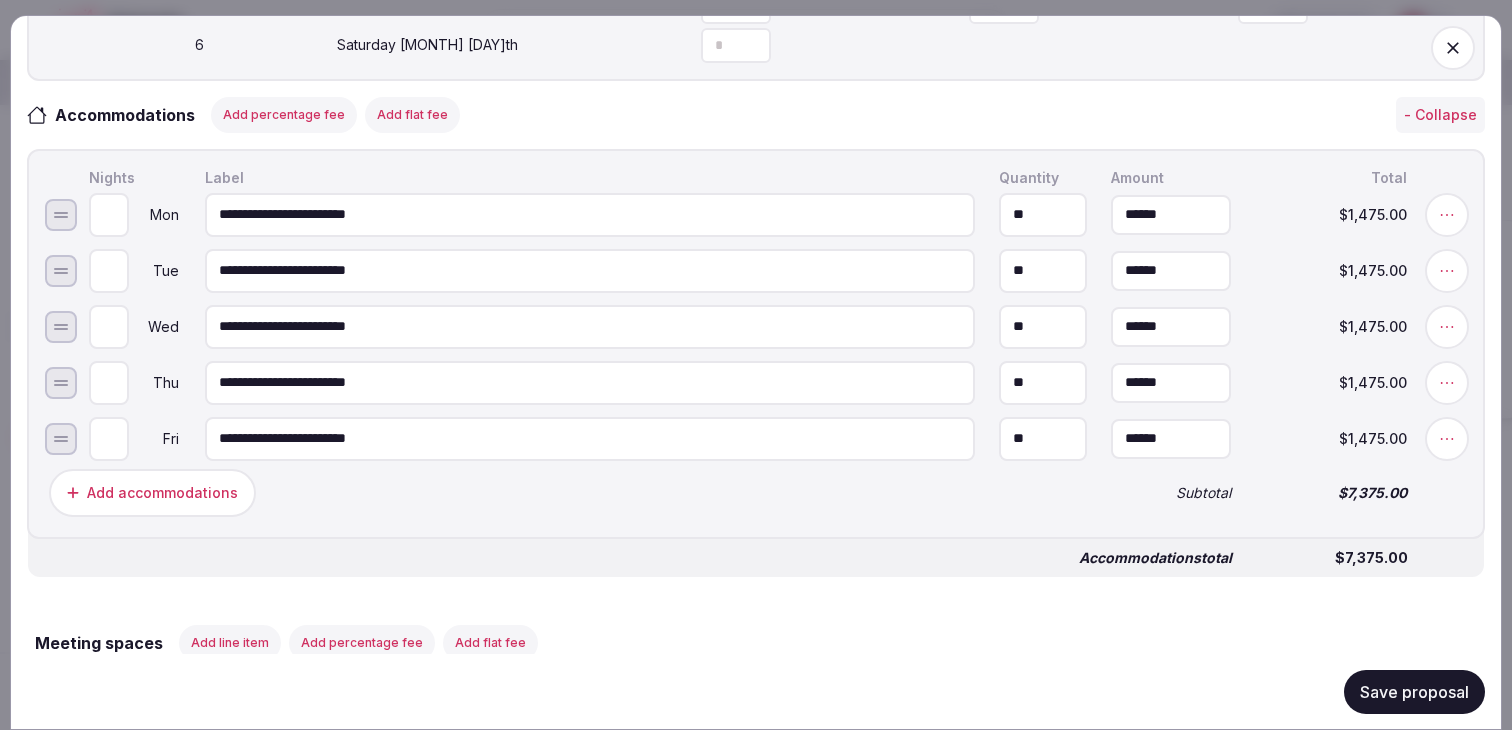 click on "Add accommodations" at bounding box center (568, 492) 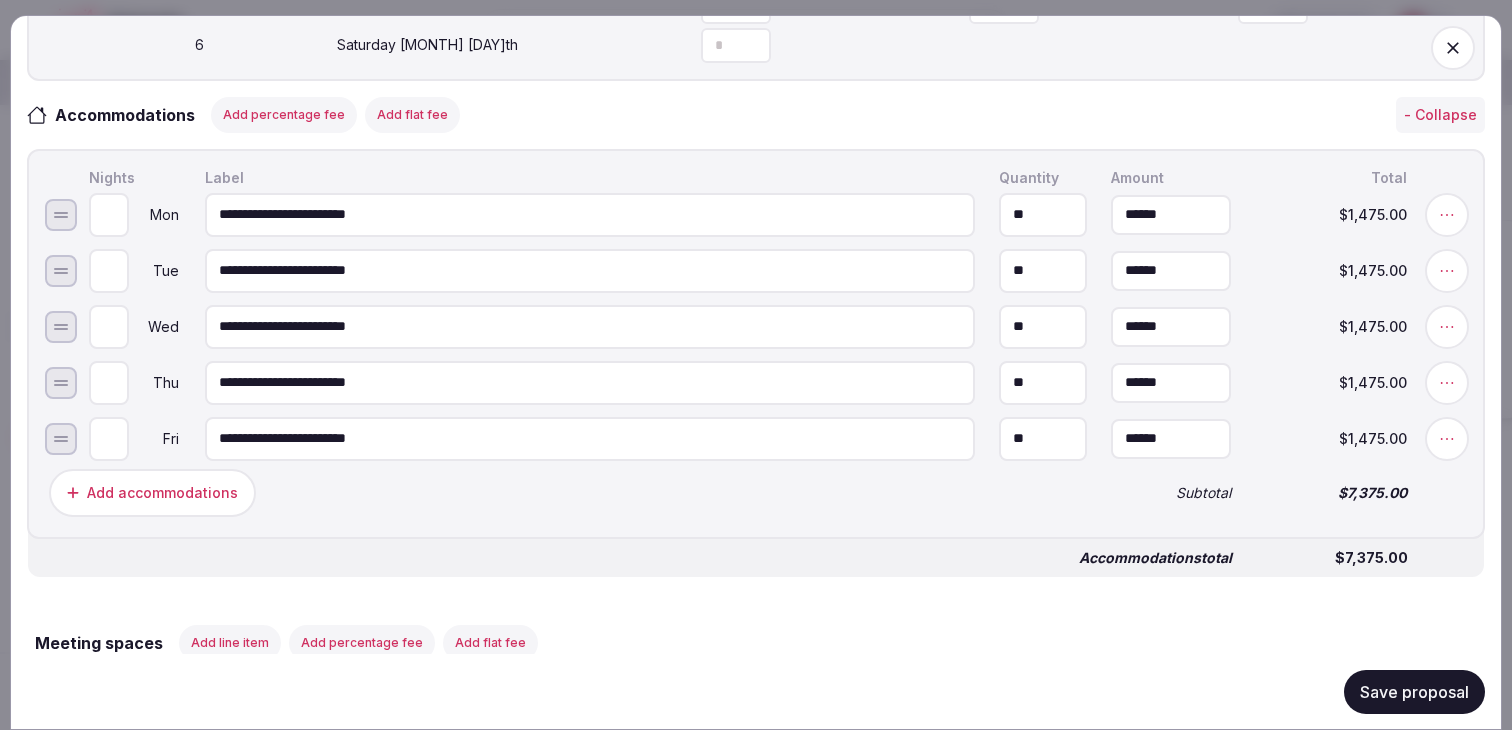 scroll, scrollTop: 899, scrollLeft: 0, axis: vertical 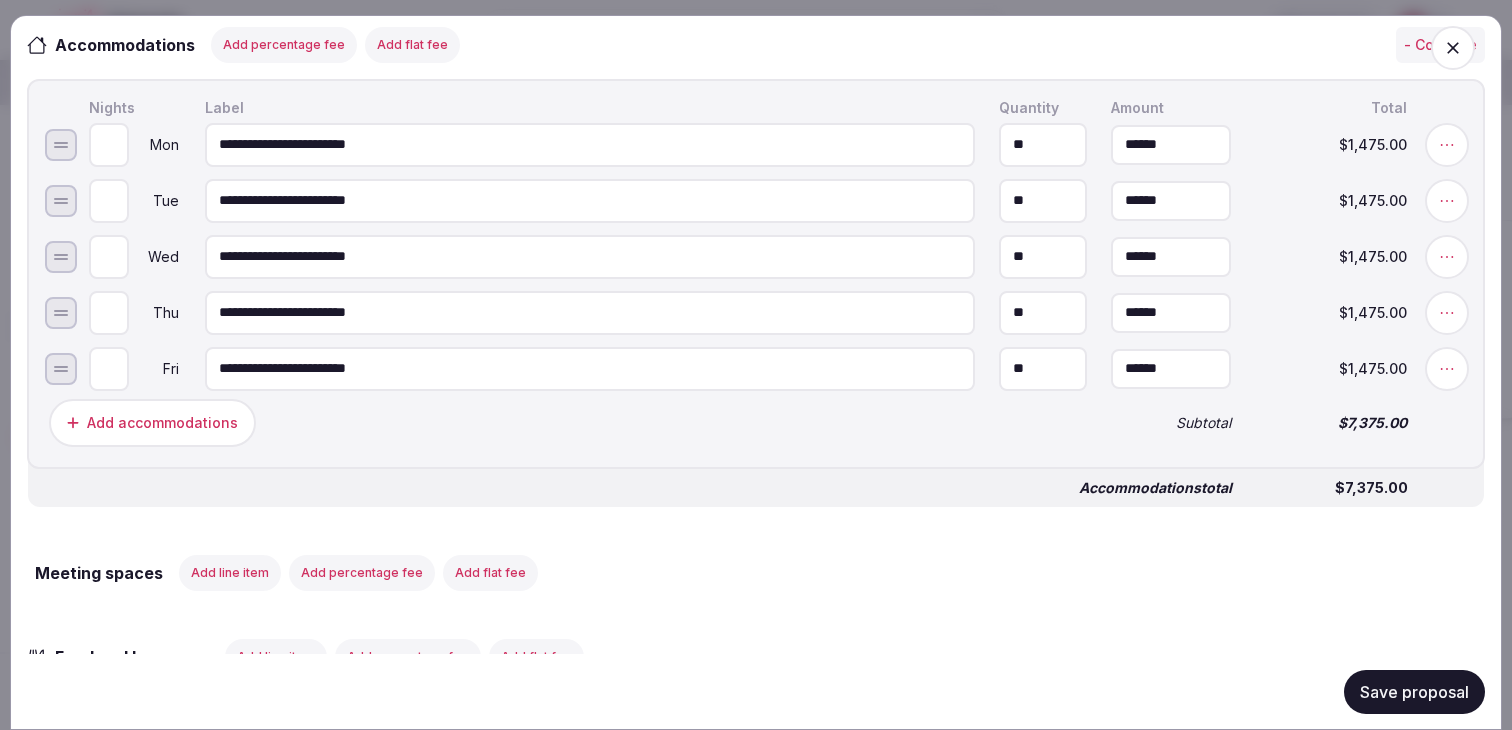click 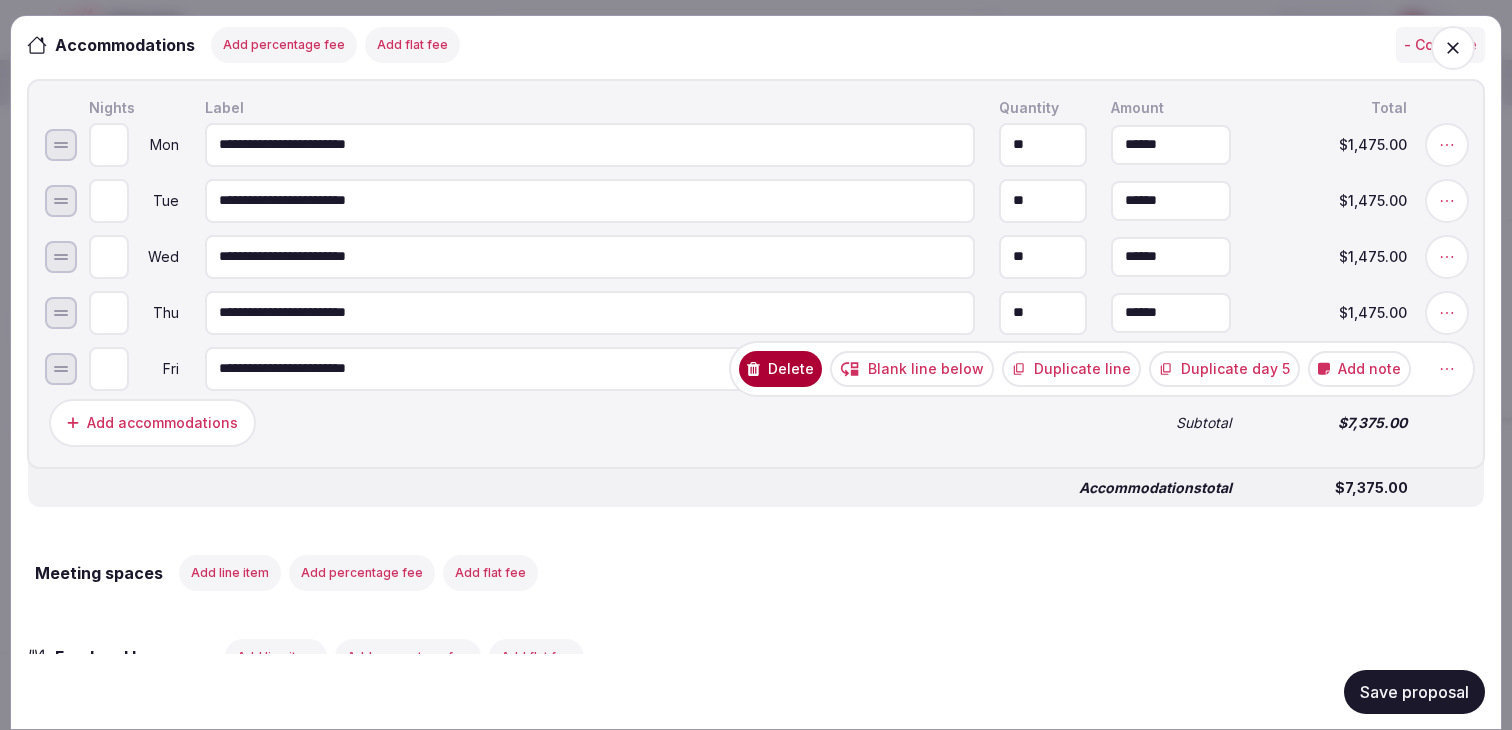 click on "Add note" at bounding box center [1359, 368] 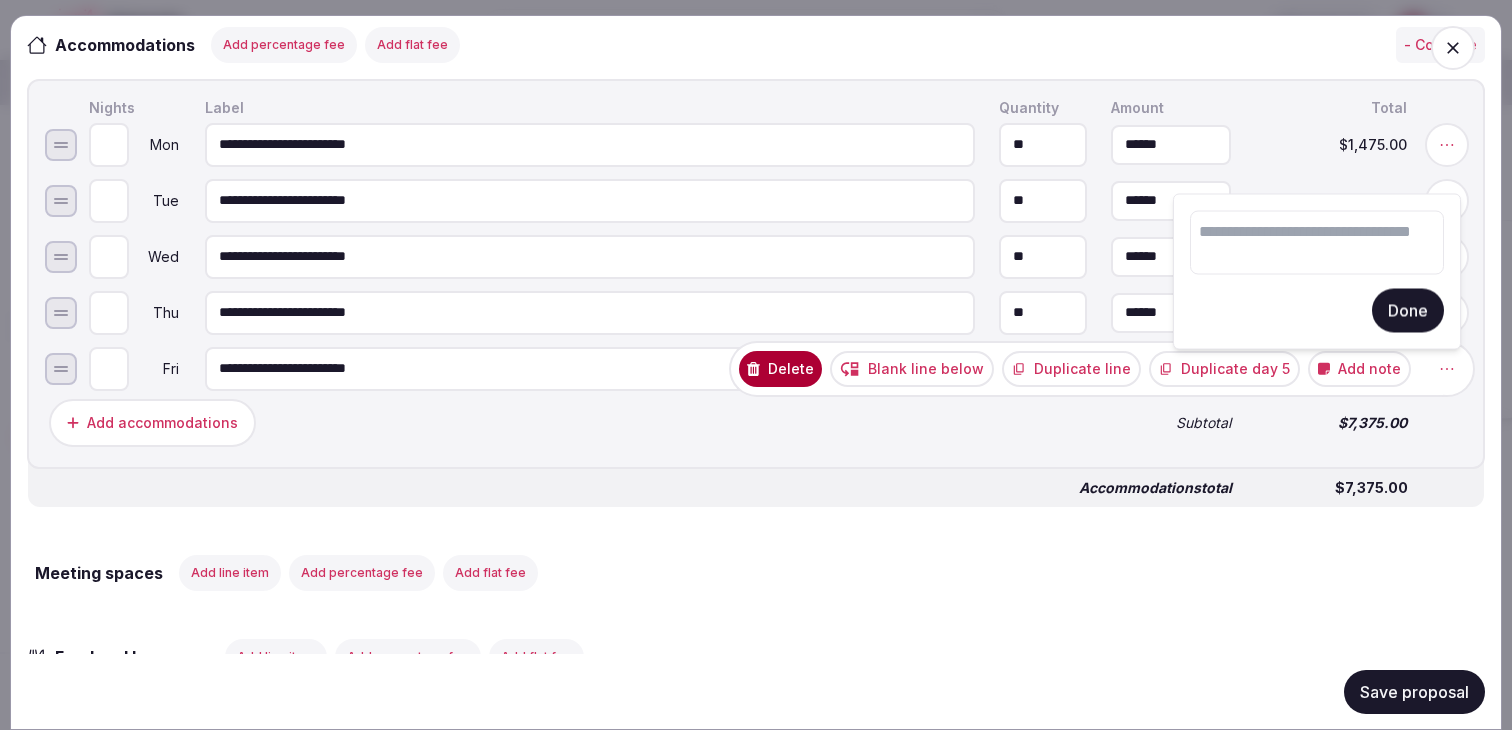 click at bounding box center [1317, 243] 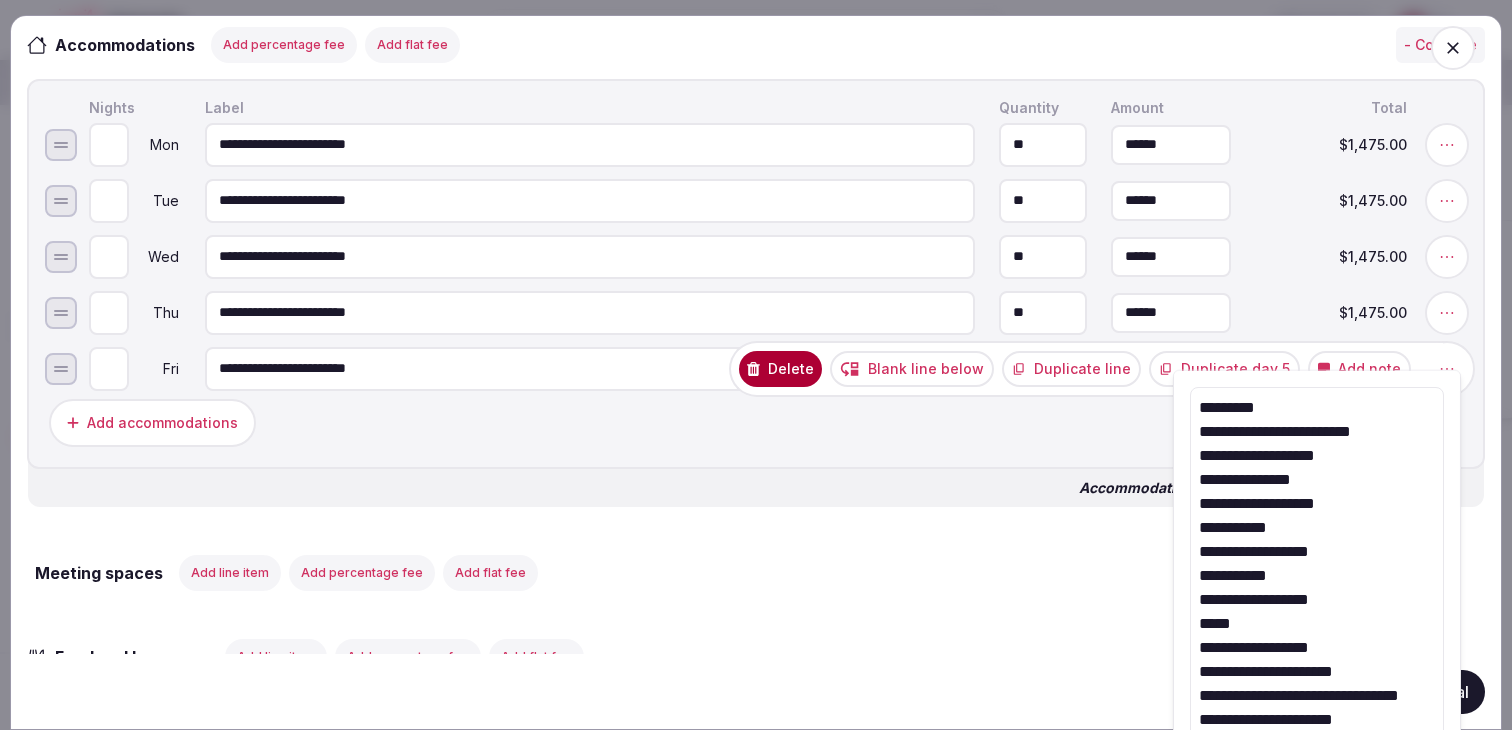 scroll, scrollTop: 328, scrollLeft: 0, axis: vertical 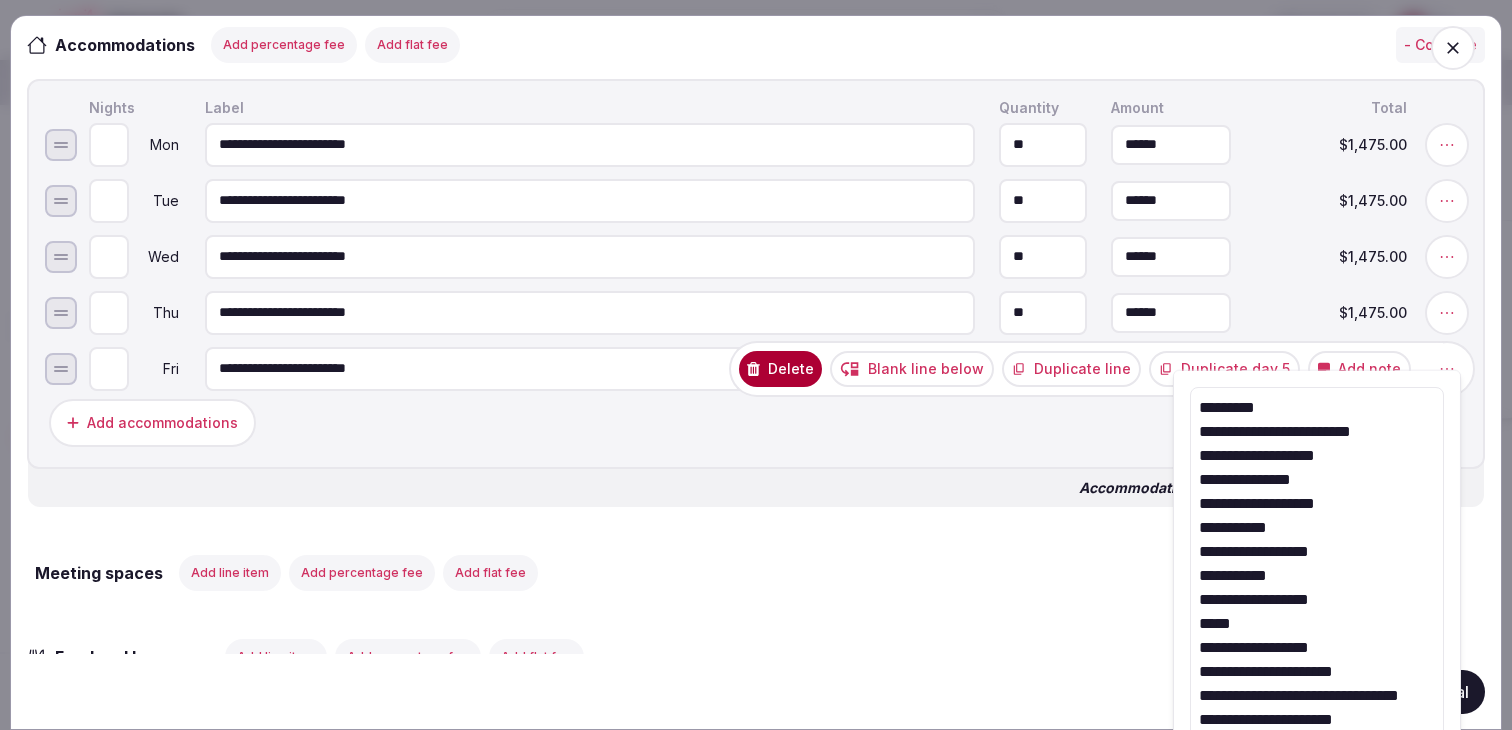 drag, startPoint x: 1241, startPoint y: 413, endPoint x: 1210, endPoint y: 327, distance: 91.416626 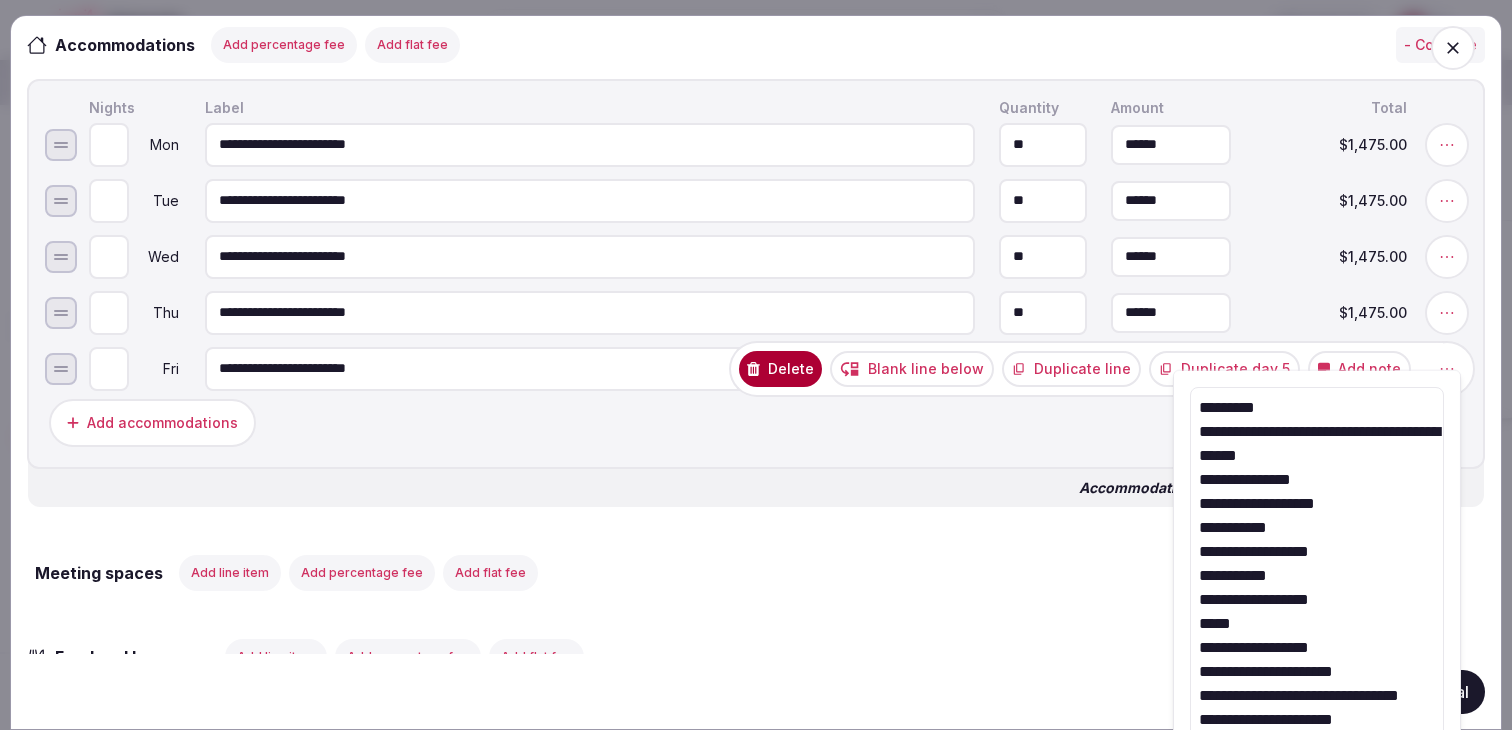 click on "**********" at bounding box center [1317, 839] 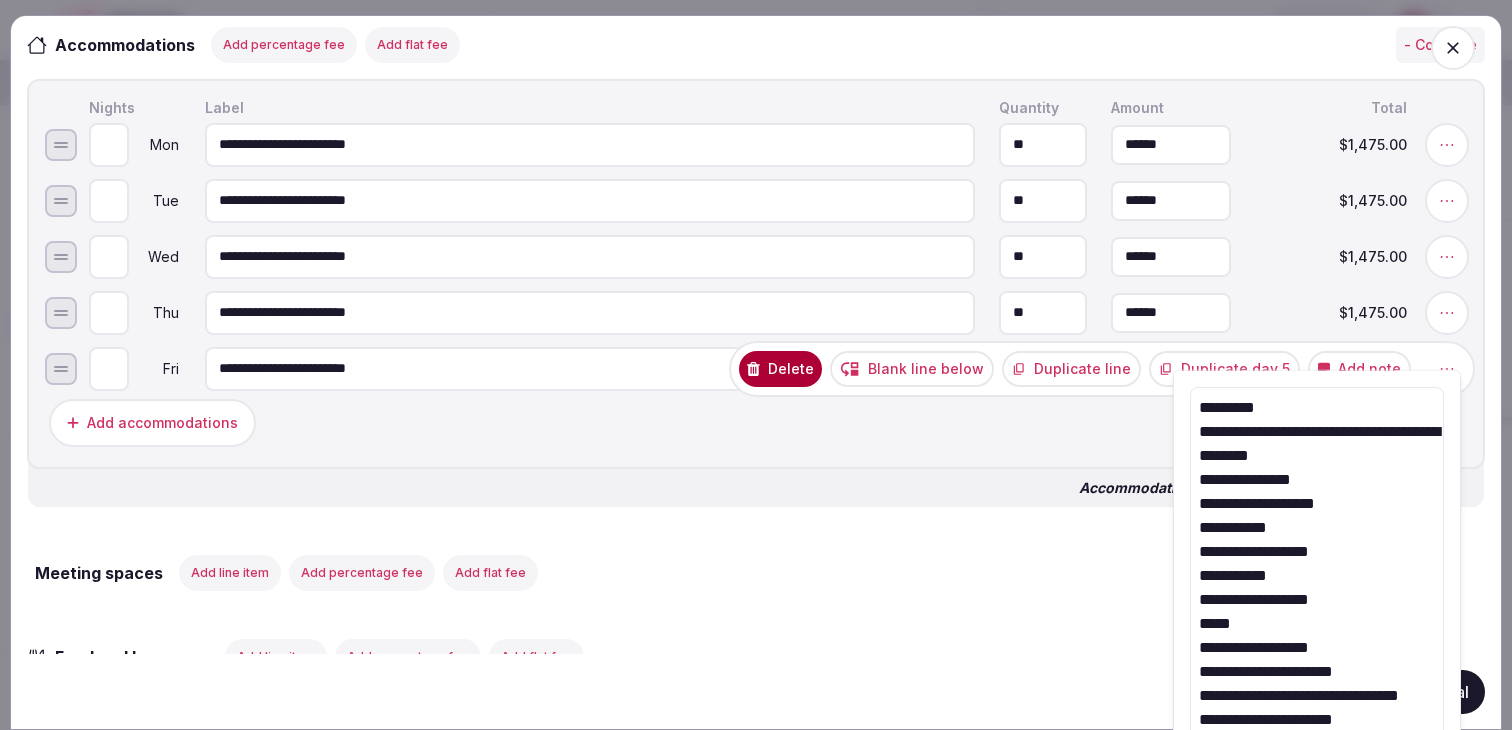 click on "**********" at bounding box center (1317, 839) 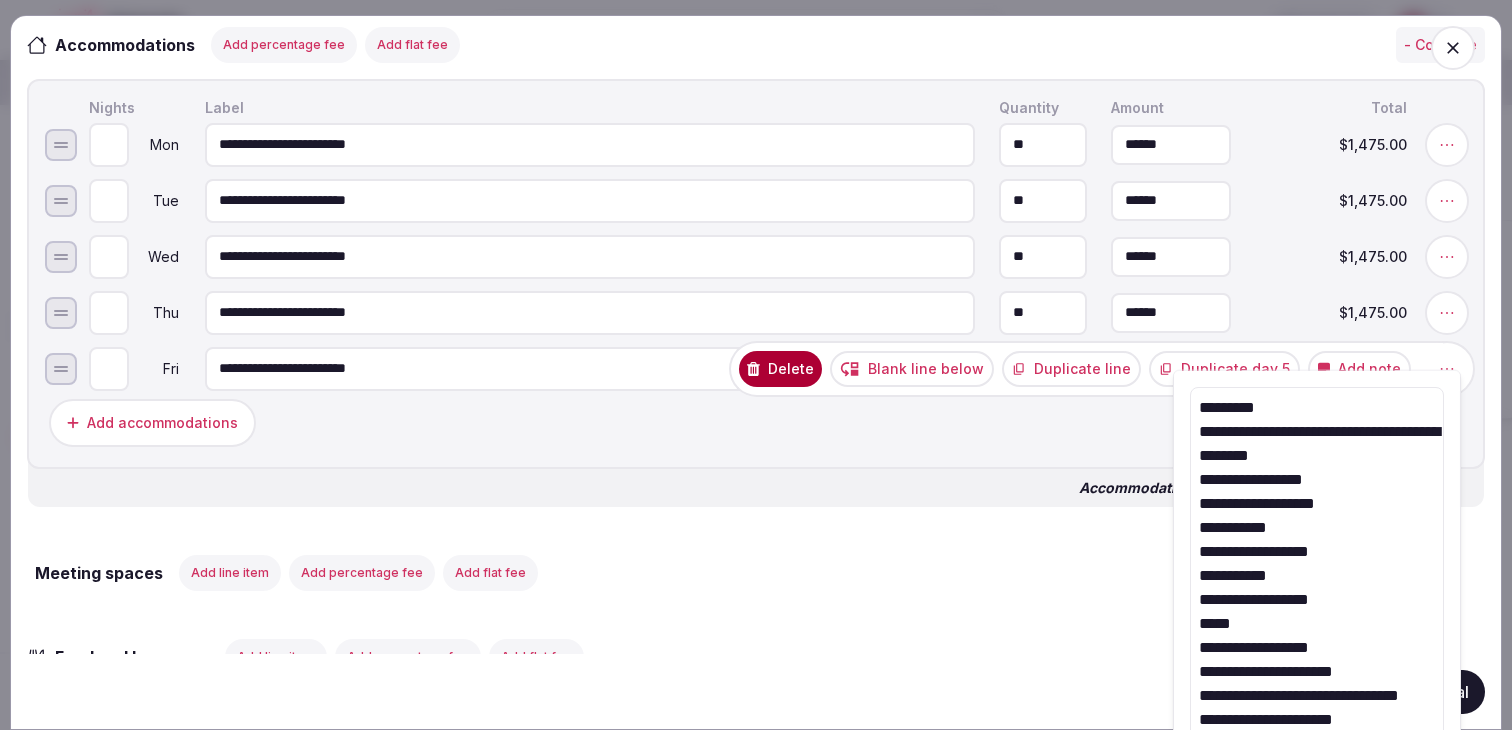 click on "**********" at bounding box center (1317, 839) 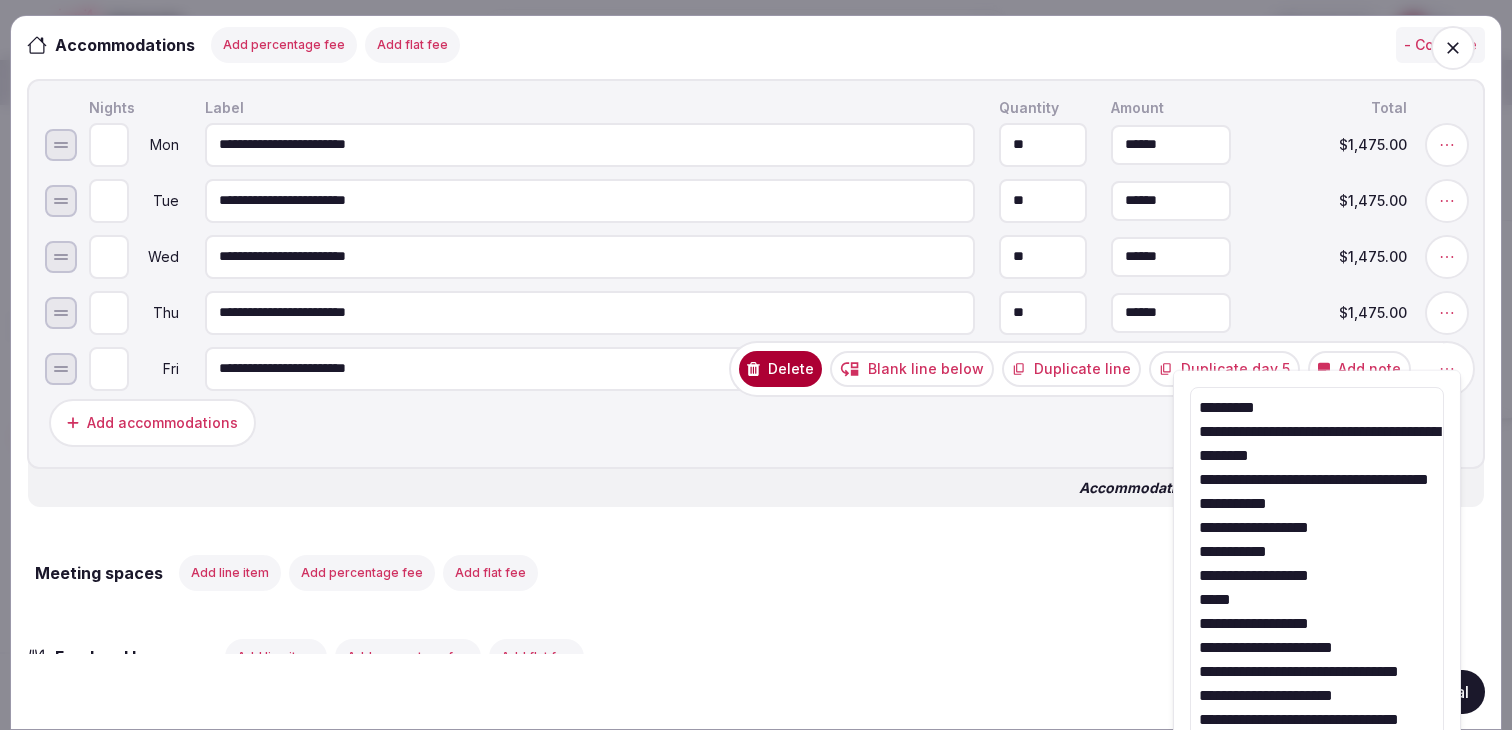 click on "**********" at bounding box center [1317, 839] 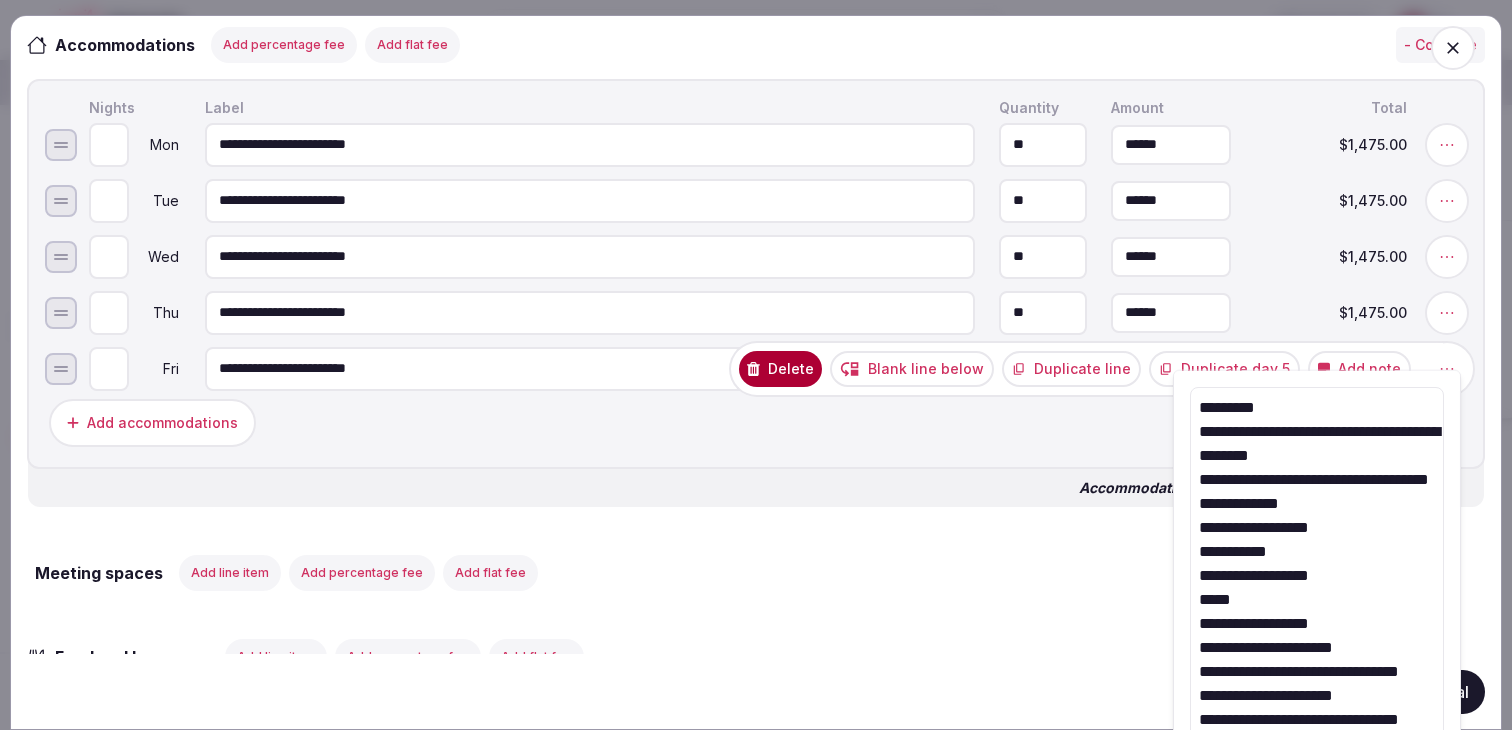 click on "**********" at bounding box center (1317, 839) 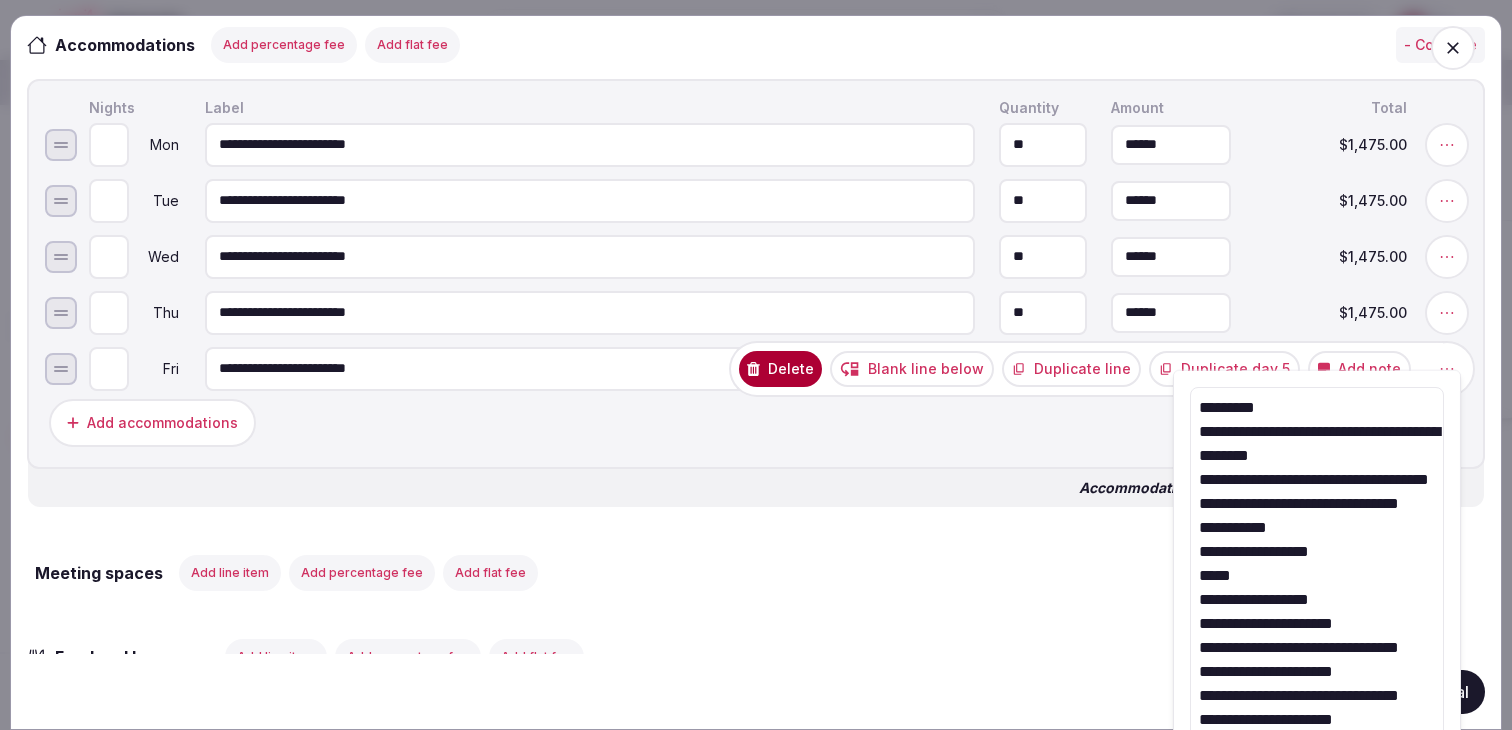 click on "**********" at bounding box center [1317, 839] 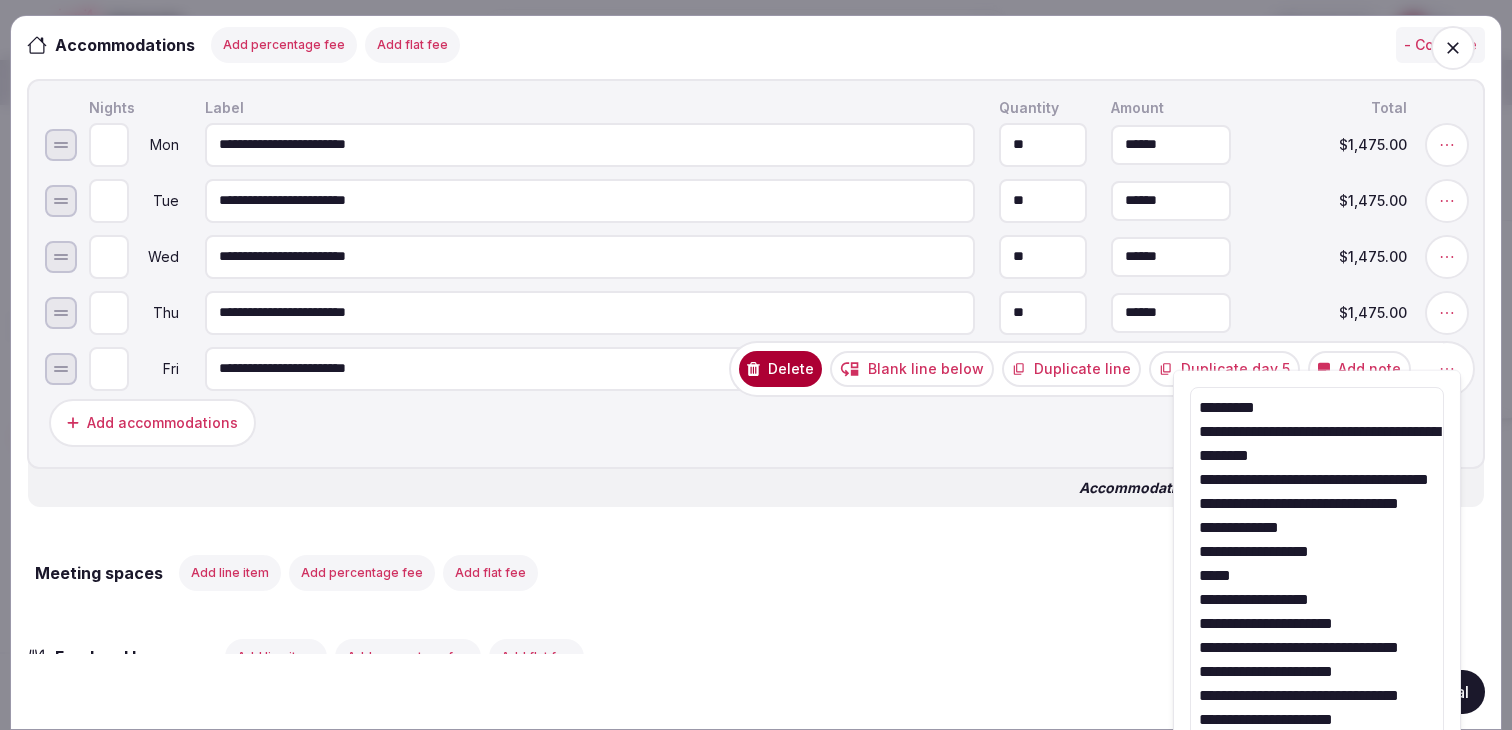 click on "**********" at bounding box center (1317, 839) 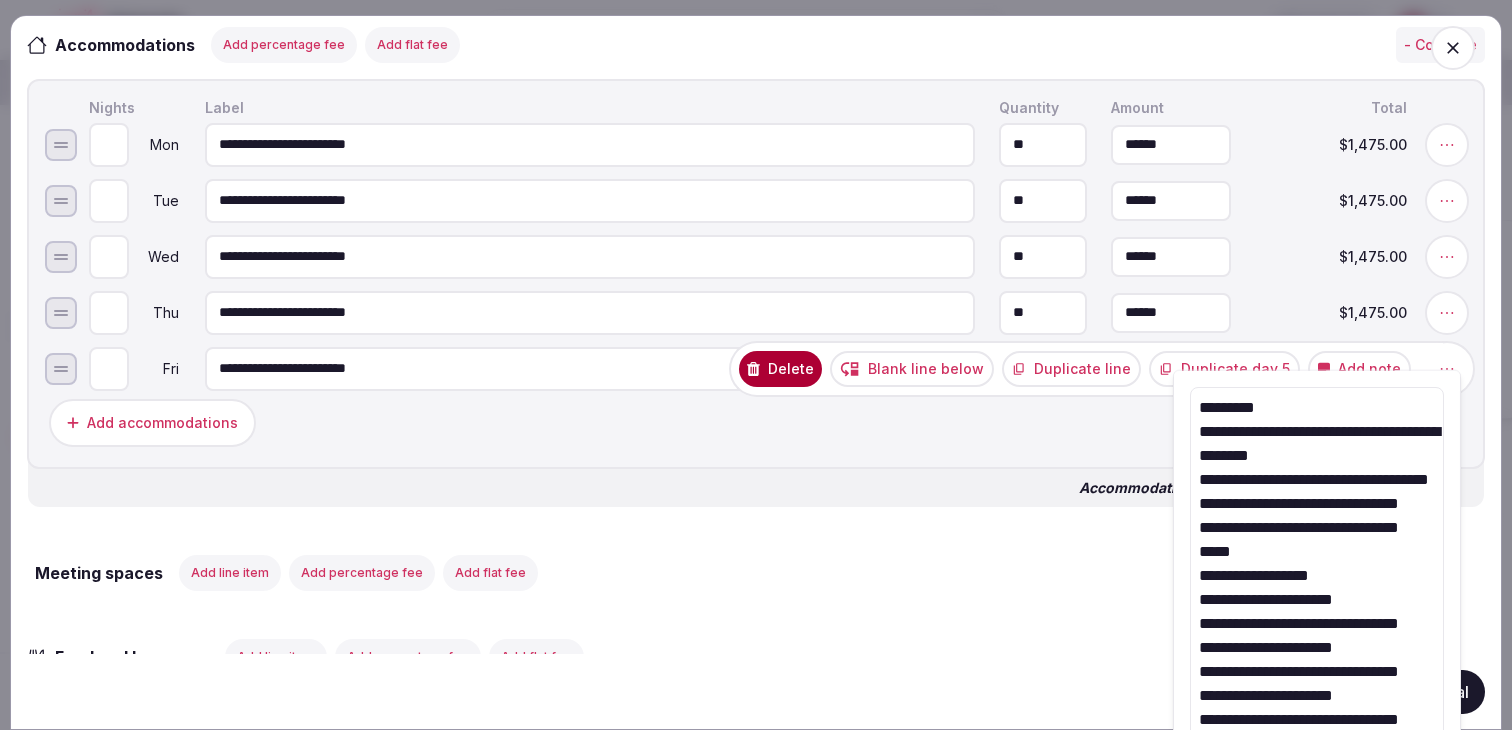 click on "**********" at bounding box center [1317, 839] 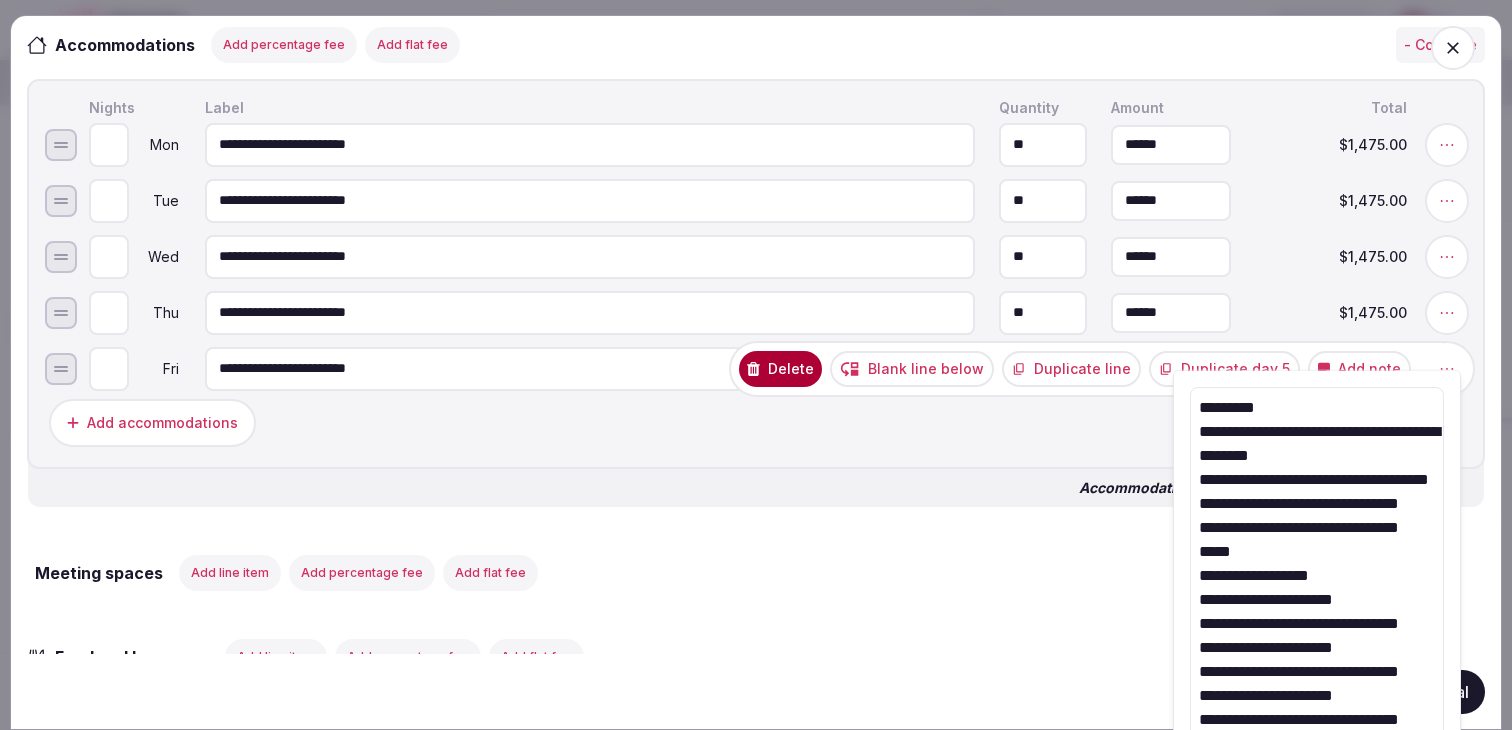 click on "**********" at bounding box center [1317, 839] 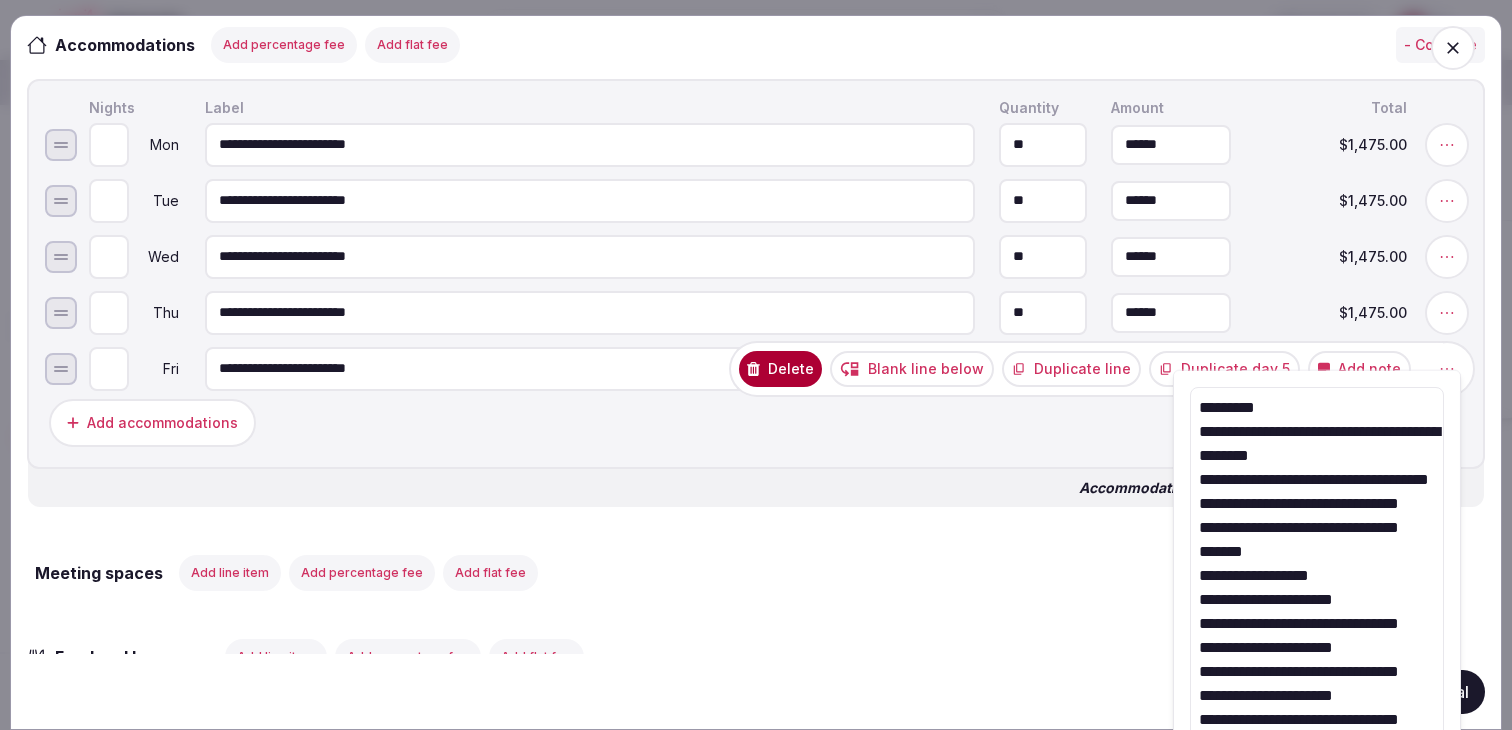 click on "**********" at bounding box center [1317, 839] 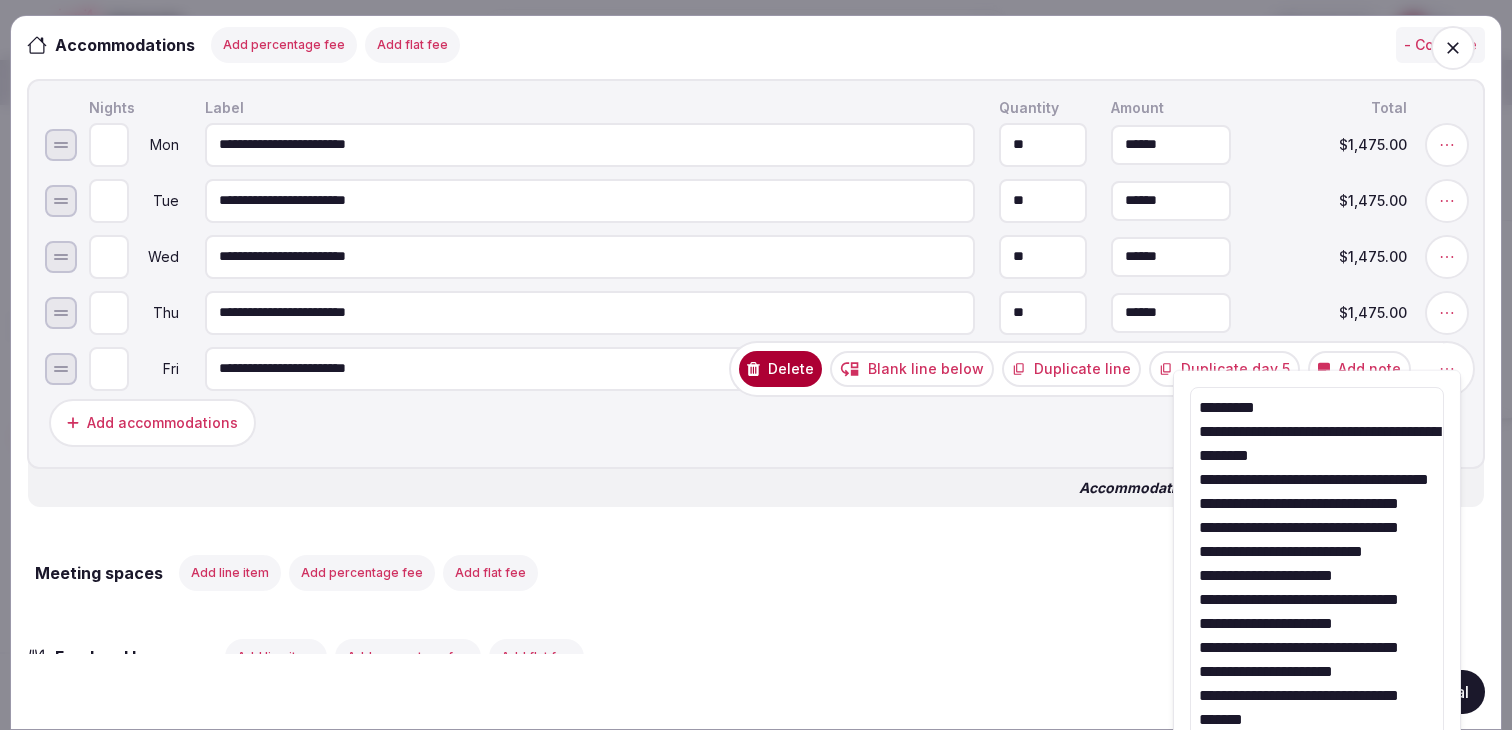 click on "**********" at bounding box center [1317, 827] 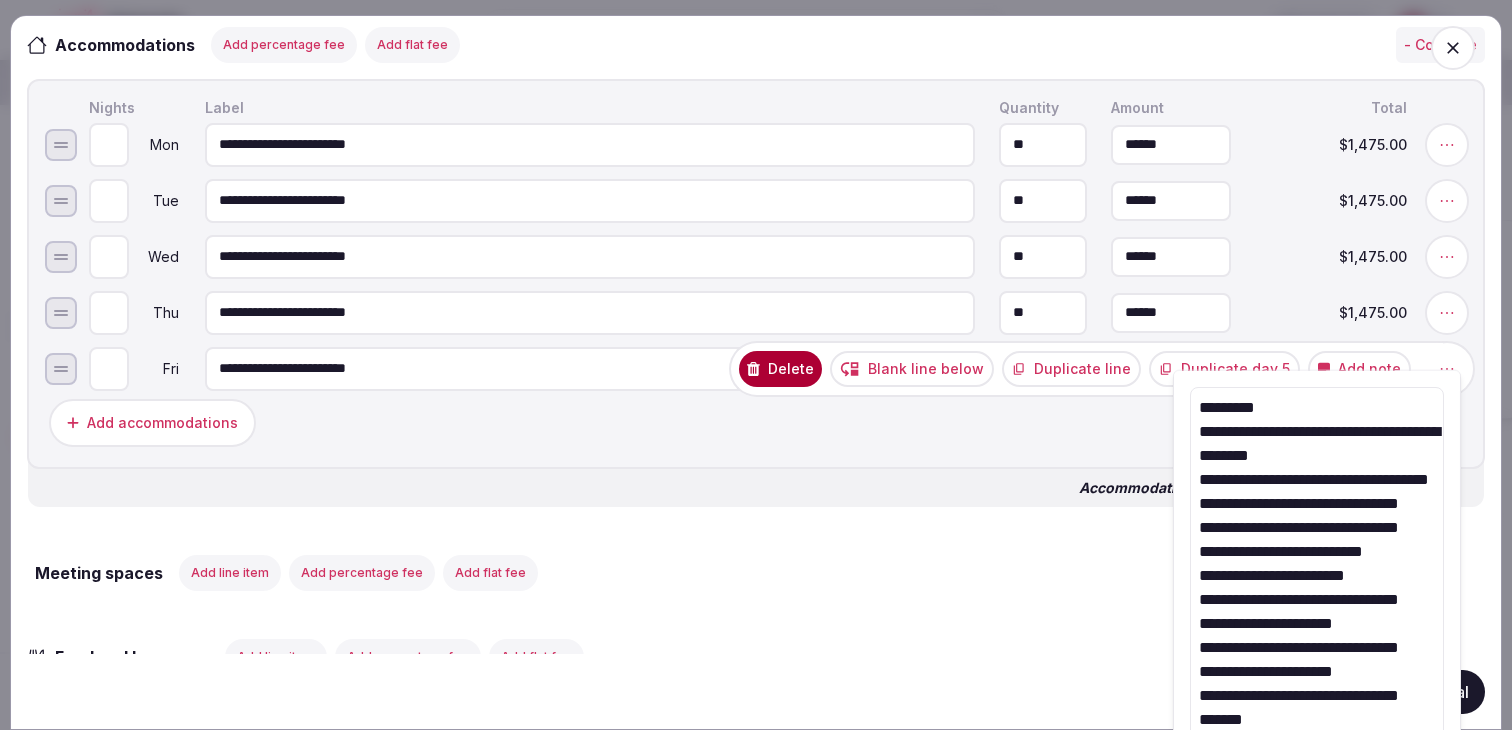 click on "**********" at bounding box center [1317, 827] 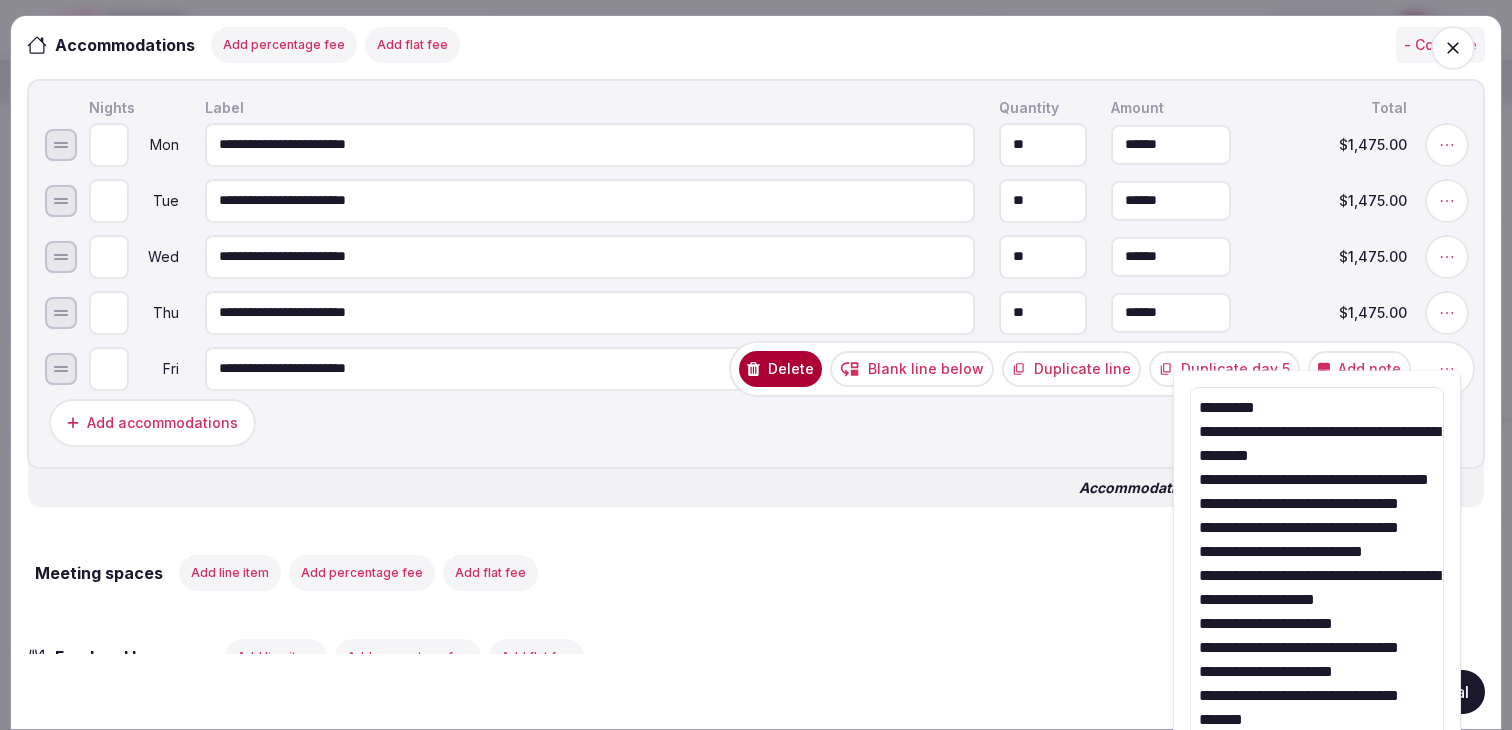 click on "**********" at bounding box center [1317, 827] 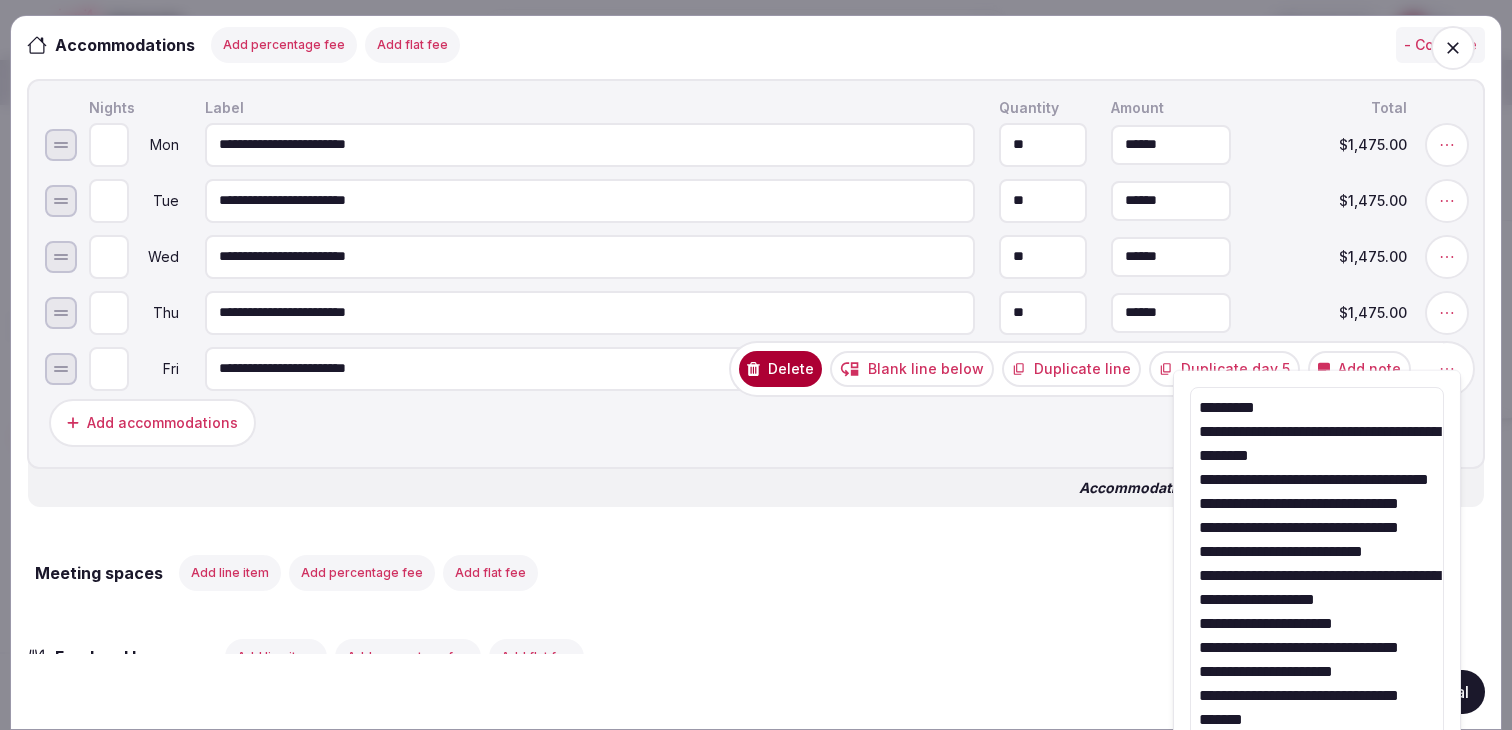 click on "**********" at bounding box center [1317, 827] 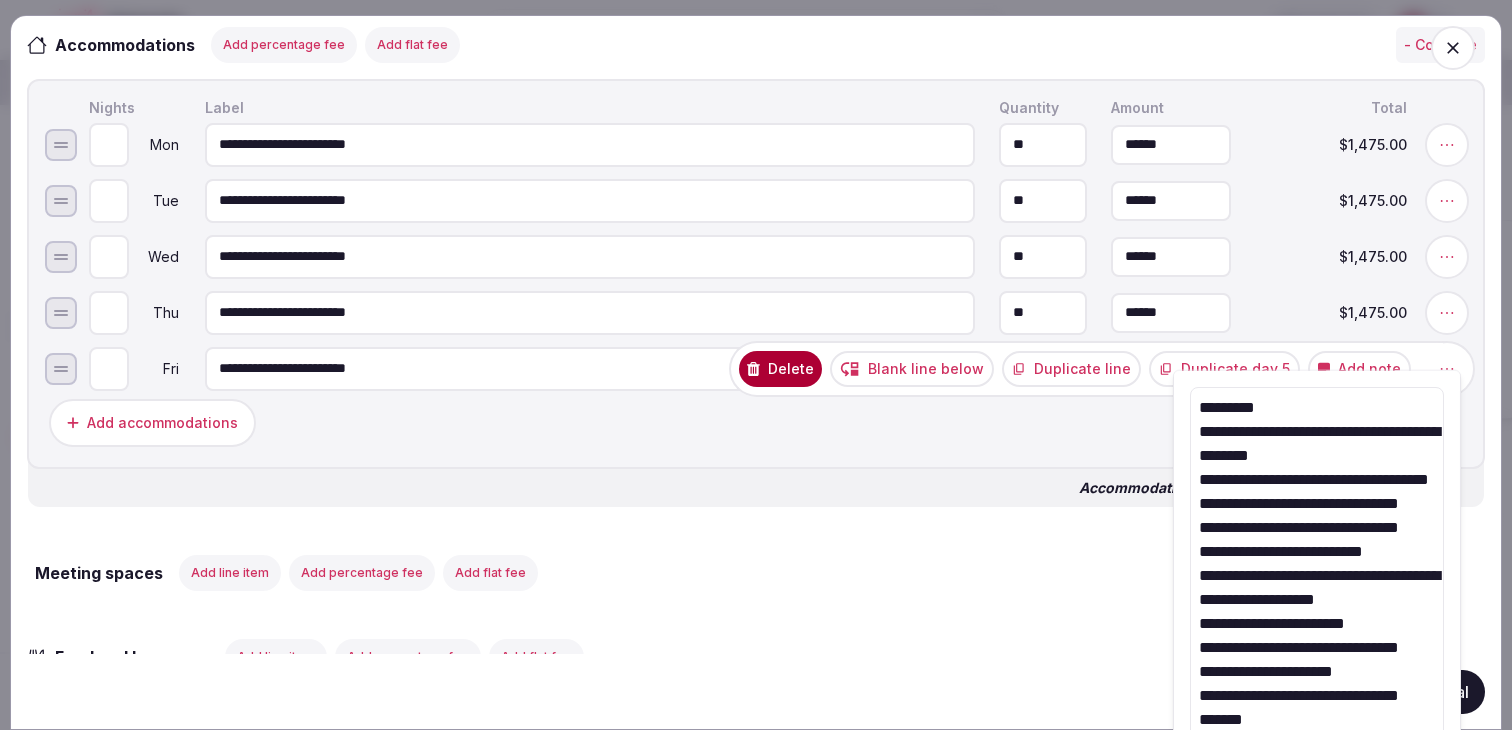 drag, startPoint x: 1224, startPoint y: 642, endPoint x: 1229, endPoint y: 739, distance: 97.128784 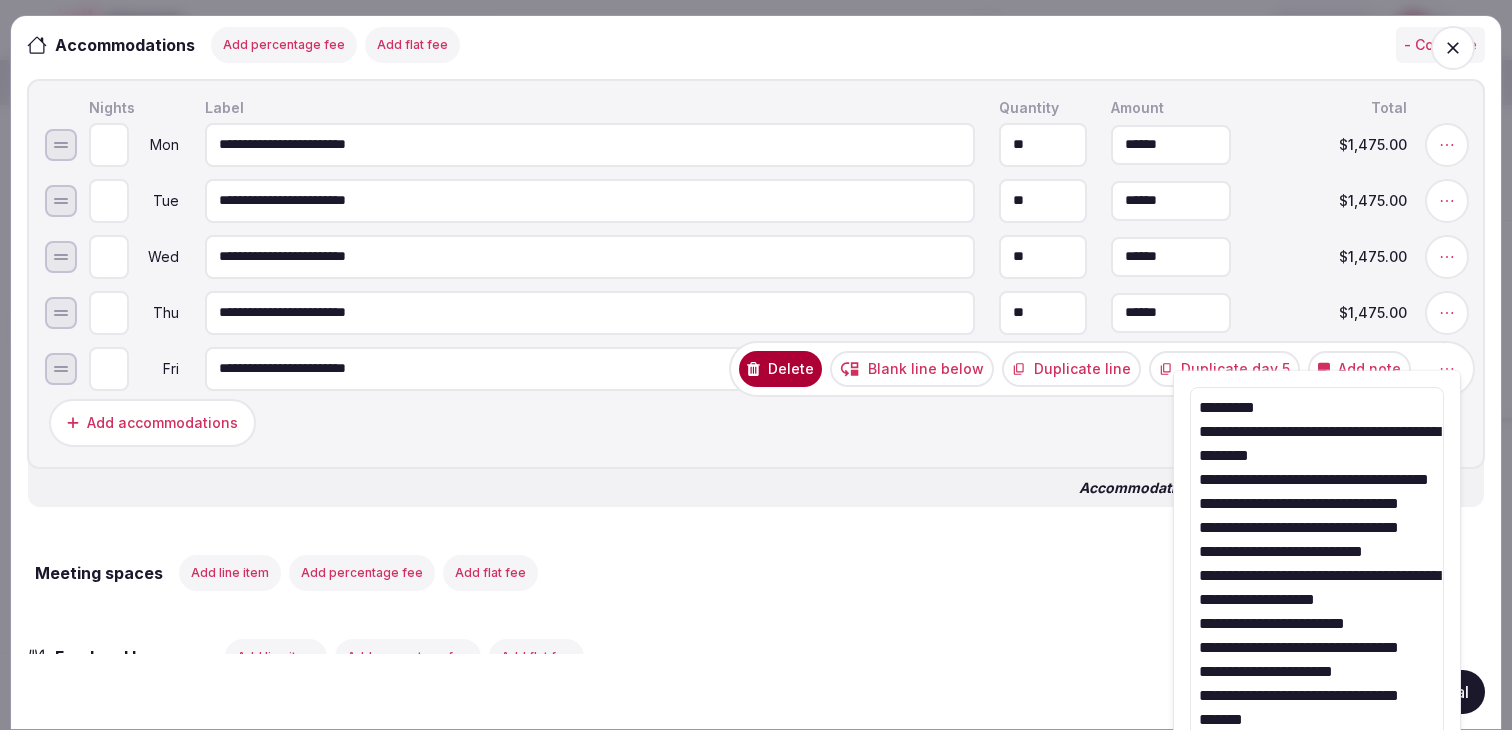 click on "Recent searches Madrid, Spain England, UK Egnach, Switzerland Rome, Metropolitan City of Rome Capital, Italy Spain Search Popular Destinations Toscana, Italy Riviera Maya, Mexico Indonesia, Bali California, USA New York, USA Napa Valley, USA Beja, Portugal Canarias, Spain Explore  destinations My retreats julen Account My venue listings My retreats Group flight planner Logout logged in as  julen Account My venue listings My retreats Group flight planner Logout moveinside.it - April 2026 My Retreats Next steps Explore venues Retreat details Compare & book Shortlisted venues (5) Proposal requests (3) Proposals (1) Contracts Notifications Collapse Sidebar Shortlisted venues 5 Proposal requests 3 Proposals 1 Contracts 0 Proposals received Rates and availability are subject to change,  based on proposal , until contracted and signed by all parties Export shortlist & proposals Casa Chapolin Colombia SMR (80 min) MI | Casa Chapolin | 13-17 April '26 Expire s   Jul 29th, 2025 Apr 13th - 18th, 2026 ( 5  night s ) 25" at bounding box center (756, 330) 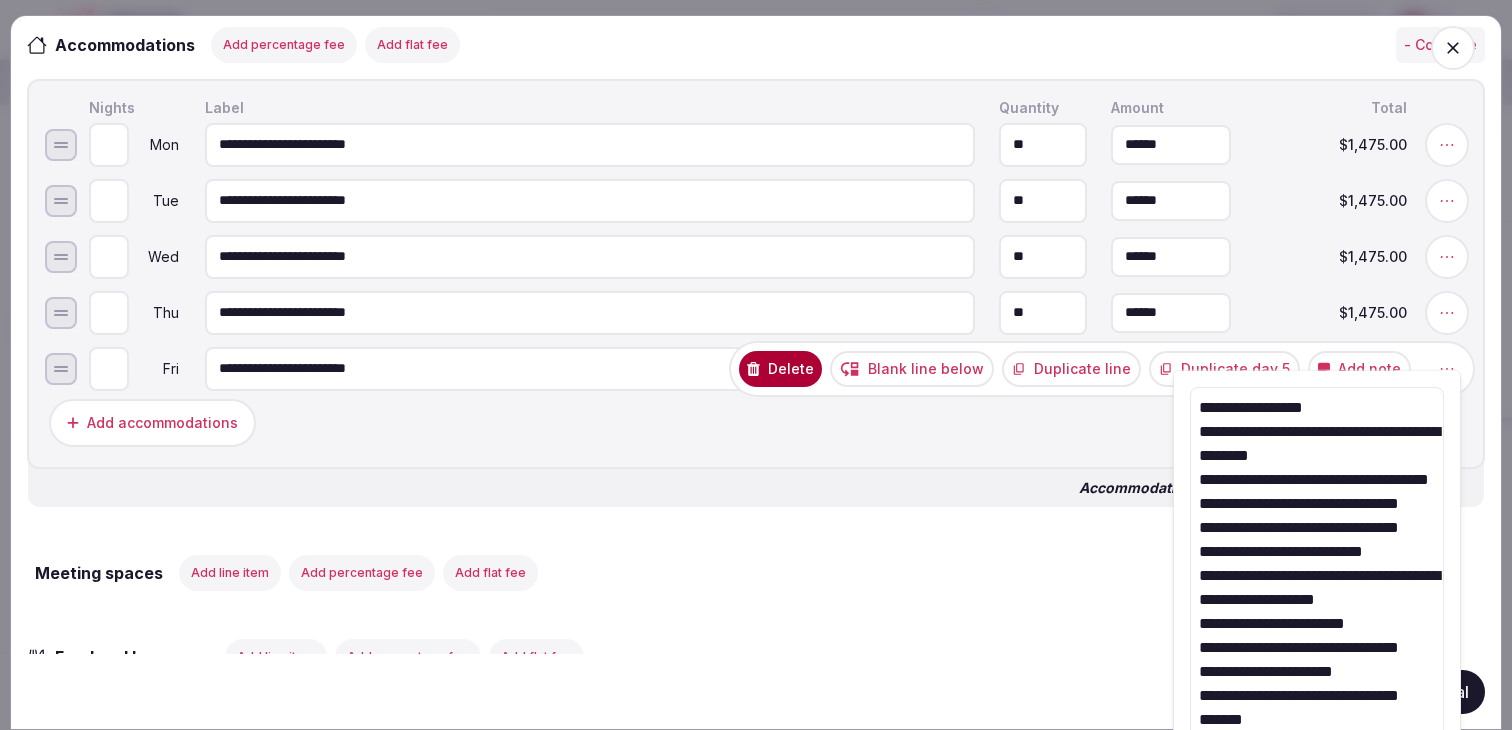 drag, startPoint x: 1219, startPoint y: 678, endPoint x: 1221, endPoint y: 770, distance: 92.021736 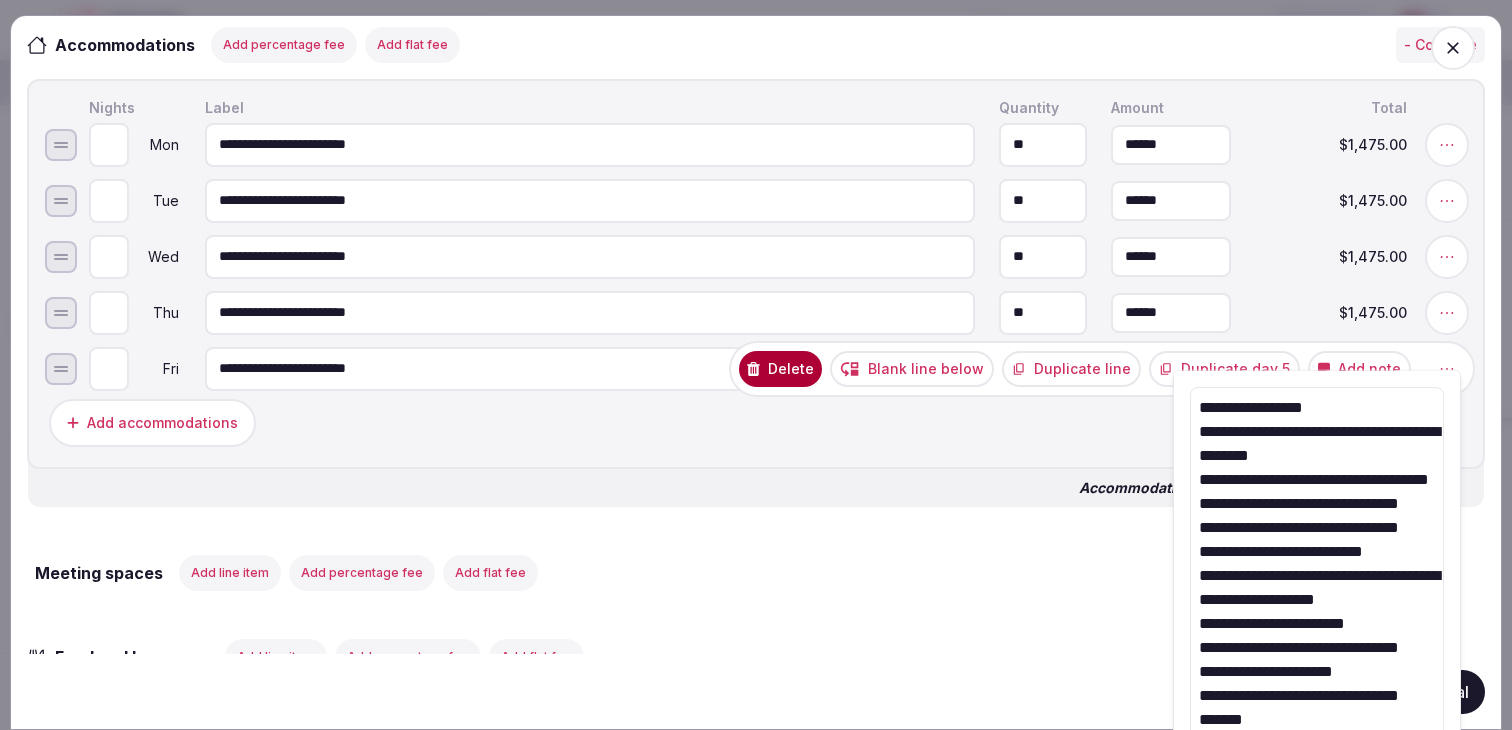 click on "Recent searches Madrid, Spain England, UK Egnach, Switzerland Rome, Metropolitan City of Rome Capital, Italy Spain Search Popular Destinations Toscana, Italy Riviera Maya, Mexico Indonesia, Bali California, USA New York, USA Napa Valley, USA Beja, Portugal Canarias, Spain Explore  destinations My retreats julen Account My venue listings My retreats Group flight planner Logout logged in as  julen Account My venue listings My retreats Group flight planner Logout moveinside.it - April 2026 My Retreats Next steps Explore venues Retreat details Compare & book Shortlisted venues (5) Proposal requests (3) Proposals (1) Contracts Notifications Collapse Sidebar Shortlisted venues 5 Proposal requests 3 Proposals 1 Contracts 0 Proposals received Rates and availability are subject to change,  based on proposal , until contracted and signed by all parties Export shortlist & proposals Casa Chapolin Colombia SMR (80 min) MI | Casa Chapolin | 13-17 April '26 Expire s   Jul 29th, 2025 Apr 13th - 18th, 2026 ( 5  night s ) 25" at bounding box center [756, 330] 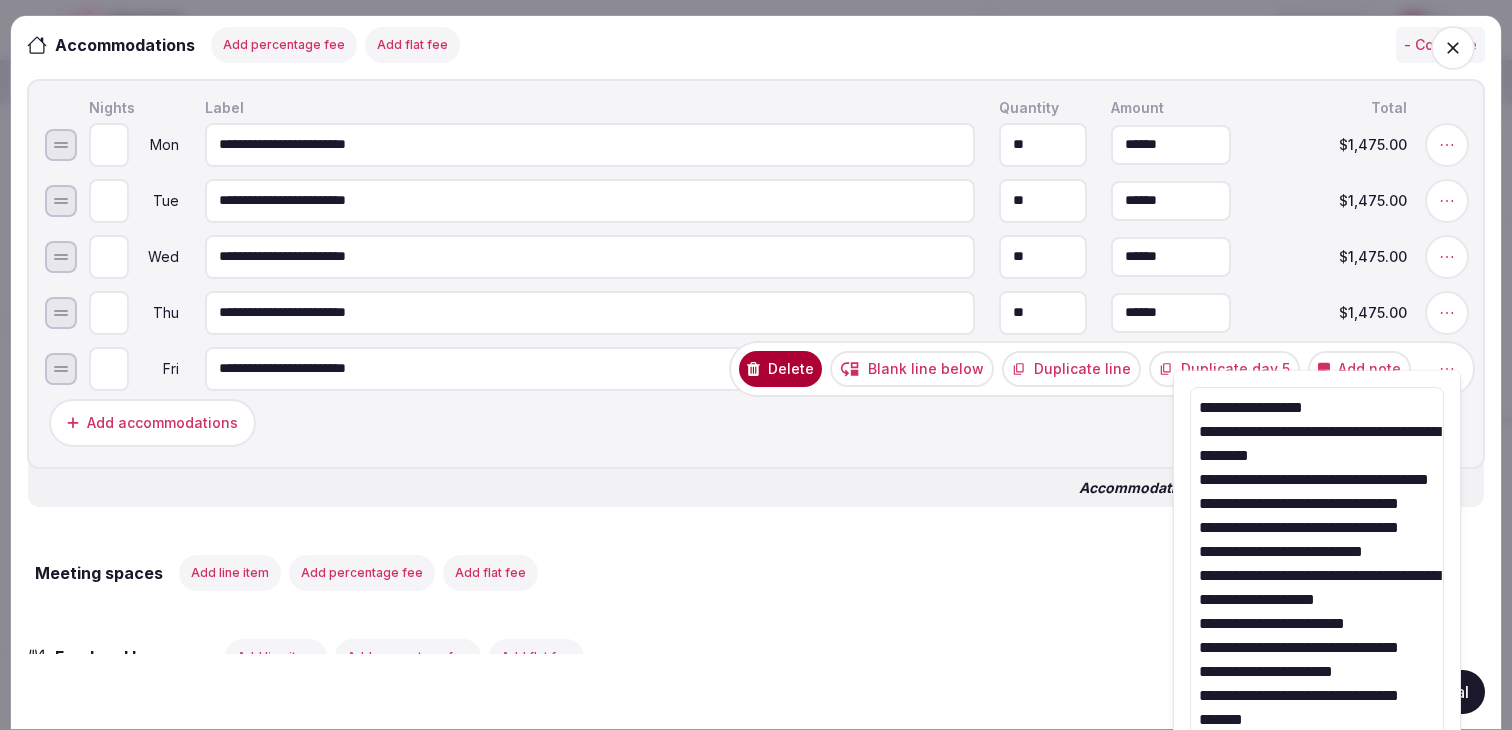 drag, startPoint x: 1321, startPoint y: 407, endPoint x: 1171, endPoint y: 407, distance: 150 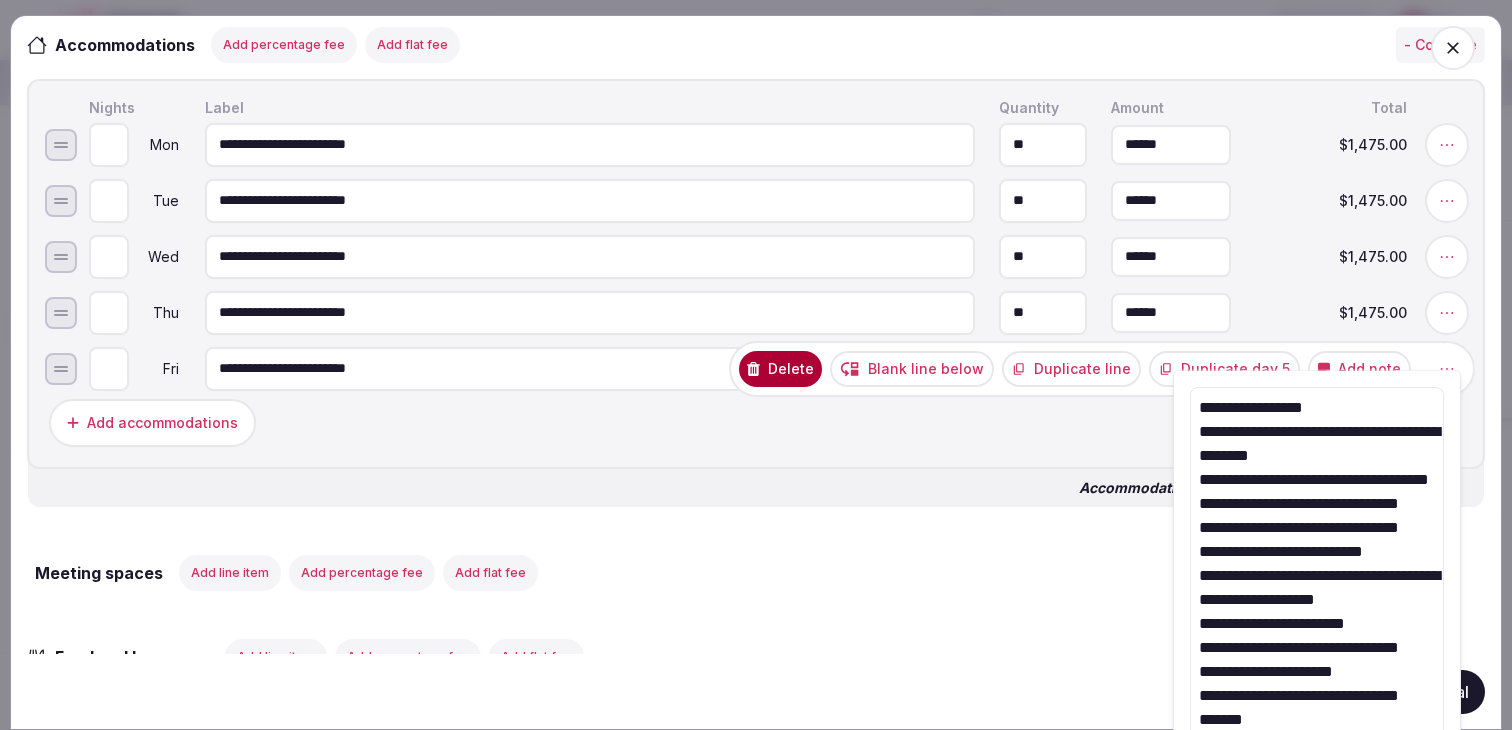 click on "Recent searches Madrid, Spain England, UK Egnach, Switzerland Rome, Metropolitan City of Rome Capital, Italy Spain Search Popular Destinations Toscana, Italy Riviera Maya, Mexico Indonesia, Bali California, USA New York, USA Napa Valley, USA Beja, Portugal Canarias, Spain Explore  destinations My retreats julen Account My venue listings My retreats Group flight planner Logout logged in as  julen Account My venue listings My retreats Group flight planner Logout moveinside.it - April 2026 My Retreats Next steps Explore venues Retreat details Compare & book Shortlisted venues (5) Proposal requests (3) Proposals (1) Contracts Notifications Collapse Sidebar Shortlisted venues 5 Proposal requests 3 Proposals 1 Contracts 0 Proposals received Rates and availability are subject to change,  based on proposal , until contracted and signed by all parties Export shortlist & proposals Casa Chapolin Colombia SMR (80 min) MI | Casa Chapolin | 13-17 April '26 Expire s   Jul 29th, 2025 Apr 13th - 18th, 2026 ( 5  night s ) 25" at bounding box center [756, 330] 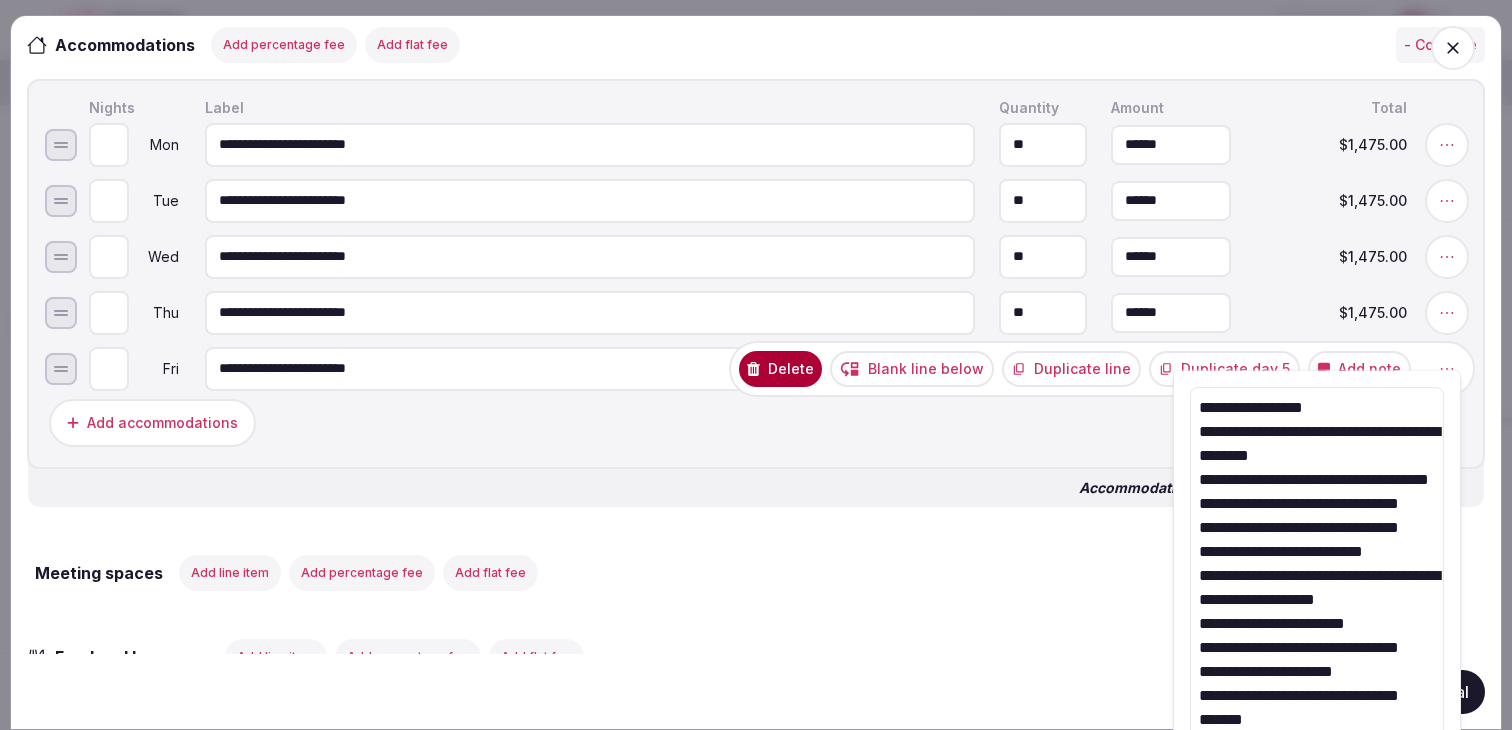 drag, startPoint x: 1321, startPoint y: 402, endPoint x: 1194, endPoint y: 400, distance: 127.01575 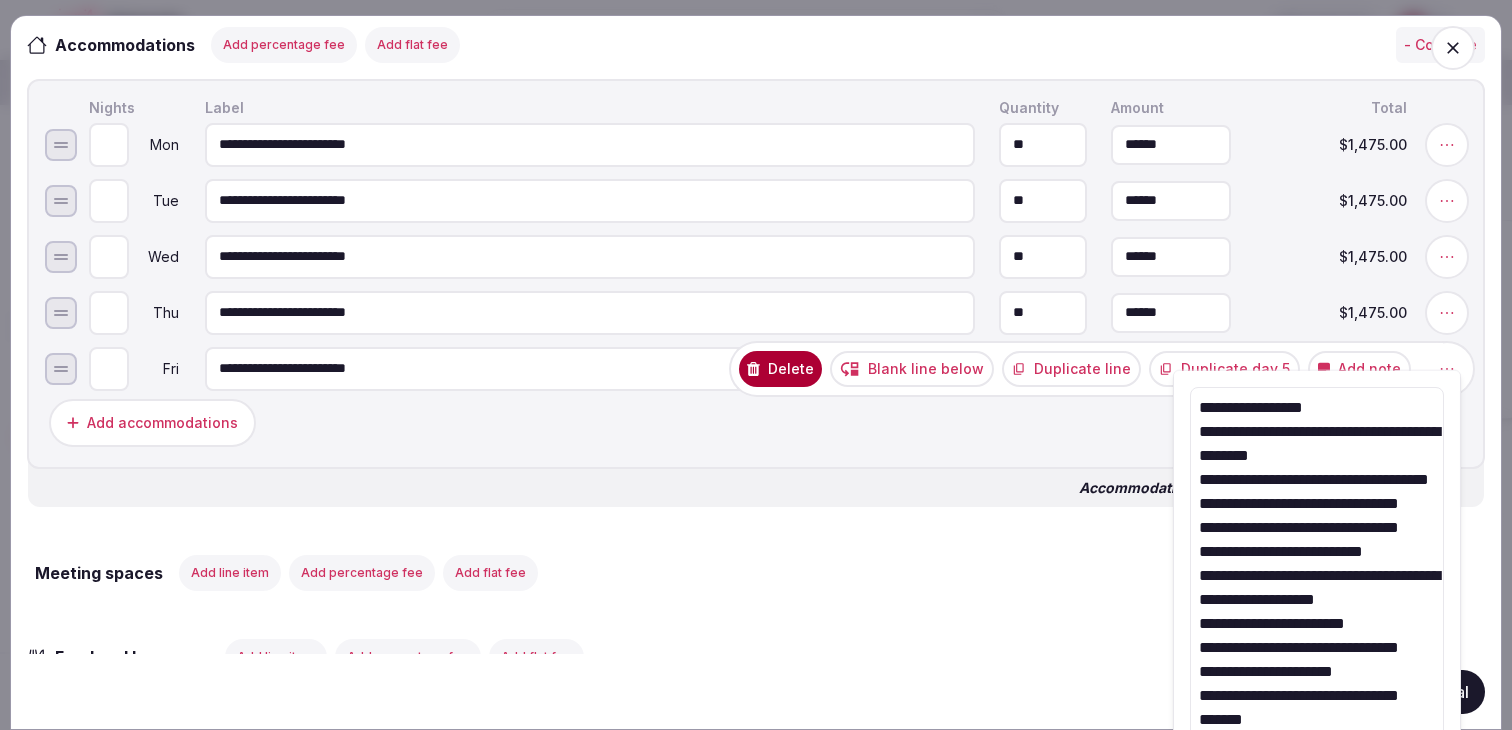 click on "**********" at bounding box center (1317, 827) 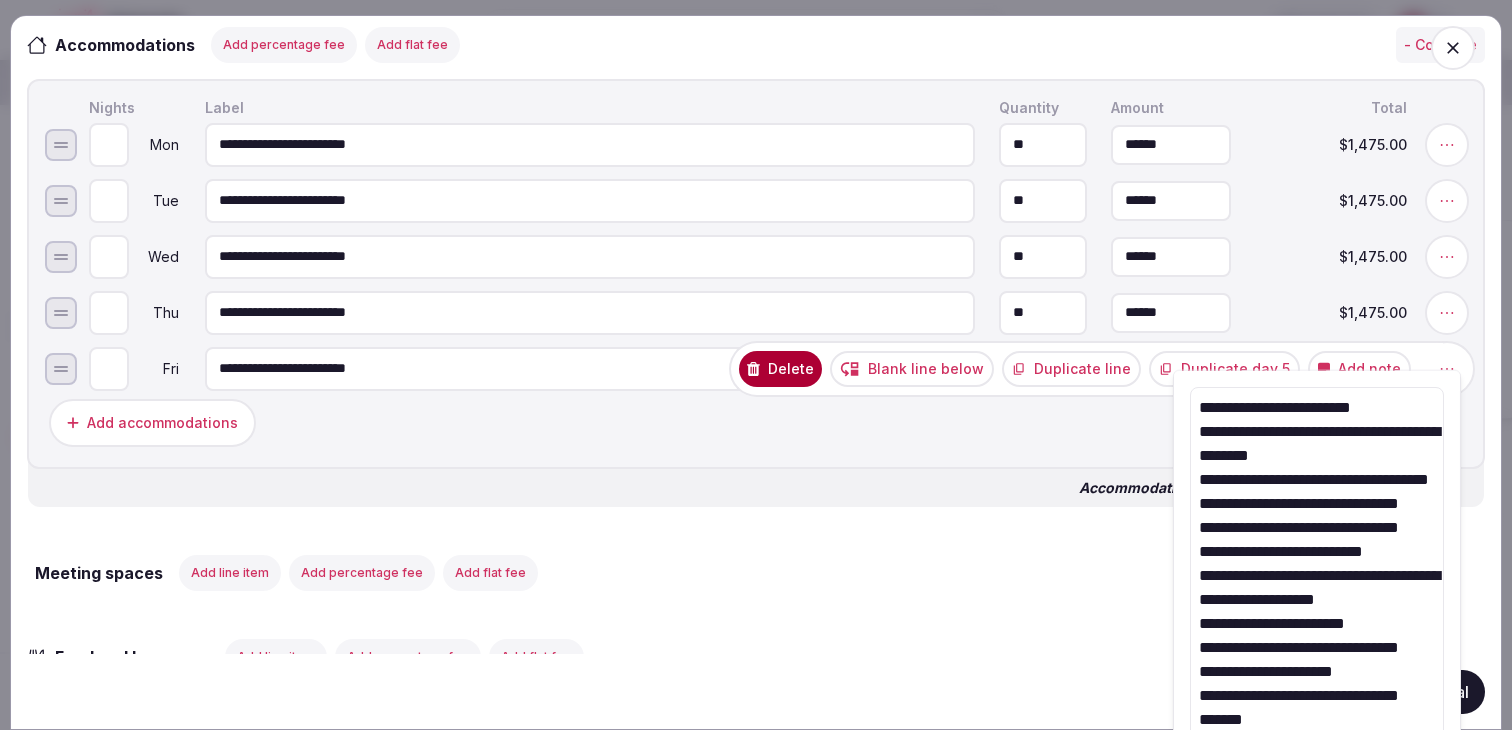 drag, startPoint x: 1239, startPoint y: 691, endPoint x: 1244, endPoint y: 853, distance: 162.07715 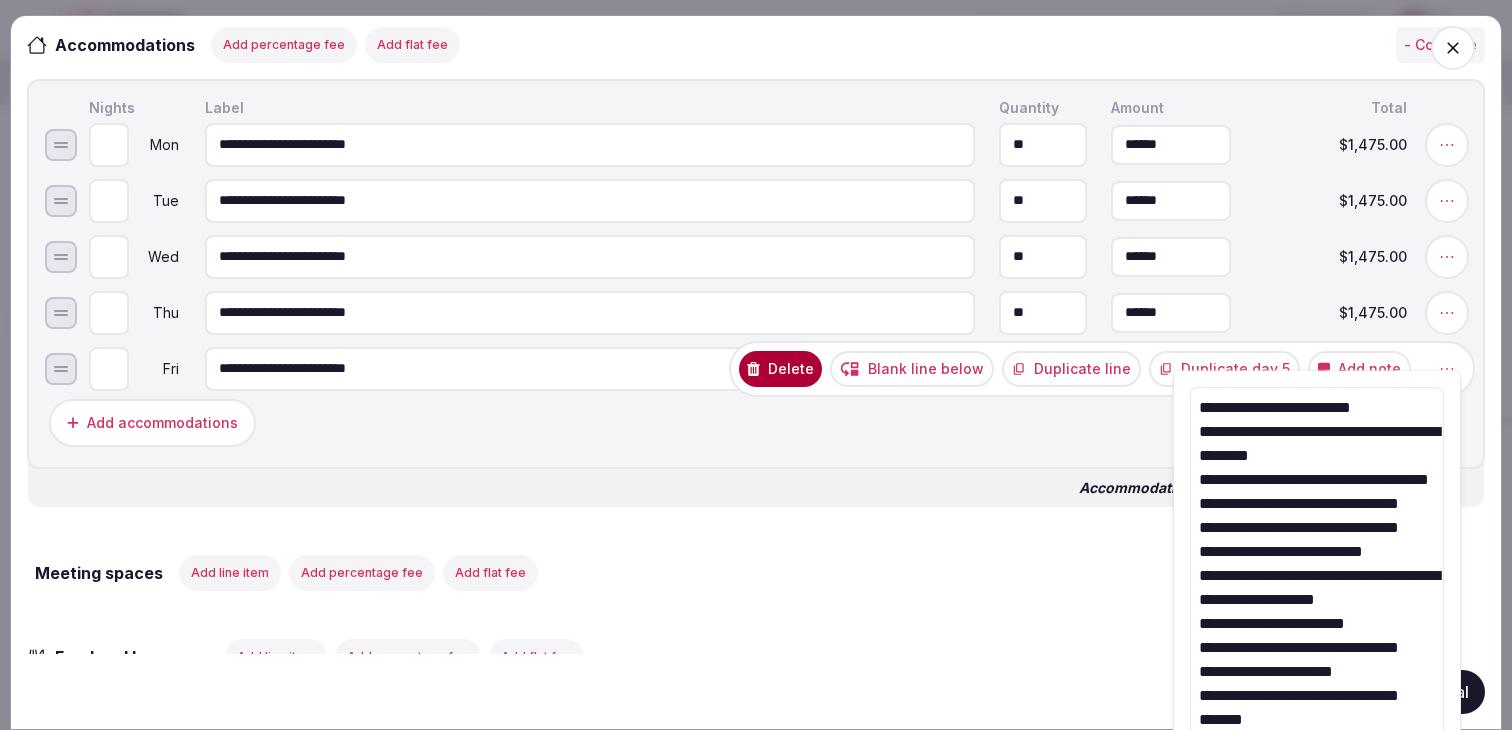 click on "Recent searches Madrid, Spain England, UK Egnach, Switzerland Rome, Metropolitan City of Rome Capital, Italy Spain Search Popular Destinations Toscana, Italy Riviera Maya, Mexico Indonesia, Bali California, USA New York, USA Napa Valley, USA Beja, Portugal Canarias, Spain Explore  destinations My retreats julen Account My venue listings My retreats Group flight planner Logout logged in as  julen Account My venue listings My retreats Group flight planner Logout moveinside.it - April 2026 My Retreats Next steps Explore venues Retreat details Compare & book Shortlisted venues (5) Proposal requests (3) Proposals (1) Contracts Notifications Collapse Sidebar Shortlisted venues 5 Proposal requests 3 Proposals 1 Contracts 0 Proposals received Rates and availability are subject to change,  based on proposal , until contracted and signed by all parties Export shortlist & proposals Casa Chapolin Colombia SMR (80 min) MI | Casa Chapolin | 13-17 April '26 Expire s   Jul 29th, 2025 Apr 13th - 18th, 2026 ( 5  night s ) 25" at bounding box center (756, 330) 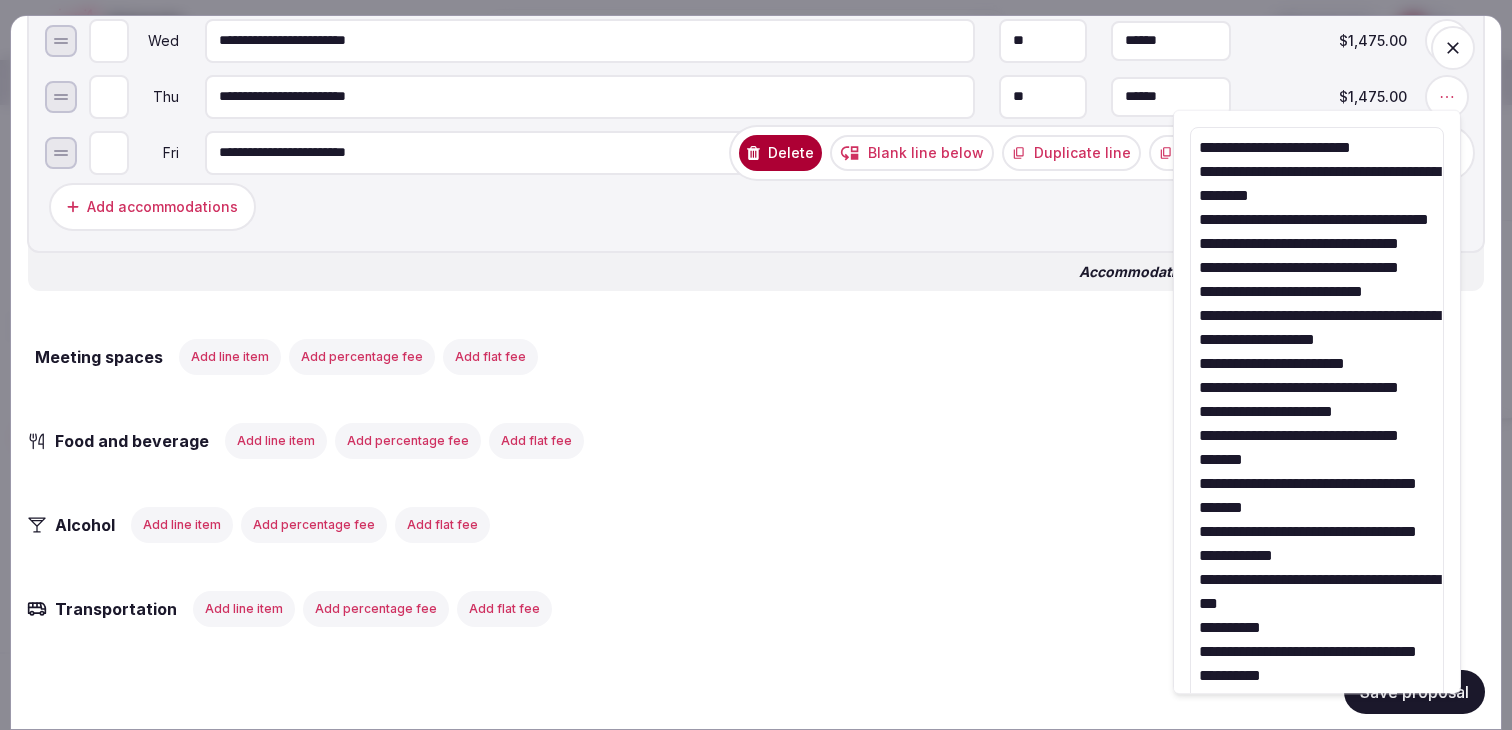 scroll, scrollTop: 1239, scrollLeft: 0, axis: vertical 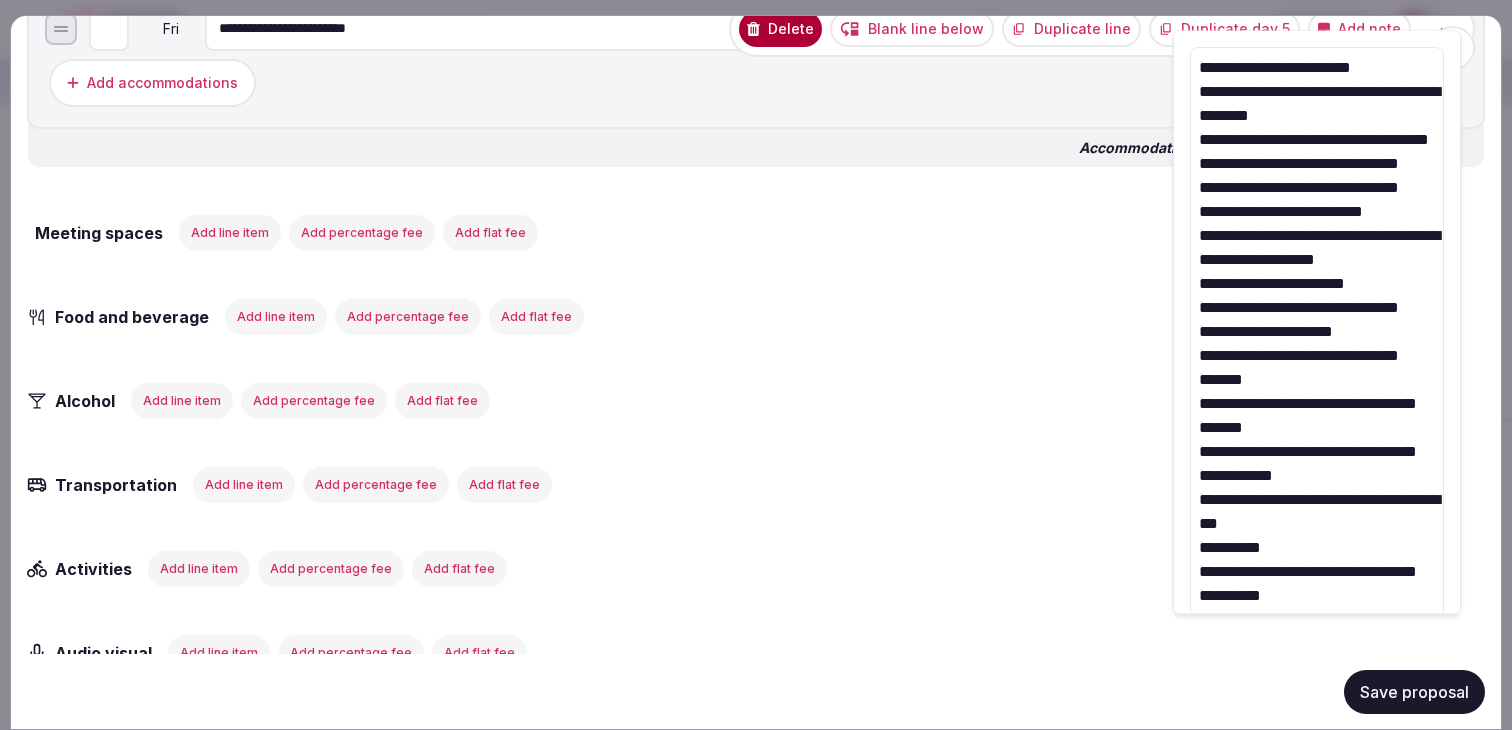 click on "**********" at bounding box center [1317, 487] 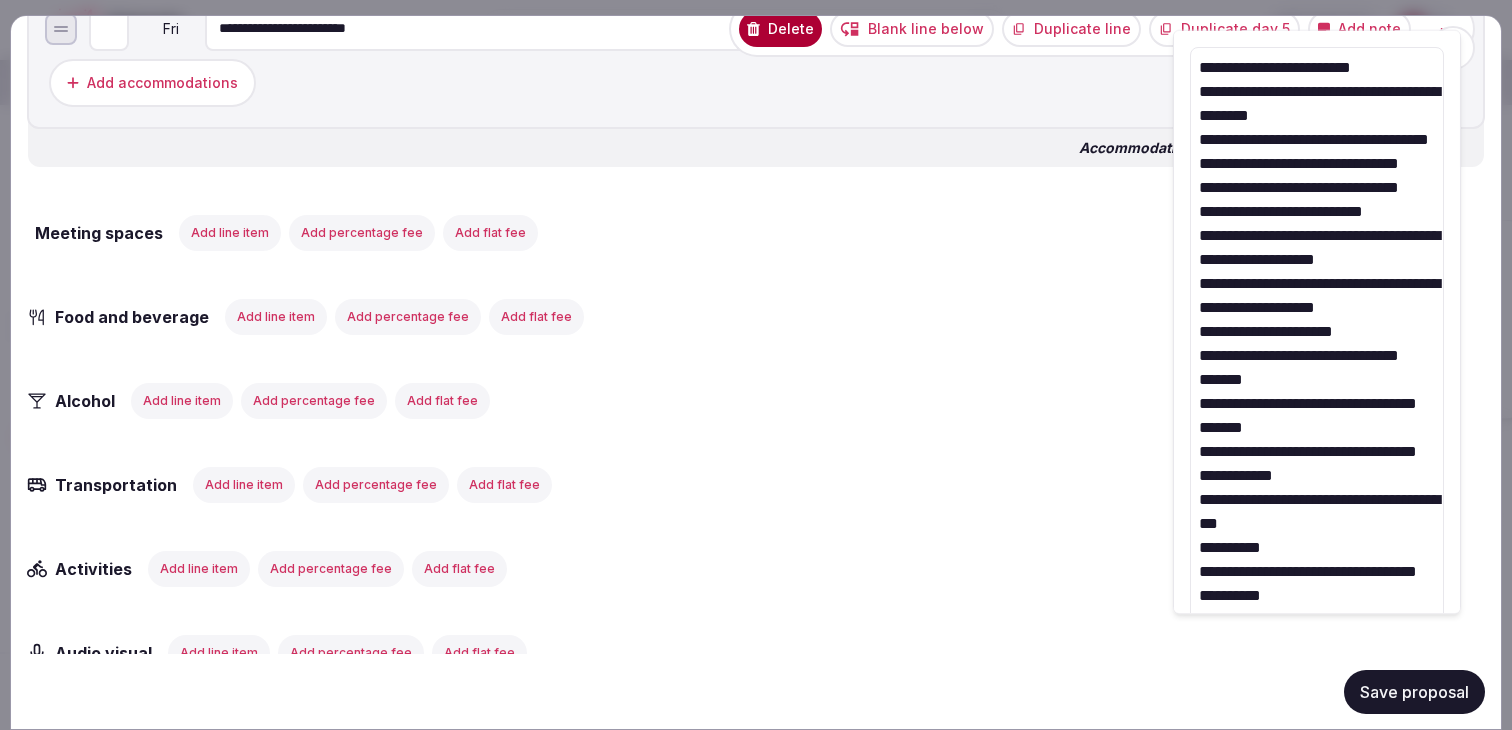 click on "**********" at bounding box center [1317, 487] 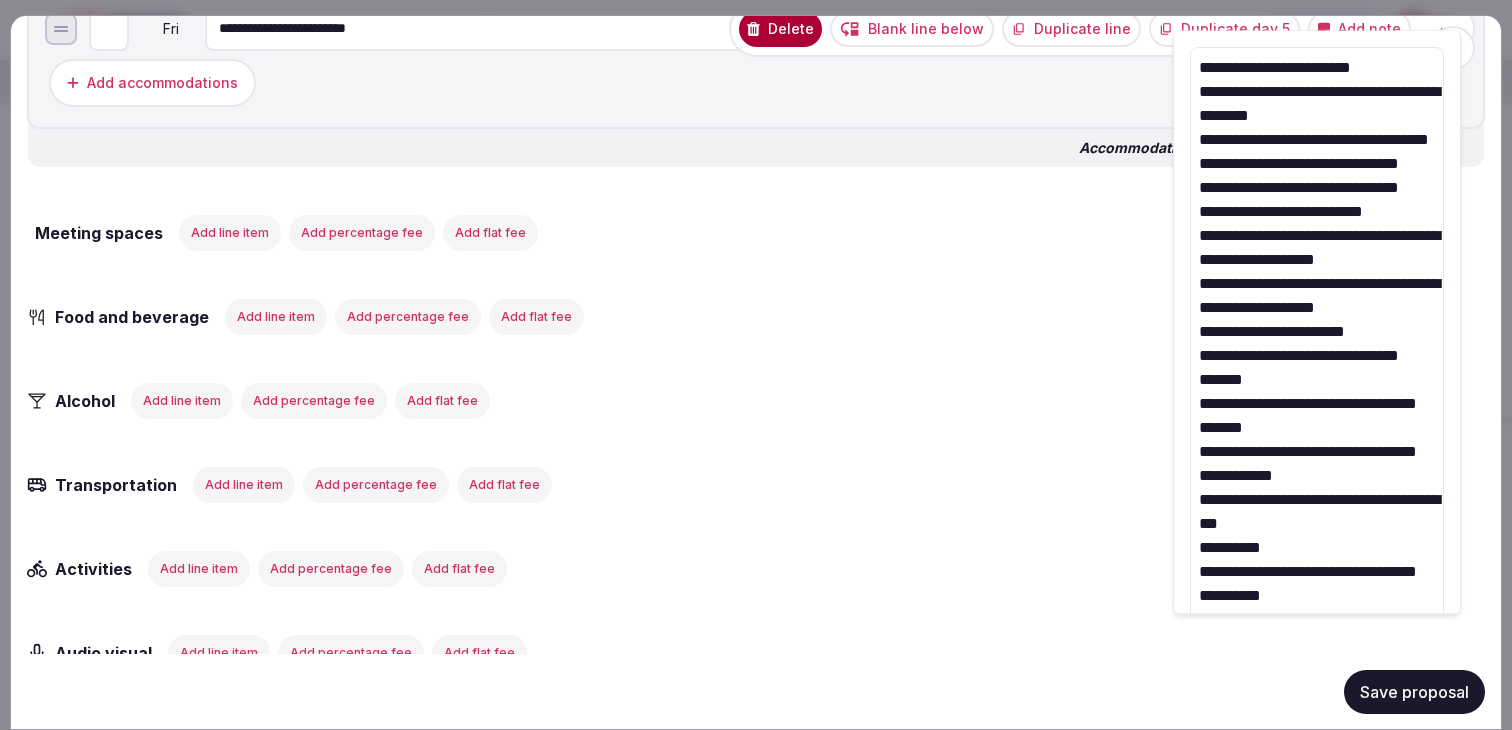 click on "**********" at bounding box center [1317, 487] 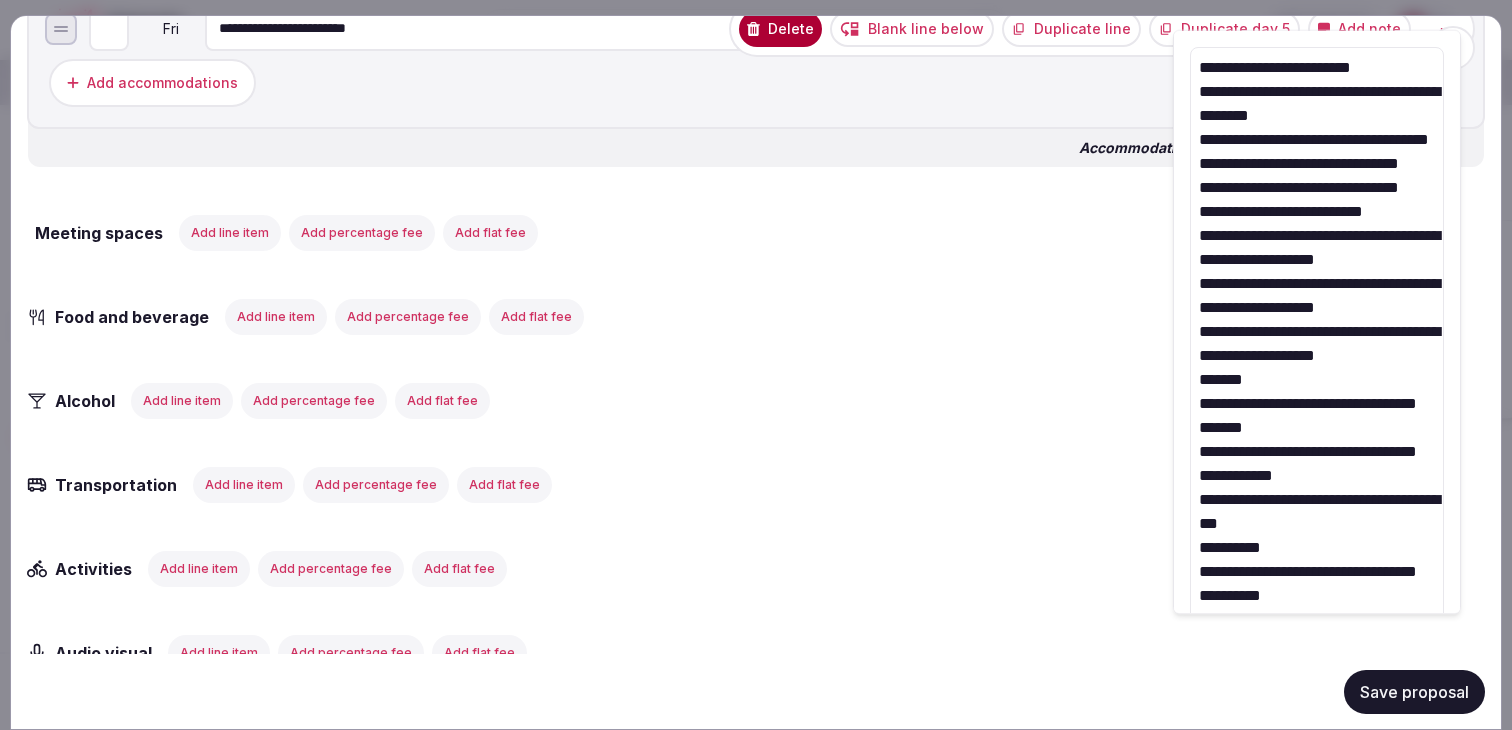 click on "**********" at bounding box center [1317, 487] 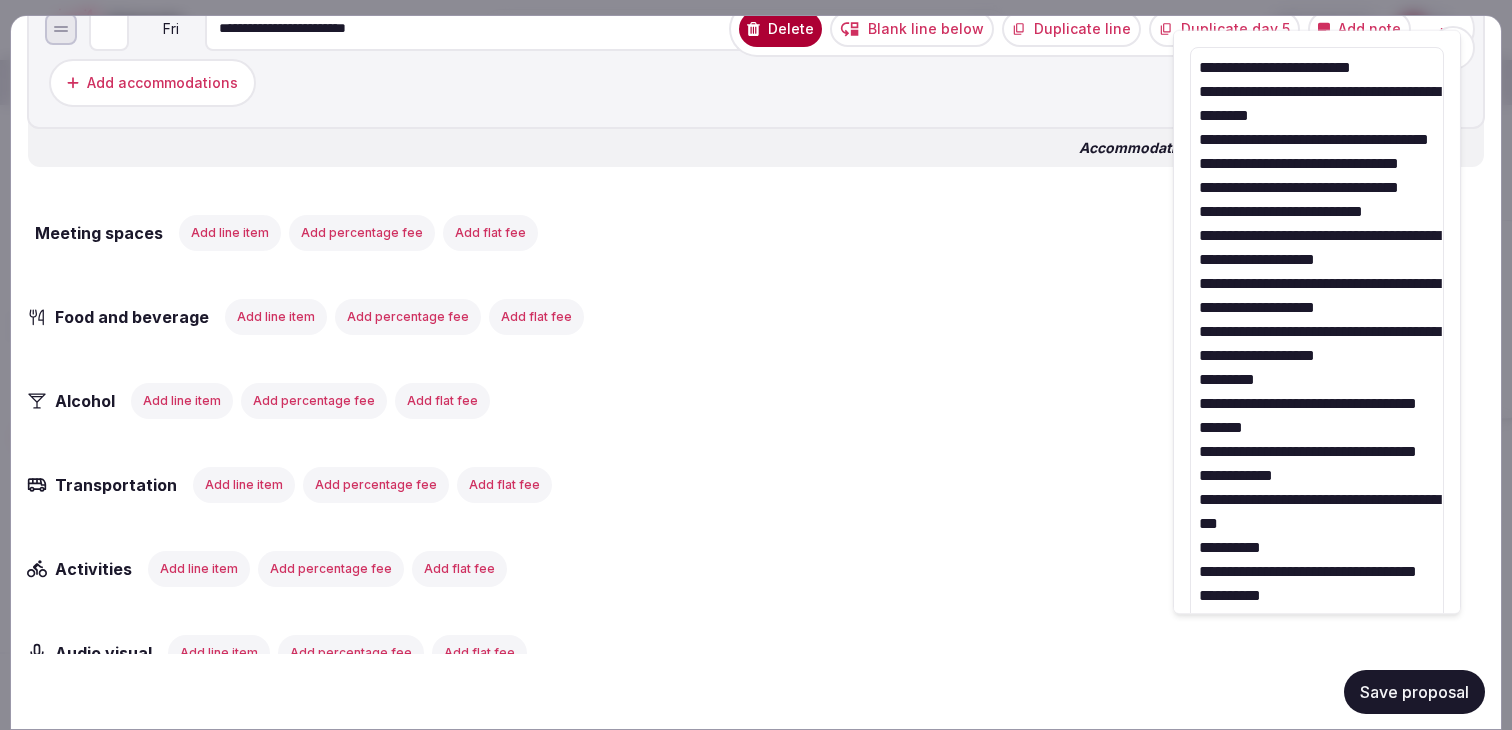 click on "**********" at bounding box center [1317, 487] 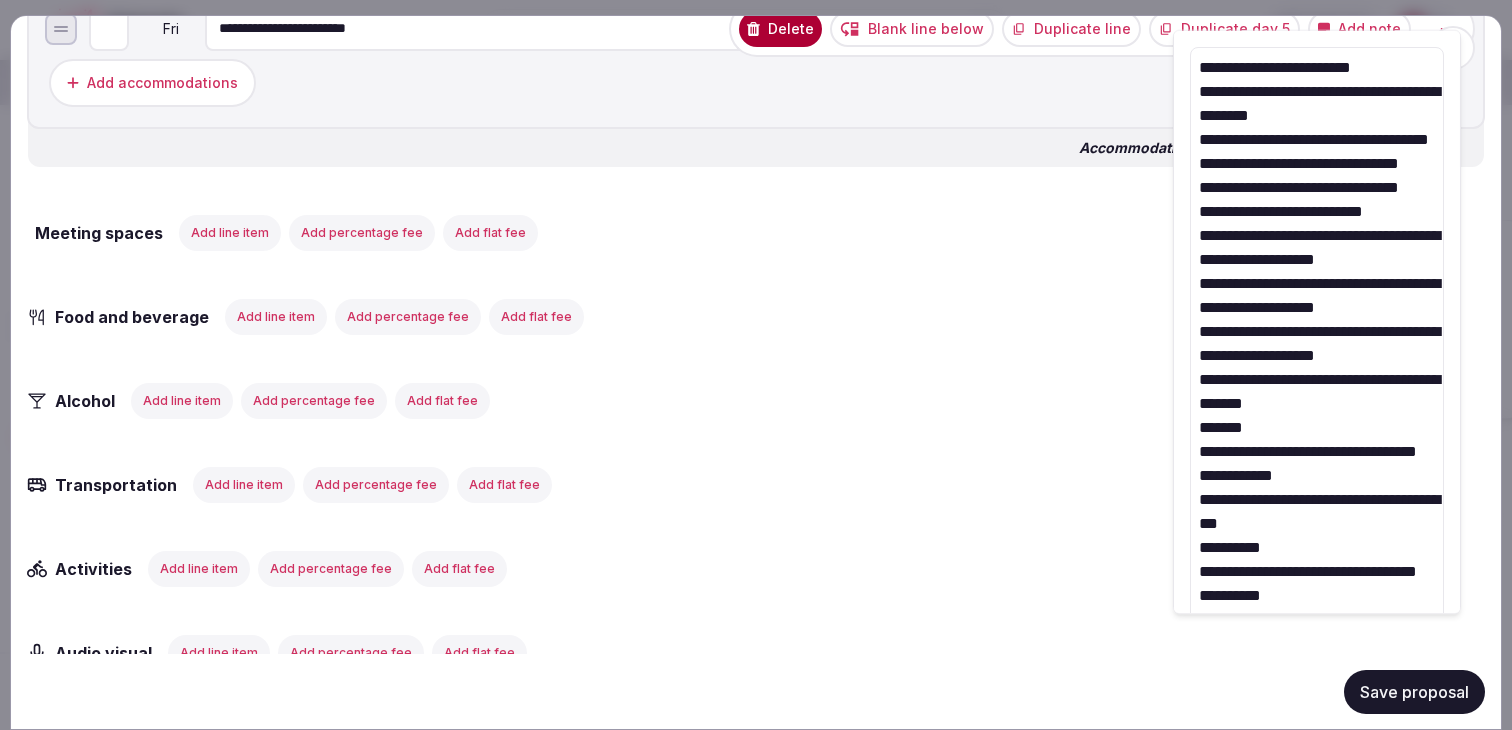 click on "**********" at bounding box center (1317, 475) 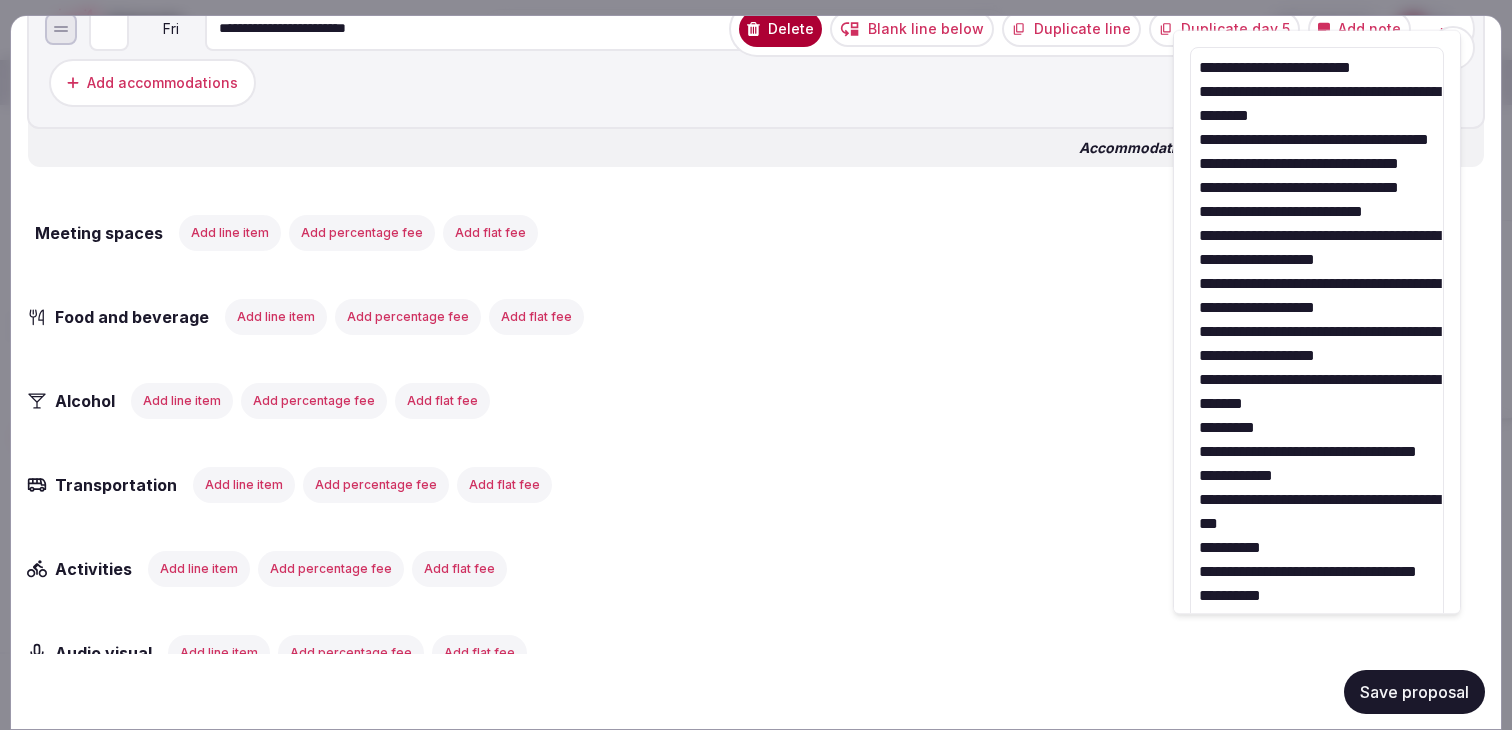 click on "**********" at bounding box center [1317, 475] 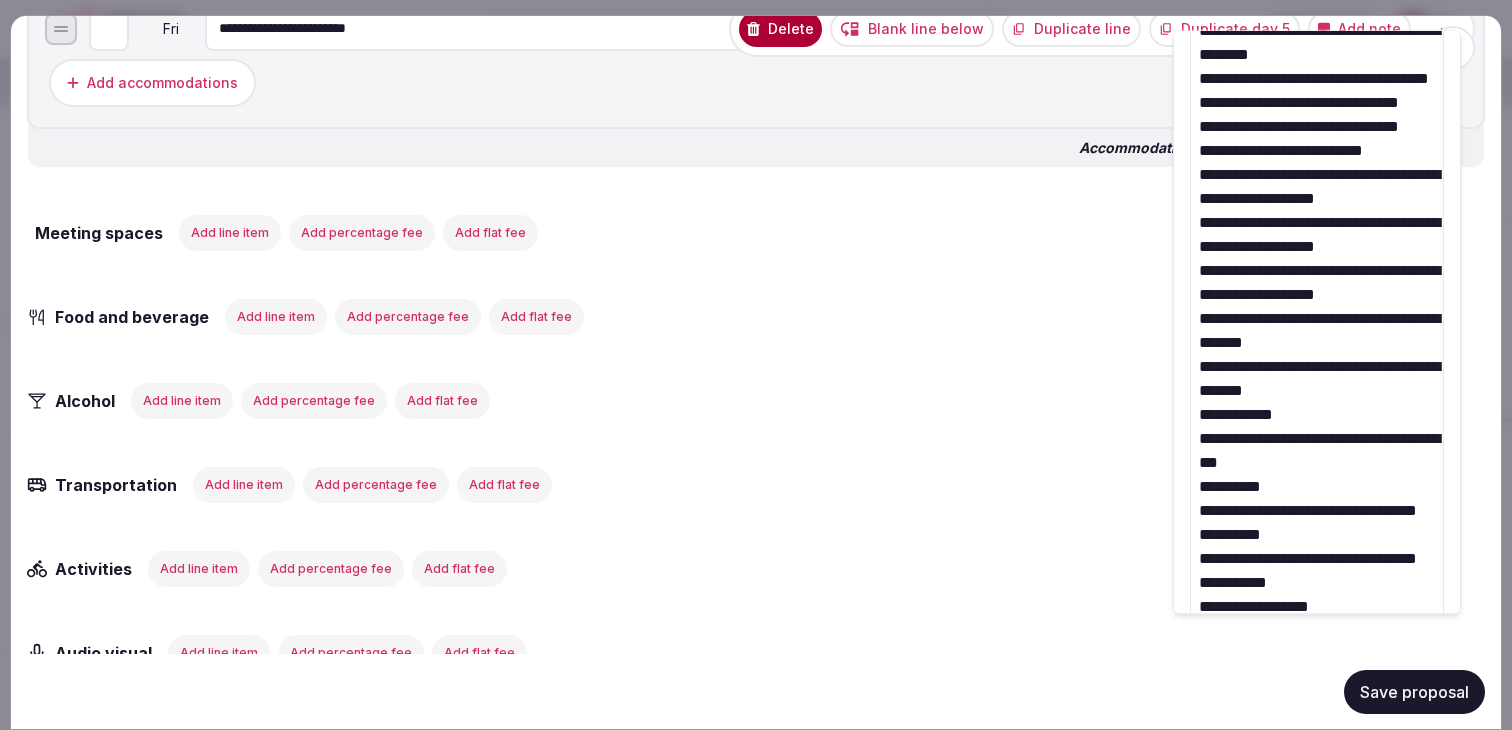 scroll, scrollTop: 340, scrollLeft: 0, axis: vertical 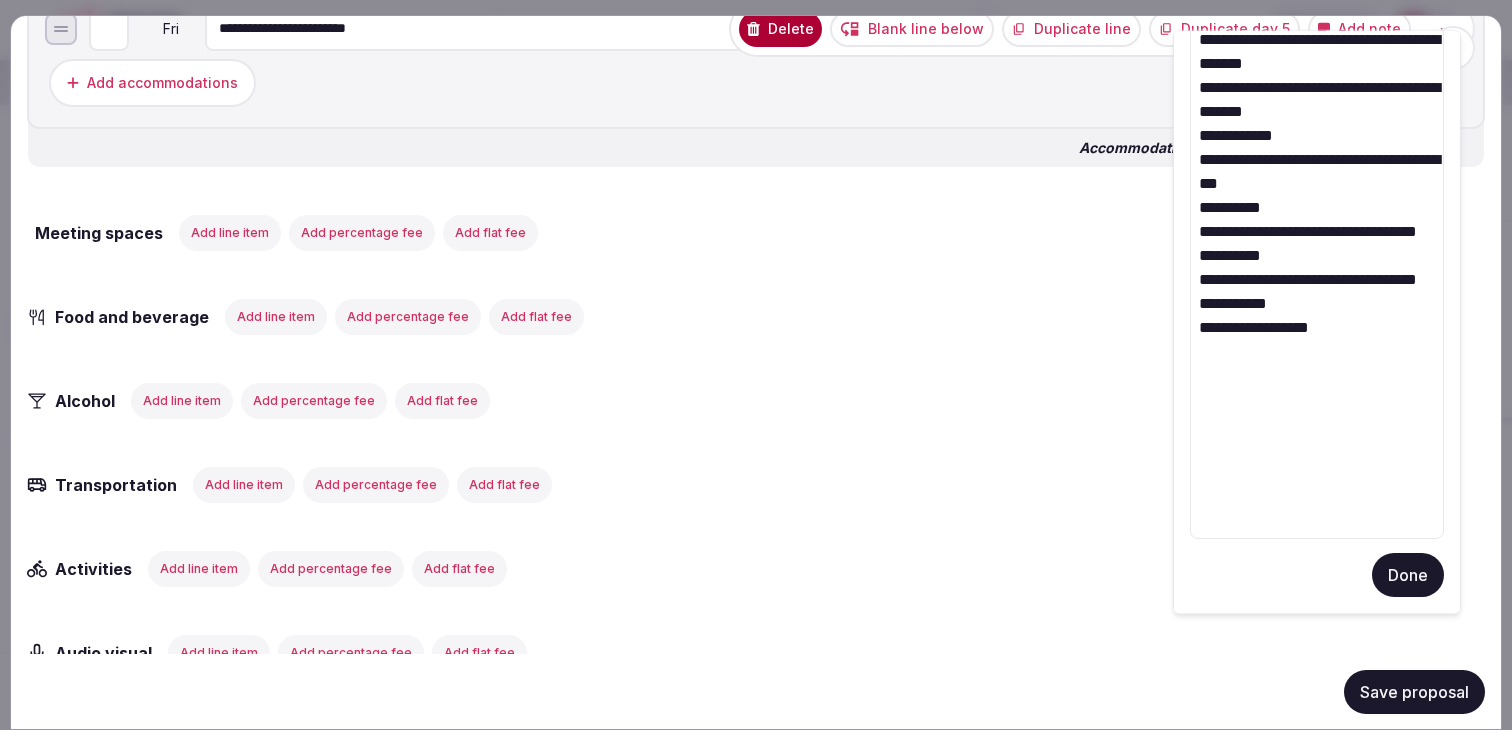 drag, startPoint x: 1239, startPoint y: 553, endPoint x: 1239, endPoint y: 654, distance: 101 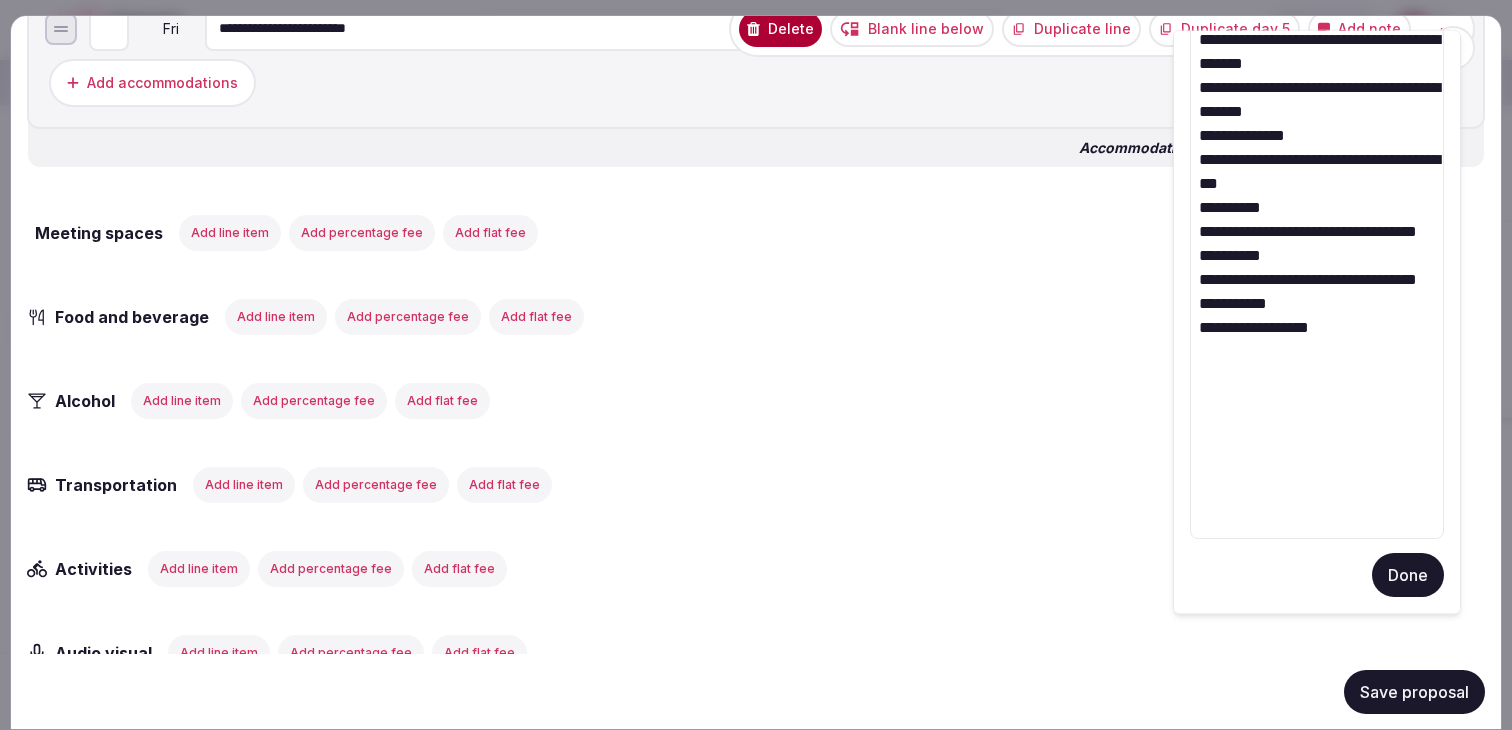 scroll, scrollTop: 16, scrollLeft: 0, axis: vertical 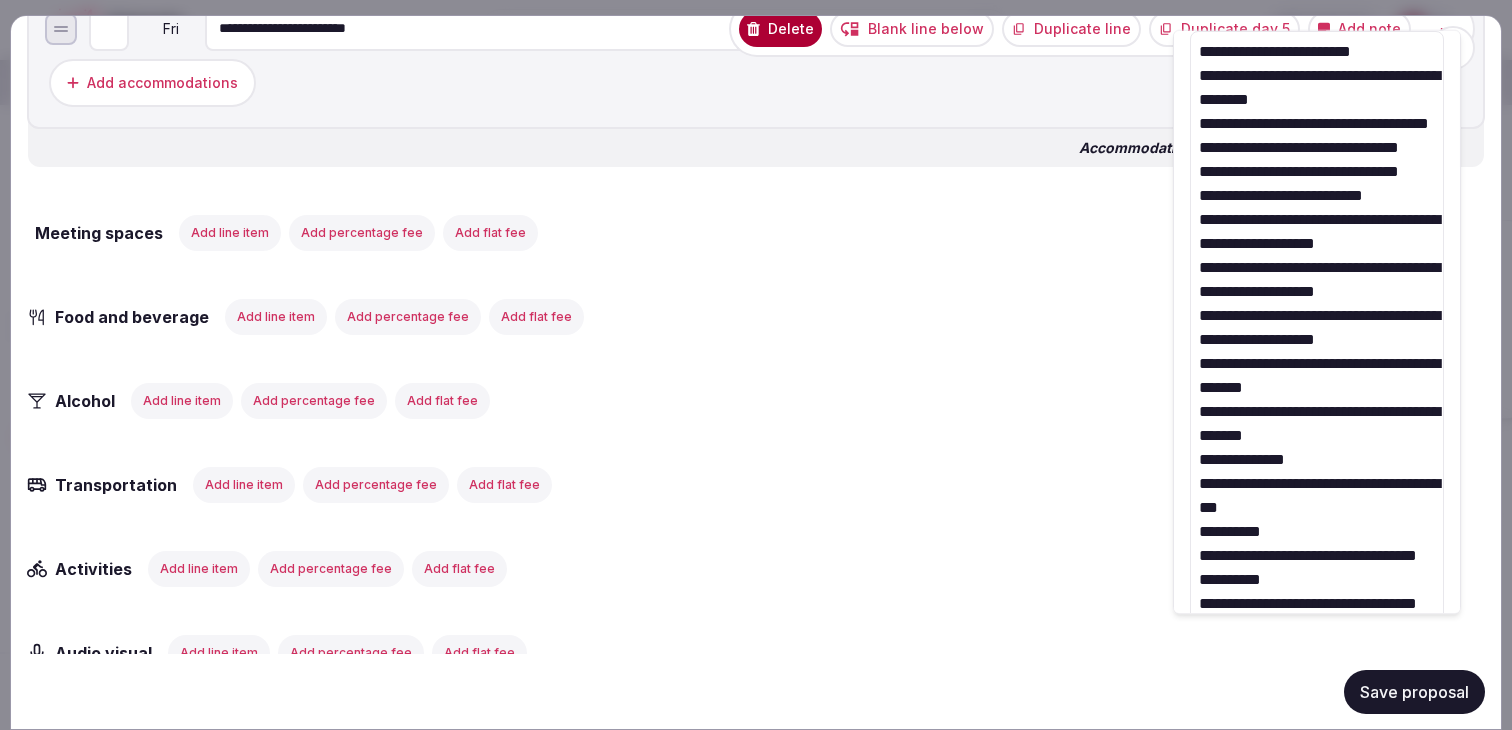 drag, startPoint x: 1246, startPoint y: 419, endPoint x: 1244, endPoint y: 581, distance: 162.01234 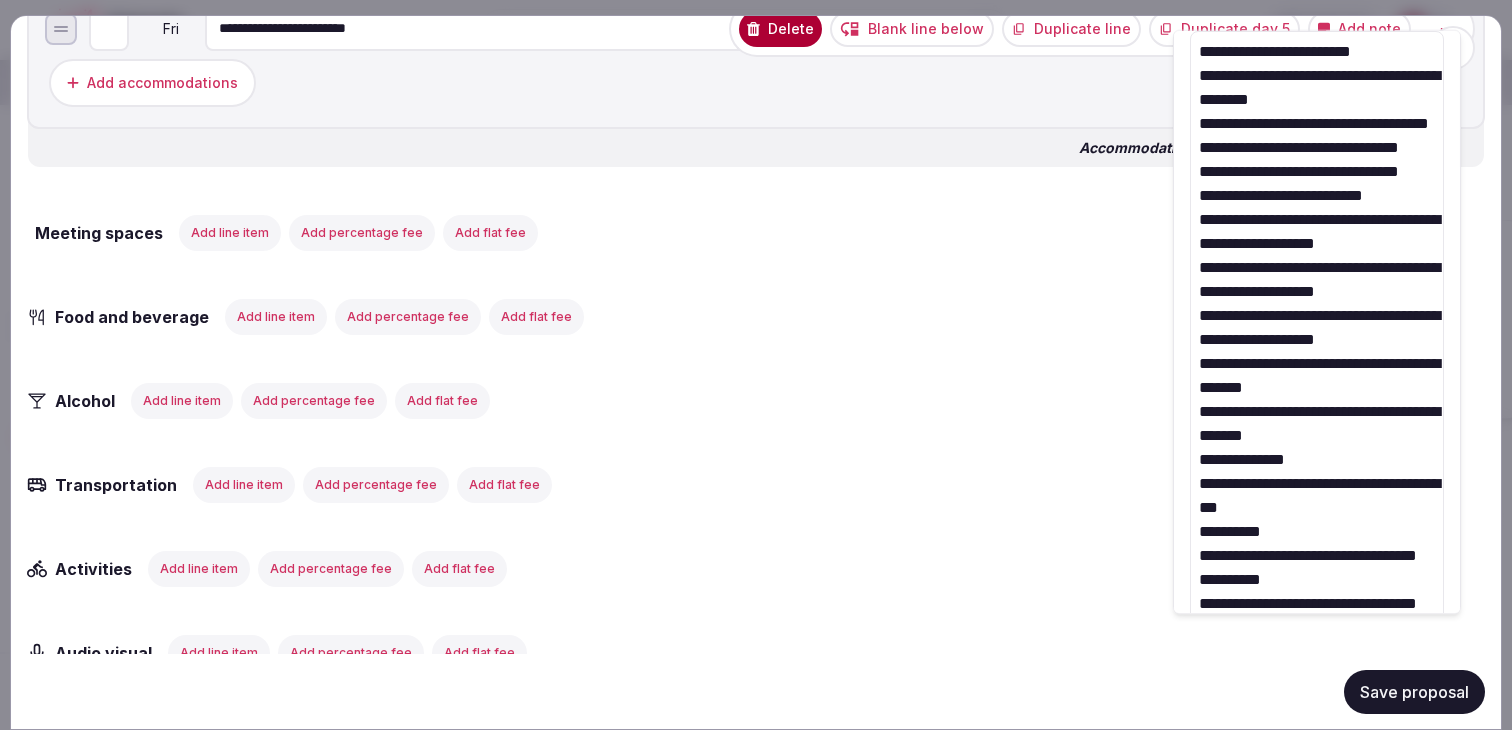 click on "**********" at bounding box center (1317, 447) 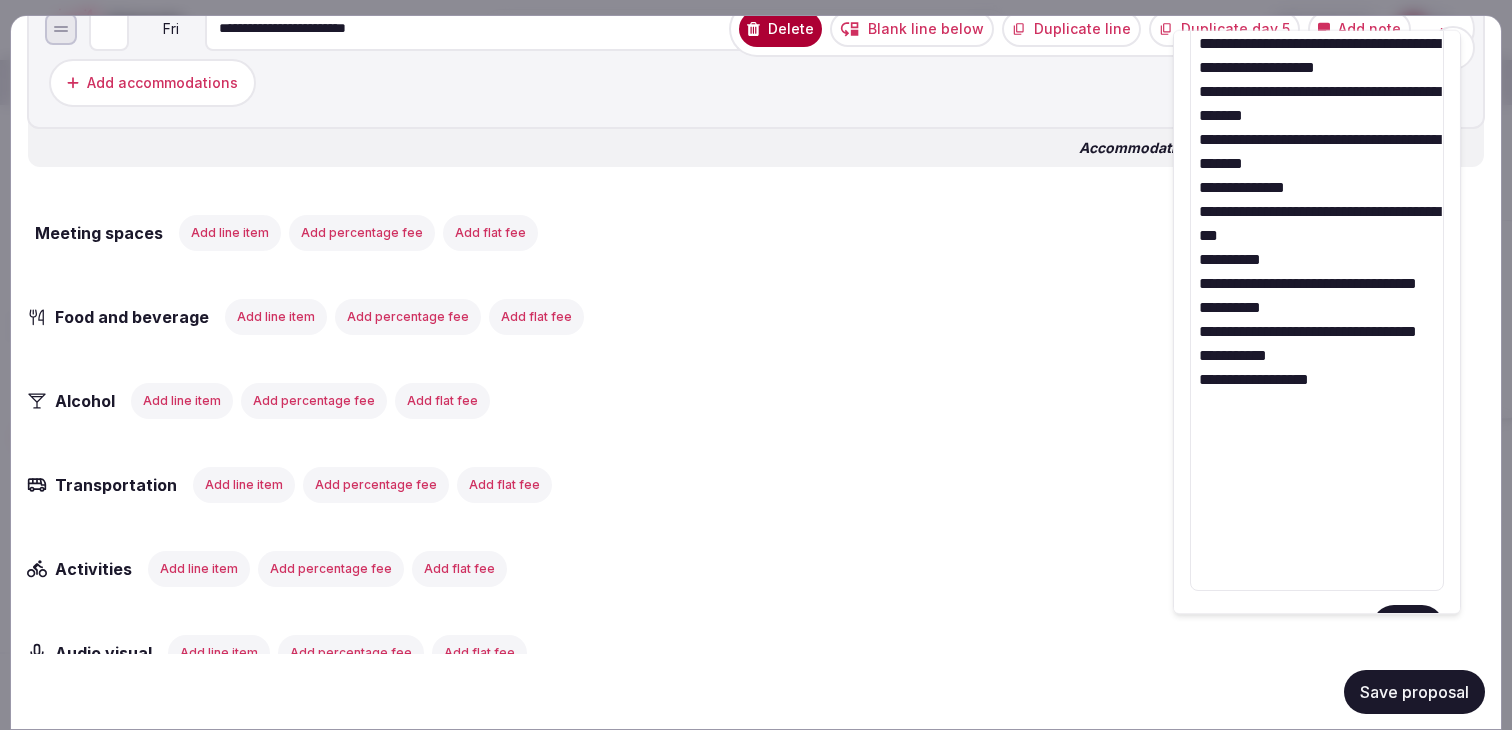 scroll, scrollTop: 340, scrollLeft: 0, axis: vertical 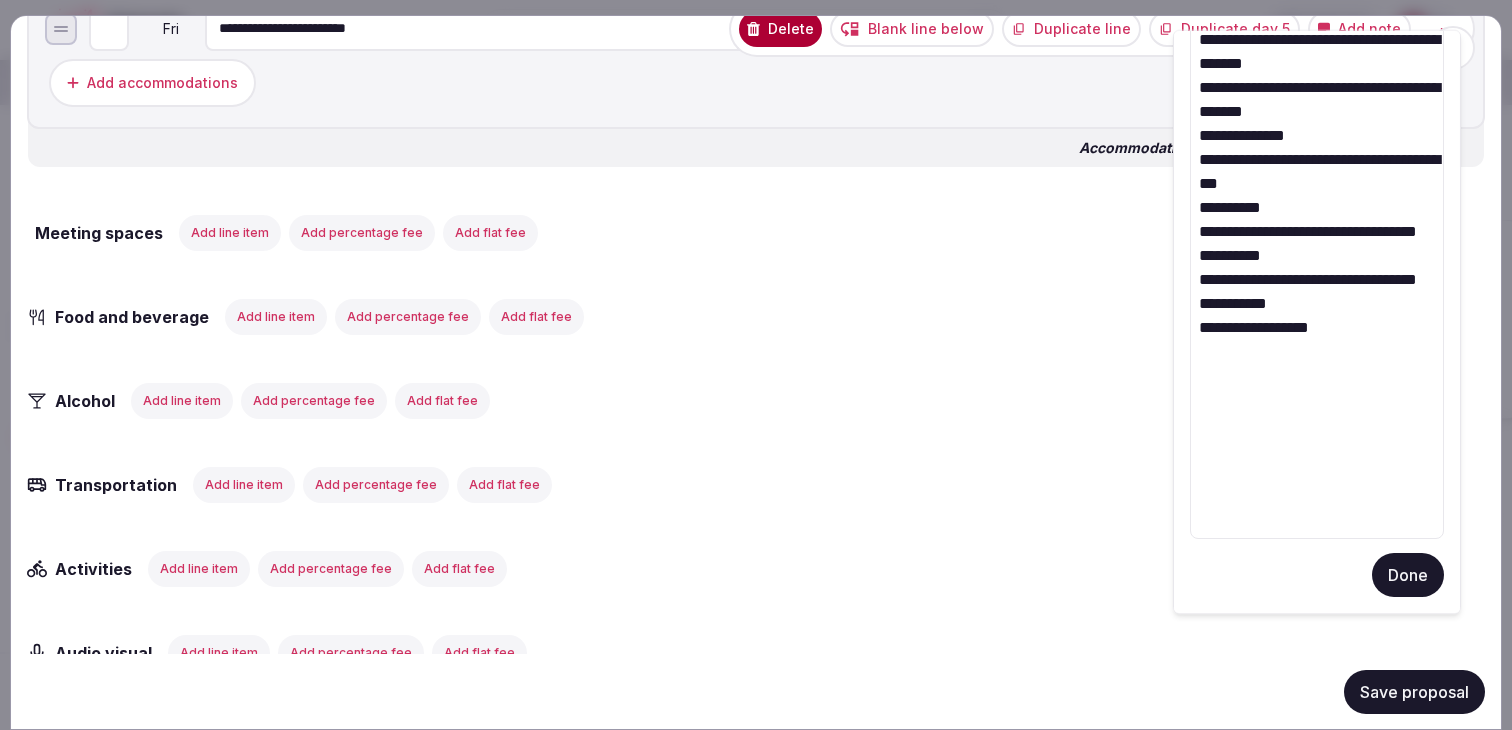 drag, startPoint x: 1239, startPoint y: 485, endPoint x: 1295, endPoint y: 653, distance: 177.08755 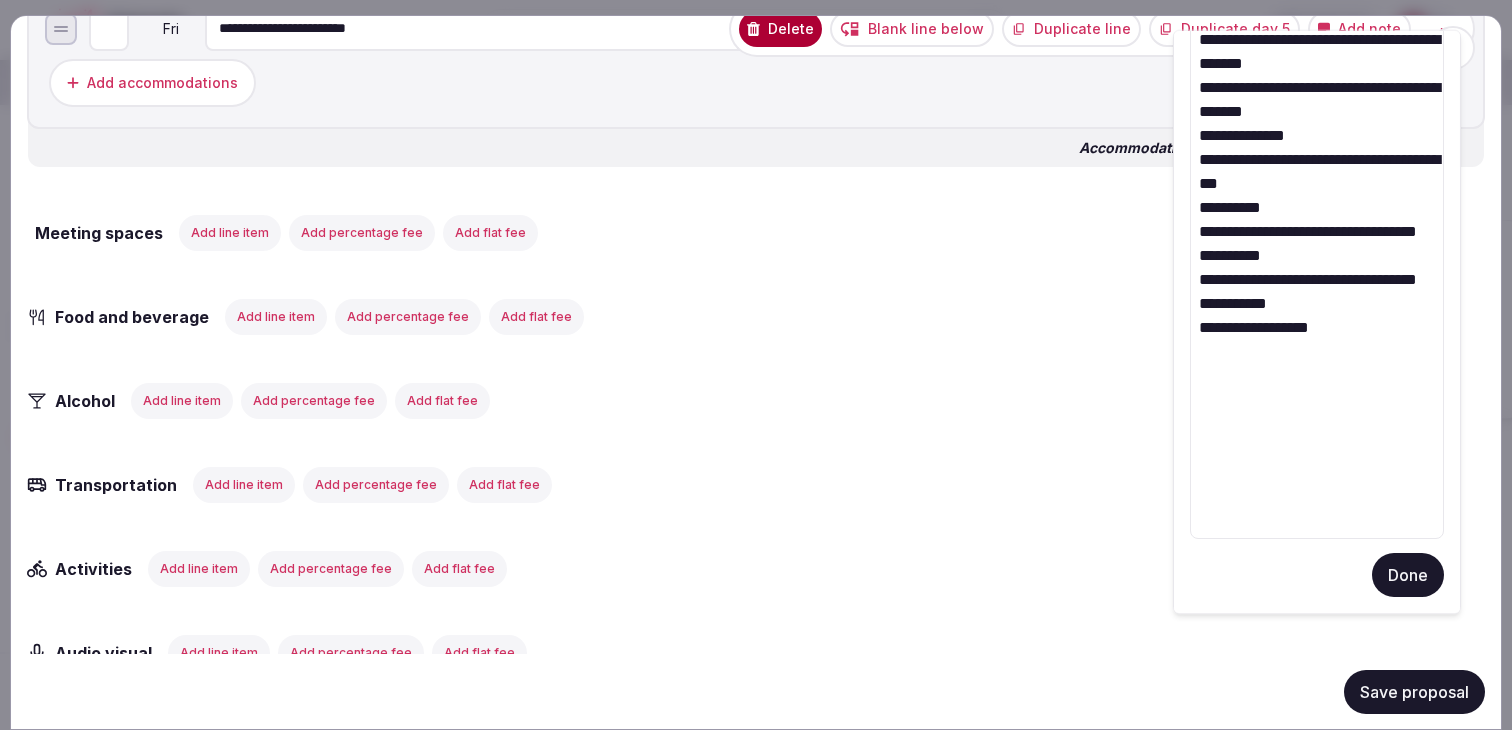 click on "**********" at bounding box center [1317, 123] 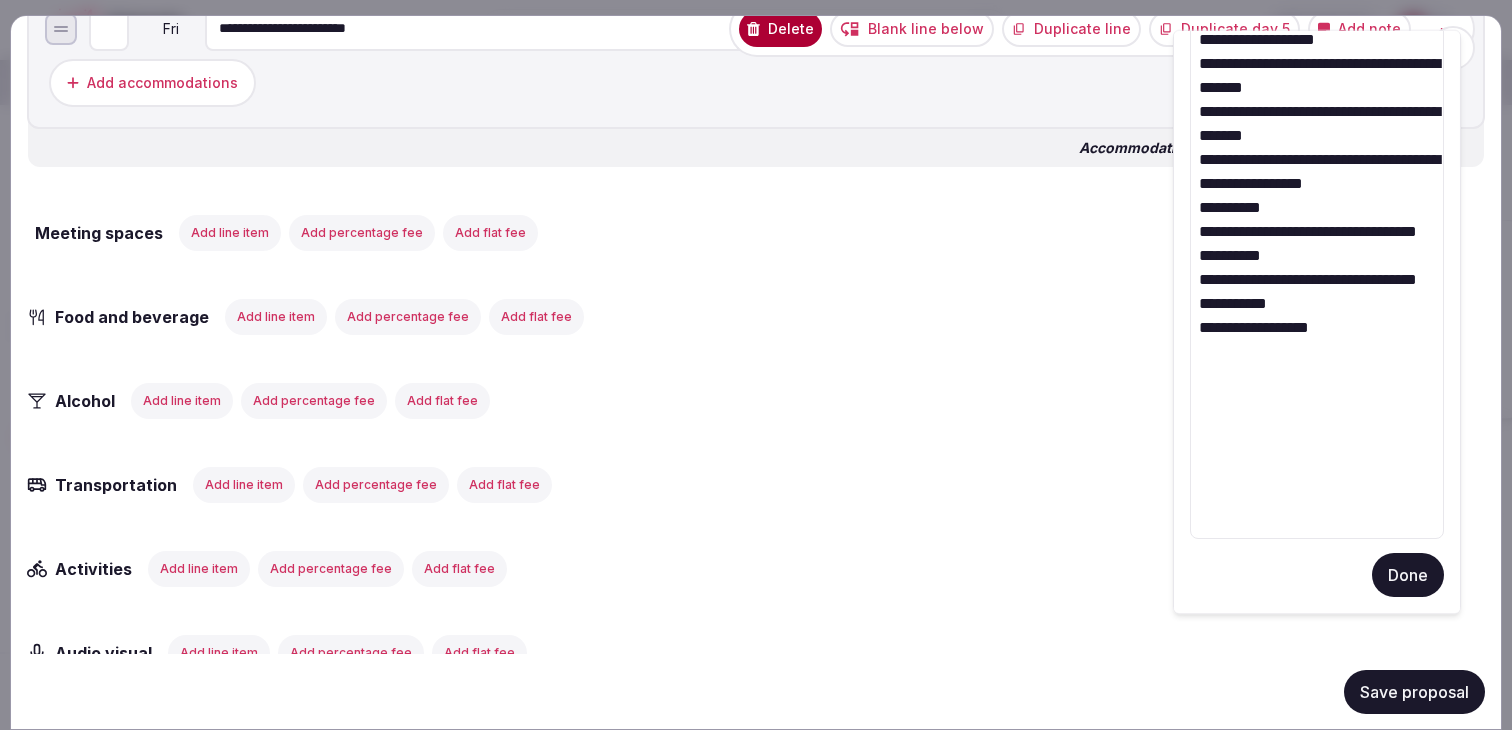 scroll, scrollTop: 16, scrollLeft: 0, axis: vertical 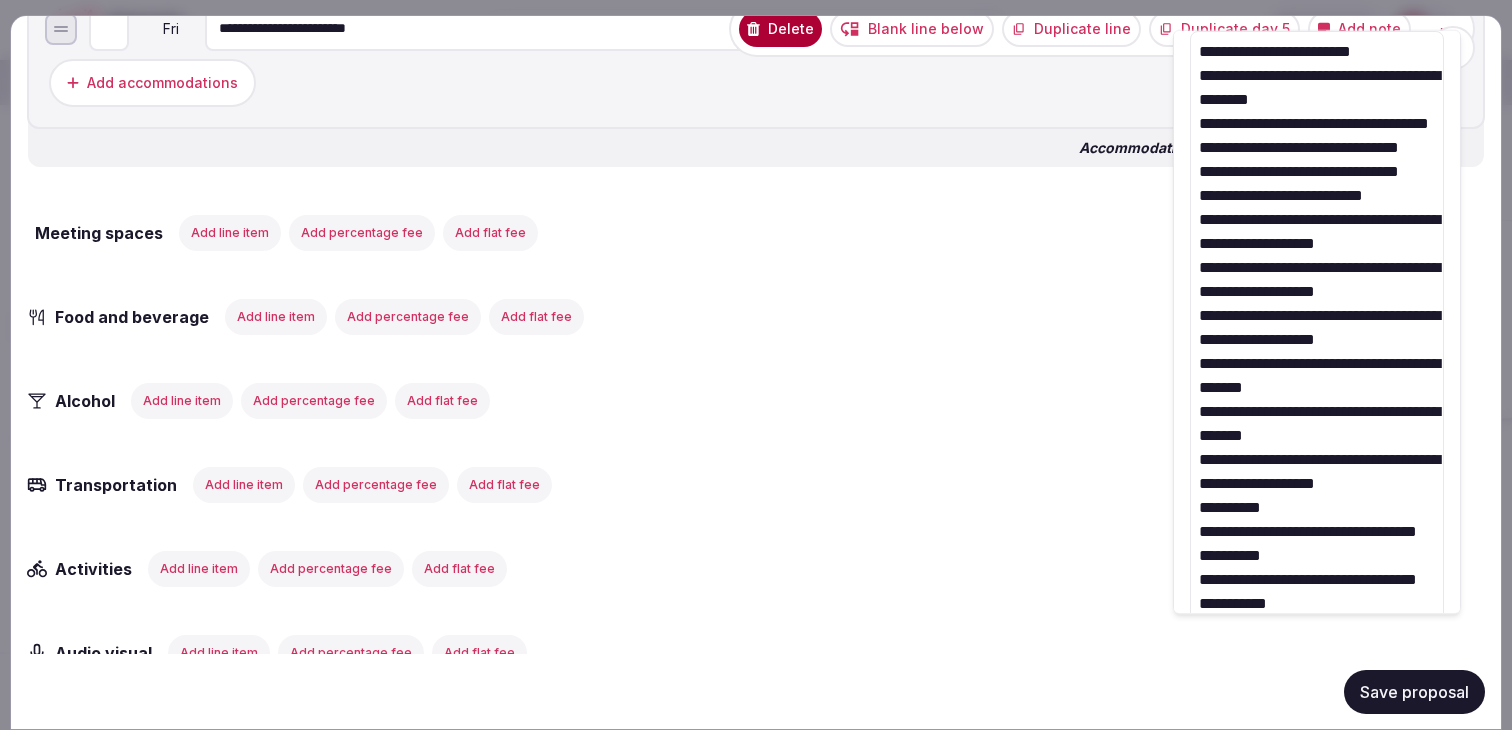 drag, startPoint x: 1453, startPoint y: 195, endPoint x: 1448, endPoint y: 248, distance: 53.235325 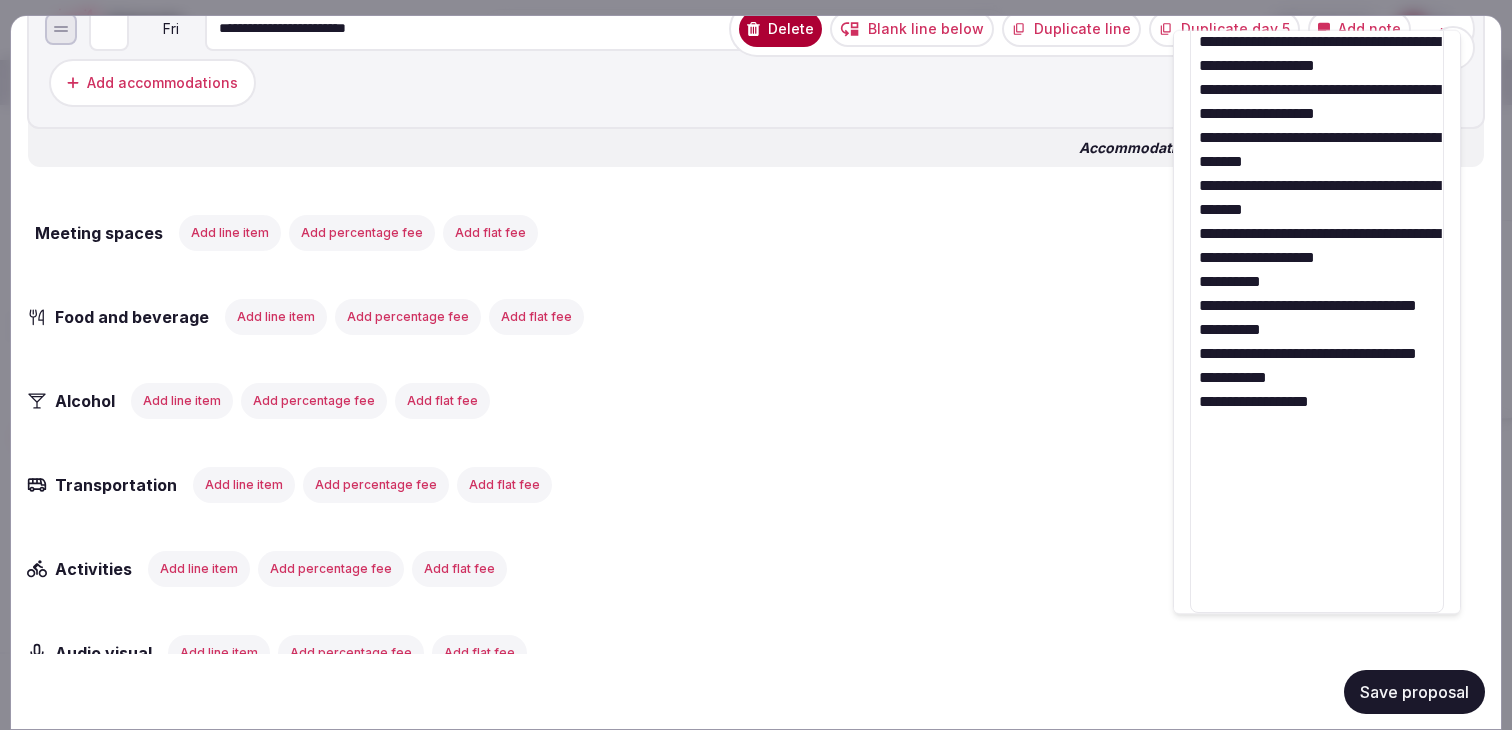 scroll, scrollTop: 316, scrollLeft: 0, axis: vertical 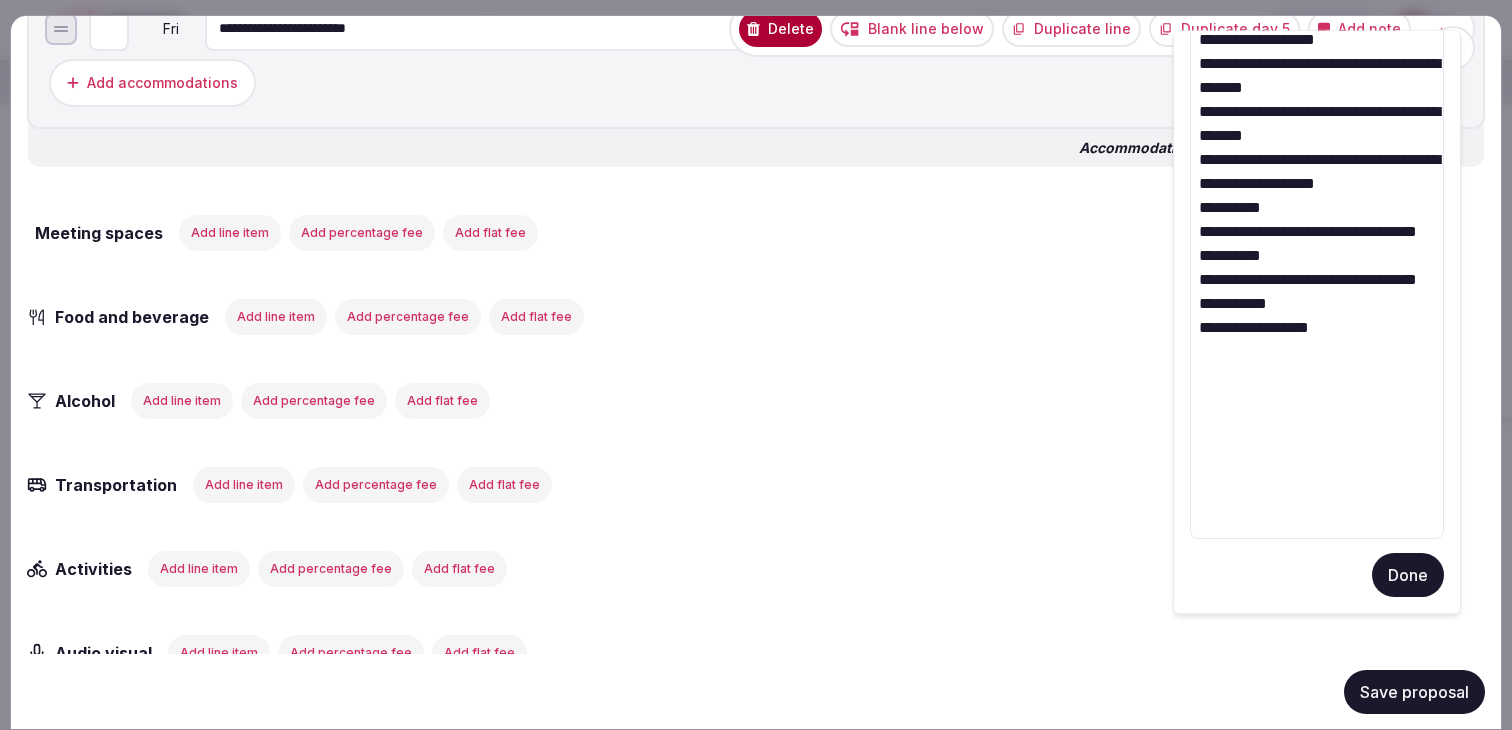 drag, startPoint x: 1266, startPoint y: 598, endPoint x: 1340, endPoint y: 633, distance: 81.859634 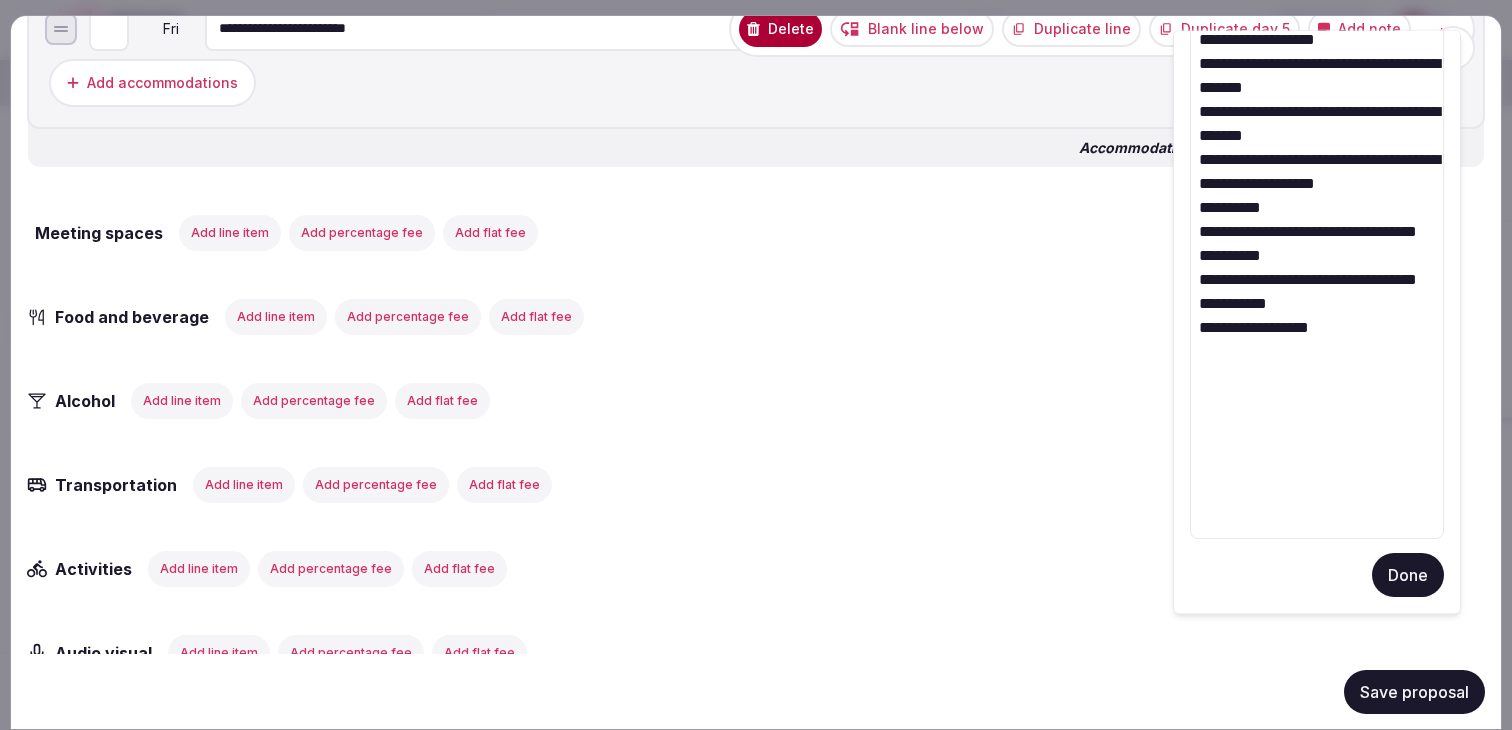 click on "**********" at bounding box center (1317, 135) 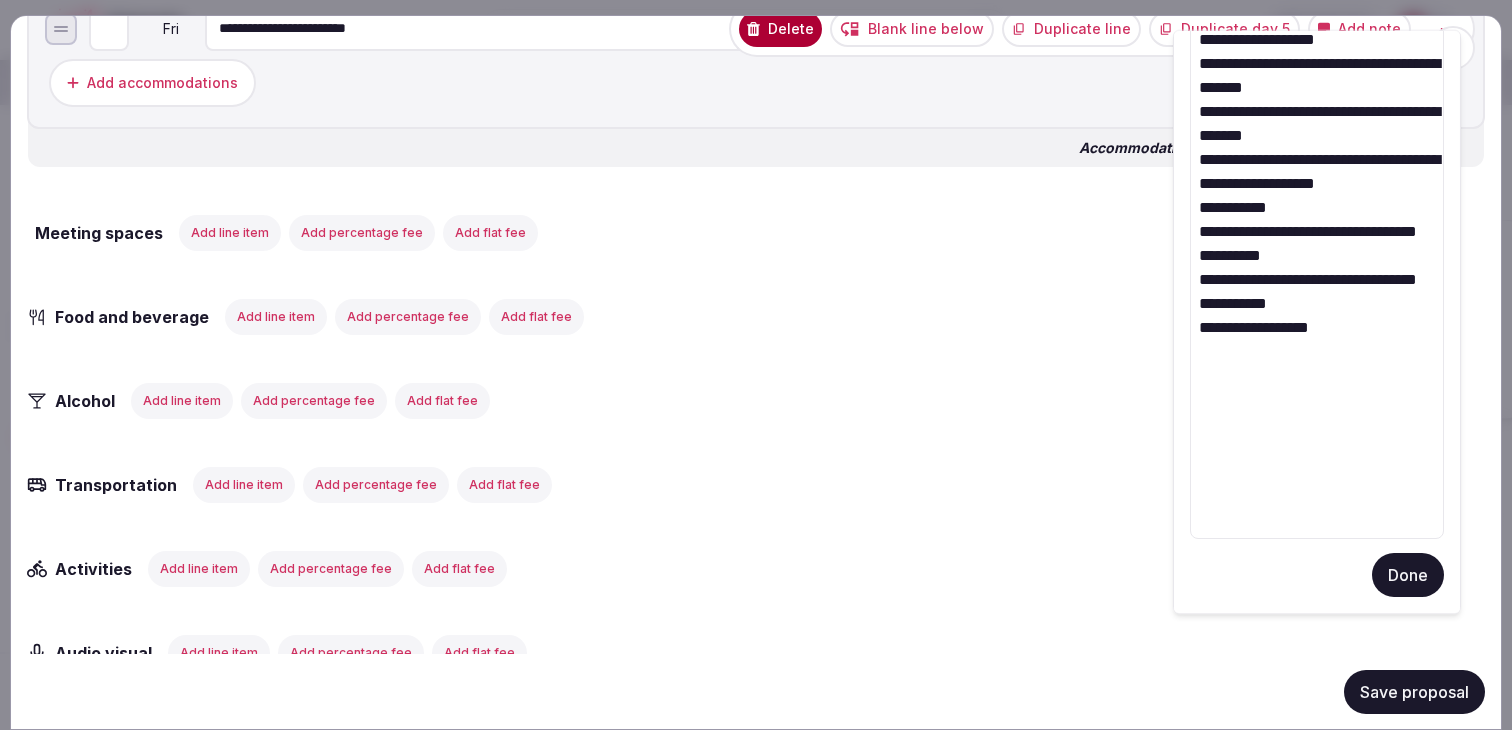 scroll, scrollTop: 64, scrollLeft: 0, axis: vertical 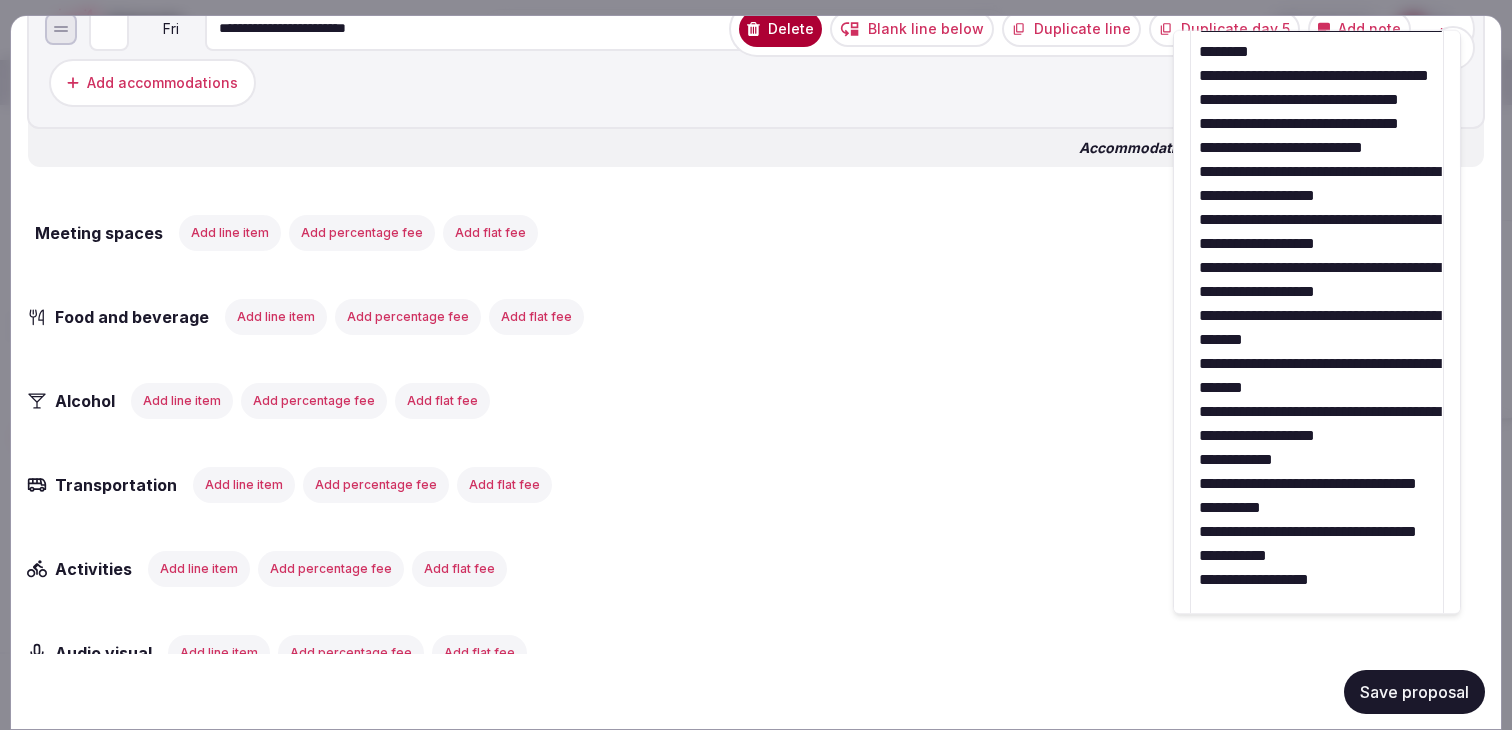 click on "**********" at bounding box center (1317, 387) 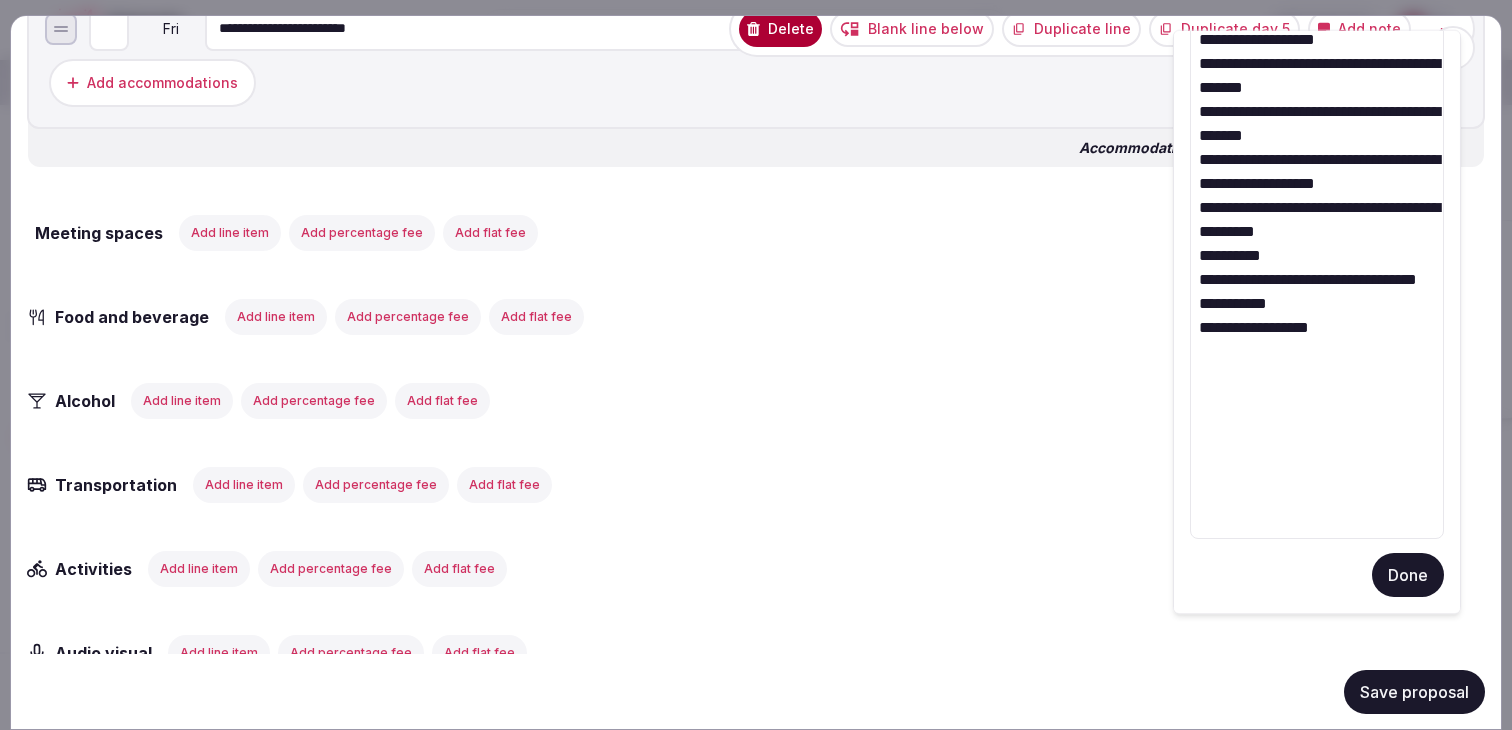 scroll, scrollTop: 64, scrollLeft: 0, axis: vertical 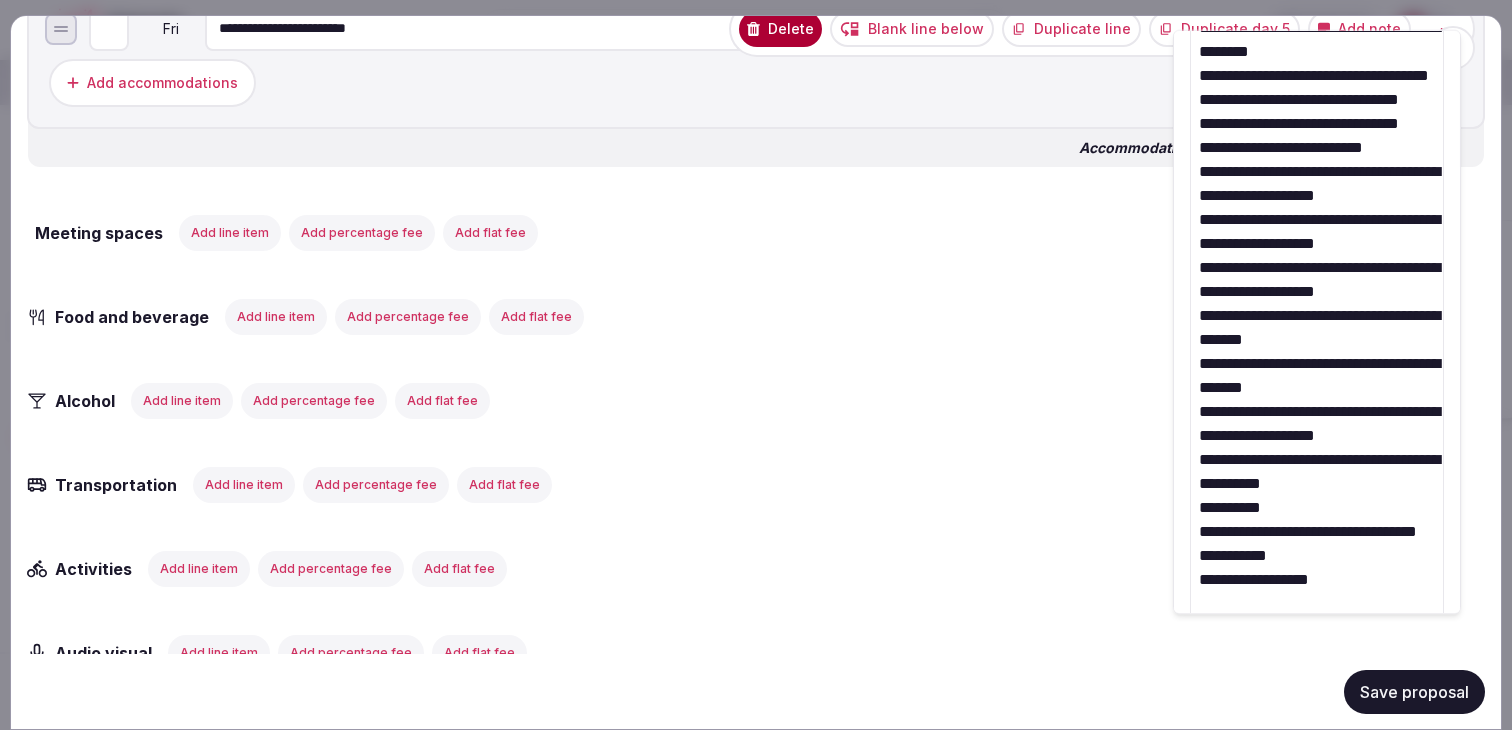 drag, startPoint x: 1359, startPoint y: 592, endPoint x: 1359, endPoint y: 683, distance: 91 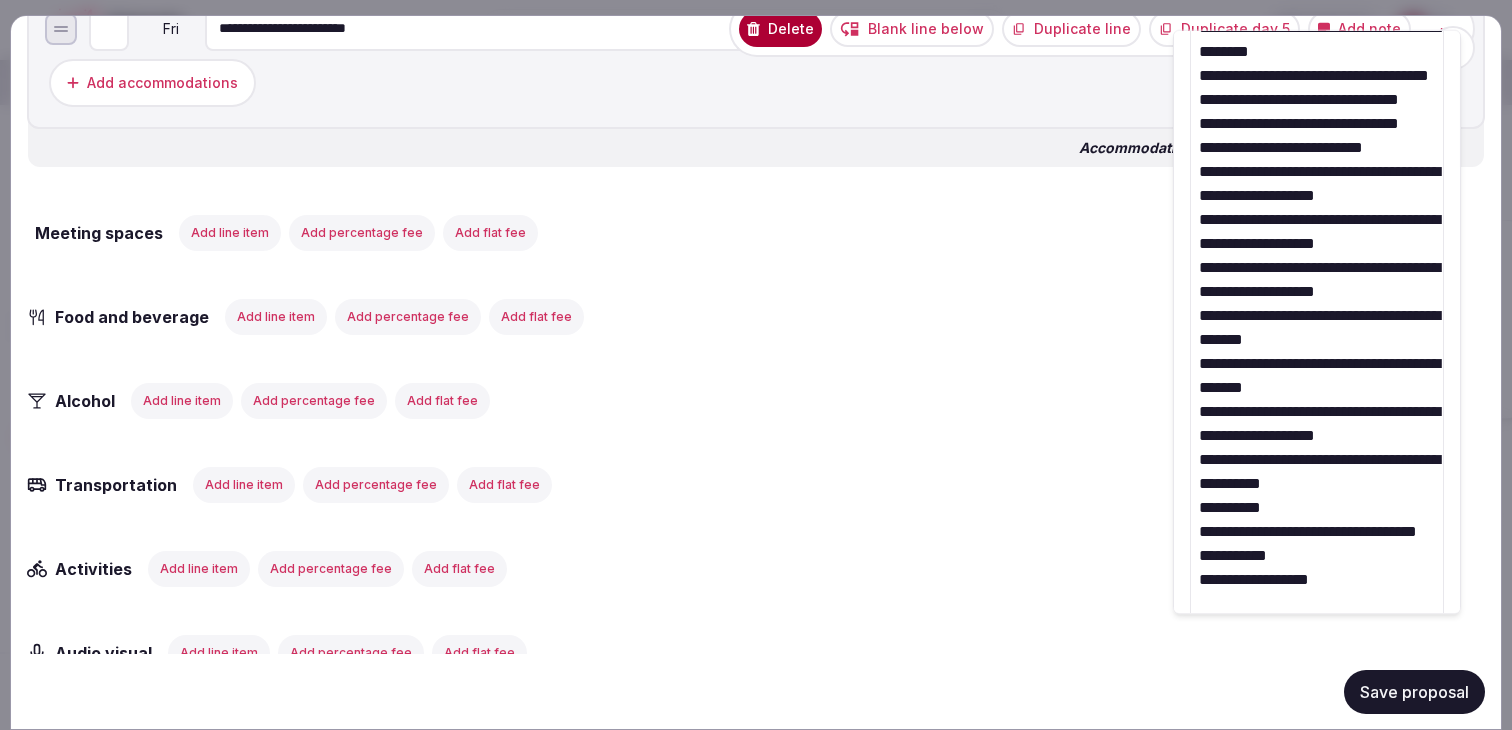 click on "Recent searches Madrid, Spain England, UK Egnach, Switzerland Rome, Metropolitan City of Rome Capital, Italy Spain Search Popular Destinations Toscana, Italy Riviera Maya, Mexico Indonesia, Bali California, USA New York, USA Napa Valley, USA Beja, Portugal Canarias, Spain Explore  destinations My retreats julen Account My venue listings My retreats Group flight planner Logout logged in as  julen Account My venue listings My retreats Group flight planner Logout moveinside.it - April 2026 My Retreats Next steps Explore venues Retreat details Compare & book Shortlisted venues (5) Proposal requests (3) Proposals (1) Contracts Notifications Collapse Sidebar Shortlisted venues 5 Proposal requests 3 Proposals 1 Contracts 0 Proposals received Rates and availability are subject to change,  based on proposal , until contracted and signed by all parties Export shortlist & proposals Casa Chapolin Colombia SMR (80 min) MI | Casa Chapolin | 13-17 April '26 Expire s   Jul 29th, 2025 Apr 13th - 18th, 2026 ( 5  night s ) 25" at bounding box center [756, 330] 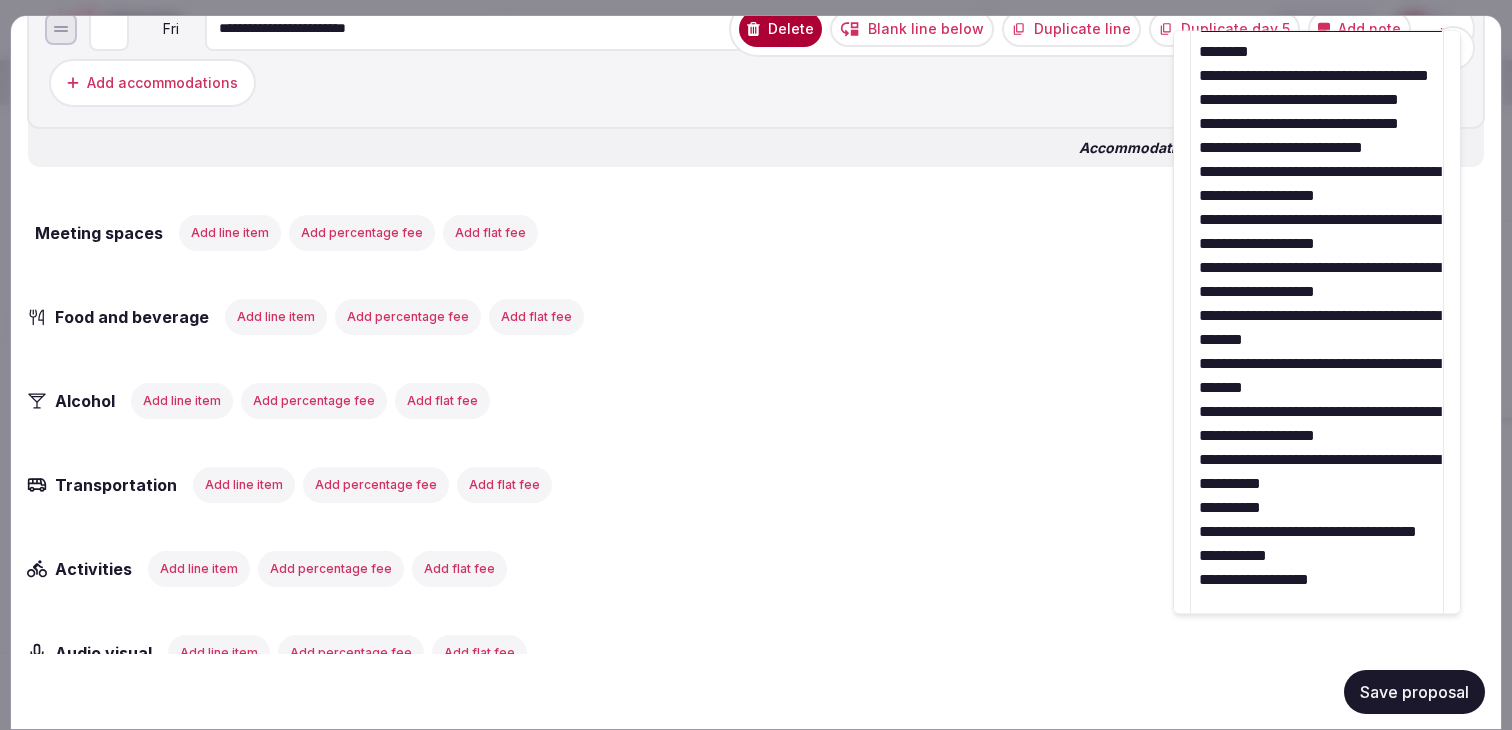 click on "**********" at bounding box center [1317, 375] 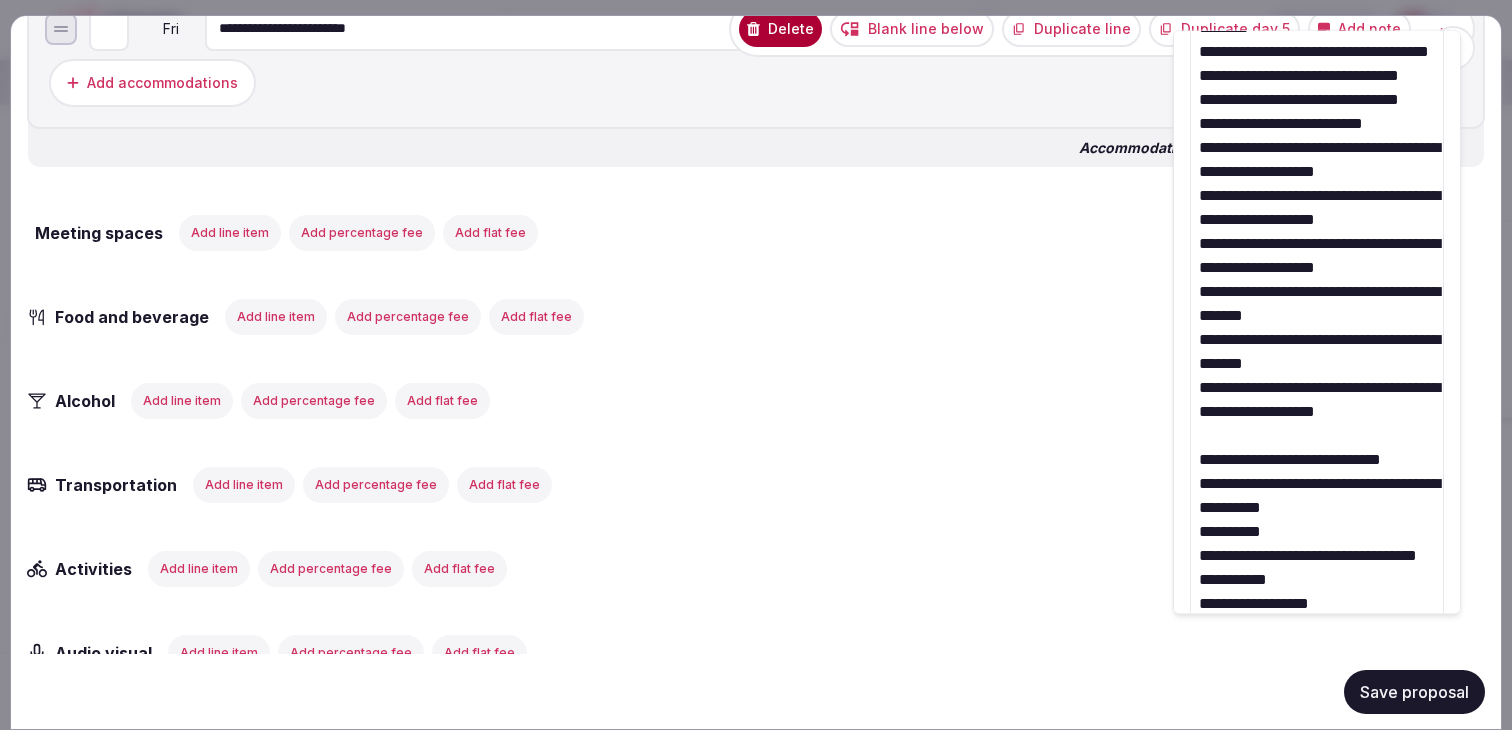 scroll, scrollTop: 112, scrollLeft: 0, axis: vertical 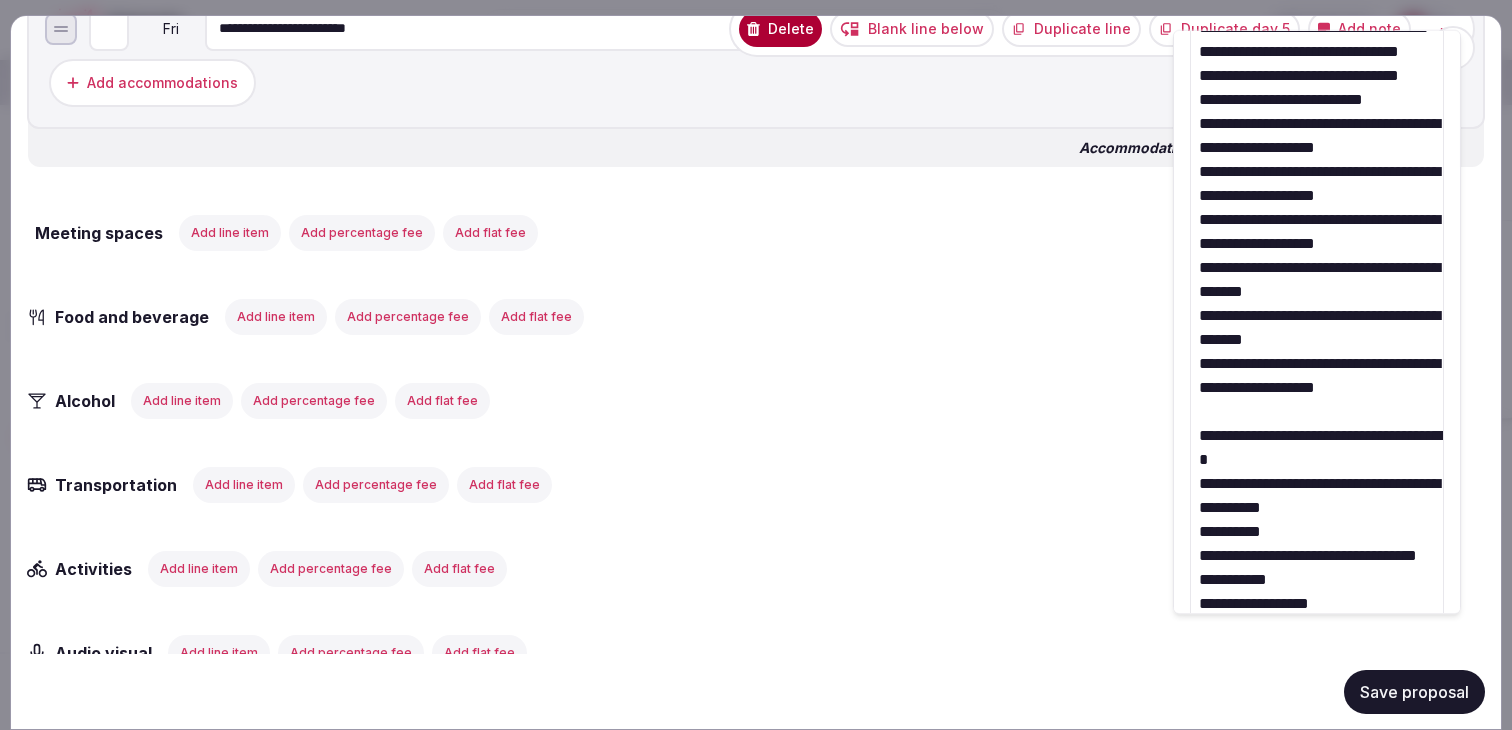 click on "**********" at bounding box center (1317, 363) 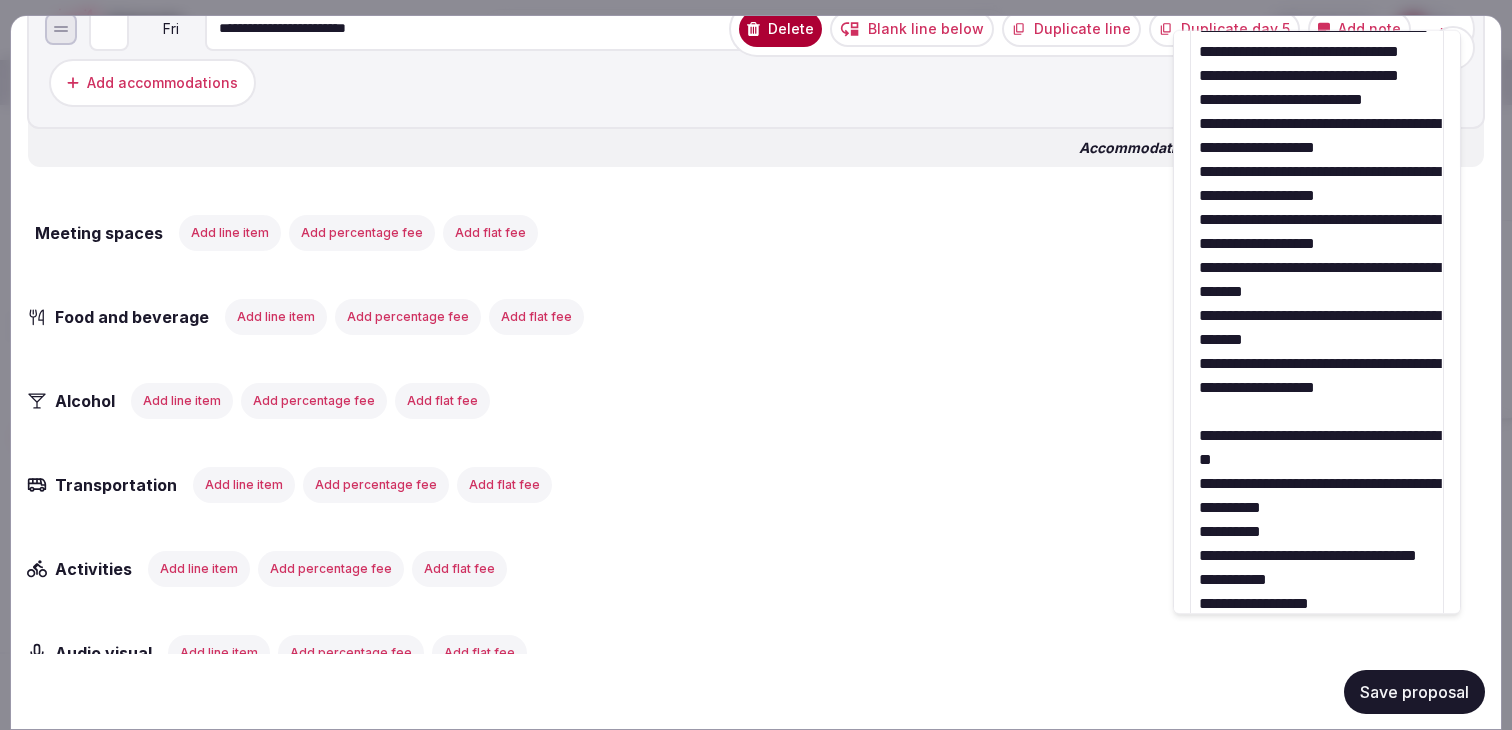 scroll, scrollTop: 88, scrollLeft: 0, axis: vertical 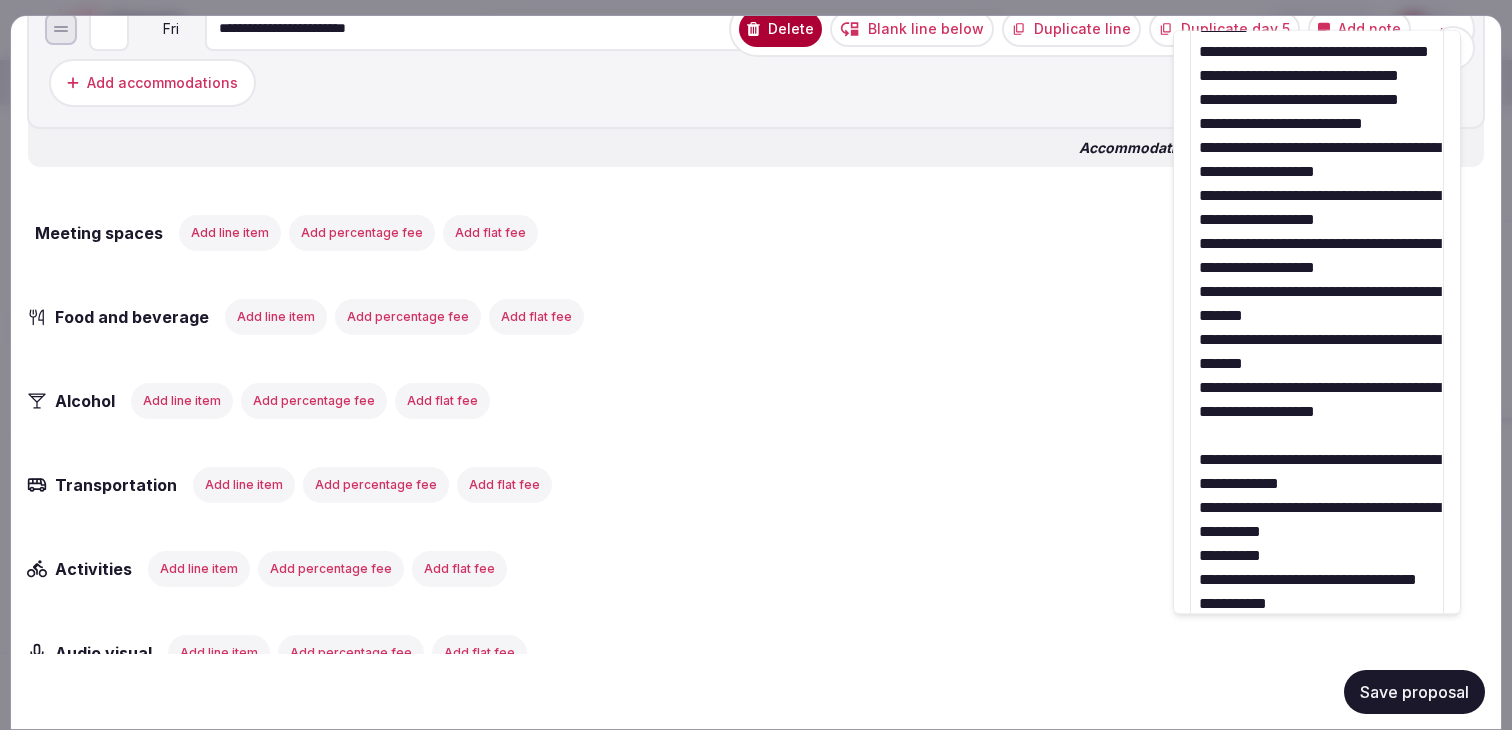 drag, startPoint x: 1454, startPoint y: 395, endPoint x: 1452, endPoint y: 446, distance: 51.0392 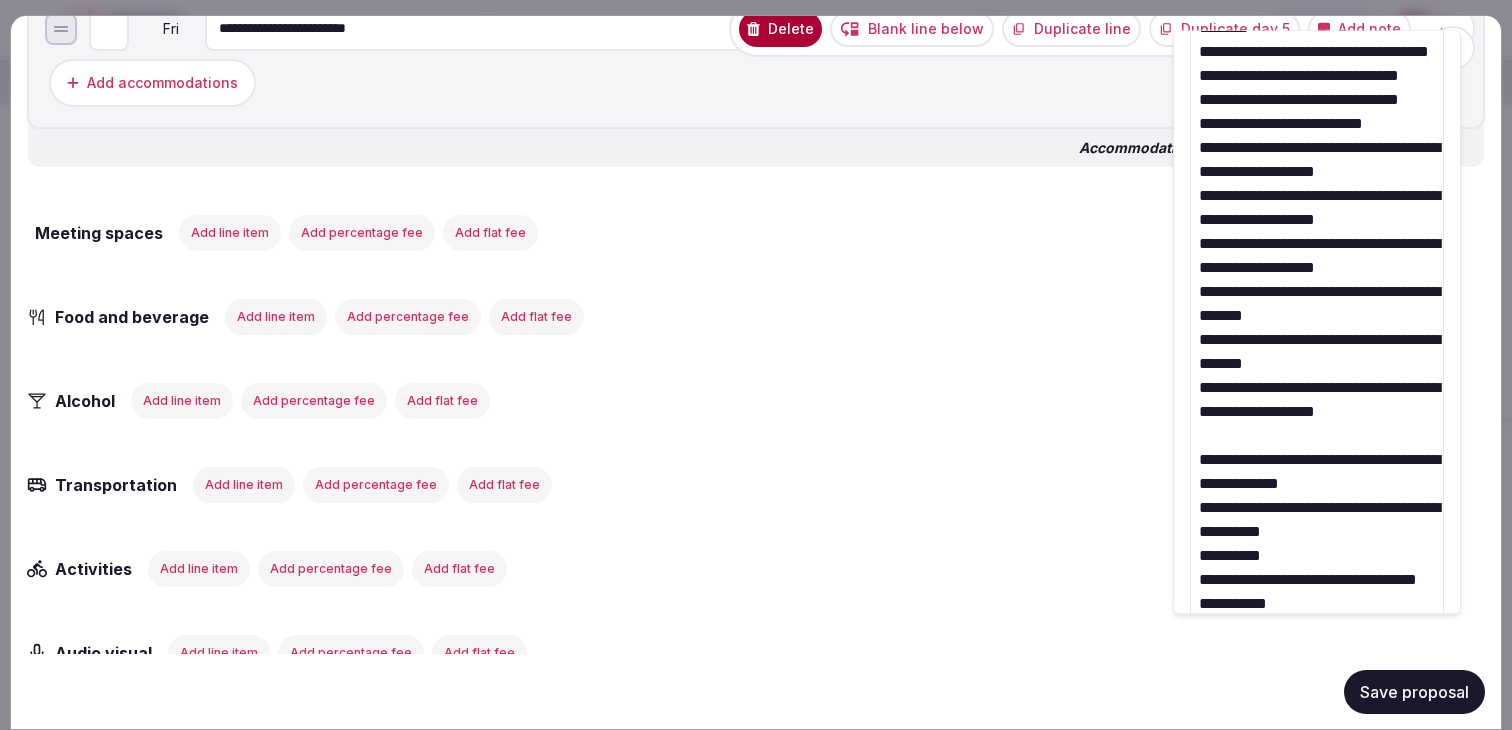 drag, startPoint x: 1347, startPoint y: 596, endPoint x: 1357, endPoint y: 698, distance: 102.48902 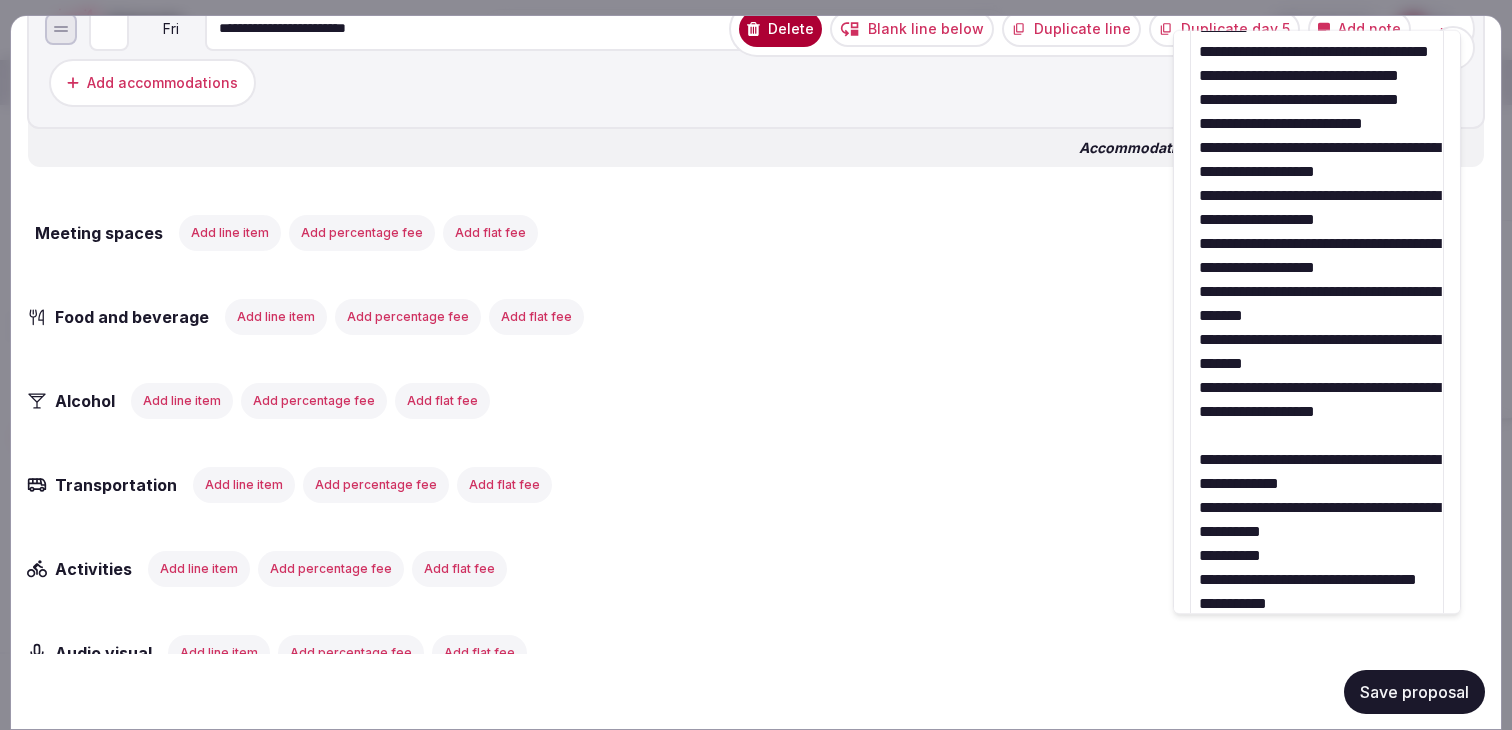 click on "Recent searches Madrid, Spain England, UK Egnach, Switzerland Rome, Metropolitan City of Rome Capital, Italy Spain Search Popular Destinations Toscana, Italy Riviera Maya, Mexico Indonesia, Bali California, USA New York, USA Napa Valley, USA Beja, Portugal Canarias, Spain Explore  destinations My retreats julen Account My venue listings My retreats Group flight planner Logout logged in as  julen Account My venue listings My retreats Group flight planner Logout moveinside.it - April 2026 My Retreats Next steps Explore venues Retreat details Compare & book Shortlisted venues (5) Proposal requests (3) Proposals (1) Contracts Notifications Collapse Sidebar Shortlisted venues 5 Proposal requests 3 Proposals 1 Contracts 0 Proposals received Rates and availability are subject to change,  based on proposal , until contracted and signed by all parties Export shortlist & proposals Casa Chapolin Colombia SMR (80 min) MI | Casa Chapolin | 13-17 April '26 Expire s   Jul 29th, 2025 Apr 13th - 18th, 2026 ( 5  night s ) 25" at bounding box center (756, 330) 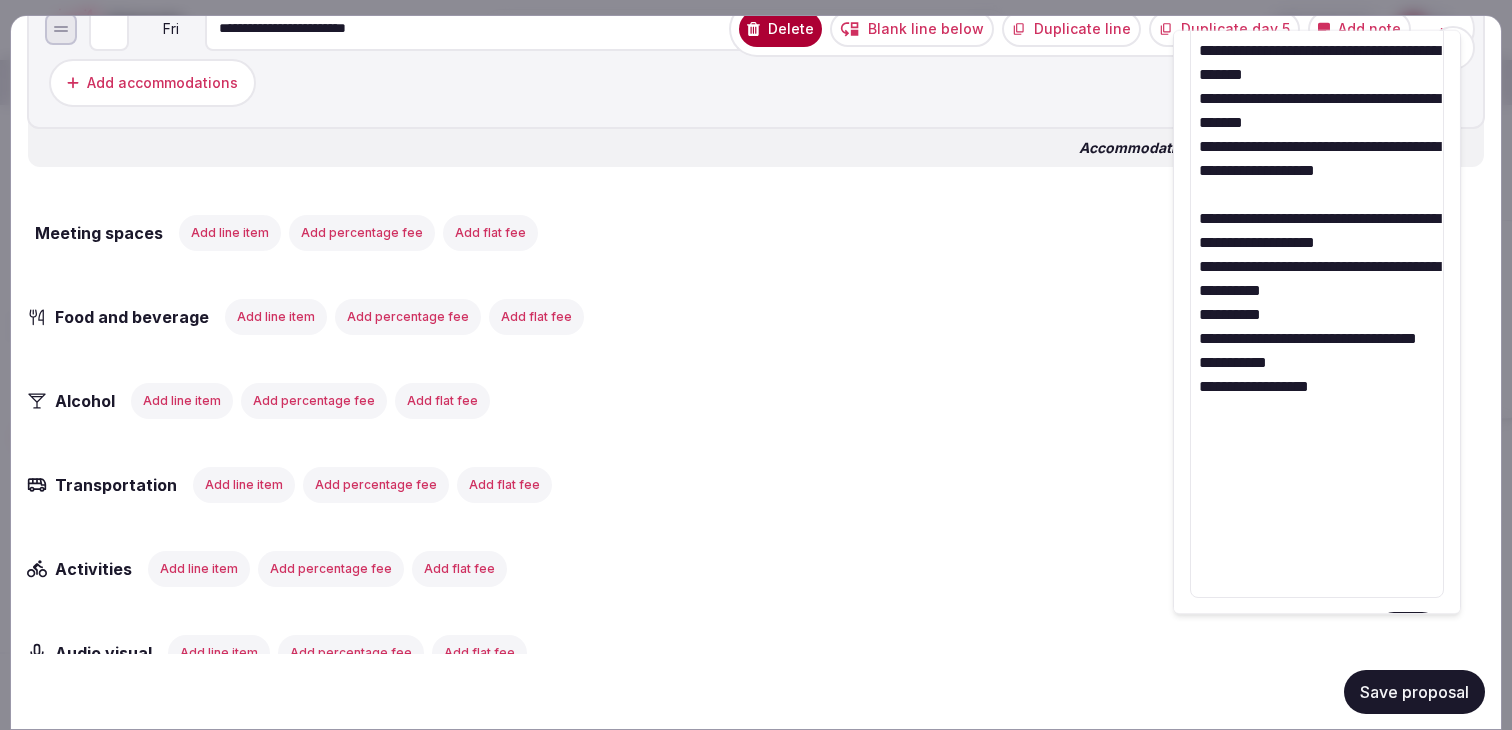 scroll, scrollTop: 388, scrollLeft: 0, axis: vertical 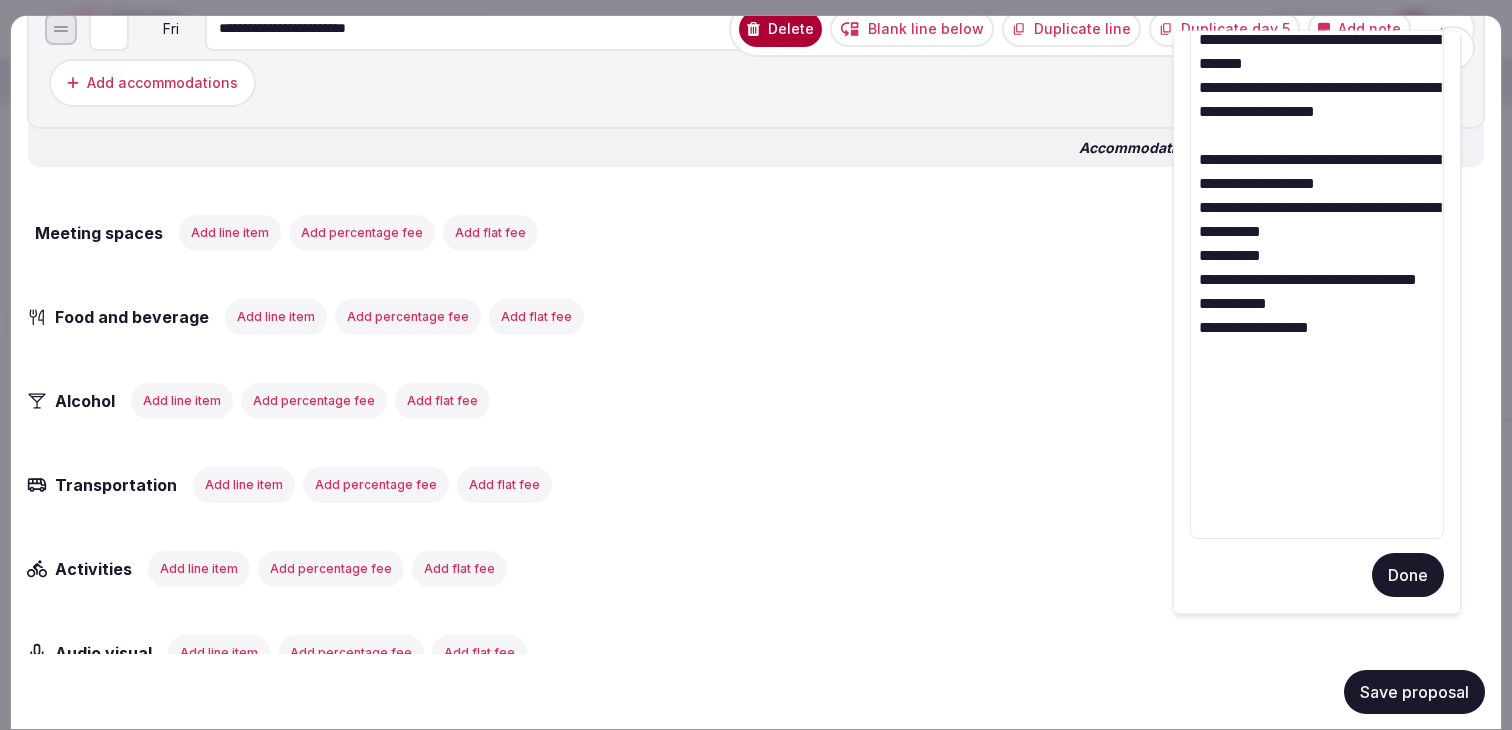 drag, startPoint x: 1199, startPoint y: 600, endPoint x: 1228, endPoint y: 698, distance: 102.20078 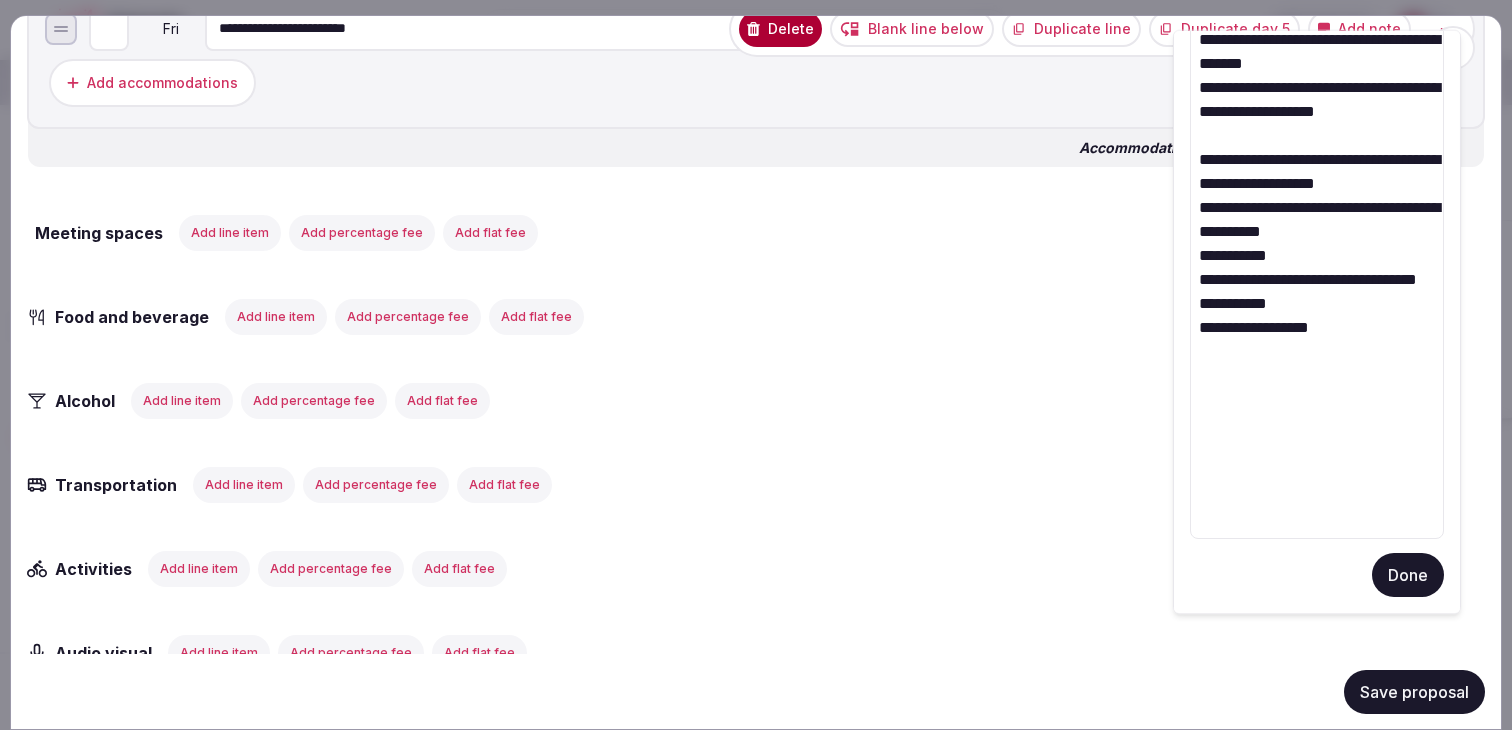 scroll, scrollTop: 208, scrollLeft: 0, axis: vertical 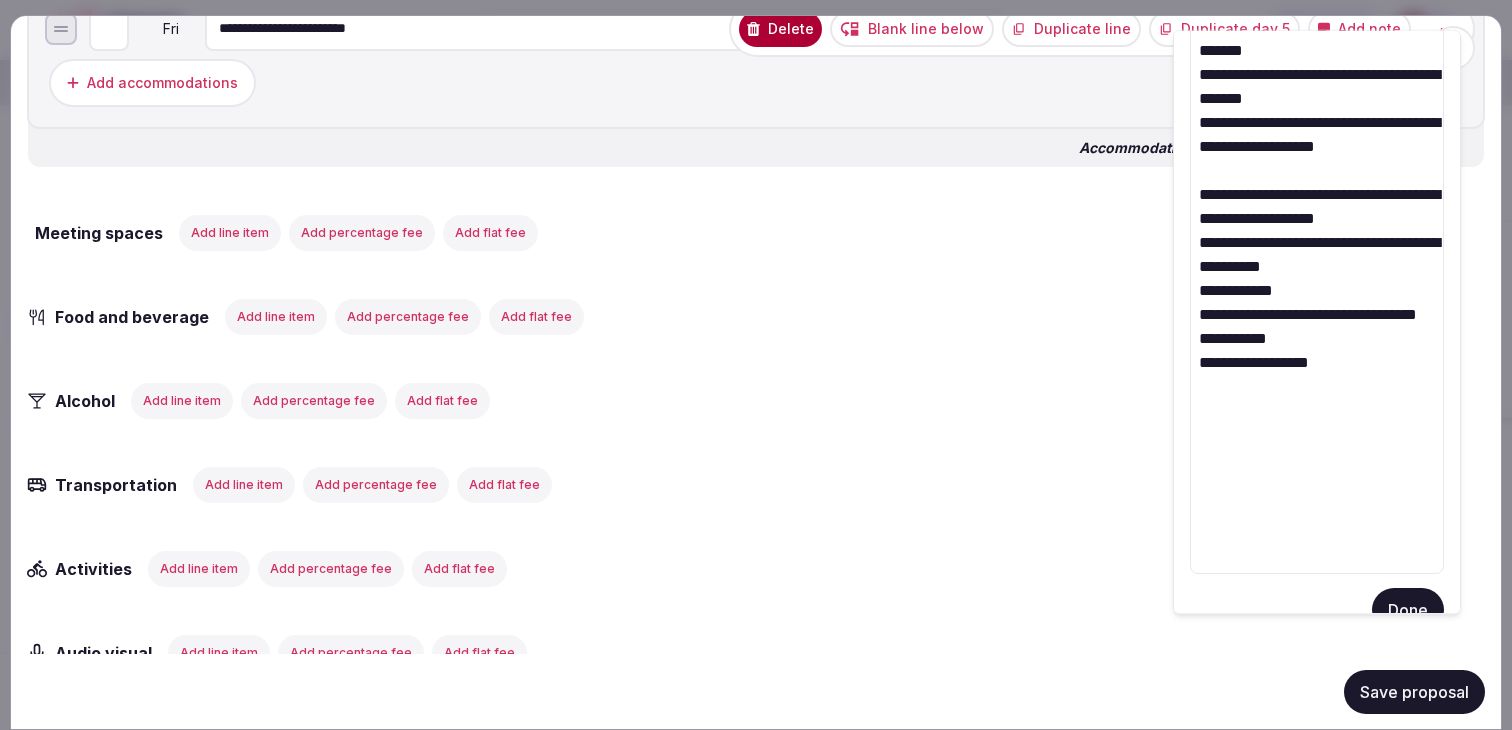 drag, startPoint x: 1204, startPoint y: 604, endPoint x: 1311, endPoint y: 631, distance: 110.35397 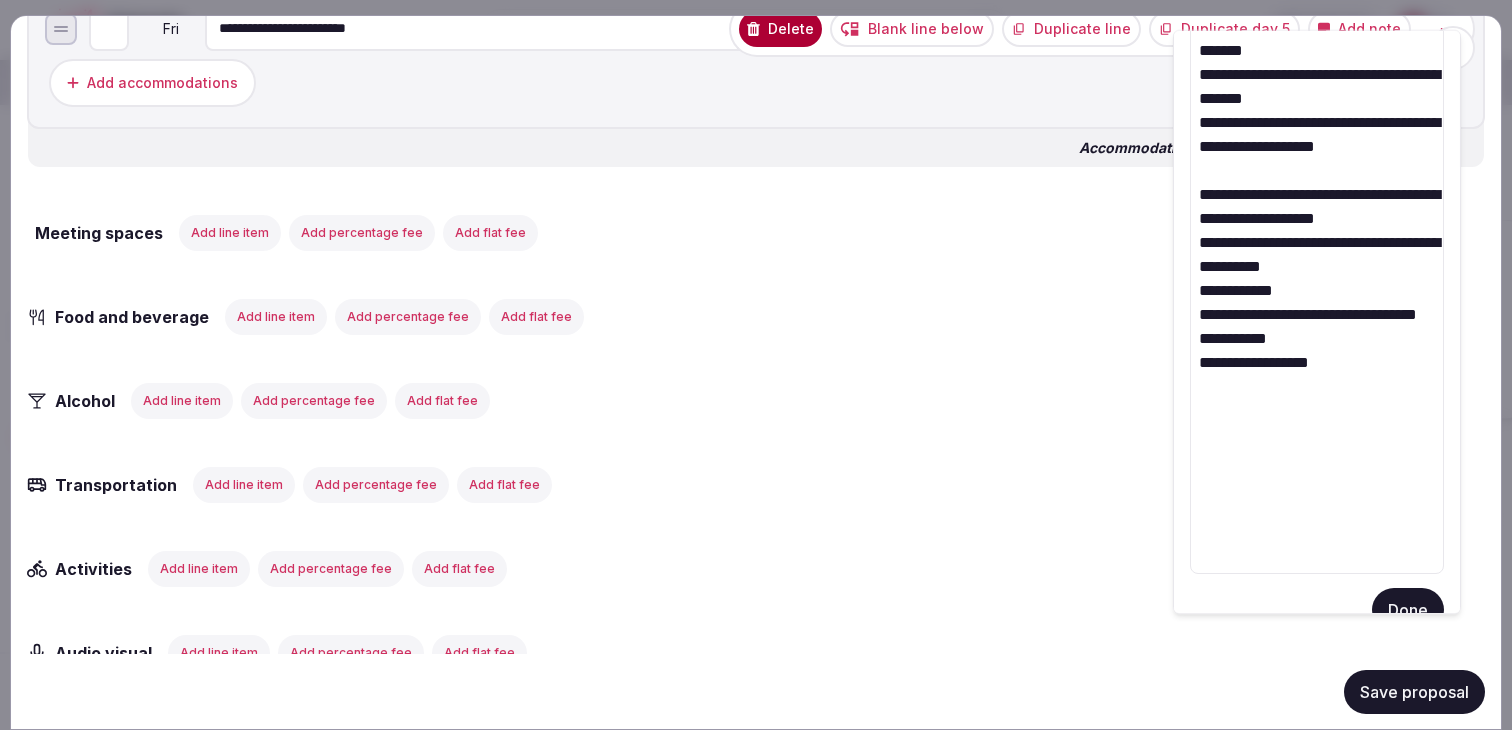 click on "Recent searches Madrid, Spain England, UK Egnach, Switzerland Rome, Metropolitan City of Rome Capital, Italy Spain Search Popular Destinations Toscana, Italy Riviera Maya, Mexico Indonesia, Bali California, USA New York, USA Napa Valley, USA Beja, Portugal Canarias, Spain Explore  destinations My retreats julen Account My venue listings My retreats Group flight planner Logout logged in as  julen Account My venue listings My retreats Group flight planner Logout moveinside.it - April 2026 My Retreats Next steps Explore venues Retreat details Compare & book Shortlisted venues (5) Proposal requests (3) Proposals (1) Contracts Notifications Collapse Sidebar Shortlisted venues 5 Proposal requests 3 Proposals 1 Contracts 0 Proposals received Rates and availability are subject to change,  based on proposal , until contracted and signed by all parties Export shortlist & proposals Casa Chapolin Colombia SMR (80 min) MI | Casa Chapolin | 13-17 April '26 Expire s   Jul 29th, 2025 Apr 13th - 18th, 2026 ( 5  night s ) 25" at bounding box center [756, 330] 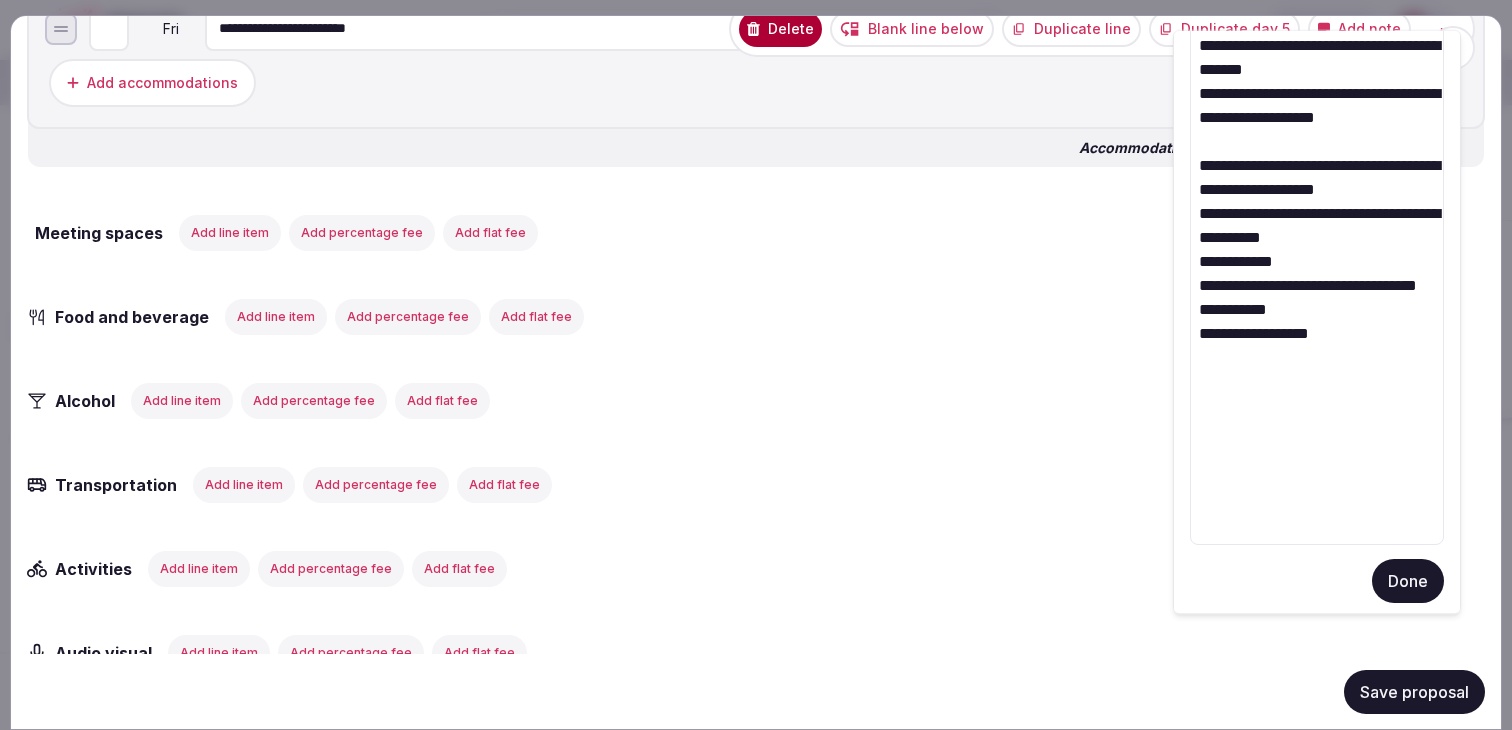click on "**********" at bounding box center (1317, 105) 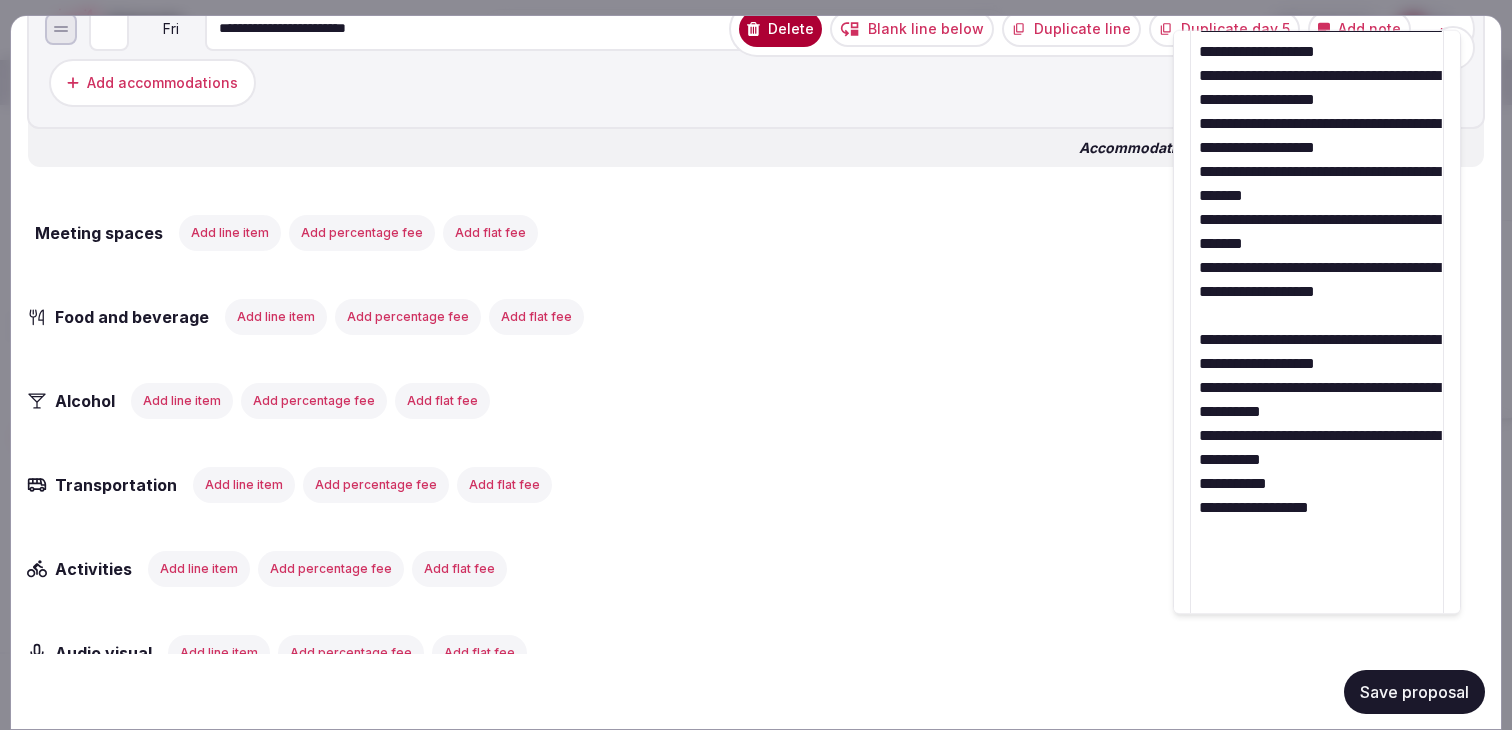 scroll, scrollTop: 364, scrollLeft: 0, axis: vertical 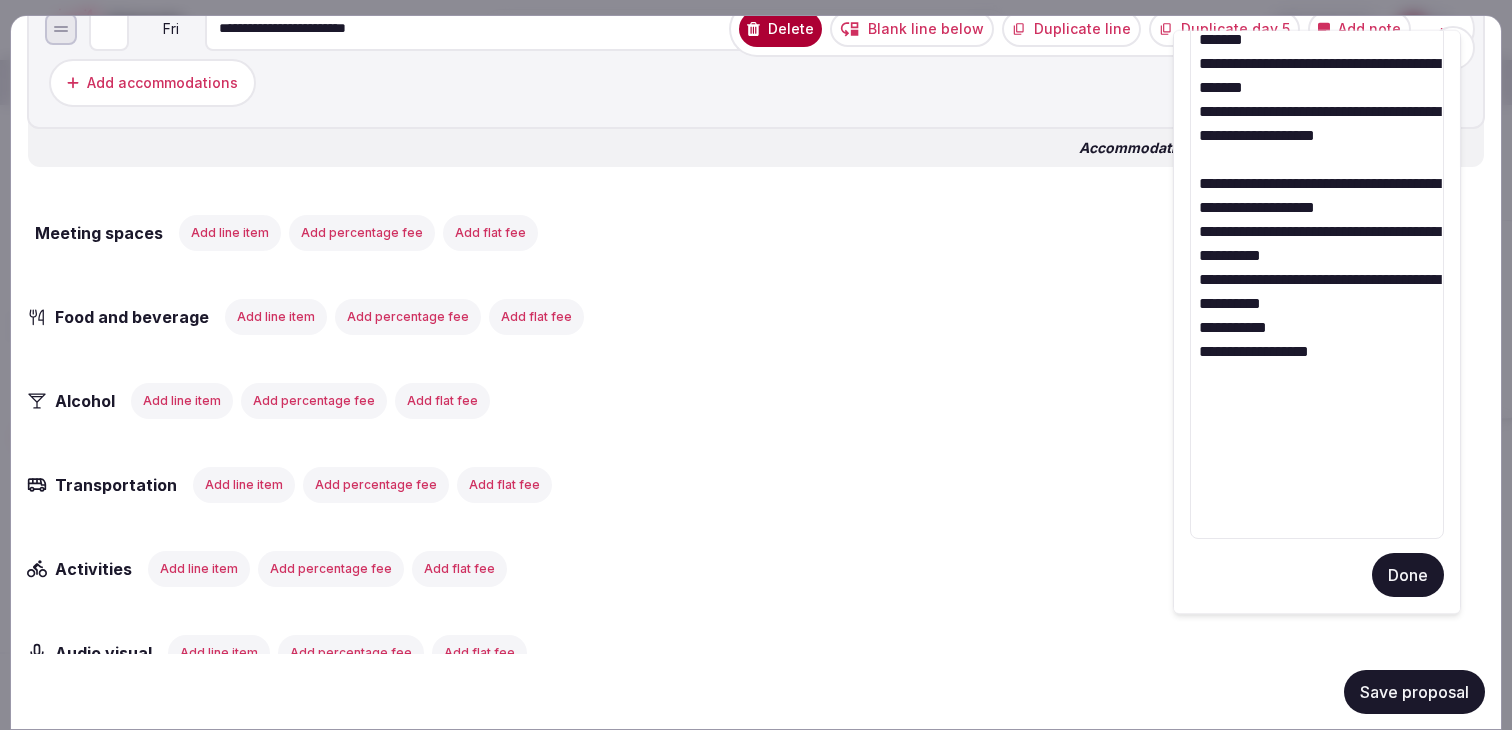 drag, startPoint x: 1204, startPoint y: 581, endPoint x: 1205, endPoint y: 669, distance: 88.005684 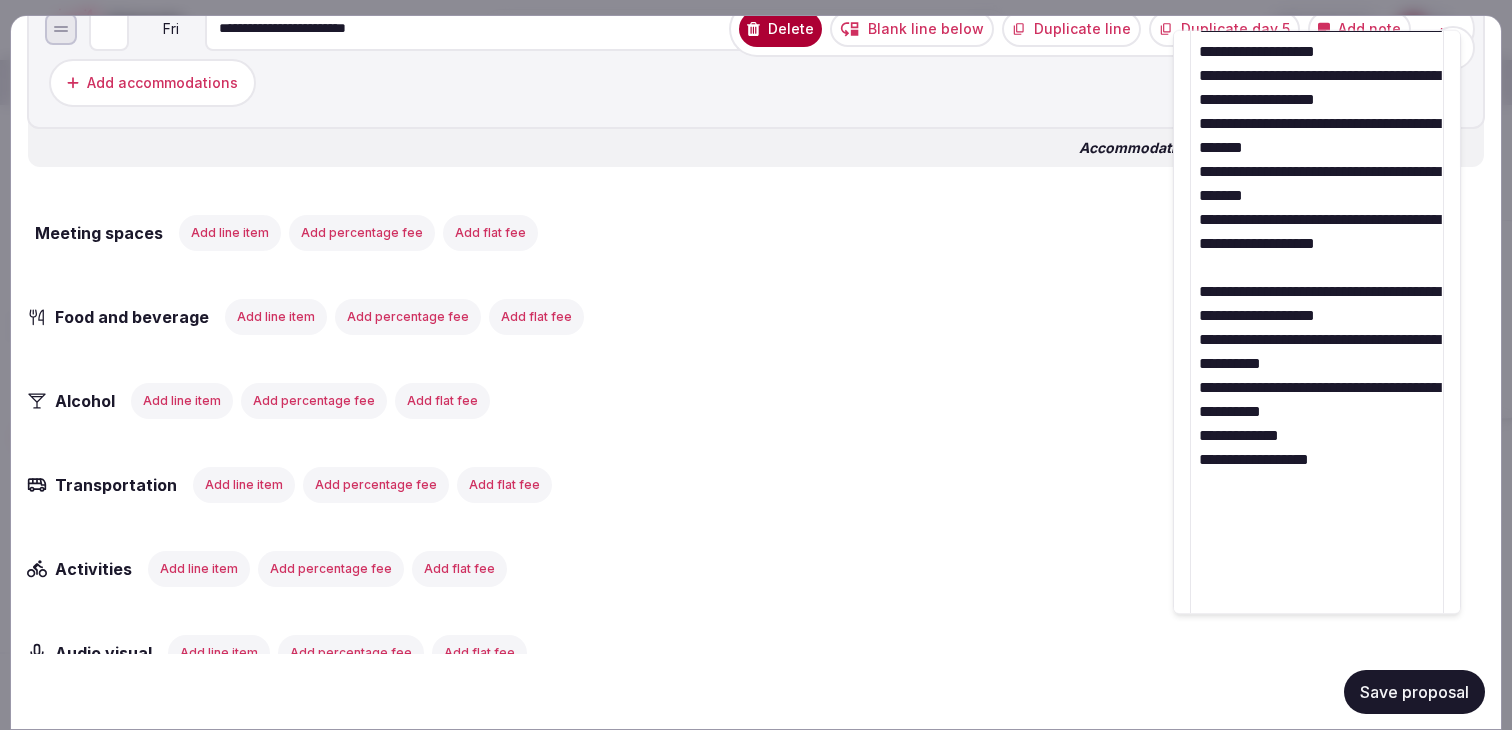 scroll, scrollTop: 364, scrollLeft: 0, axis: vertical 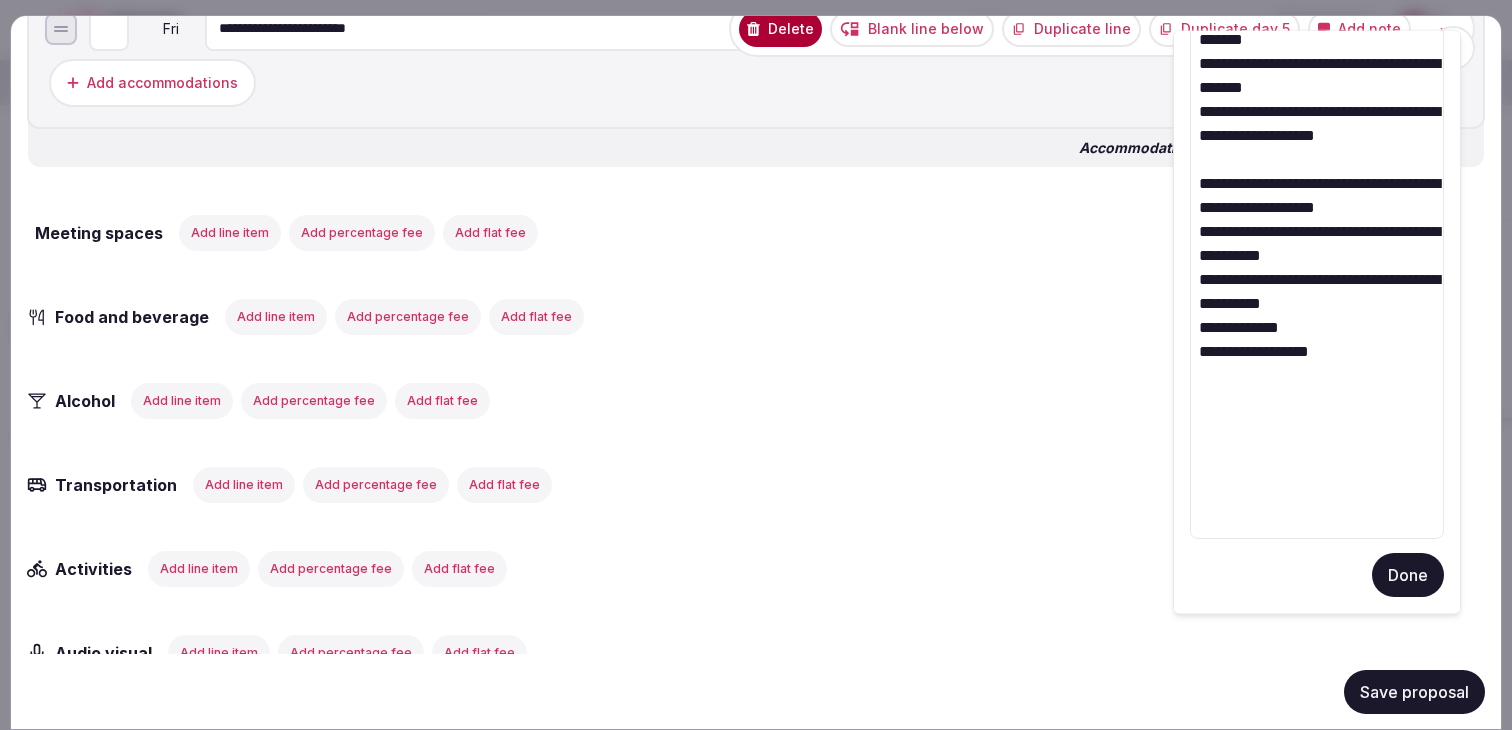 drag, startPoint x: 1209, startPoint y: 524, endPoint x: 1215, endPoint y: 707, distance: 183.09833 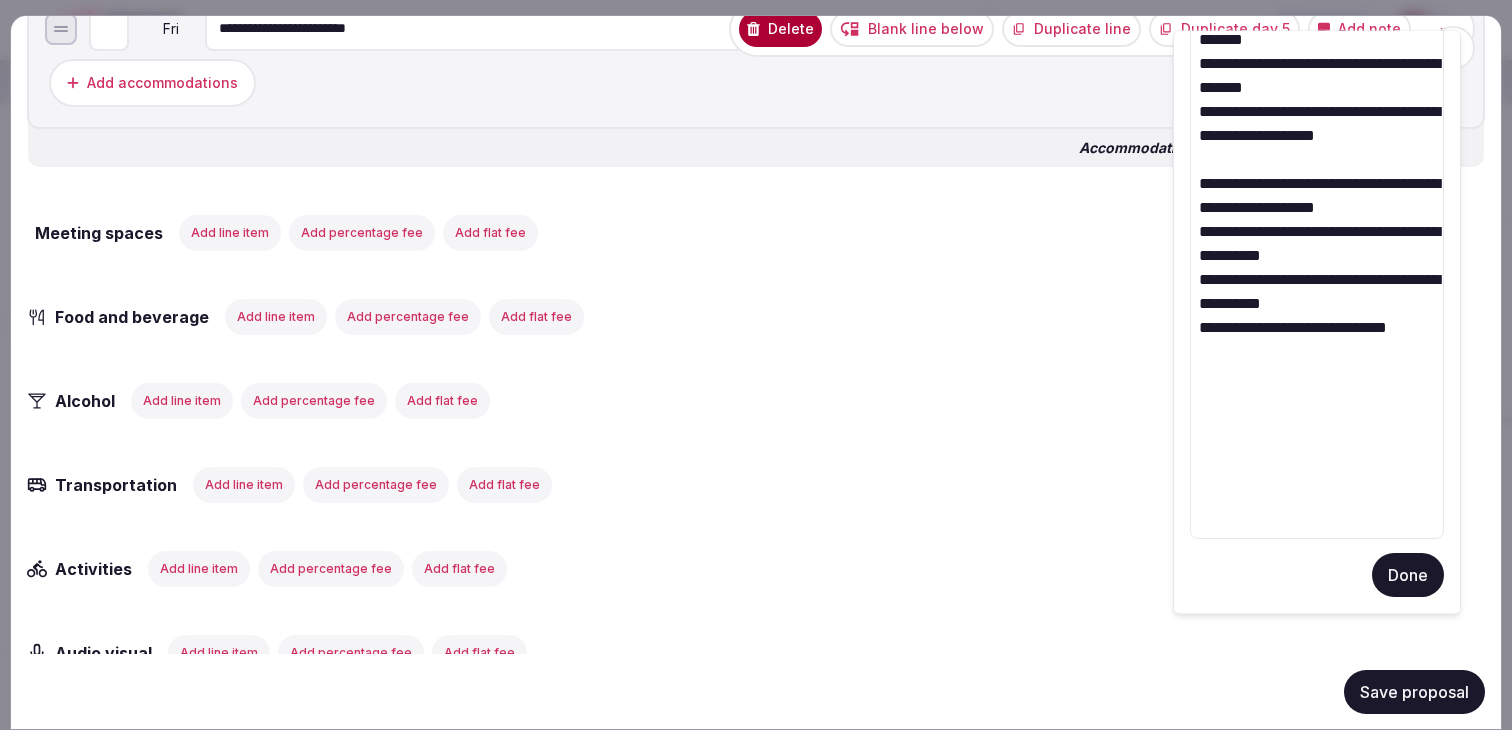 scroll, scrollTop: 256, scrollLeft: 0, axis: vertical 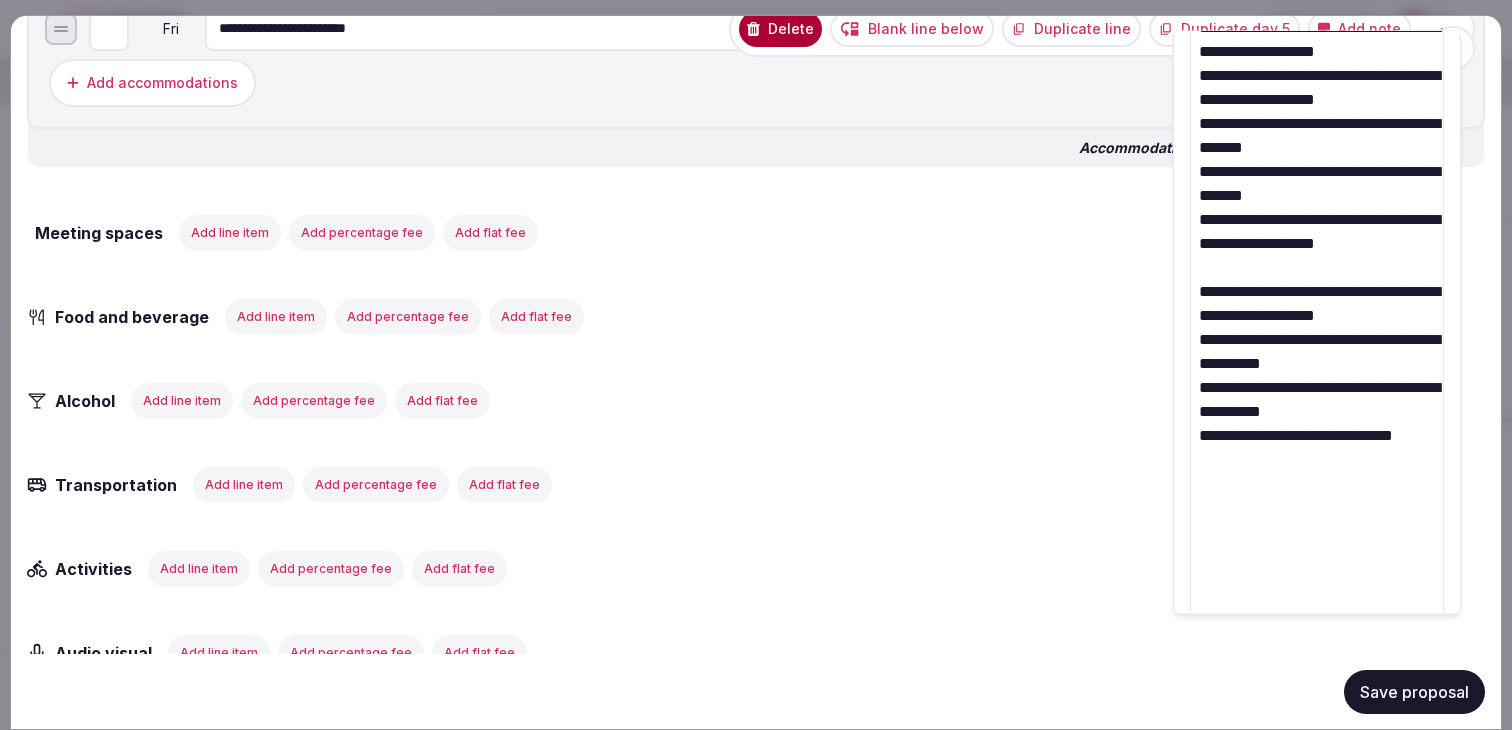 click on "**********" at bounding box center (1317, 219) 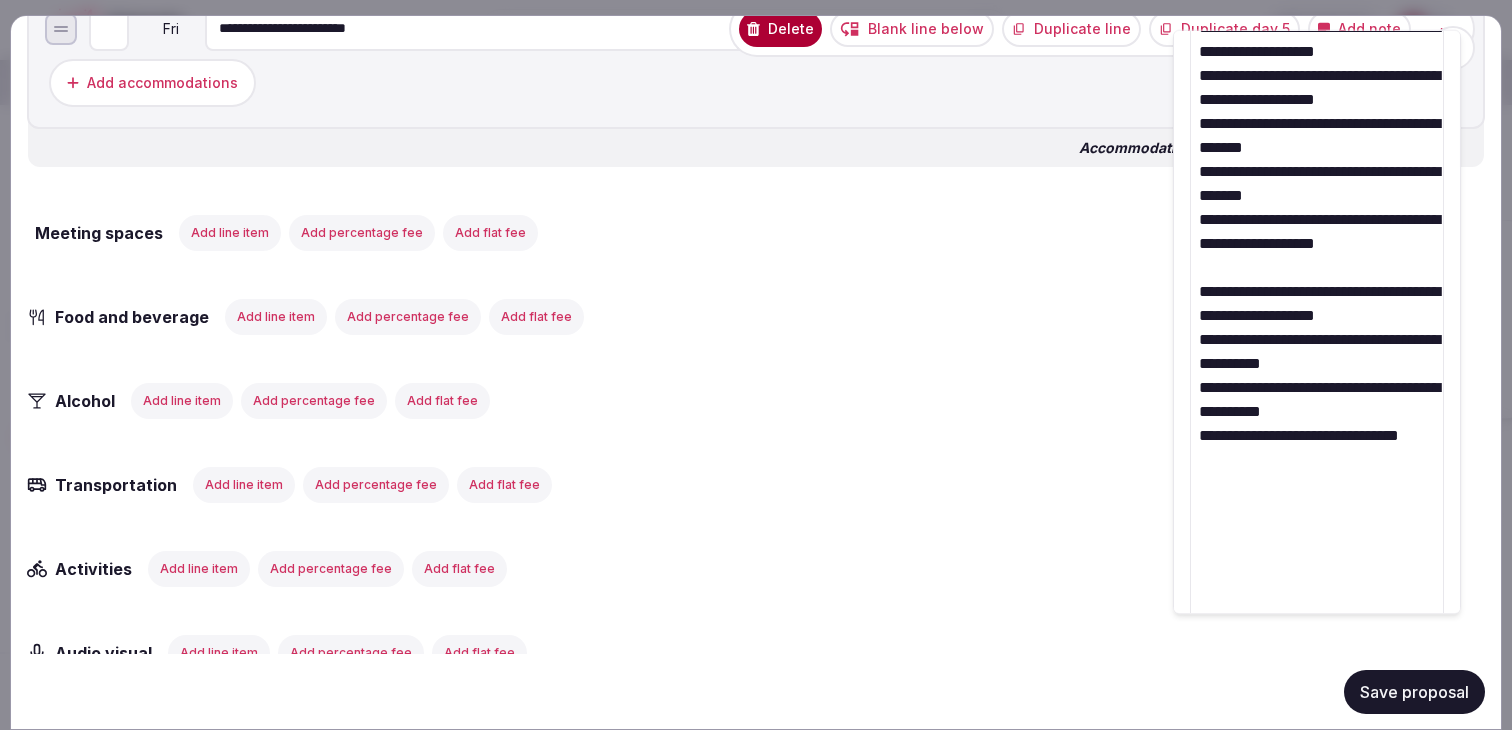 scroll, scrollTop: 0, scrollLeft: 0, axis: both 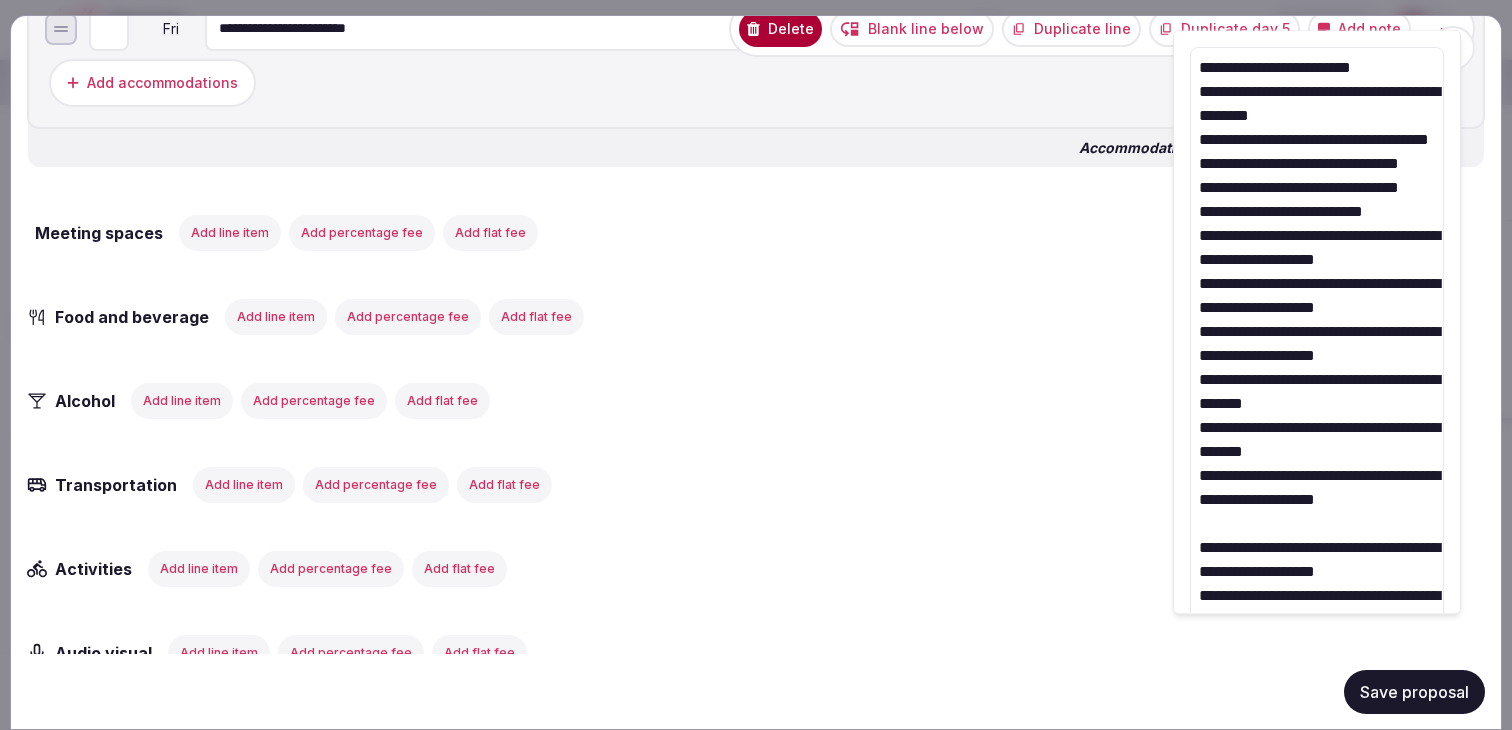 drag, startPoint x: 1354, startPoint y: 219, endPoint x: 1204, endPoint y: -31, distance: 291.5476 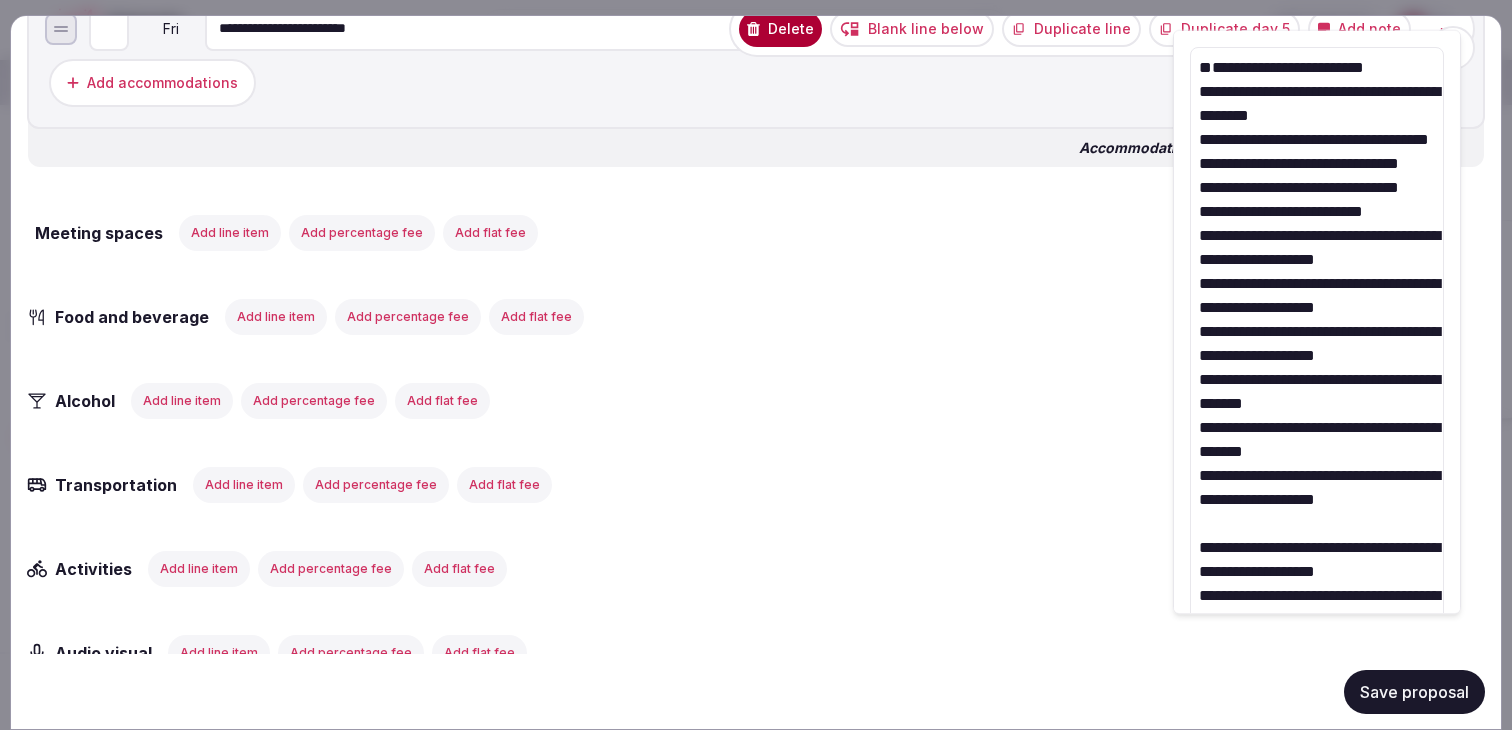 click on "**********" at bounding box center [1317, 499] 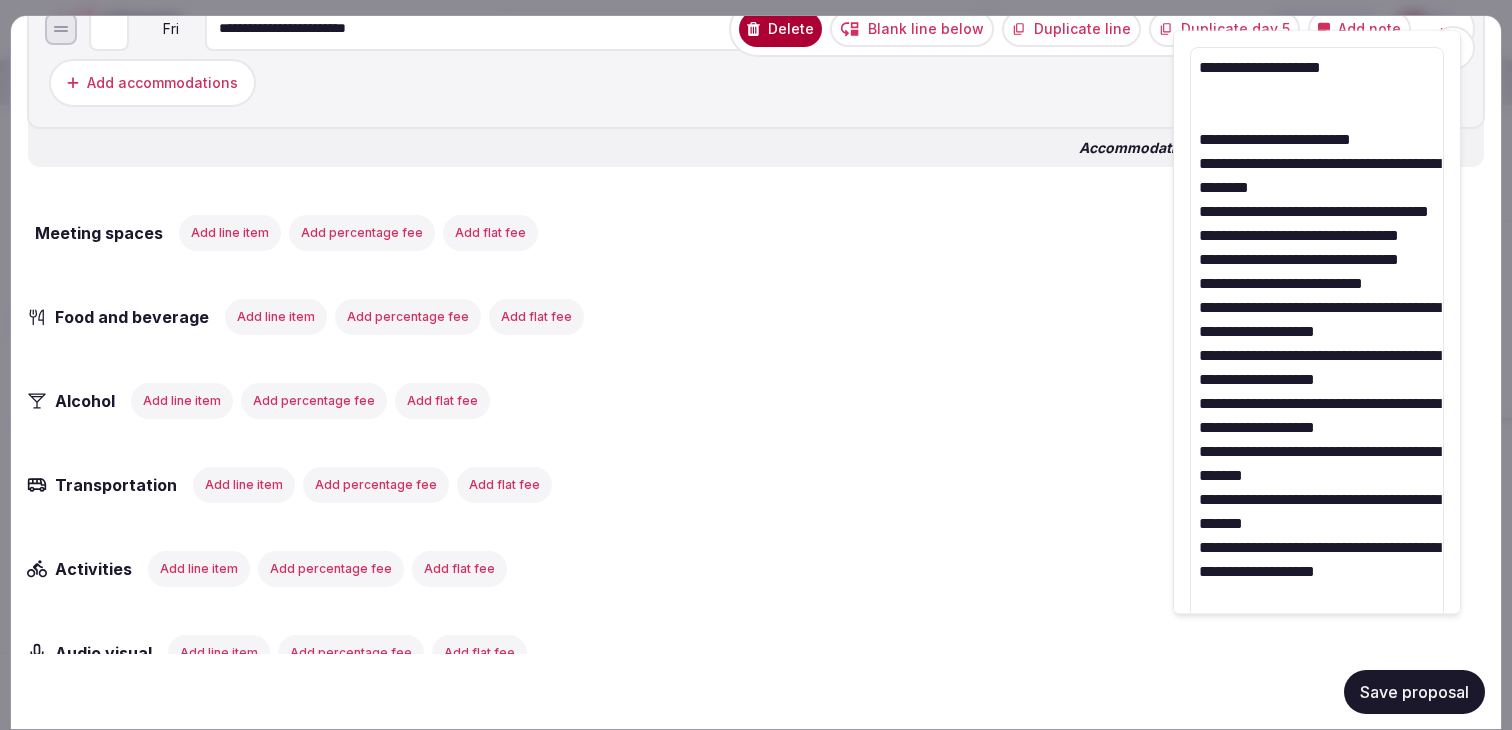 paste on "**********" 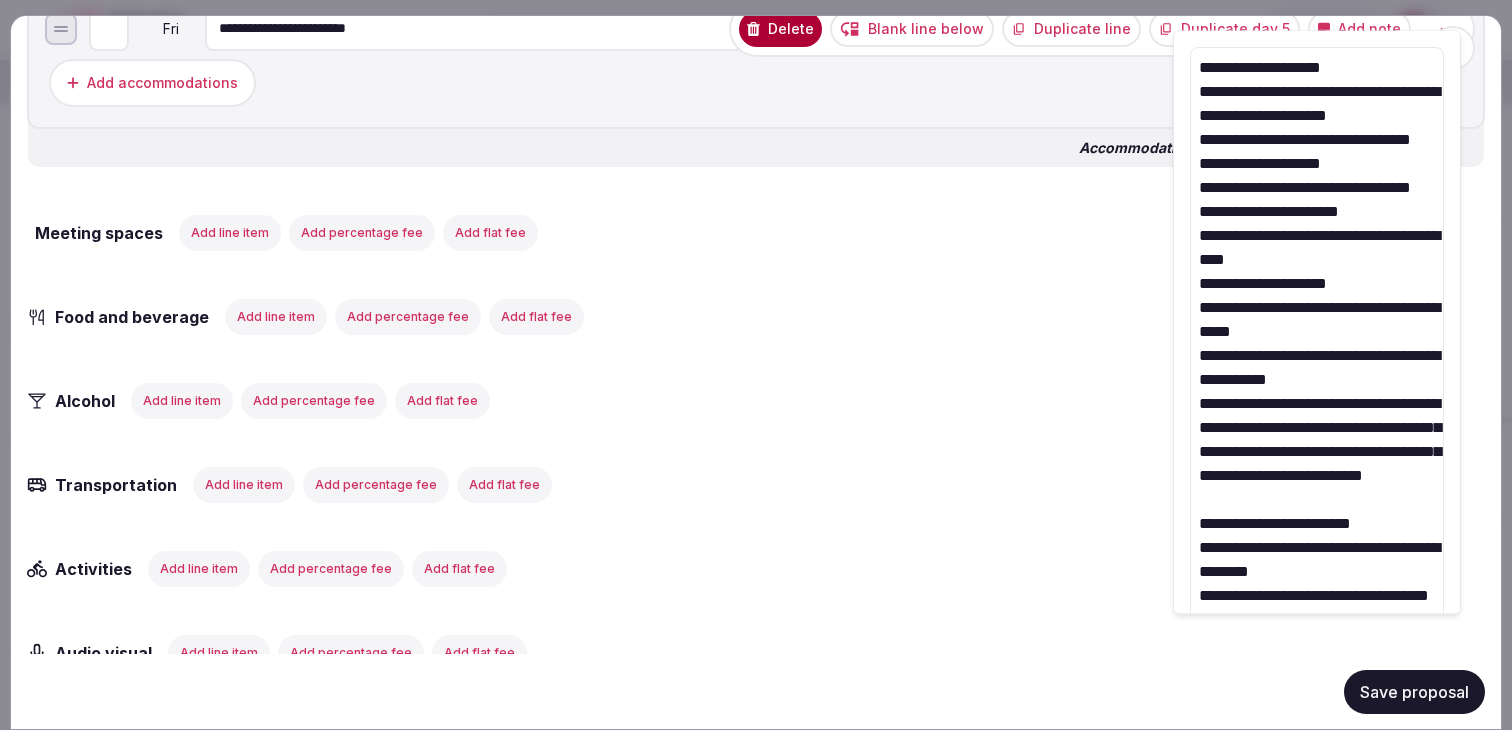 type on "**********" 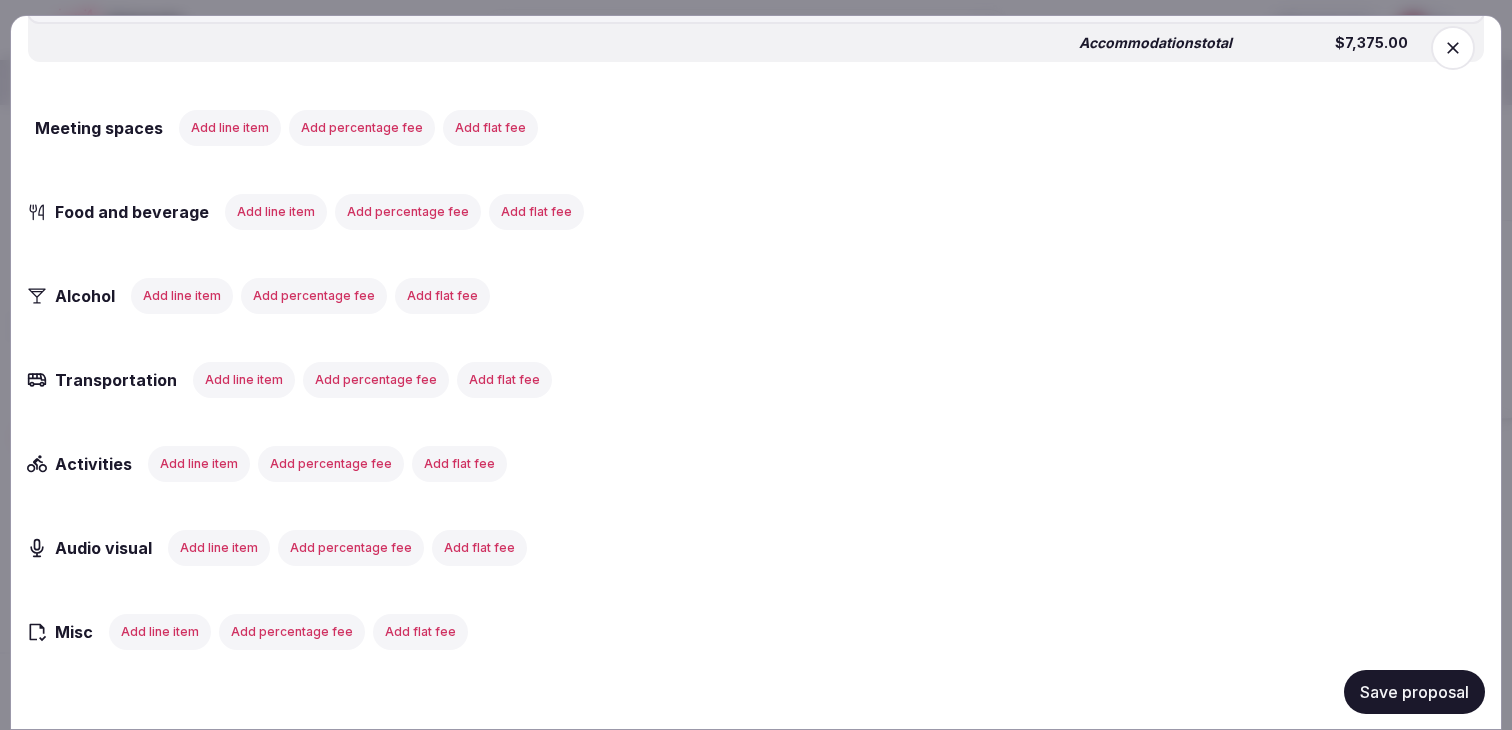 scroll, scrollTop: 1374, scrollLeft: 0, axis: vertical 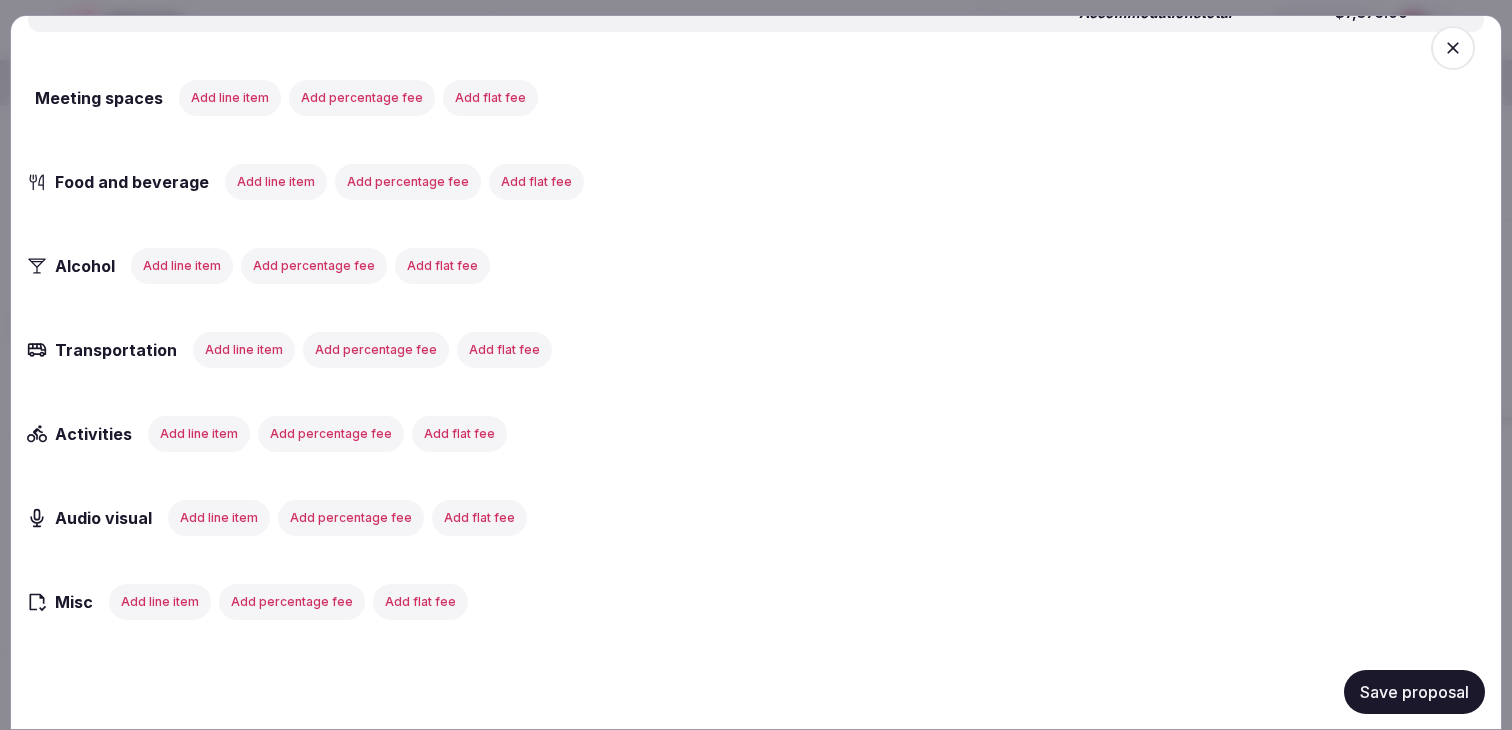 click on "Add line item" at bounding box center [276, 181] 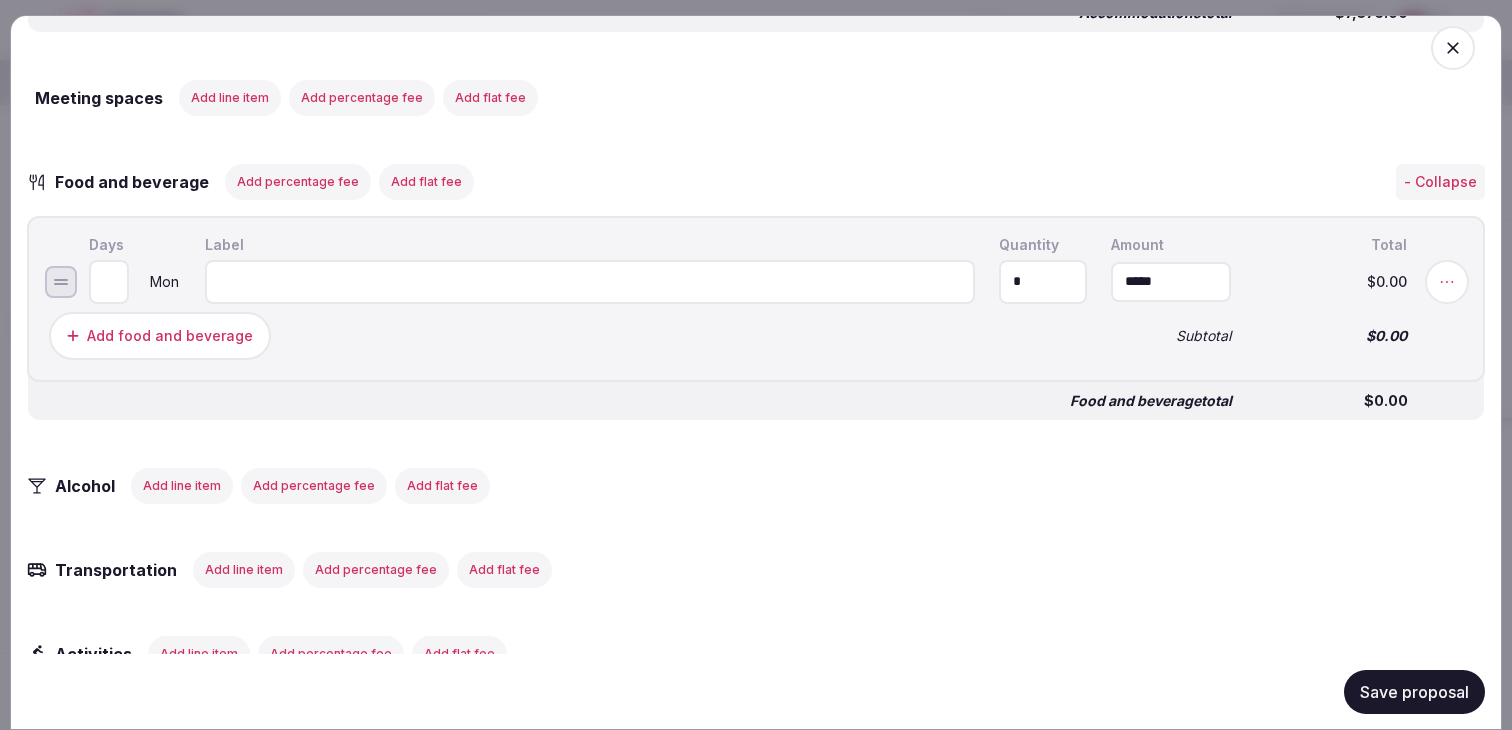 click at bounding box center [590, 281] 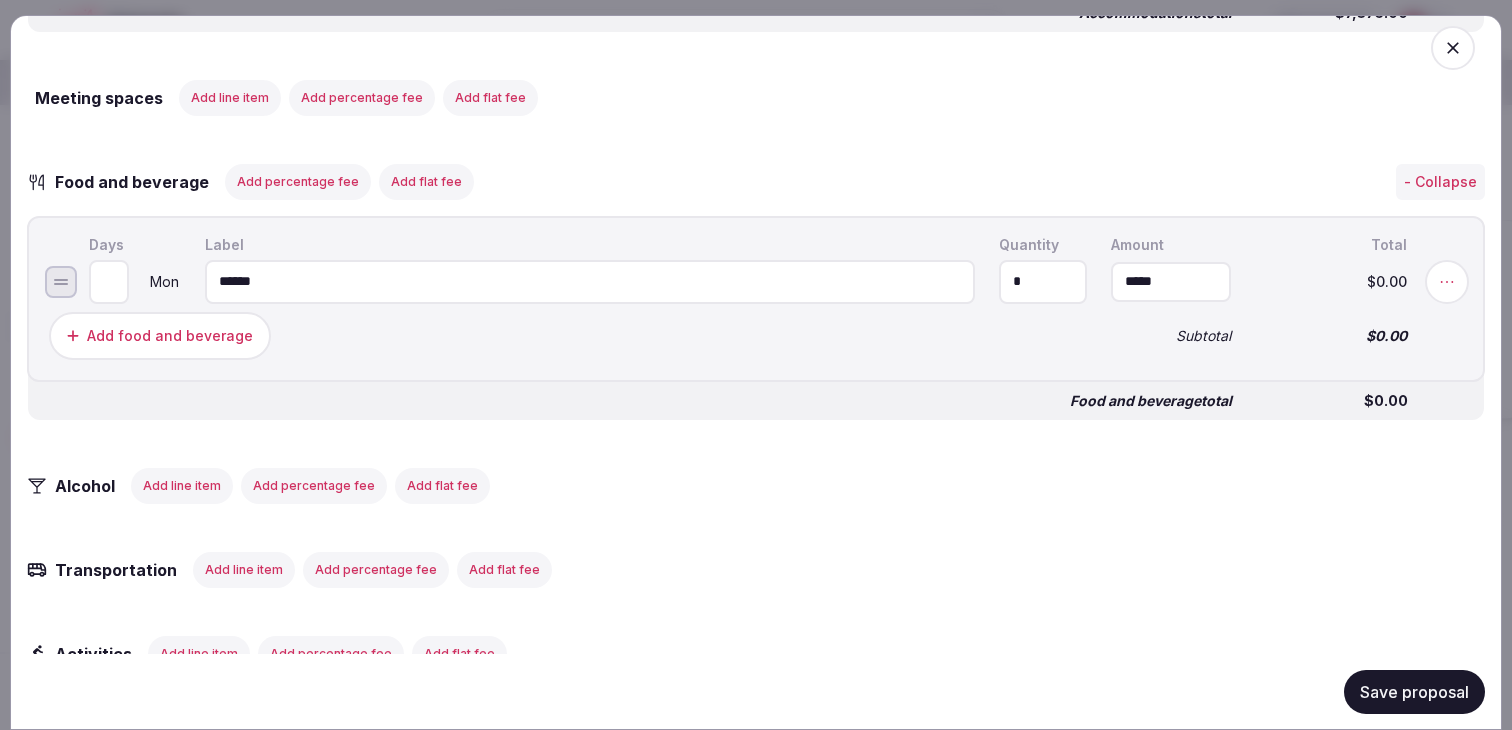 type on "******" 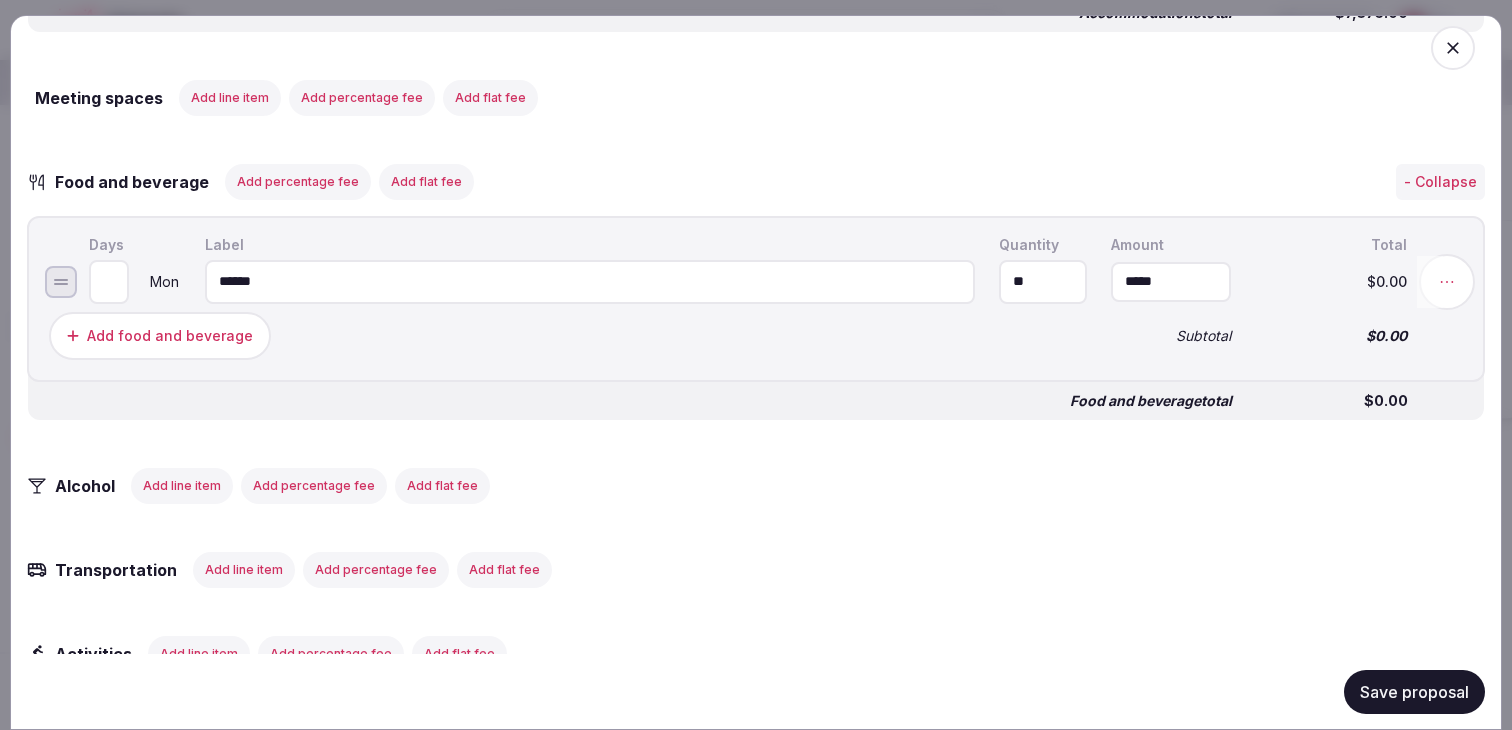 type on "**" 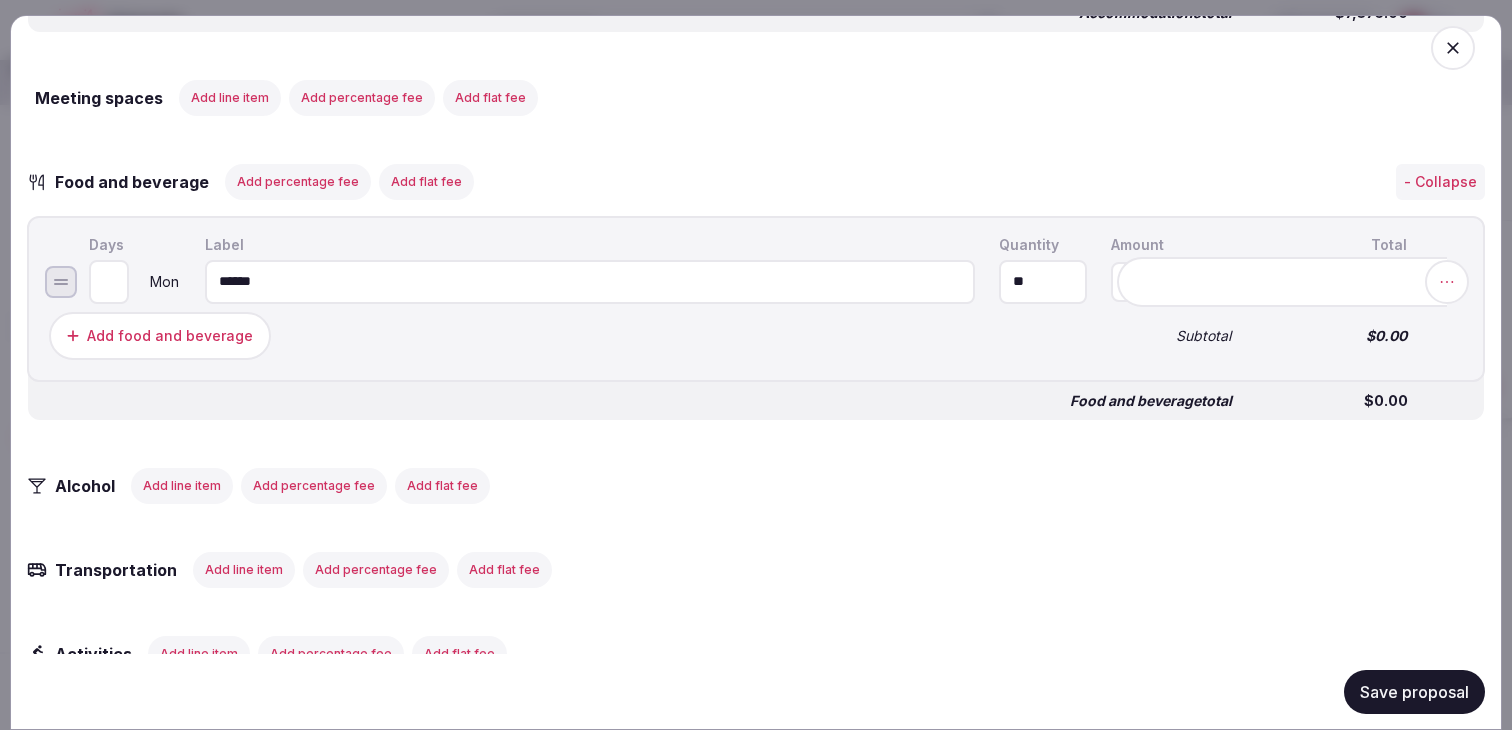click on "******" at bounding box center [590, 281] 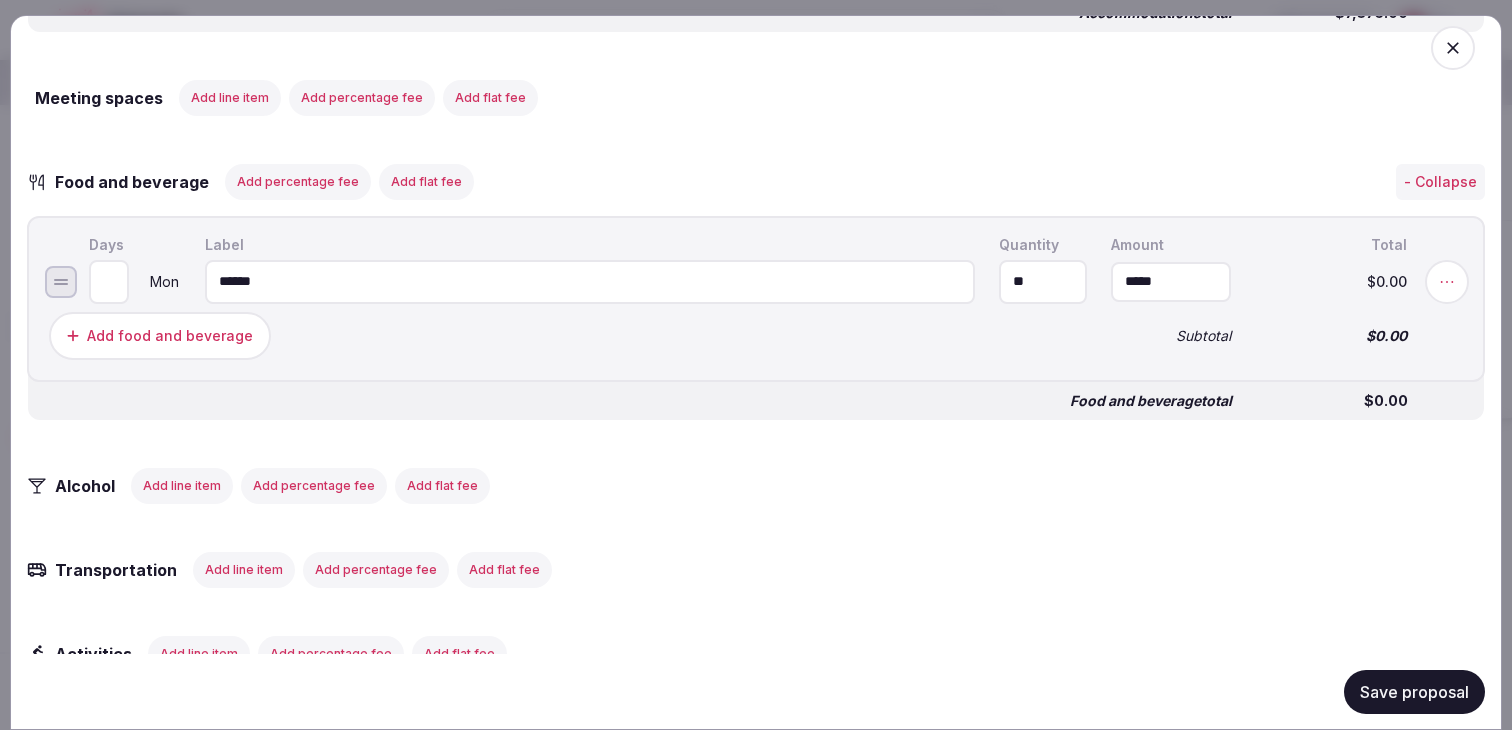 click on "******" at bounding box center (590, 281) 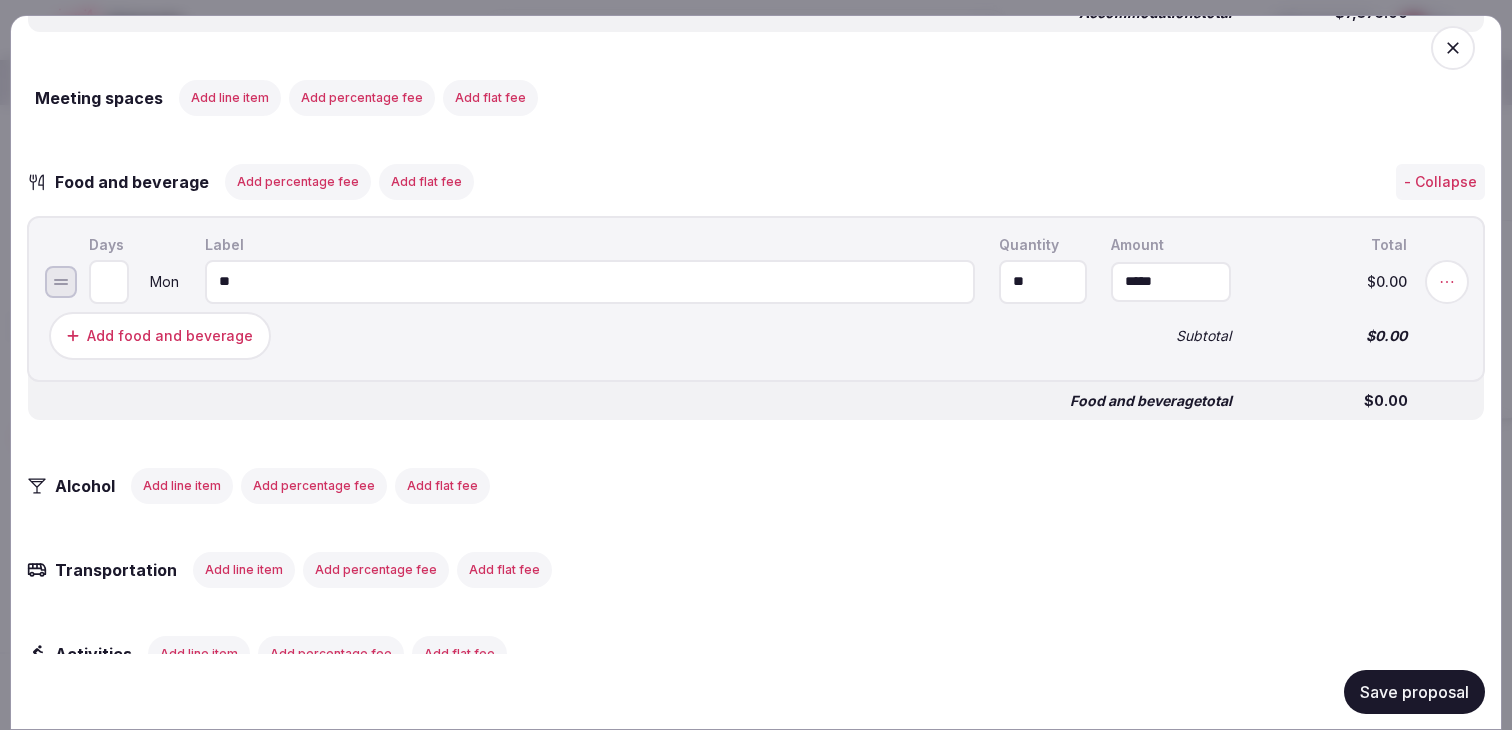 type on "*" 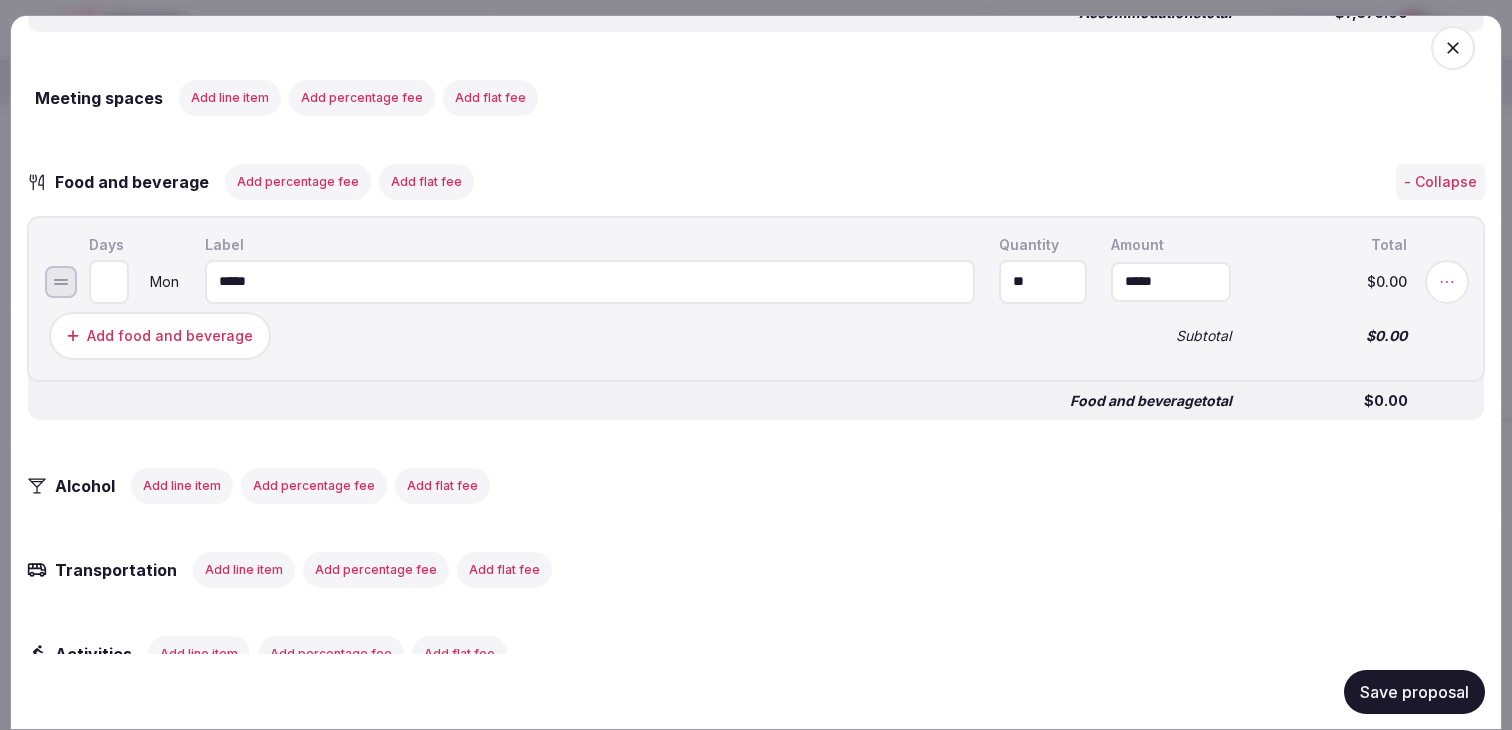 type on "******" 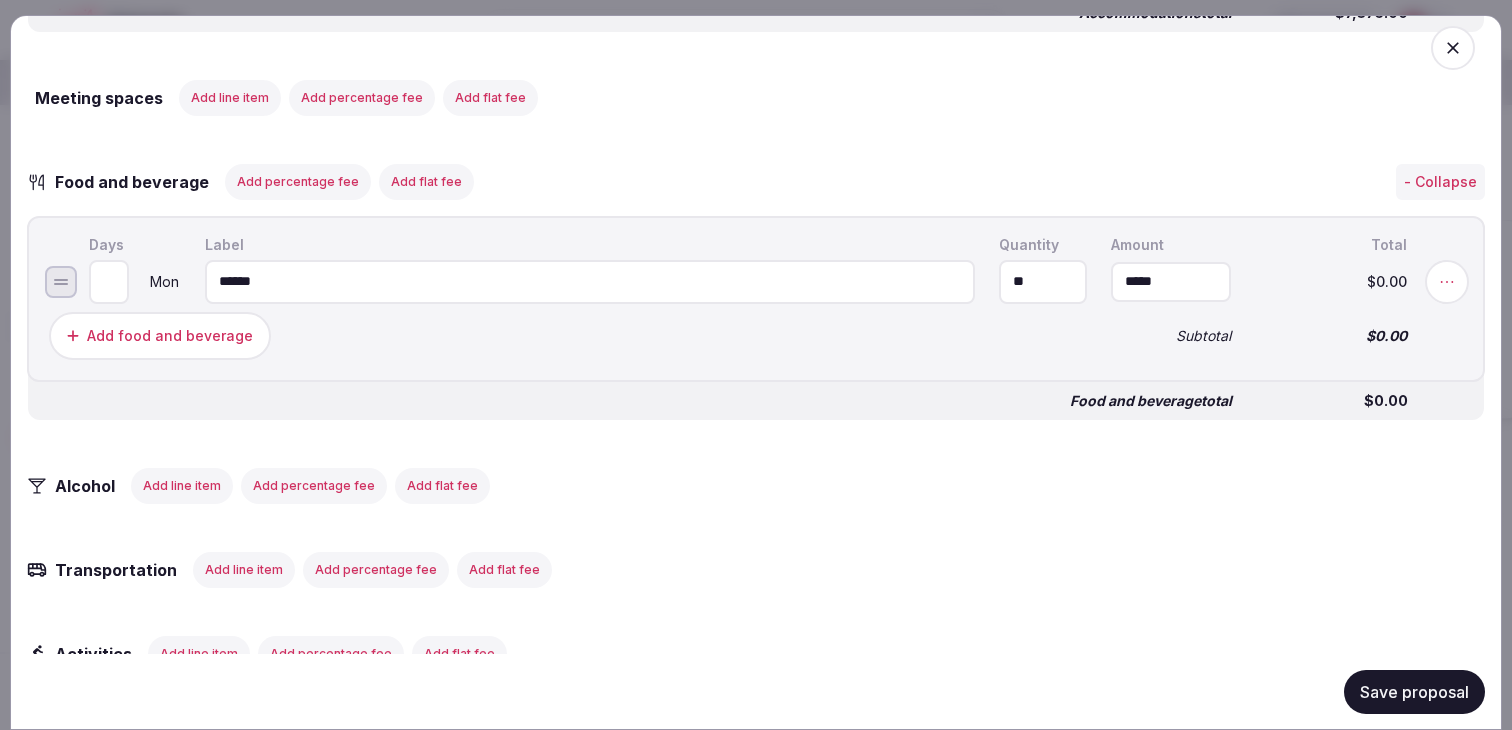 click on "Days Label Quantity Amount Total * Mon ****** ** ***** $0.00 Delete Blank line below Duplicate line Duplicate day 1 Add note Add food and beverage Subtotal $0.00" at bounding box center (756, 298) 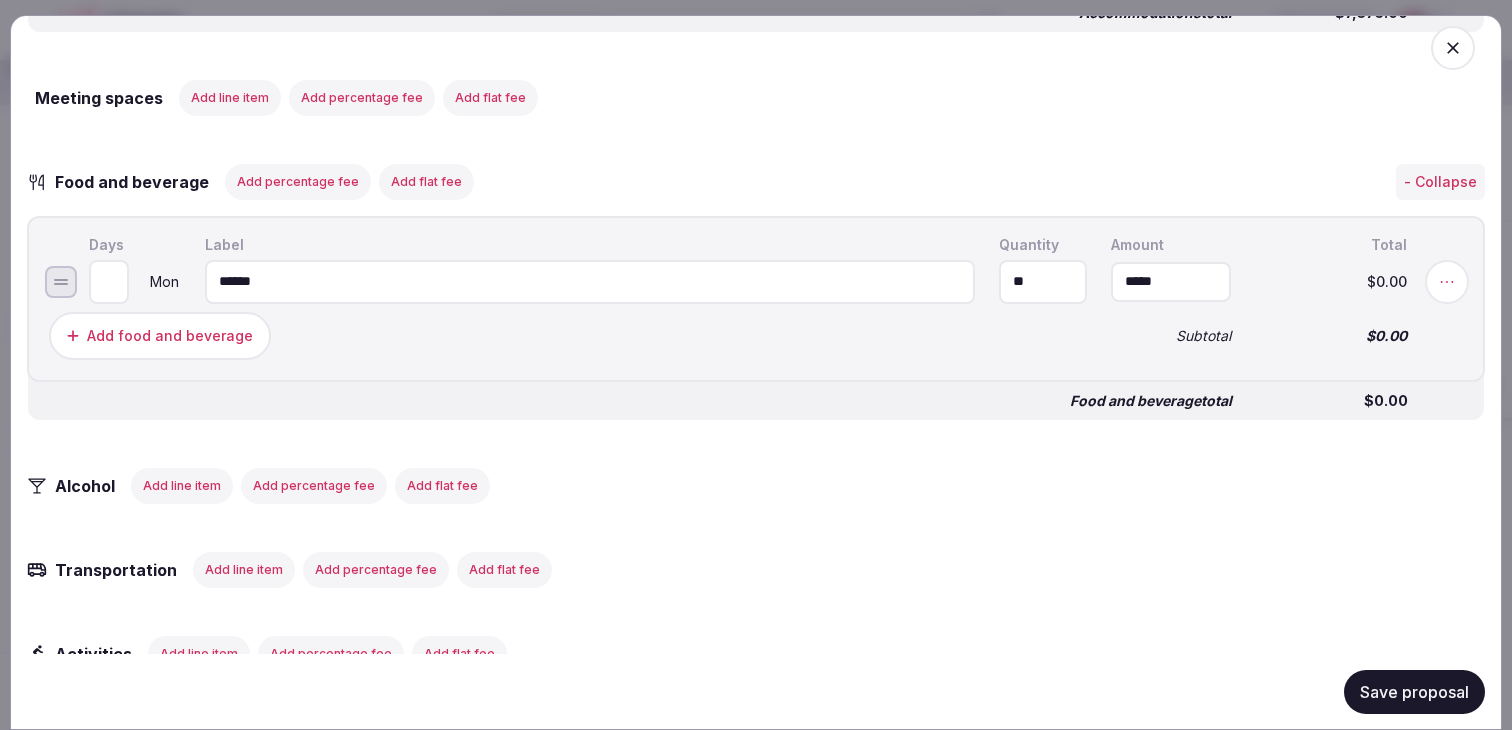 click 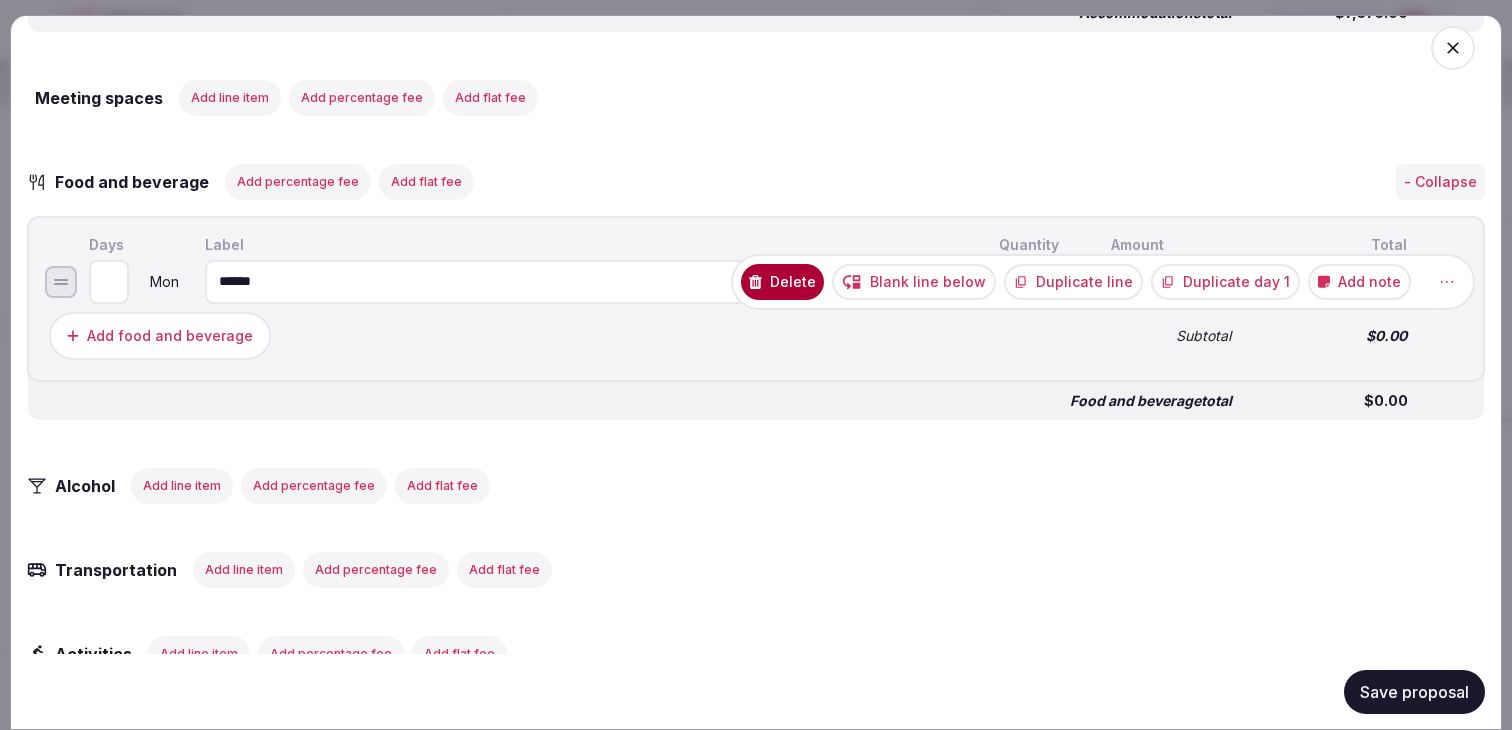 click on "Duplicate line" at bounding box center [1073, 281] 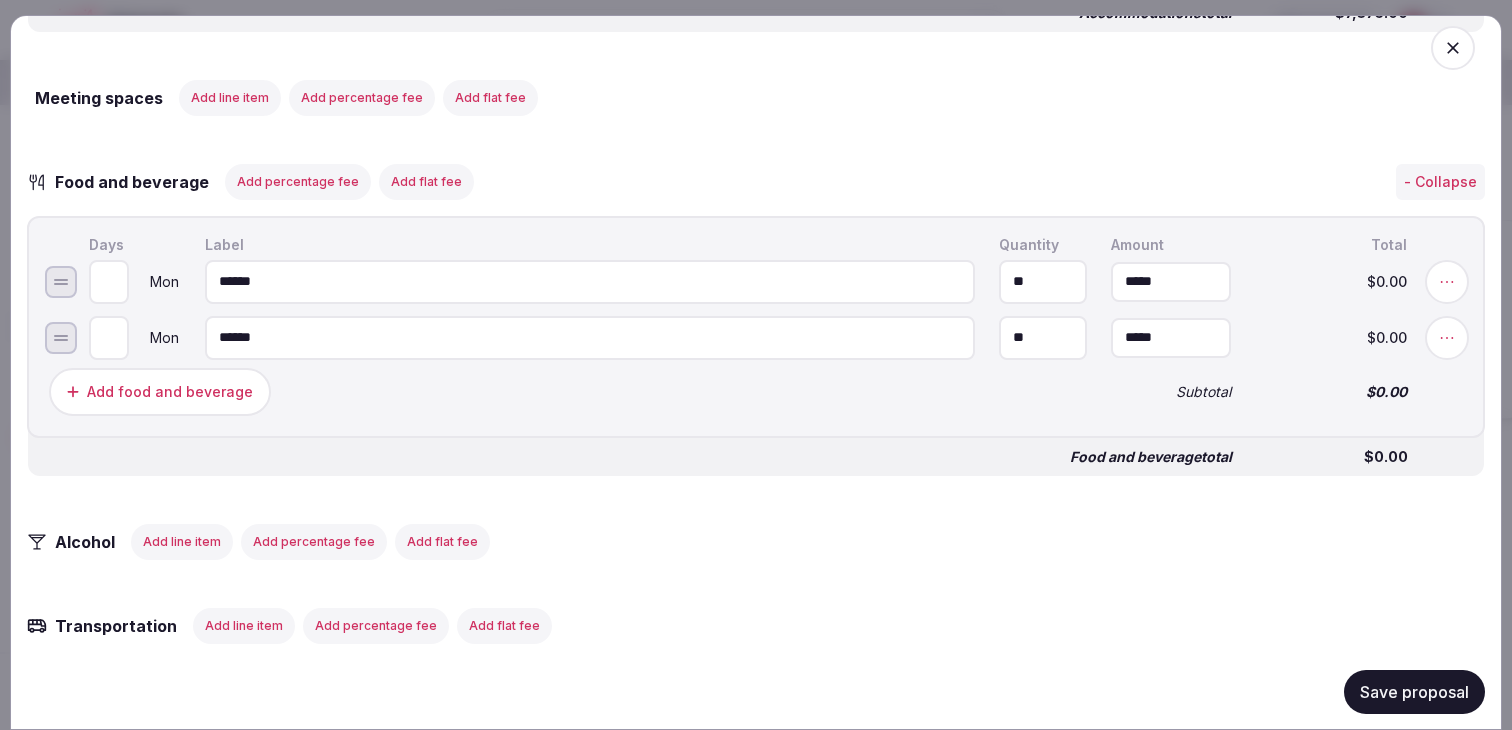 click on "******" at bounding box center (590, 337) 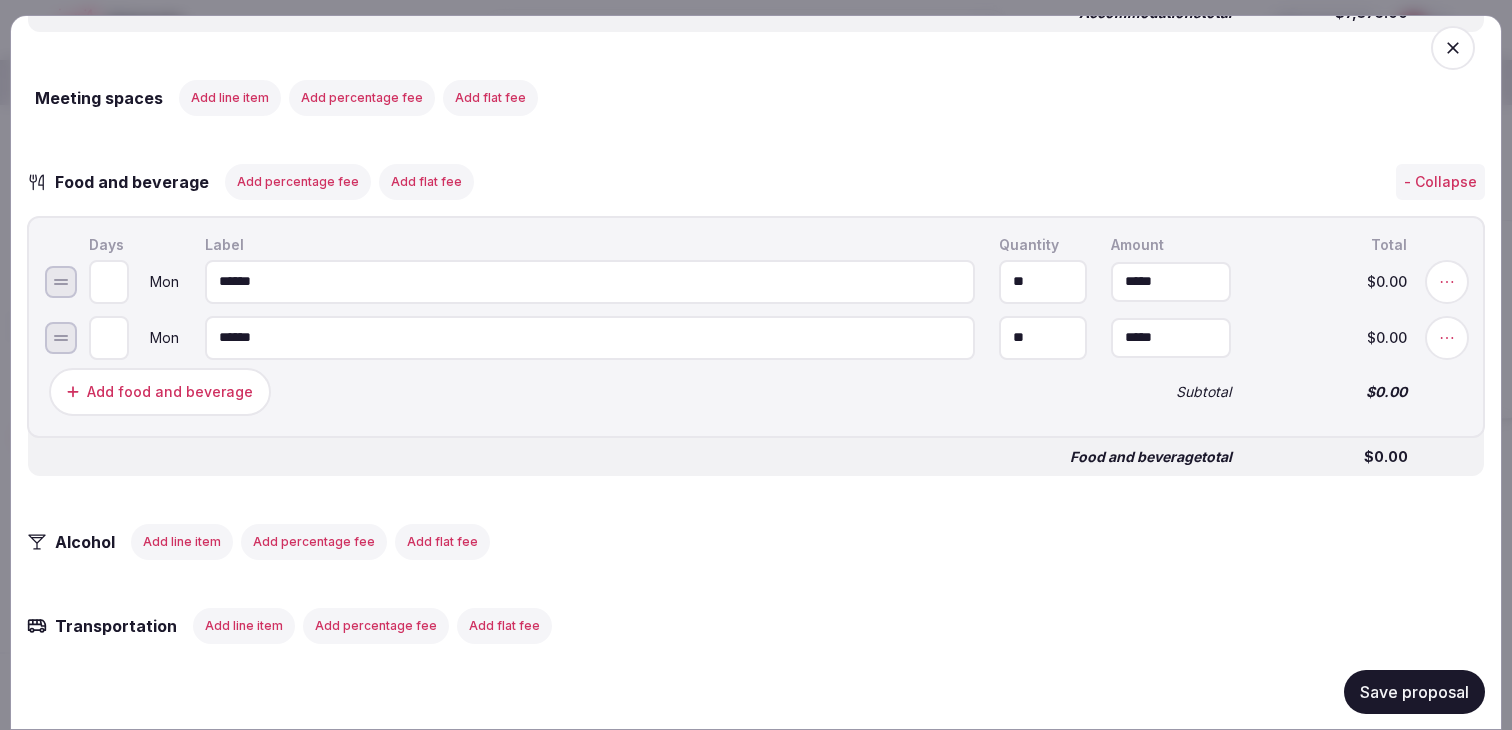 click on "******" at bounding box center (590, 337) 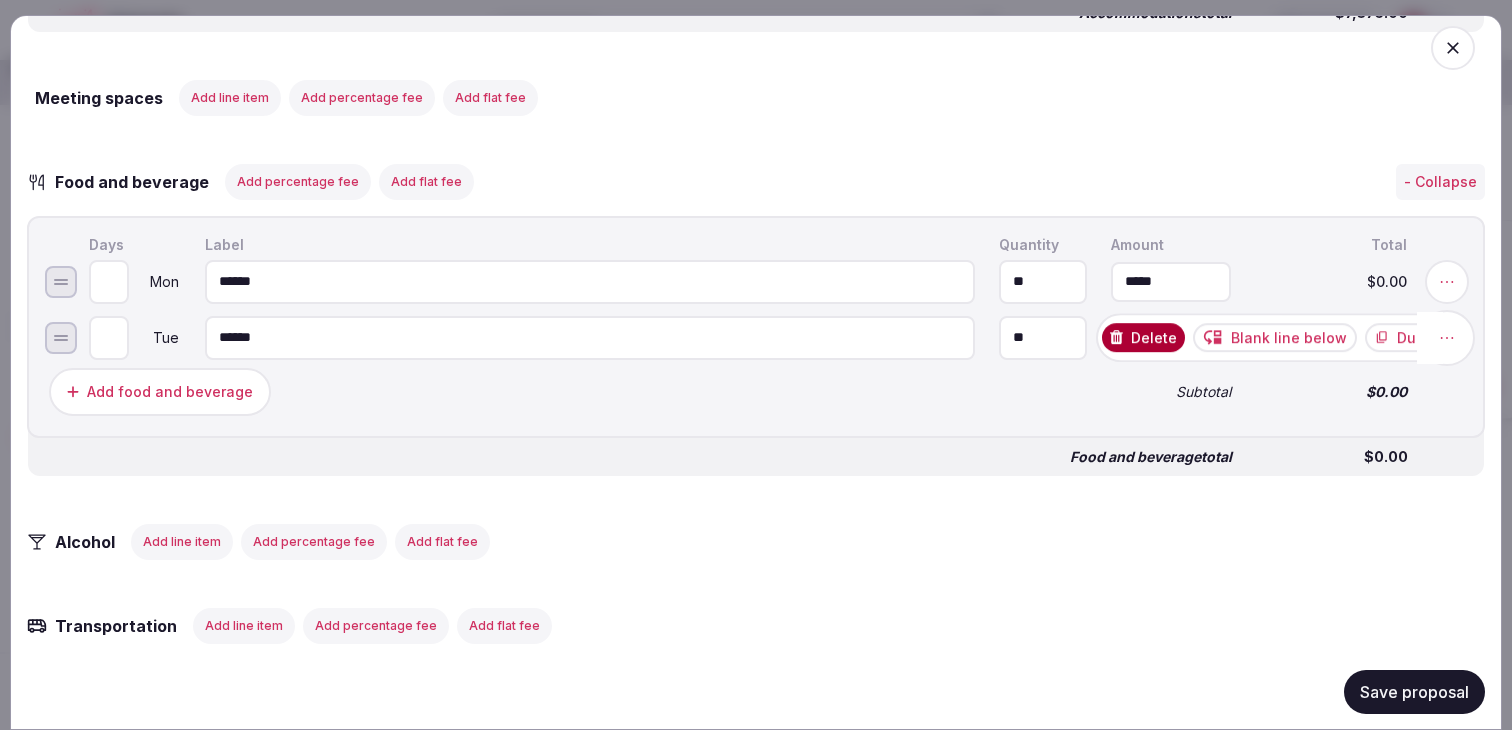 click 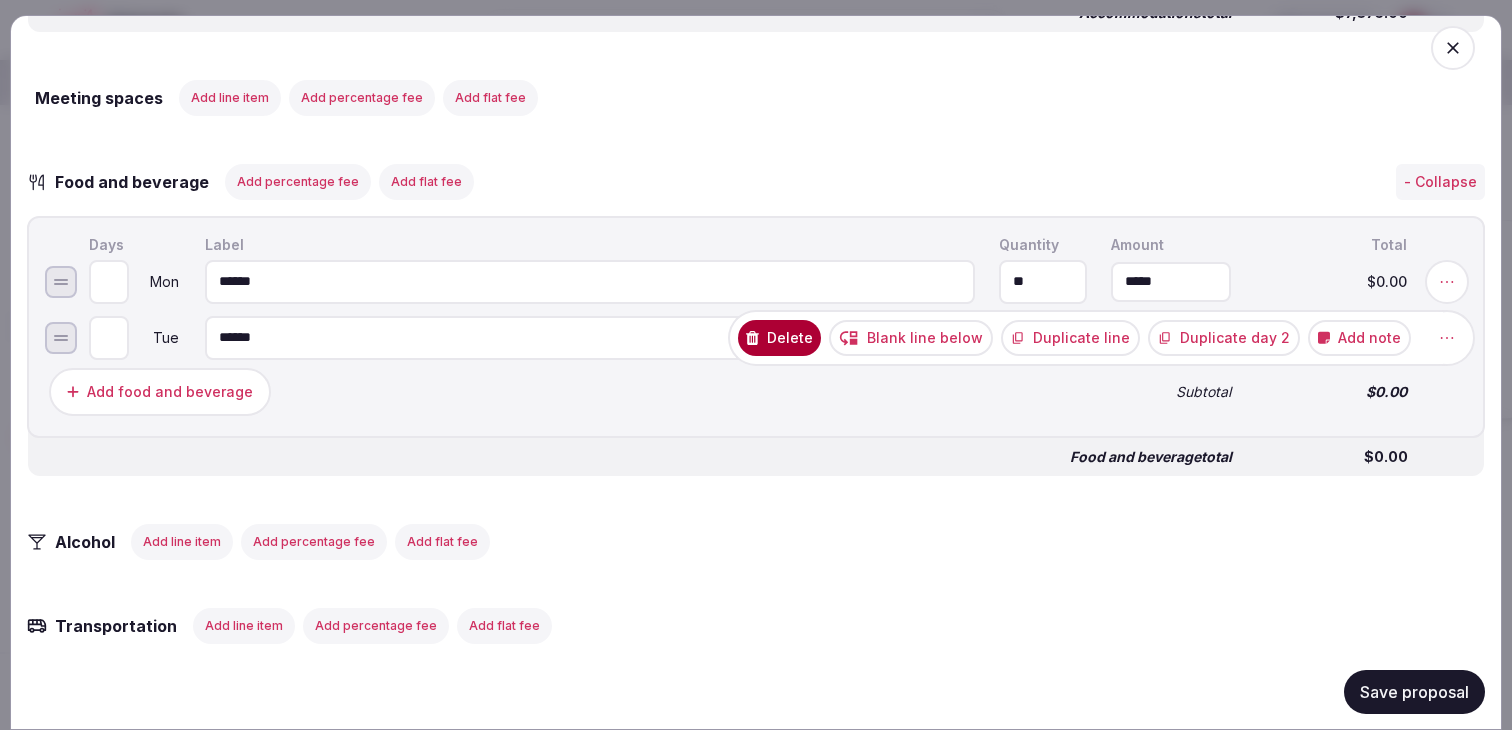 click on "Duplicate day 2" at bounding box center [1224, 337] 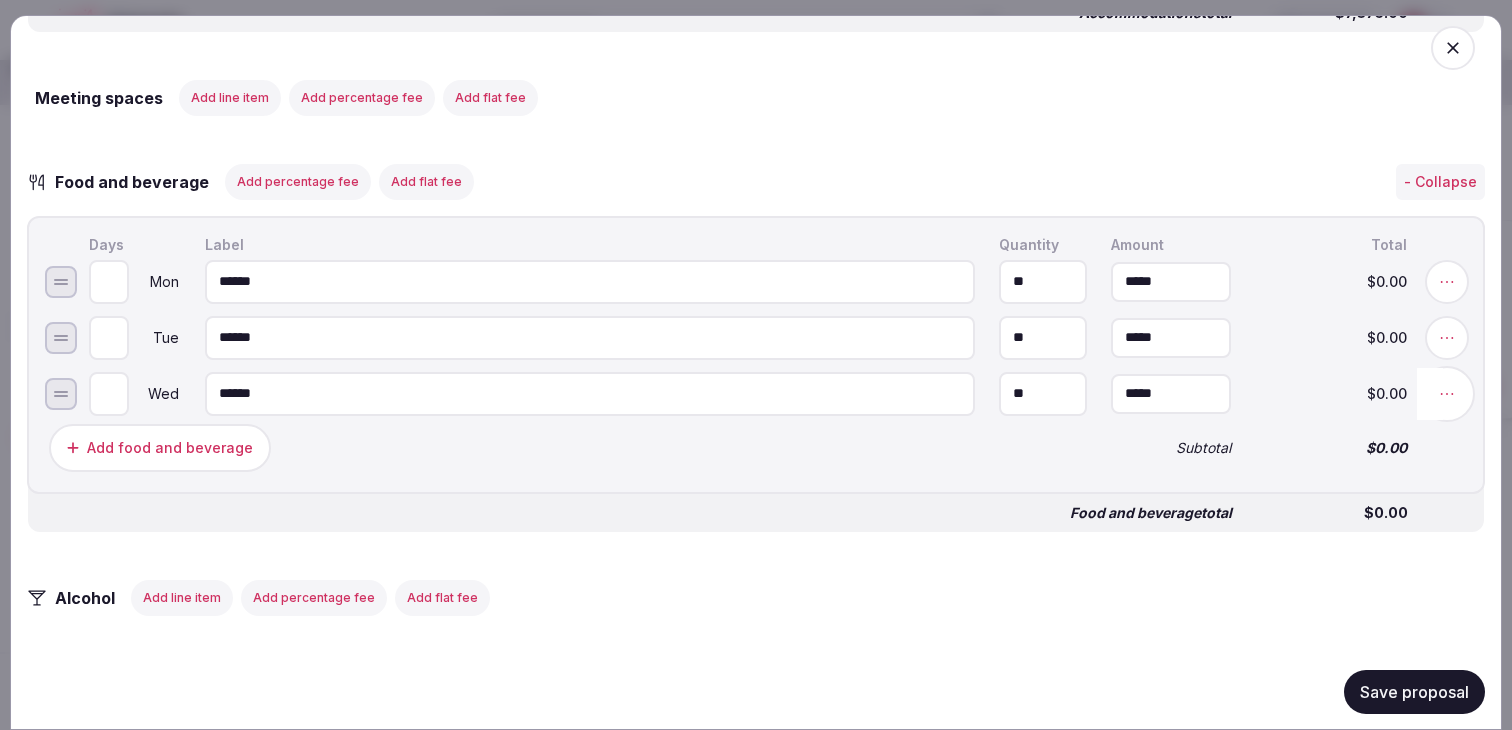 click 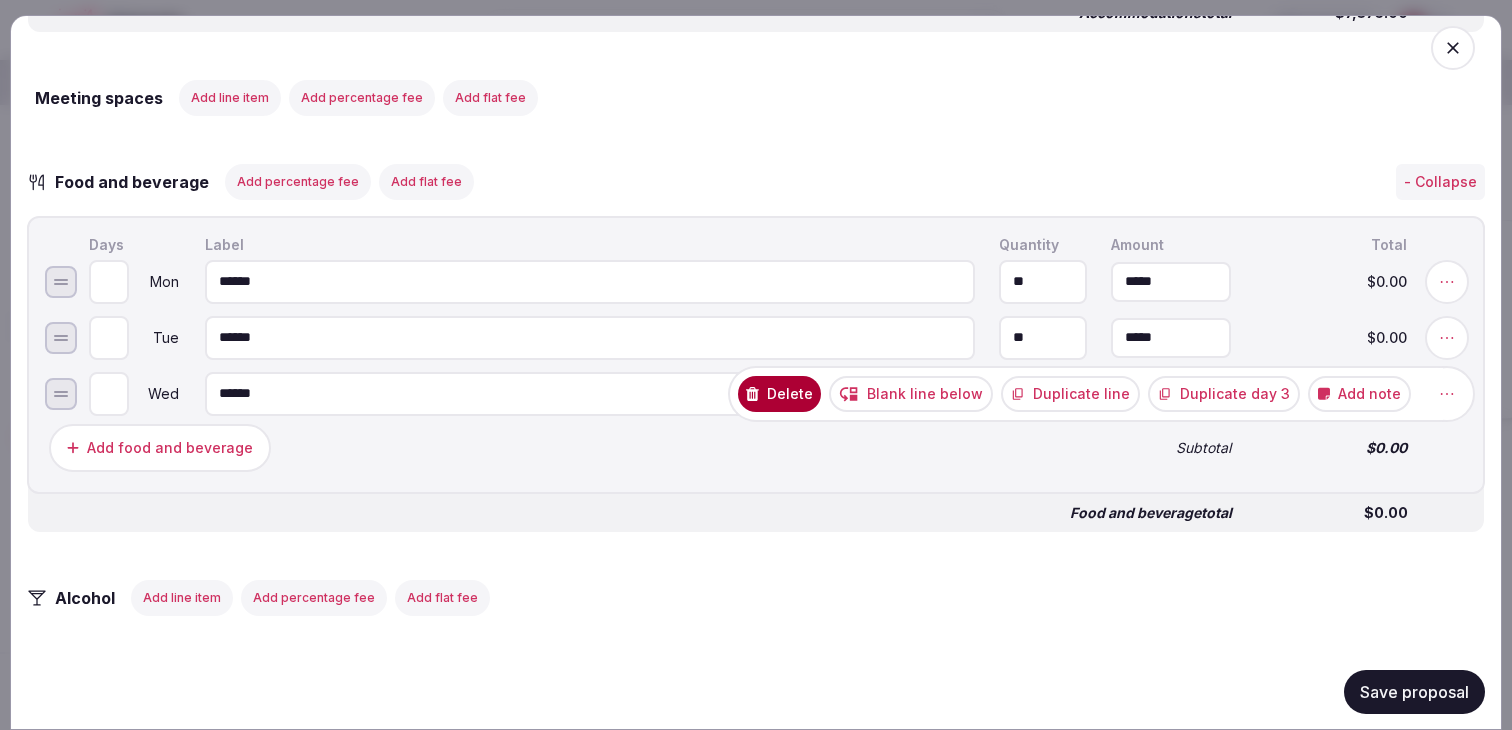 click on "Duplicate day 3" at bounding box center [1224, 393] 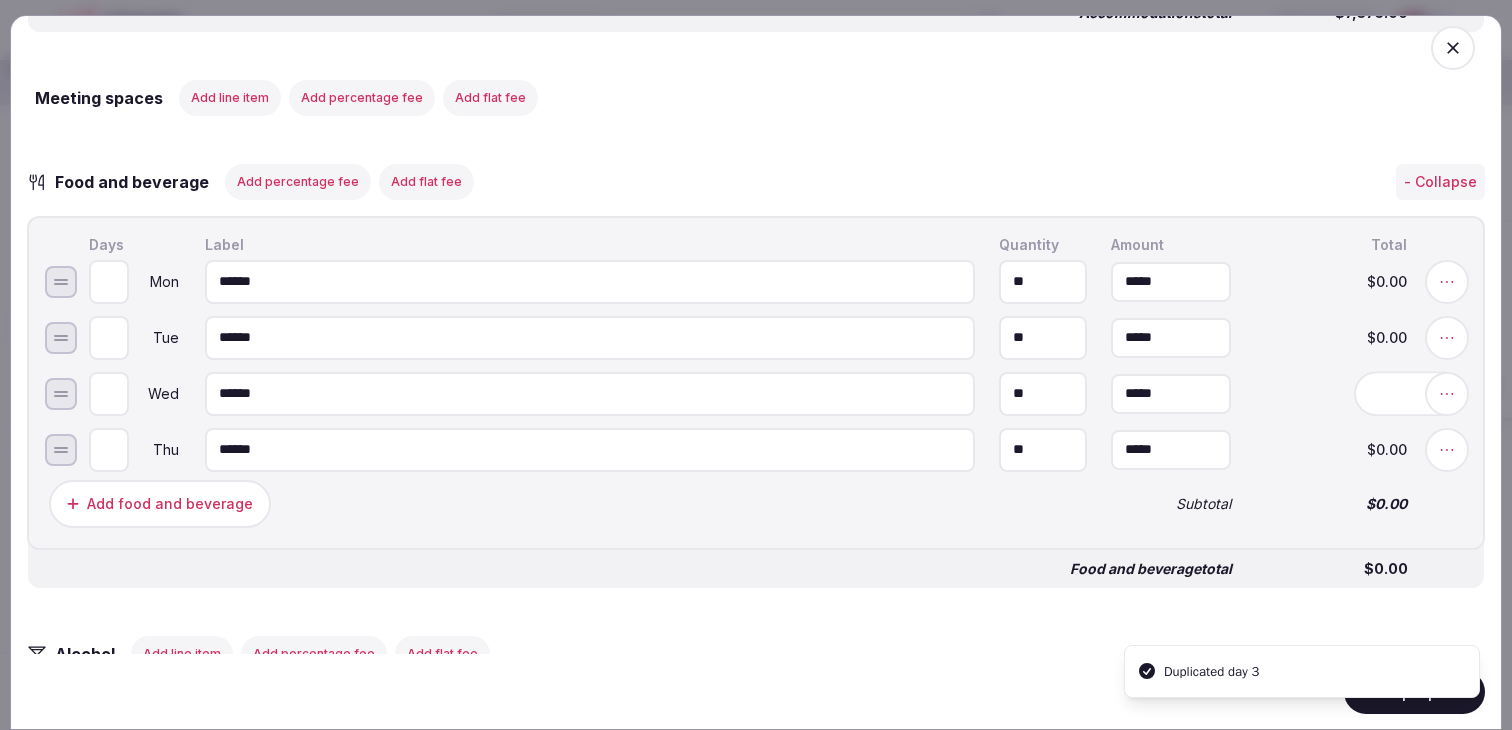 click at bounding box center [1447, 449] 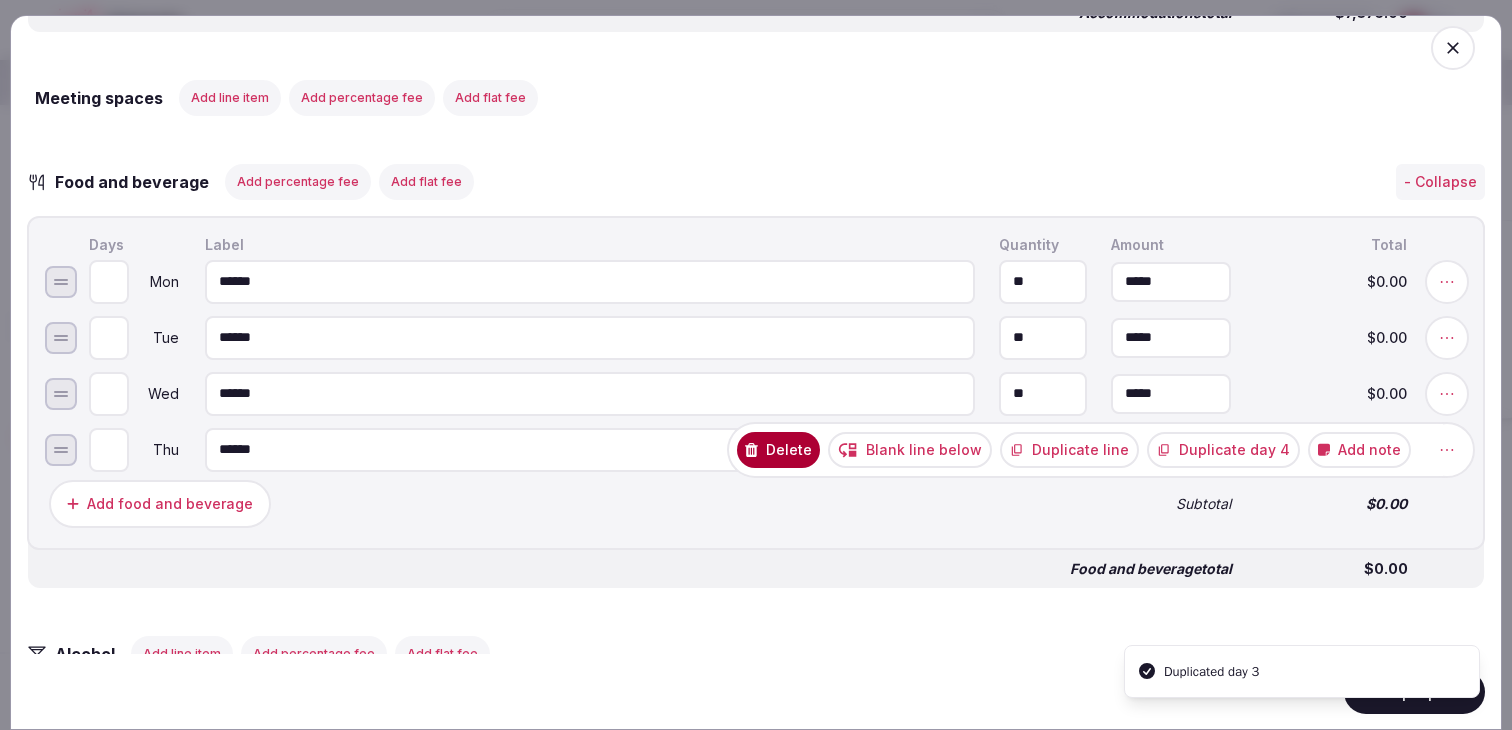 click on "Duplicate day 4" at bounding box center (1223, 449) 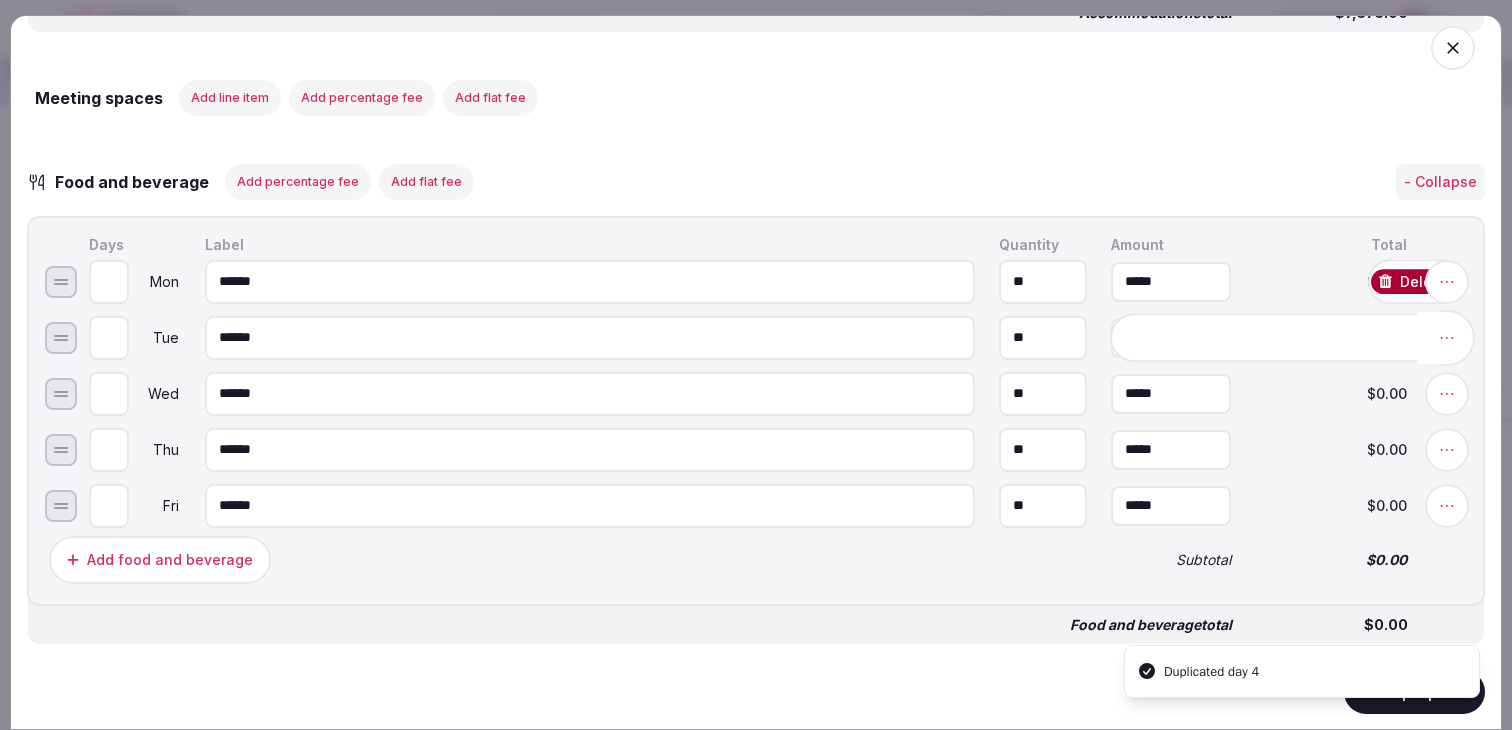 click 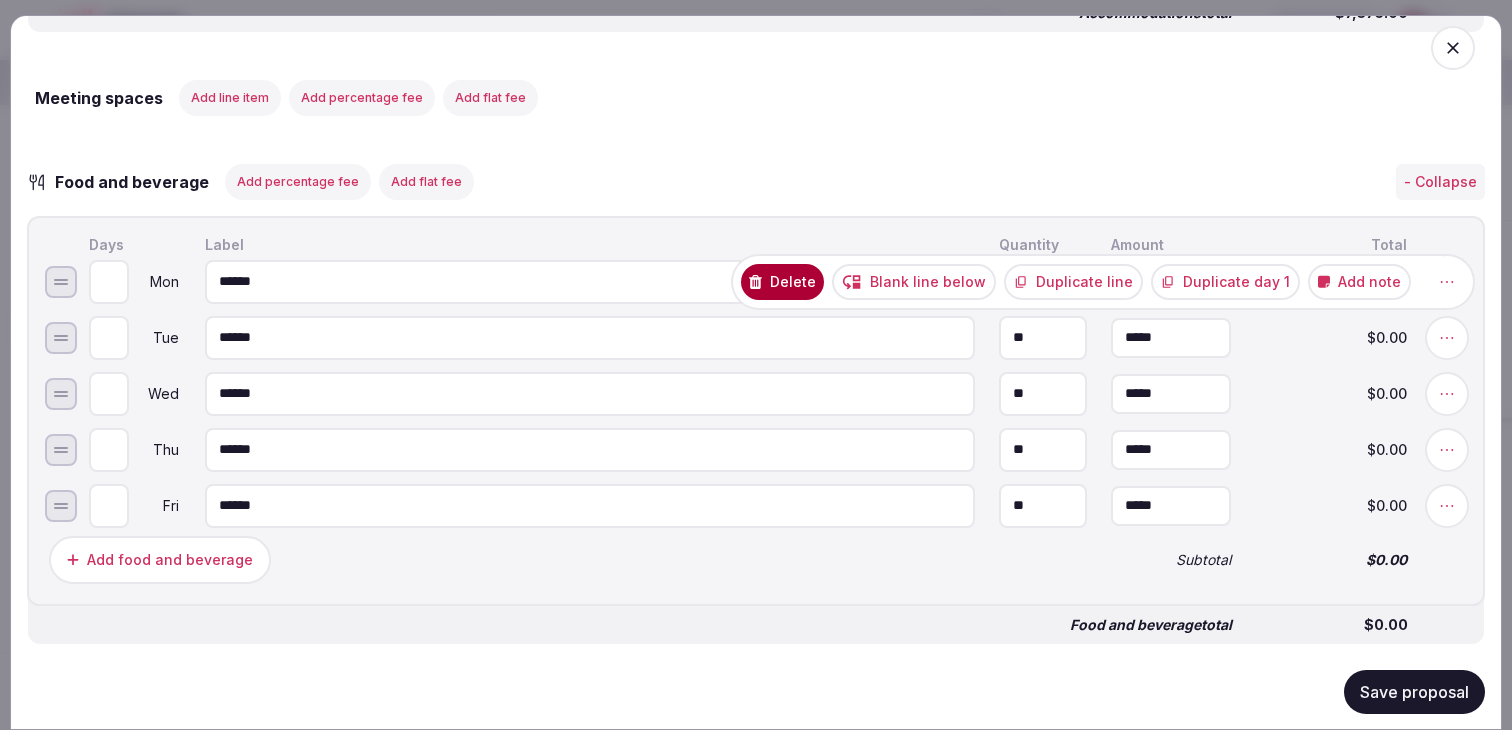 click on "Duplicate line" at bounding box center [1073, 281] 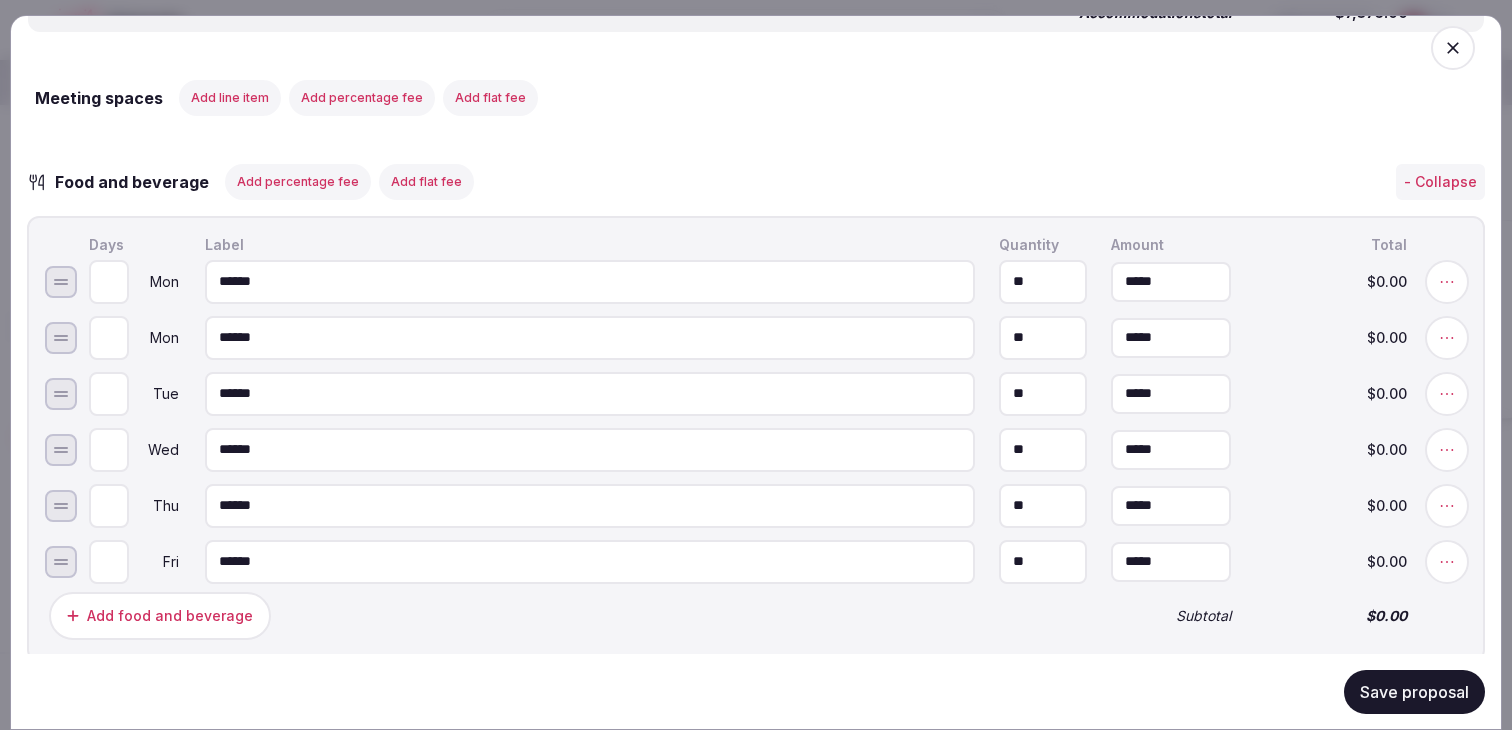 type on "*" 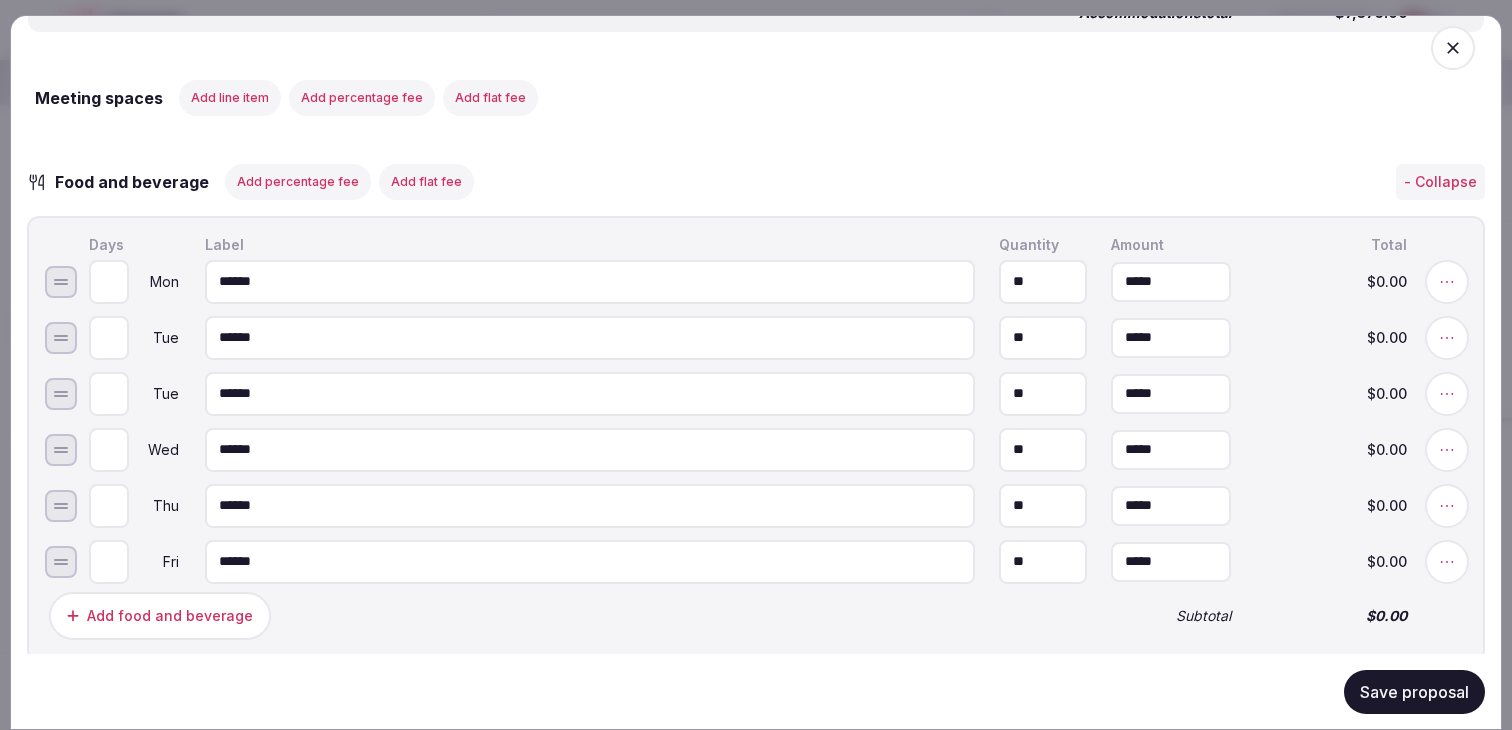 click on "******" at bounding box center [590, 337] 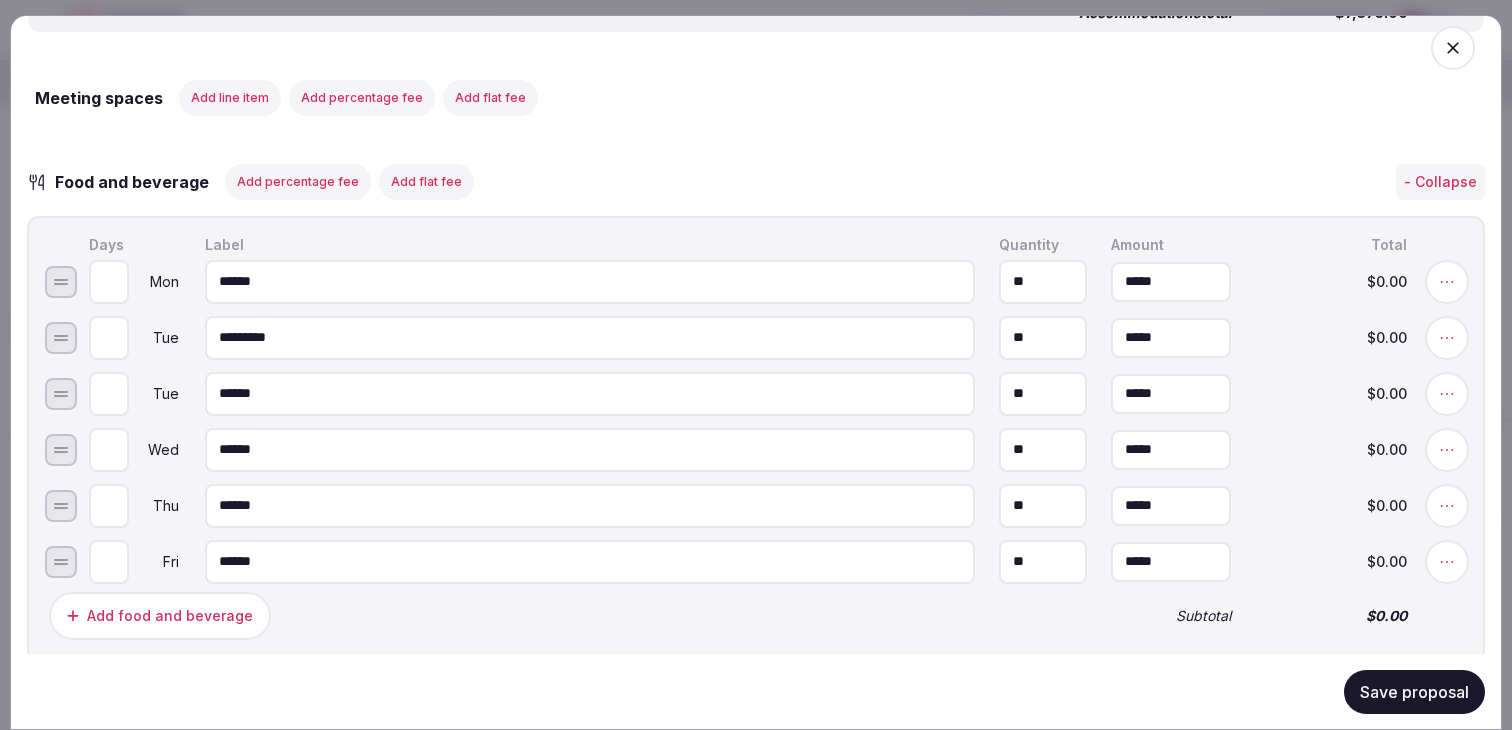 type on "*********" 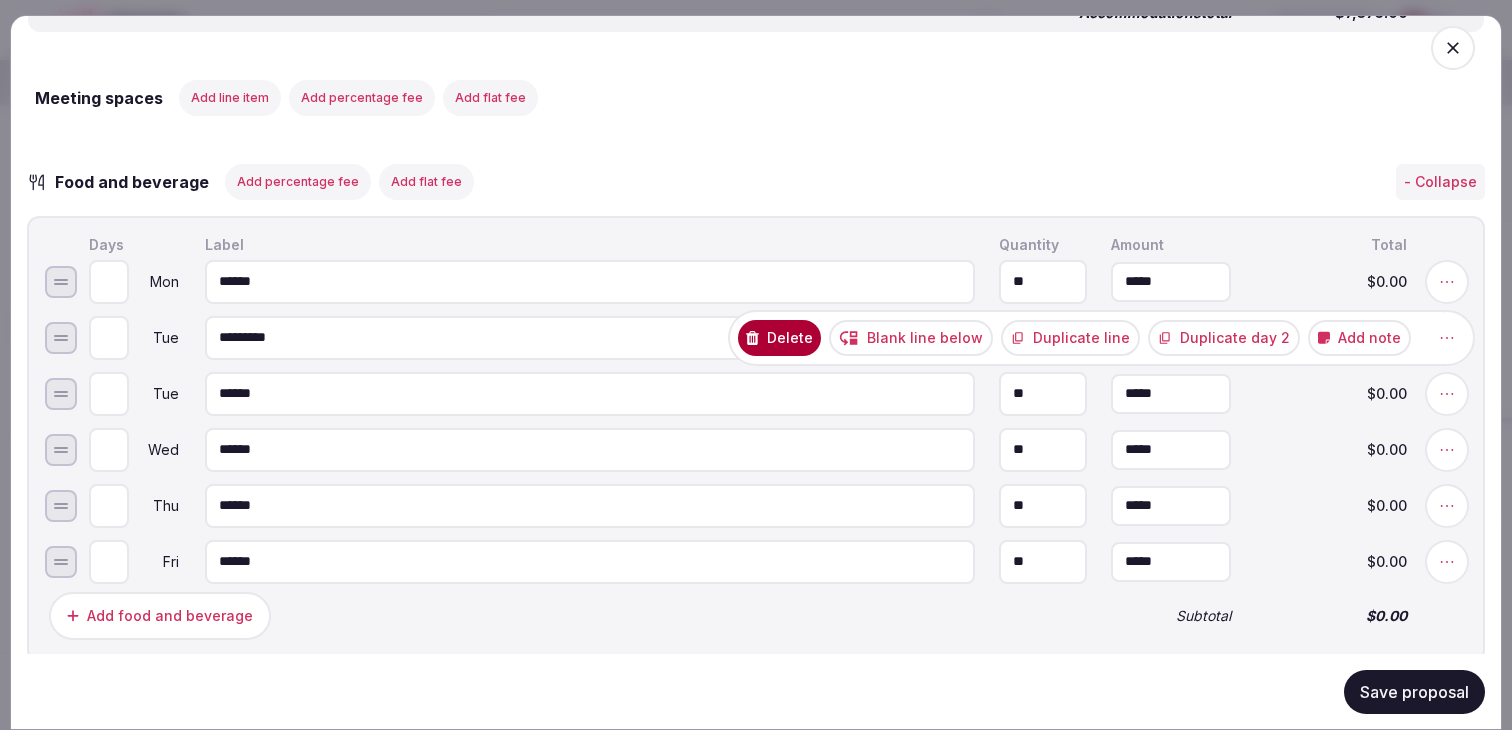 click on "Duplicate line" at bounding box center [1070, 337] 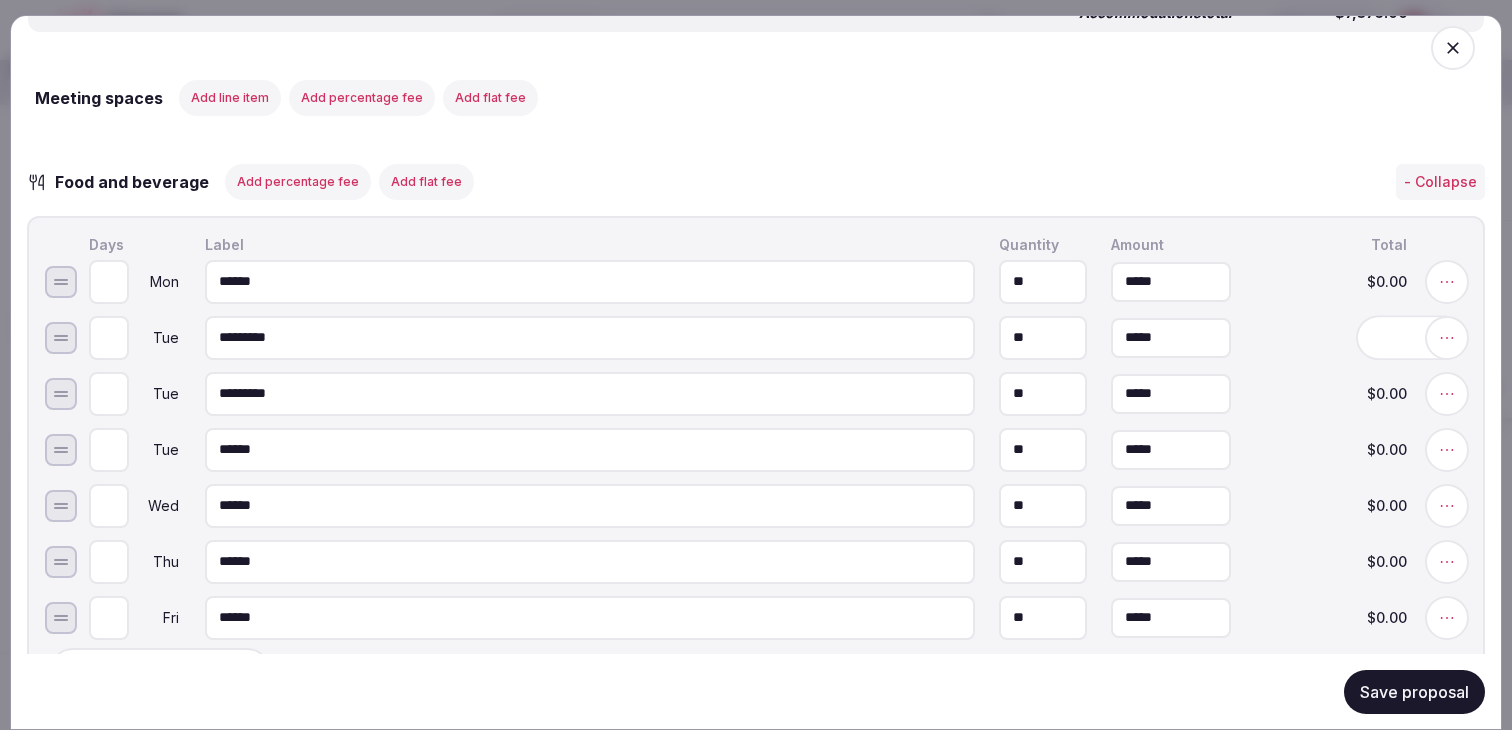 click on "*********" at bounding box center (590, 393) 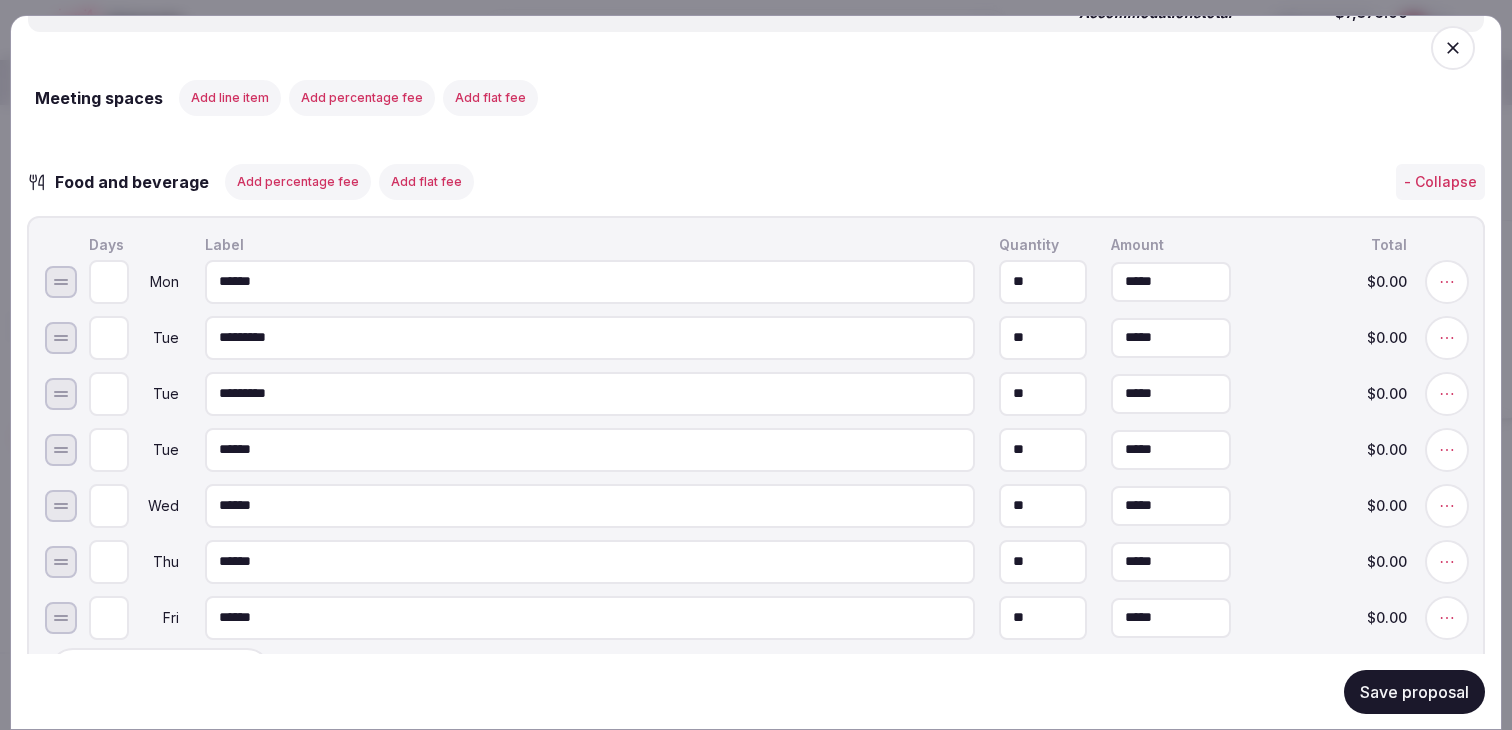 click on "*********" at bounding box center (590, 393) 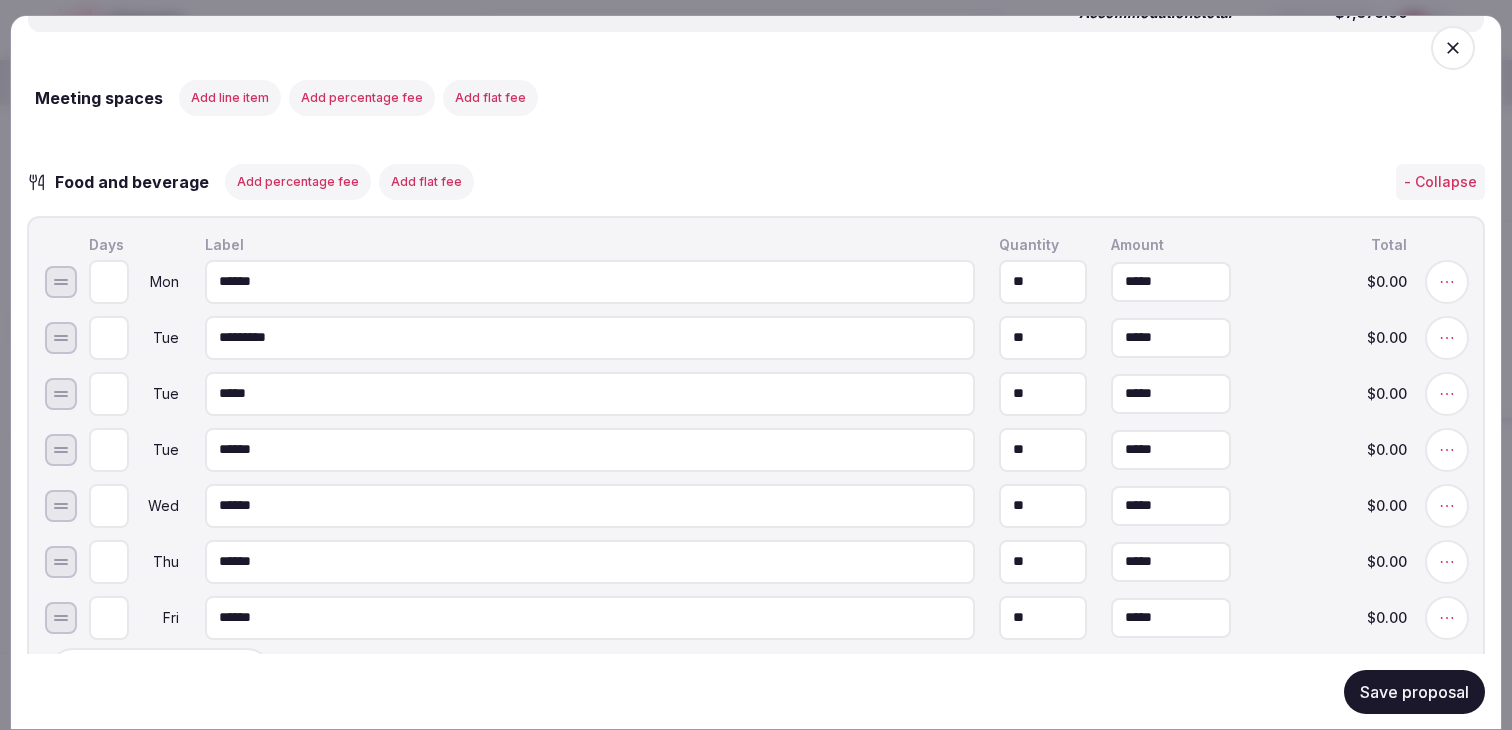 type on "*****" 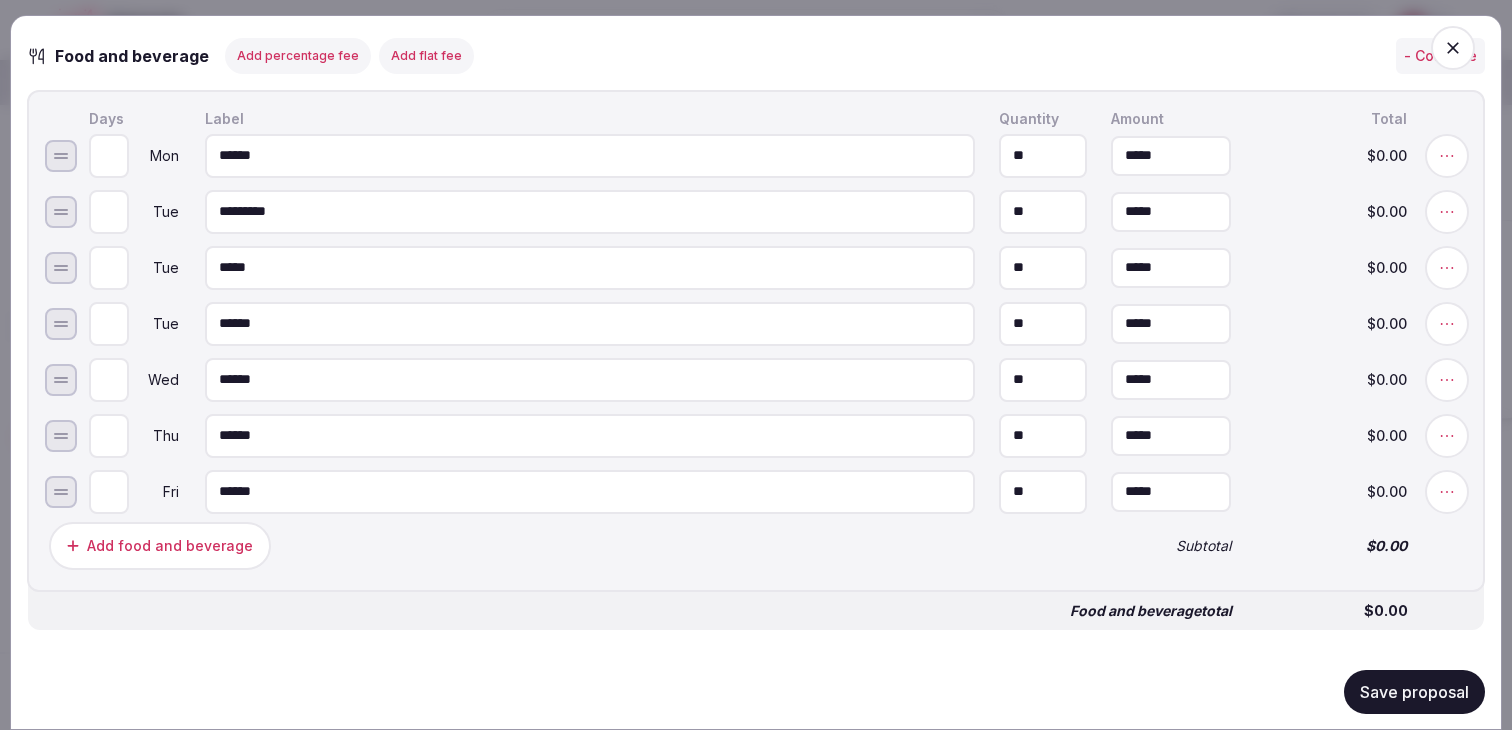 scroll, scrollTop: 1528, scrollLeft: 0, axis: vertical 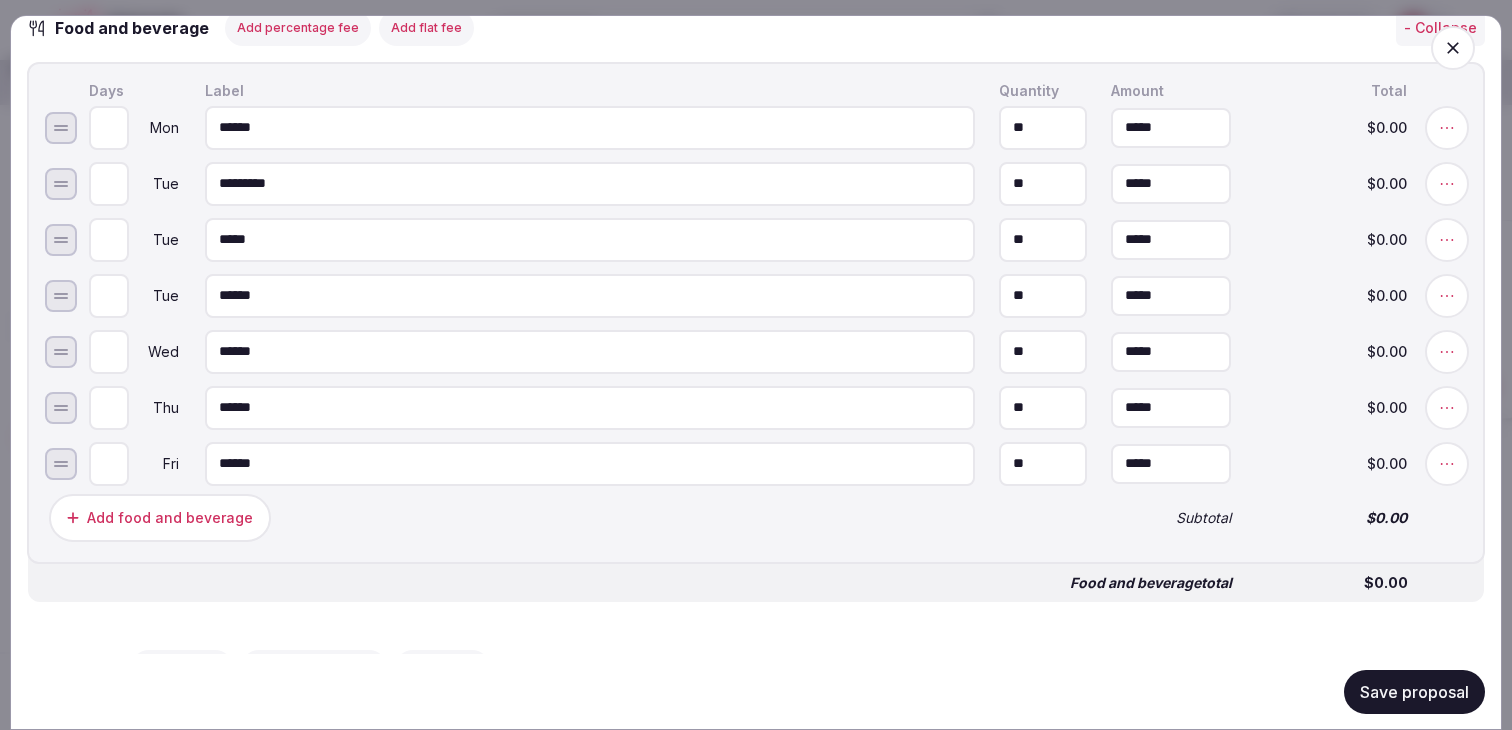 click 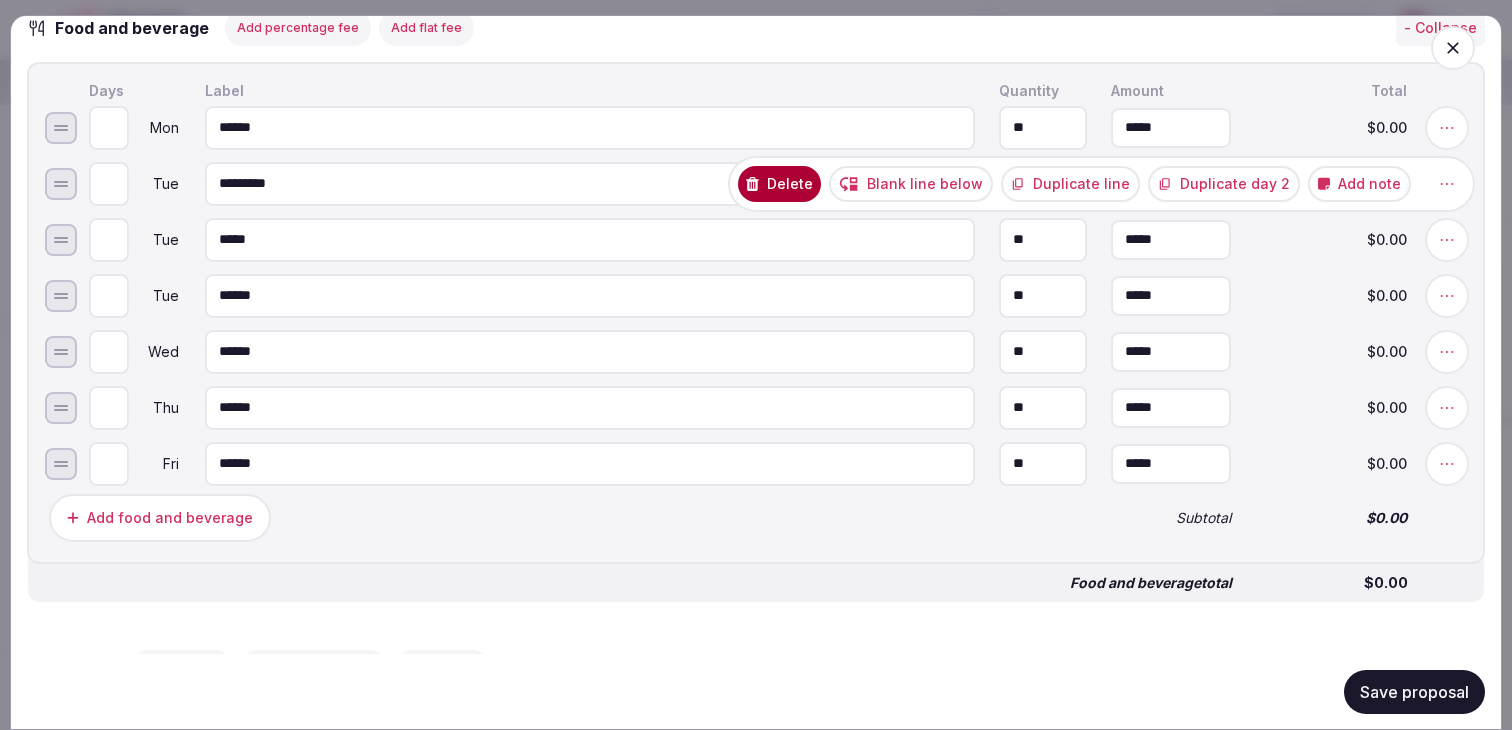 click on "Duplicate line" at bounding box center (1070, 183) 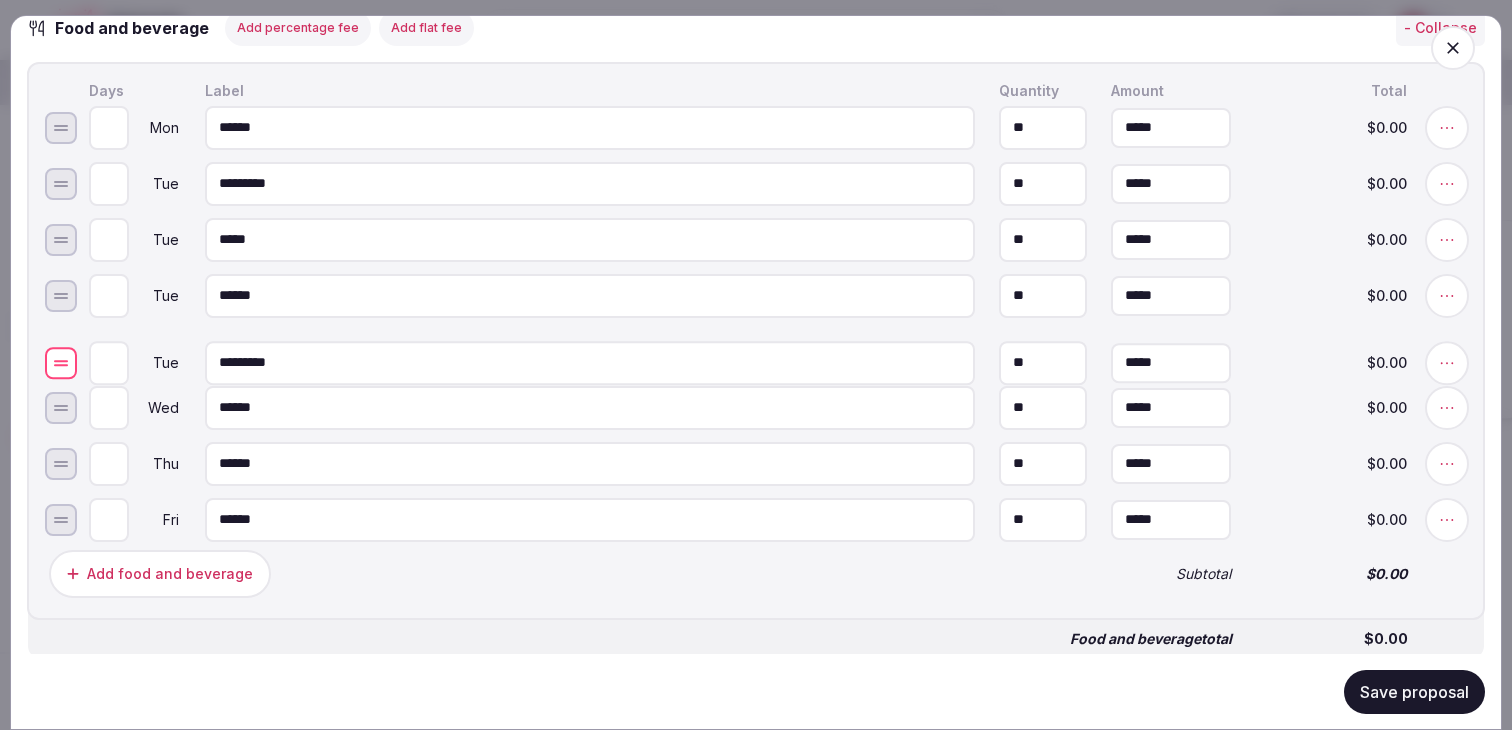 drag, startPoint x: 61, startPoint y: 249, endPoint x: 71, endPoint y: 372, distance: 123.40584 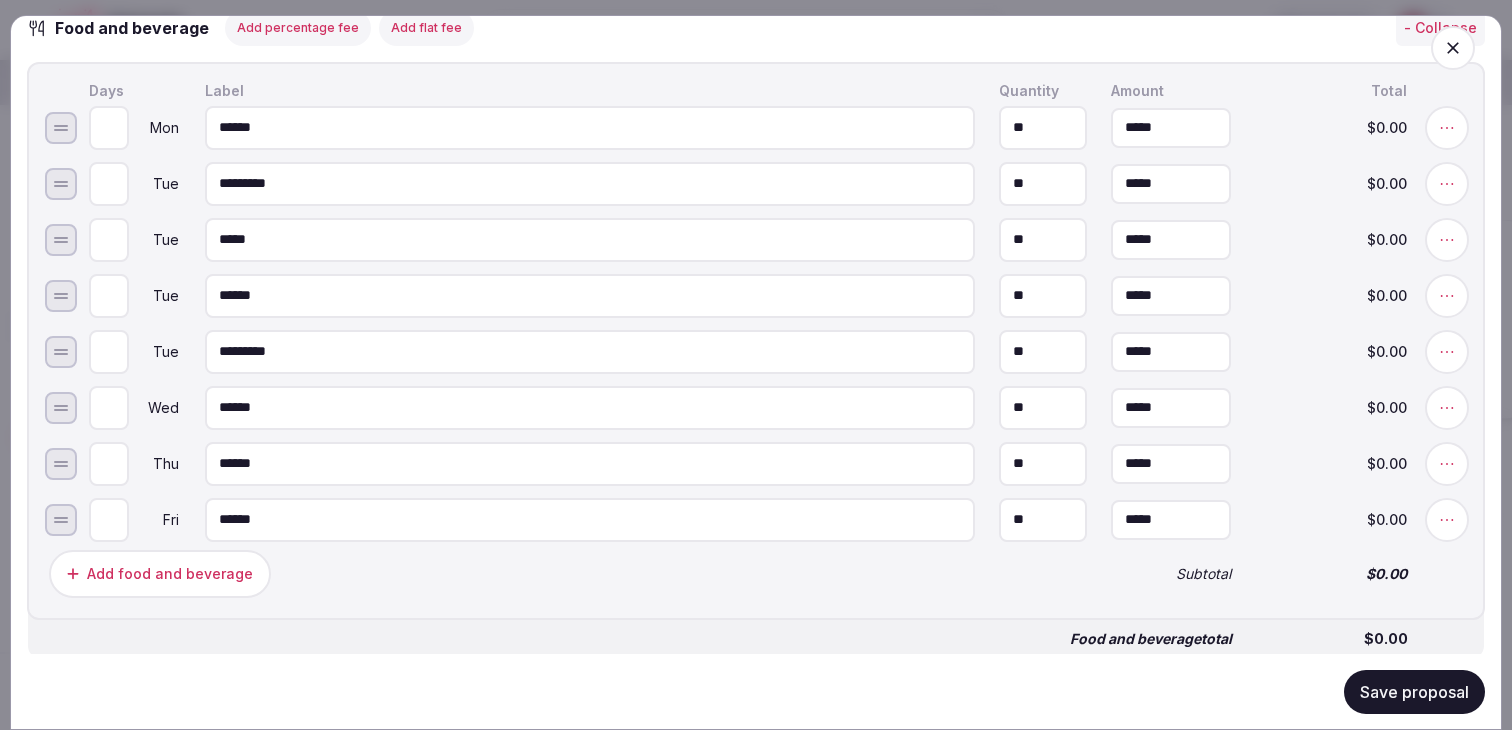 type on "*" 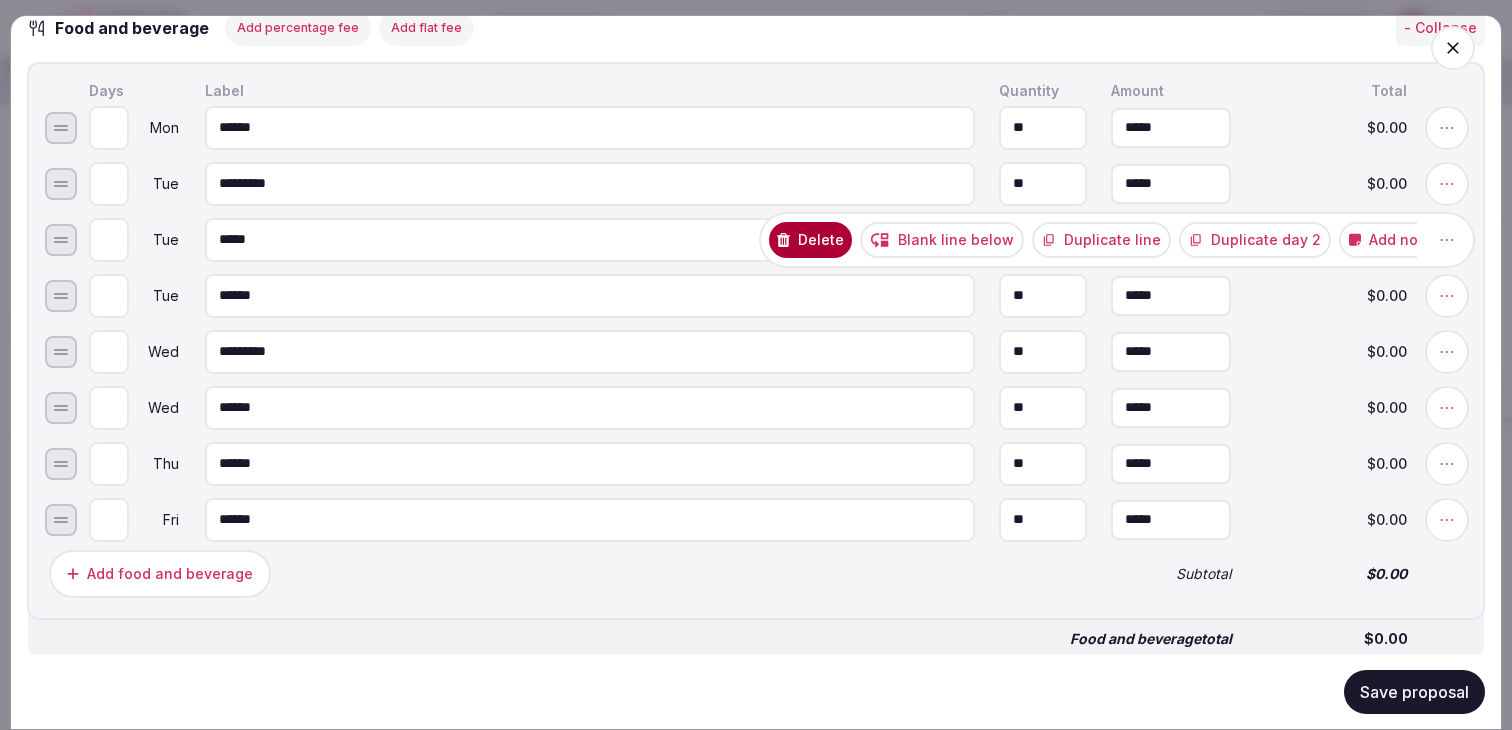 click 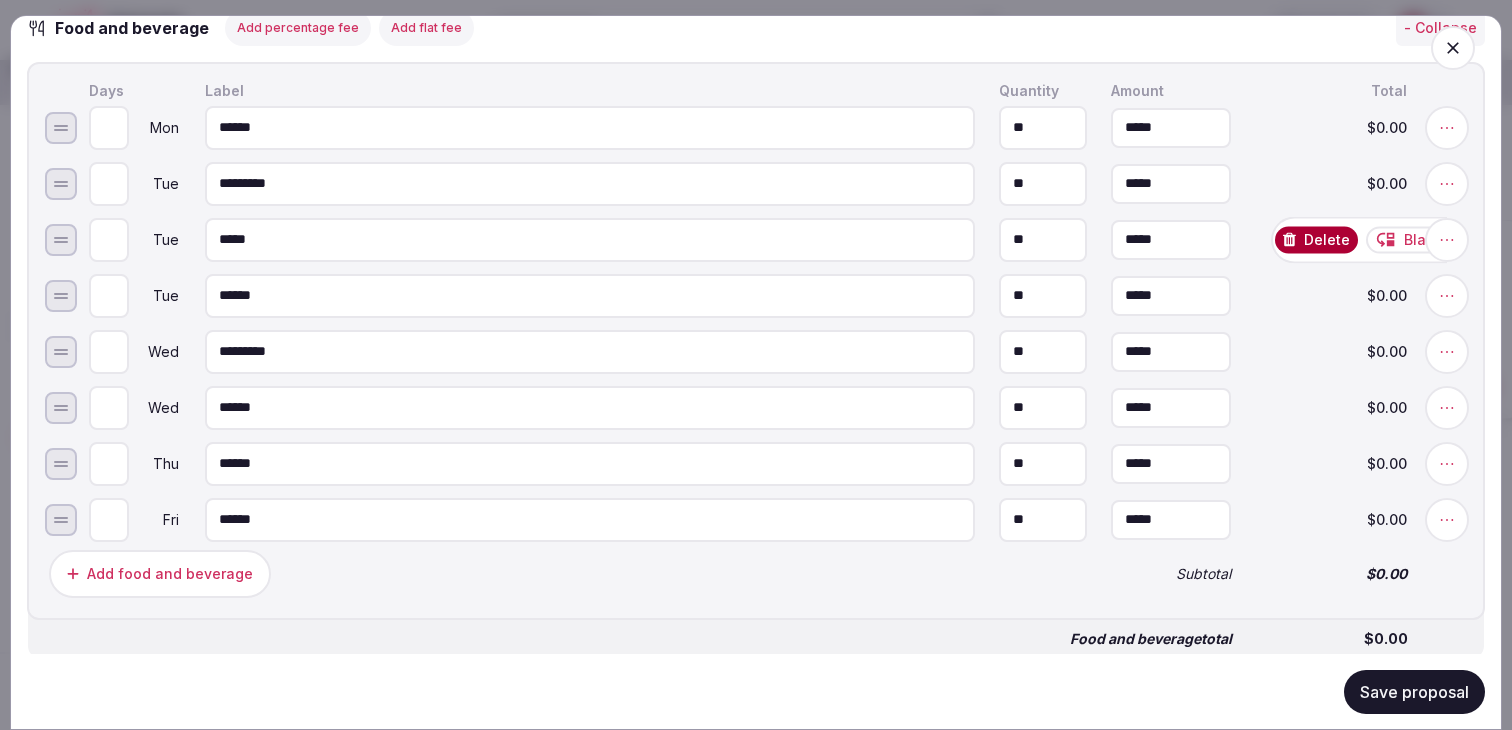 click 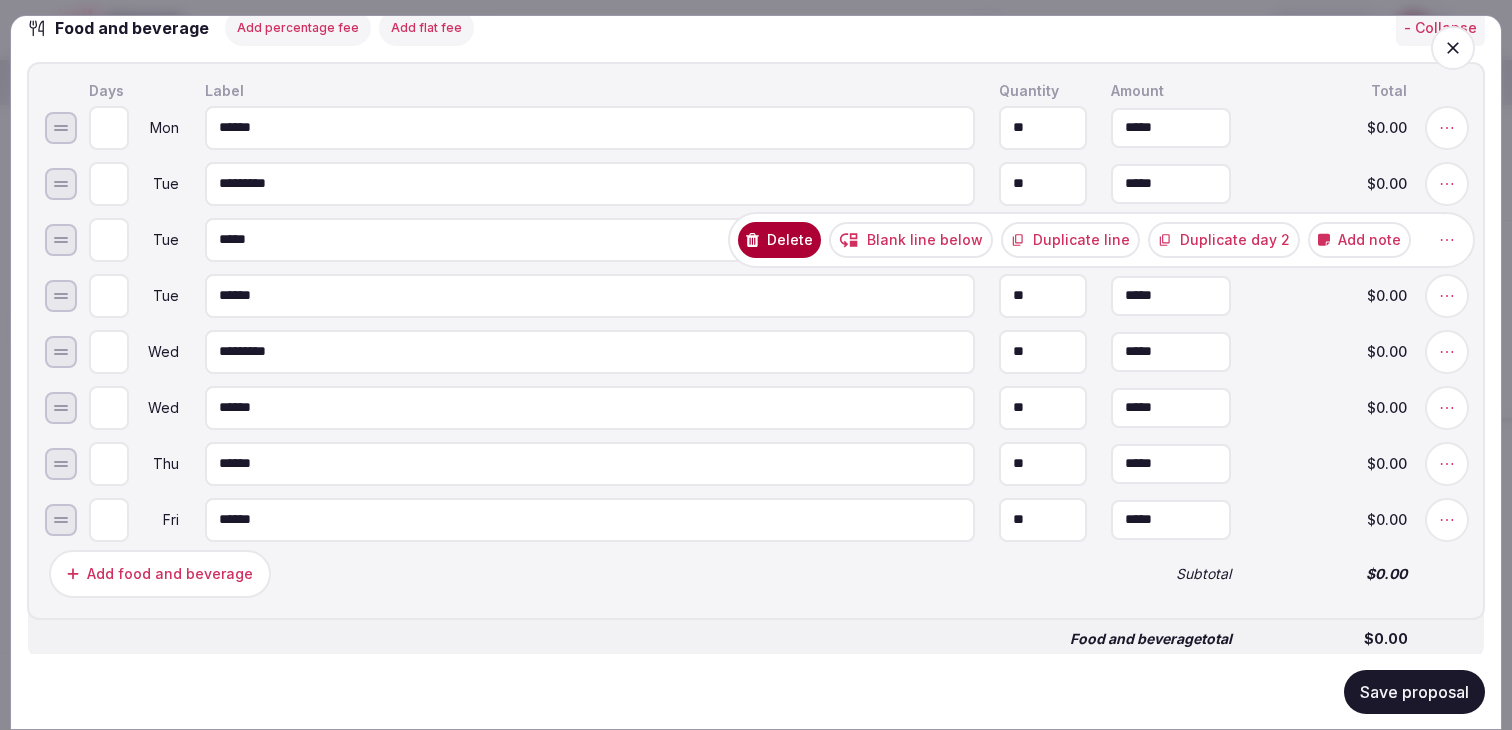 click on "Duplicate line" at bounding box center [1070, 239] 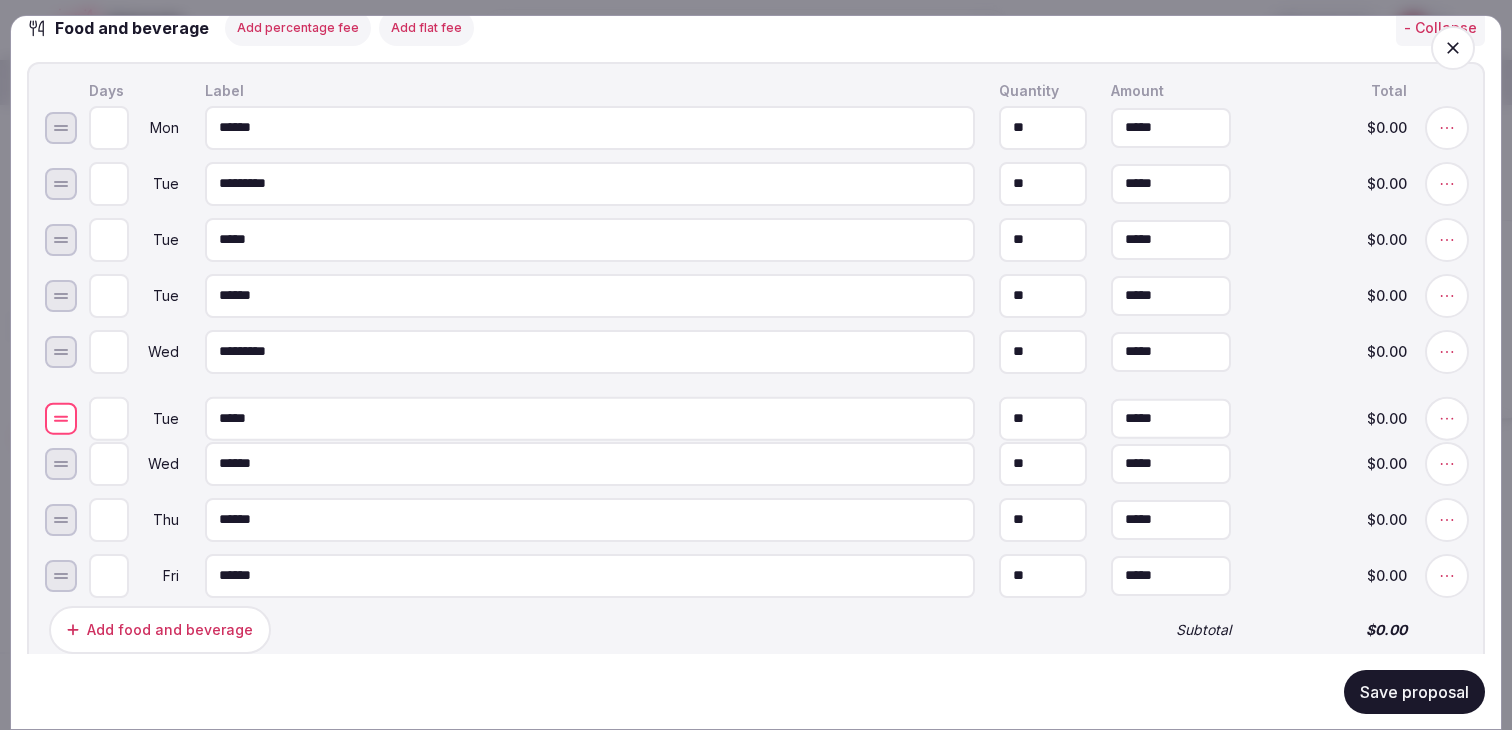 drag, startPoint x: 55, startPoint y: 313, endPoint x: 66, endPoint y: 435, distance: 122.494896 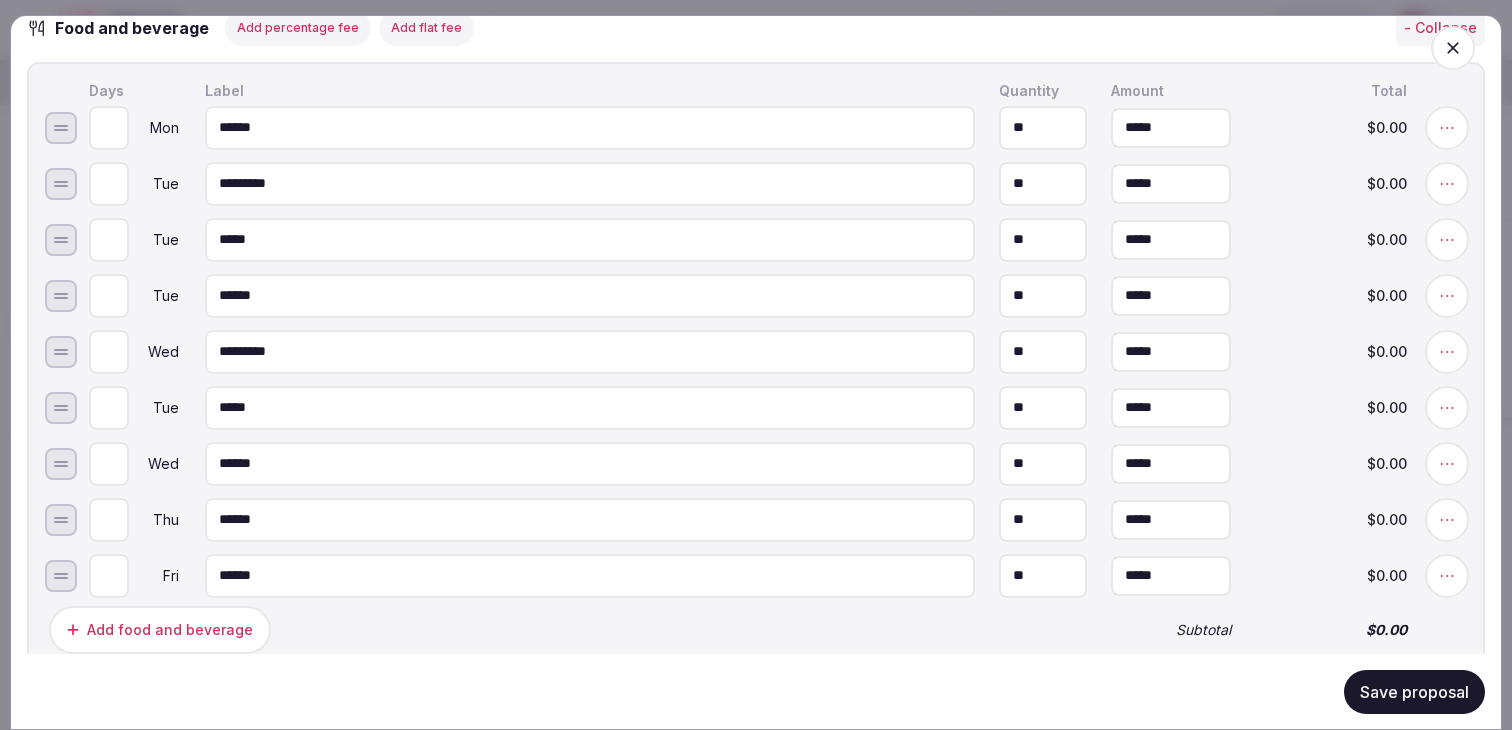 type on "*" 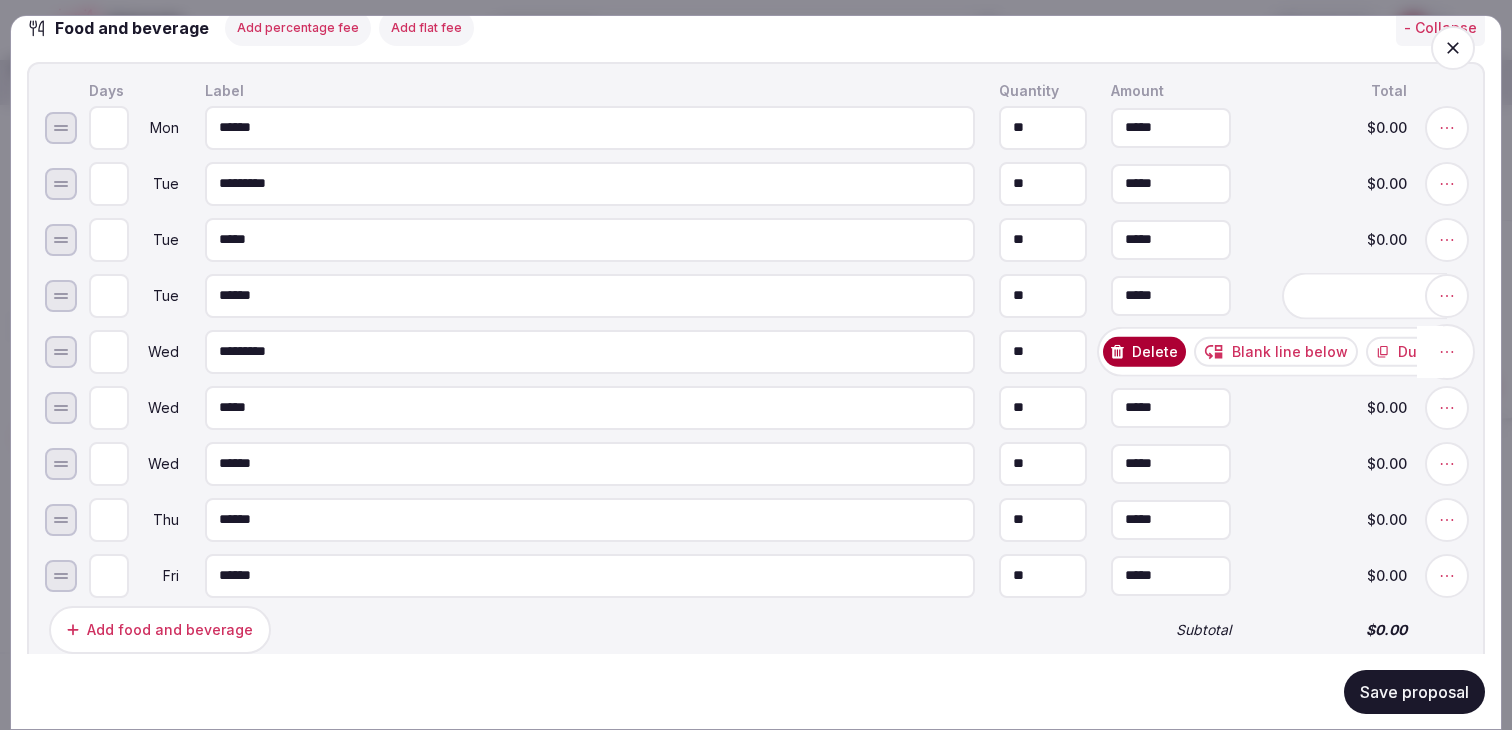 click 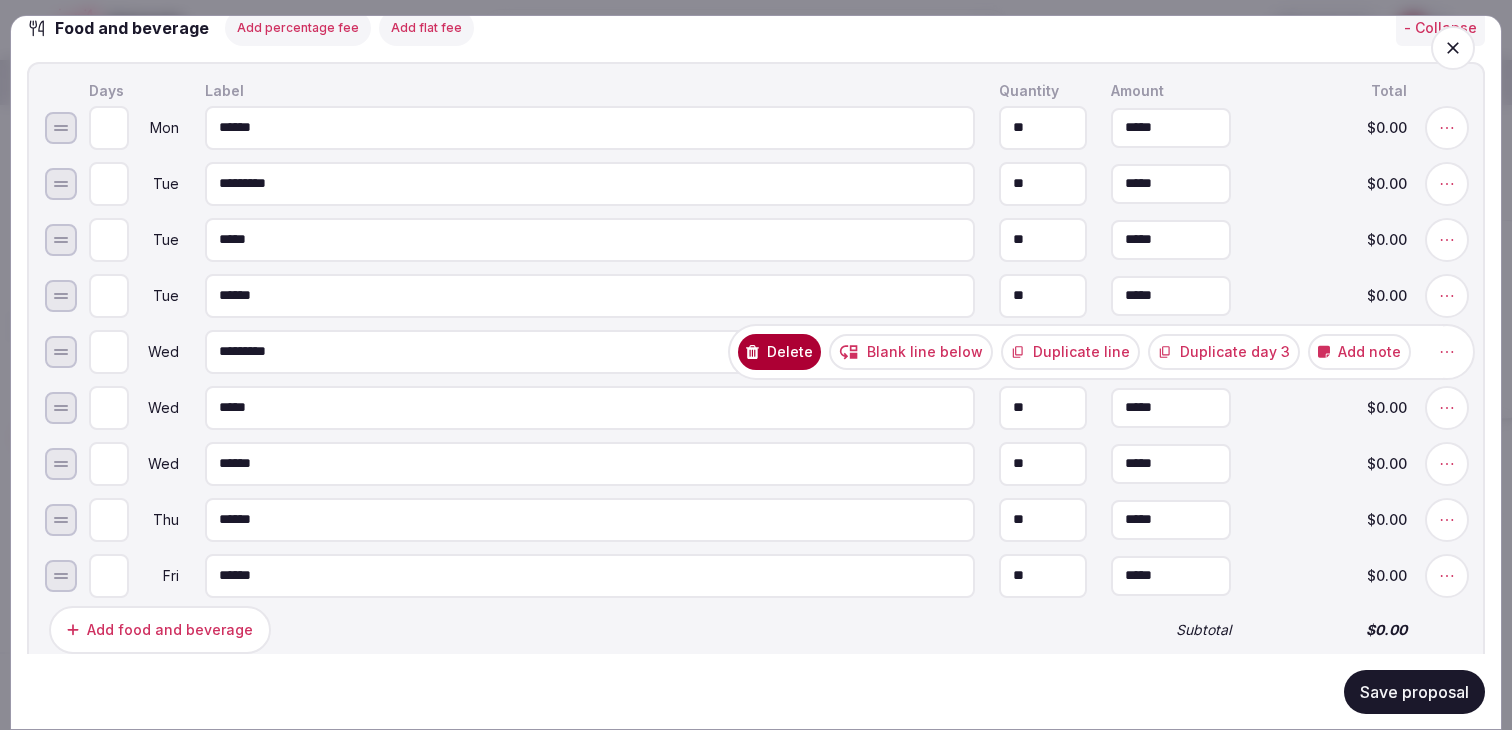 click on "Duplicate line" at bounding box center (1070, 351) 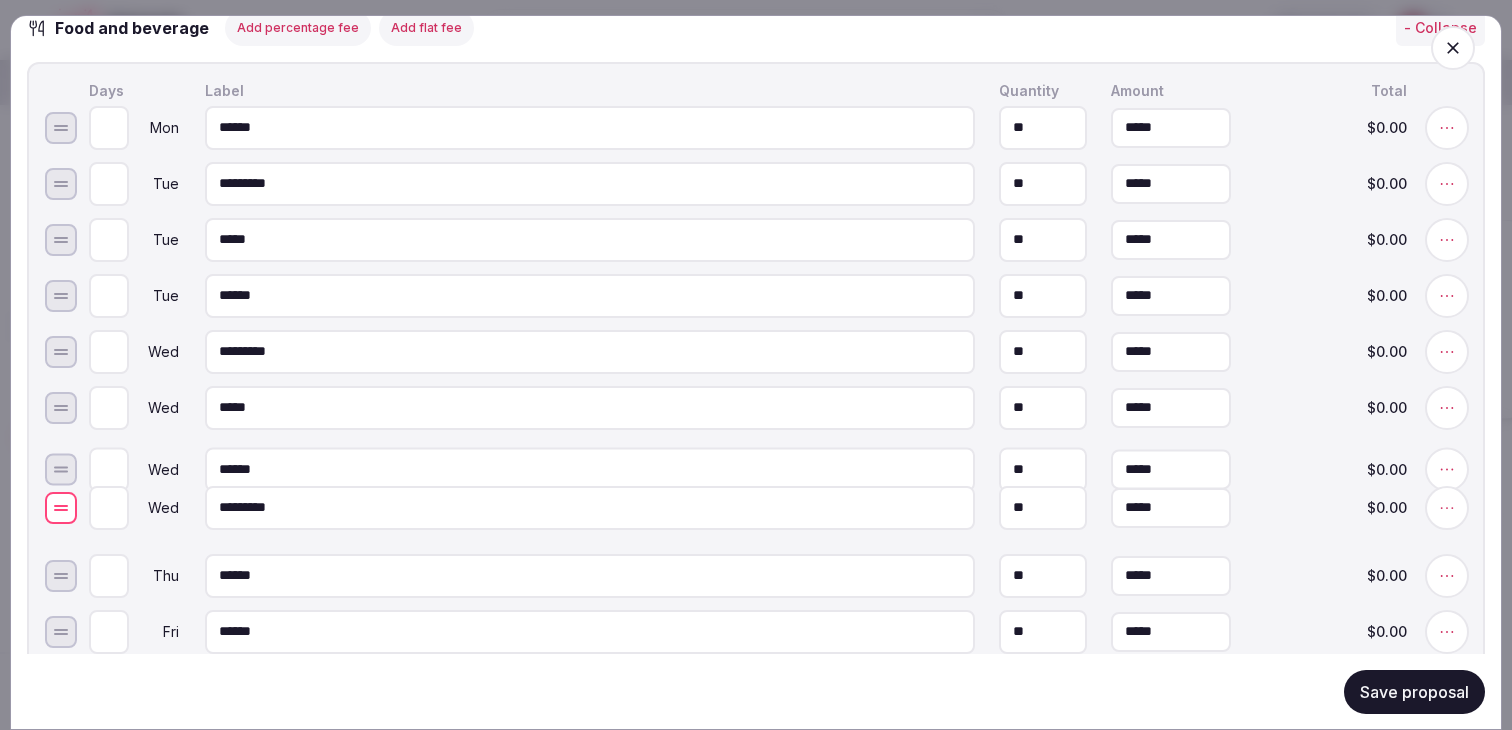 drag, startPoint x: 63, startPoint y: 418, endPoint x: 65, endPoint y: 518, distance: 100.02 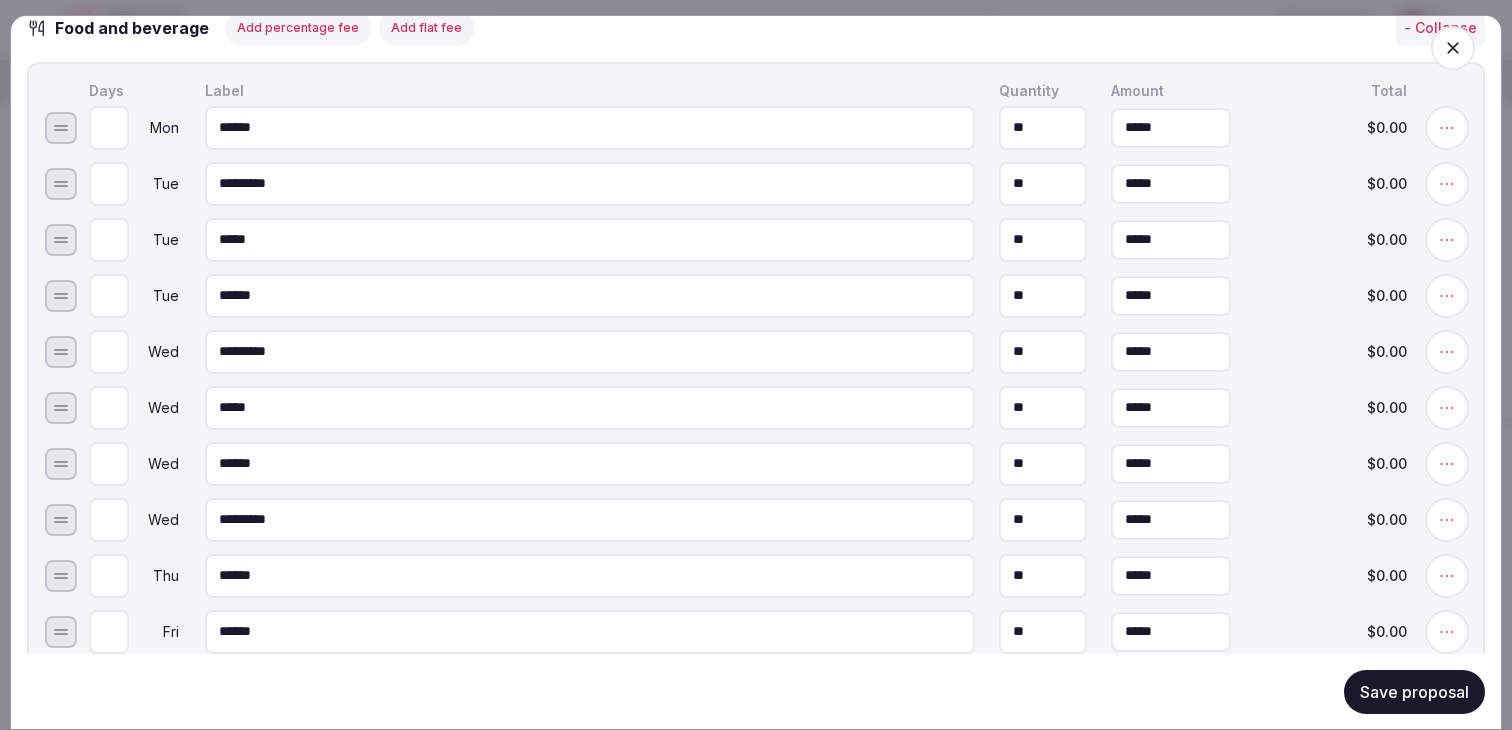 type on "*" 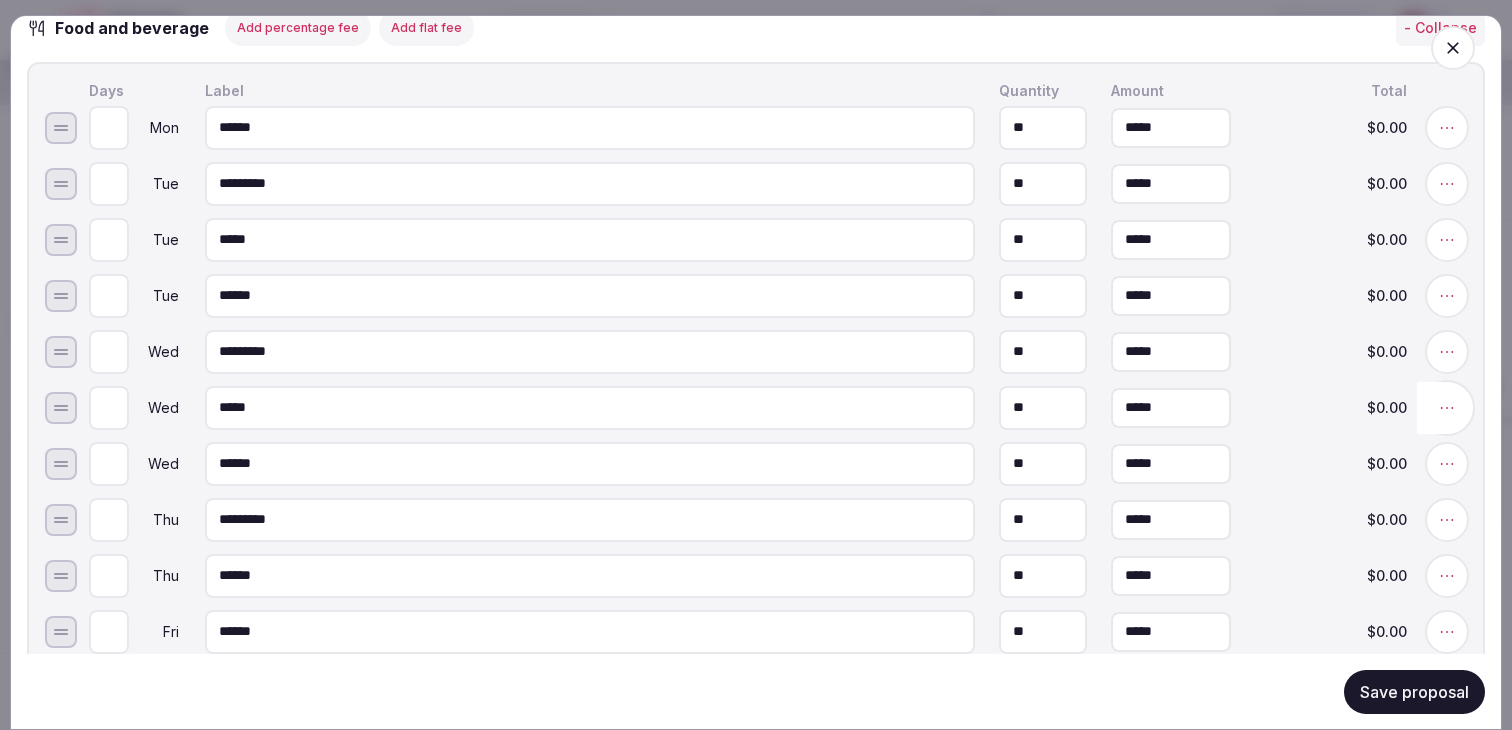 click 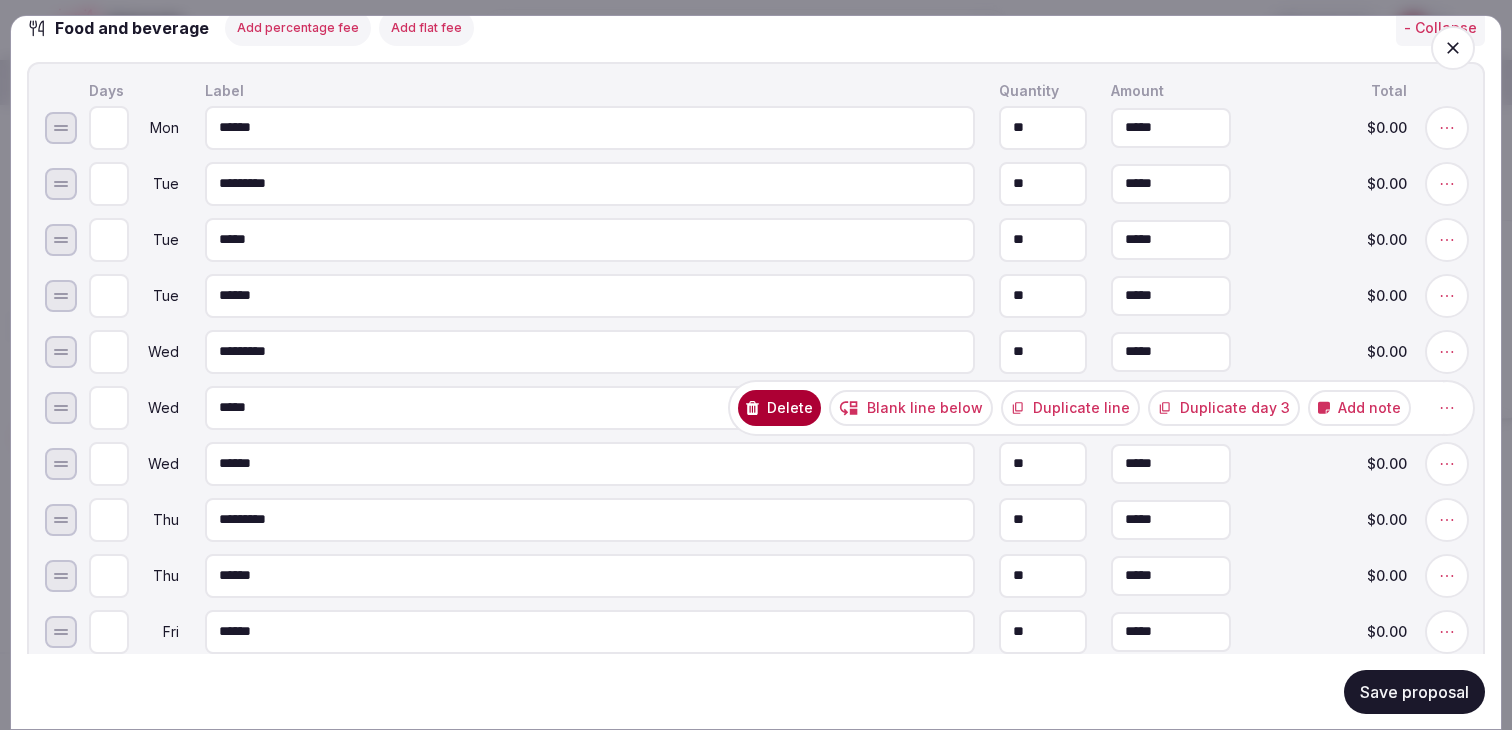click on "Duplicate line" at bounding box center [1070, 407] 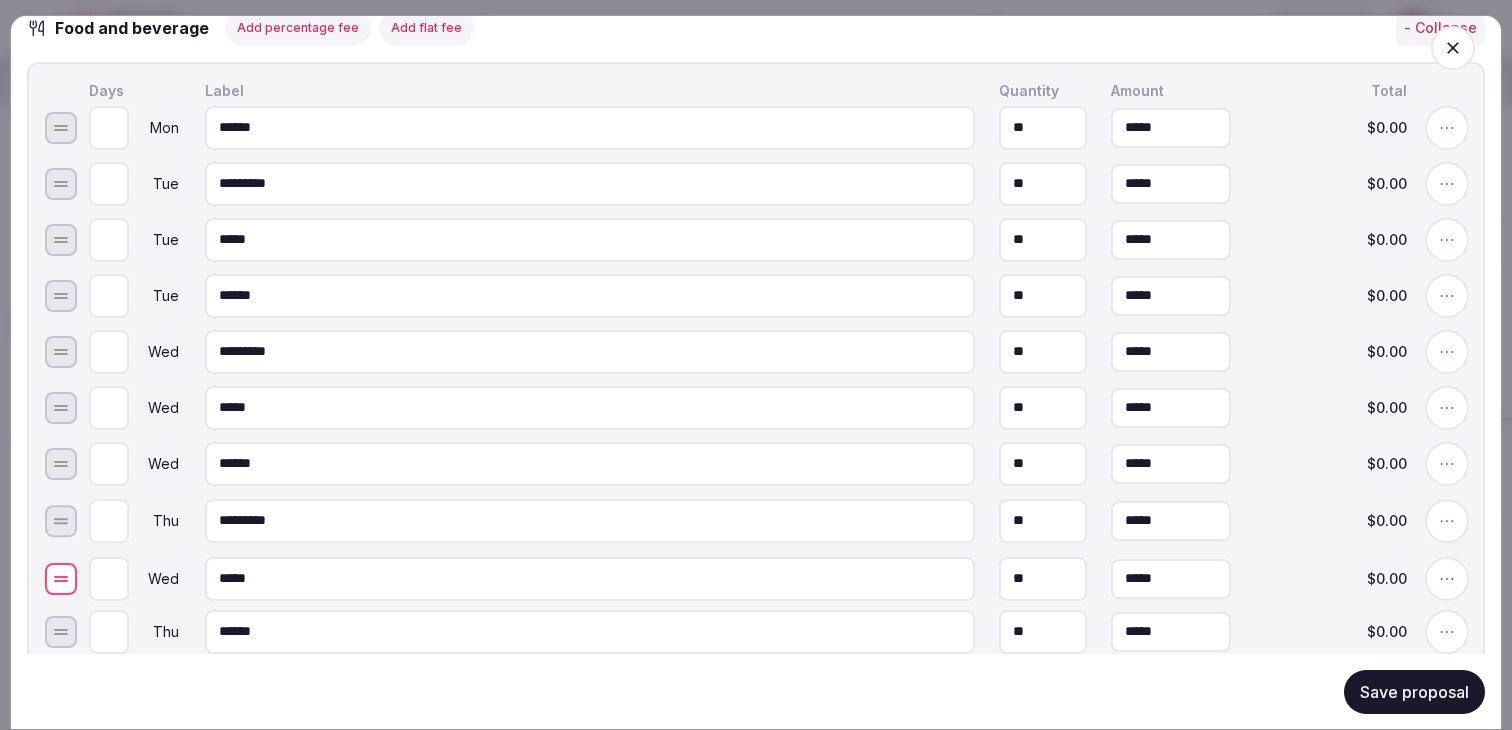 drag, startPoint x: 54, startPoint y: 479, endPoint x: 60, endPoint y: 594, distance: 115.15642 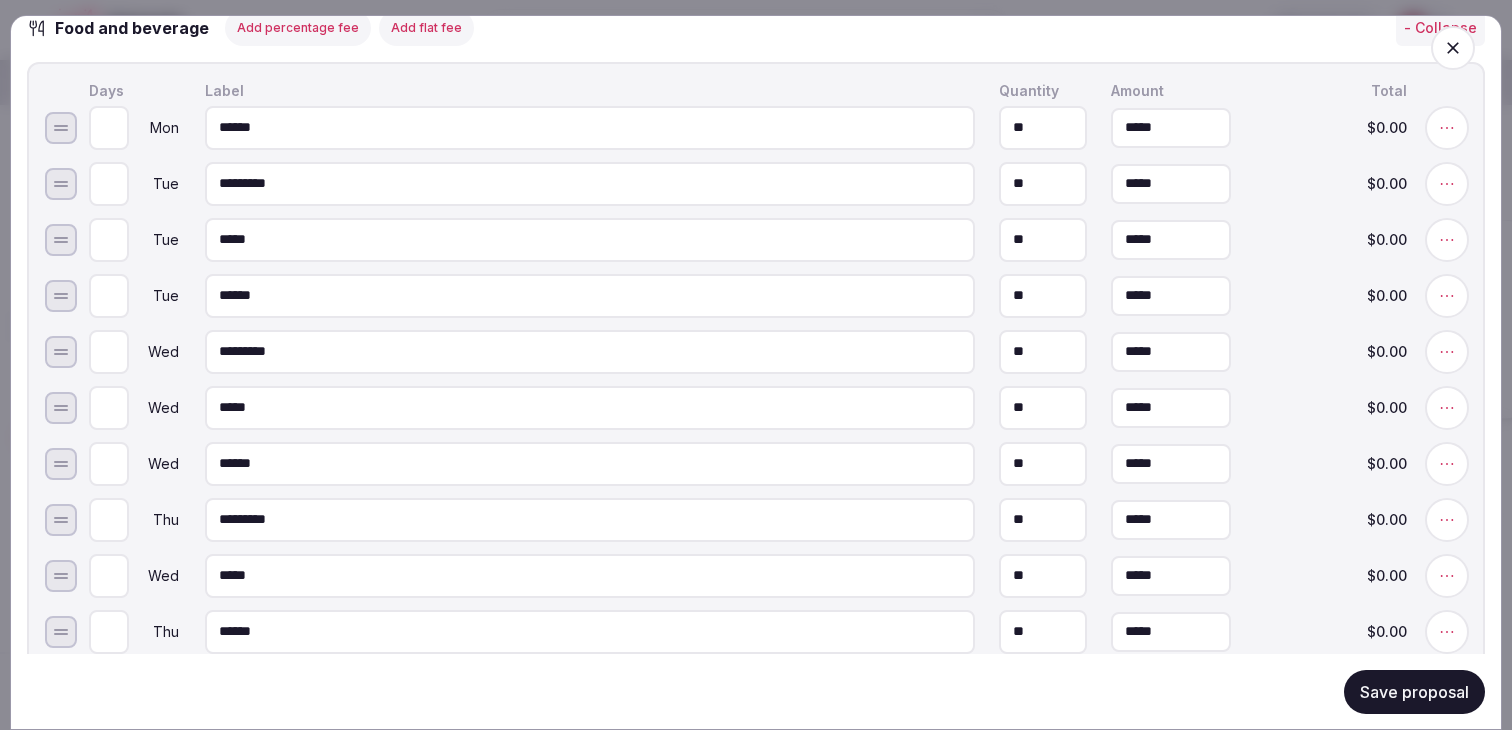 type on "*" 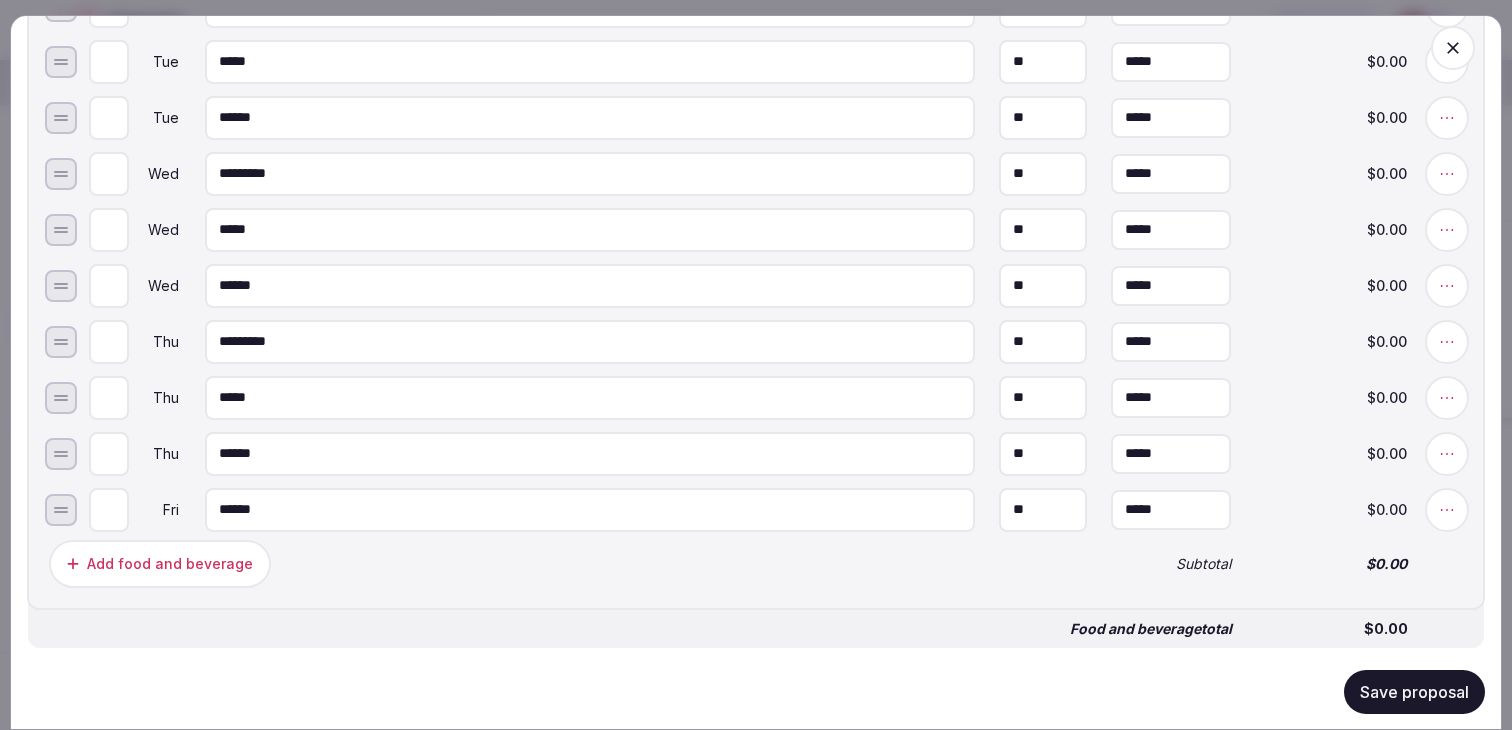 scroll, scrollTop: 1758, scrollLeft: 0, axis: vertical 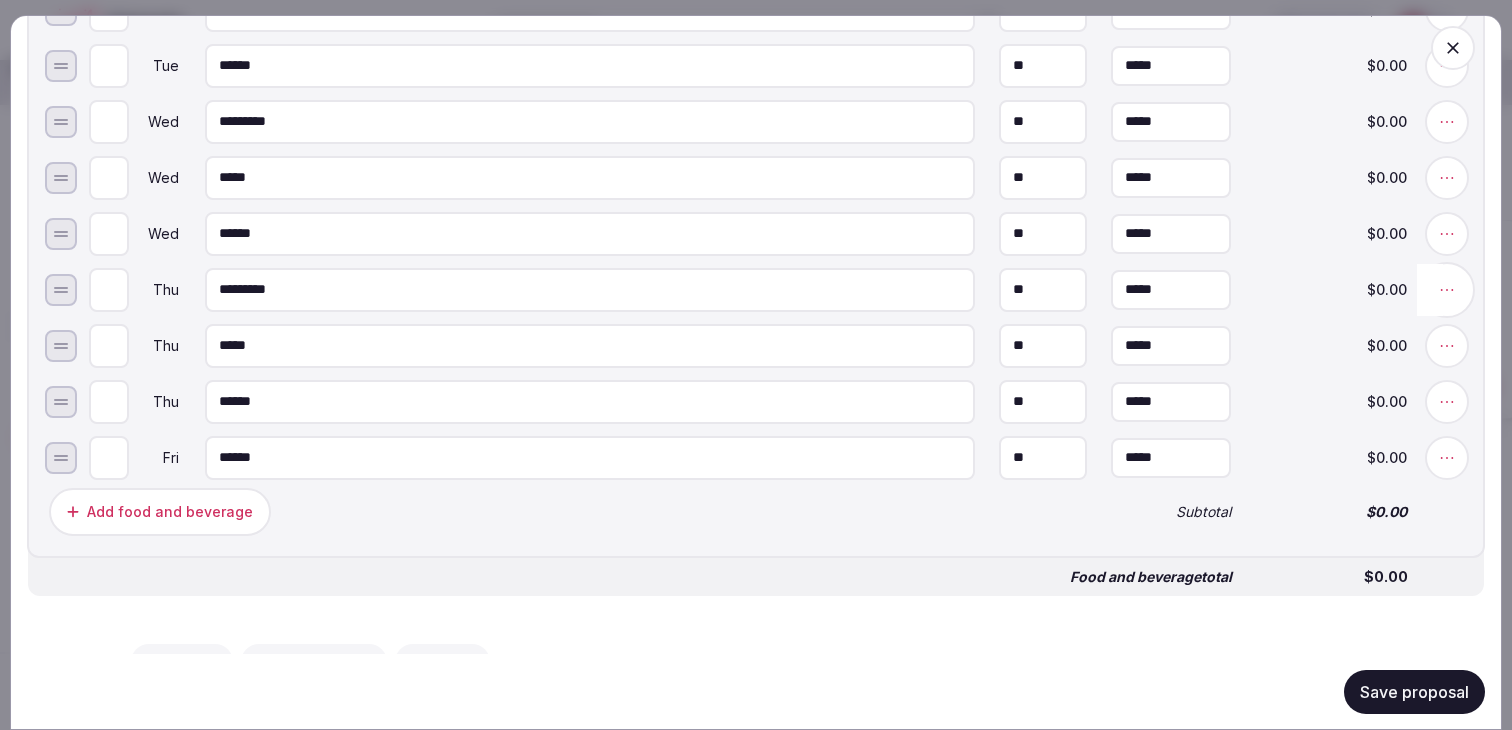 click 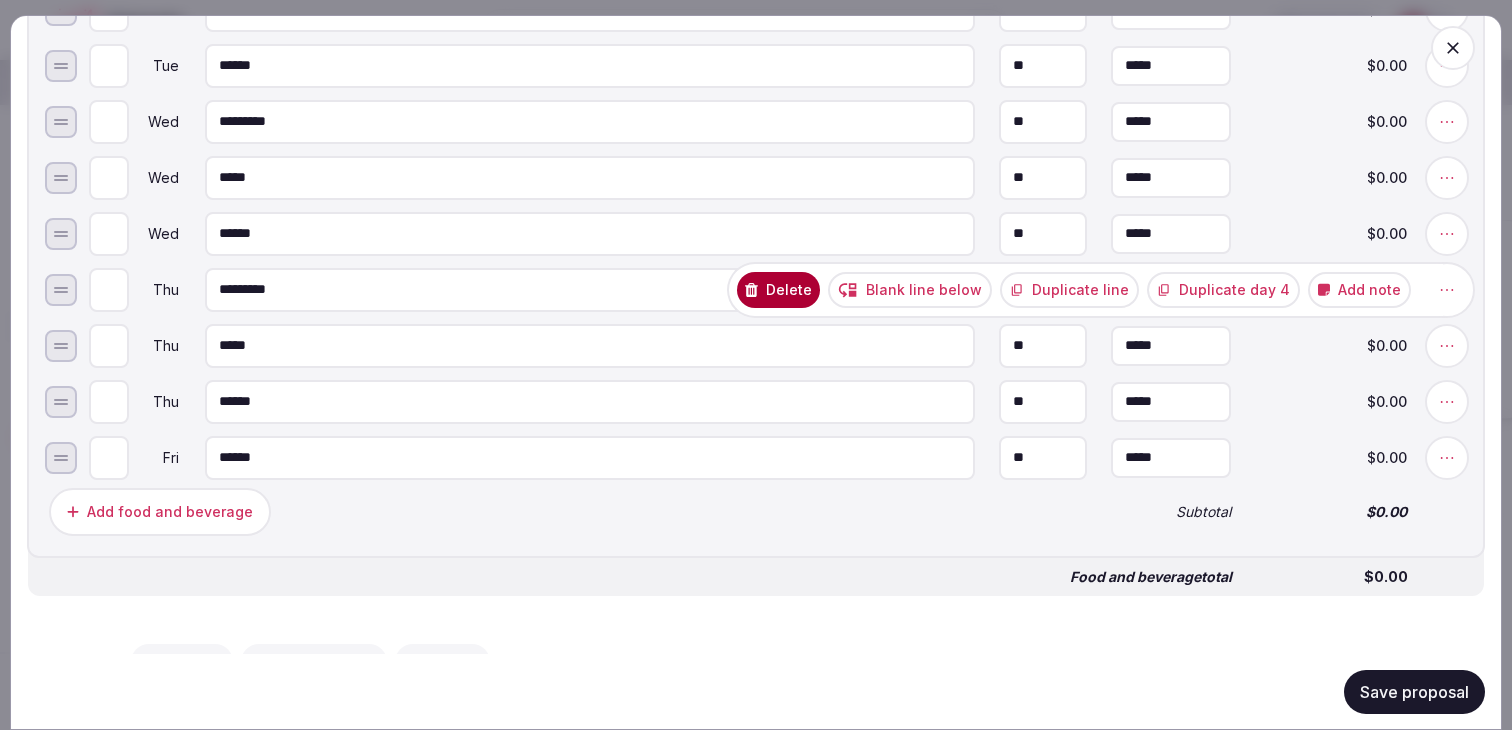 click on "Duplicate line" at bounding box center (1069, 289) 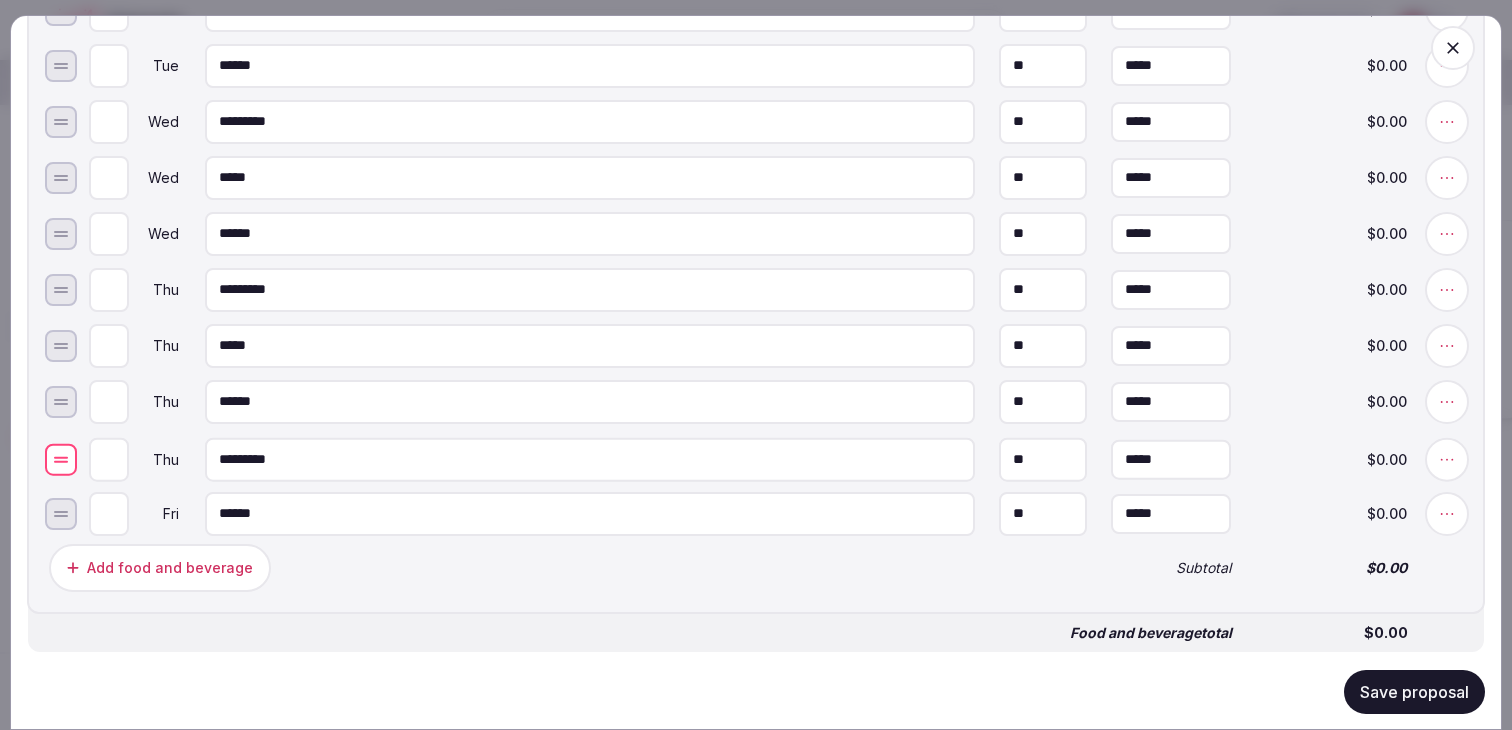 drag, startPoint x: 55, startPoint y: 357, endPoint x: 67, endPoint y: 471, distance: 114.62984 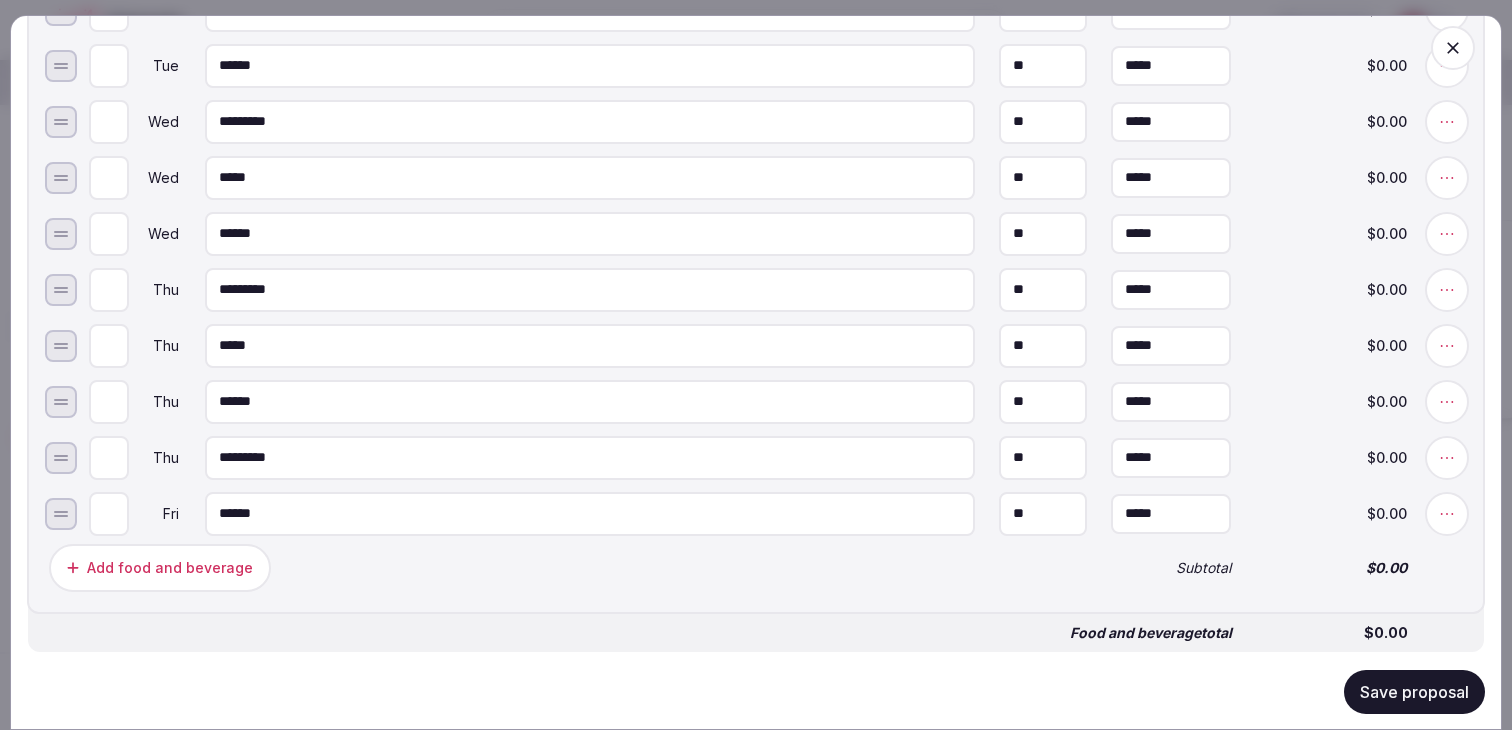 type on "*" 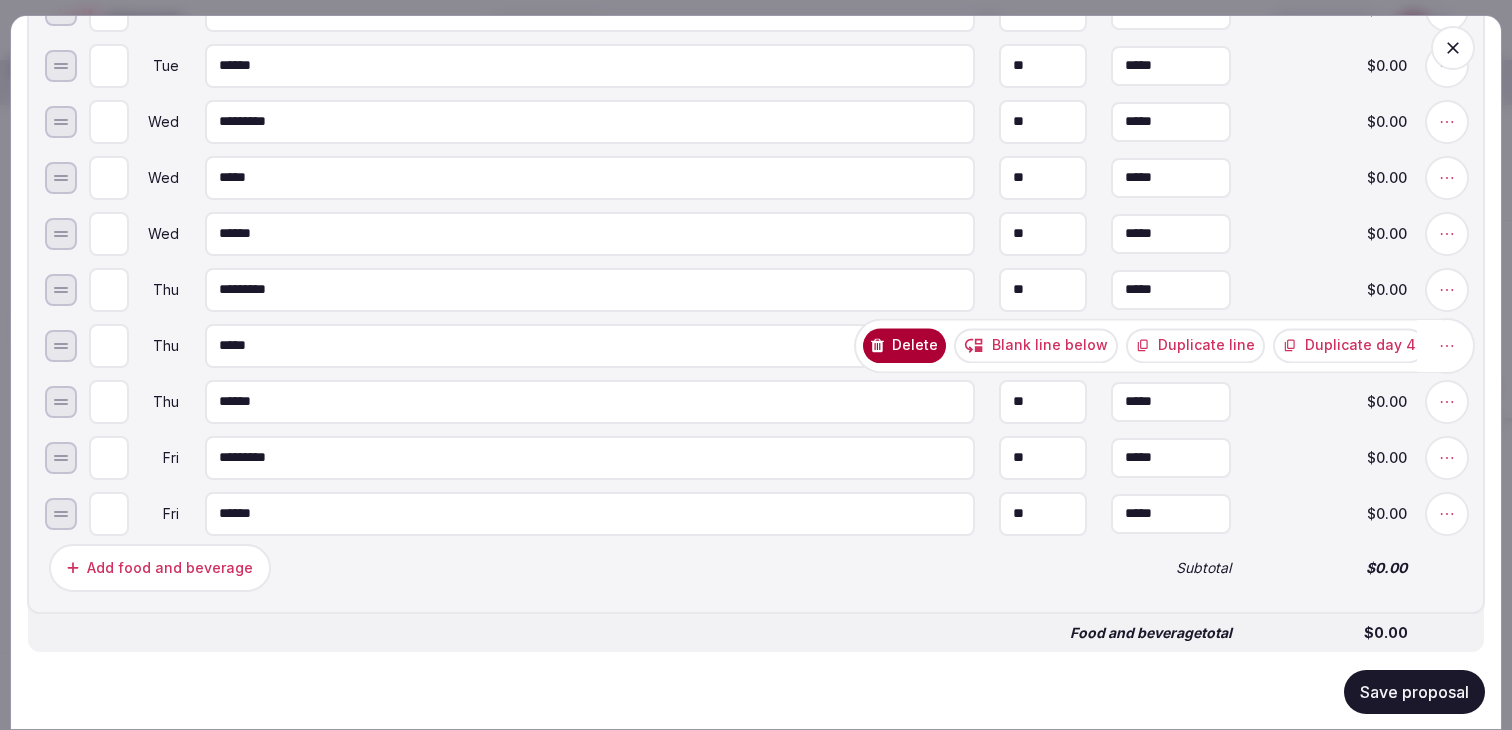 click 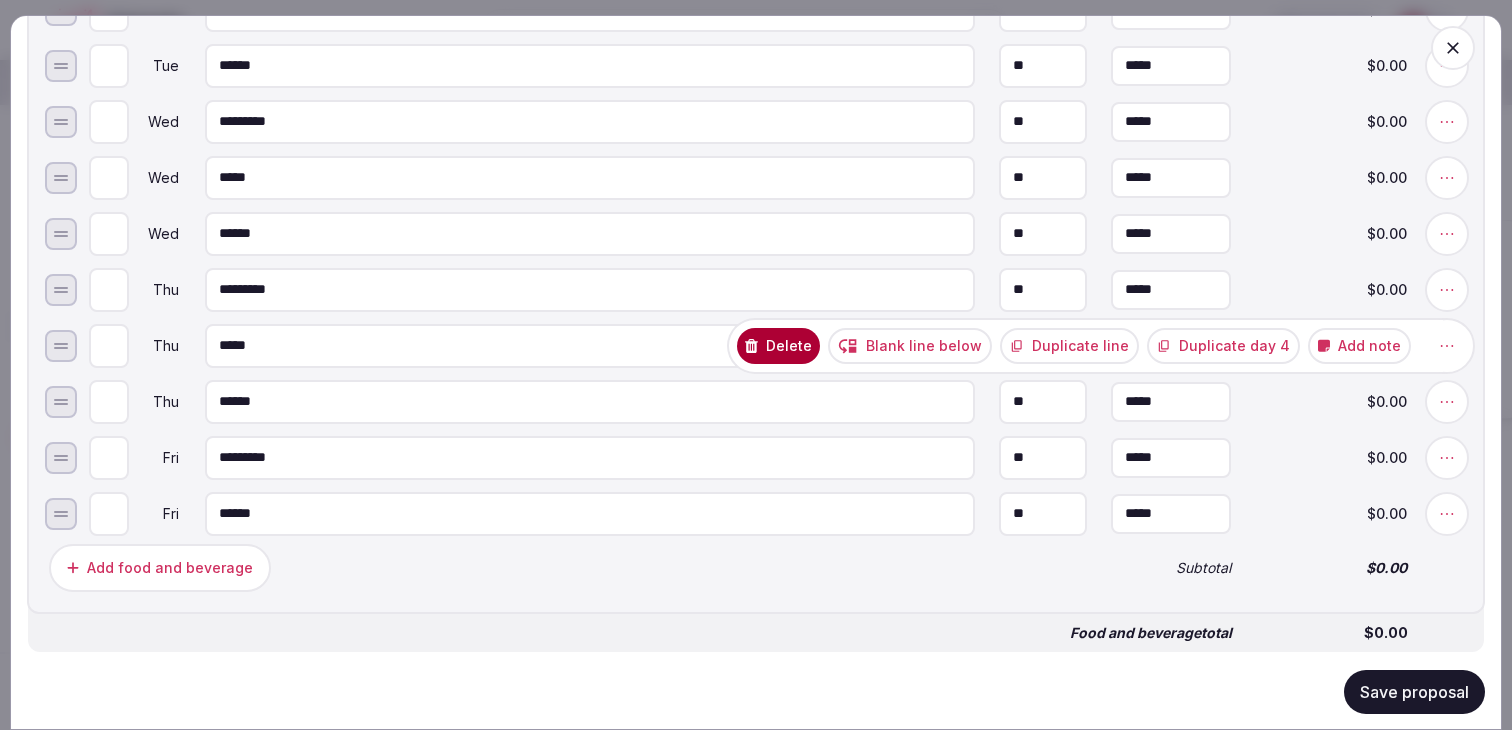 click on "Duplicate line" at bounding box center [1069, 345] 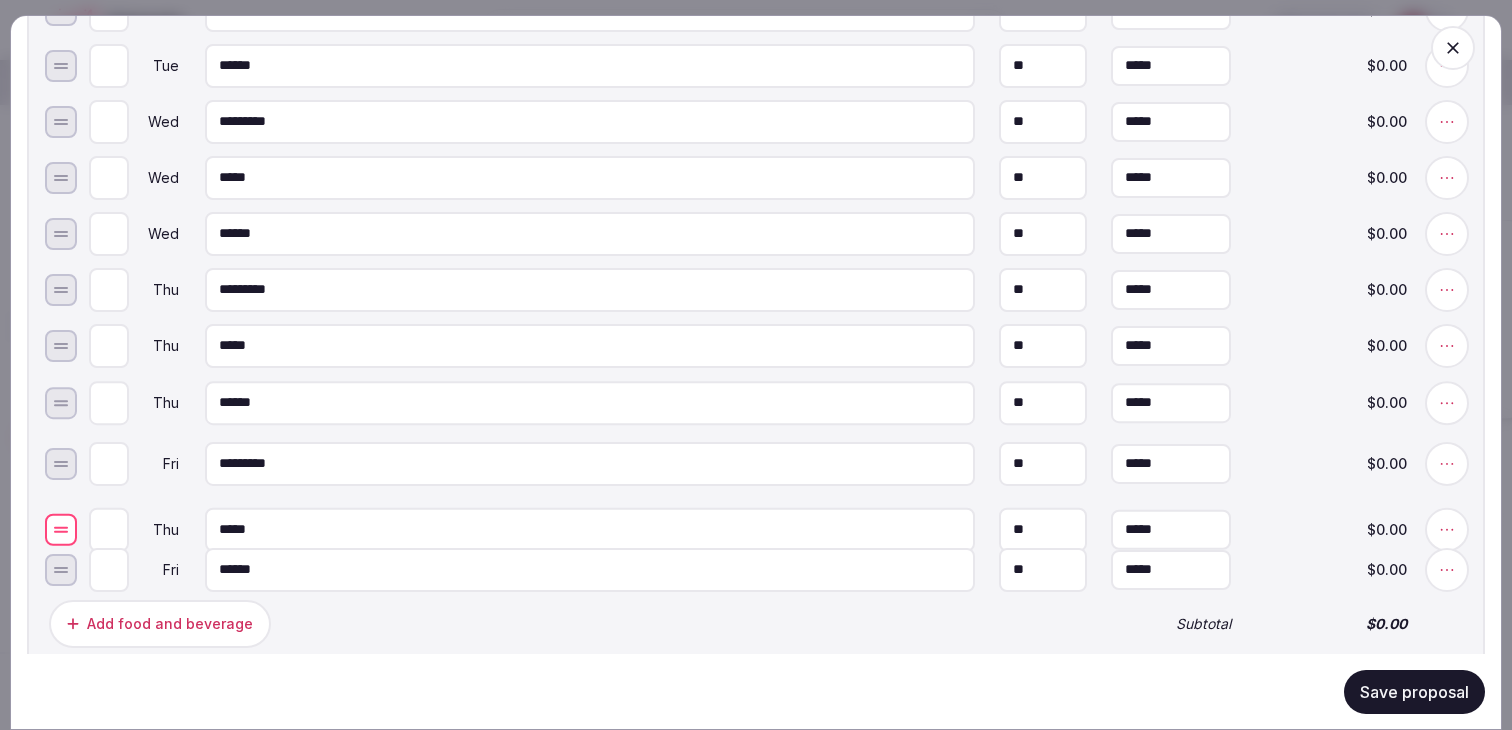 drag, startPoint x: 61, startPoint y: 409, endPoint x: 64, endPoint y: 537, distance: 128.03516 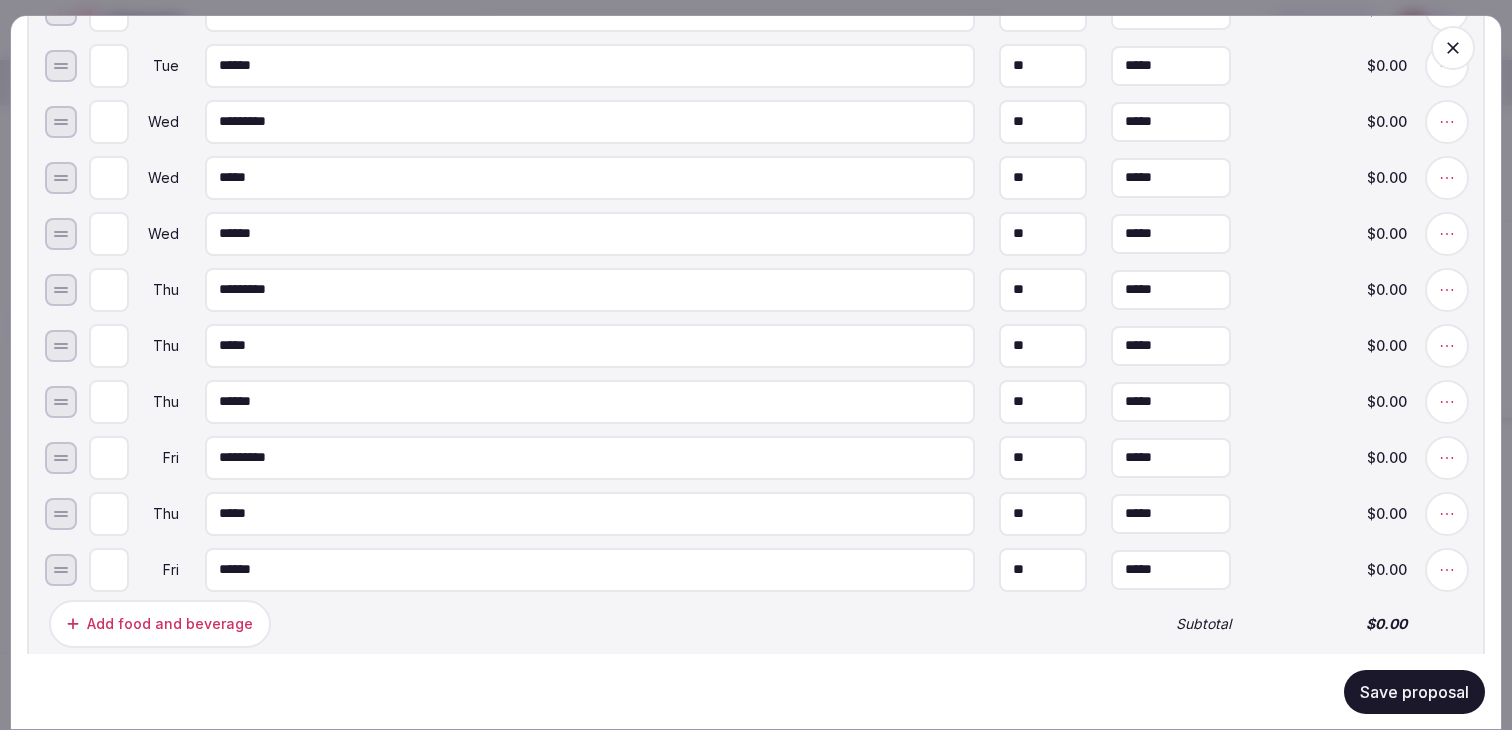 type on "*" 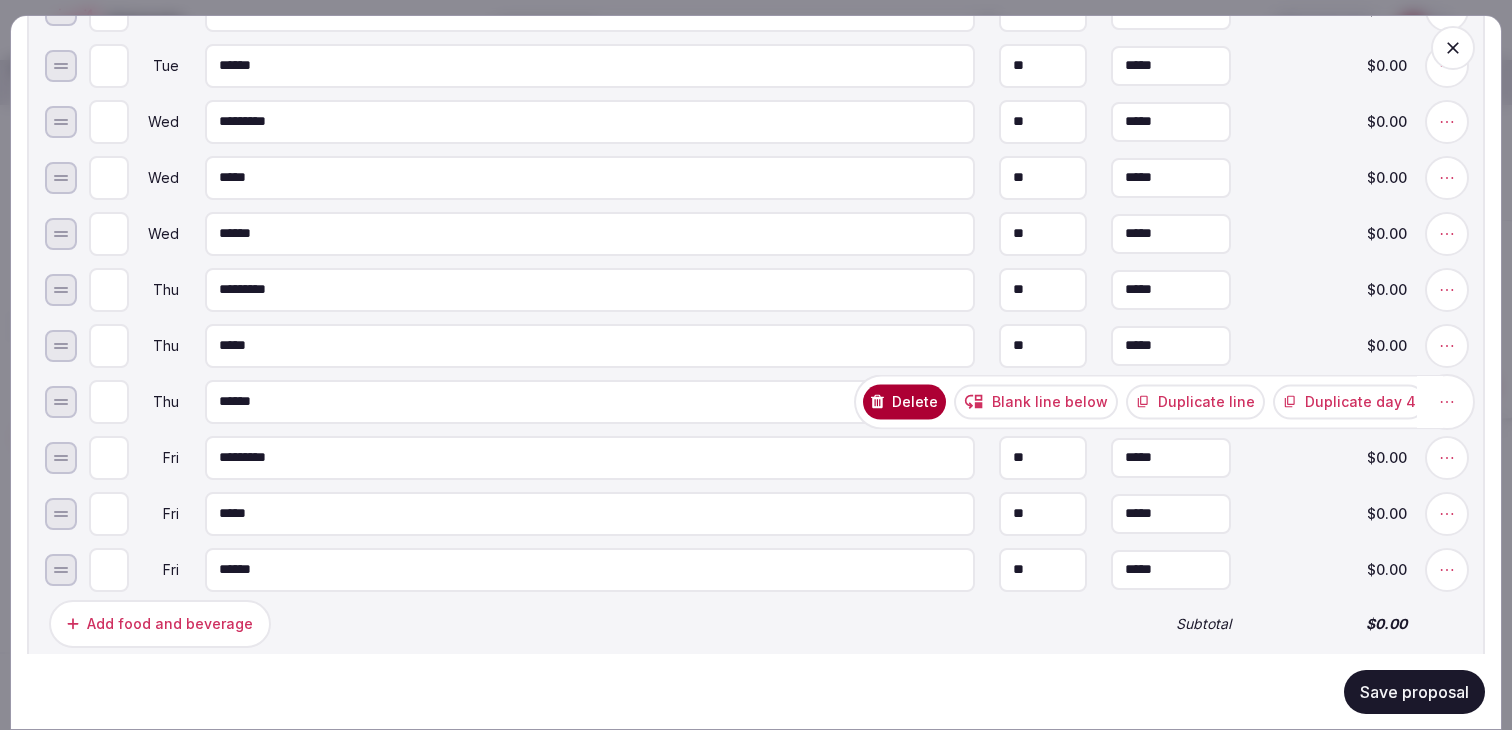 click 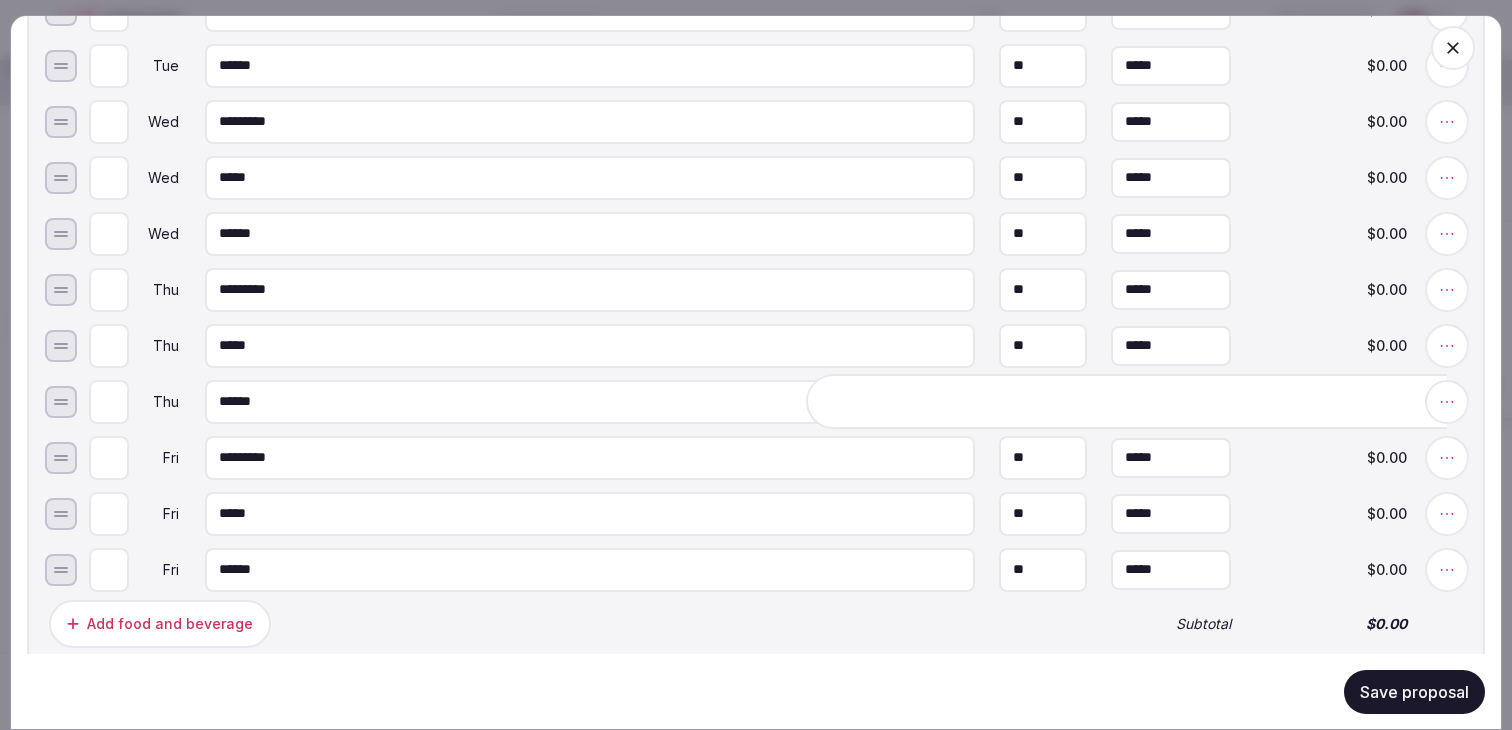 click 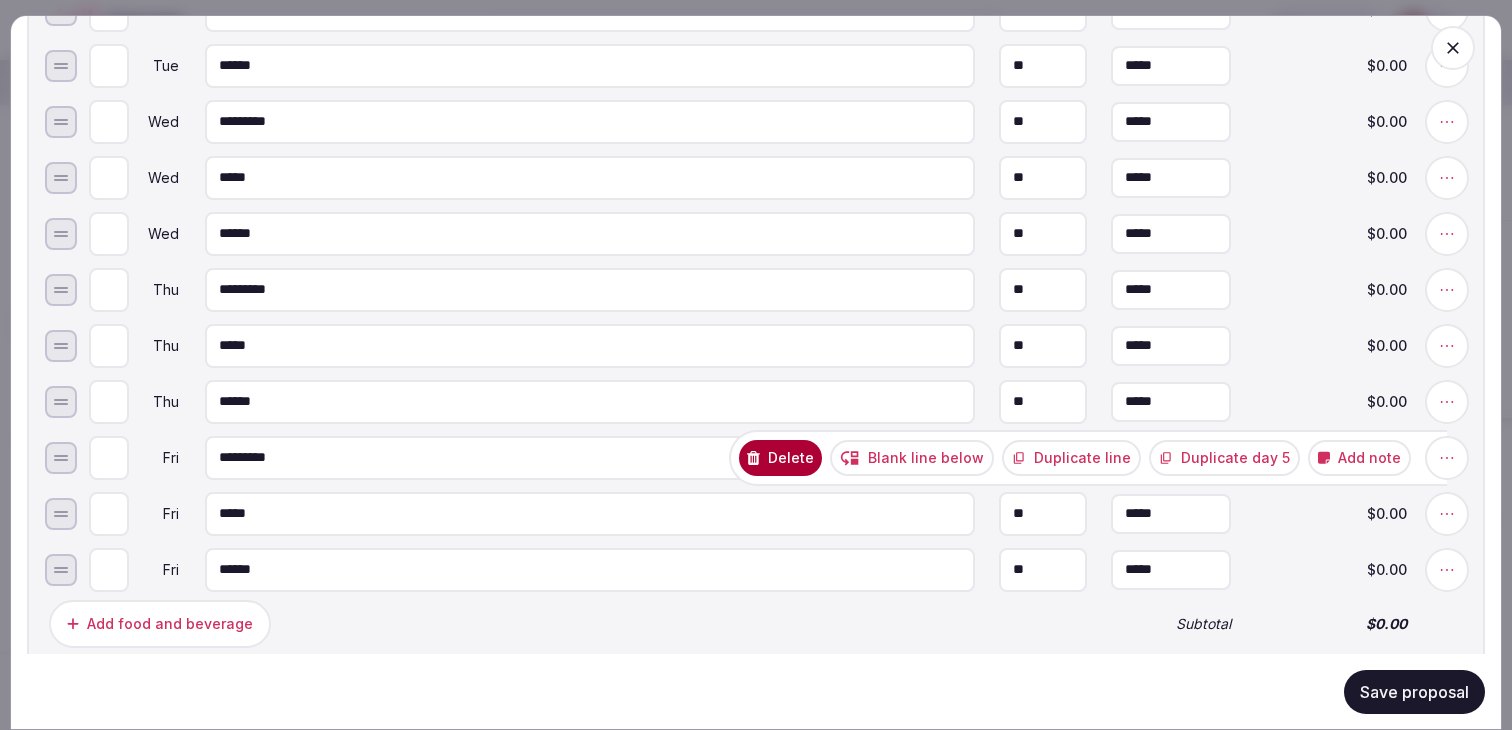 click on "Duplicate line" at bounding box center [1071, 457] 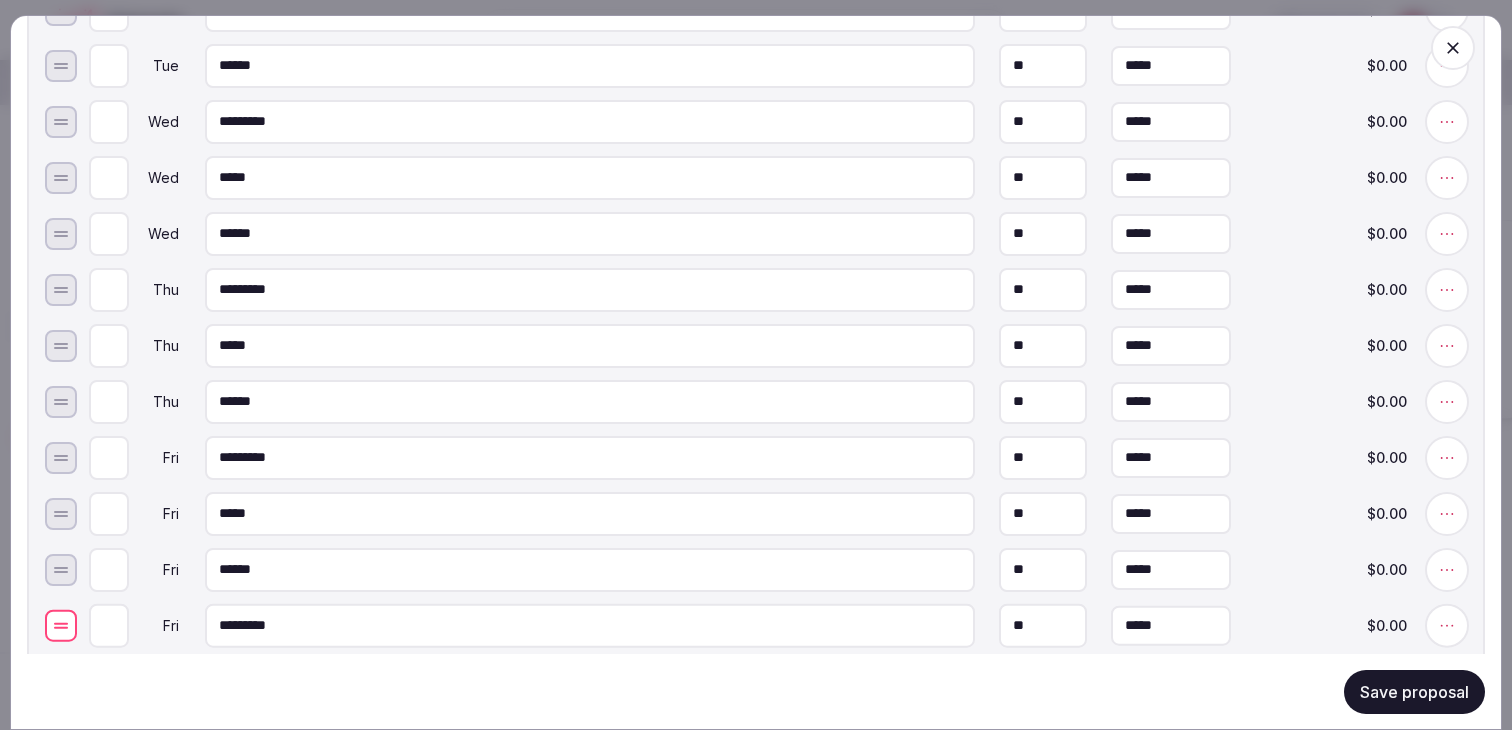 drag, startPoint x: 72, startPoint y: 521, endPoint x: 72, endPoint y: 633, distance: 112 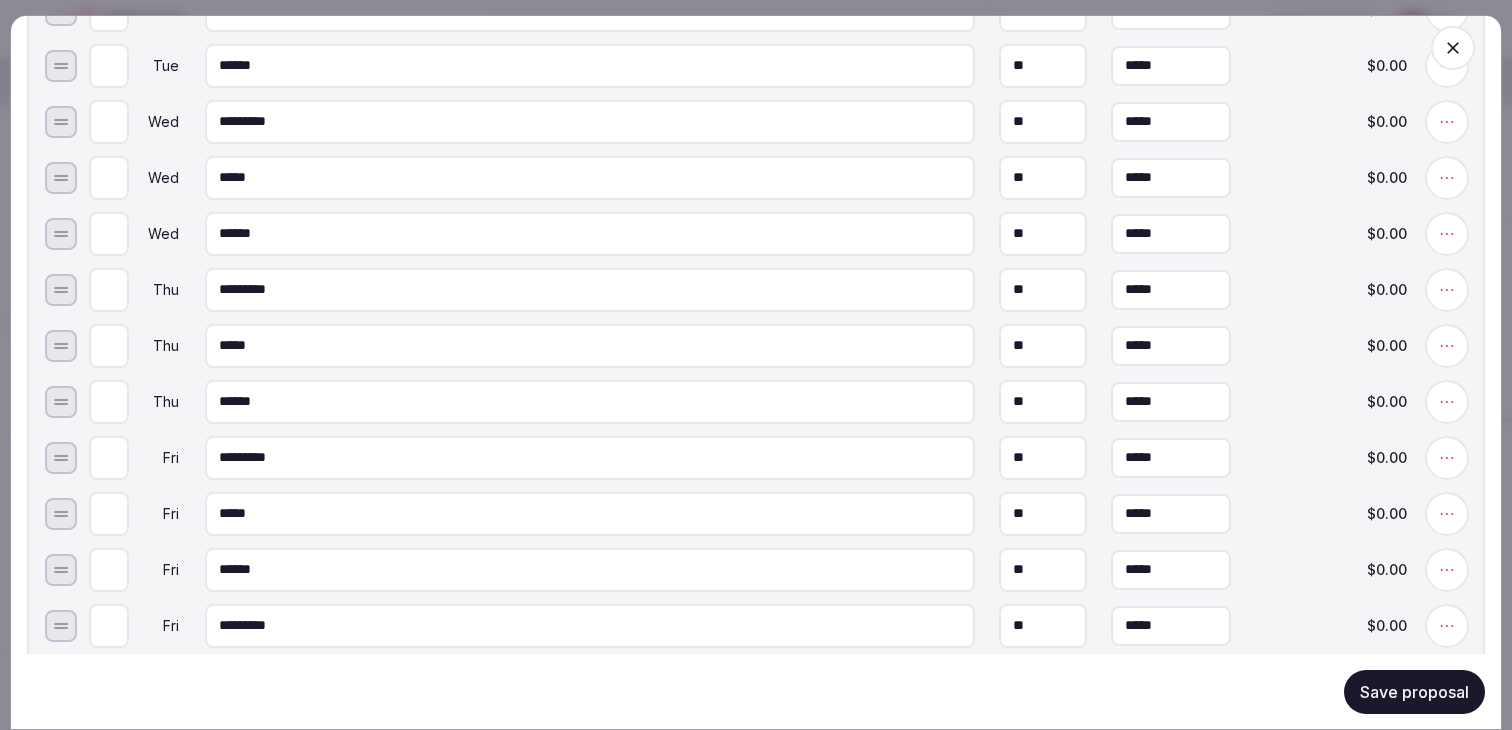 type on "*" 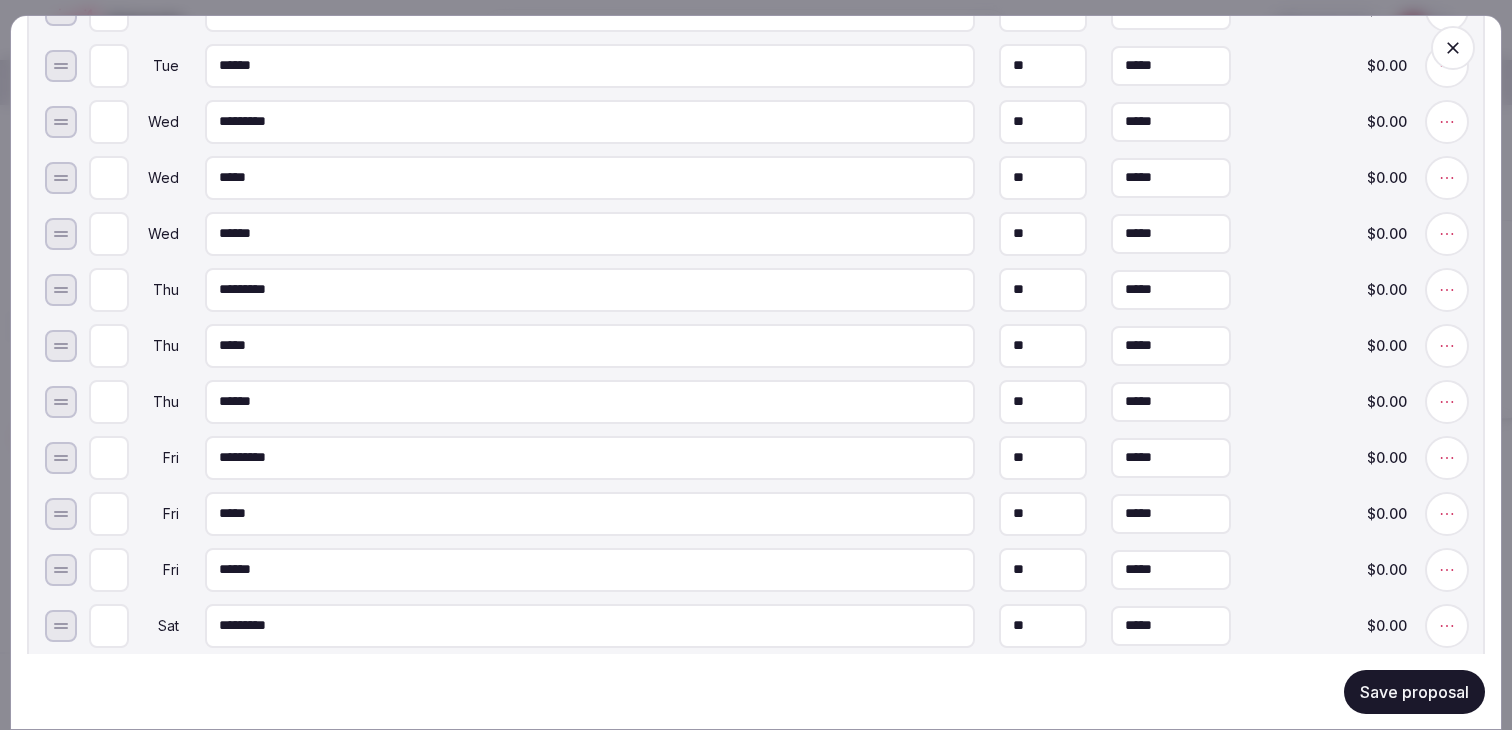 click on "*****" at bounding box center (590, 513) 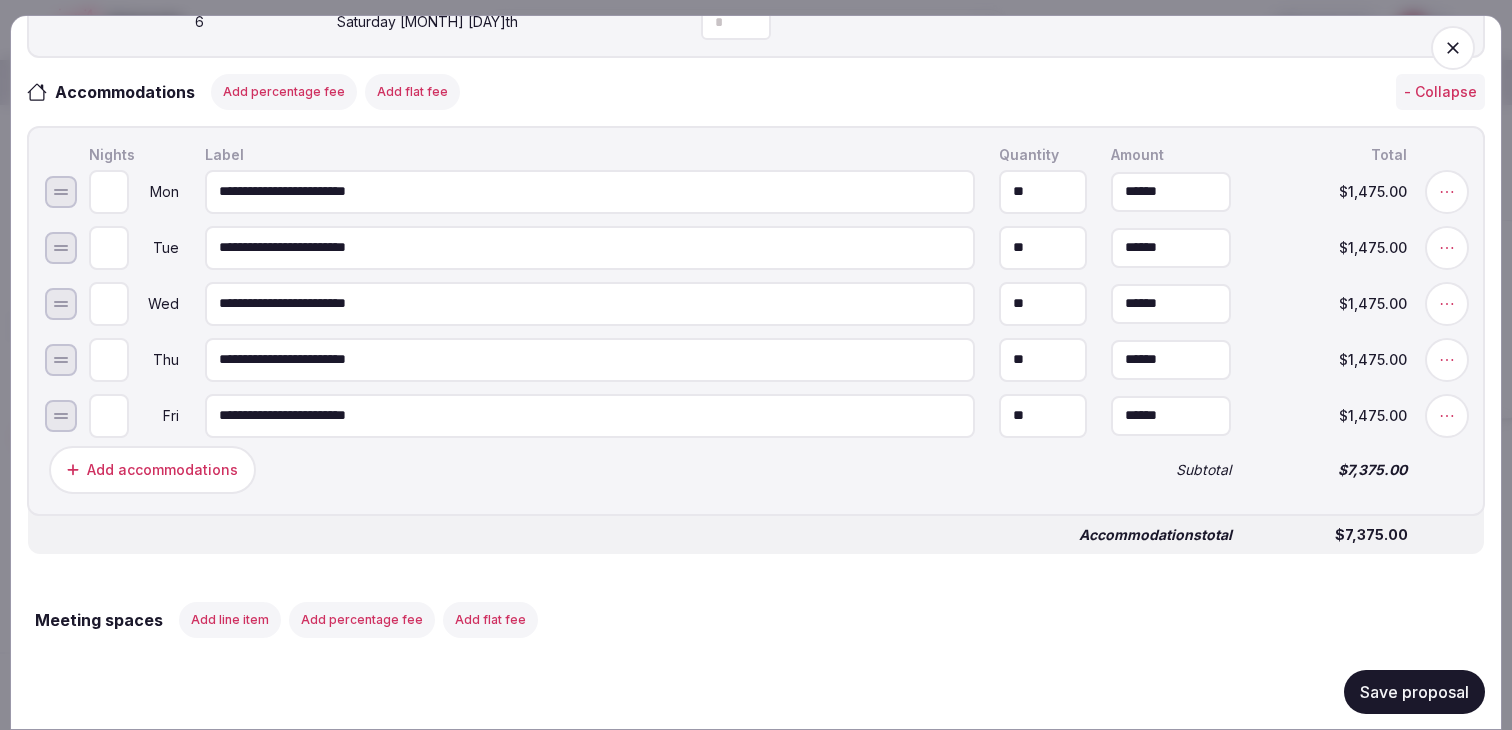 scroll, scrollTop: 844, scrollLeft: 0, axis: vertical 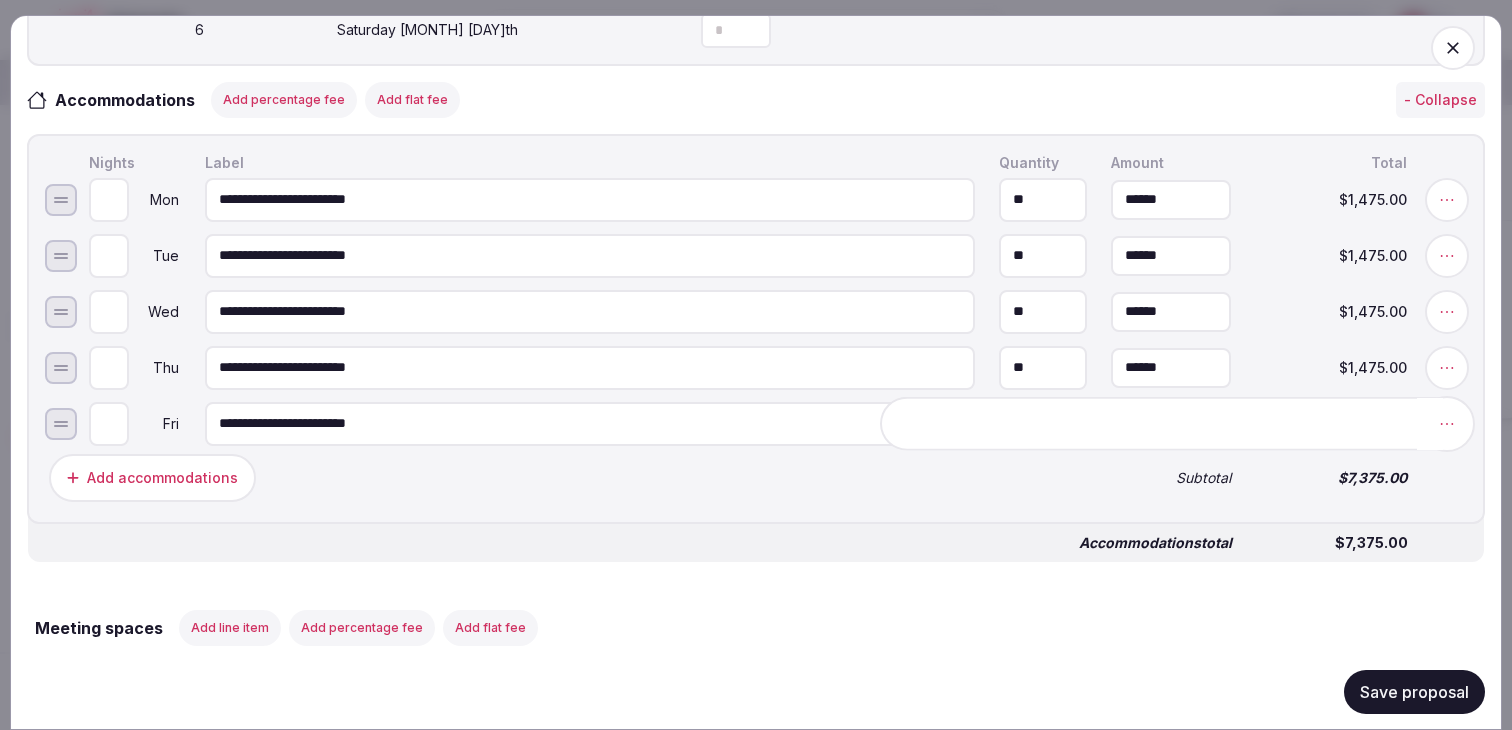 click 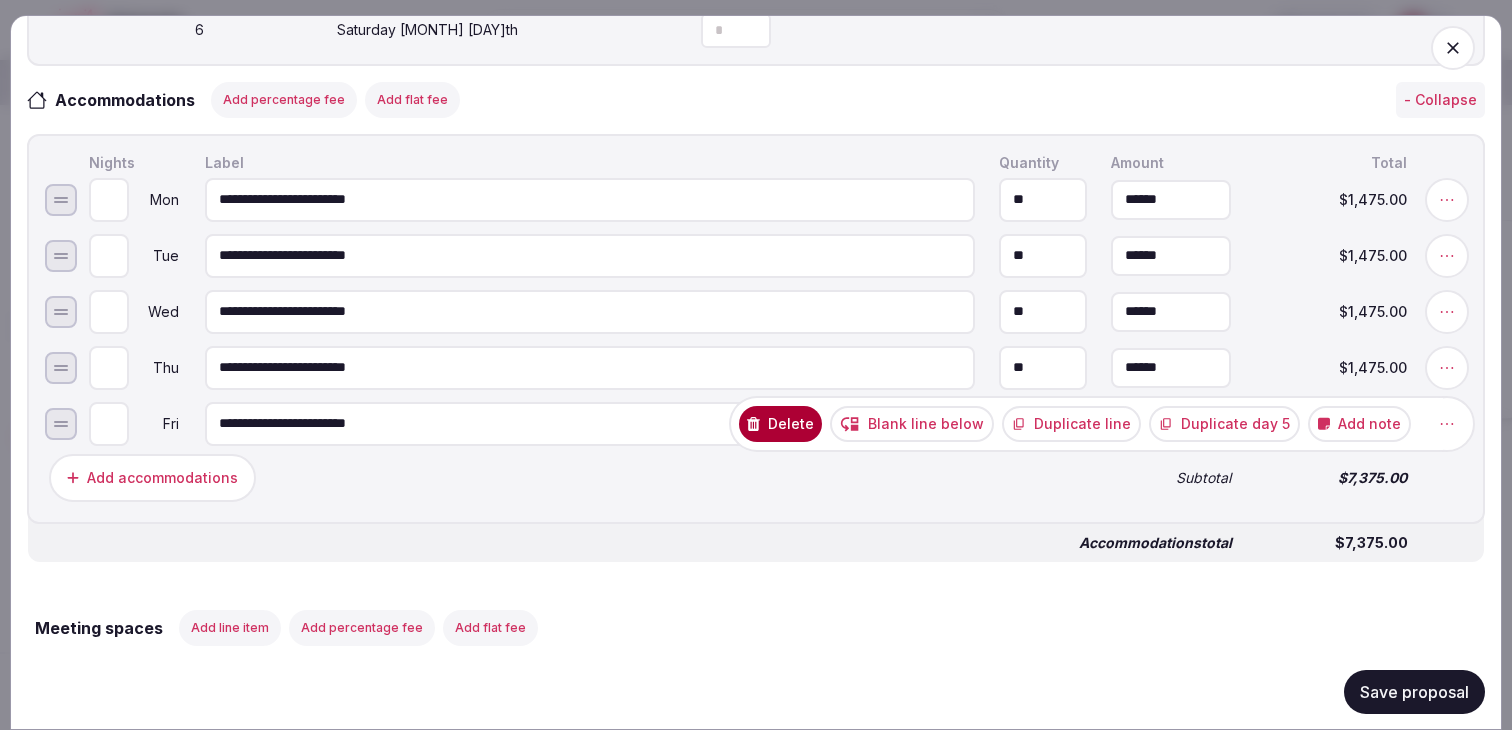 click on "Add note" at bounding box center (1359, 423) 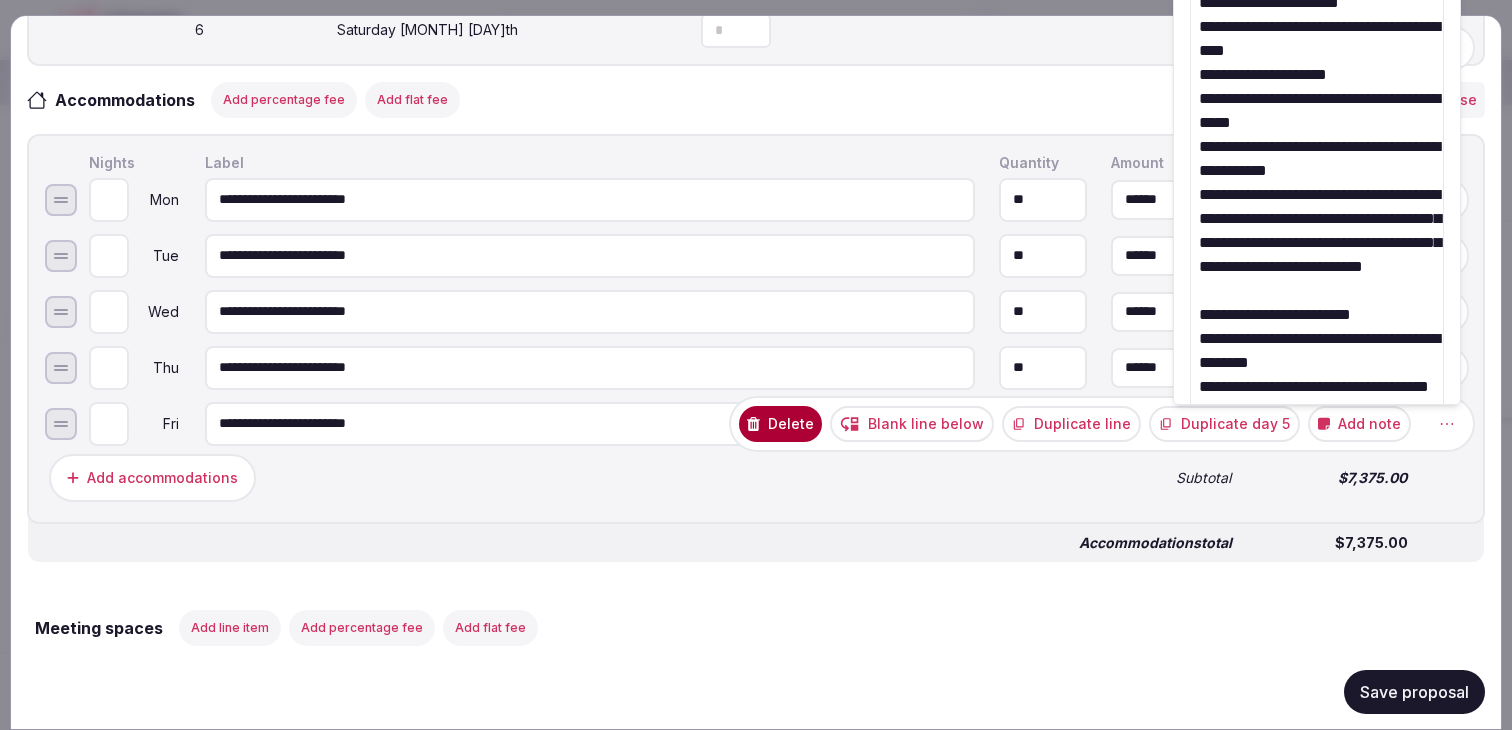 drag, startPoint x: 1201, startPoint y: 218, endPoint x: 1415, endPoint y: 236, distance: 214.75568 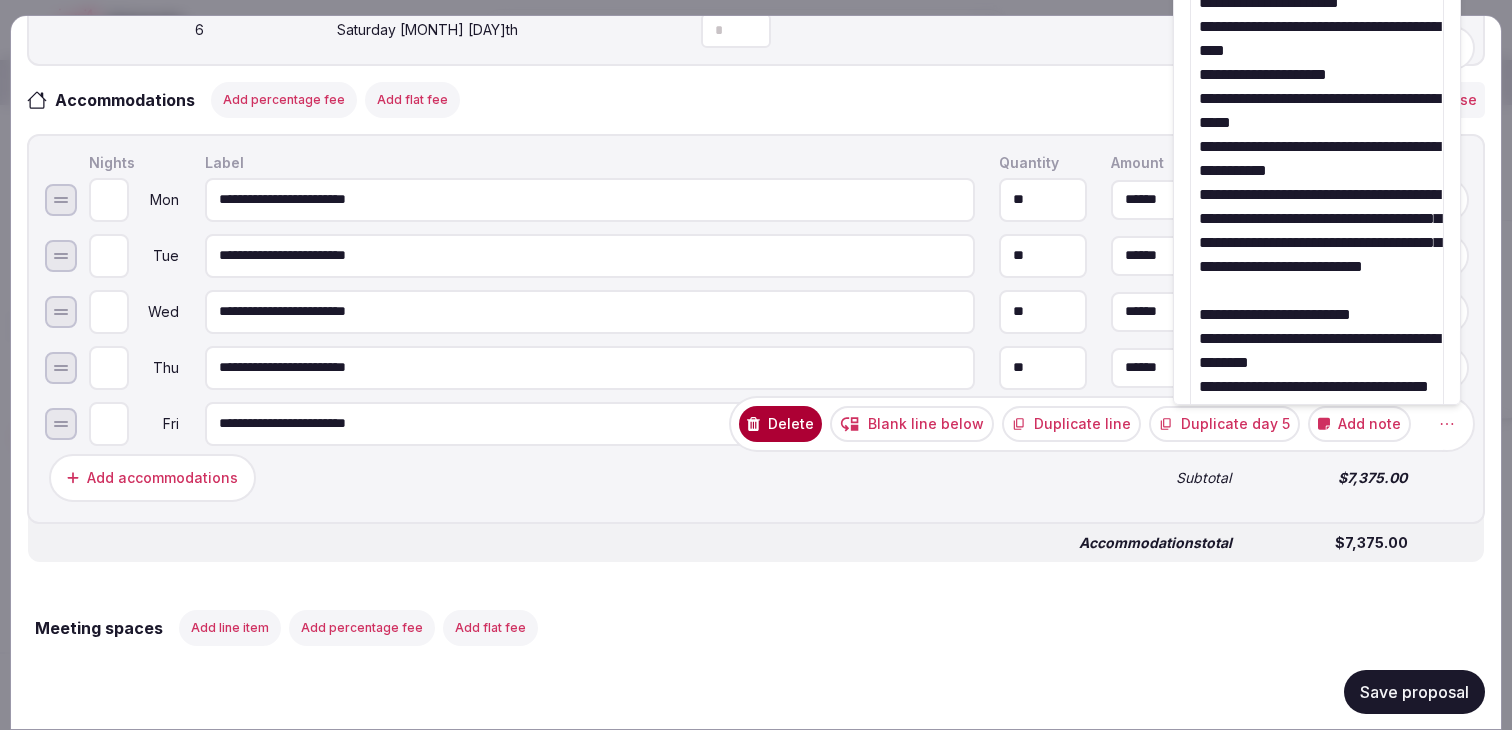 click at bounding box center [1317, 554] 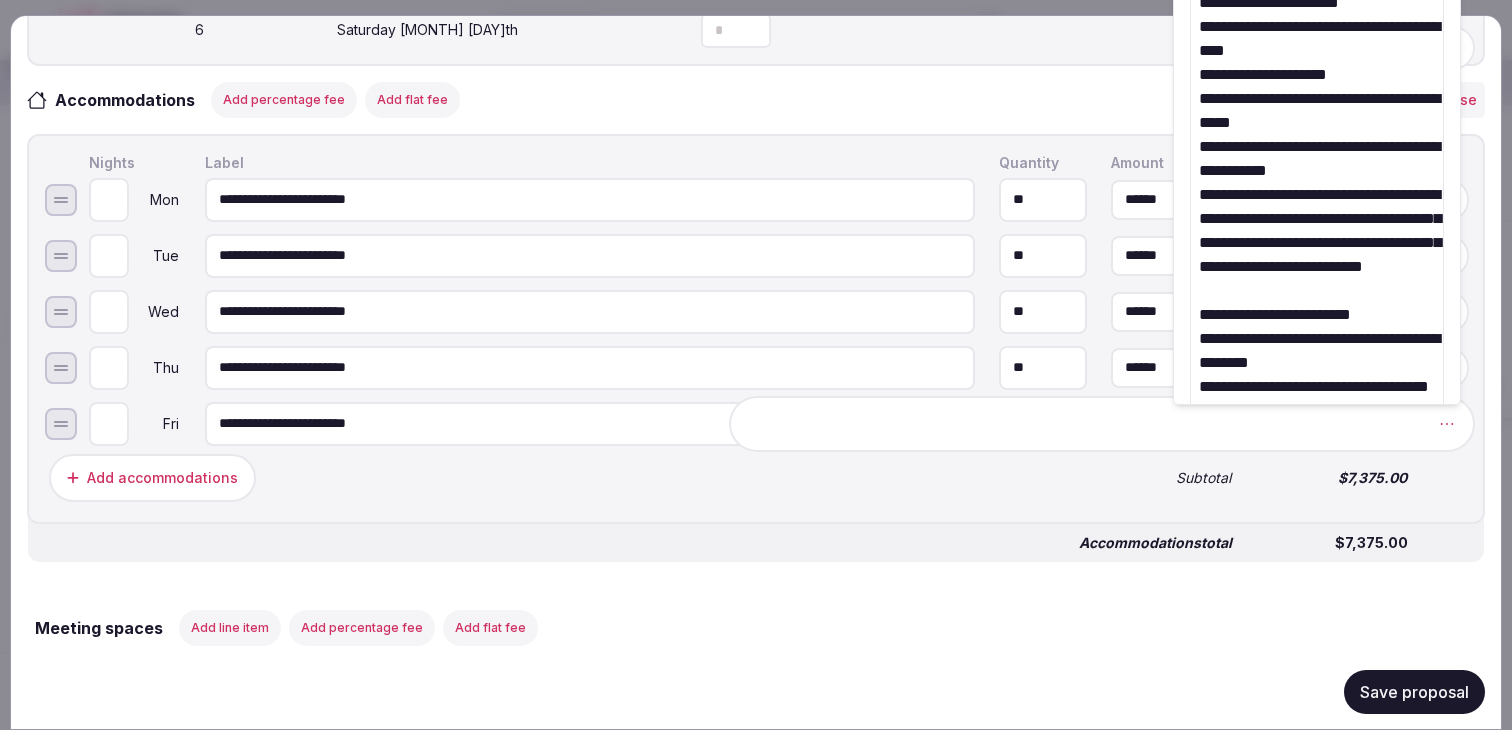 click on "Add accommodations Subtotal $7,375.00" at bounding box center [756, 477] 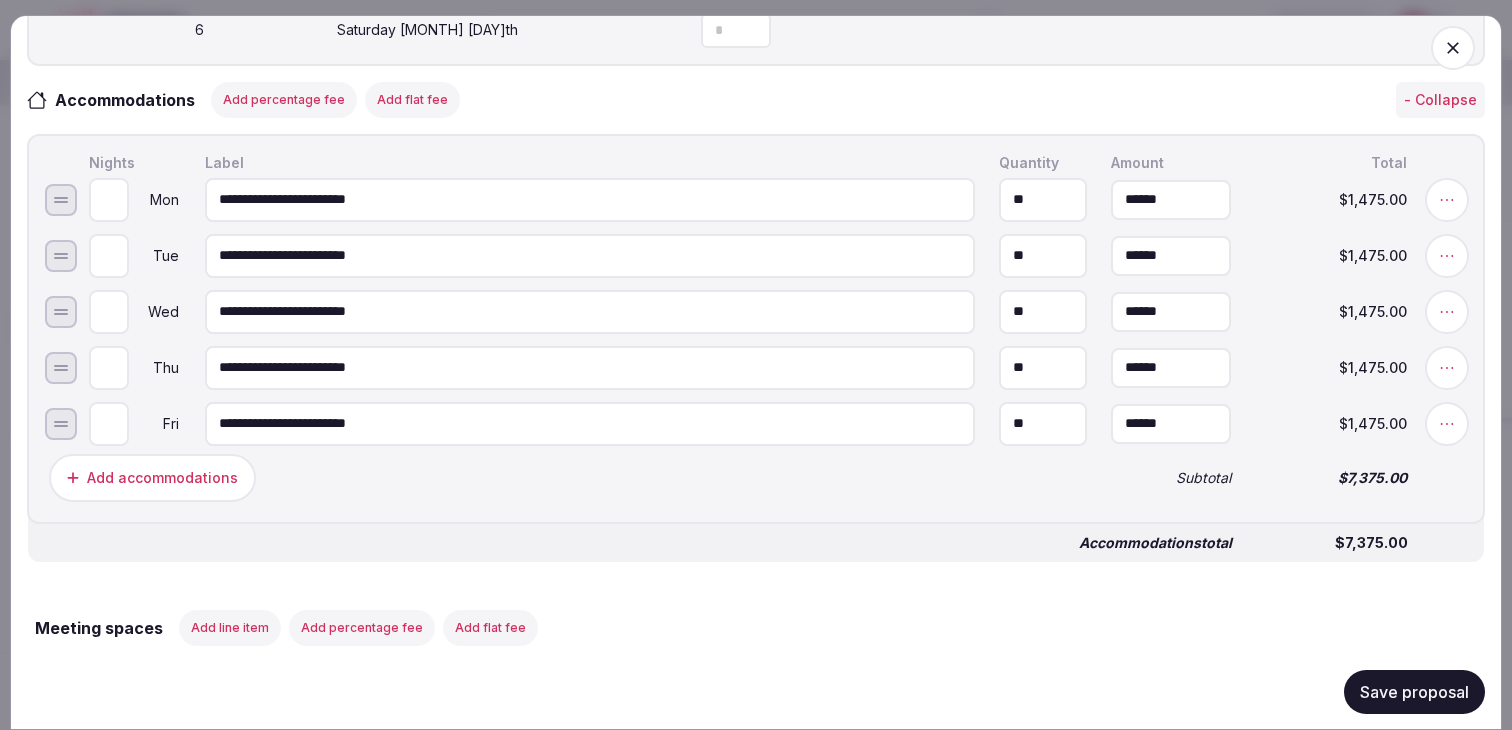 click on "Save proposal" at bounding box center [1414, 691] 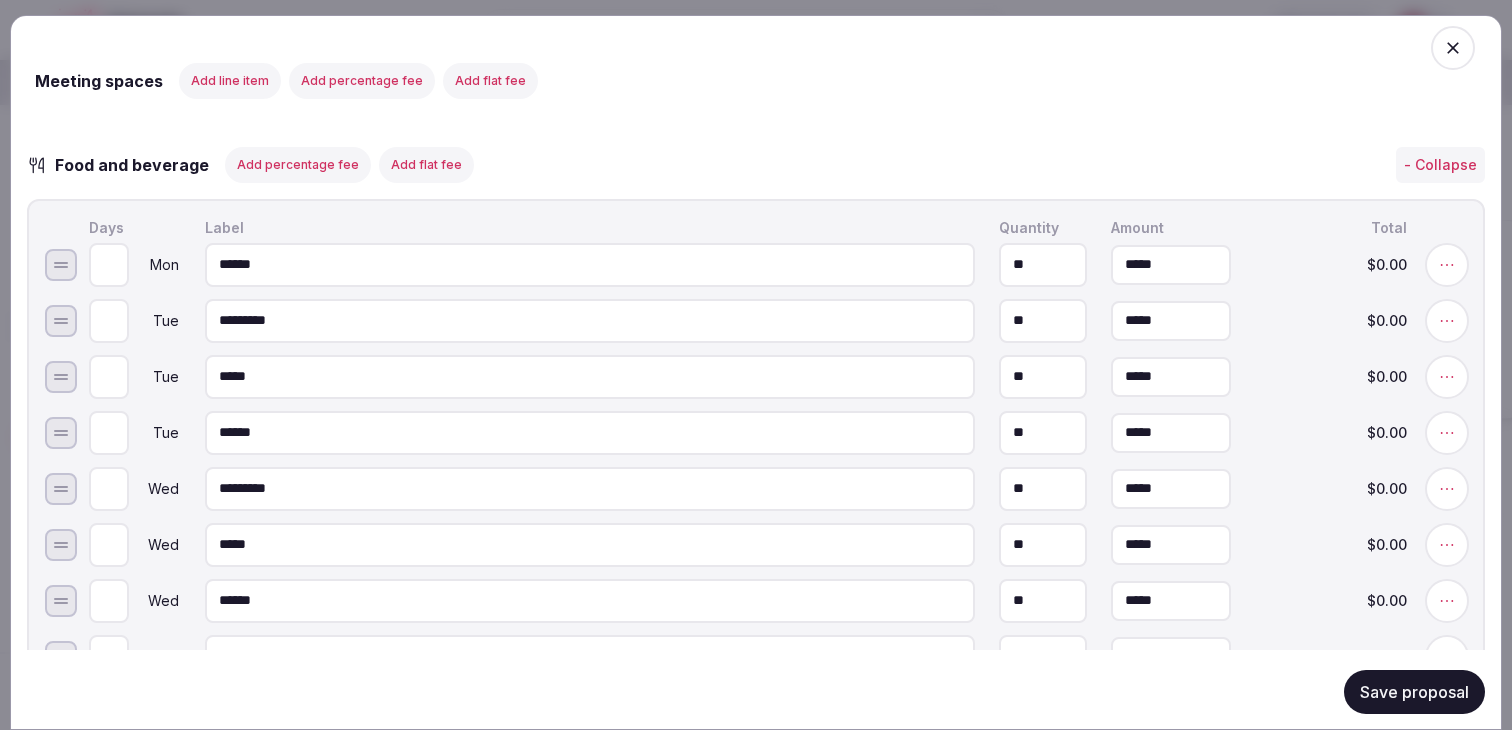 scroll, scrollTop: 1427, scrollLeft: 0, axis: vertical 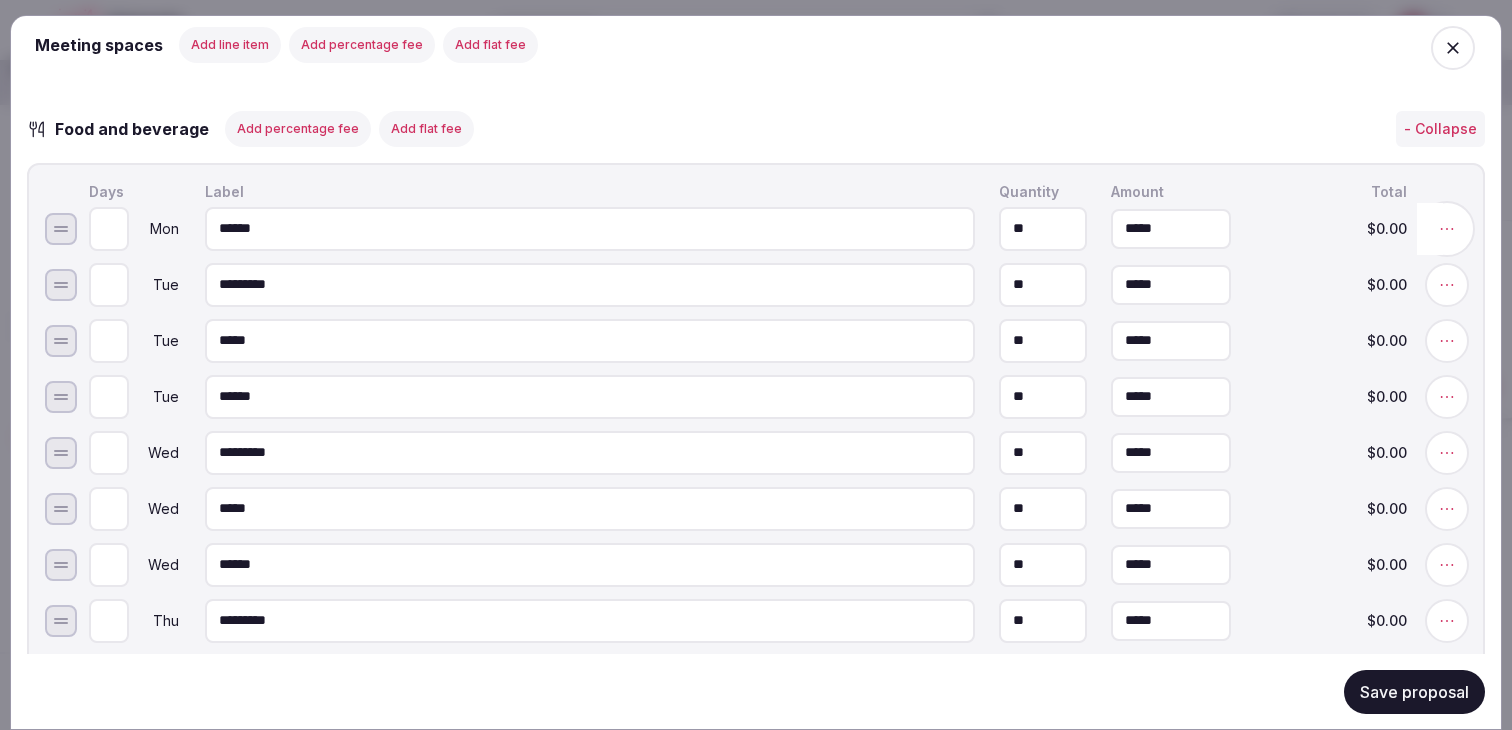 click 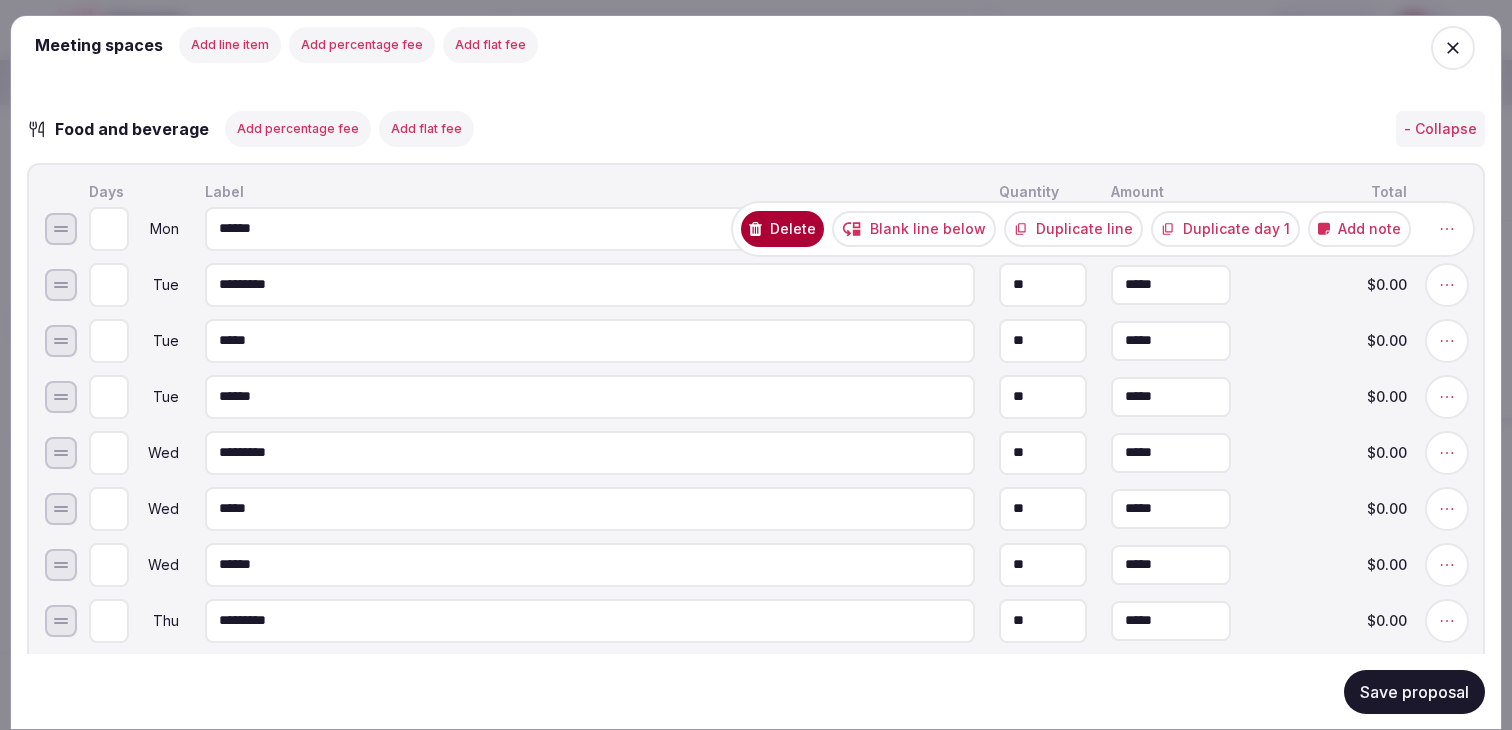 click on "Duplicate line" at bounding box center (1073, 228) 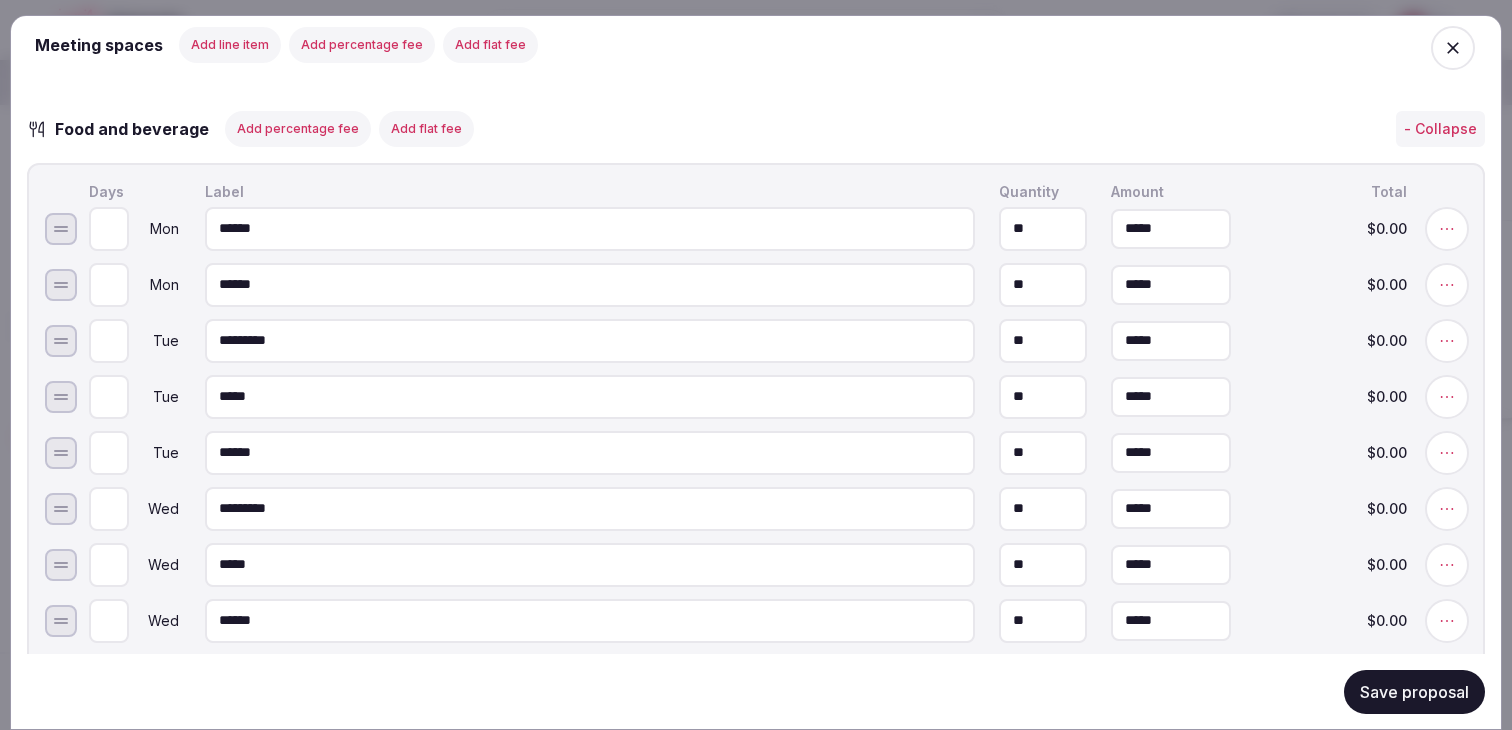 click on "******" at bounding box center [590, 284] 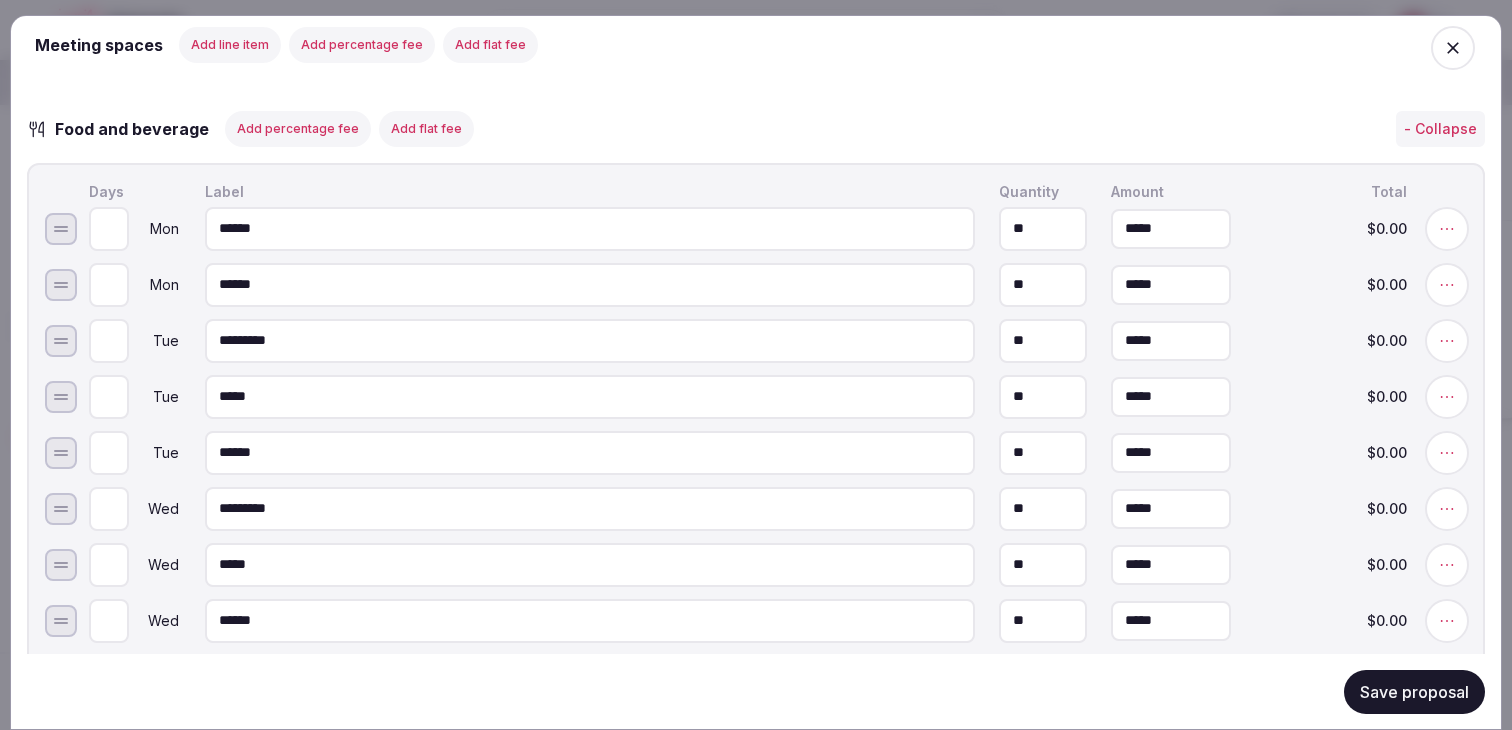 paste on "**********" 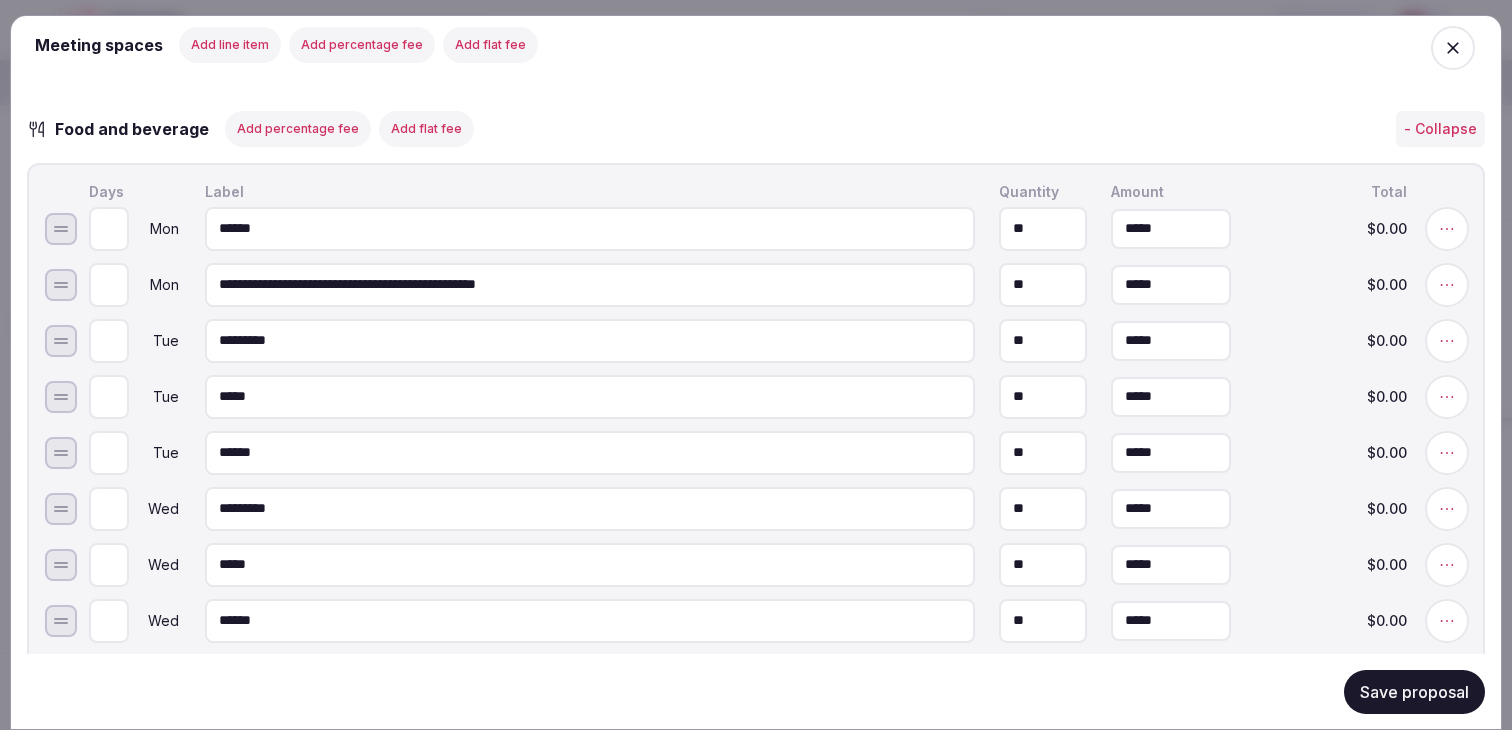 type on "**********" 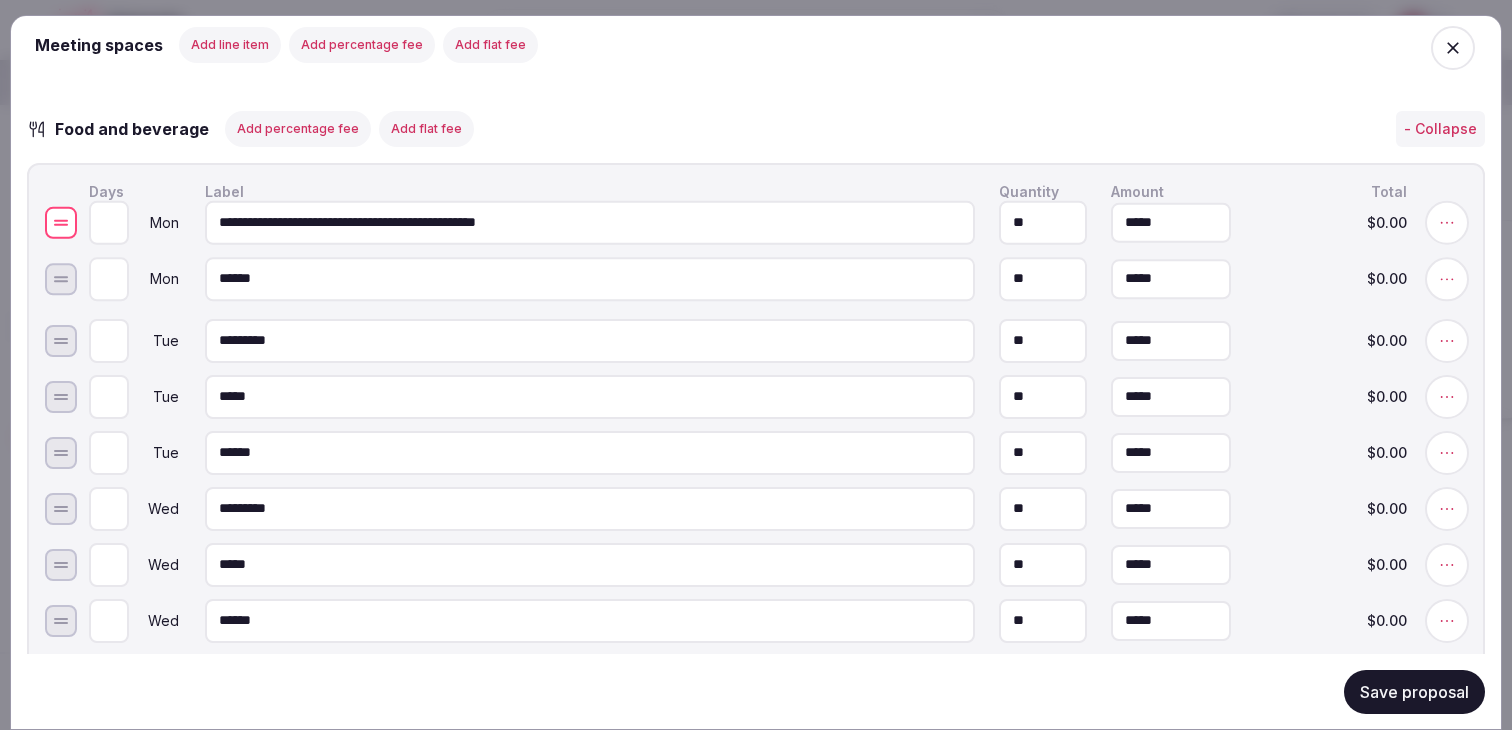 drag, startPoint x: 60, startPoint y: 300, endPoint x: 60, endPoint y: 238, distance: 62 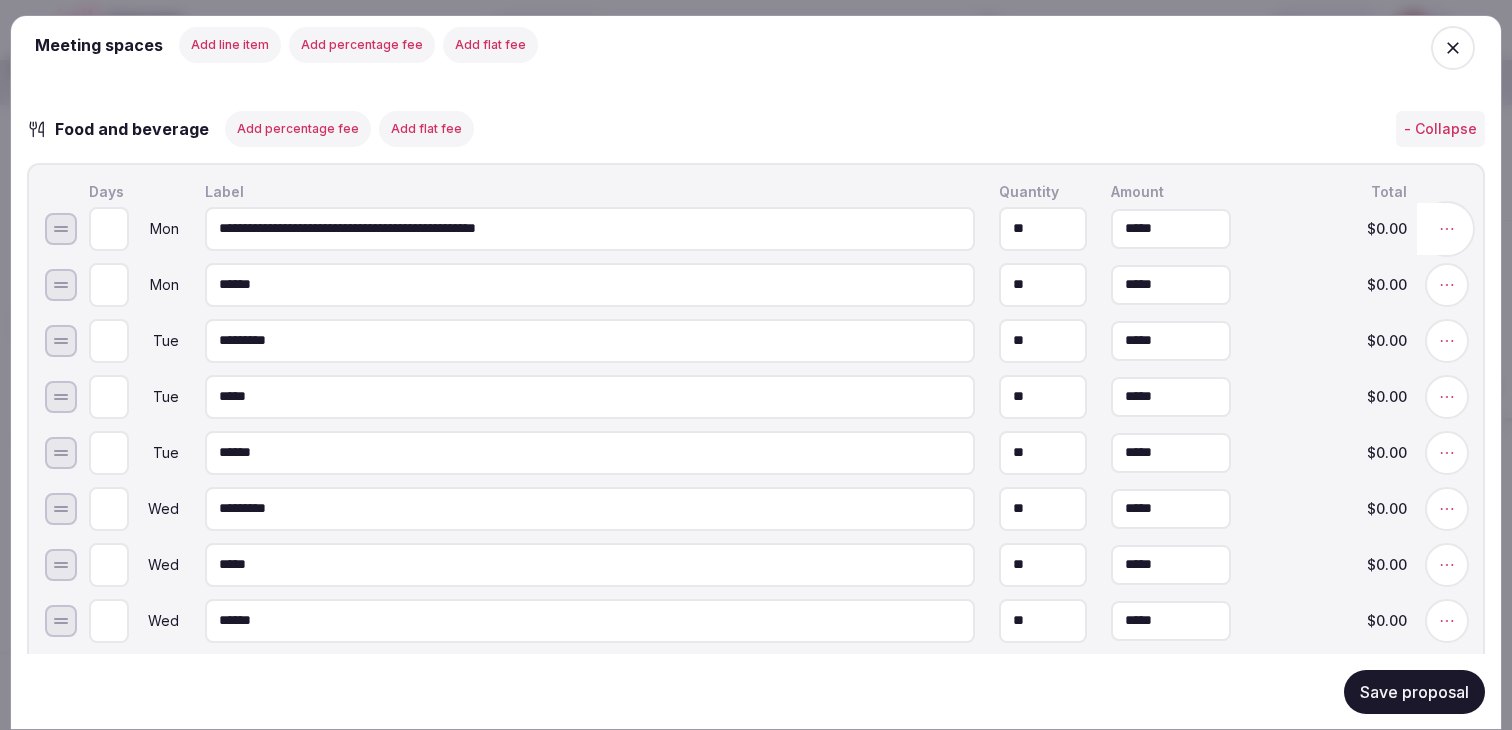 click at bounding box center [1447, 228] 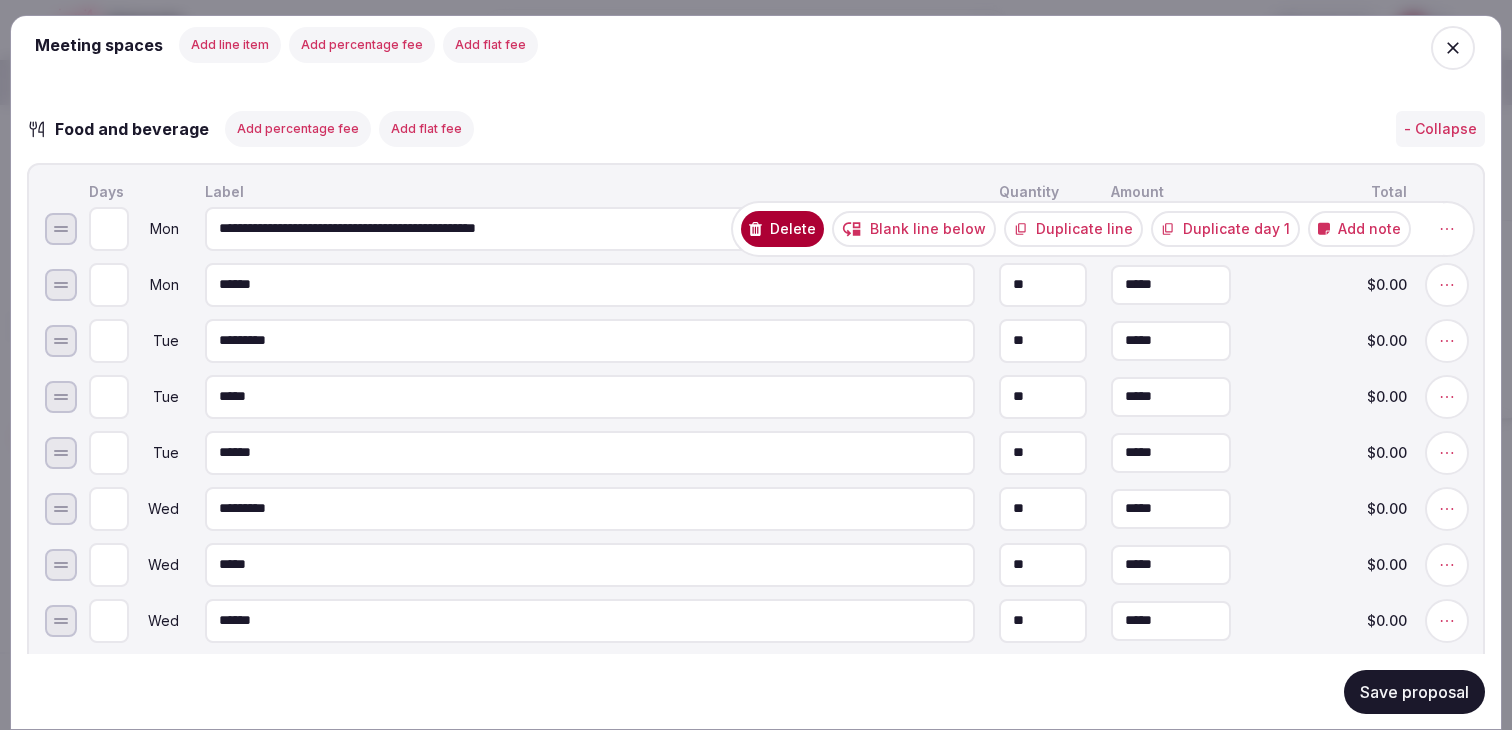 click on "Duplicate line" at bounding box center [1073, 228] 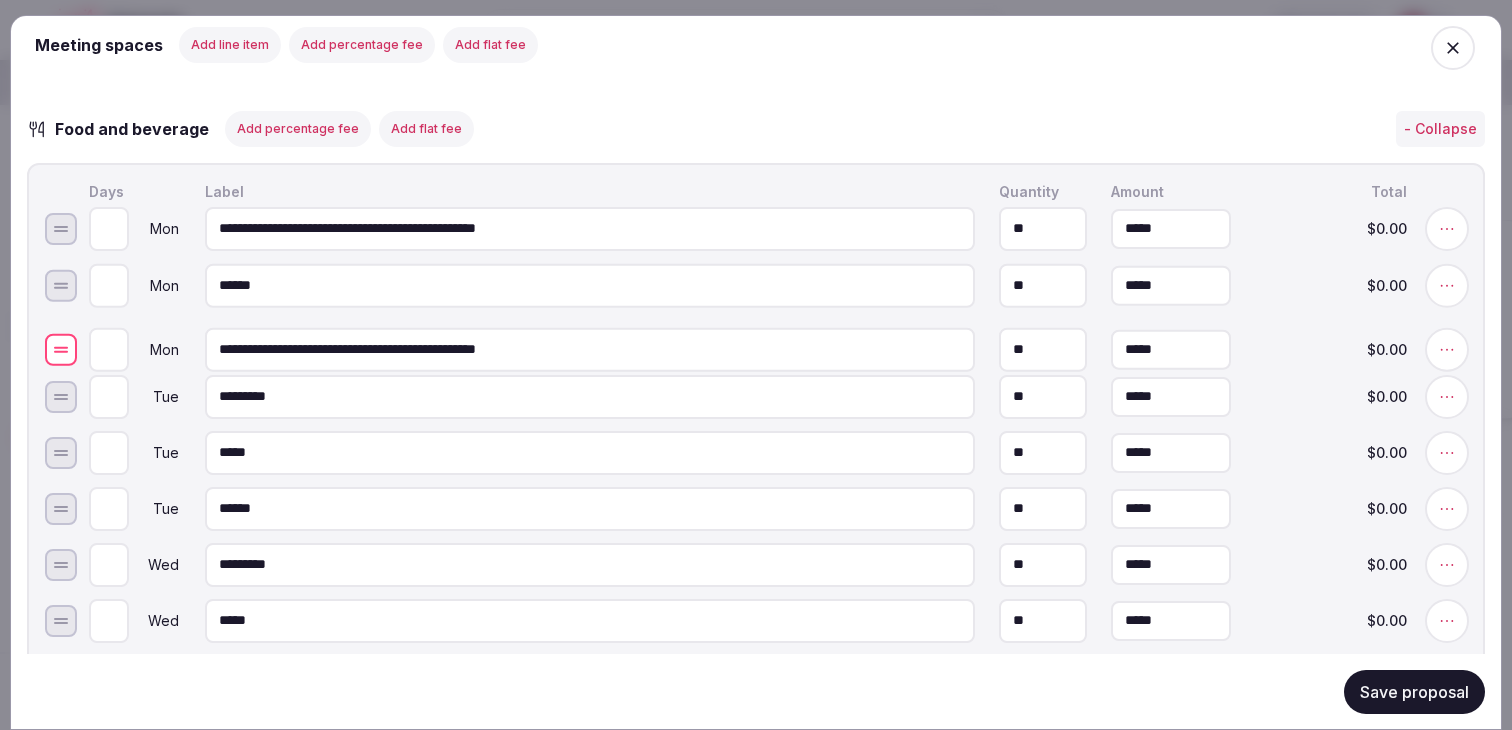 drag, startPoint x: 59, startPoint y: 301, endPoint x: 61, endPoint y: 365, distance: 64.03124 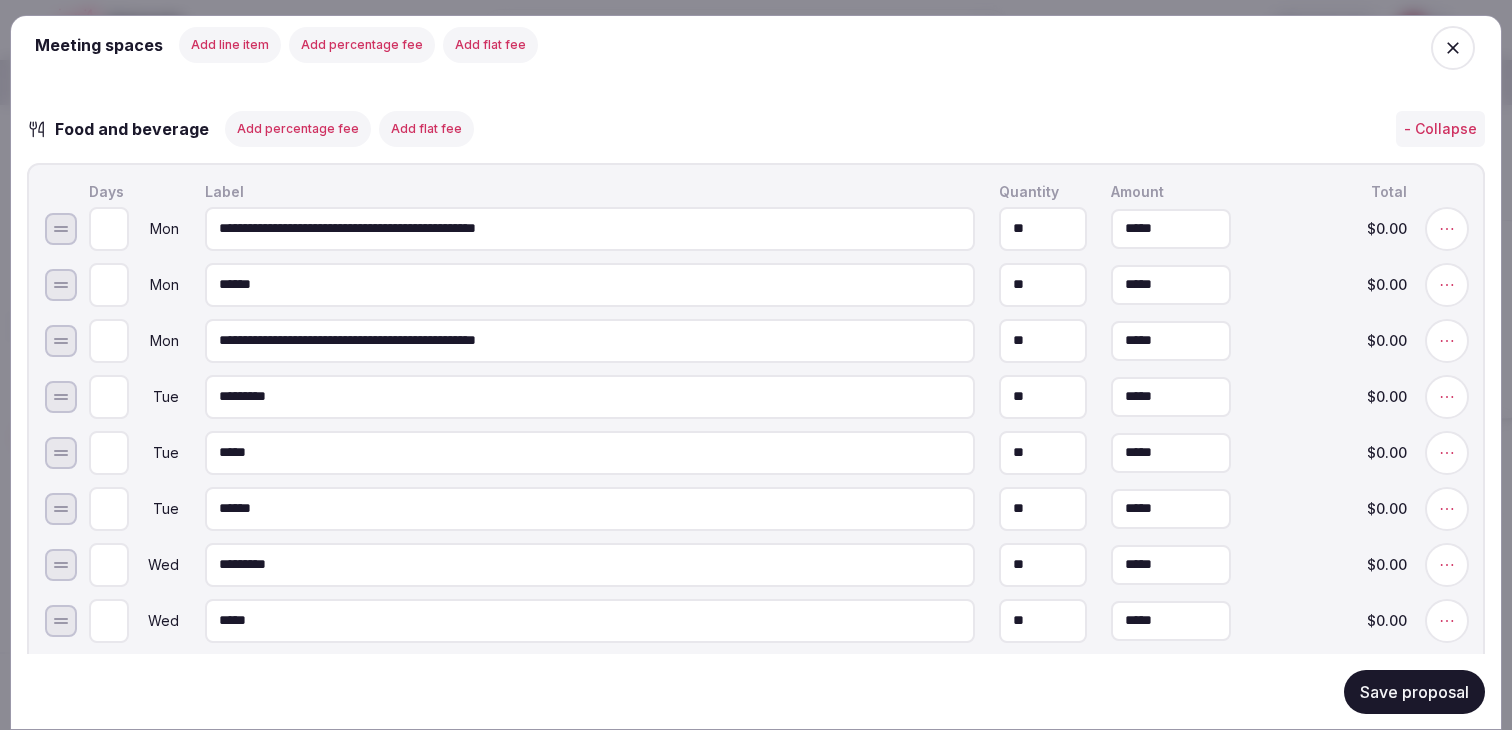 type on "*" 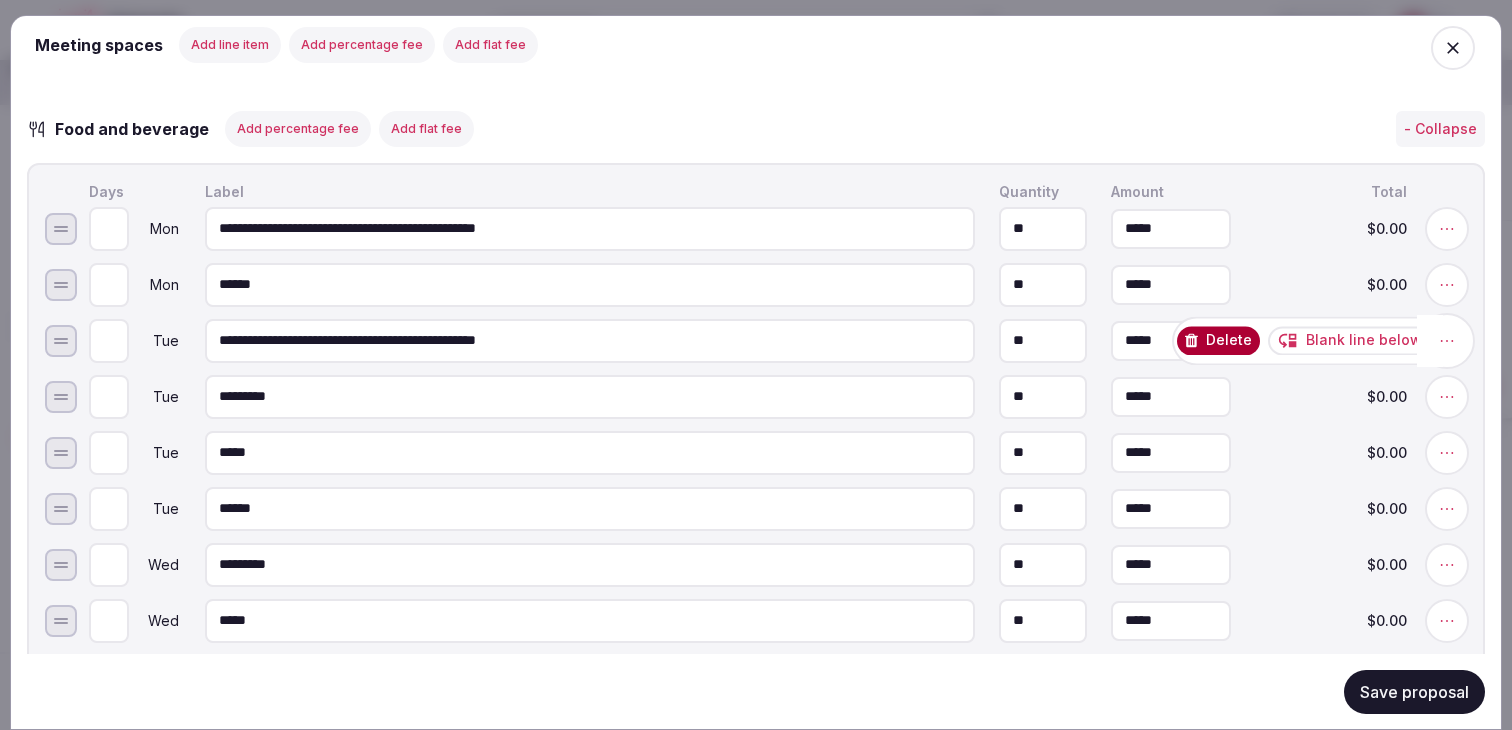 click 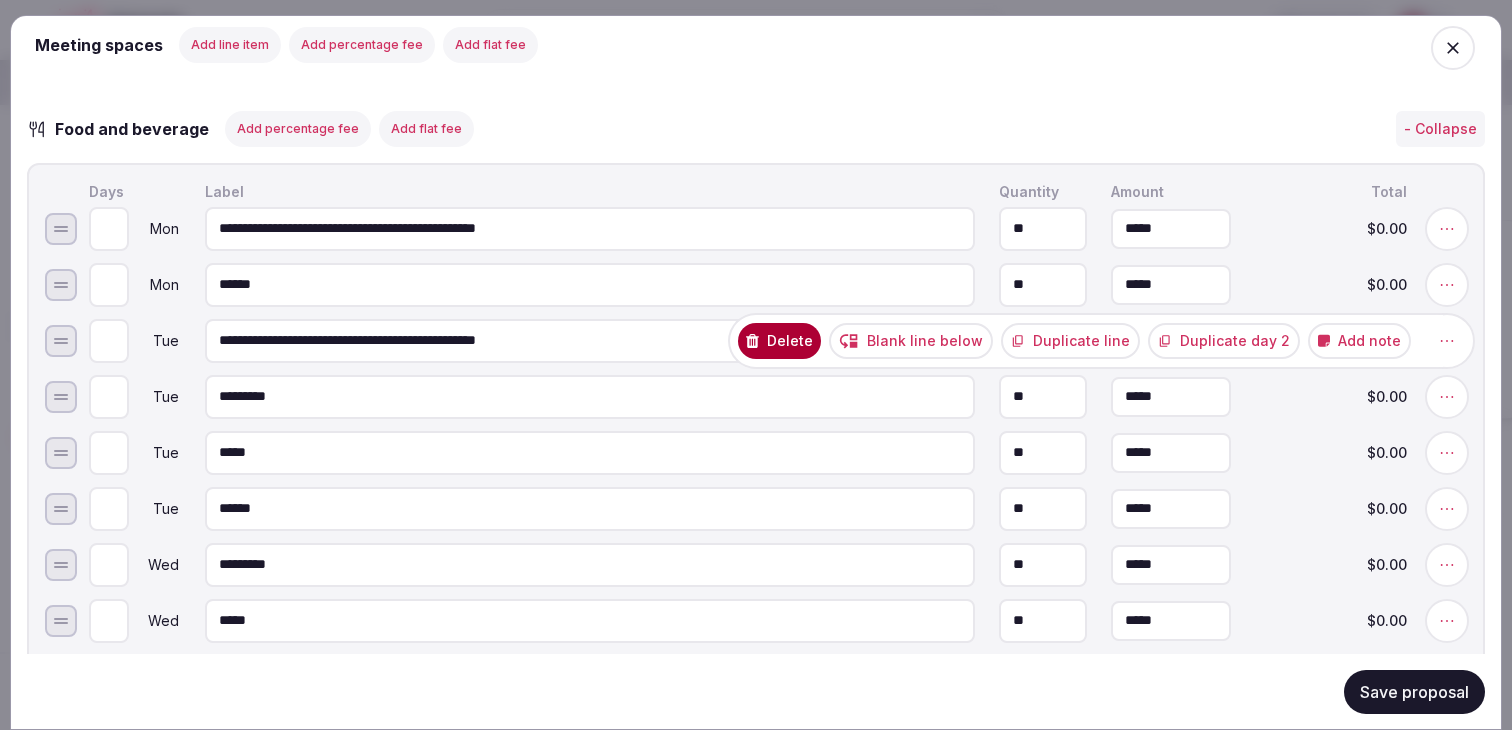 click on "Duplicate line" at bounding box center [1070, 340] 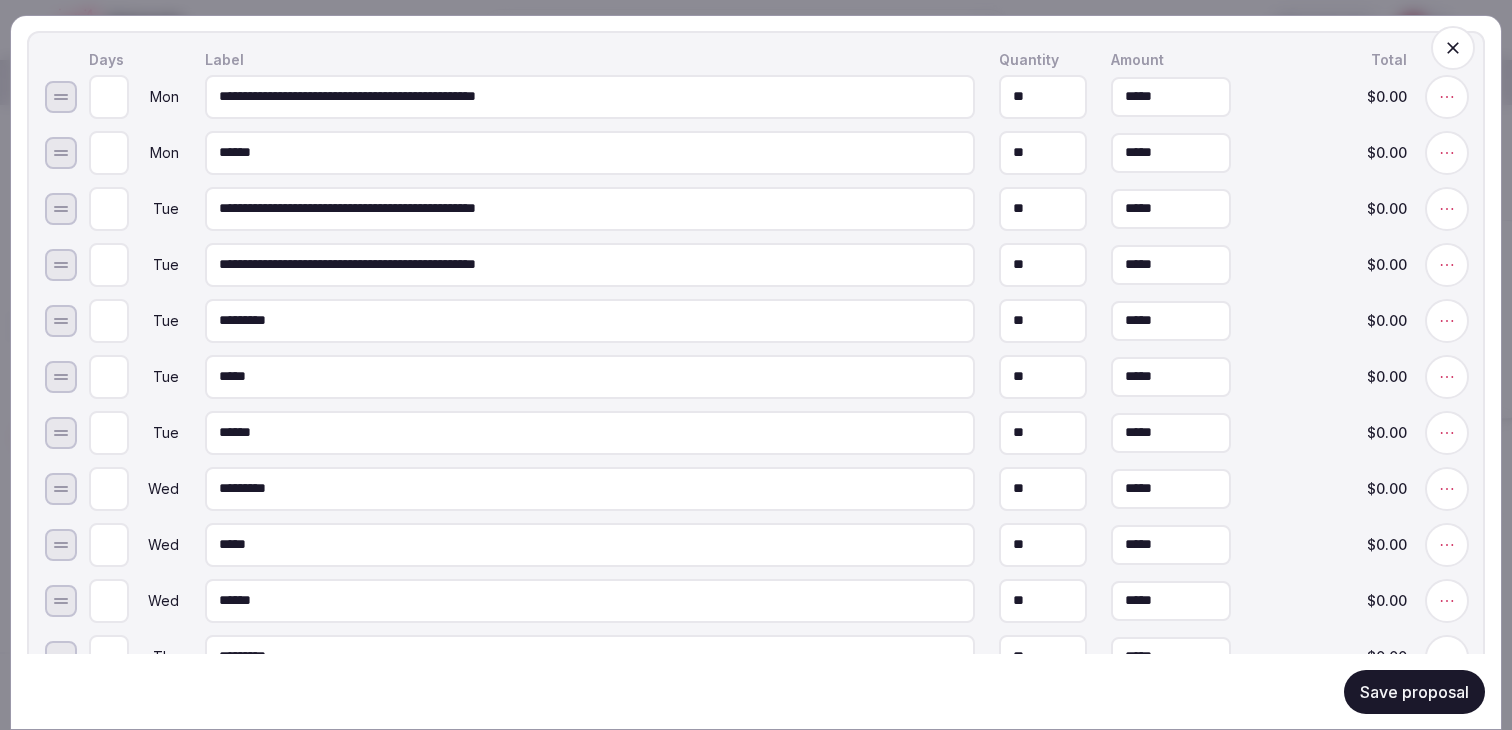 scroll, scrollTop: 1571, scrollLeft: 0, axis: vertical 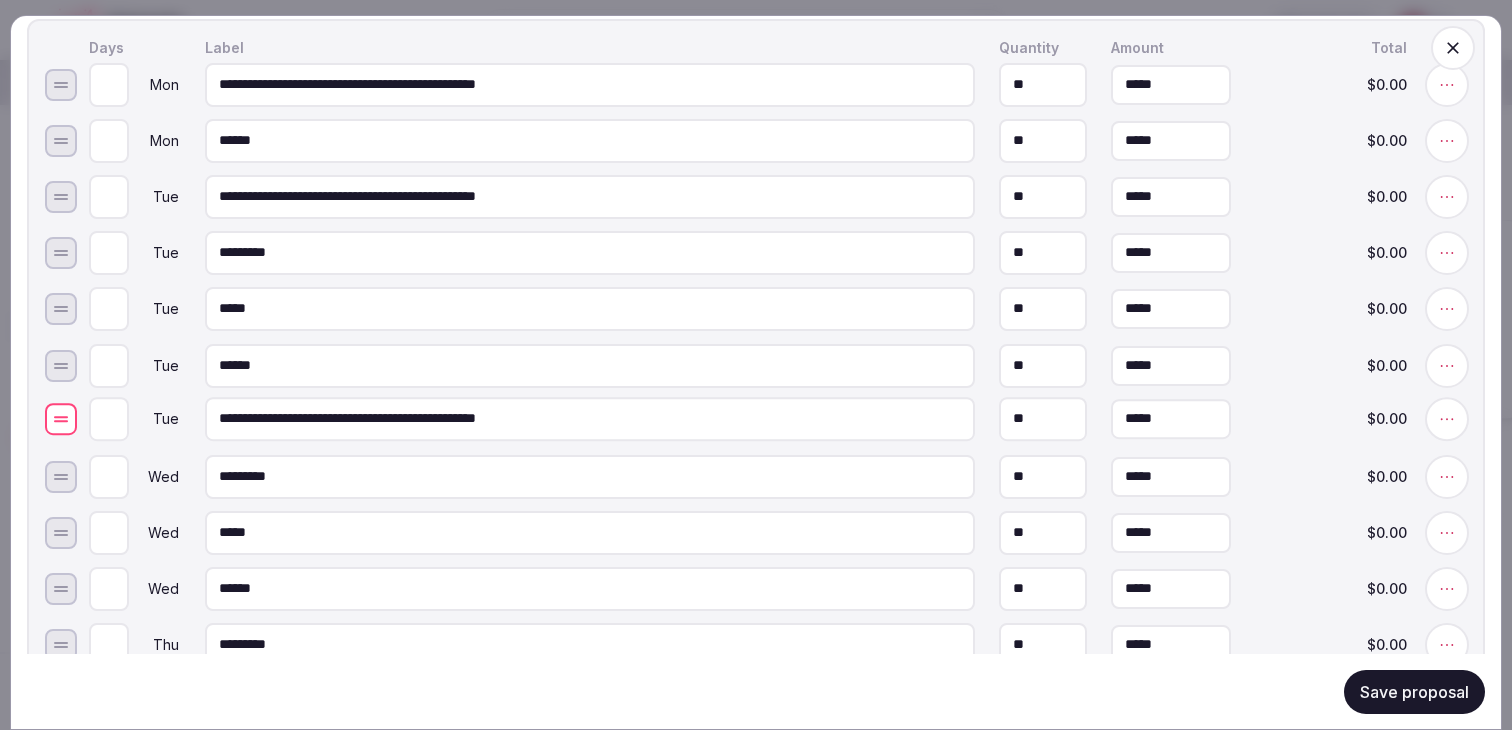 drag, startPoint x: 59, startPoint y: 266, endPoint x: 66, endPoint y: 433, distance: 167.14664 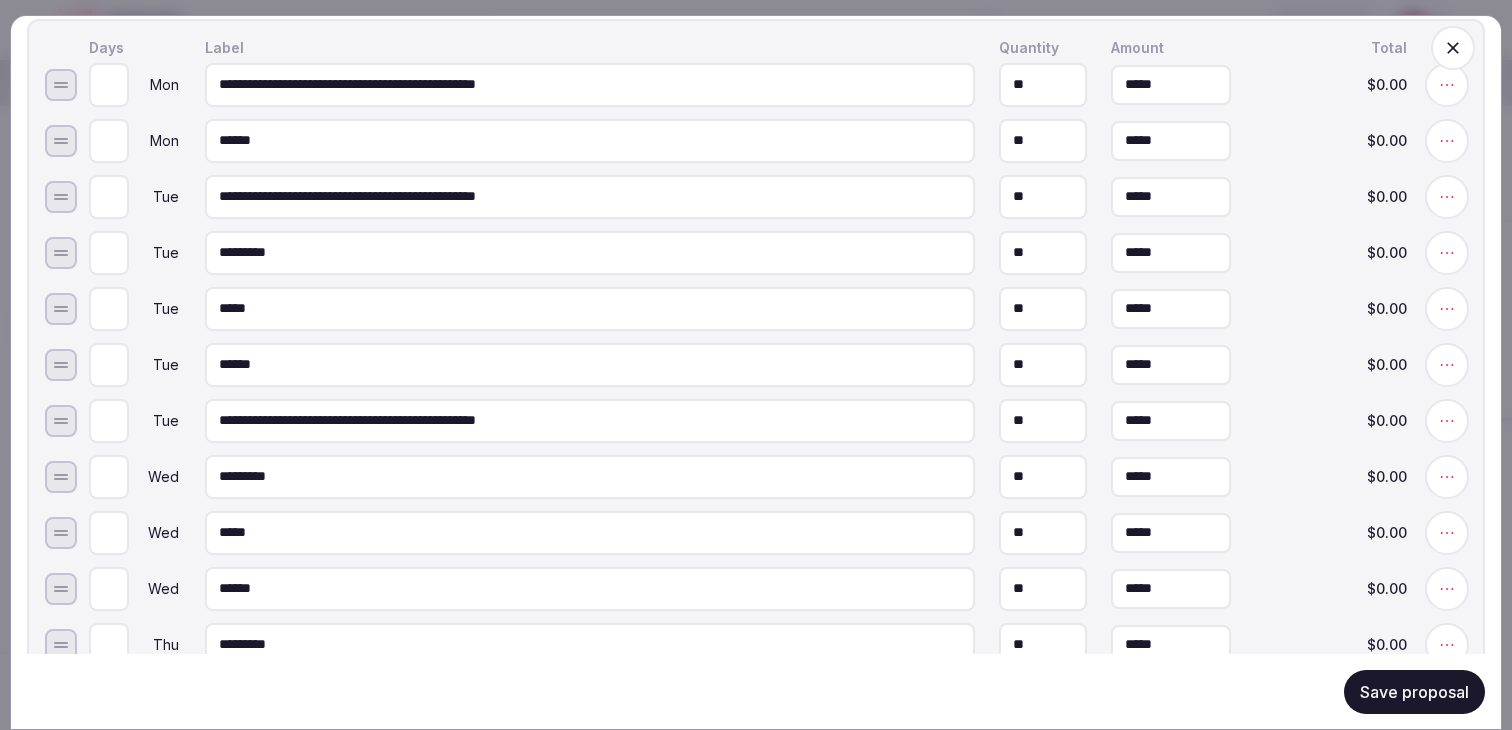 type on "*" 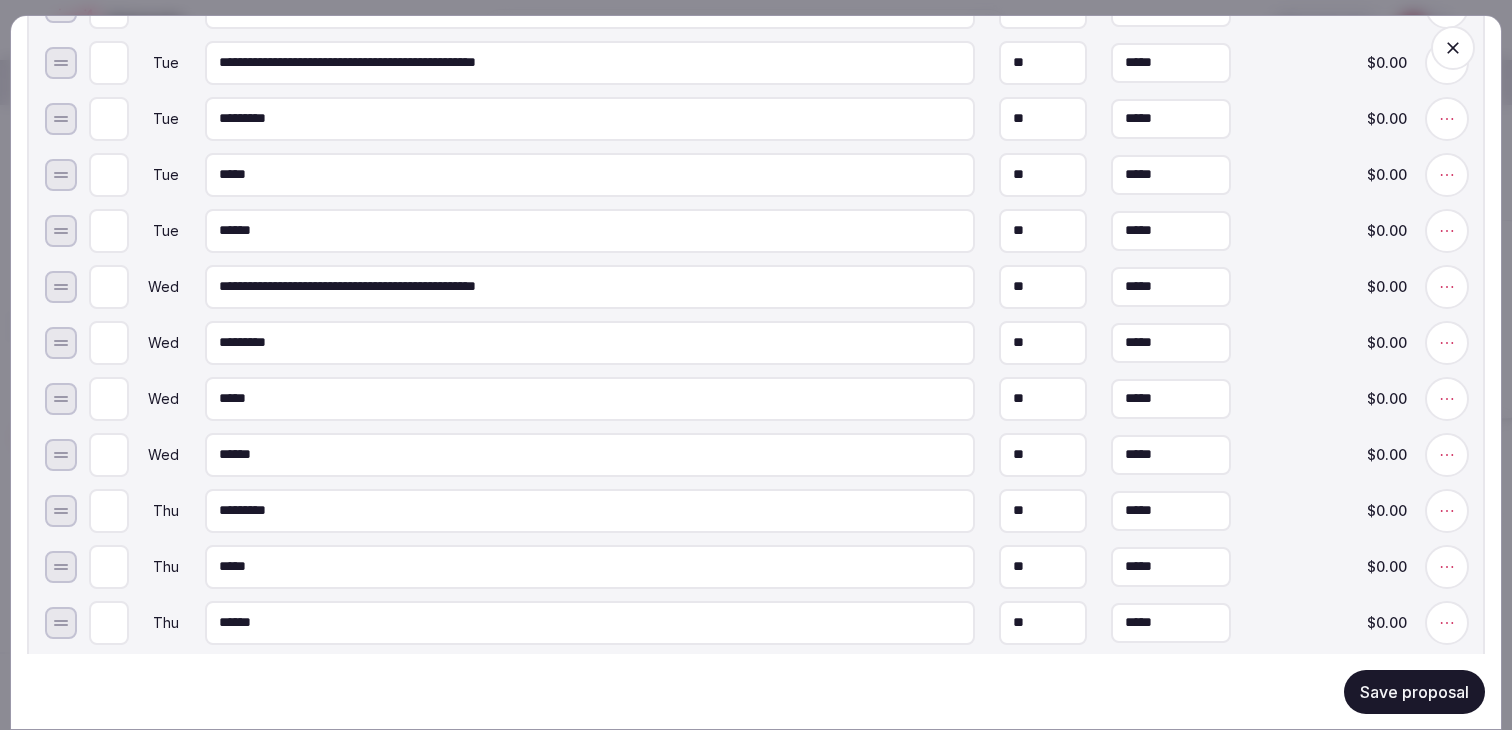 scroll, scrollTop: 1753, scrollLeft: 0, axis: vertical 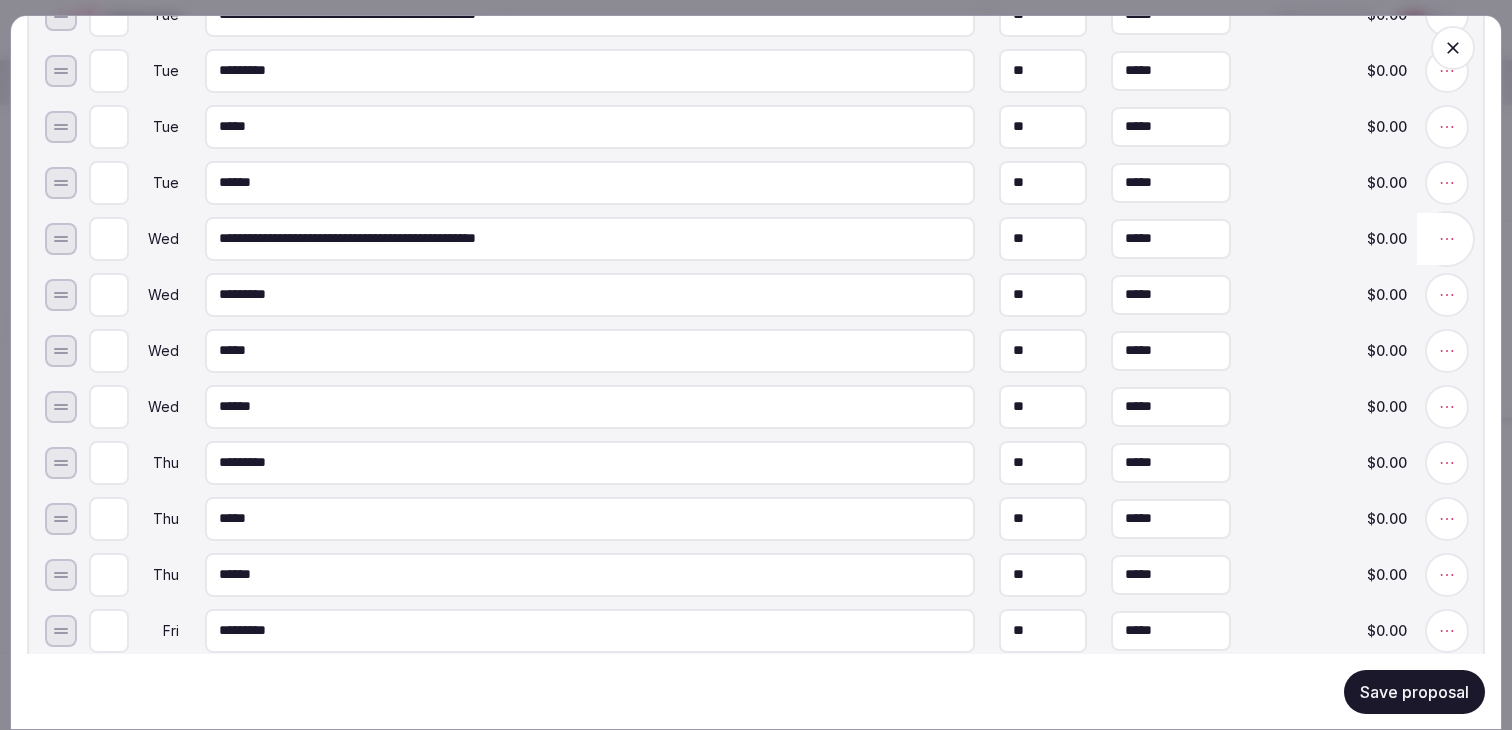 click 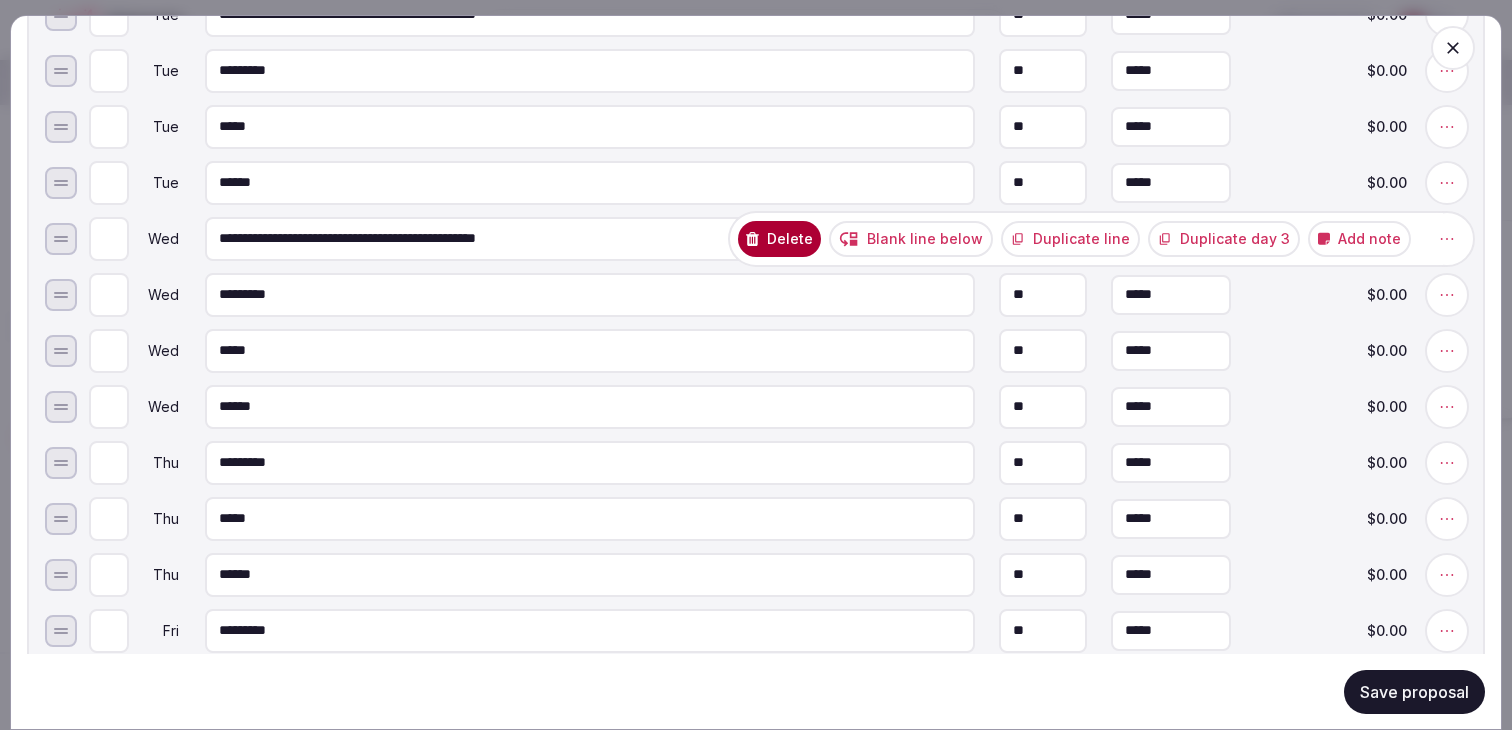 click on "Duplicate line" at bounding box center (1070, 238) 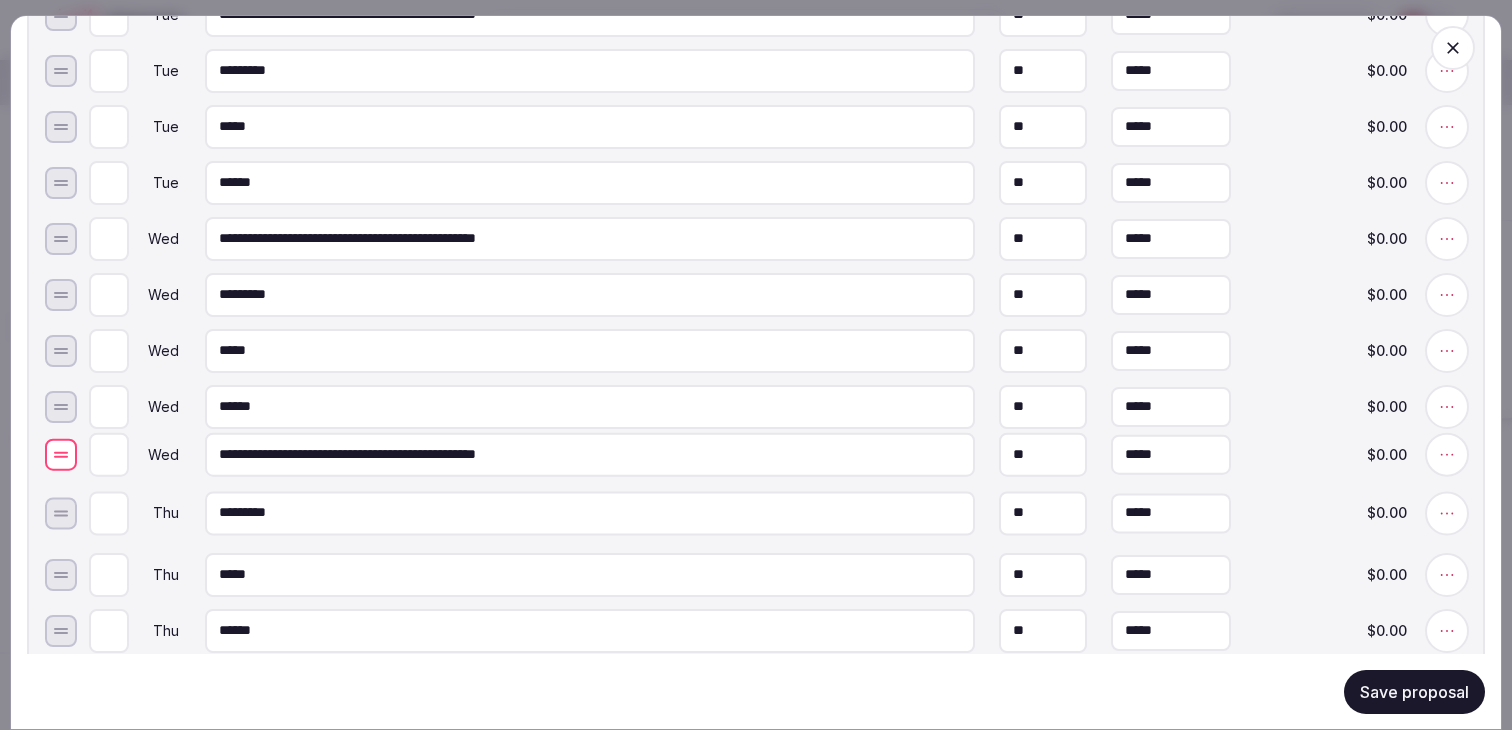 drag, startPoint x: 56, startPoint y: 305, endPoint x: 62, endPoint y: 464, distance: 159.11317 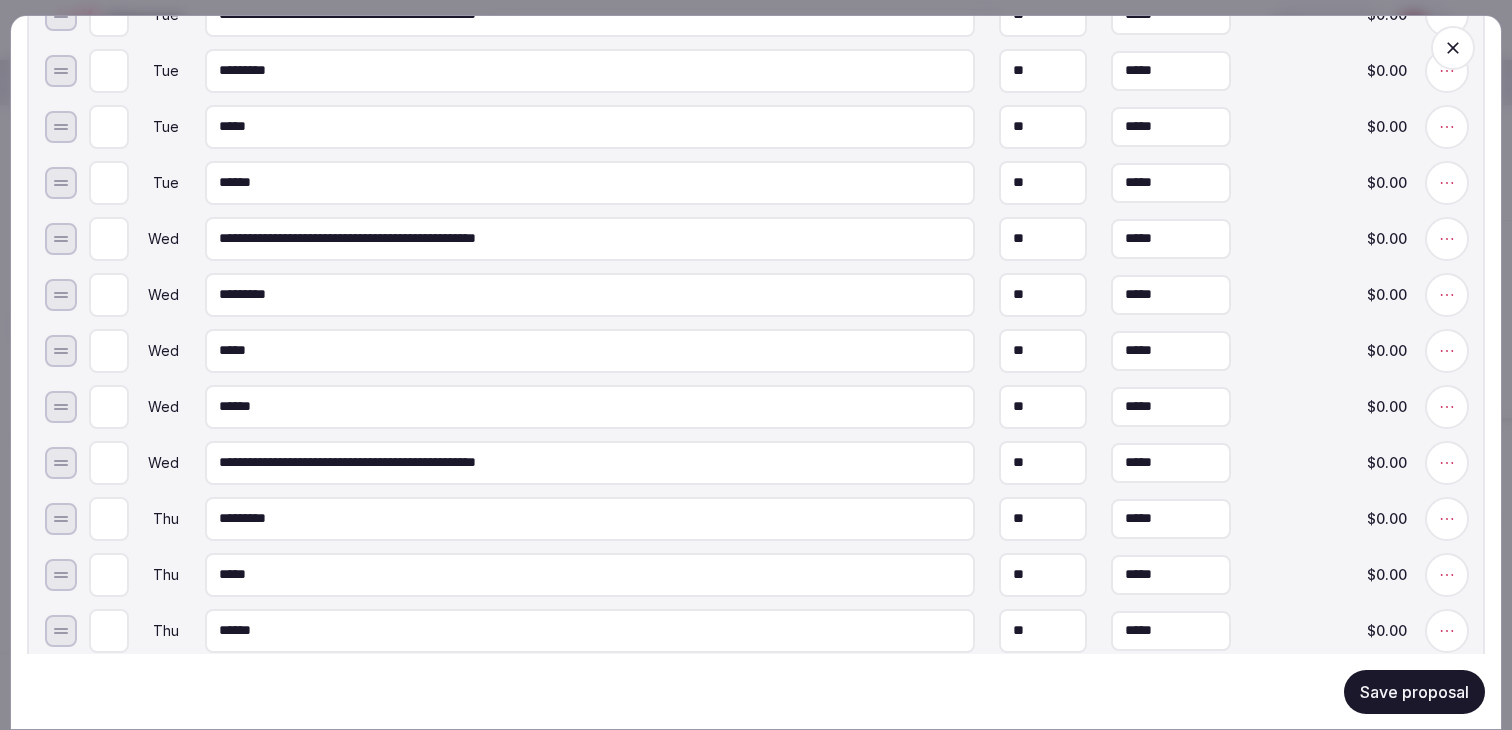 type on "*" 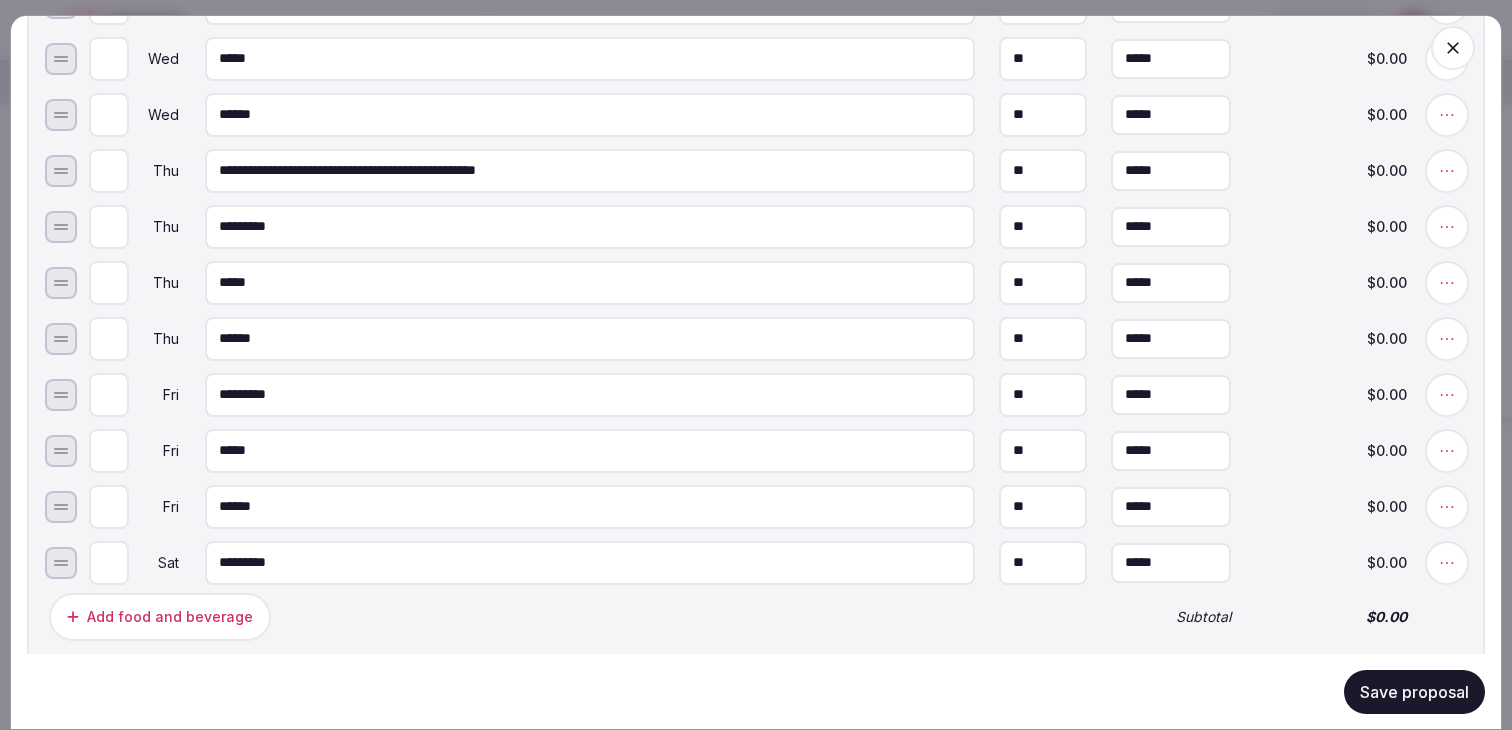 scroll, scrollTop: 2097, scrollLeft: 0, axis: vertical 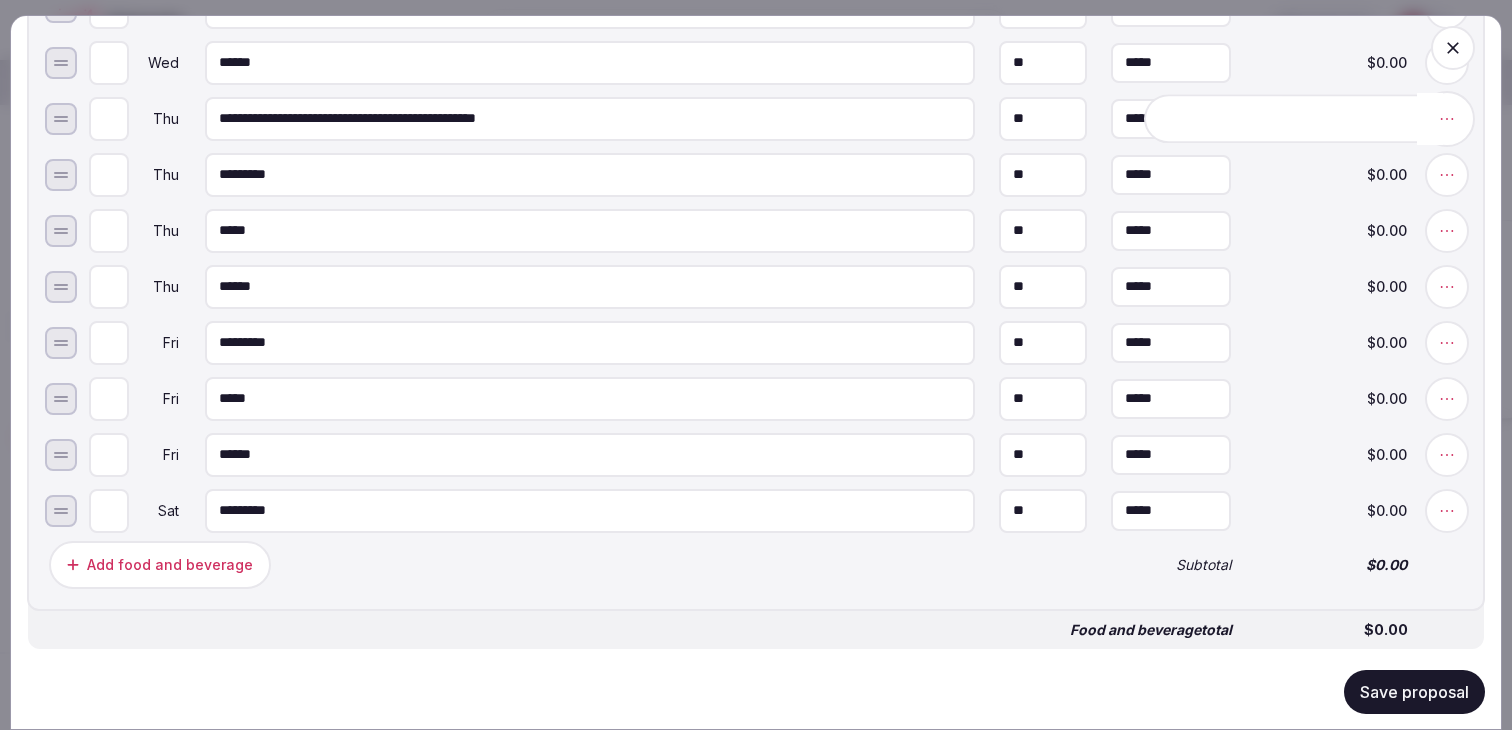 click 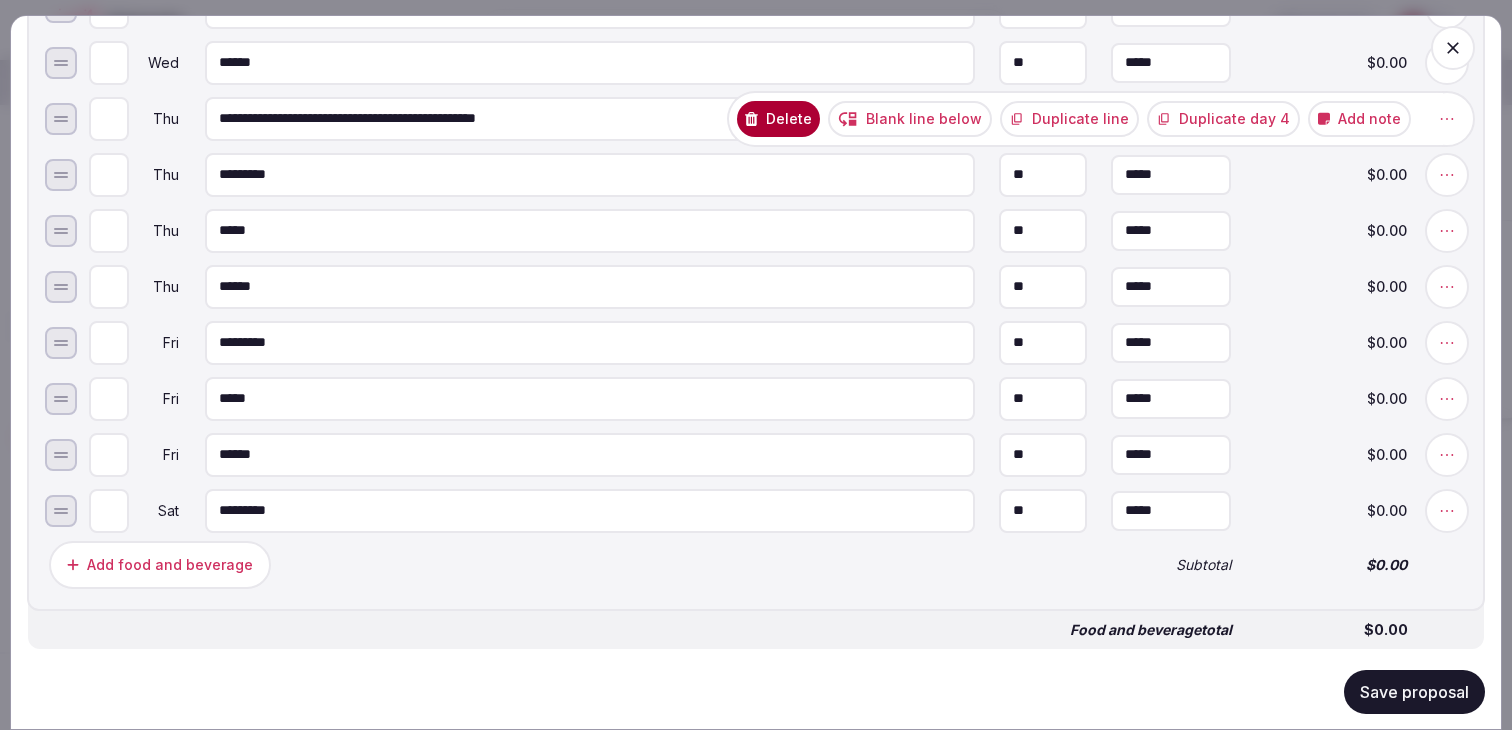 click on "Duplicate day 4" at bounding box center [1223, 118] 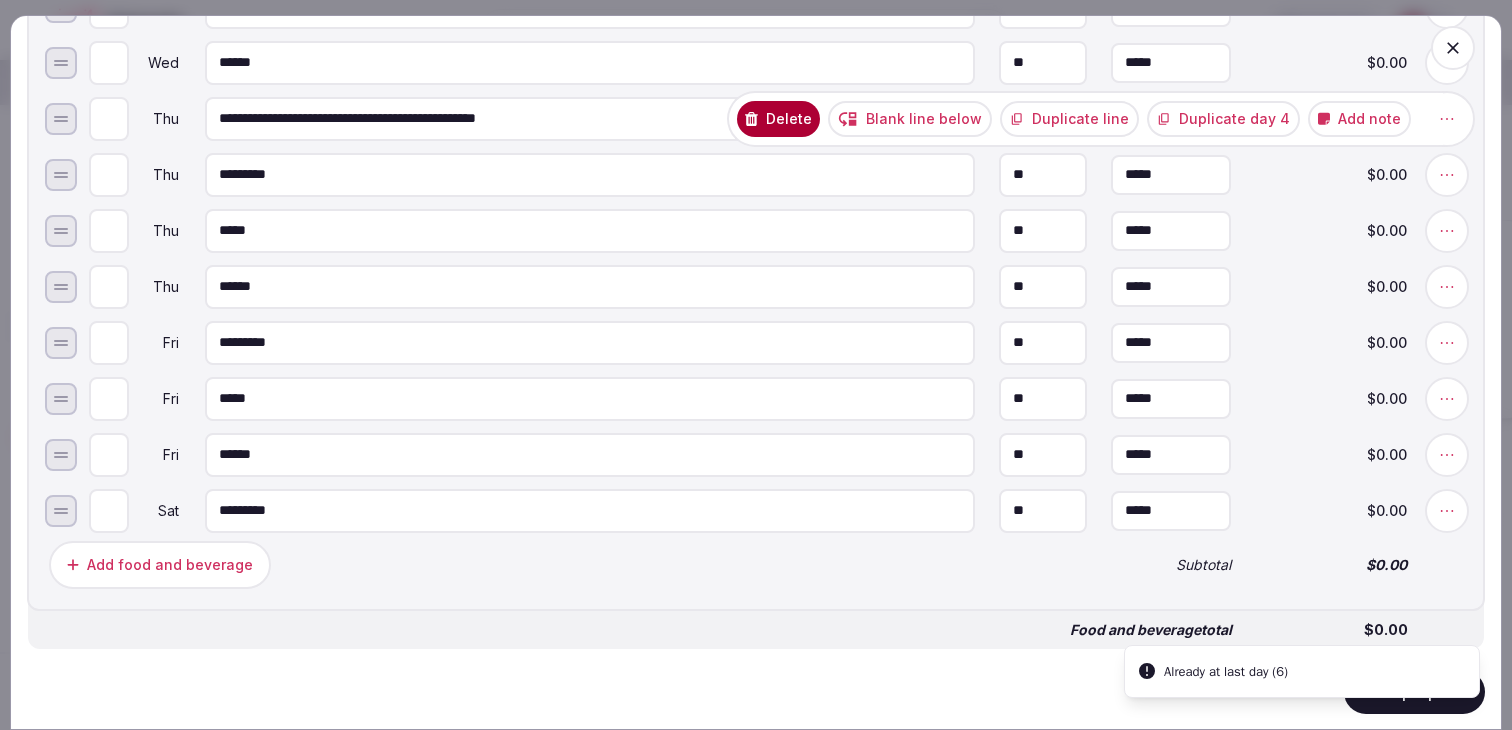 click on "Duplicate day 4" at bounding box center (1223, 118) 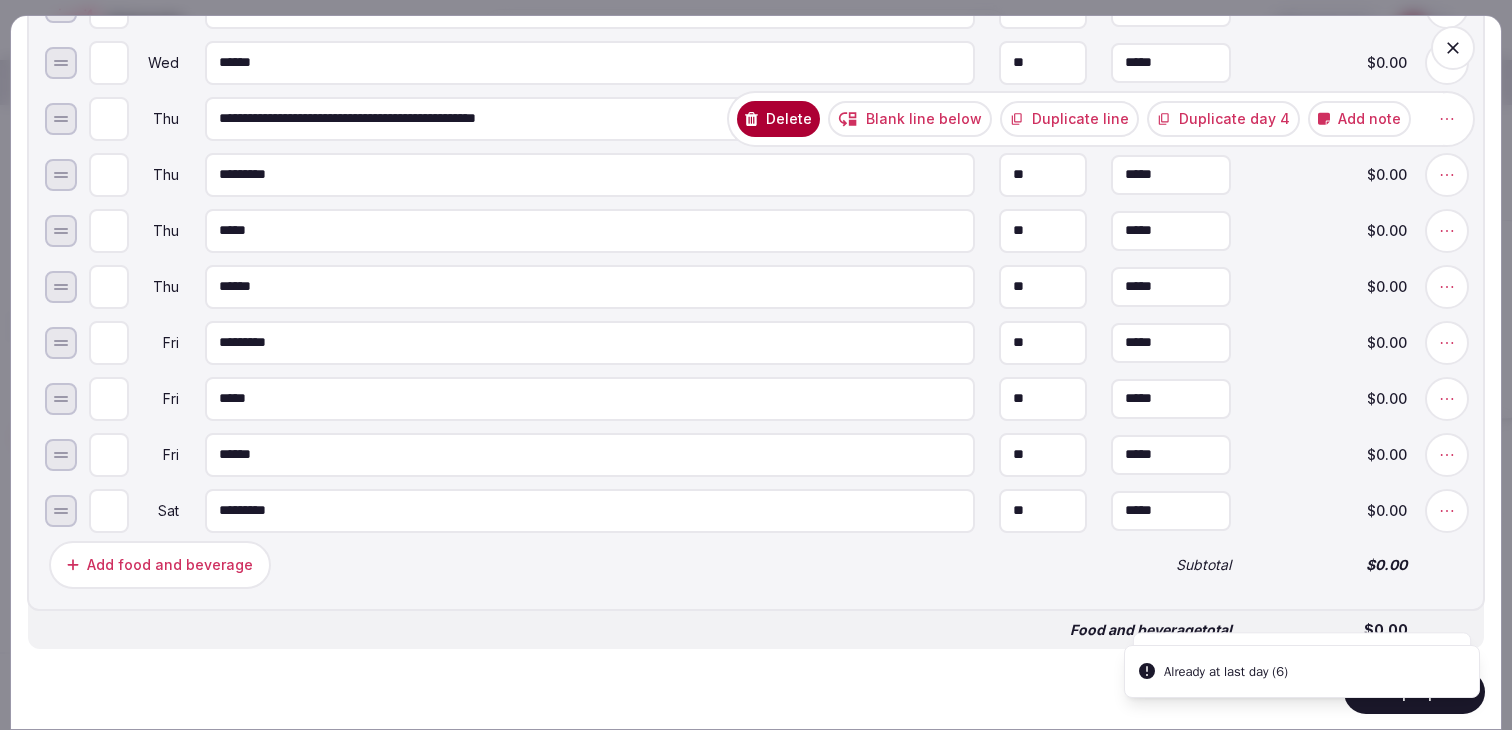 click on "Duplicate line" at bounding box center (1069, 118) 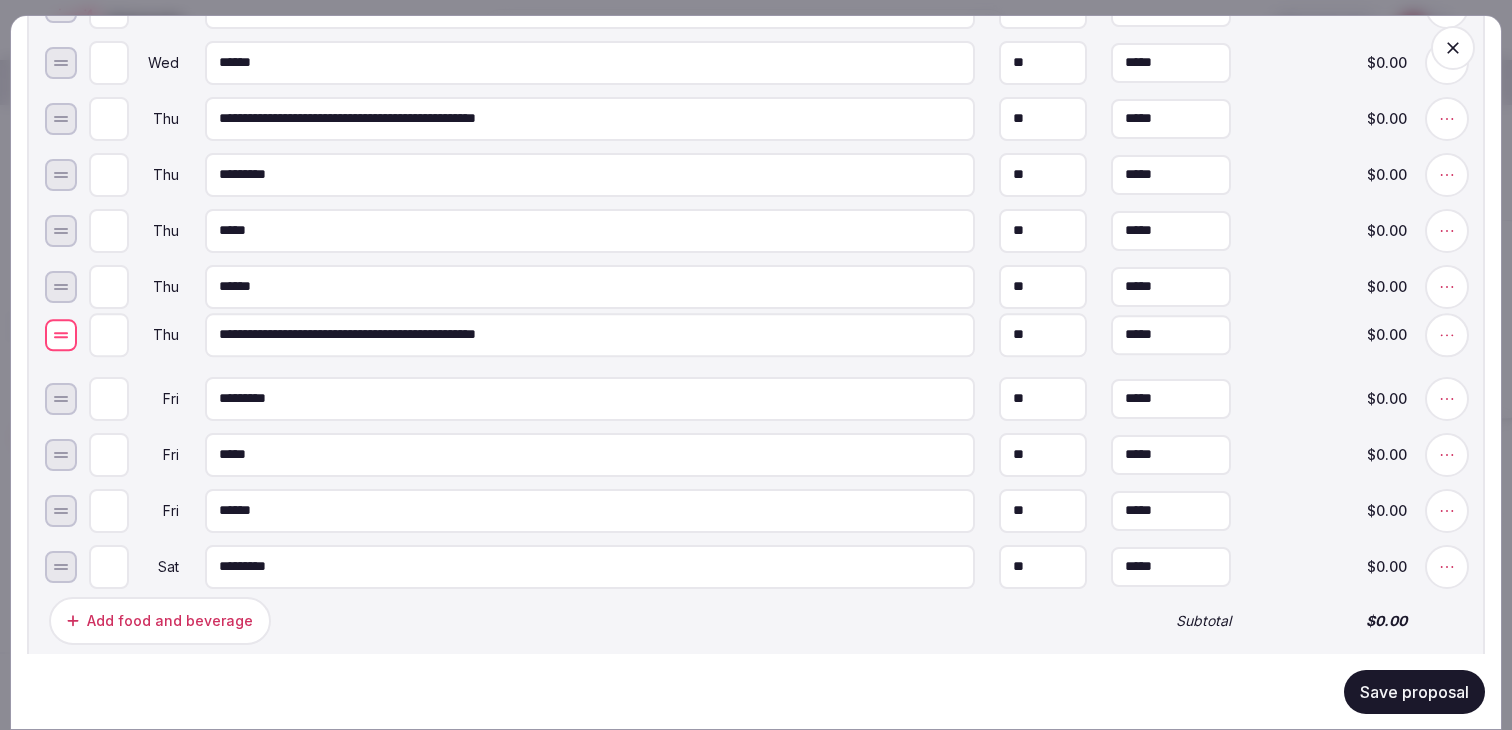 drag, startPoint x: 64, startPoint y: 185, endPoint x: 60, endPoint y: 345, distance: 160.04999 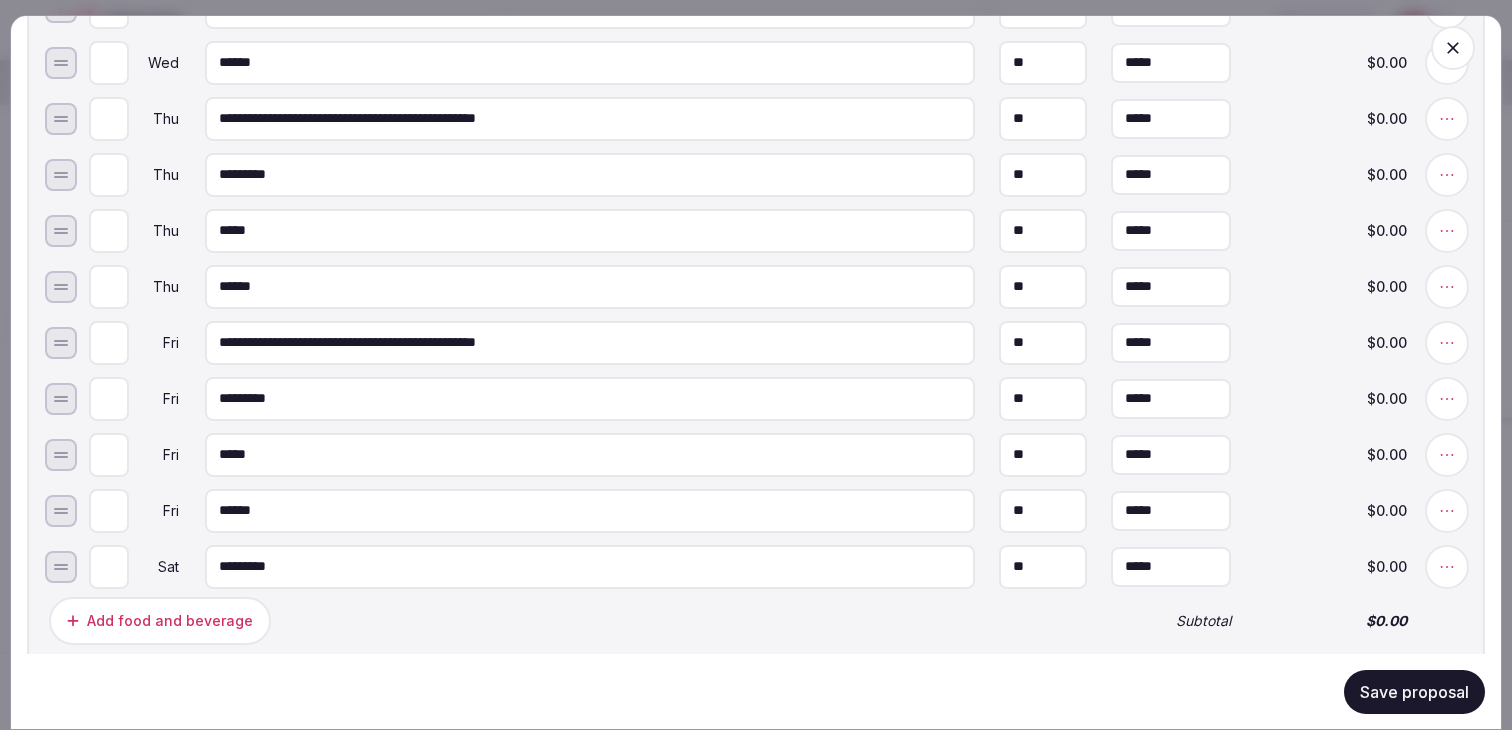 type on "*" 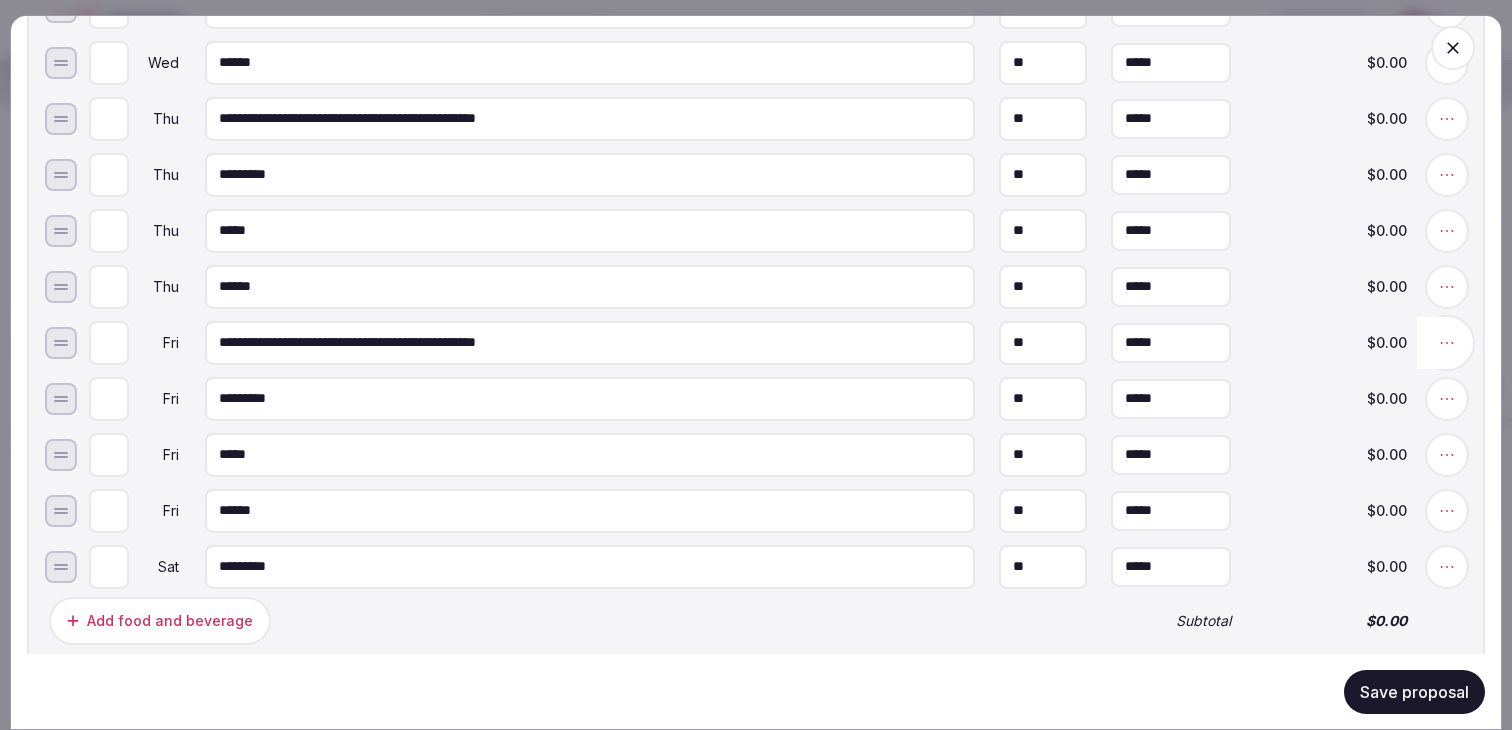 click 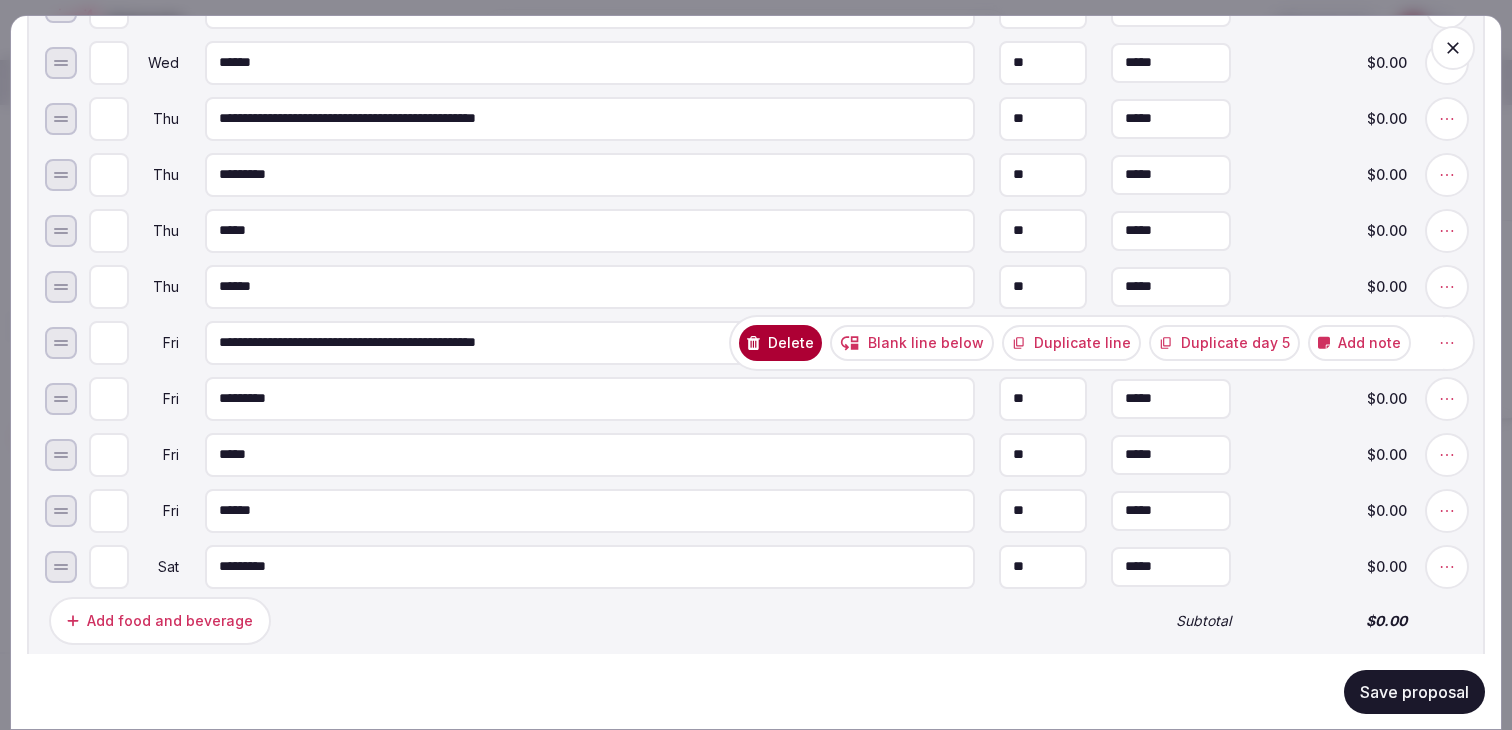 click on "Duplicate line" at bounding box center [1071, 342] 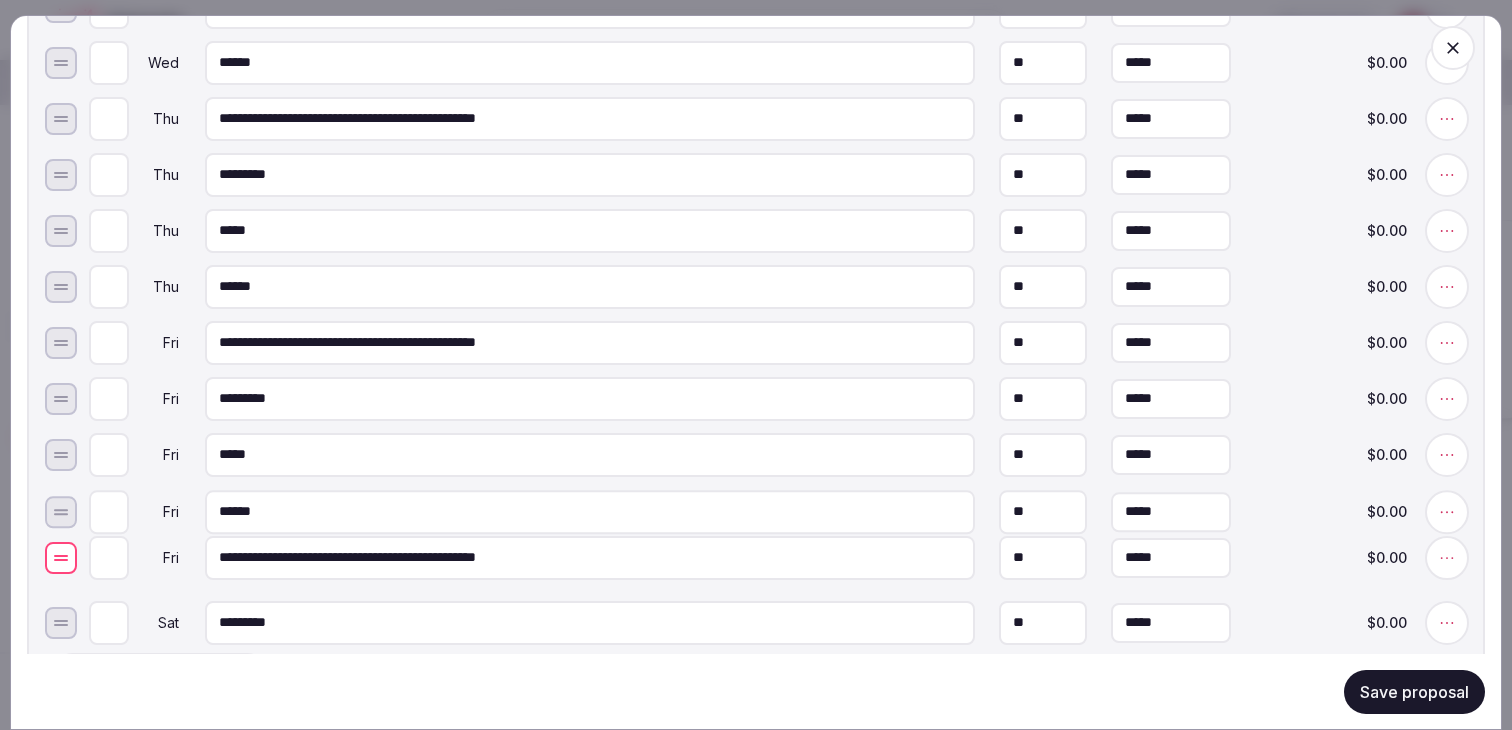 drag, startPoint x: 53, startPoint y: 416, endPoint x: 67, endPoint y: 574, distance: 158.61903 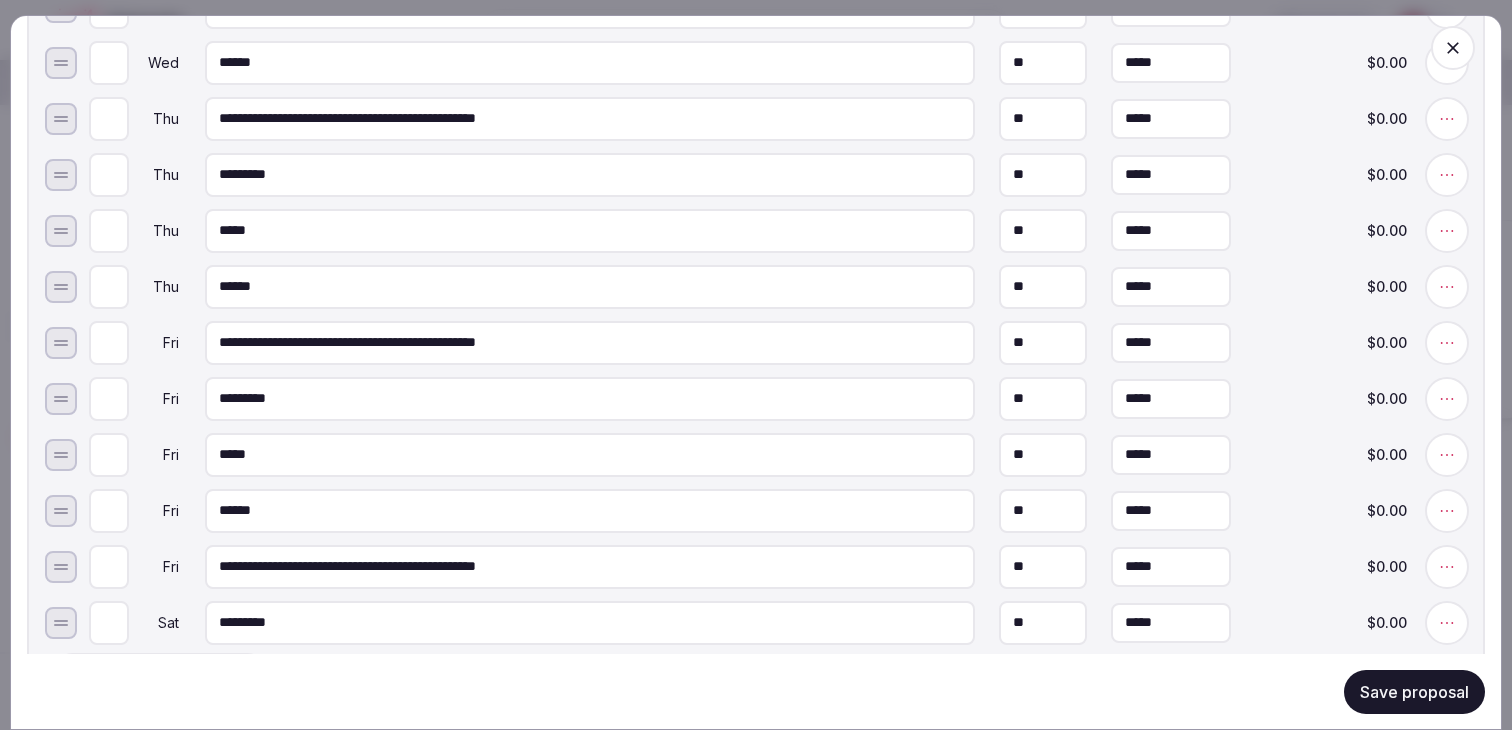 type on "*" 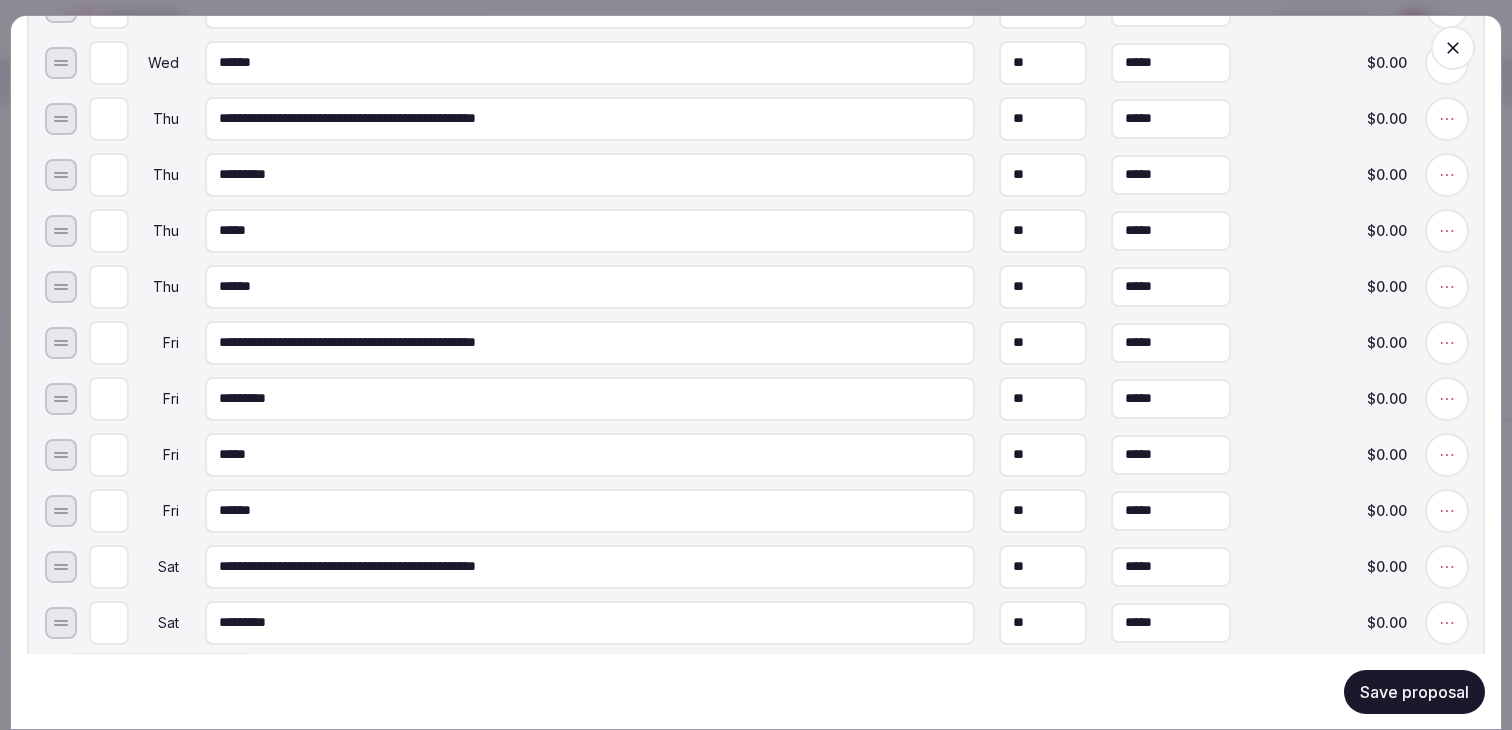 click on "Save proposal" at bounding box center [1414, 691] 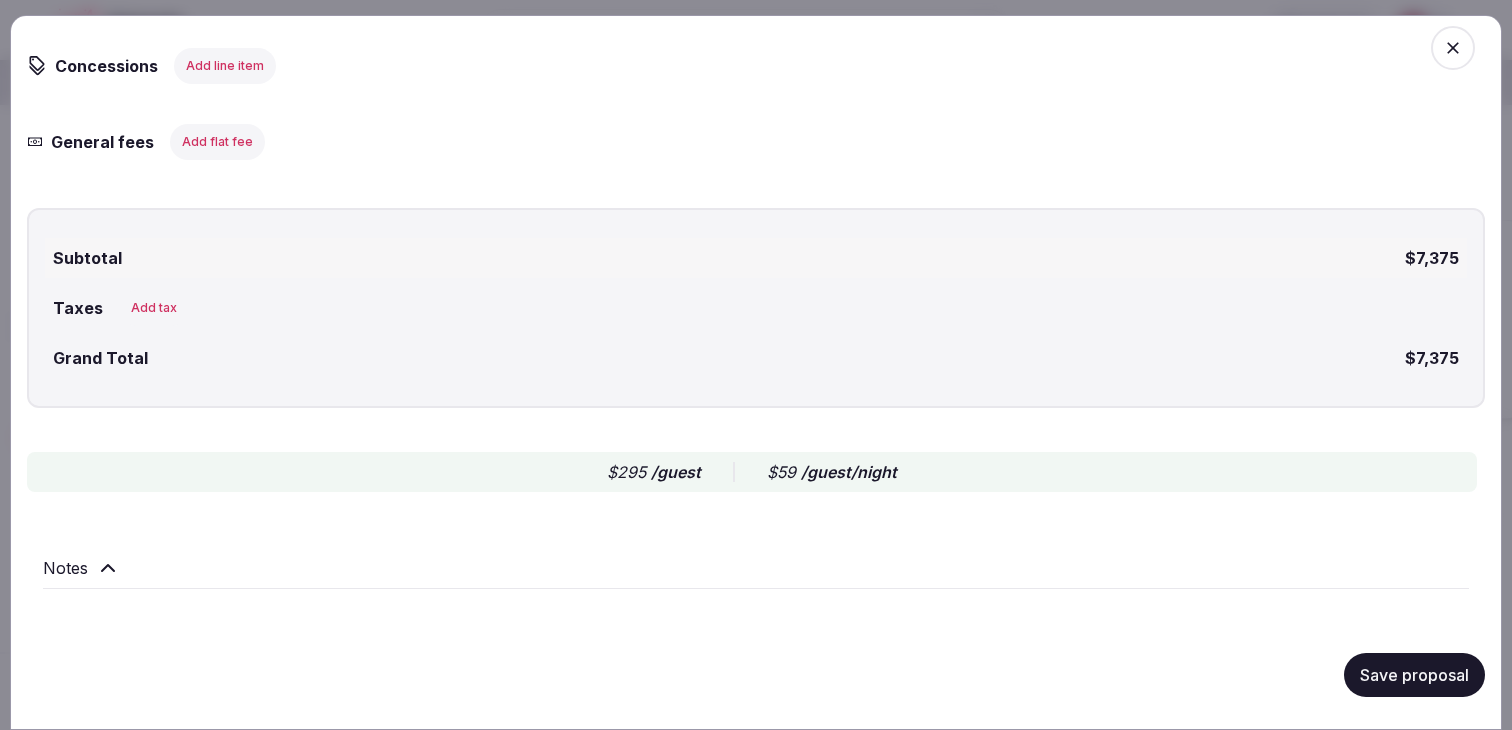 scroll, scrollTop: 3289, scrollLeft: 0, axis: vertical 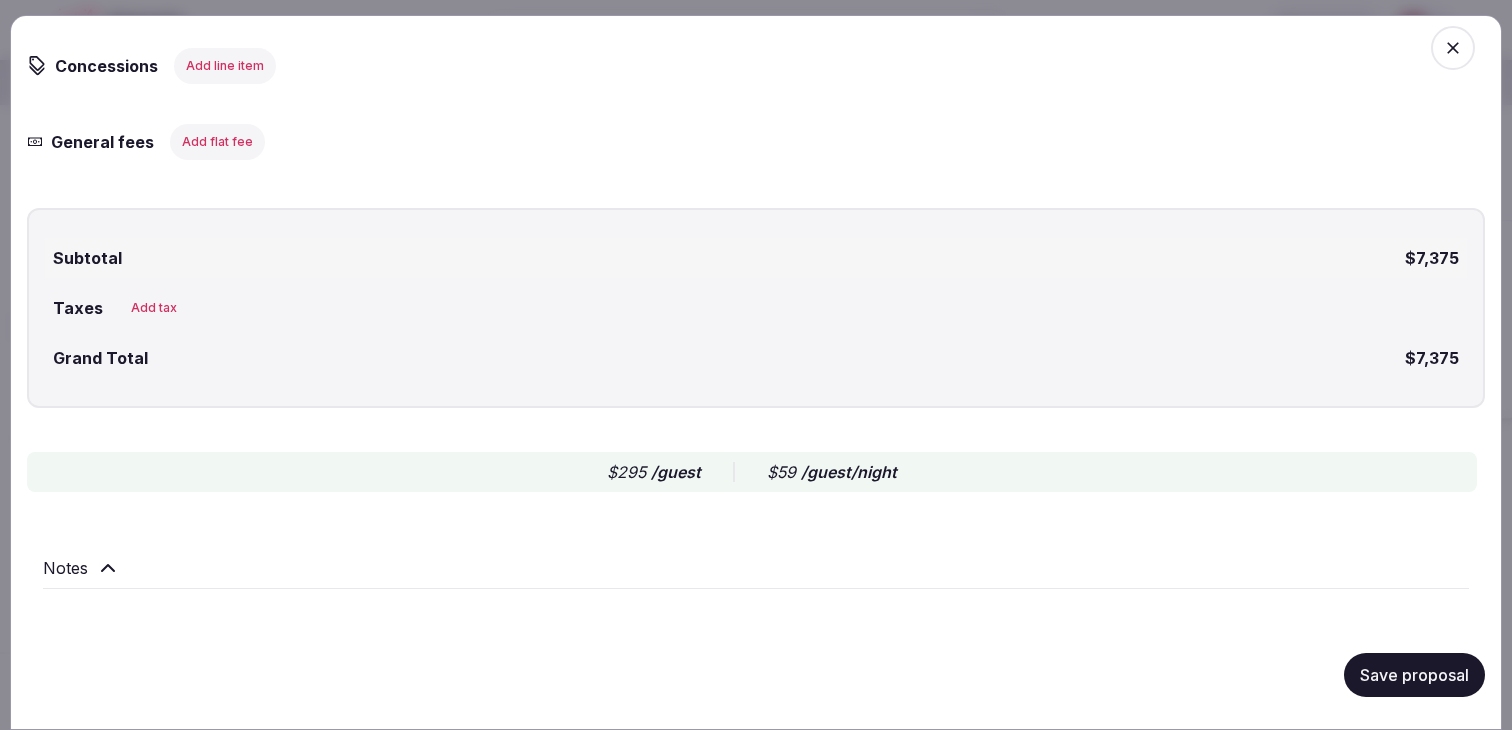 click on "Save proposal" at bounding box center [1414, 674] 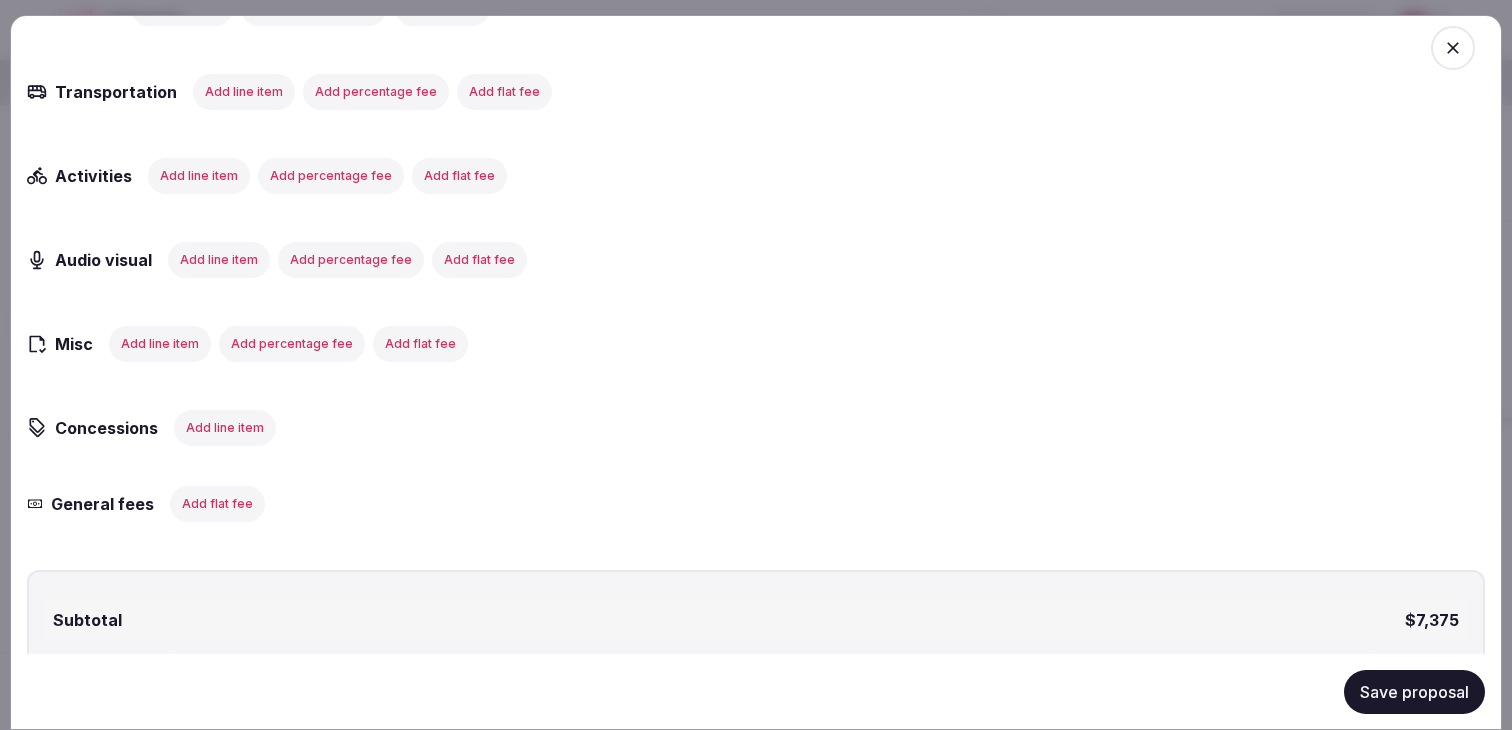 scroll, scrollTop: 2914, scrollLeft: 0, axis: vertical 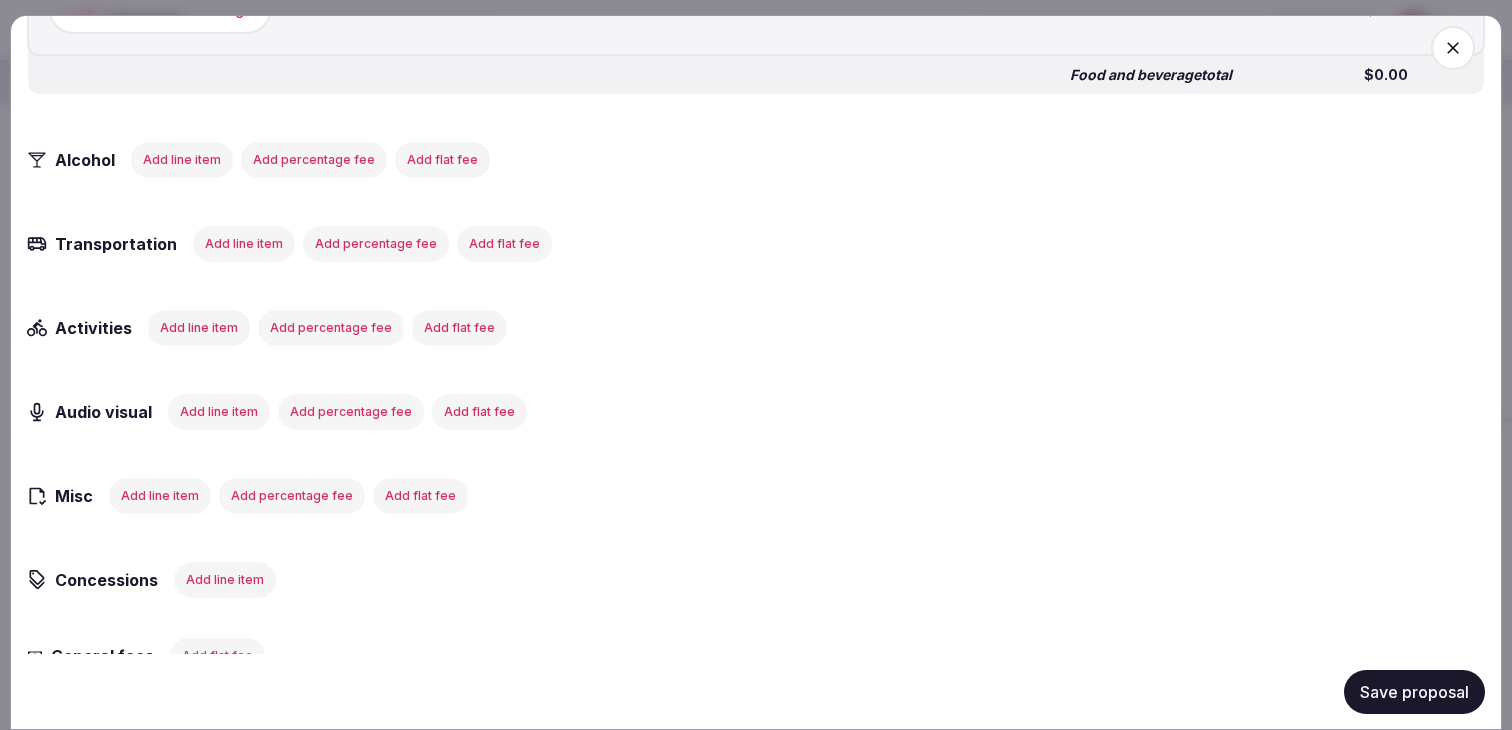 click on "Add line item" at bounding box center (199, 327) 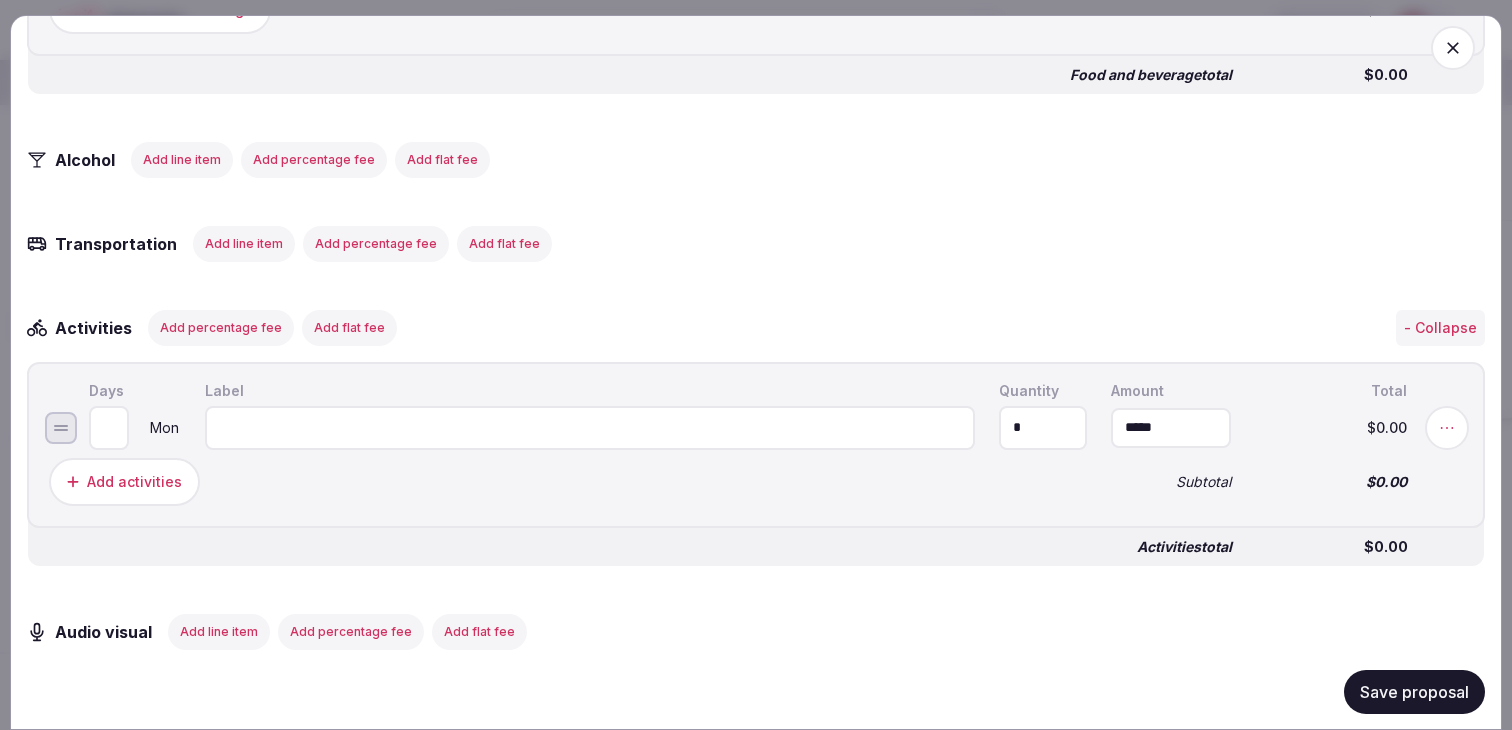 click at bounding box center (590, 427) 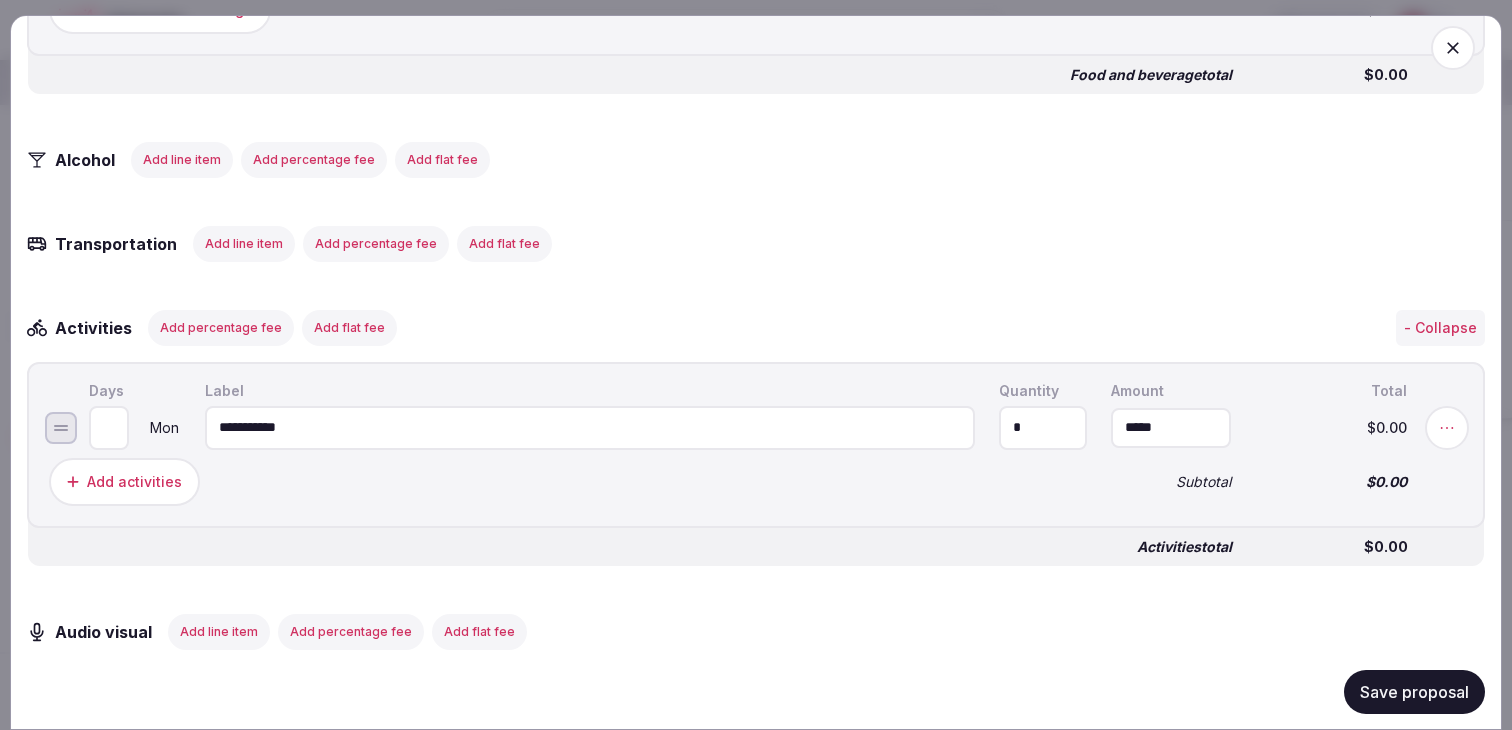 type on "**********" 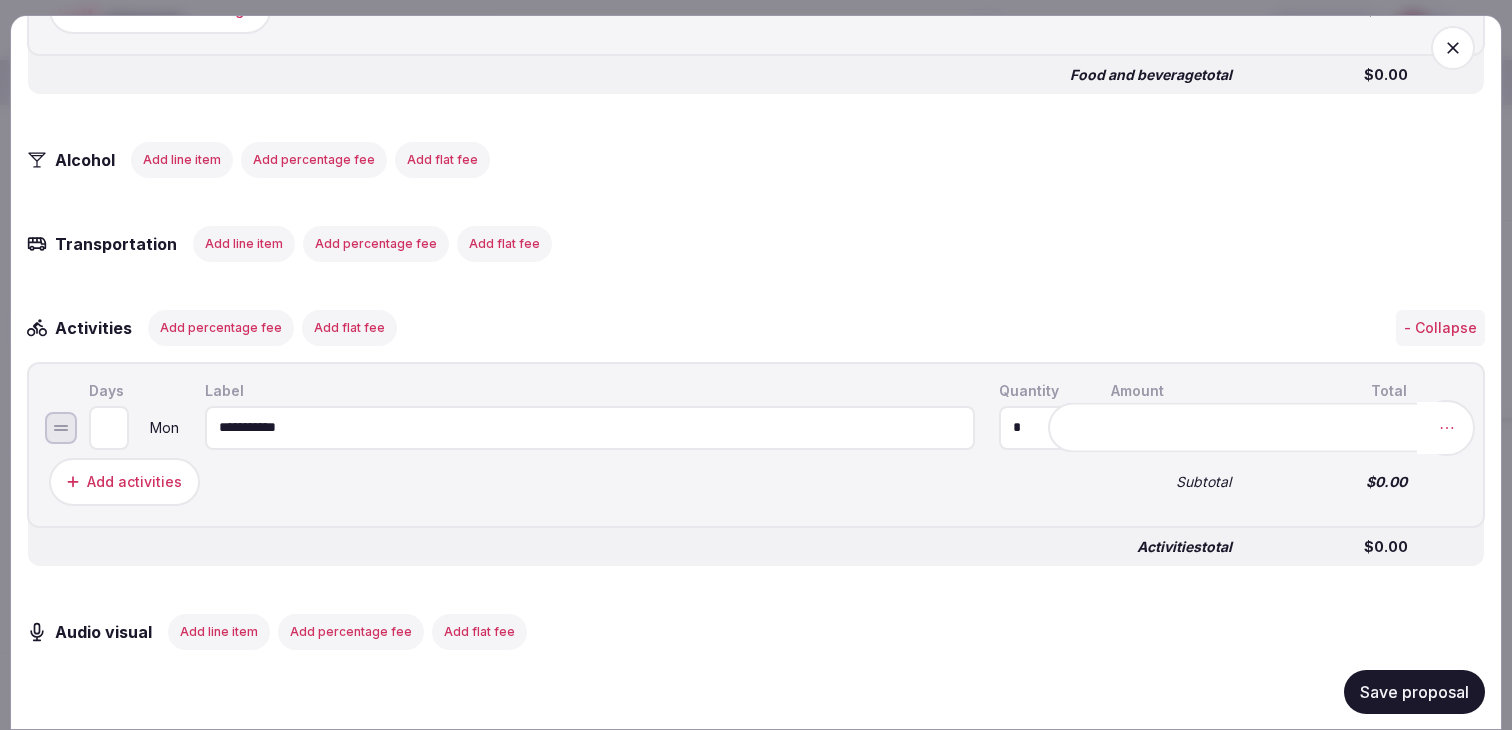 click 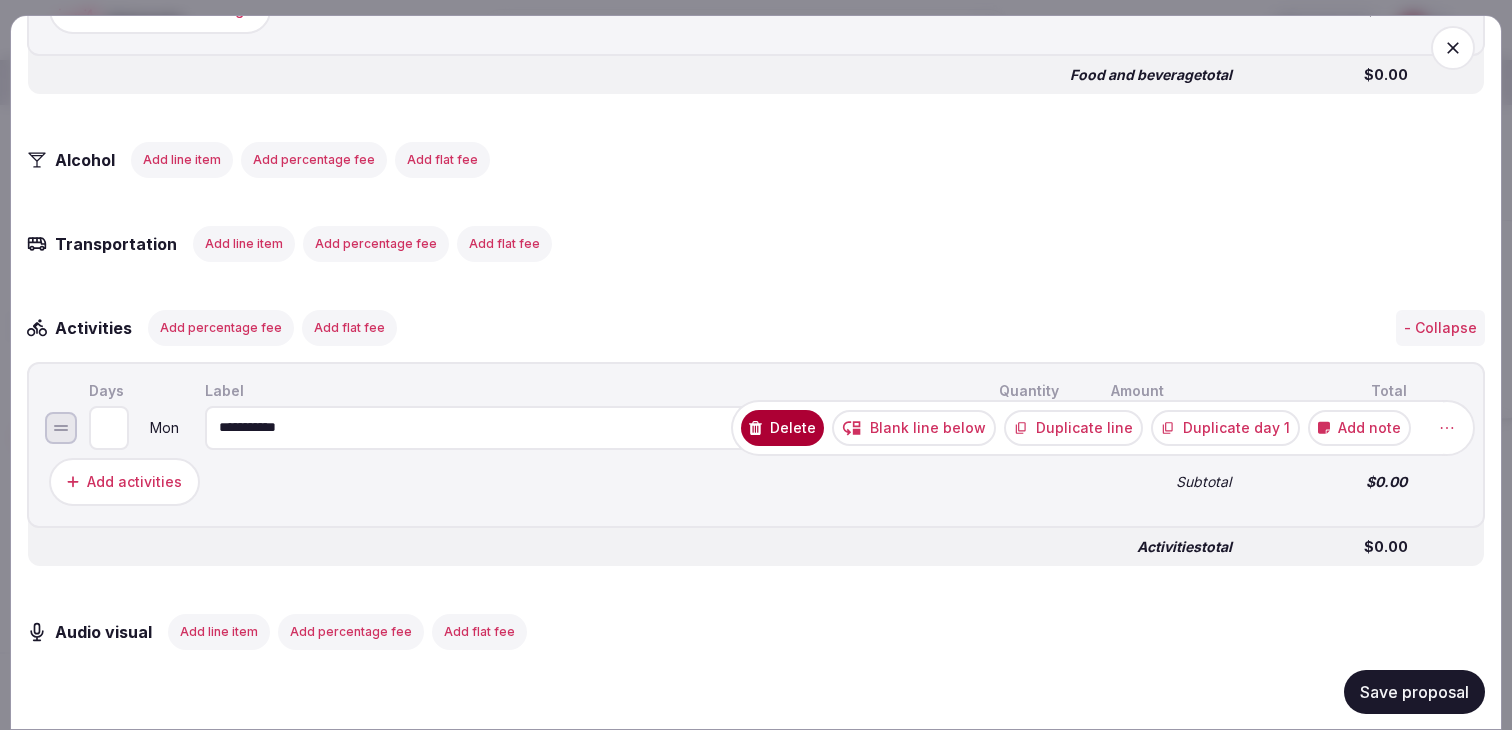 click on "Add note" at bounding box center [1359, 427] 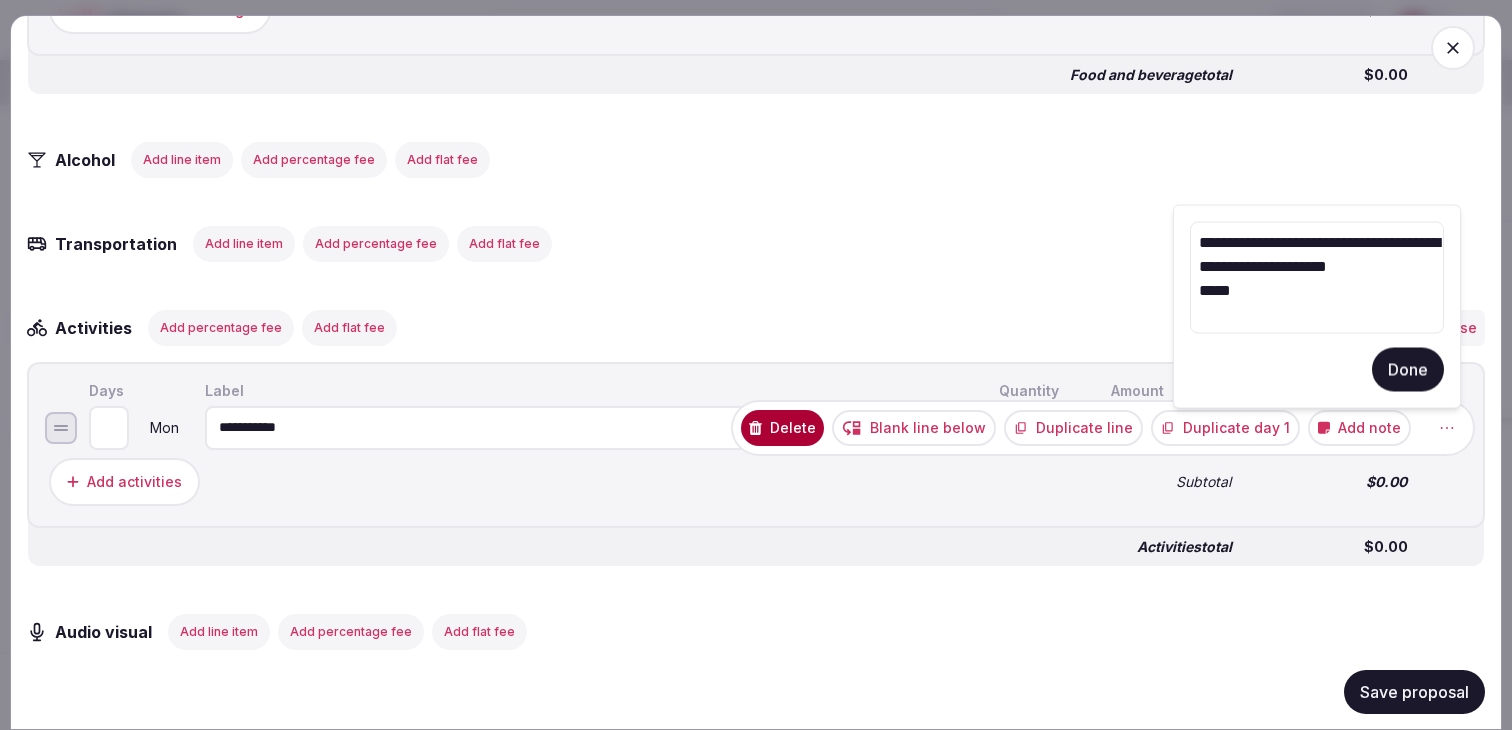 click on "**********" at bounding box center [1317, 278] 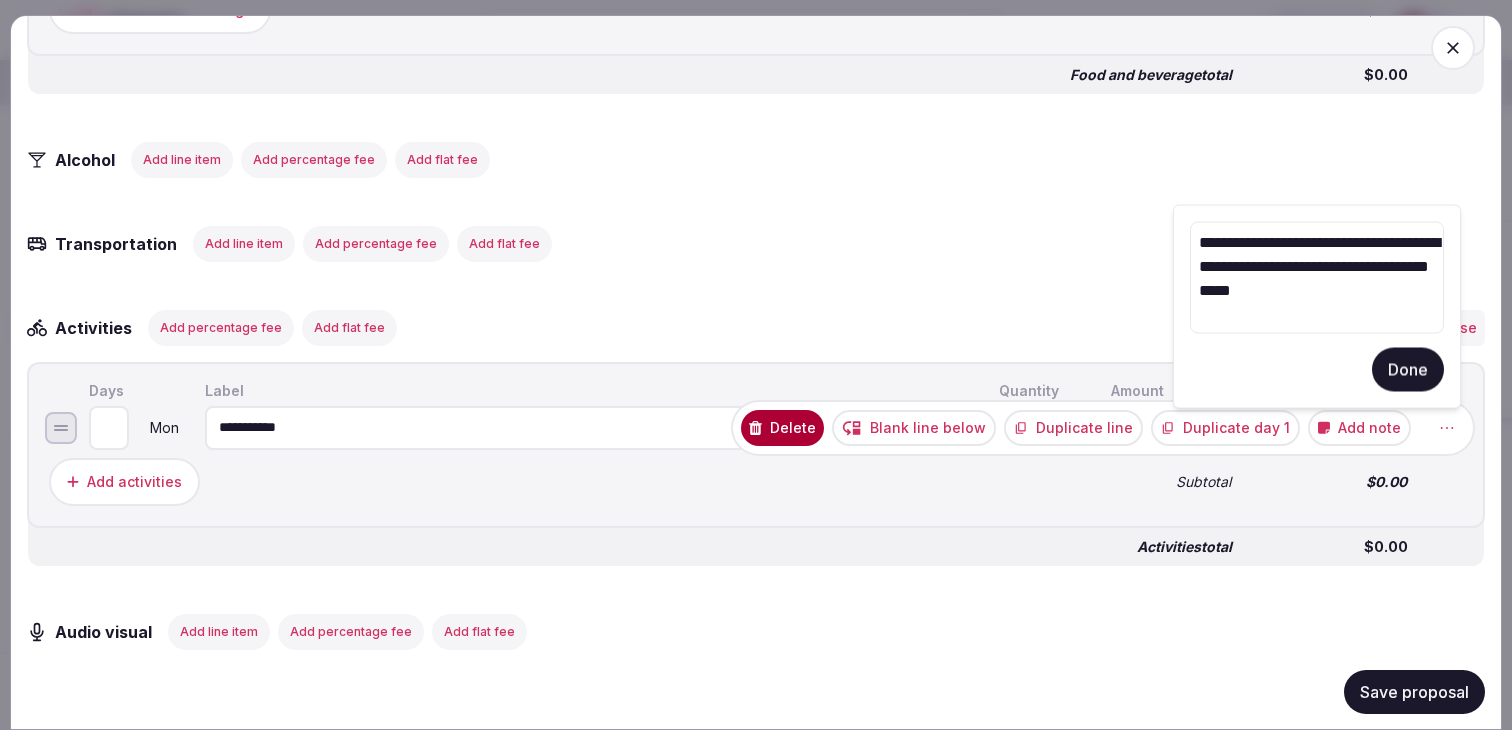 drag, startPoint x: 1295, startPoint y: 321, endPoint x: 1409, endPoint y: 236, distance: 142.20056 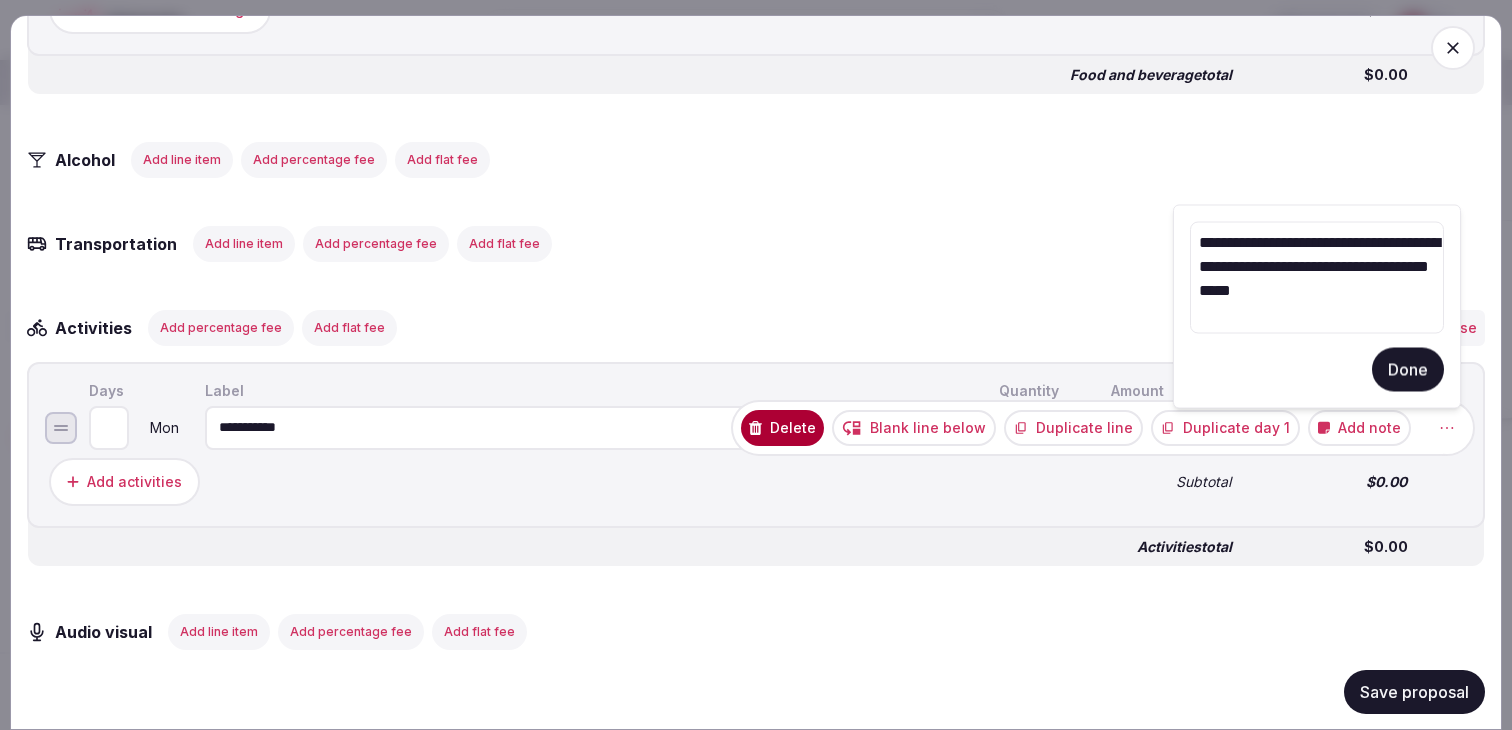 click on "**********" at bounding box center (1317, 278) 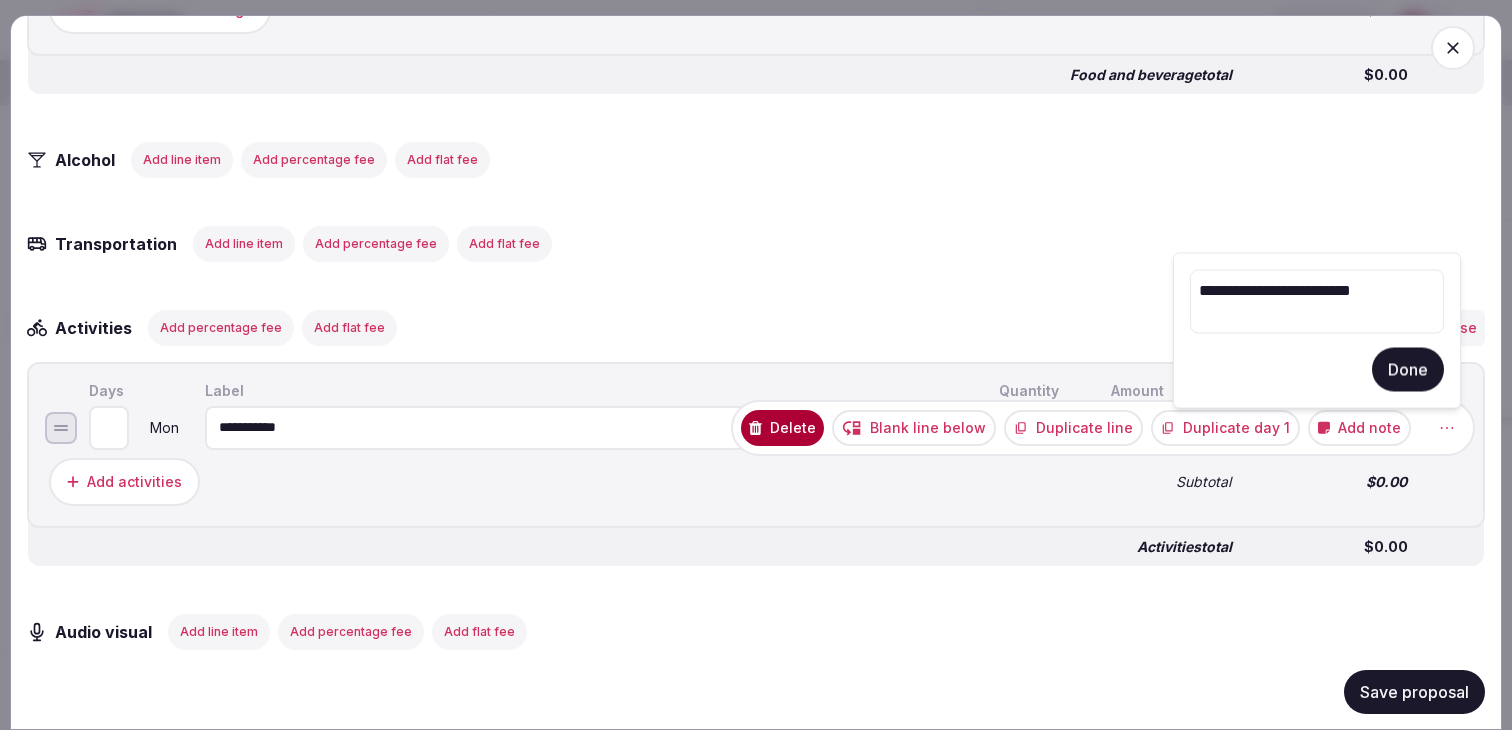 paste on "**********" 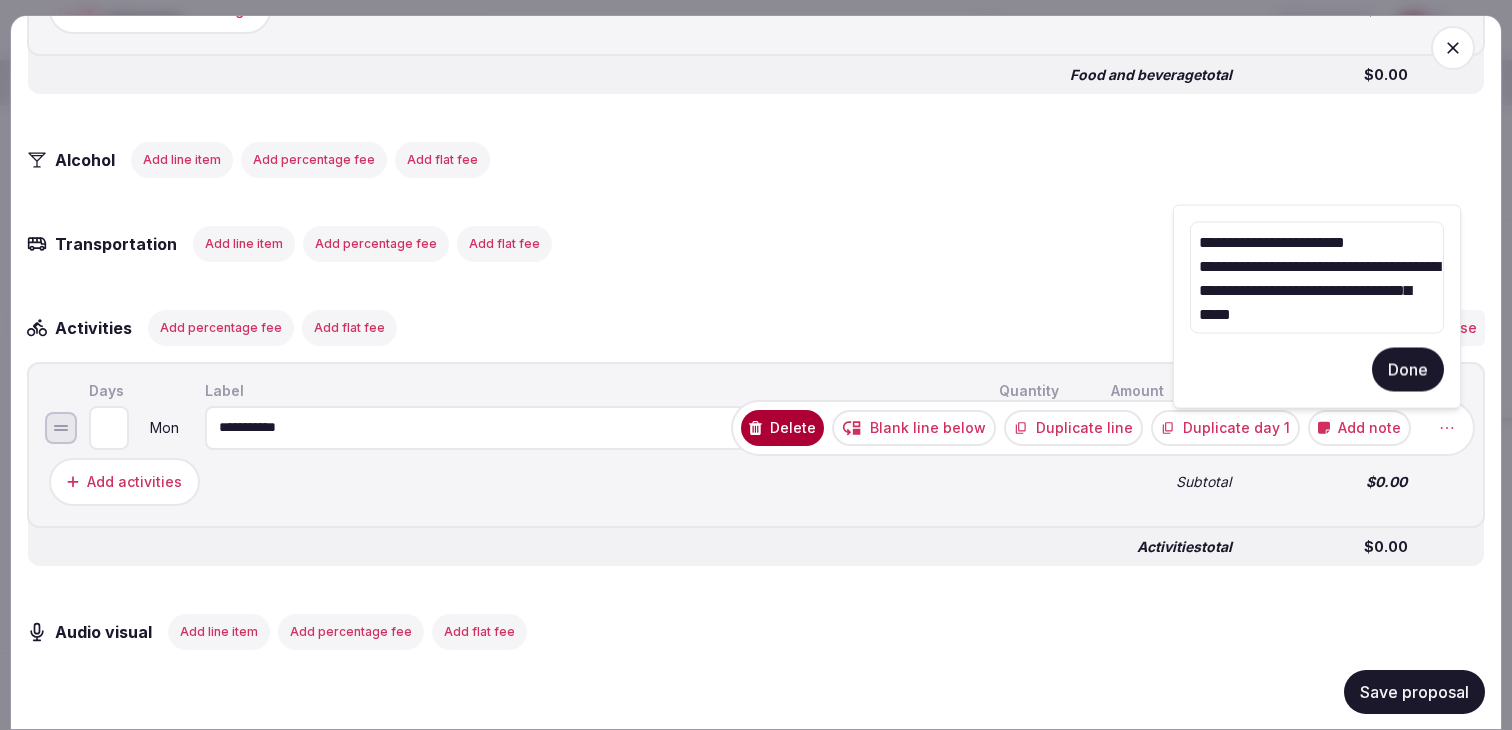 type on "**********" 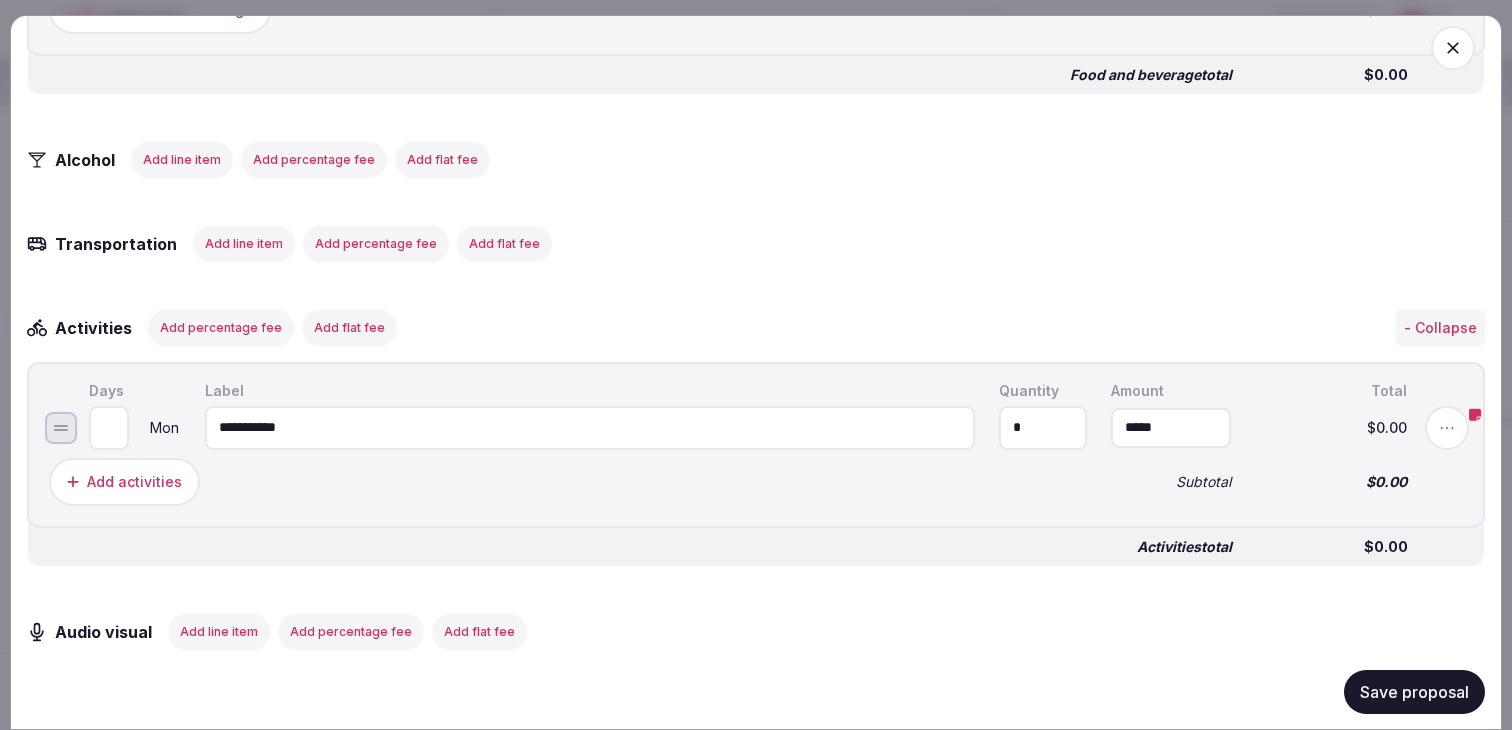 click on "Save proposal" at bounding box center (1414, 691) 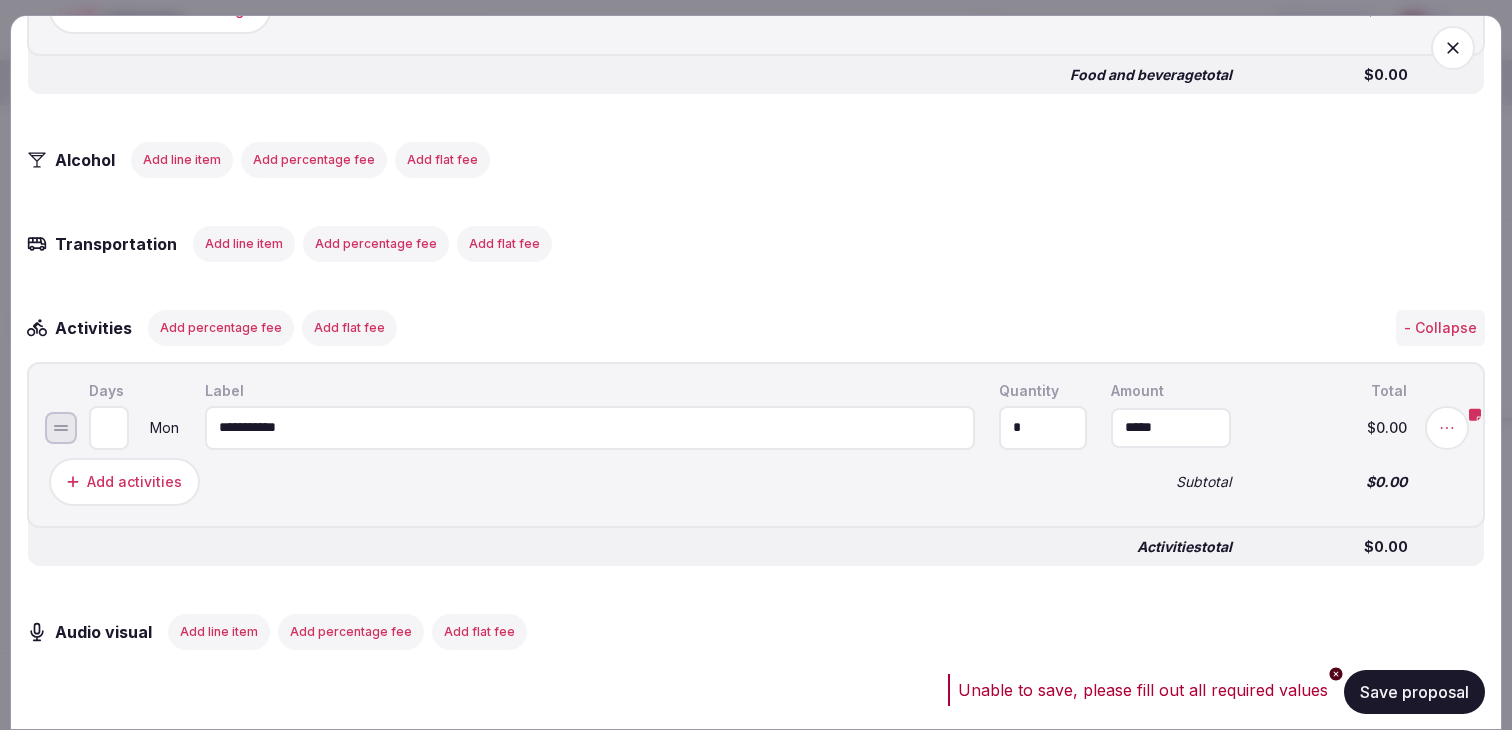 click on "*" at bounding box center [1043, 427] 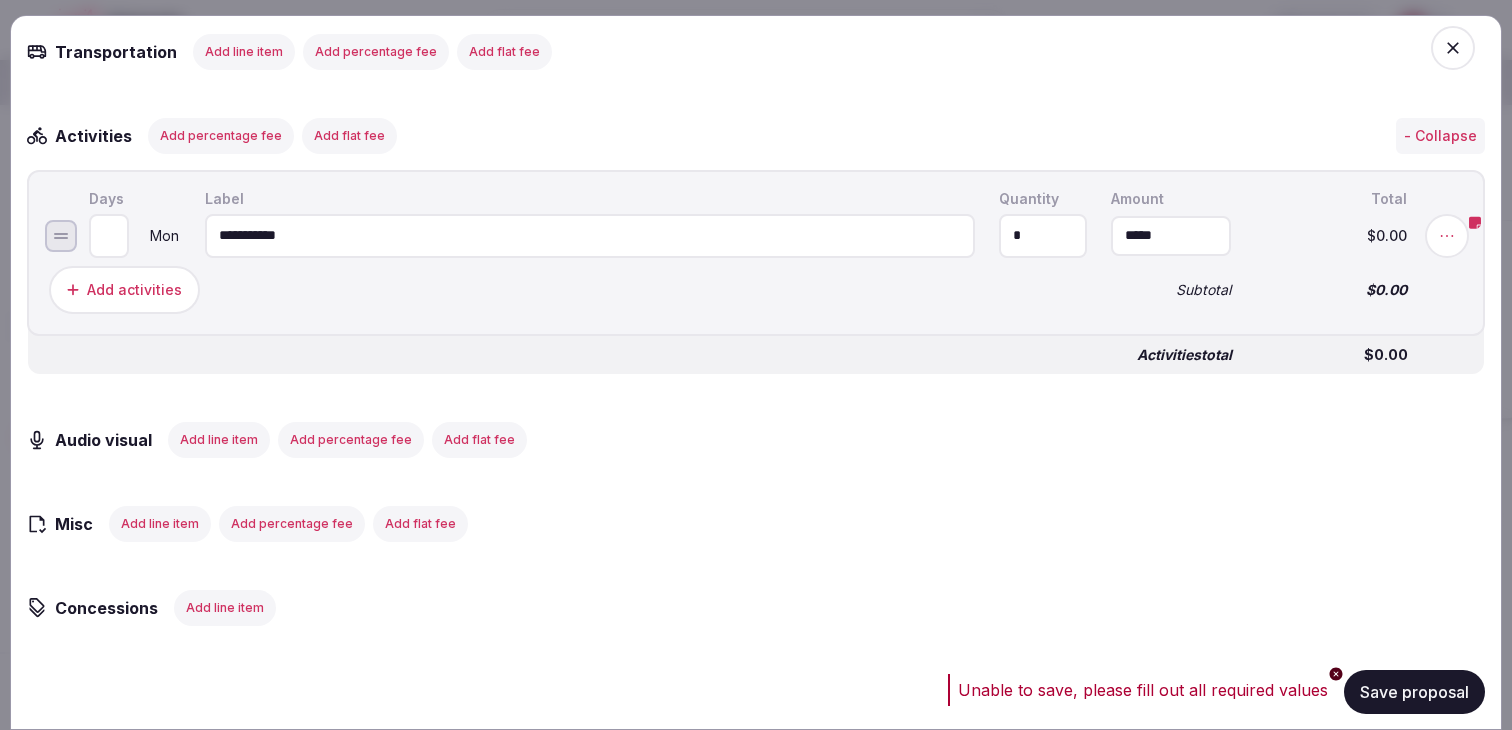 scroll, scrollTop: 2939, scrollLeft: 0, axis: vertical 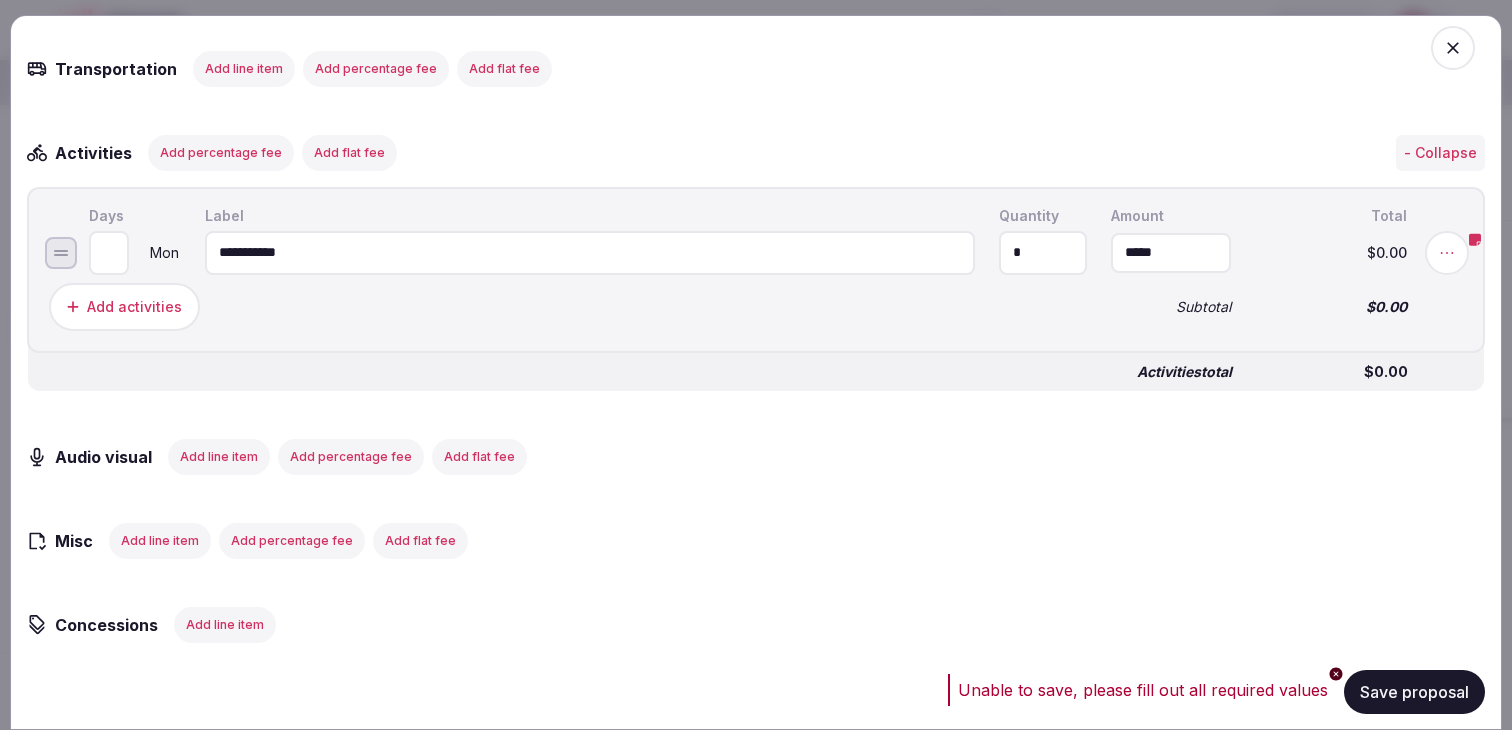 click on "Save proposal" at bounding box center [1414, 691] 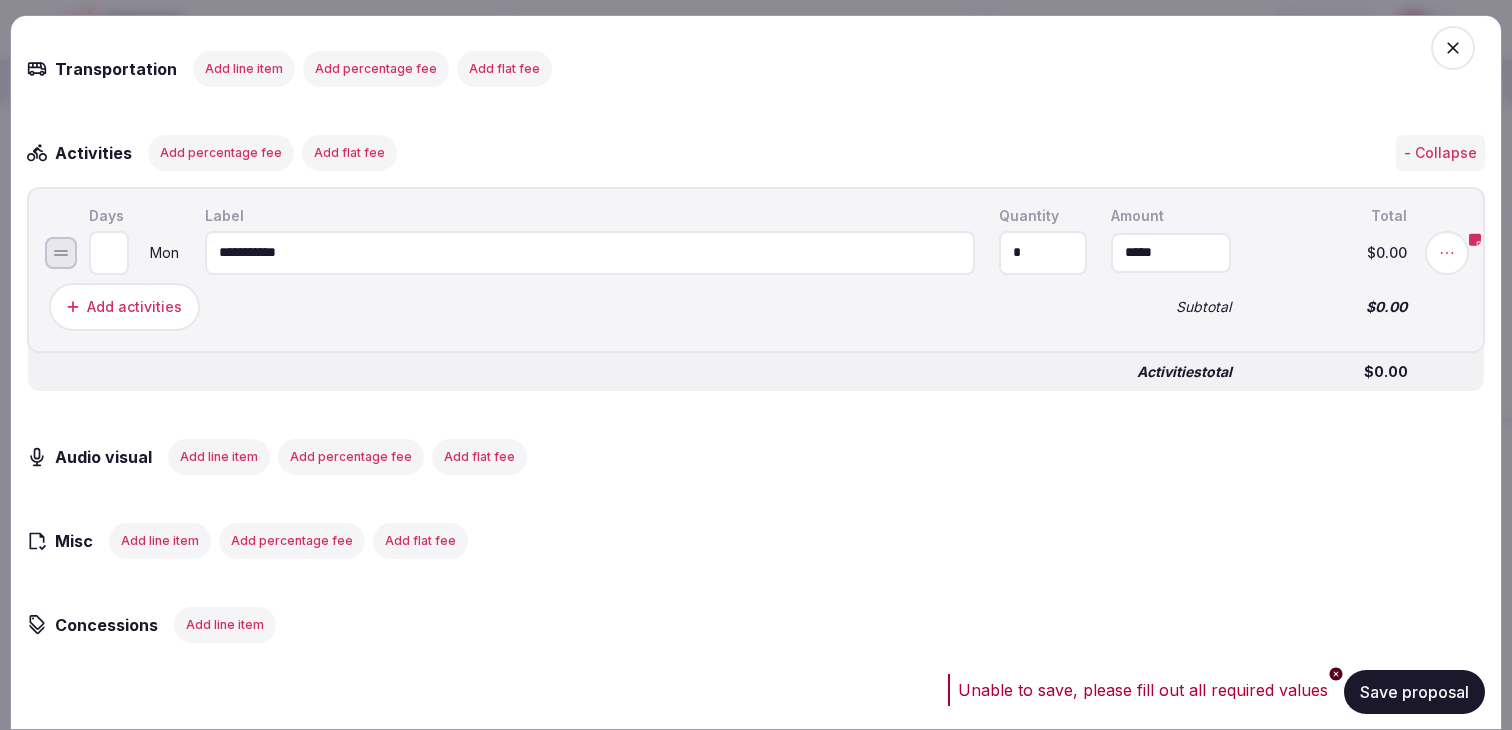 click on "Misc Add line item Add percentage fee Add flat fee" at bounding box center (756, 540) 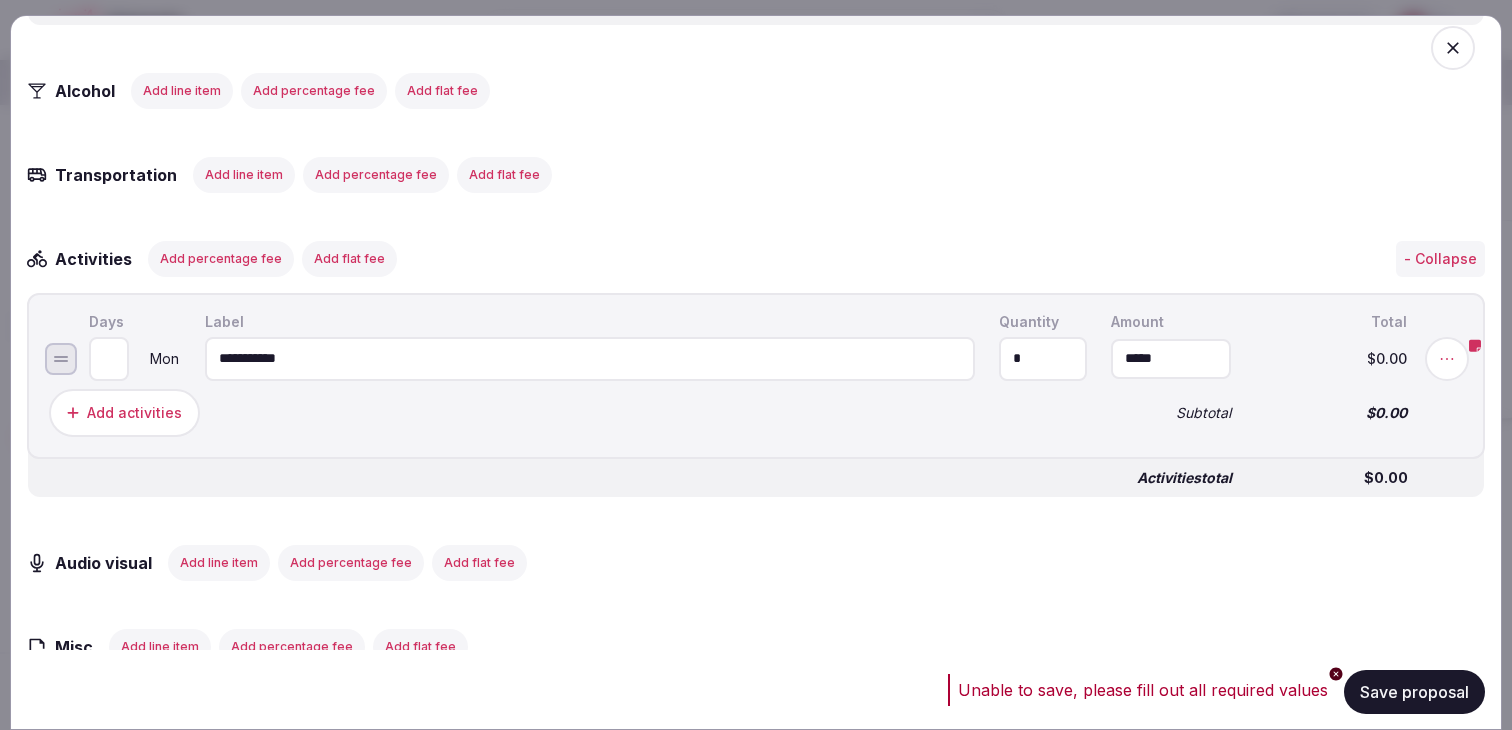 scroll, scrollTop: 2840, scrollLeft: 0, axis: vertical 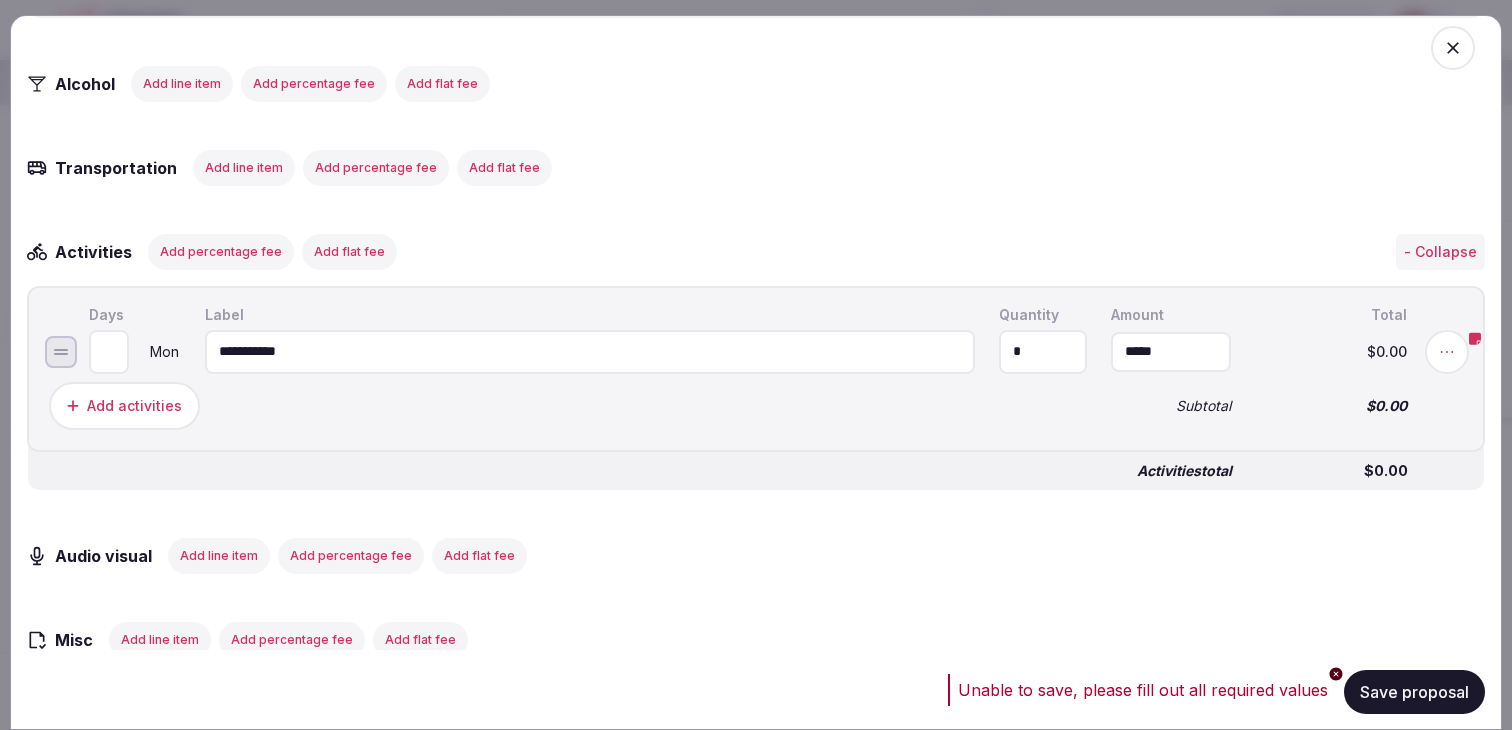 click on "Add activities" at bounding box center (568, 405) 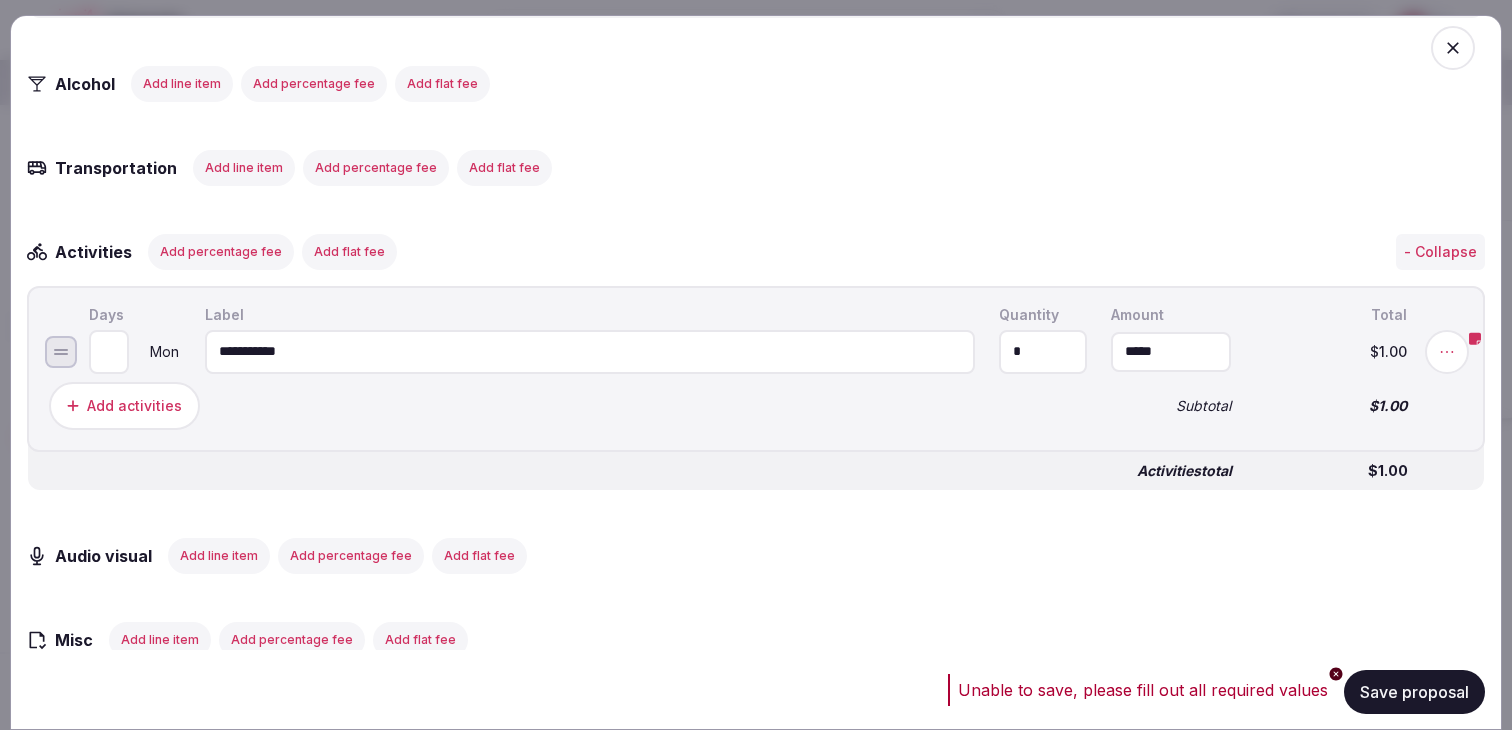 click on "Subtotal" at bounding box center [1171, 405] 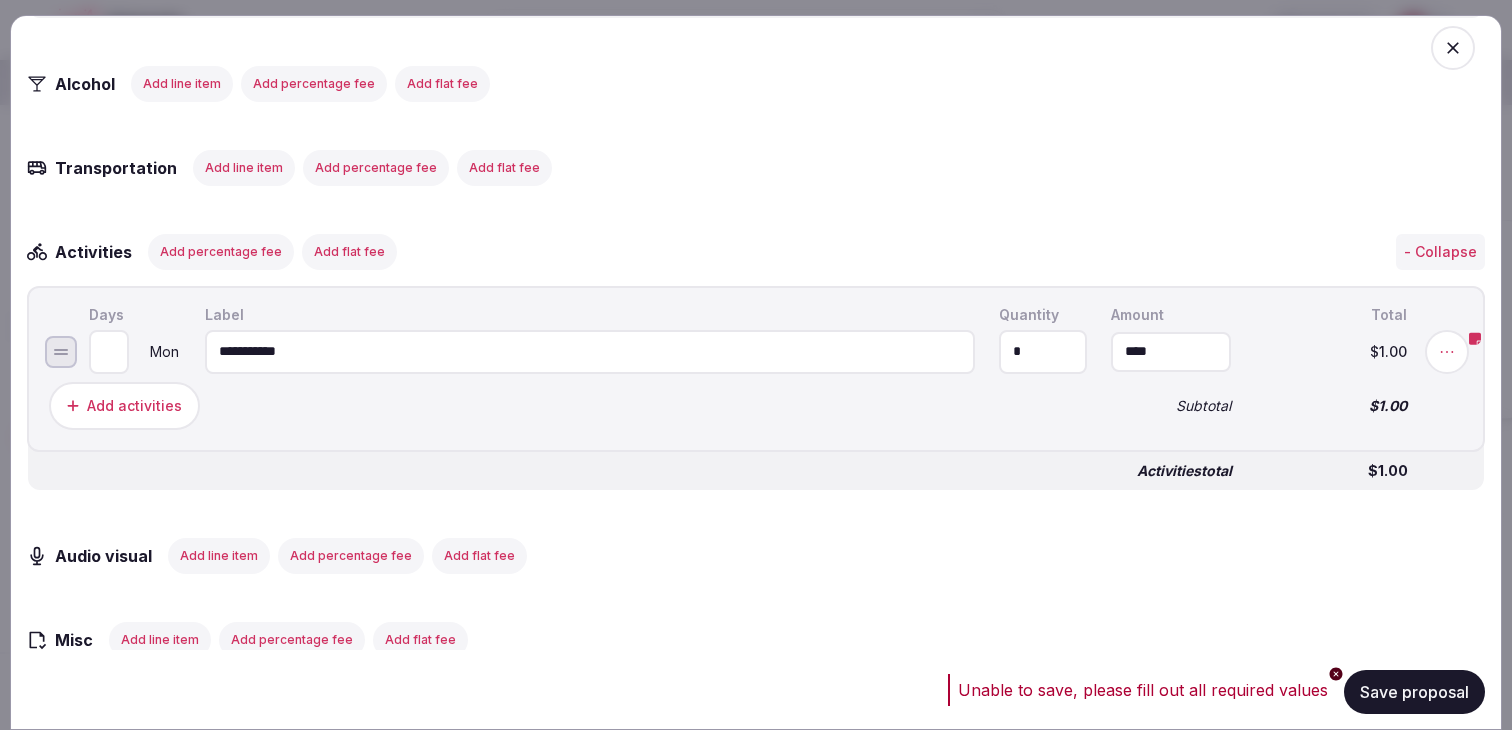click on "****" at bounding box center [1171, 351] 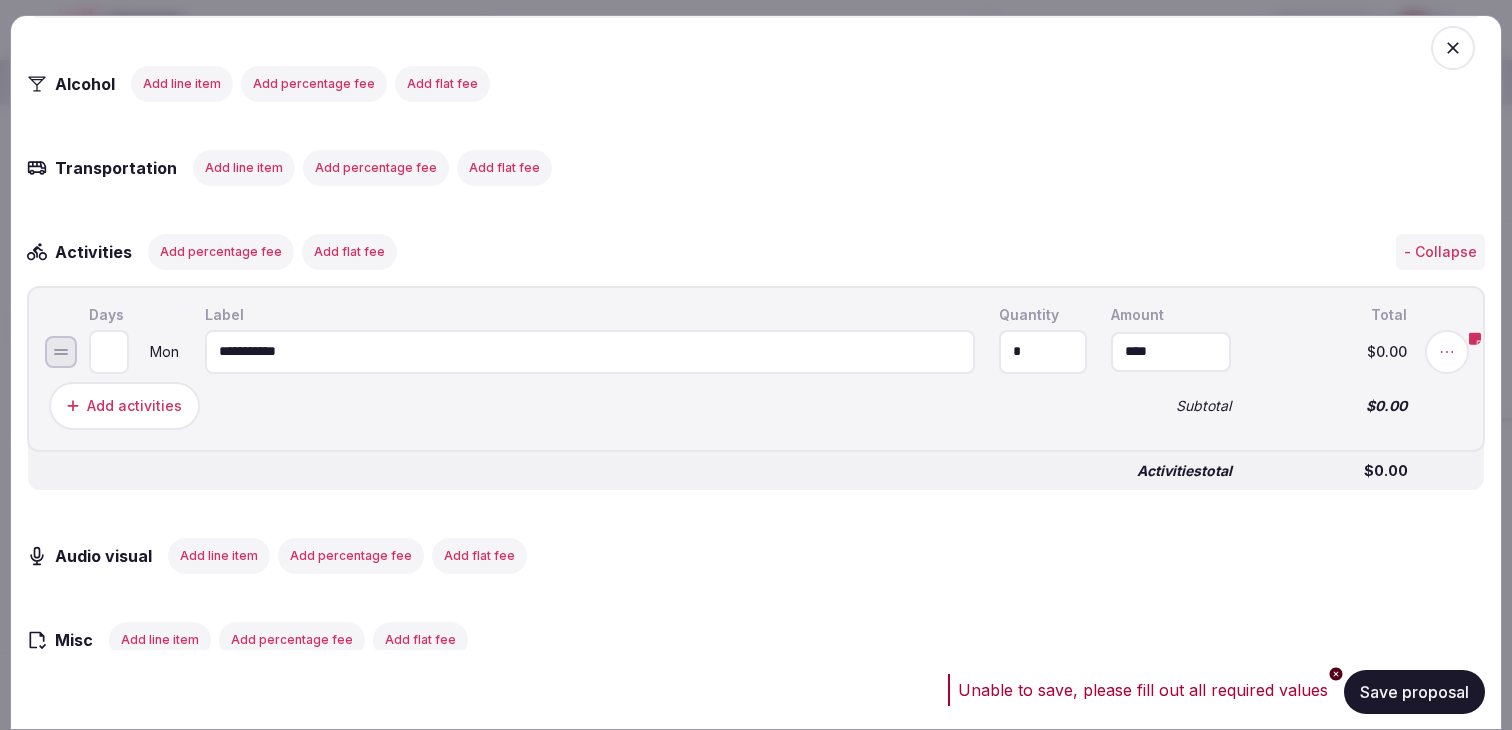 type on "*****" 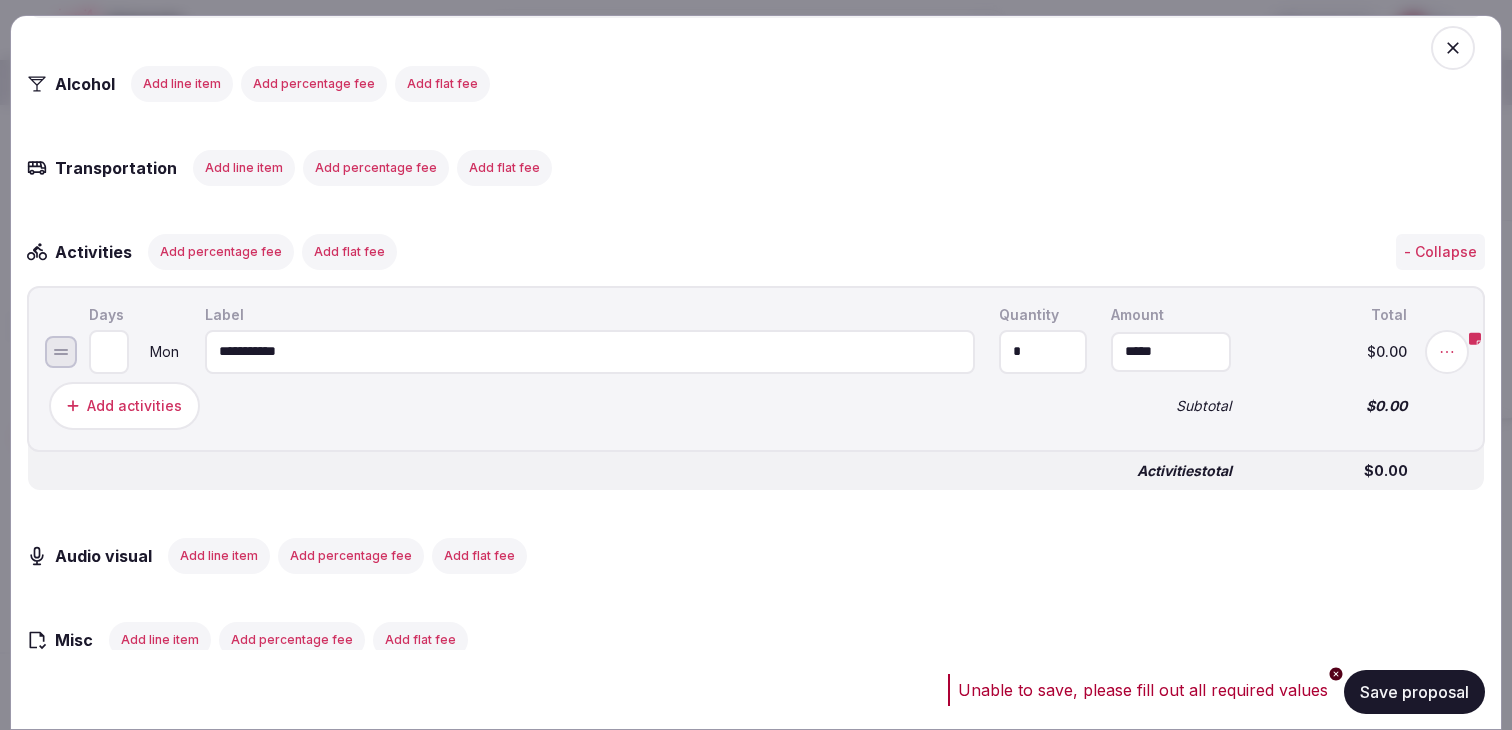 click on "Activities  total" at bounding box center (640, 470) 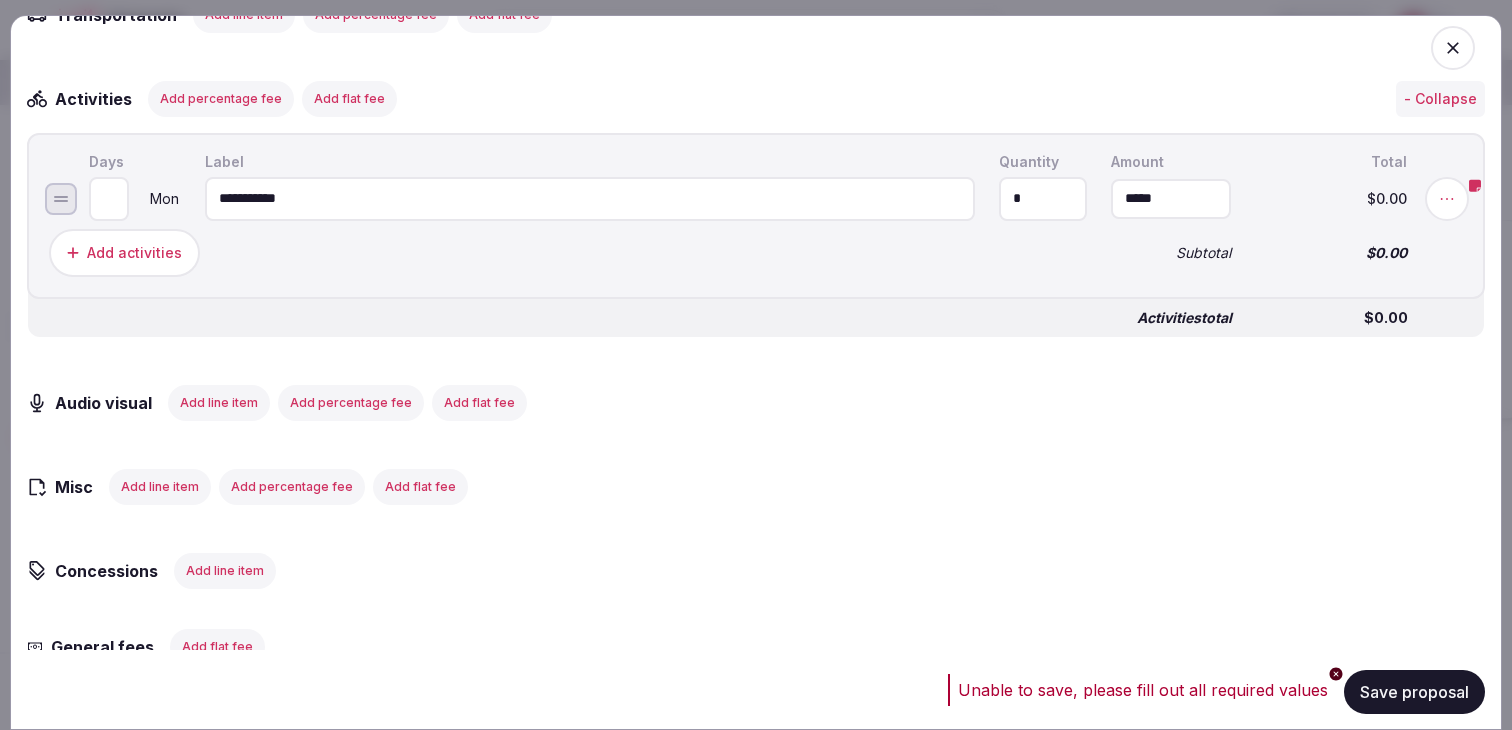 scroll, scrollTop: 2996, scrollLeft: 0, axis: vertical 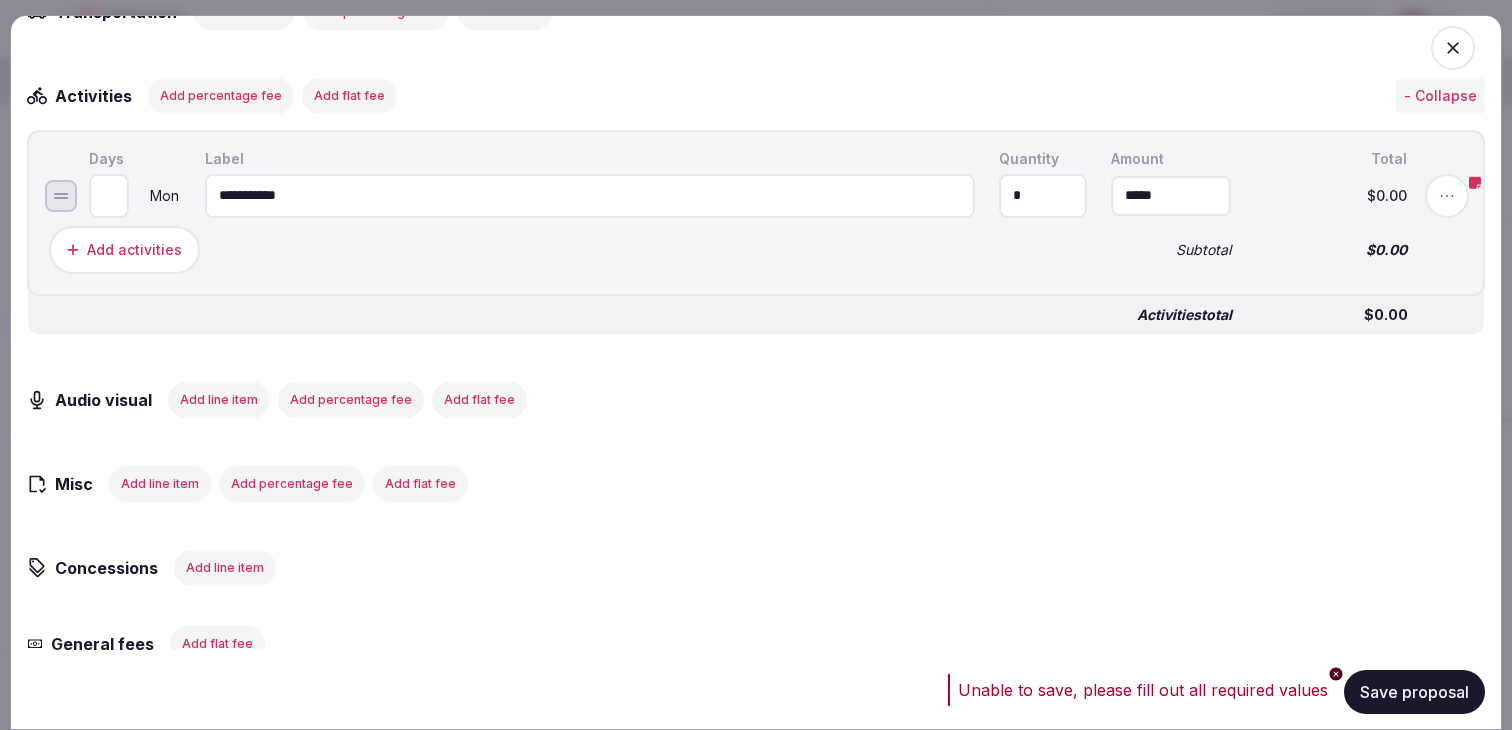 click at bounding box center [1447, 195] 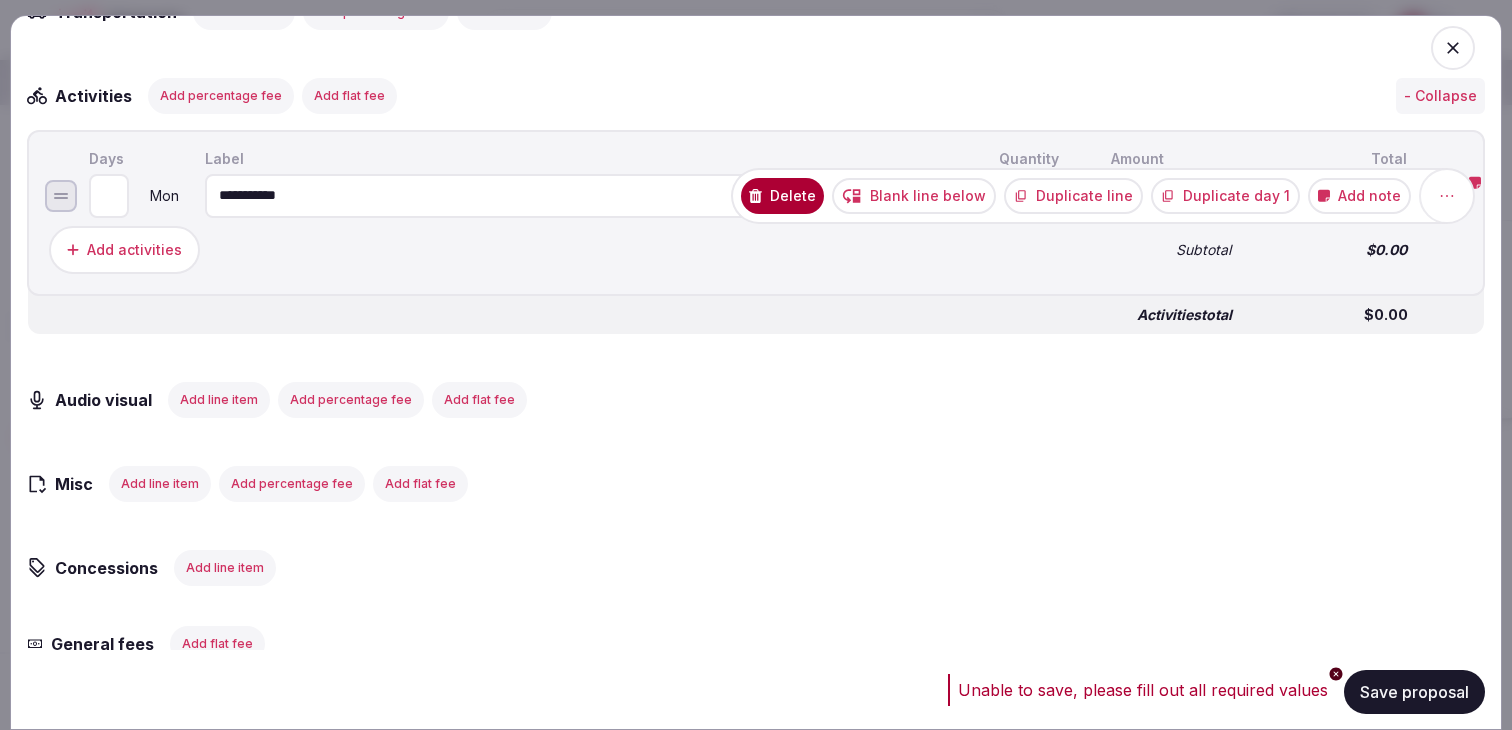 click on "Add note" at bounding box center [1359, 195] 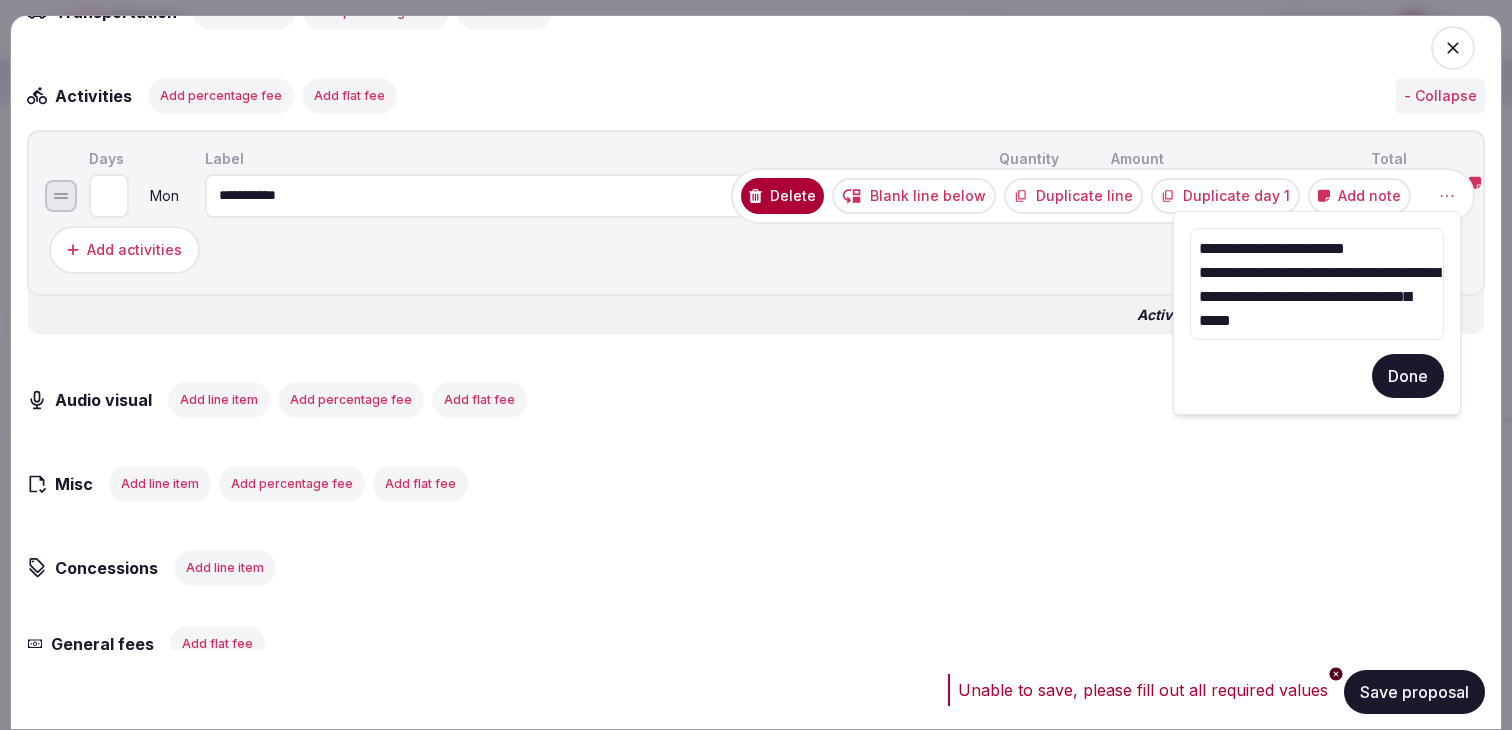 click on "**********" at bounding box center (1317, 284) 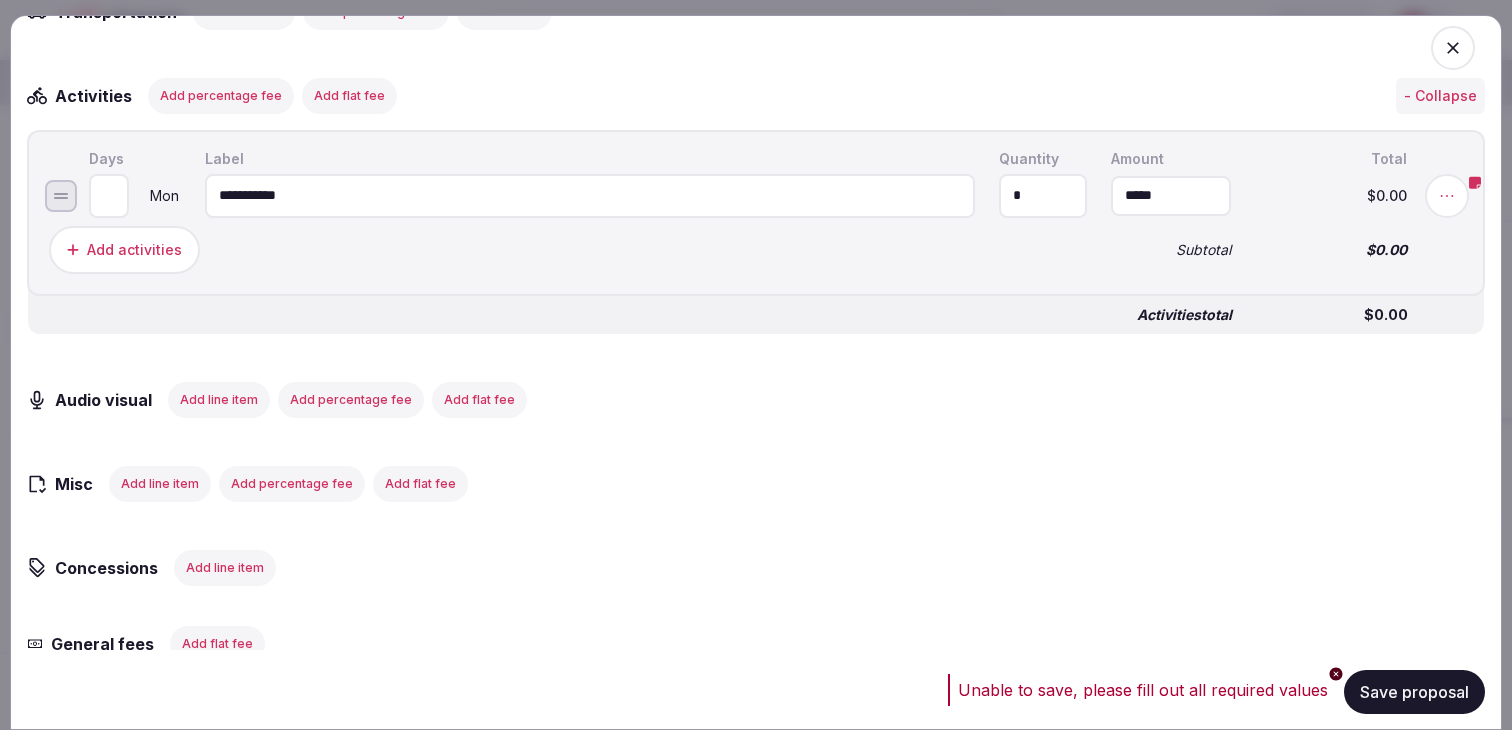 click on "Save proposal" at bounding box center [1414, 691] 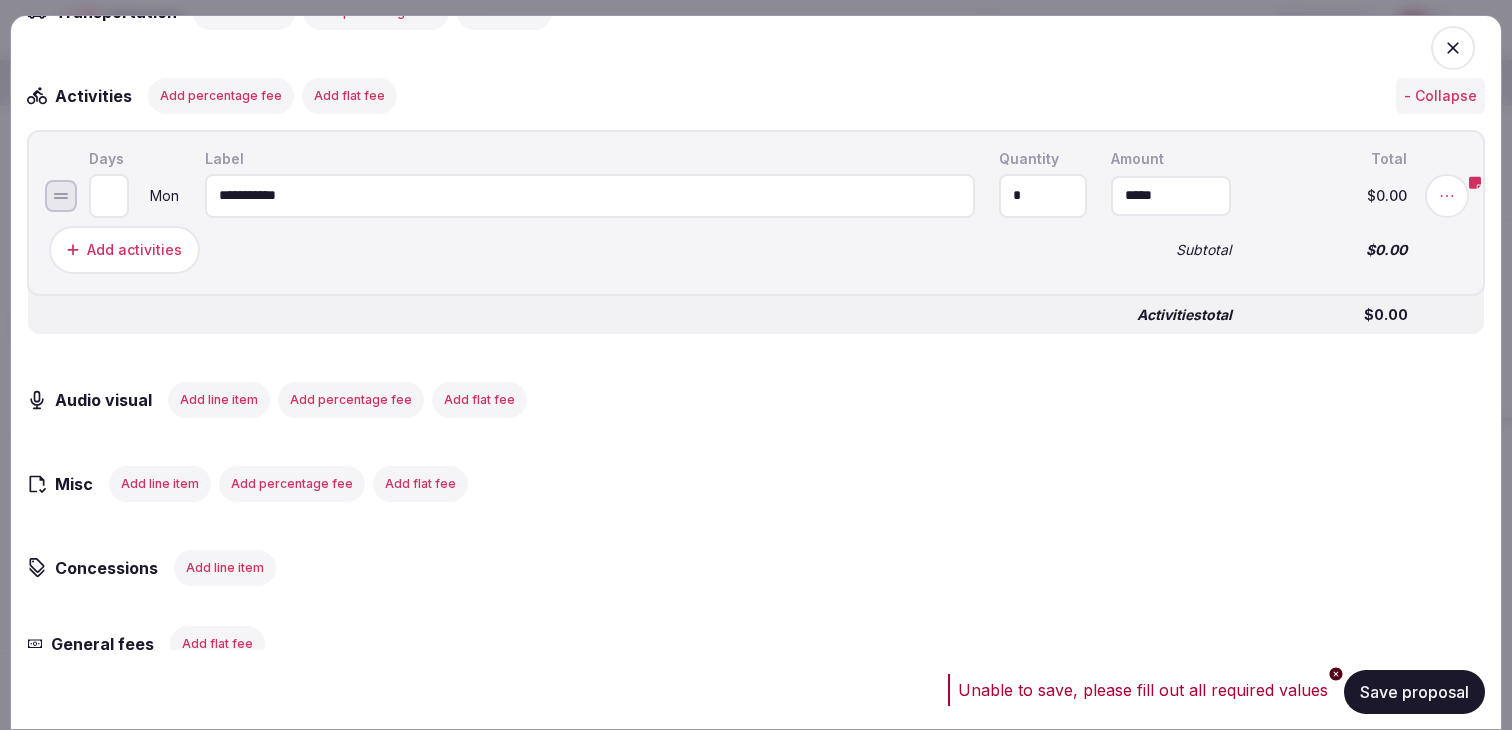 click on "**********" at bounding box center (756, -423) 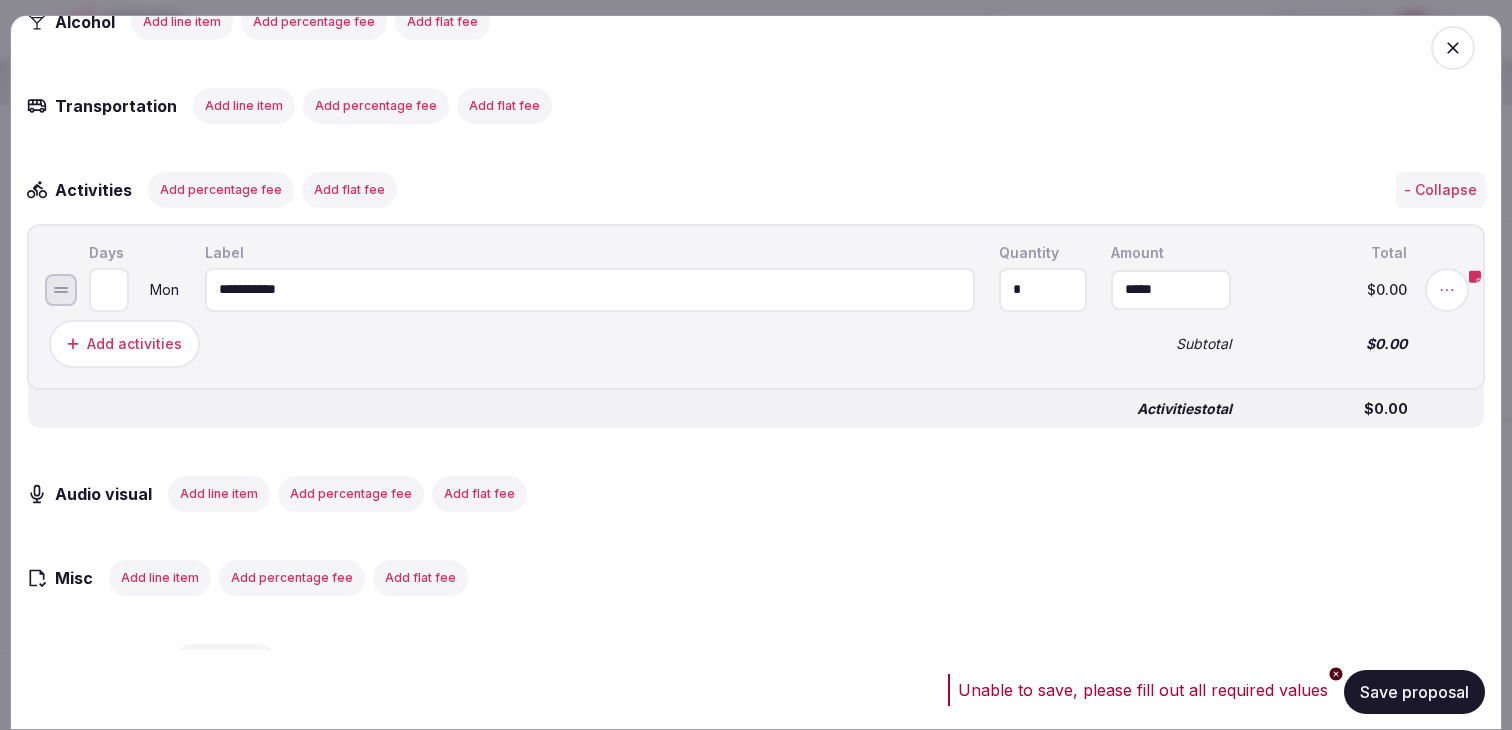 scroll, scrollTop: 2873, scrollLeft: 0, axis: vertical 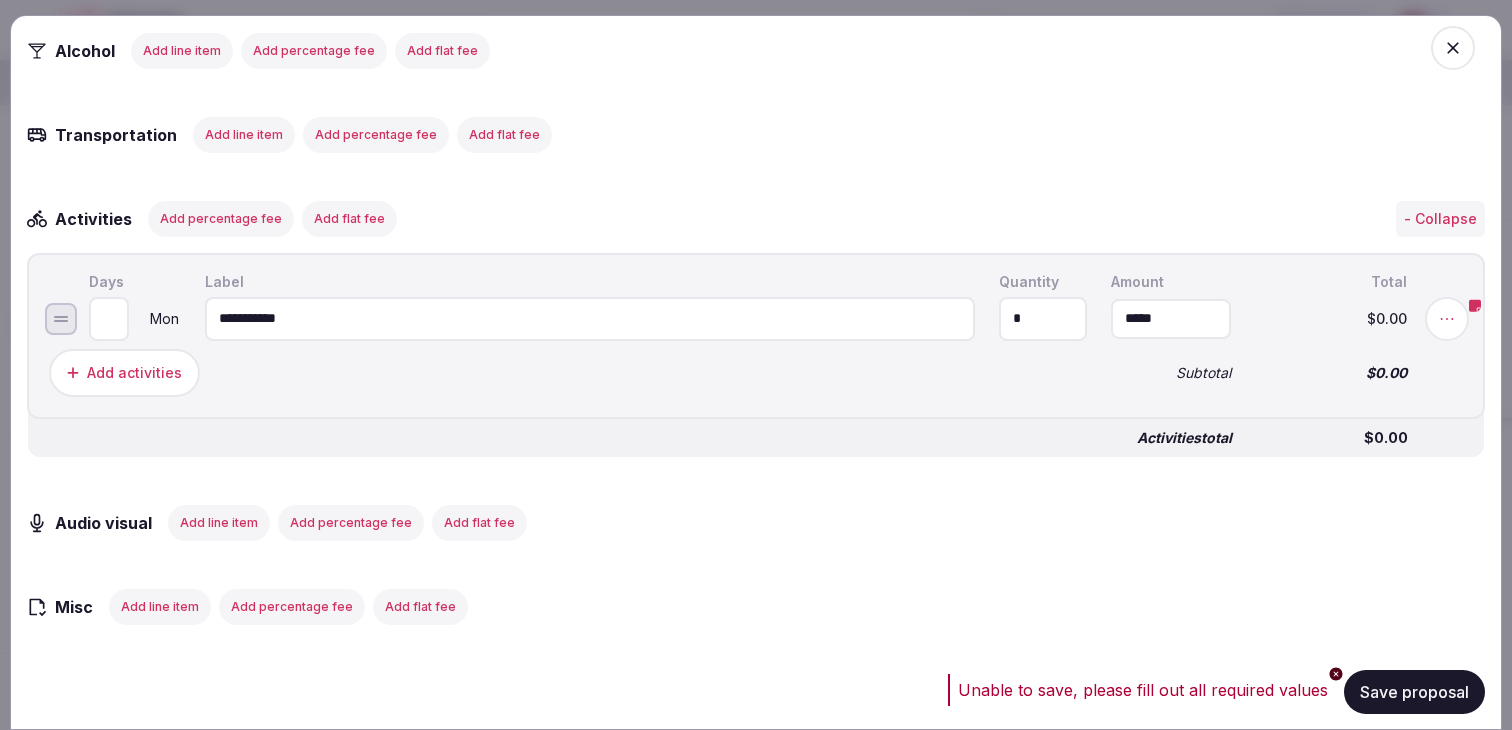click on "Add activities" at bounding box center [568, 372] 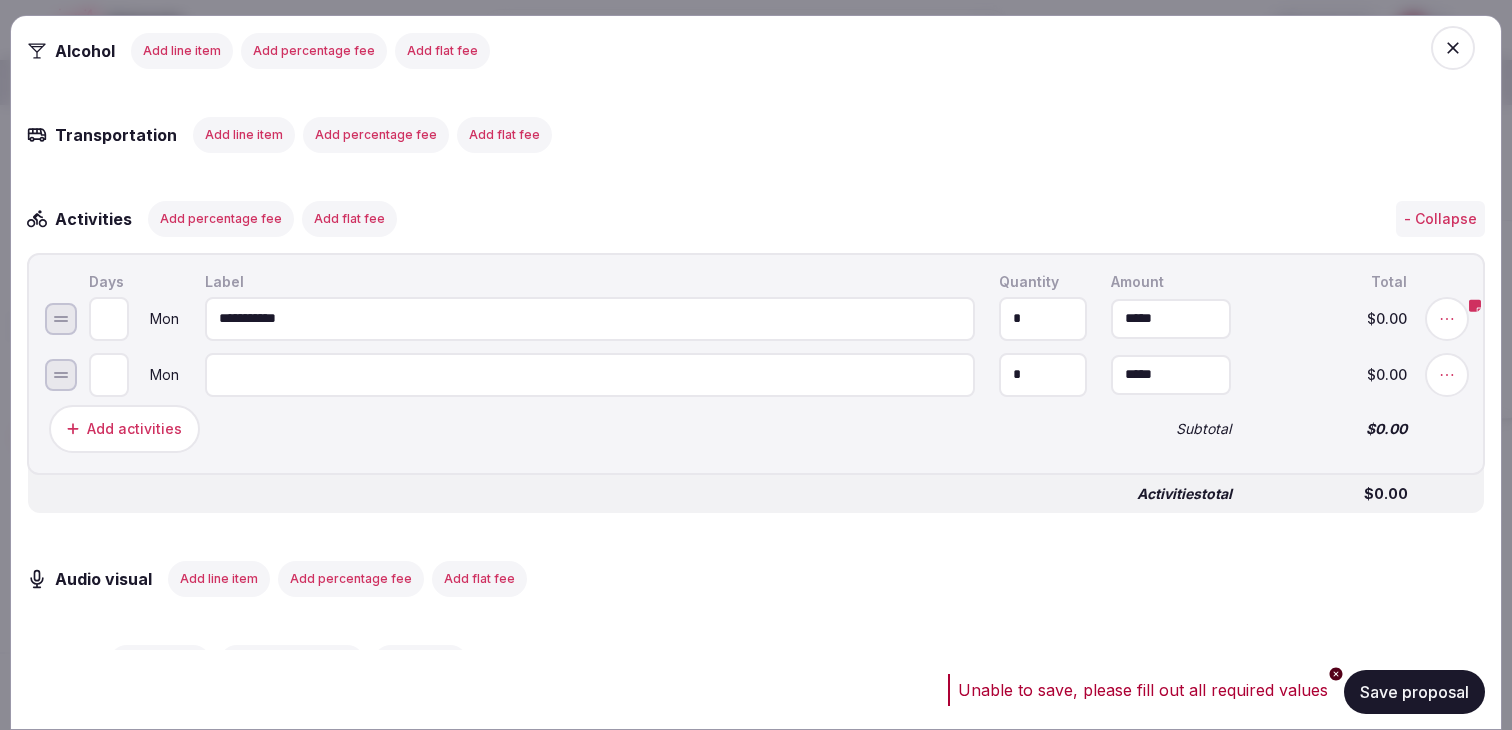 click at bounding box center [590, 374] 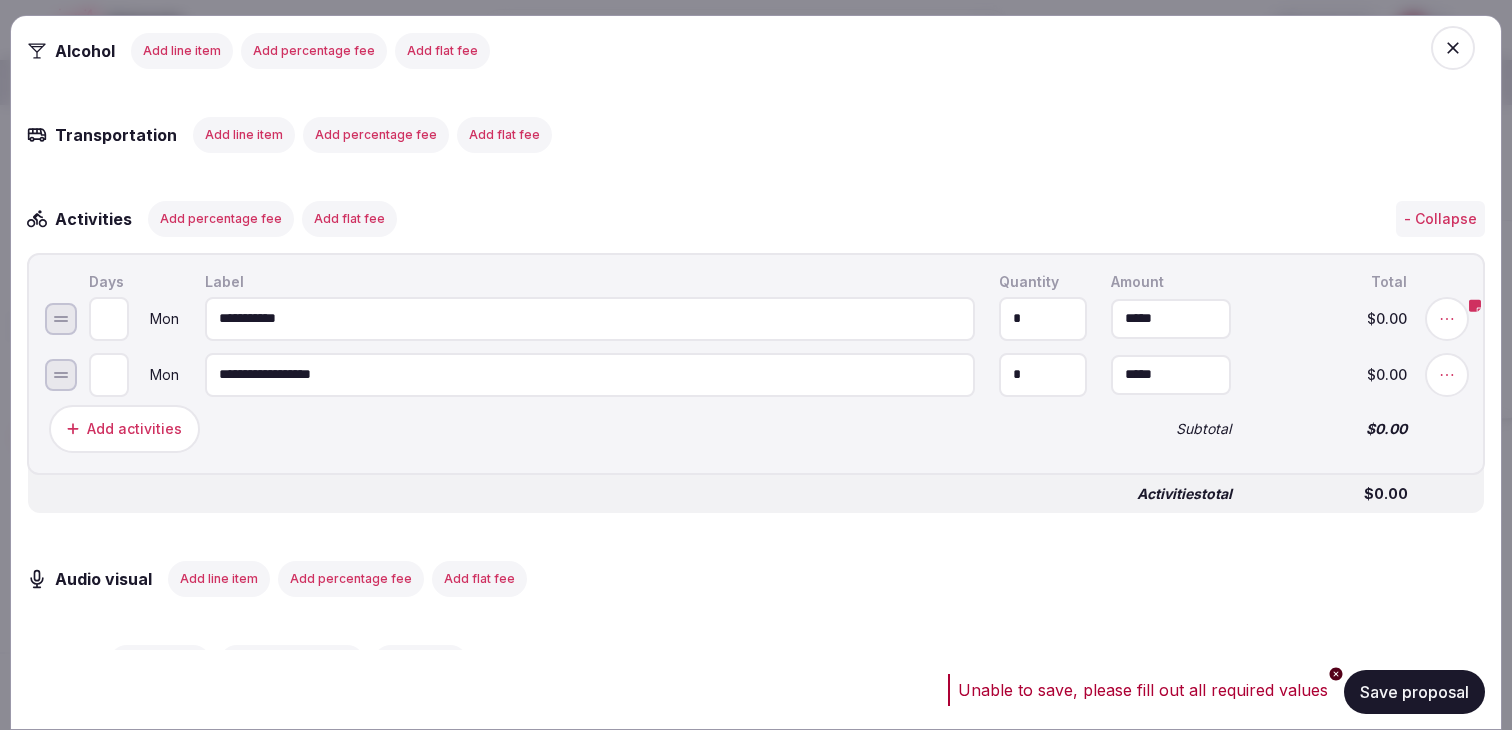 type on "**********" 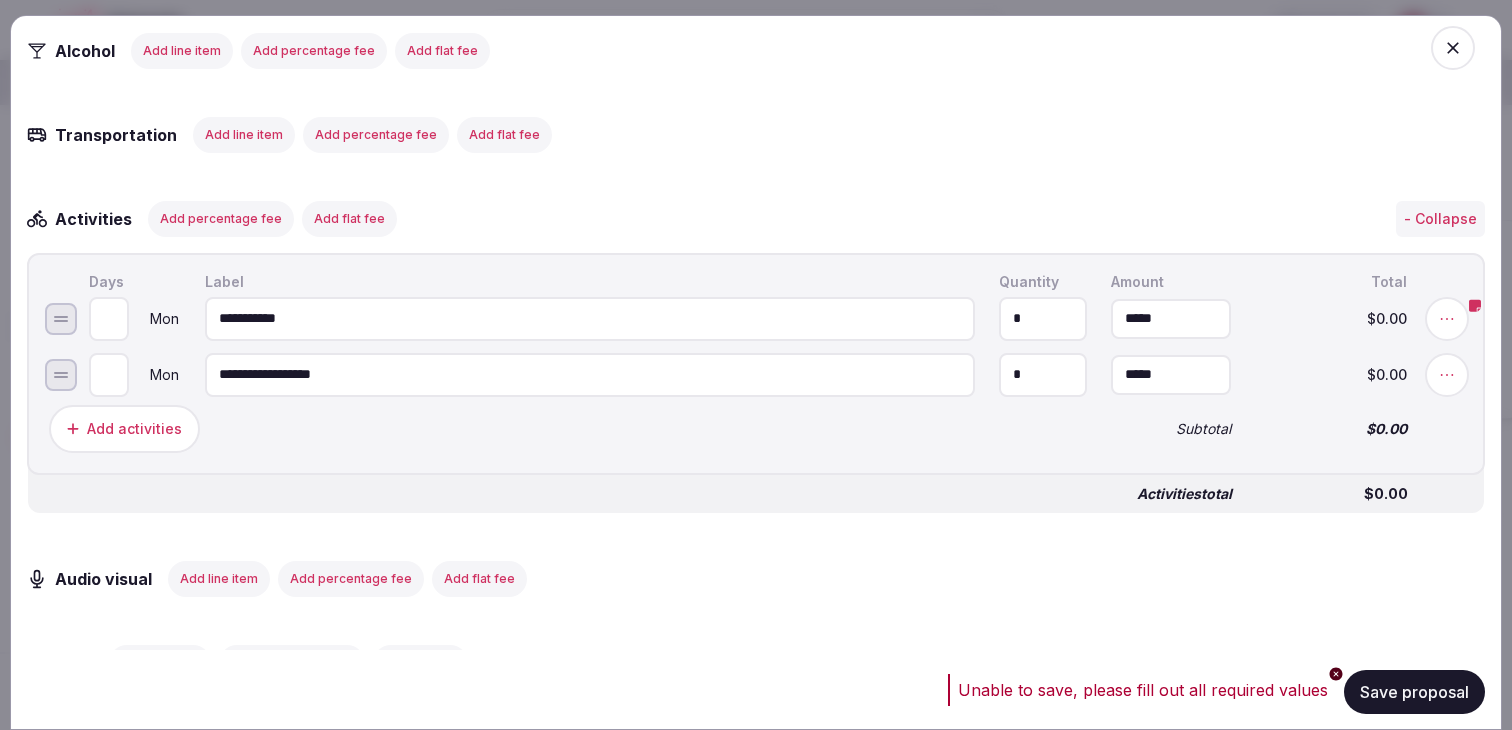 type on "*" 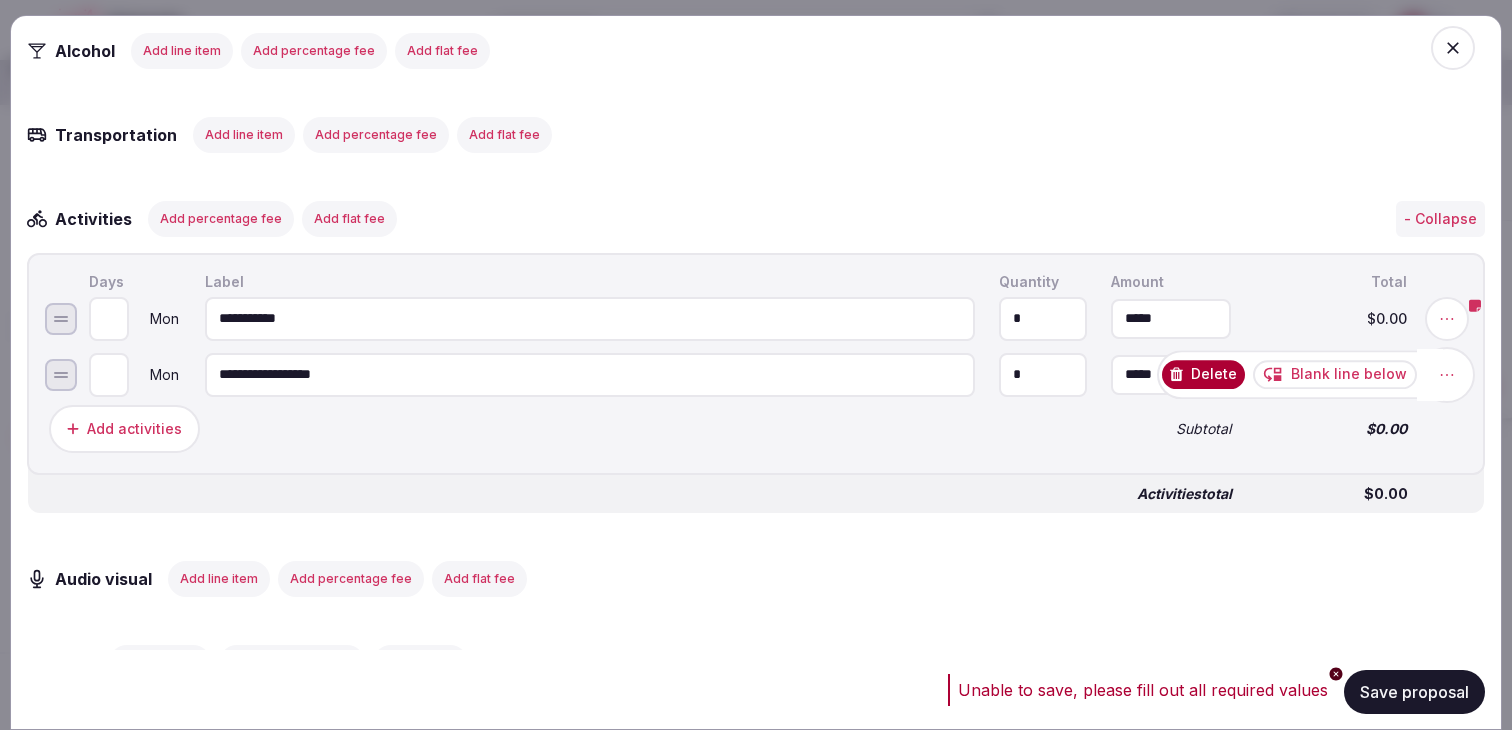 click 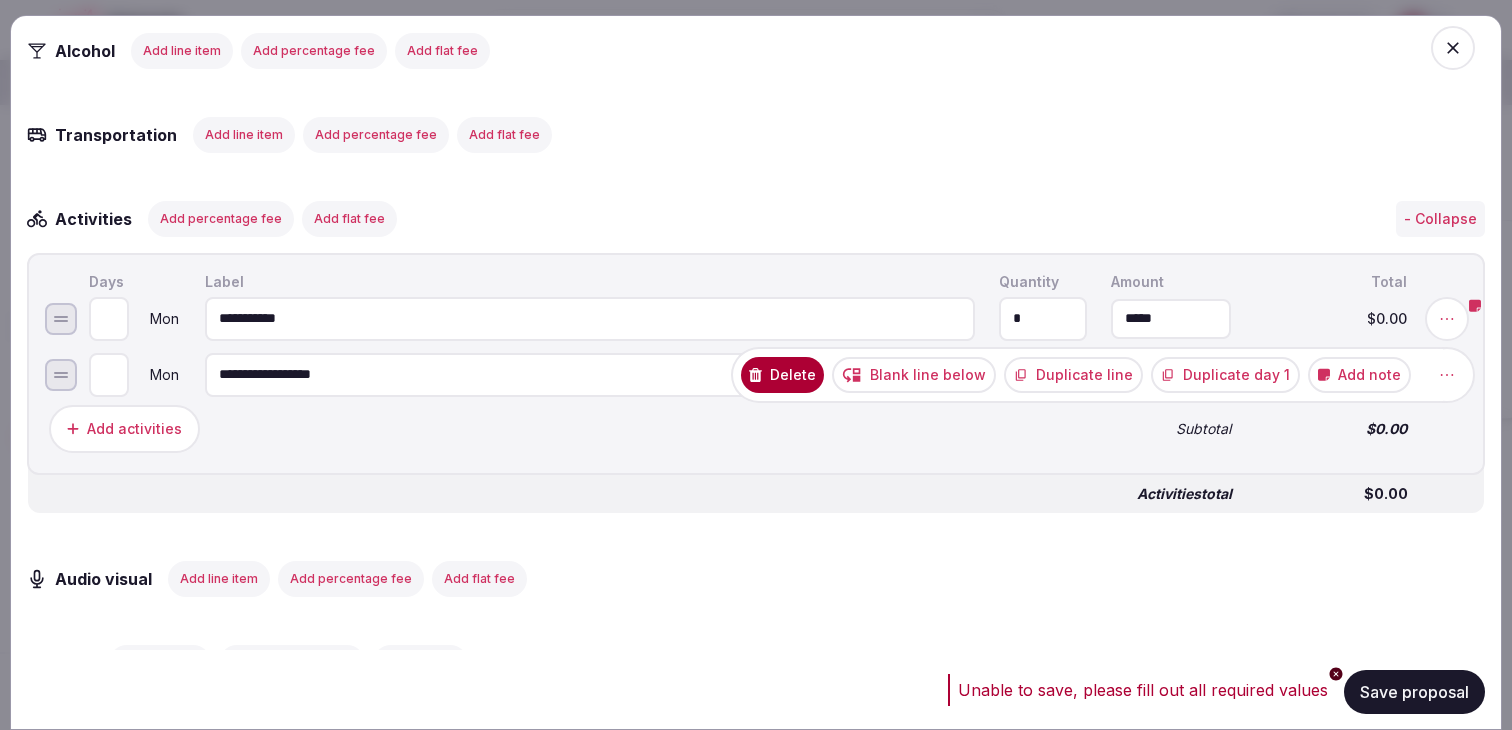 click on "Add note" at bounding box center [1359, 374] 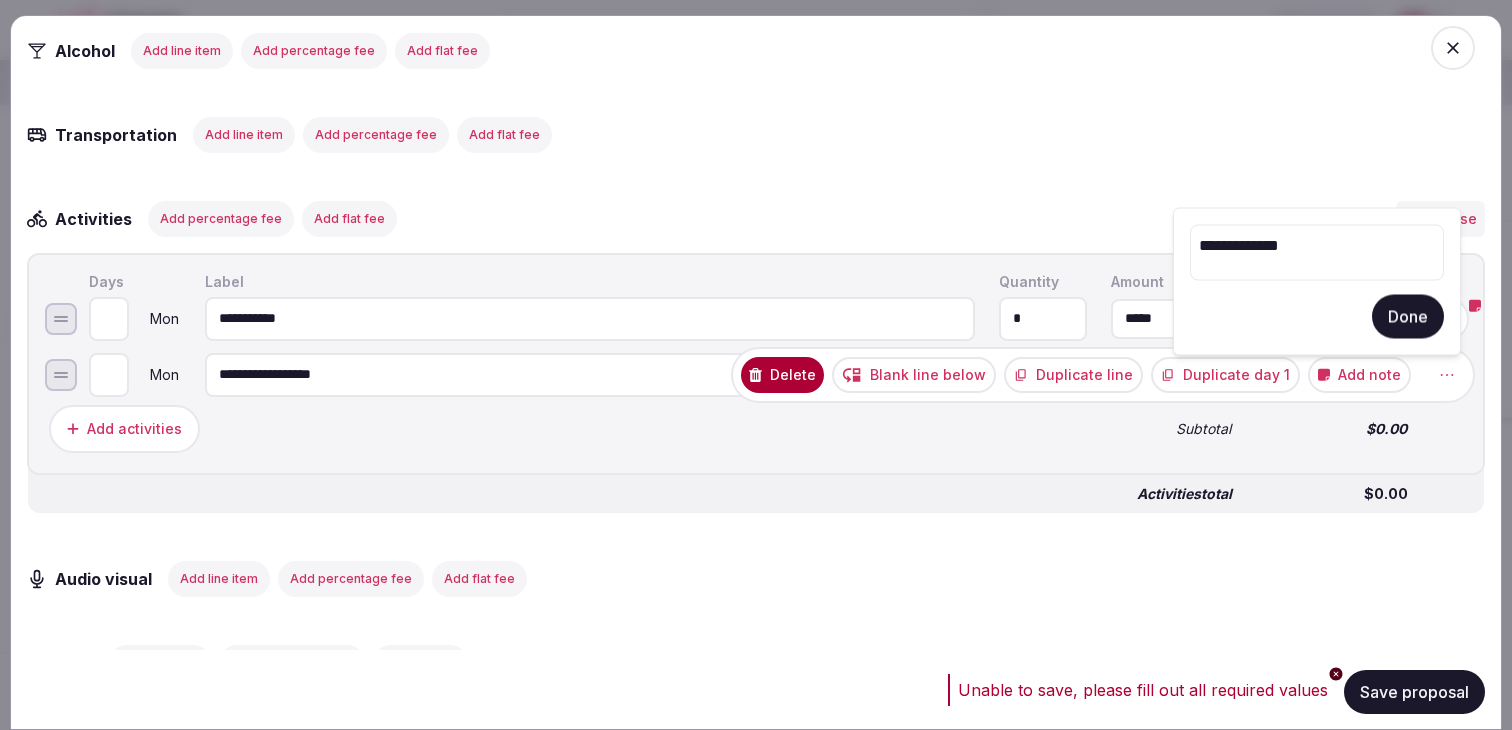 type on "**********" 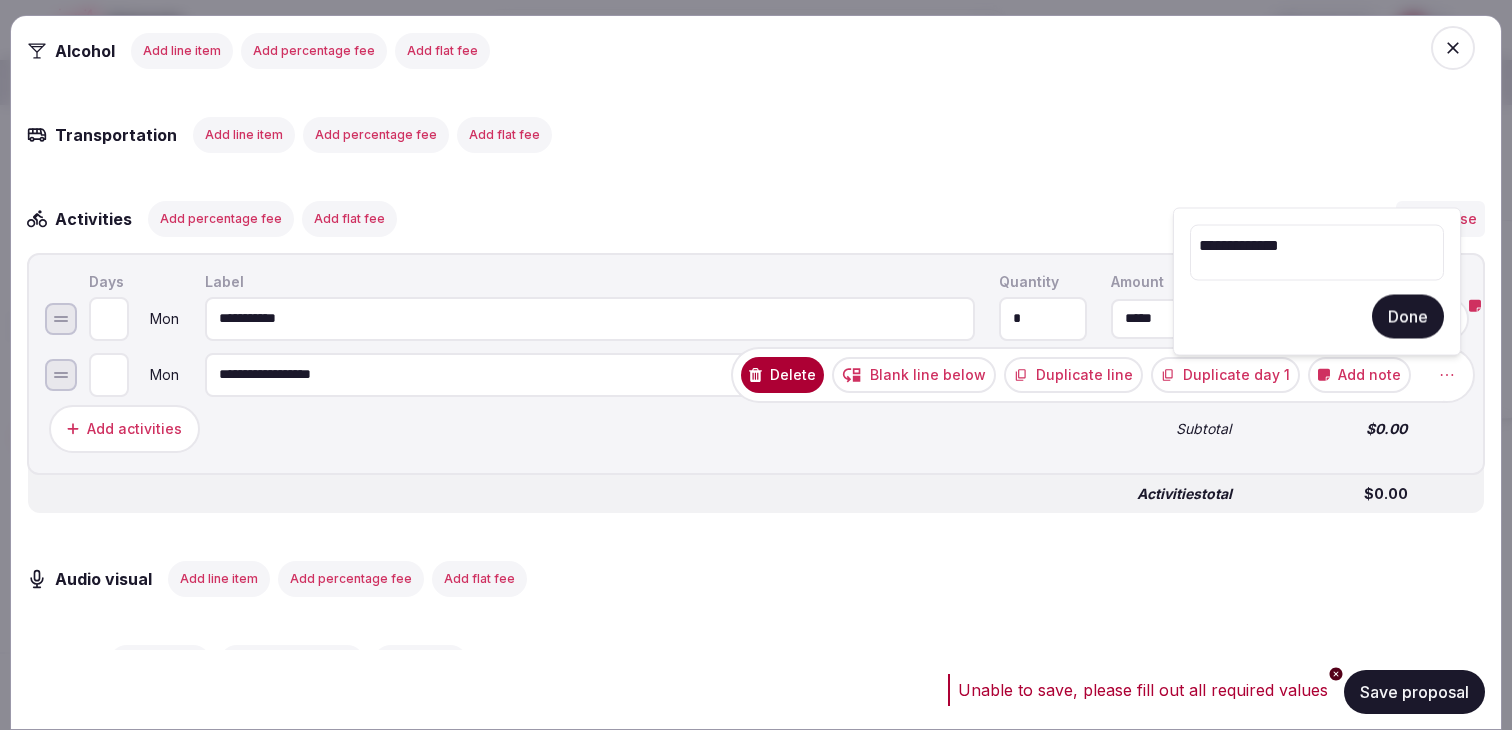 click on "Done" at bounding box center [1408, 317] 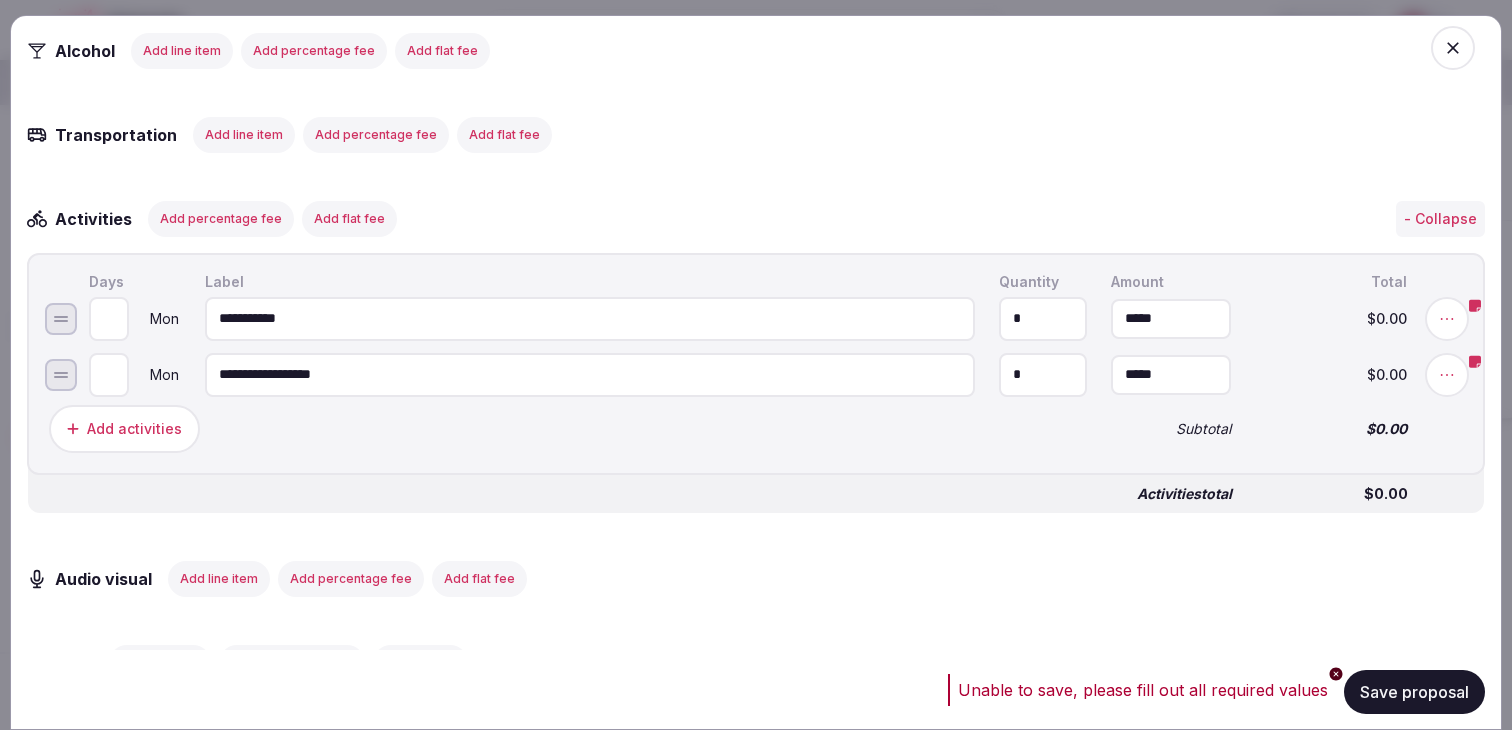 click on "Add activities" at bounding box center (134, 428) 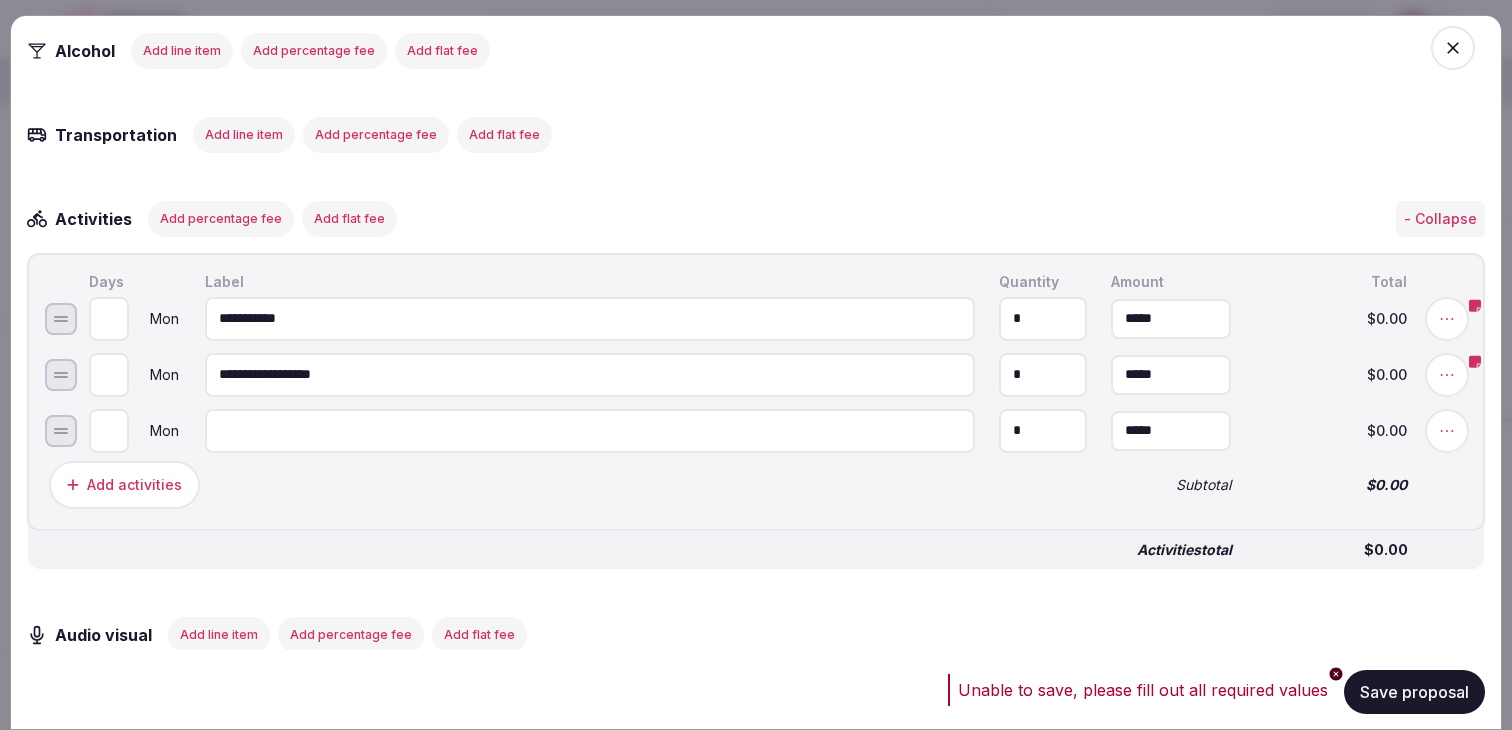 click at bounding box center [590, 430] 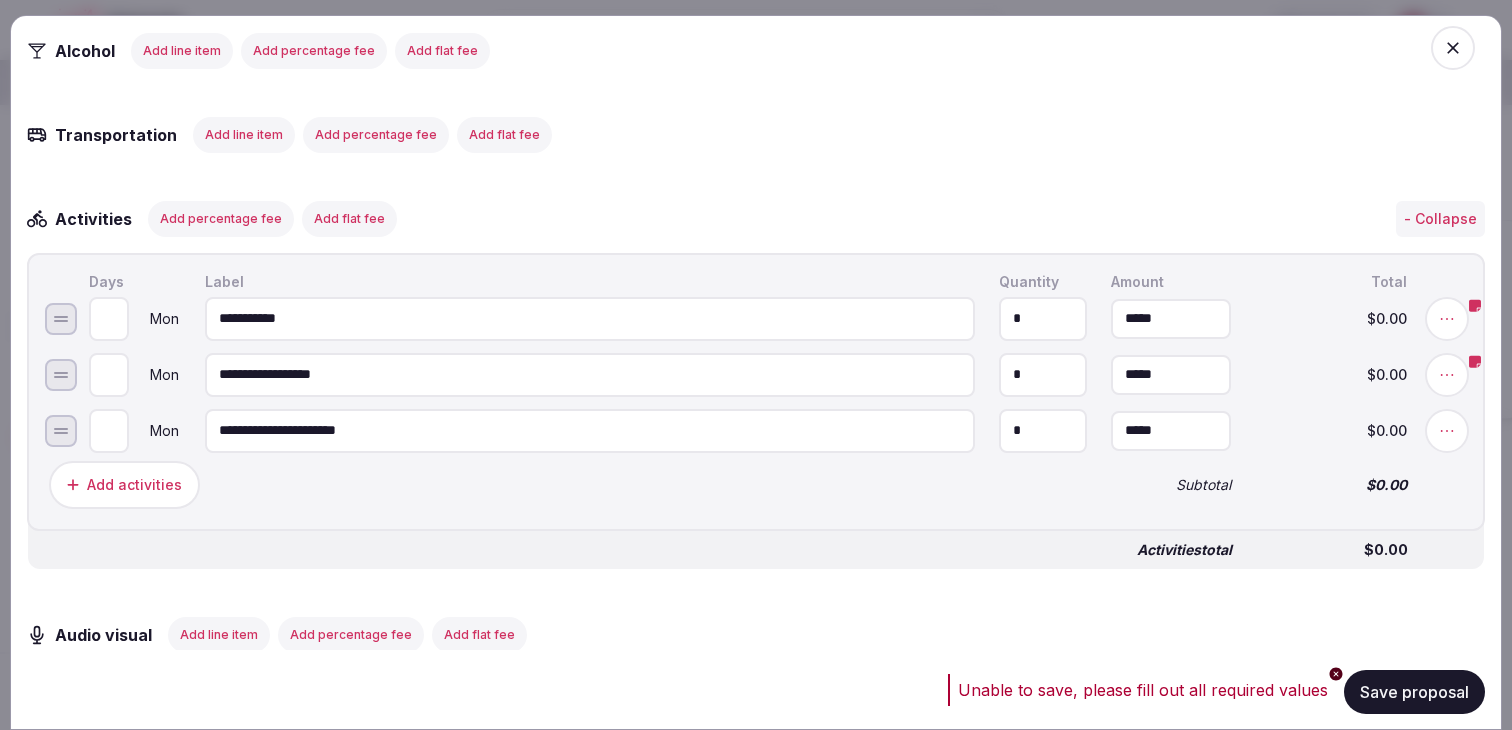 type on "**********" 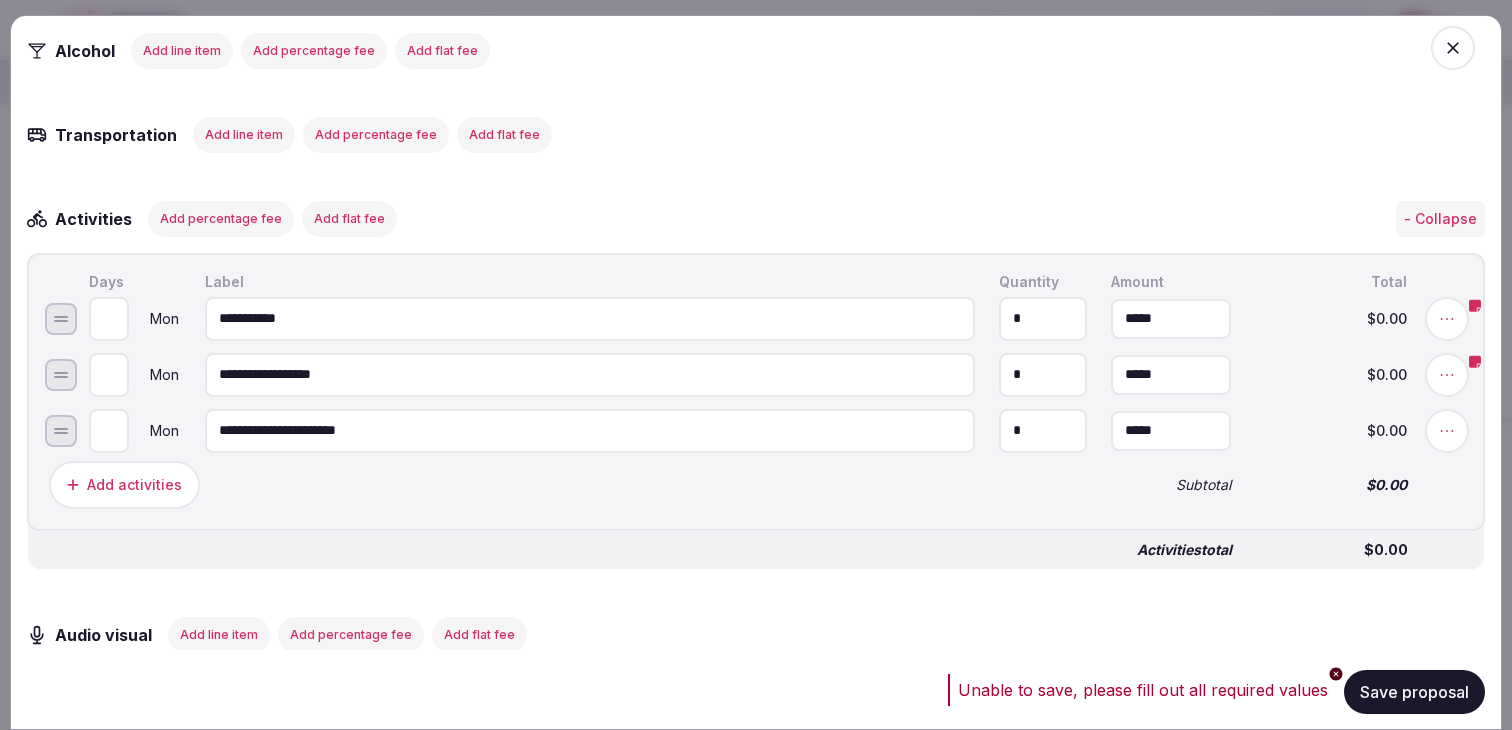 type on "*" 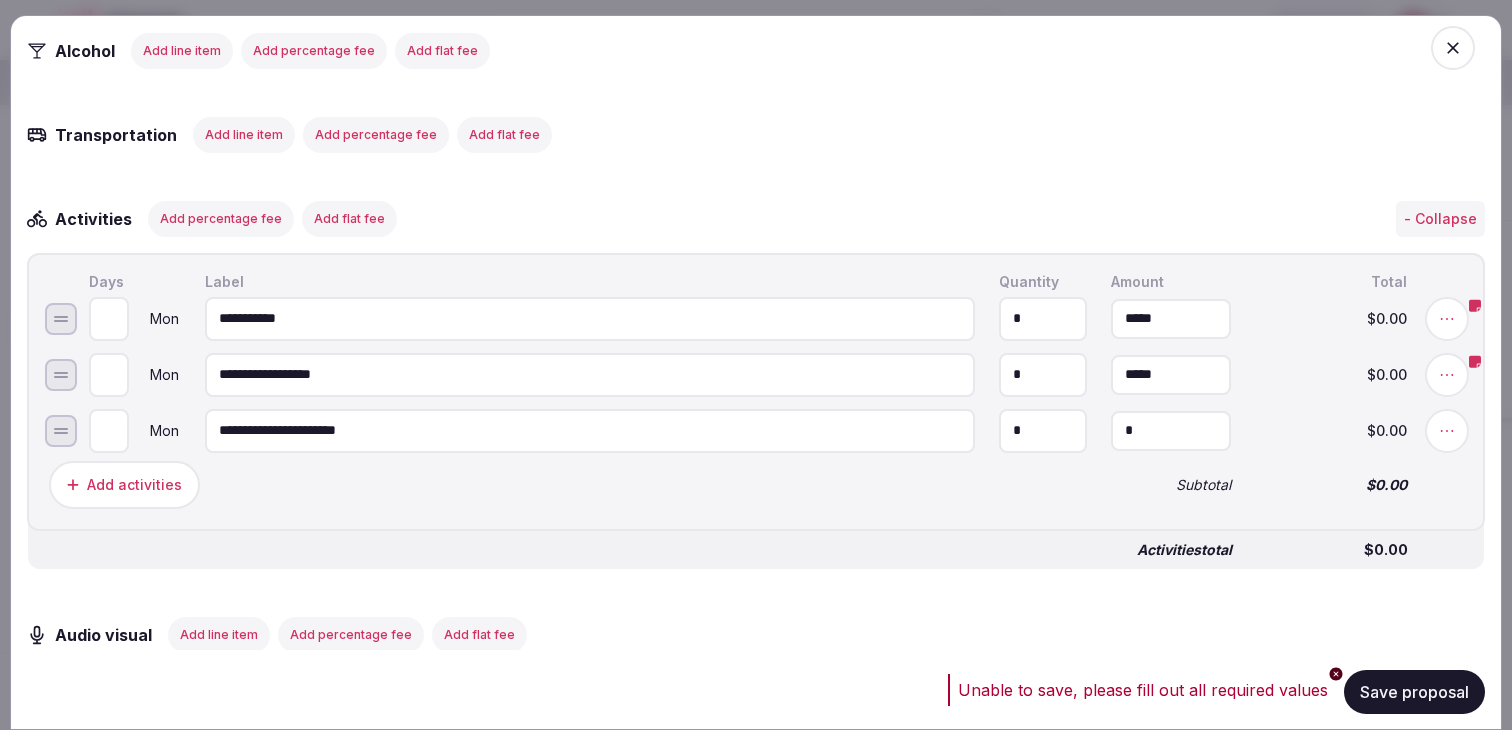 click on "*" at bounding box center (1171, 430) 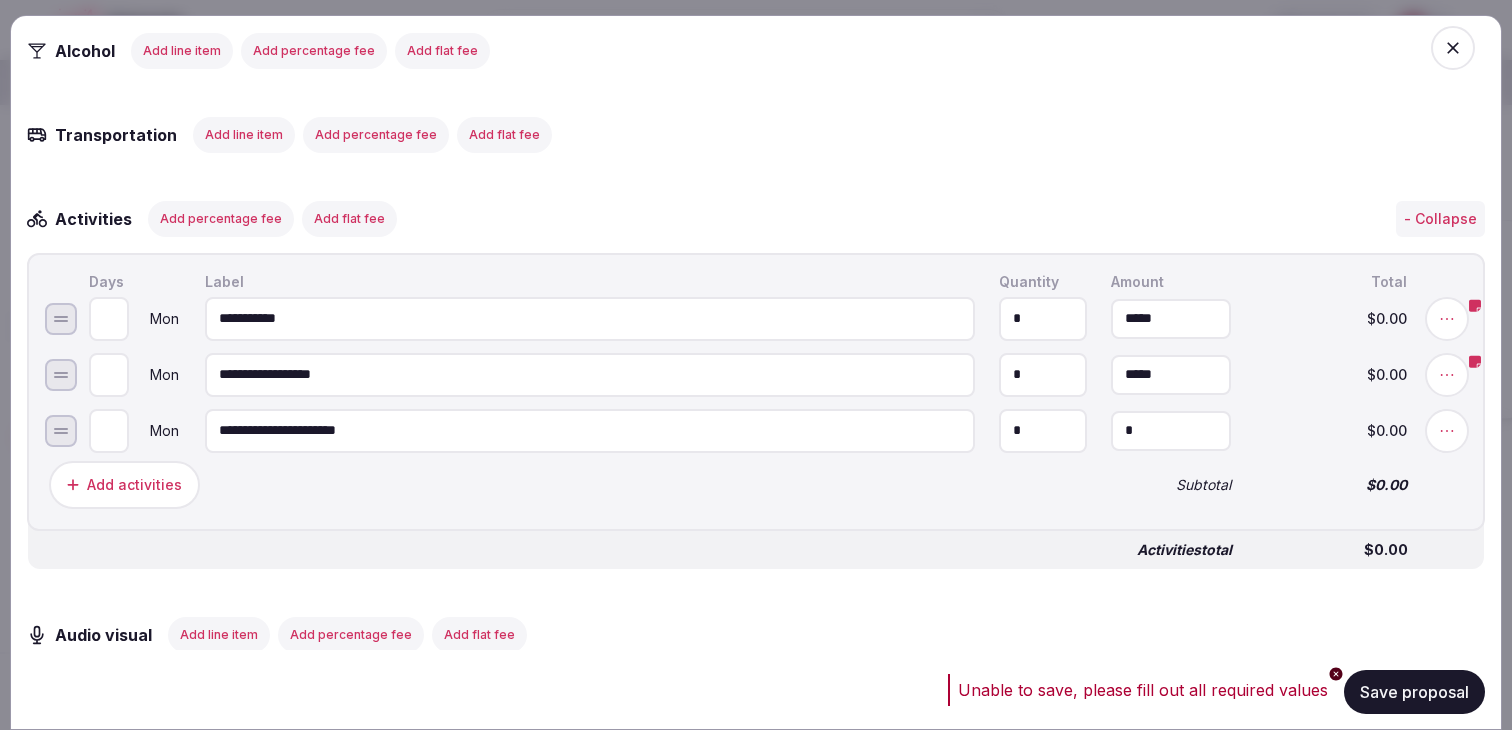 type on "*****" 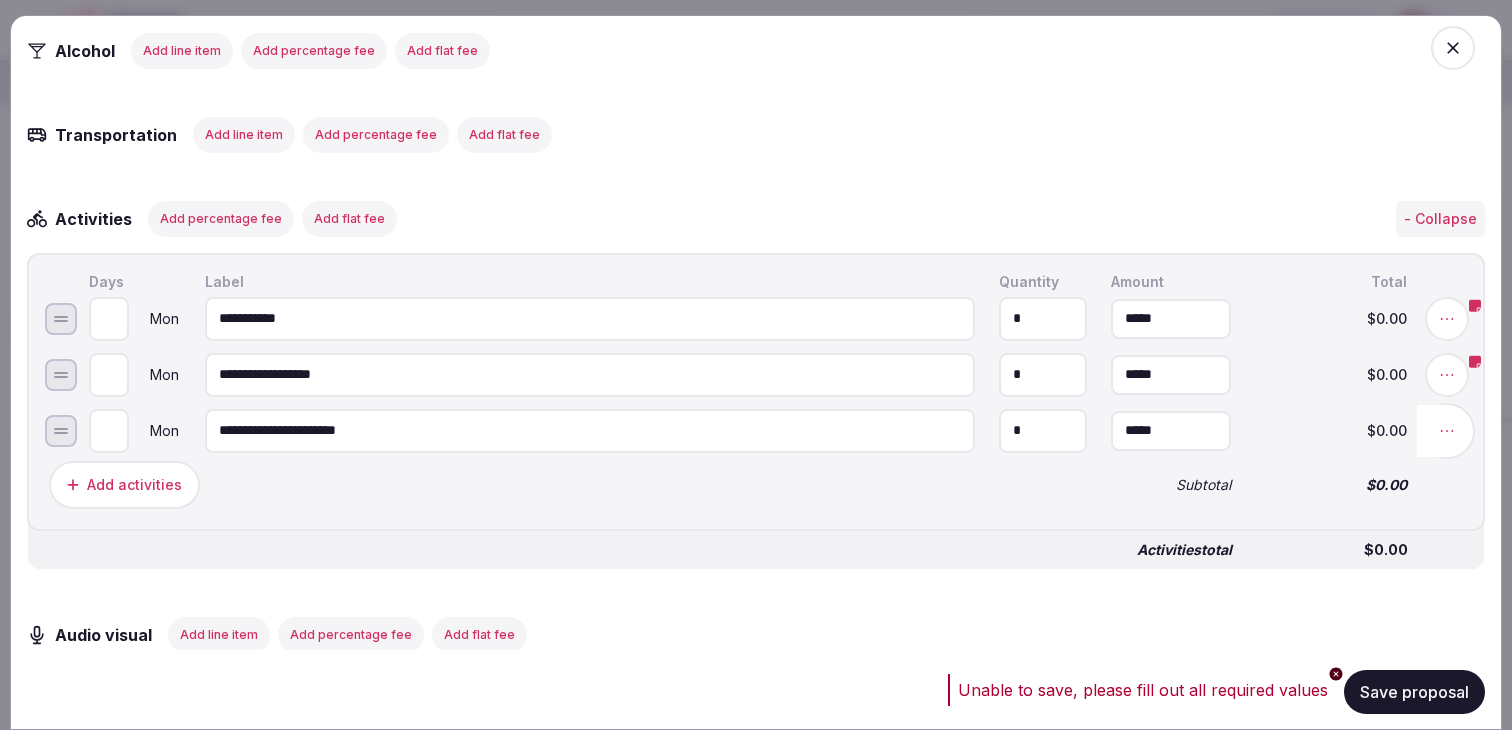 click 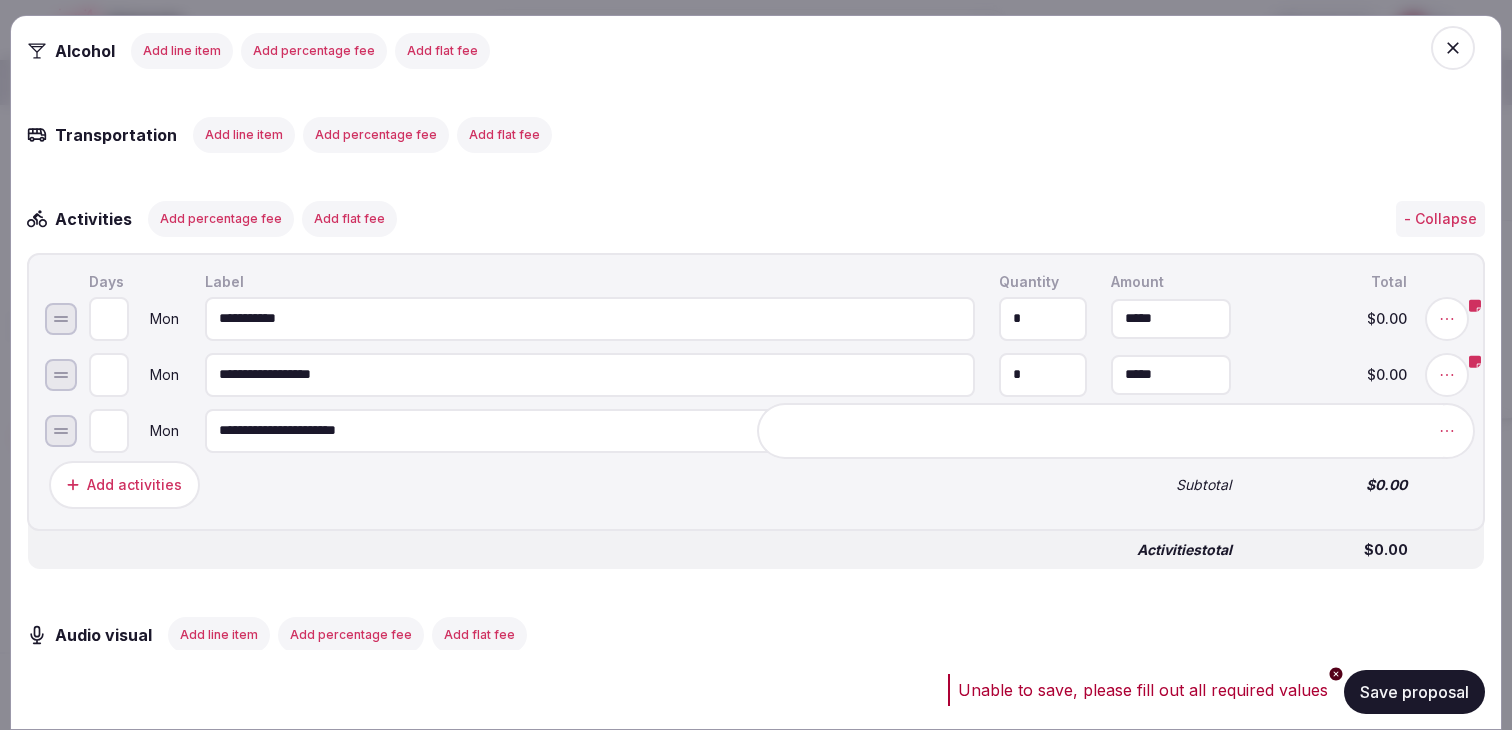 click on "Add note" at bounding box center (1385, 430) 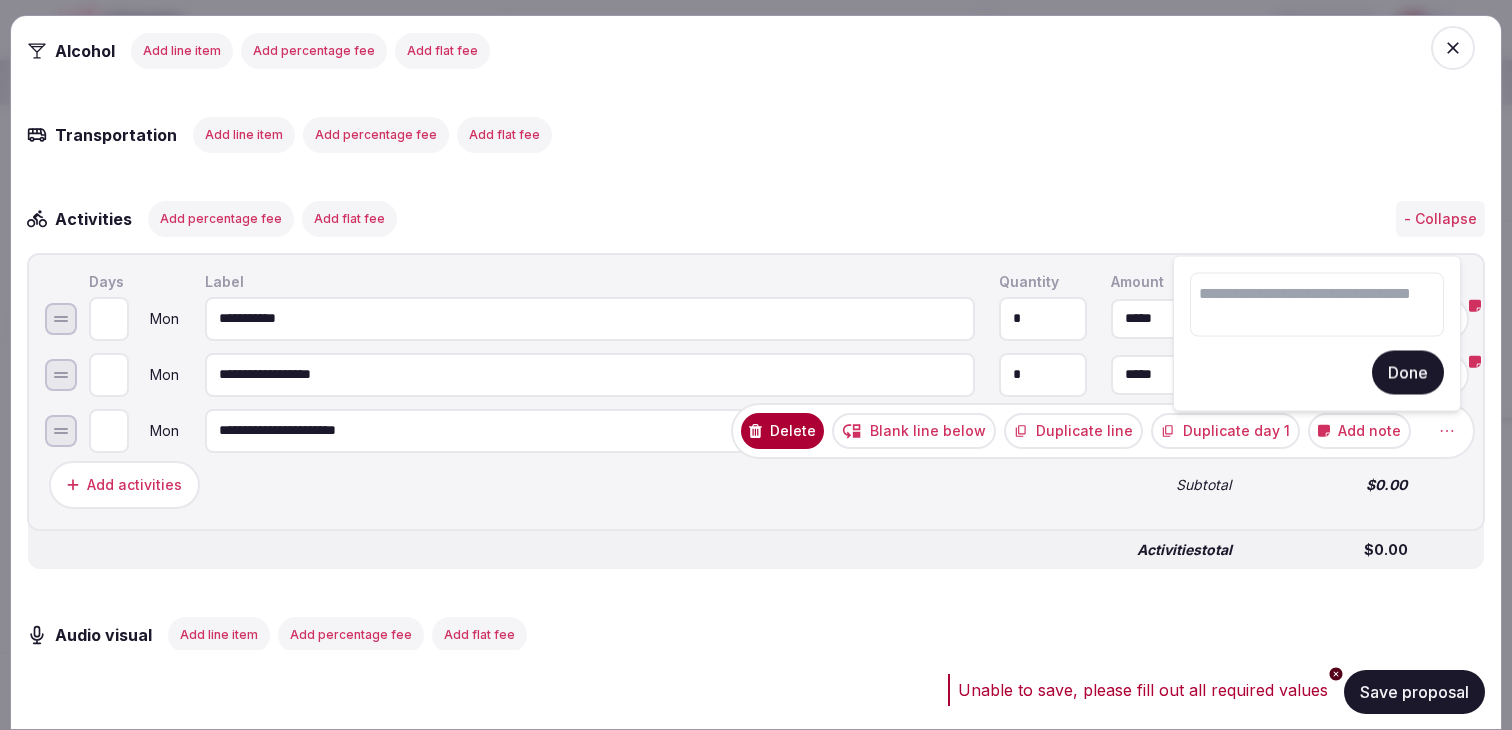 click at bounding box center [1317, 305] 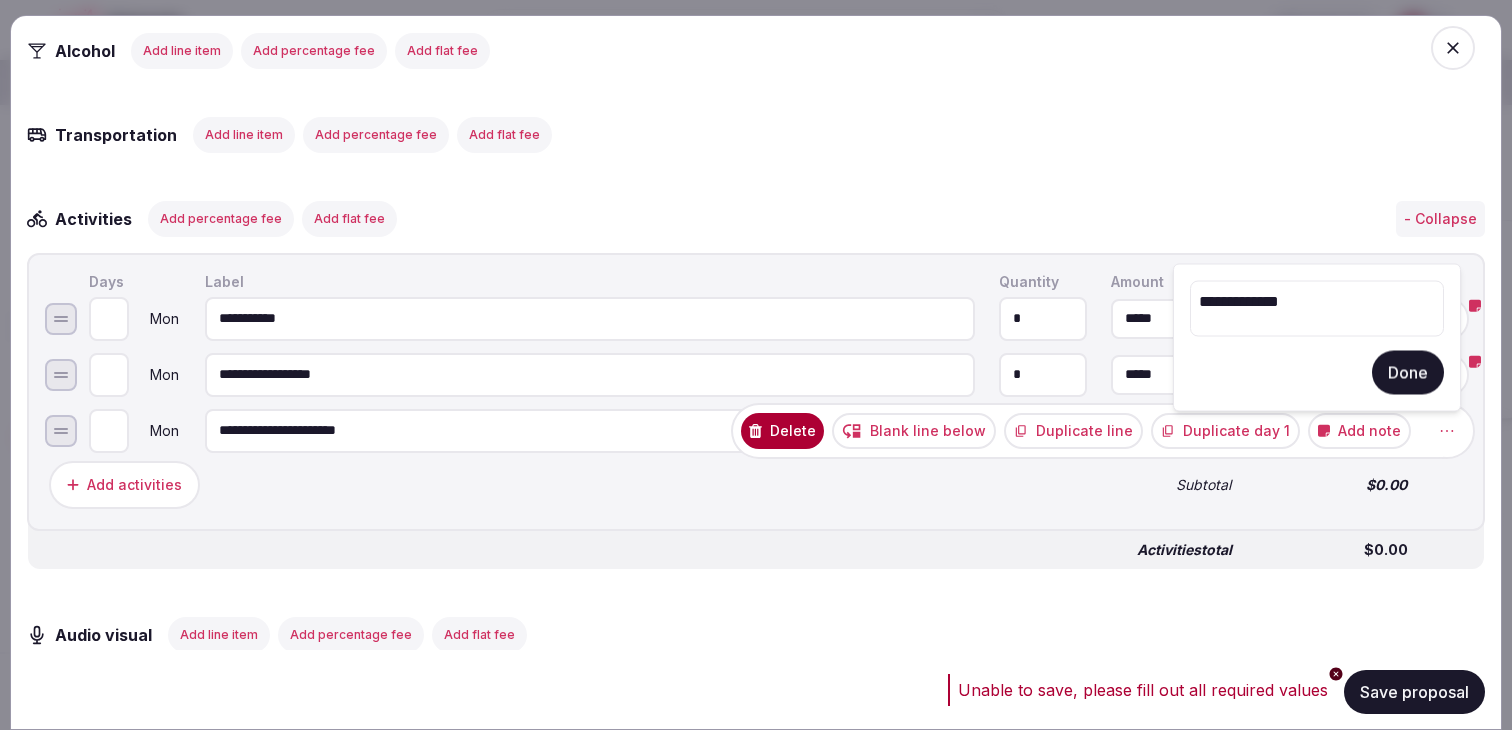type on "**********" 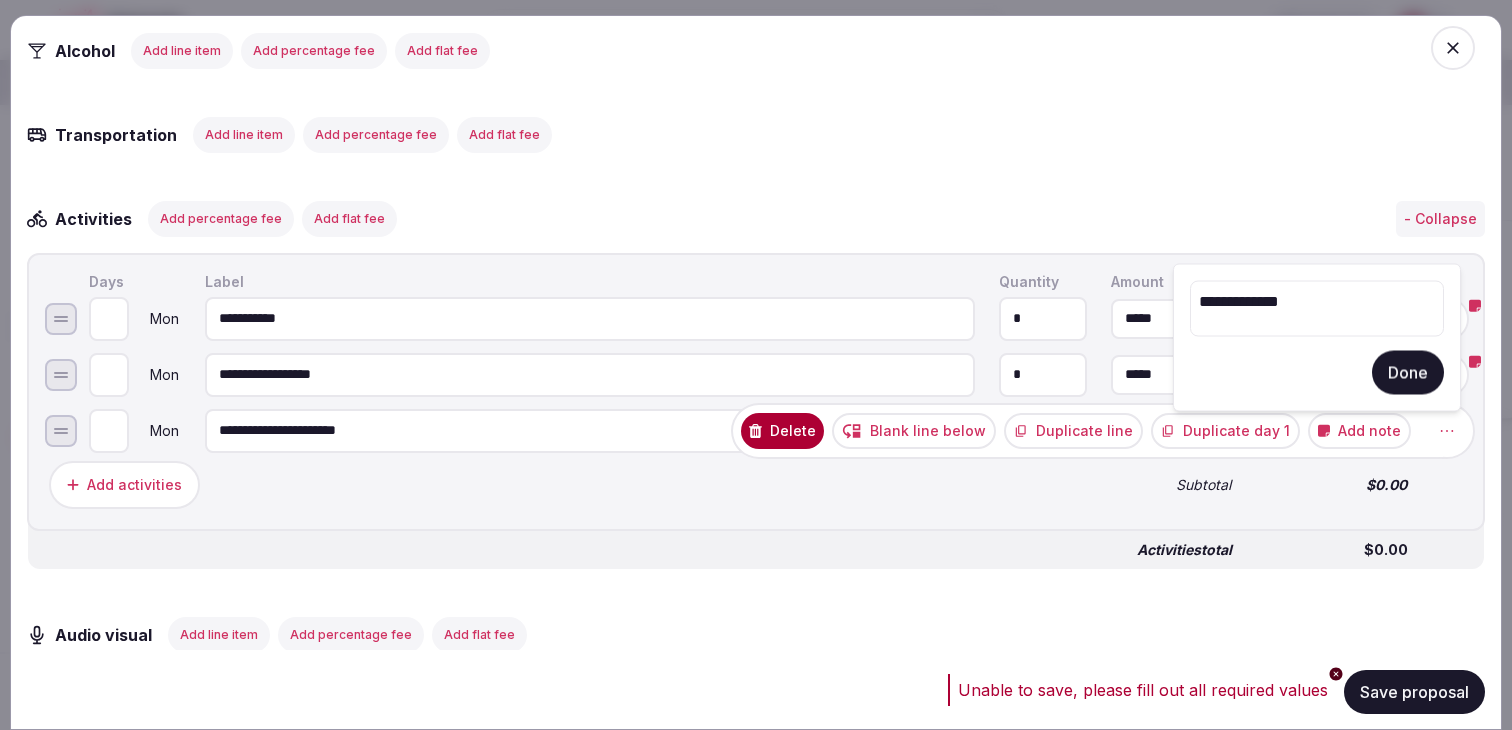 click on "Done" at bounding box center [1408, 373] 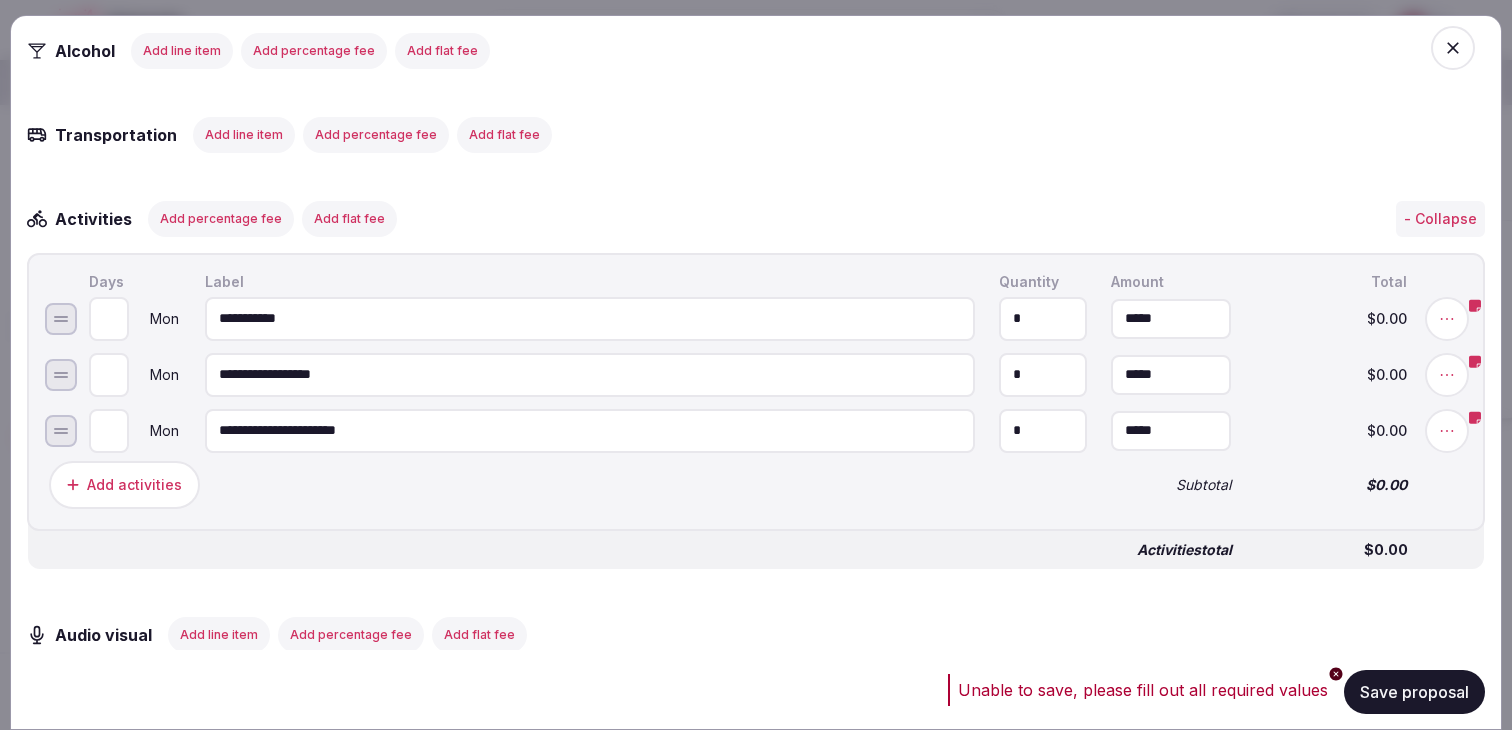 click on "Save proposal" at bounding box center [1414, 691] 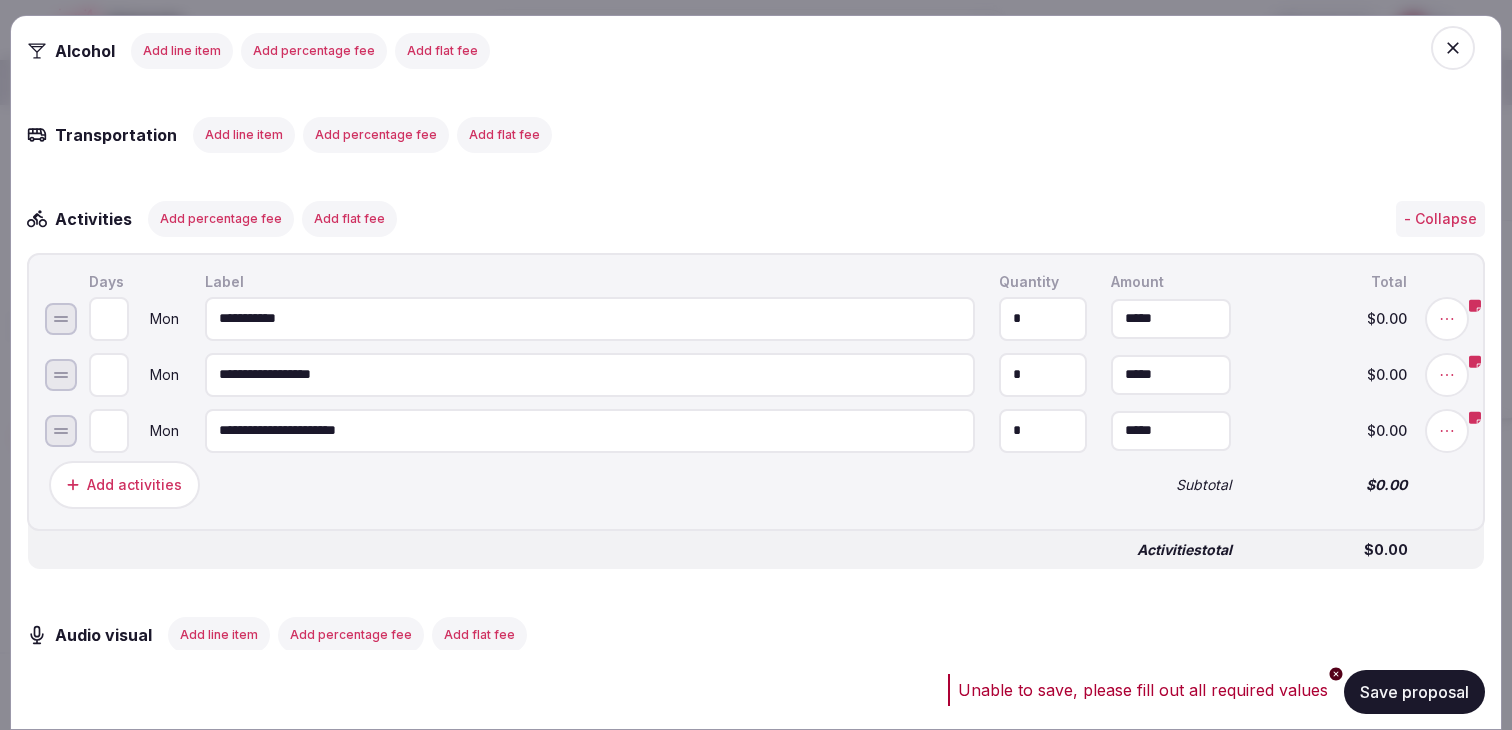 click on "Unable to save, please fill out all required values" at bounding box center [1143, 689] 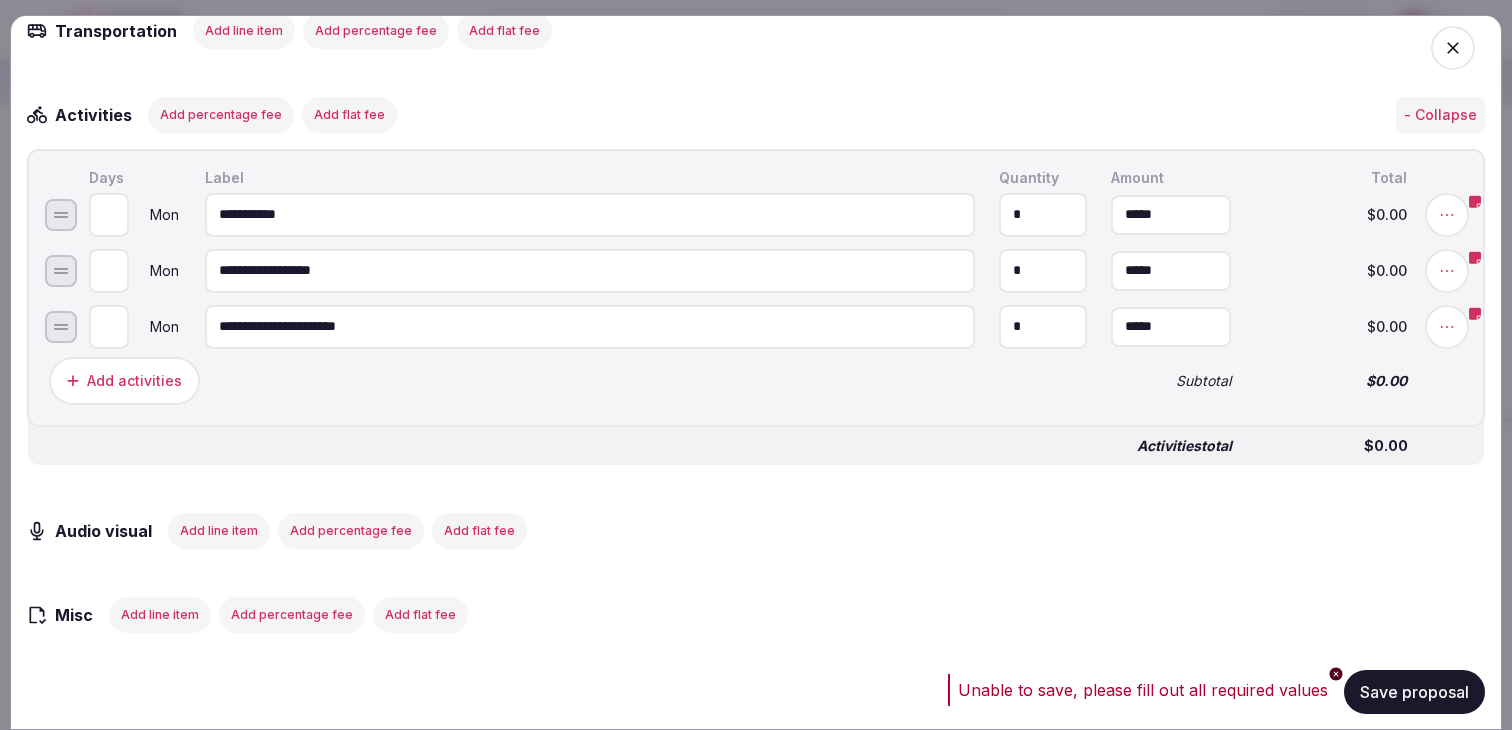 scroll, scrollTop: 3030, scrollLeft: 0, axis: vertical 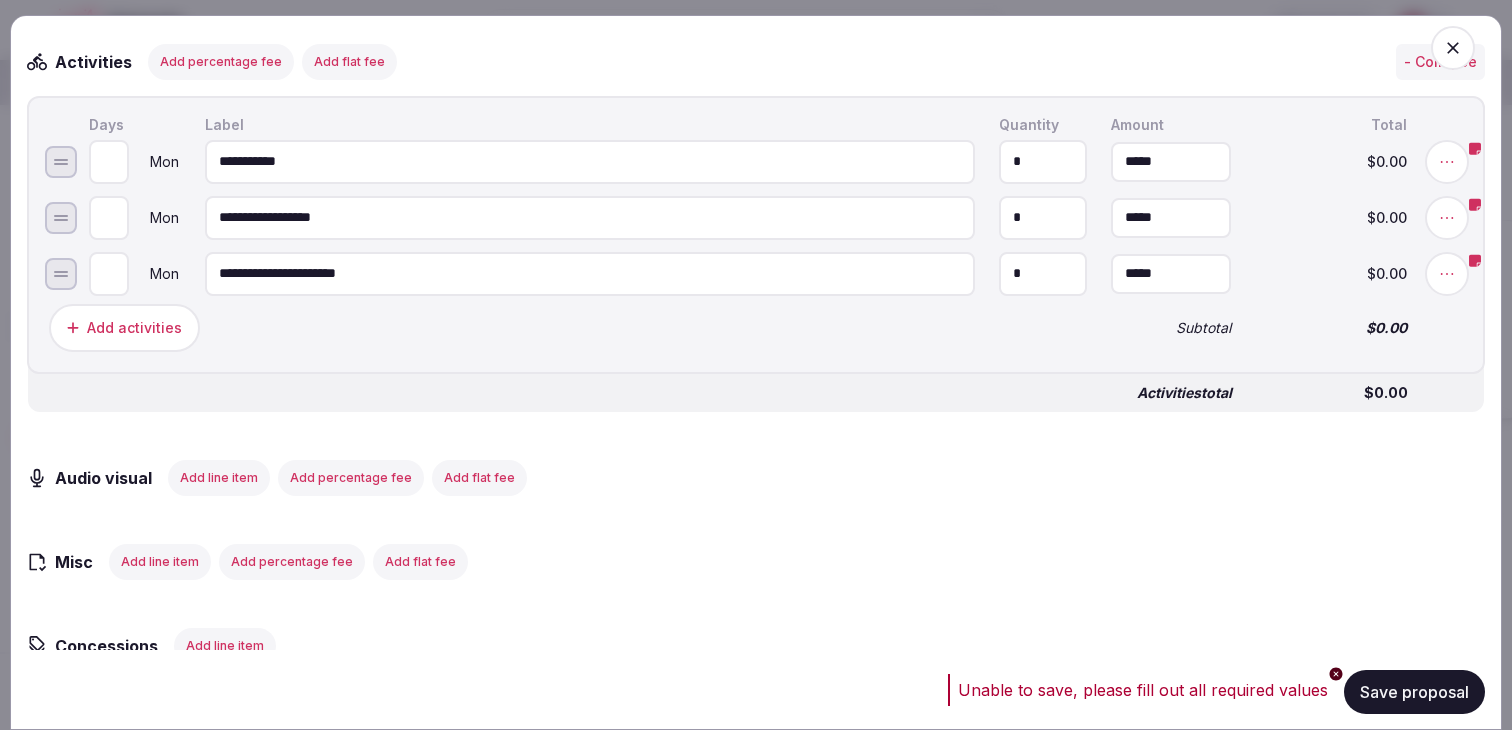 click on "Save proposal" at bounding box center (1414, 691) 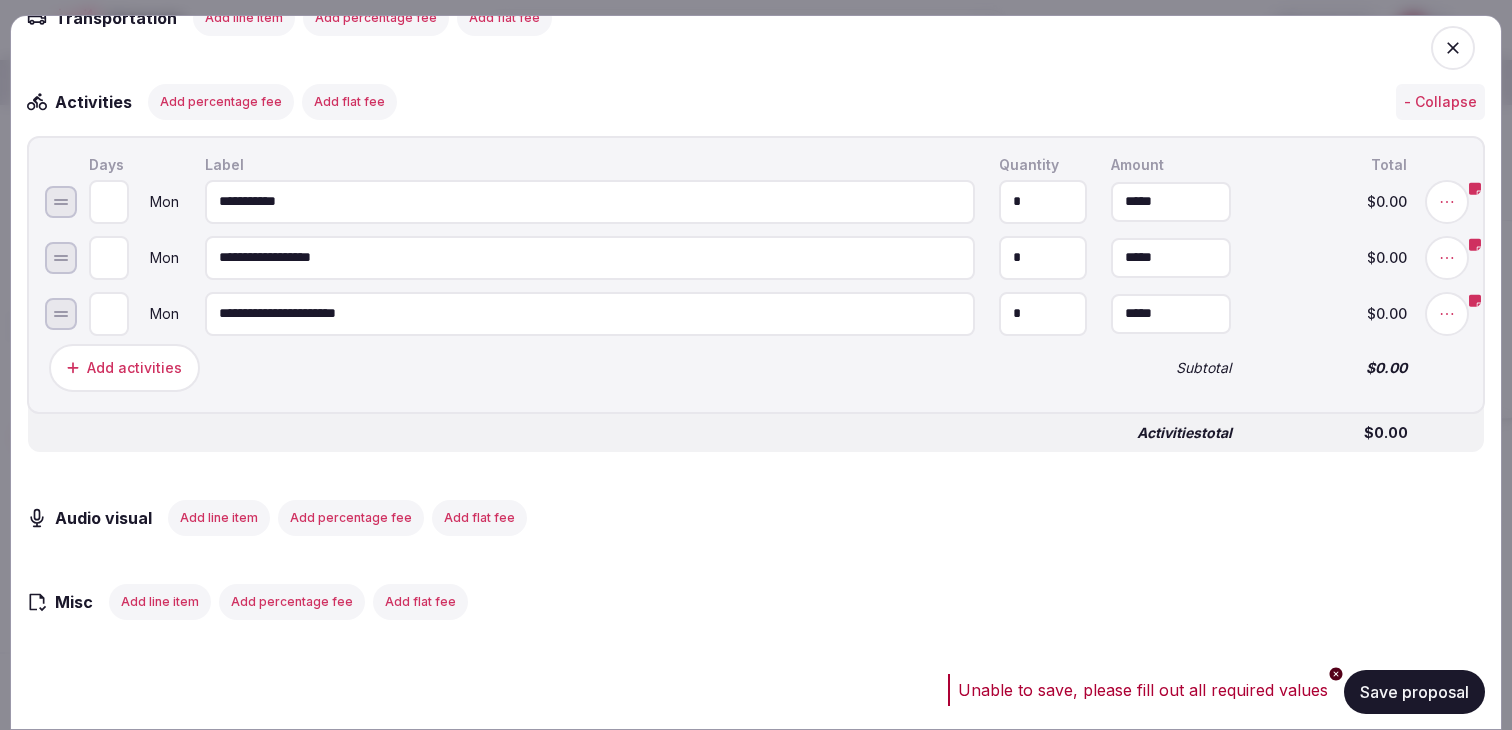 scroll, scrollTop: 2965, scrollLeft: 0, axis: vertical 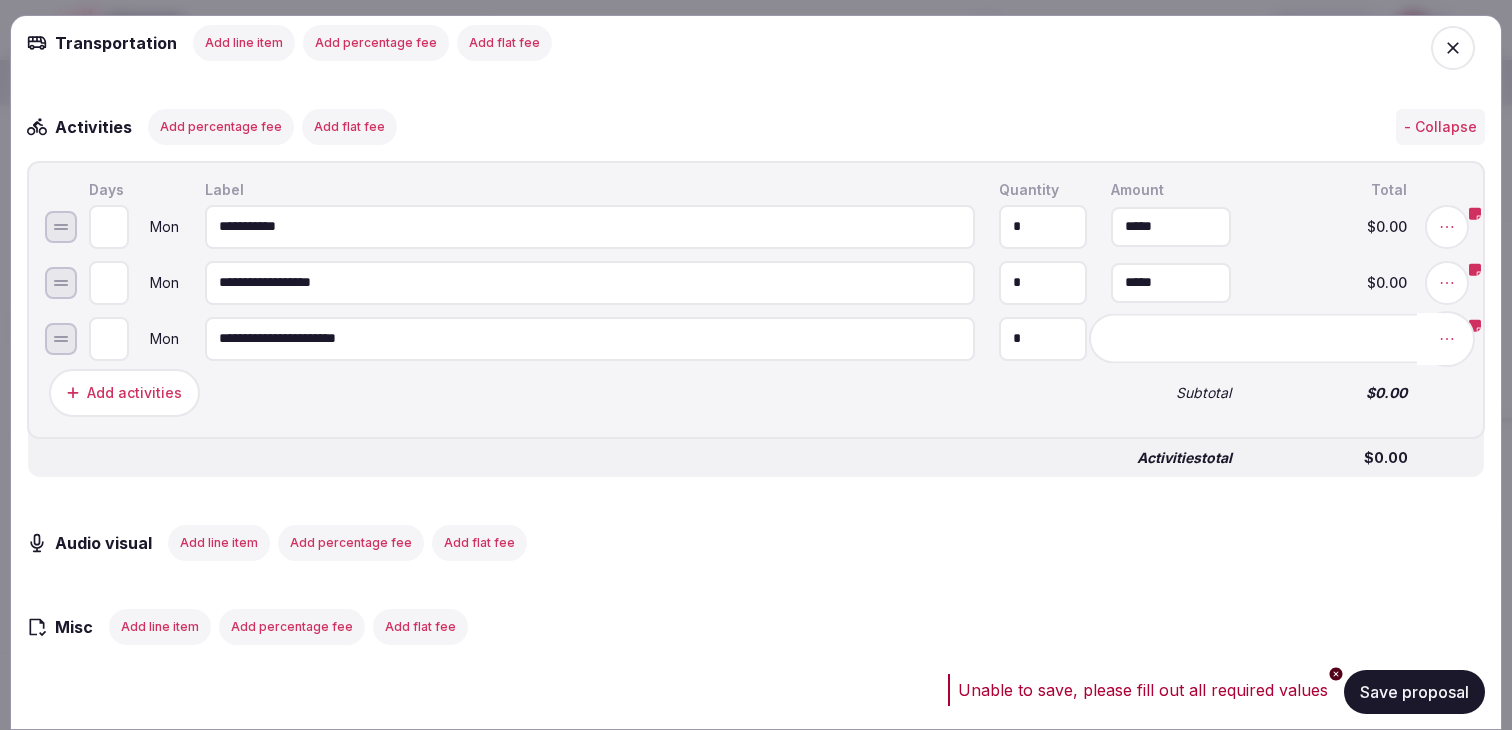click 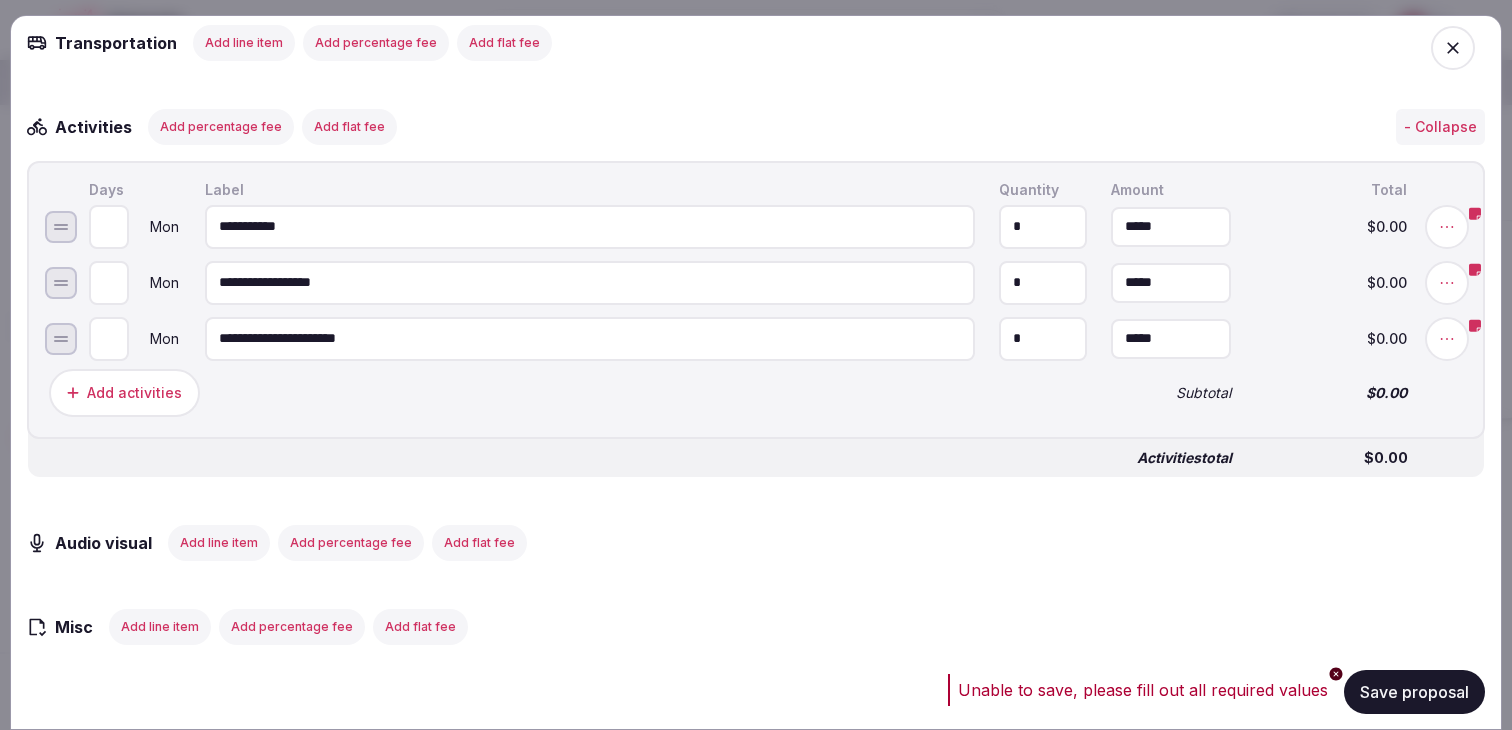 click at bounding box center [1447, 338] 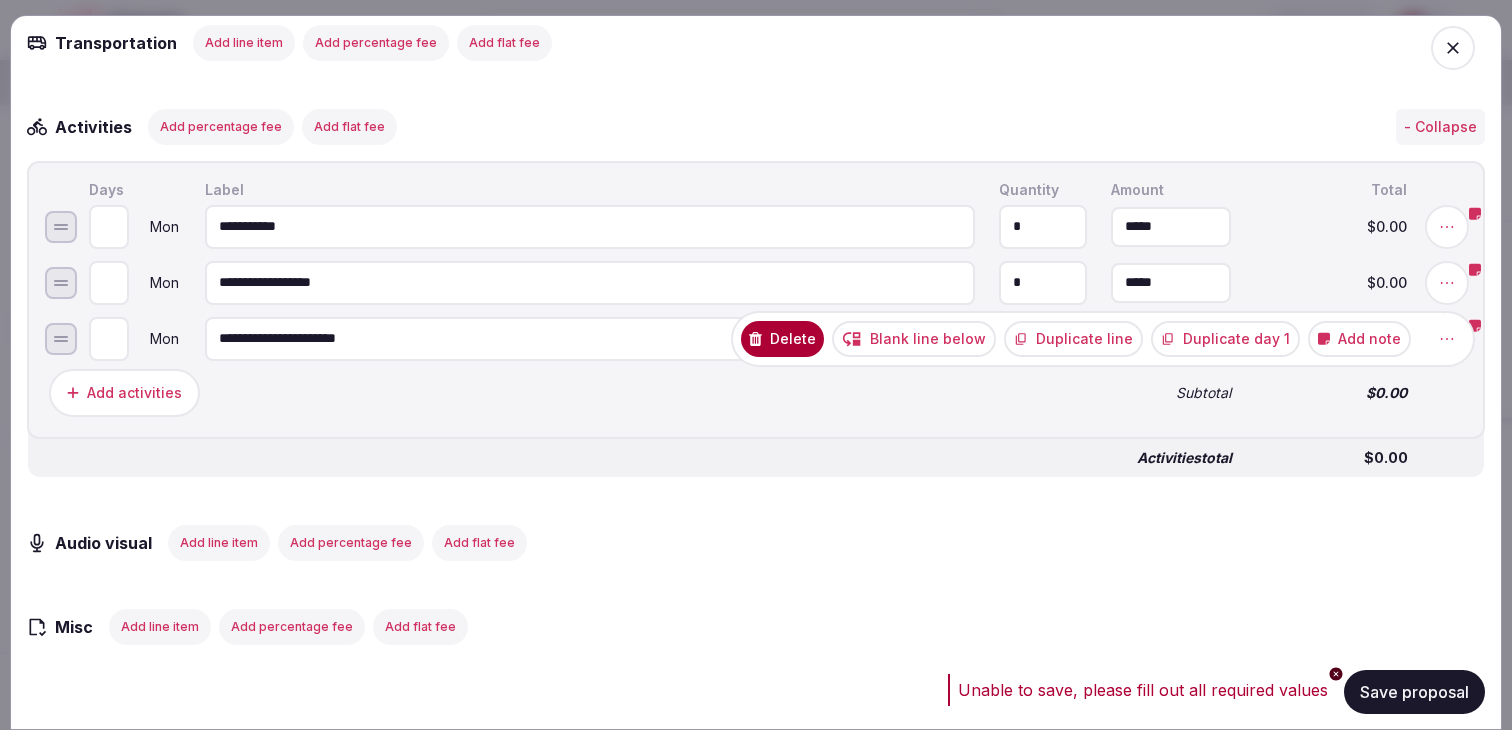 click on "Delete" at bounding box center [782, 338] 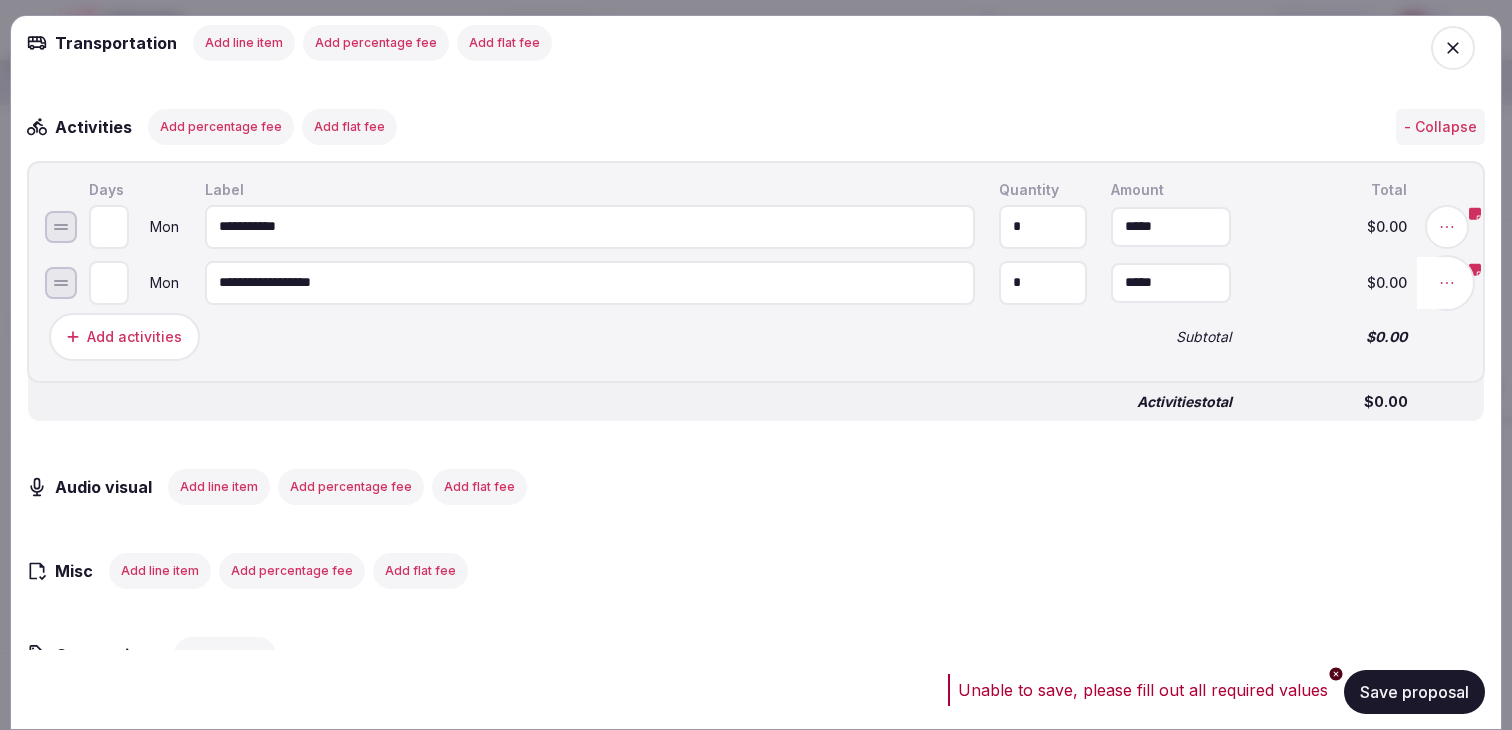 click 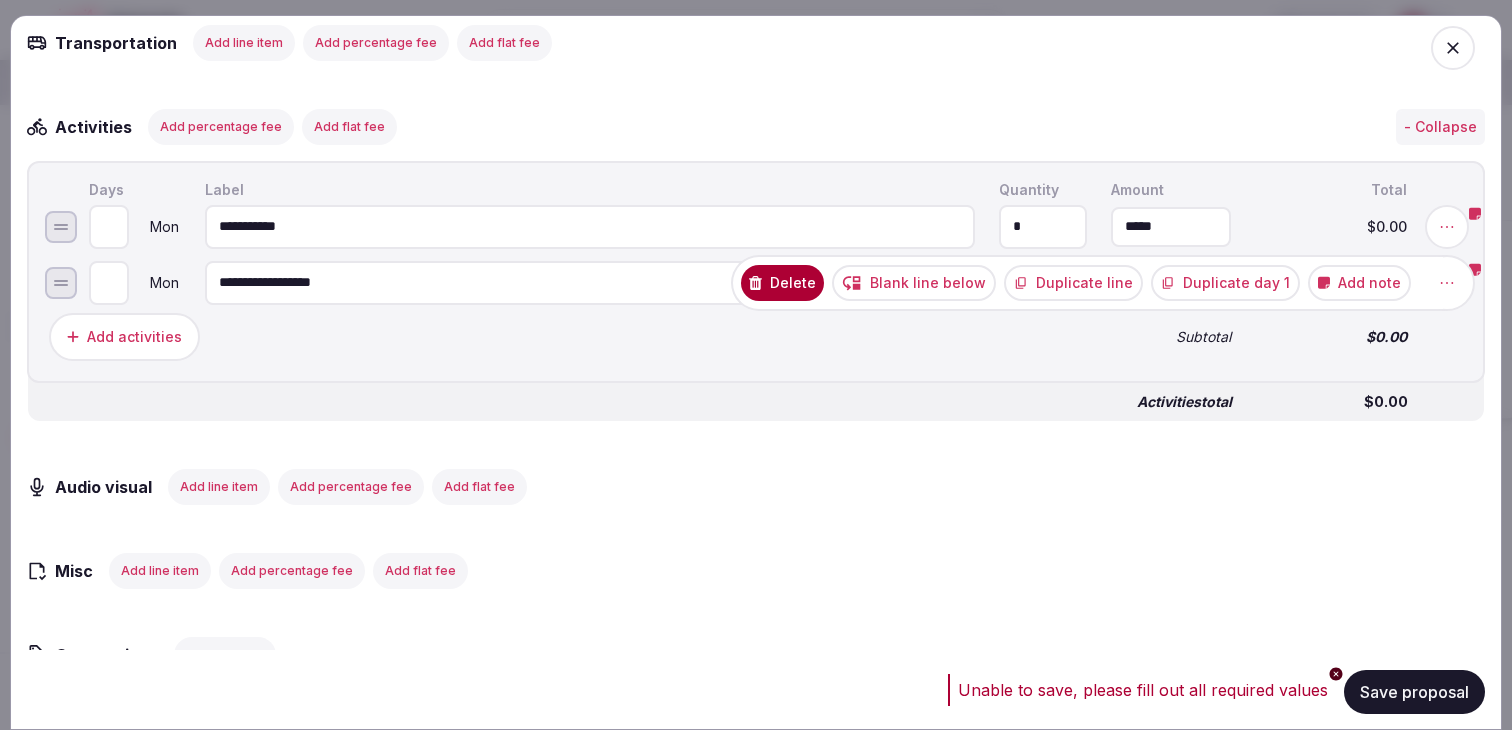 click on "Delete" at bounding box center (782, 282) 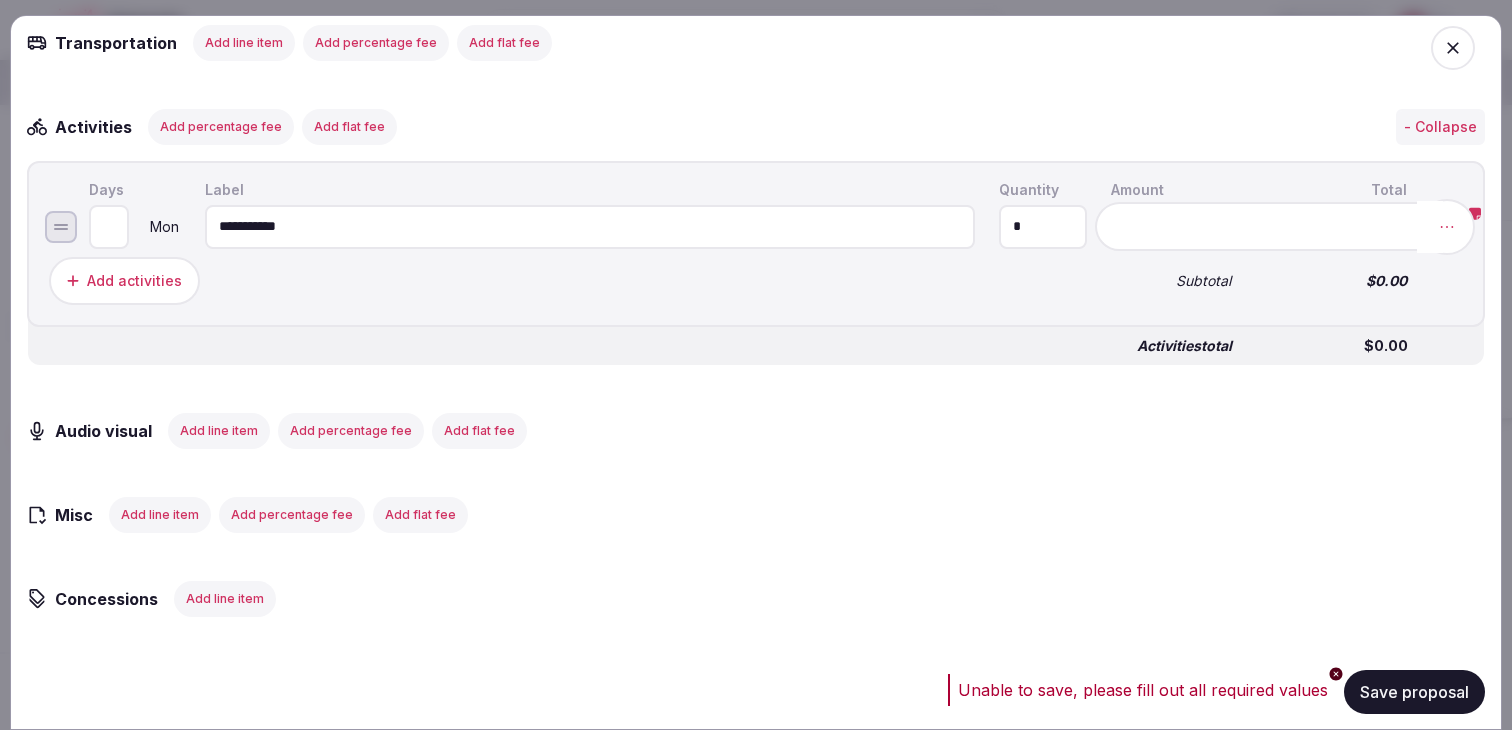 click 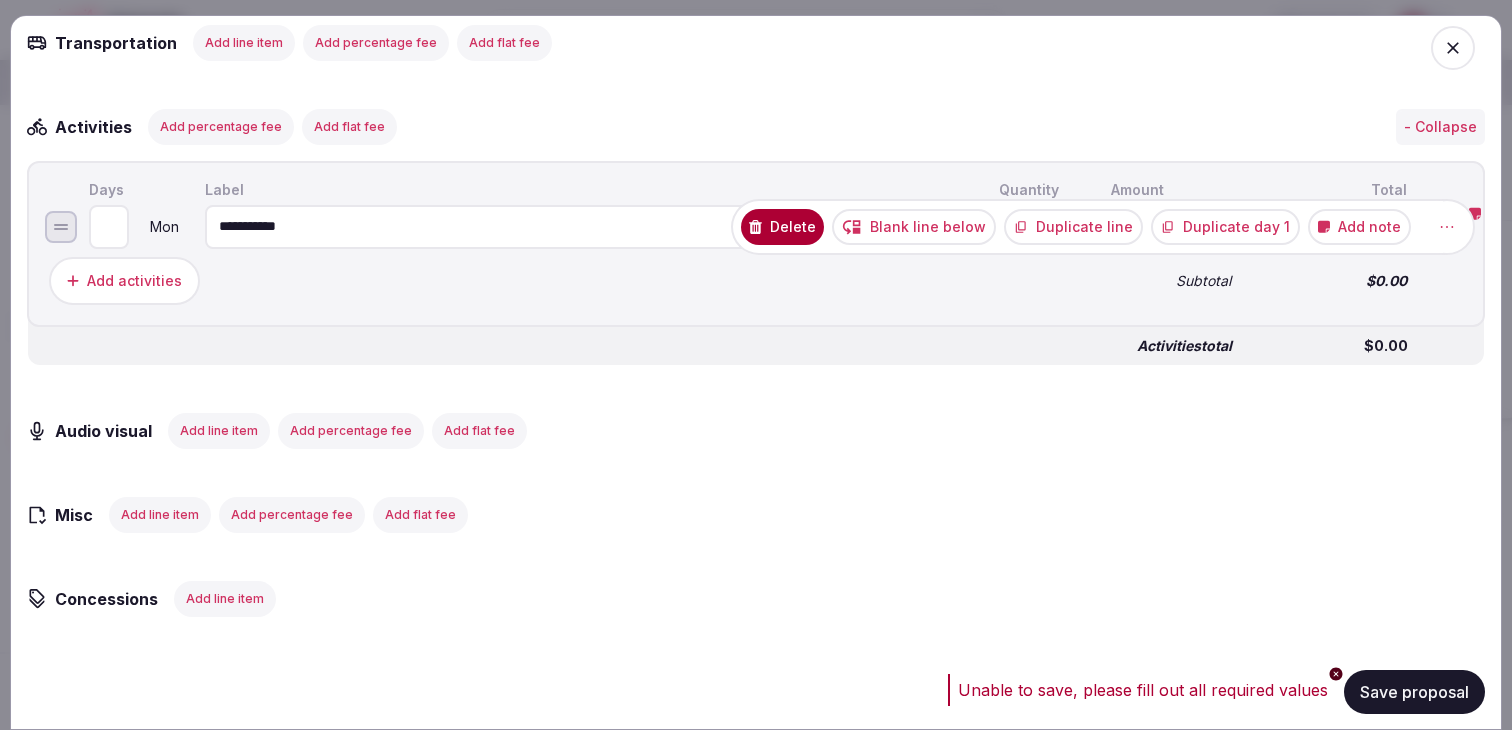 click on "Delete" at bounding box center [782, 226] 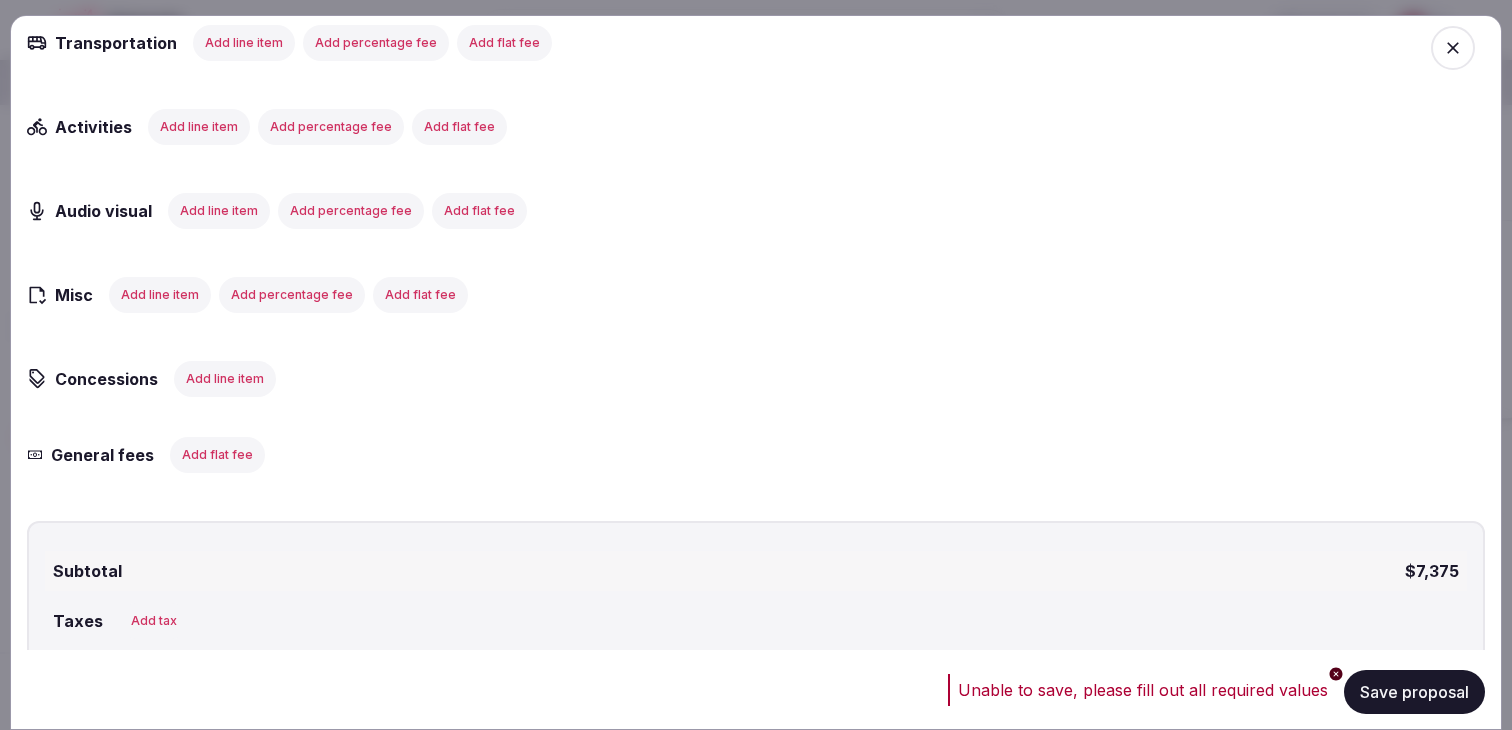 click on "**********" at bounding box center (756, -502) 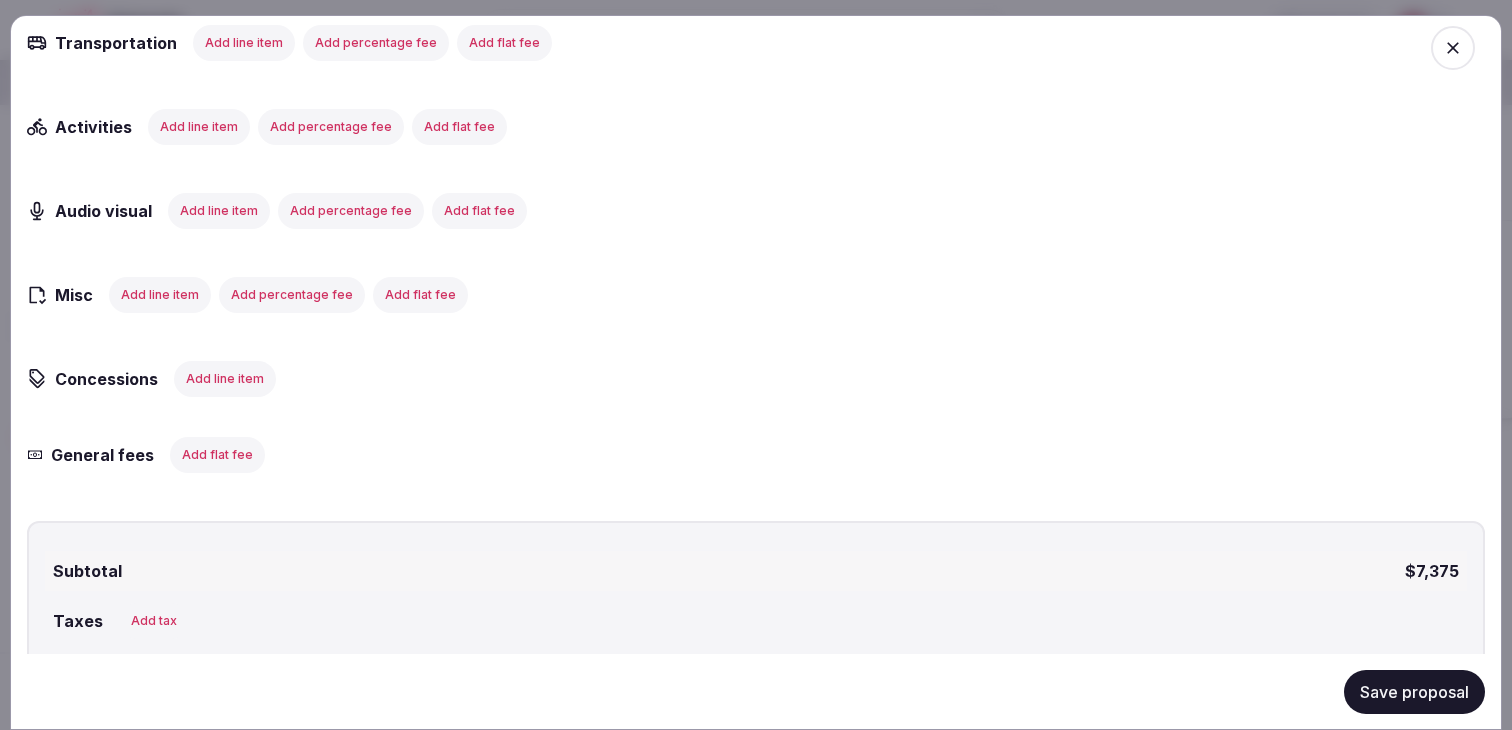 scroll, scrollTop: 3289, scrollLeft: 0, axis: vertical 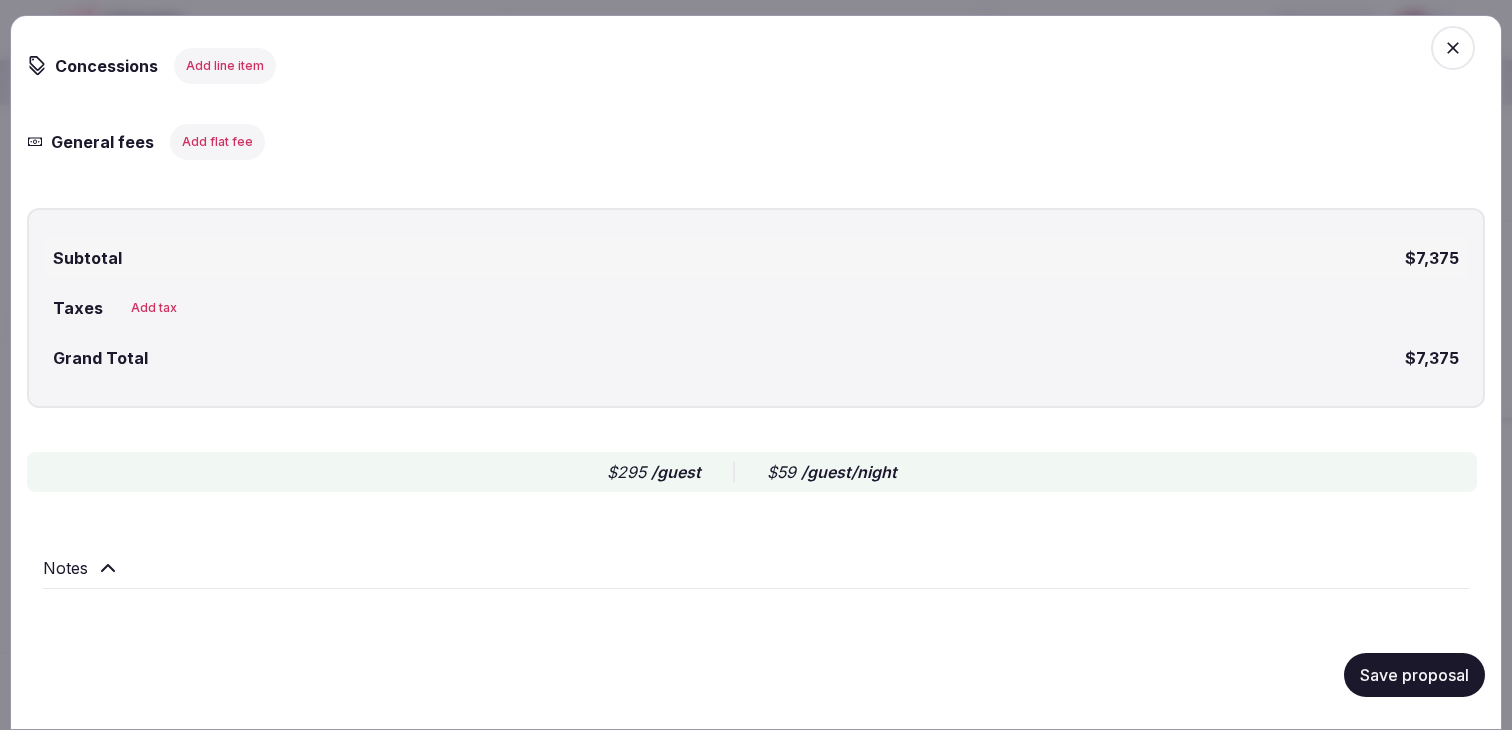click on "Save proposal" at bounding box center [1414, 674] 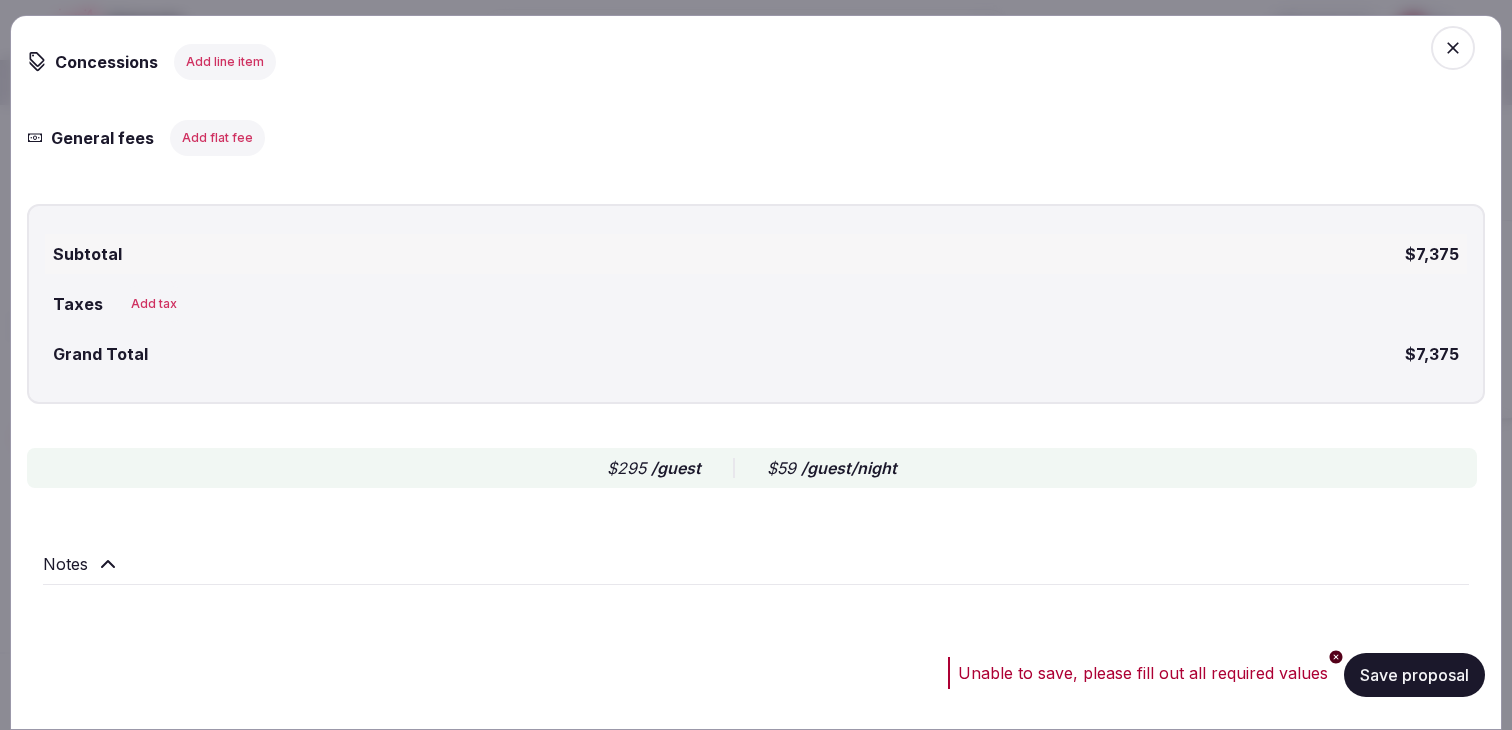 click at bounding box center [1453, 48] 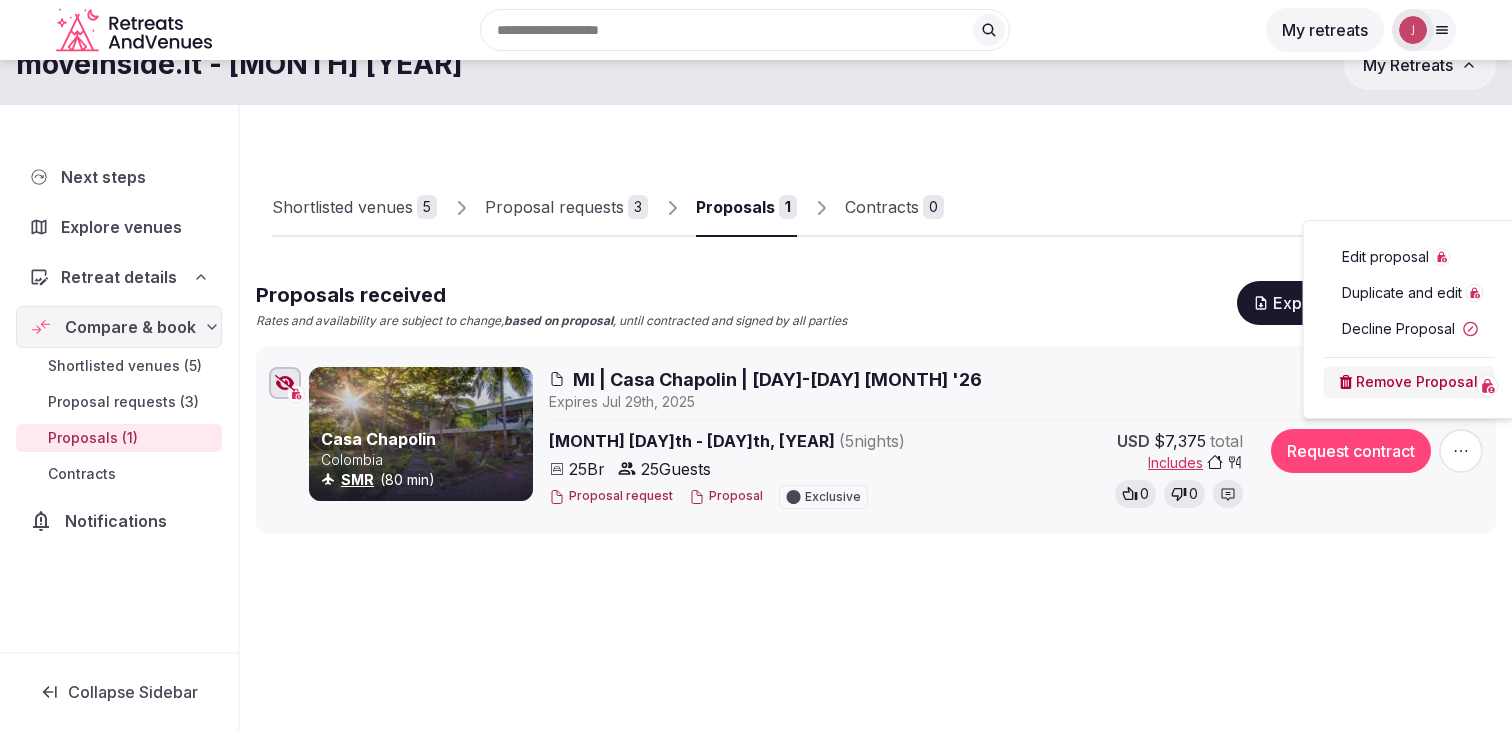 click on "Edit proposal" at bounding box center [1385, 257] 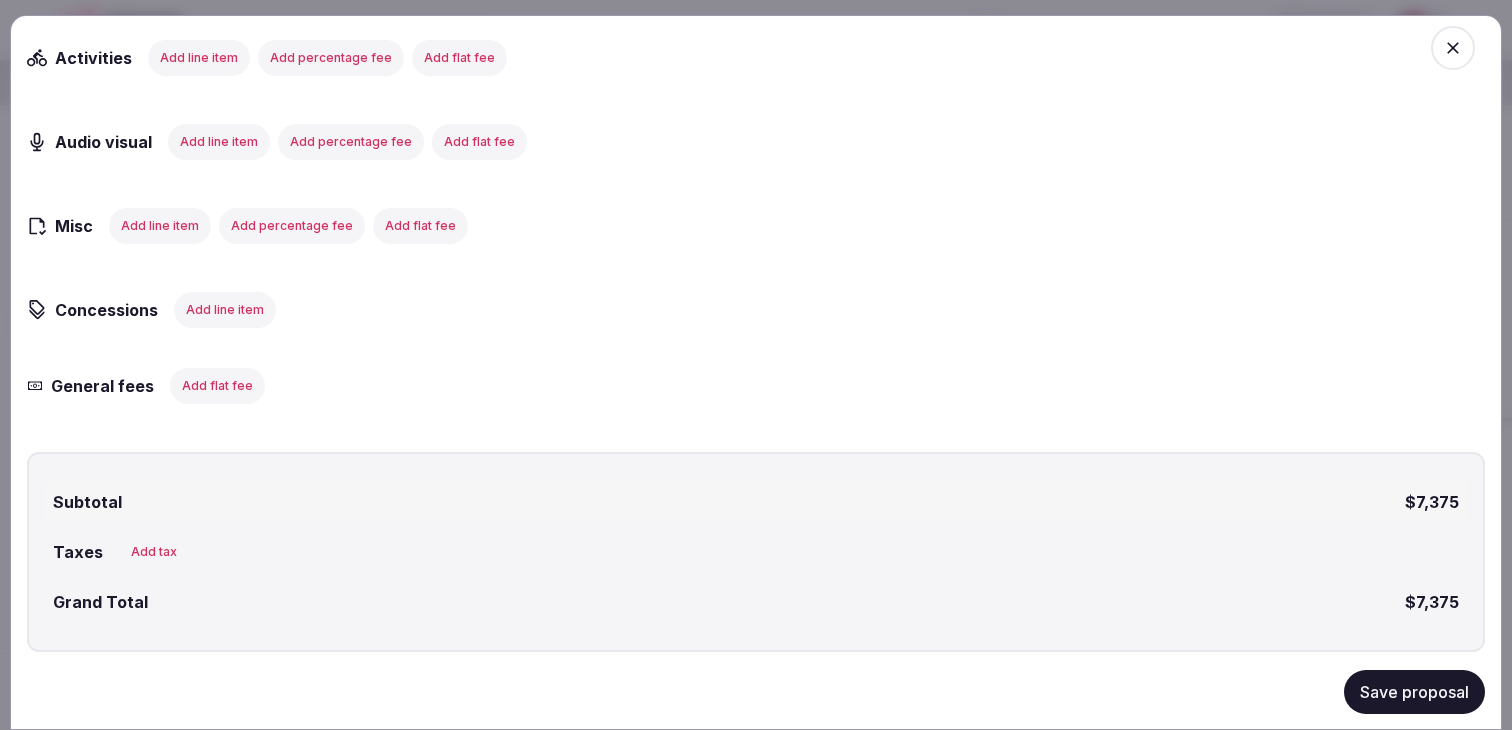 scroll, scrollTop: 3289, scrollLeft: 0, axis: vertical 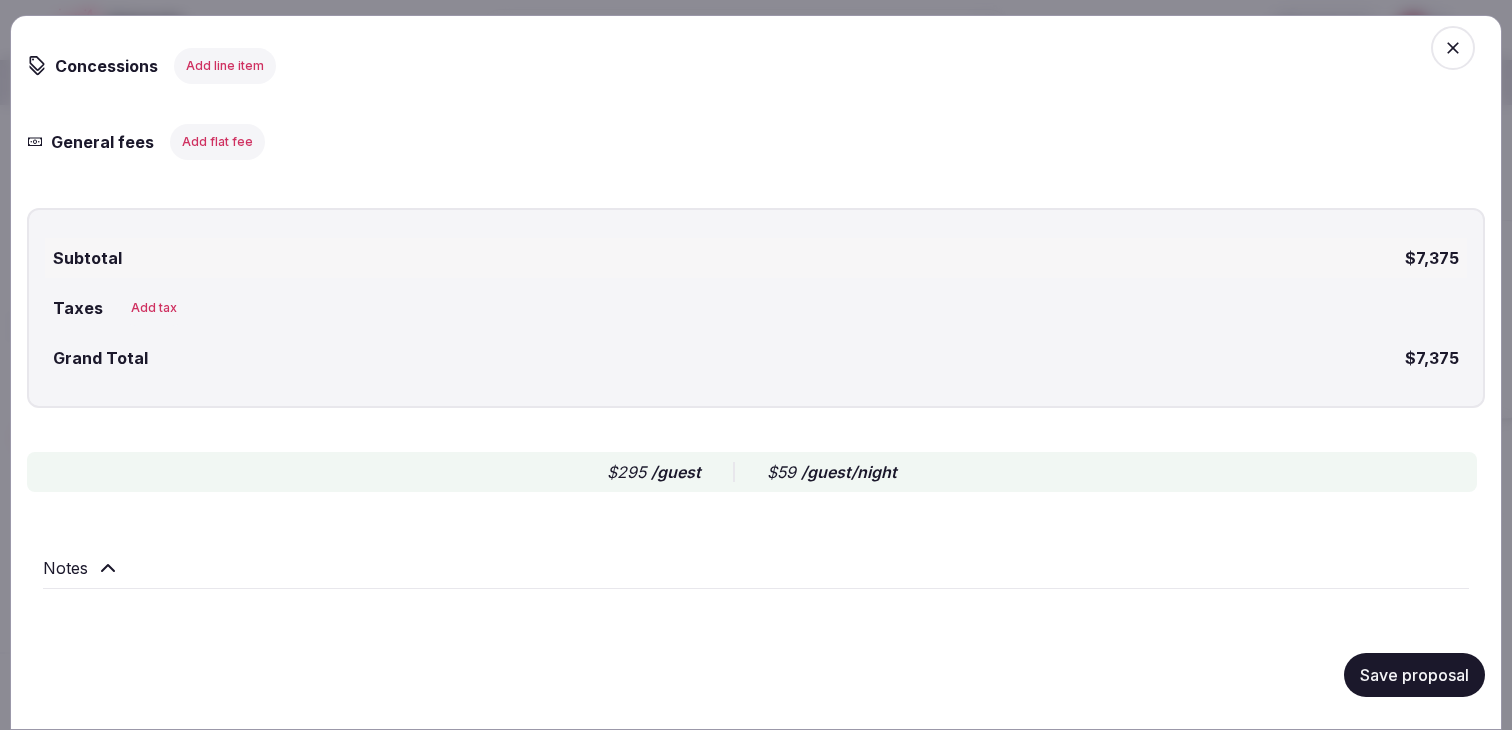 click on "Notes" at bounding box center (756, 571) 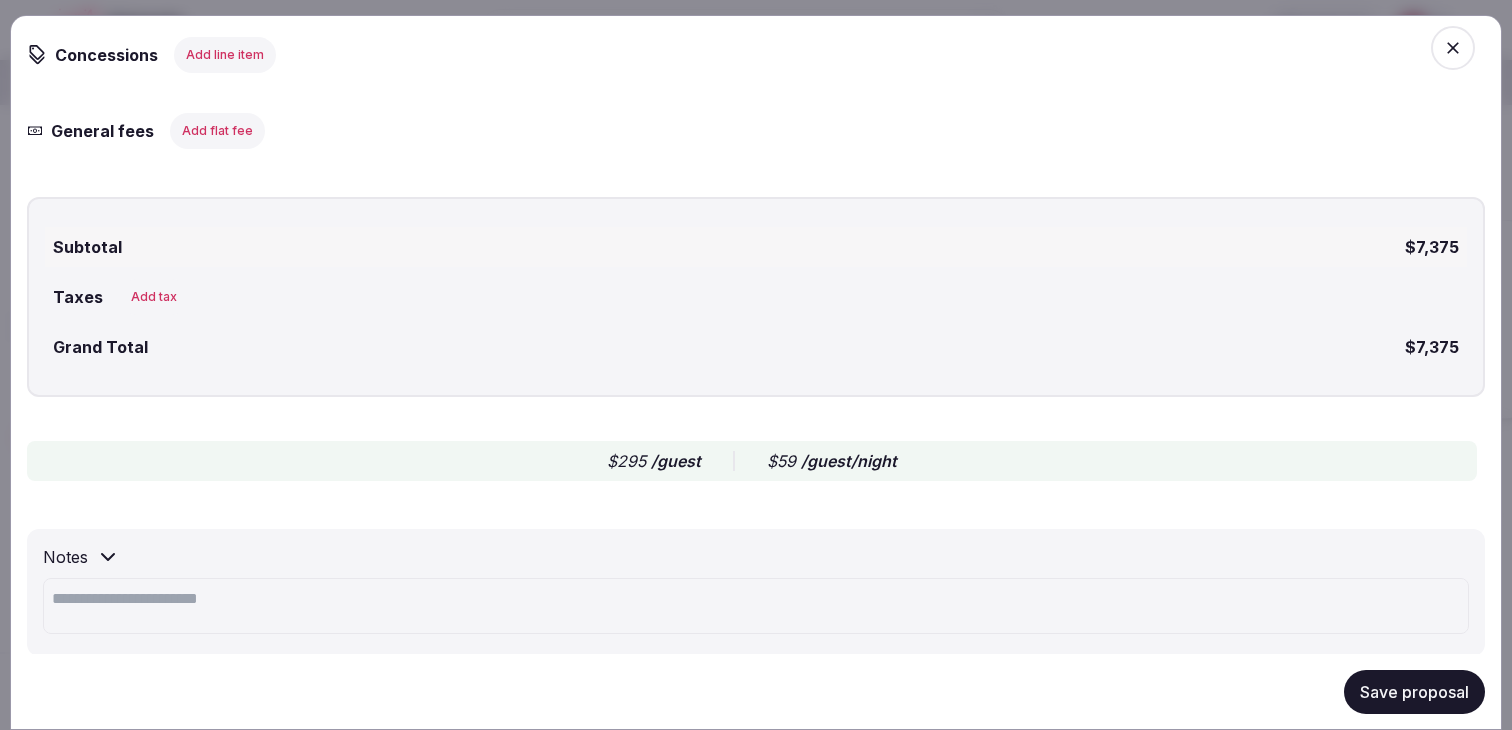 scroll, scrollTop: 3351, scrollLeft: 0, axis: vertical 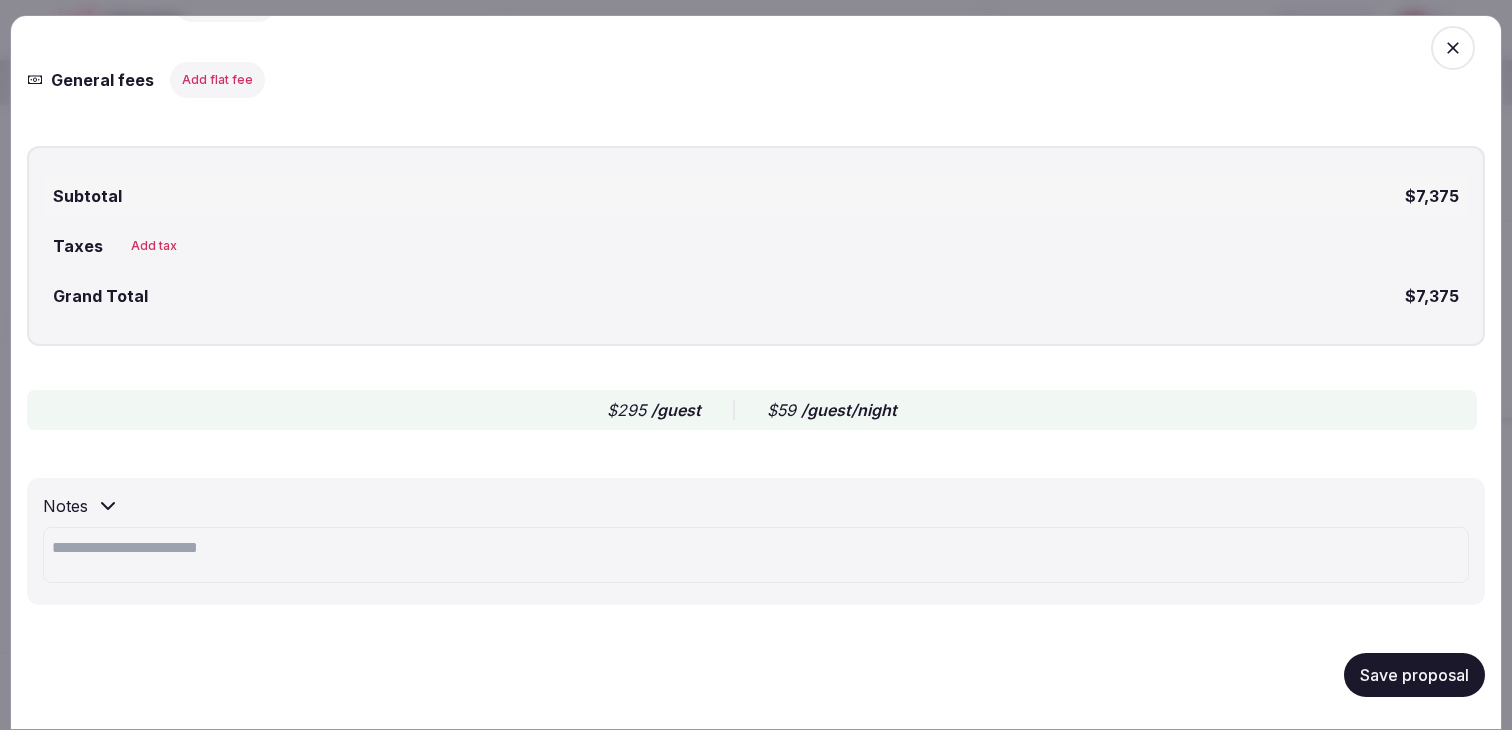 click at bounding box center (756, 554) 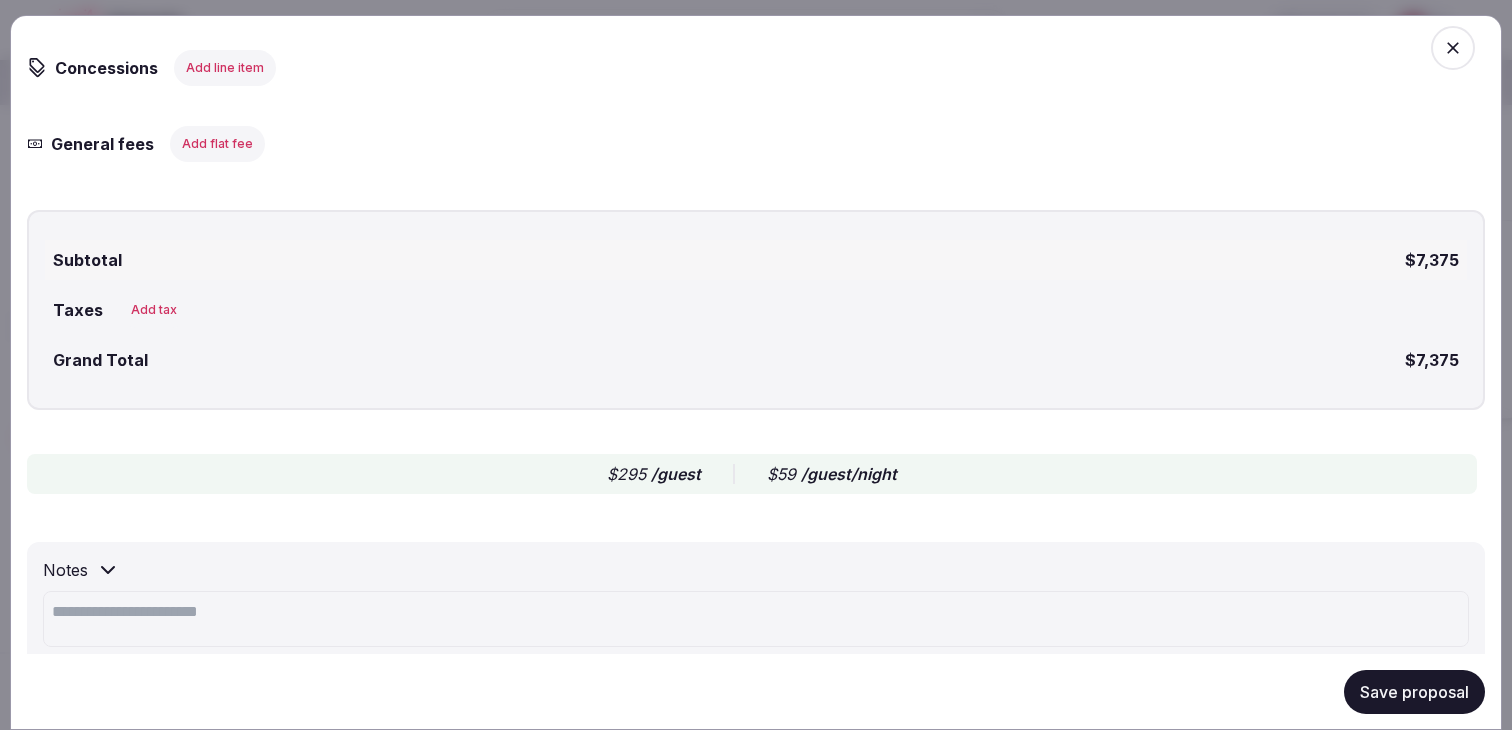 scroll, scrollTop: 3351, scrollLeft: 0, axis: vertical 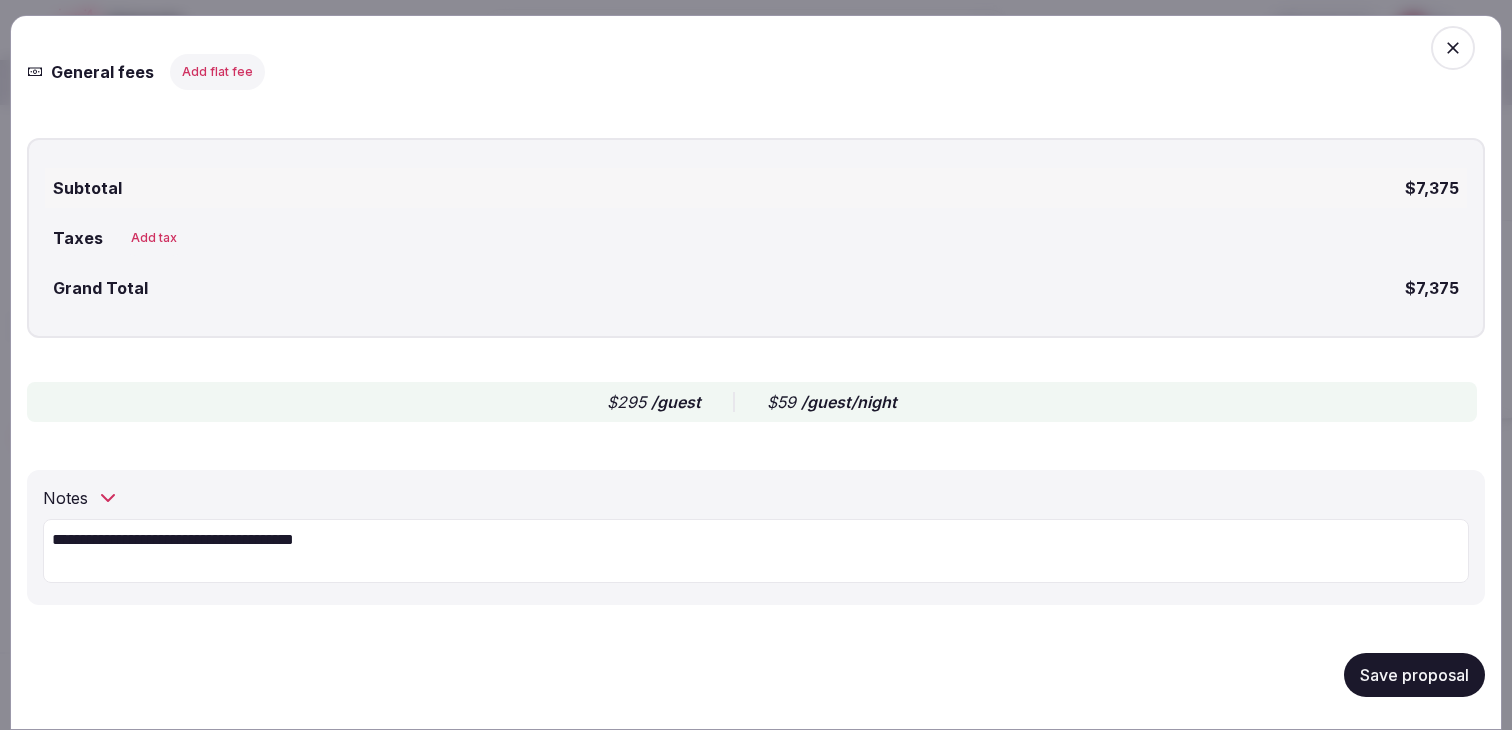 click on "**********" at bounding box center (756, 550) 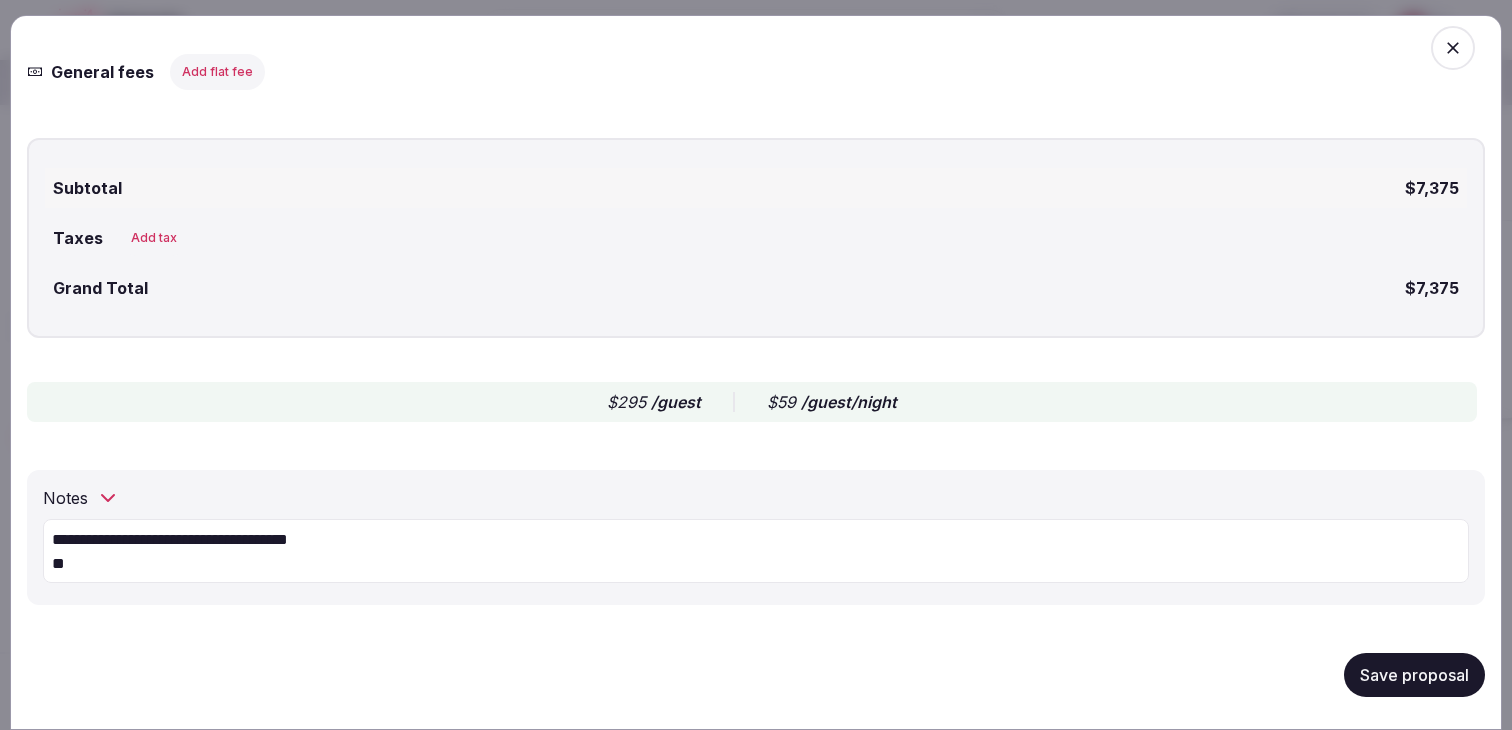paste on "**********" 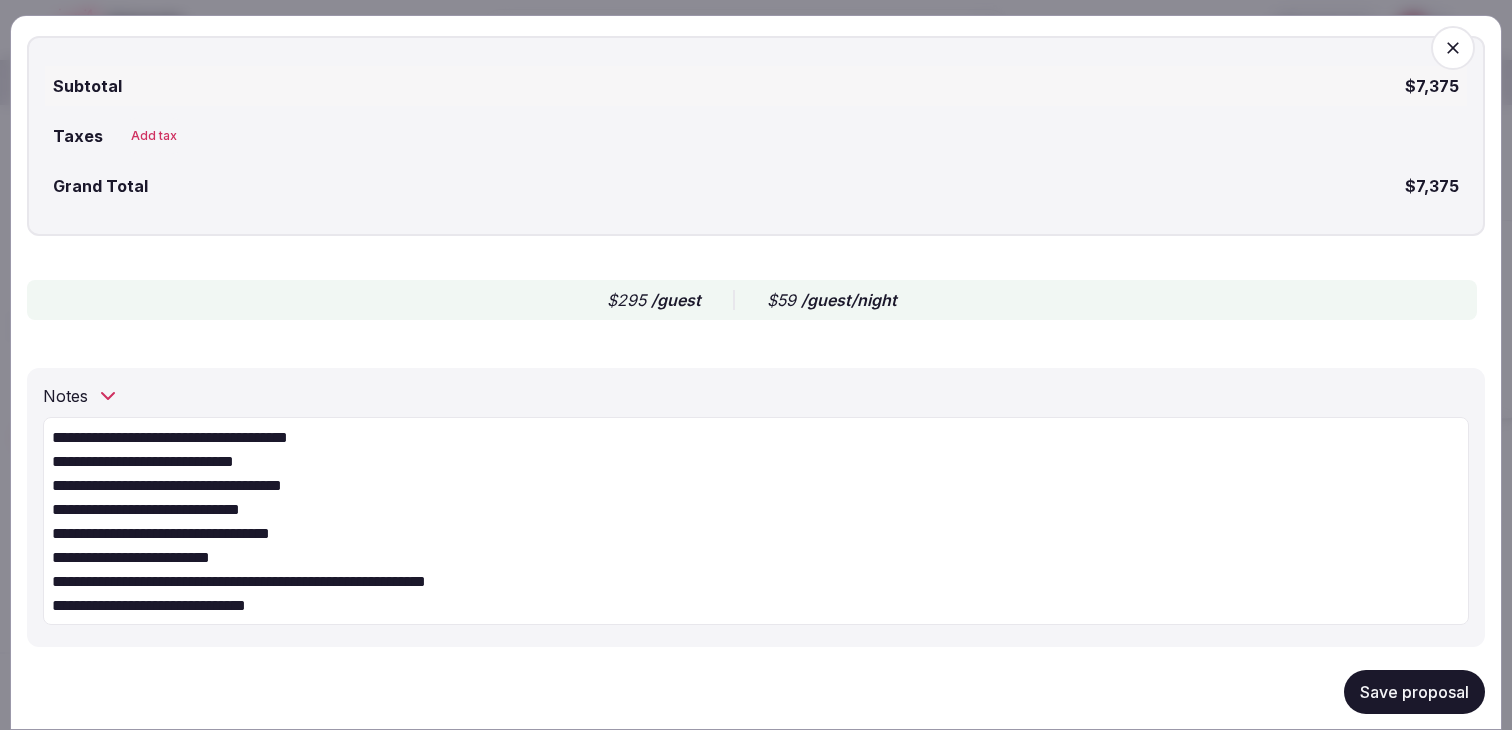 scroll, scrollTop: 3503, scrollLeft: 0, axis: vertical 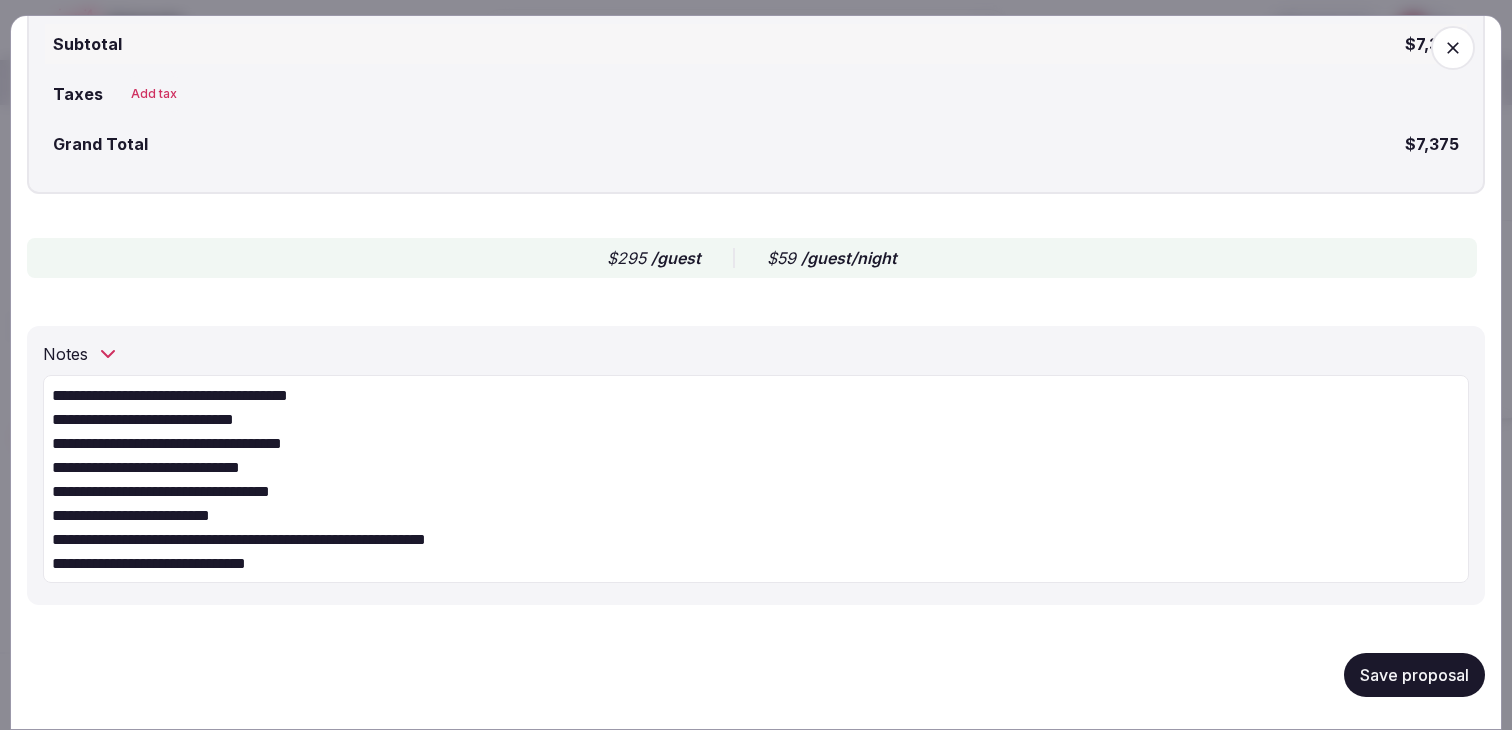 click on "**********" at bounding box center [756, 478] 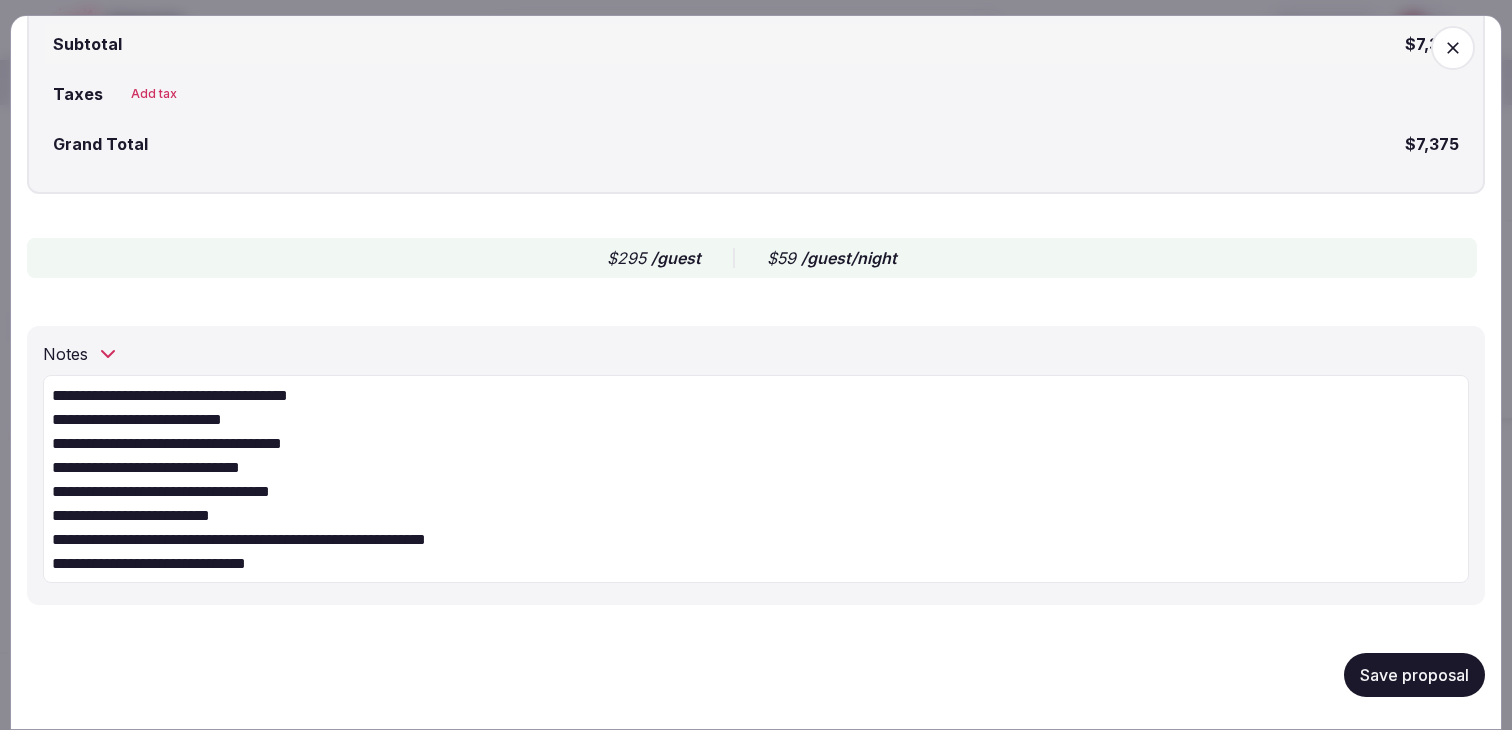 click on "**********" at bounding box center [756, 478] 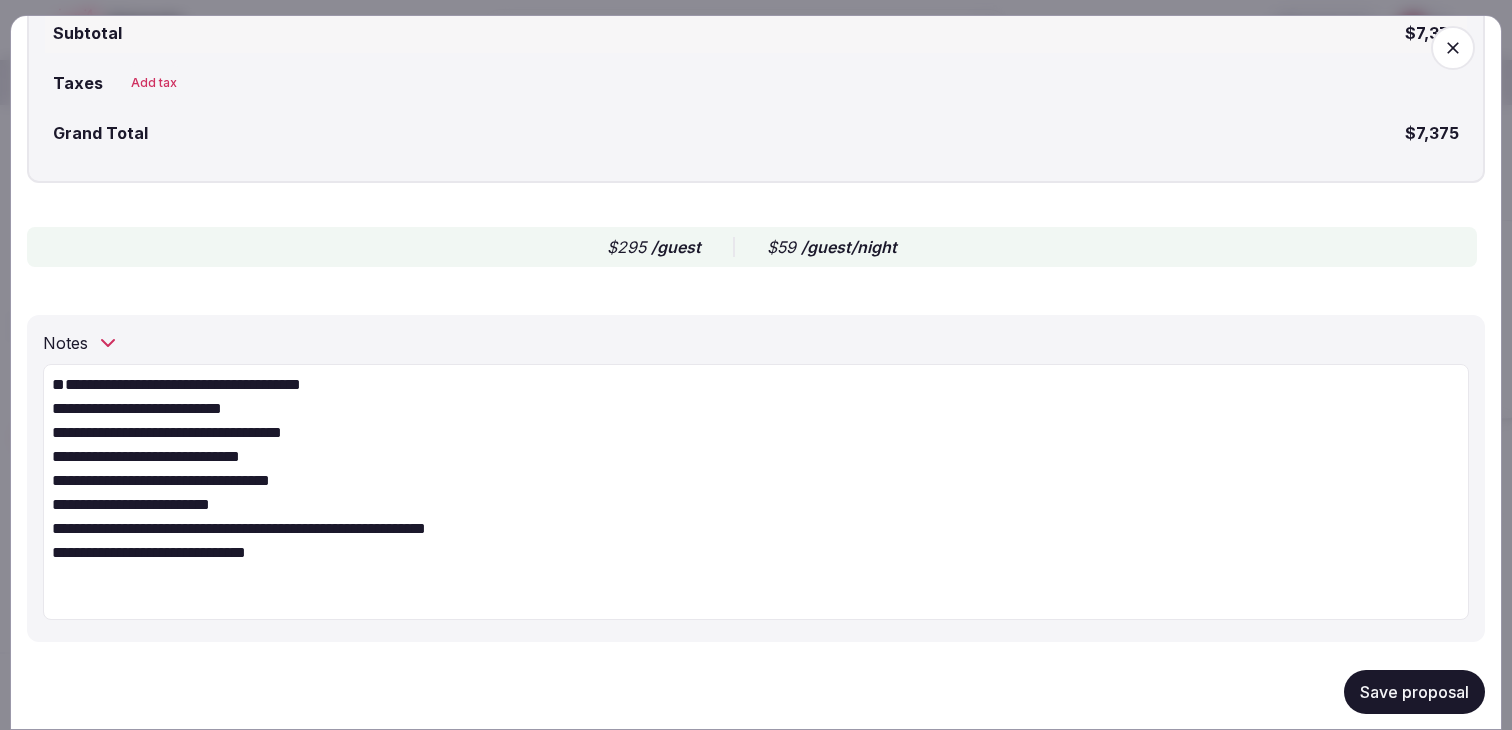 click on "**********" at bounding box center (756, 491) 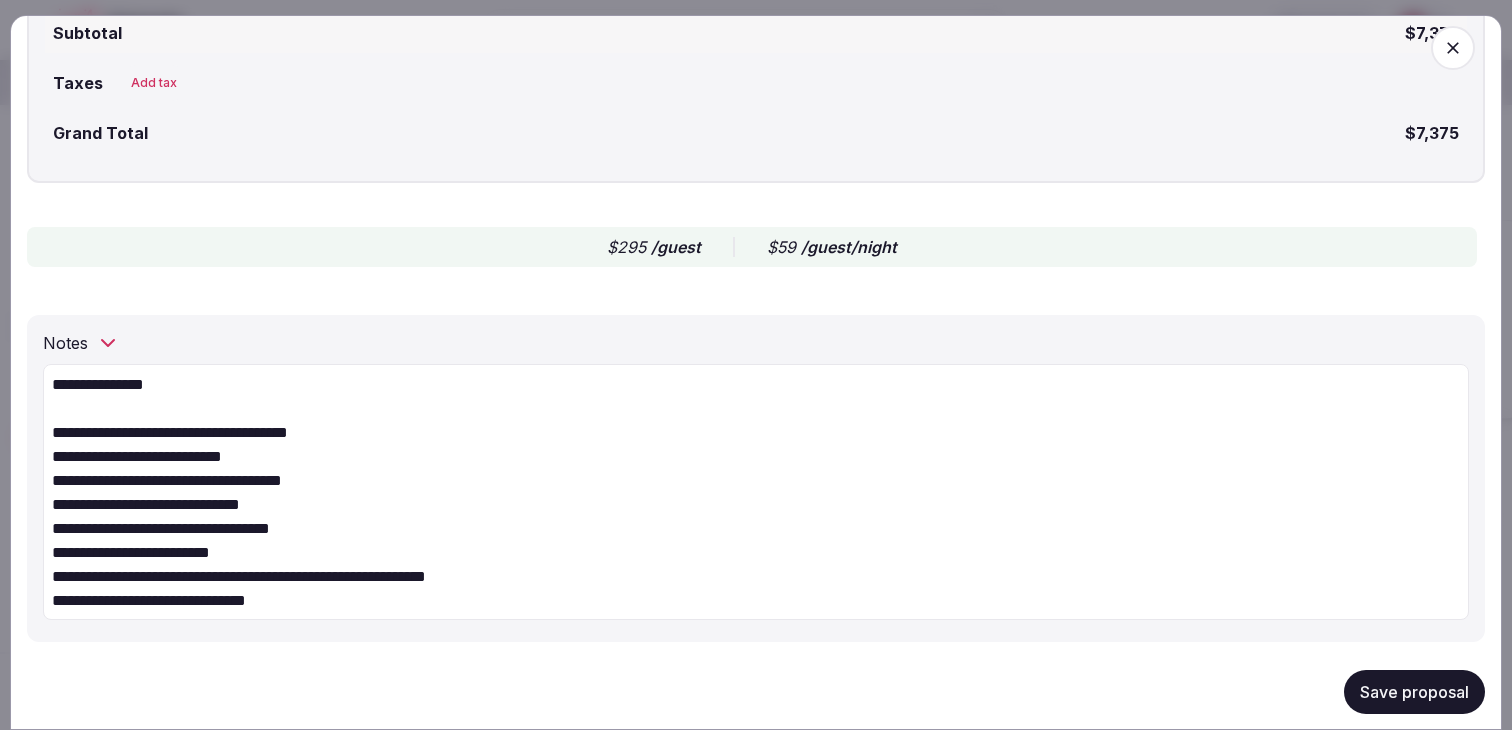 click on "**********" at bounding box center (756, 491) 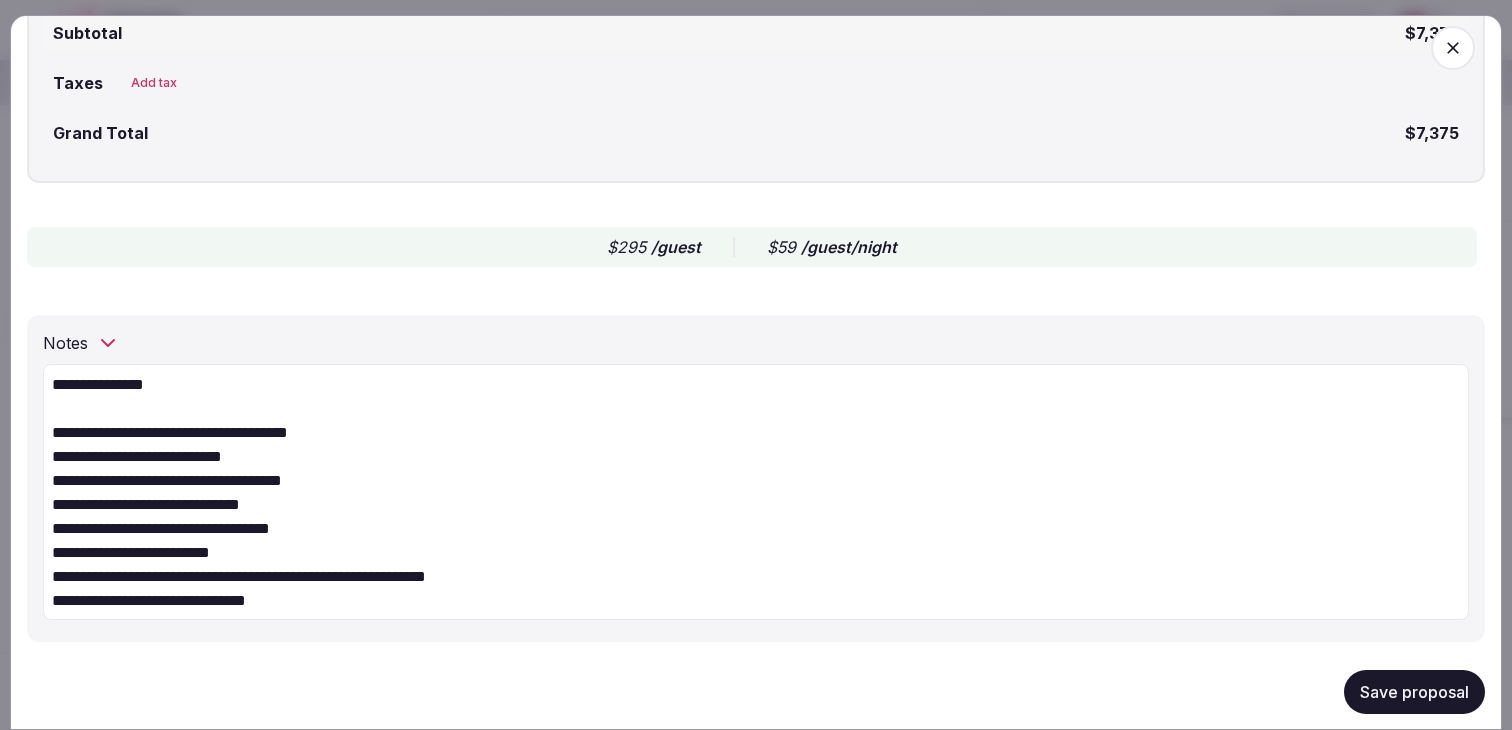 click on "**********" at bounding box center [756, 491] 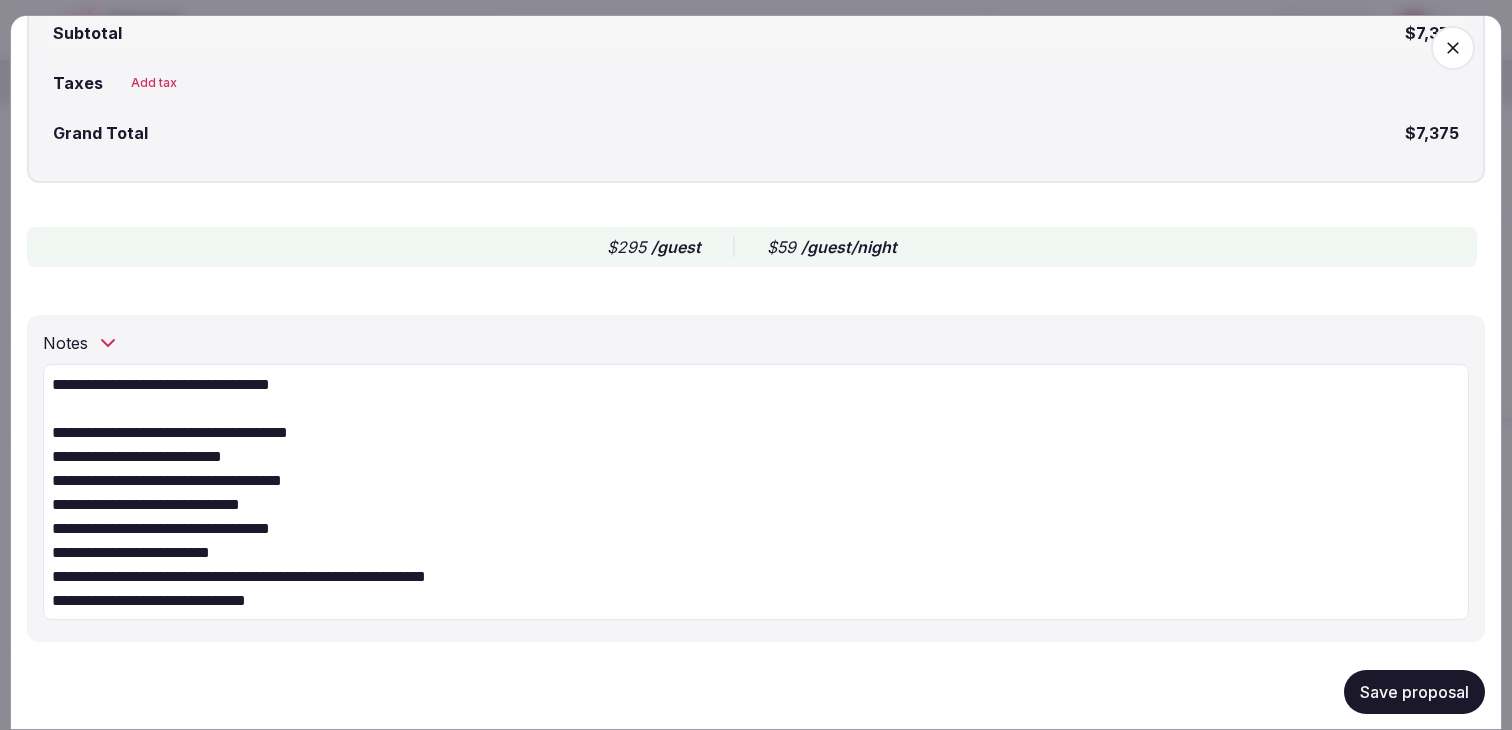 click on "**********" at bounding box center [756, 491] 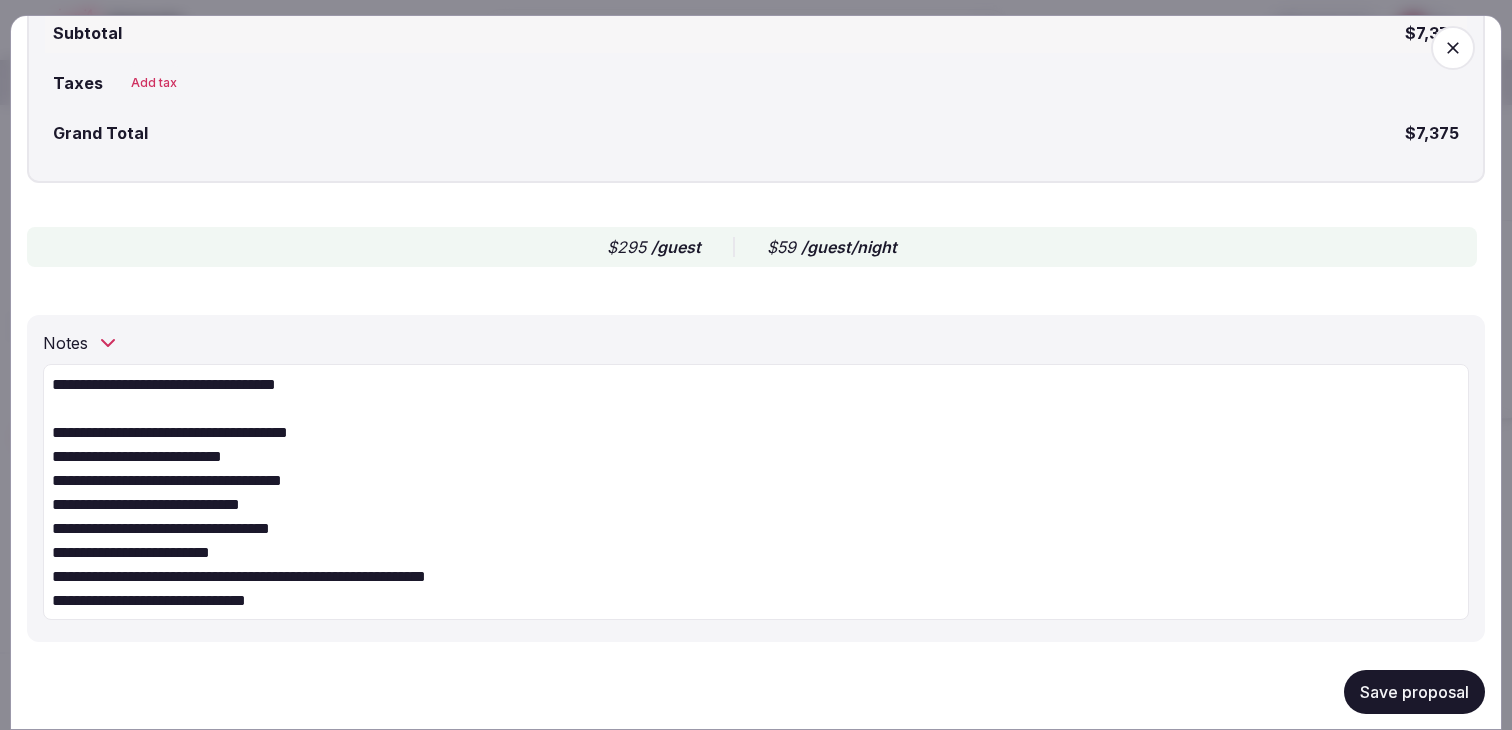 click on "**********" at bounding box center (756, 491) 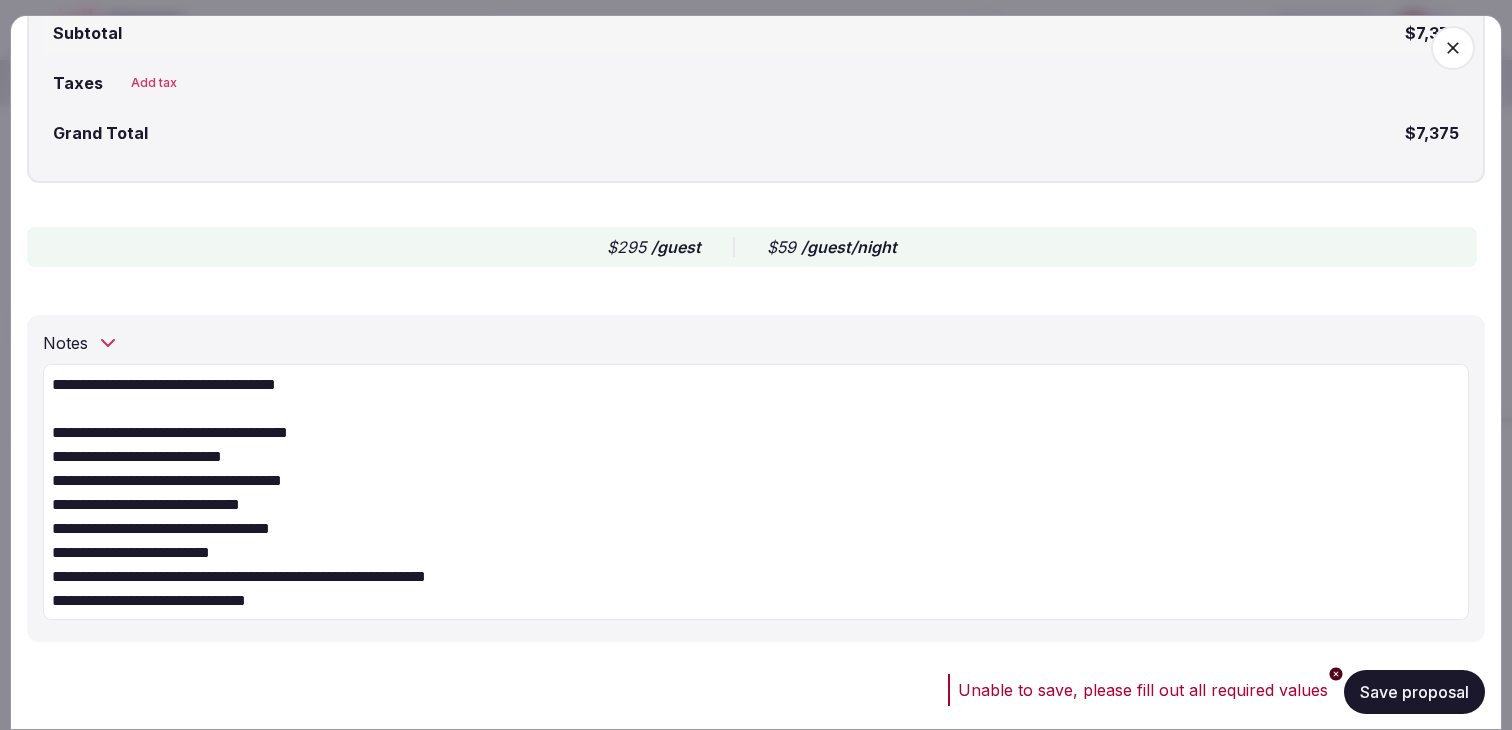 click 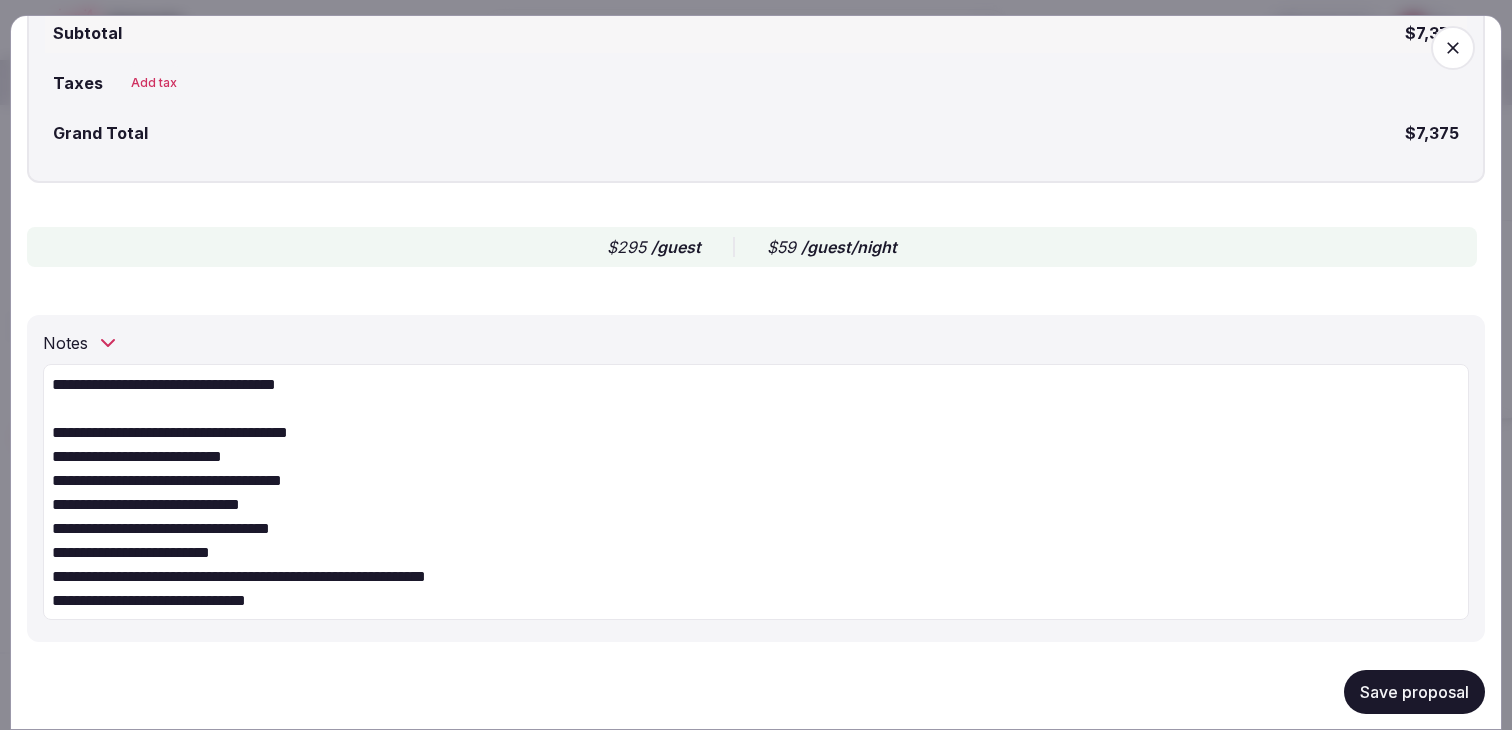 scroll, scrollTop: 3551, scrollLeft: 0, axis: vertical 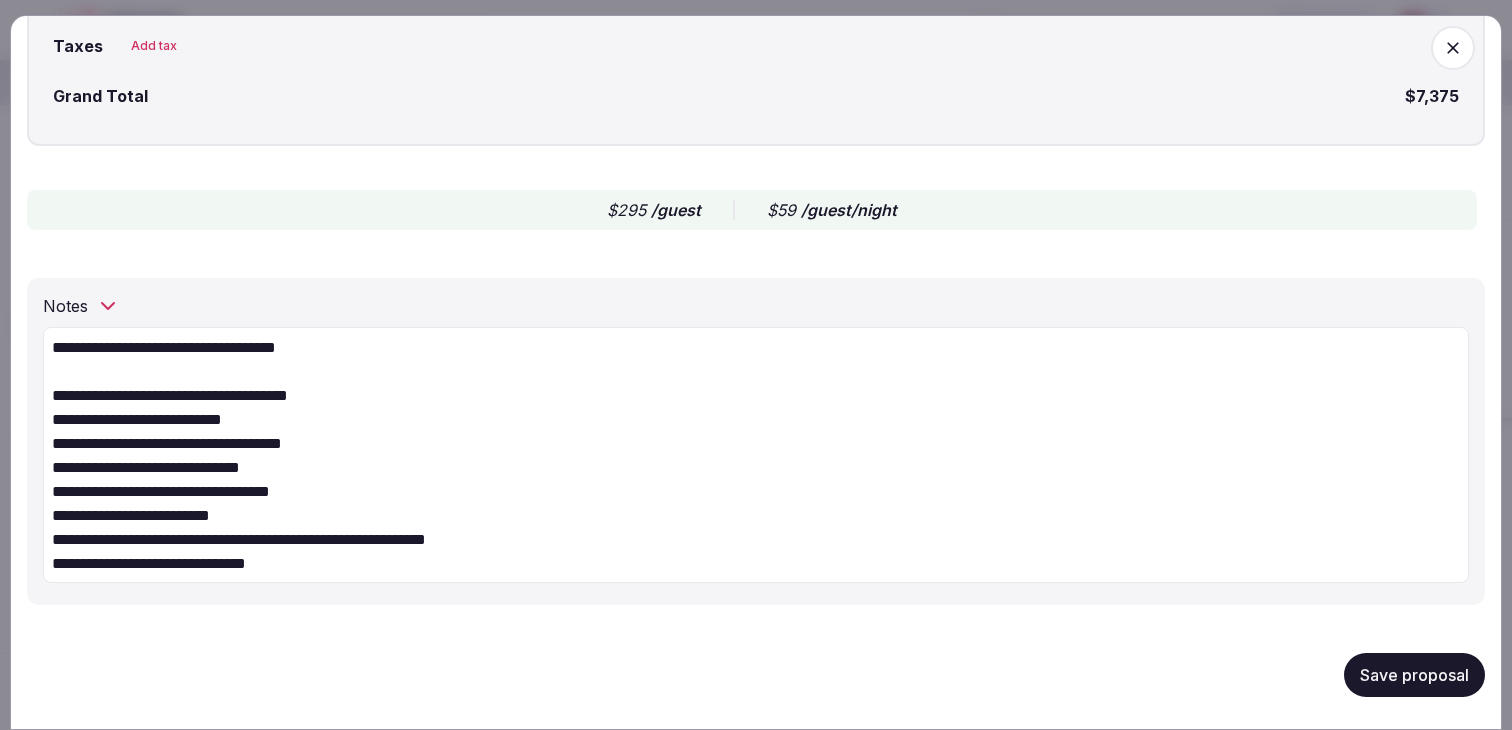 click on "**********" at bounding box center (756, 454) 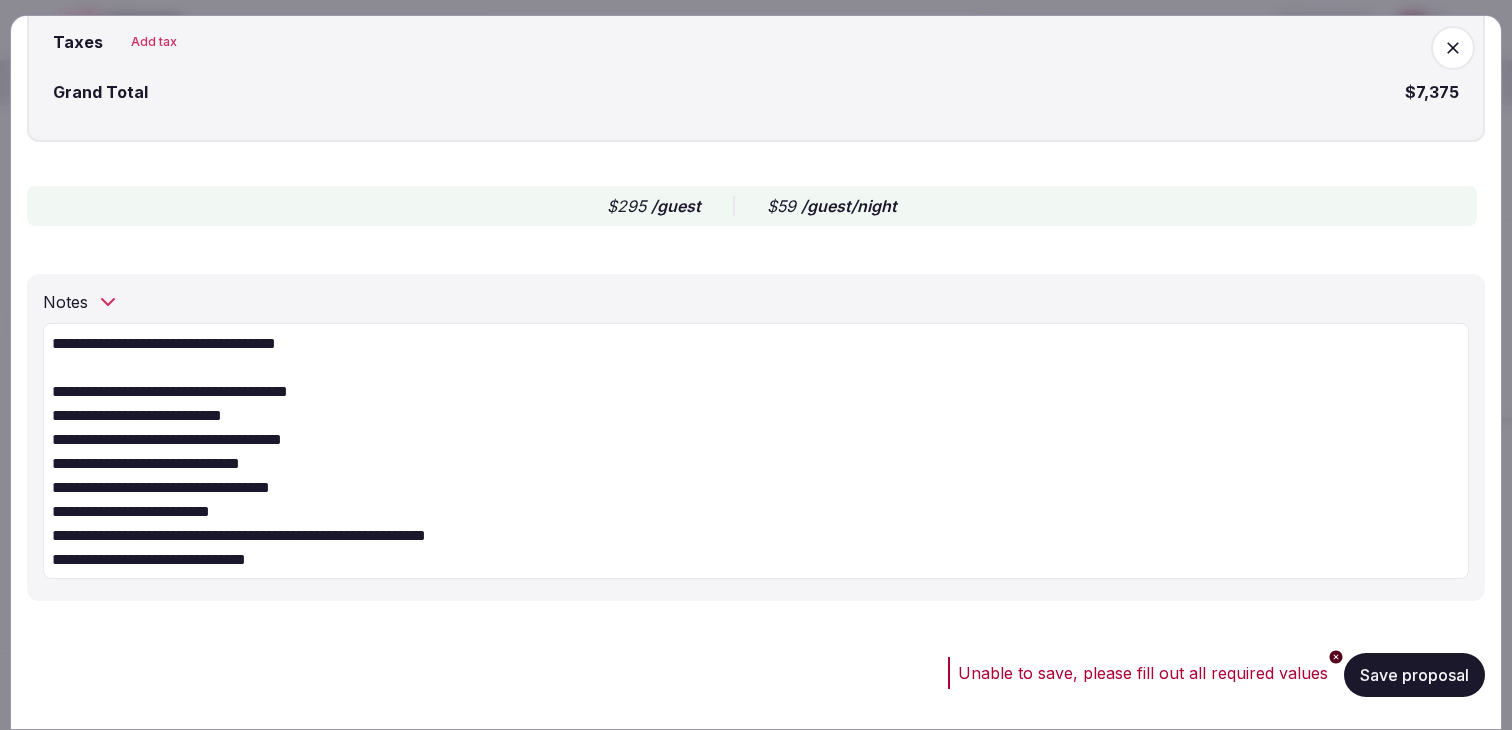 click on "**********" at bounding box center (756, 450) 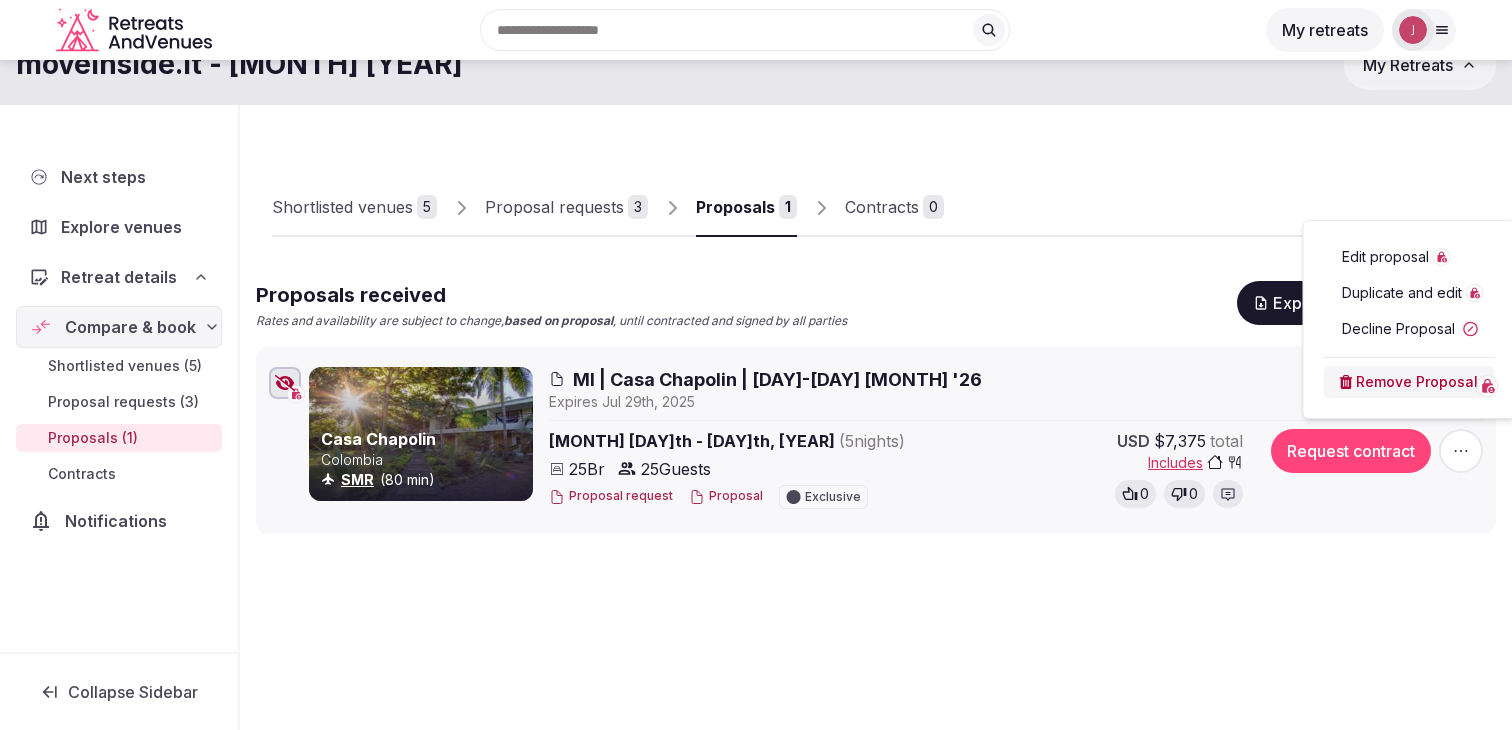 click on "Shortlisted venues 5 Proposal requests 3 Proposals 1 Contracts 0 Proposals received Rates and availability are subject to change,  based on proposal , until contracted and signed by all parties Export shortlist & proposals Casa Chapolin Colombia SMR (80 min) MI | Casa Chapolin | 13-17 April '26 Expire s   Jul 29th, 2025 Apr 13th - 18th, 2026 ( 5  night s ) 25  Br 25  Guests Proposal request Proposal Exclusive USD $7,375 total Includes 0 0 Request contract" at bounding box center (876, 423) 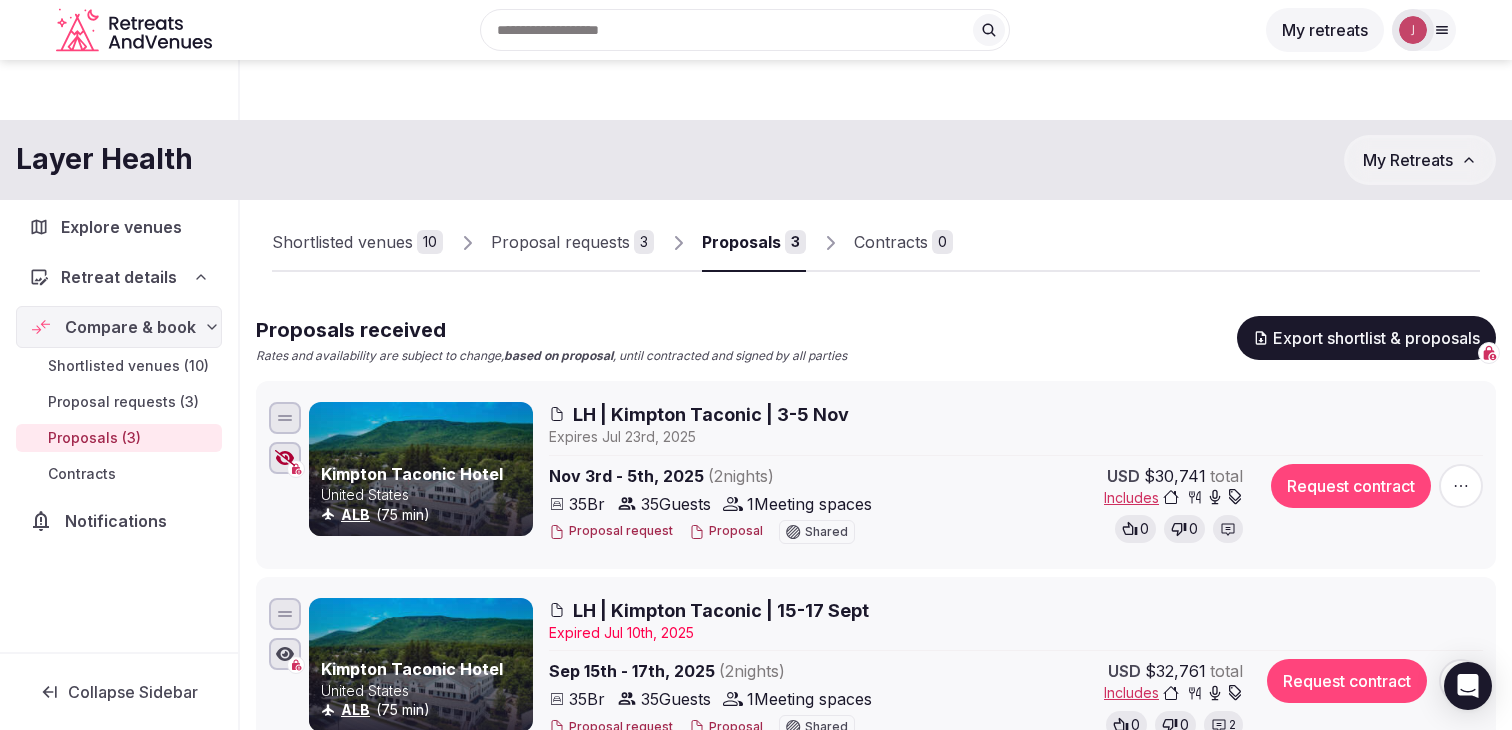 scroll, scrollTop: 236, scrollLeft: 0, axis: vertical 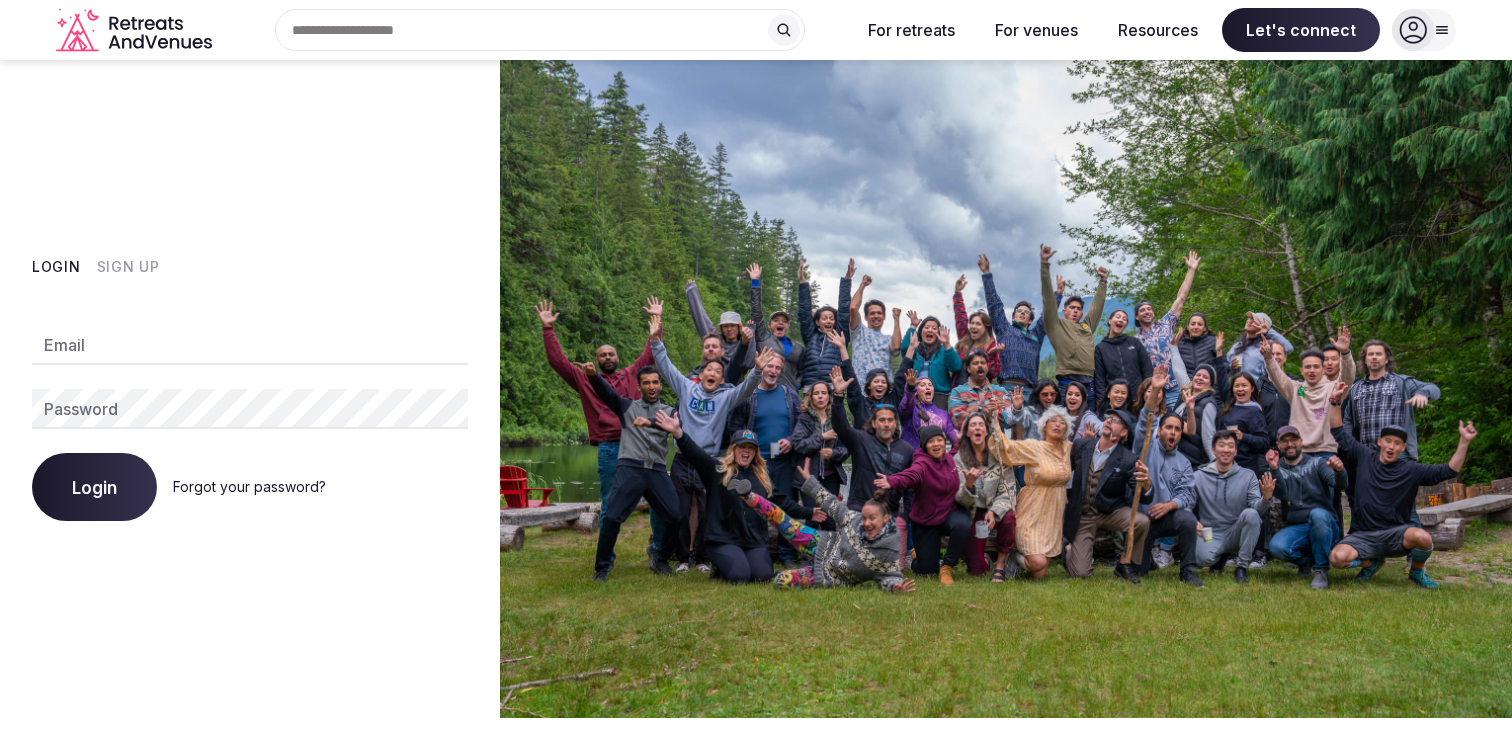 type on "**********" 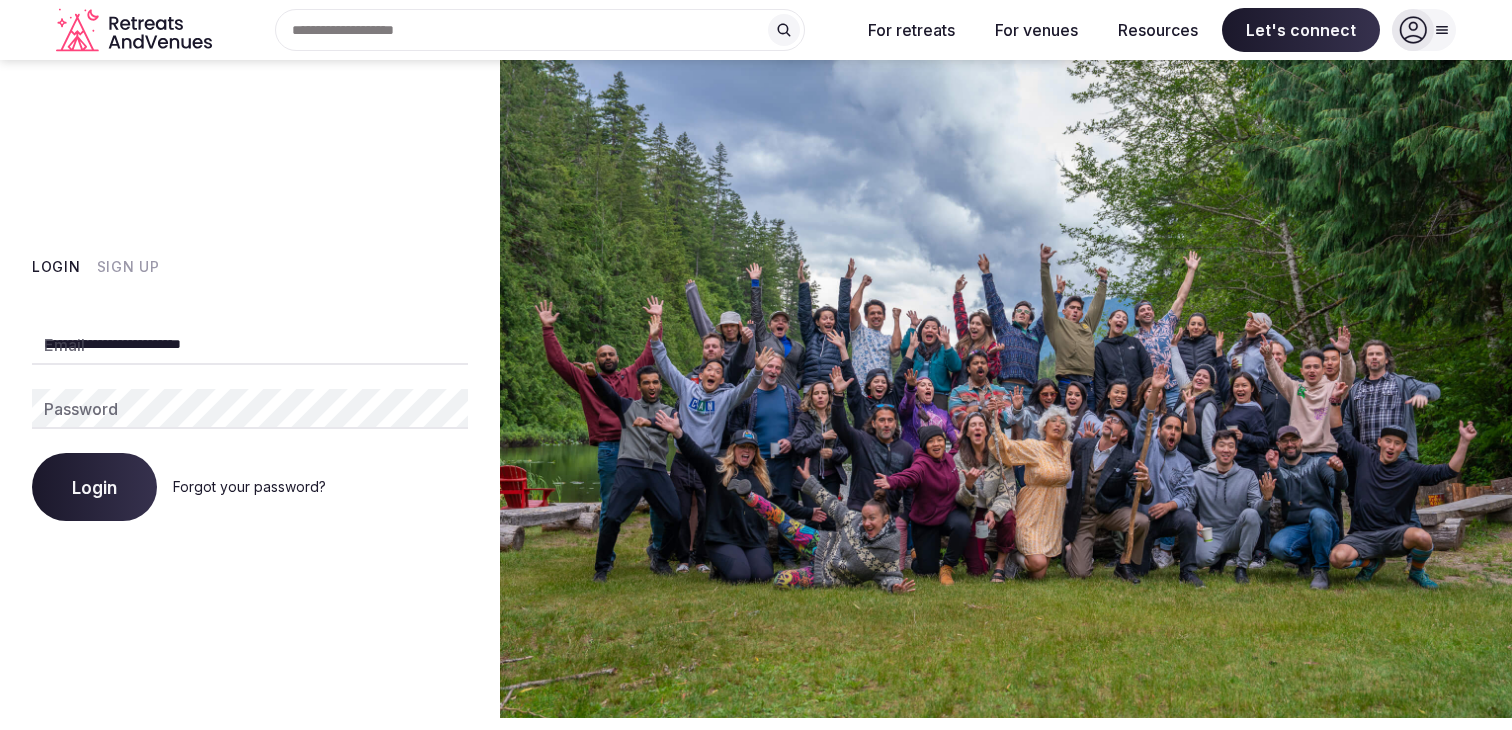 click on "Login" at bounding box center (94, 487) 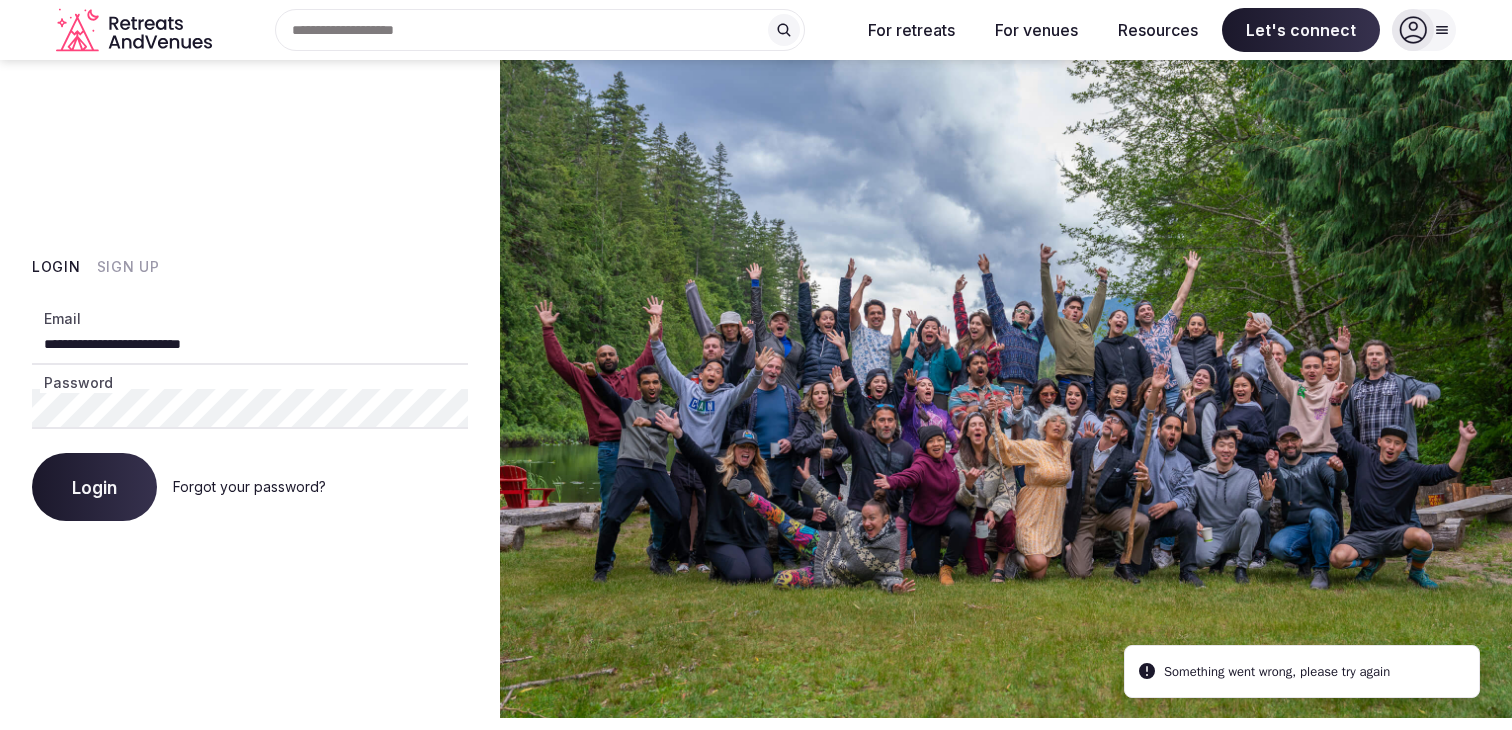click on "Login" at bounding box center [94, 487] 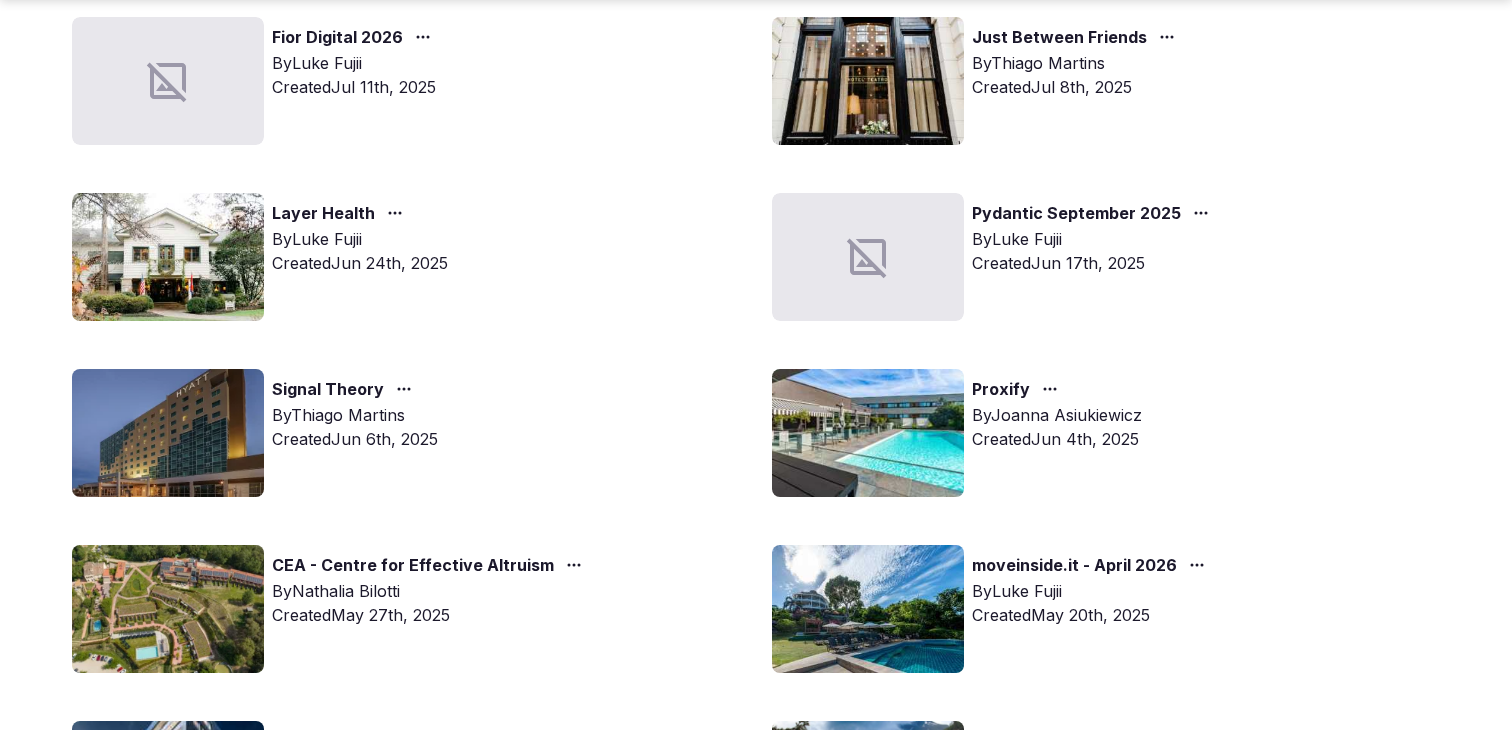 scroll, scrollTop: 618, scrollLeft: 0, axis: vertical 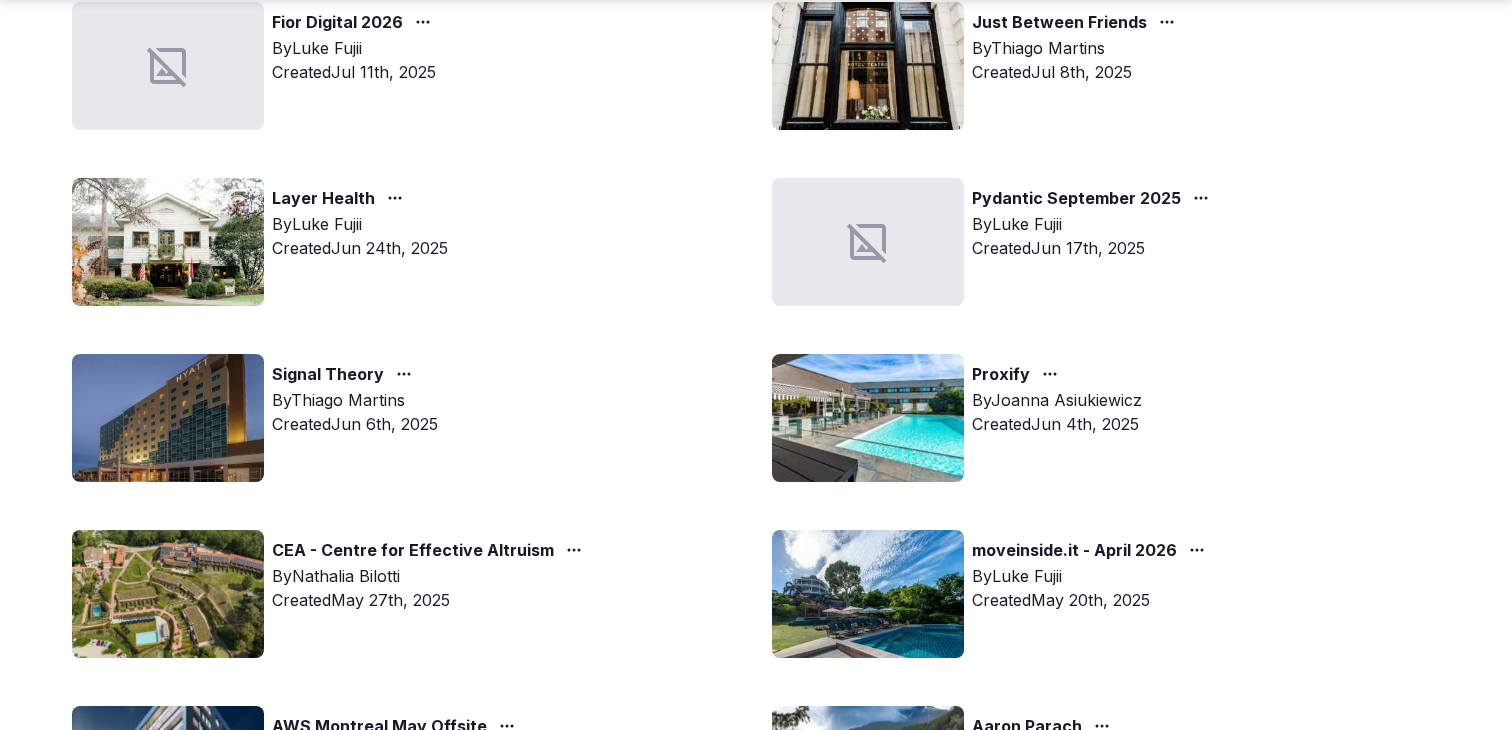 click at bounding box center [868, 594] 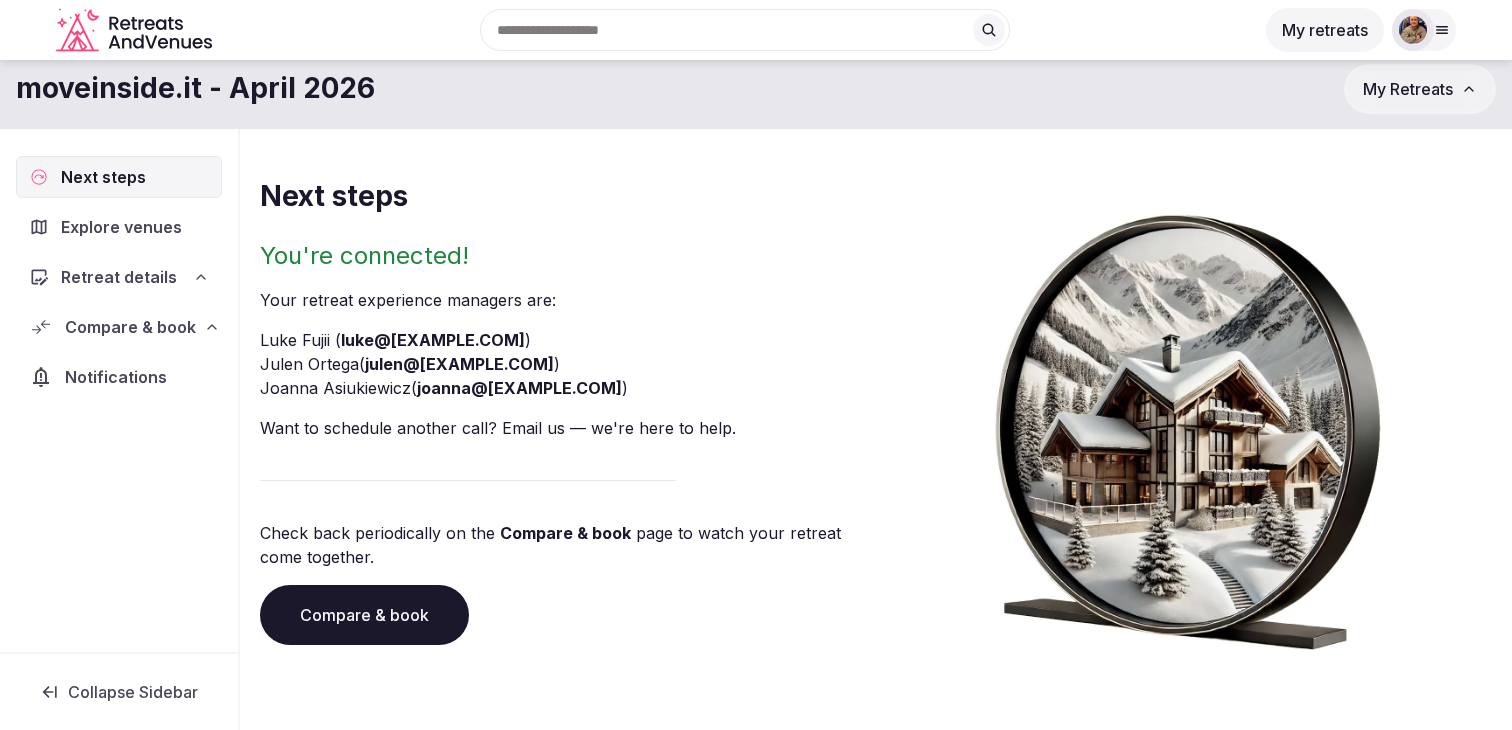 click on "Compare & book" at bounding box center (364, 615) 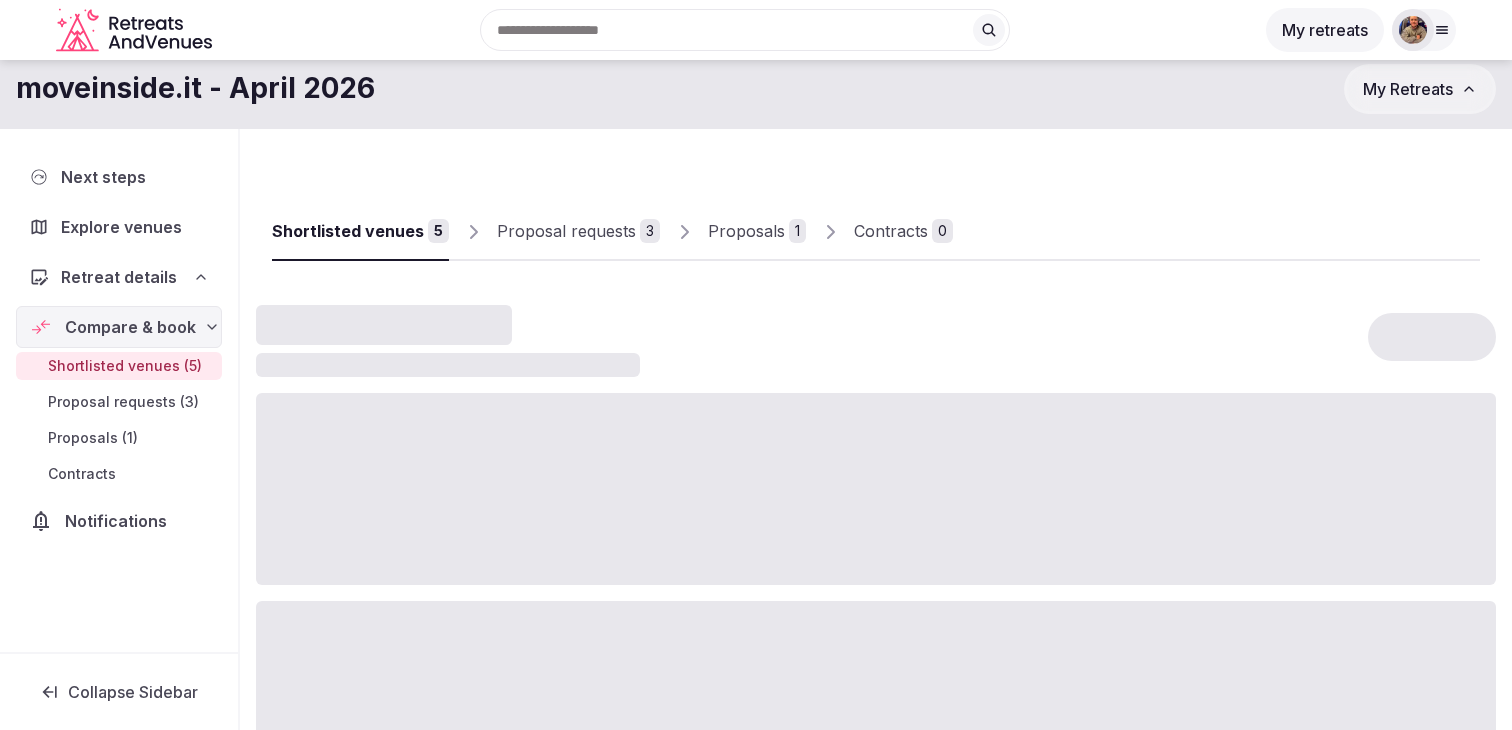 click on "Proposals" at bounding box center [746, 231] 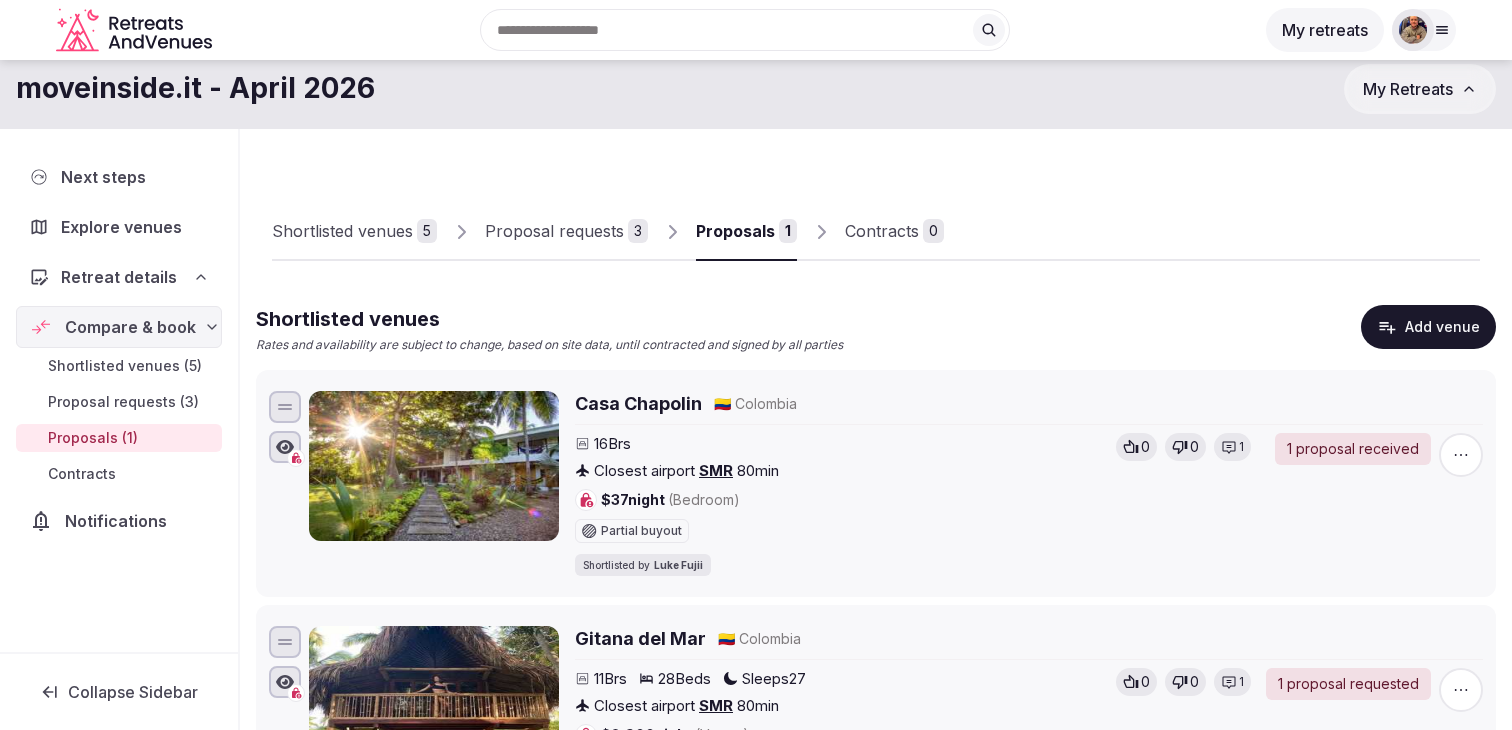 click on "Proposals" at bounding box center [735, 231] 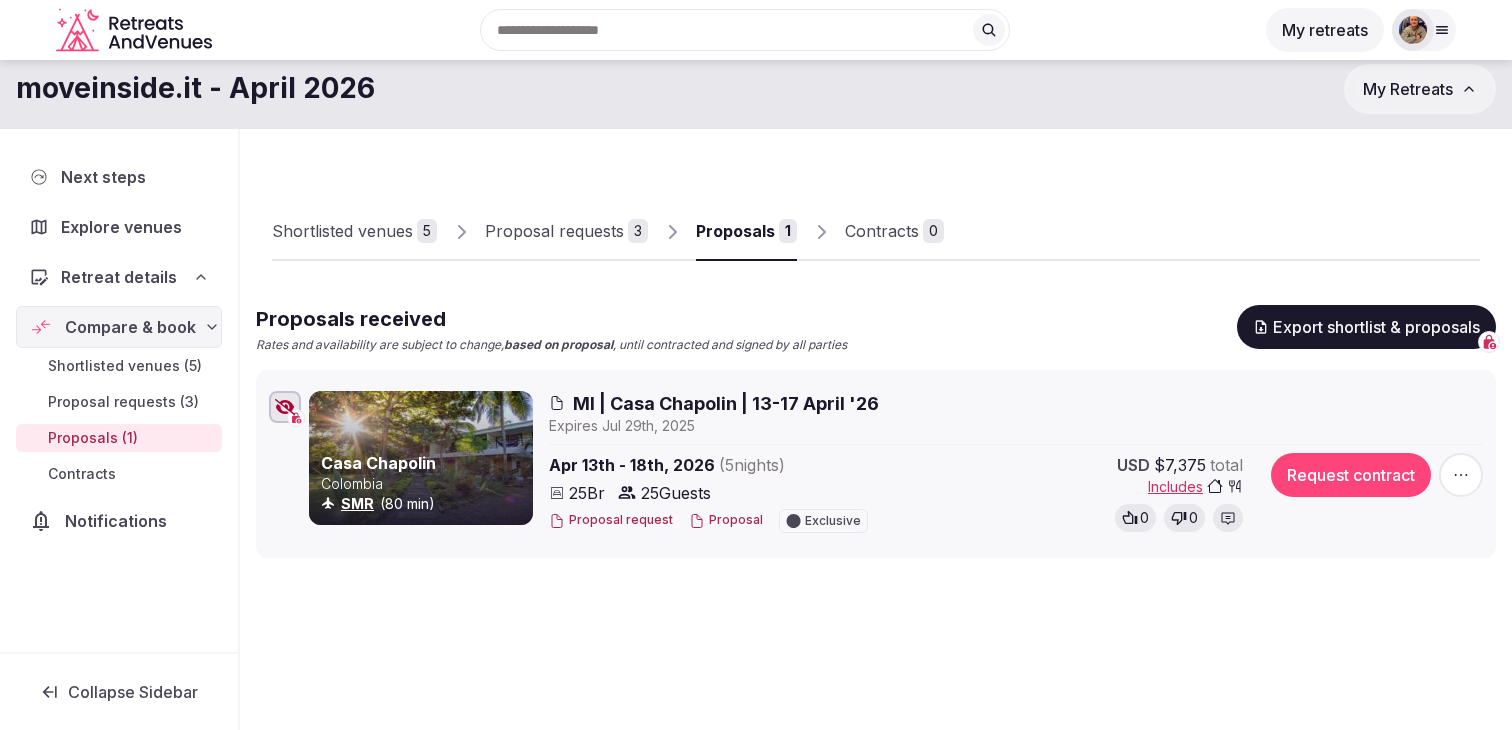 click 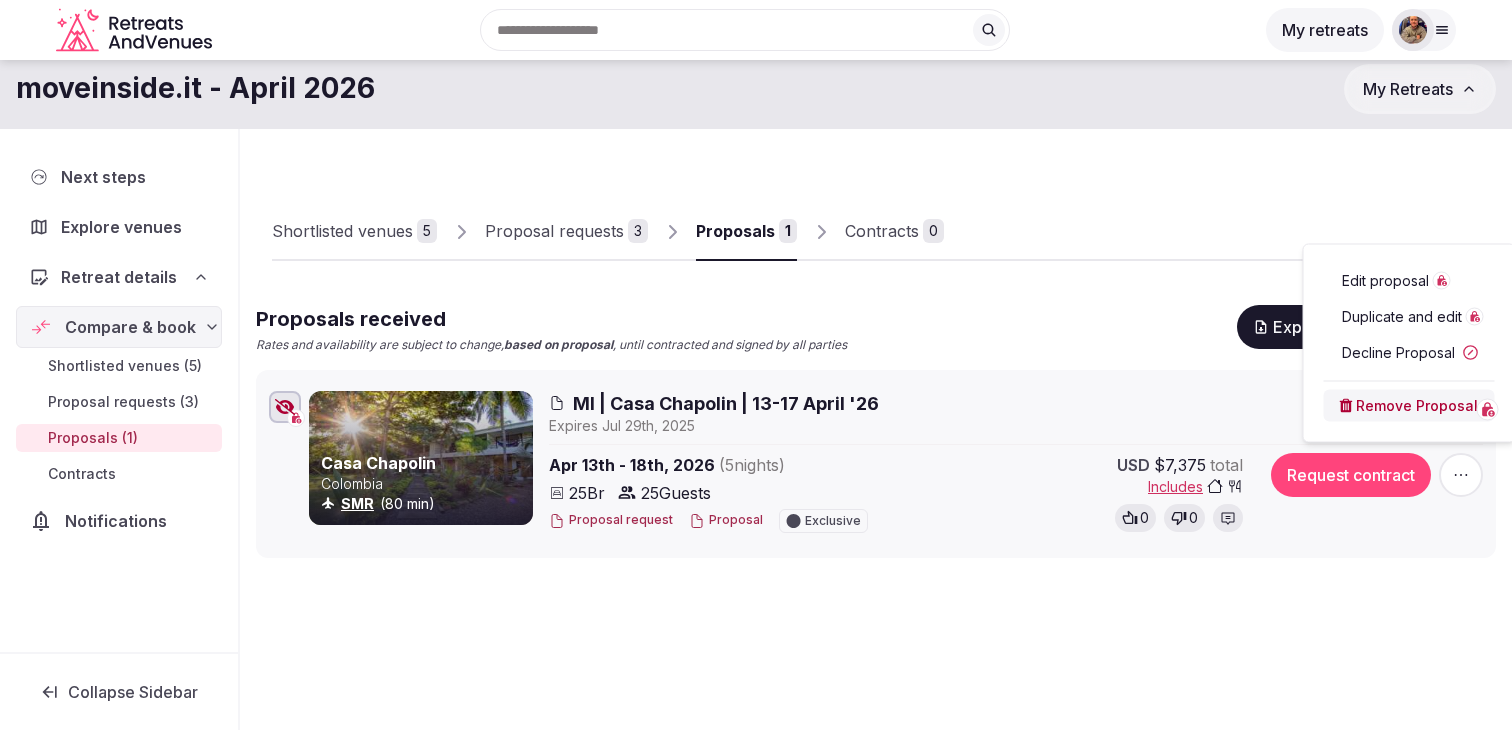 click on "Edit proposal" at bounding box center (1385, 281) 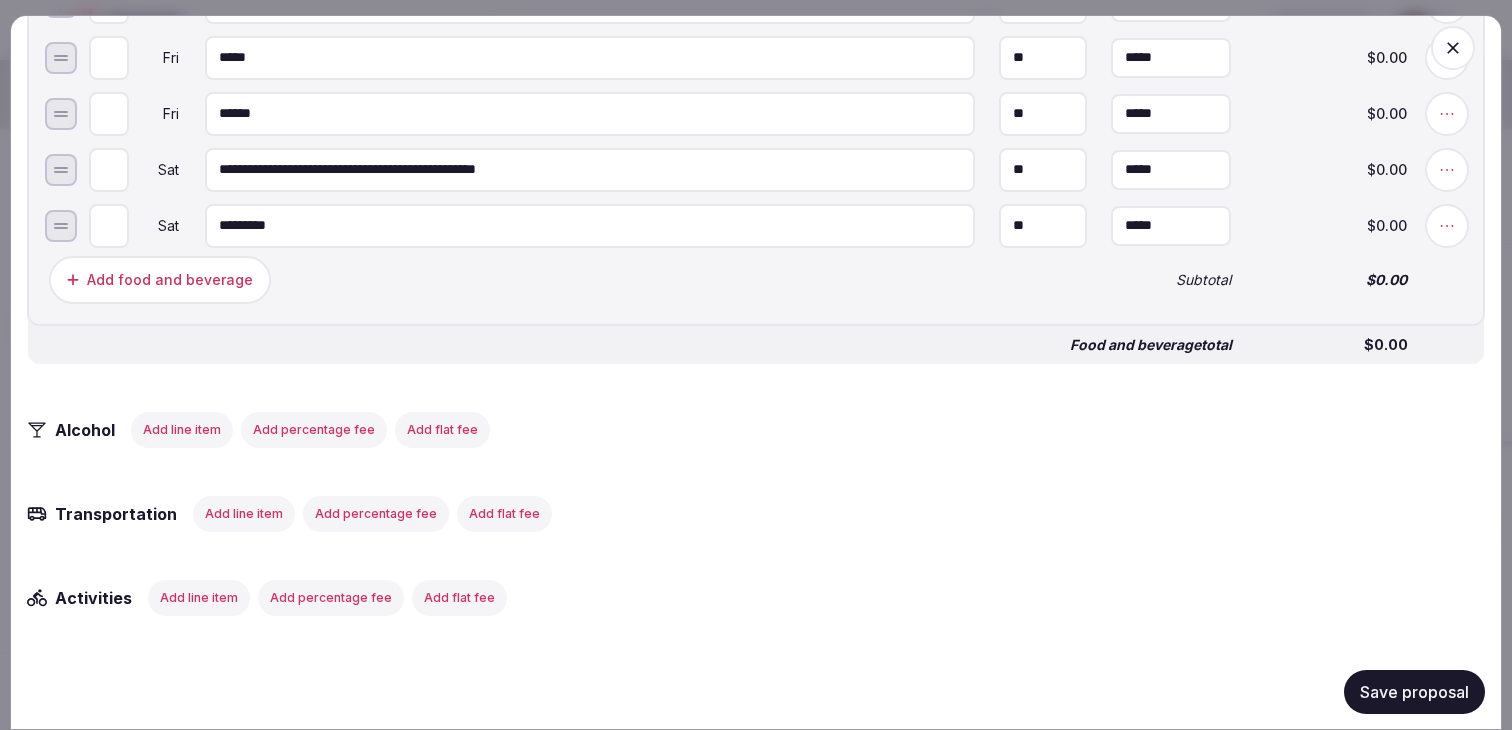 scroll, scrollTop: 3289, scrollLeft: 0, axis: vertical 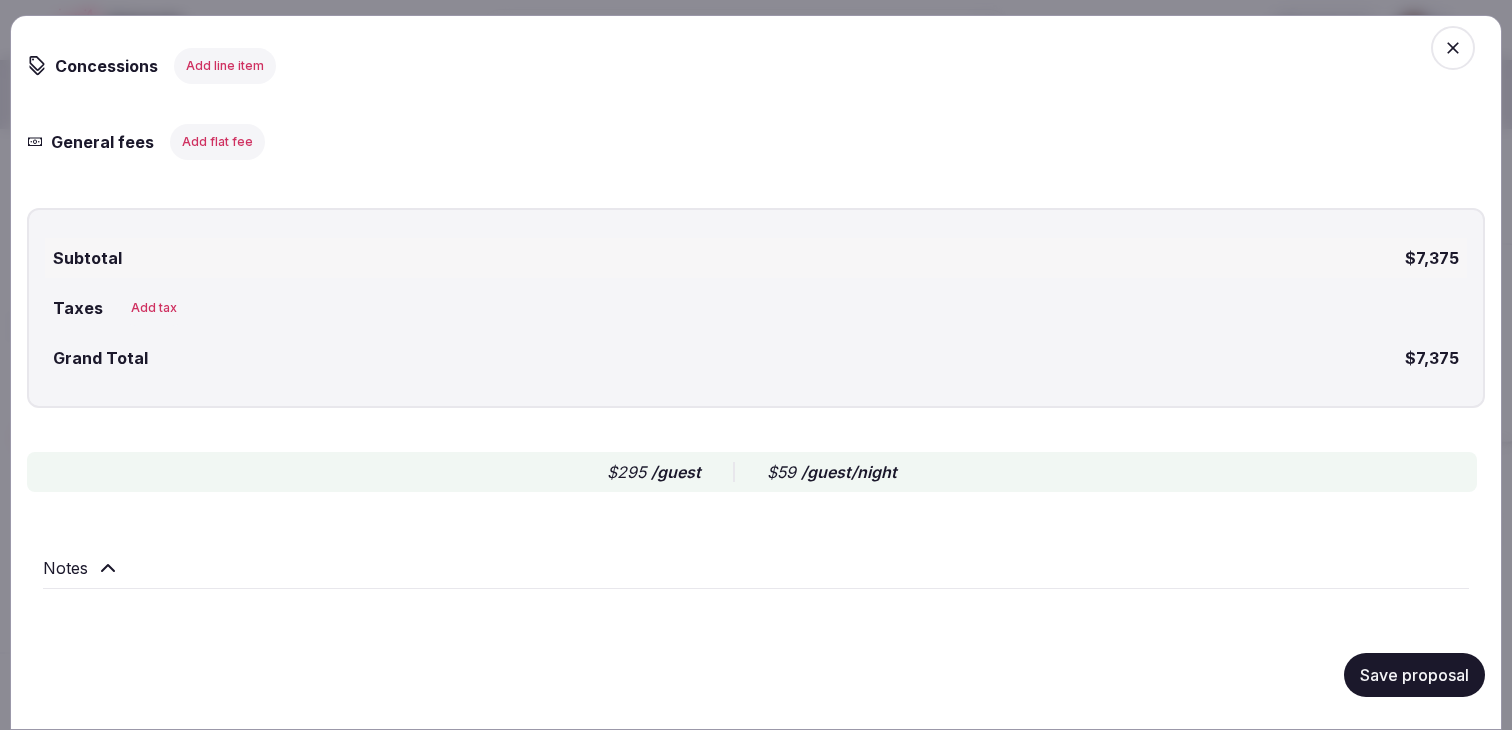 click 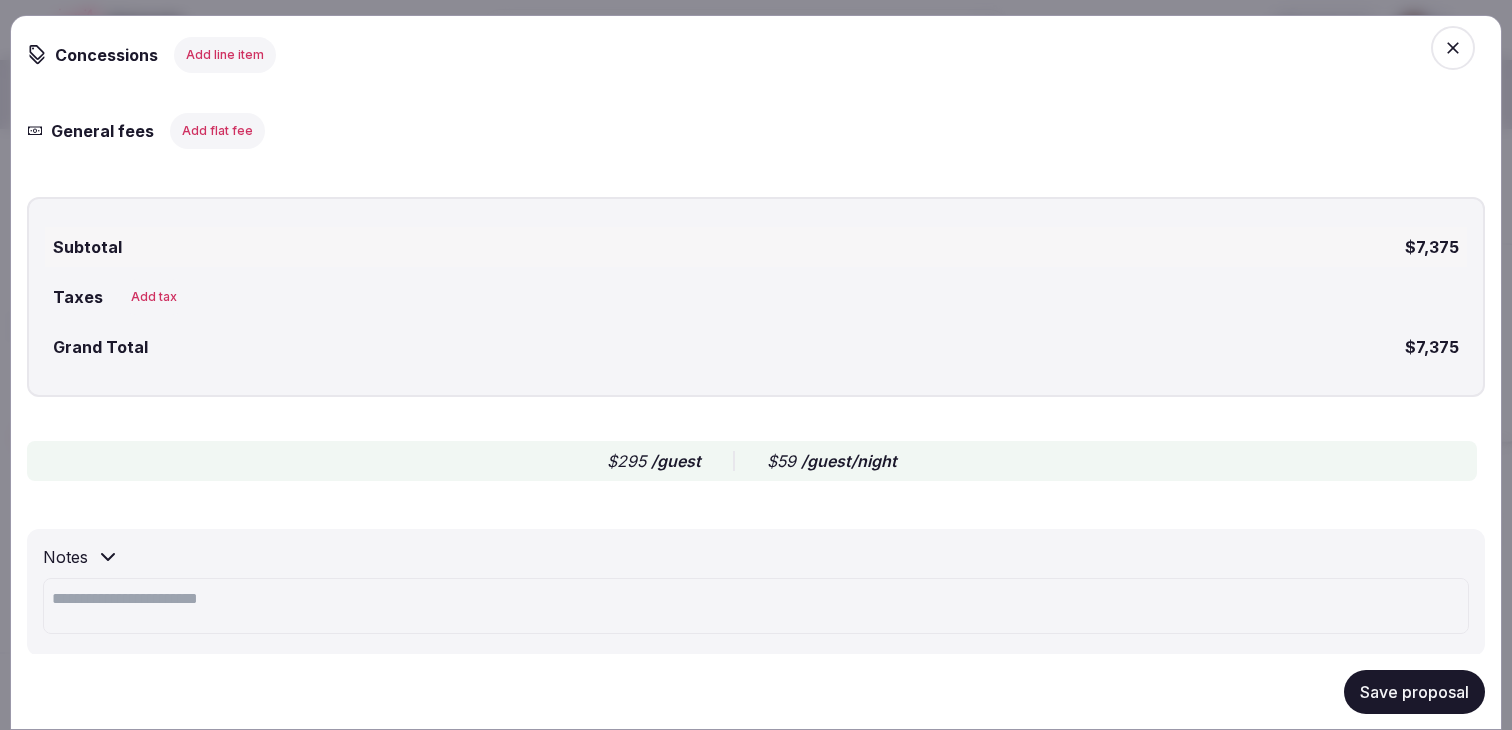 click at bounding box center (756, 605) 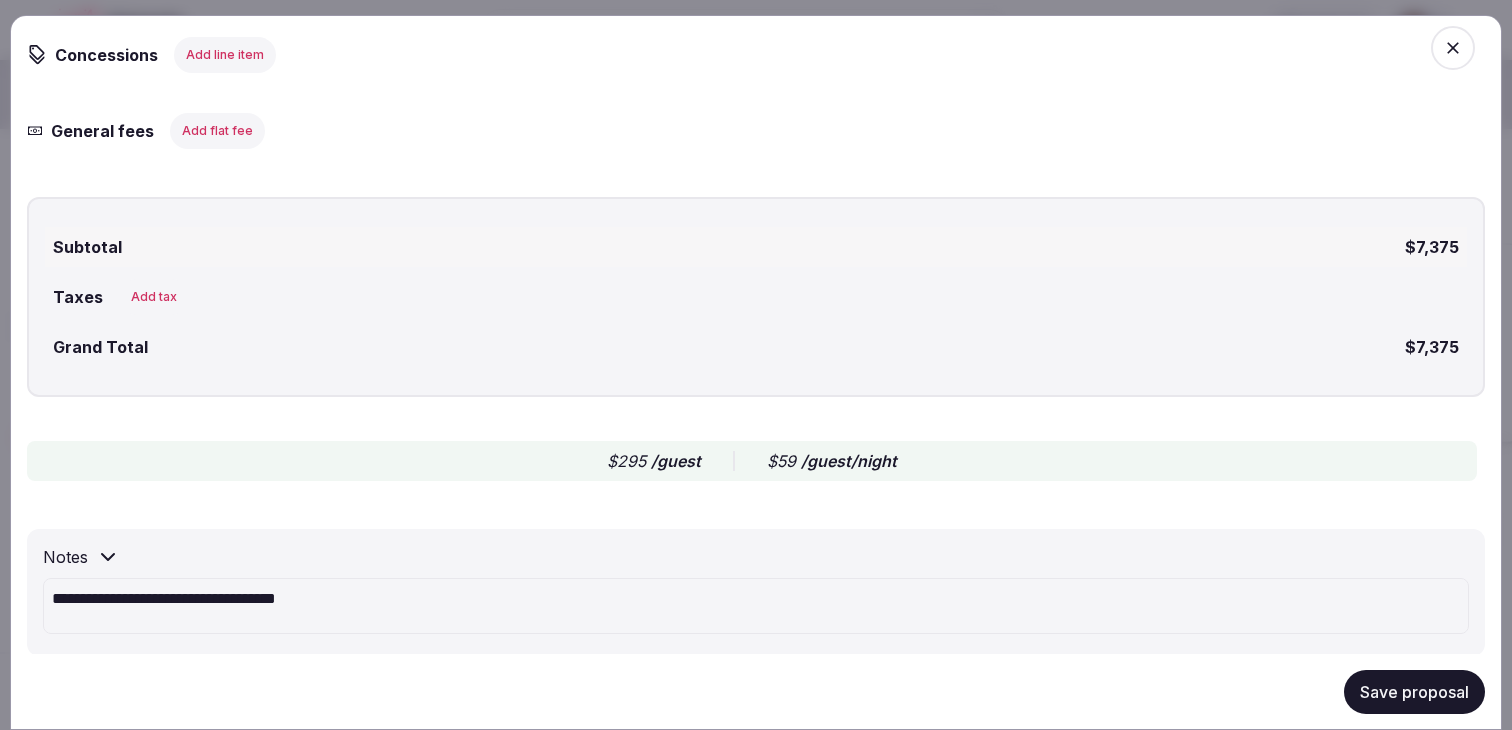 scroll, scrollTop: 3396, scrollLeft: 0, axis: vertical 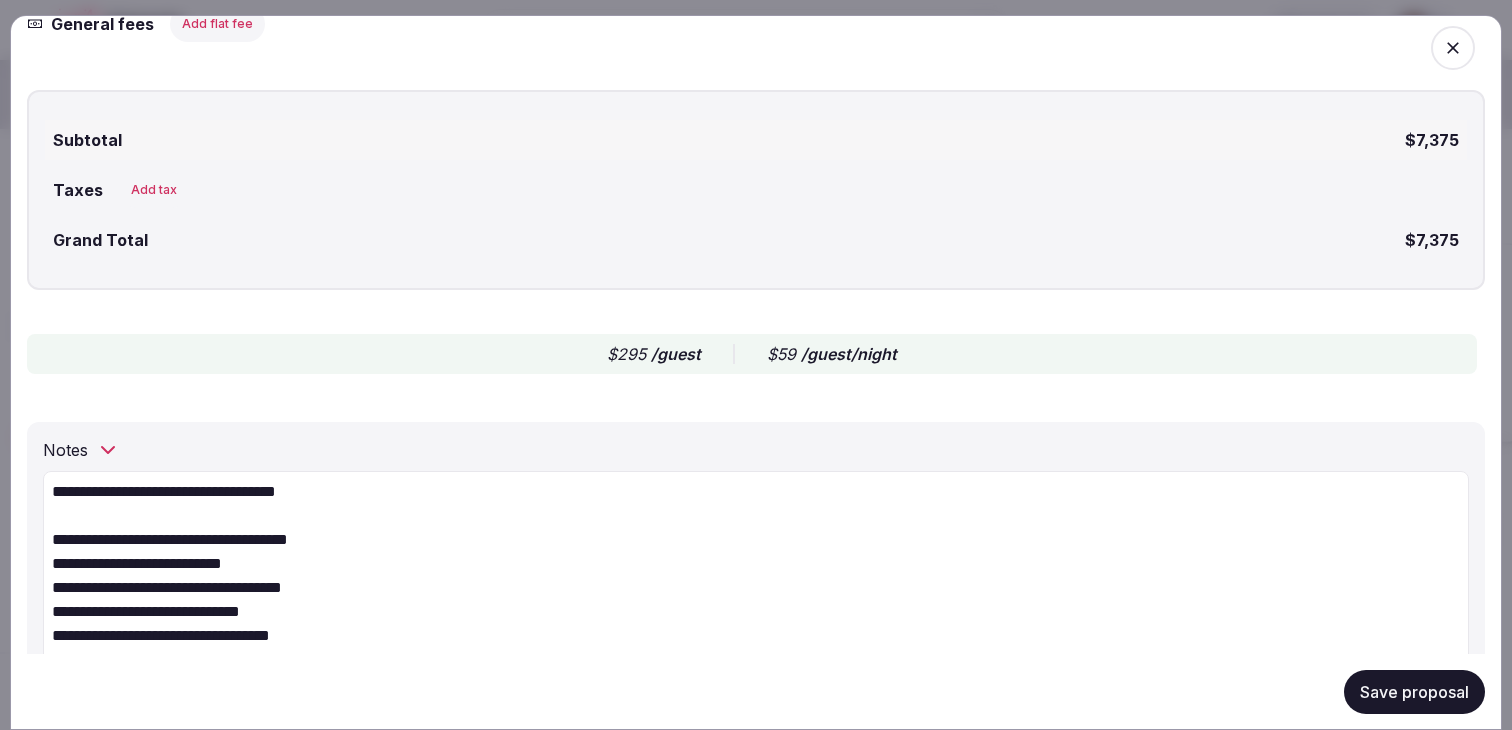 click on "**********" at bounding box center [756, 598] 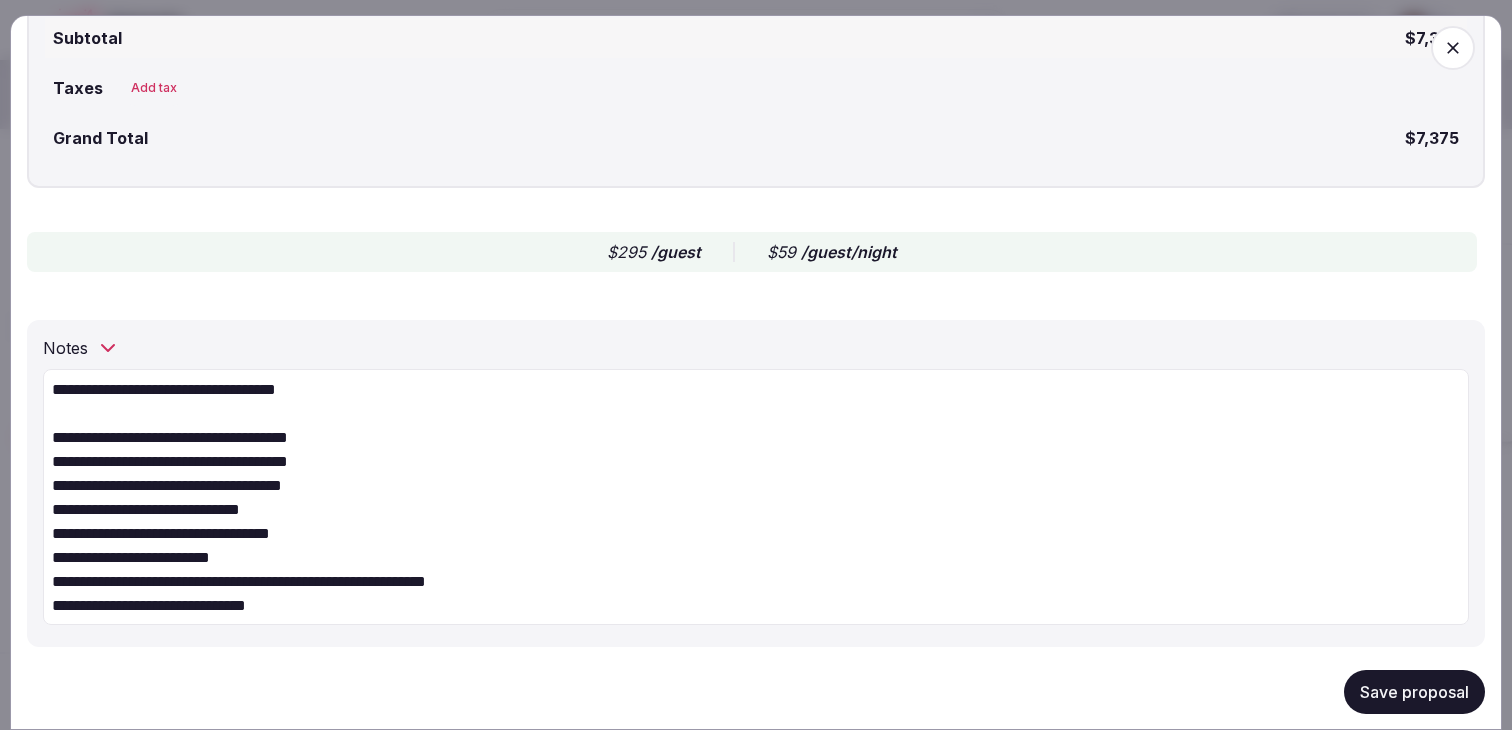 drag, startPoint x: 363, startPoint y: 474, endPoint x: 277, endPoint y: 477, distance: 86.05231 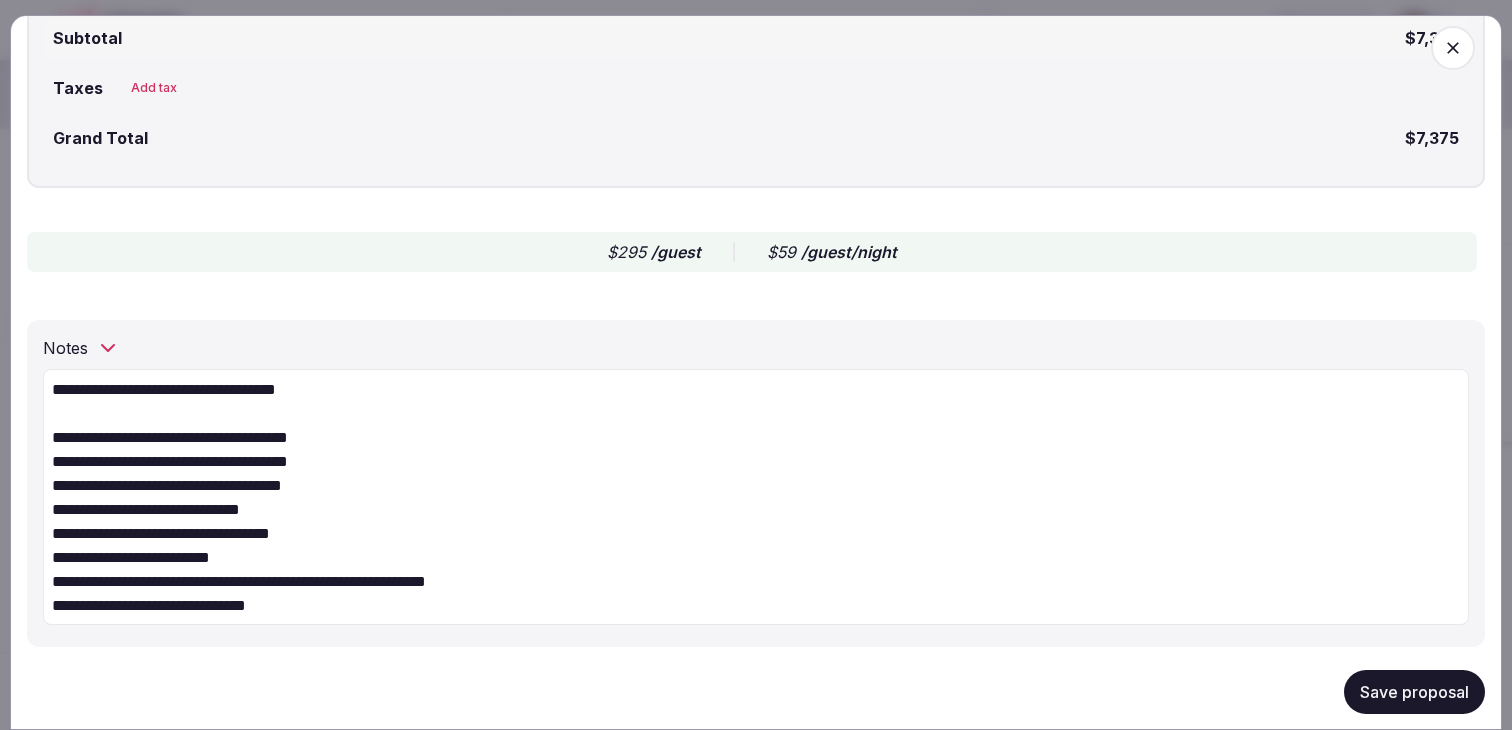 click on "**********" at bounding box center (756, 496) 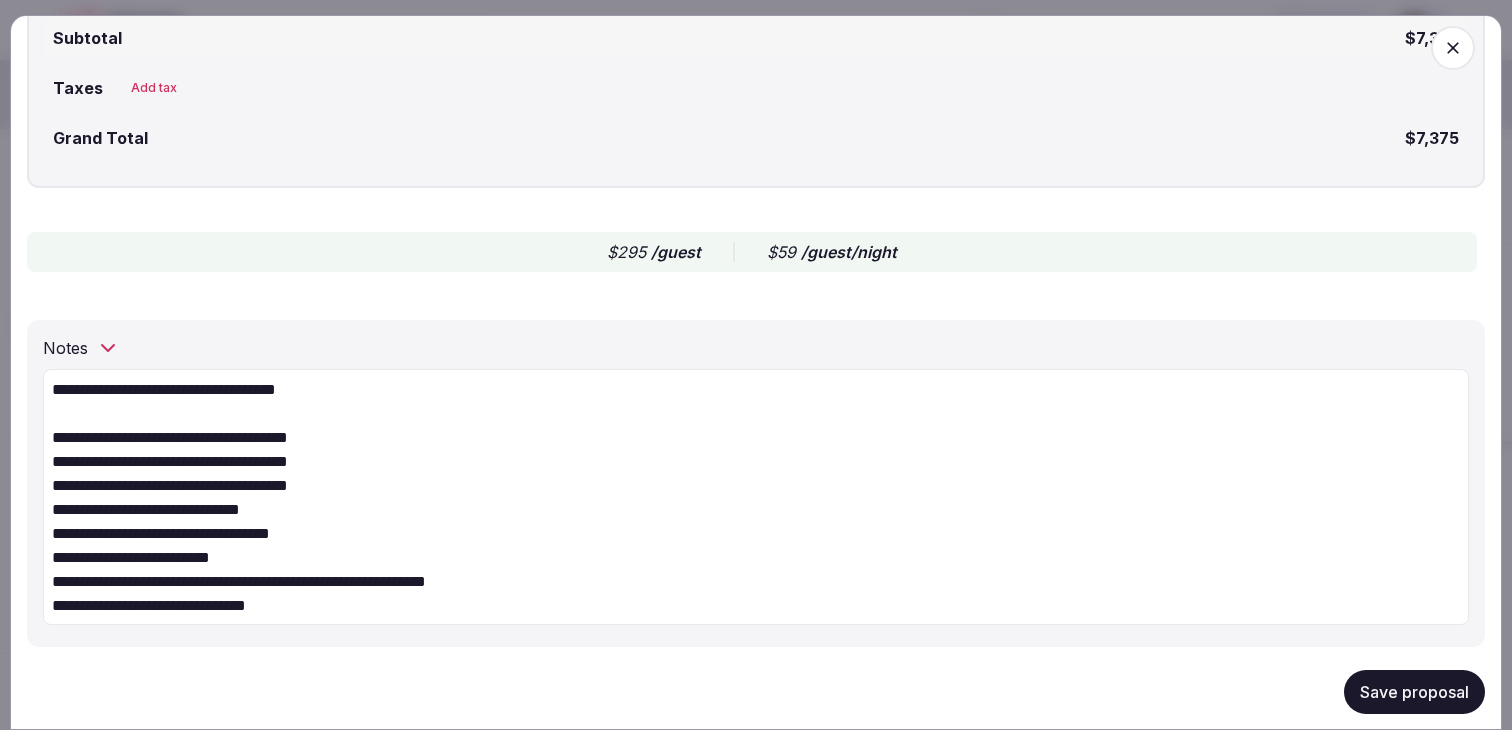 paste on "**********" 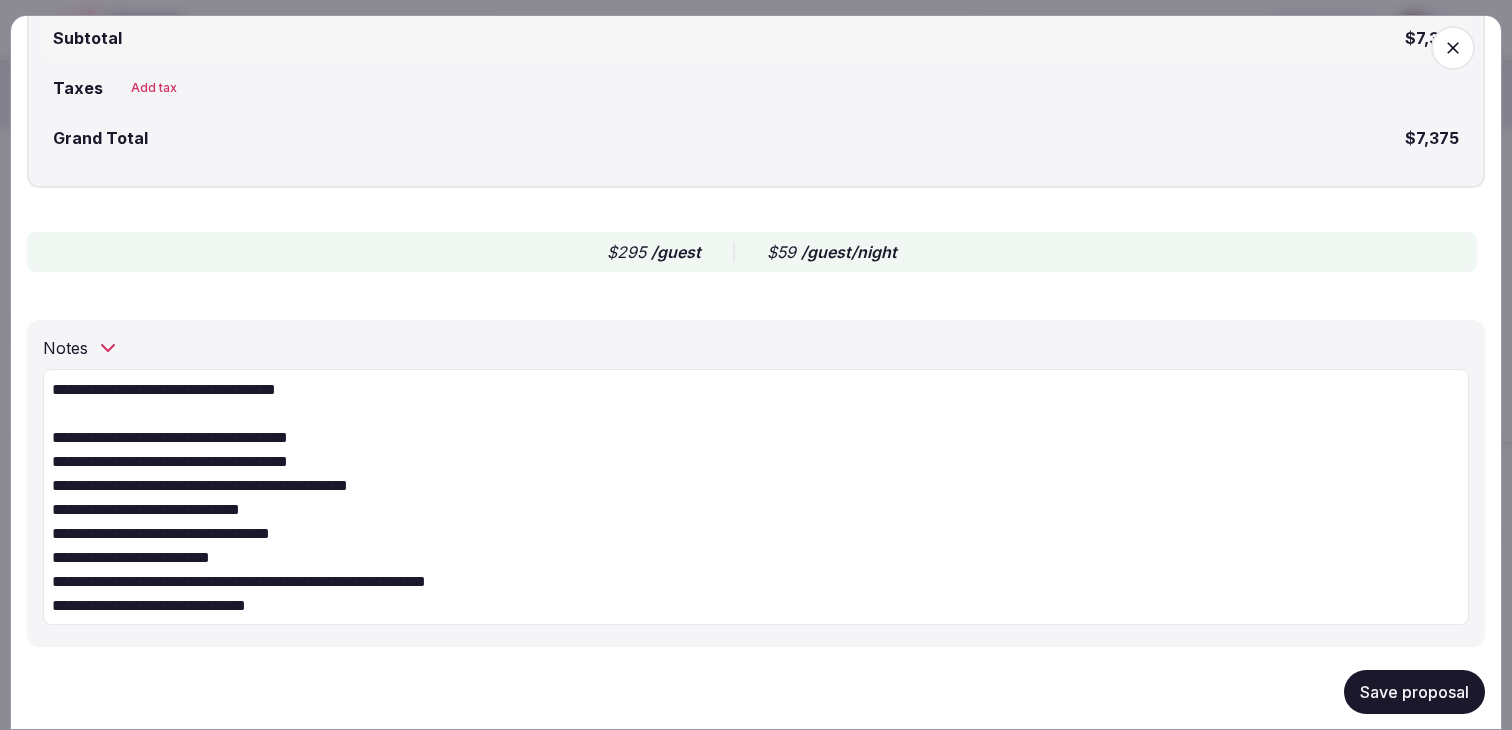 click on "**********" at bounding box center [756, 496] 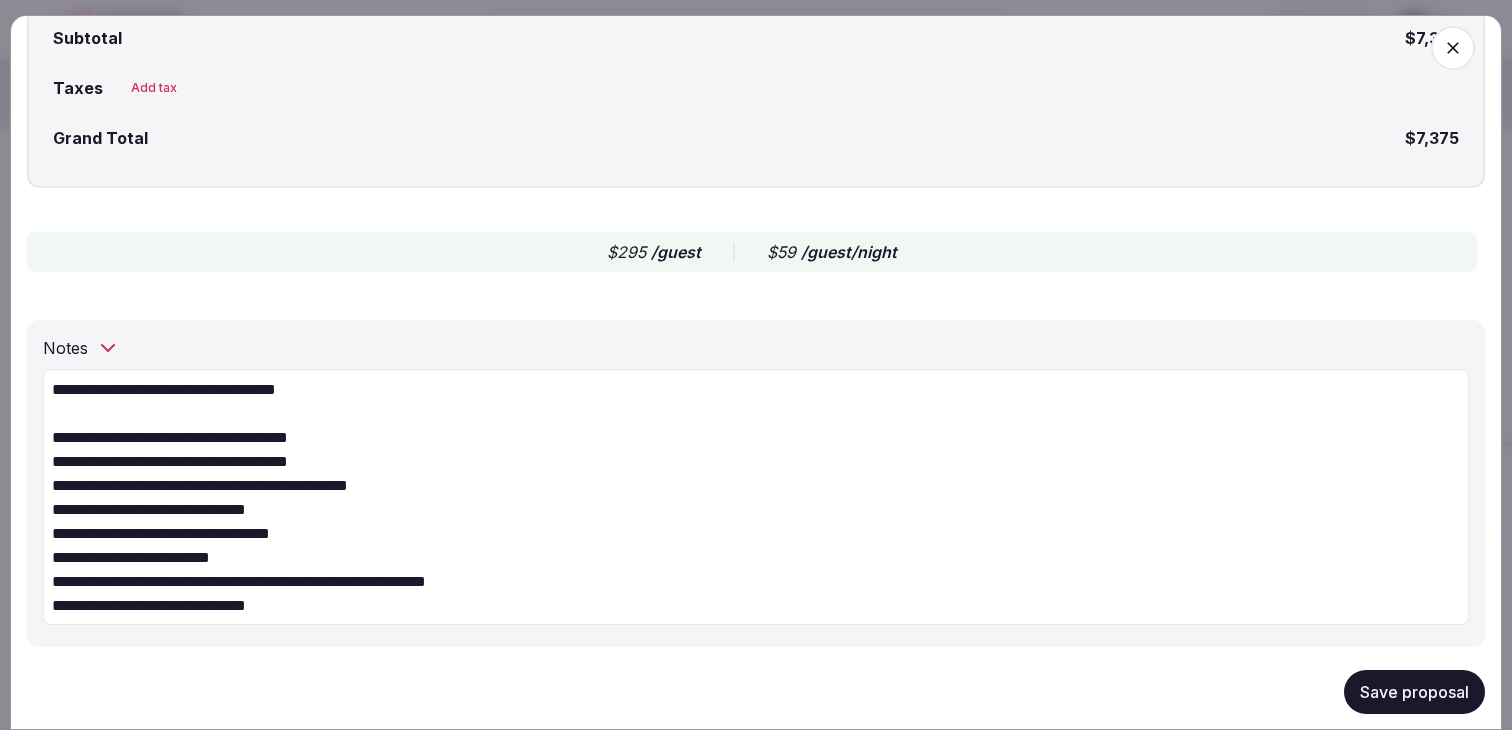 paste on "**********" 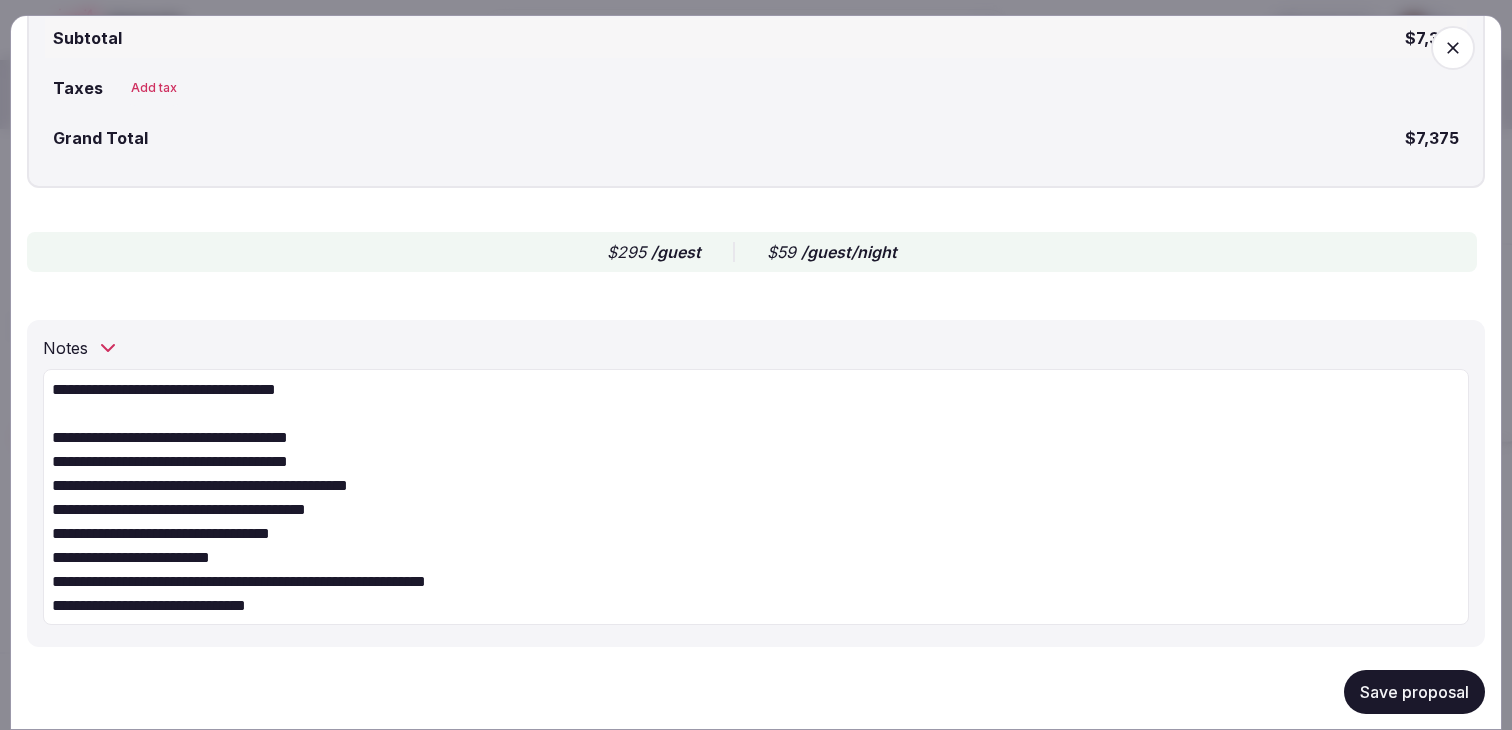 click on "**********" at bounding box center [756, 496] 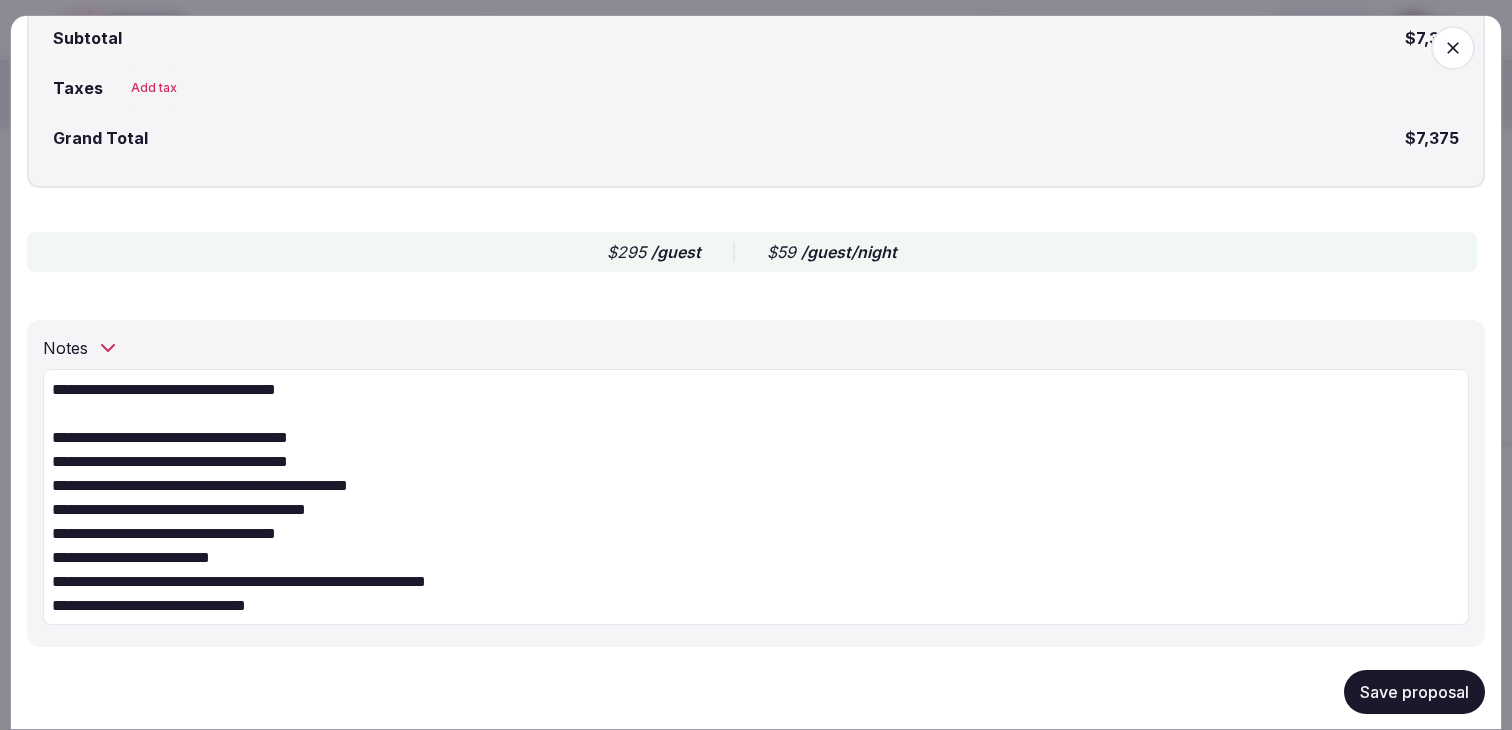 paste on "**********" 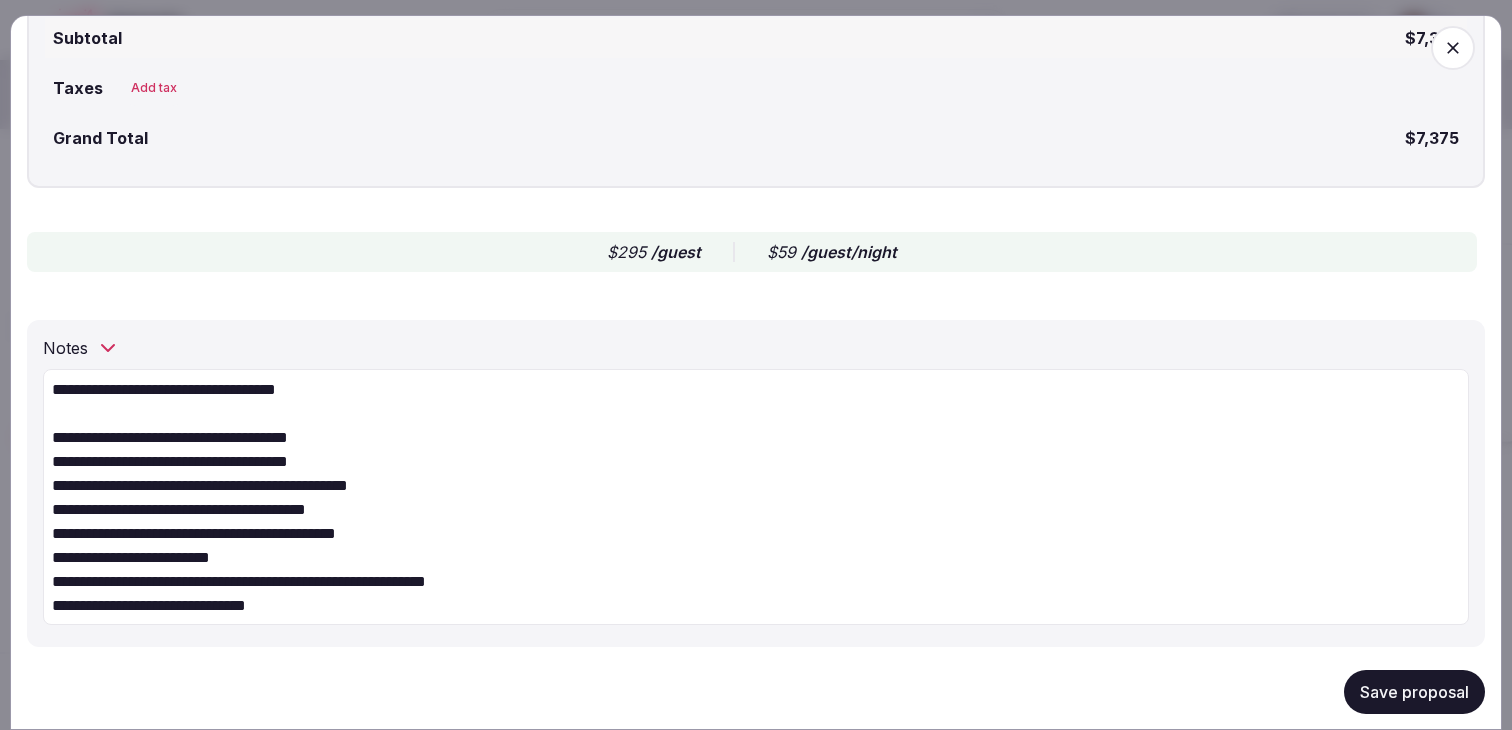 click on "**********" at bounding box center [756, 496] 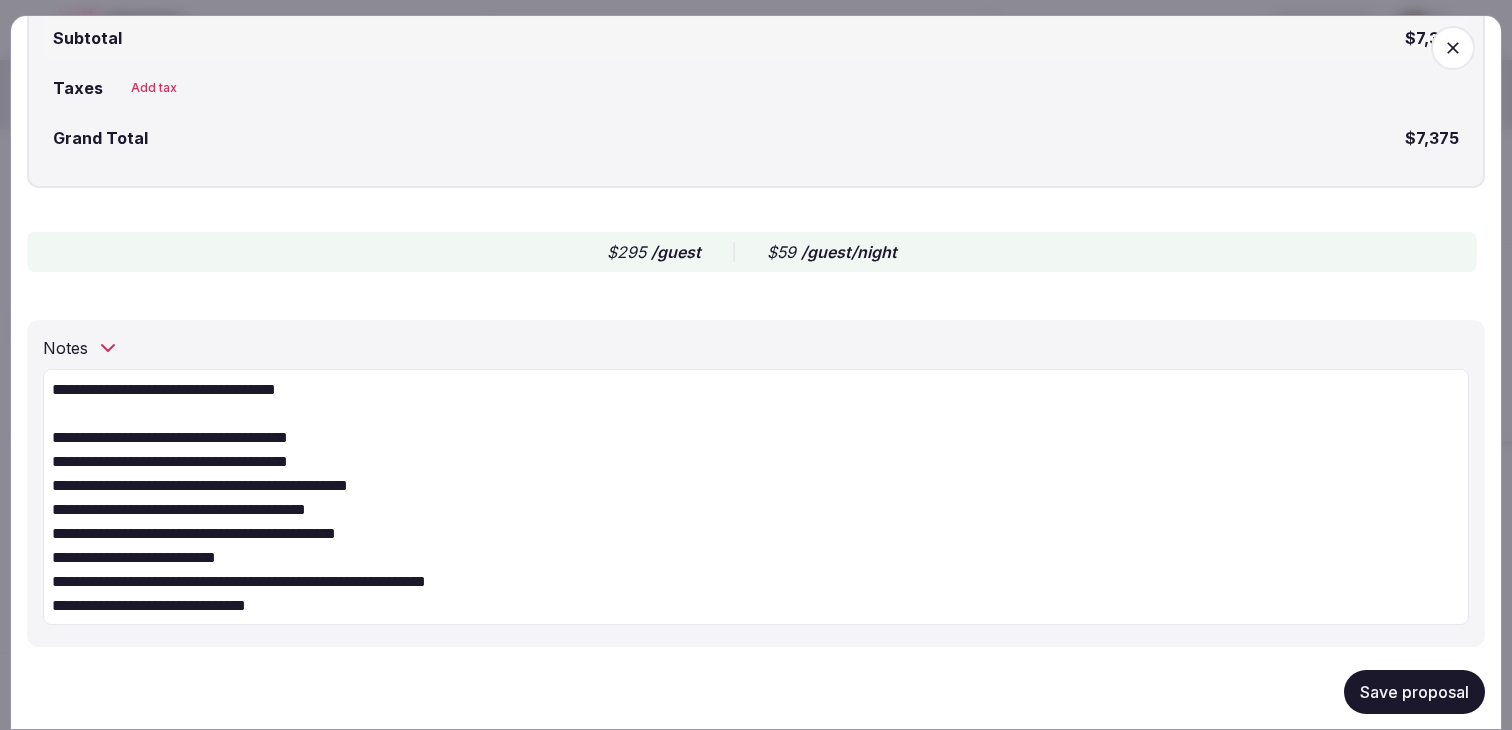 paste on "**********" 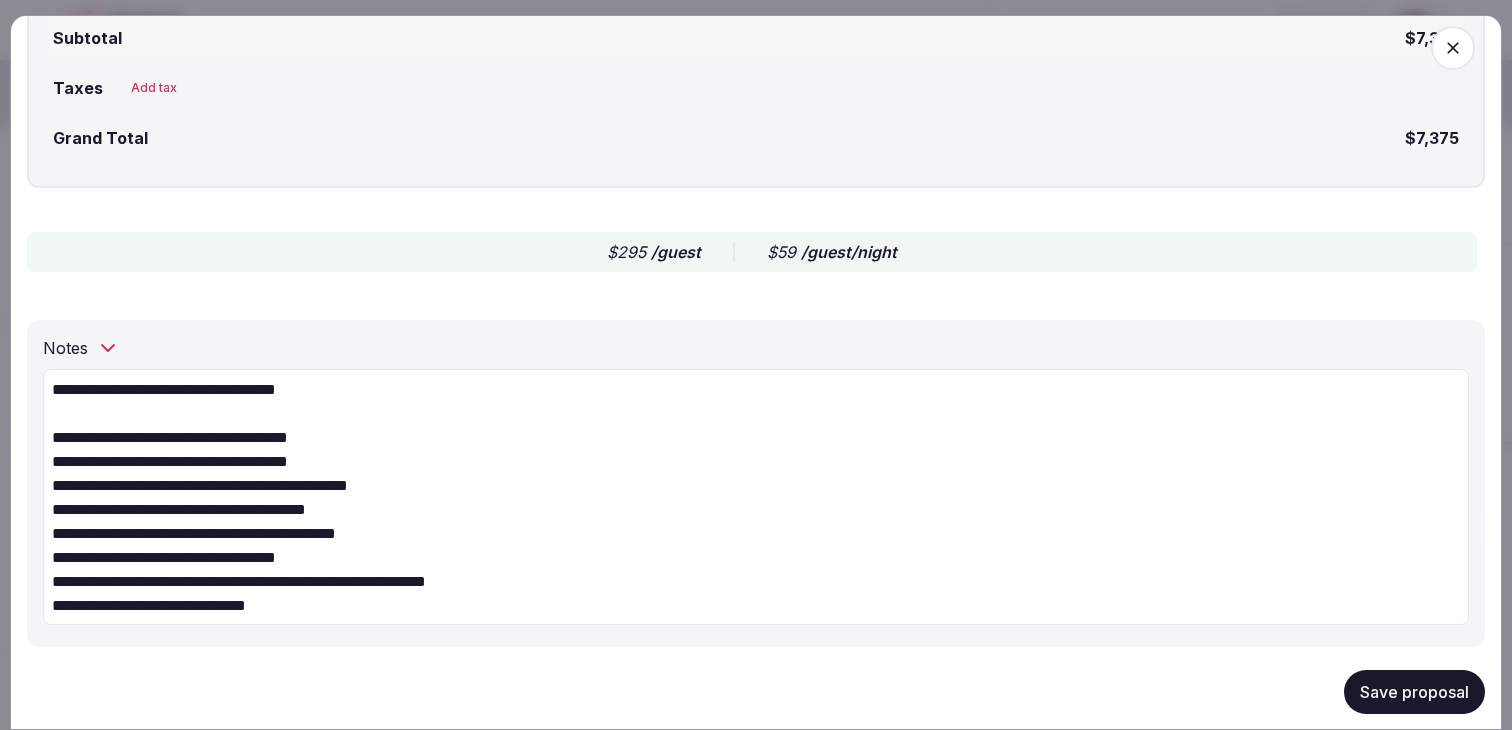 click on "**********" at bounding box center (756, 496) 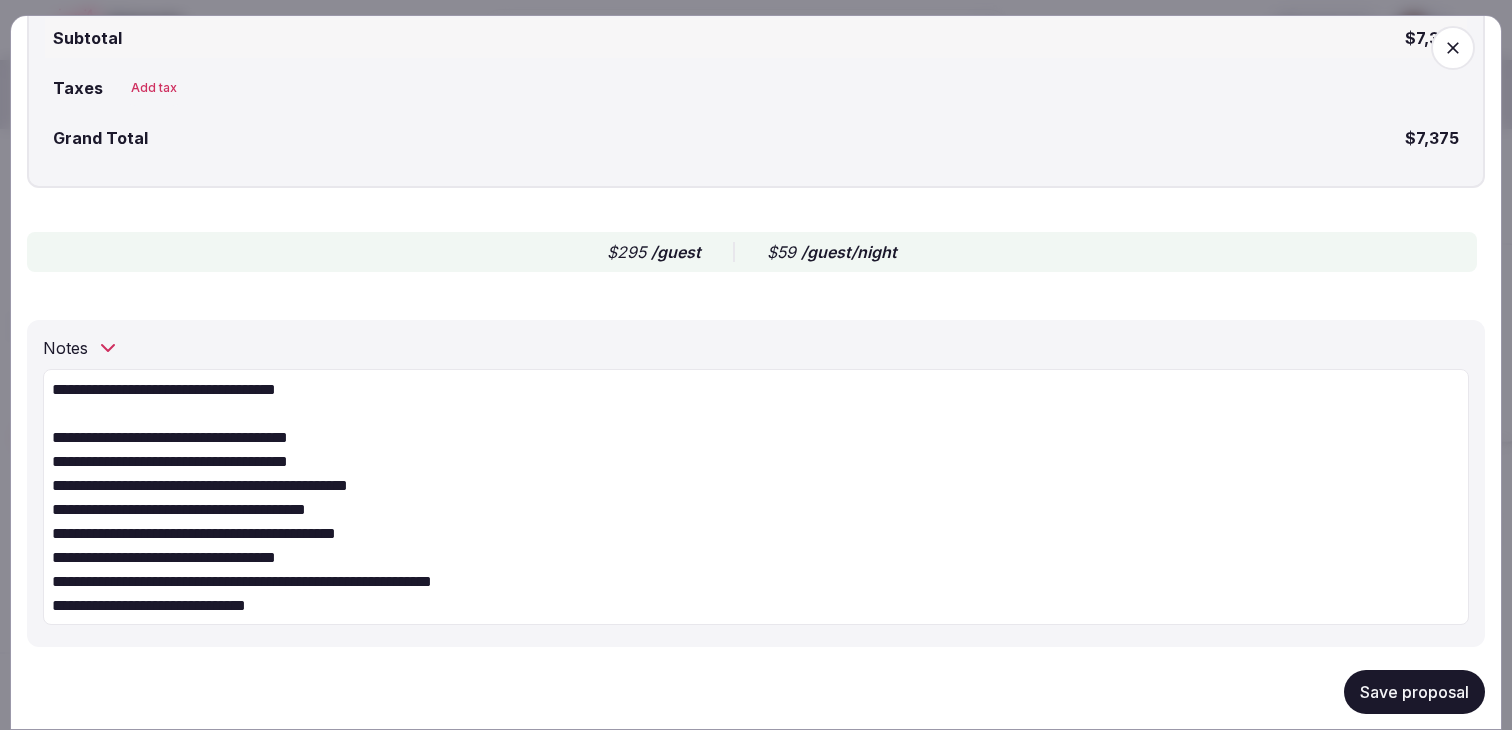 paste on "**********" 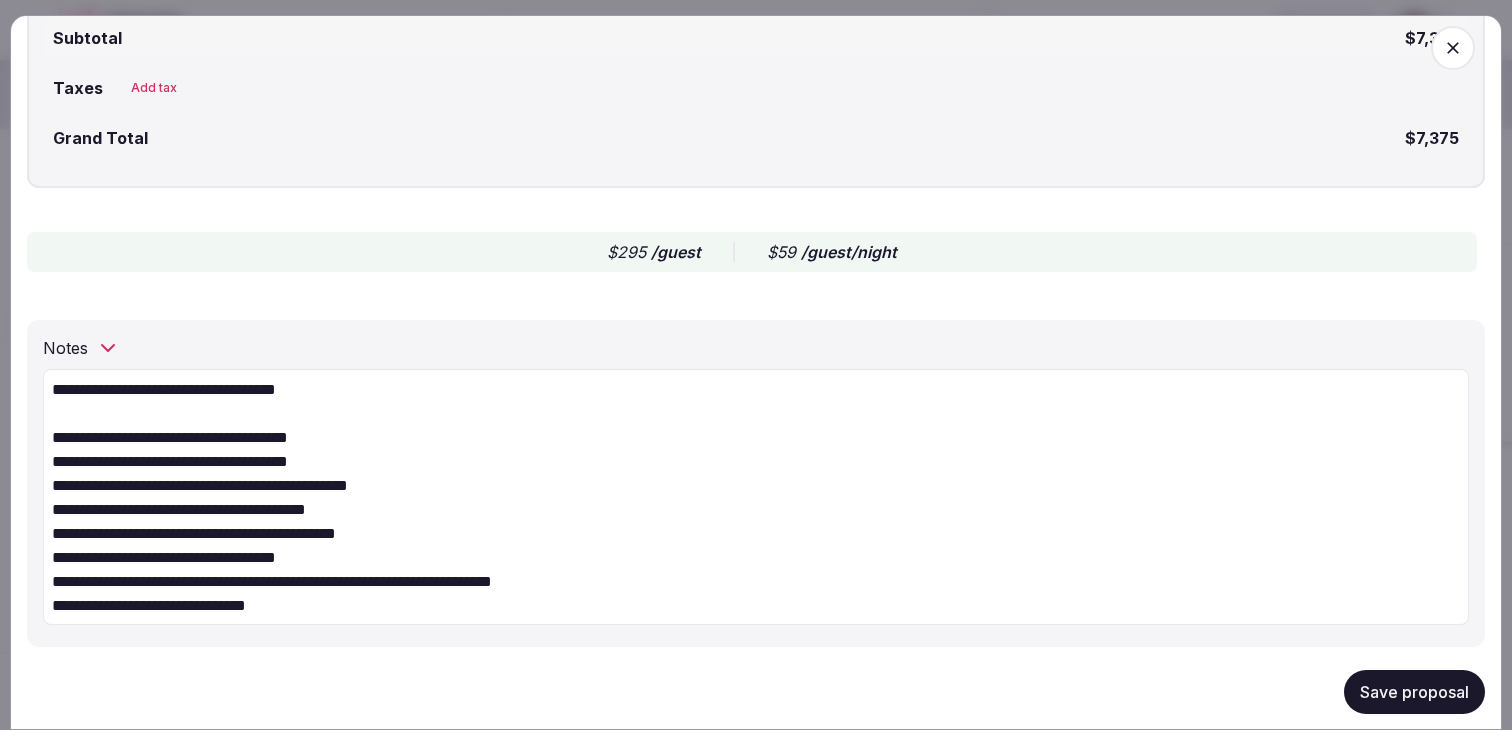 click on "**********" at bounding box center [756, 496] 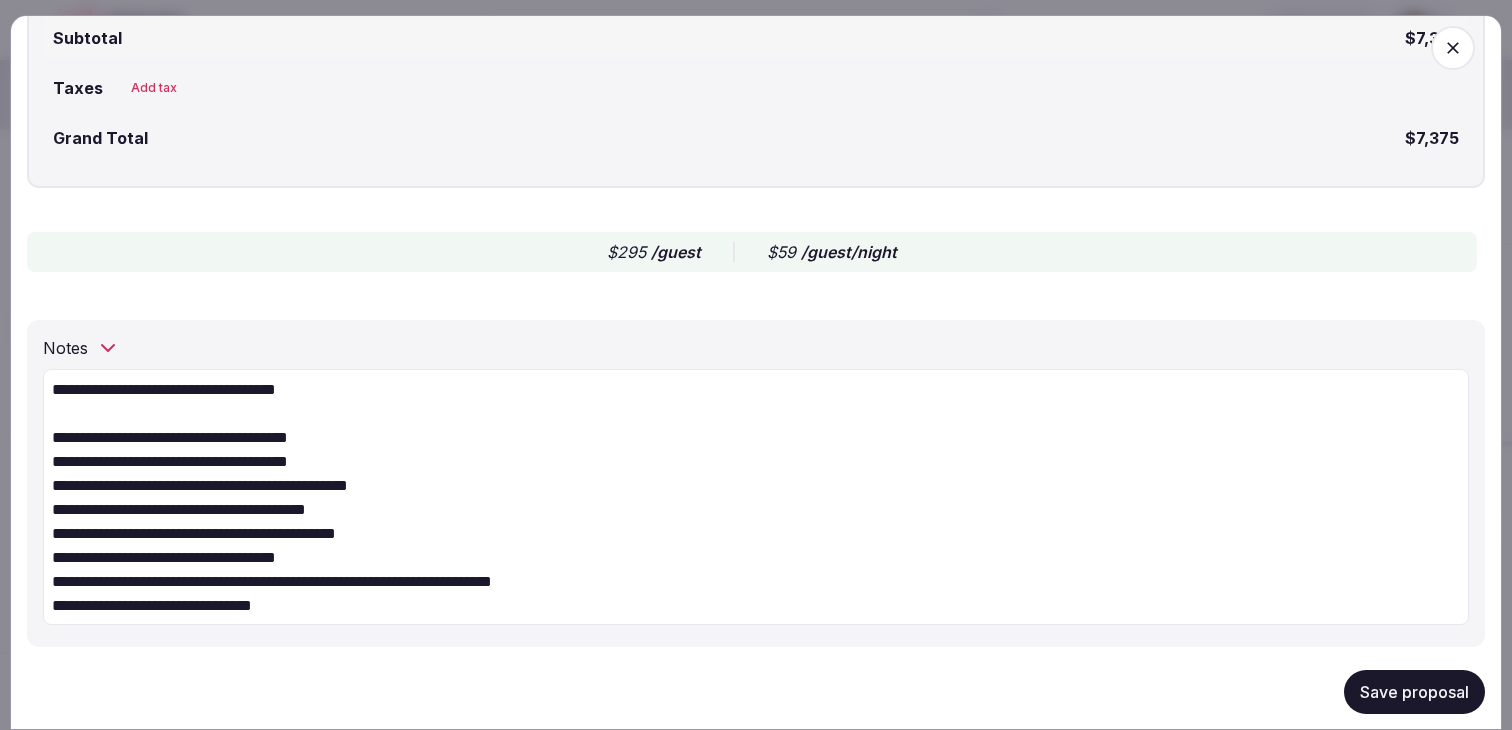 paste on "**********" 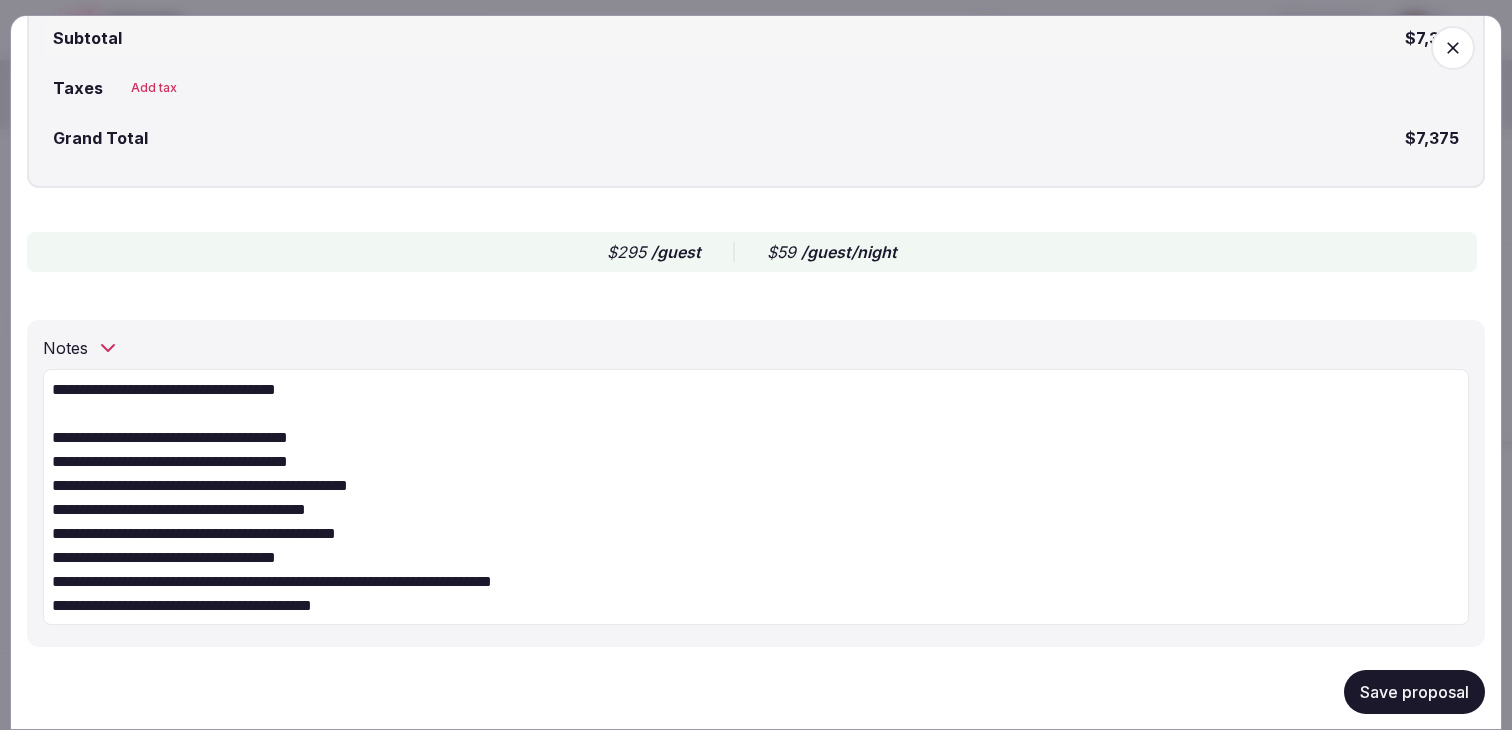 type on "**********" 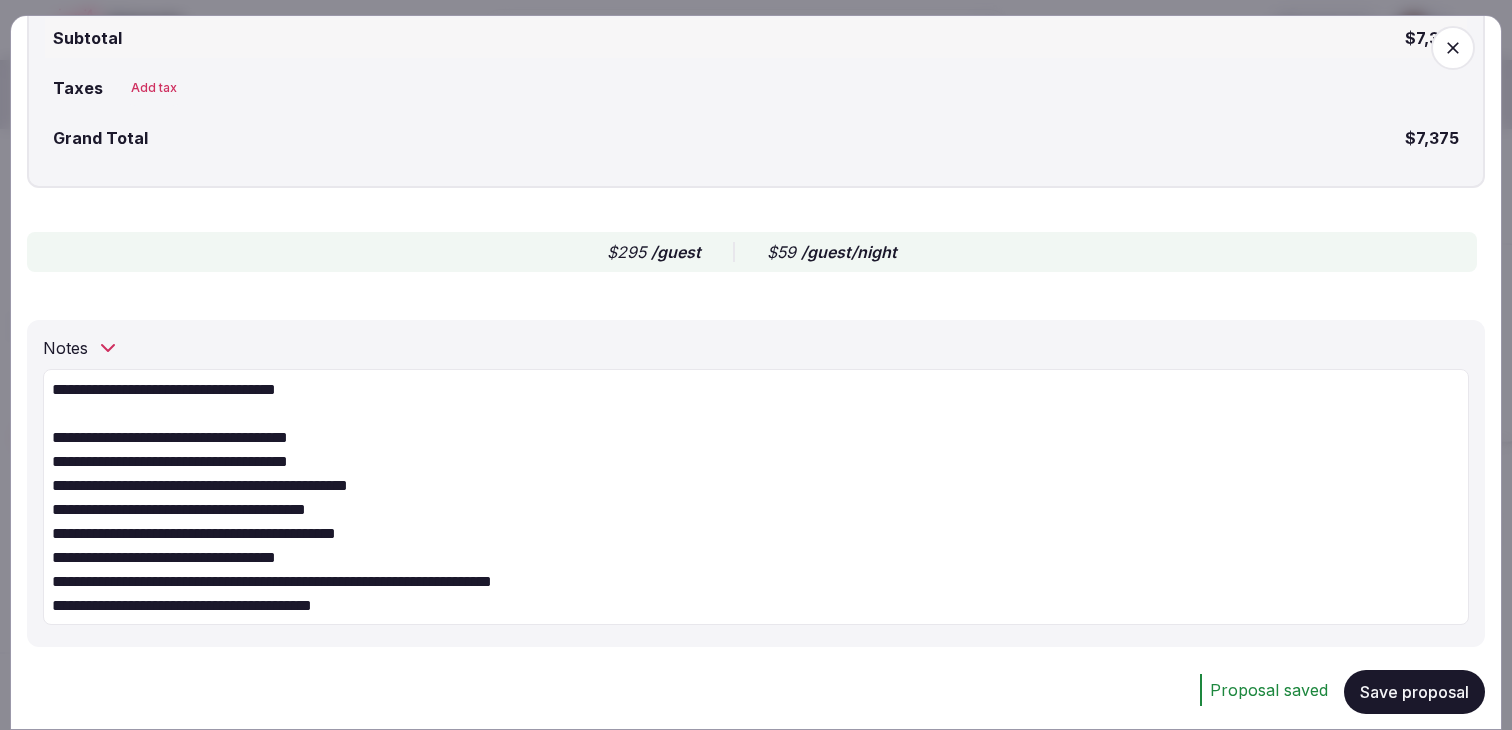 click 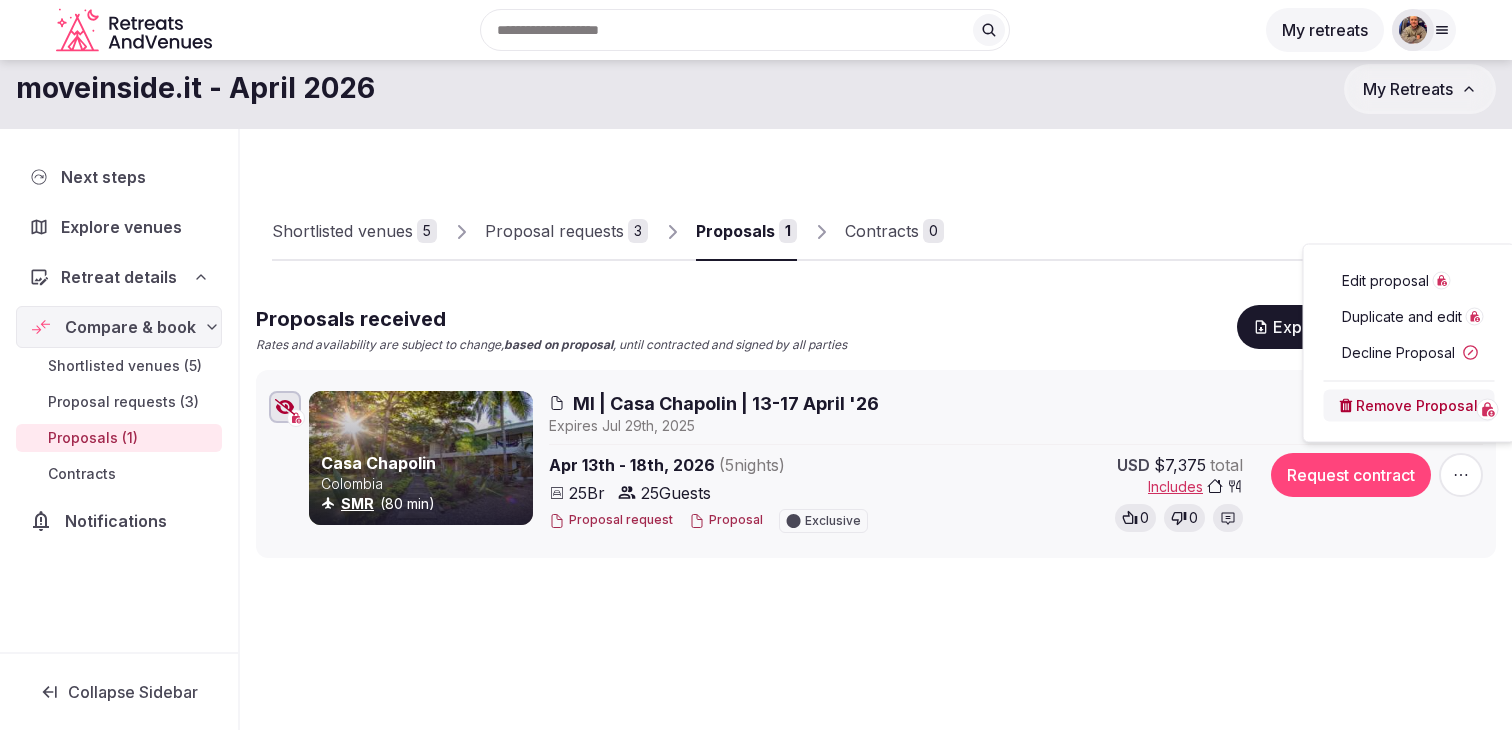 click on "Shortlisted venues 5 Proposal requests 3 Proposals 1 Contracts 0 Proposals received Rates and availability are subject to change,  based on proposal , until contracted and signed by all parties Export shortlist & proposals Casa Chapolin Colombia SMR (80 min) MI | Casa Chapolin | 13-17 April '26 Expire s   Jul 29th, 2025 Apr 13th - 18th, 2026 ( 5  night s ) 25  Br 25  Guests Proposal request Proposal Exclusive USD $7,375 total Includes 0 0 Request contract" at bounding box center (876, 447) 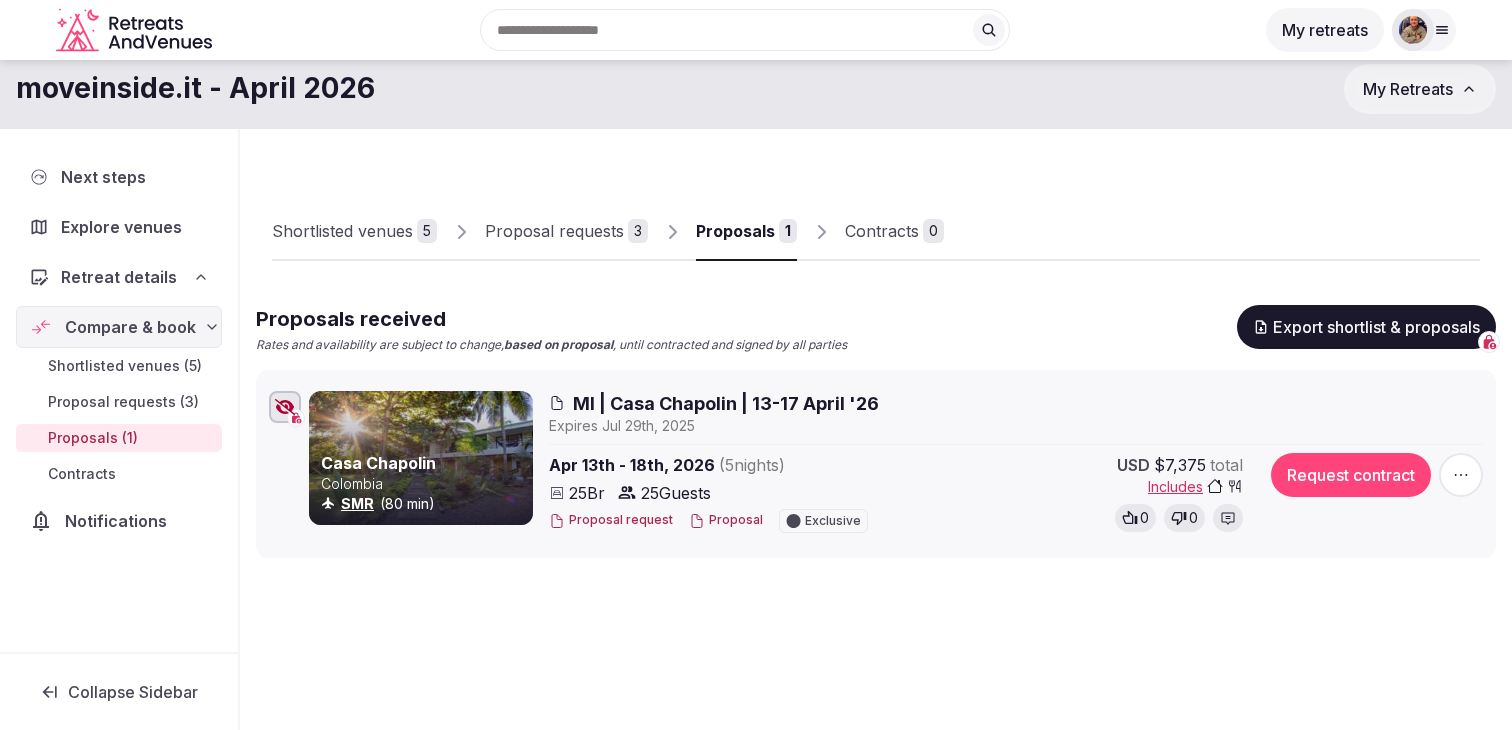 click 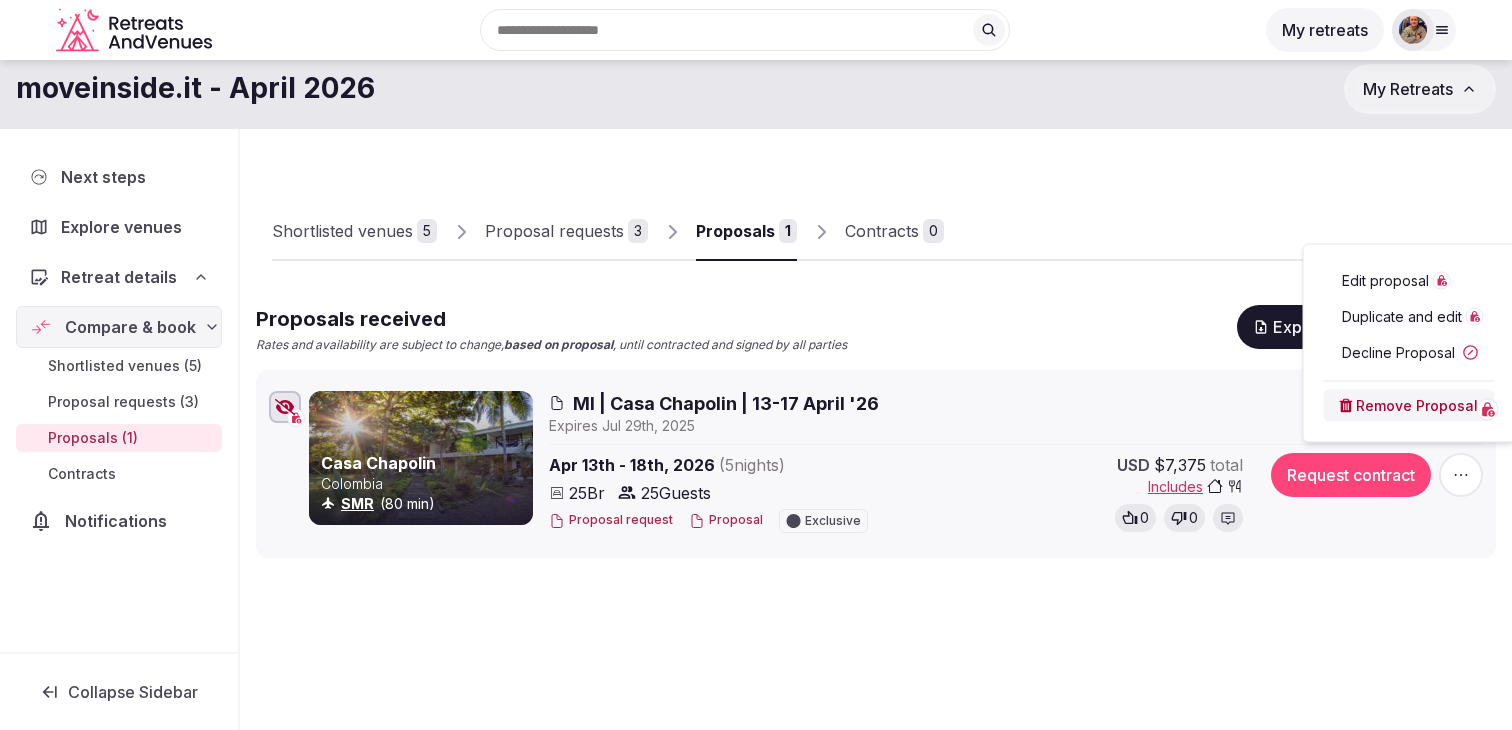 click on "Edit proposal" at bounding box center (1385, 281) 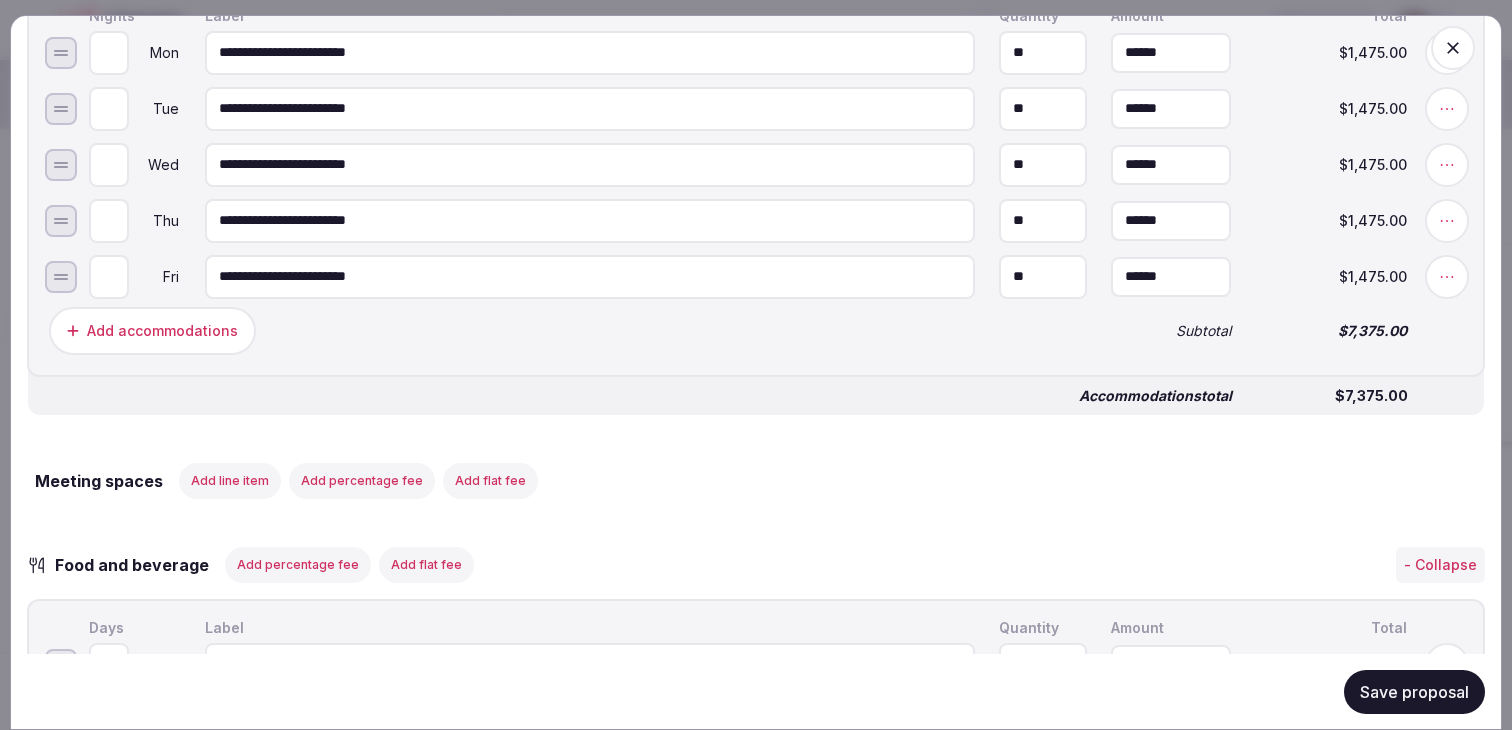 scroll, scrollTop: 933, scrollLeft: 0, axis: vertical 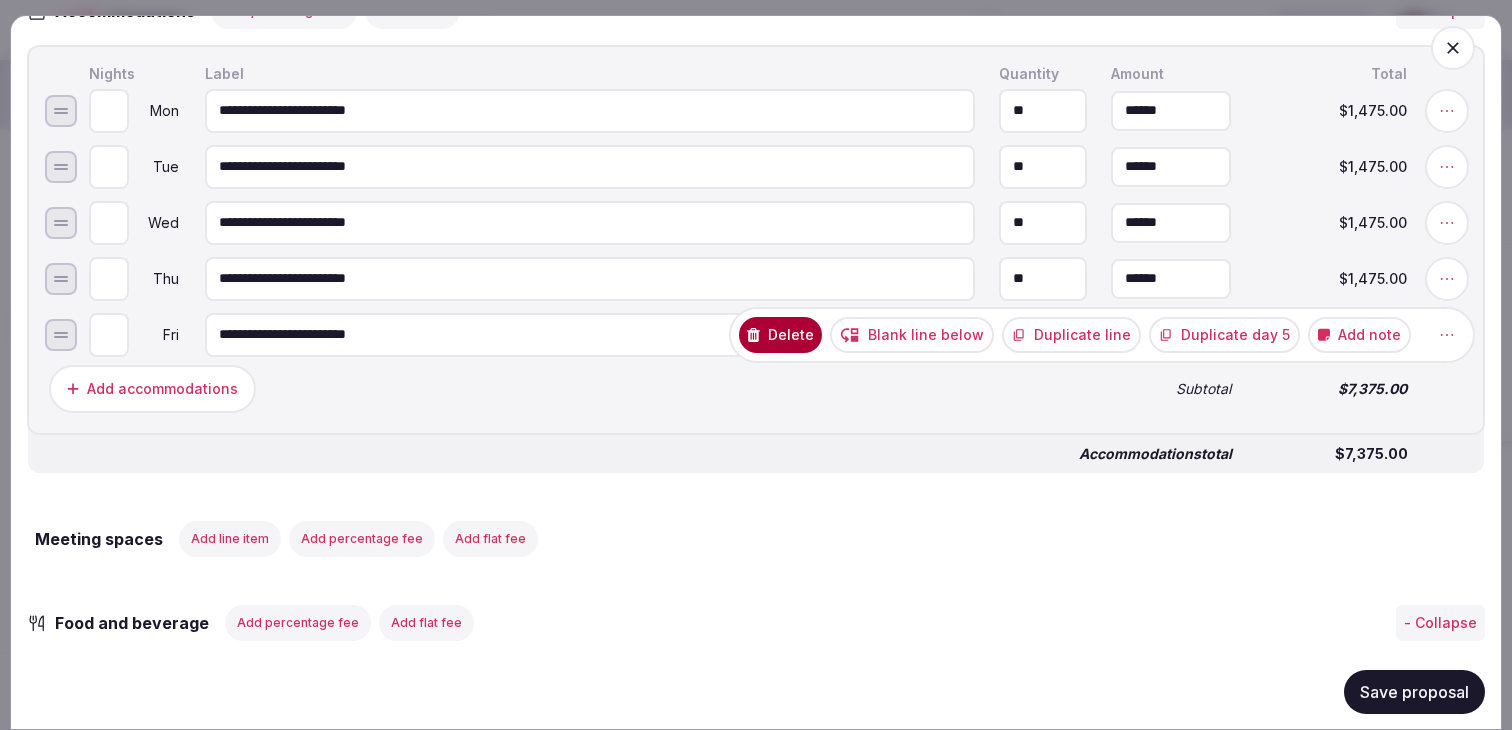 click on "Add note" at bounding box center (1359, 334) 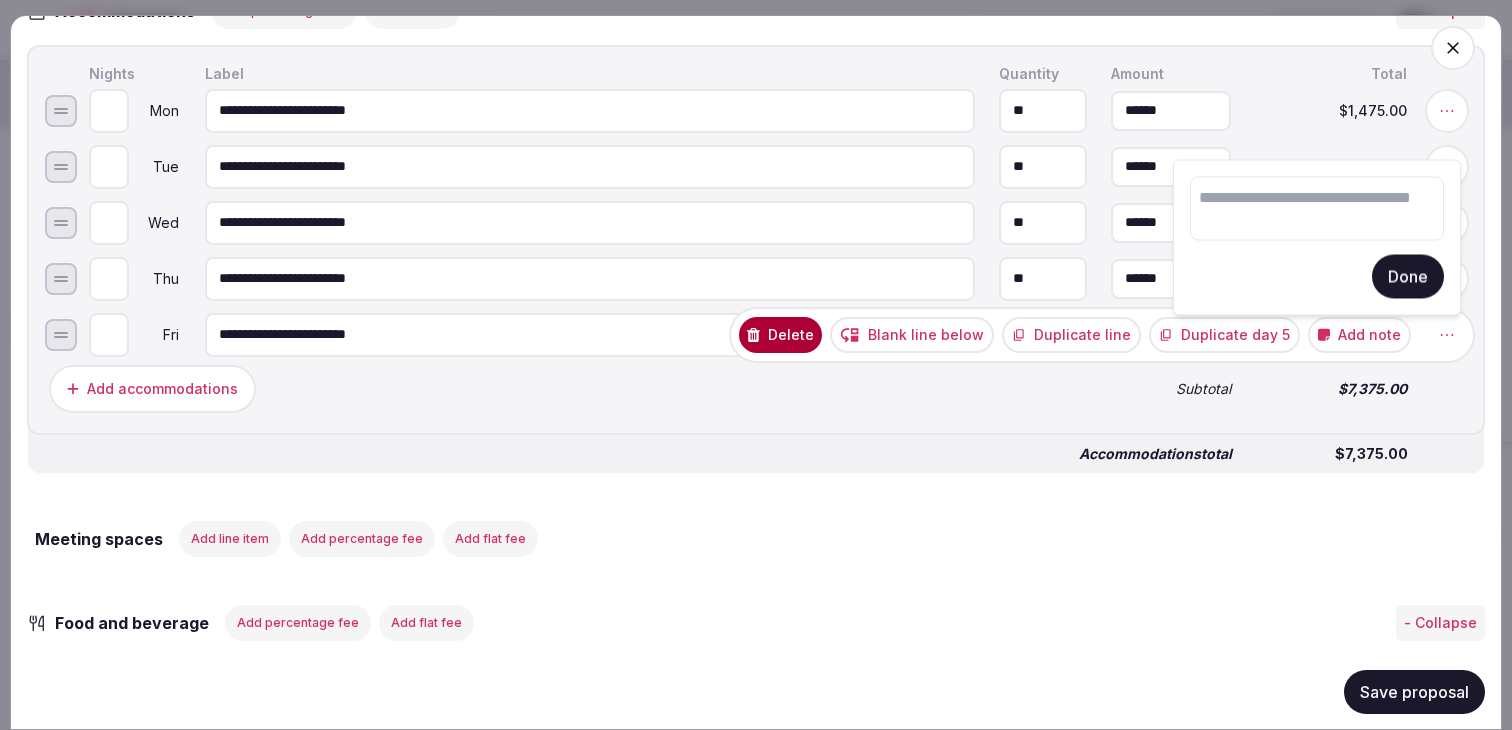 click on "$7,375.00" at bounding box center [1331, 388] 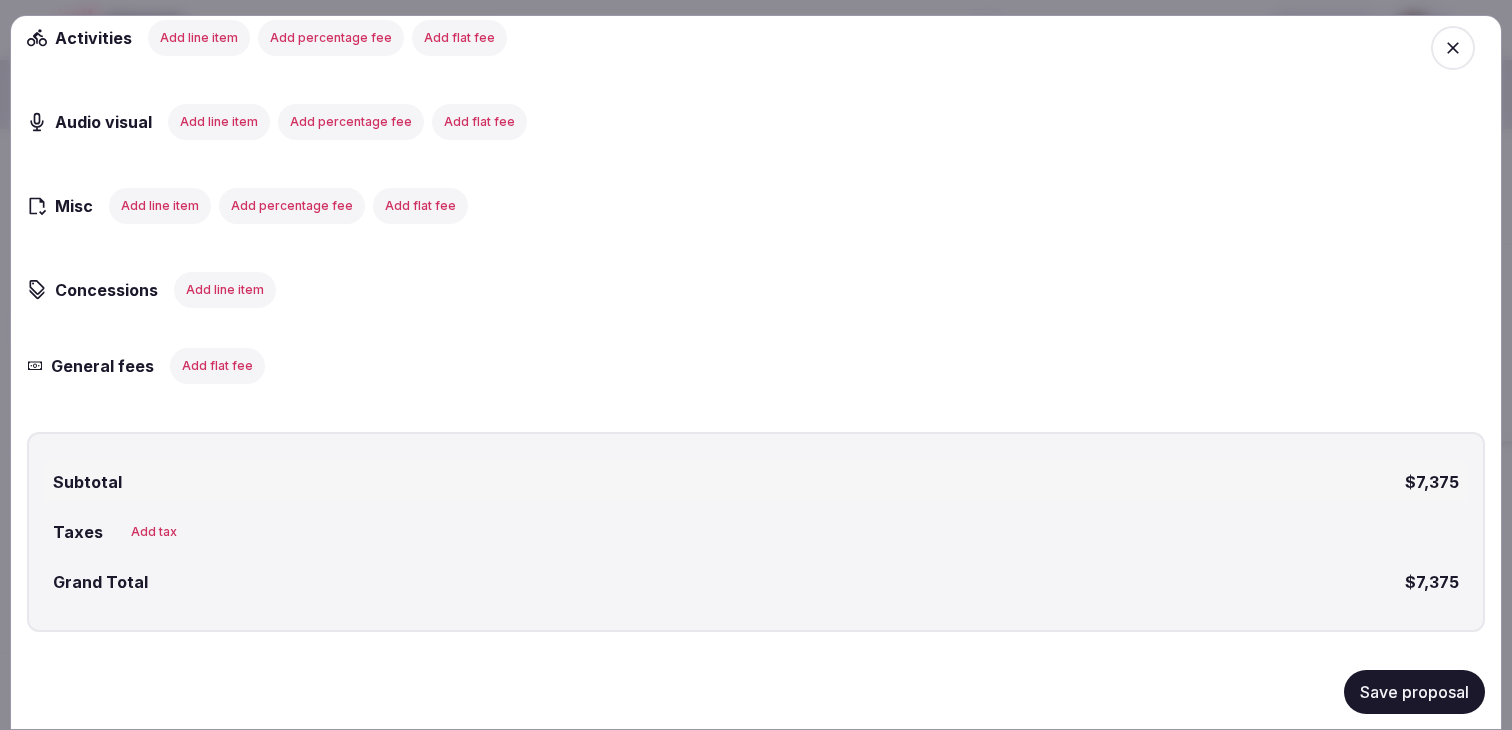 scroll, scrollTop: 3289, scrollLeft: 0, axis: vertical 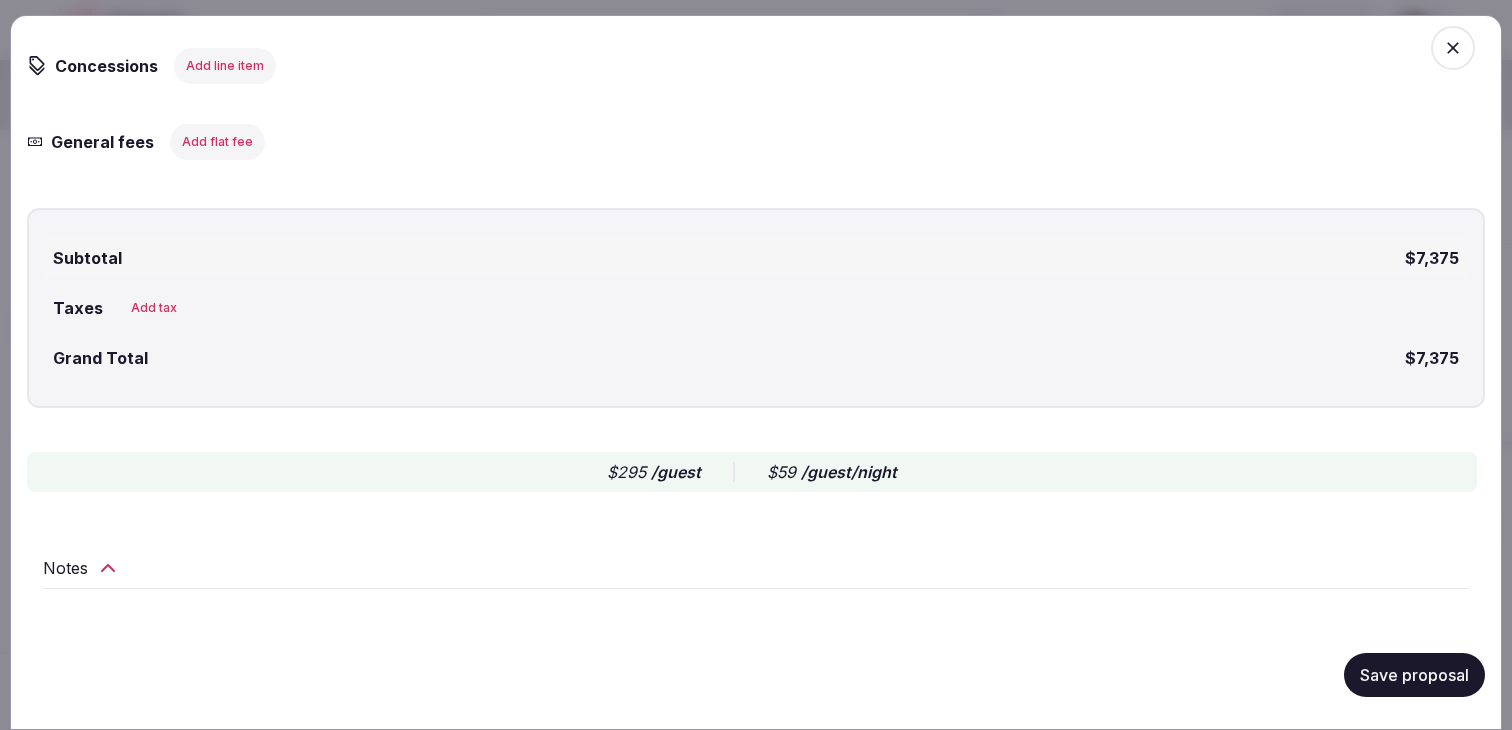 click 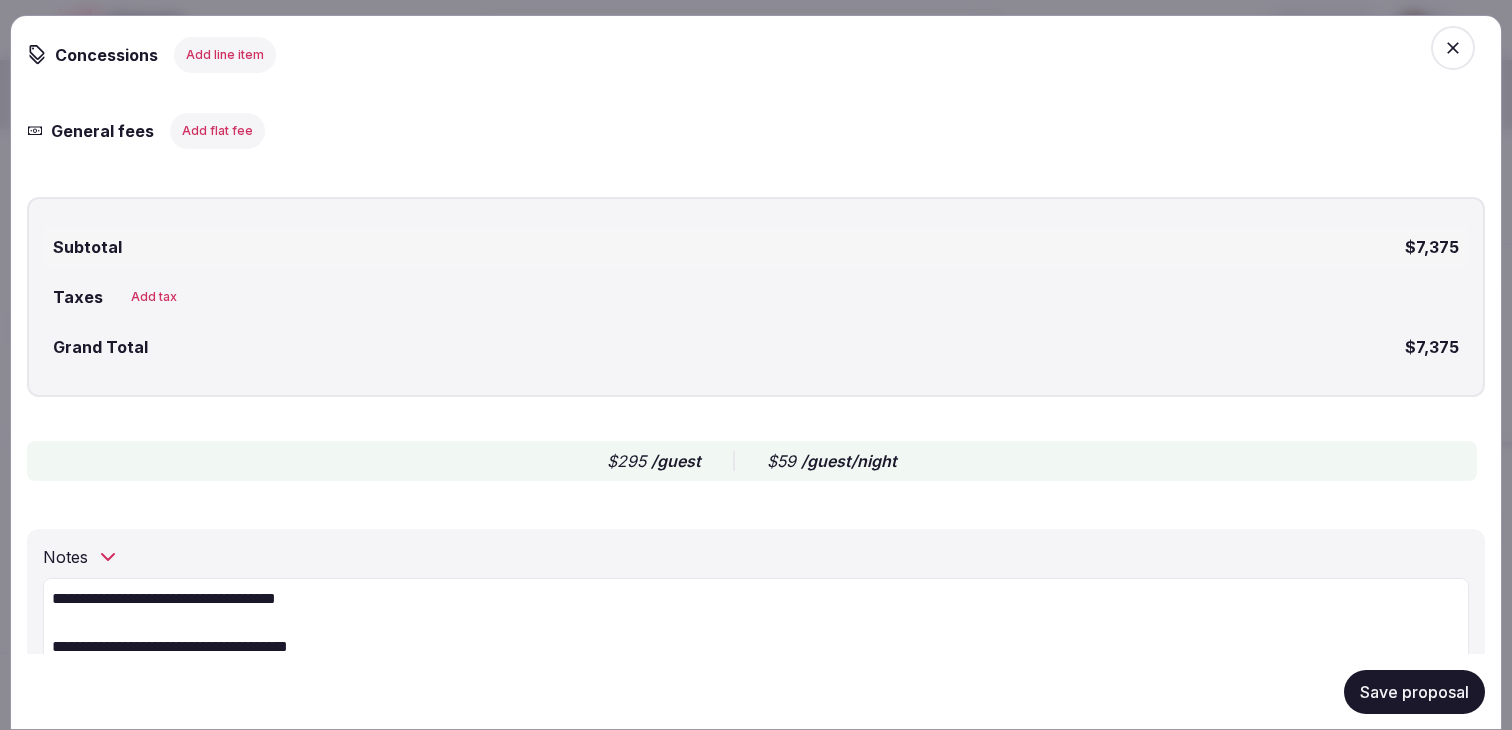 click 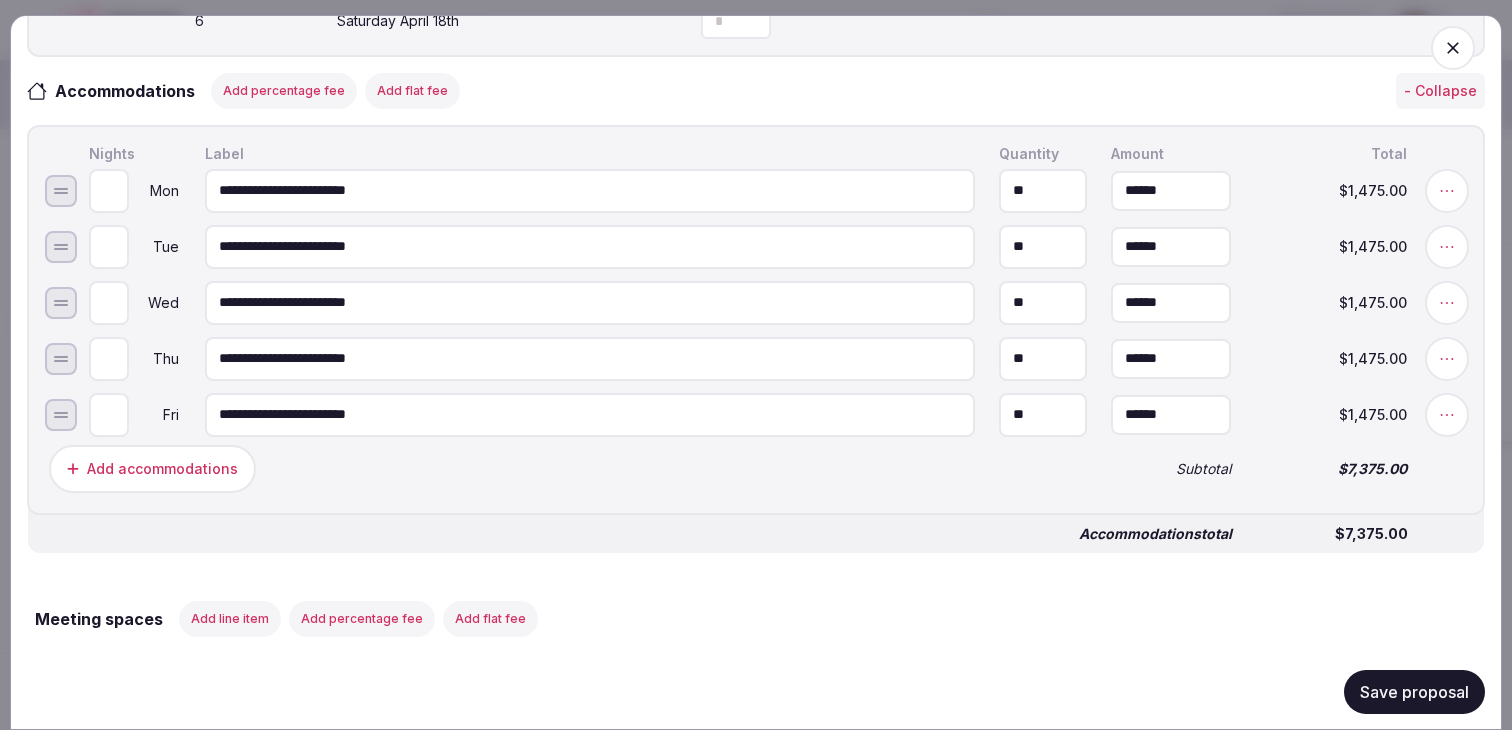 scroll, scrollTop: 855, scrollLeft: 0, axis: vertical 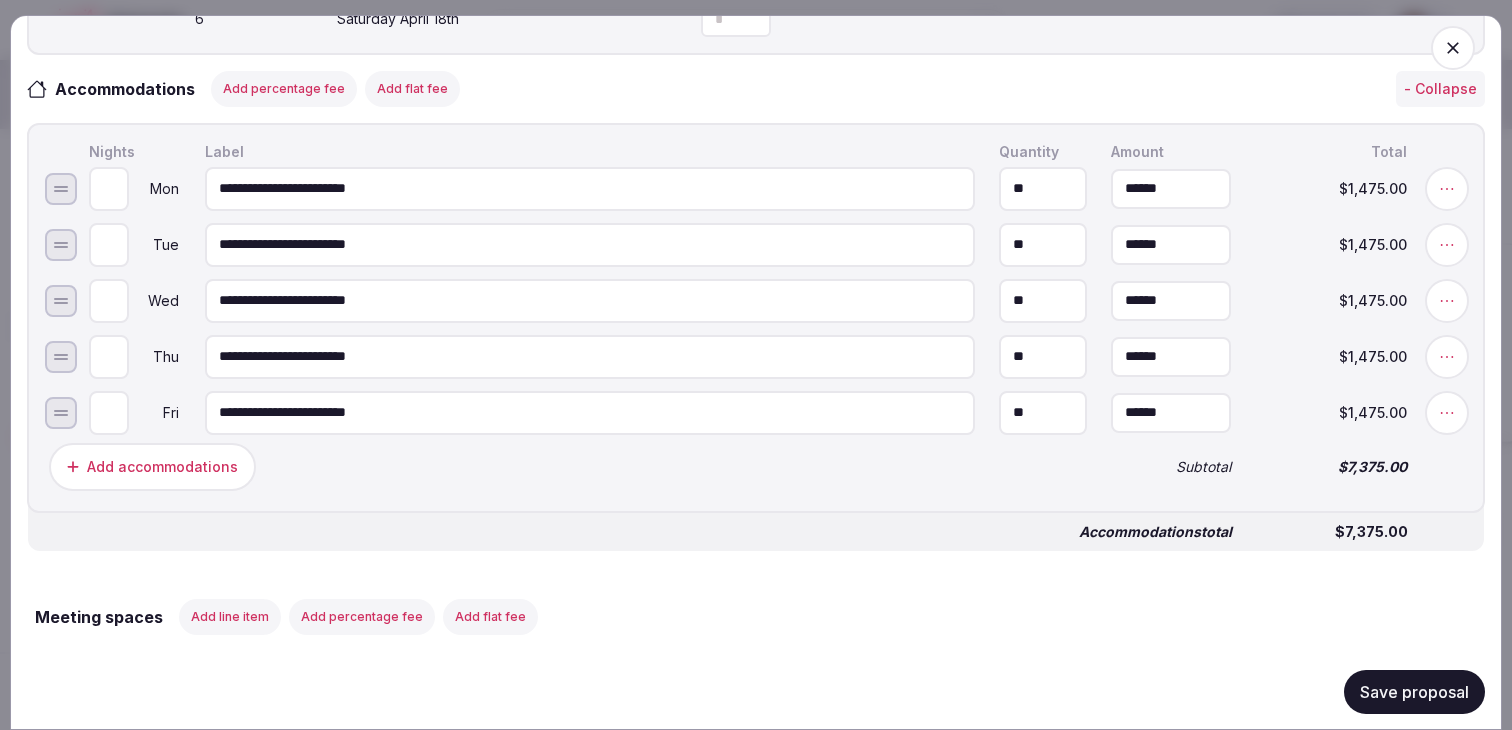 click 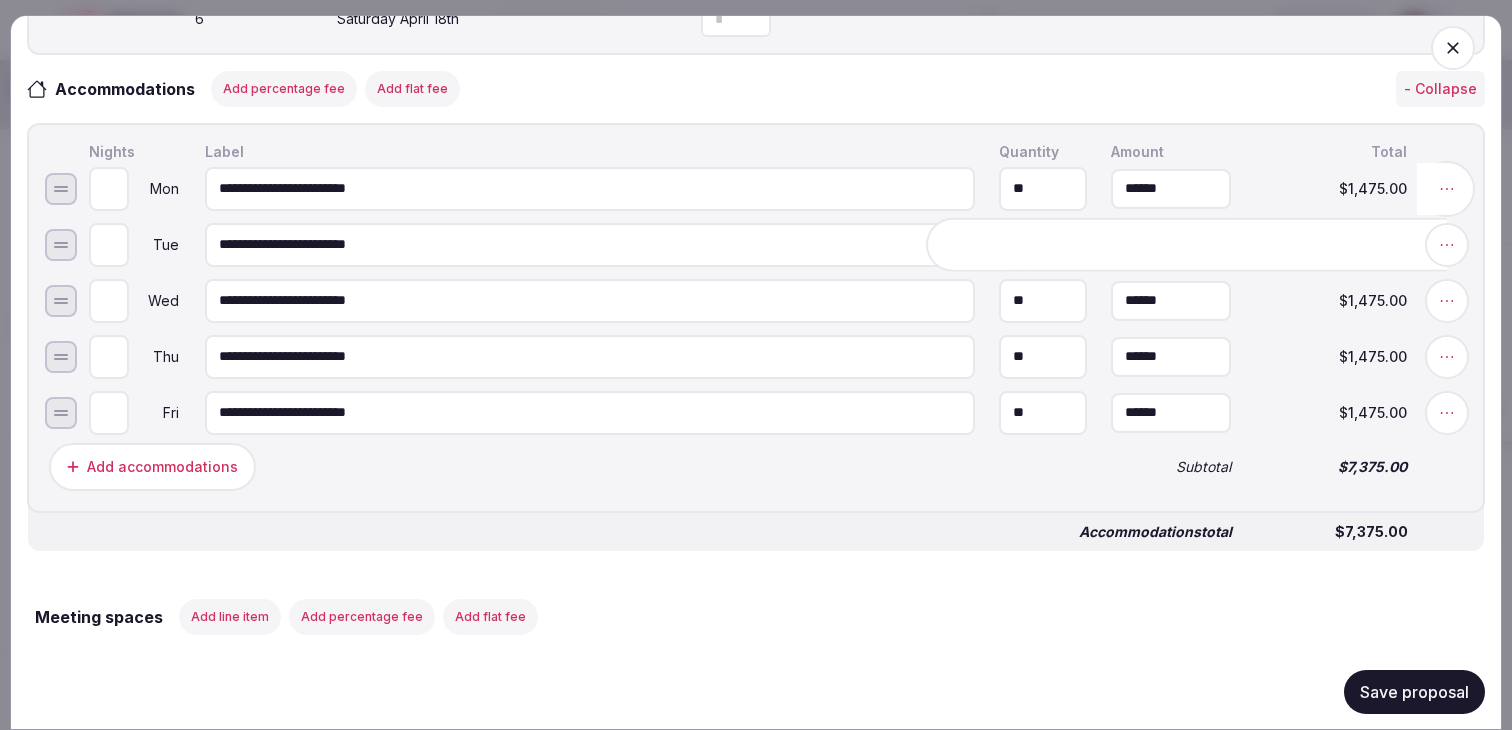 click 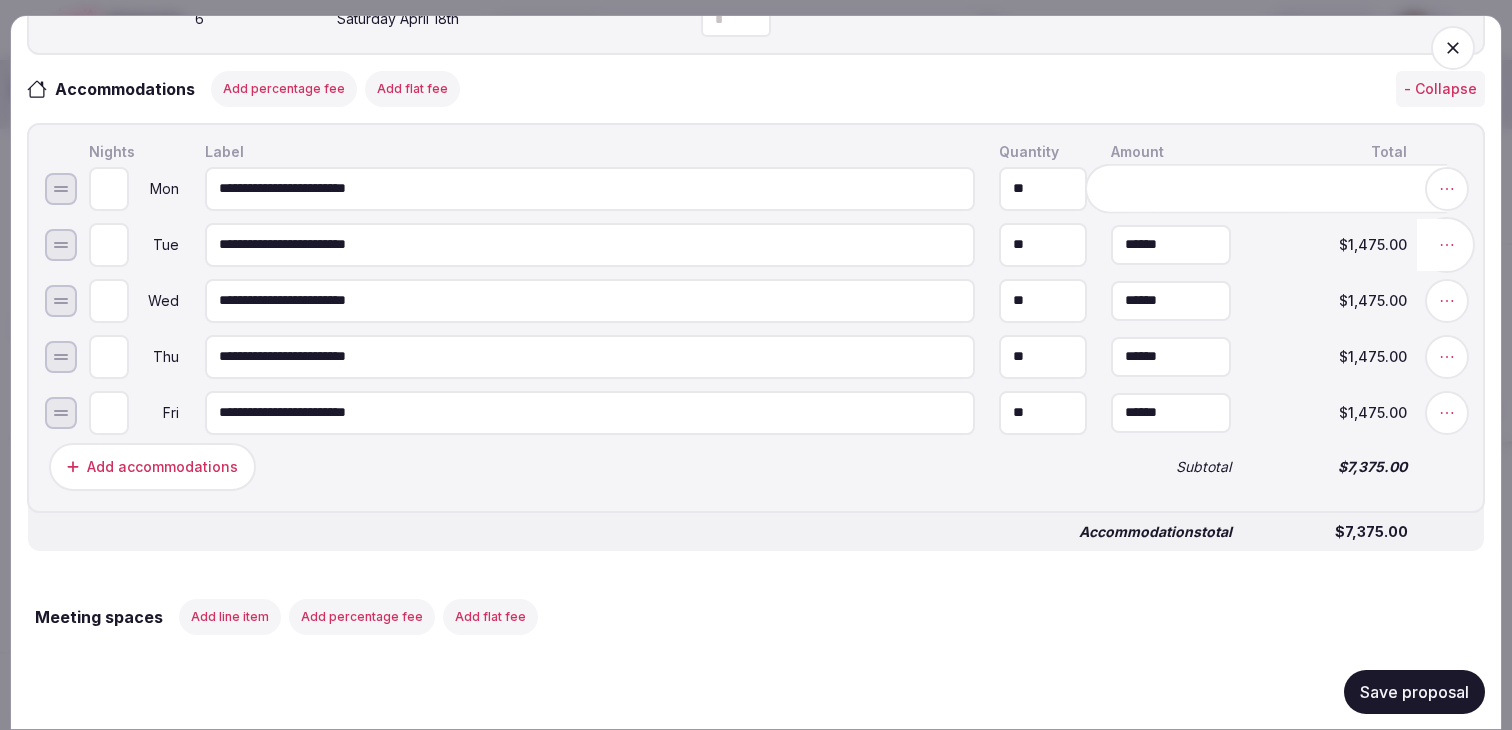 click at bounding box center [1447, 244] 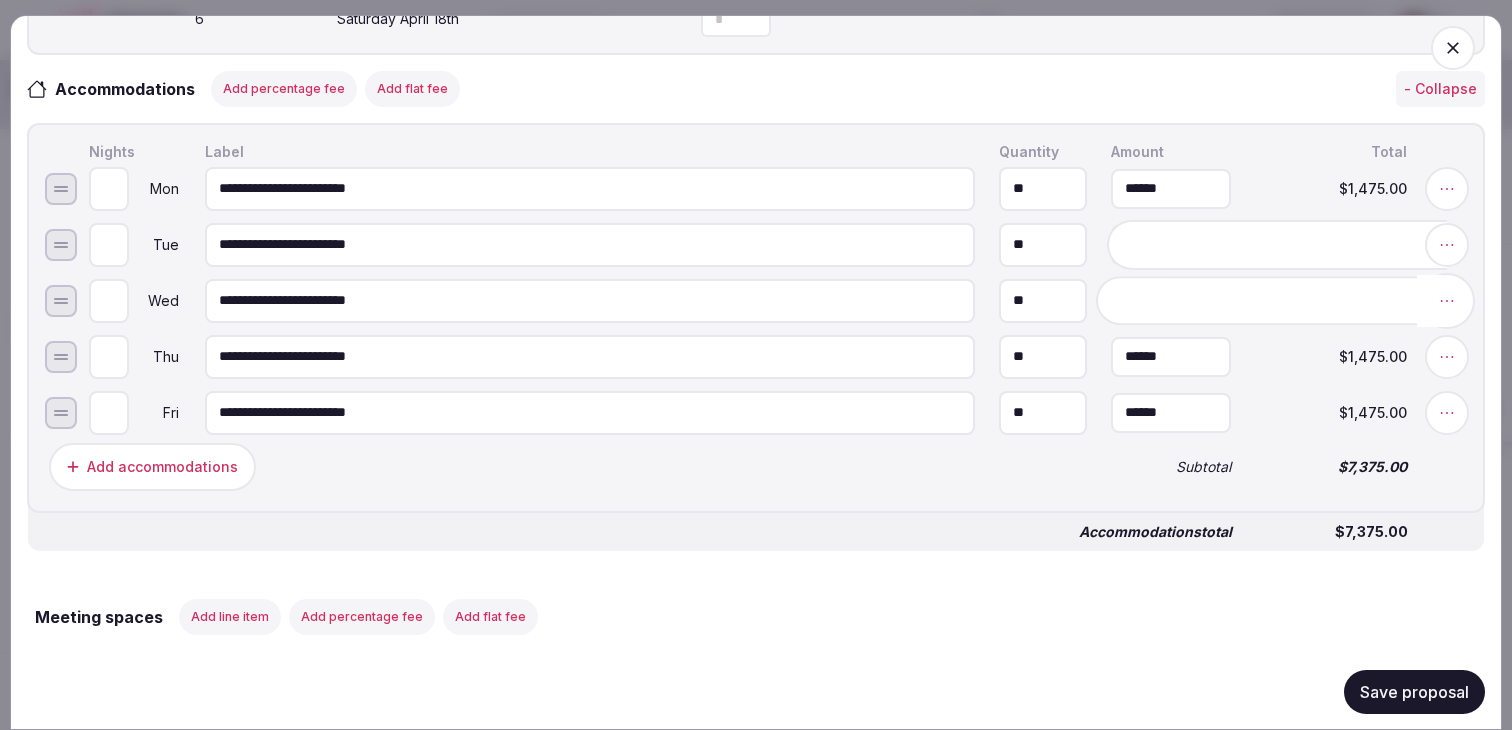 click 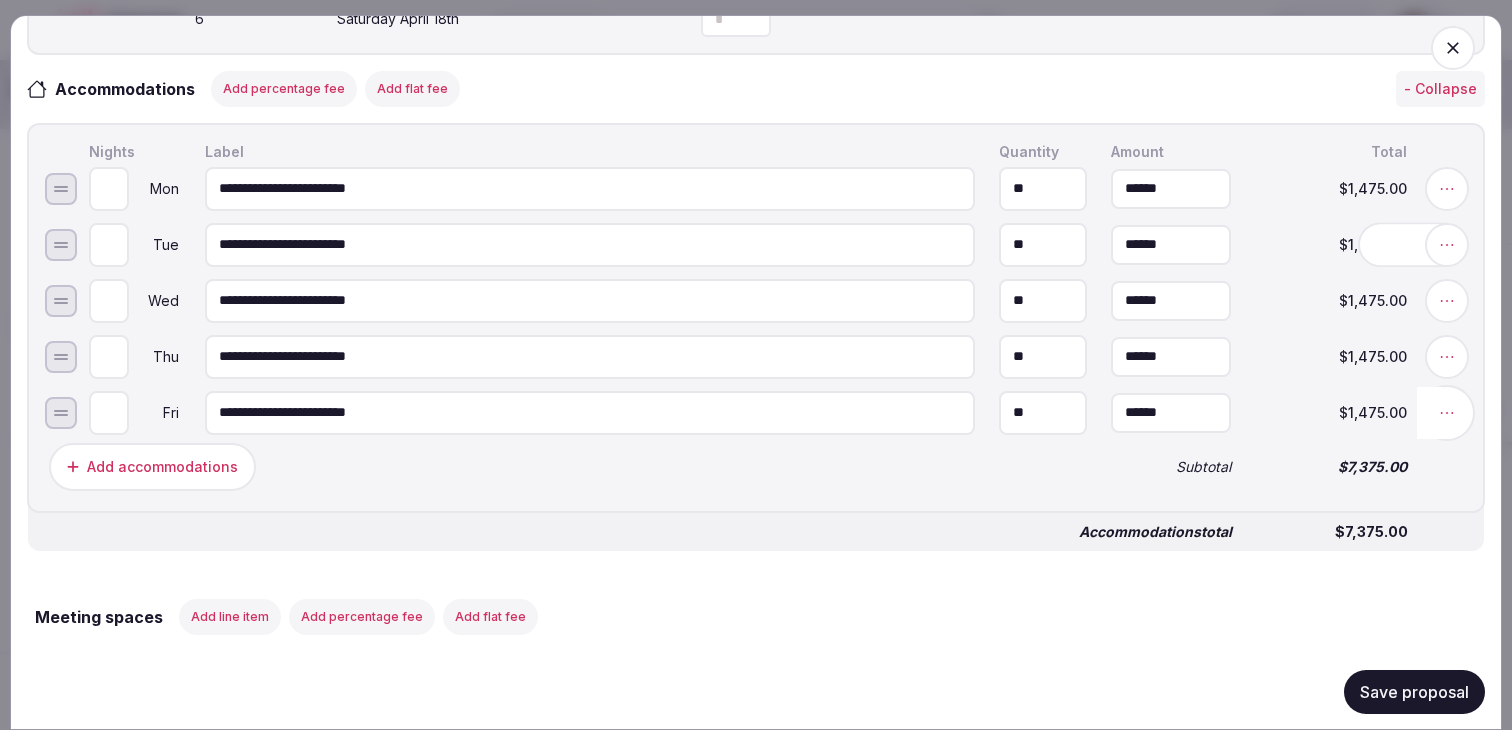 click at bounding box center (1447, 412) 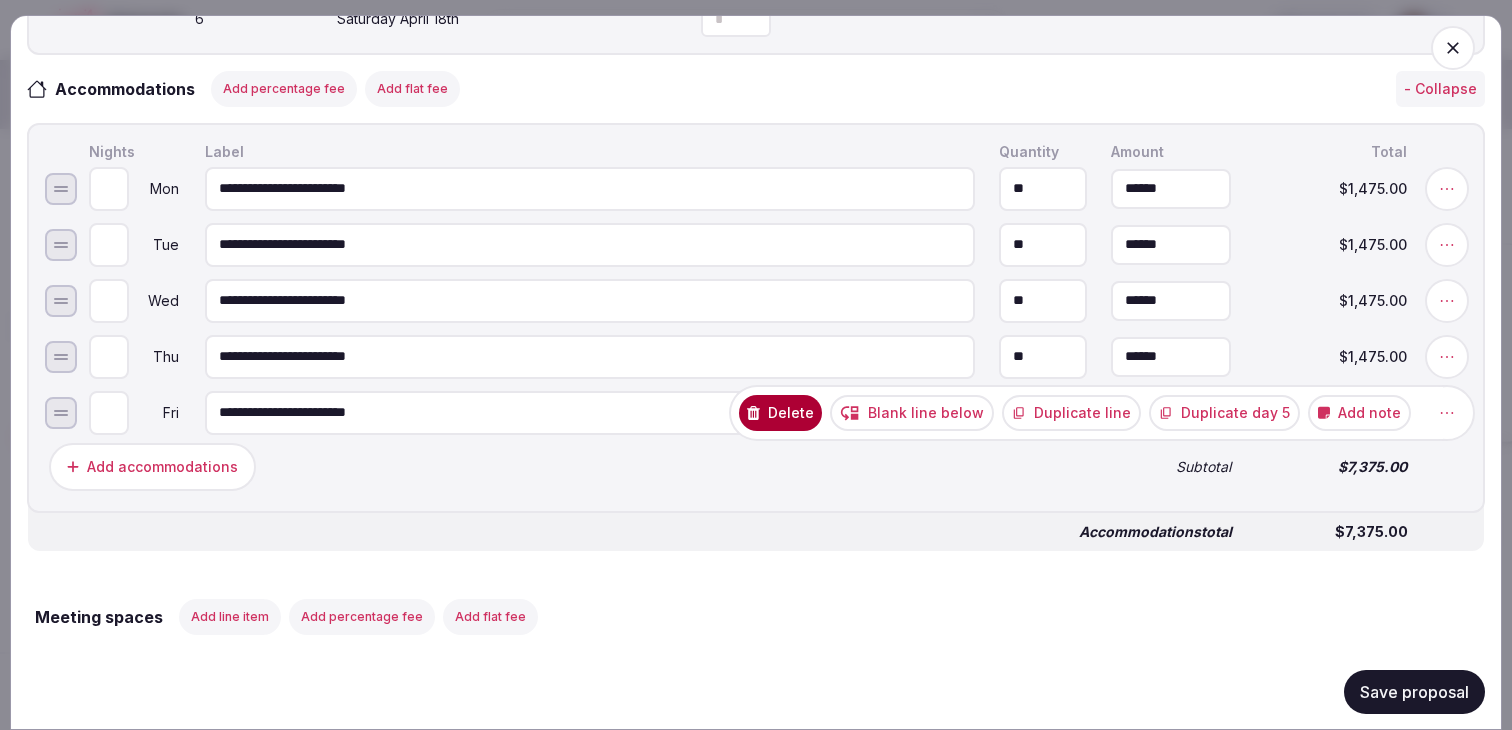 click on "Add note" at bounding box center (1359, 412) 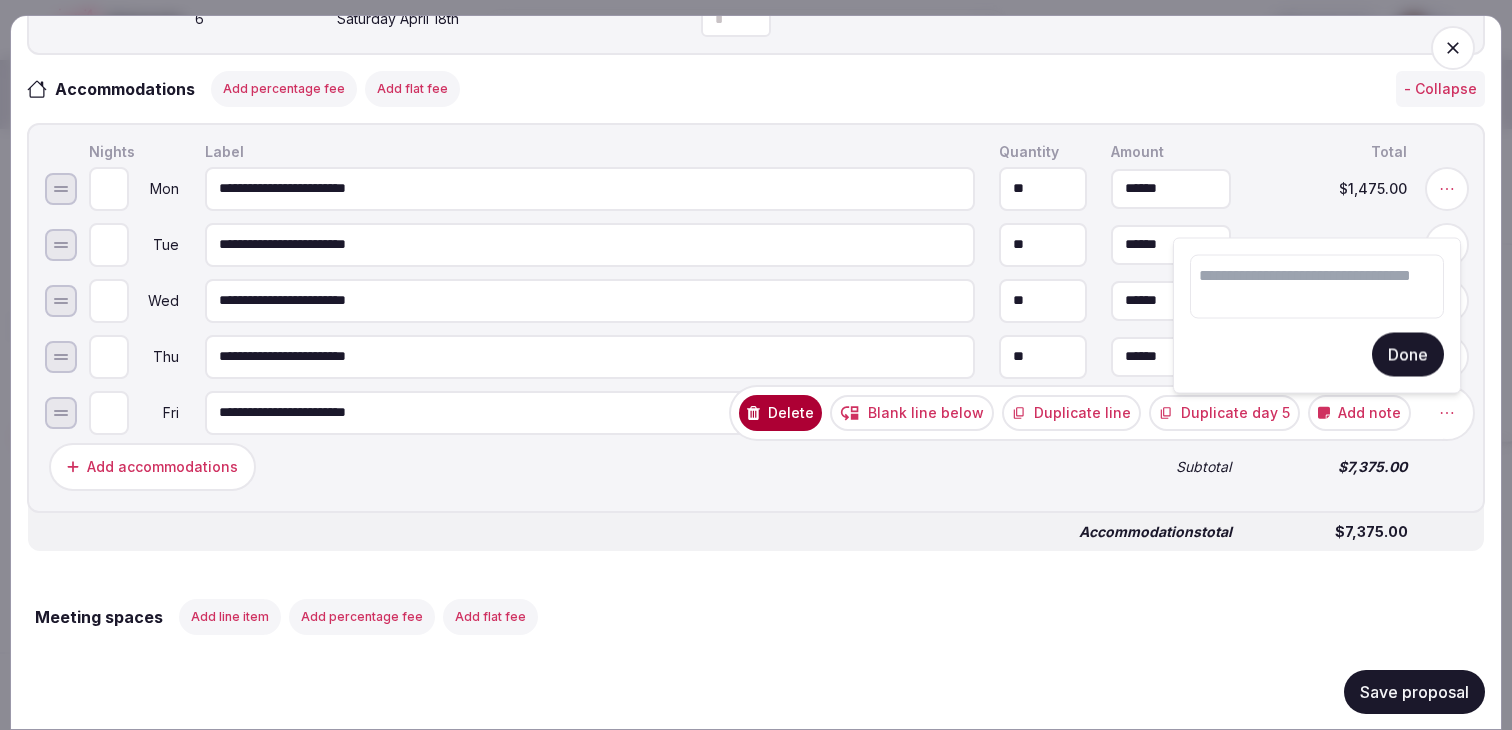 click at bounding box center (1317, 287) 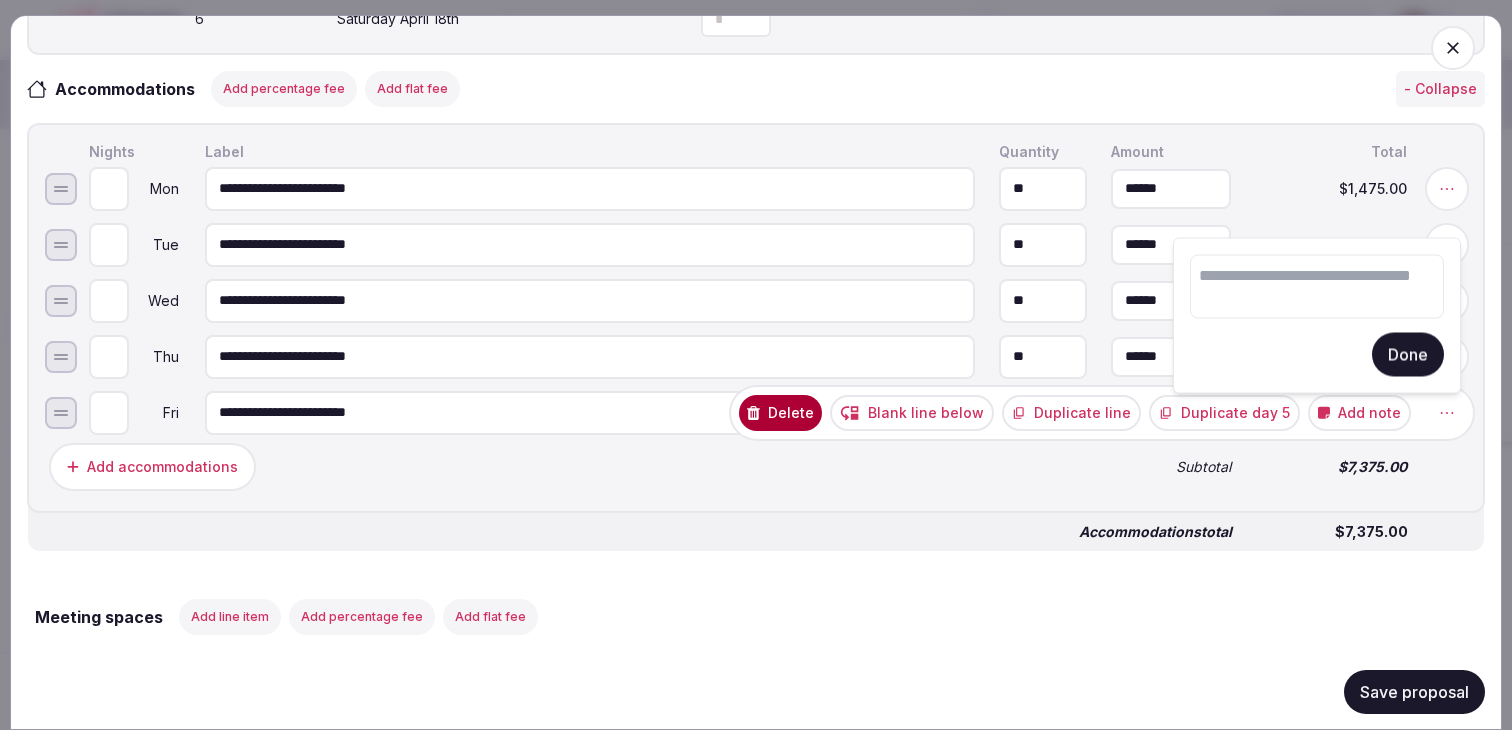 paste on "**********" 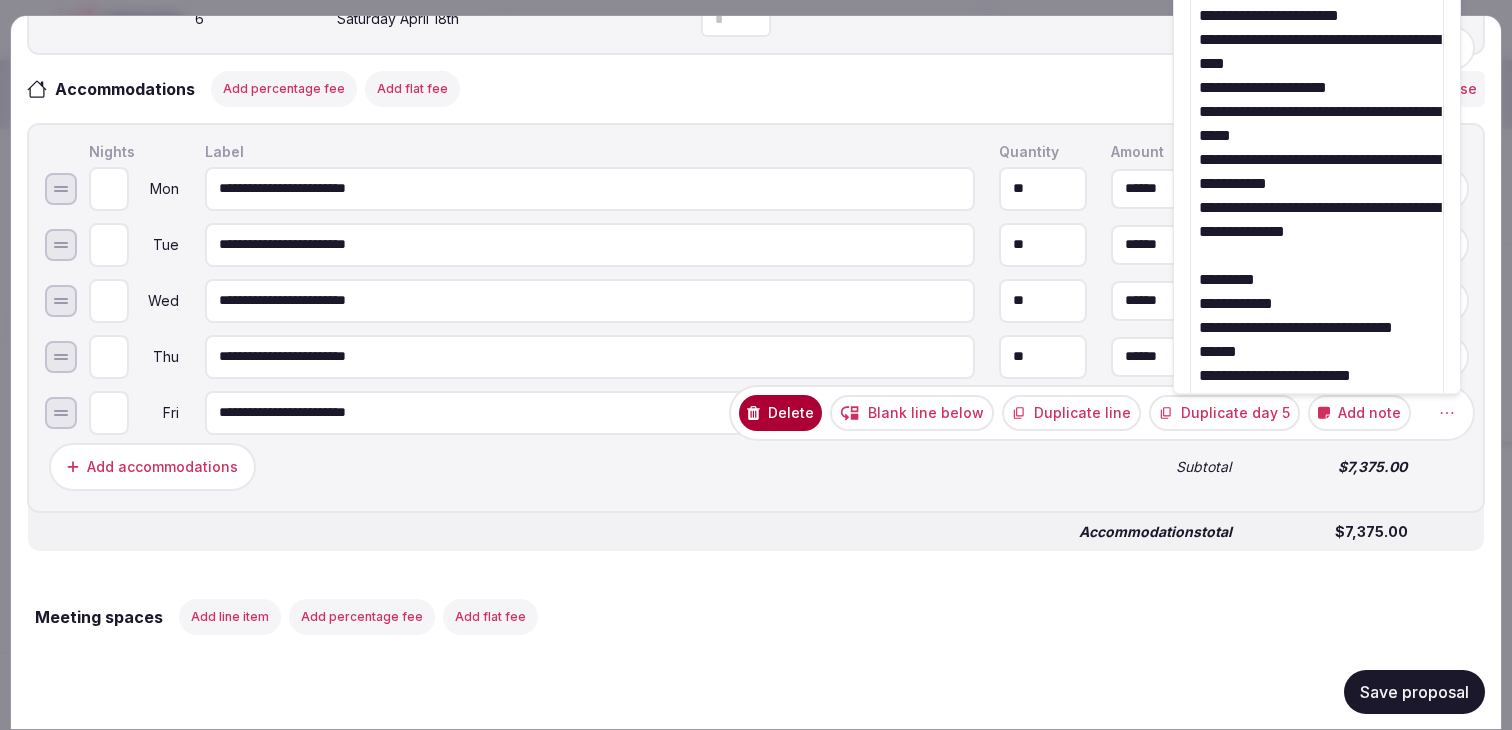 scroll, scrollTop: 88, scrollLeft: 0, axis: vertical 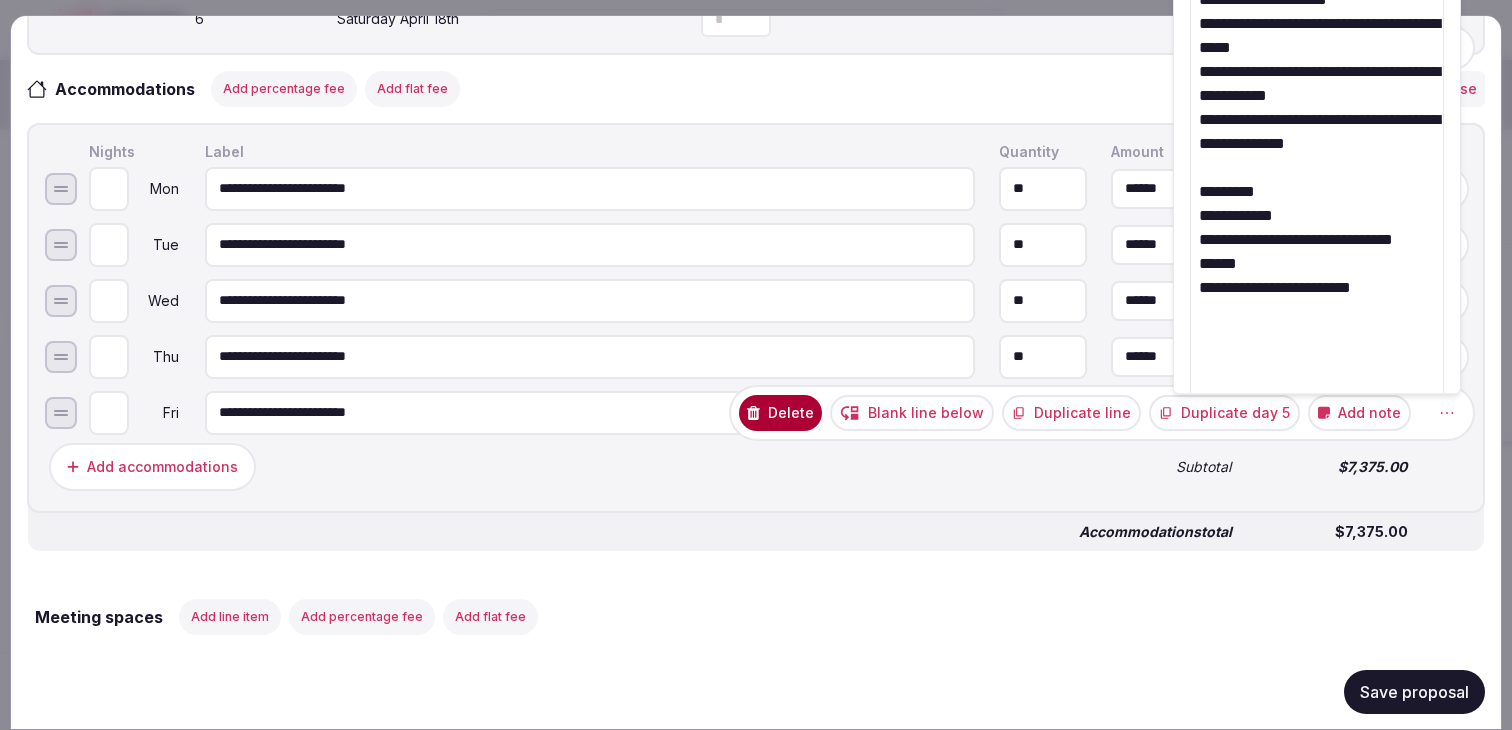 click on "**********" at bounding box center [1317, 71] 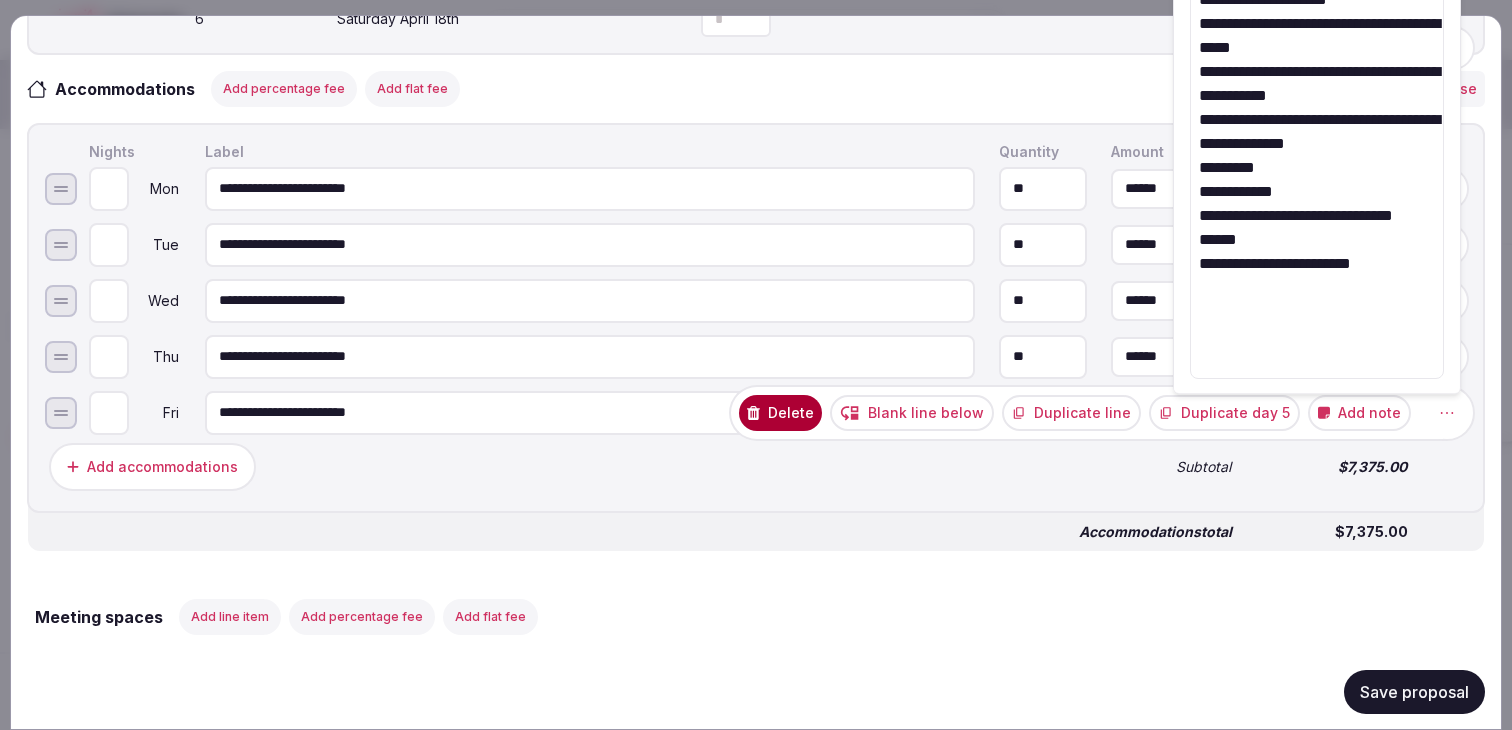 scroll, scrollTop: 0, scrollLeft: 0, axis: both 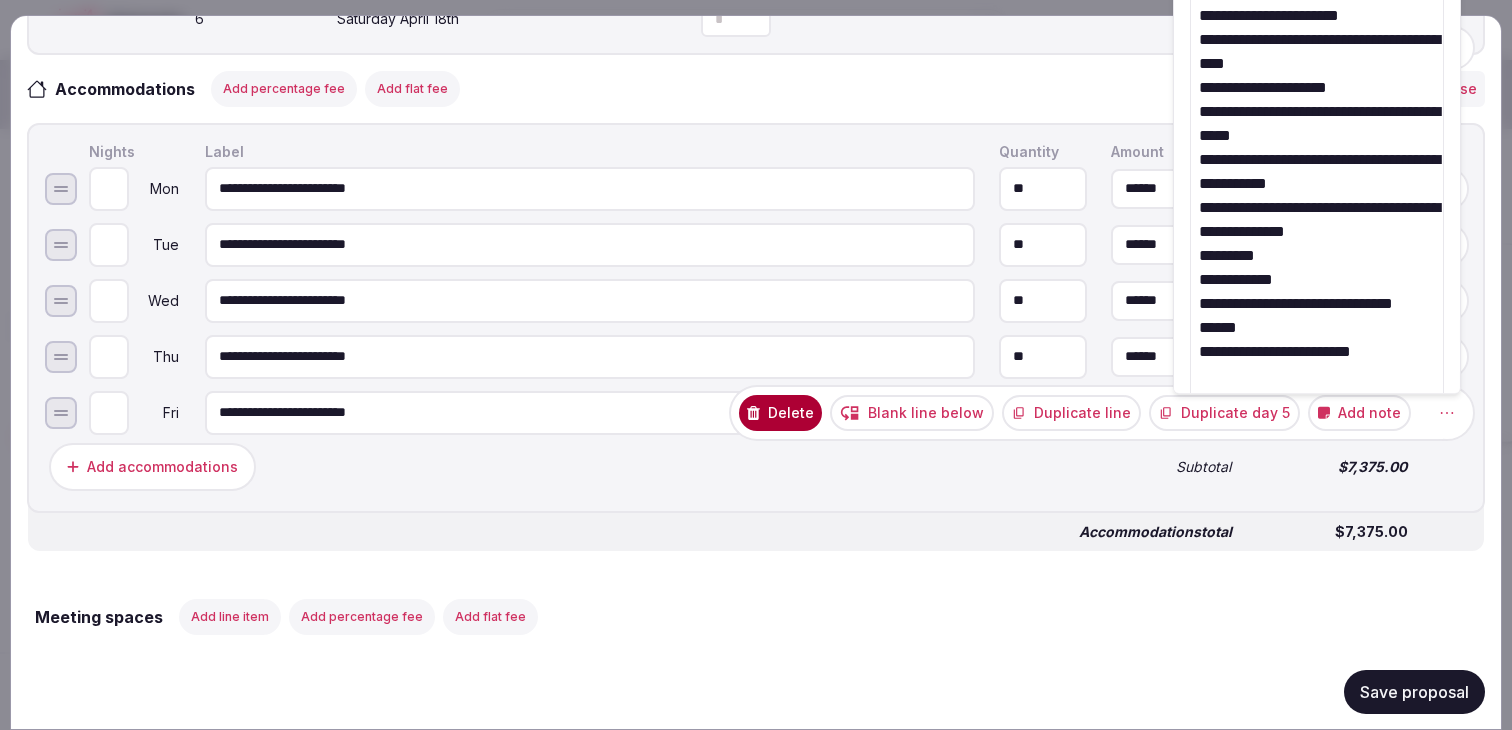 click on "**********" at bounding box center (1317, 147) 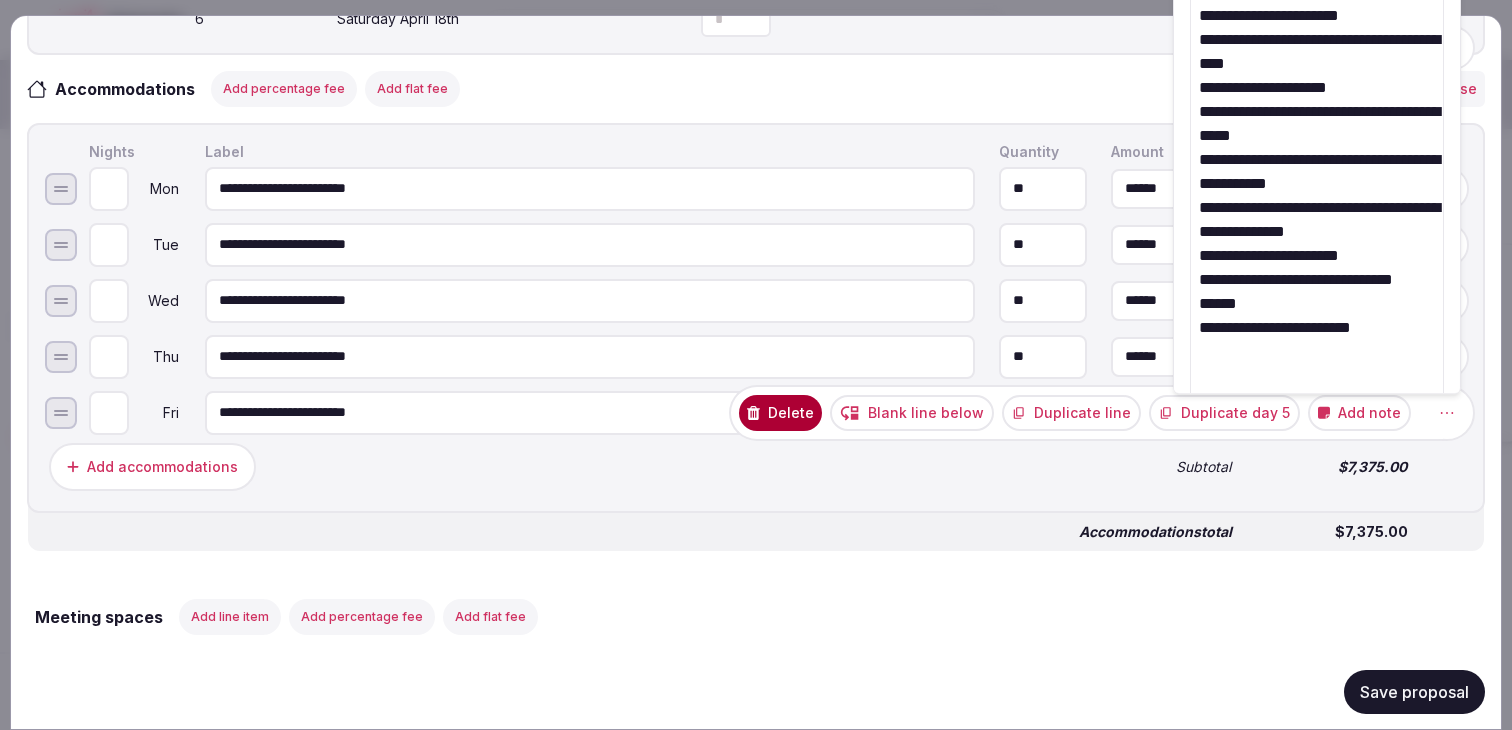 click on "**********" at bounding box center (1317, 135) 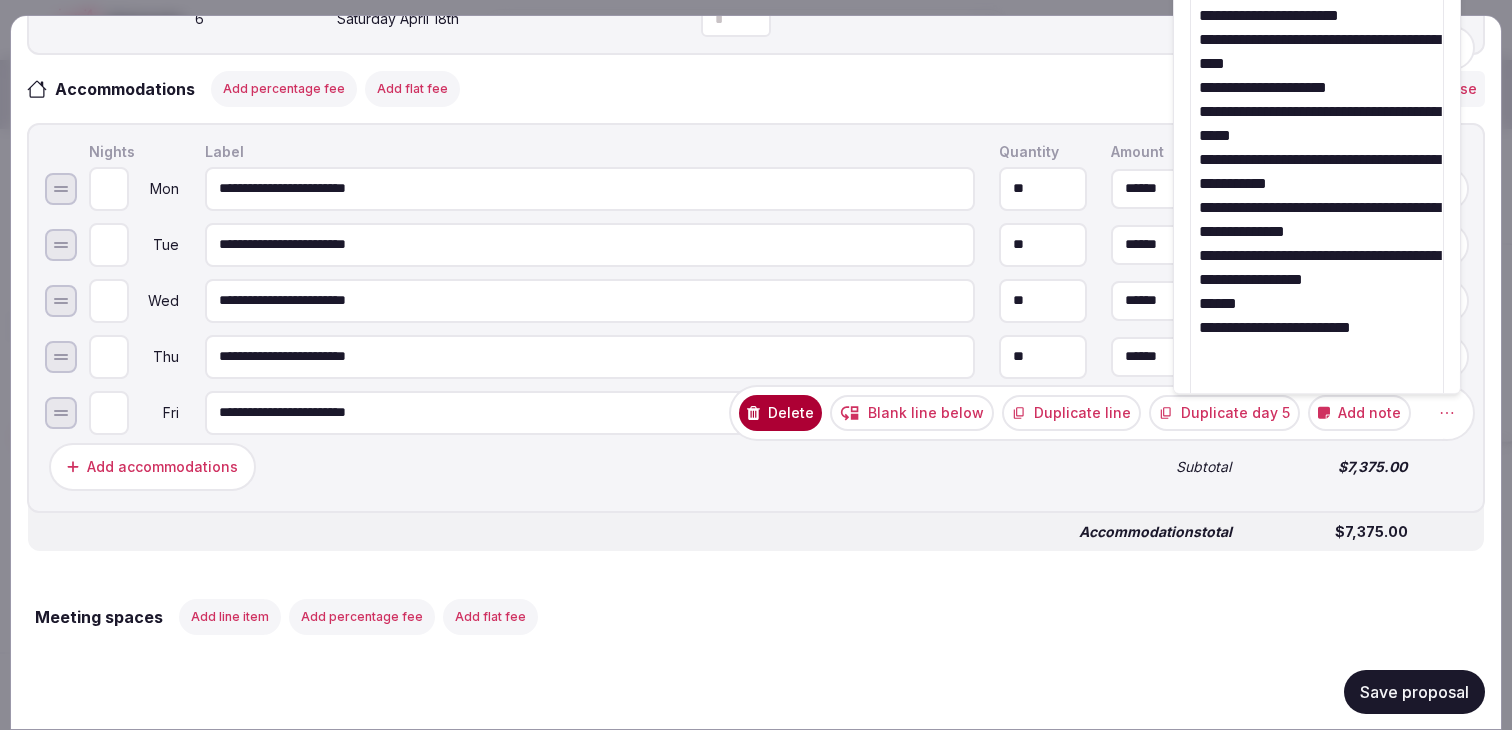 click on "**********" at bounding box center (1317, 123) 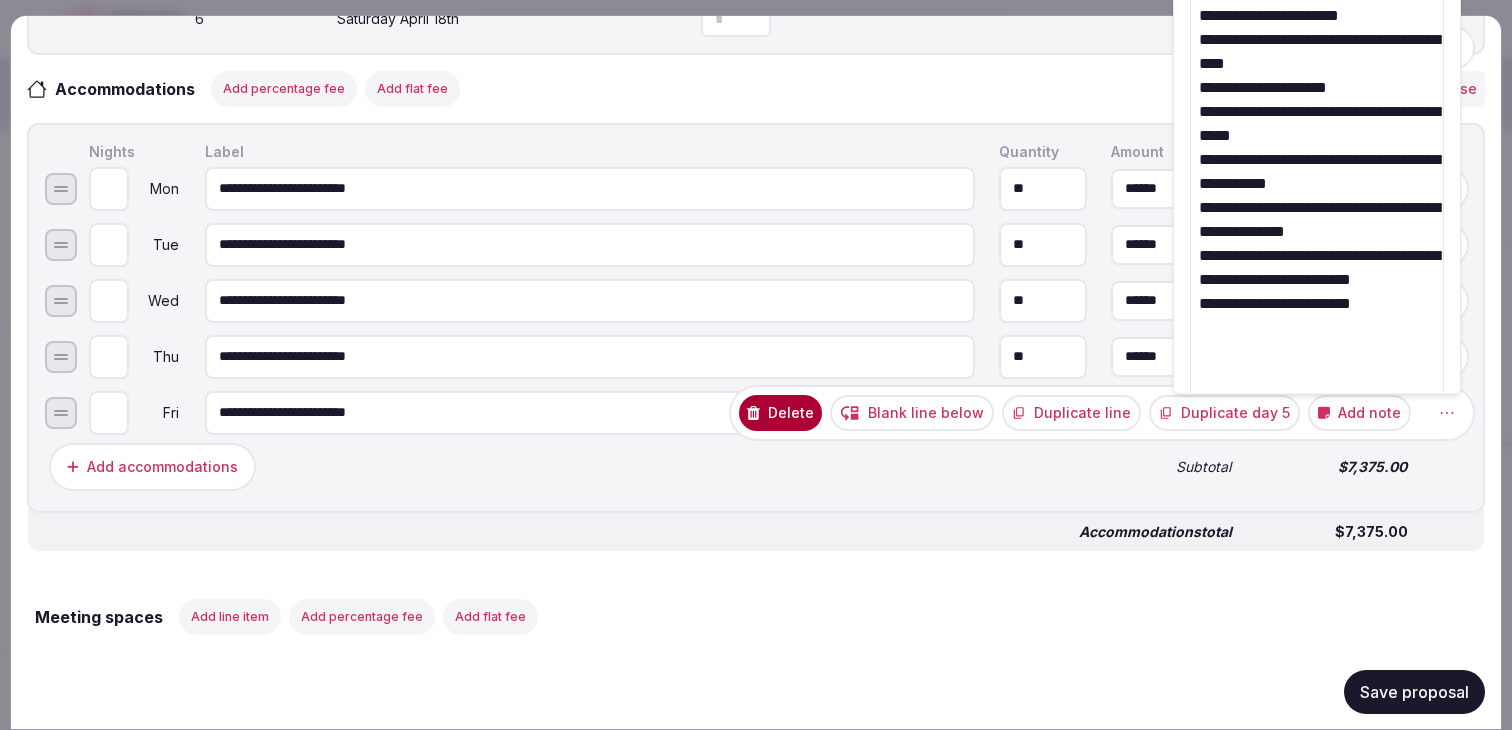 click on "**********" at bounding box center [1317, 123] 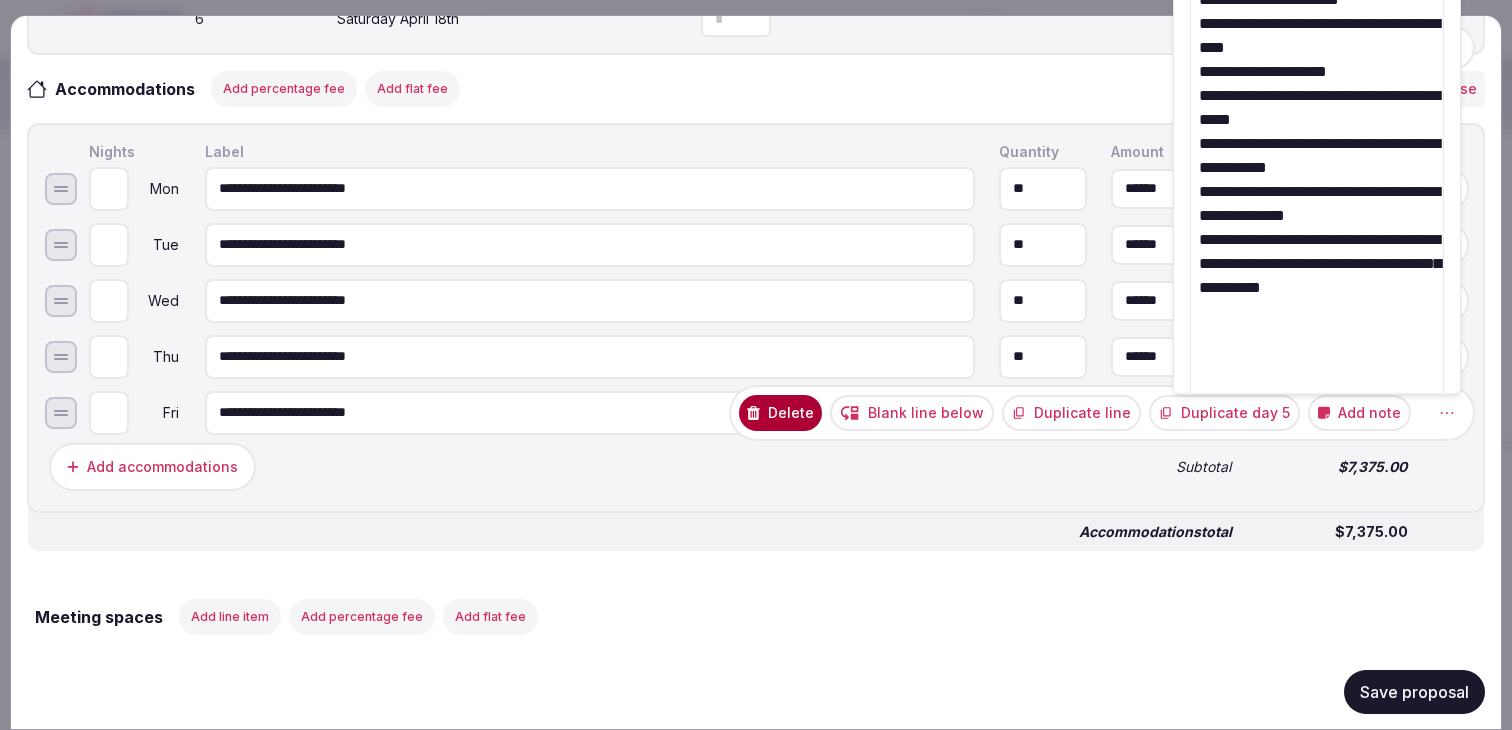 scroll, scrollTop: 0, scrollLeft: 0, axis: both 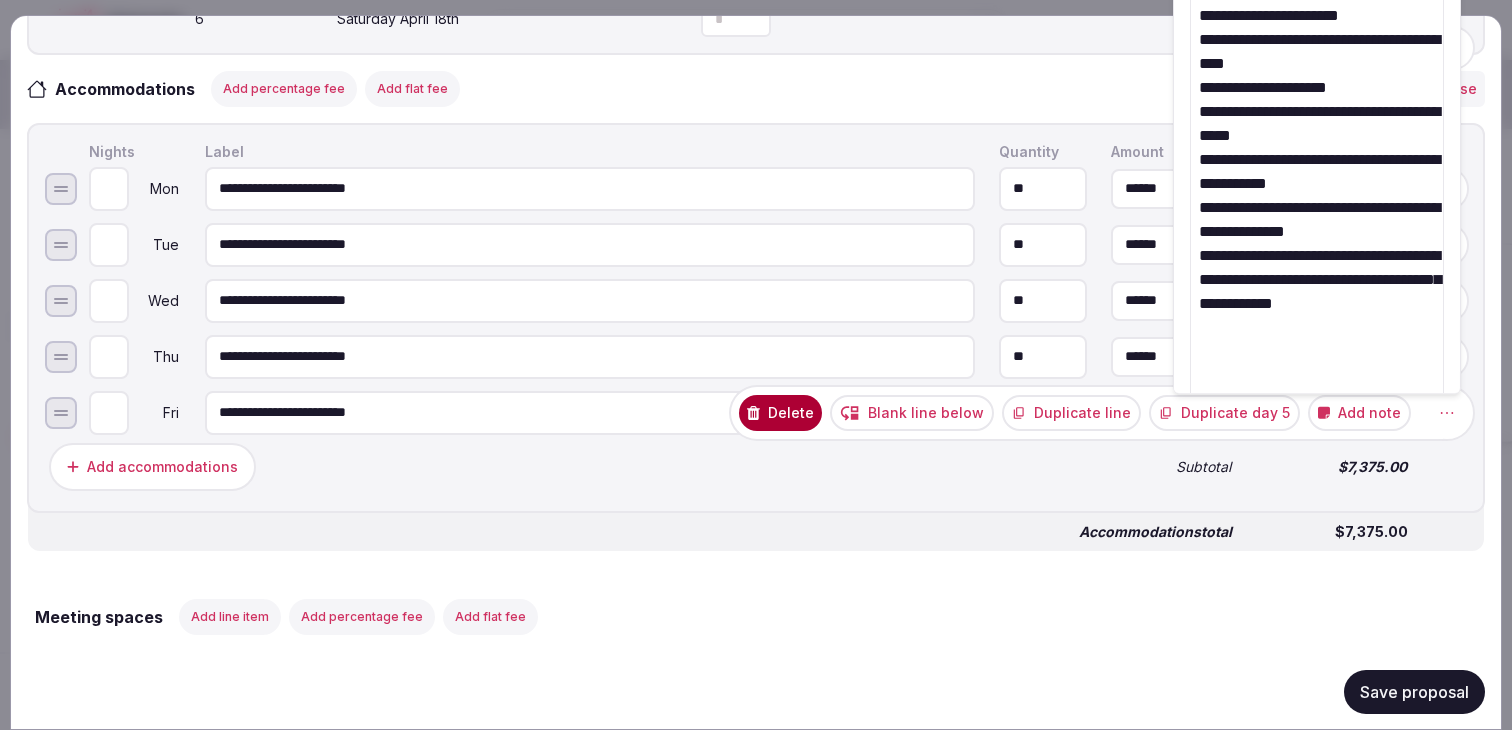click on "**********" at bounding box center [1317, 123] 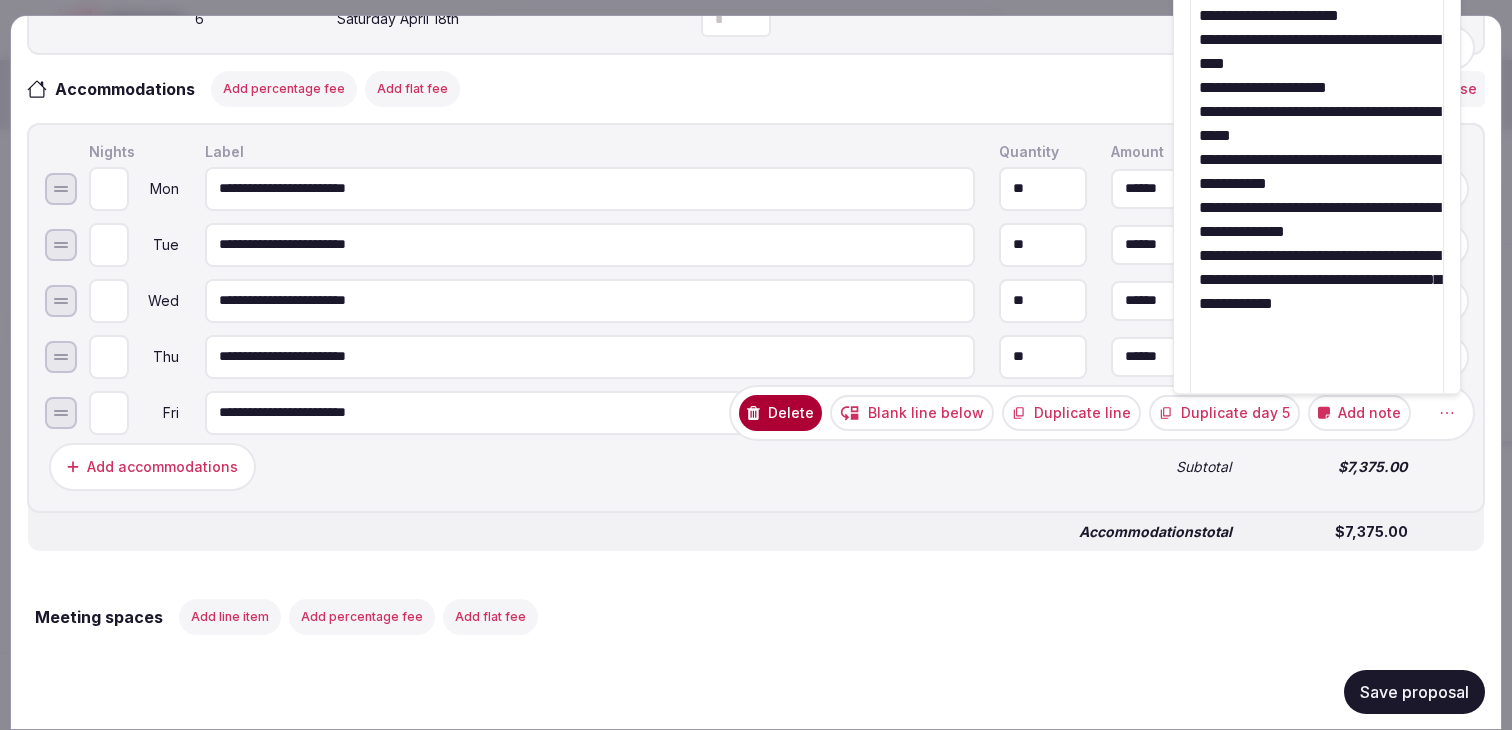 scroll, scrollTop: 16, scrollLeft: 0, axis: vertical 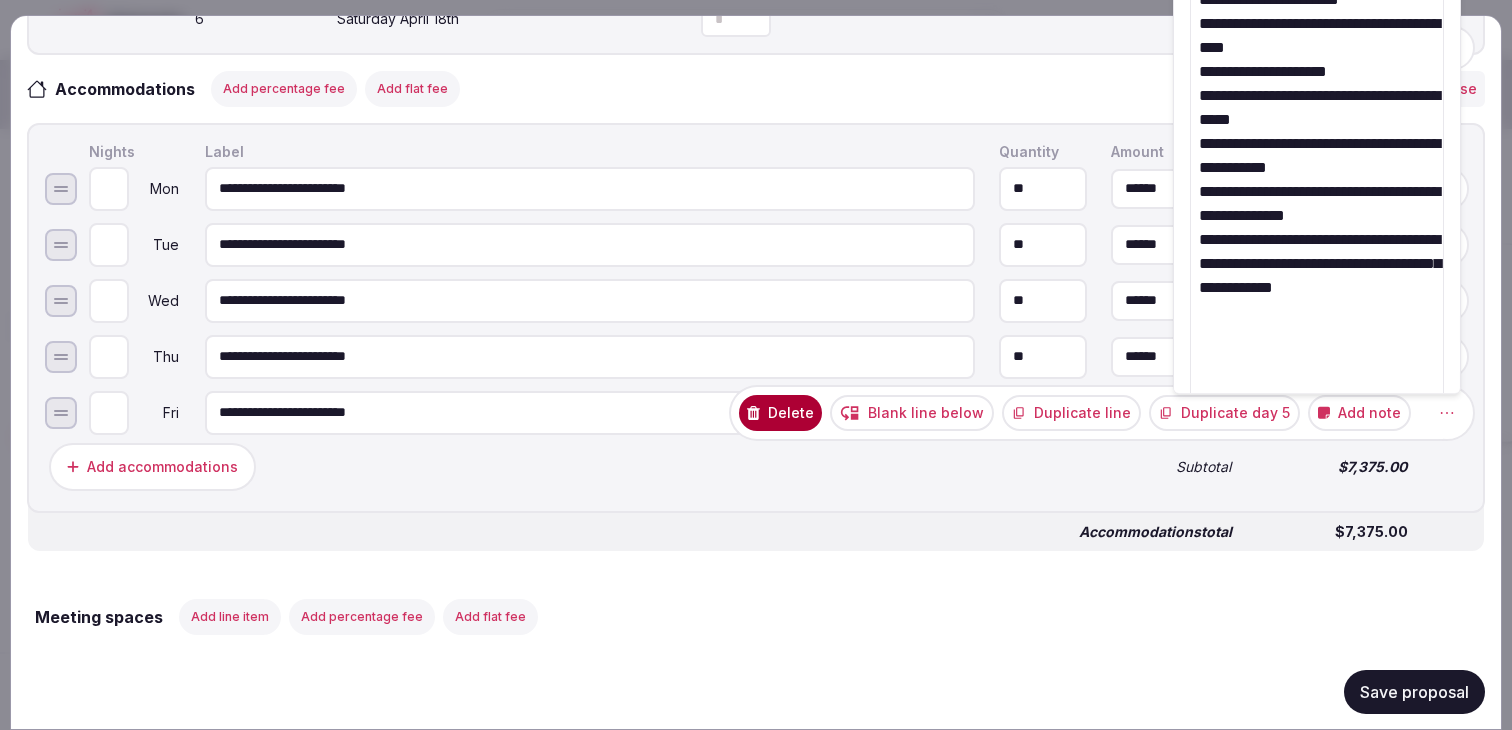 click on "**********" at bounding box center [1317, 107] 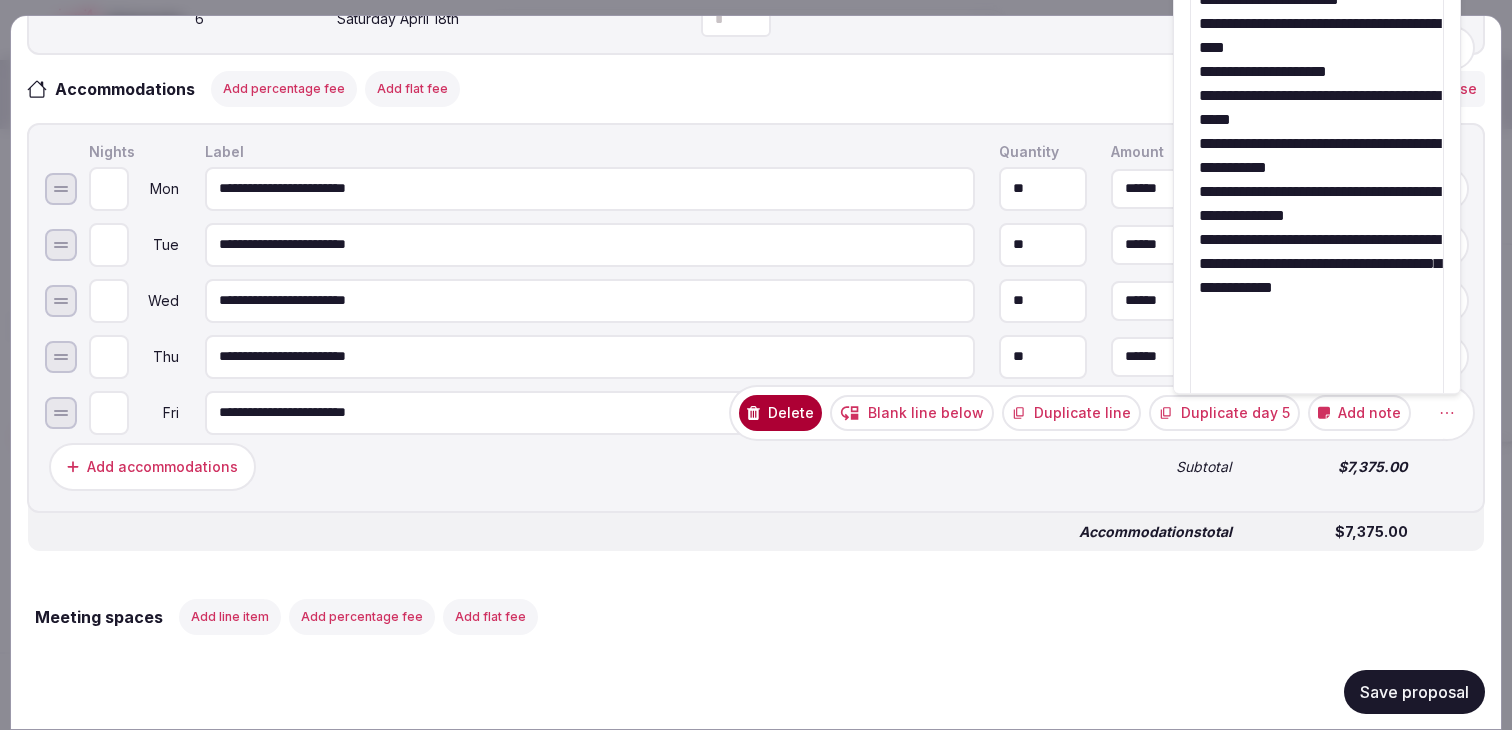 click on "Recent searches Madrid, Spain England, UK Egnach, Switzerland Rome, Metropolitan City of Rome Capital, Italy Spain Search Popular Destinations Toscana, Italy Riviera Maya, Mexico Indonesia, Bali California, USA New York, USA Napa Valley, USA Beja, Portugal Canarias, Spain Explore  destinations My retreats julen Account My venue listings My retreats Group flight planner Logout logged in as  julen Account My venue listings My retreats Group flight planner Logout moveinside.it - April 2026 My Retreats Next steps Explore venues Retreat details Compare & book Shortlisted venues (5) Proposal requests (3) Proposals (1) Contracts Notifications Collapse Sidebar Shortlisted venues 5 Proposal requests 3 Proposals 1 Contracts 0 Proposals received Rates and availability are subject to change,  based on proposal , until contracted and signed by all parties Export shortlist & proposals Casa Chapolin Colombia SMR (80 min) MI | Casa Chapolin | 13-17 April '26 Expire s   Jul 29th, 2025 Apr 13th - 18th, 2026 ( 5  night s ) 25" at bounding box center [756, 354] 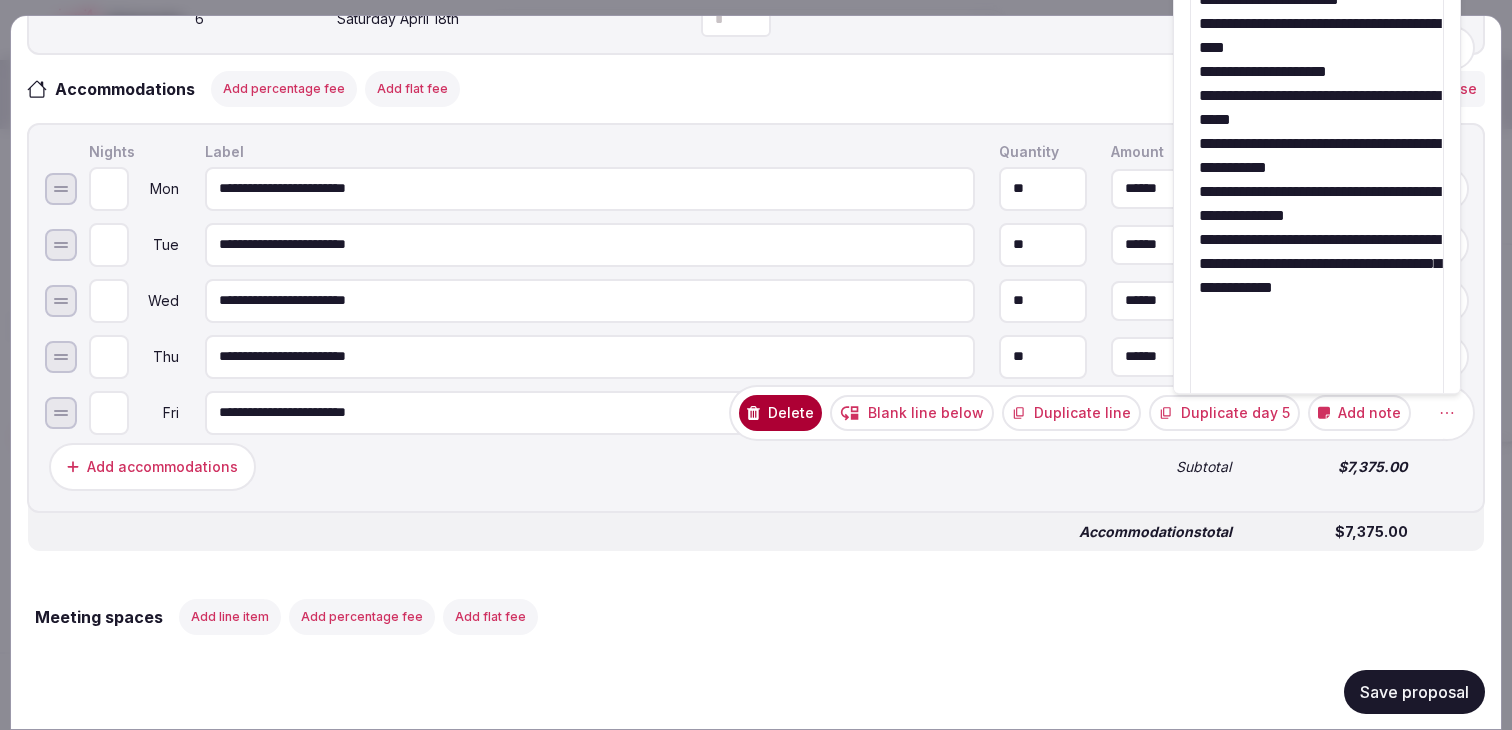 drag, startPoint x: 1218, startPoint y: 41, endPoint x: 1198, endPoint y: -39, distance: 82.46211 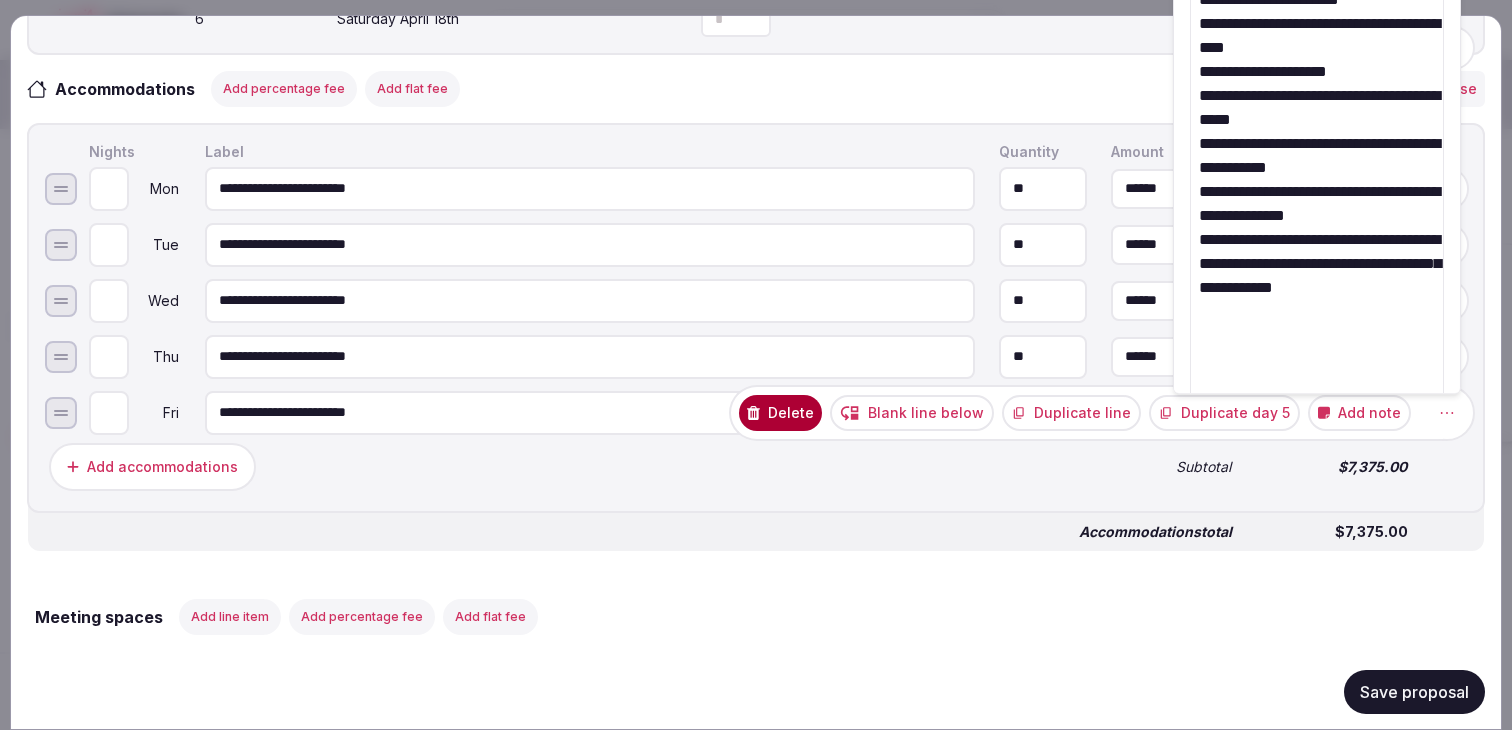 click on "Recent searches Madrid, Spain England, UK Egnach, Switzerland Rome, Metropolitan City of Rome Capital, Italy Spain Search Popular Destinations Toscana, Italy Riviera Maya, Mexico Indonesia, Bali California, USA New York, USA Napa Valley, USA Beja, Portugal Canarias, Spain Explore  destinations My retreats julen Account My venue listings My retreats Group flight planner Logout logged in as  julen Account My venue listings My retreats Group flight planner Logout moveinside.it - April 2026 My Retreats Next steps Explore venues Retreat details Compare & book Shortlisted venues (5) Proposal requests (3) Proposals (1) Contracts Notifications Collapse Sidebar Shortlisted venues 5 Proposal requests 3 Proposals 1 Contracts 0 Proposals received Rates and availability are subject to change,  based on proposal , until contracted and signed by all parties Export shortlist & proposals Casa Chapolin Colombia SMR (80 min) MI | Casa Chapolin | 13-17 April '26 Expire s   Jul 29th, 2025 Apr 13th - 18th, 2026 ( 5  night s ) 25" at bounding box center (756, 354) 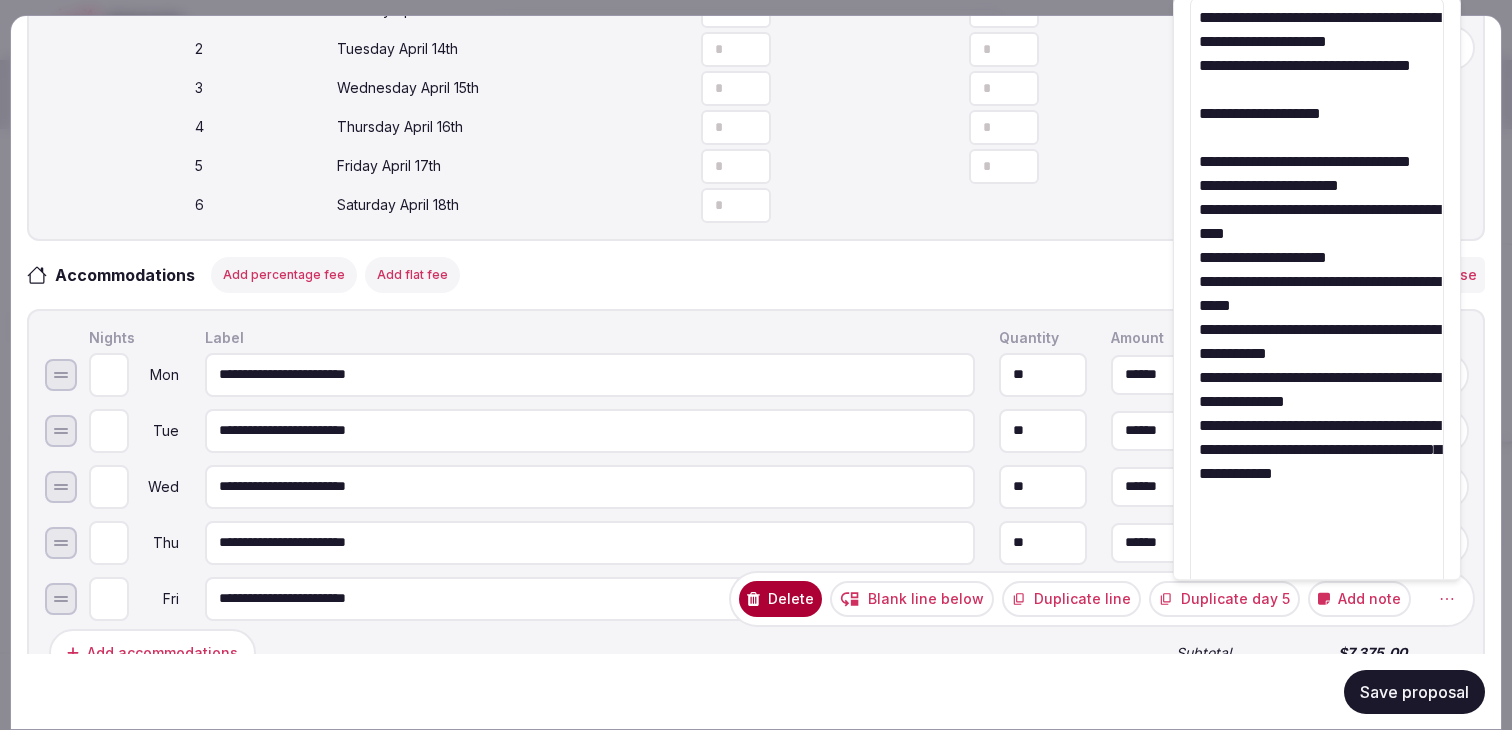 scroll, scrollTop: 626, scrollLeft: 0, axis: vertical 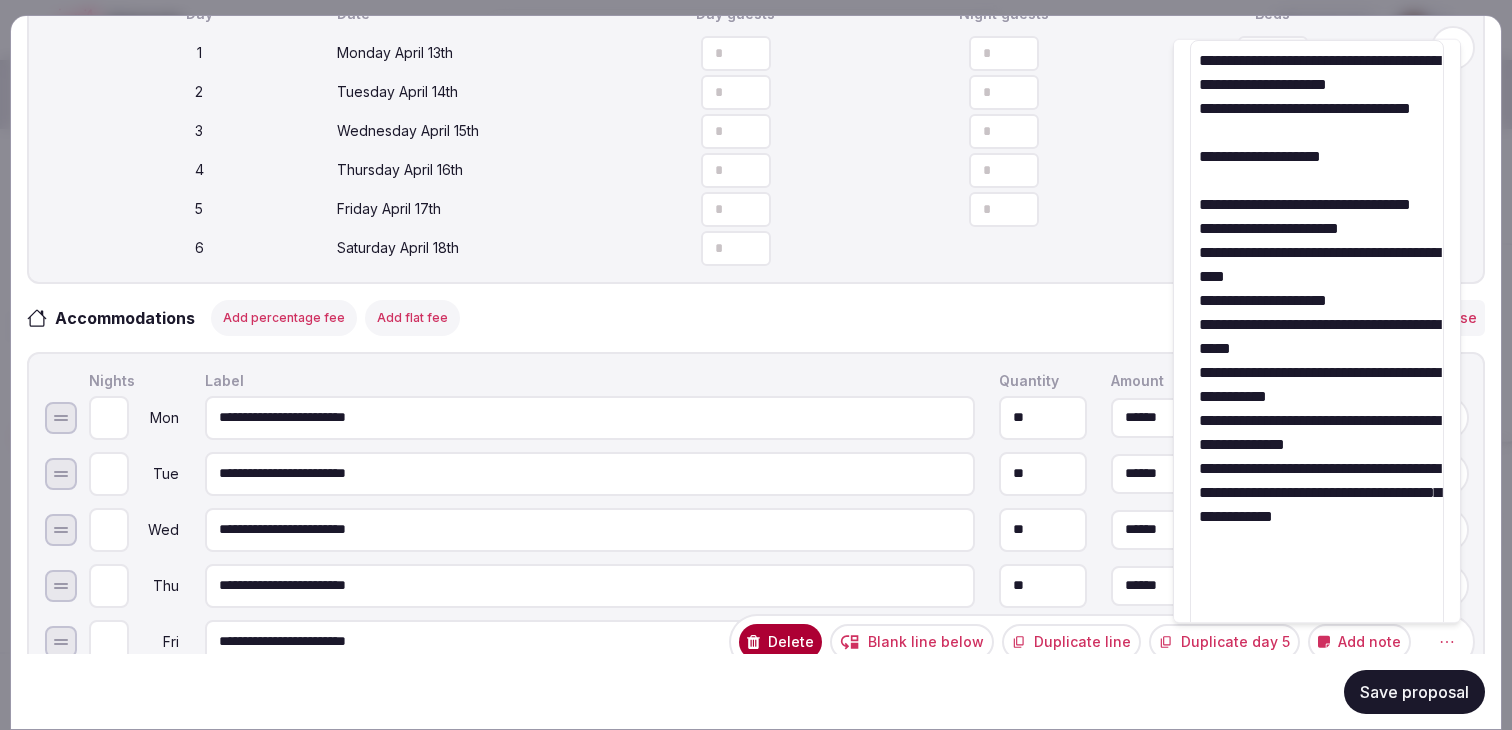 click on "**********" at bounding box center [1317, 336] 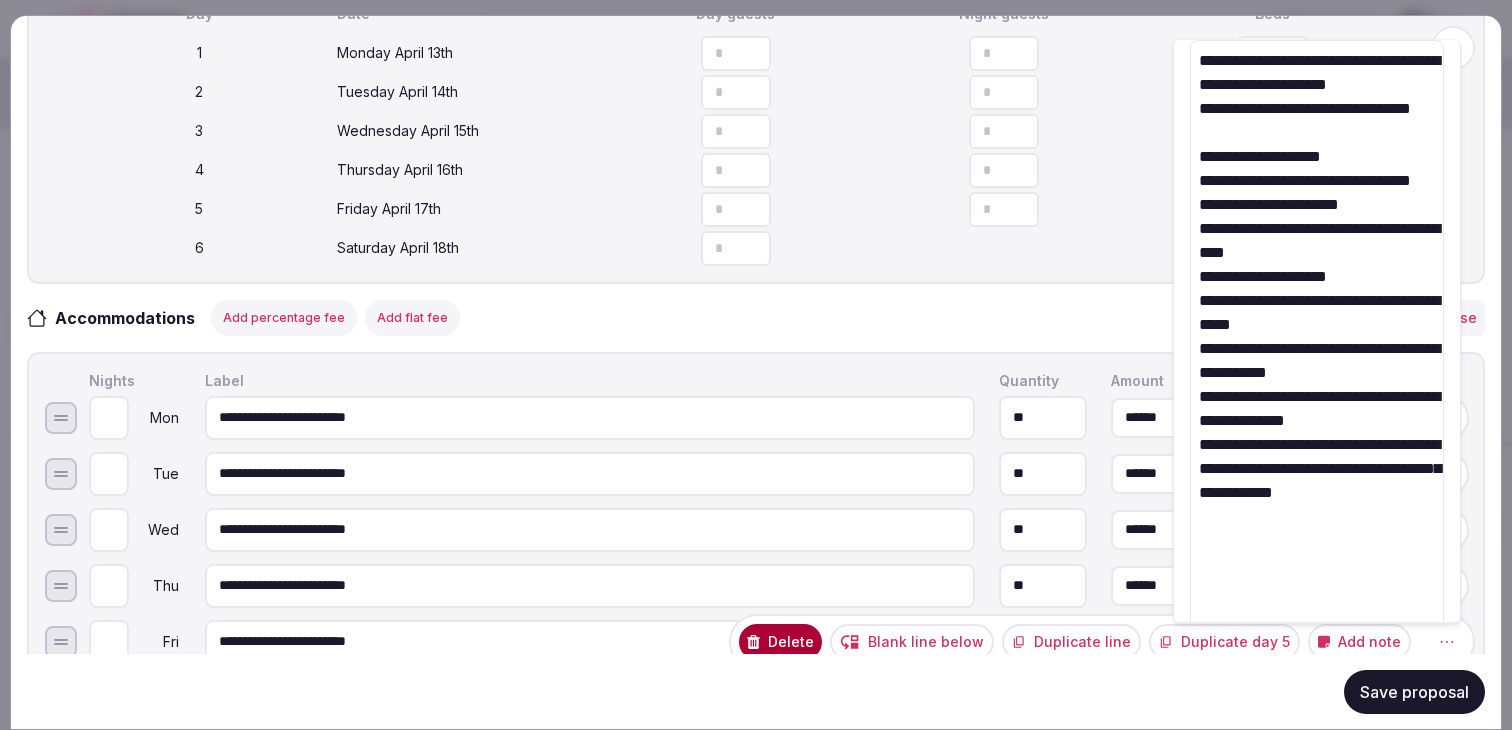 scroll, scrollTop: 0, scrollLeft: 0, axis: both 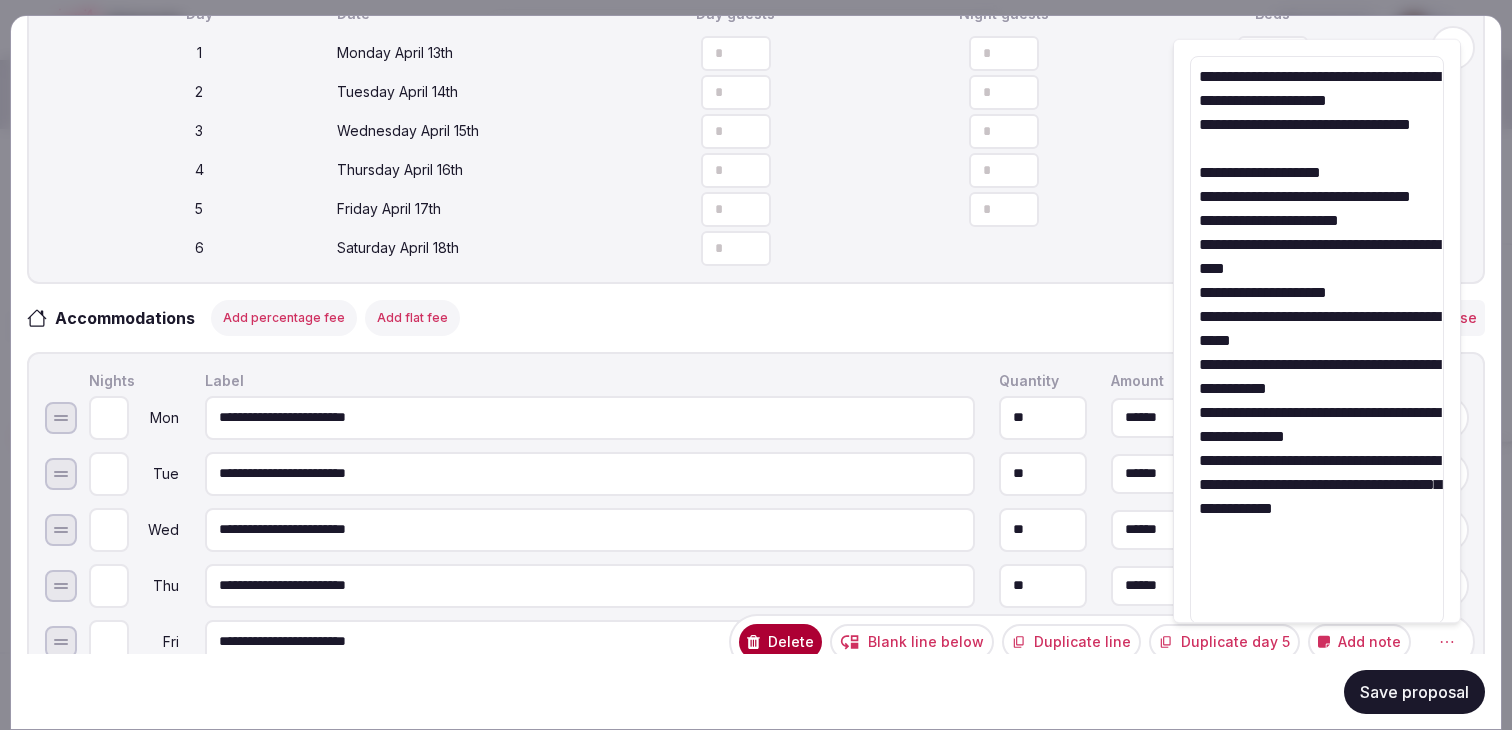click on "**********" at bounding box center (1317, 340) 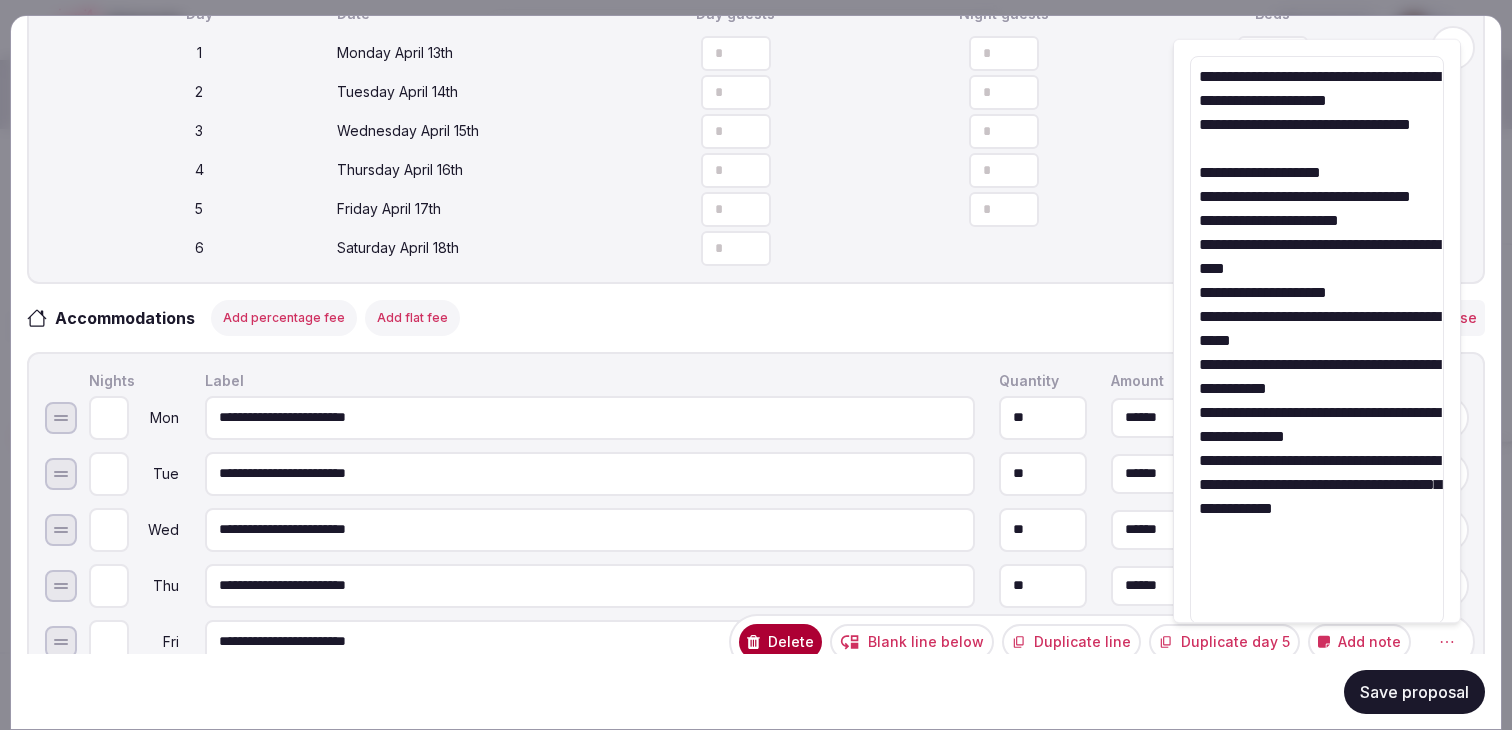 click on "**********" at bounding box center (1317, 340) 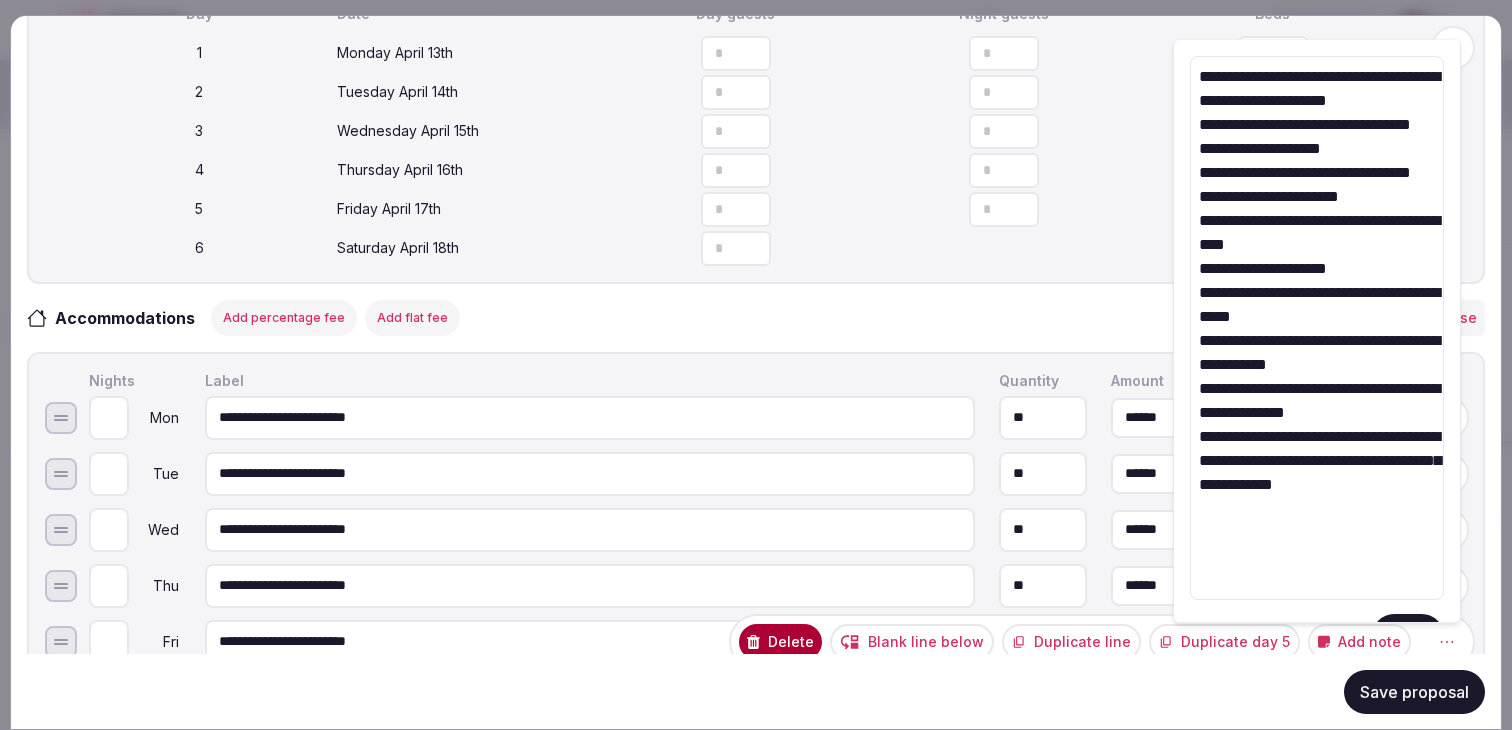 click on "**********" at bounding box center (1317, 328) 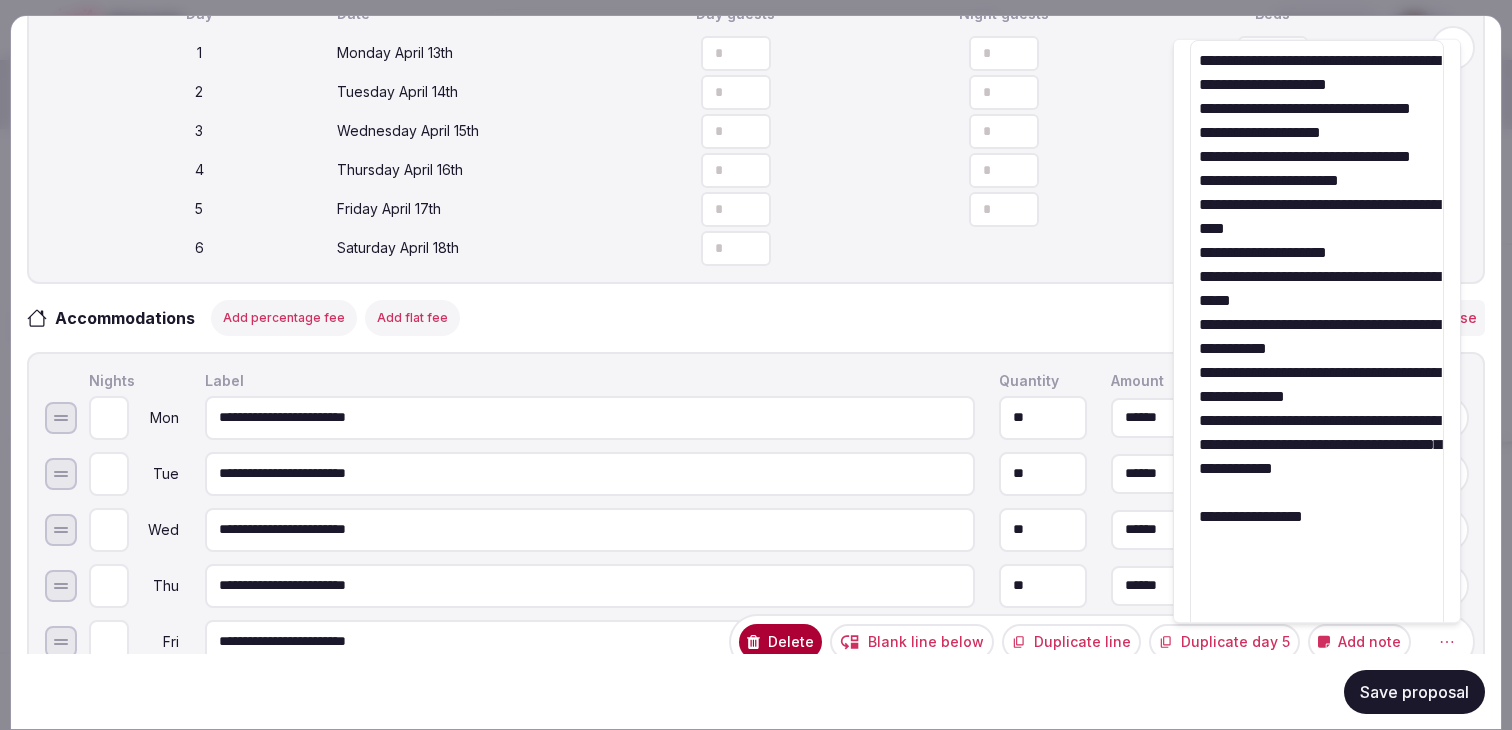 scroll, scrollTop: 40, scrollLeft: 0, axis: vertical 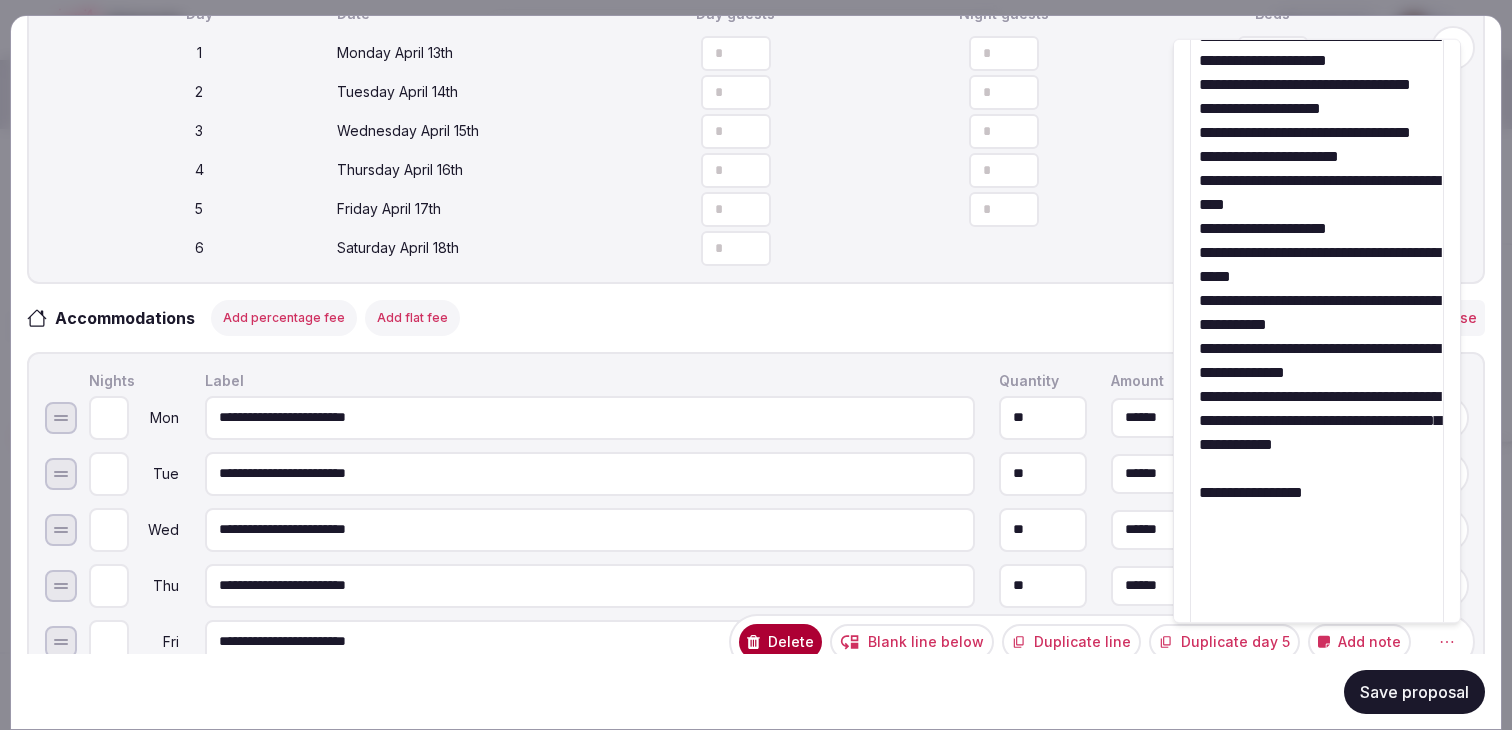 paste on "**********" 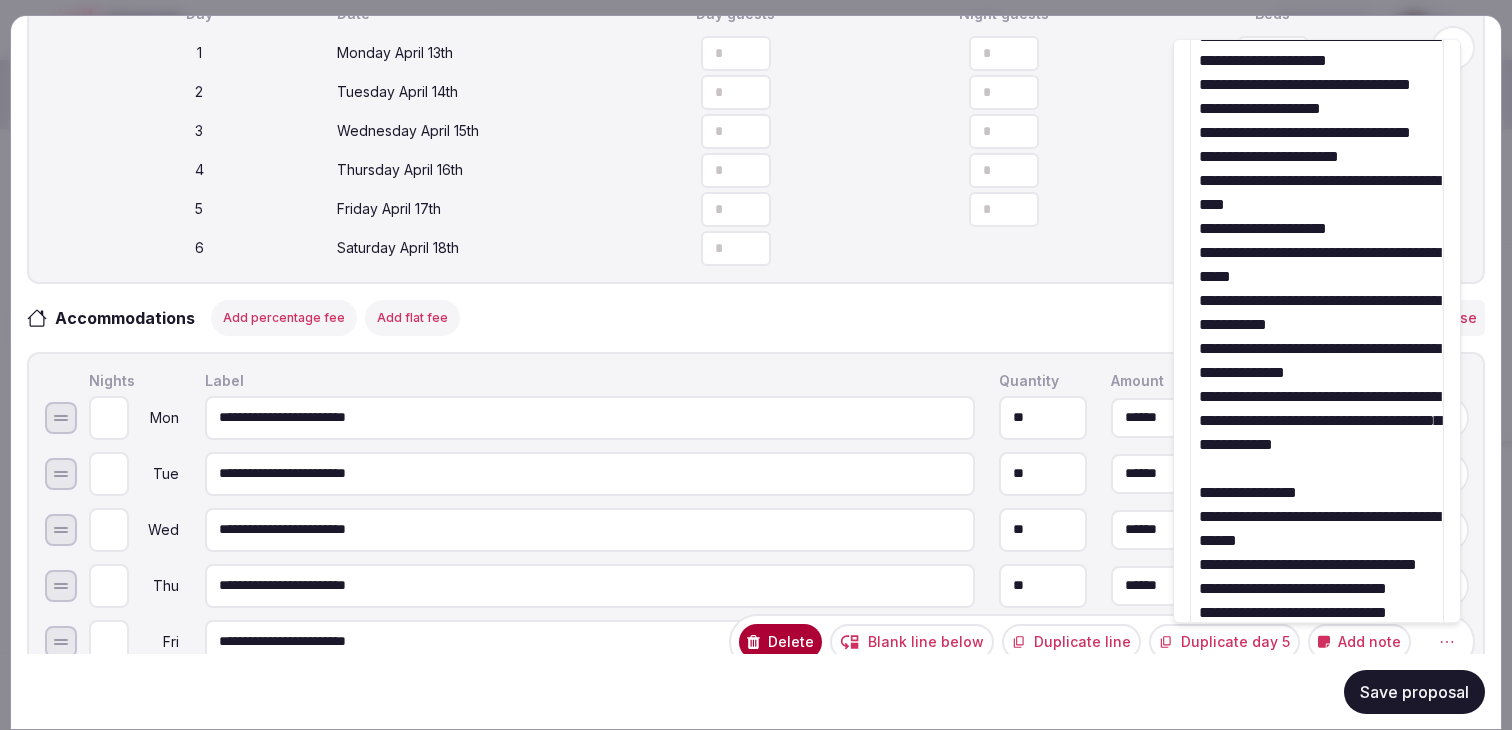 scroll, scrollTop: 736, scrollLeft: 0, axis: vertical 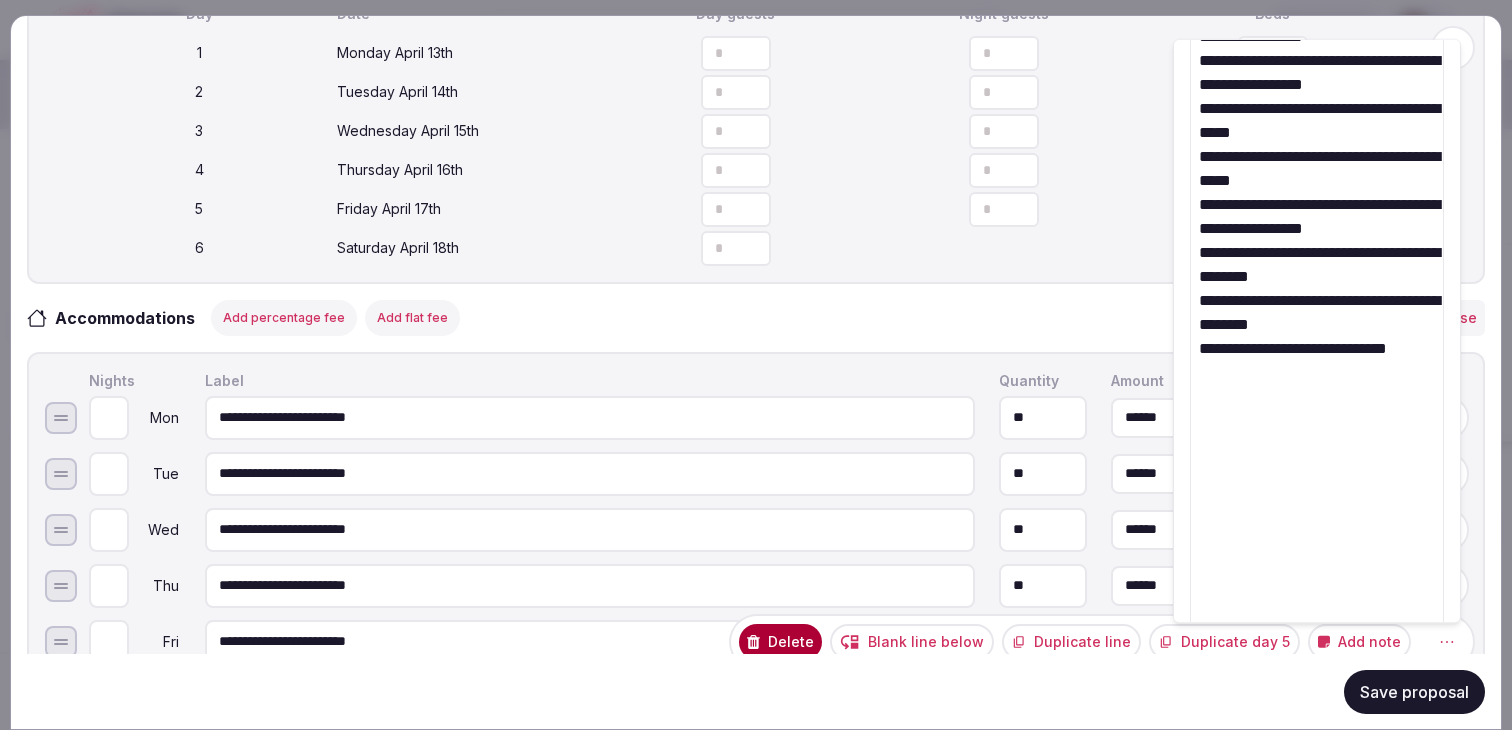 click at bounding box center [1317, -24] 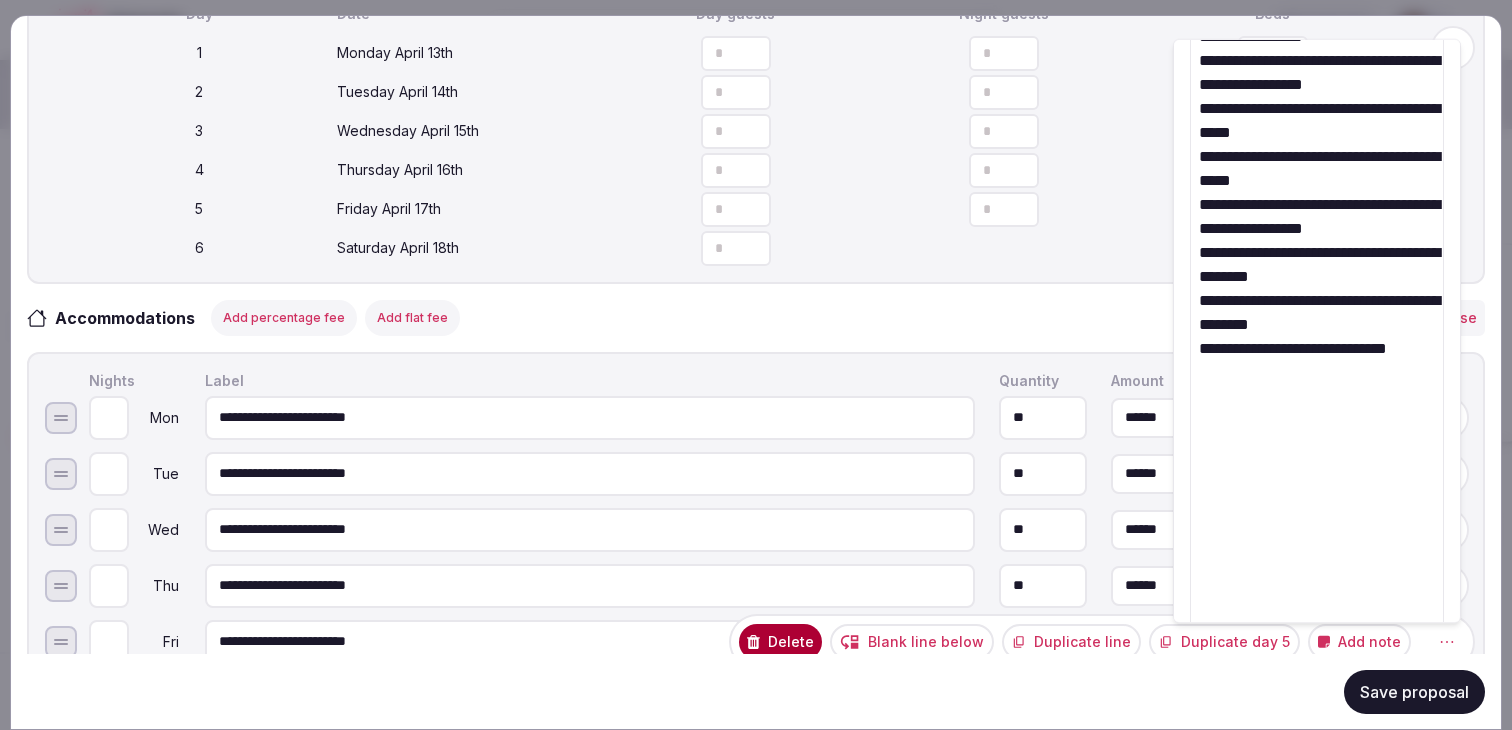 click at bounding box center (1317, -24) 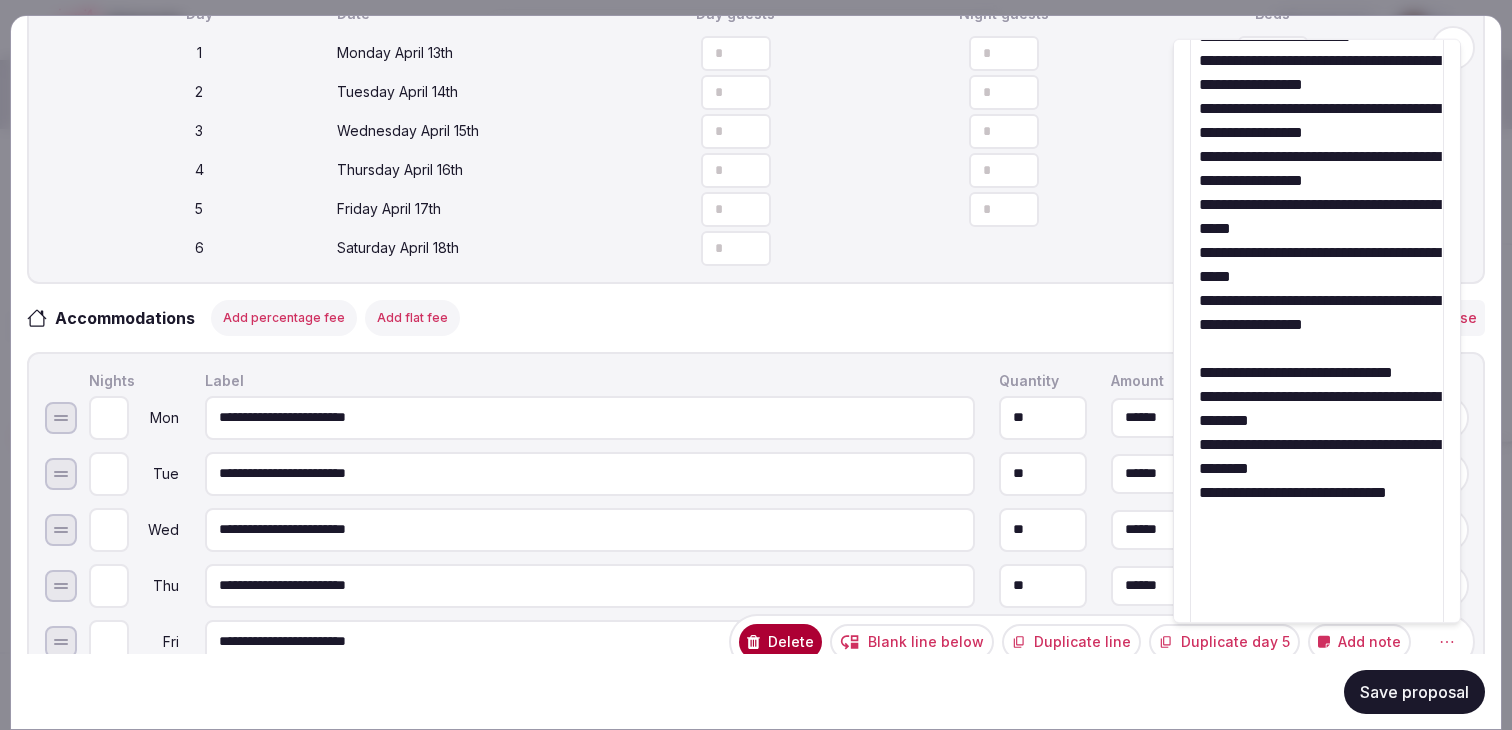 scroll, scrollTop: 664, scrollLeft: 0, axis: vertical 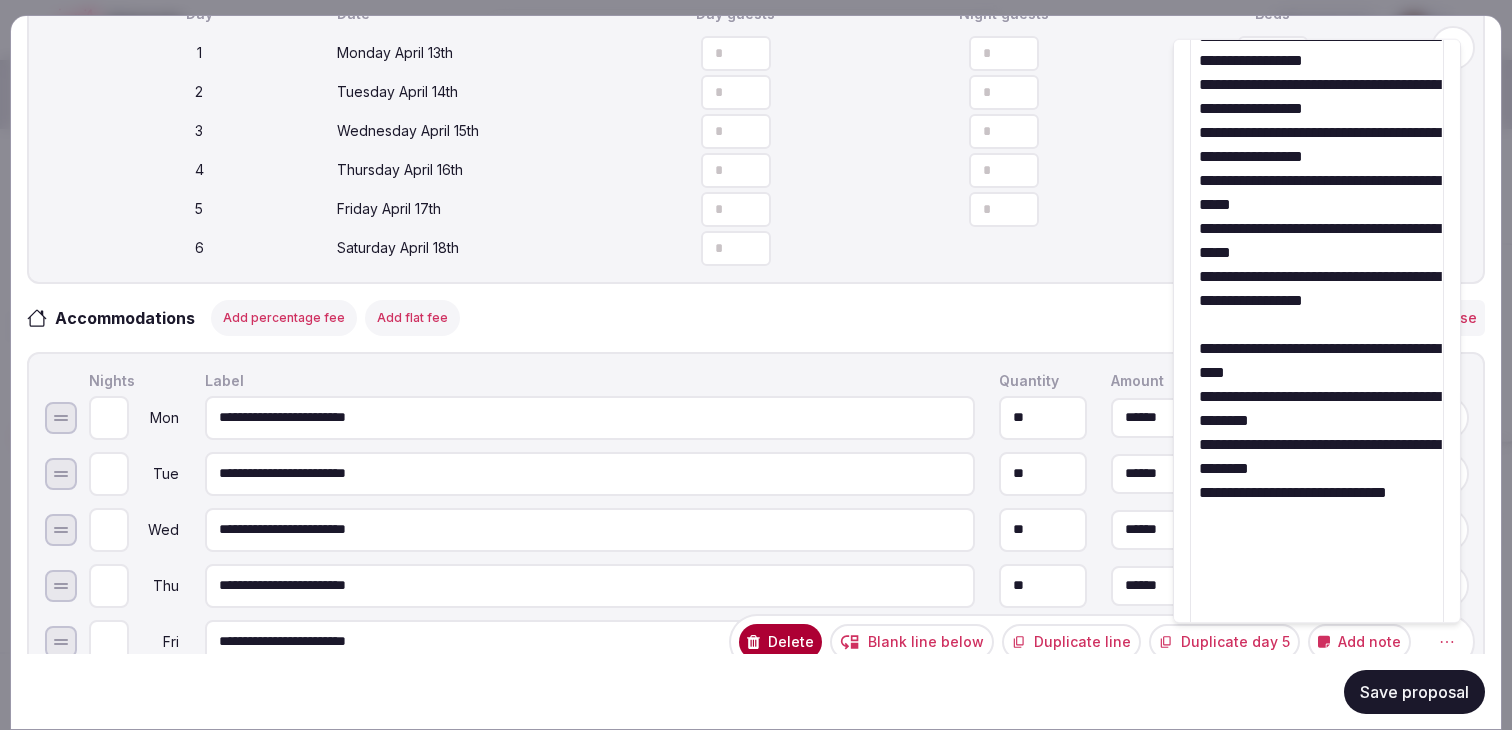 paste on "**********" 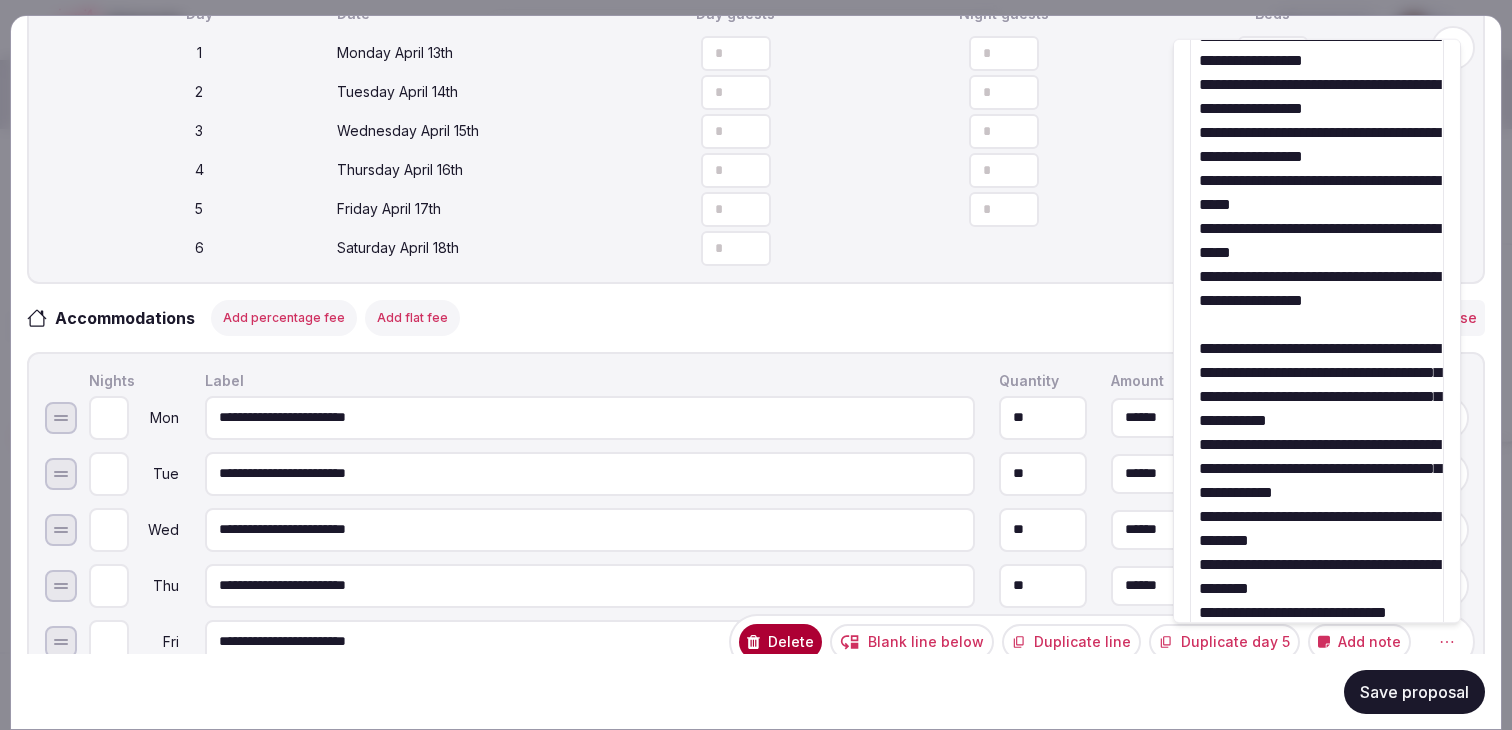 scroll, scrollTop: 808, scrollLeft: 0, axis: vertical 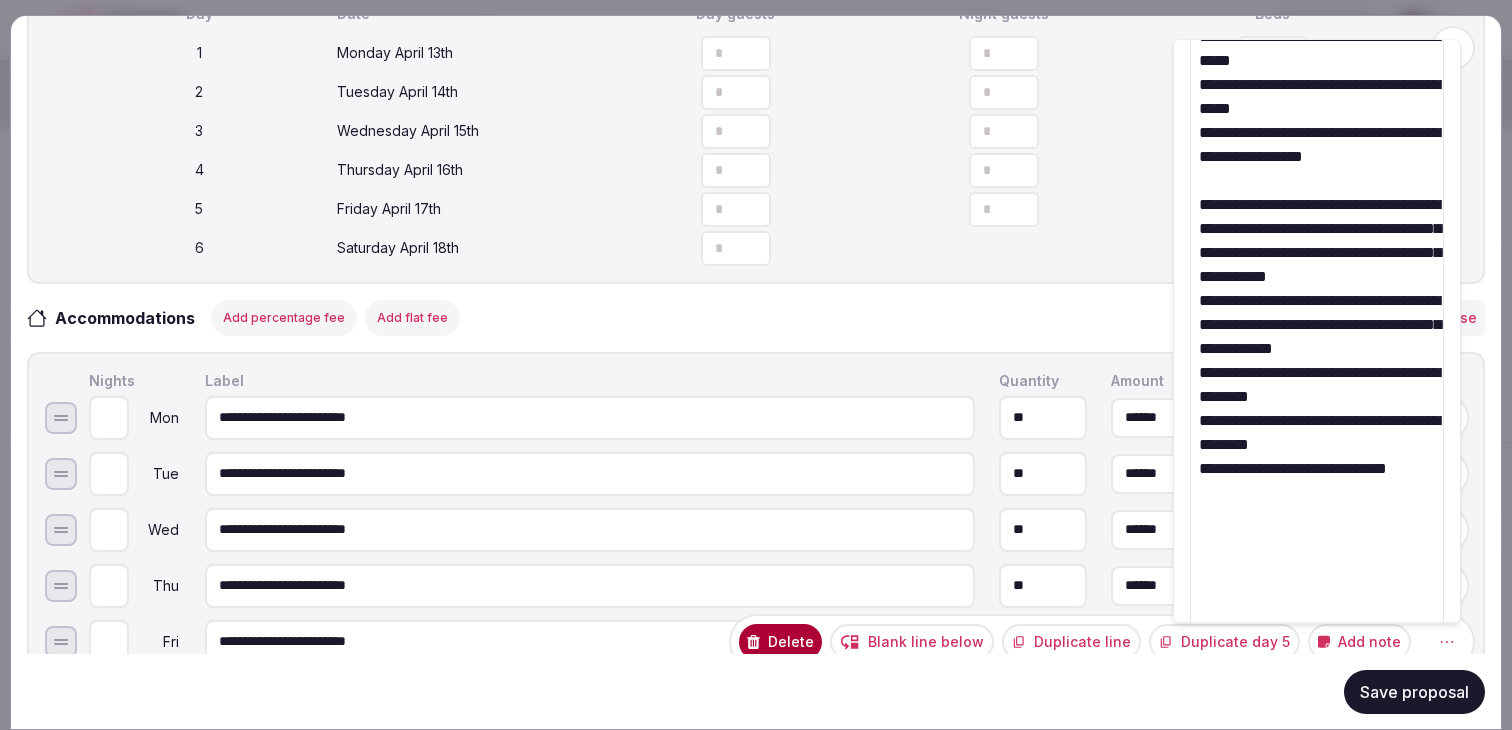 click at bounding box center [1317, 12] 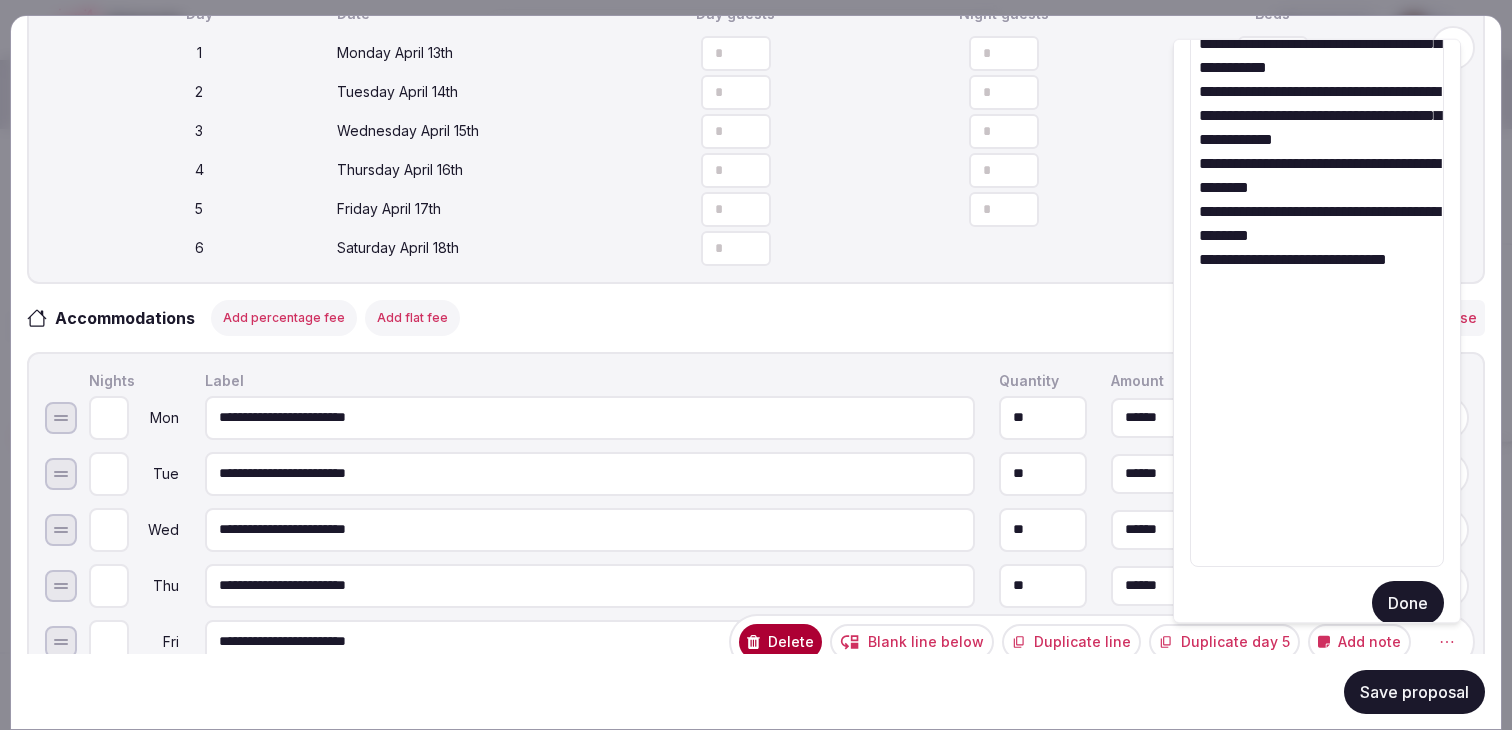 scroll, scrollTop: 1036, scrollLeft: 0, axis: vertical 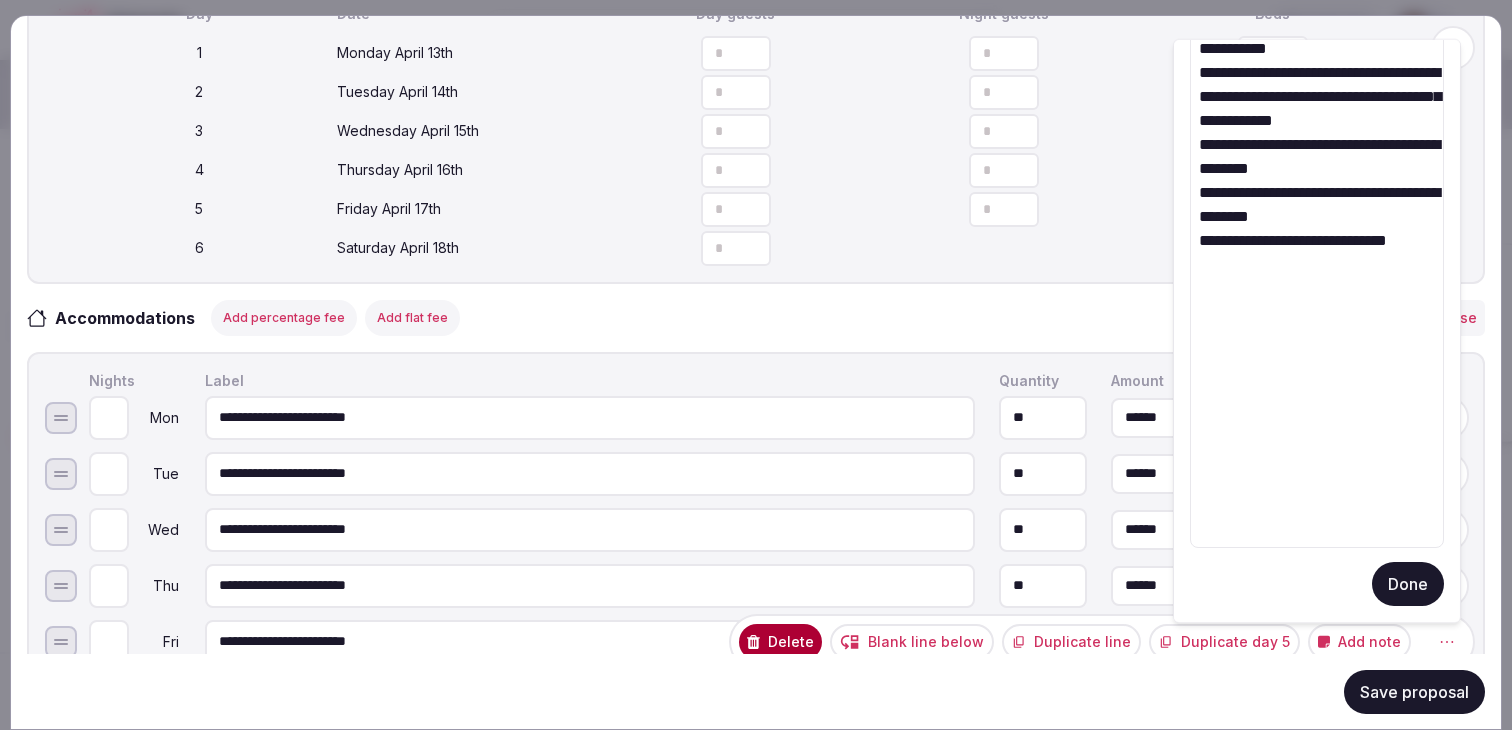 drag, startPoint x: 1267, startPoint y: 511, endPoint x: 1268, endPoint y: 631, distance: 120.004166 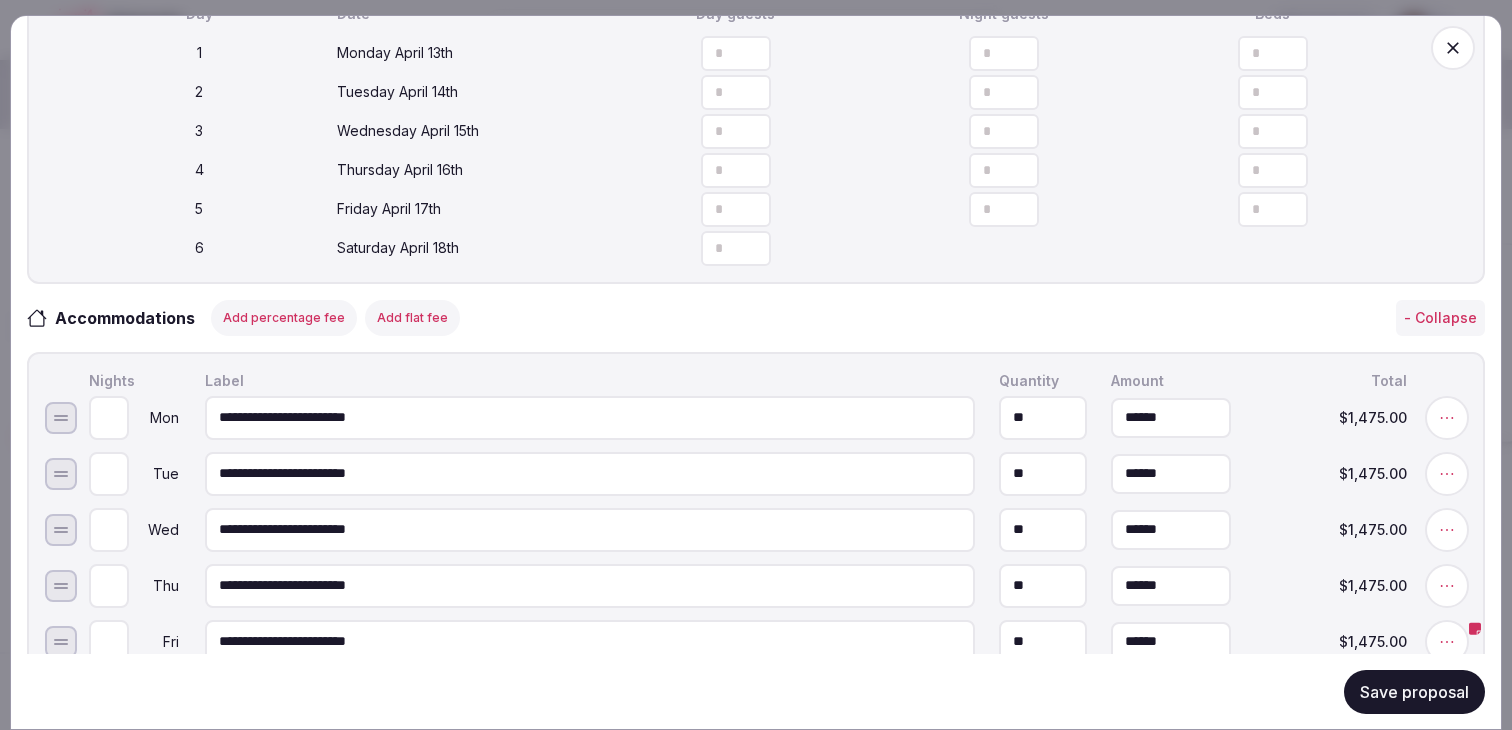 click on "Save proposal" at bounding box center [1414, 691] 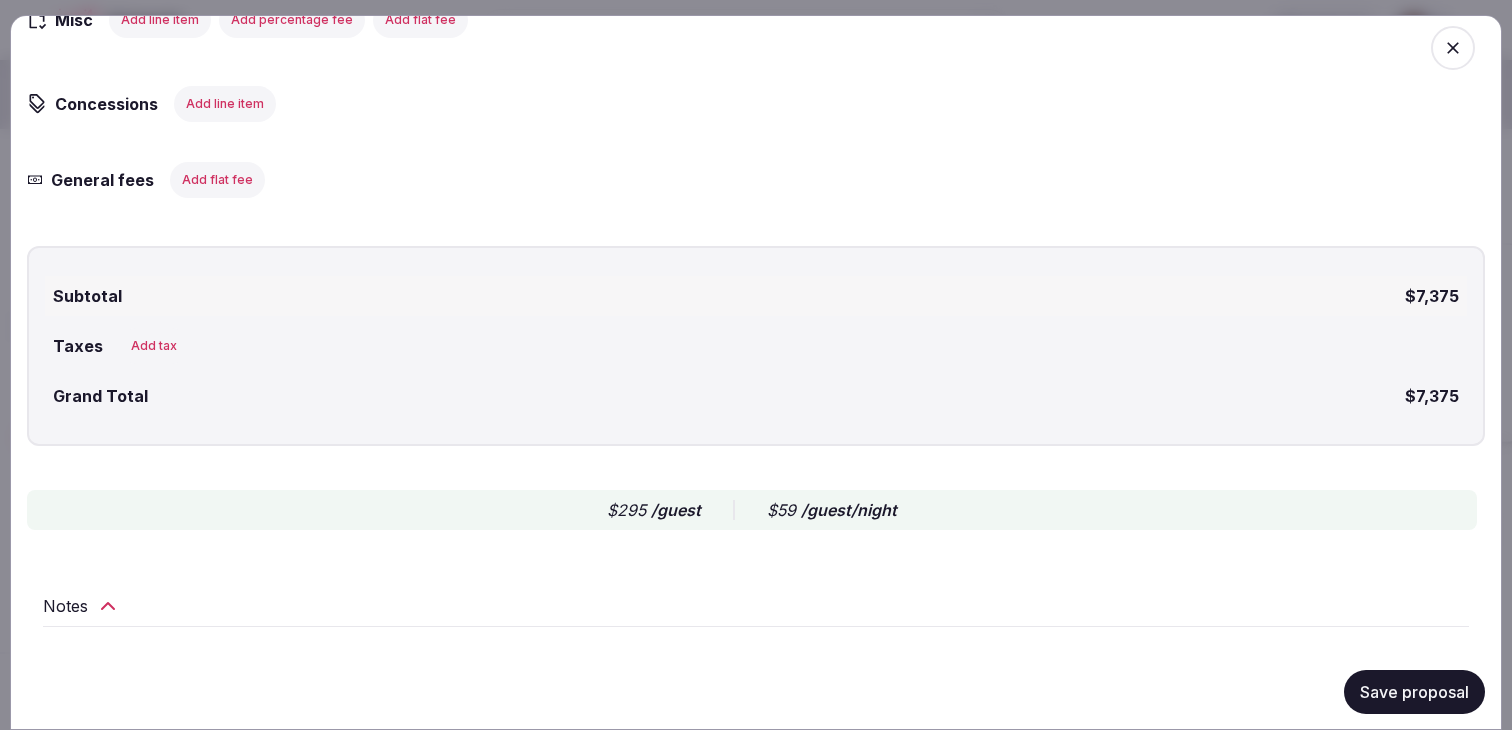 scroll, scrollTop: 3289, scrollLeft: 0, axis: vertical 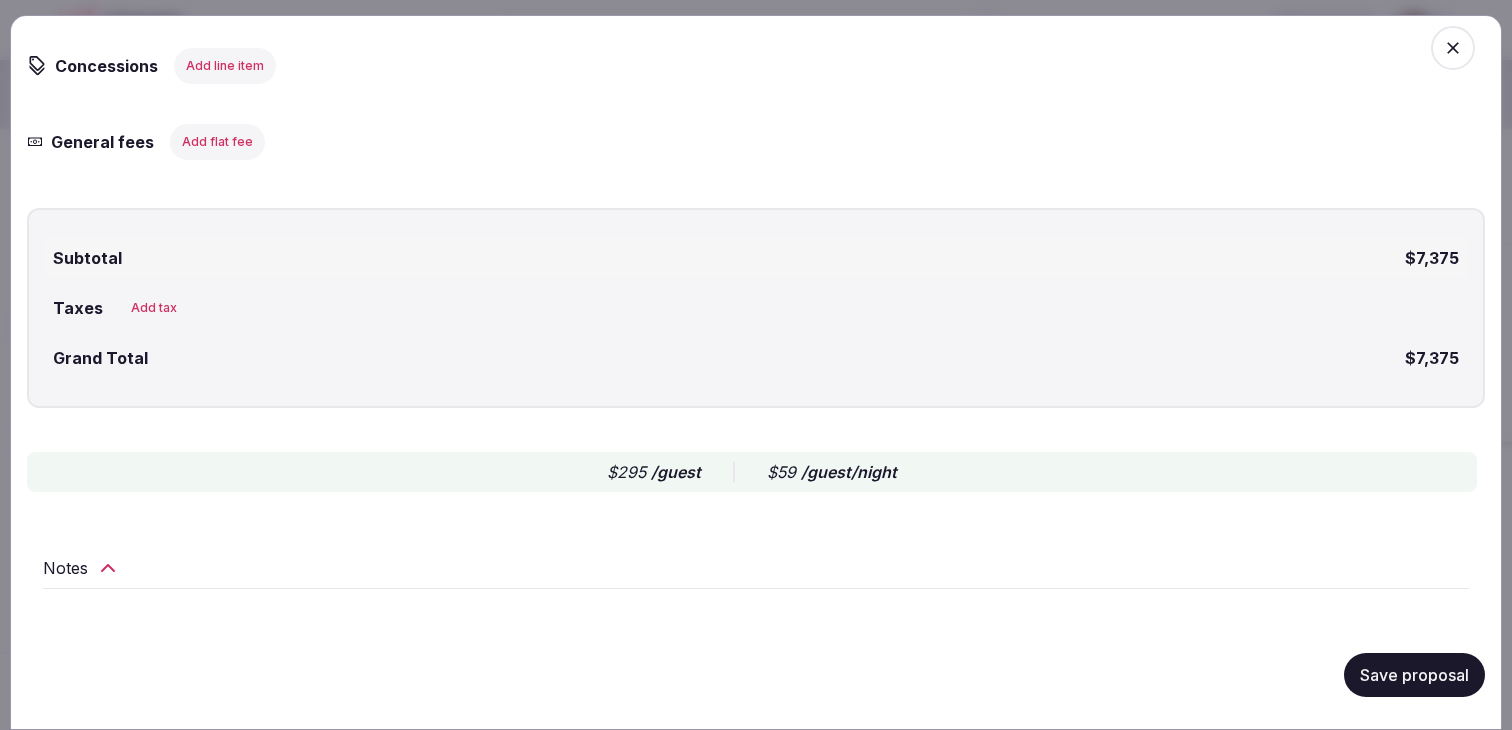 click on "Save proposal" at bounding box center (1414, 674) 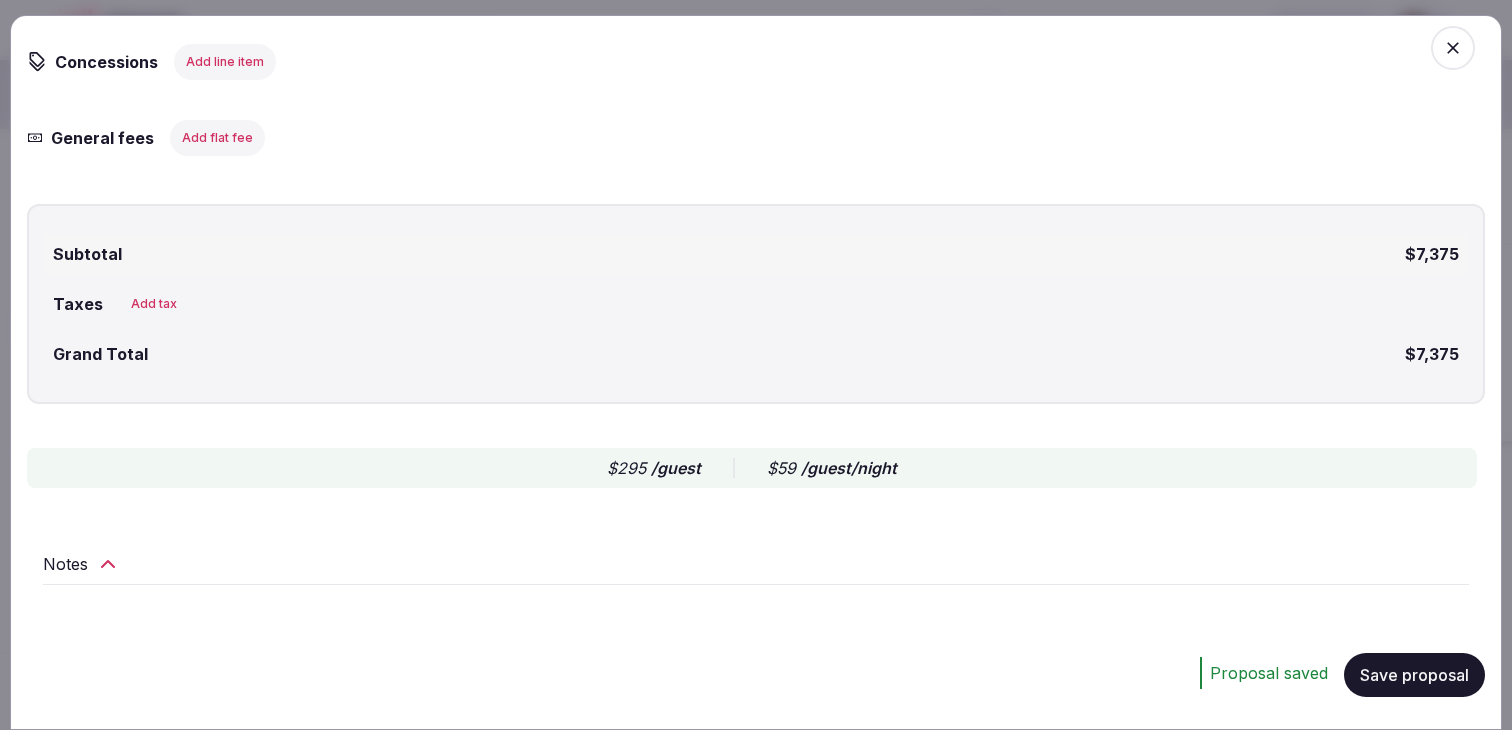 click 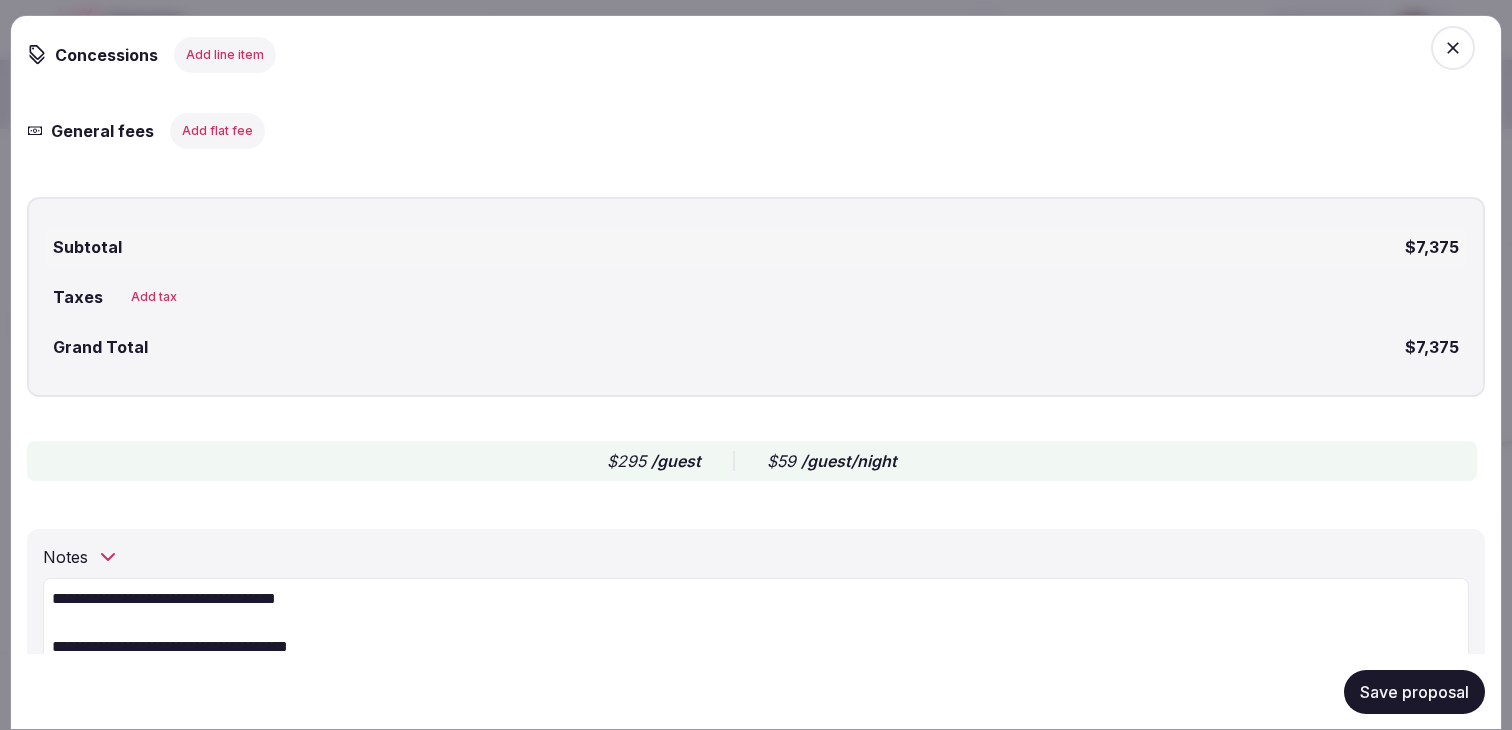 click 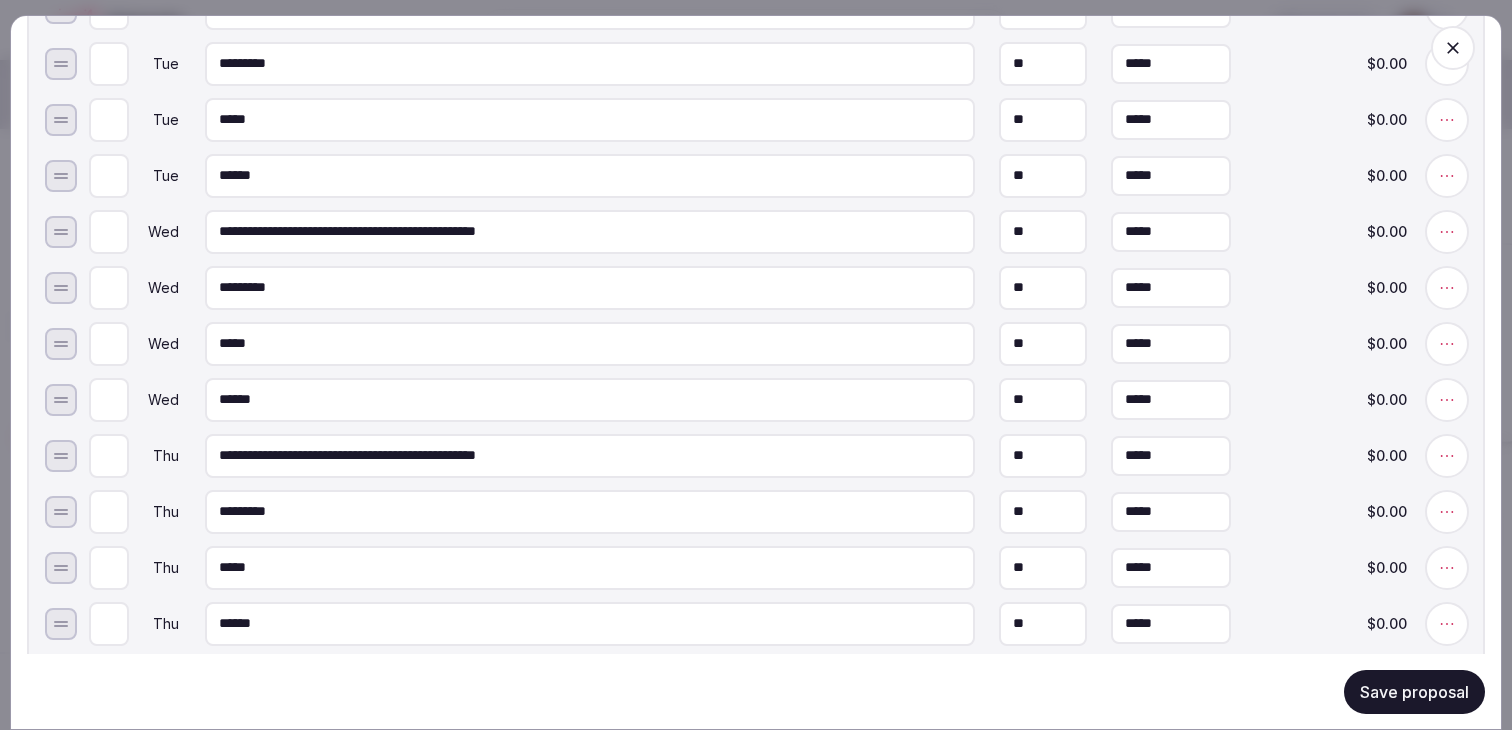 scroll, scrollTop: 1150, scrollLeft: 0, axis: vertical 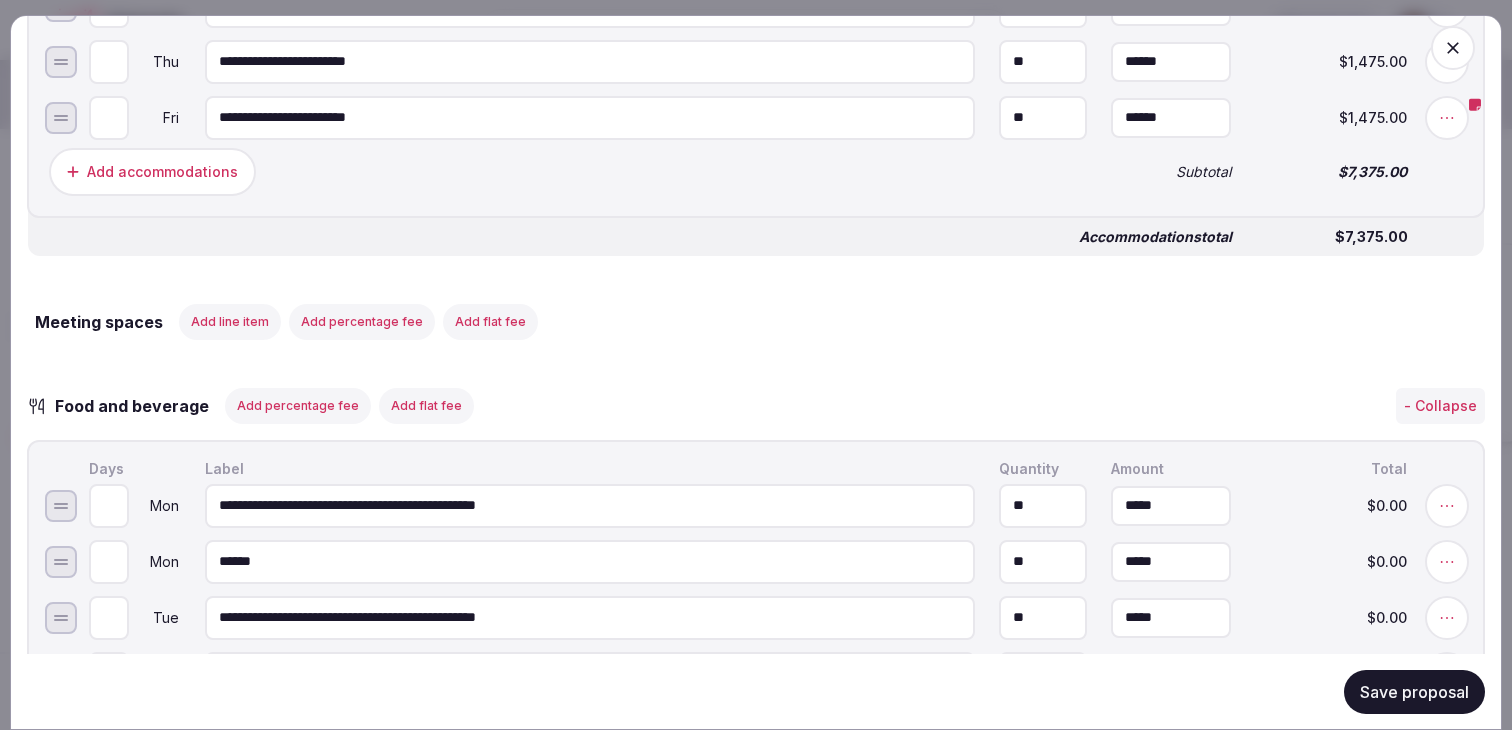 click at bounding box center (1453, 48) 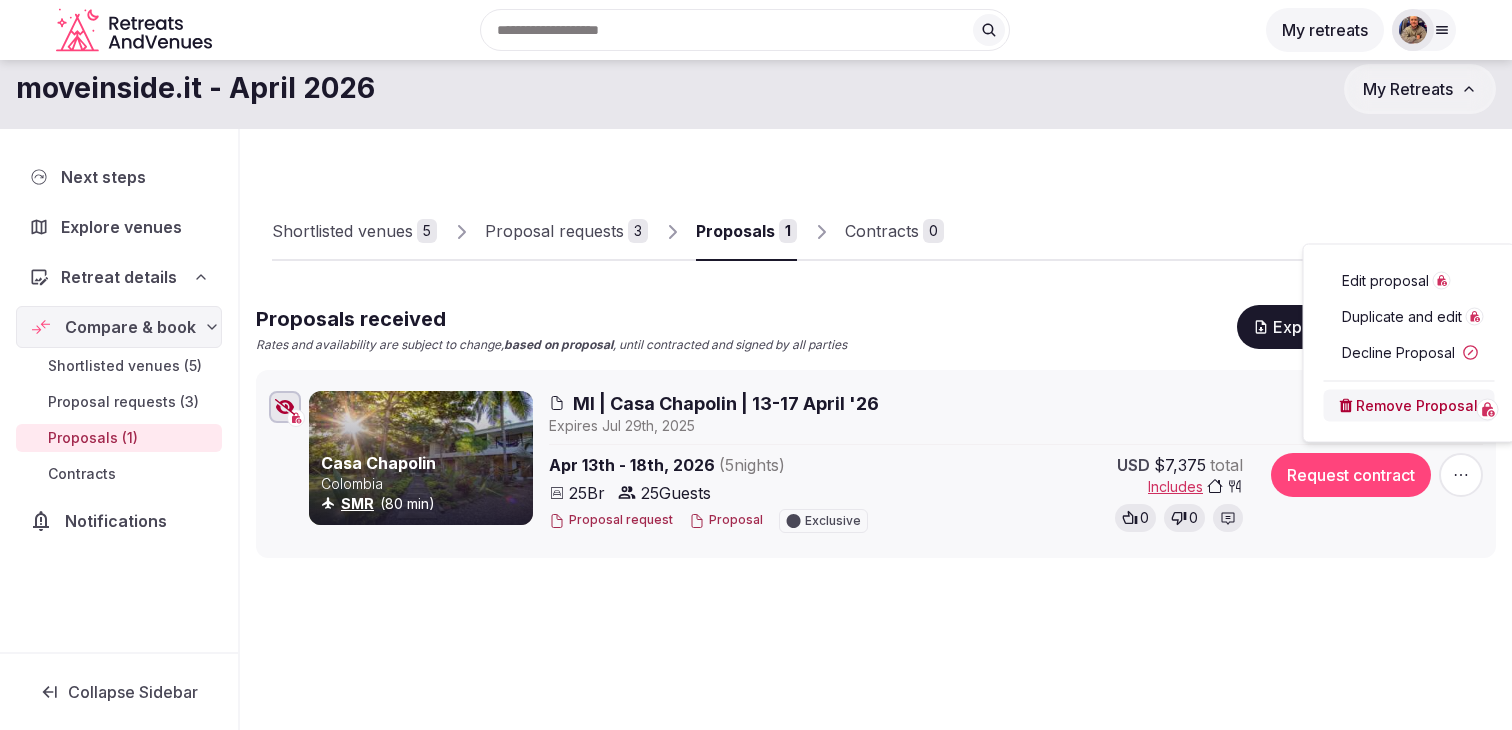 click on "Proposals received Rates and availability are subject to change,  based on proposal , until contracted and signed by all parties Export shortlist & proposals" at bounding box center [876, 329] 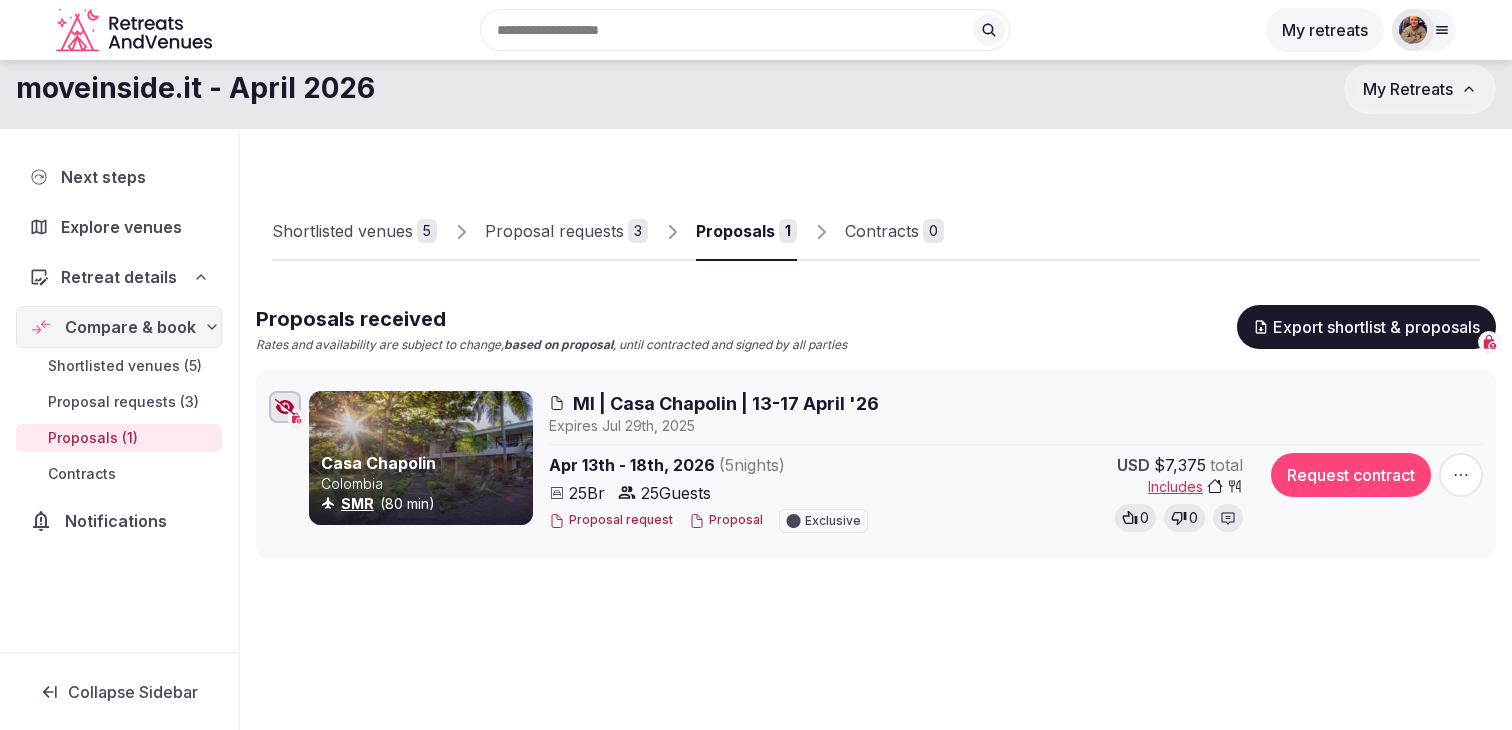 click on "Proposal requests" at bounding box center [554, 231] 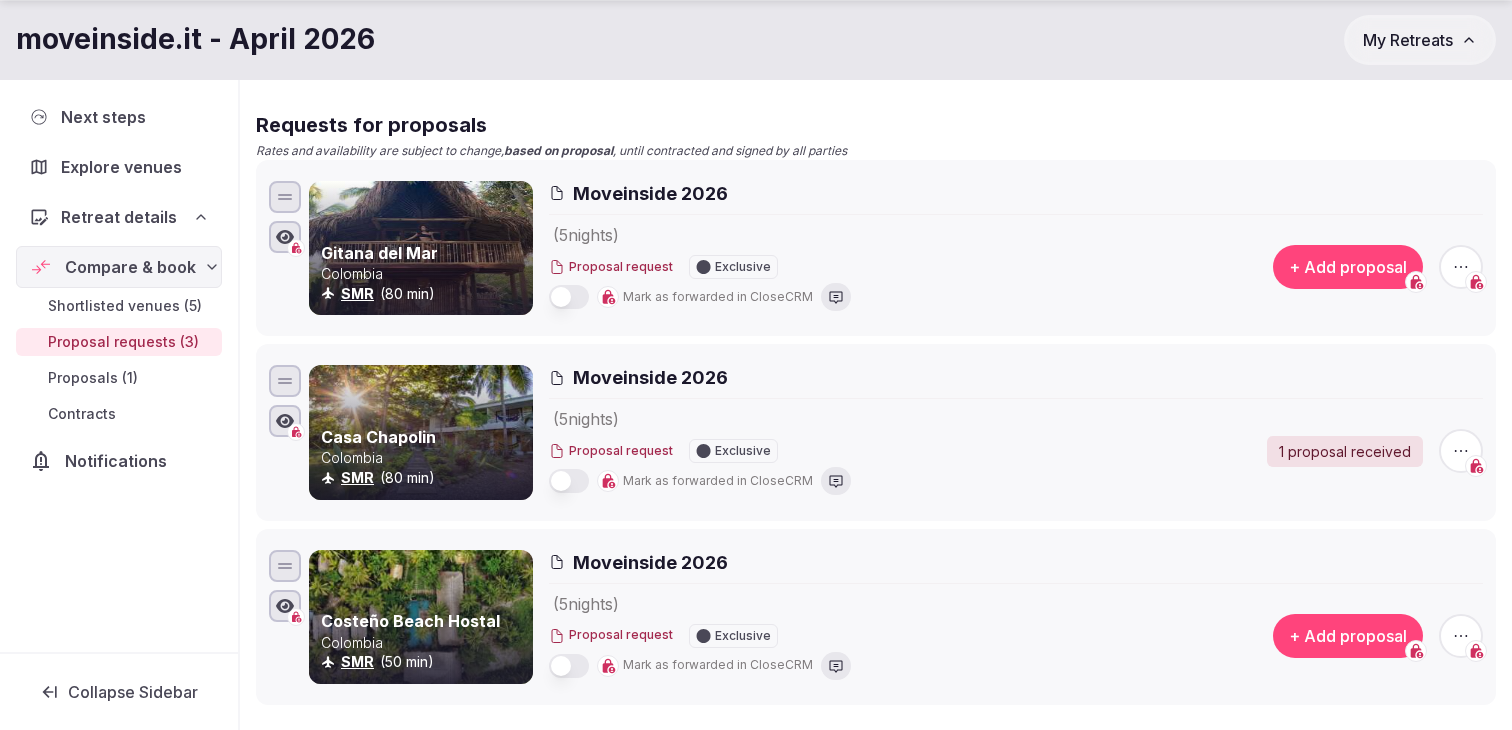 scroll, scrollTop: 209, scrollLeft: 0, axis: vertical 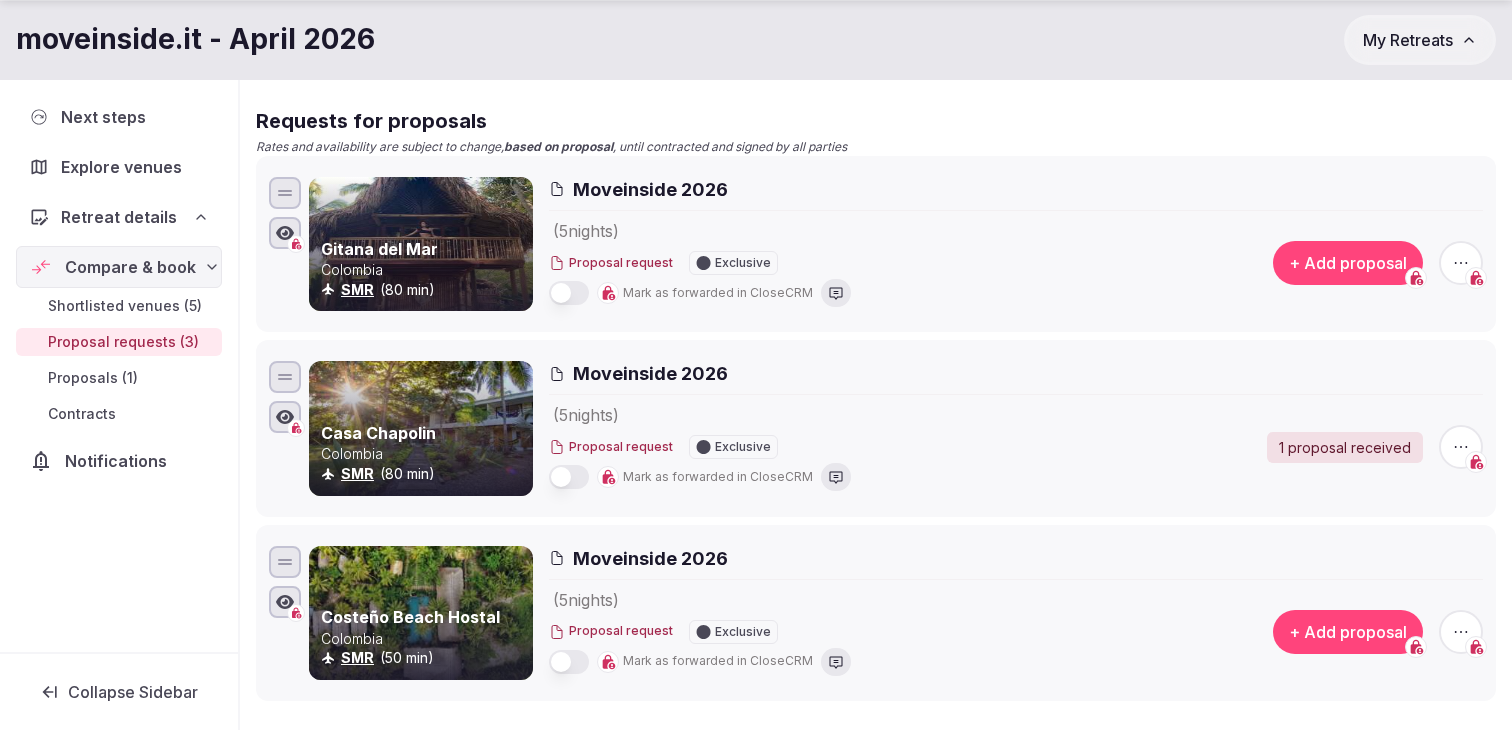 click on "+ Add proposal" at bounding box center (1348, 263) 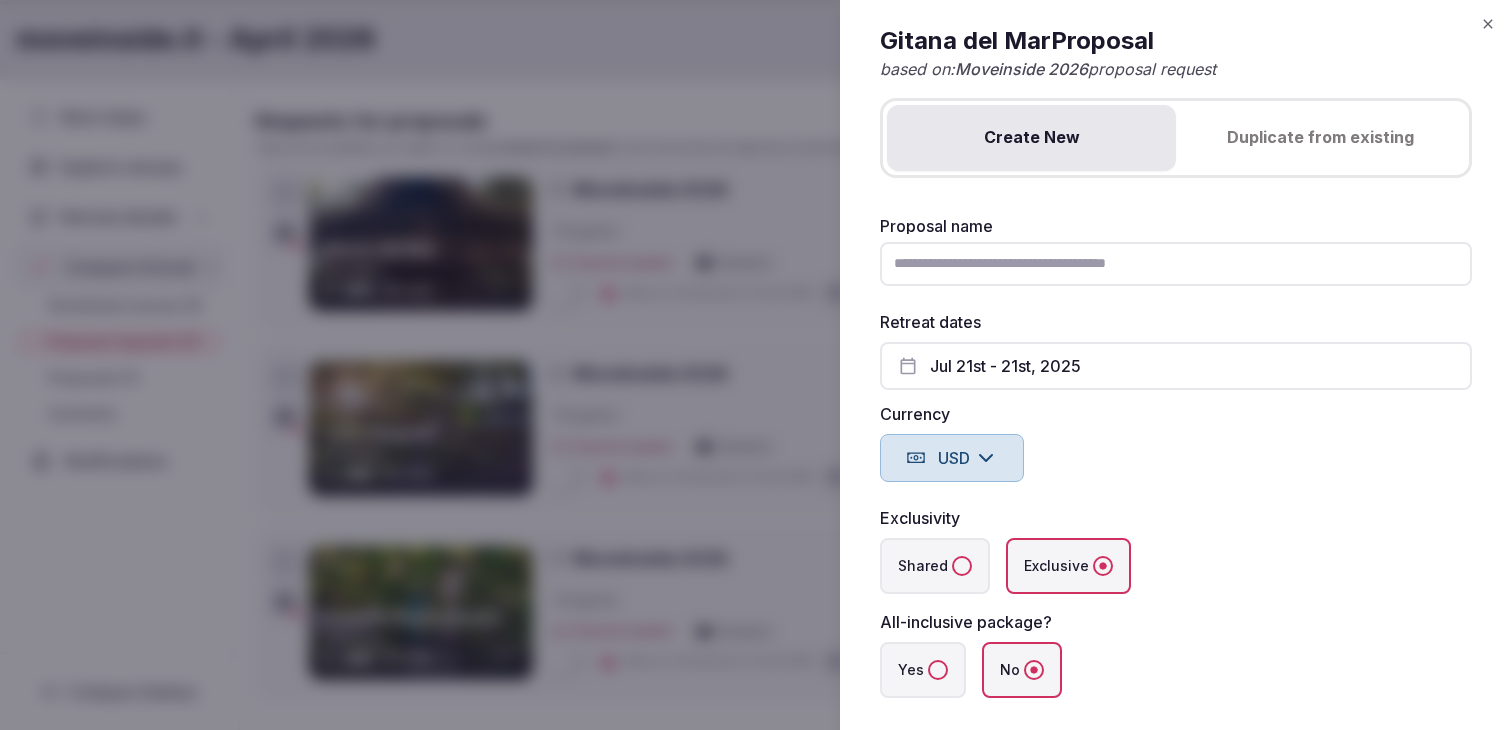 click on "Duplicate from existing" at bounding box center [1320, 138] 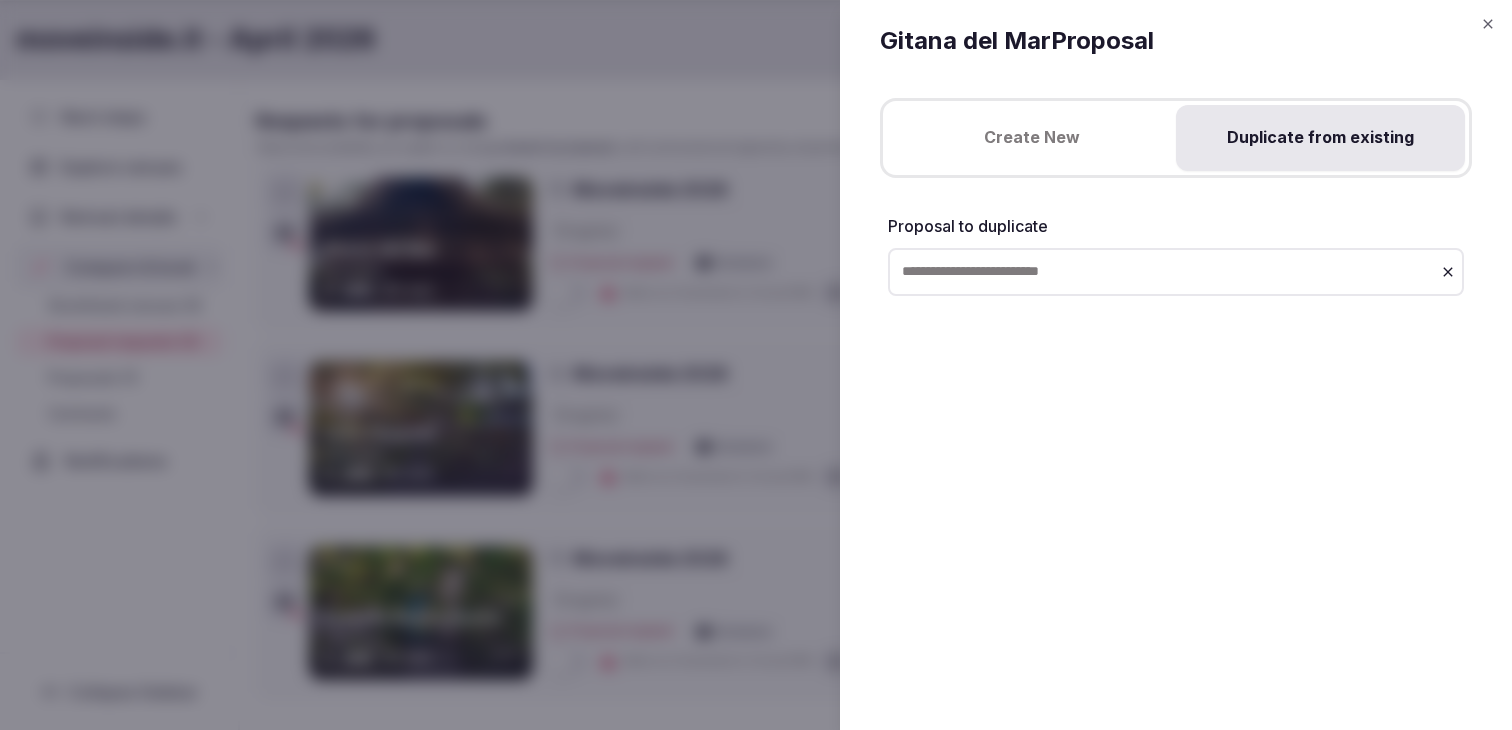 click at bounding box center [1176, 272] 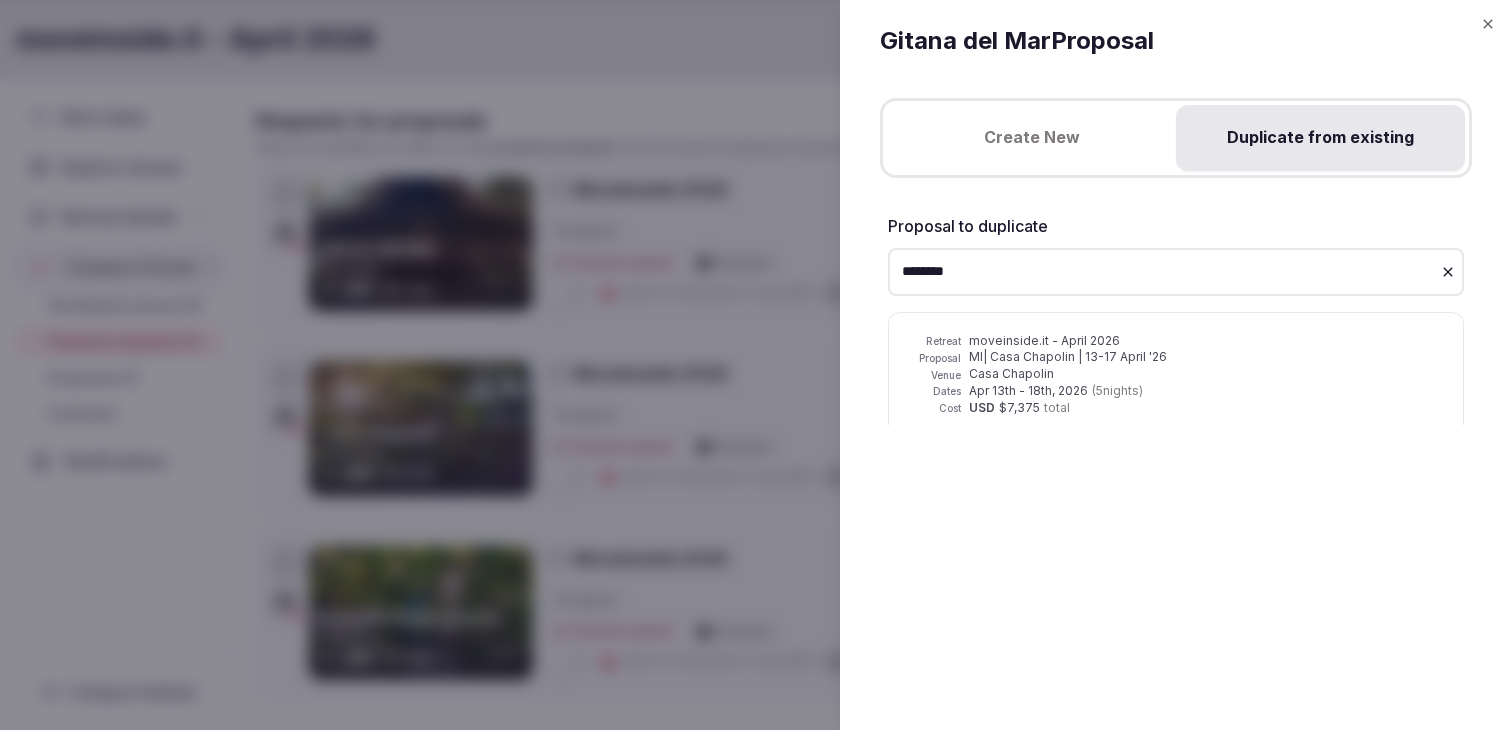 type on "*********" 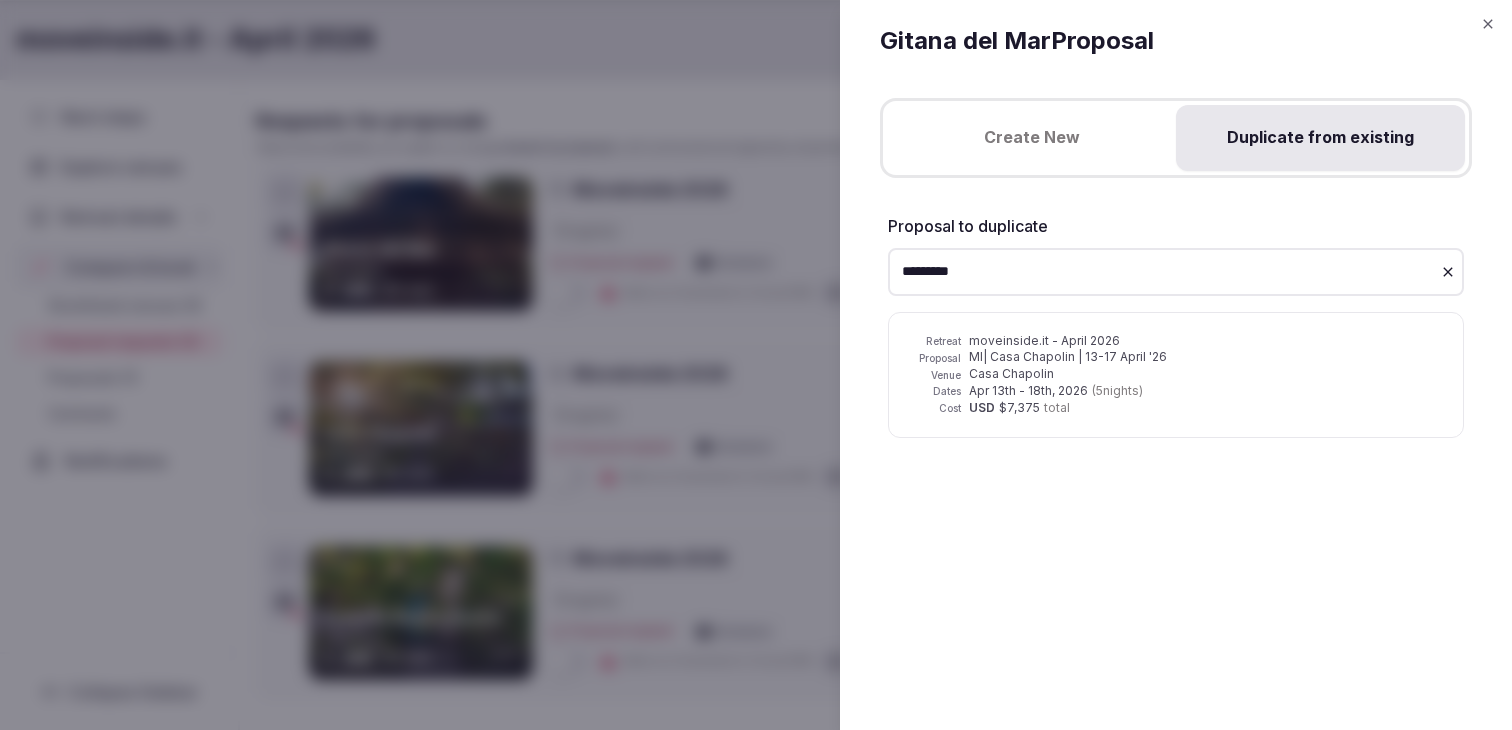click on "| Casa Chapolin | 13-17 April '26" at bounding box center [1109, 356] 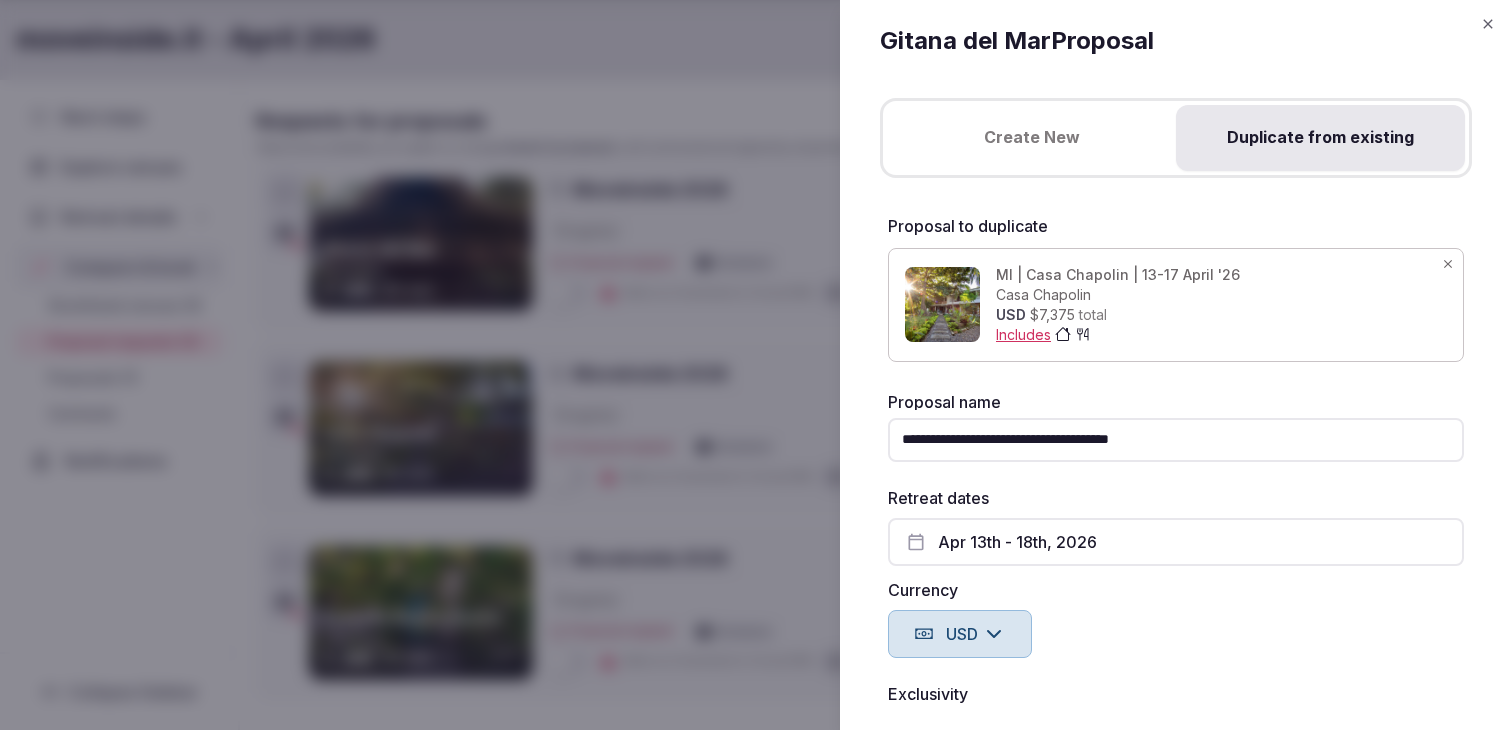 click on "**********" at bounding box center [1176, 440] 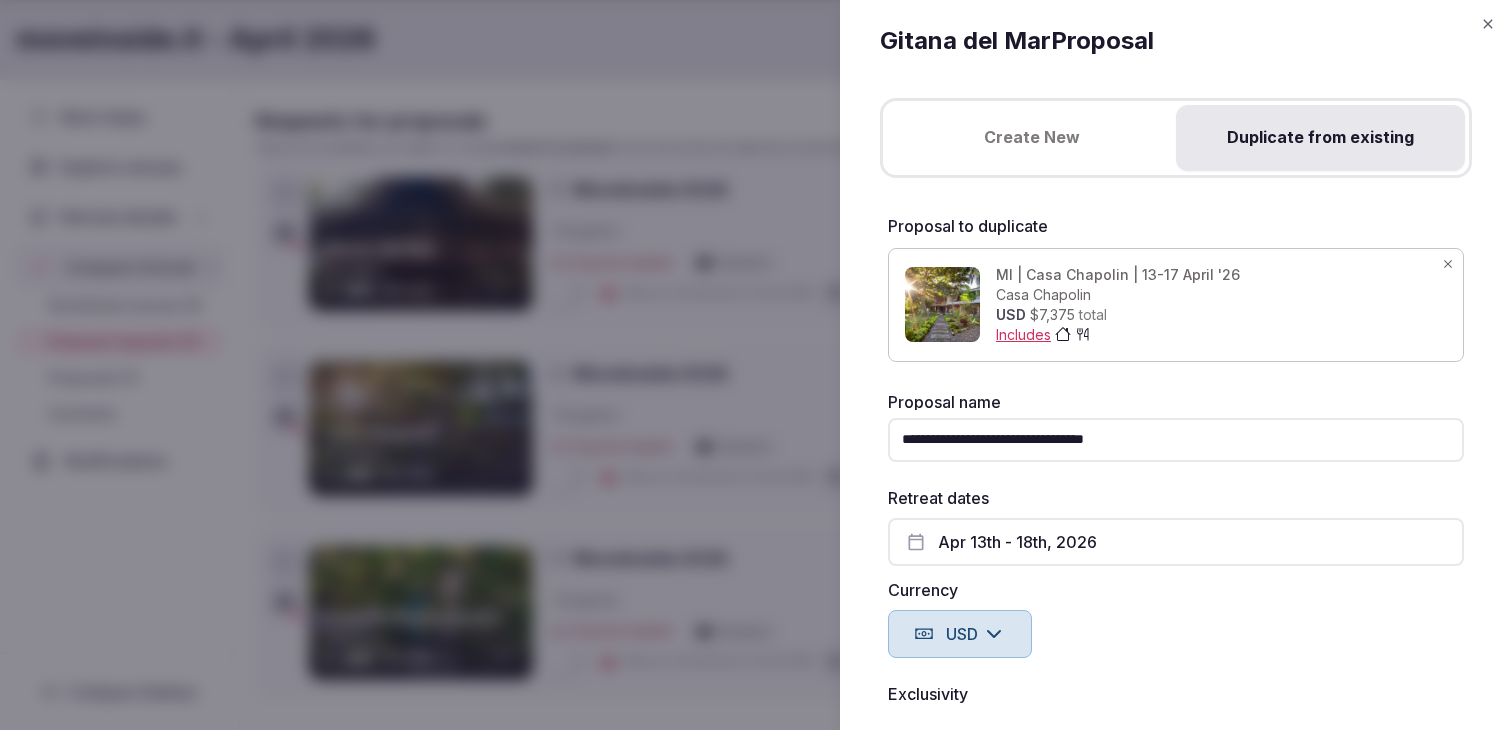 drag, startPoint x: 1029, startPoint y: 437, endPoint x: 934, endPoint y: 436, distance: 95.005264 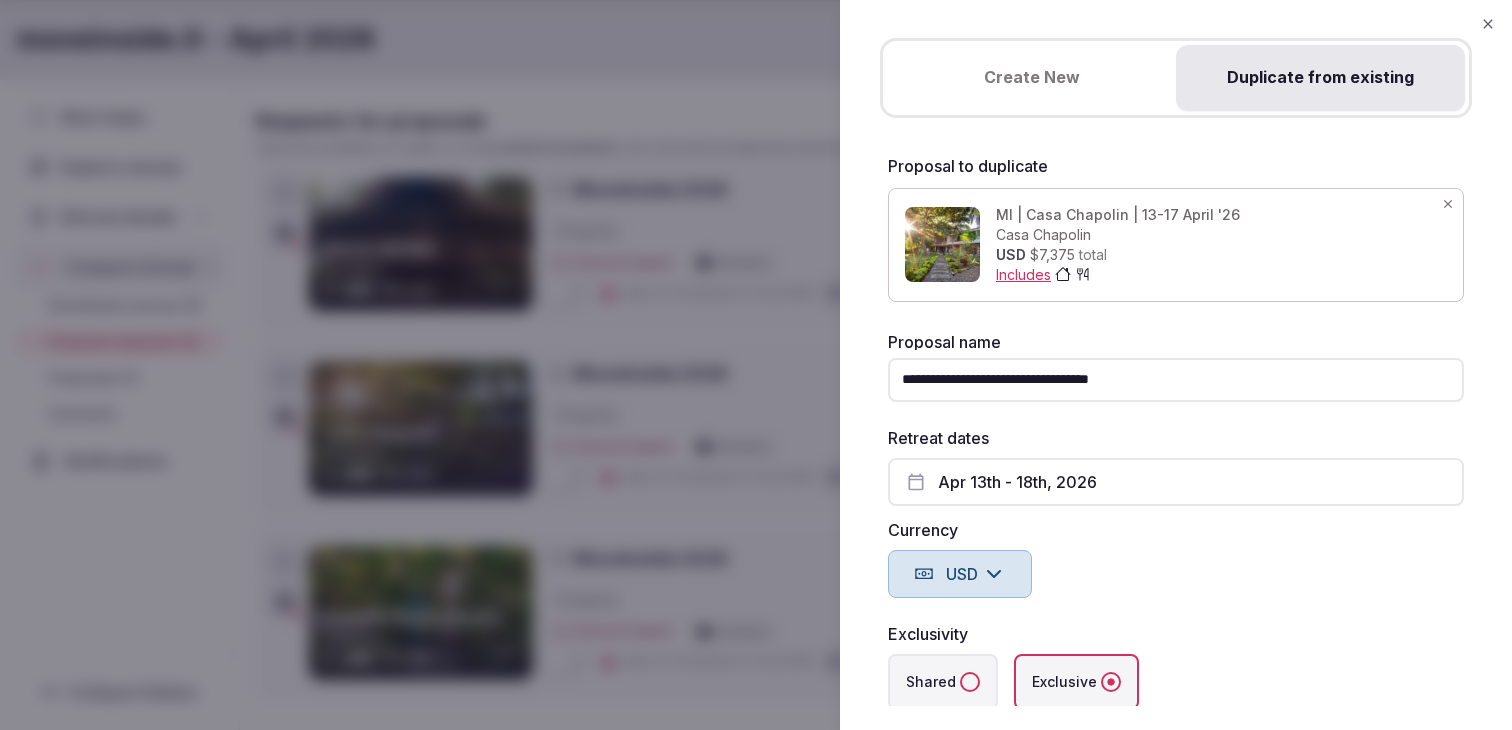 scroll, scrollTop: 80, scrollLeft: 0, axis: vertical 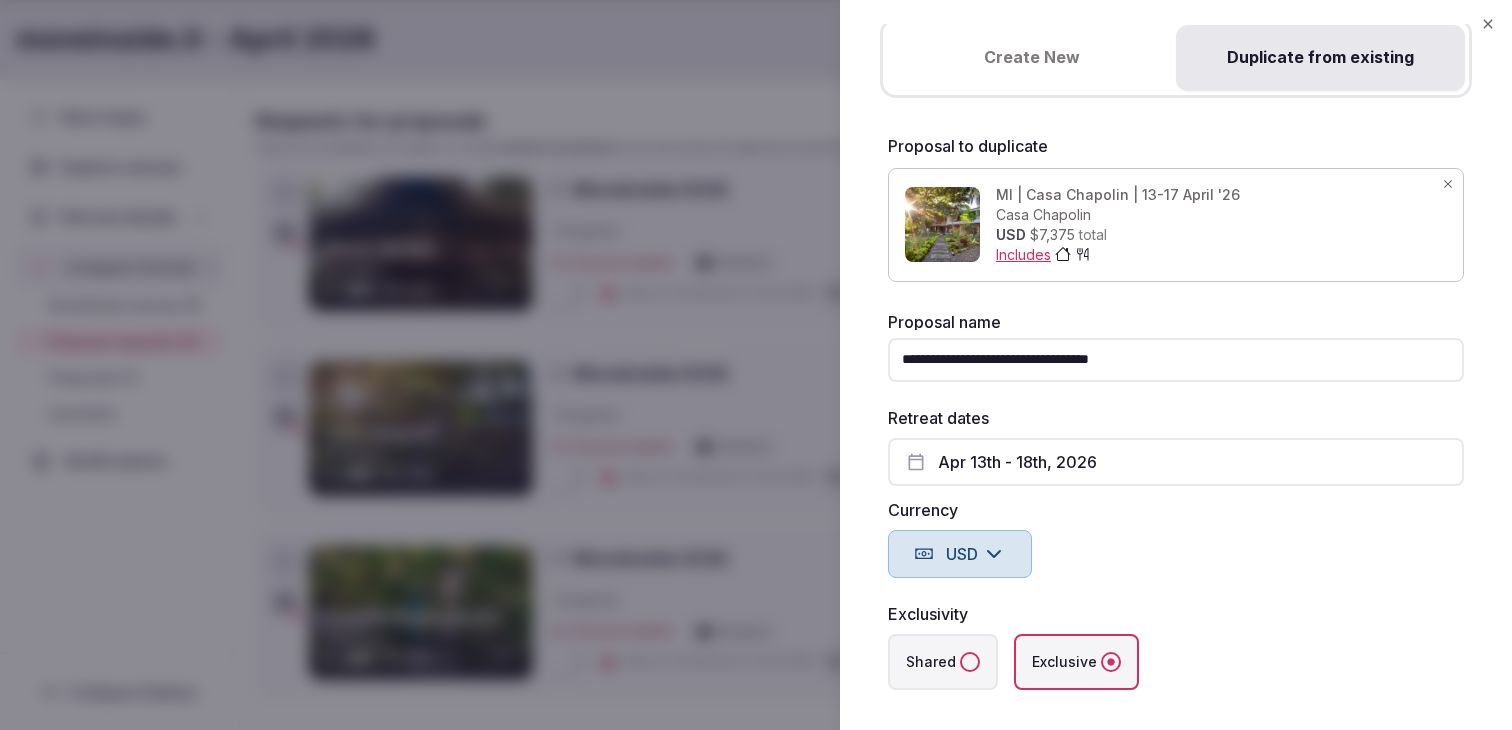 click on "**********" at bounding box center [1176, 360] 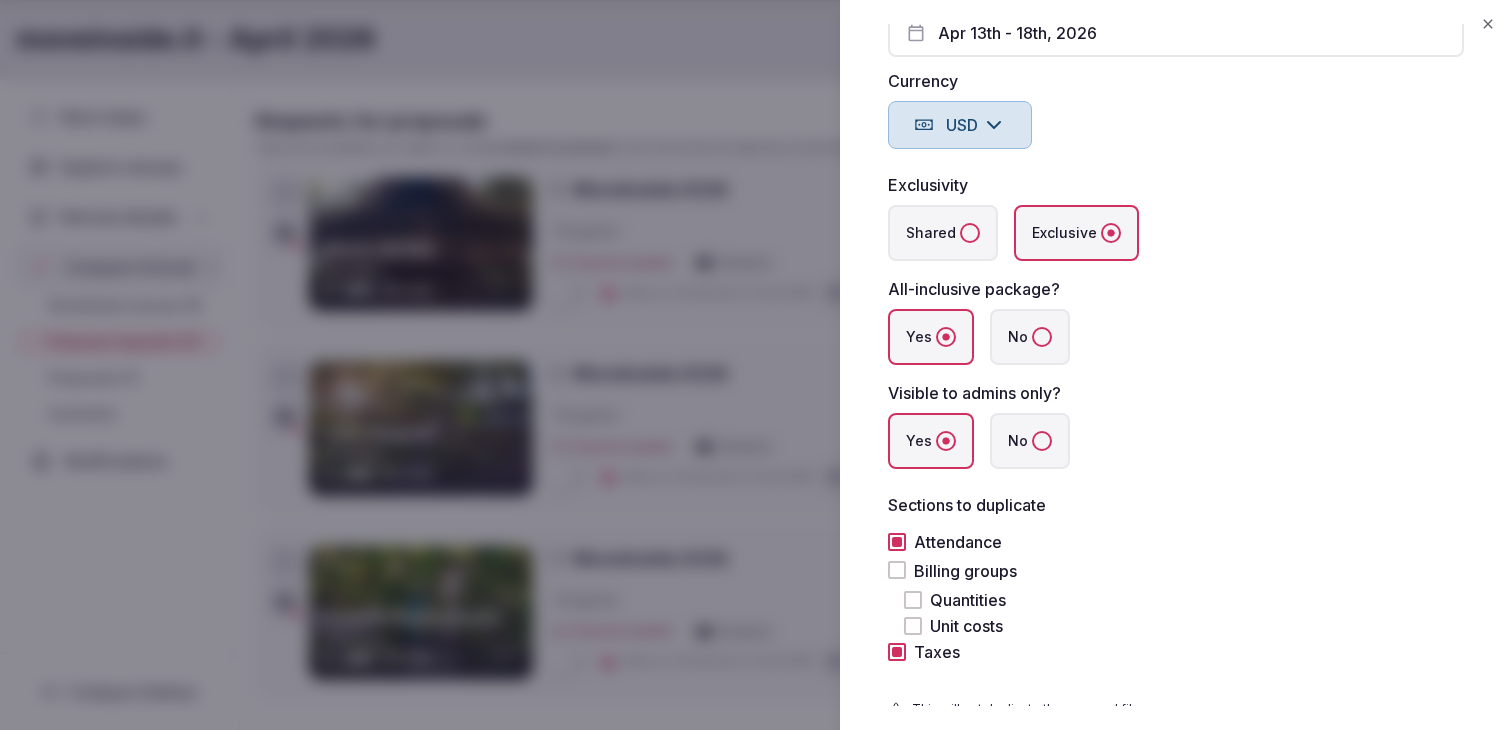 scroll, scrollTop: 648, scrollLeft: 0, axis: vertical 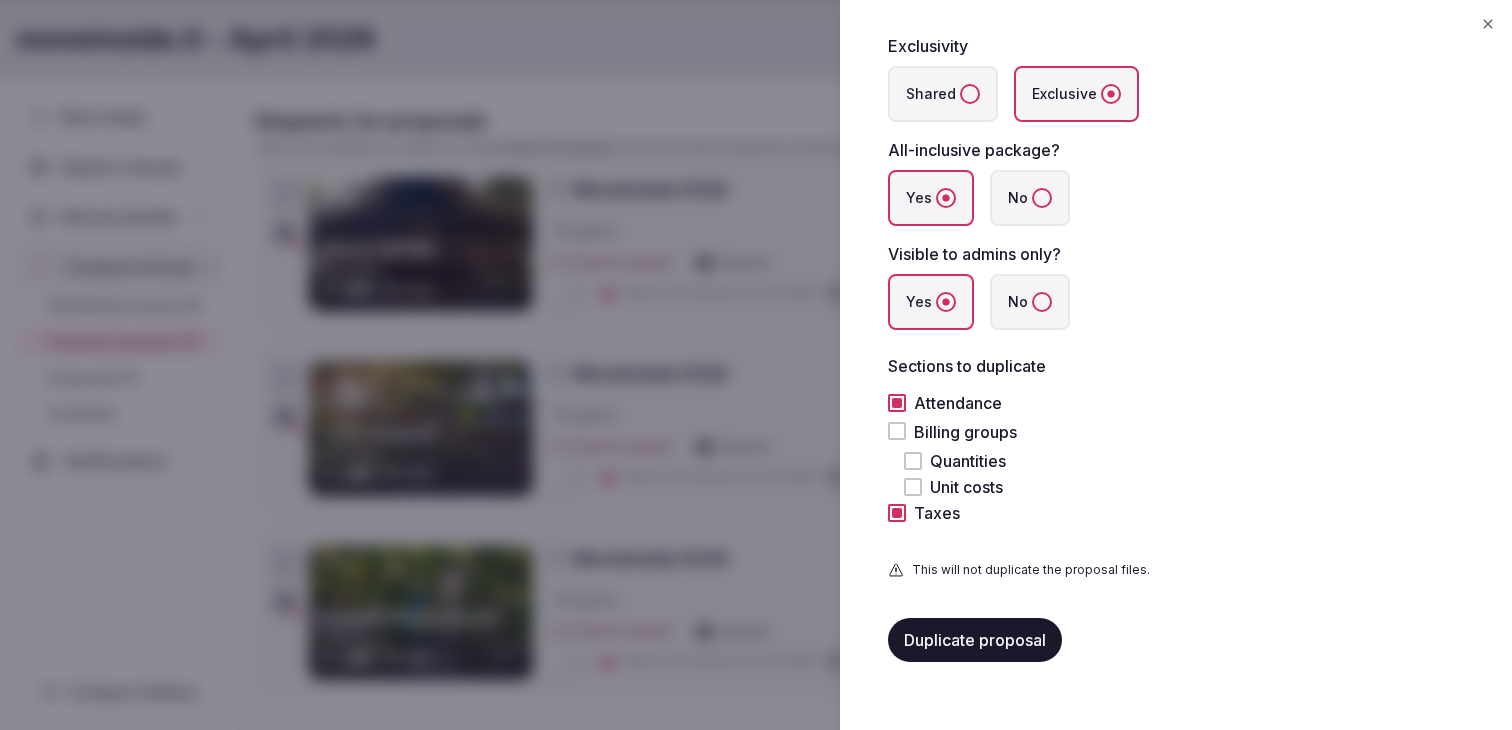 type on "**********" 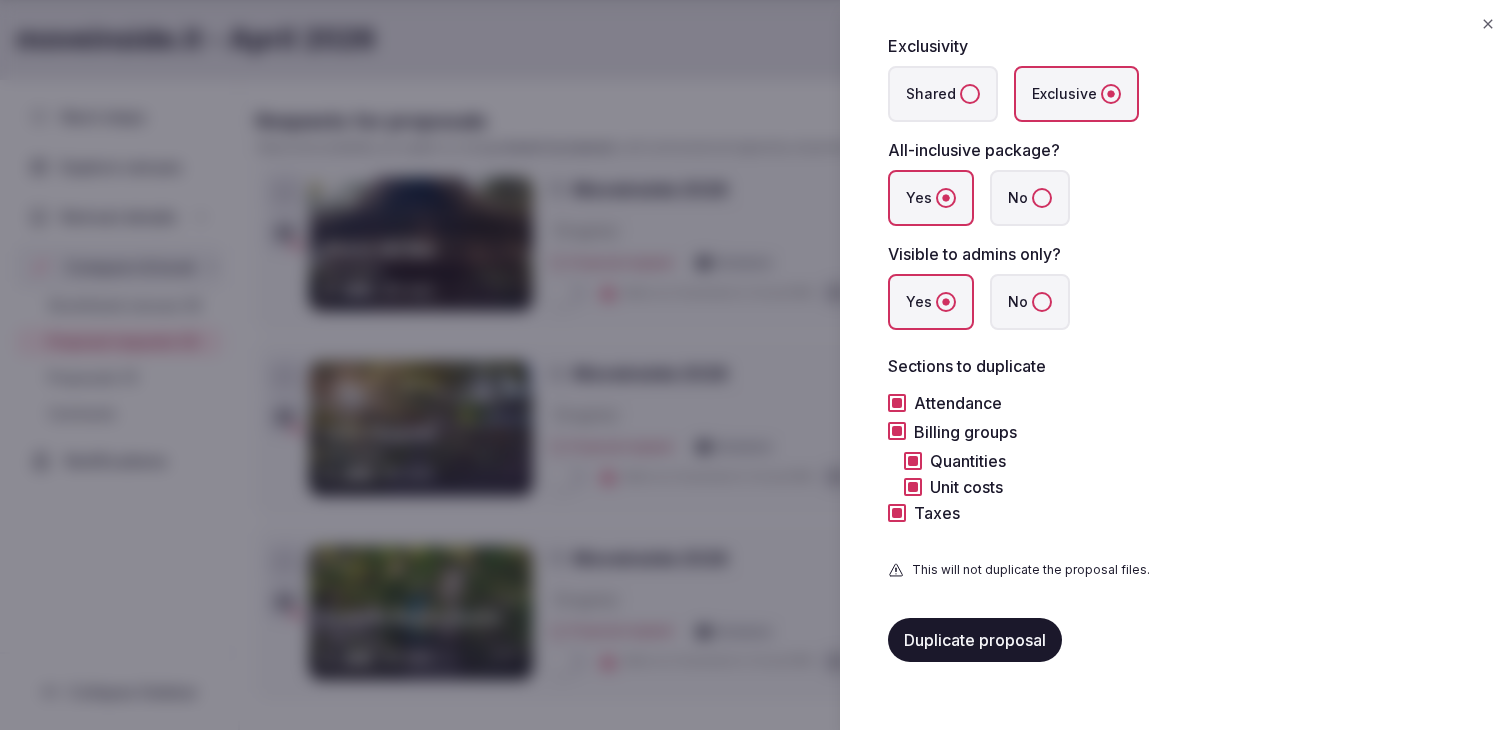 click on "Duplicate proposal" at bounding box center (975, 640) 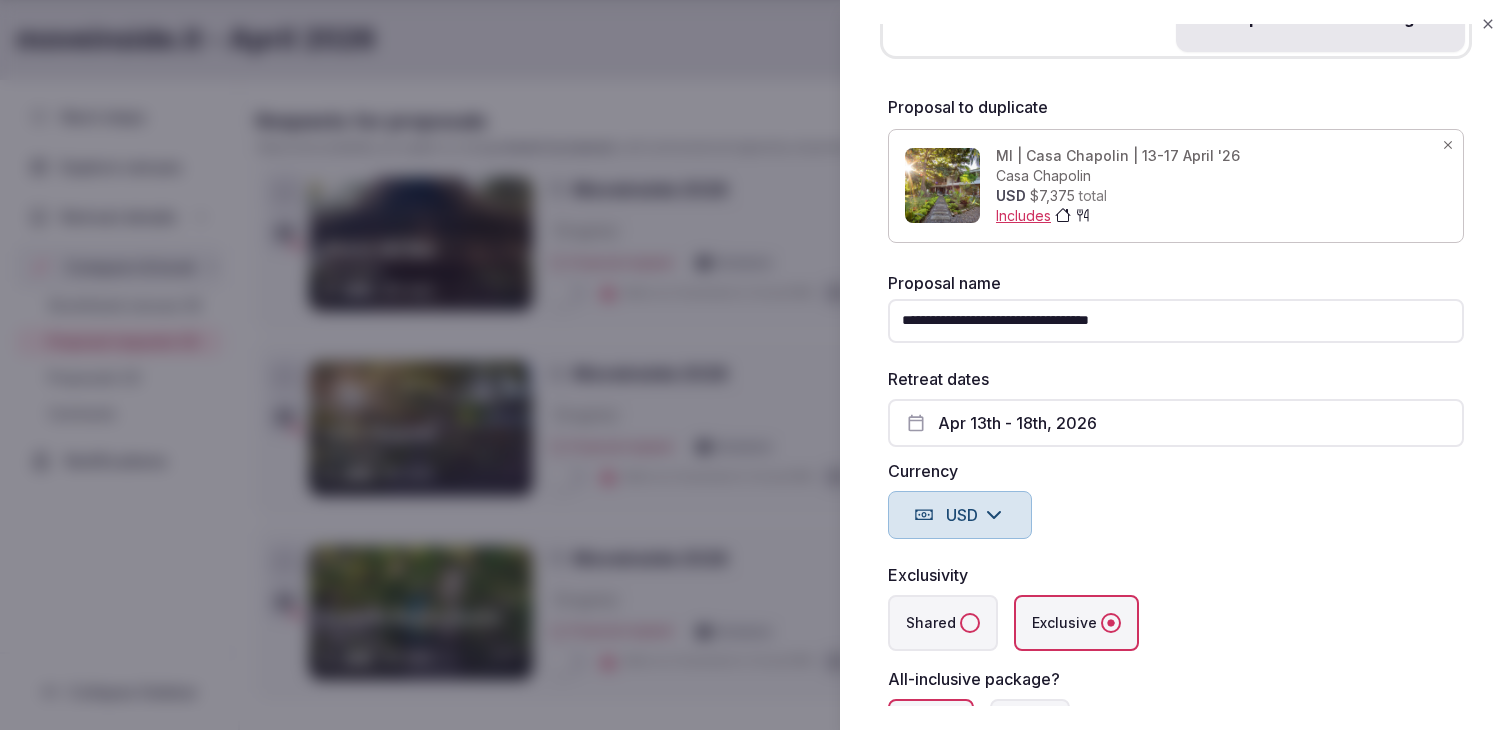 scroll, scrollTop: 115, scrollLeft: 0, axis: vertical 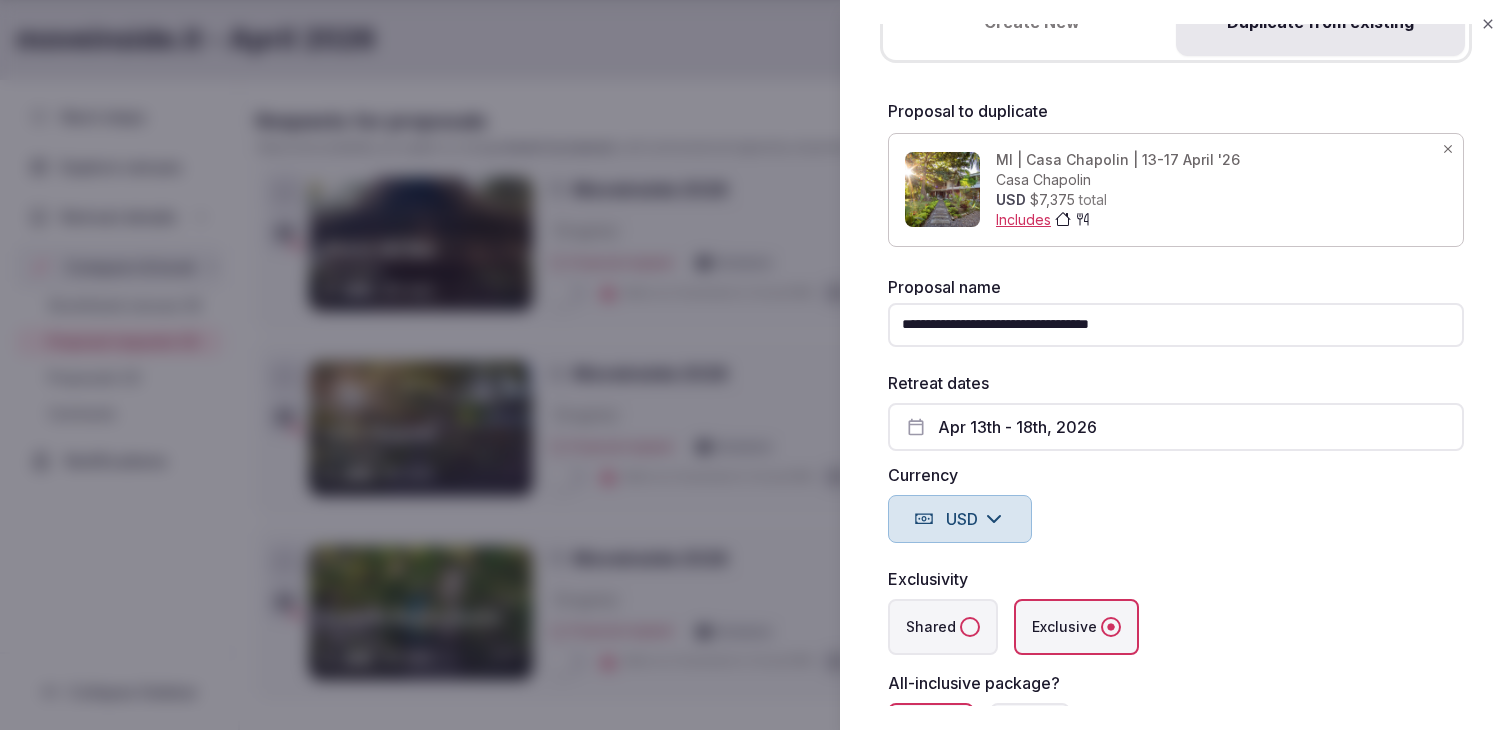 click 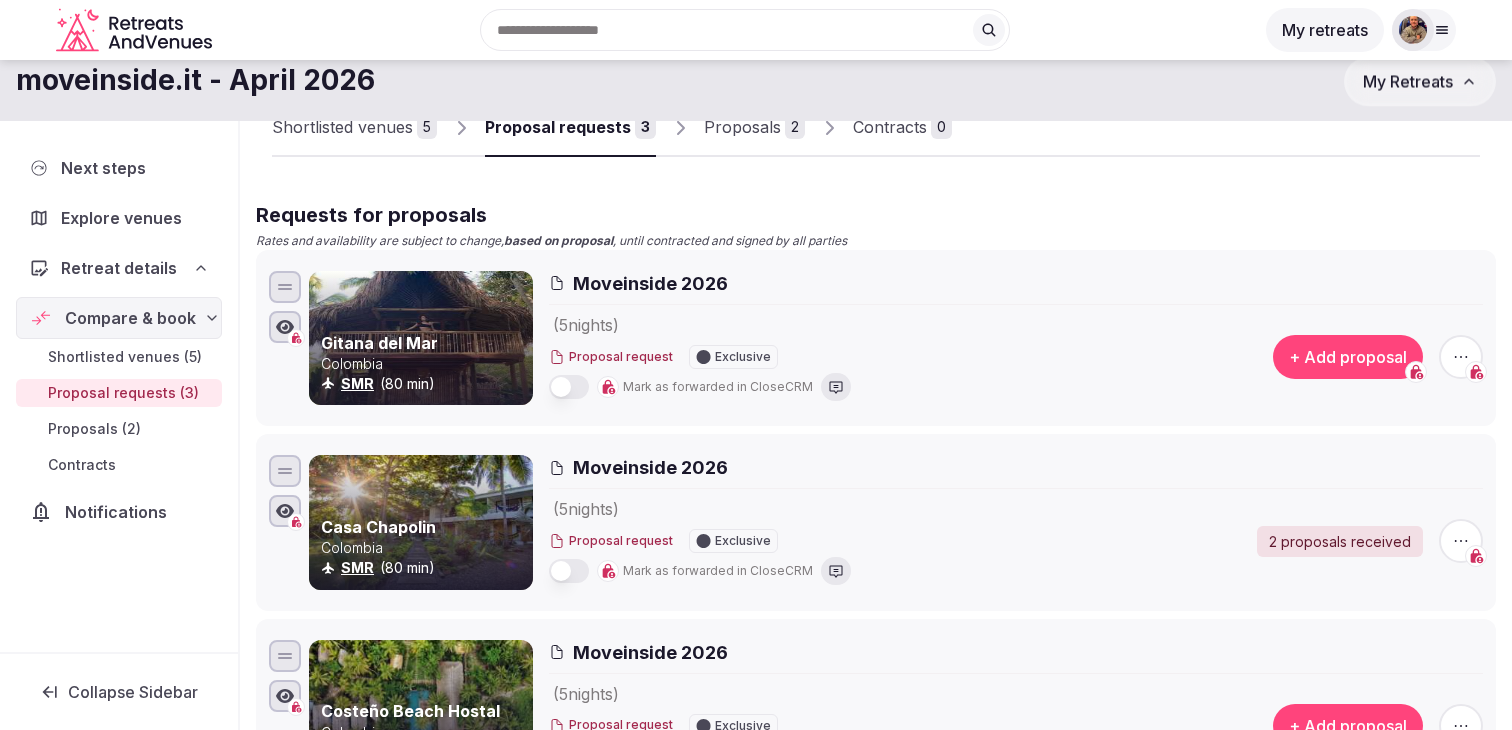scroll, scrollTop: 0, scrollLeft: 0, axis: both 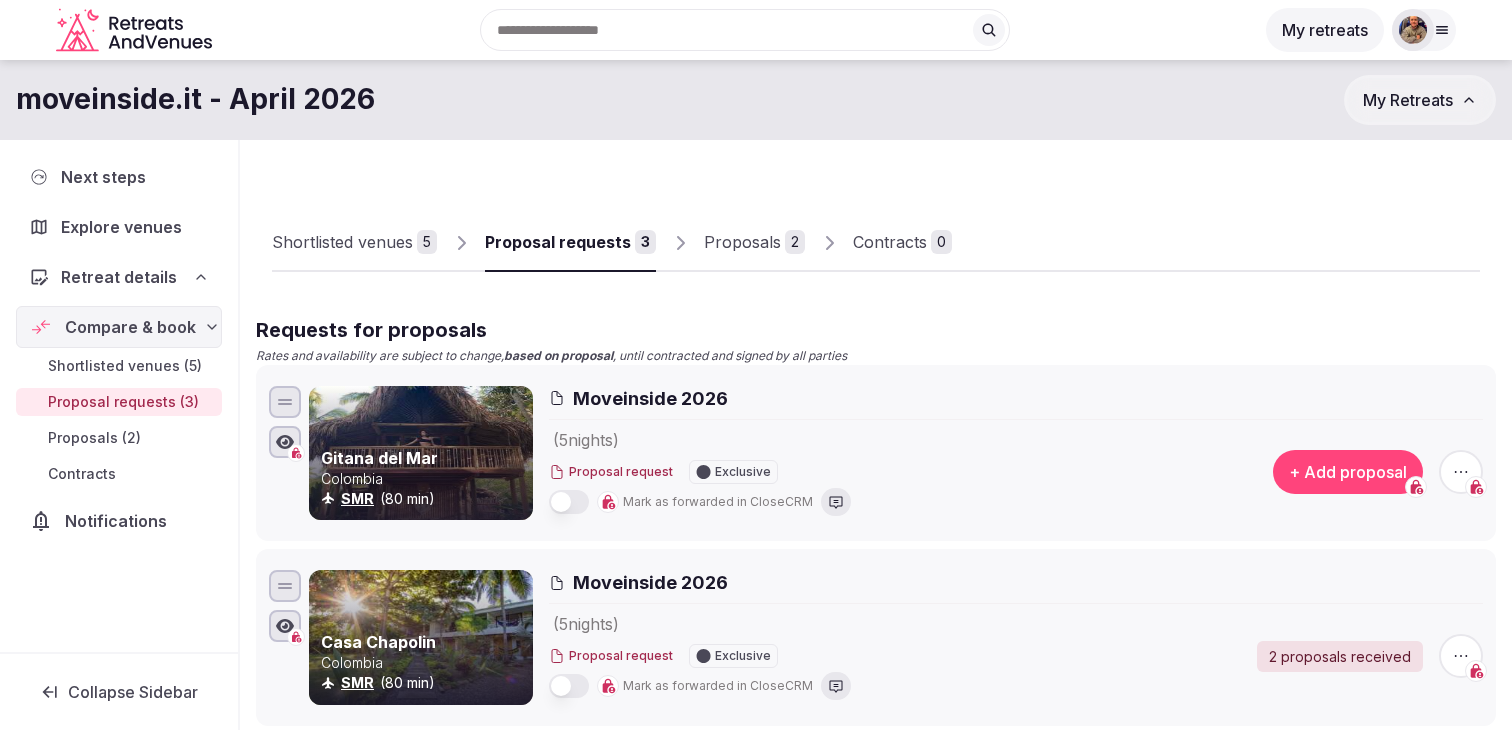 click on "Proposals 2" at bounding box center [754, 243] 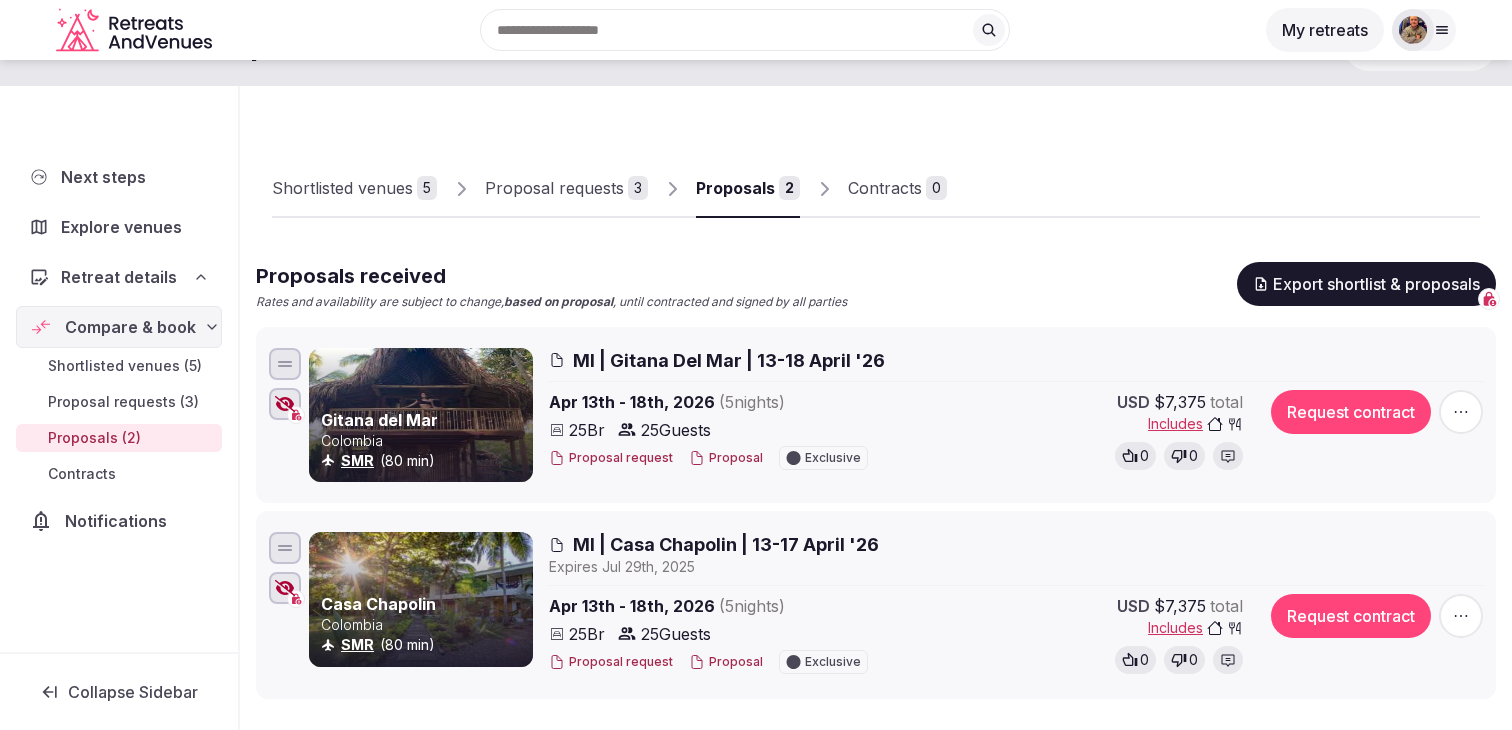 scroll, scrollTop: 231, scrollLeft: 0, axis: vertical 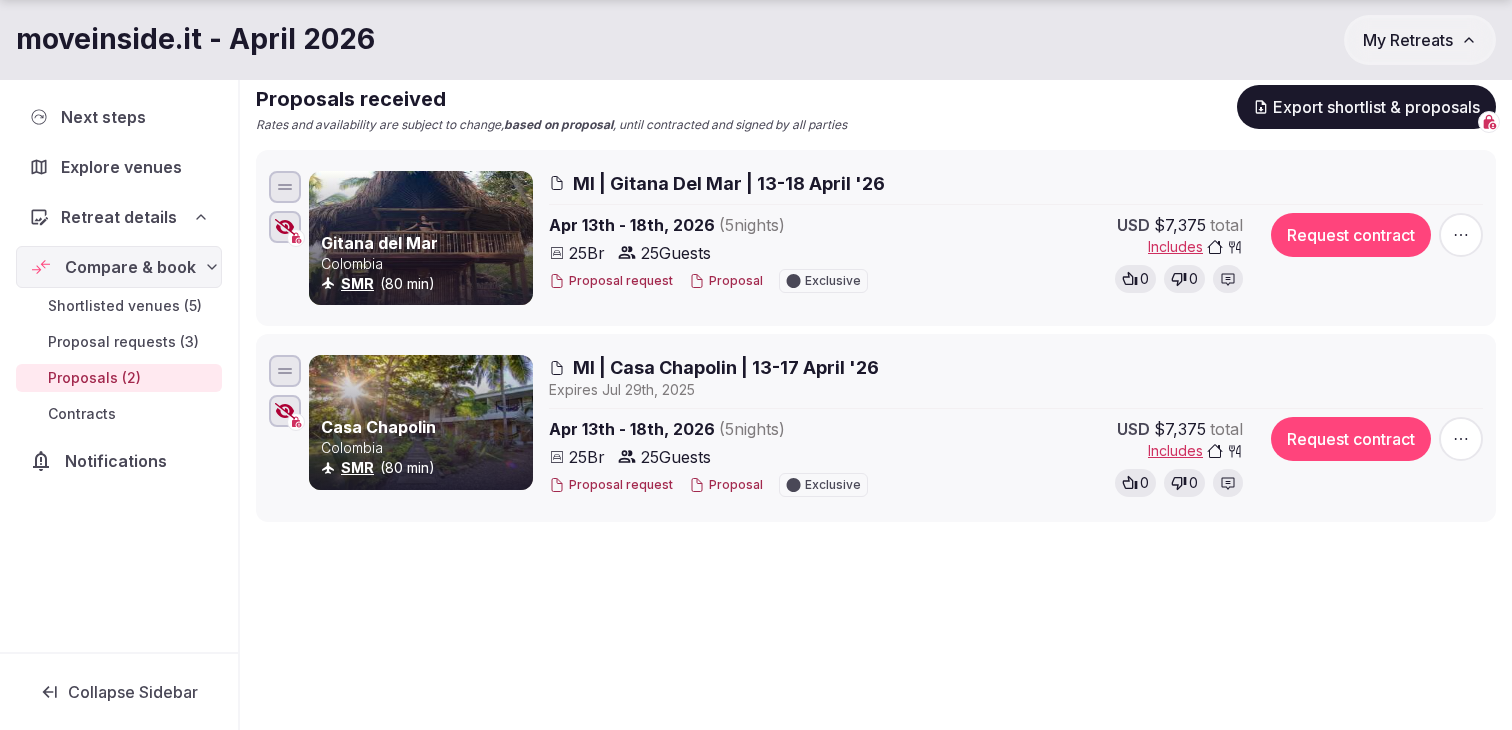 click 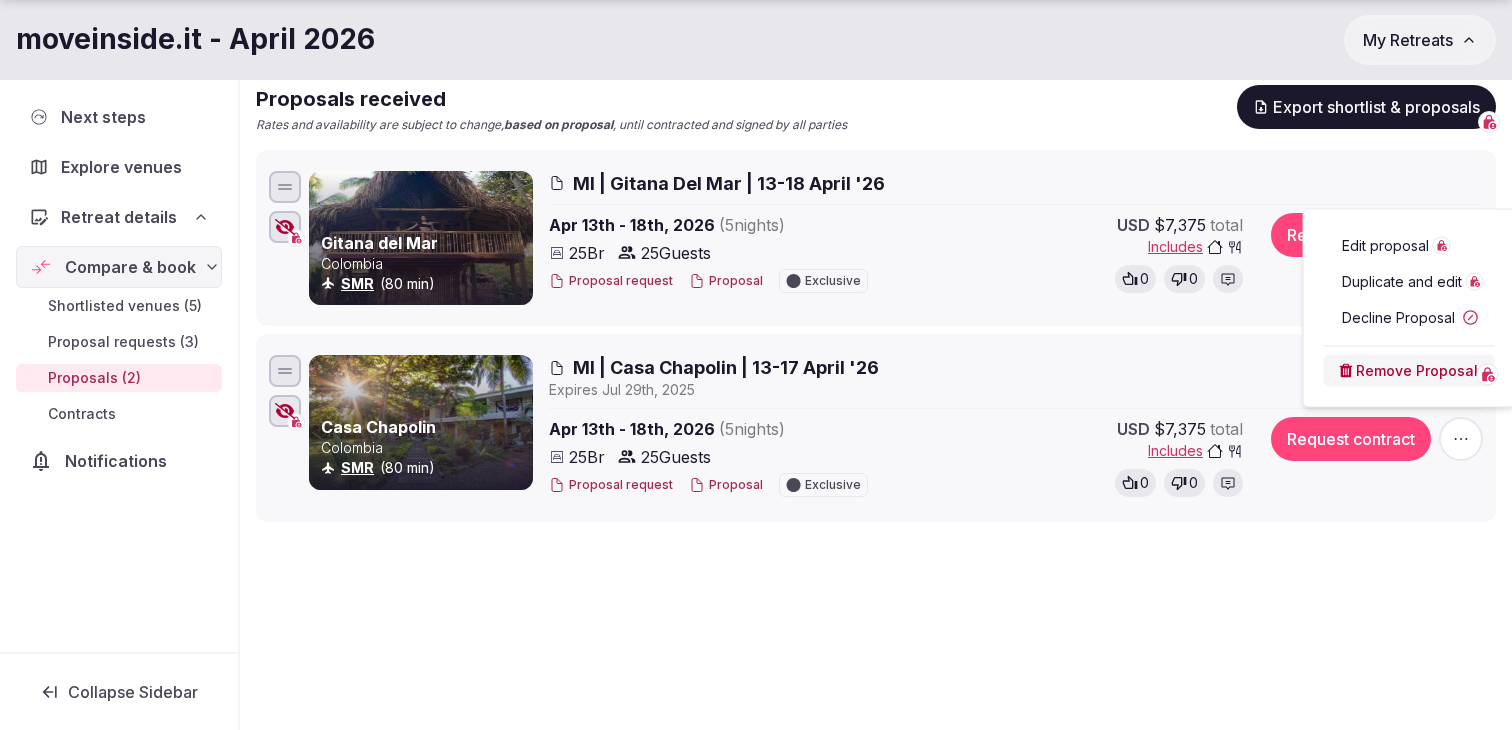 click on "Edit proposal" at bounding box center [1385, 246] 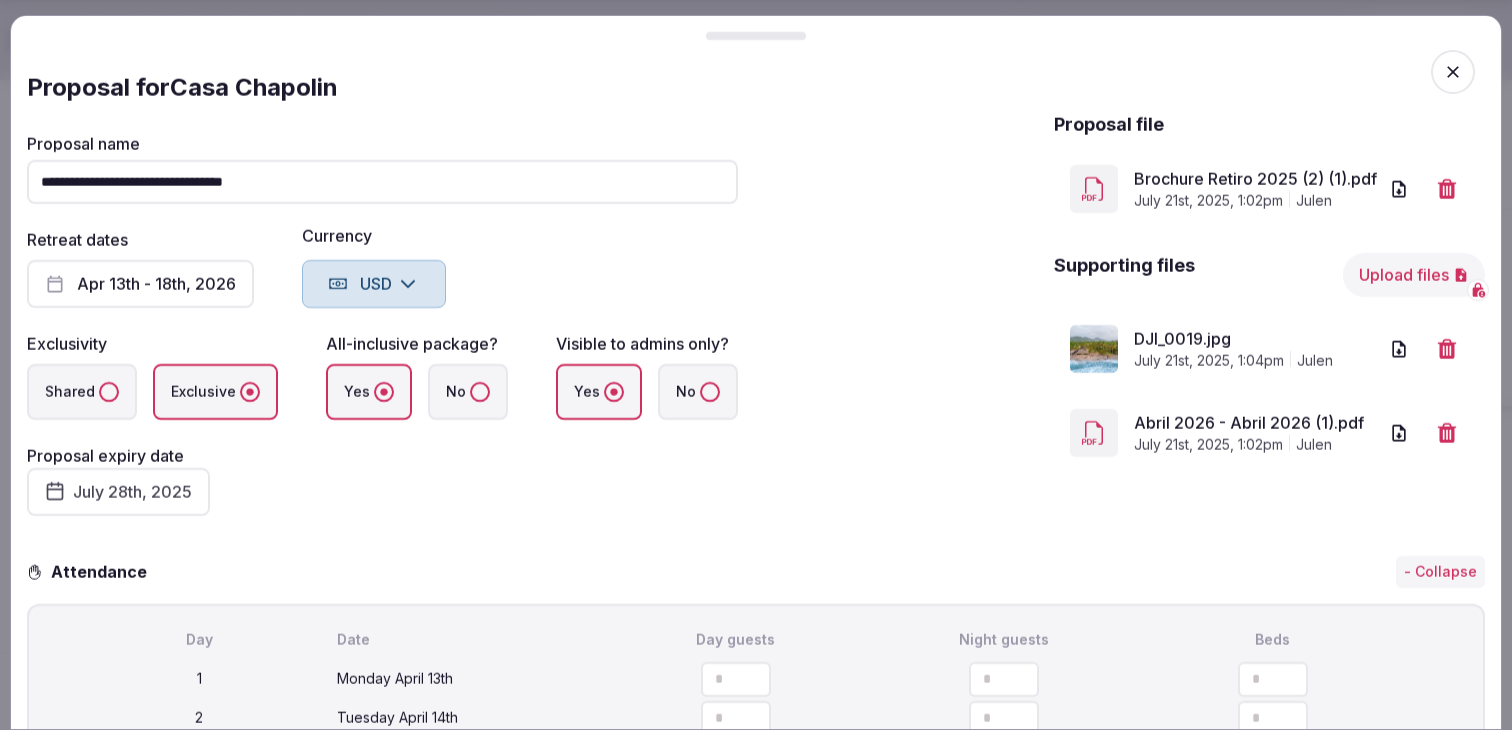 click on "**********" at bounding box center [382, 182] 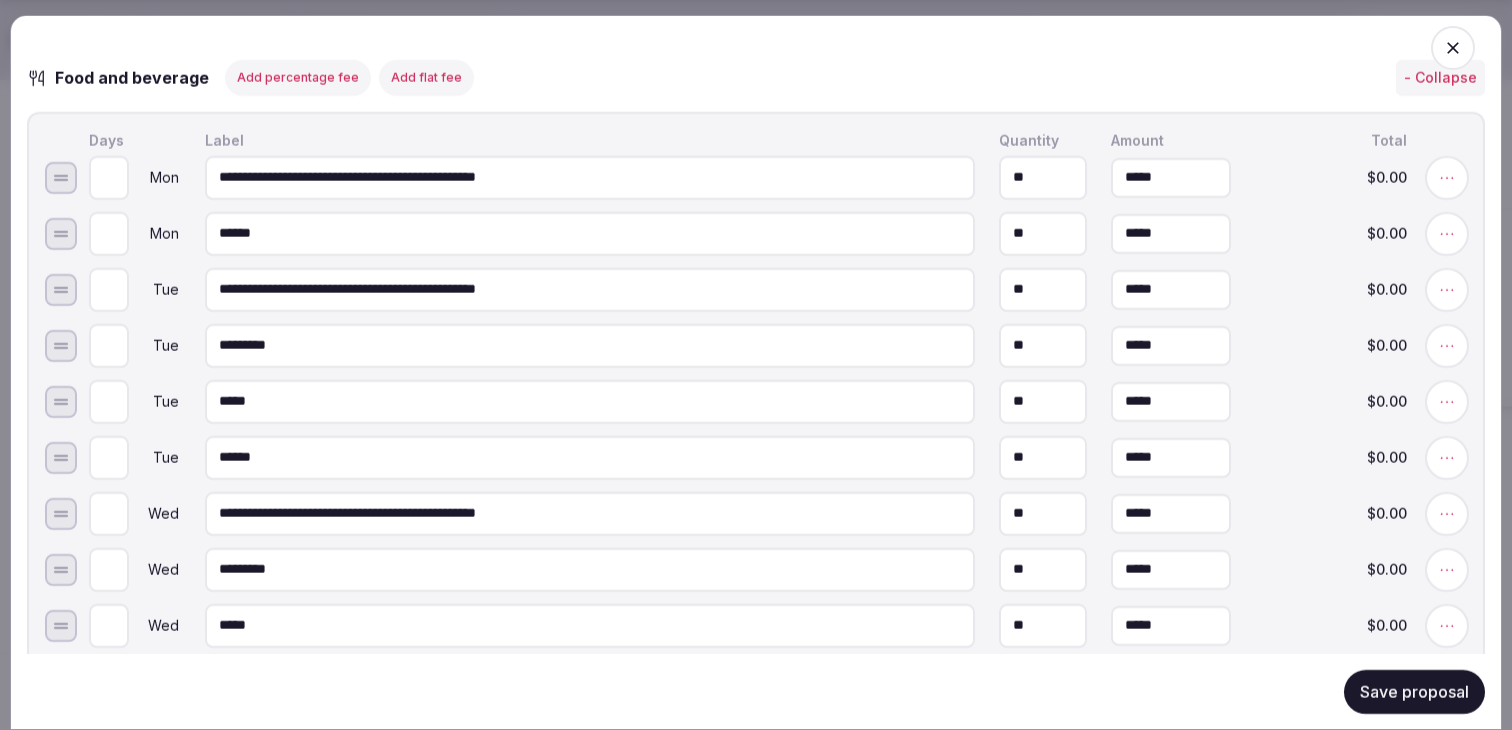 scroll, scrollTop: 1580, scrollLeft: 0, axis: vertical 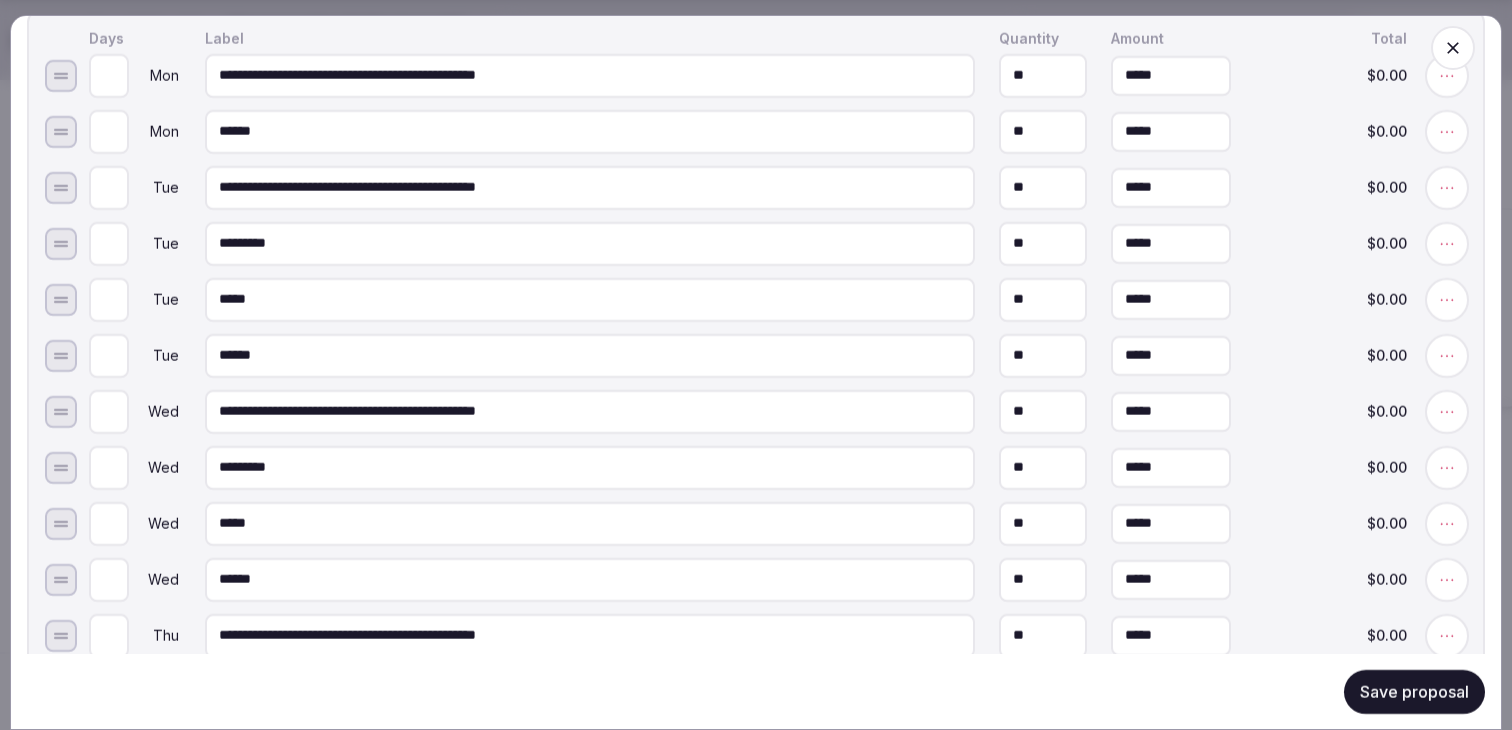 type on "**********" 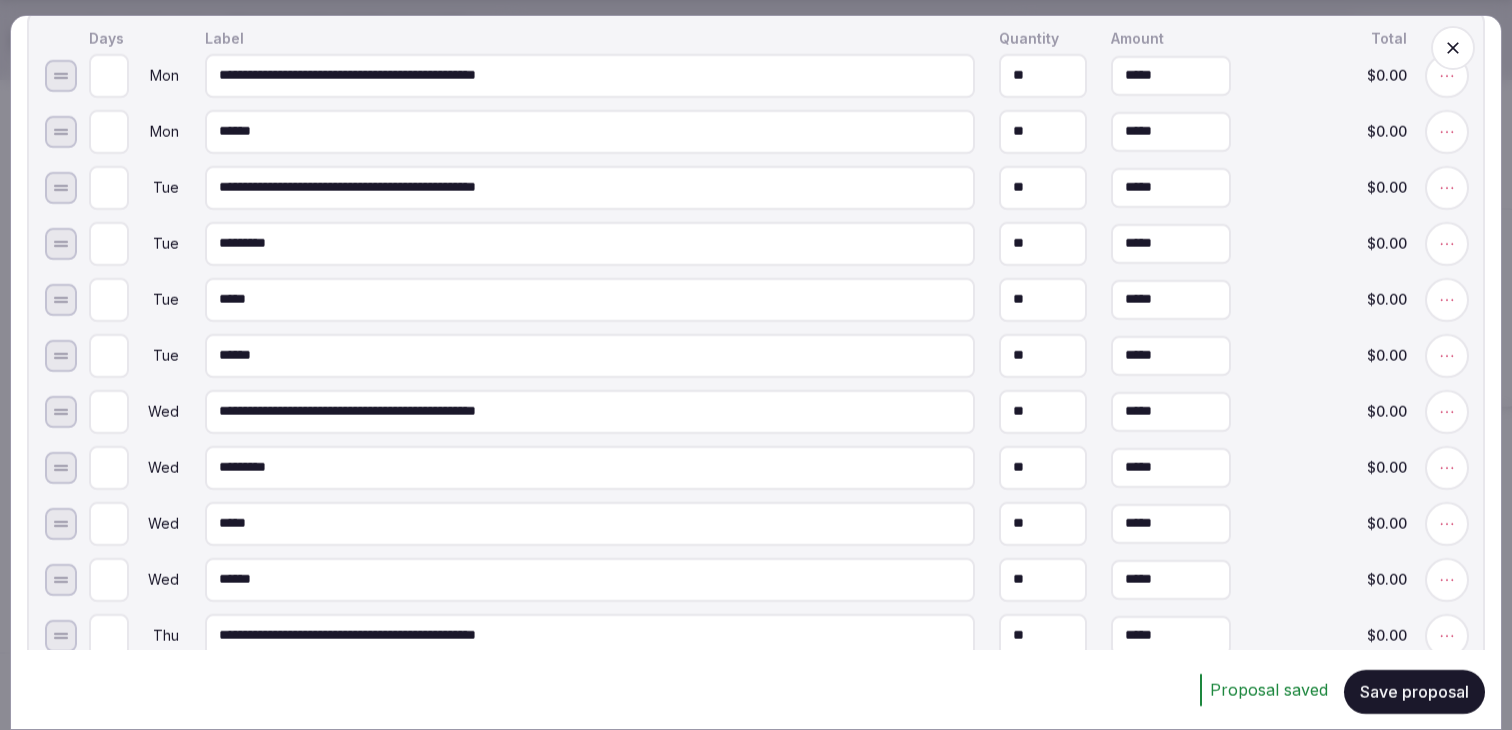 click 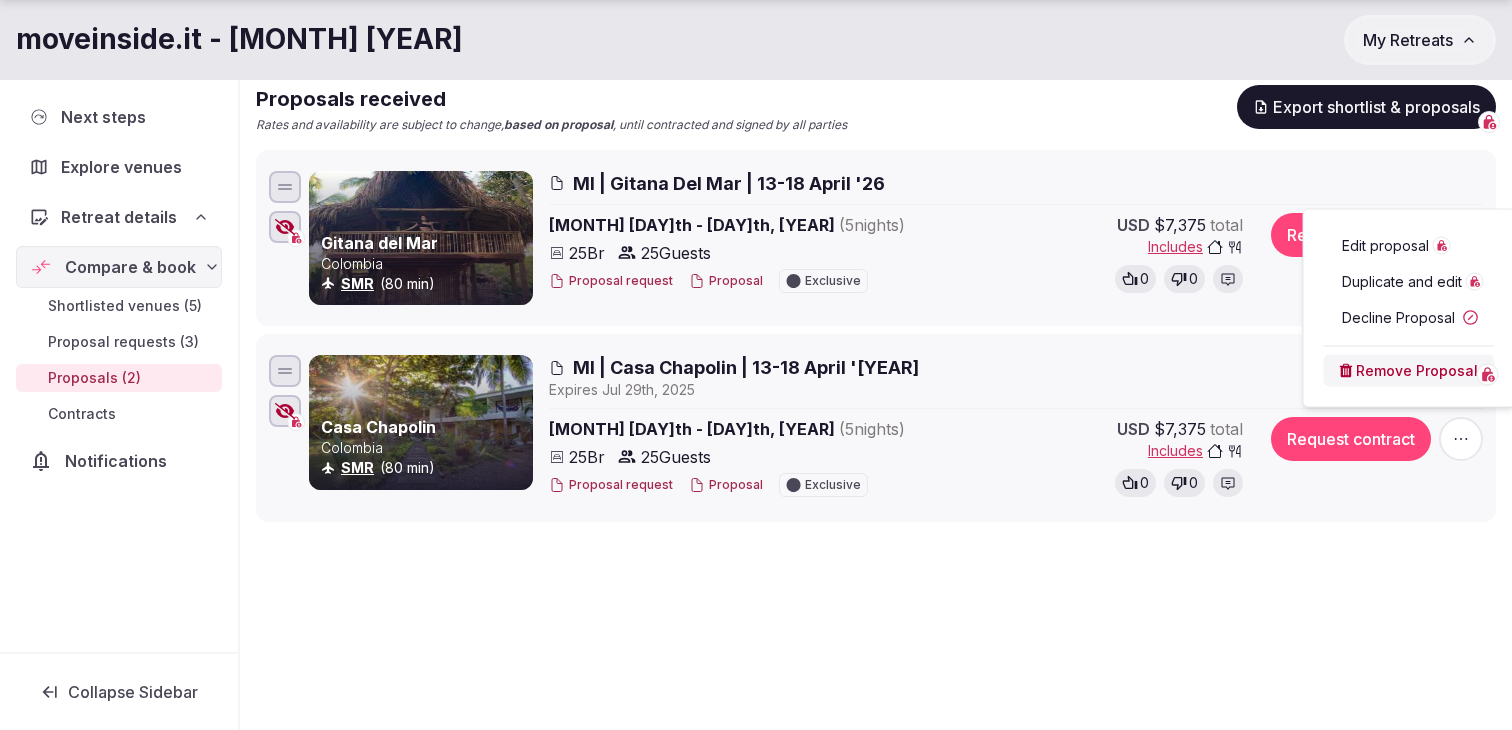 click on "USD $7,375 total Includes 0 0" at bounding box center [1082, 255] 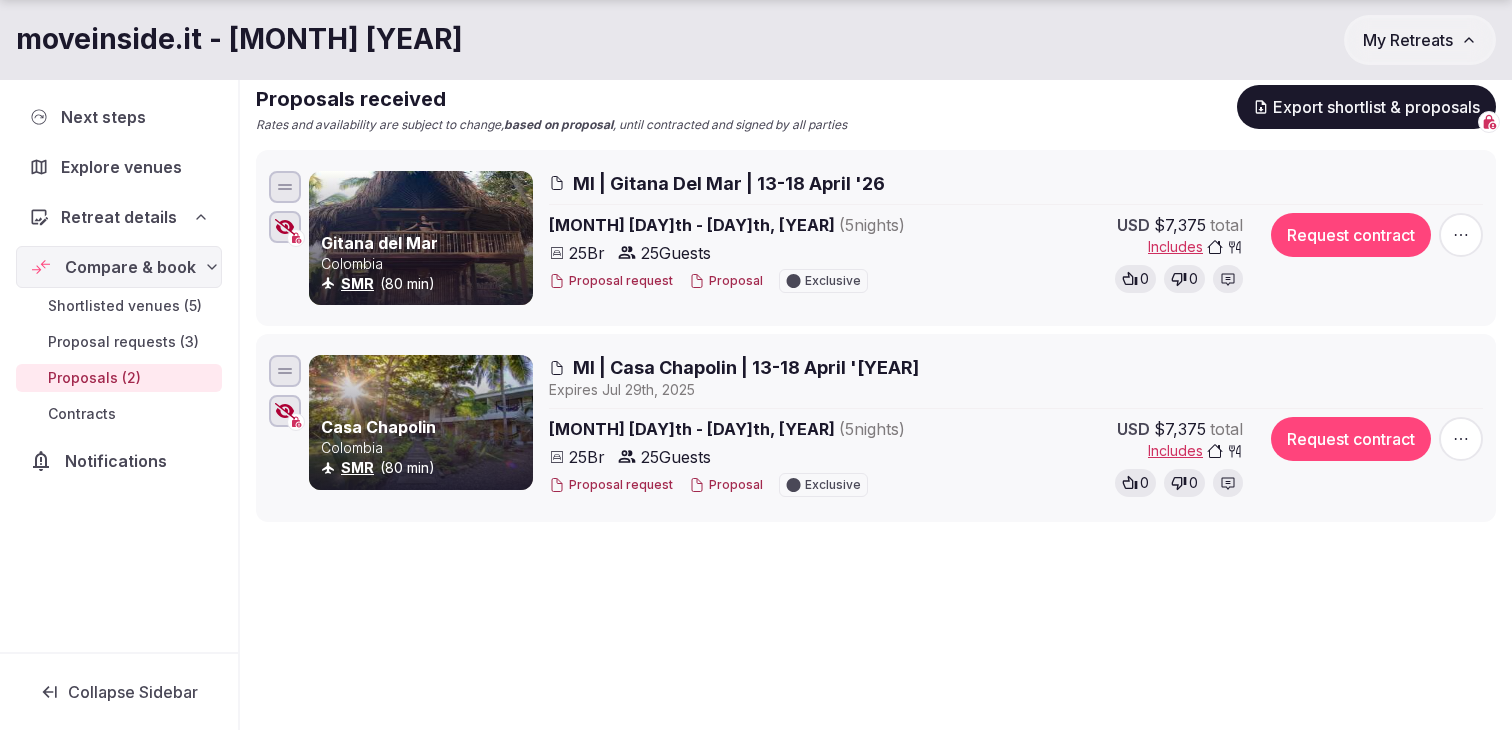 click 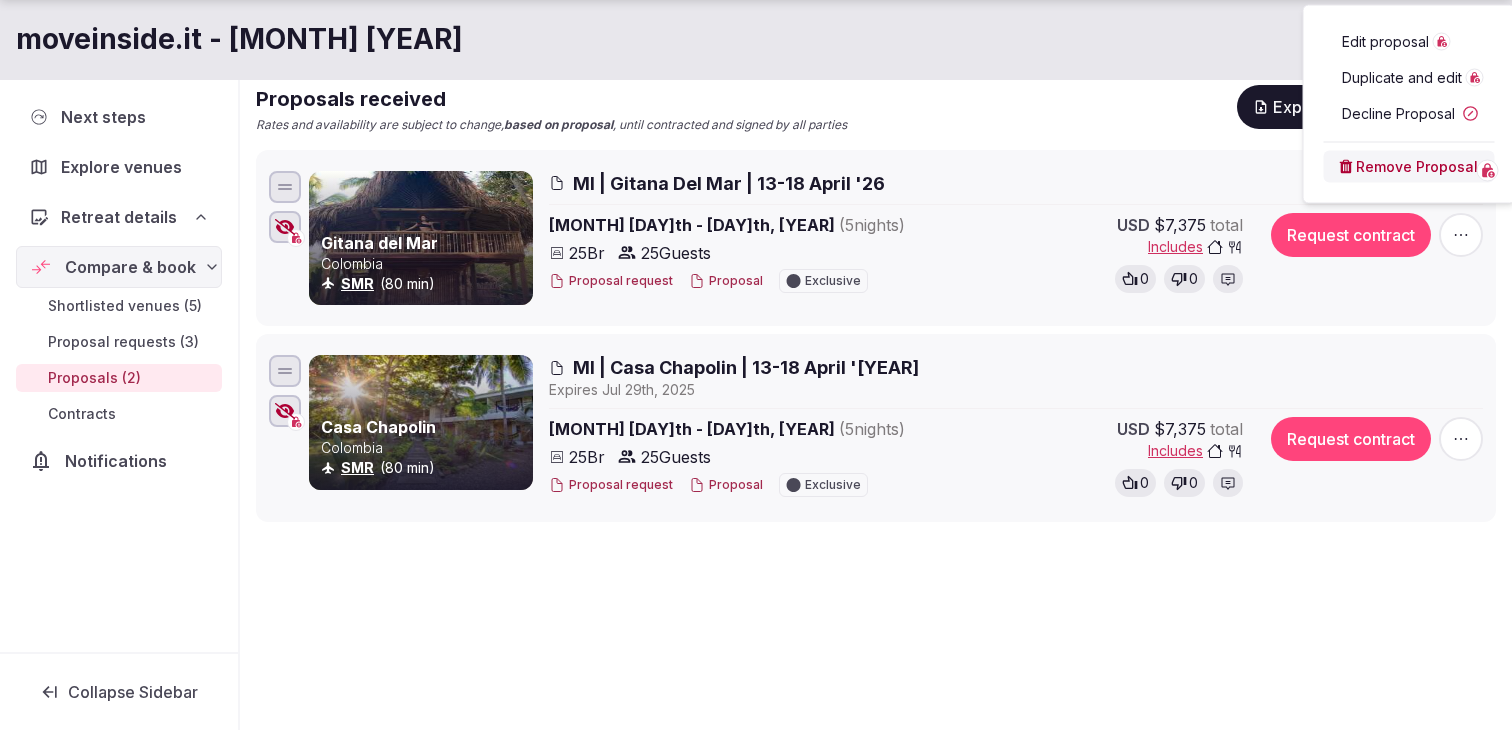 click on "Edit proposal" at bounding box center [1385, 42] 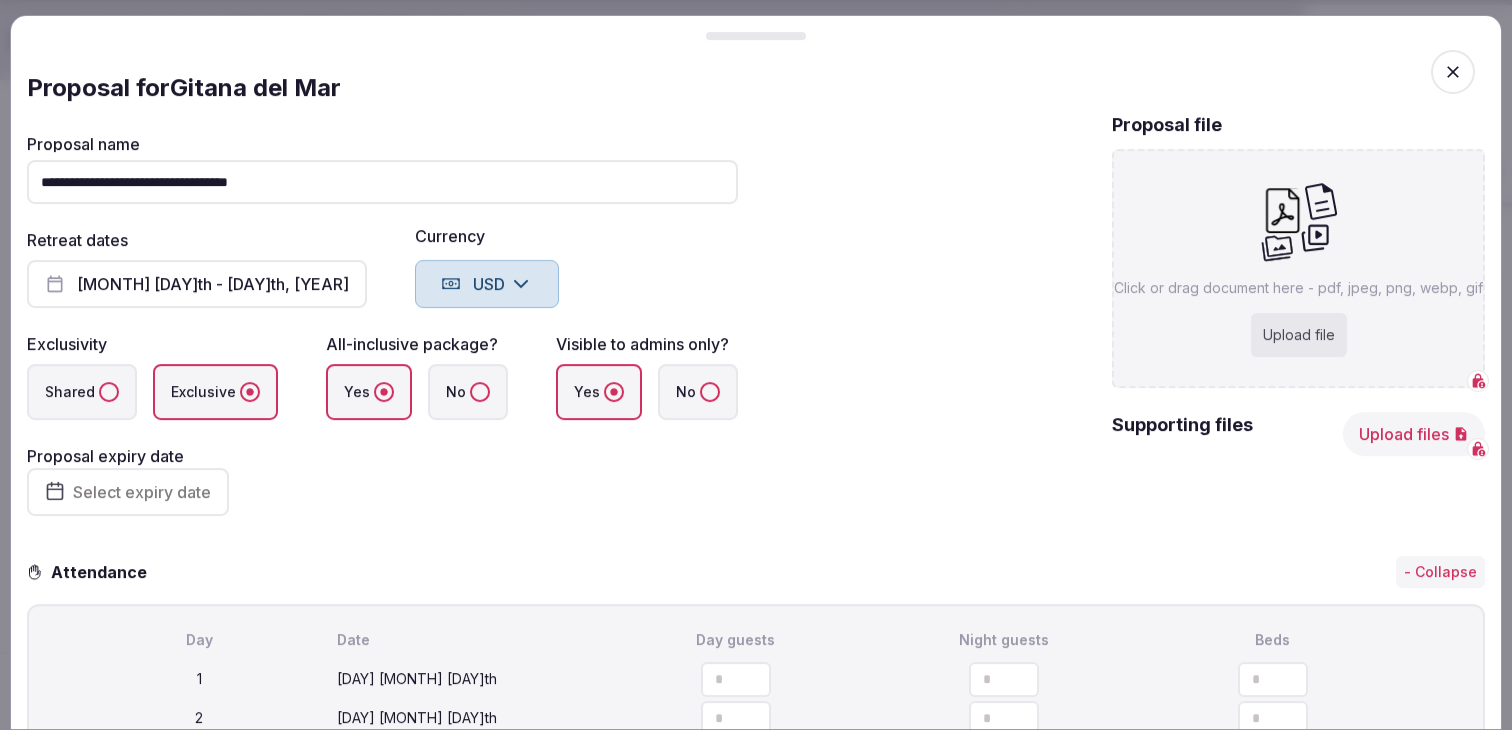 click on "Upload file" at bounding box center (1299, 335) 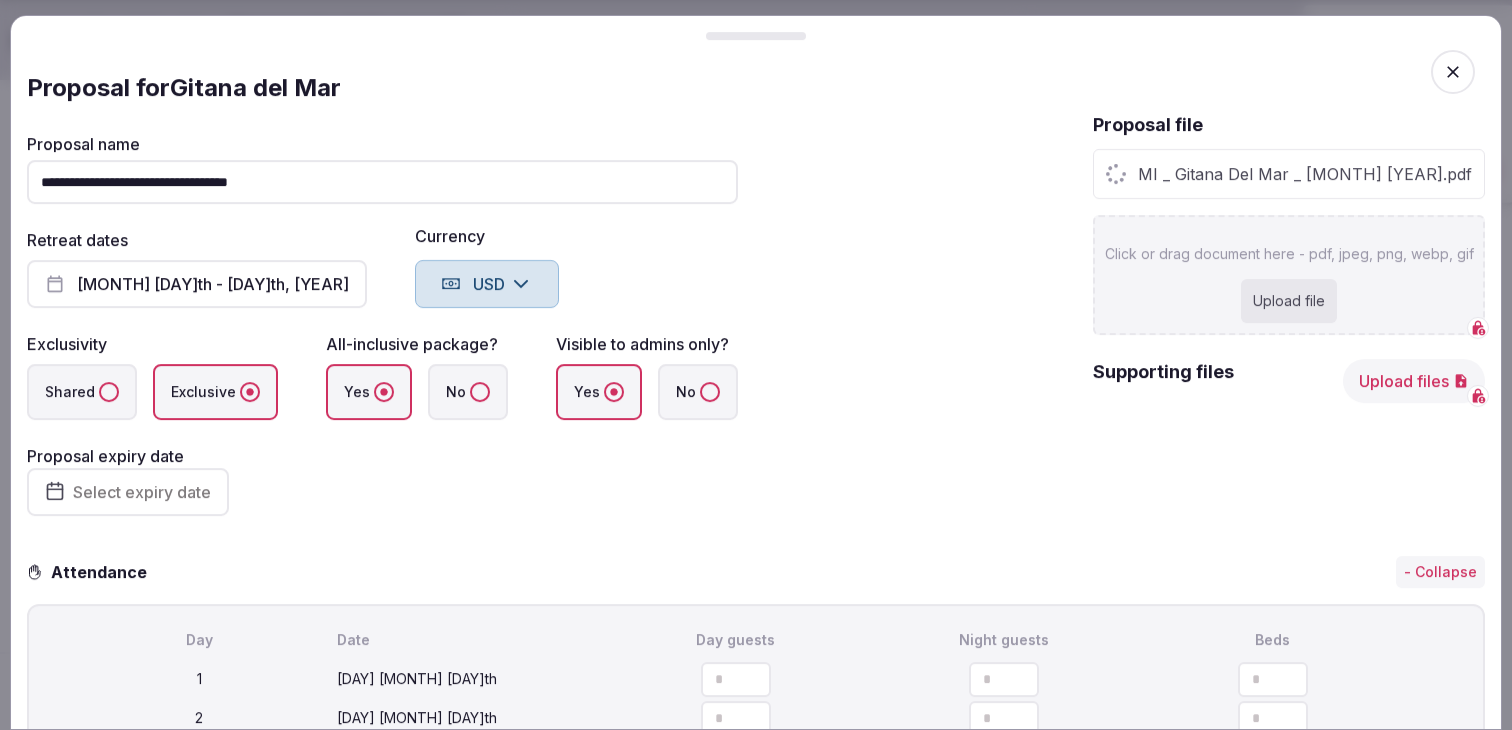 click on "Upload files" at bounding box center [1414, 381] 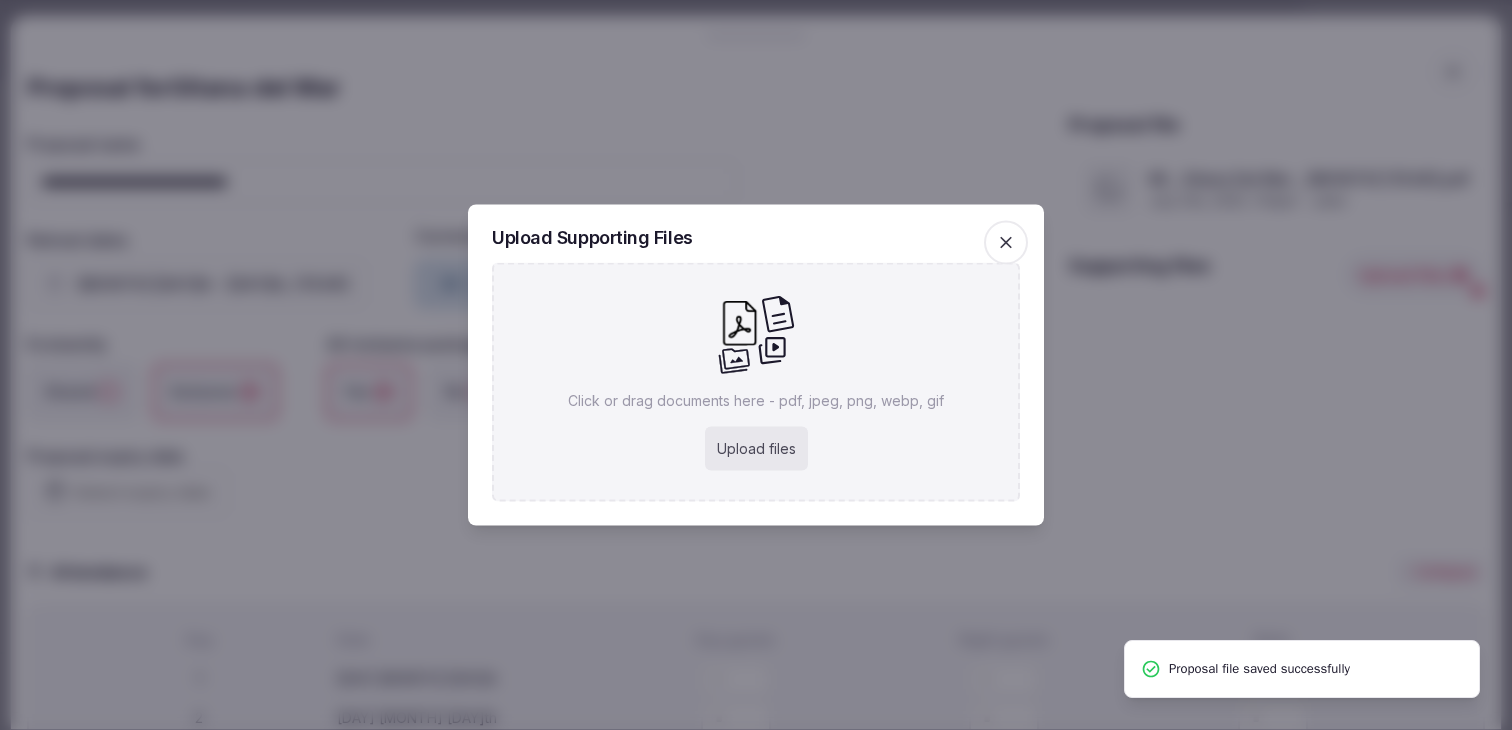 click on "Upload files" at bounding box center (756, 449) 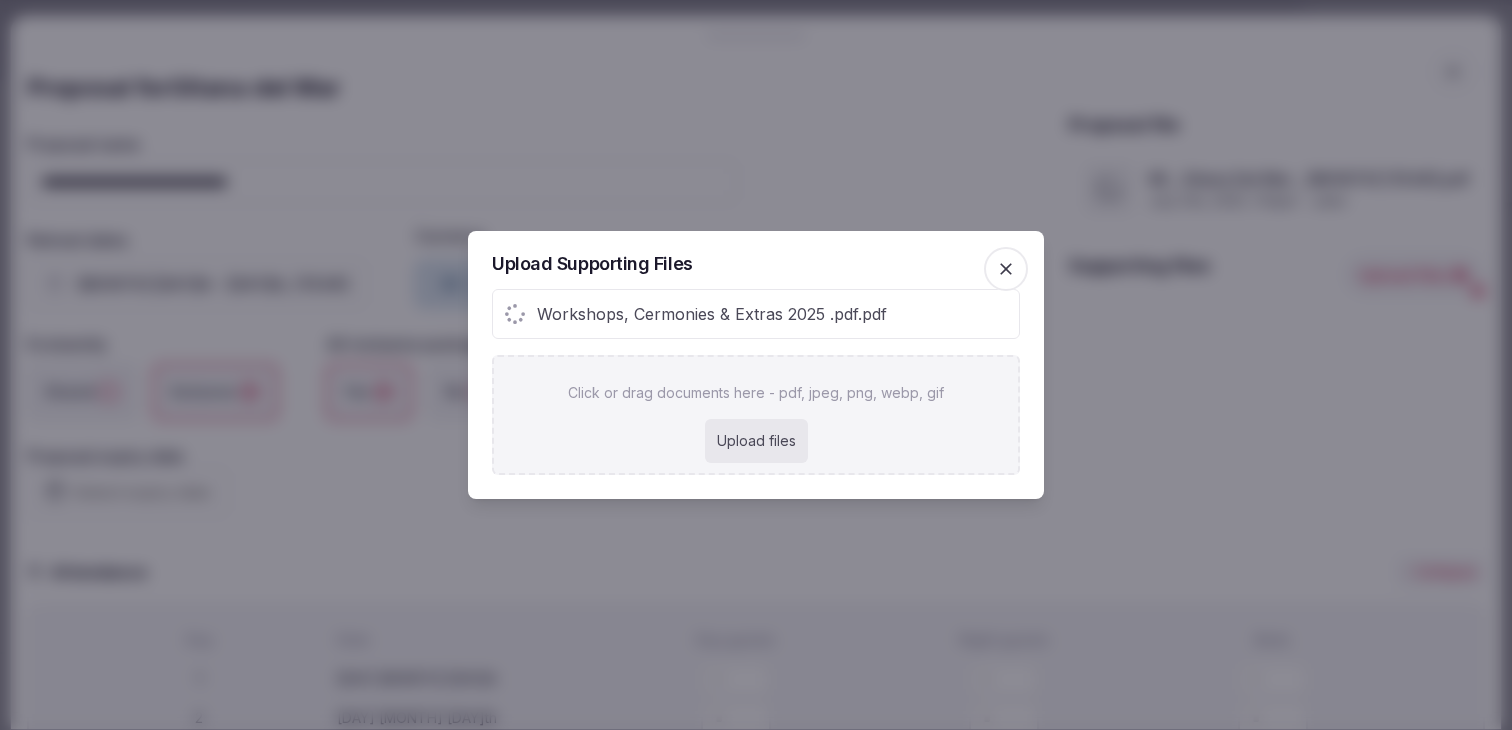 click on "Upload files" at bounding box center [756, 441] 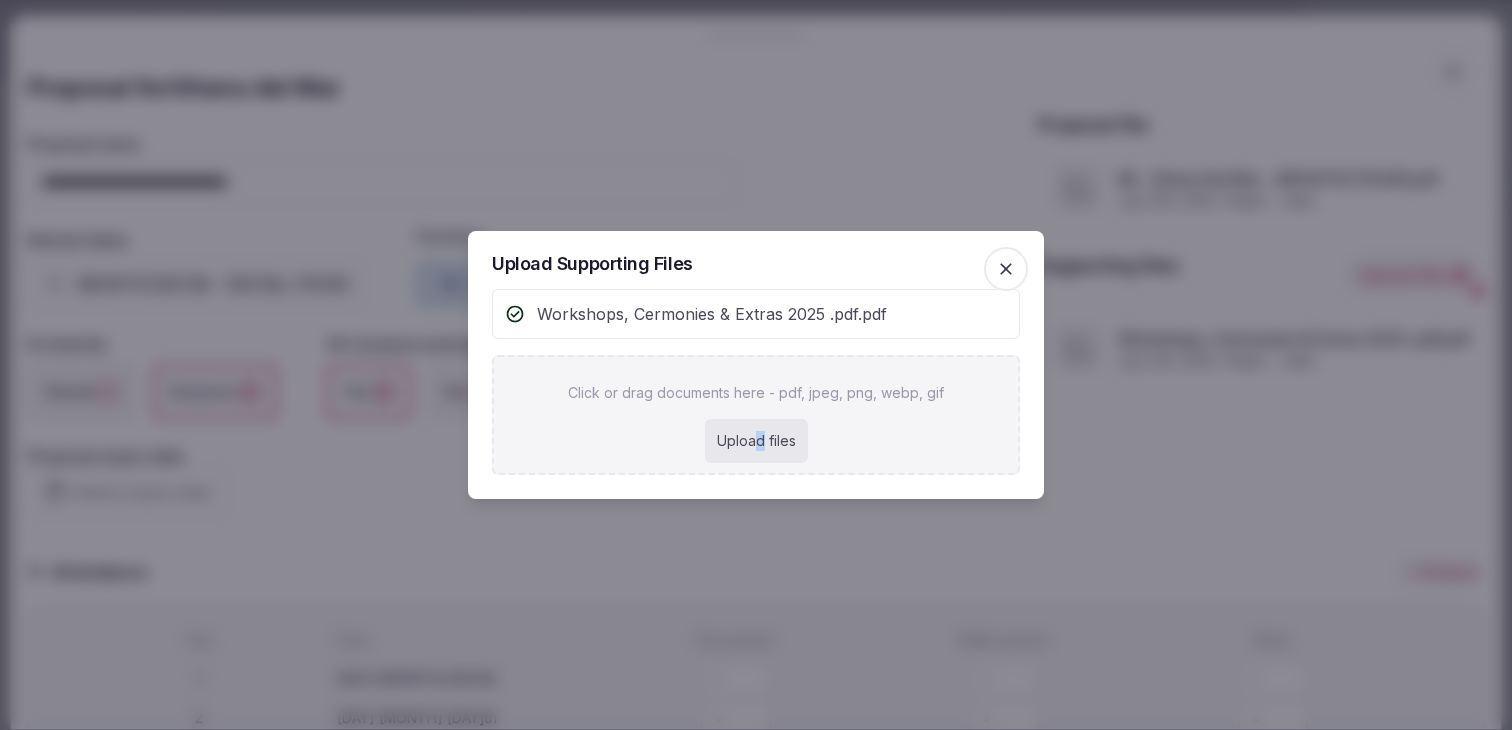 type on "**********" 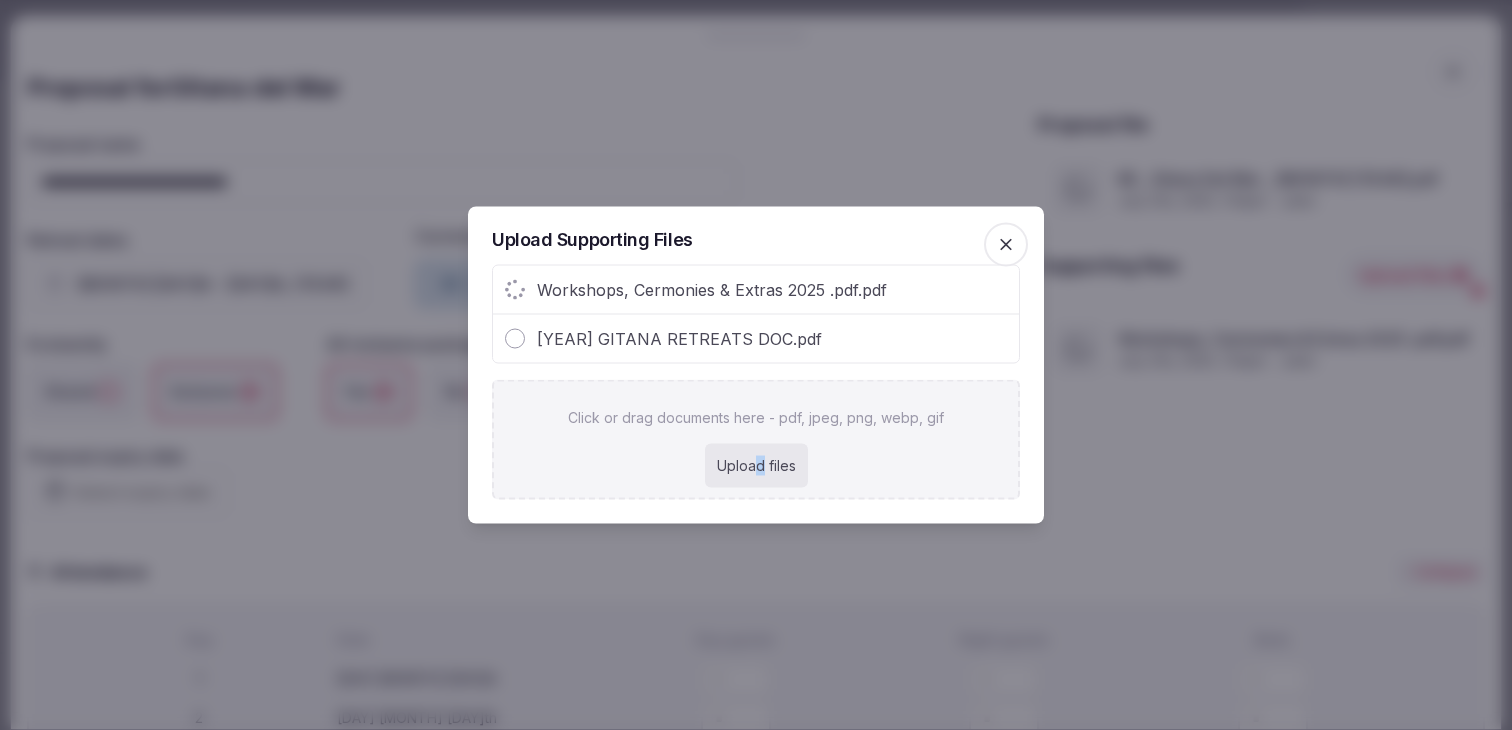 click on "Upload files" at bounding box center (756, 466) 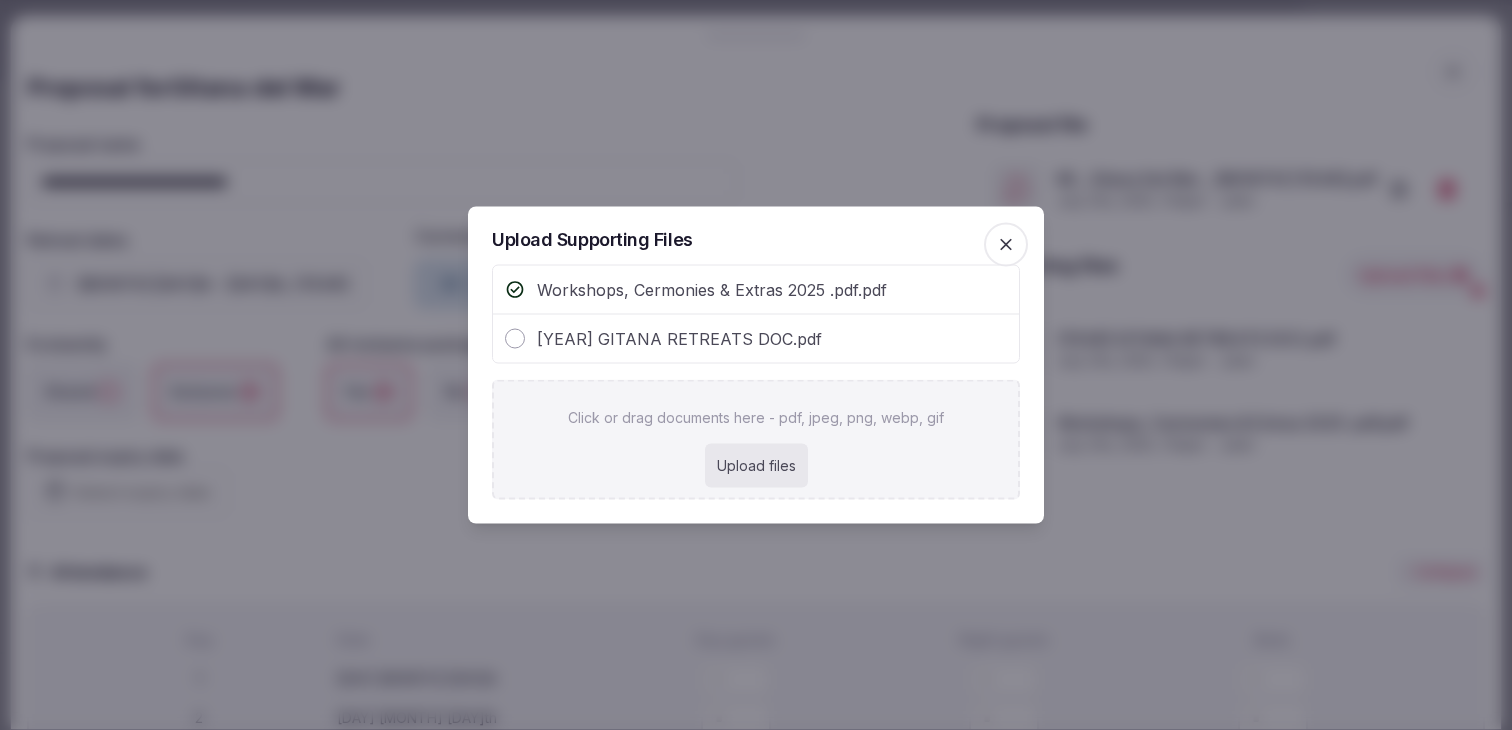 type on "**********" 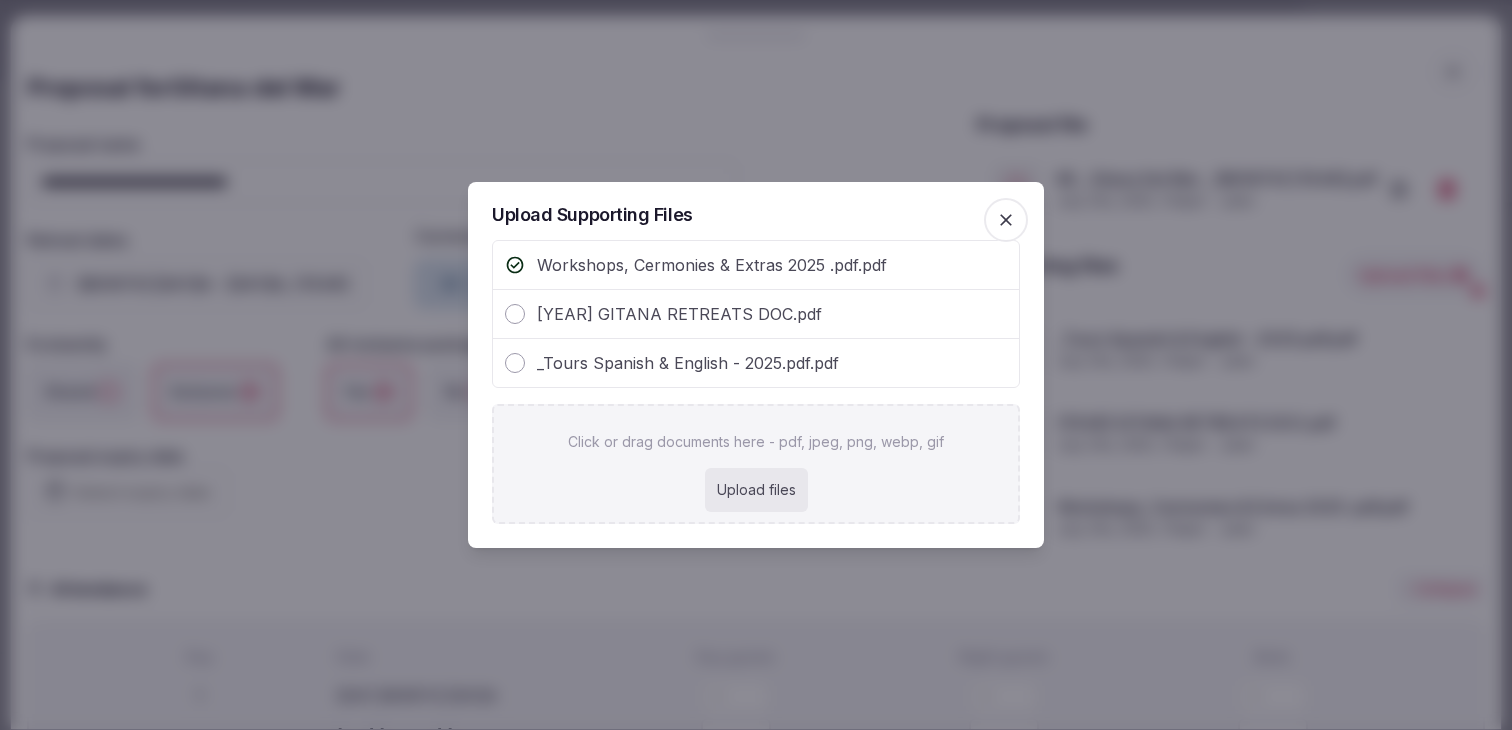 click 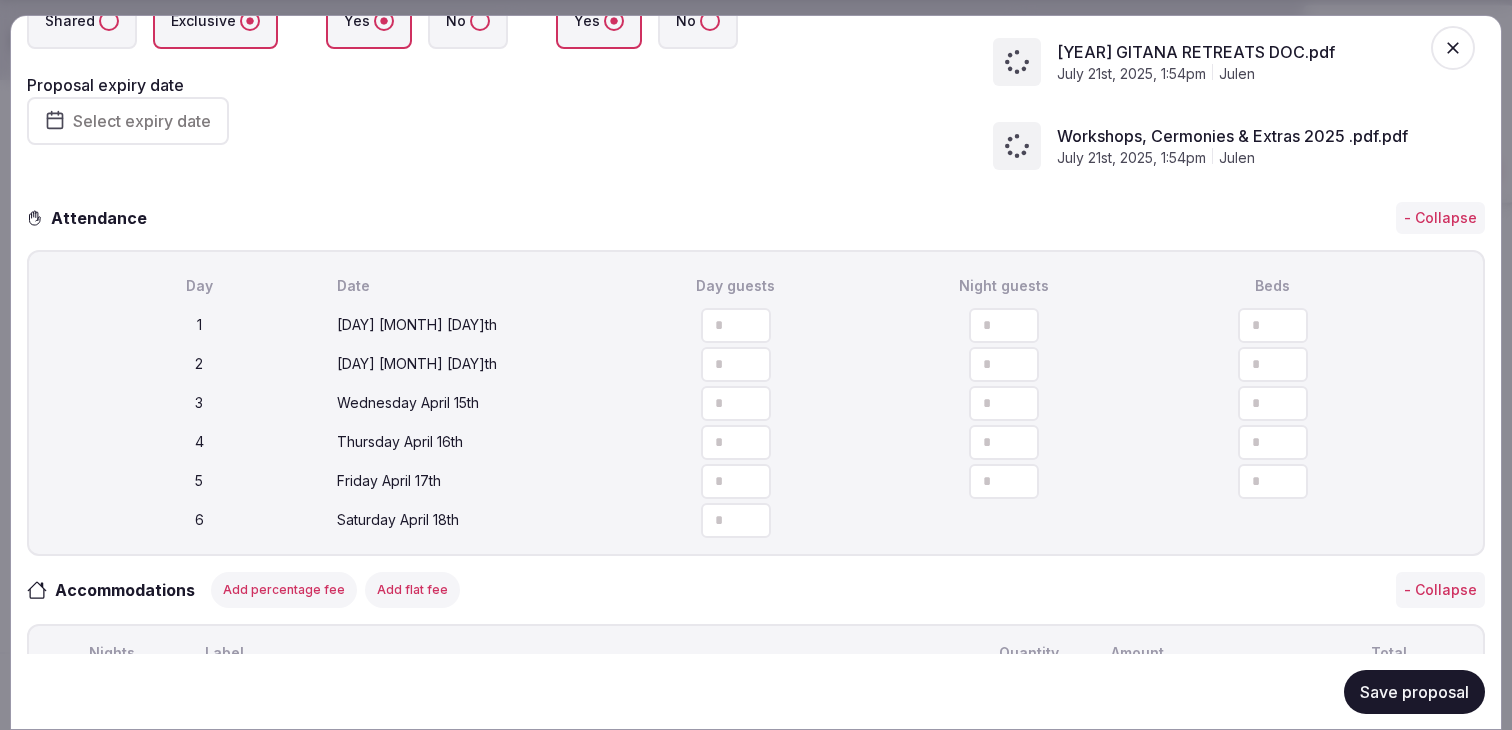 scroll, scrollTop: 397, scrollLeft: 0, axis: vertical 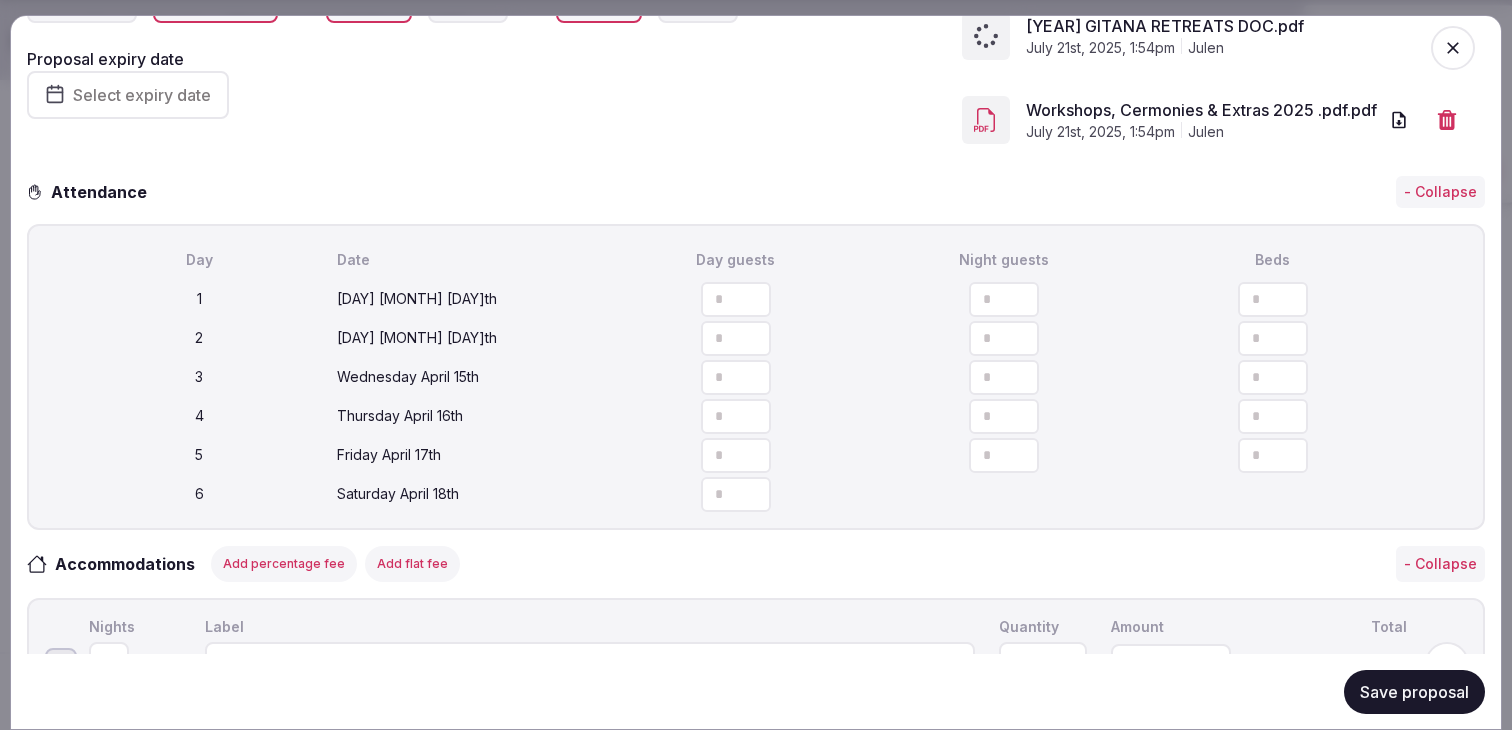 click on "Save proposal" at bounding box center (1414, 691) 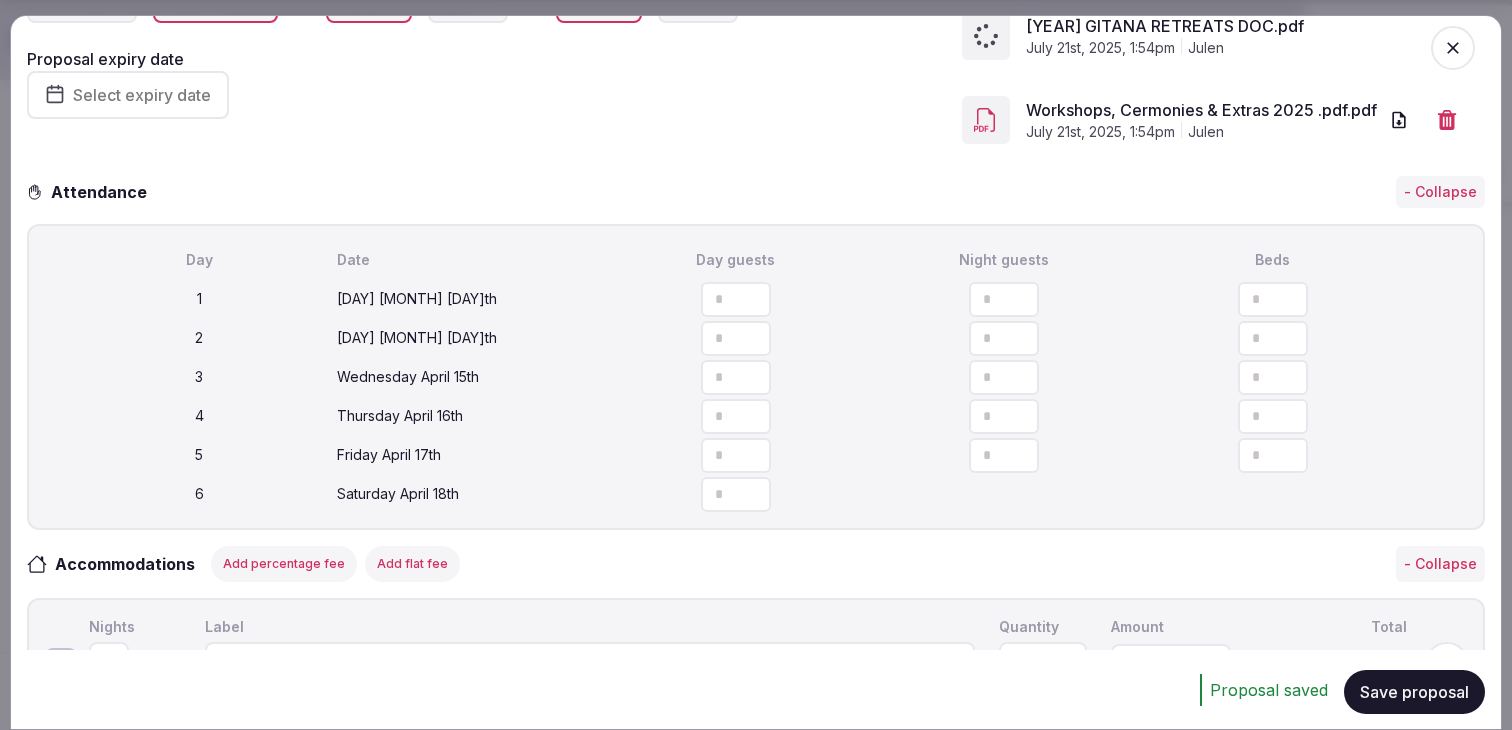 click on "**" at bounding box center (736, 298) 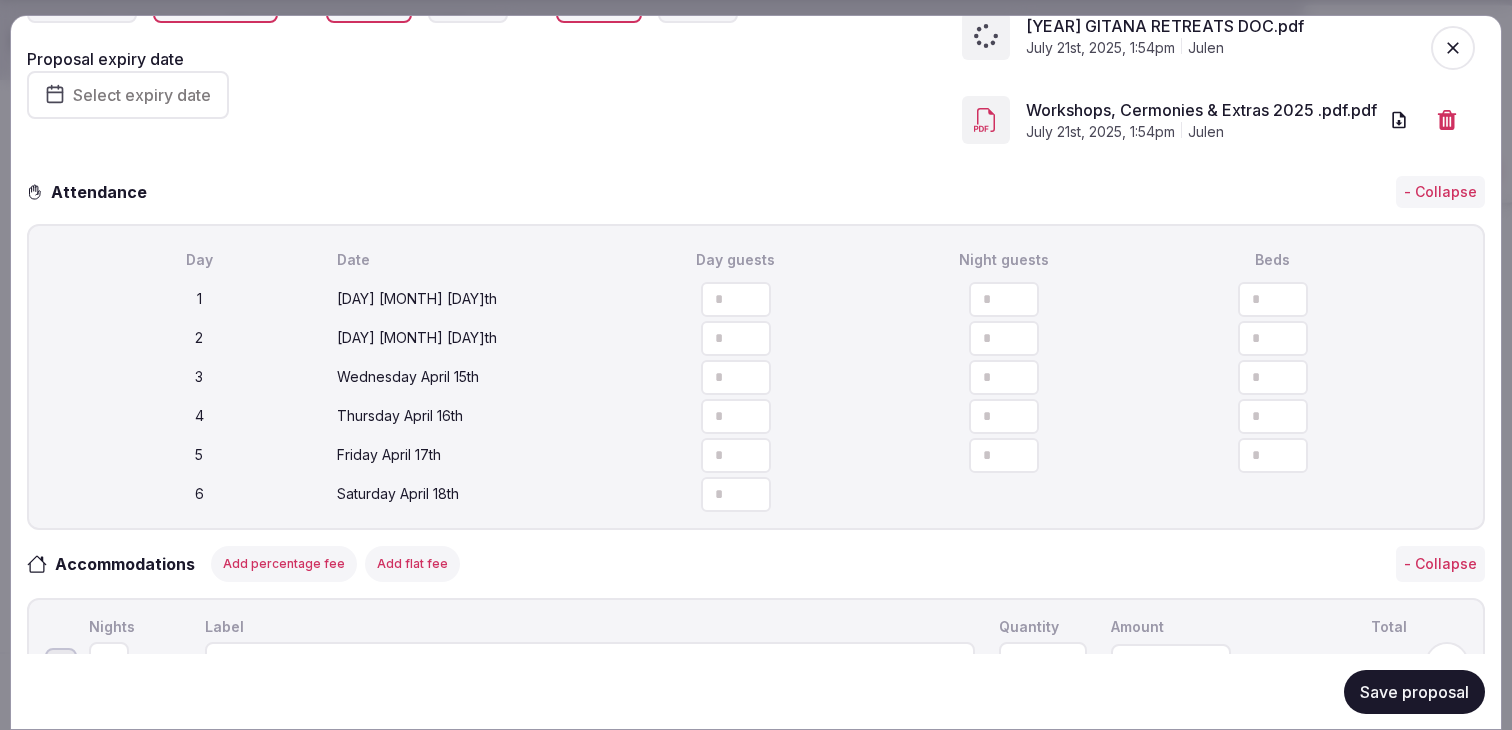 type on "**" 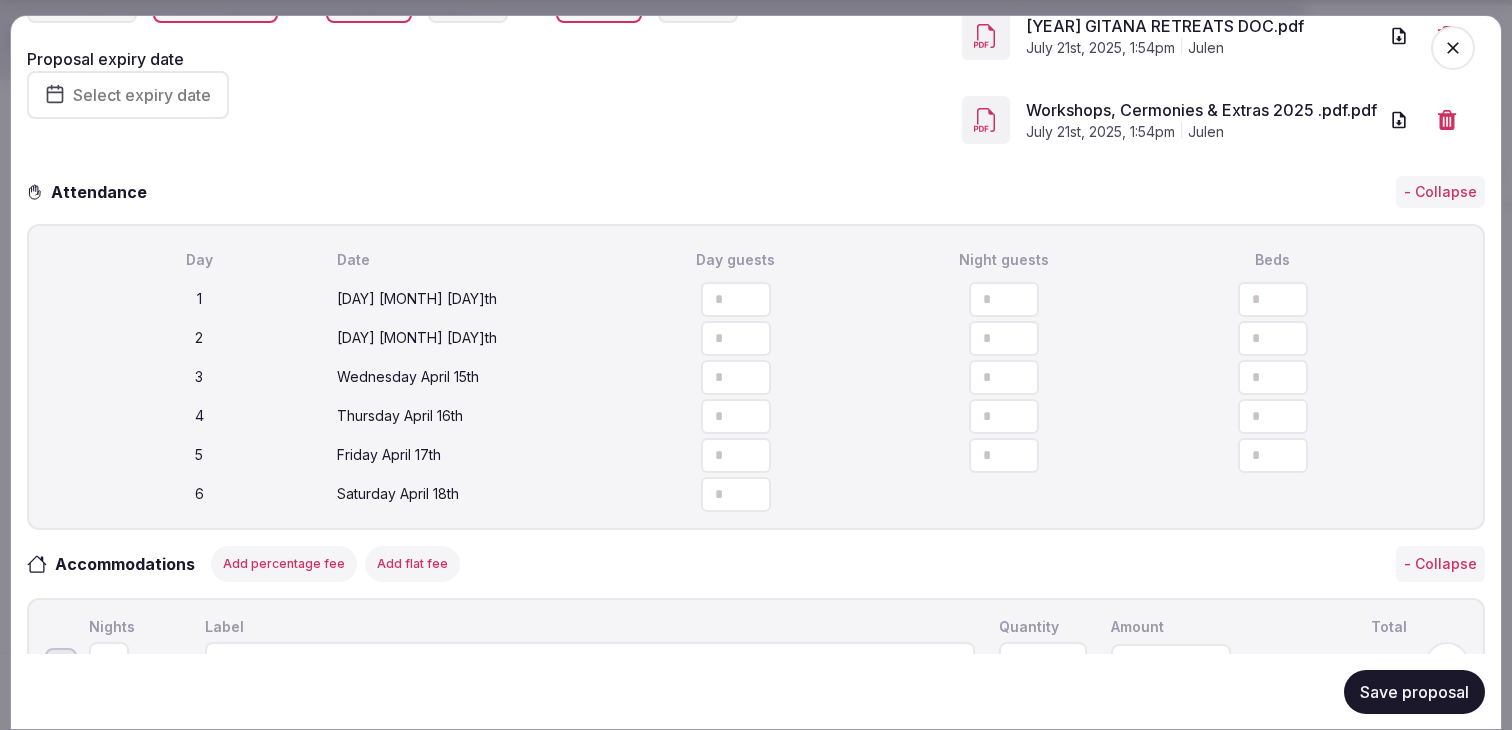 type on "**" 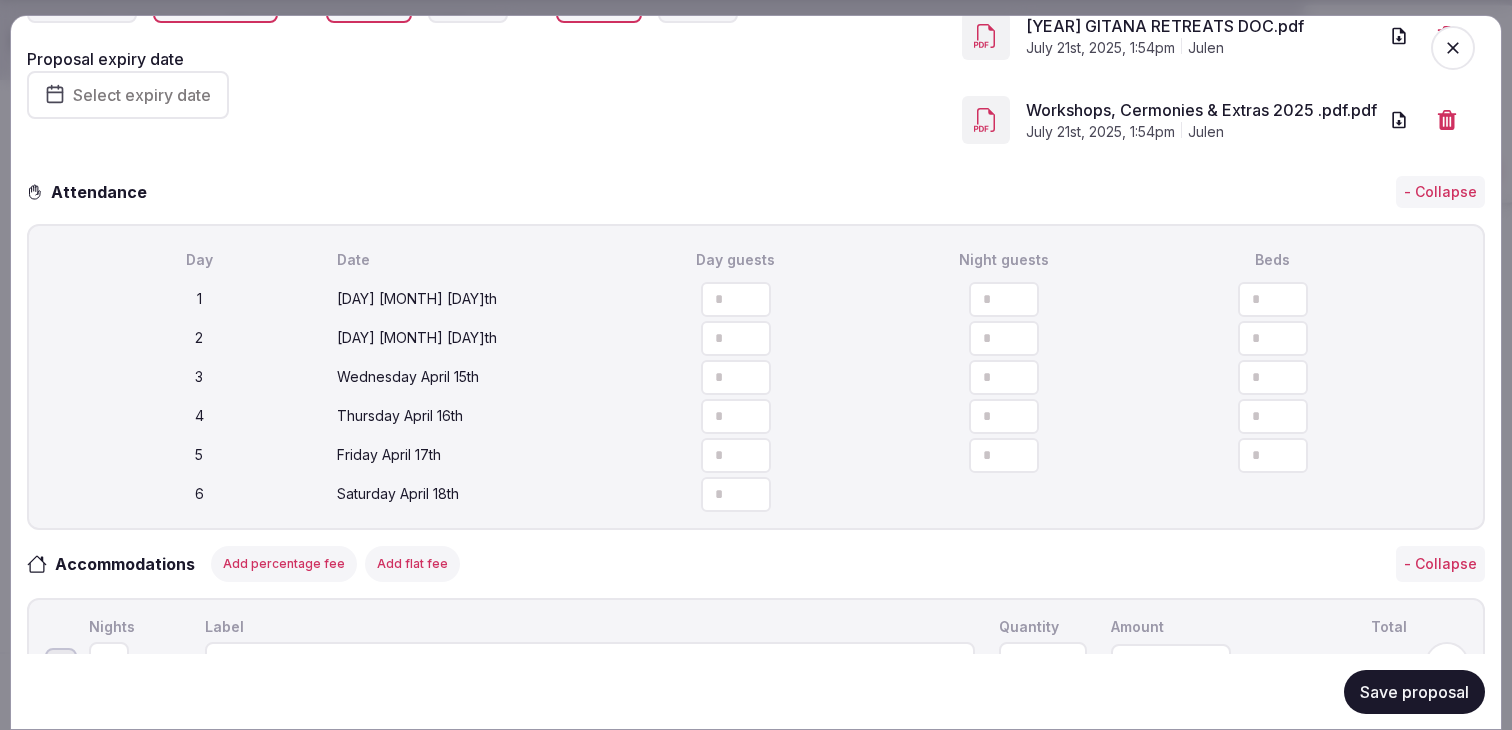 click 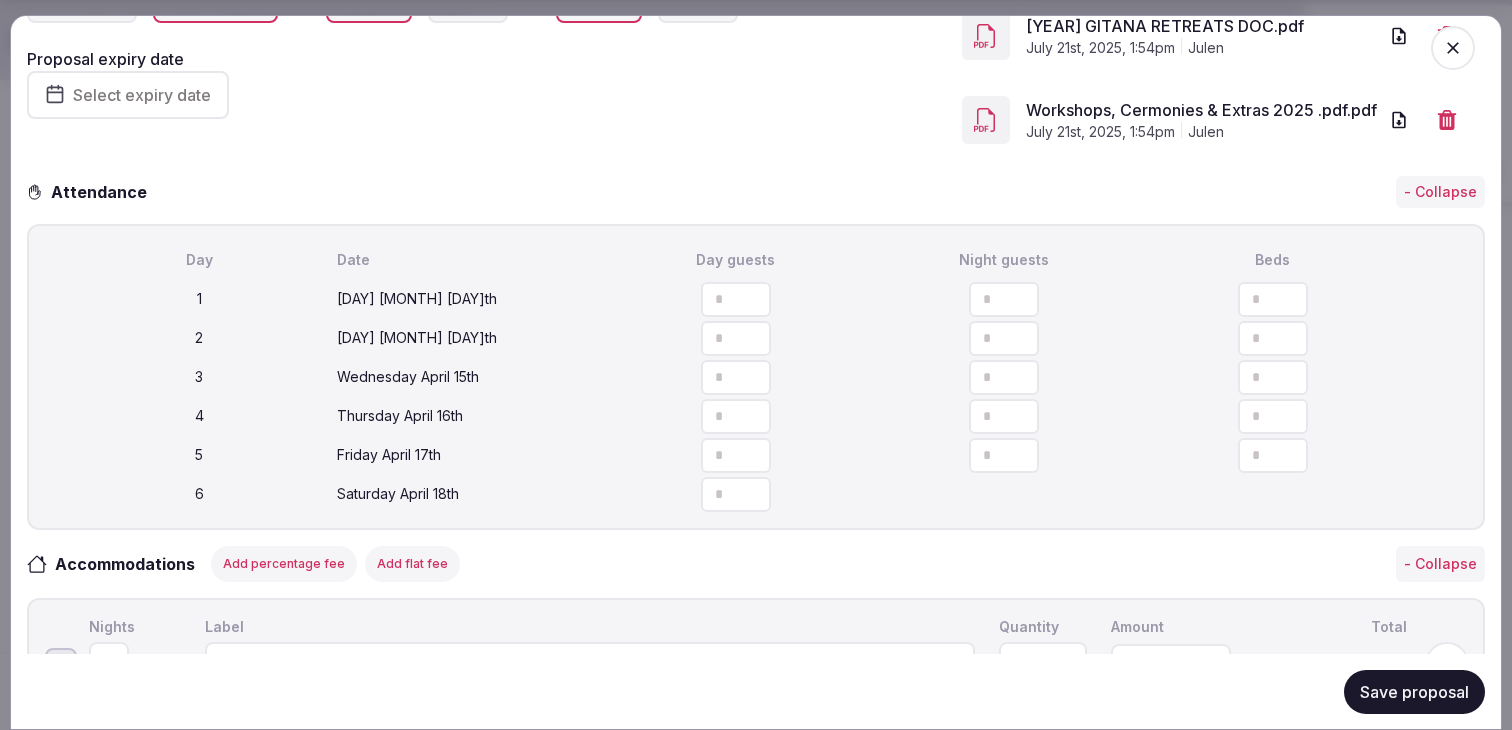 type on "**" 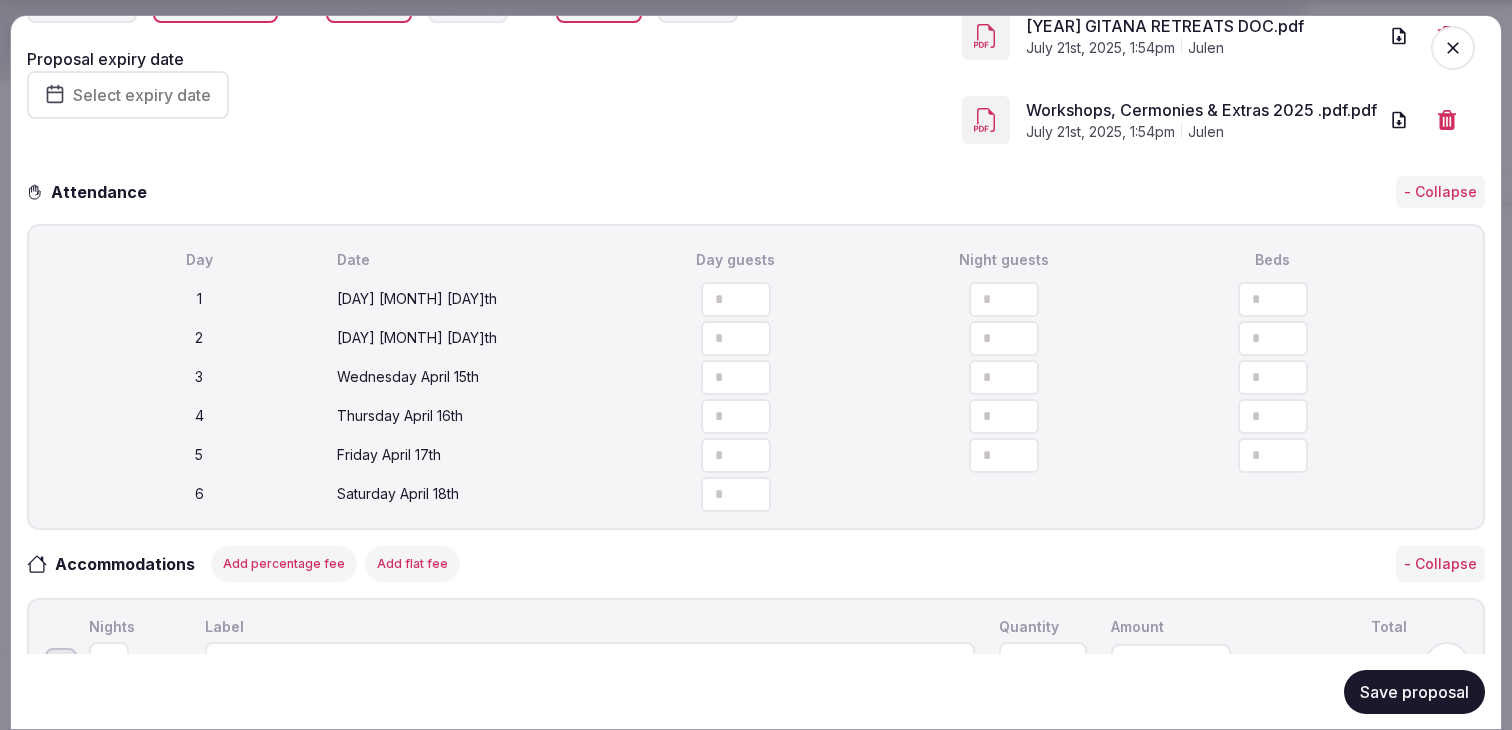type on "**" 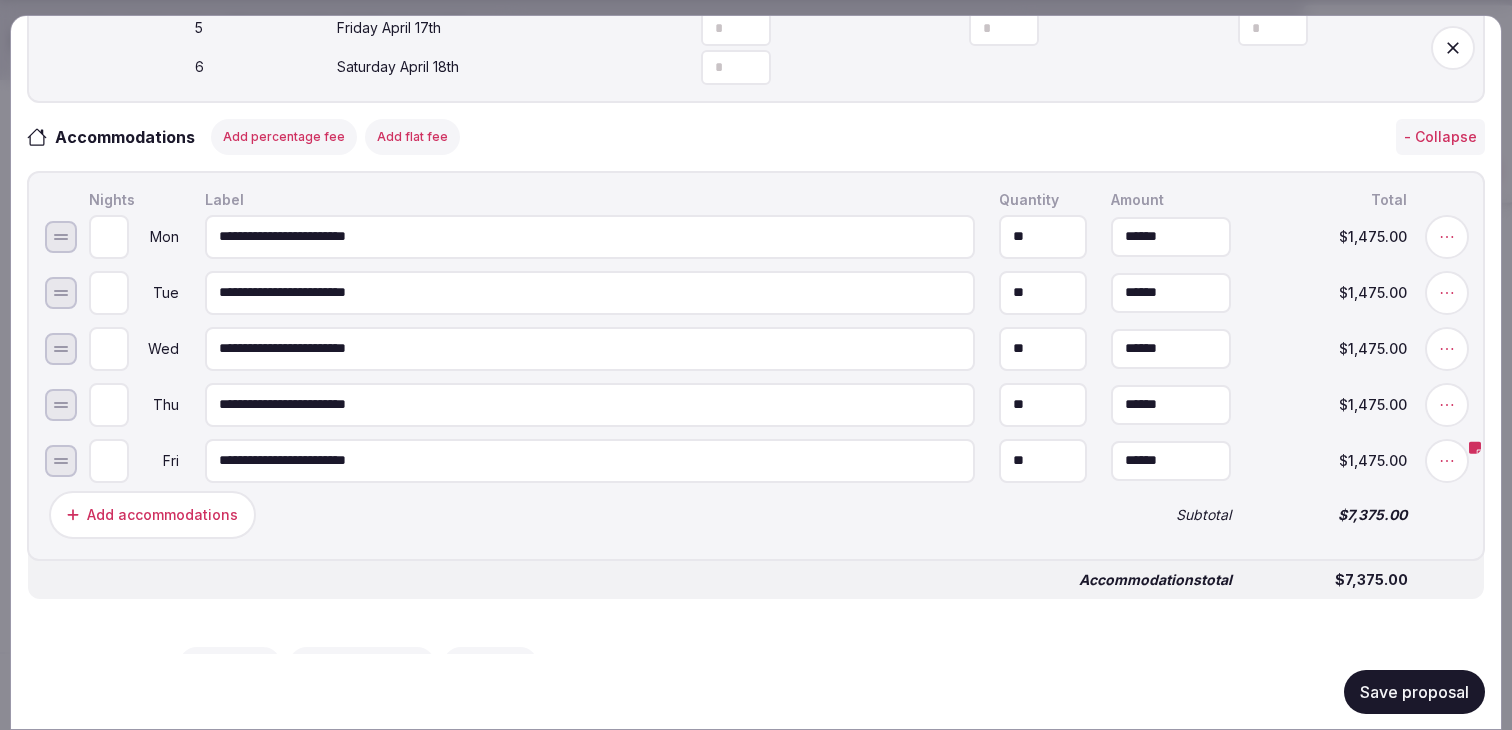 scroll, scrollTop: 825, scrollLeft: 0, axis: vertical 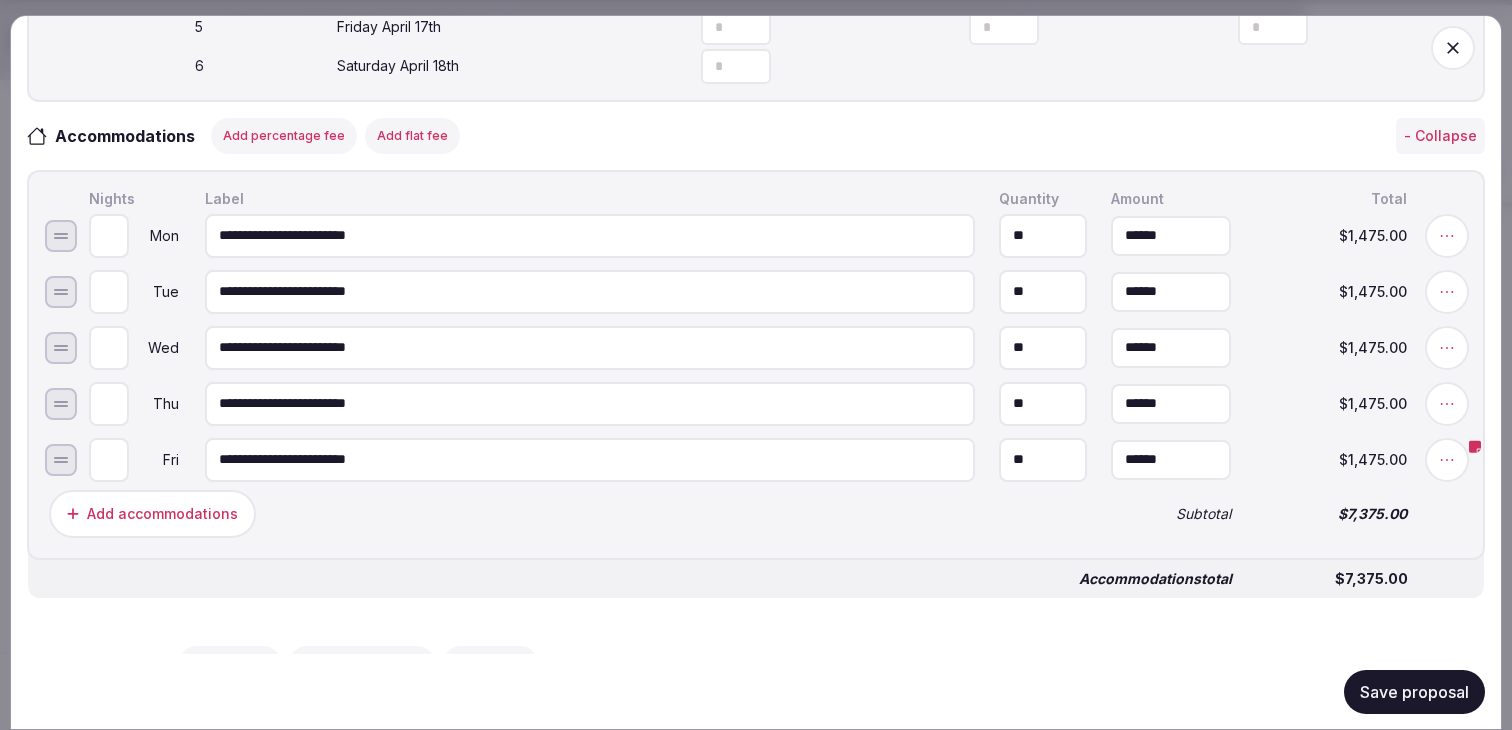 click on "**********" at bounding box center (590, 235) 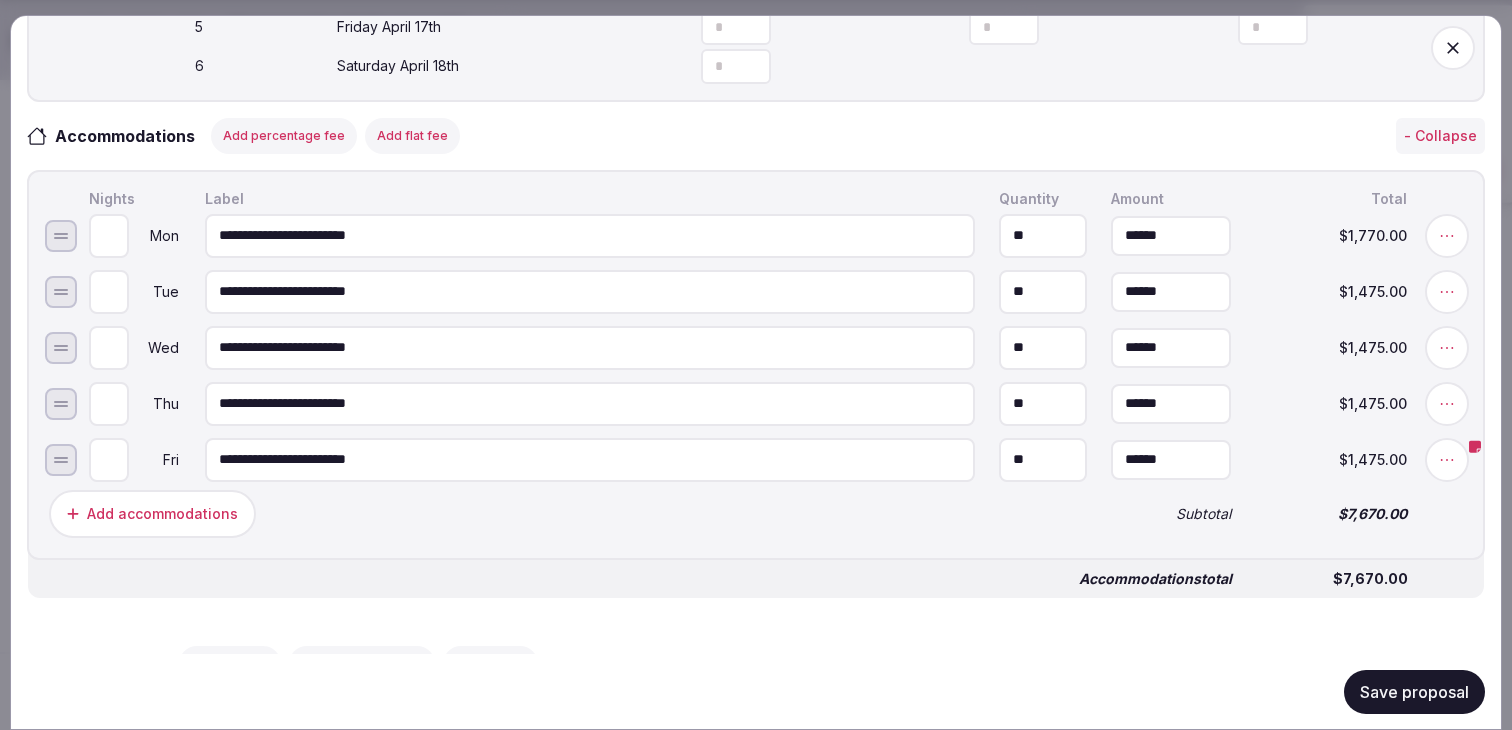 type on "**" 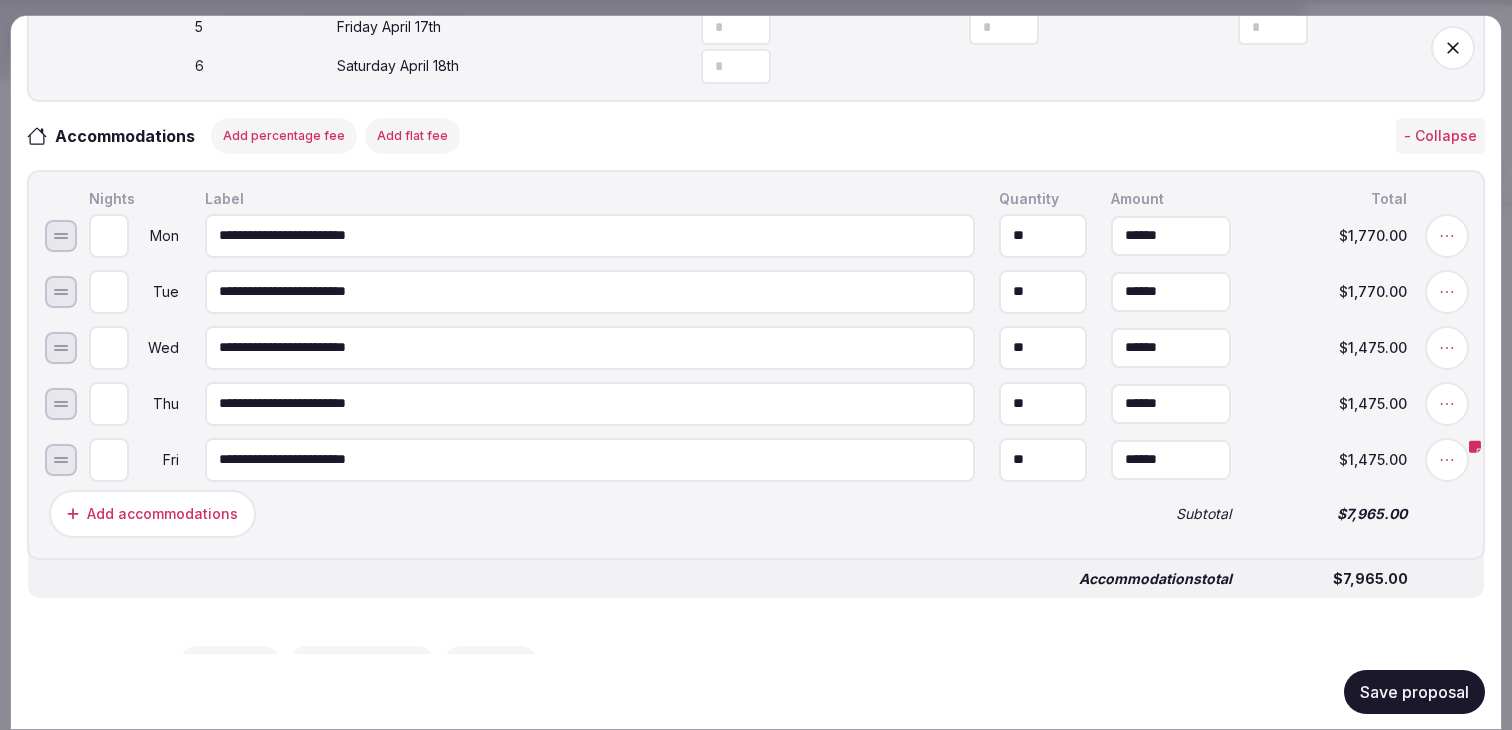 type on "**" 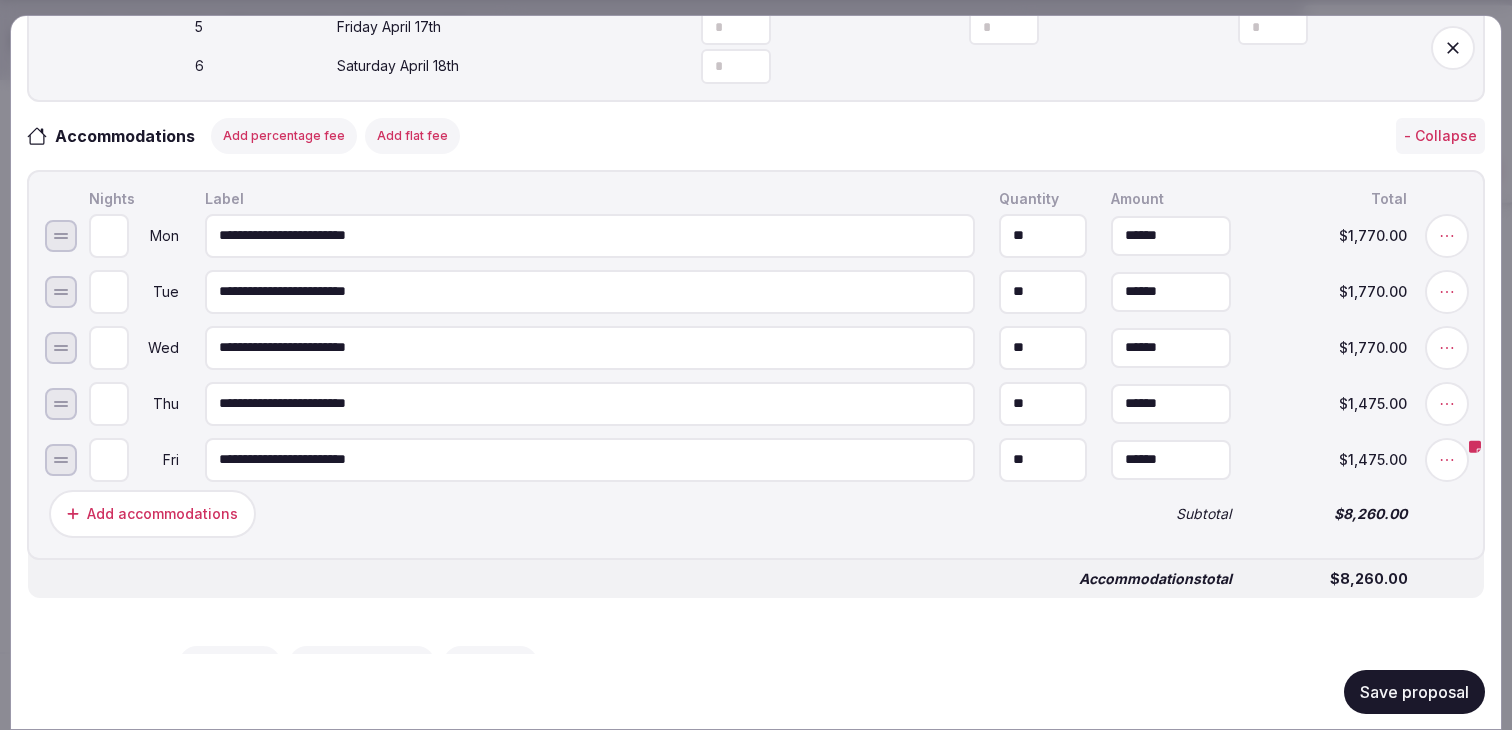 type on "**" 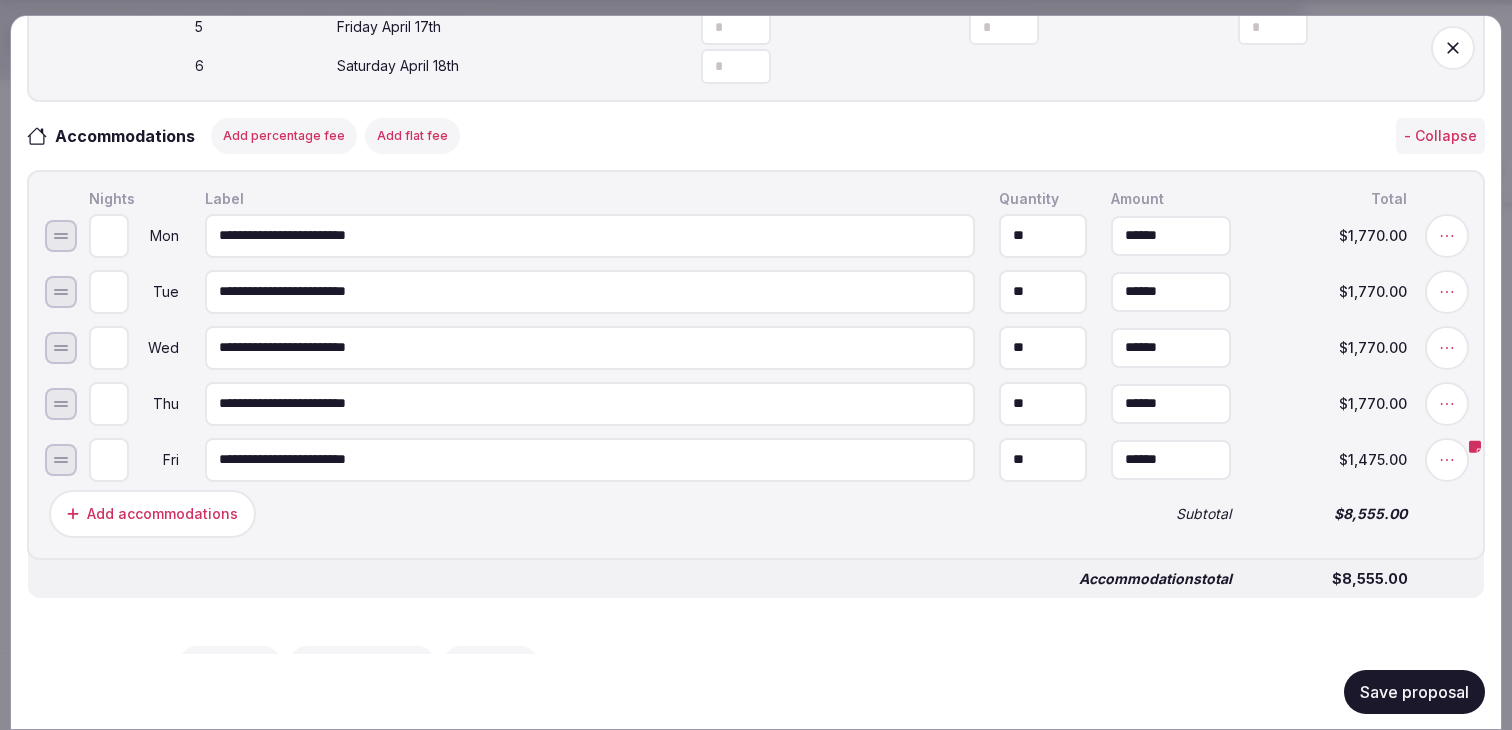 type on "**" 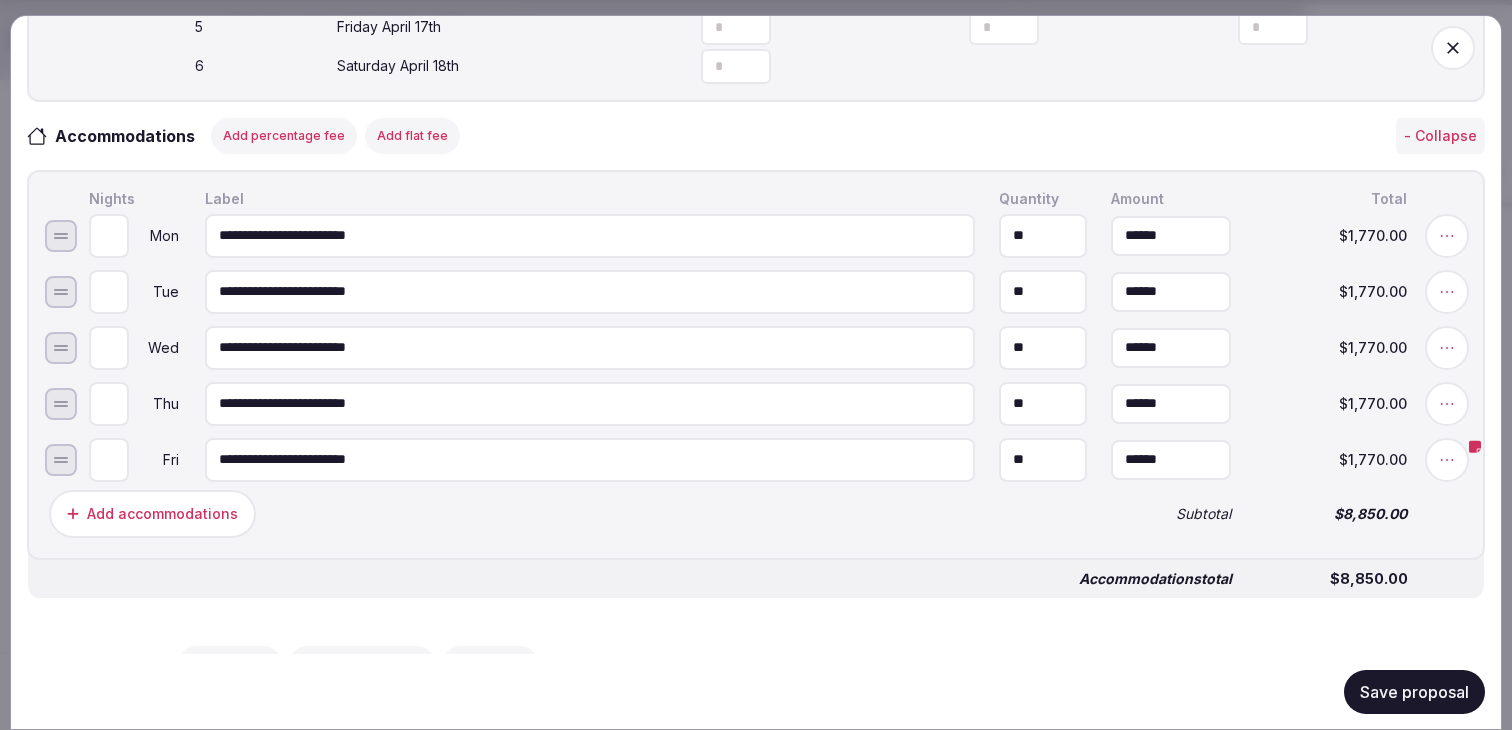 type on "**" 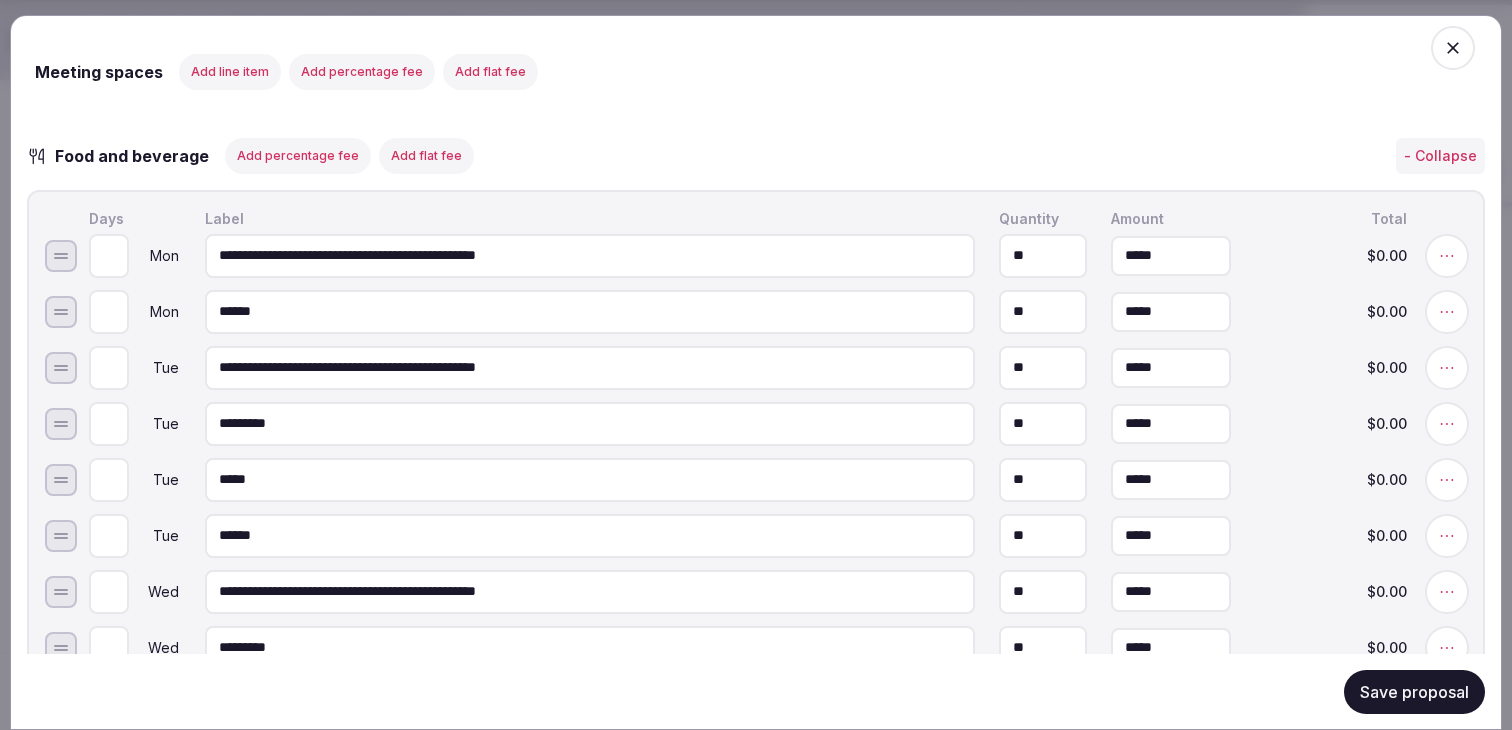 scroll, scrollTop: 1373, scrollLeft: 0, axis: vertical 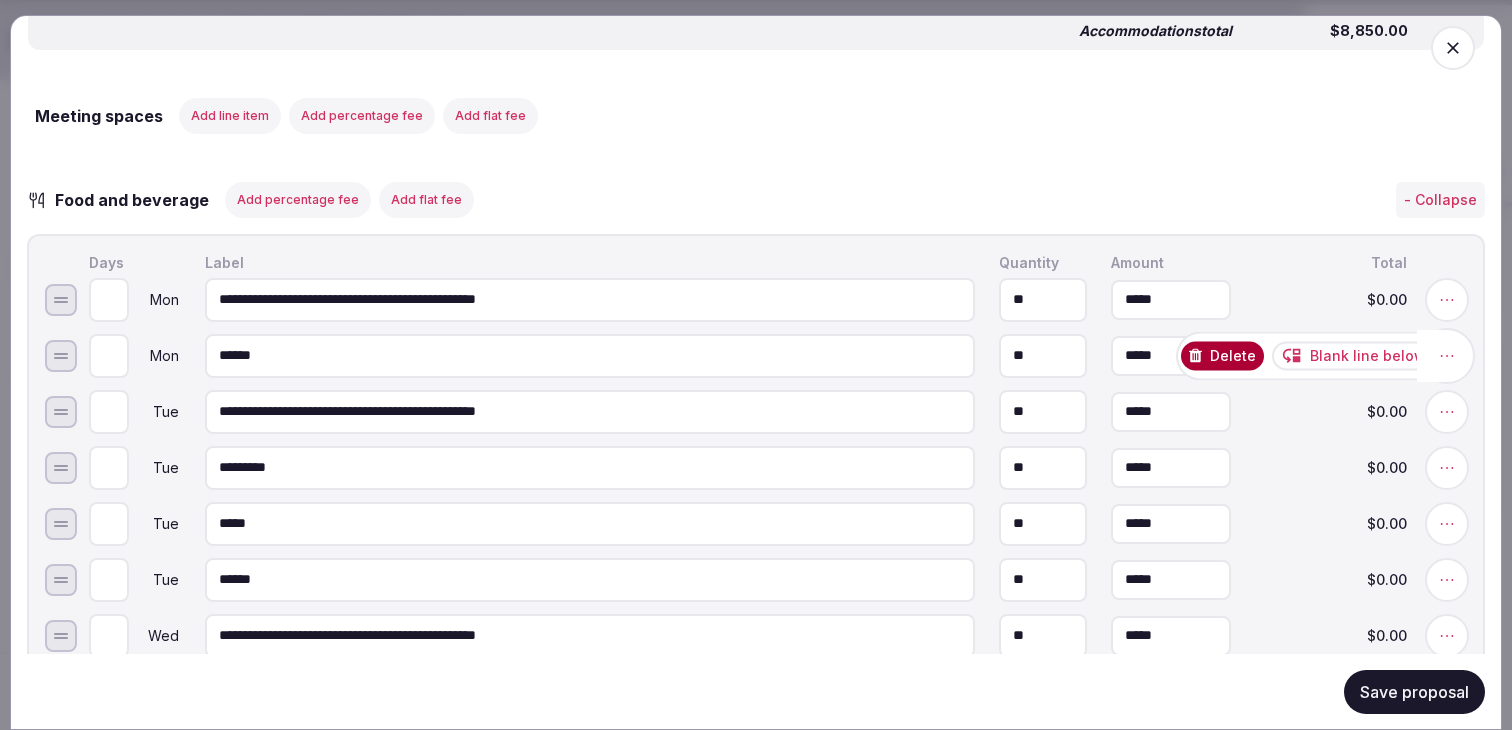 click 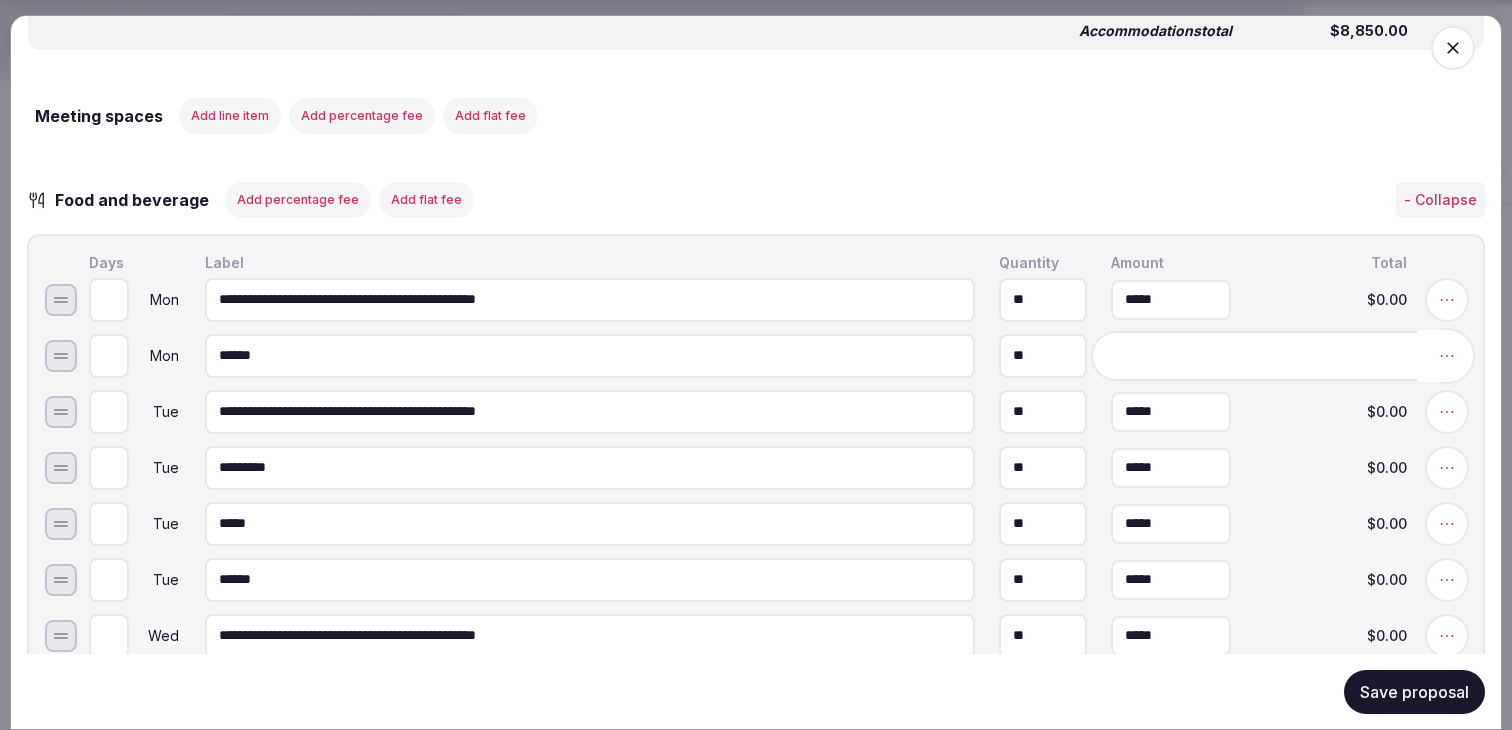 click 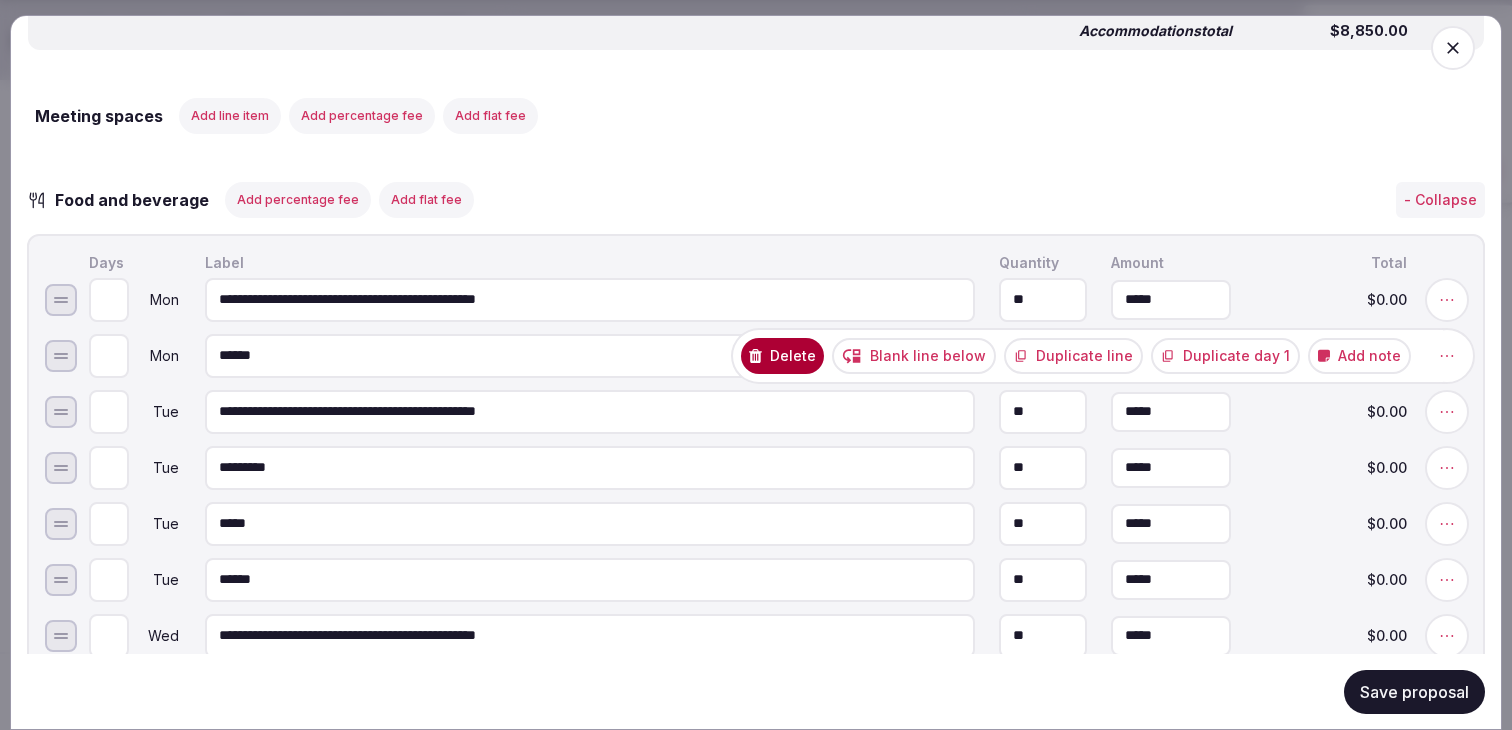 click on "Duplicate line" at bounding box center [1073, 355] 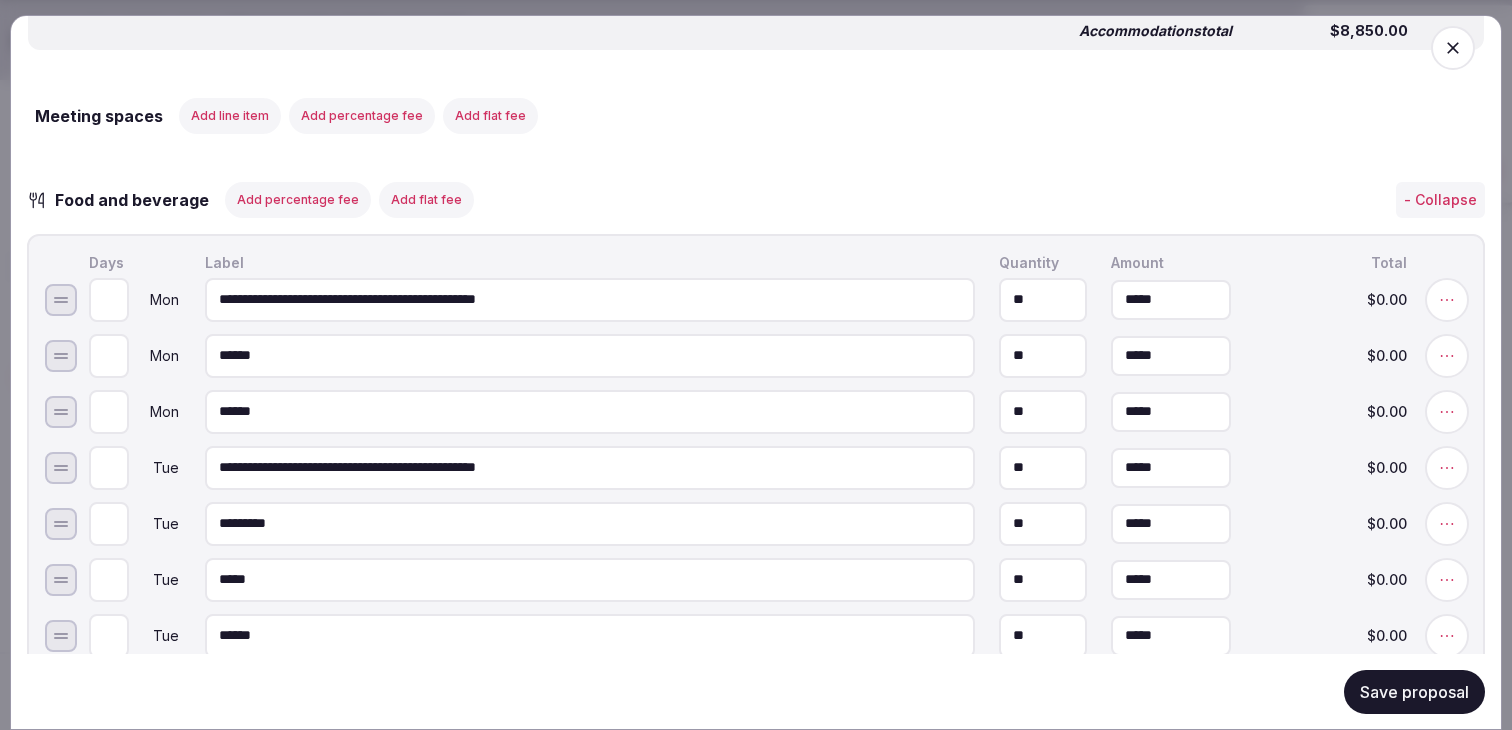 click on "******" at bounding box center (590, 411) 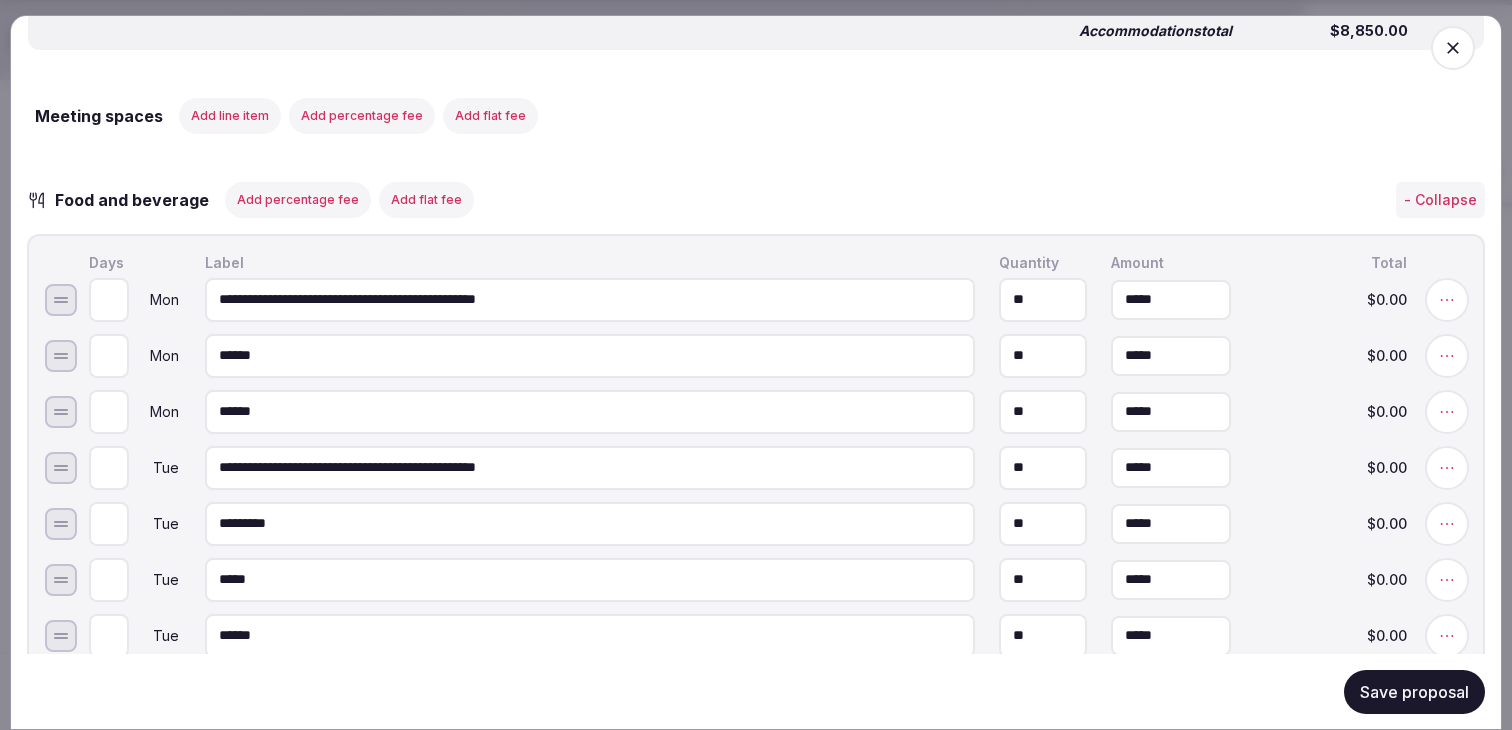 click on "******" at bounding box center (590, 411) 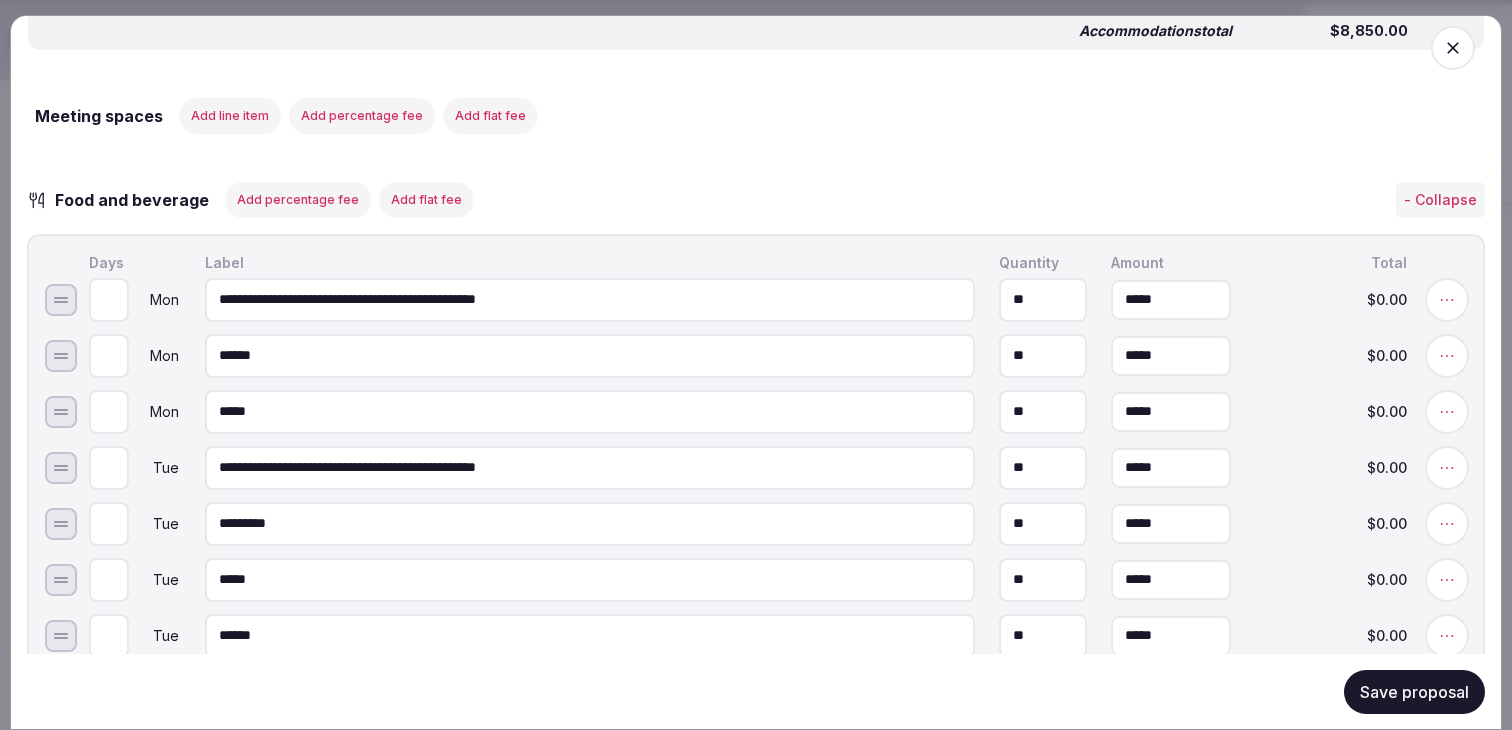 type on "*****" 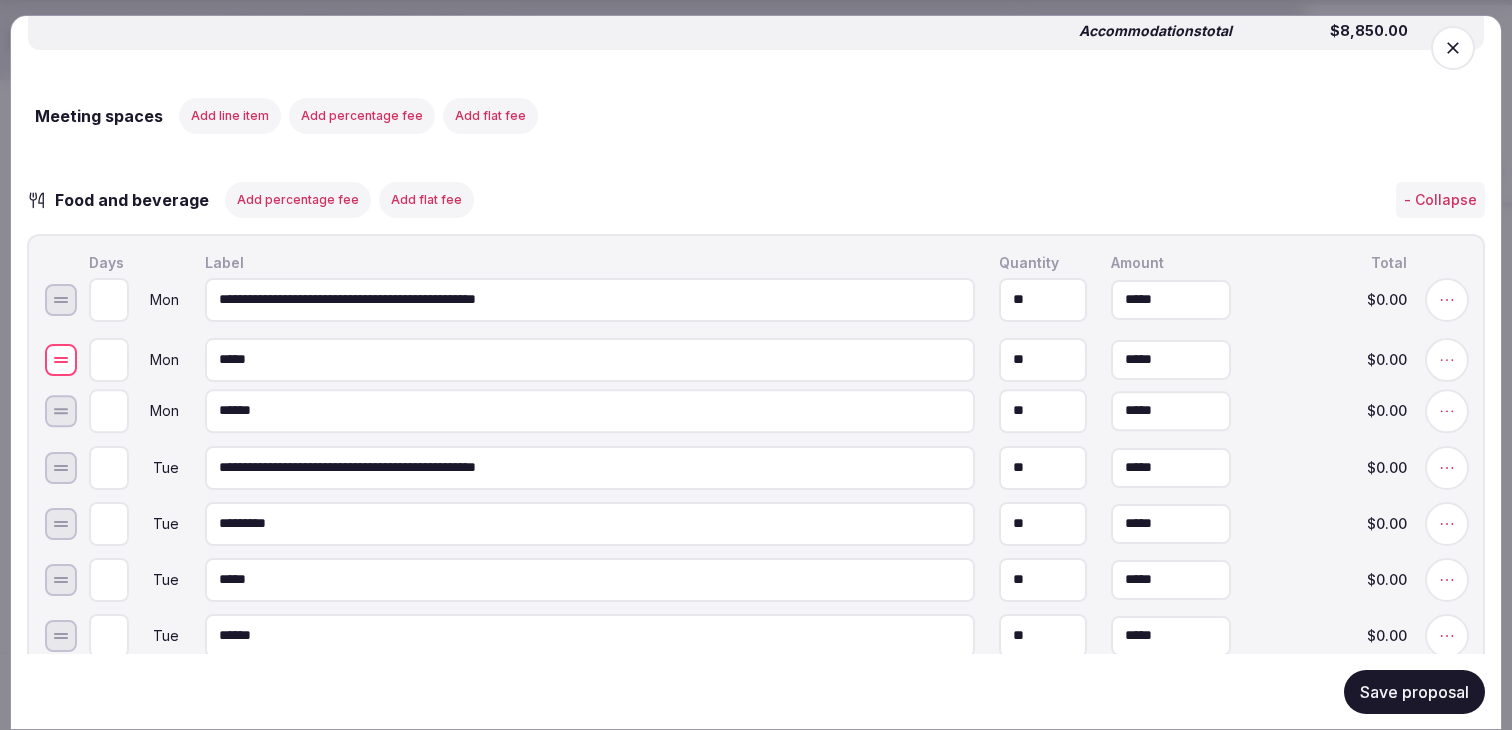 drag, startPoint x: 67, startPoint y: 420, endPoint x: 65, endPoint y: 368, distance: 52.03845 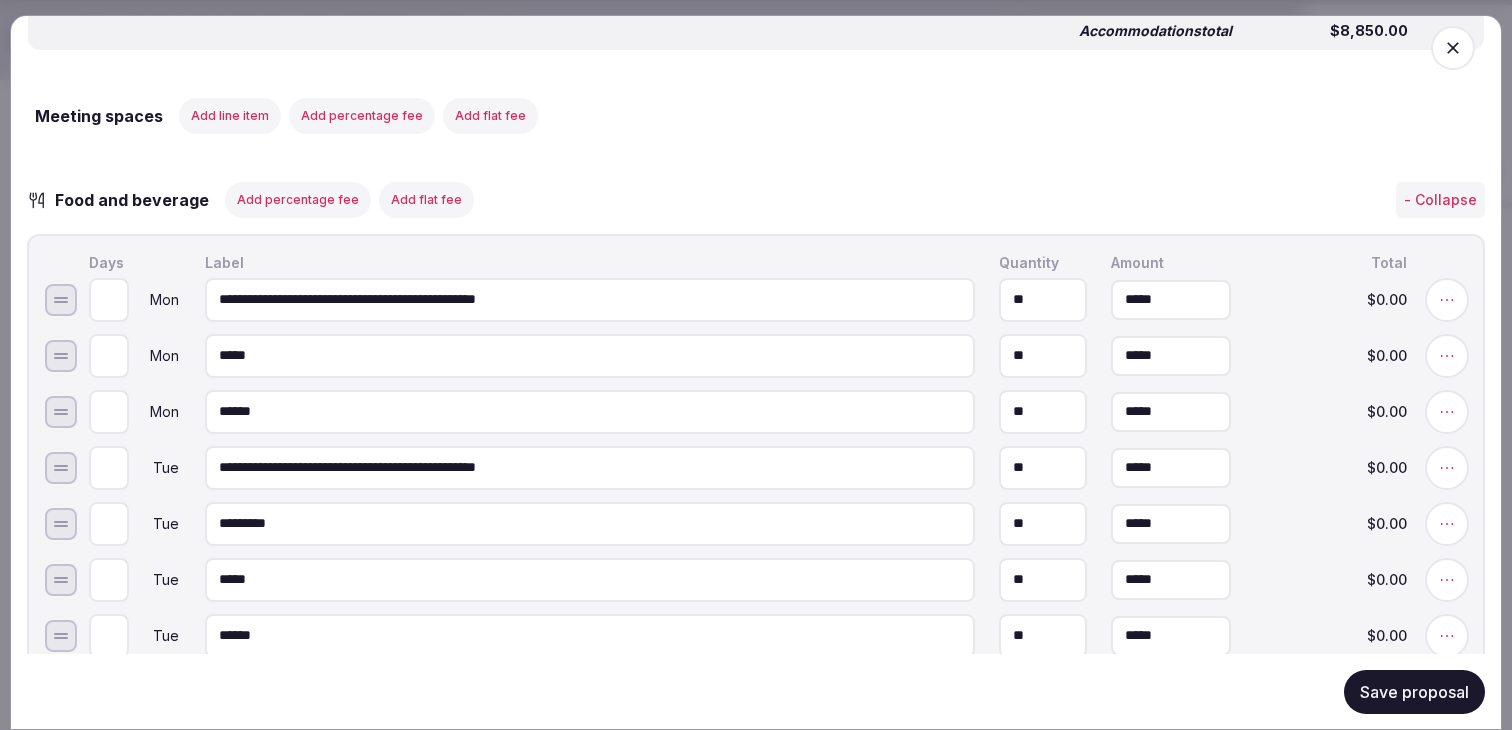 click on "Save proposal" at bounding box center (1414, 691) 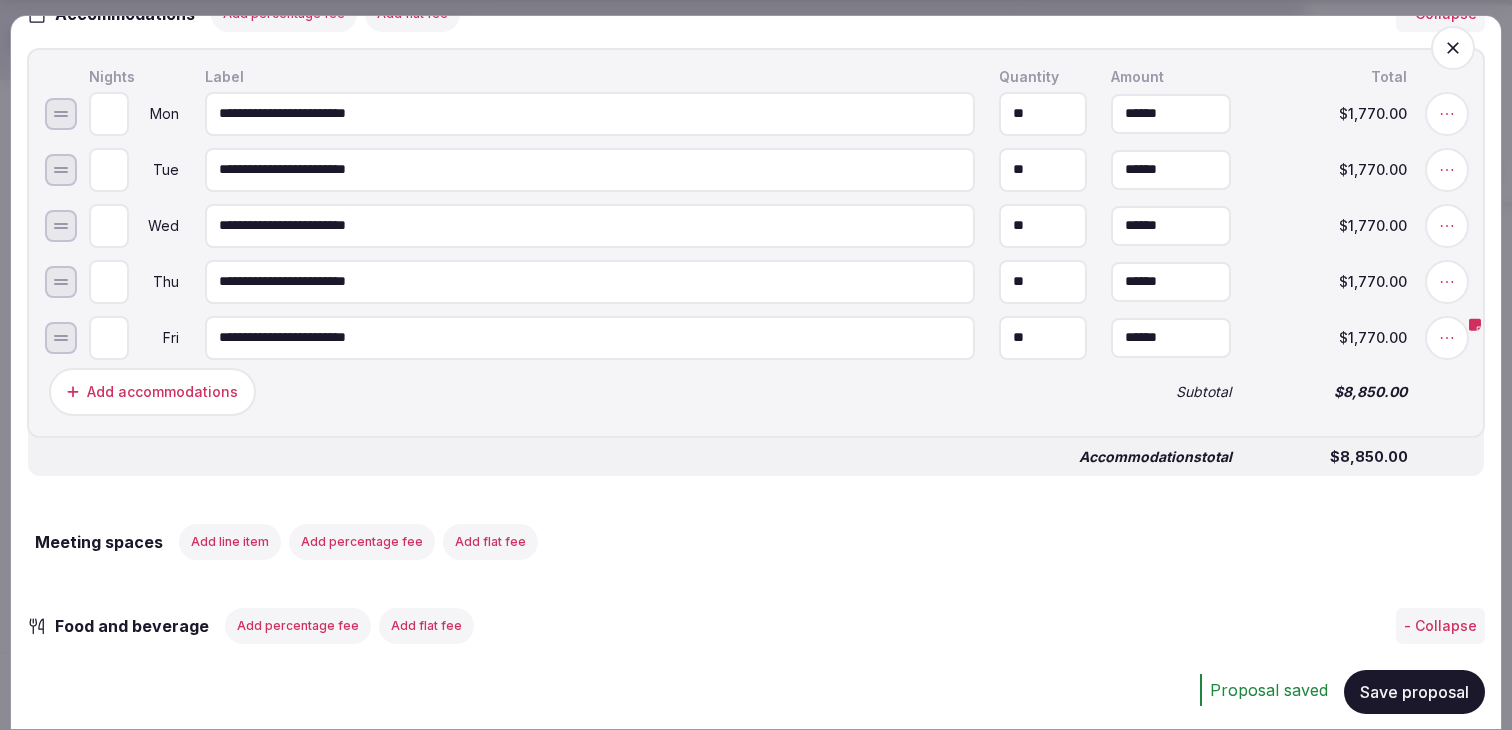 scroll, scrollTop: 939, scrollLeft: 0, axis: vertical 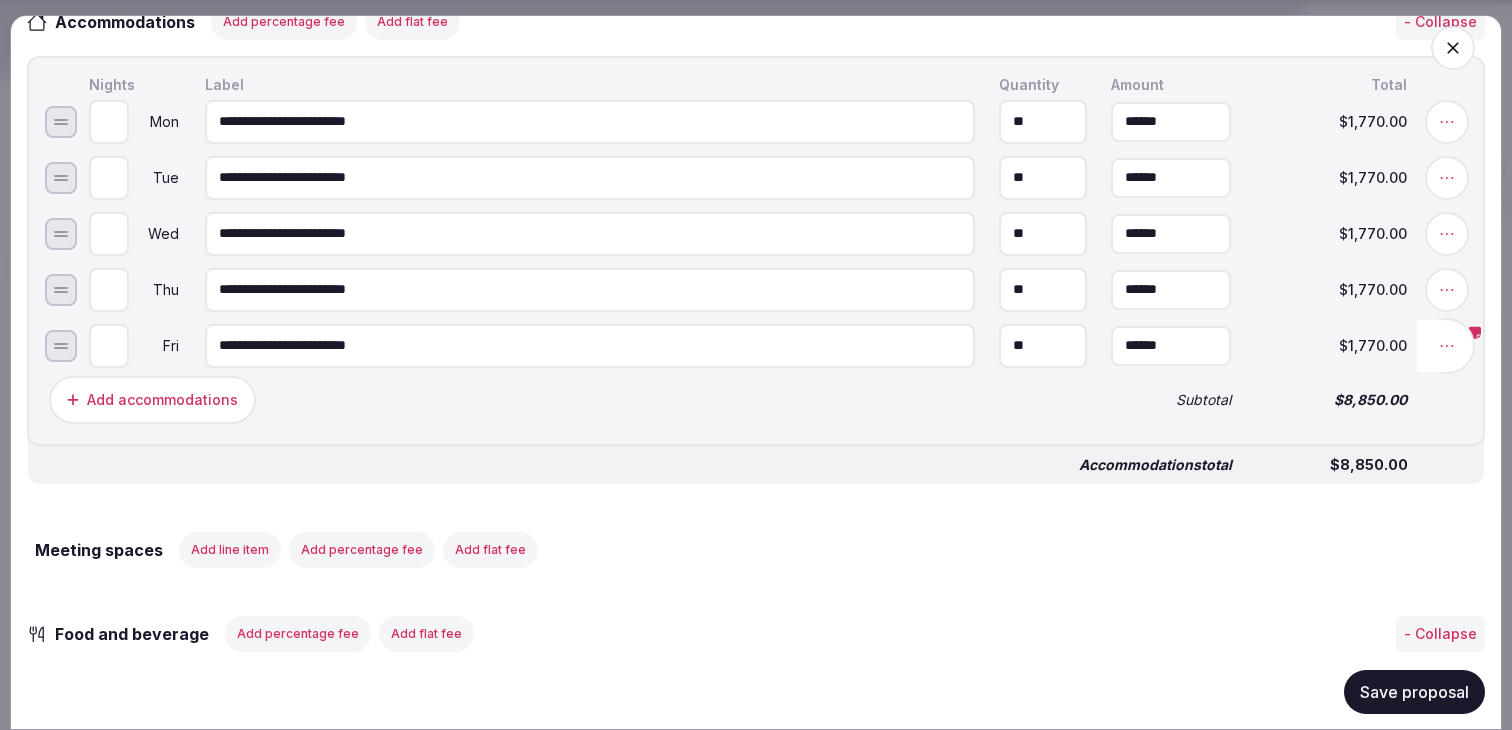 click 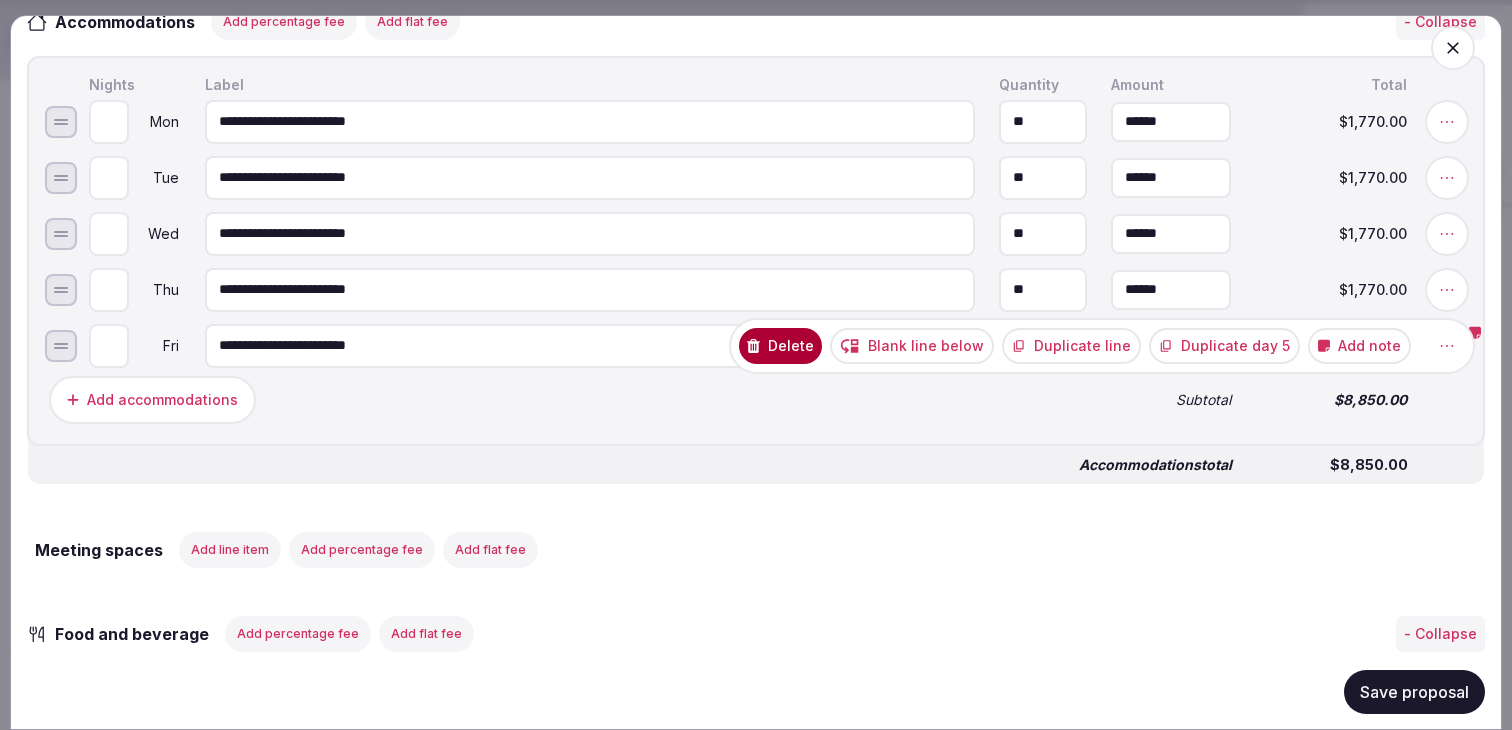 click on "Add note" at bounding box center [1359, 345] 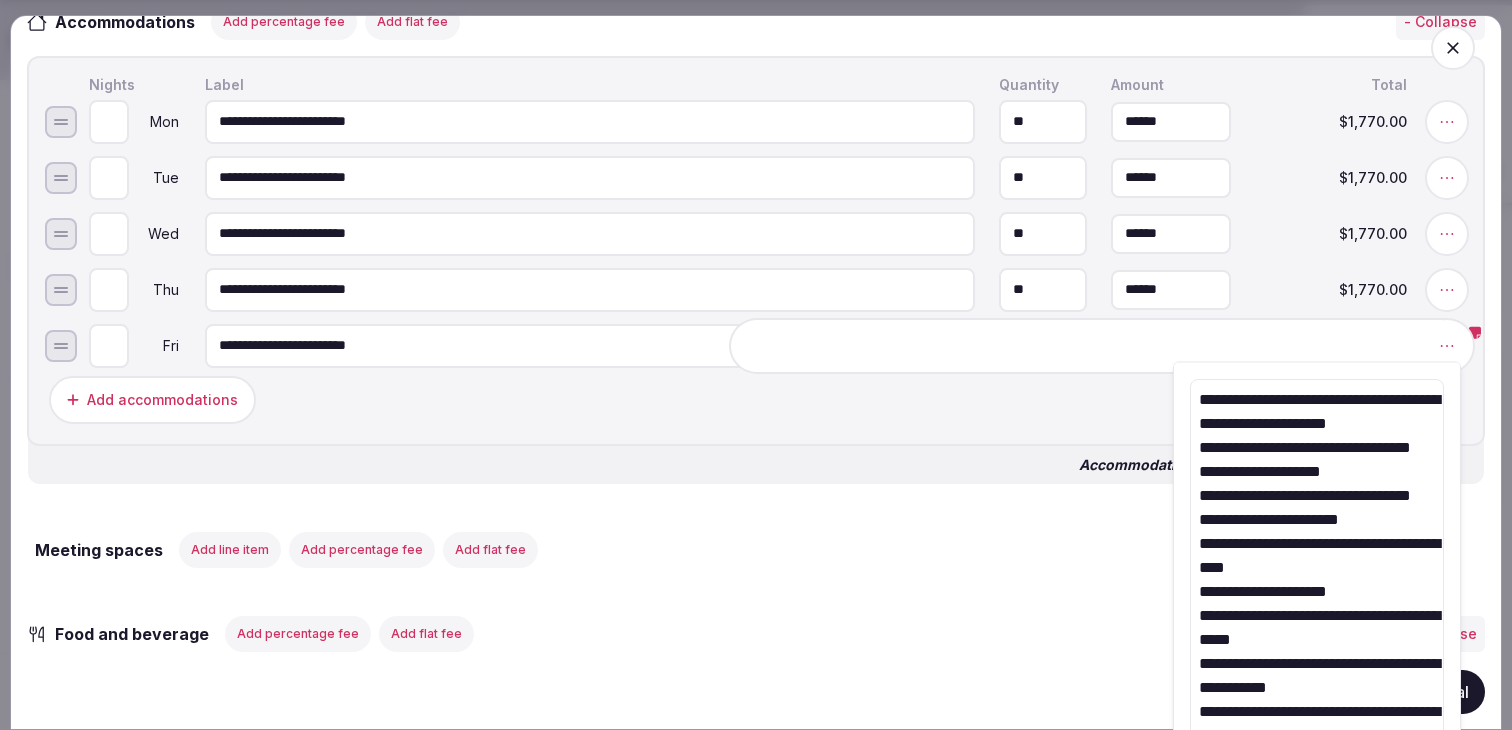 click on "**********" at bounding box center (756, 1567) 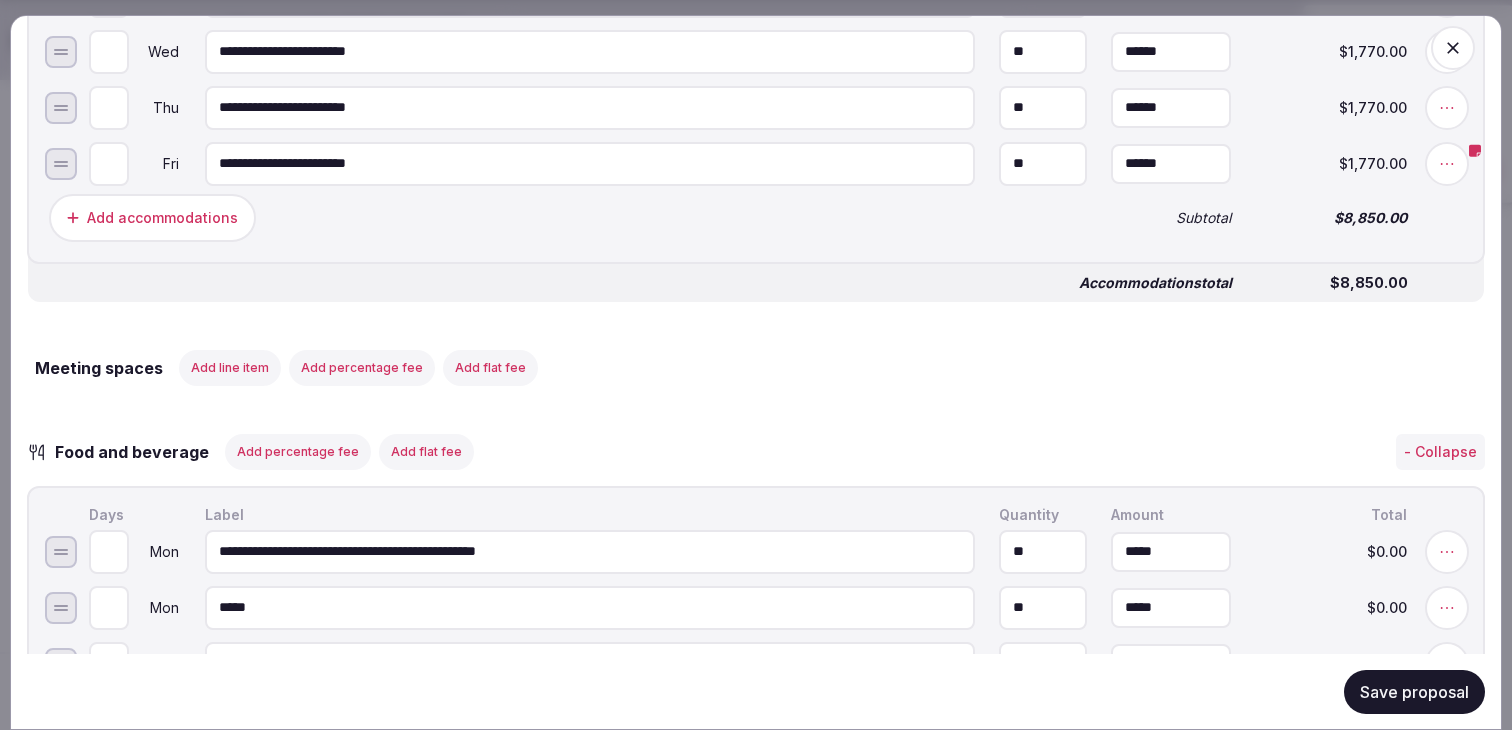 scroll, scrollTop: 1128, scrollLeft: 0, axis: vertical 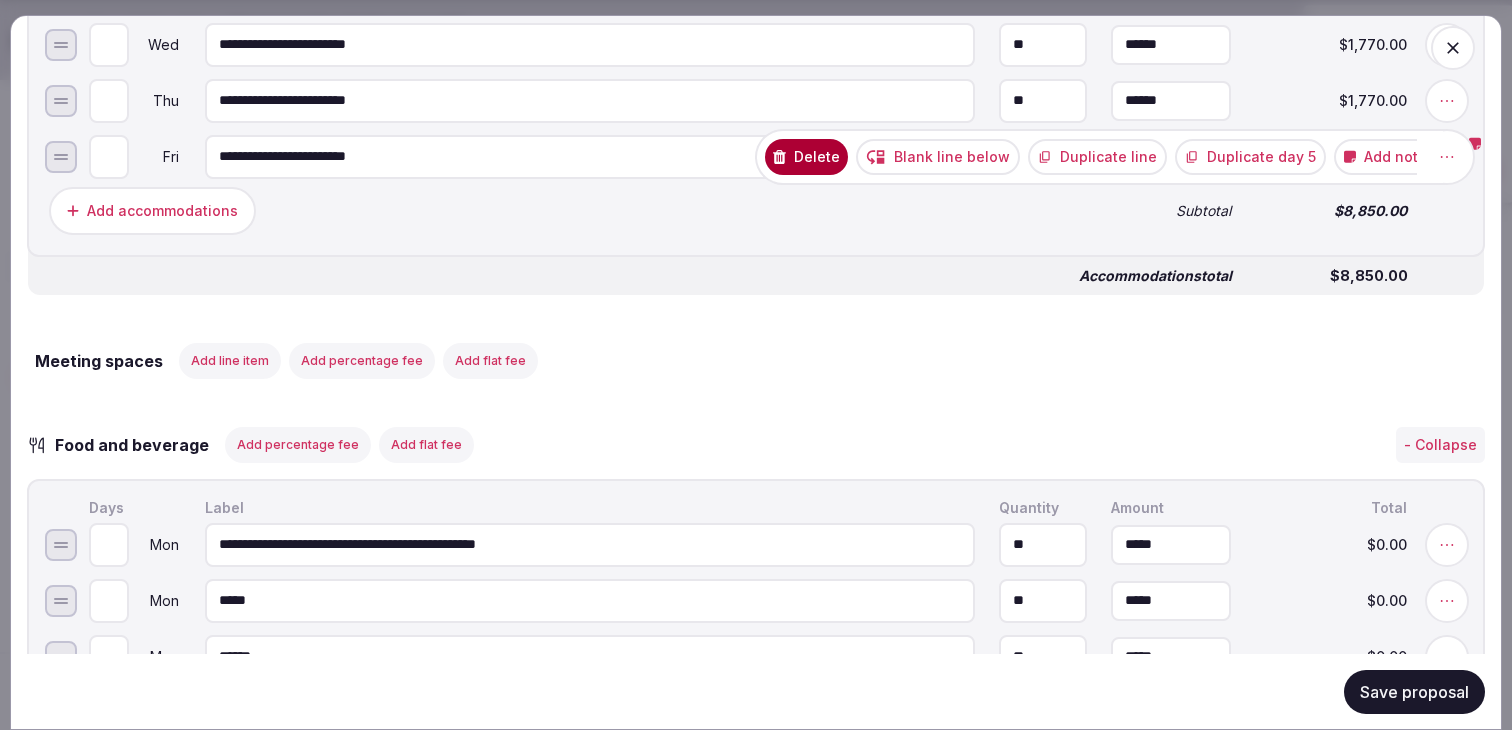 click 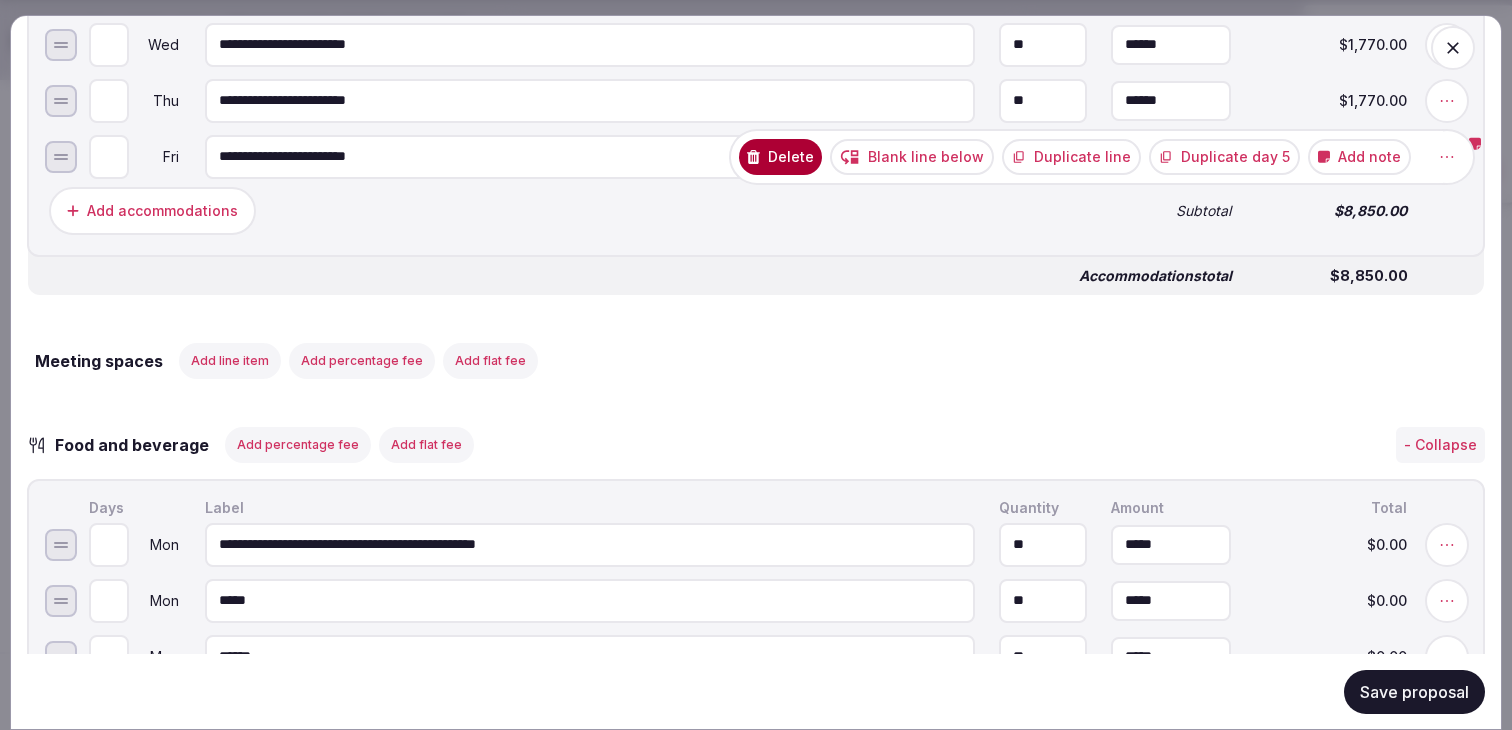 click on "Add note" at bounding box center [1359, 156] 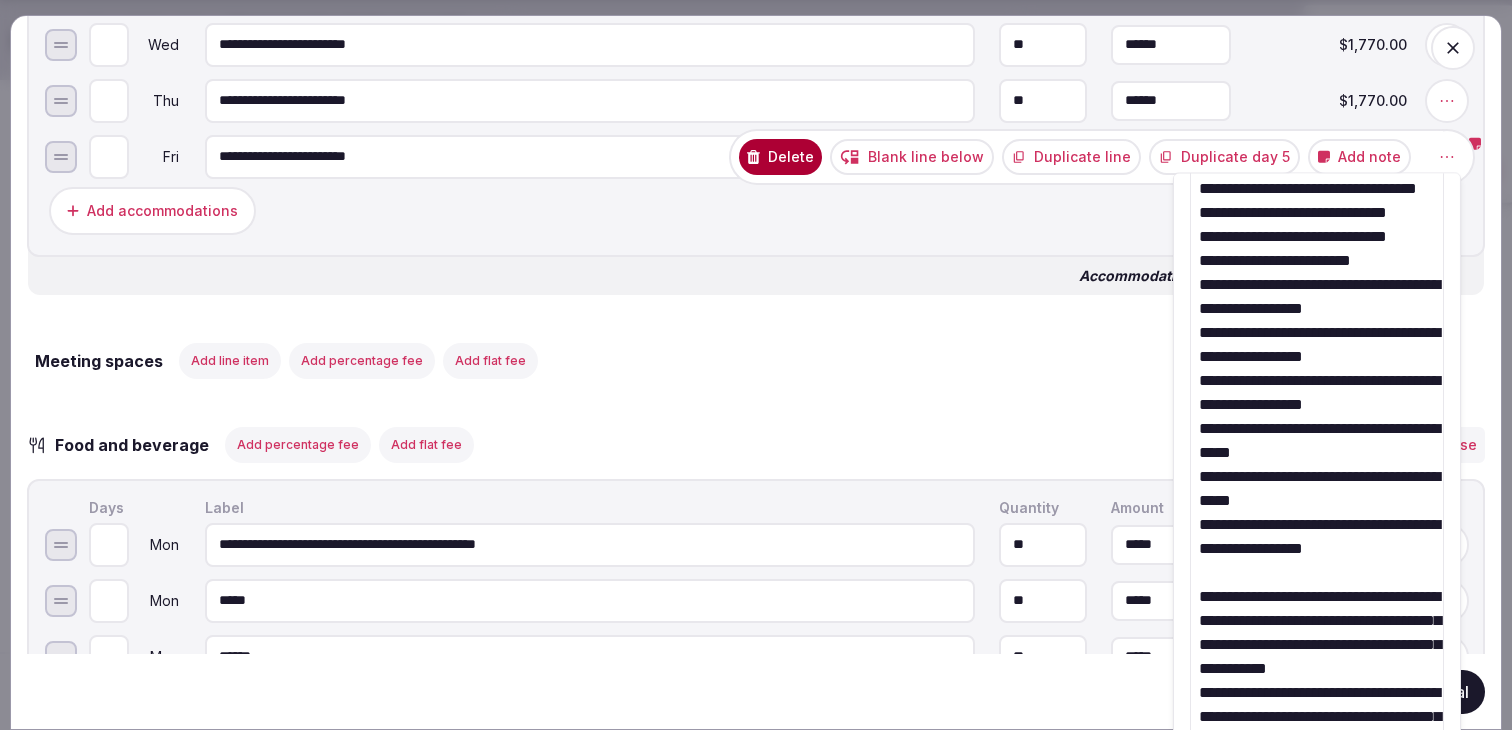drag, startPoint x: 1231, startPoint y: 591, endPoint x: 1234, endPoint y: 813, distance: 222.02026 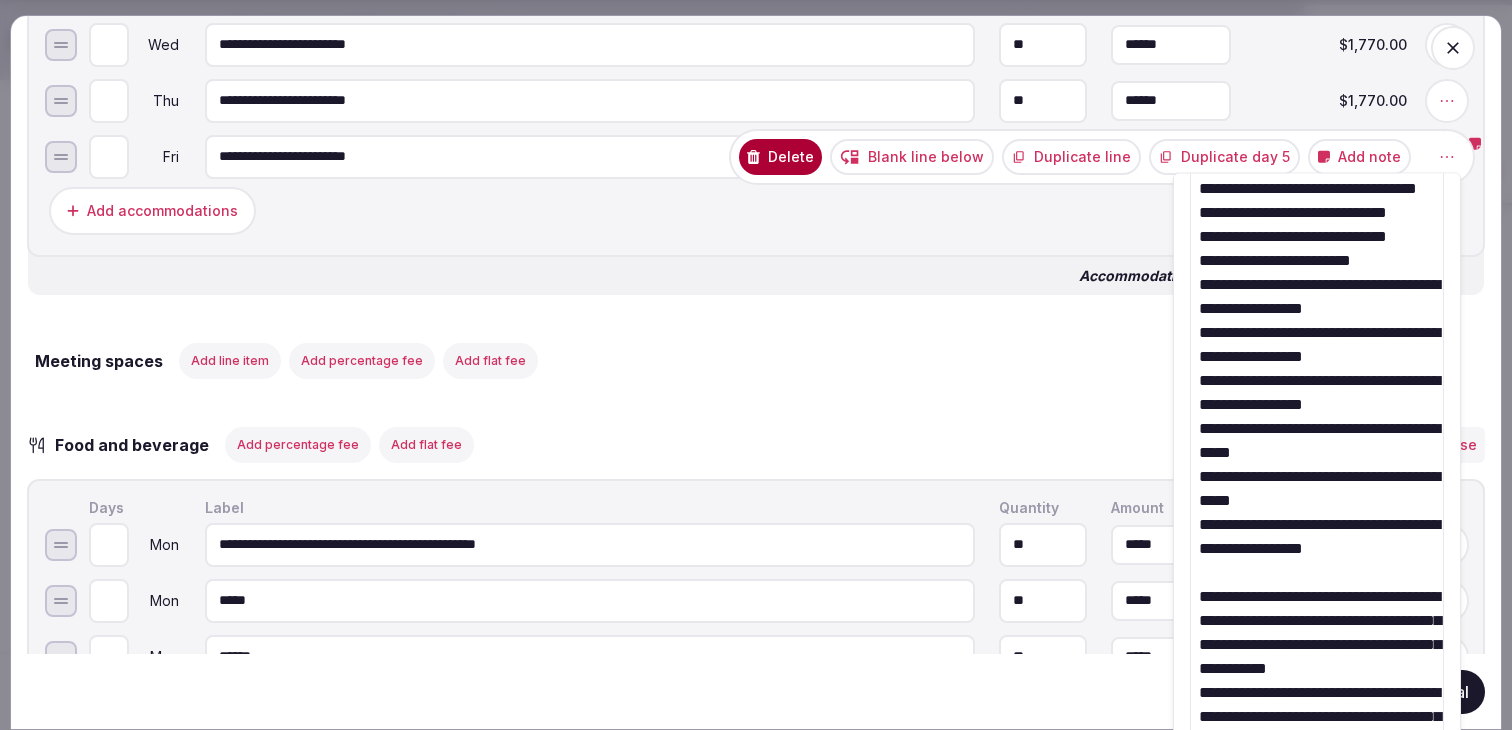 click on "Recent searches Madrid, Spain England, UK Egnach, Switzerland Rome, Metropolitan City of Rome Capital, Italy Spain Search Popular Destinations Toscana, Italy Riviera Maya, Mexico Indonesia, Bali California, USA New York, USA Napa Valley, USA Beja, Portugal Canarias, Spain Explore  destinations My retreats julen Account My venue listings My retreats Group flight planner Logout logged in as  julen Account My venue listings My retreats Group flight planner Logout moveinside.it - April 2026 My Retreats Next steps Explore venues Retreat details Compare & book Shortlisted venues (5) Proposal requests (3) Proposals (2) Contracts Notifications Collapse Sidebar Shortlisted venues 5 Proposal requests 3 Proposals 2 Contracts 0 Proposals received Rates and availability are subject to change,  based on proposal , until contracted and signed by all parties Export shortlist & proposals Gitana del Mar Colombia SMR (80 min) MI | Gitana Del Mar | 13-18 April '26 Apr 13th - 18th, 2026 ( 5  night s ) 30  Br 30  Guests Proposal" at bounding box center (756, 134) 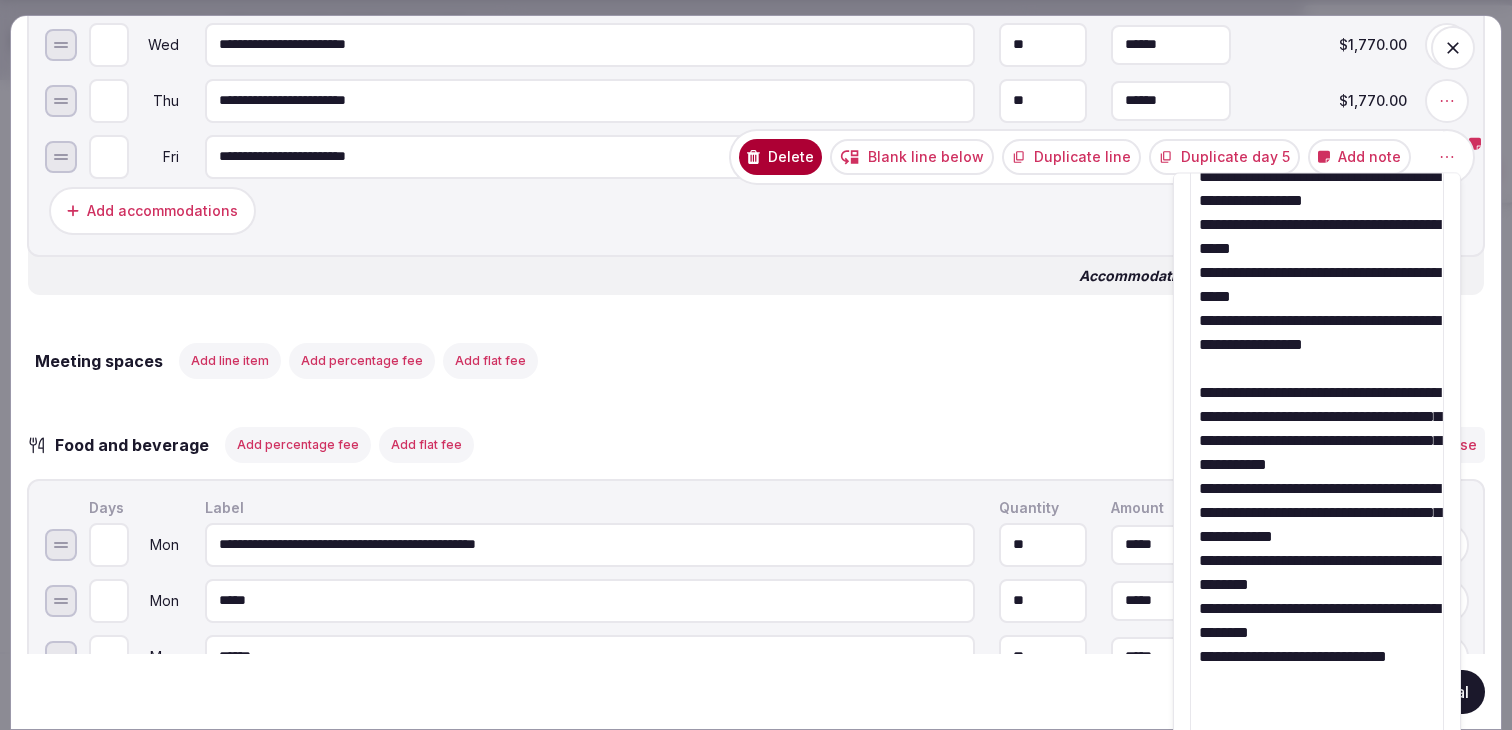 click at bounding box center [1317, 201] 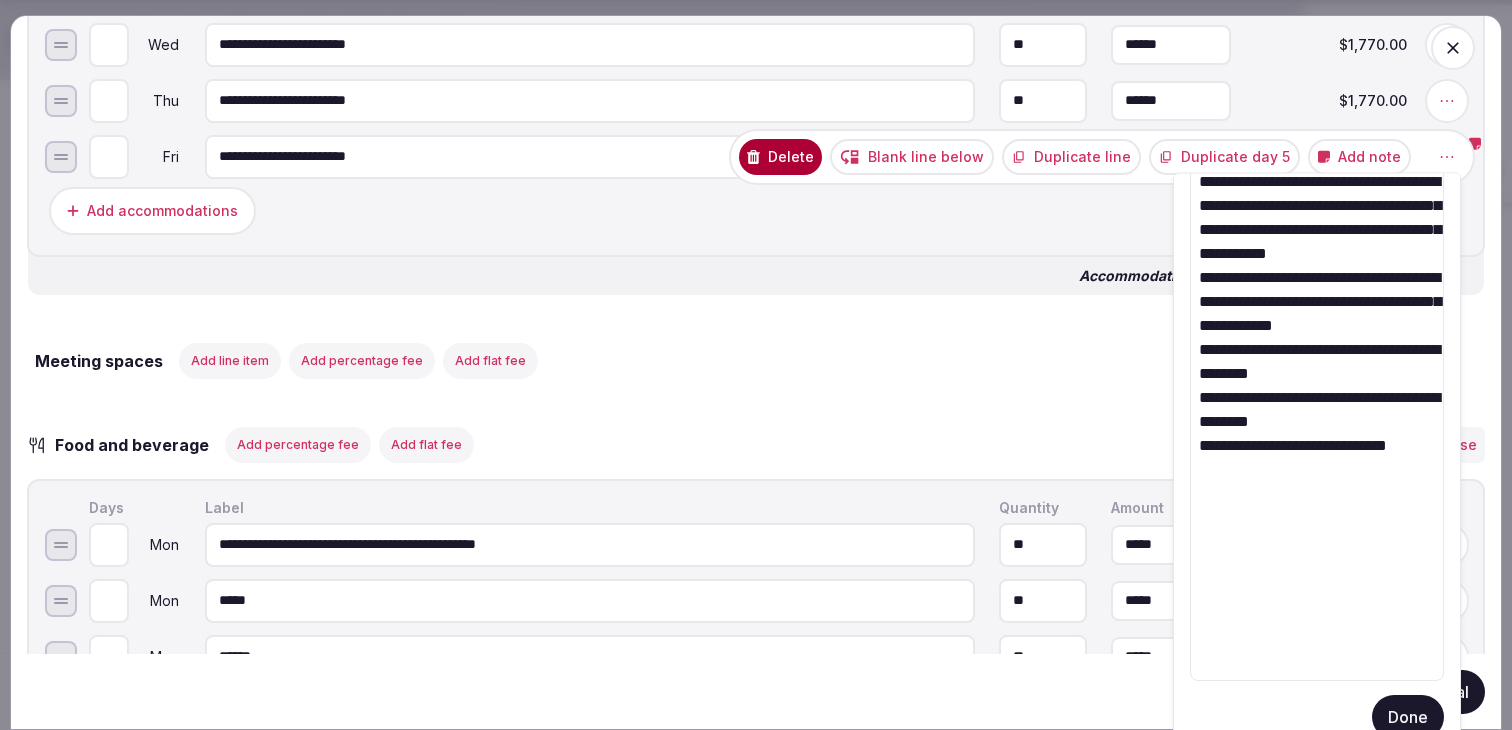 scroll, scrollTop: 232, scrollLeft: 0, axis: vertical 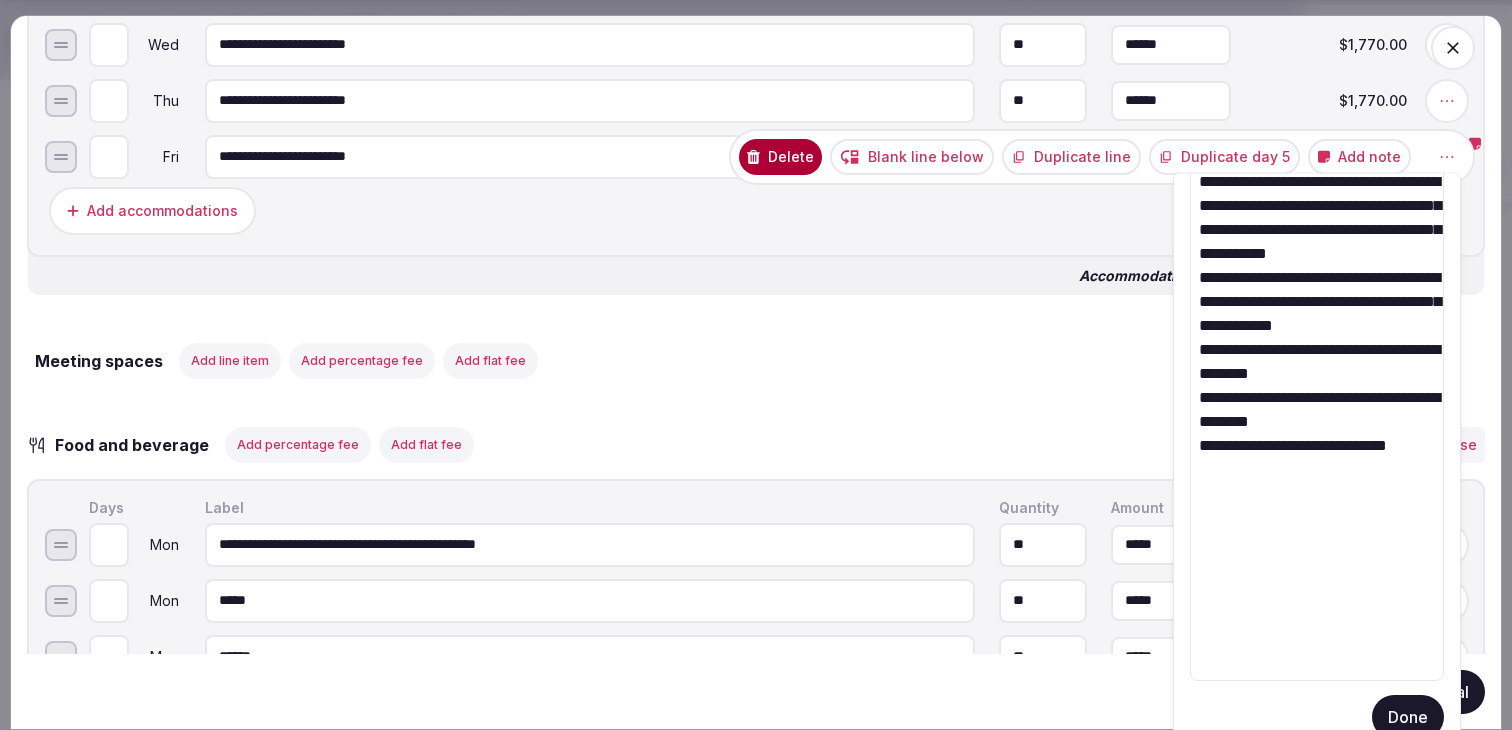 drag, startPoint x: 1204, startPoint y: 550, endPoint x: 1230, endPoint y: 820, distance: 271.24896 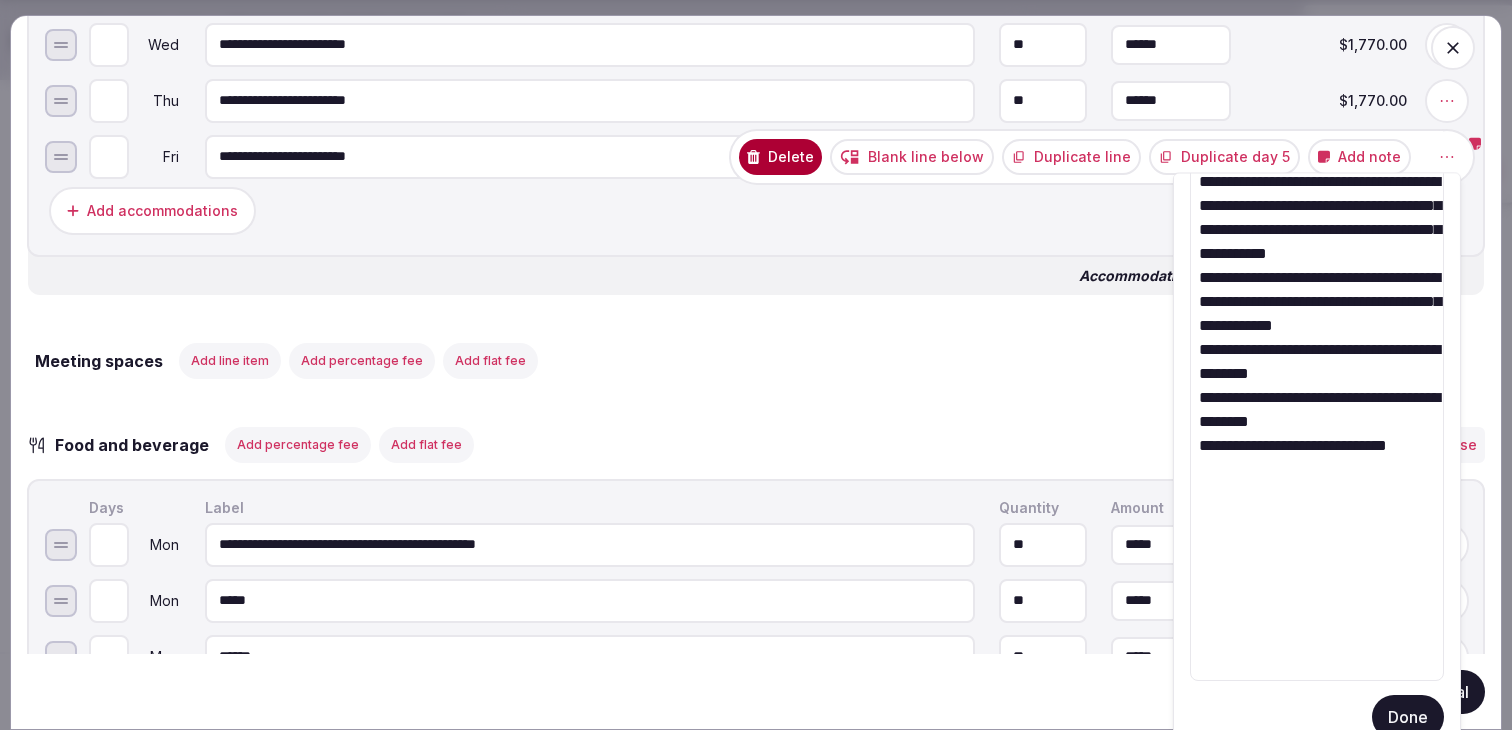 click on "Recent searches Madrid, Spain England, UK Egnach, Switzerland Rome, Metropolitan City of Rome Capital, Italy Spain Search Popular Destinations Toscana, Italy Riviera Maya, Mexico Indonesia, Bali California, USA New York, USA Napa Valley, USA Beja, Portugal Canarias, Spain Explore  destinations My retreats julen Account My venue listings My retreats Group flight planner Logout logged in as  julen Account My venue listings My retreats Group flight planner Logout moveinside.it - April 2026 My Retreats Next steps Explore venues Retreat details Compare & book Shortlisted venues (5) Proposal requests (3) Proposals (2) Contracts Notifications Collapse Sidebar Shortlisted venues 5 Proposal requests 3 Proposals 2 Contracts 0 Proposals received Rates and availability are subject to change,  based on proposal , until contracted and signed by all parties Export shortlist & proposals Gitana del Mar Colombia SMR (80 min) MI | Gitana Del Mar | 13-18 April '26 Apr 13th - 18th, 2026 ( 5  night s ) 30  Br 30  Guests Proposal" at bounding box center (756, 134) 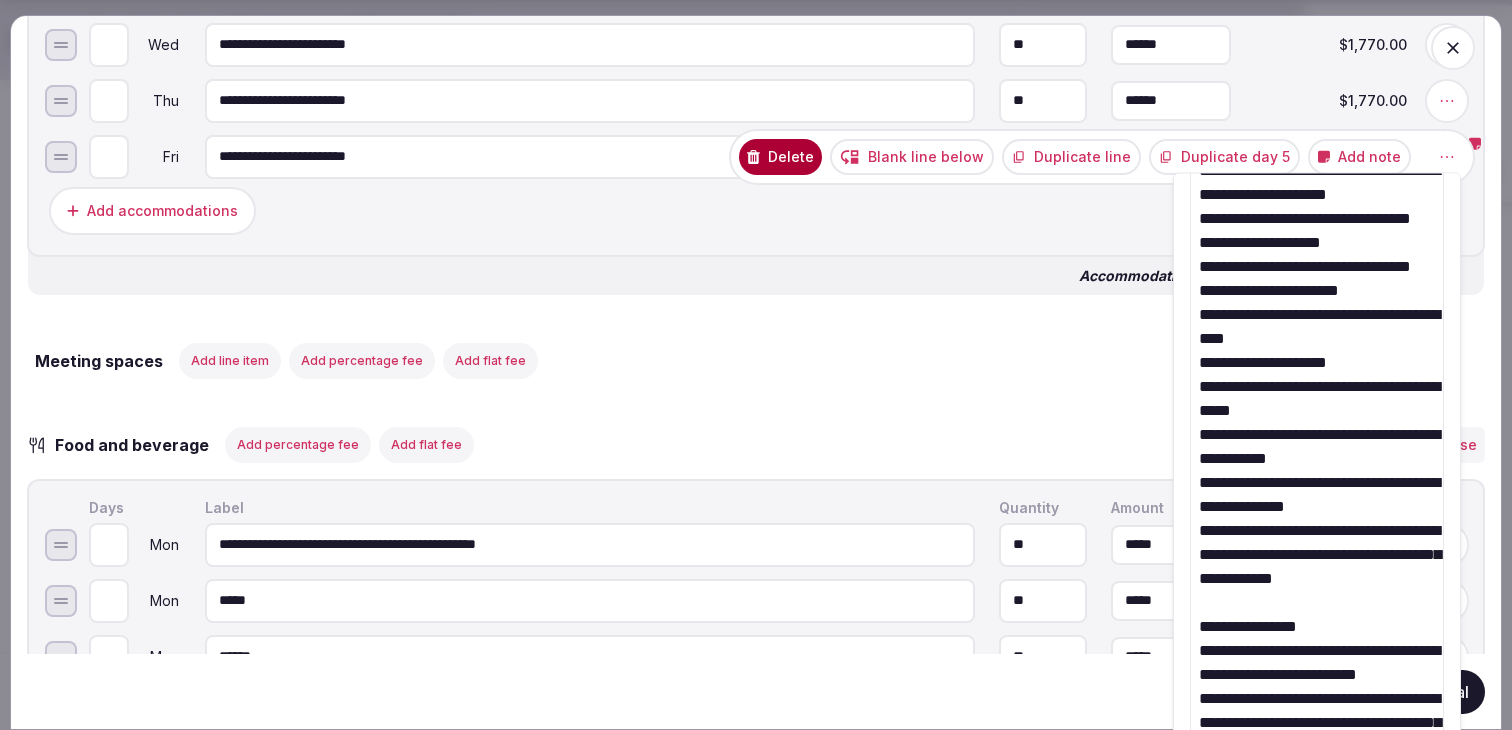 scroll, scrollTop: 472, scrollLeft: 0, axis: vertical 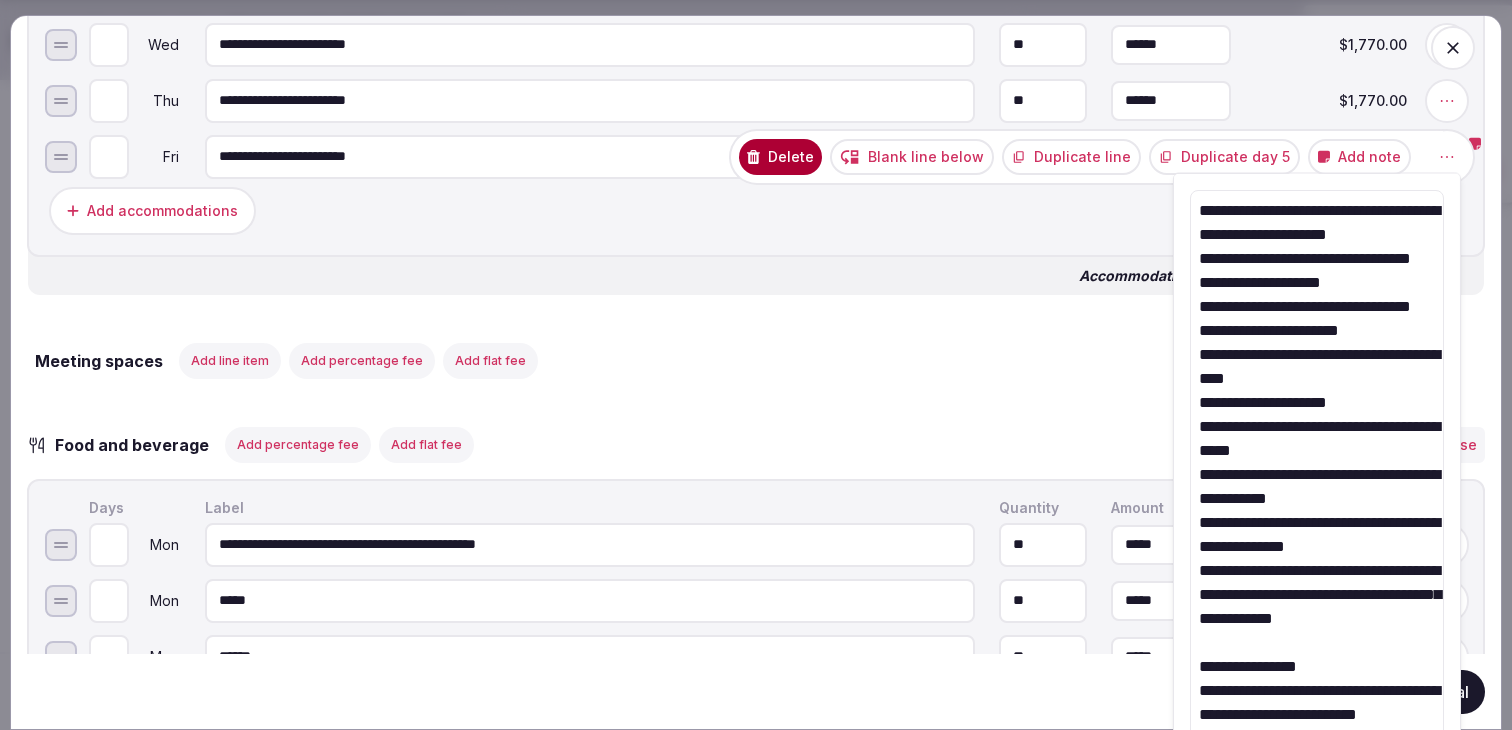 drag, startPoint x: 1250, startPoint y: 252, endPoint x: 1209, endPoint y: 338, distance: 95.27329 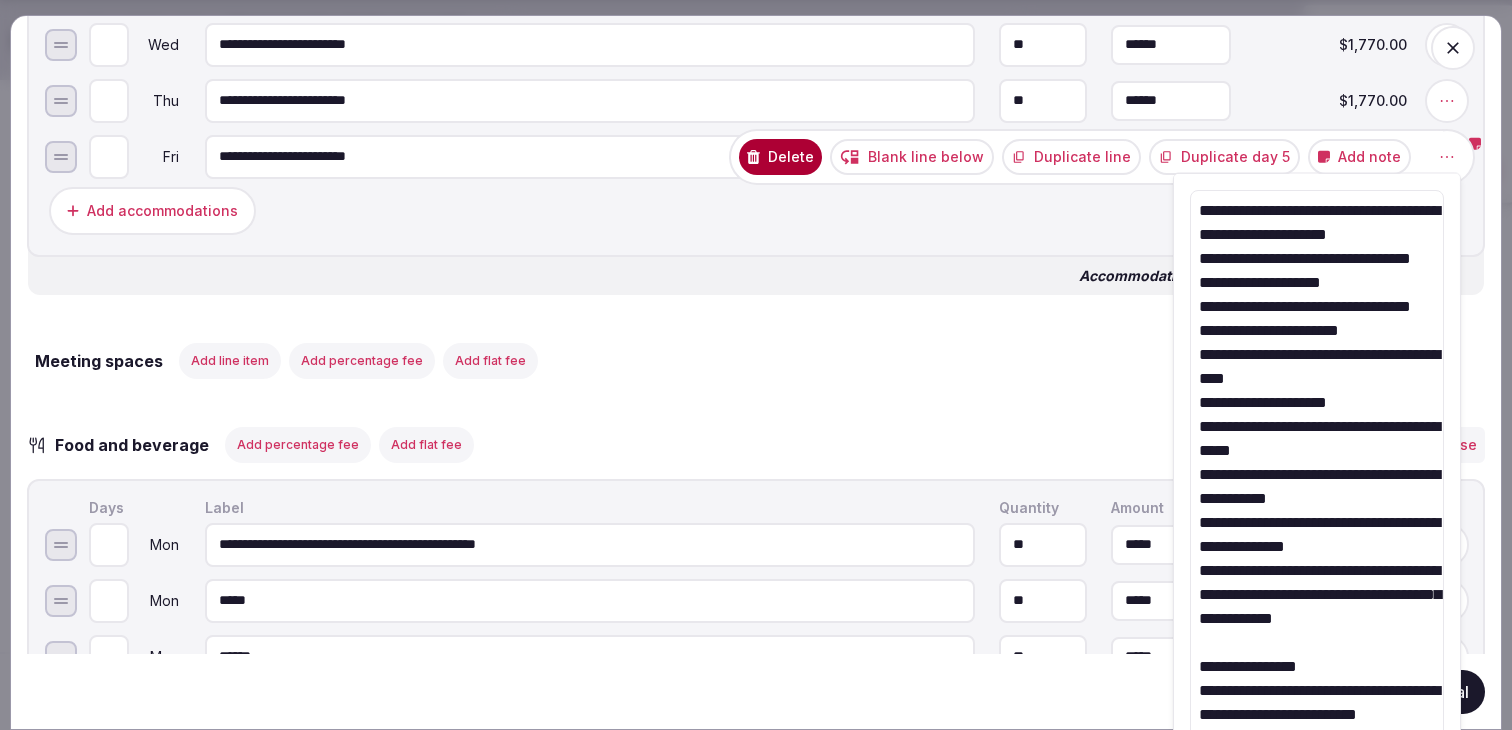 click on "**********" at bounding box center [1317, 714] 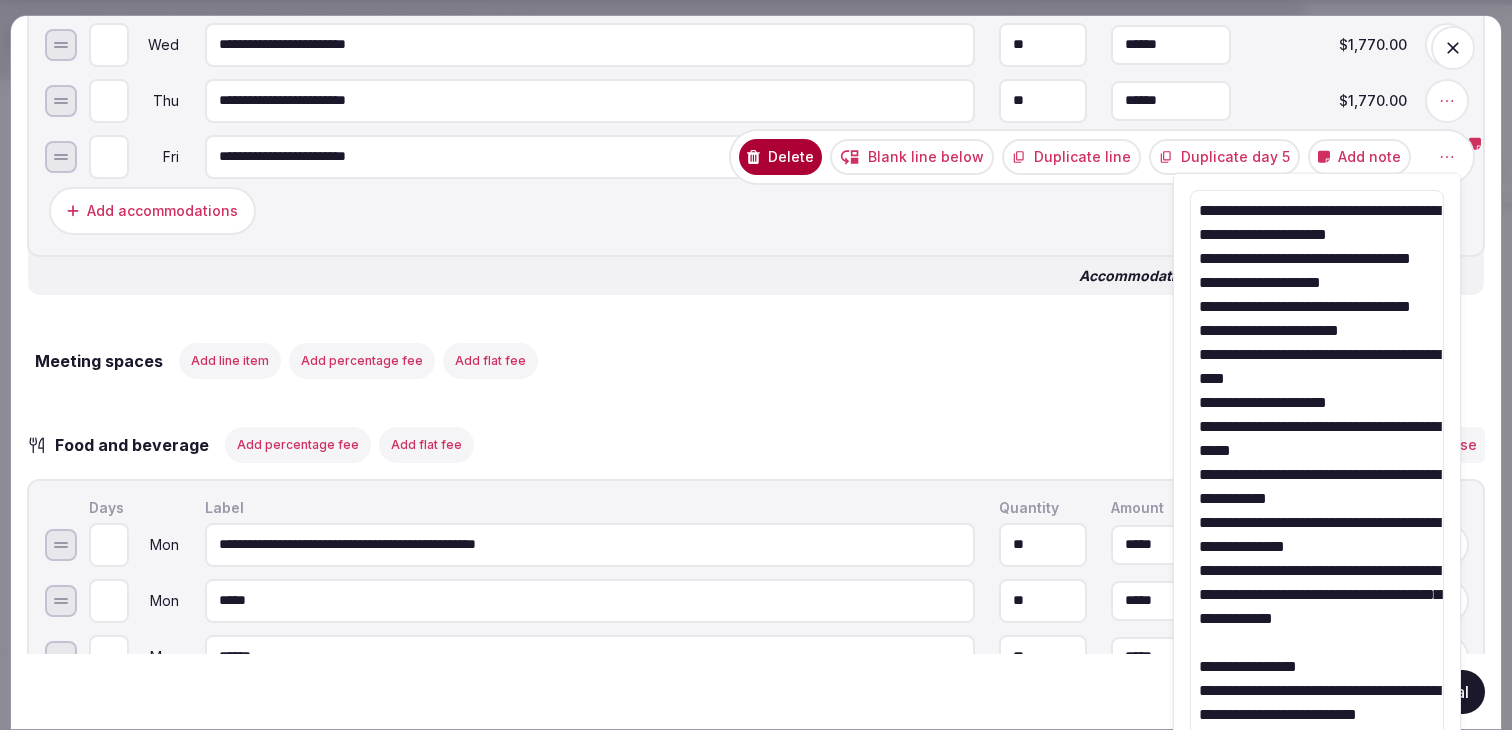 drag, startPoint x: 1253, startPoint y: 718, endPoint x: 1389, endPoint y: 612, distance: 172.4297 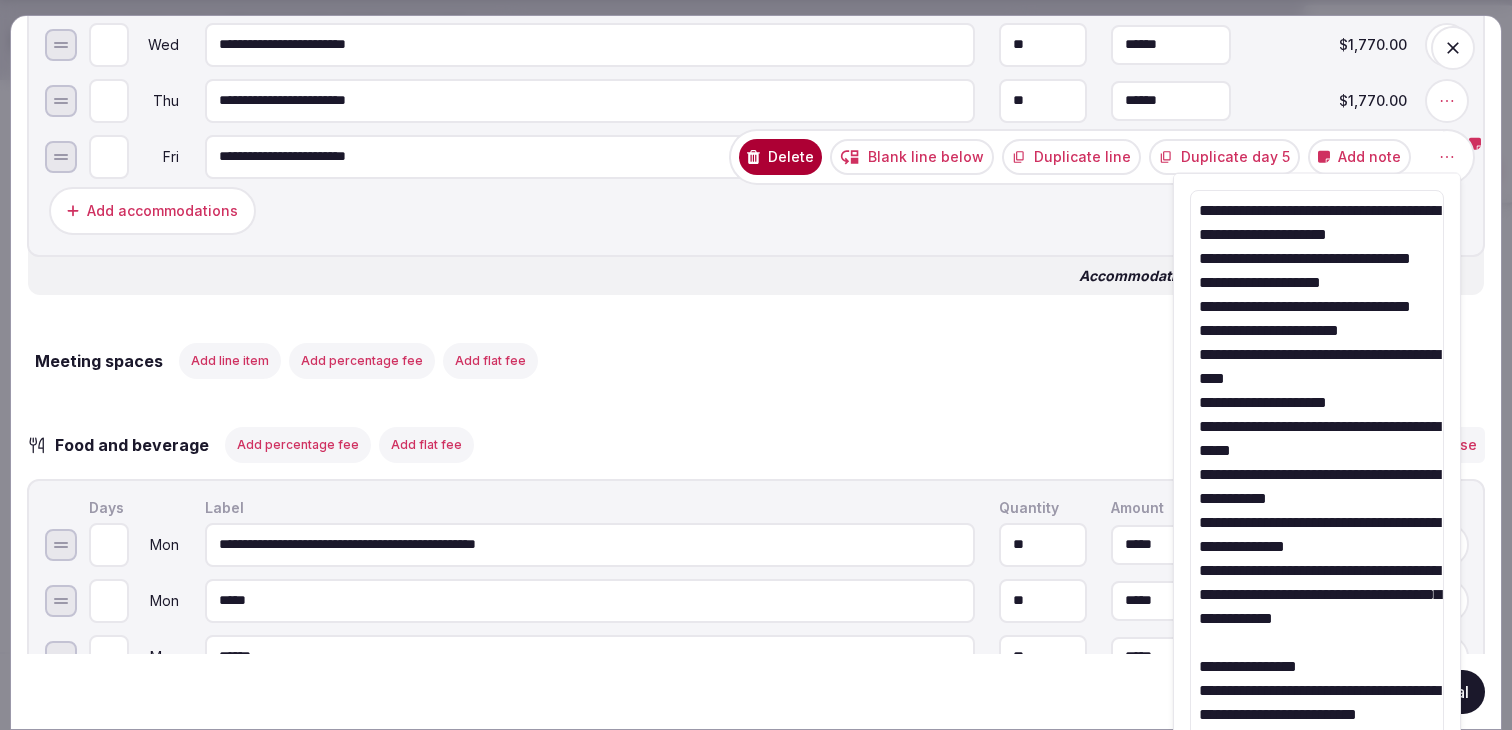 click on "**********" at bounding box center (1317, 714) 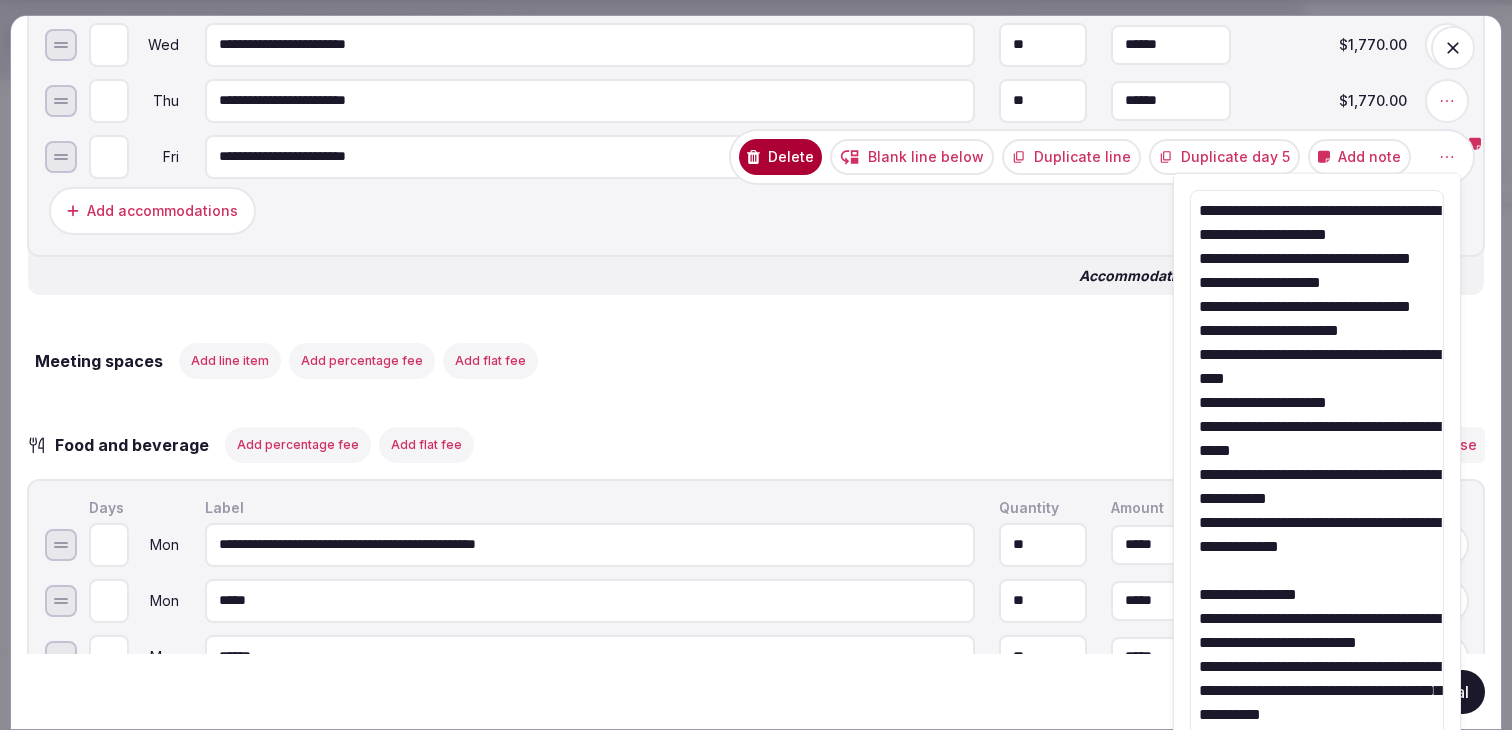 click on "**********" at bounding box center (1317, 666) 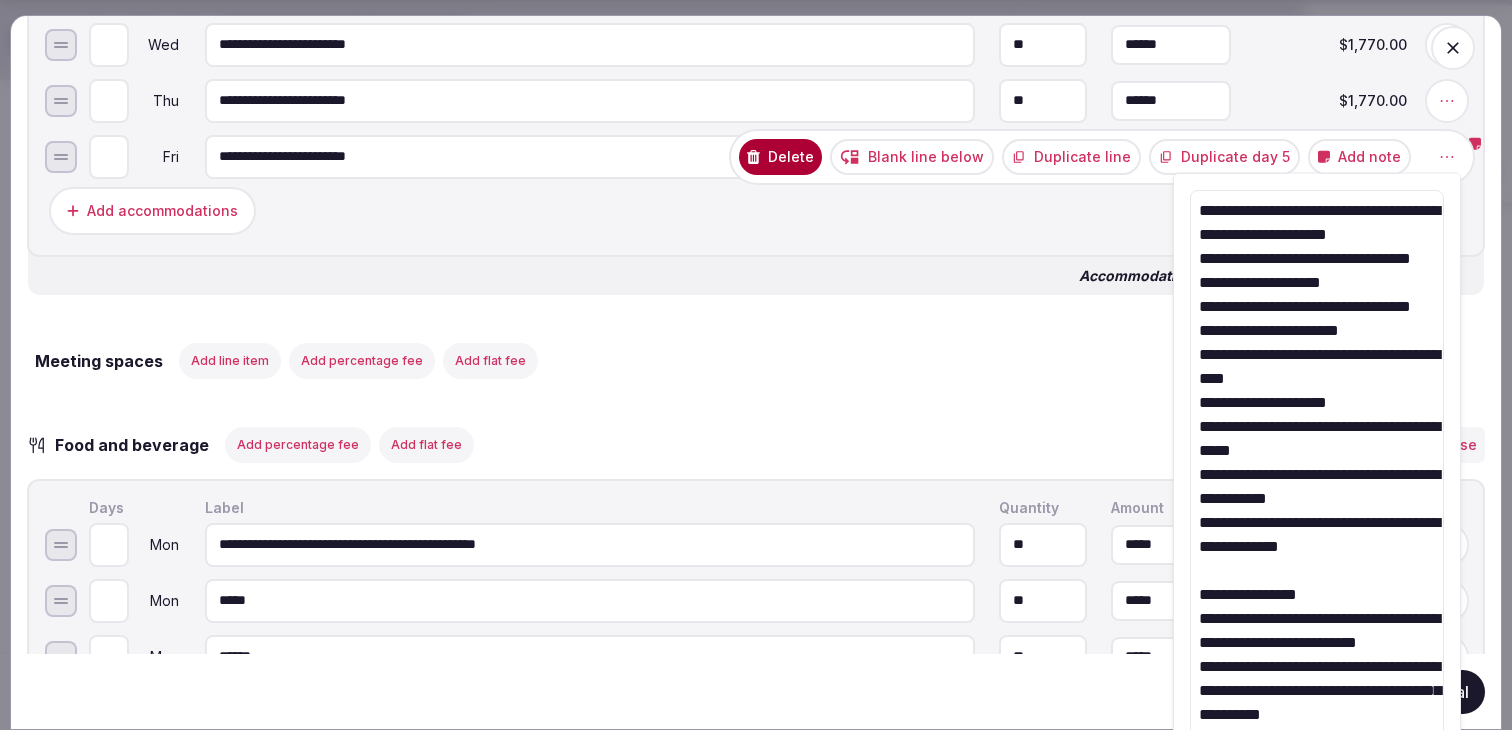 drag, startPoint x: 1333, startPoint y: 299, endPoint x: 1199, endPoint y: 279, distance: 135.48431 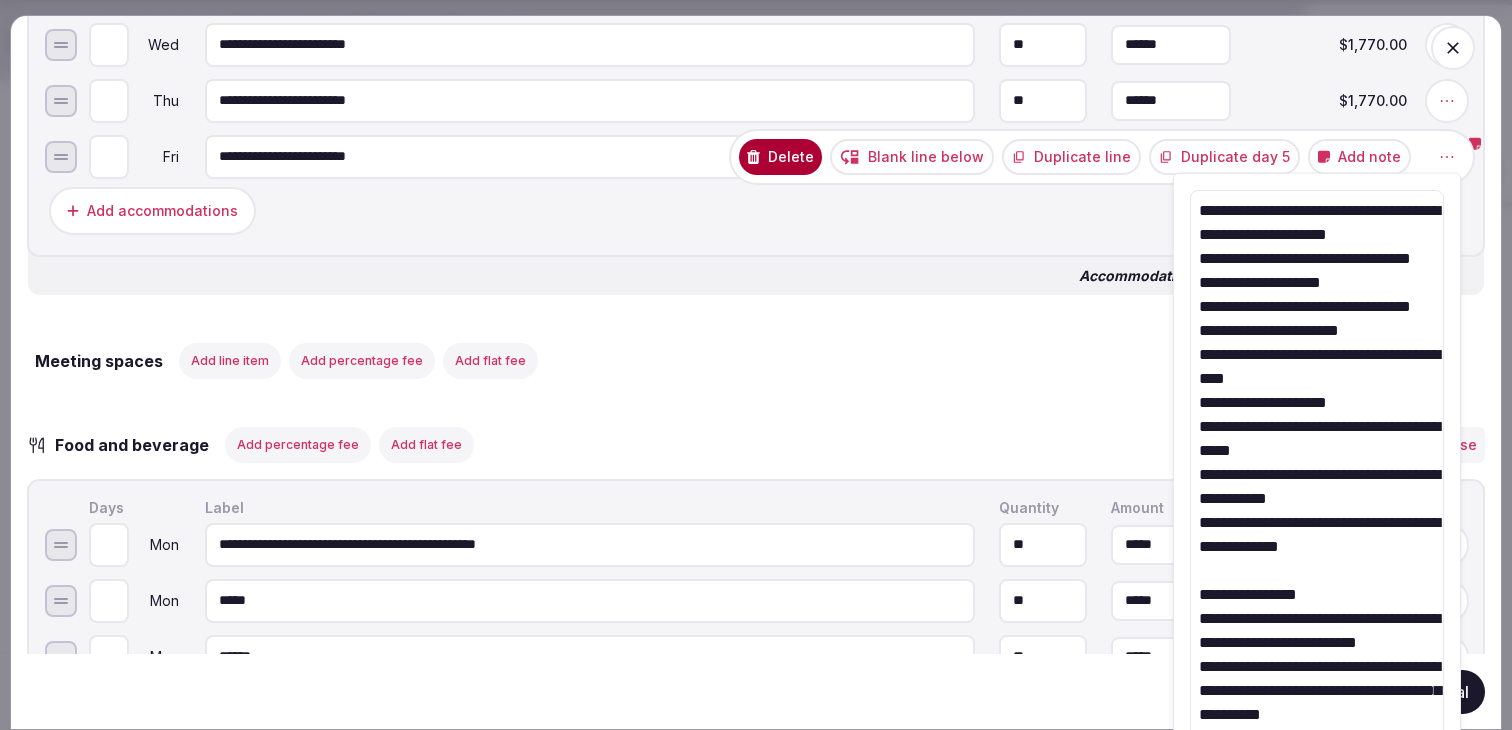 click on "**********" at bounding box center [1317, 666] 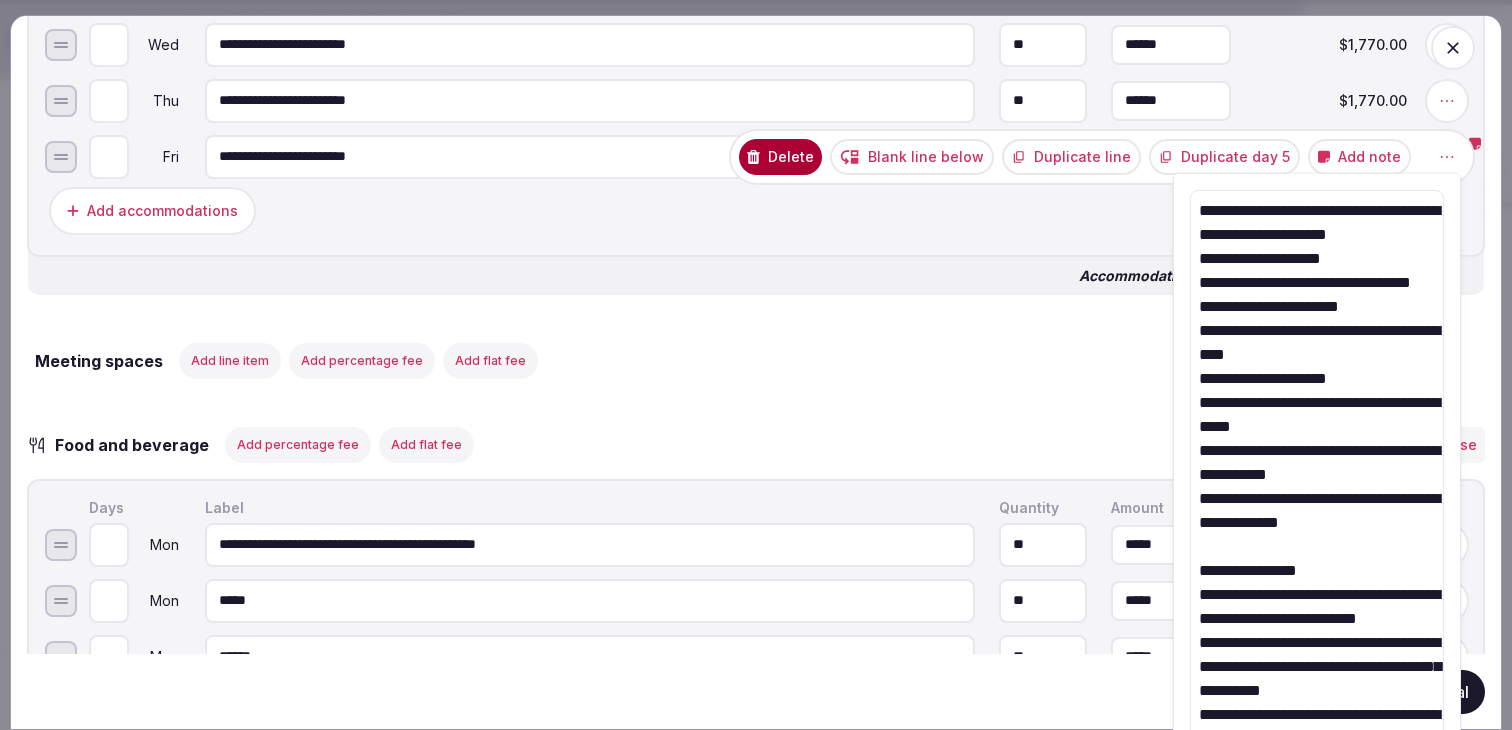 click on "**********" at bounding box center (1317, 642) 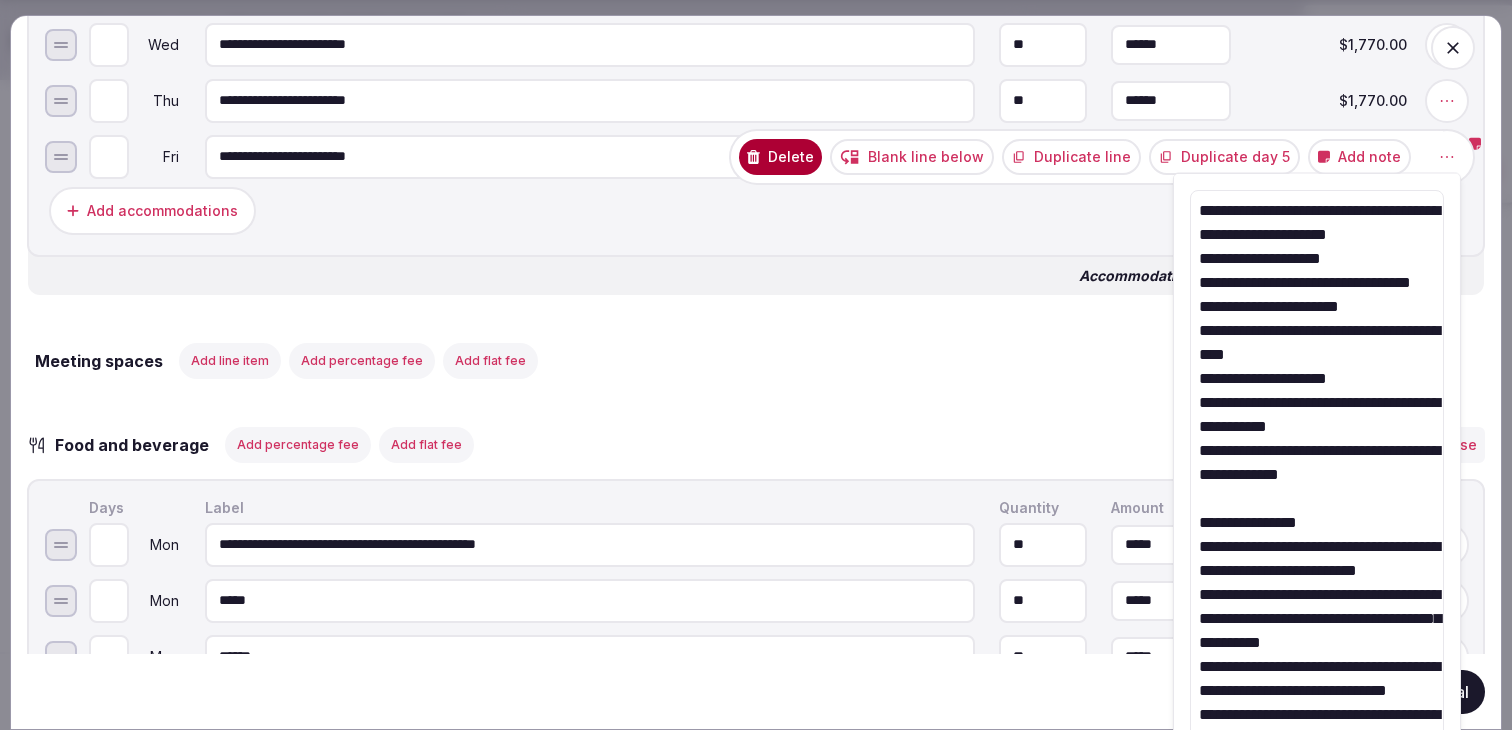 click on "**********" at bounding box center (1317, 618) 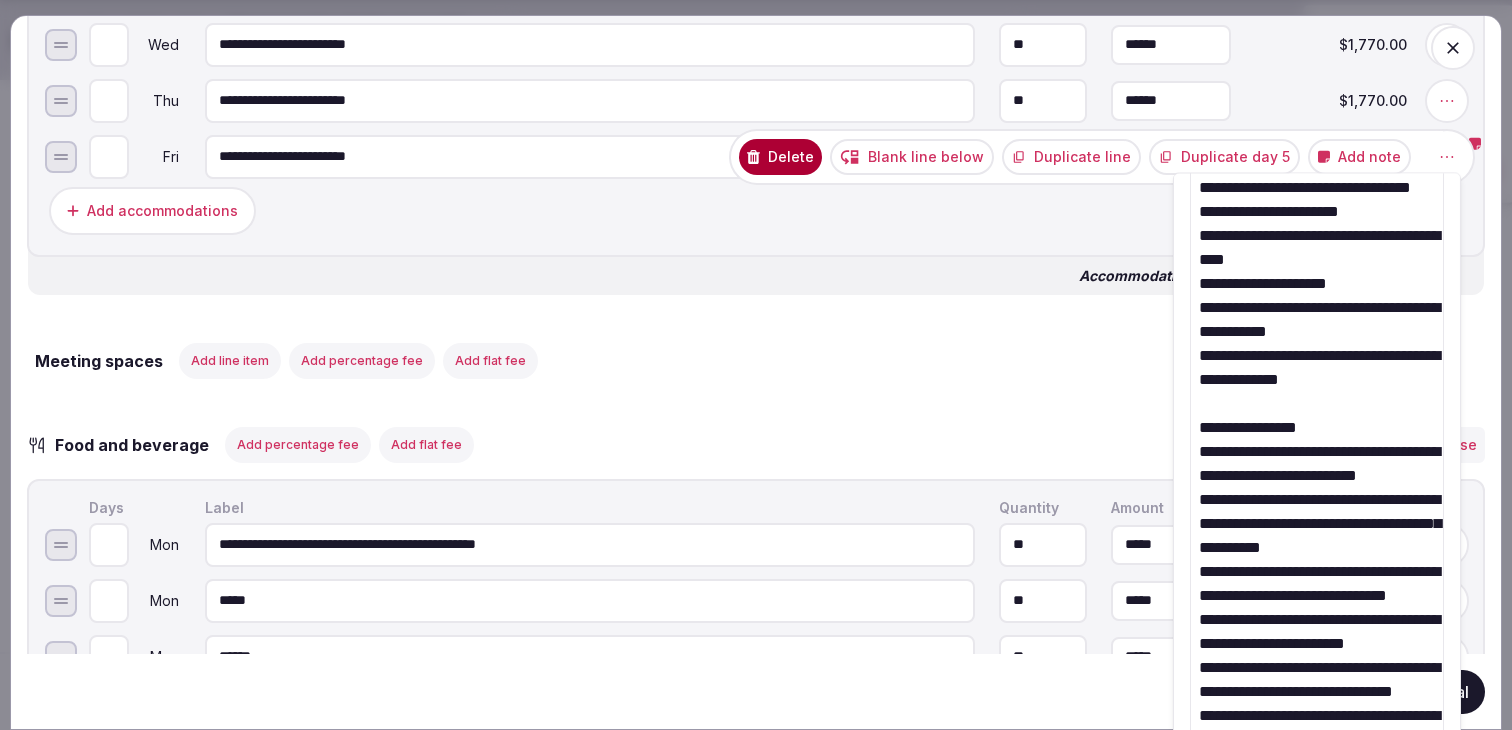 scroll, scrollTop: 364, scrollLeft: 0, axis: vertical 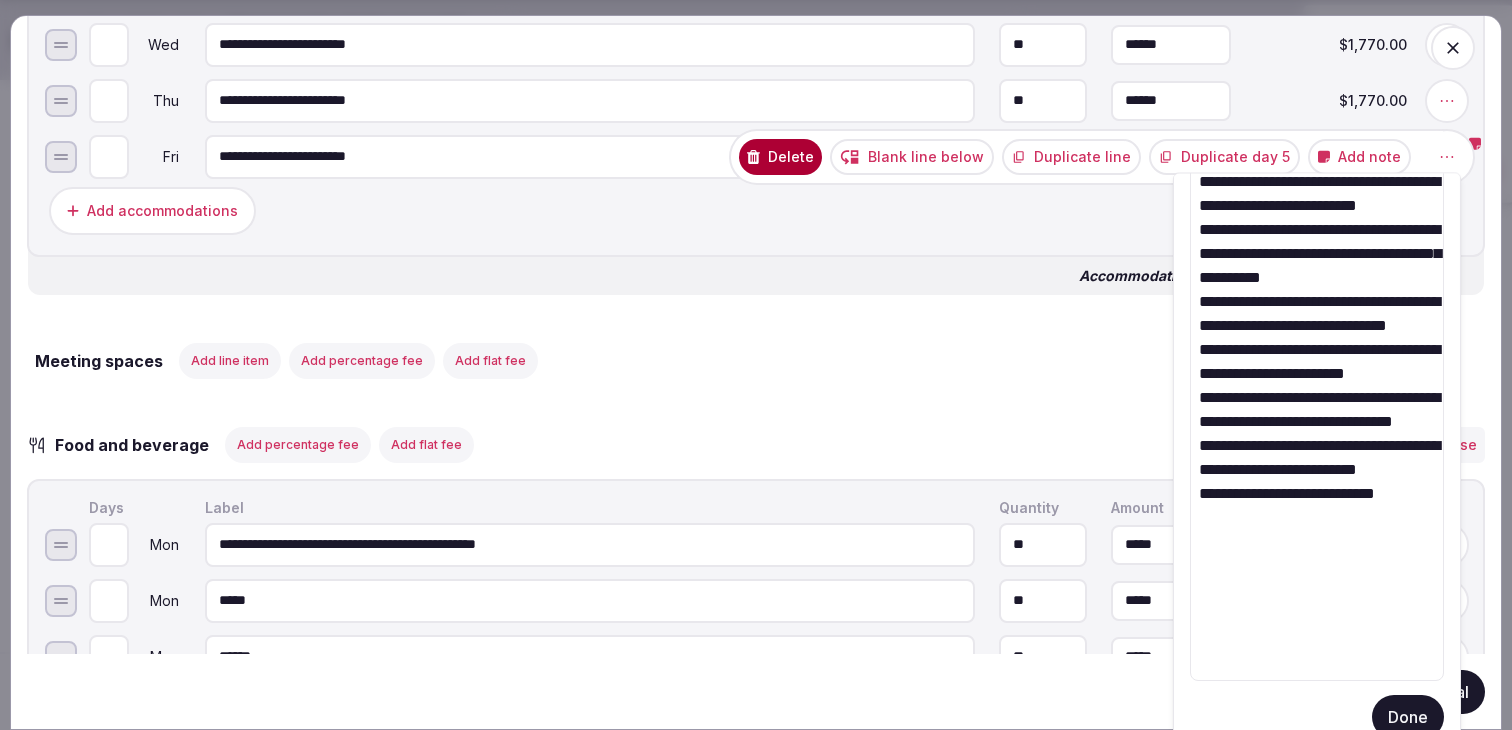 drag, startPoint x: 1227, startPoint y: 556, endPoint x: 1268, endPoint y: 807, distance: 254.32657 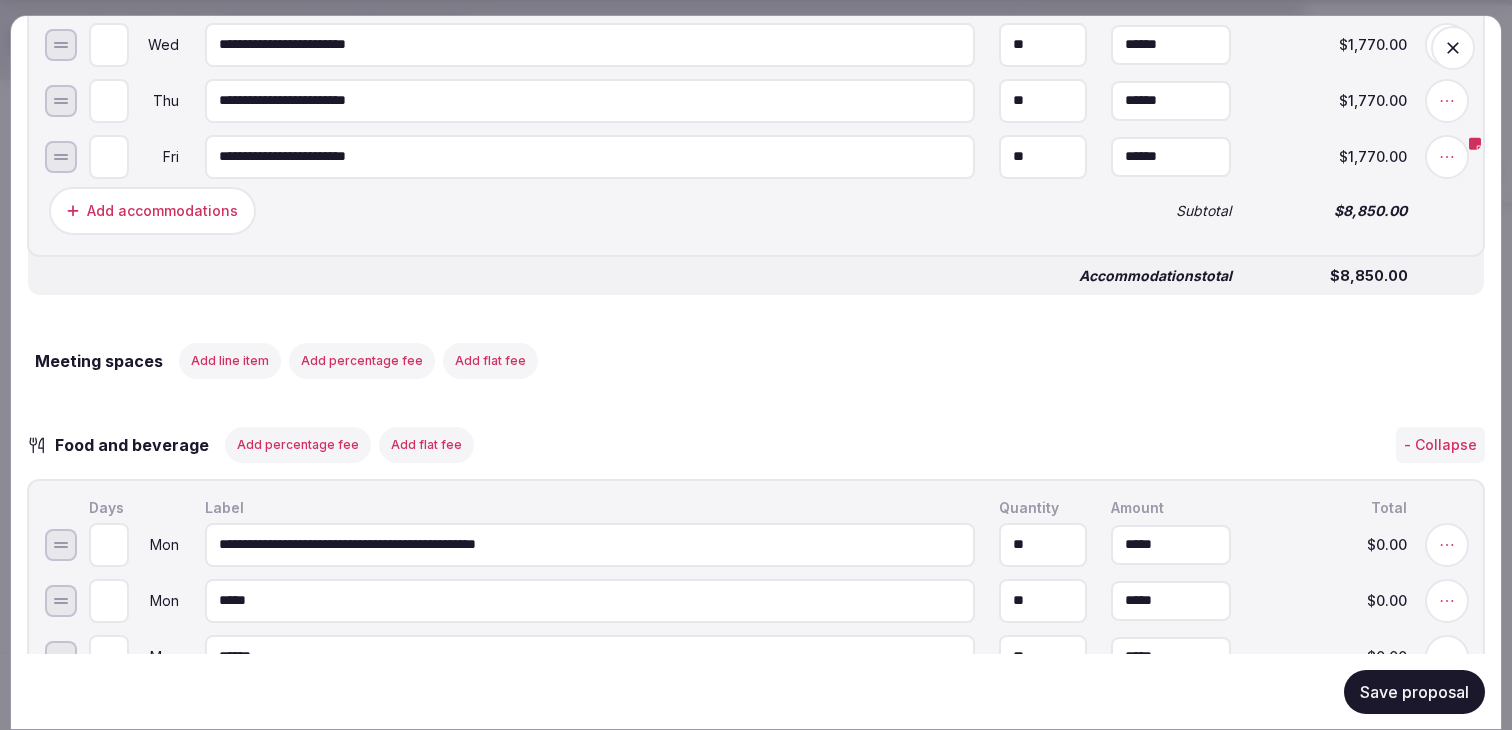 click on "Save proposal" at bounding box center [1414, 691] 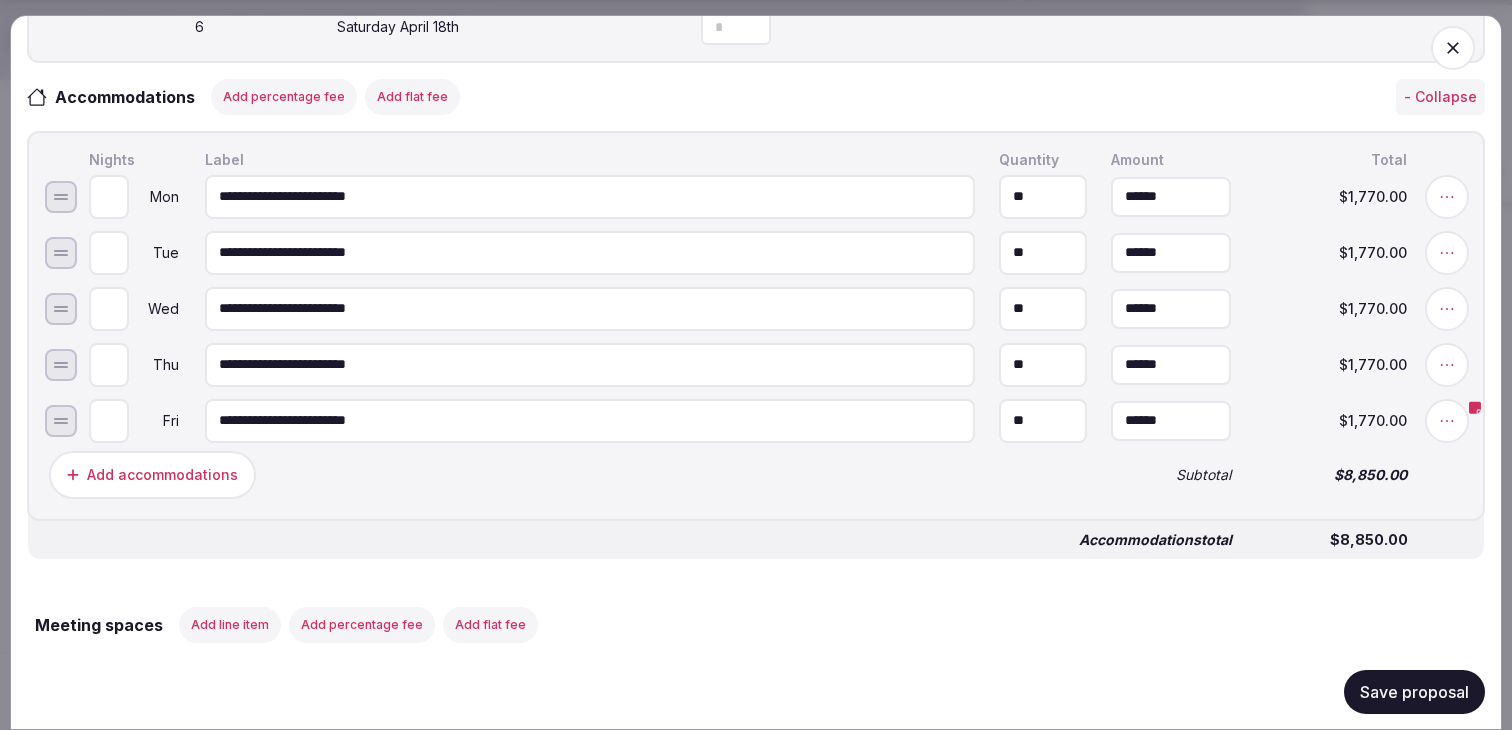 scroll, scrollTop: 839, scrollLeft: 0, axis: vertical 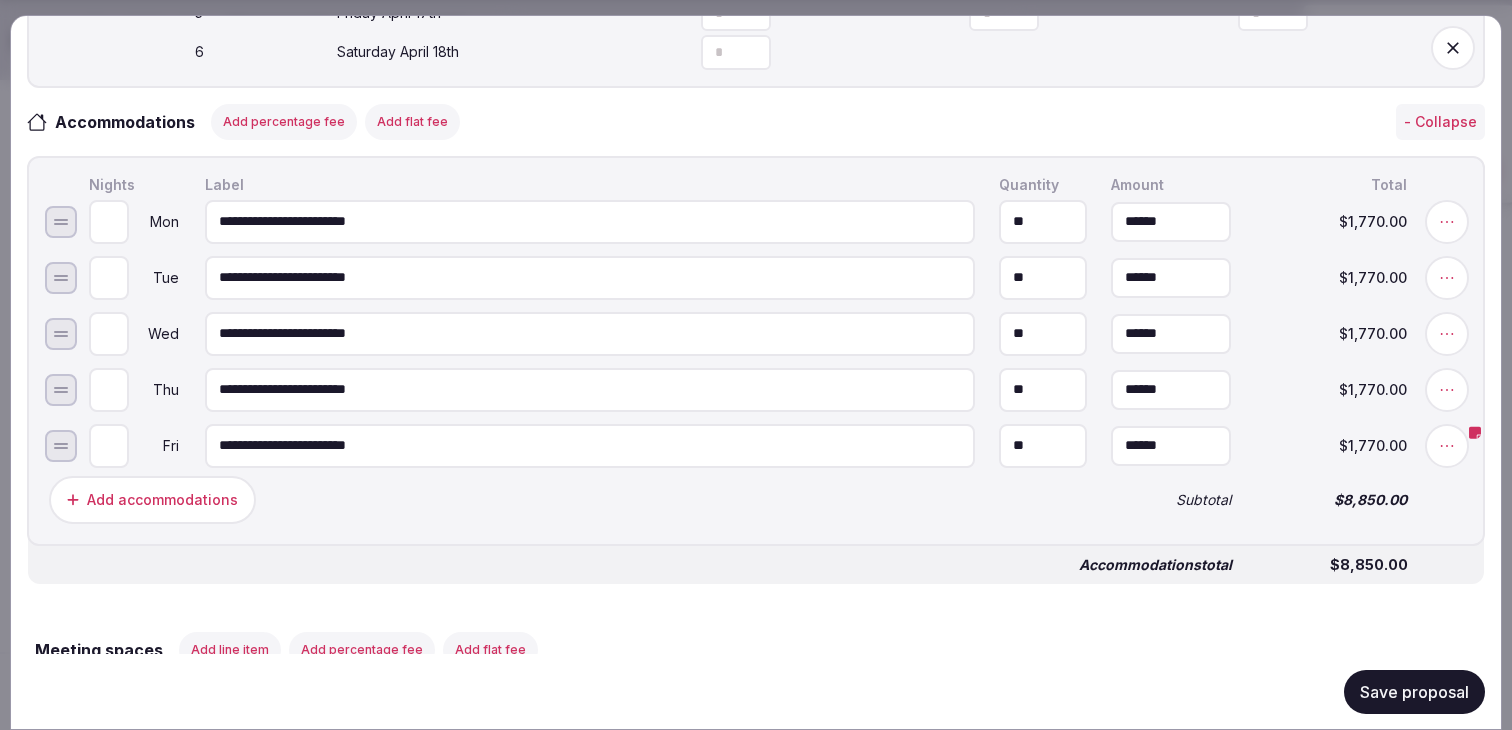 click on "******" at bounding box center (1171, 221) 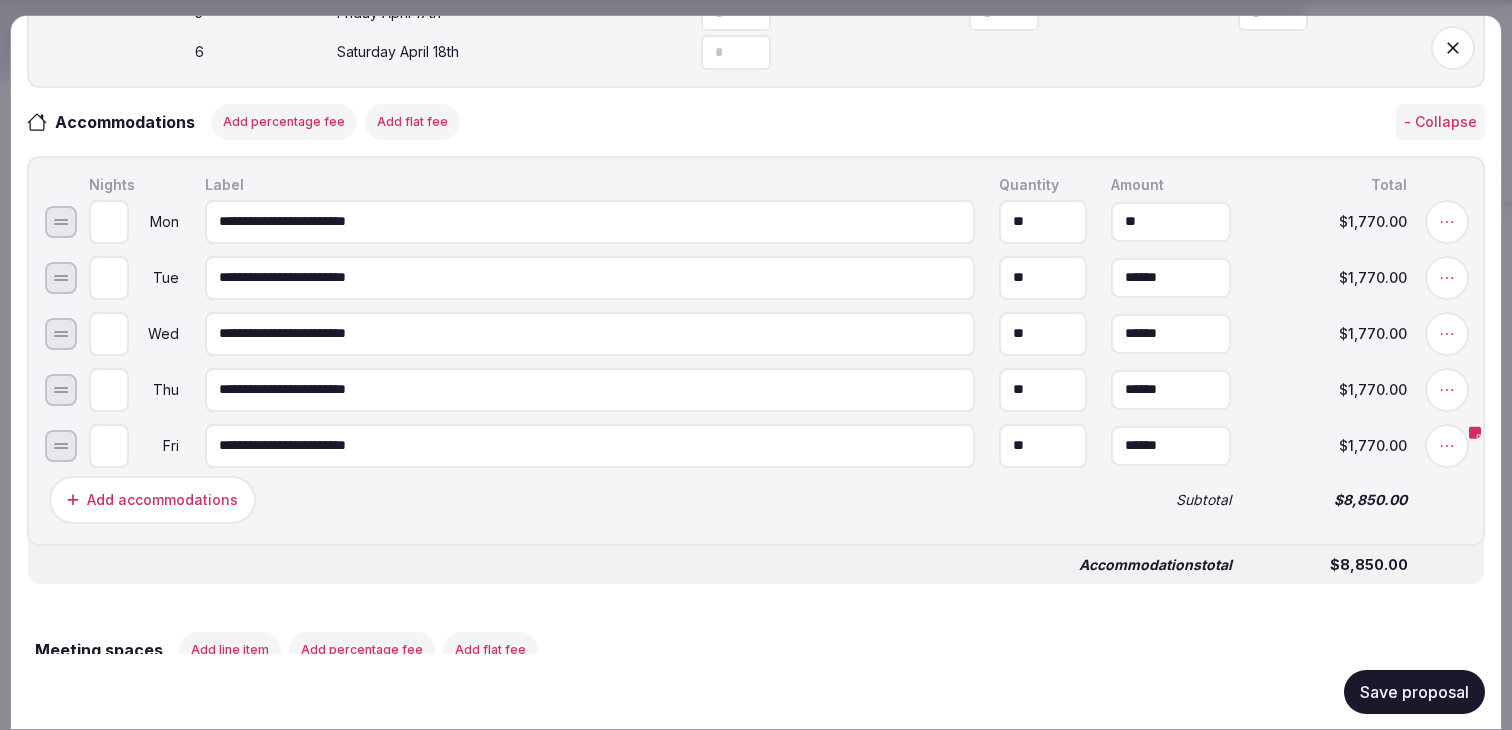 click on "**" at bounding box center (1171, 221) 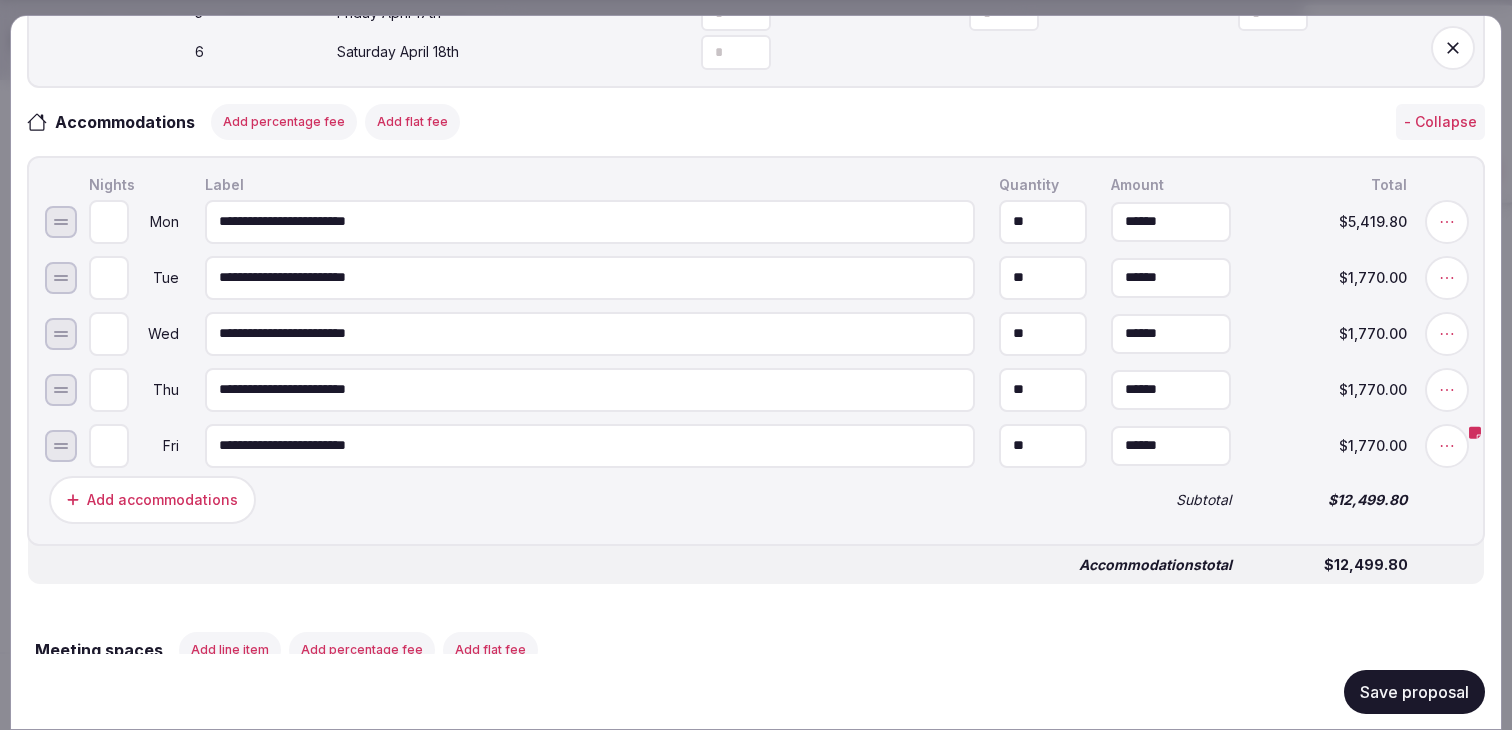 click on "******" at bounding box center [1171, 221] 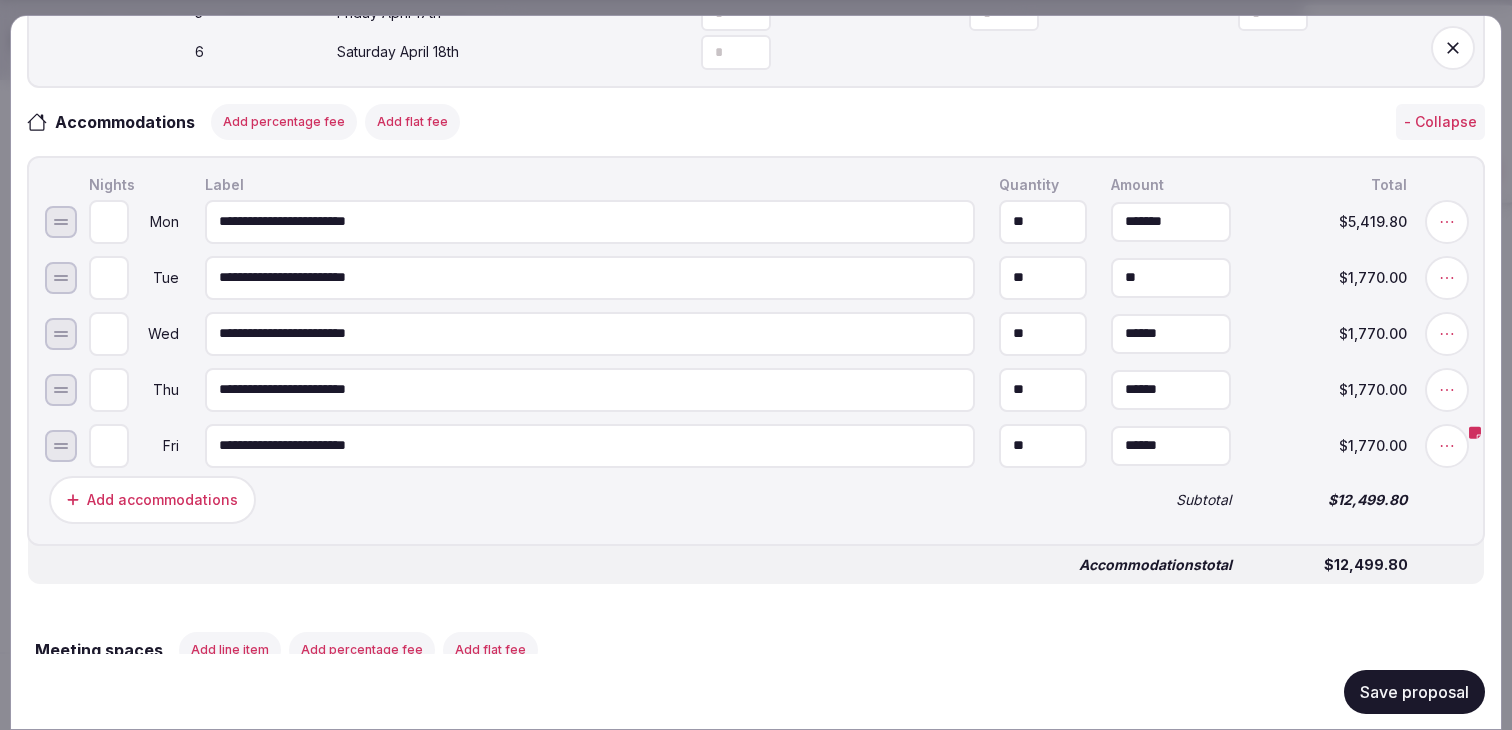 click on "**" at bounding box center (1171, 277) 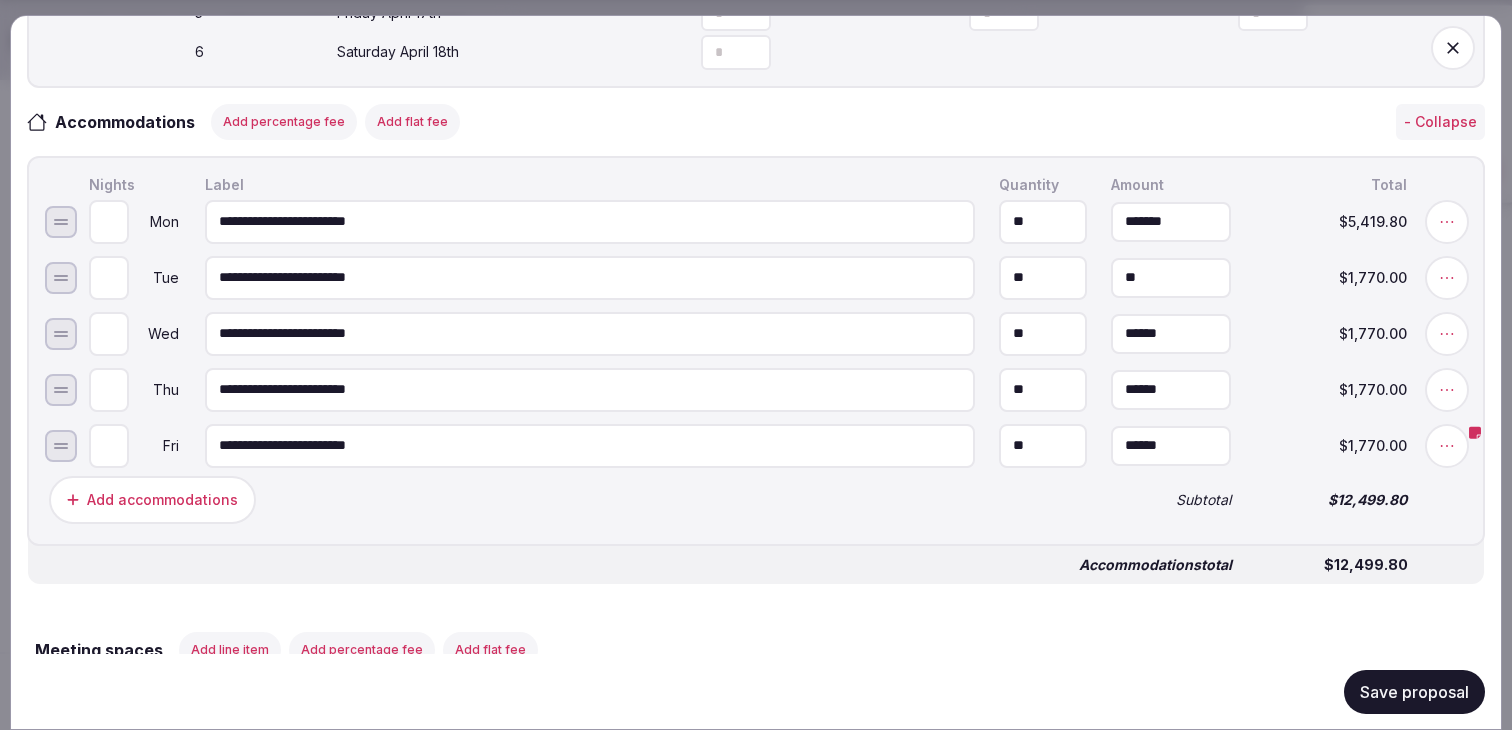 click on "**" at bounding box center [1171, 277] 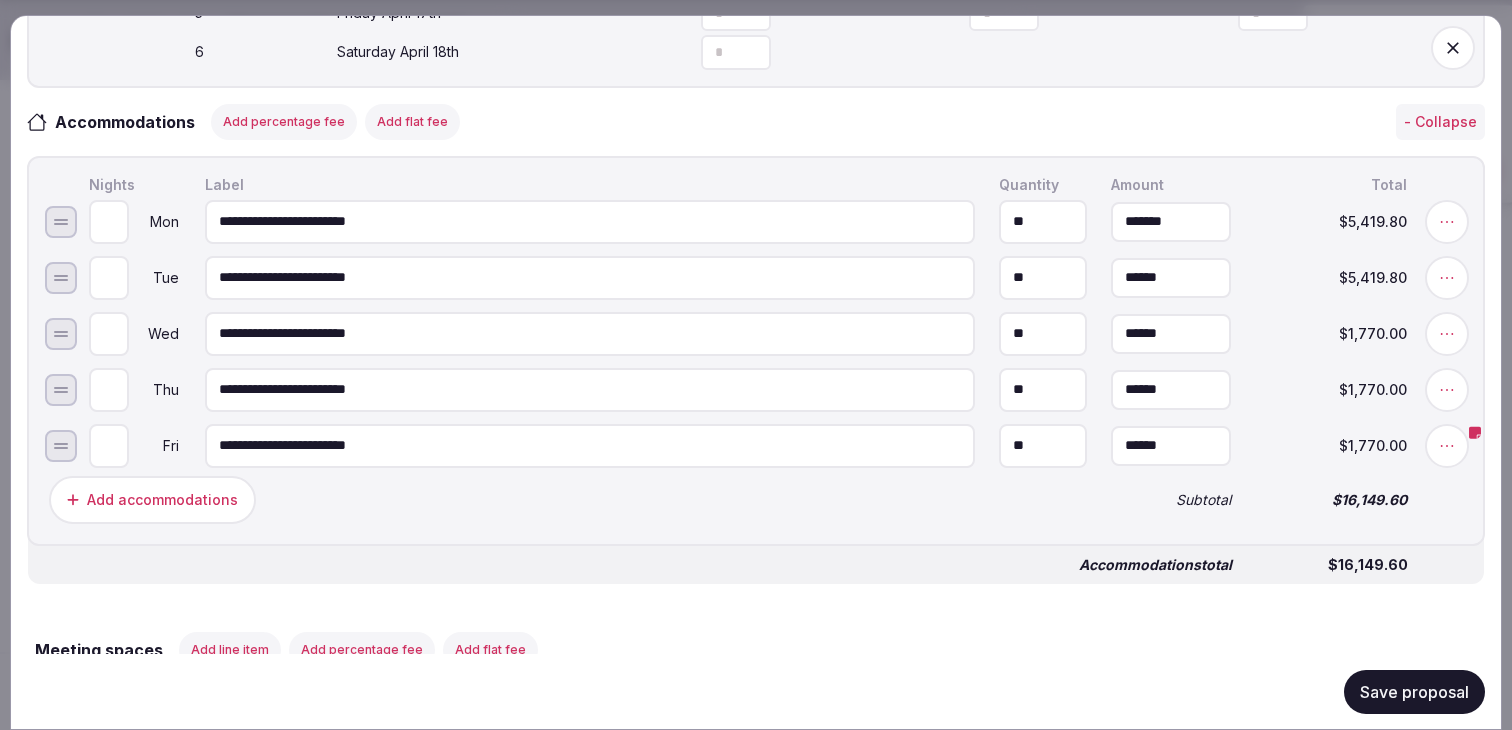 type on "*******" 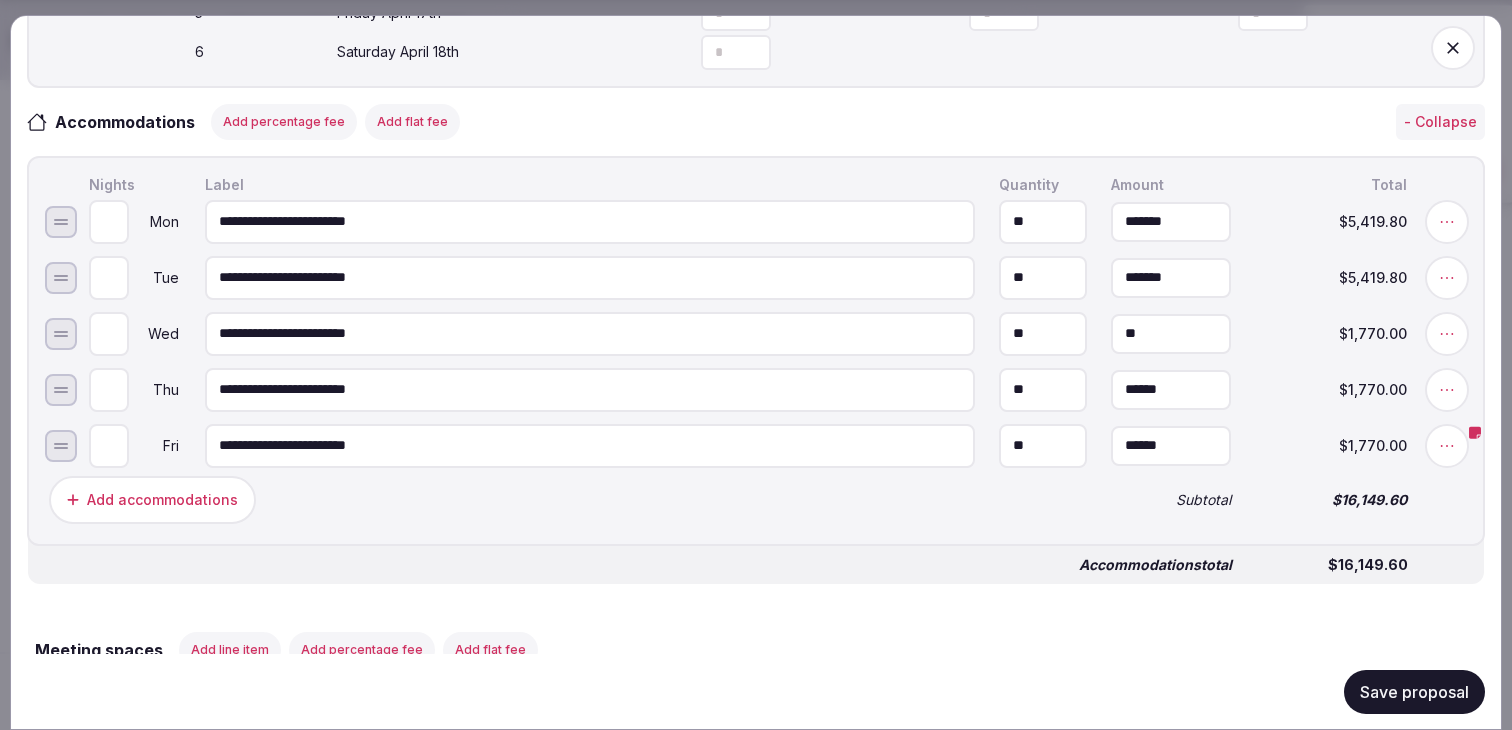 click on "**" at bounding box center (1171, 333) 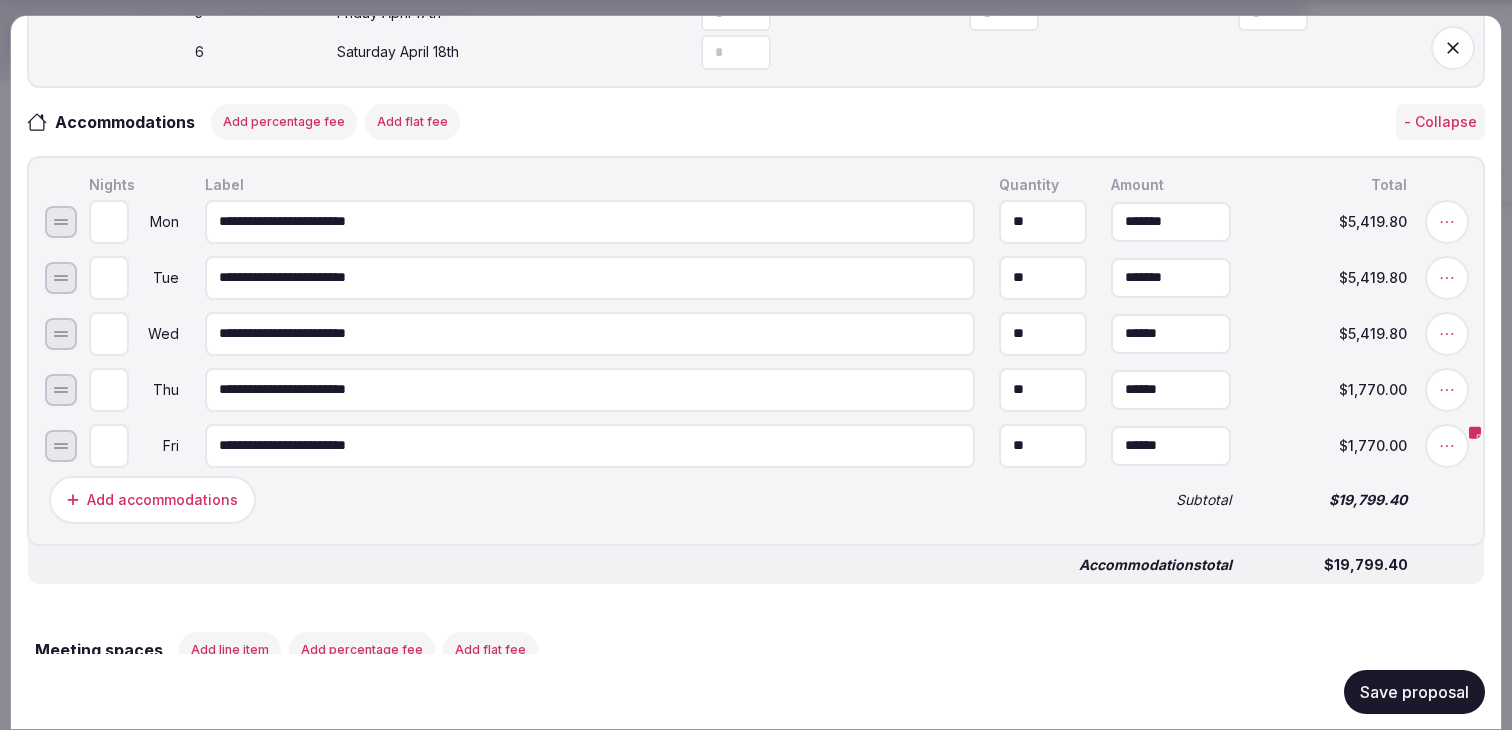 type on "*******" 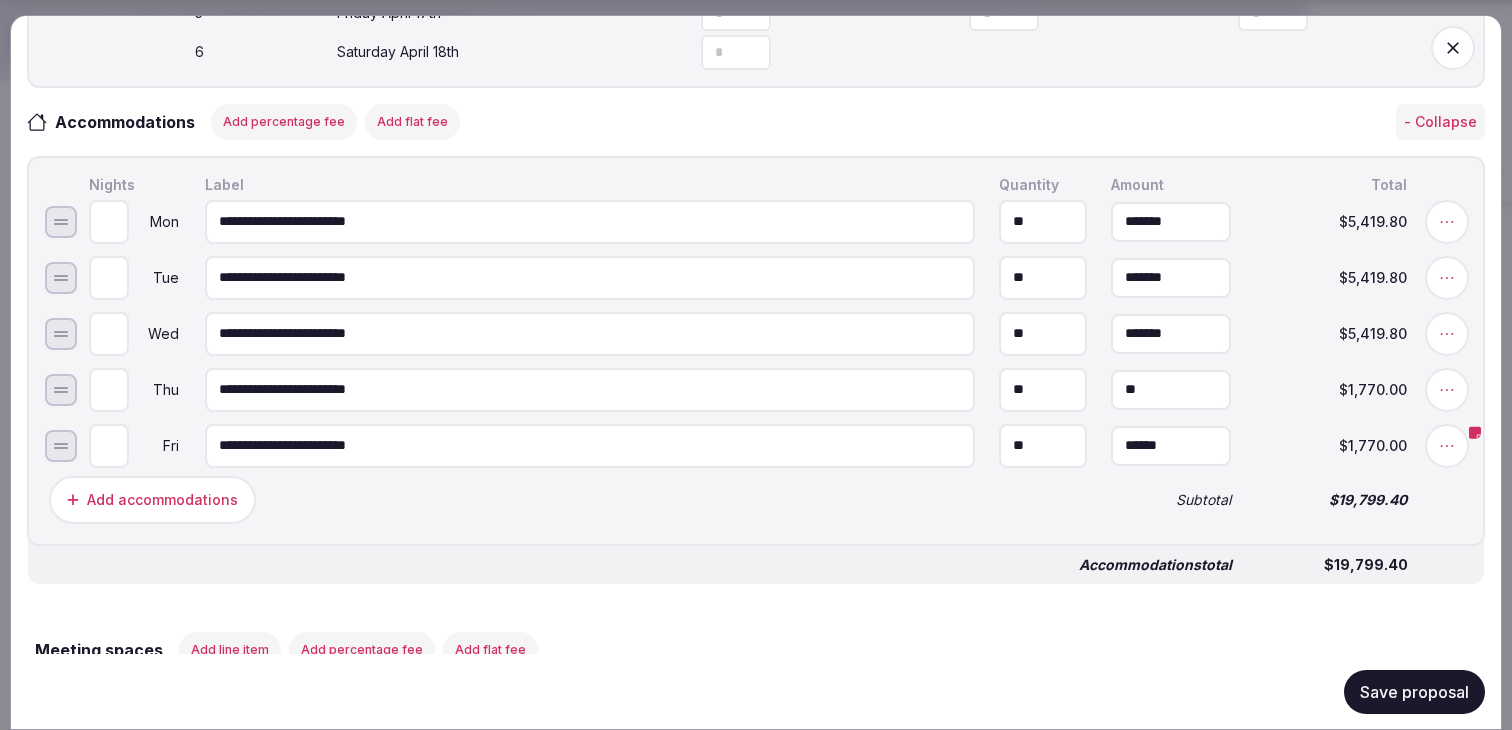click on "**" at bounding box center [1171, 389] 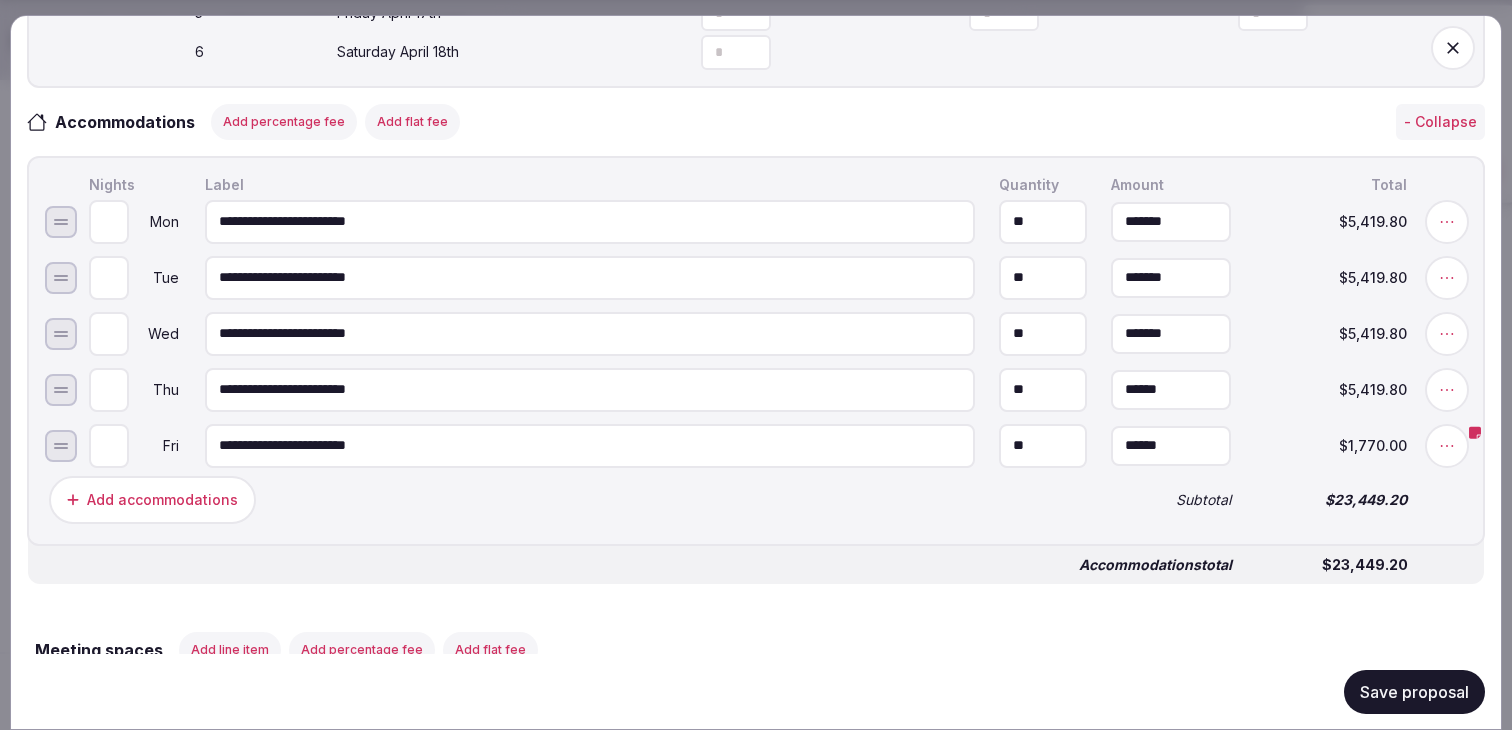 type on "*******" 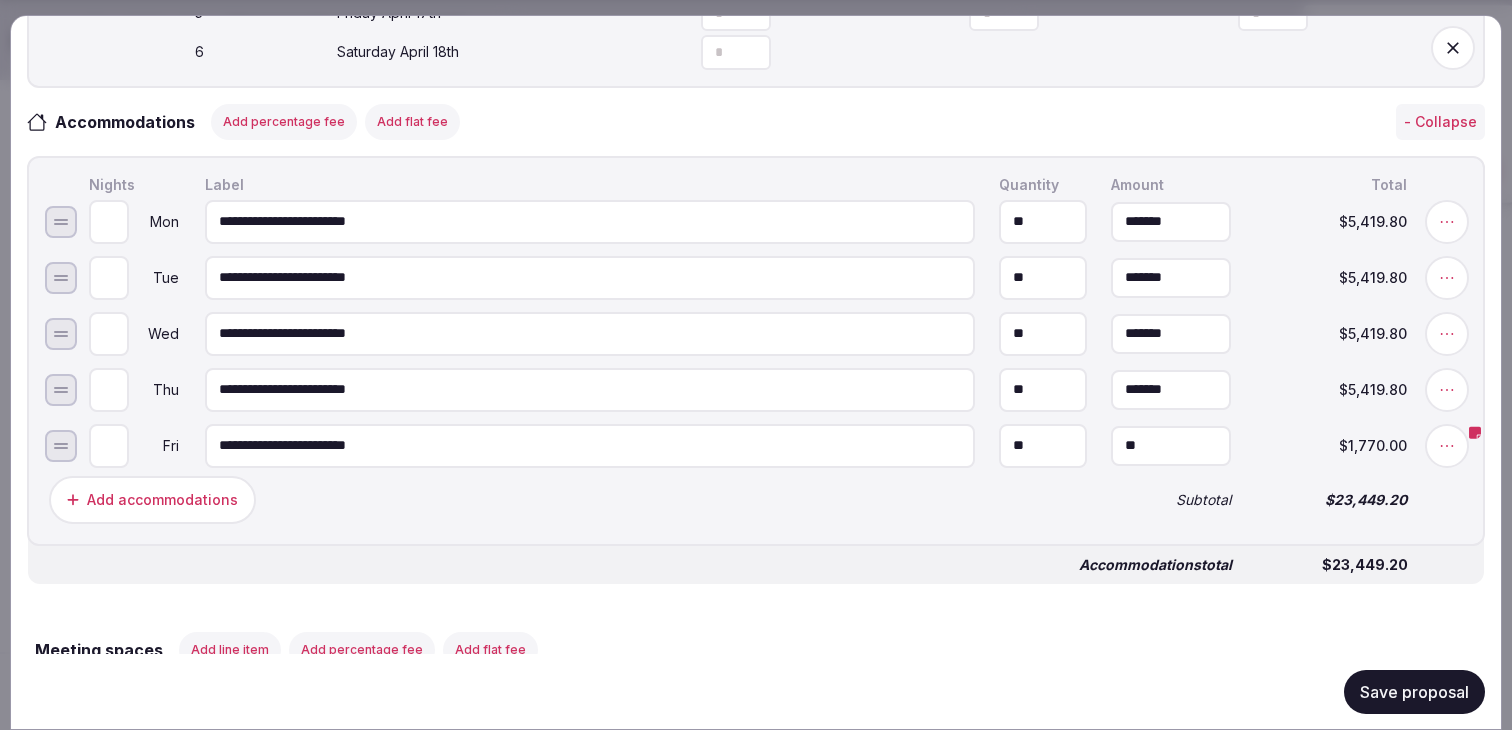 click on "**" at bounding box center [1171, 445] 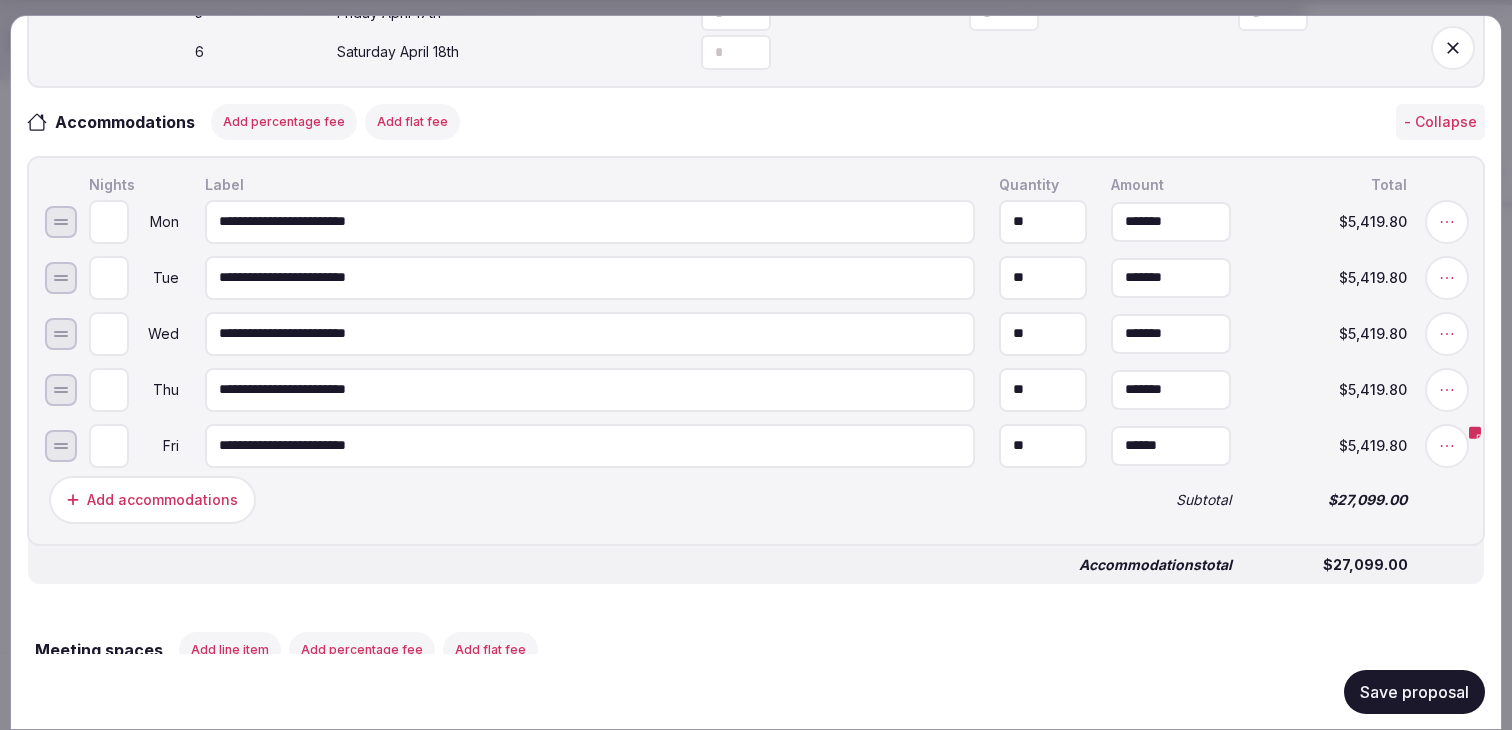 type on "*******" 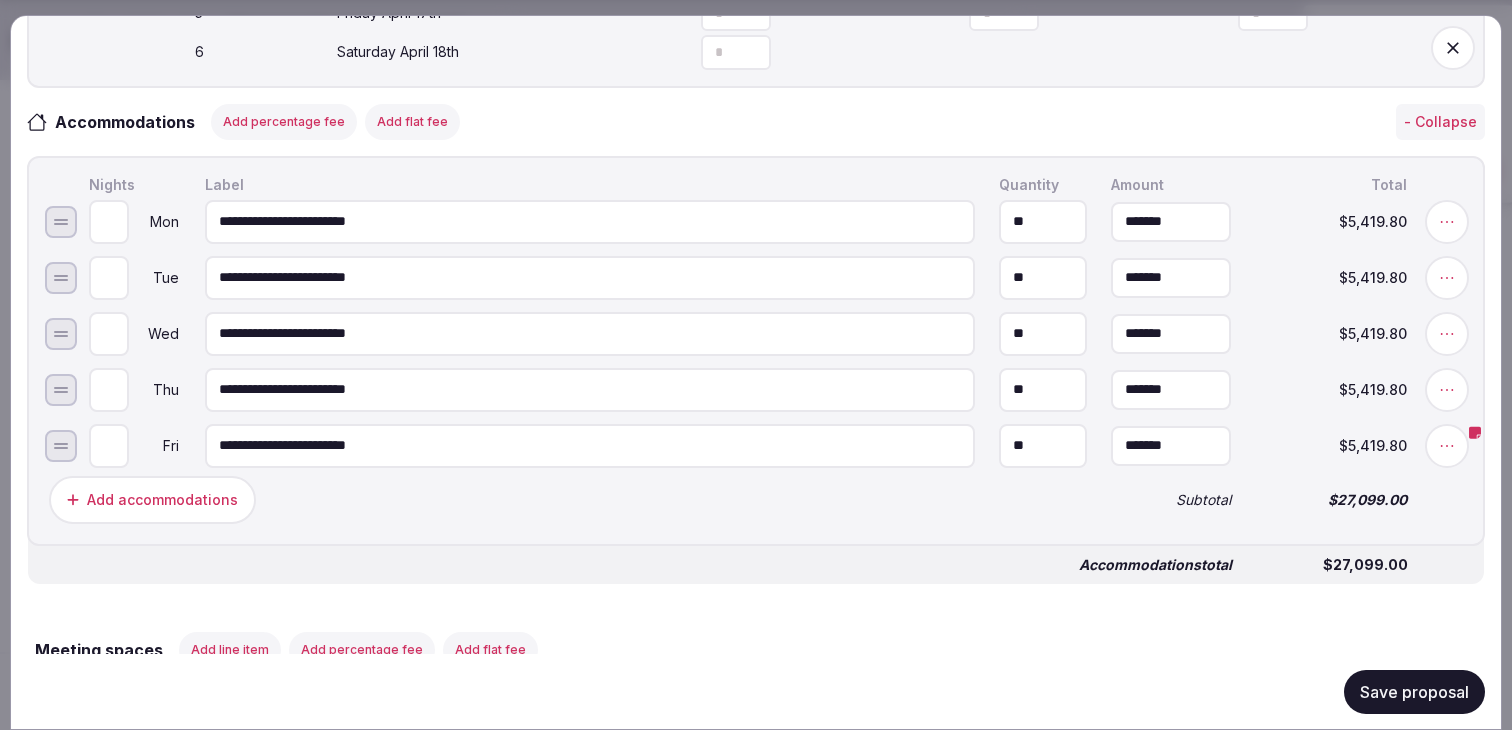 click on "Add accommodations Subtotal $27,099.00" at bounding box center (756, 499) 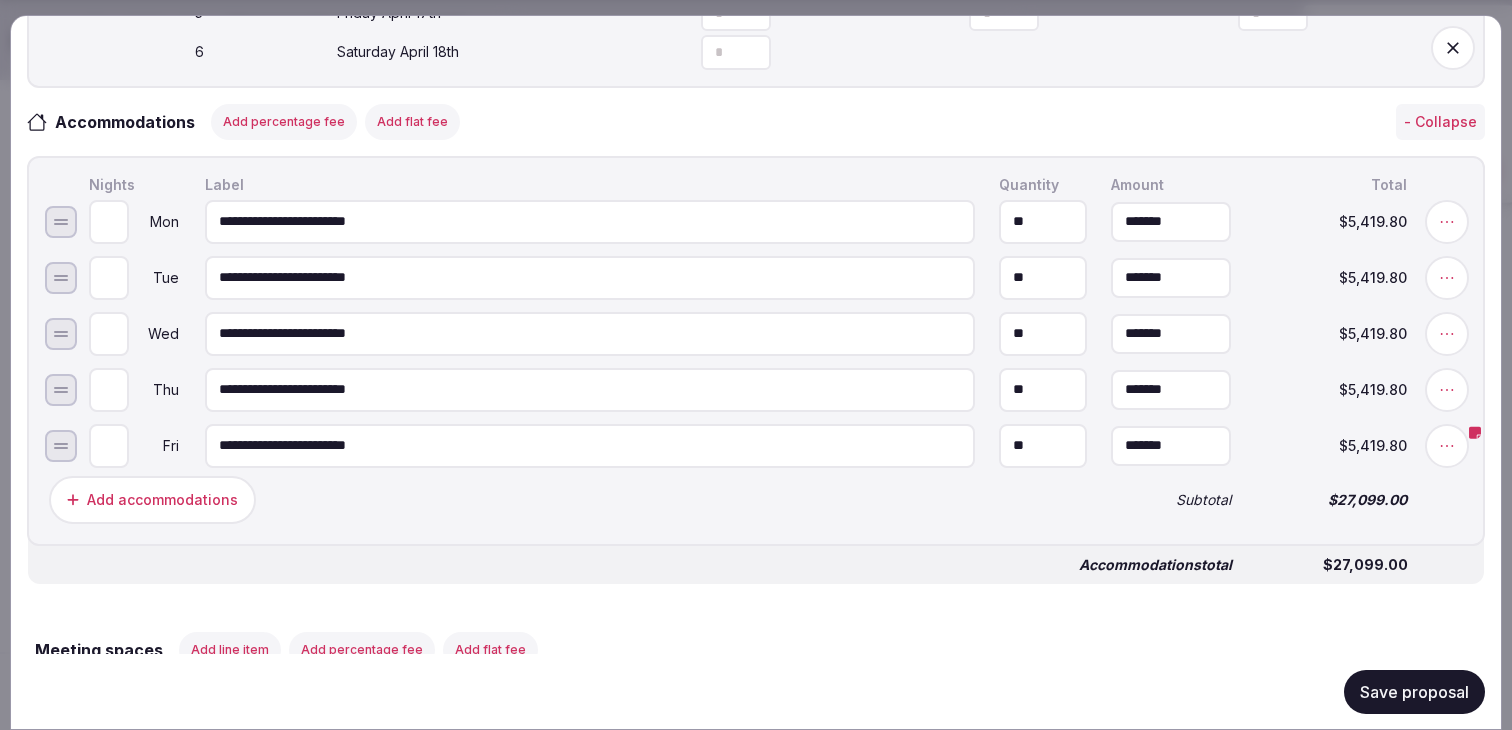 click on "**********" at bounding box center (590, 221) 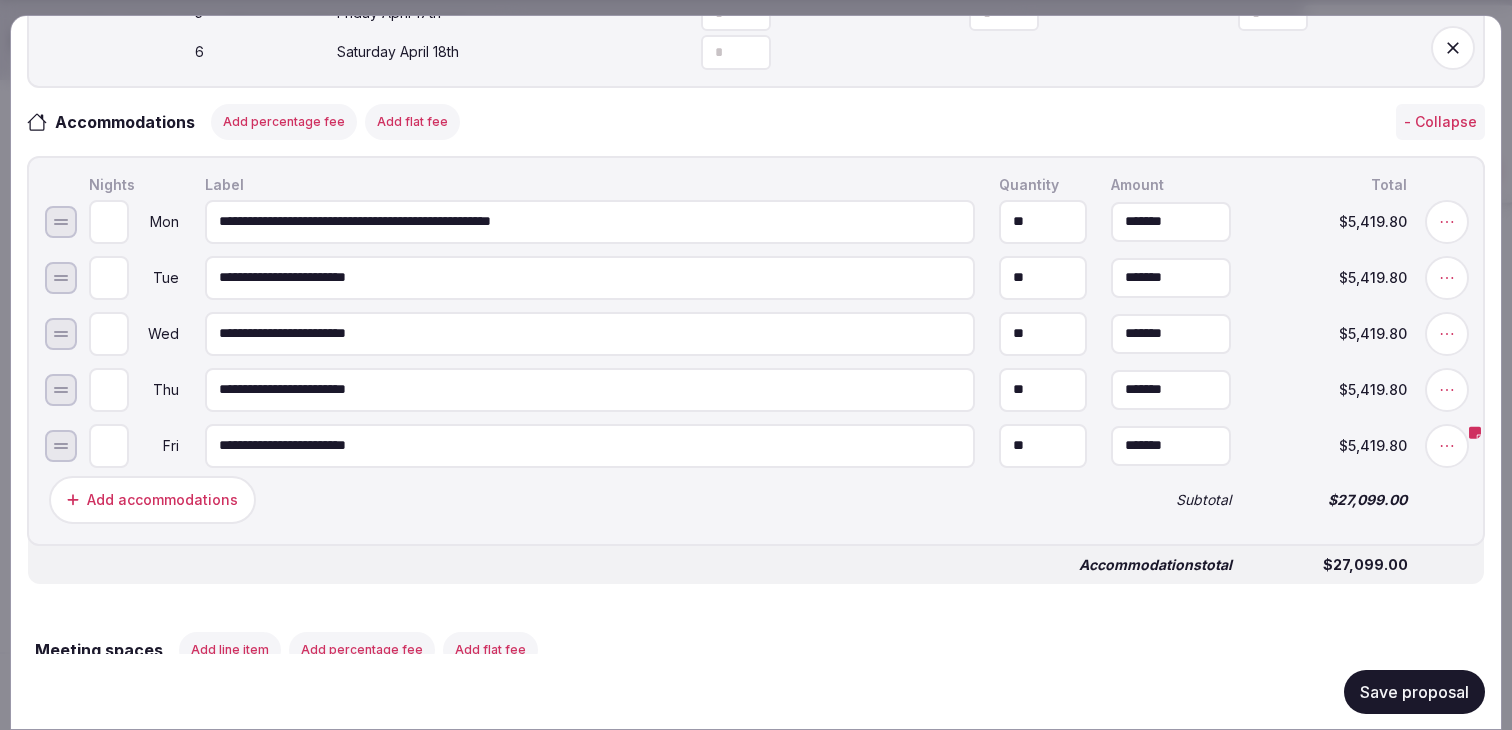 drag, startPoint x: 581, startPoint y: 237, endPoint x: 321, endPoint y: 230, distance: 260.0942 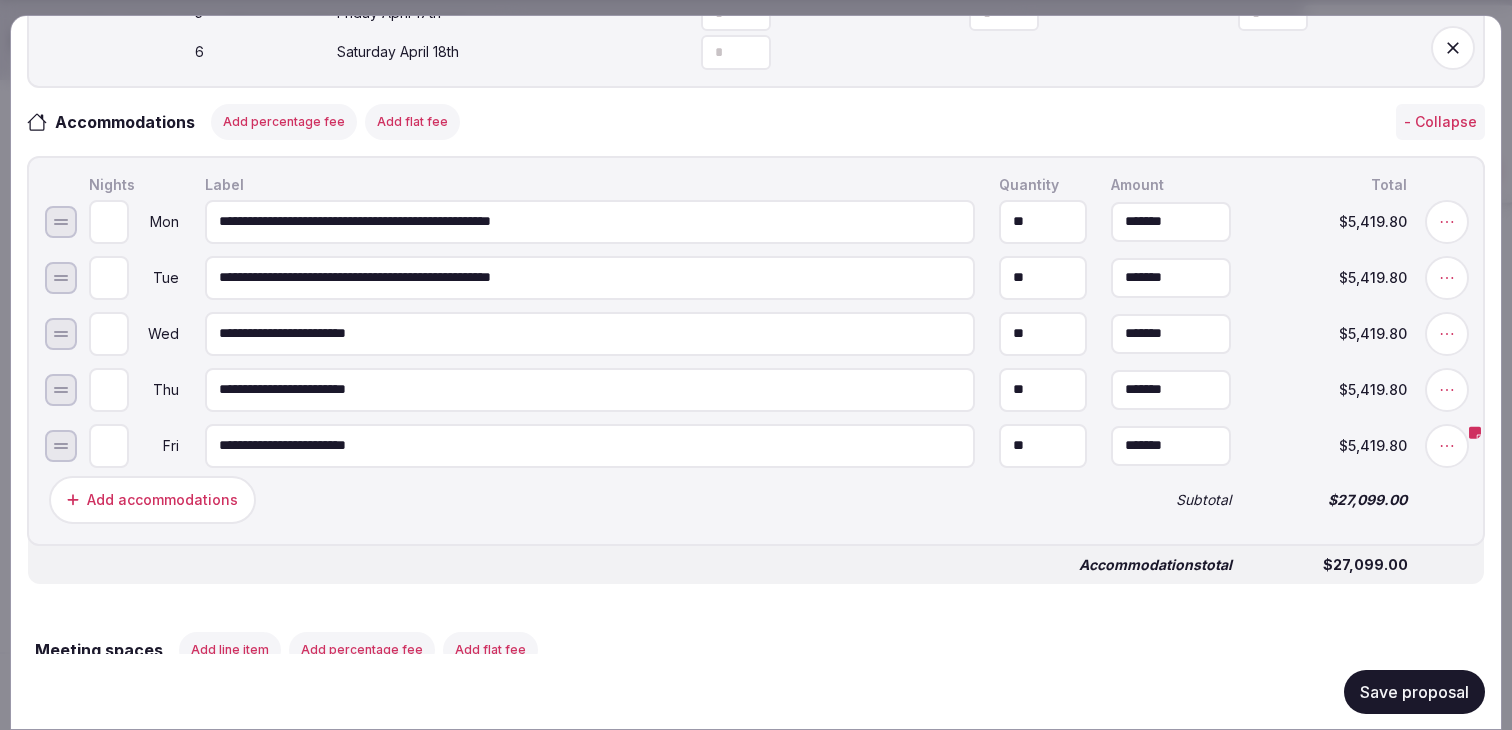 type on "**********" 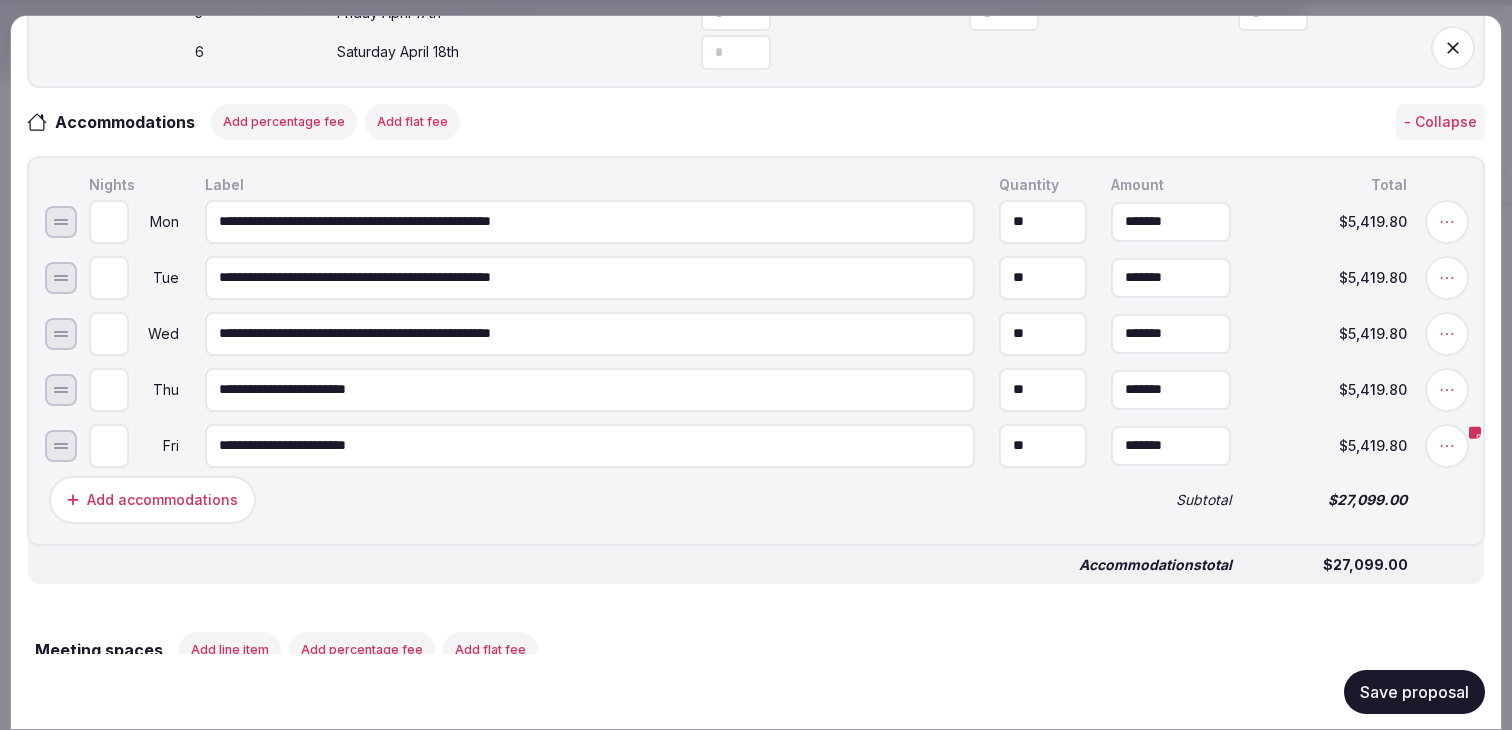 type on "**********" 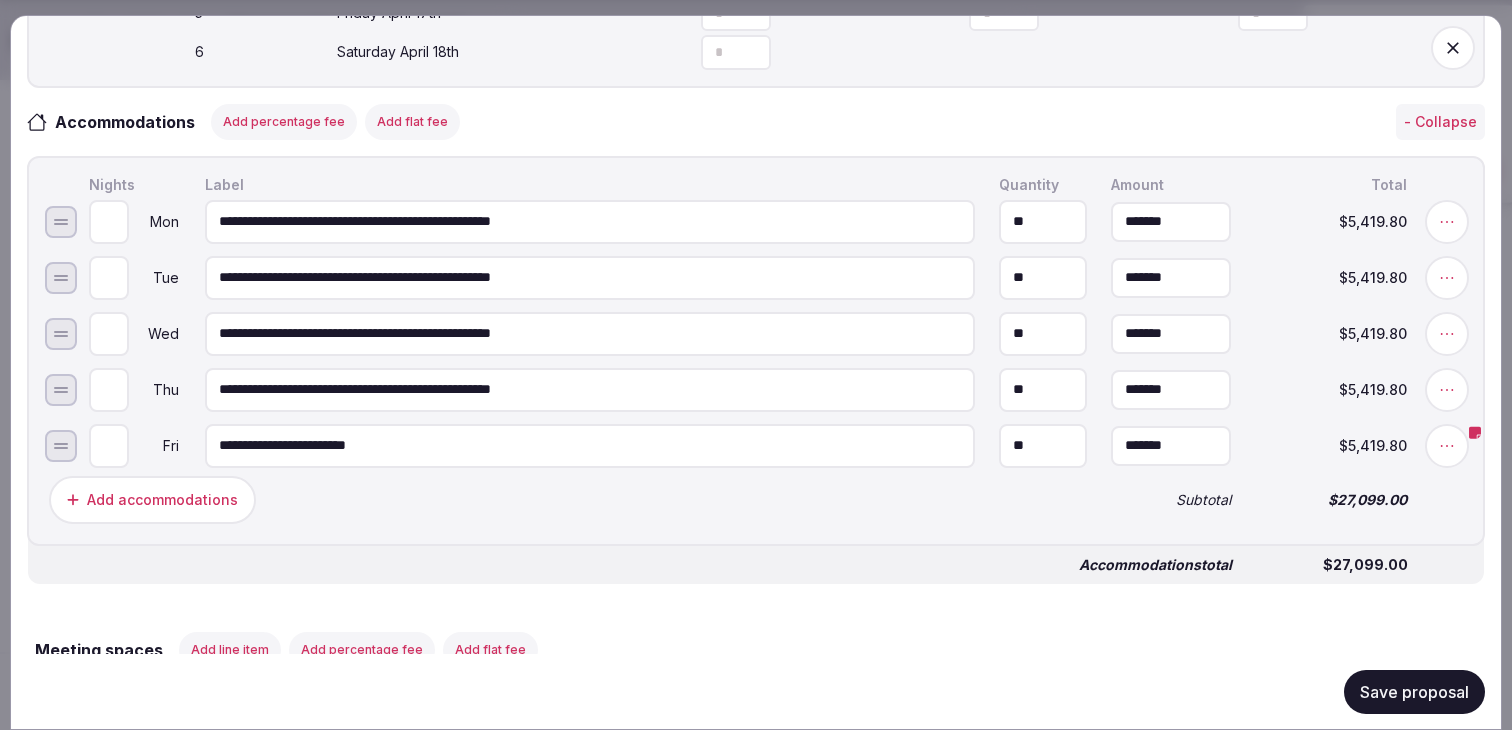 type on "**********" 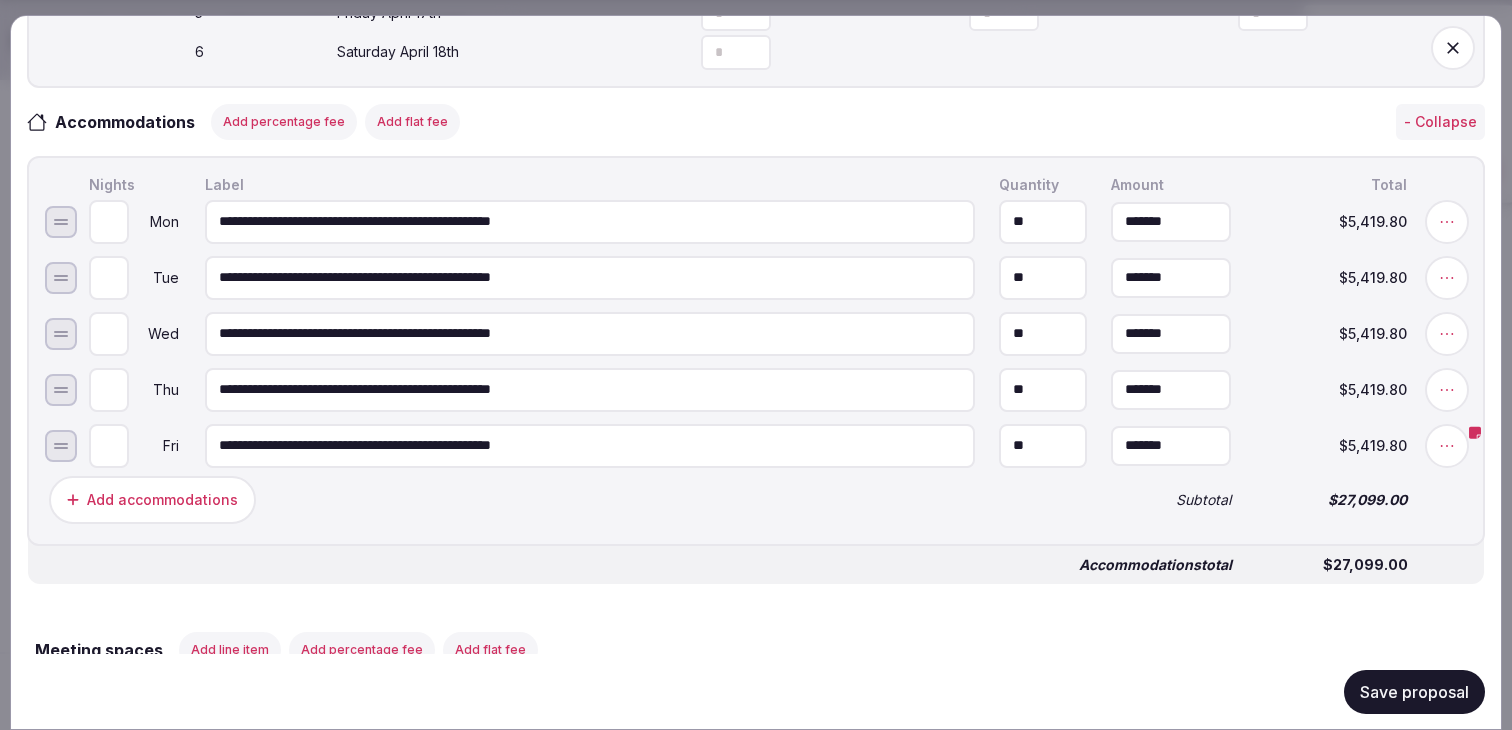 type on "**********" 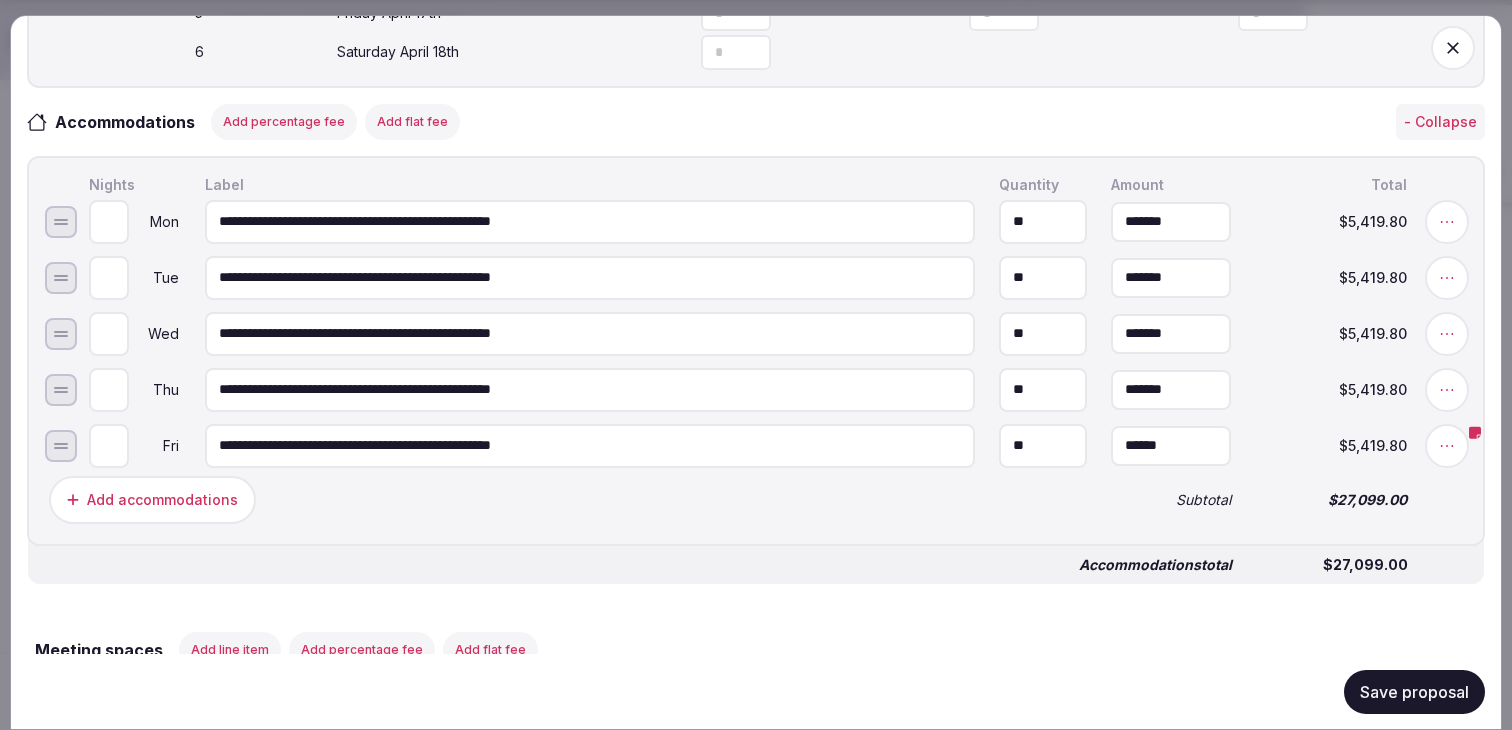 click on "******" at bounding box center (1171, 445) 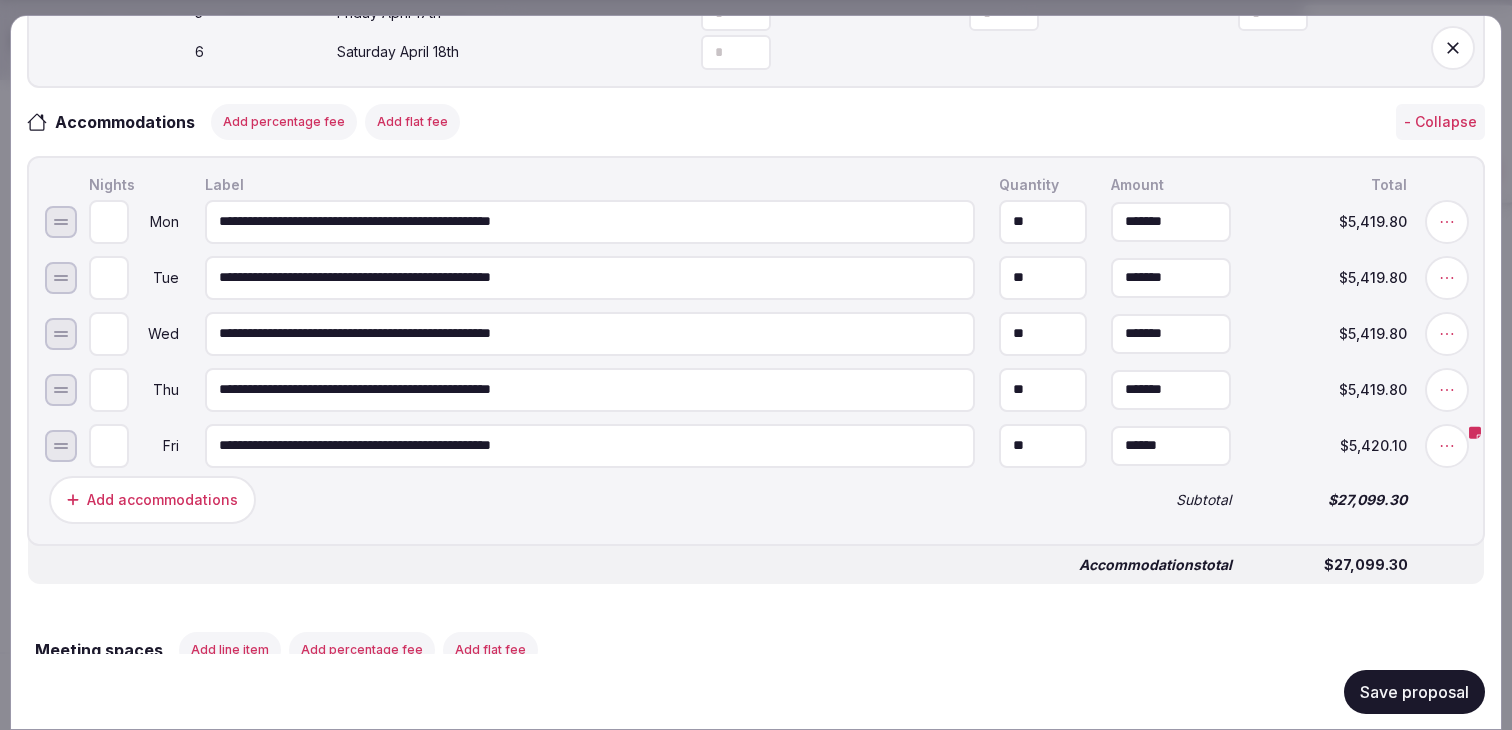 type on "******" 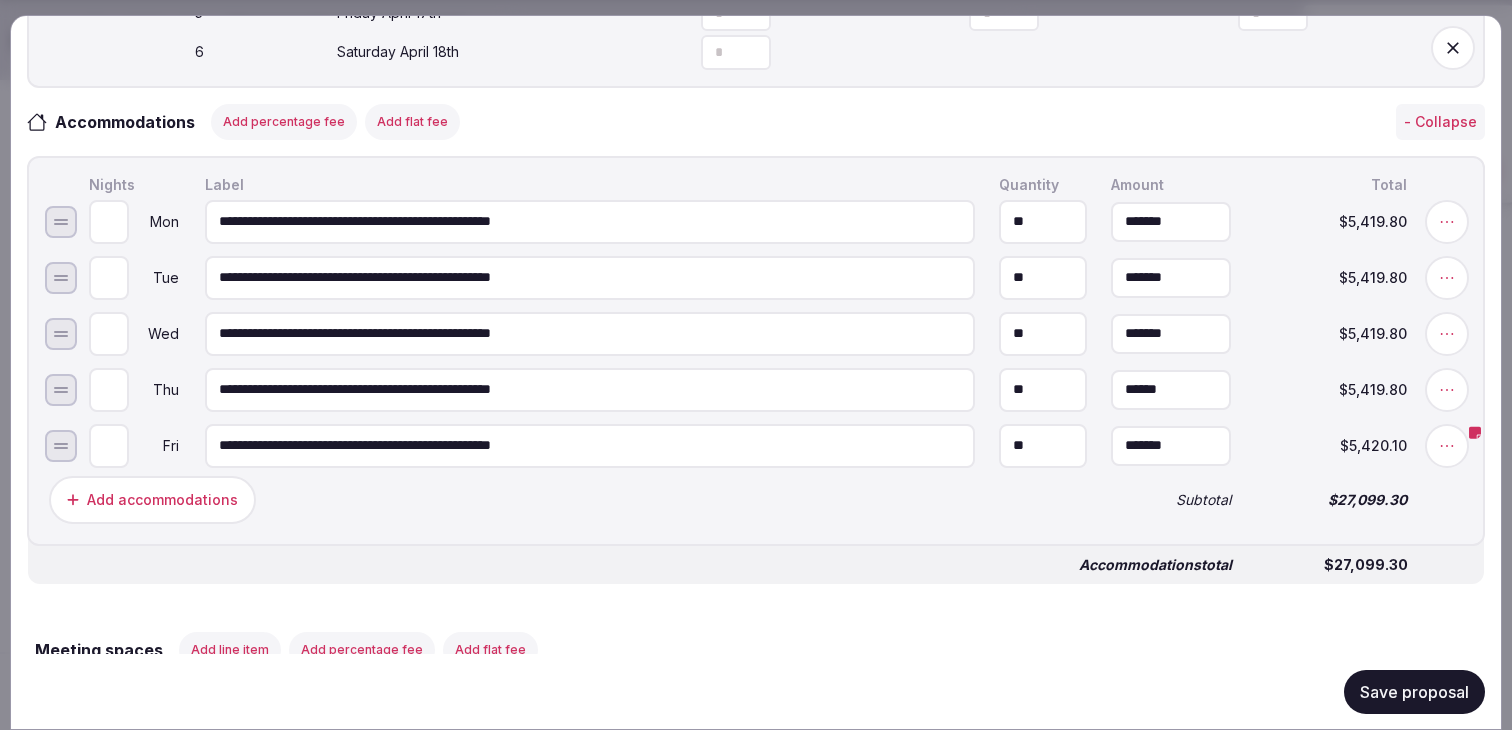 click on "******" at bounding box center [1171, 389] 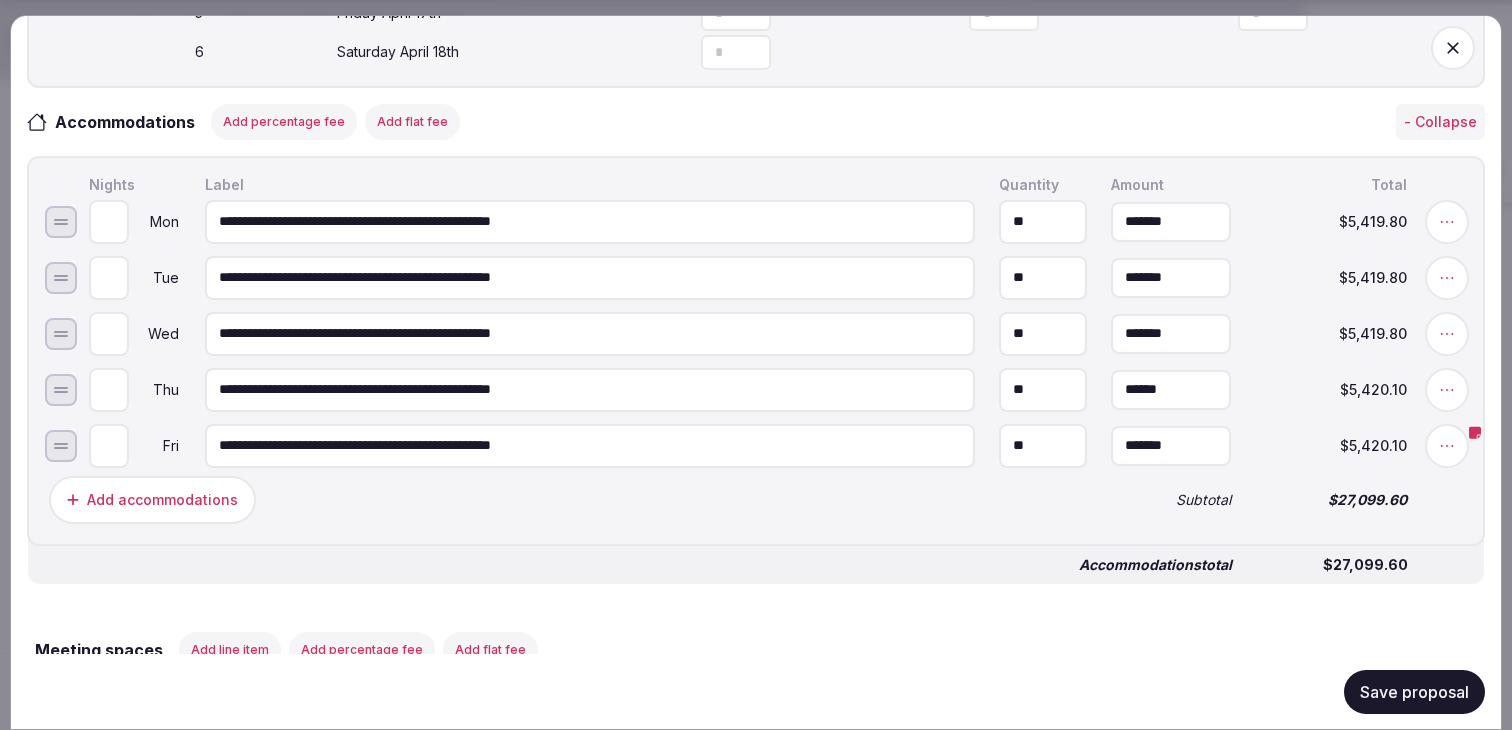 type on "*******" 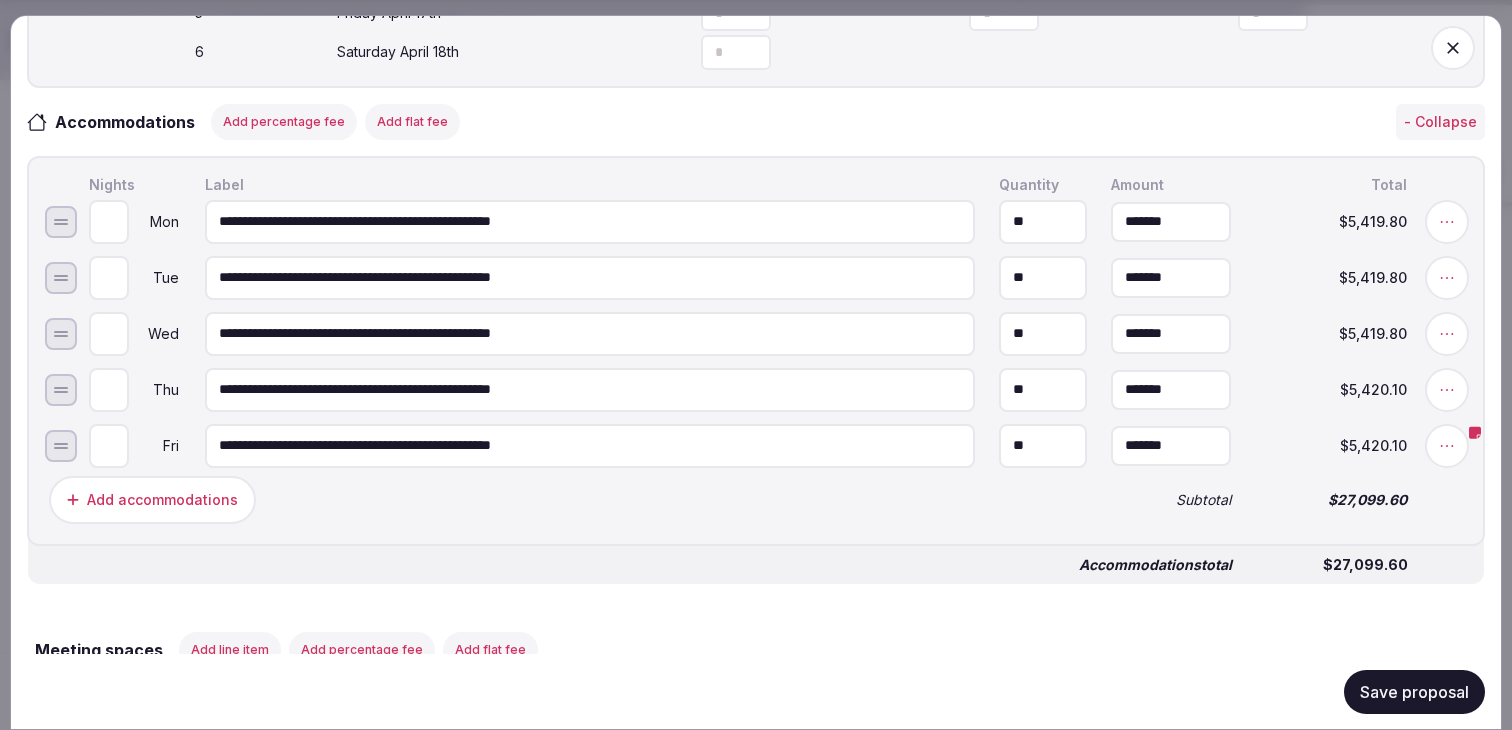 click on "Add accommodations Subtotal $27,099.60" at bounding box center (756, 499) 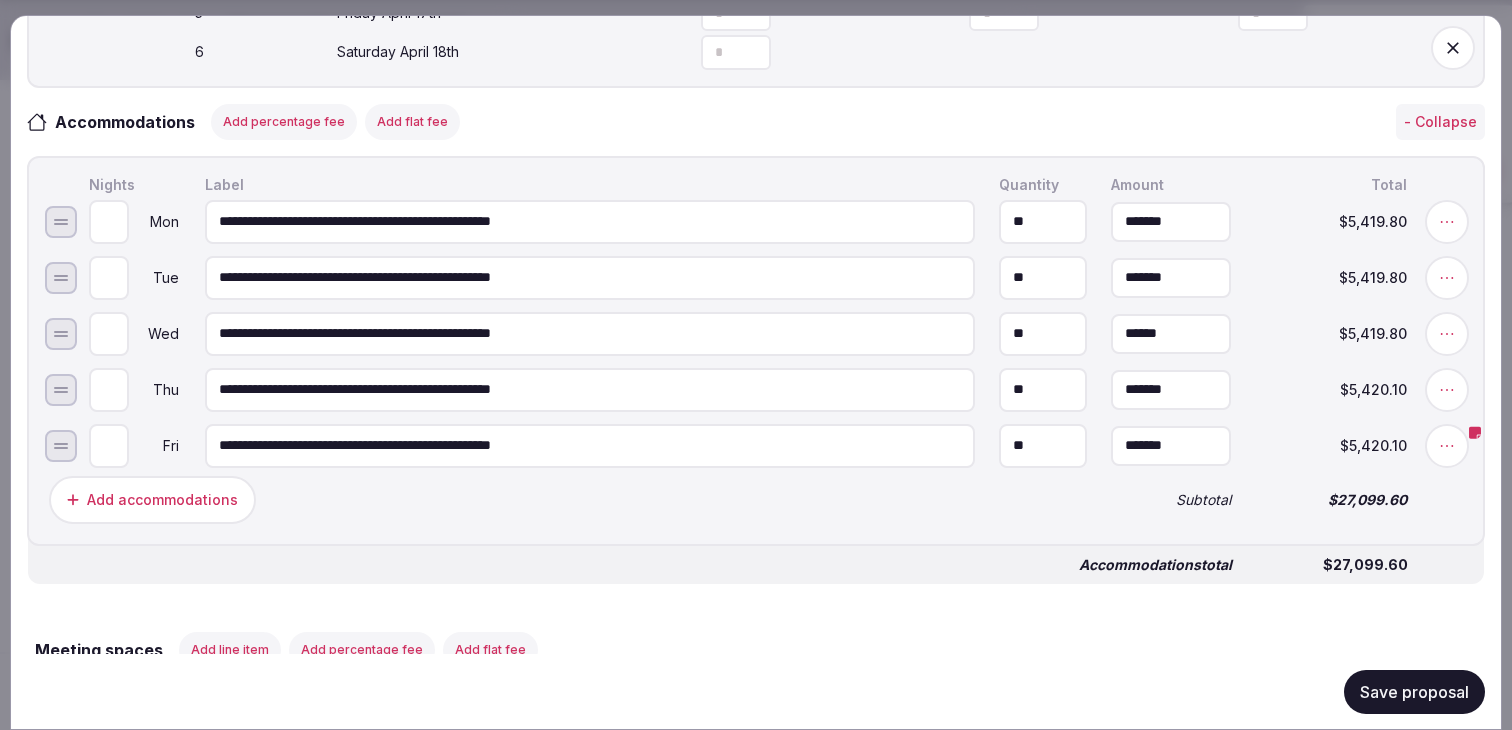 click on "******" at bounding box center (1171, 333) 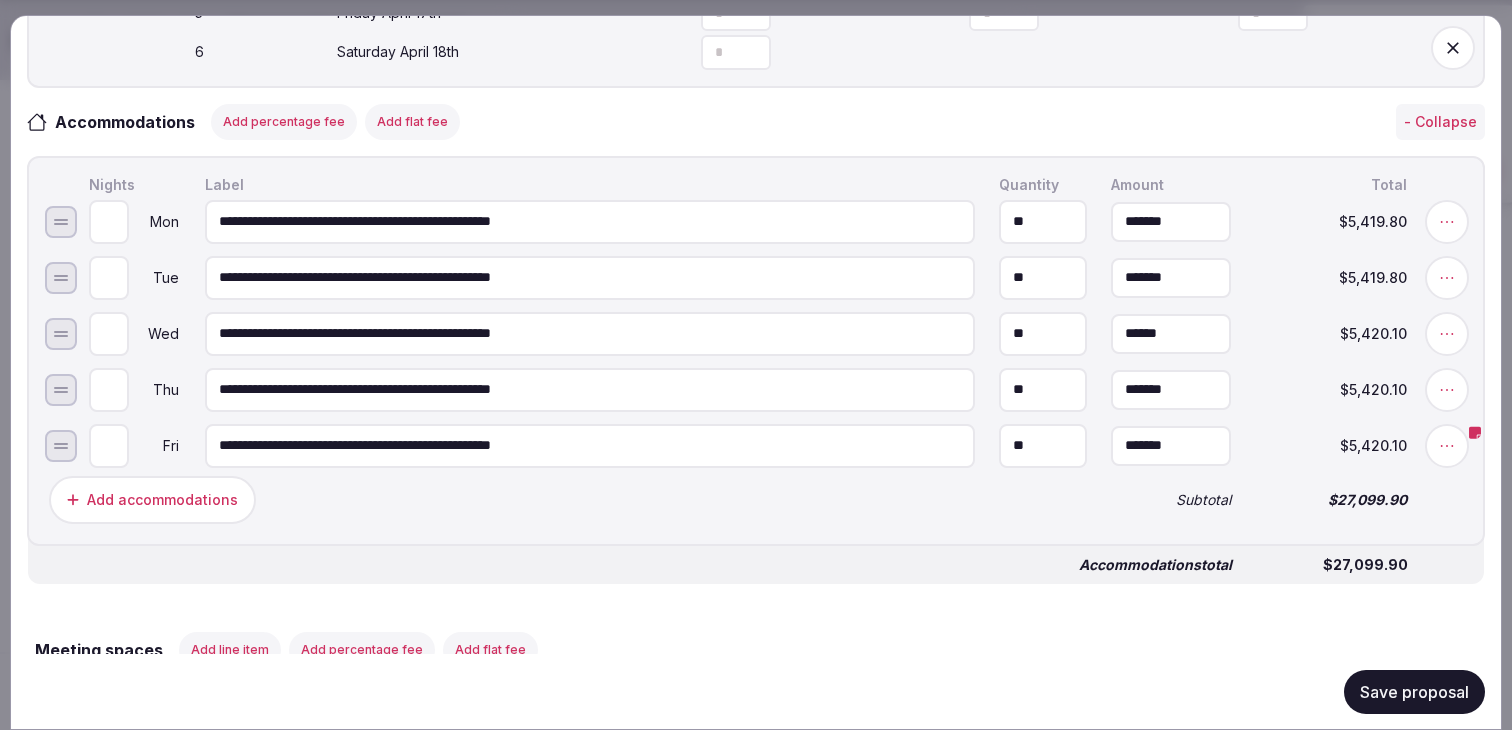 type on "*******" 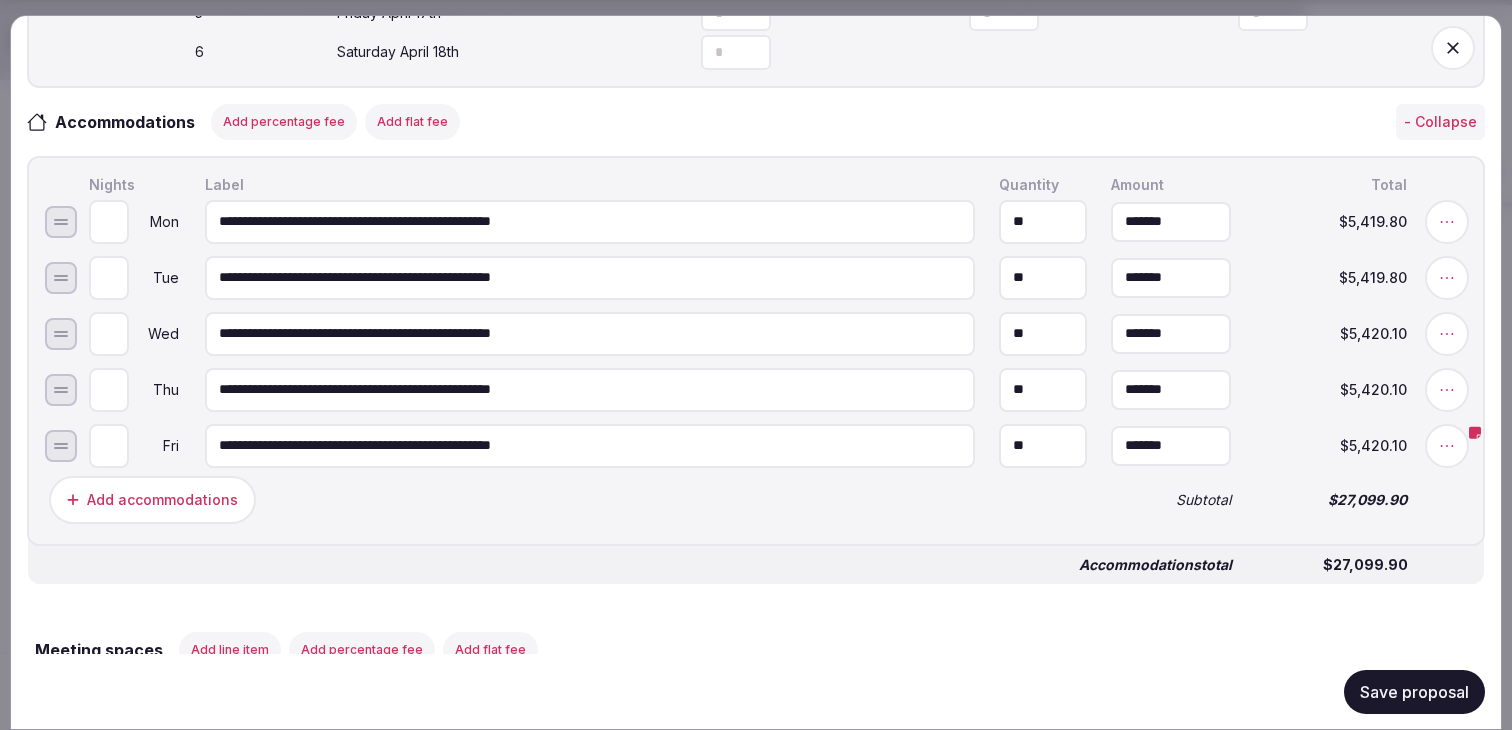 click on "Subtotal" at bounding box center [1171, 499] 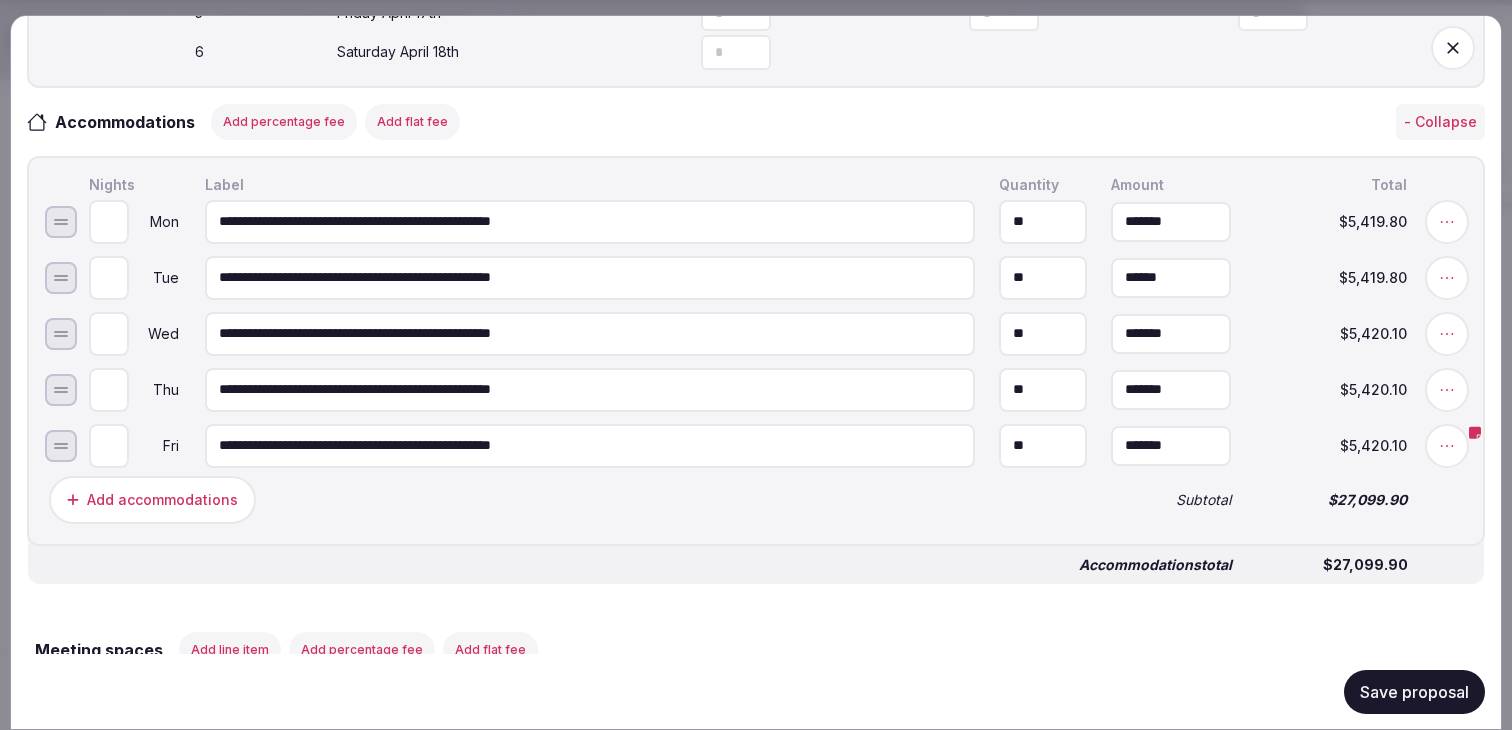click on "******" at bounding box center [1171, 277] 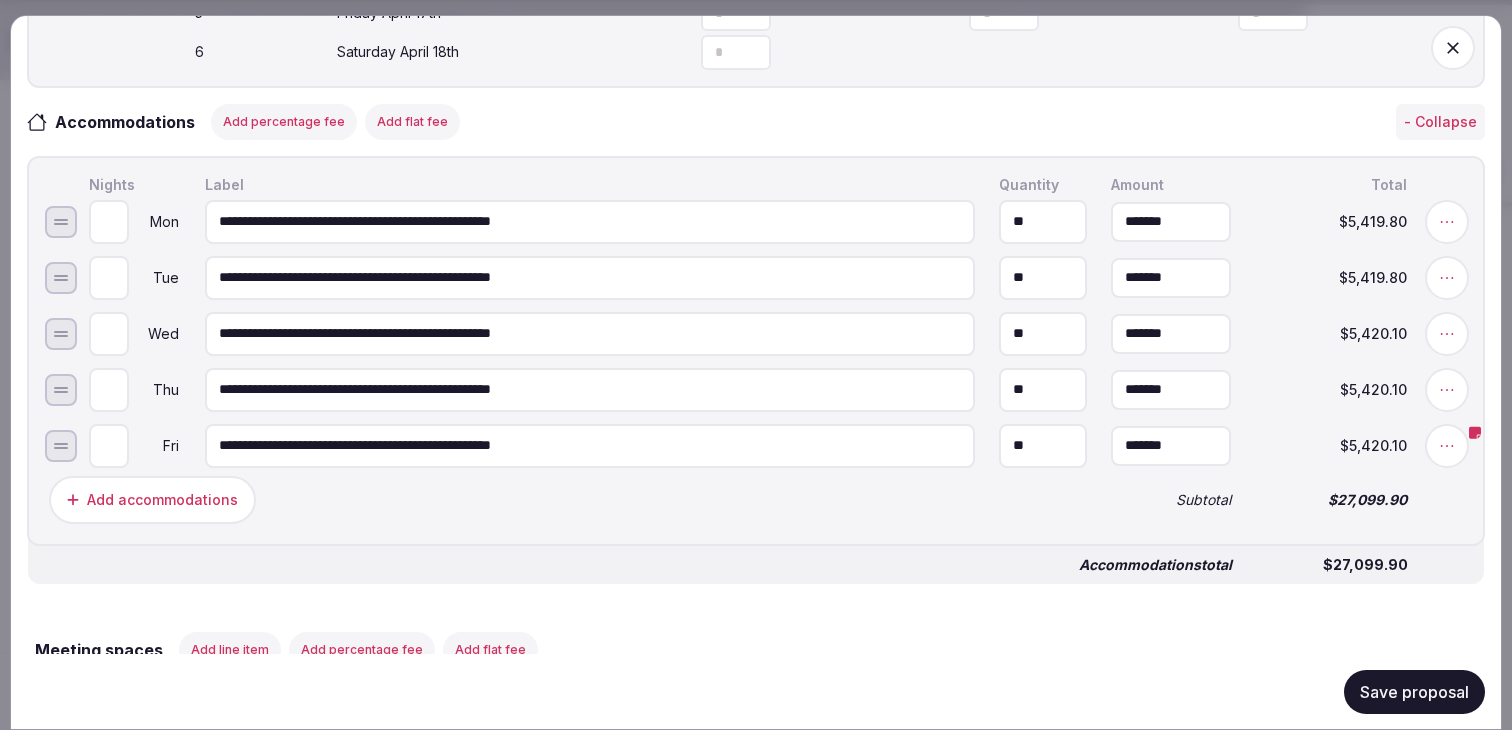 click on "Add accommodations" at bounding box center [568, 499] 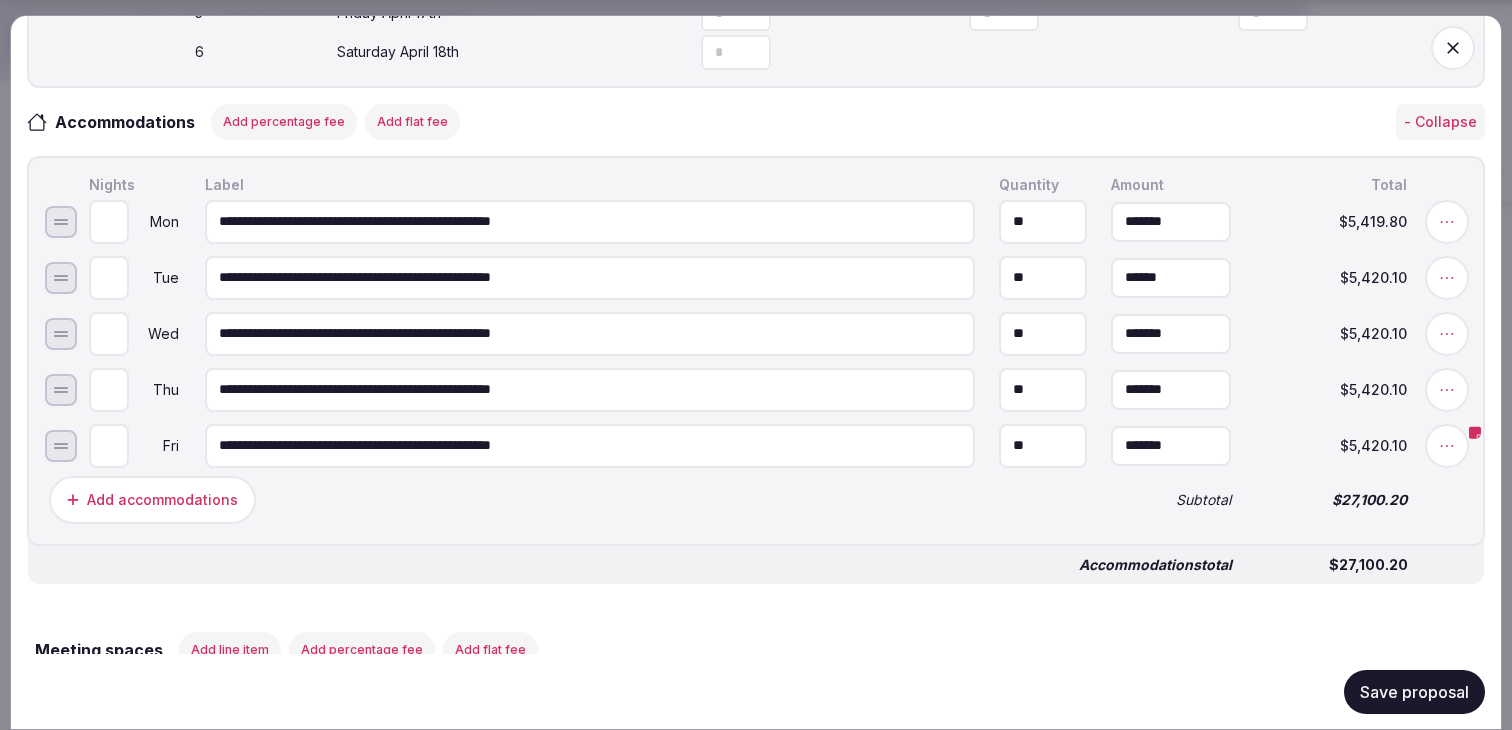 click on "******" at bounding box center [1171, 277] 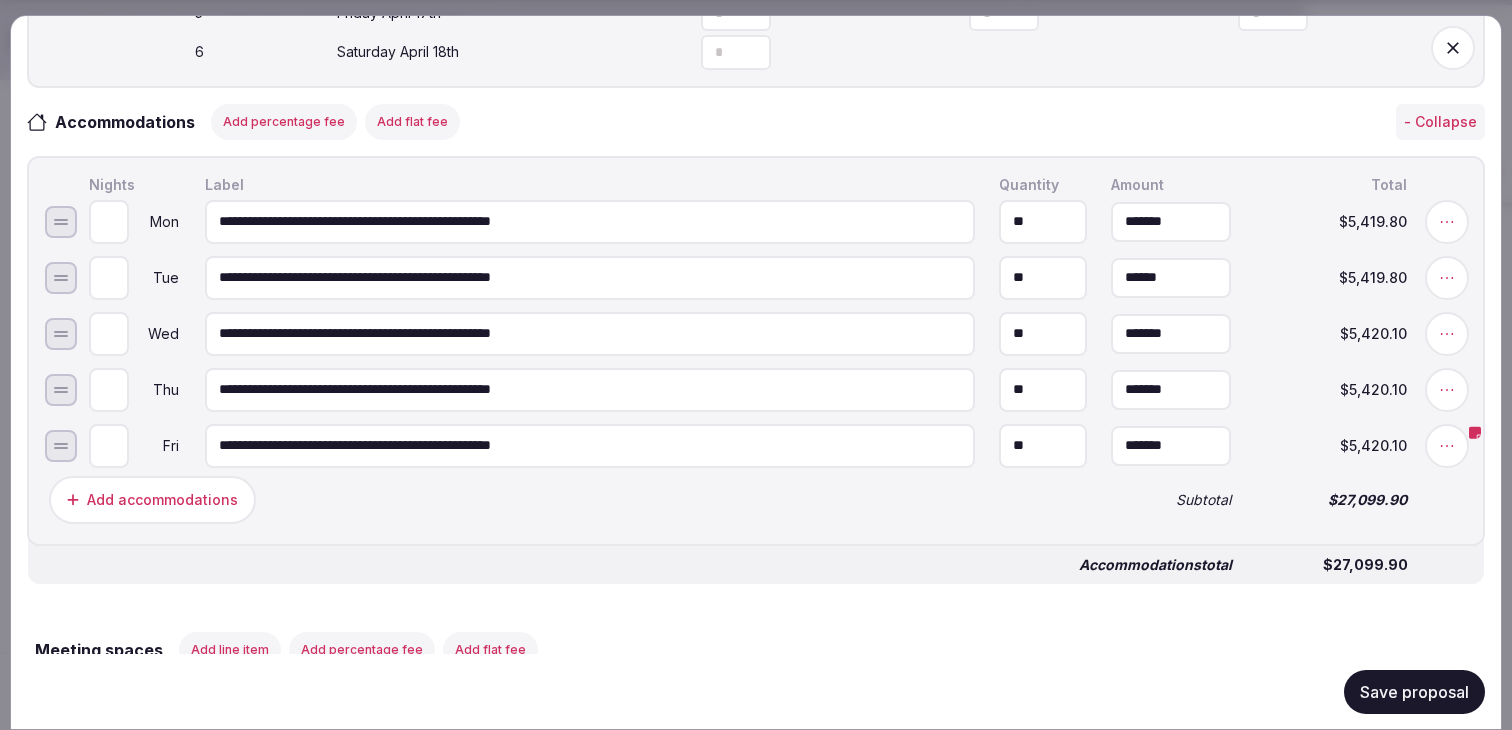 type on "*******" 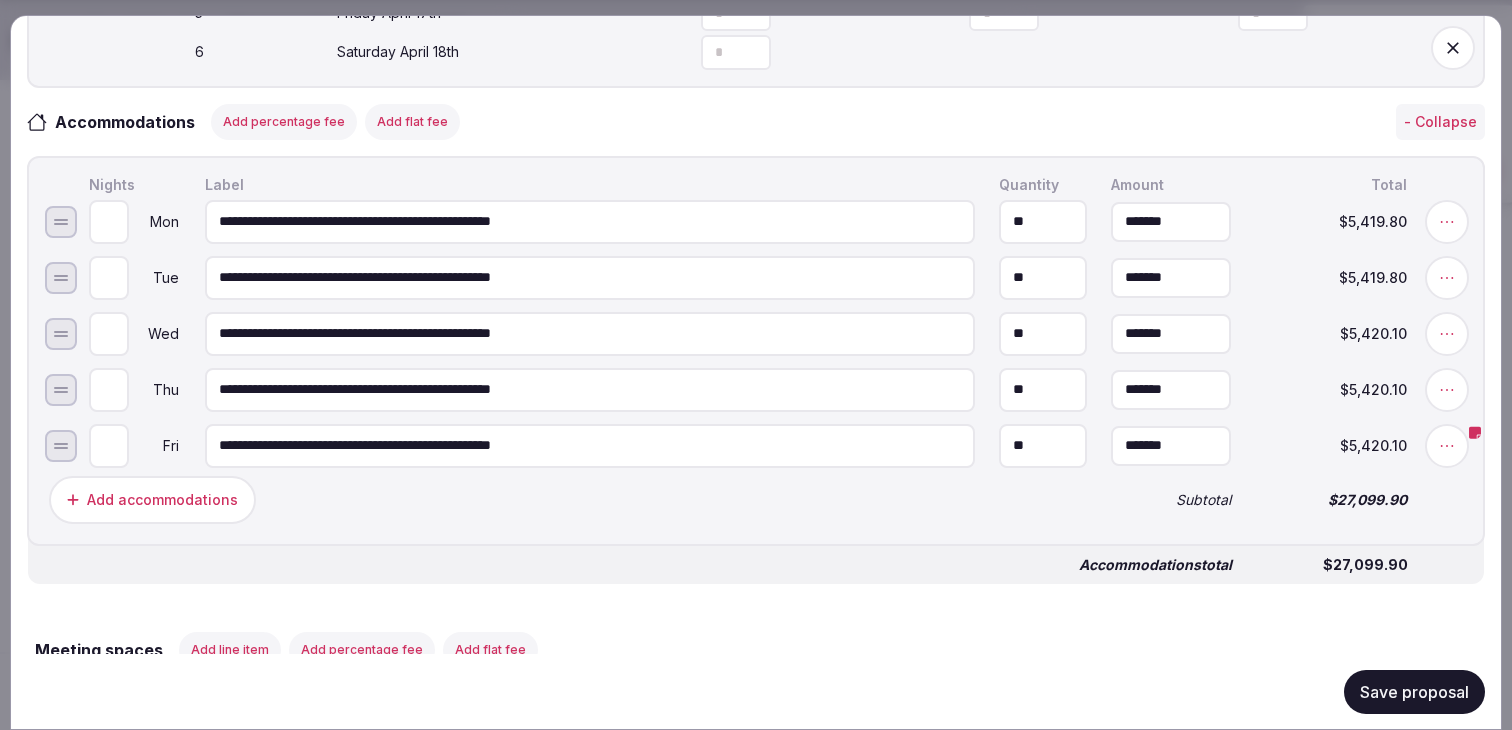 click on "Add accommodations Subtotal $27,099.90" at bounding box center [756, 499] 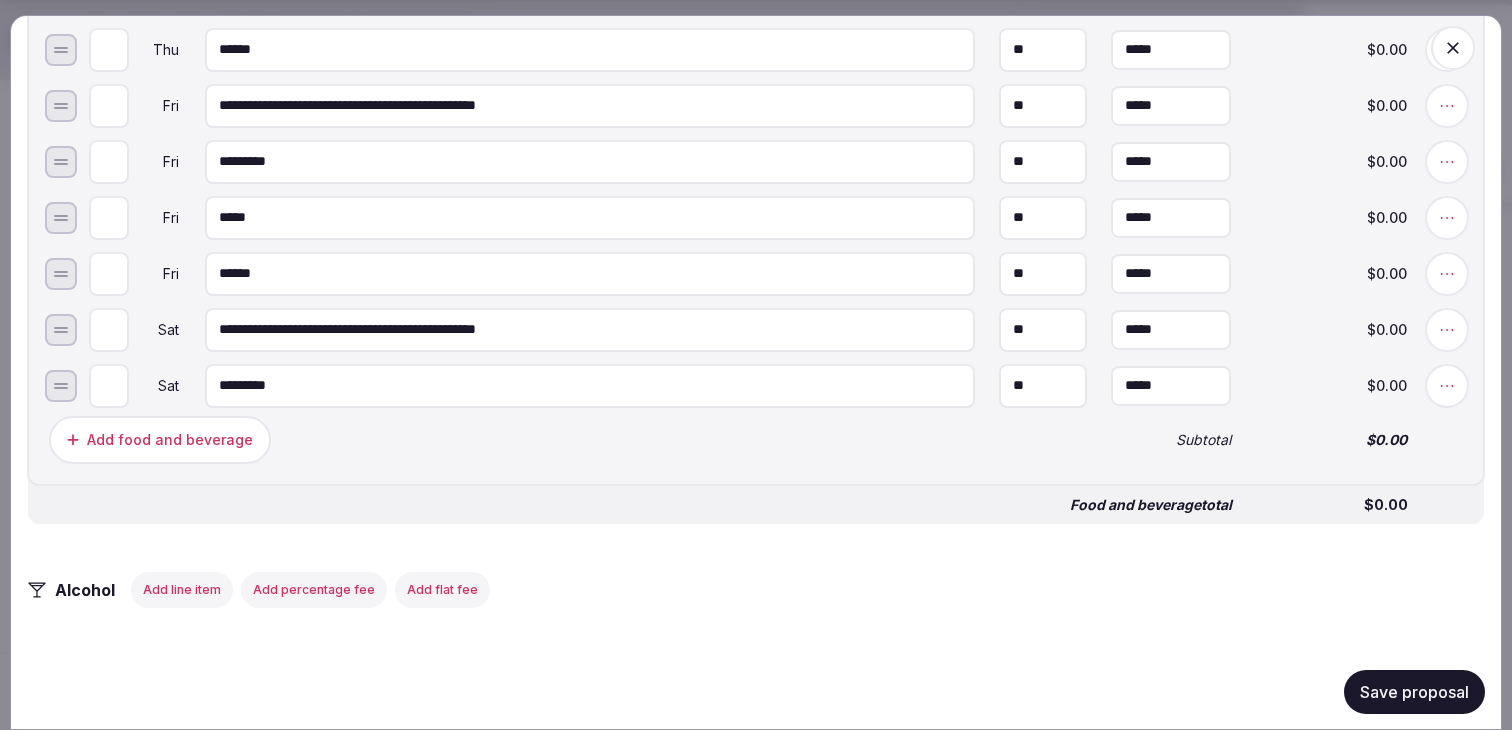 scroll, scrollTop: 2423, scrollLeft: 0, axis: vertical 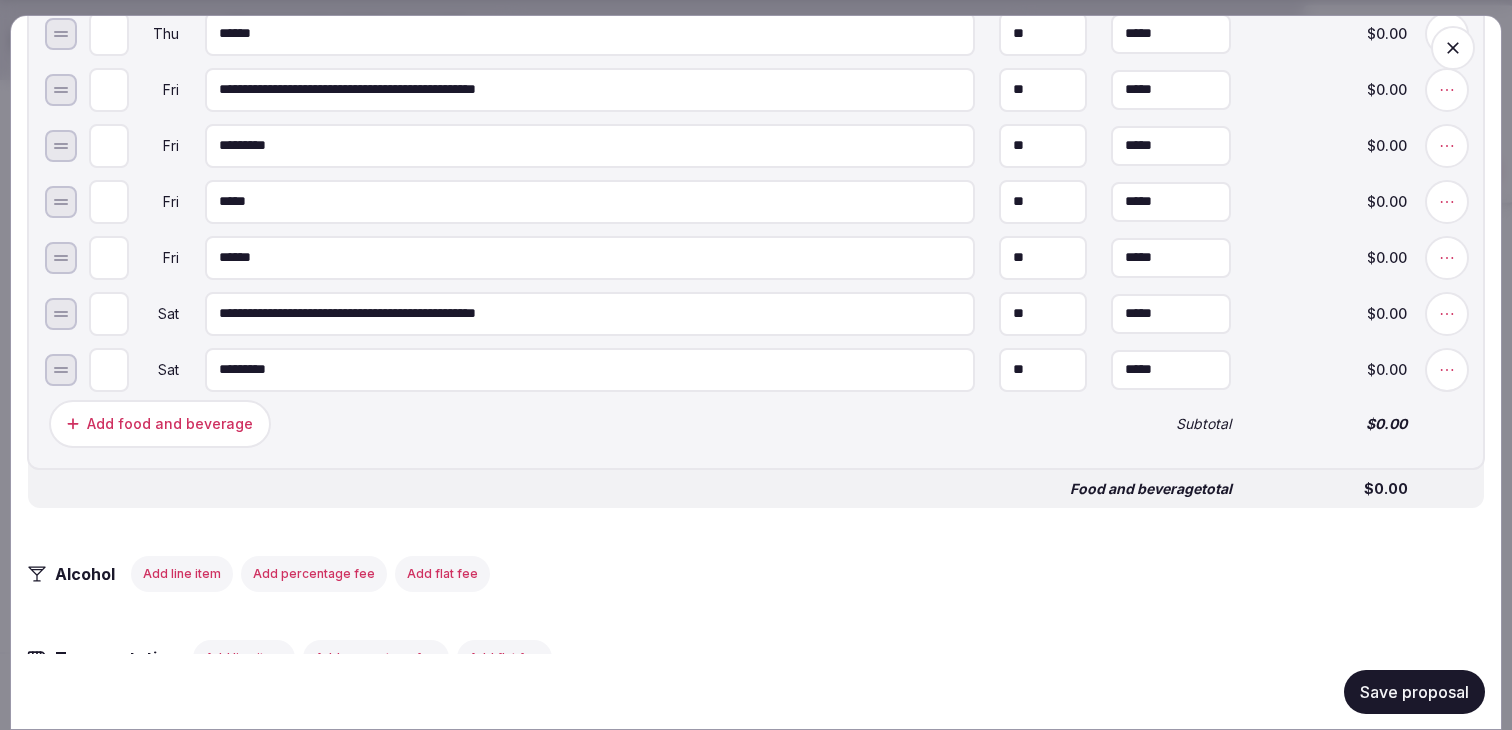 click on "Save proposal" at bounding box center [1414, 691] 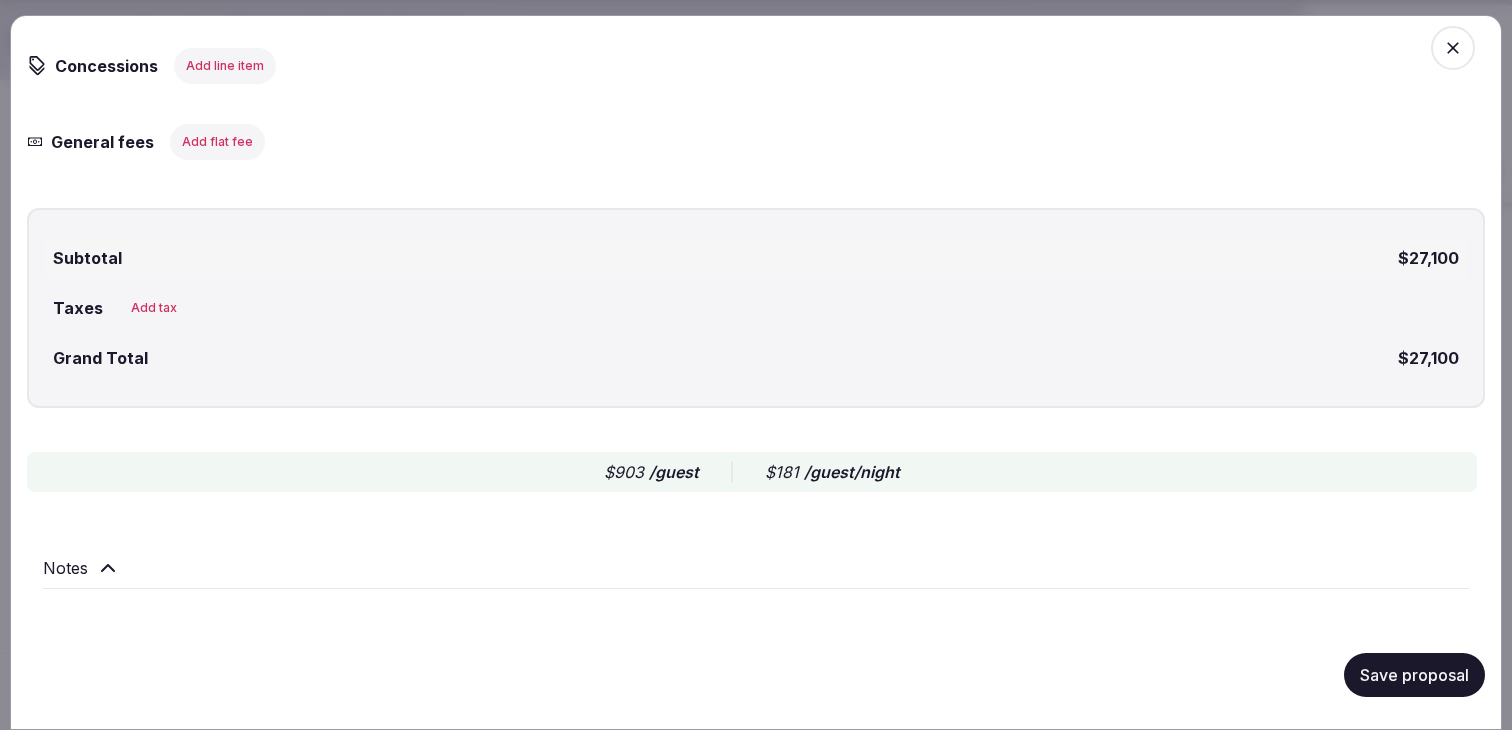 scroll, scrollTop: 3362, scrollLeft: 0, axis: vertical 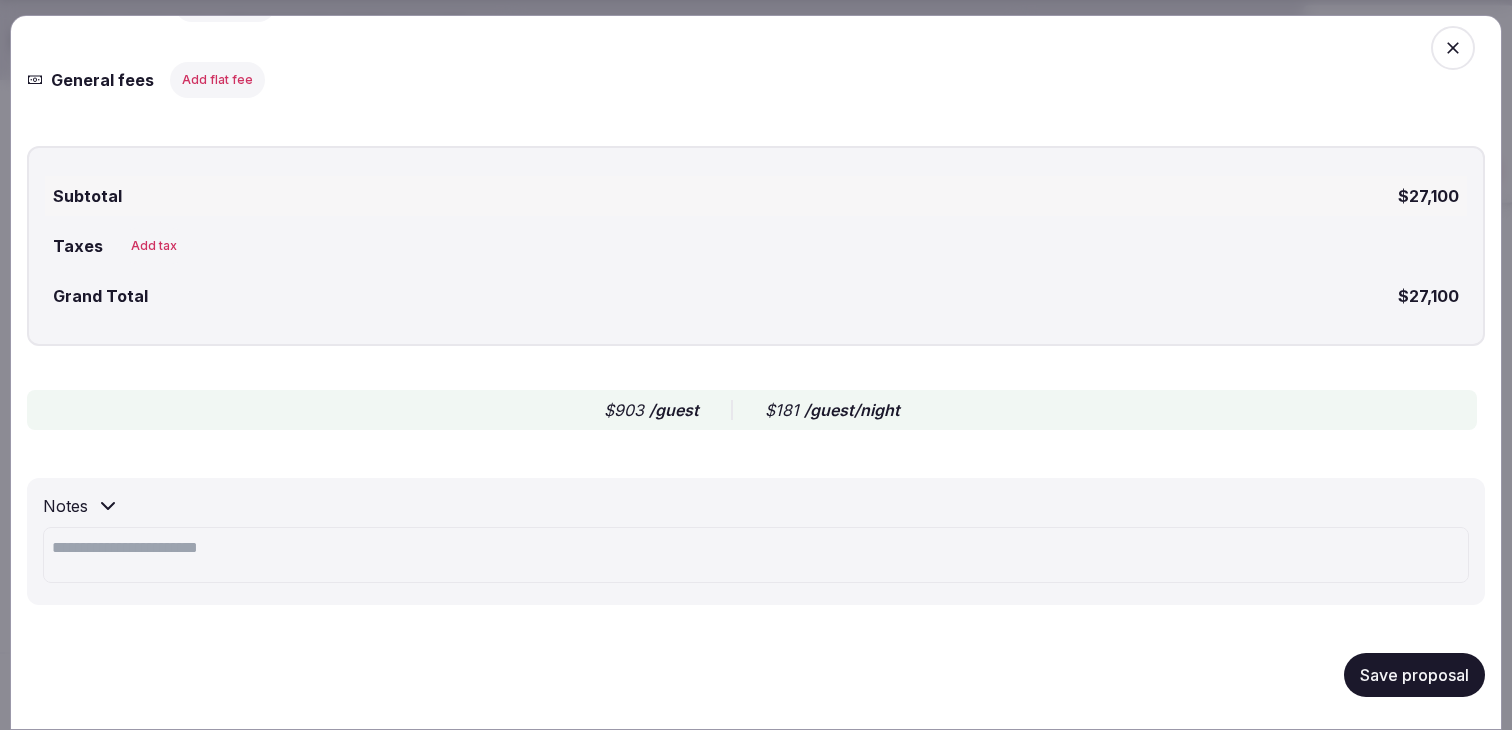 click on "Save proposal" at bounding box center [1414, 674] 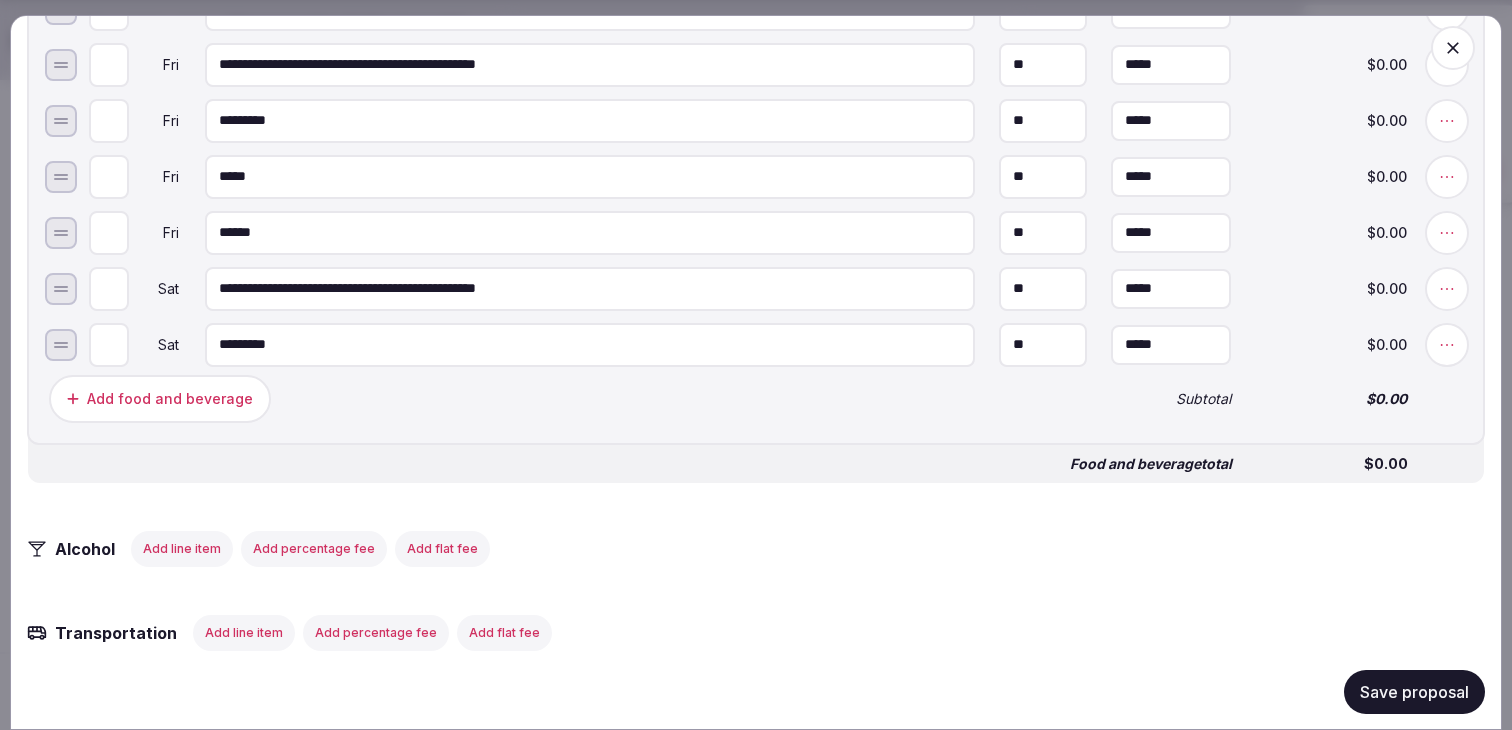 scroll, scrollTop: 2704, scrollLeft: 0, axis: vertical 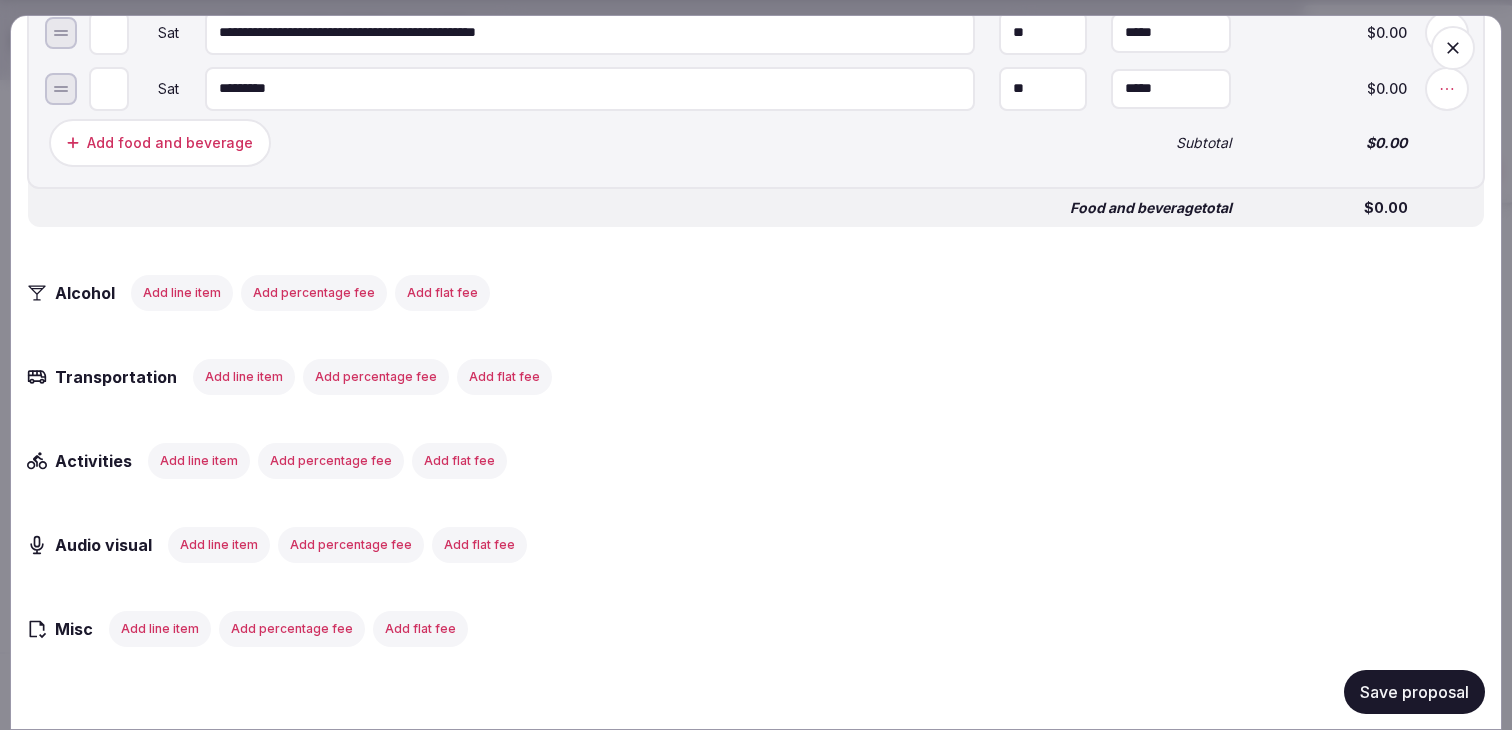 click on "Save proposal" at bounding box center (1414, 691) 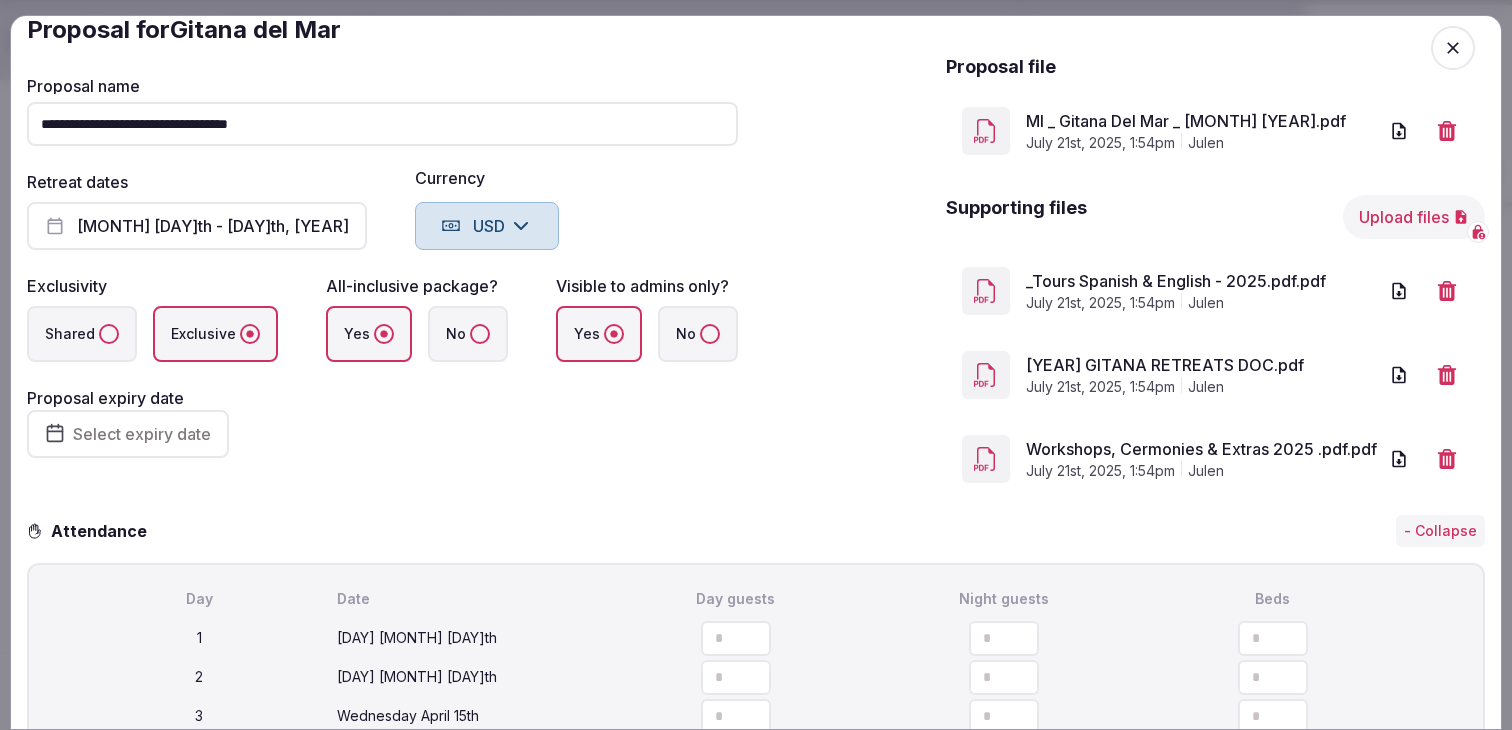scroll, scrollTop: 0, scrollLeft: 0, axis: both 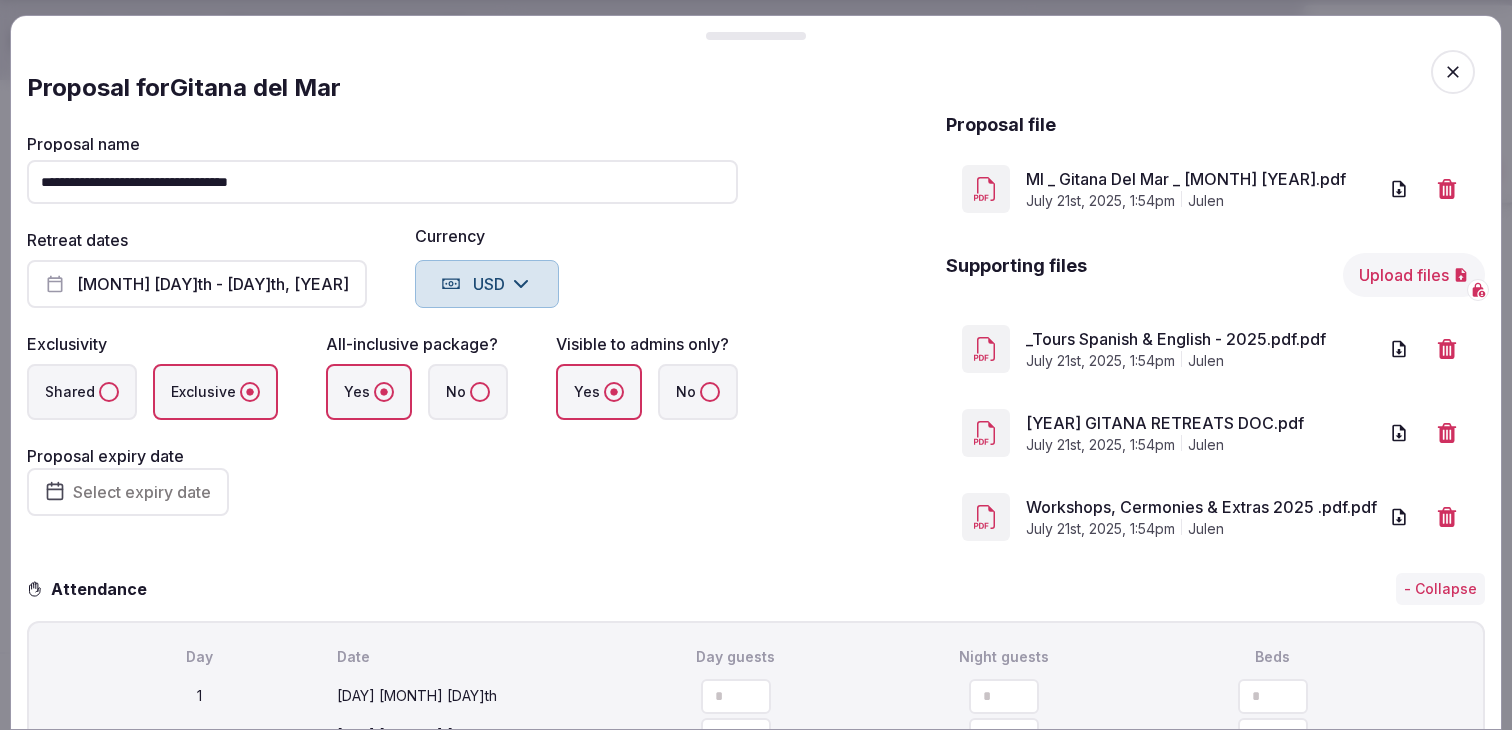 click 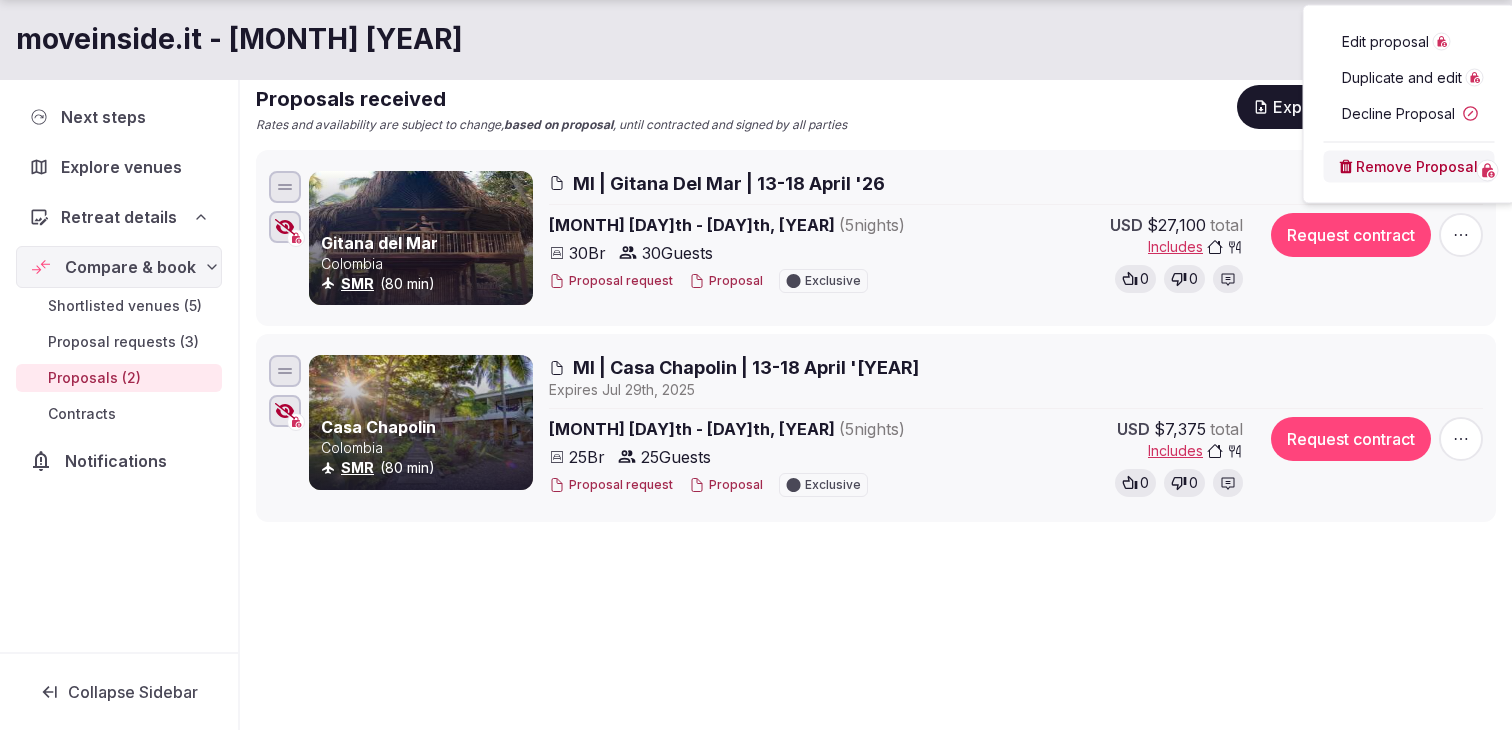 click on "Casa Chapolin Colombia SMR (80 min) MI | Casa Chapolin | 13-18 April '26 Expire s   Jul 29th, 2025 Apr 13th - 18th, 2026 ( 5  night s ) 25  Br 25  Guests Proposal request Proposal Exclusive USD $7,375 total Includes 0 0 Request contract" at bounding box center (876, 428) 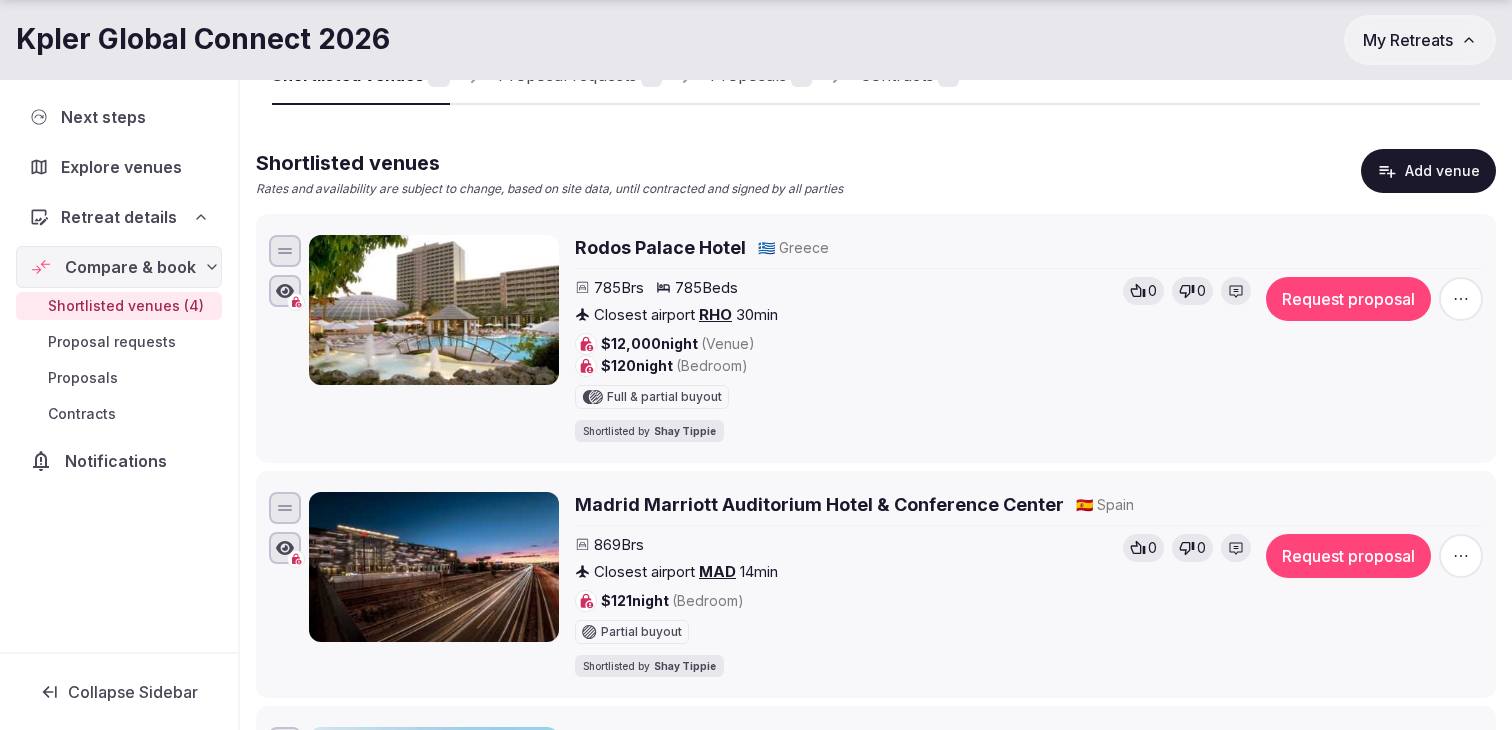 scroll, scrollTop: 179, scrollLeft: 0, axis: vertical 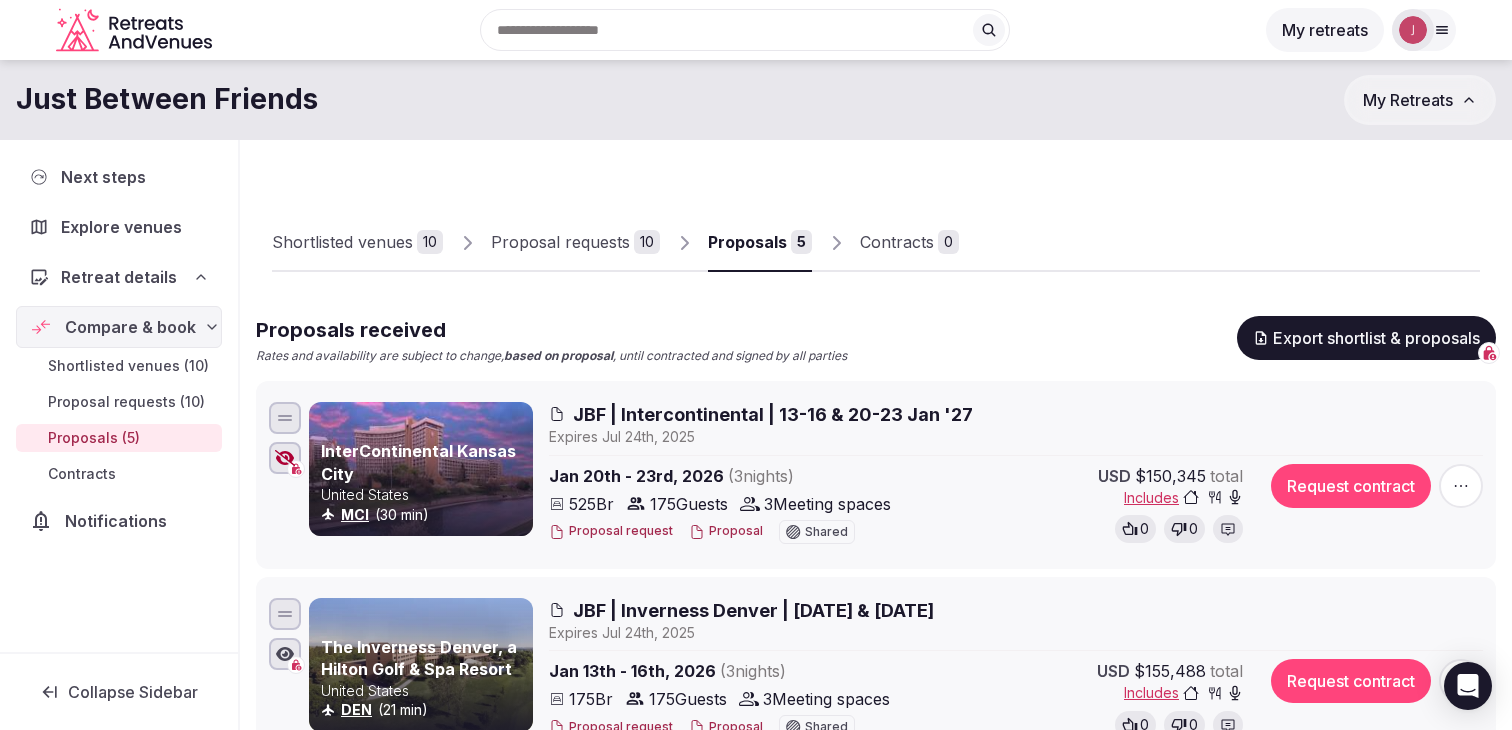 click on "Proposal requests" at bounding box center (560, 242) 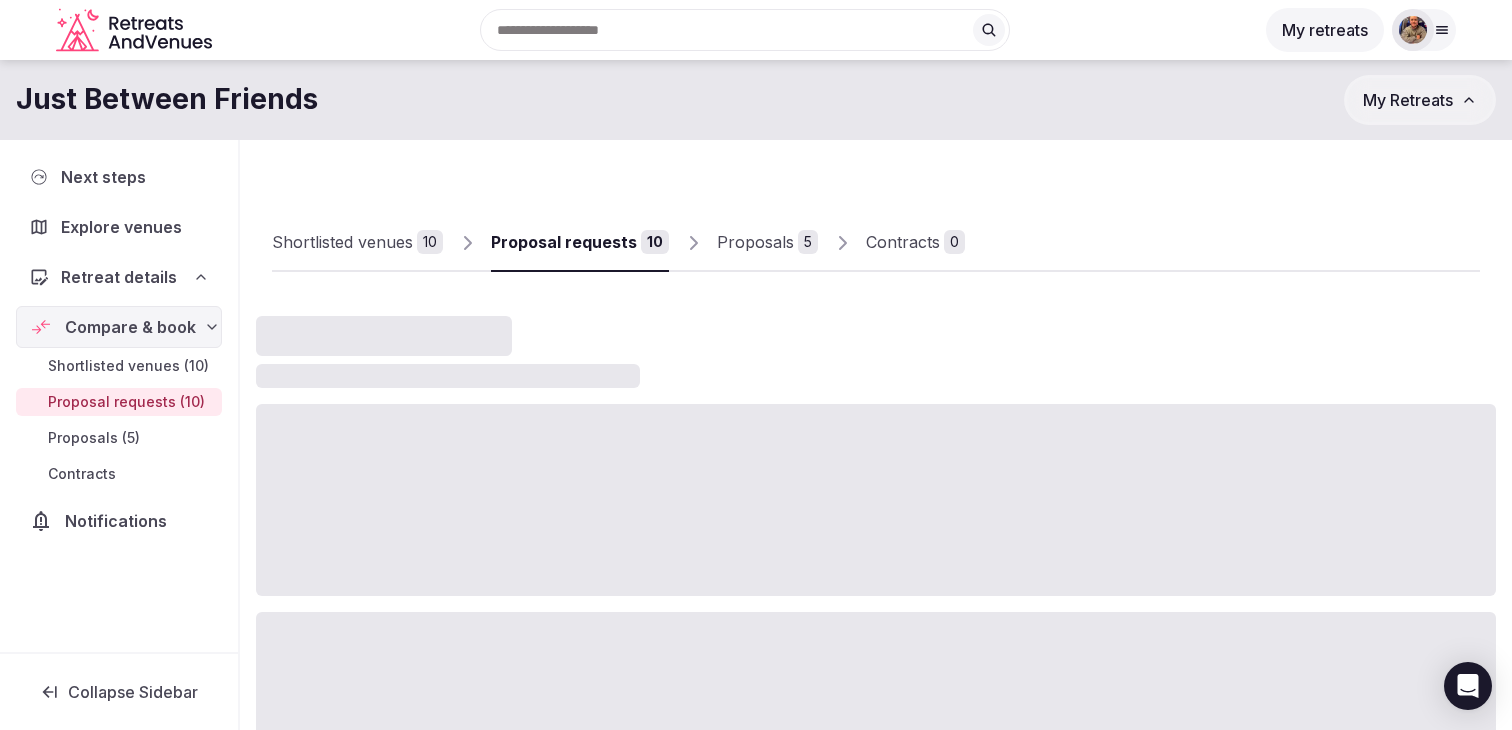 scroll, scrollTop: 0, scrollLeft: 0, axis: both 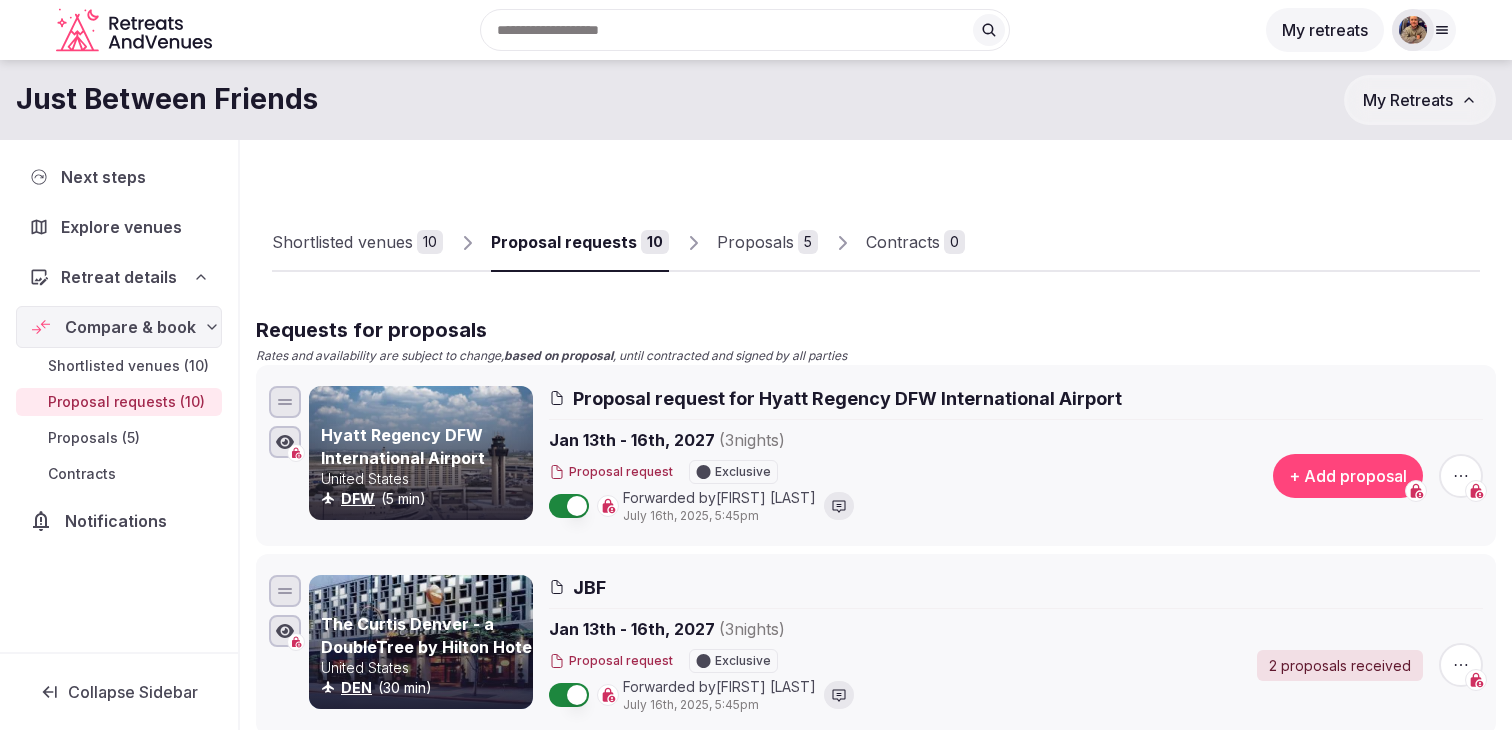 click on "+ Add proposal" at bounding box center [1348, 476] 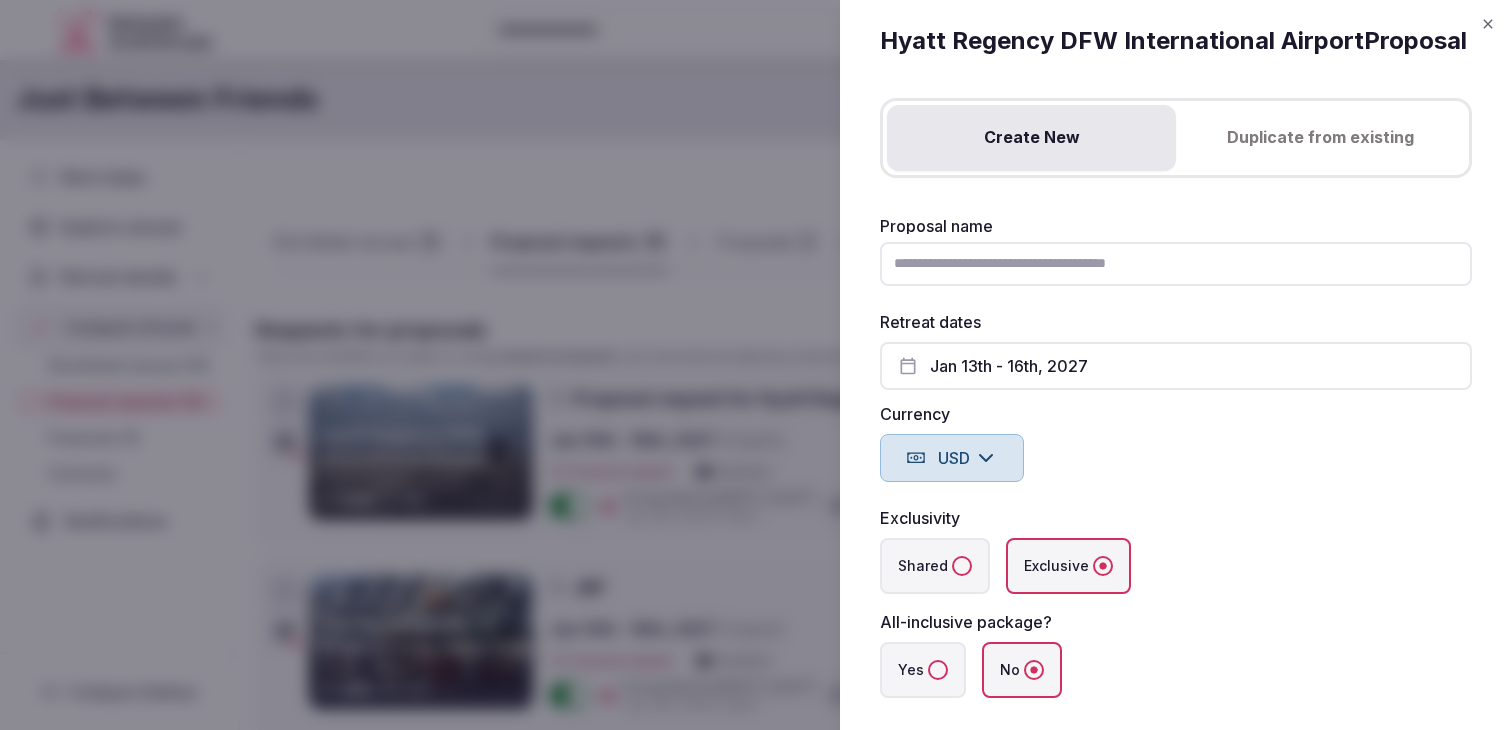 click on "Proposal name" at bounding box center [1176, 264] 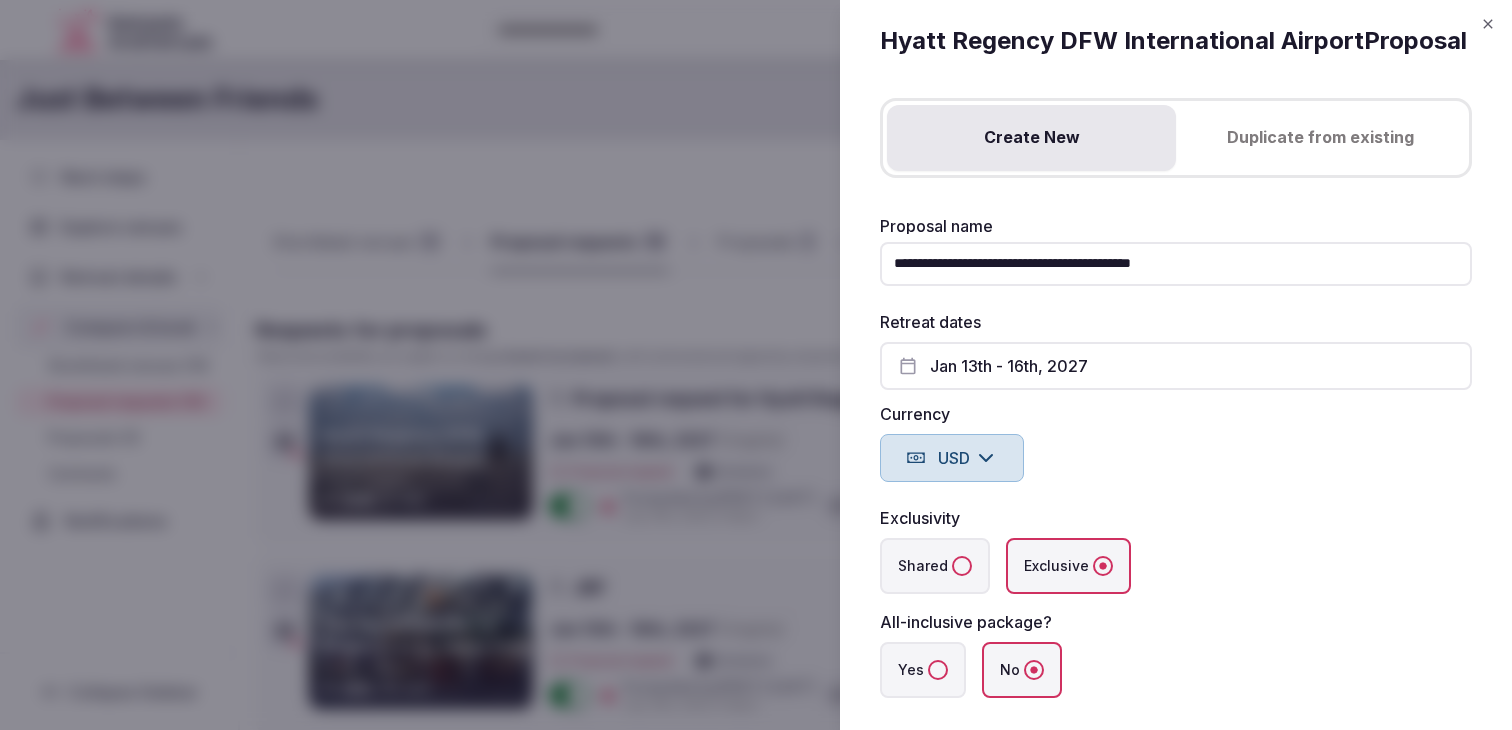 type on "**********" 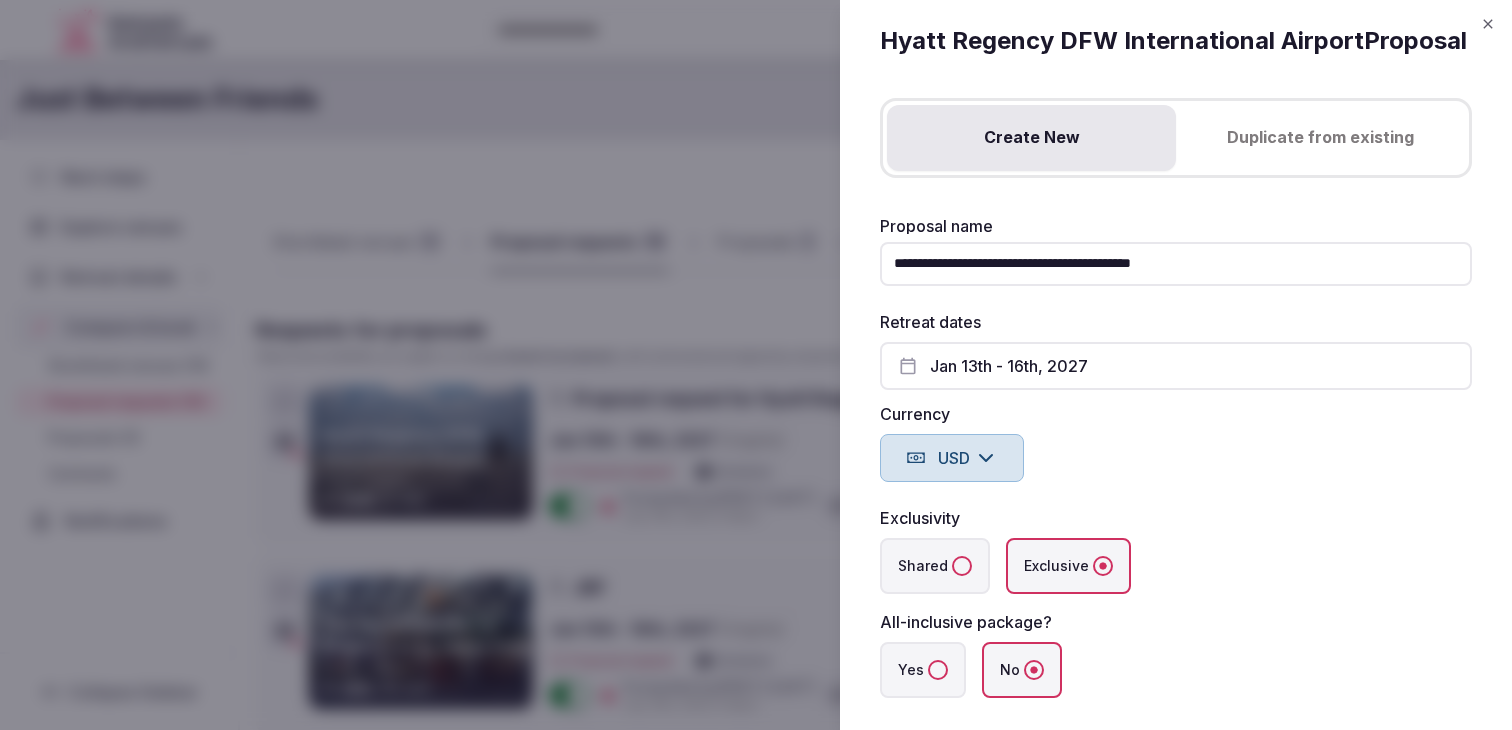 scroll, scrollTop: 183, scrollLeft: 0, axis: vertical 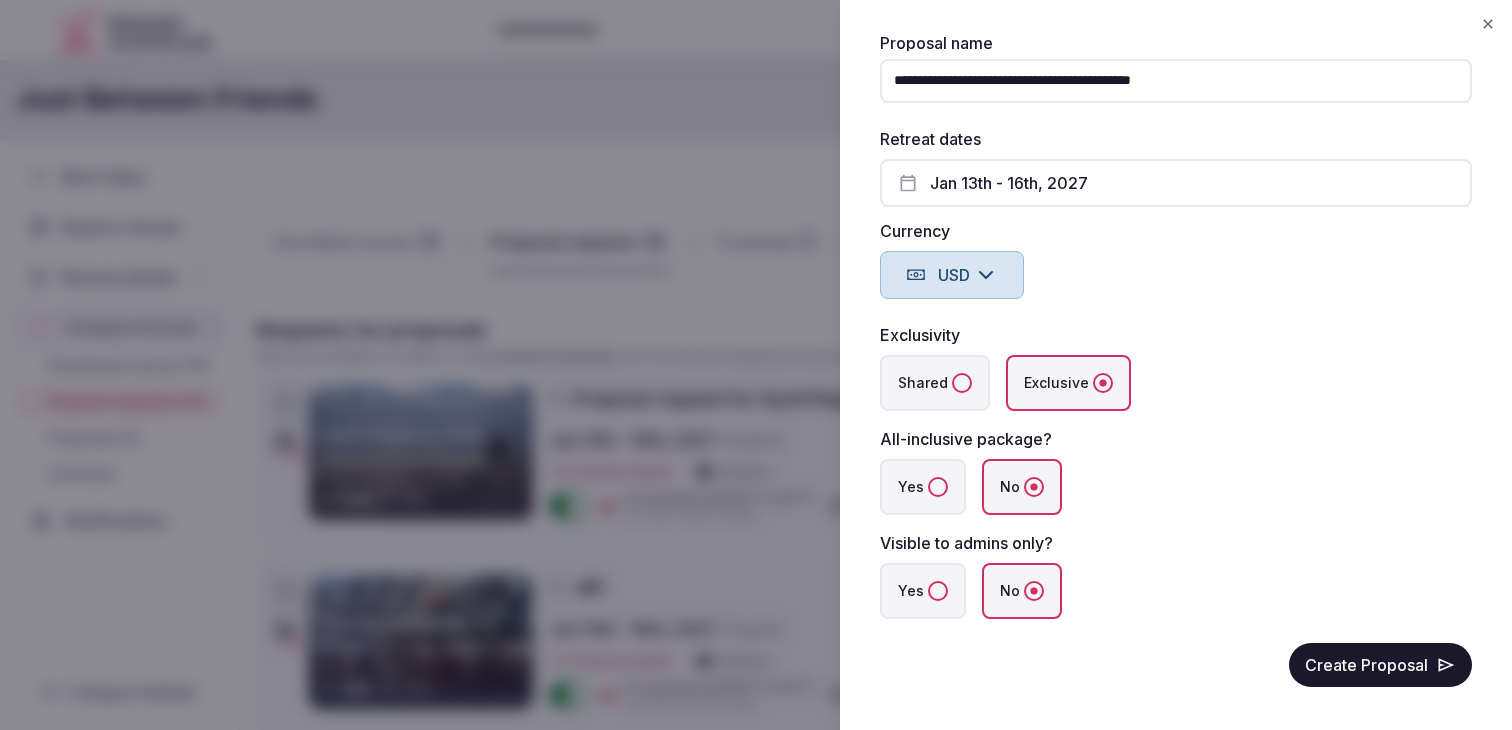 click on "Shared" at bounding box center (935, 383) 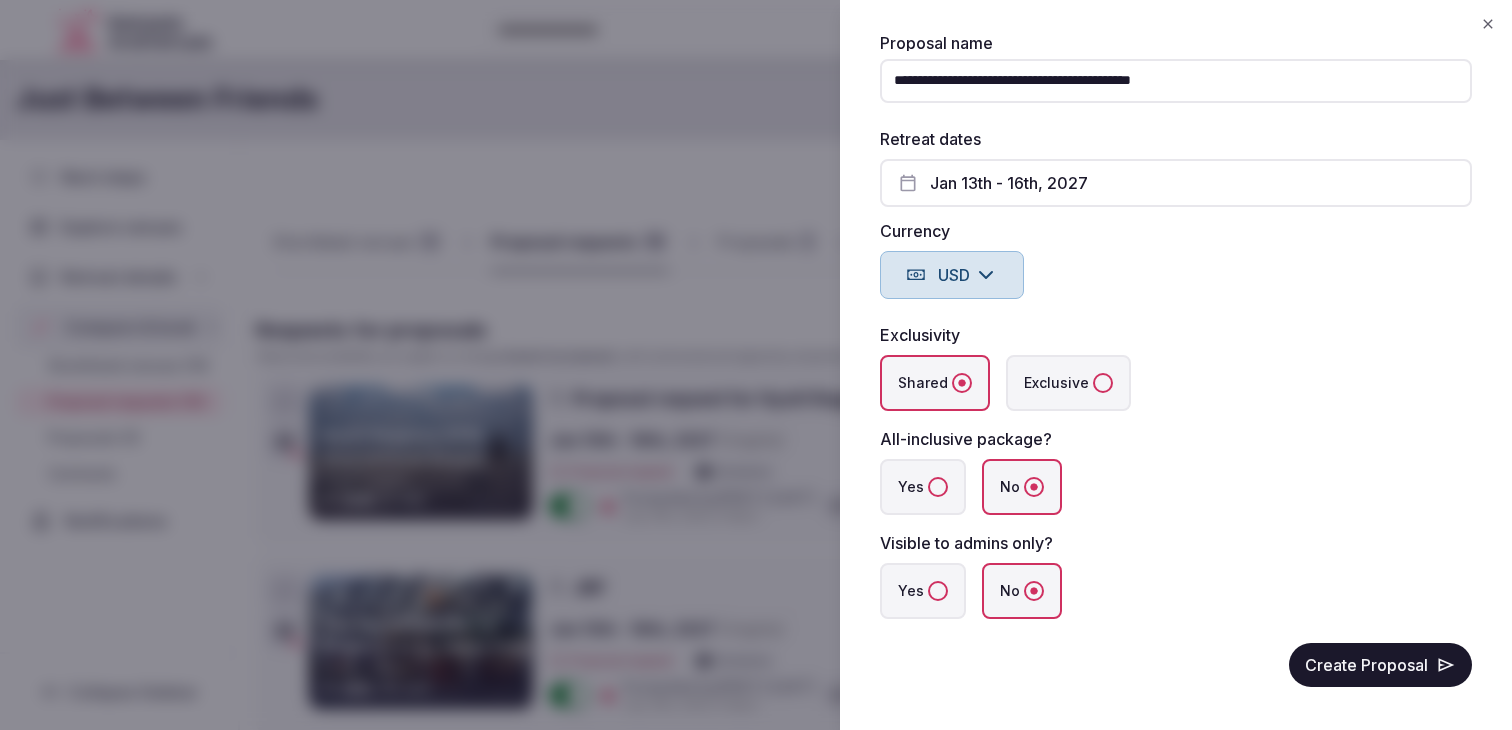 click on "Yes" at bounding box center (938, 591) 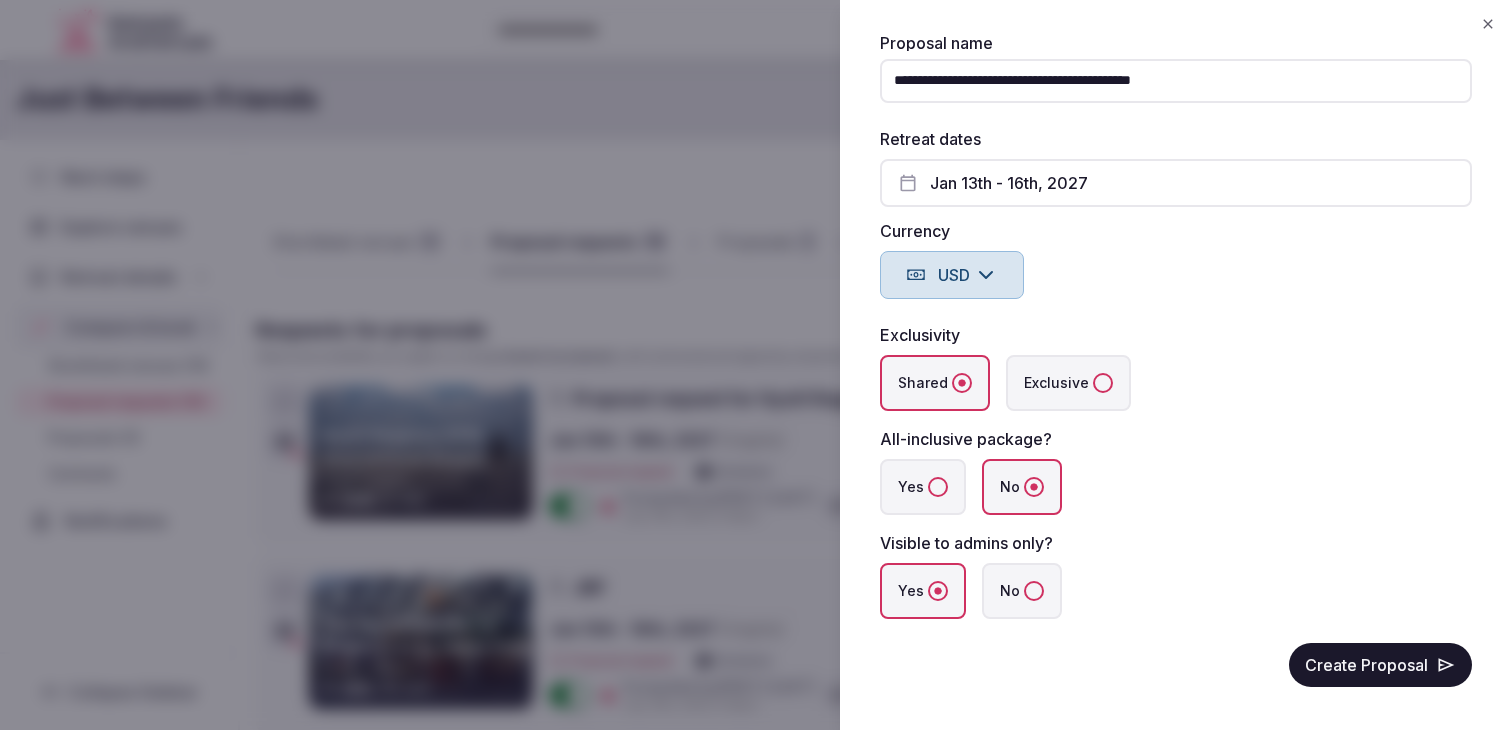 click on "Create Proposal" at bounding box center (1380, 665) 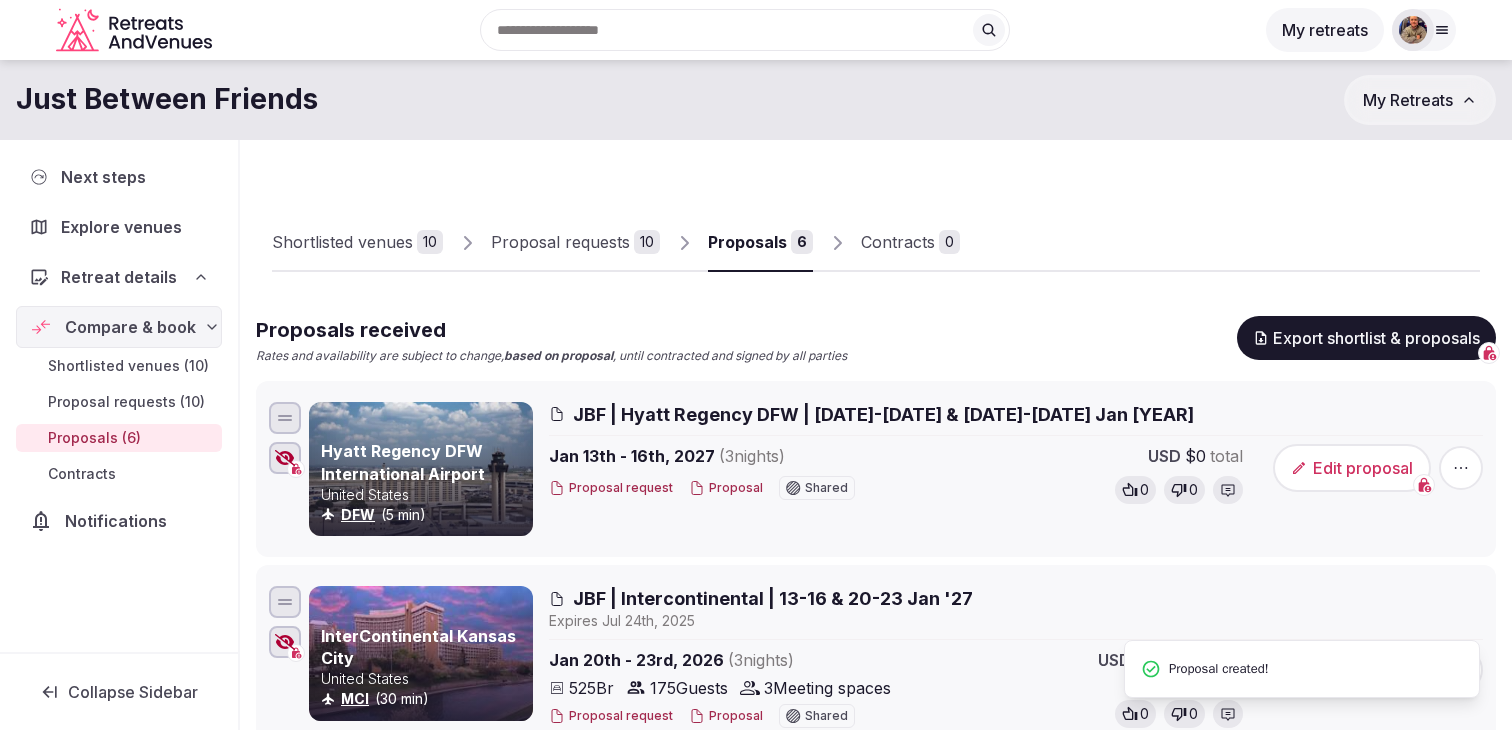 click on "Edit proposal" at bounding box center (1352, 468) 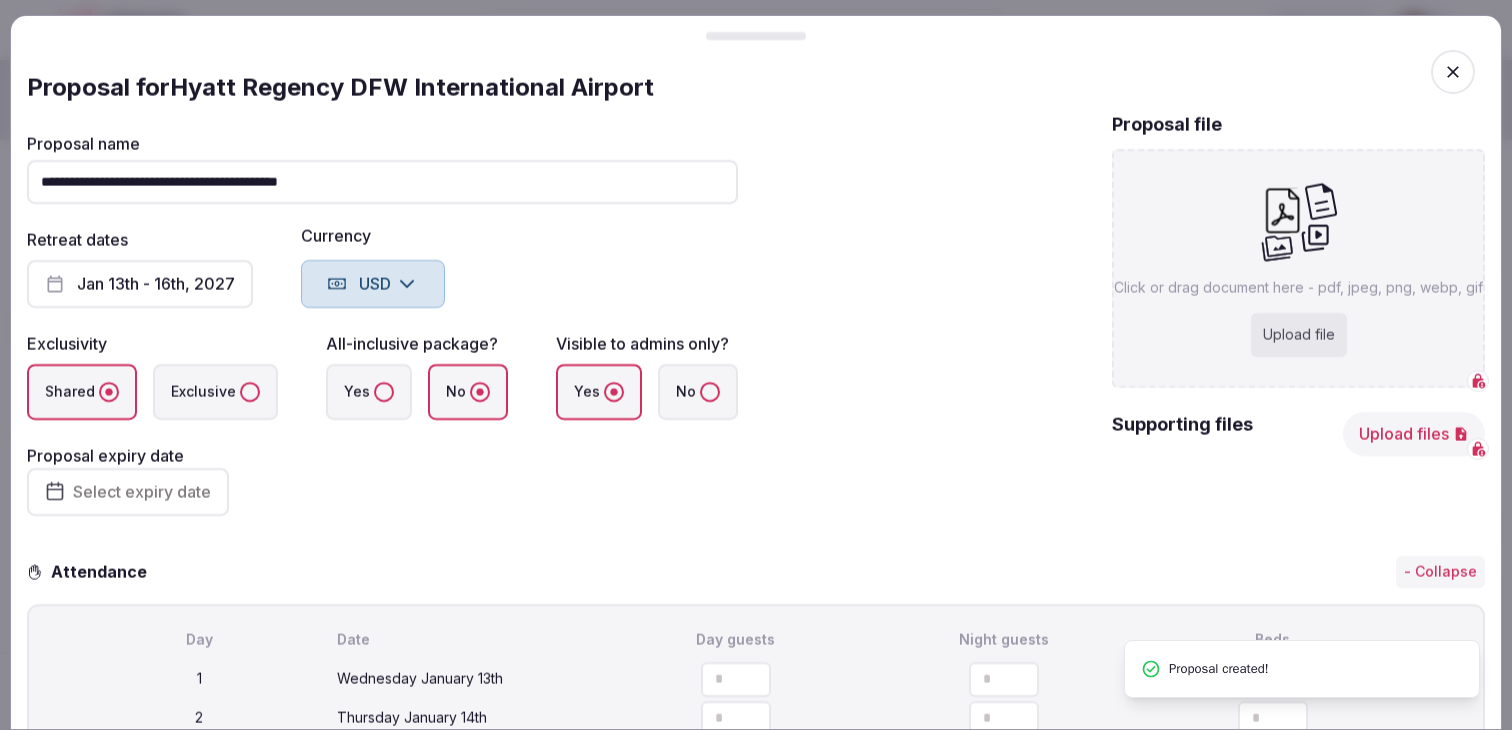 click at bounding box center (1453, 72) 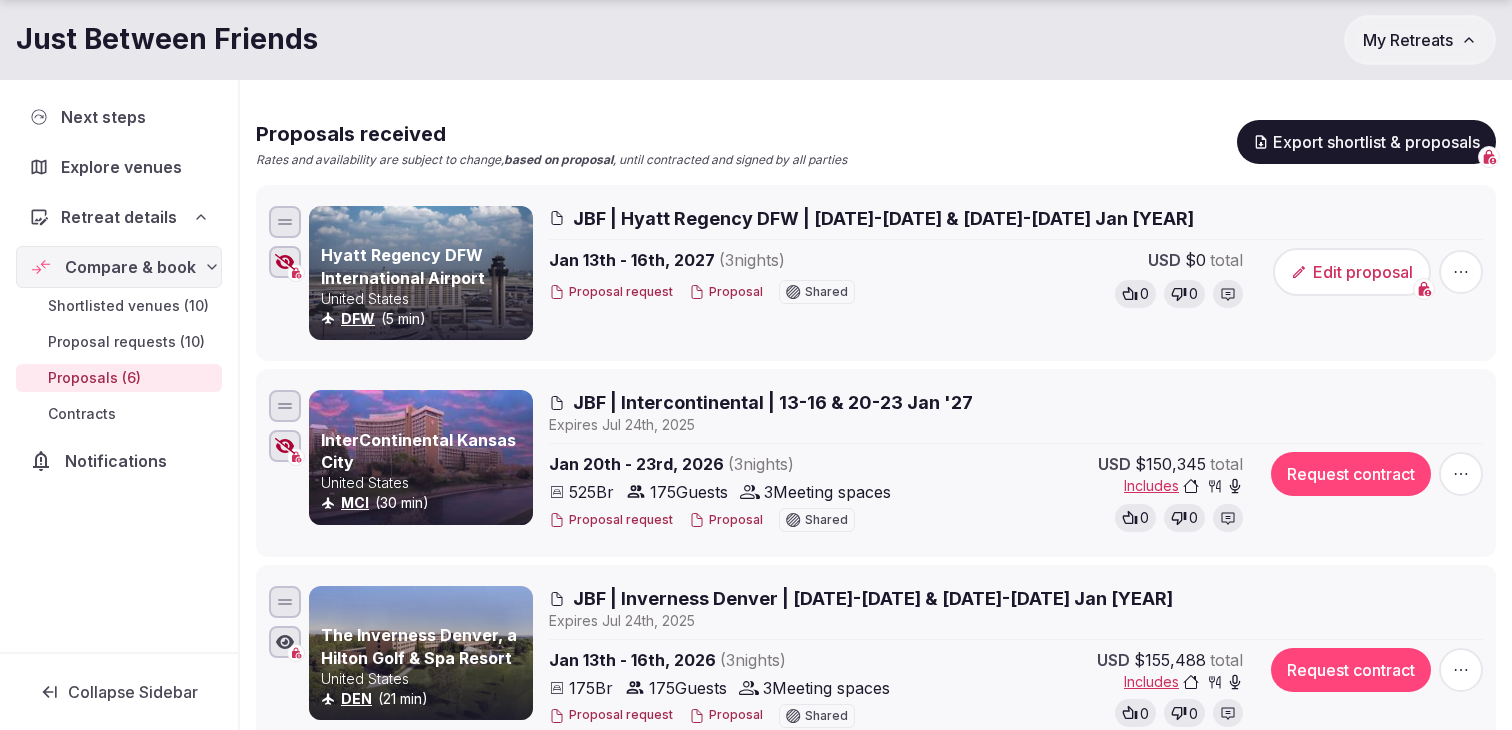 scroll, scrollTop: 198, scrollLeft: 0, axis: vertical 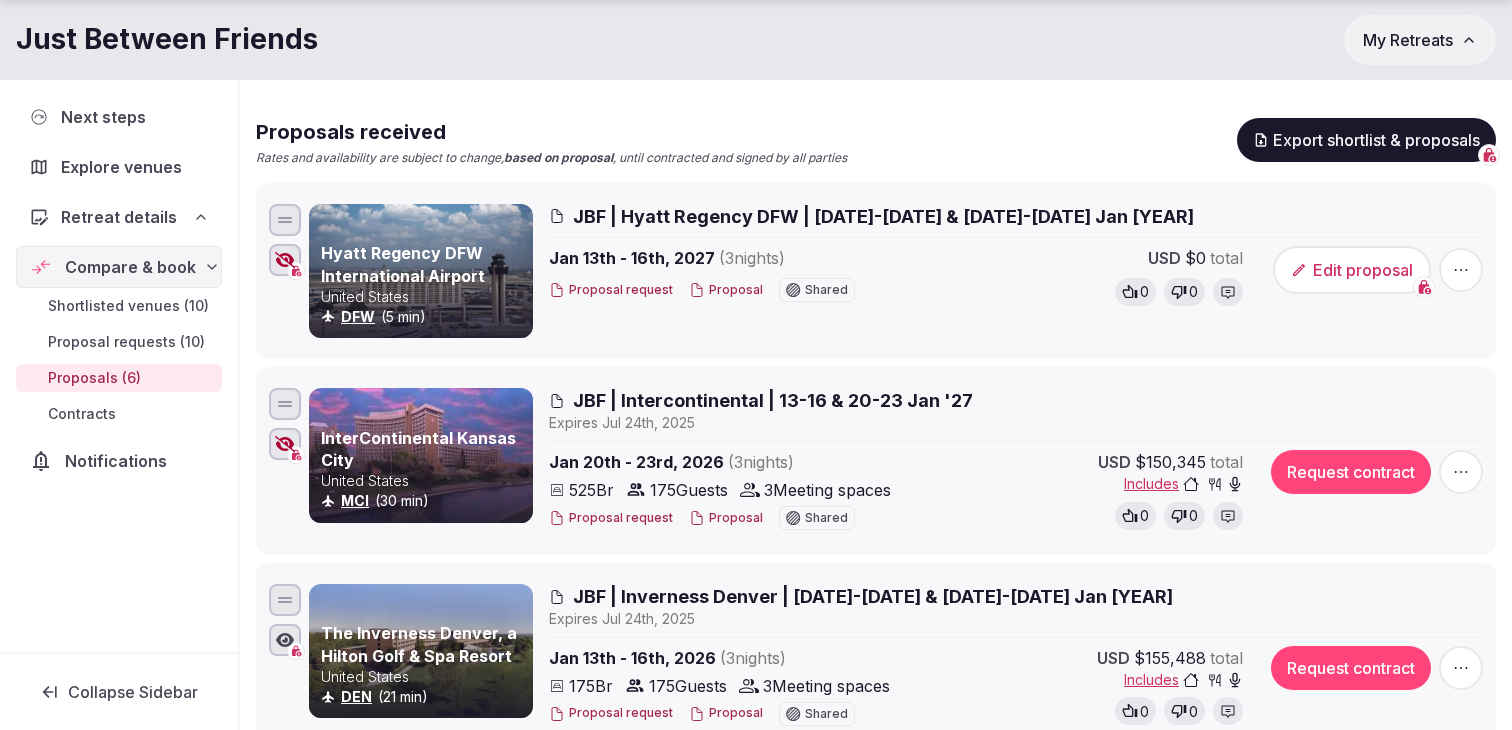 click at bounding box center [1461, 270] 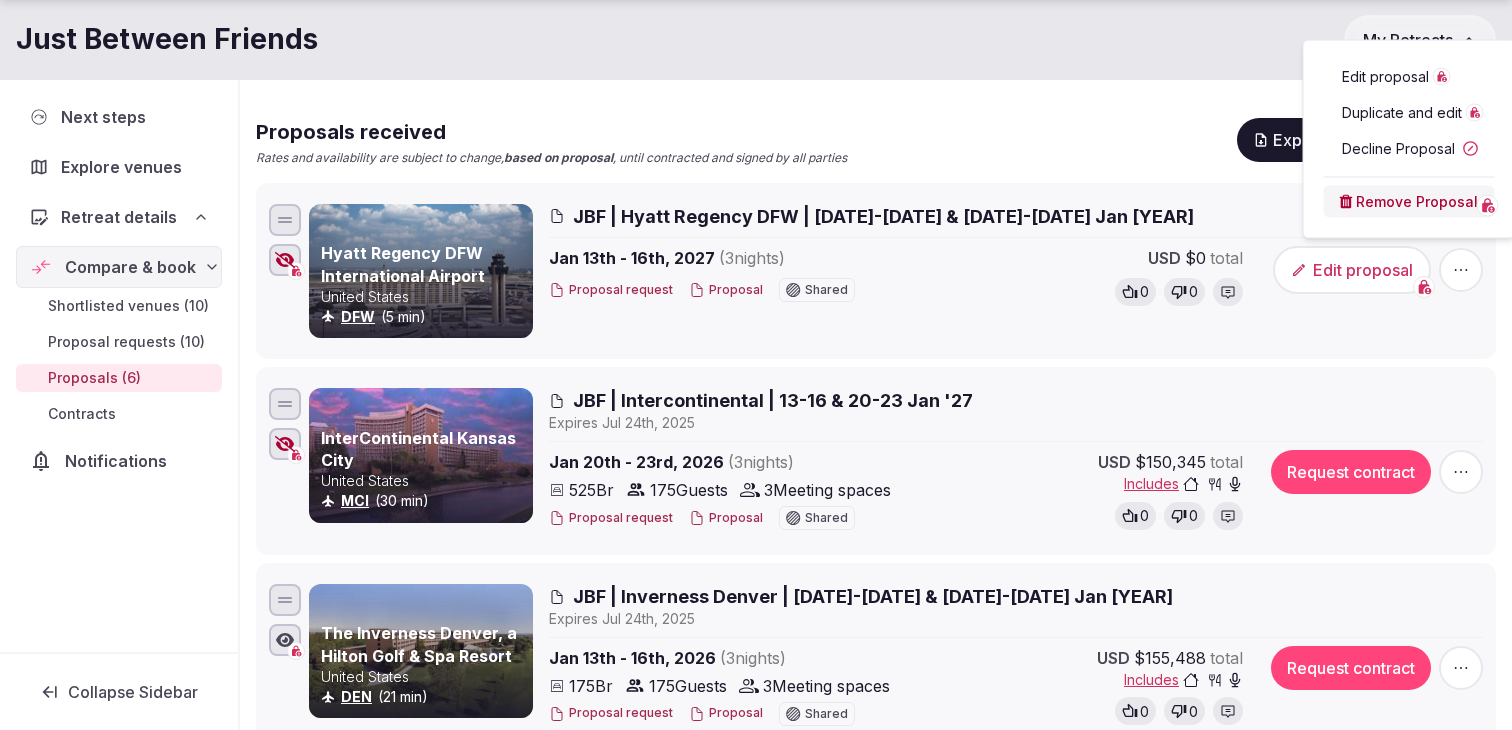 click on "Edit proposal" at bounding box center [1385, 77] 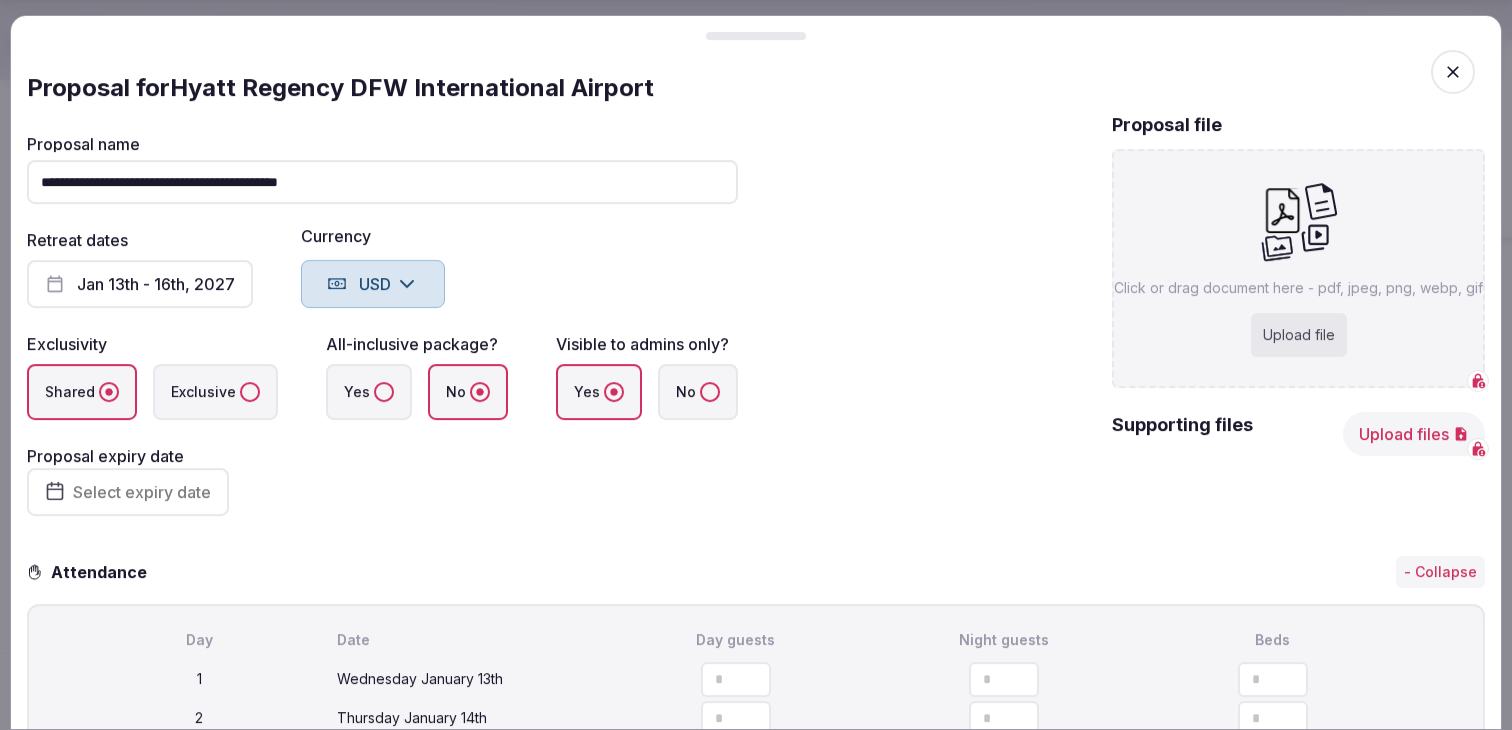 click on "**********" at bounding box center (382, 182) 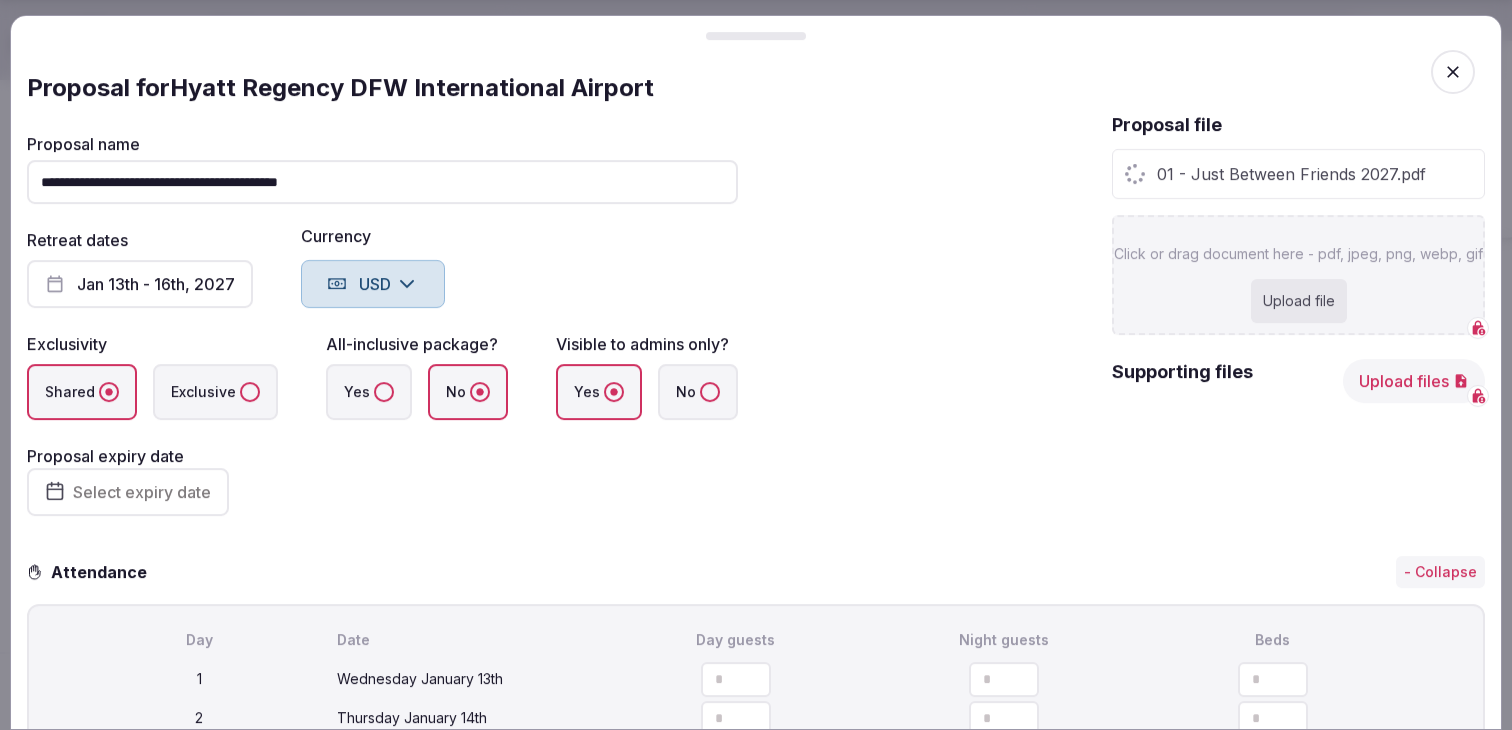 click on "Upload files" at bounding box center [1414, 381] 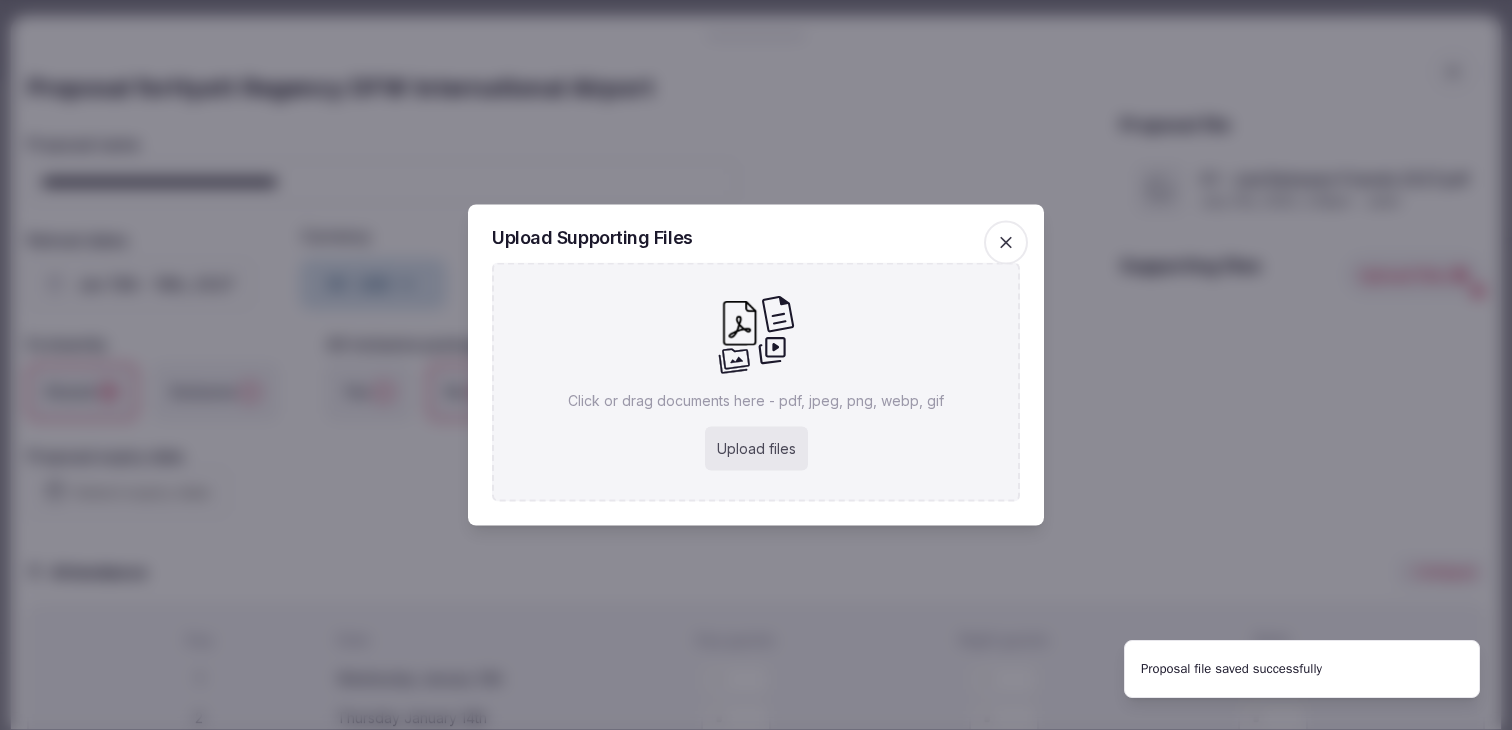 click on "Upload files" at bounding box center (756, 449) 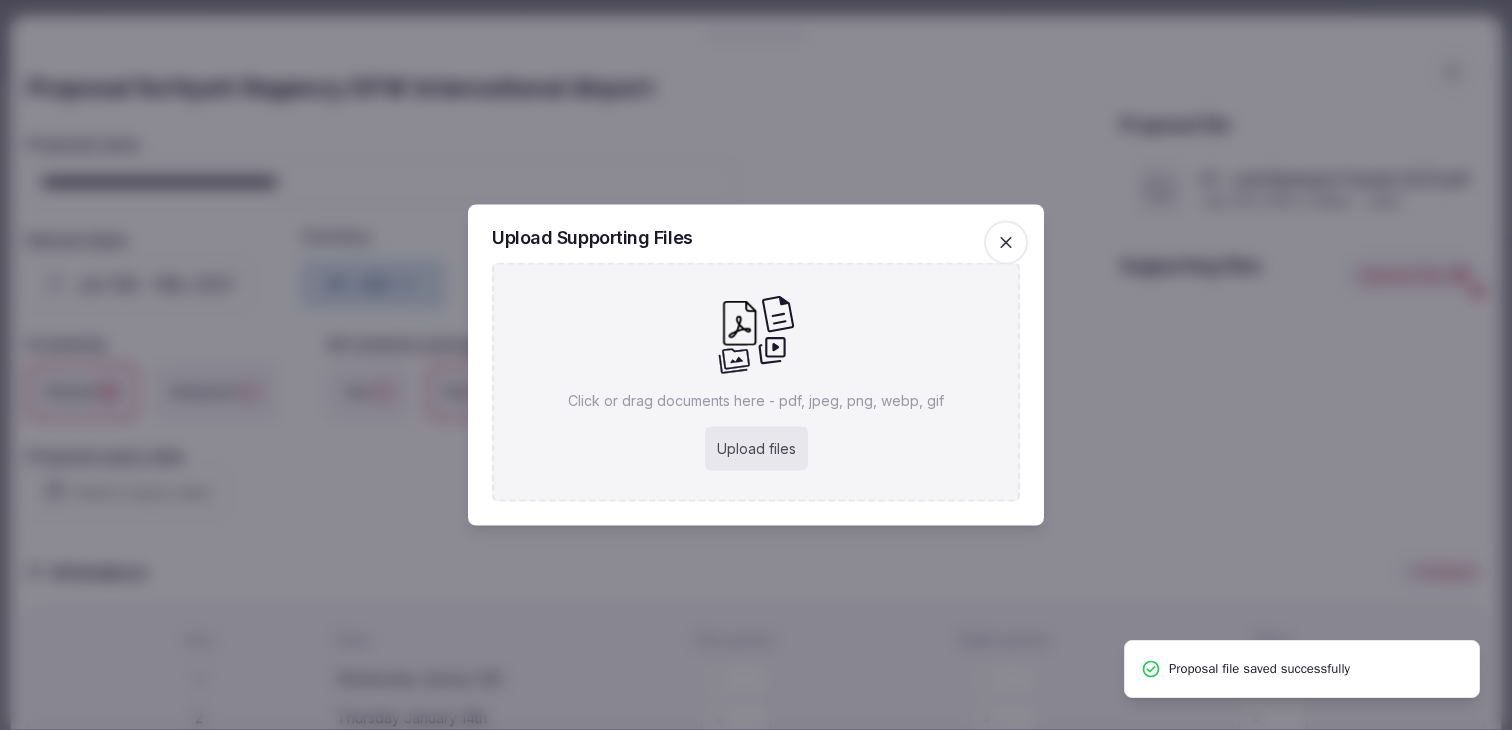 type on "**********" 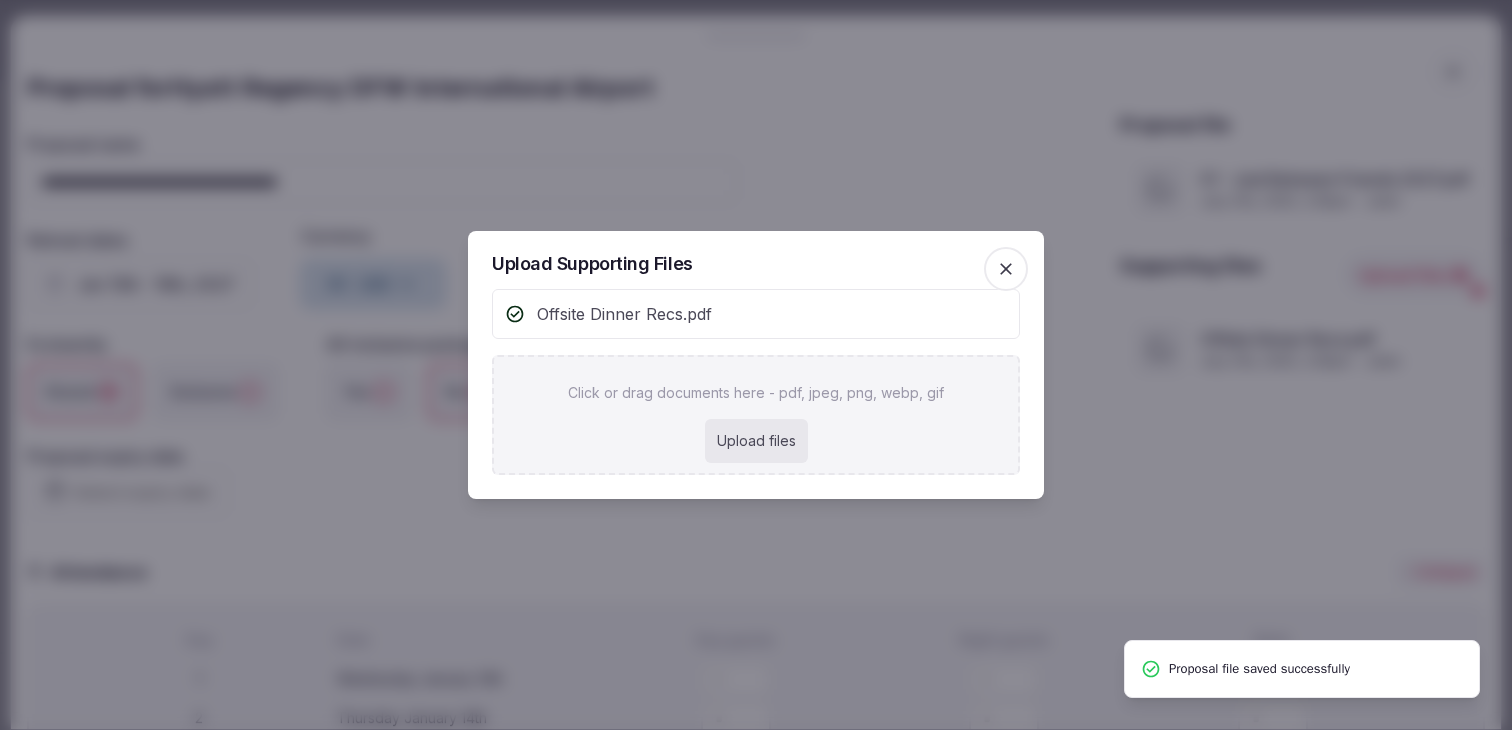 click at bounding box center [1006, 269] 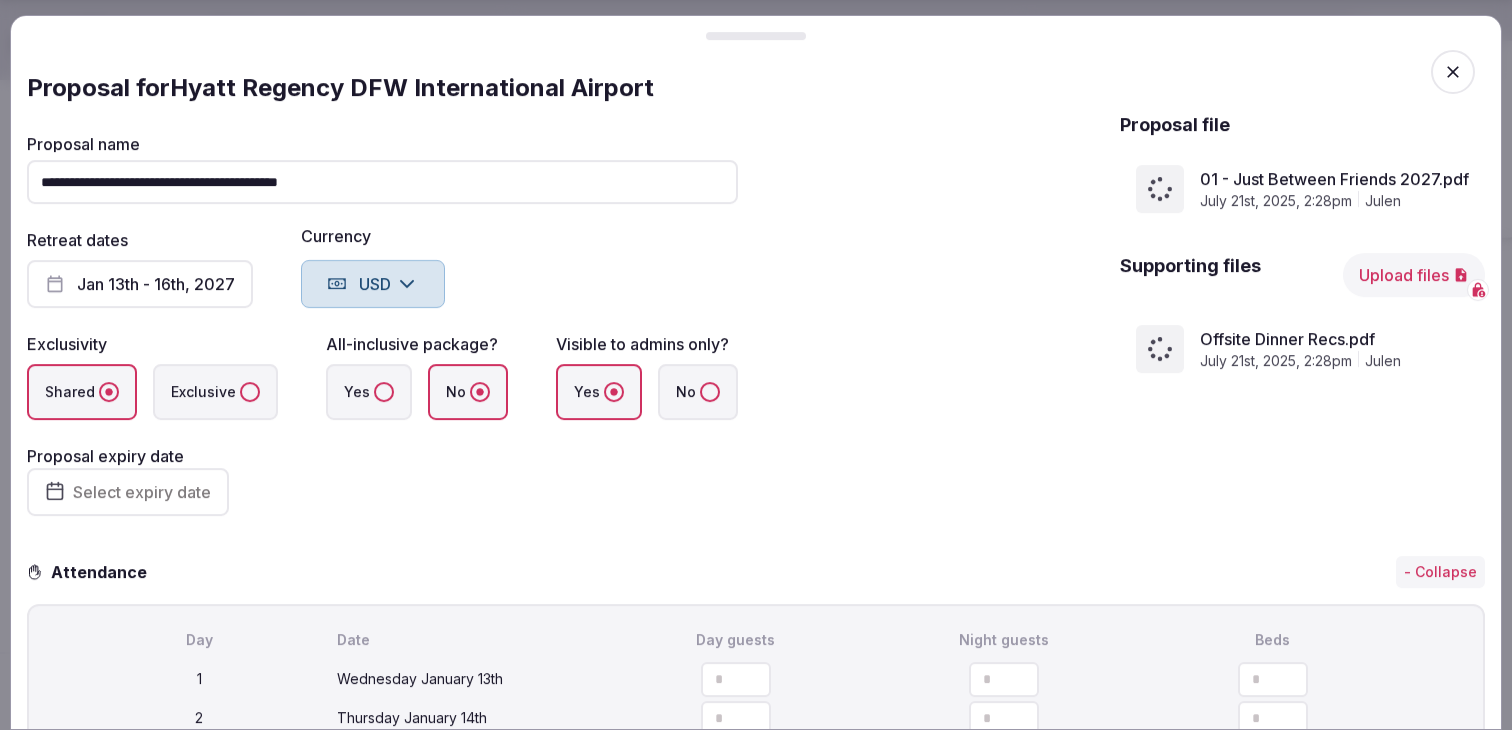 scroll, scrollTop: 282, scrollLeft: 0, axis: vertical 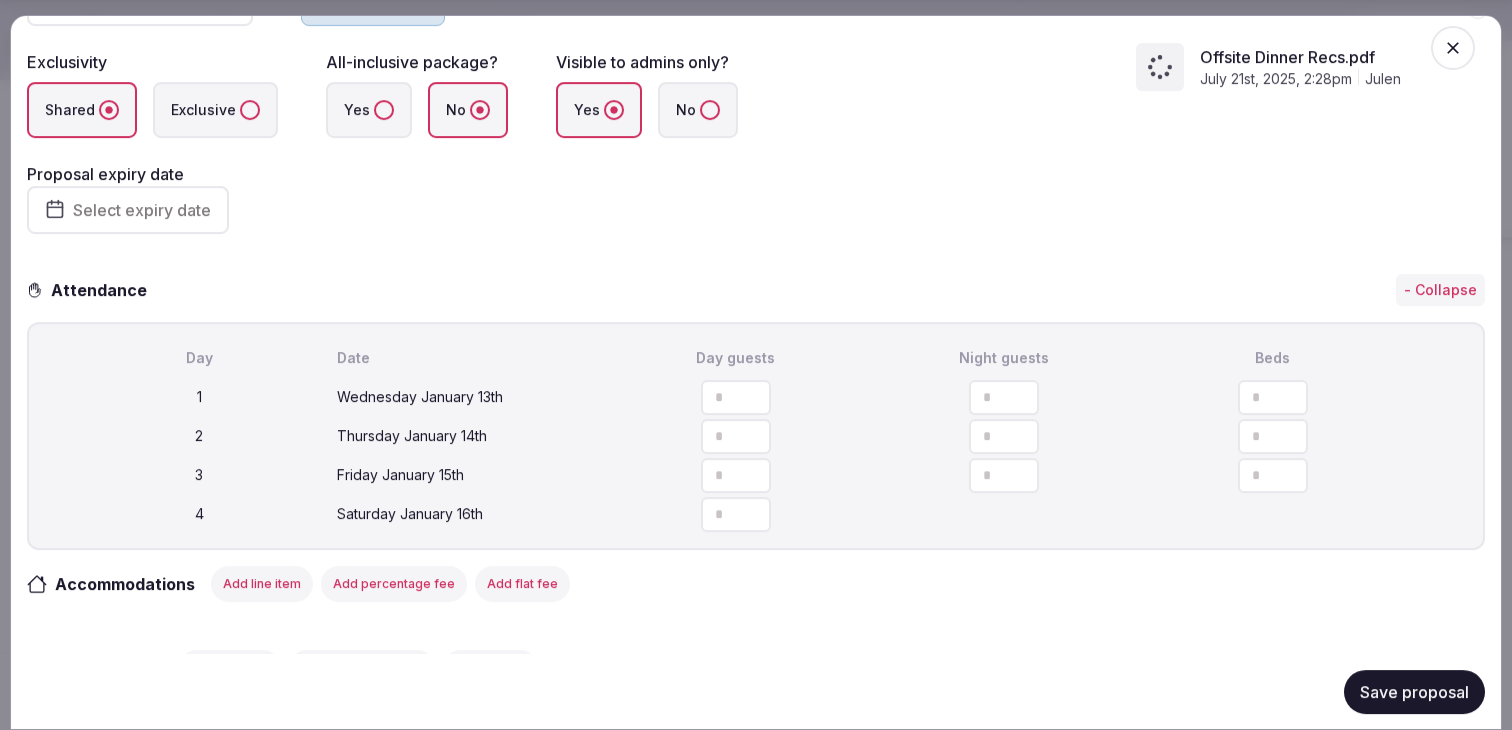 click on "Proposal expiry date" at bounding box center (105, 174) 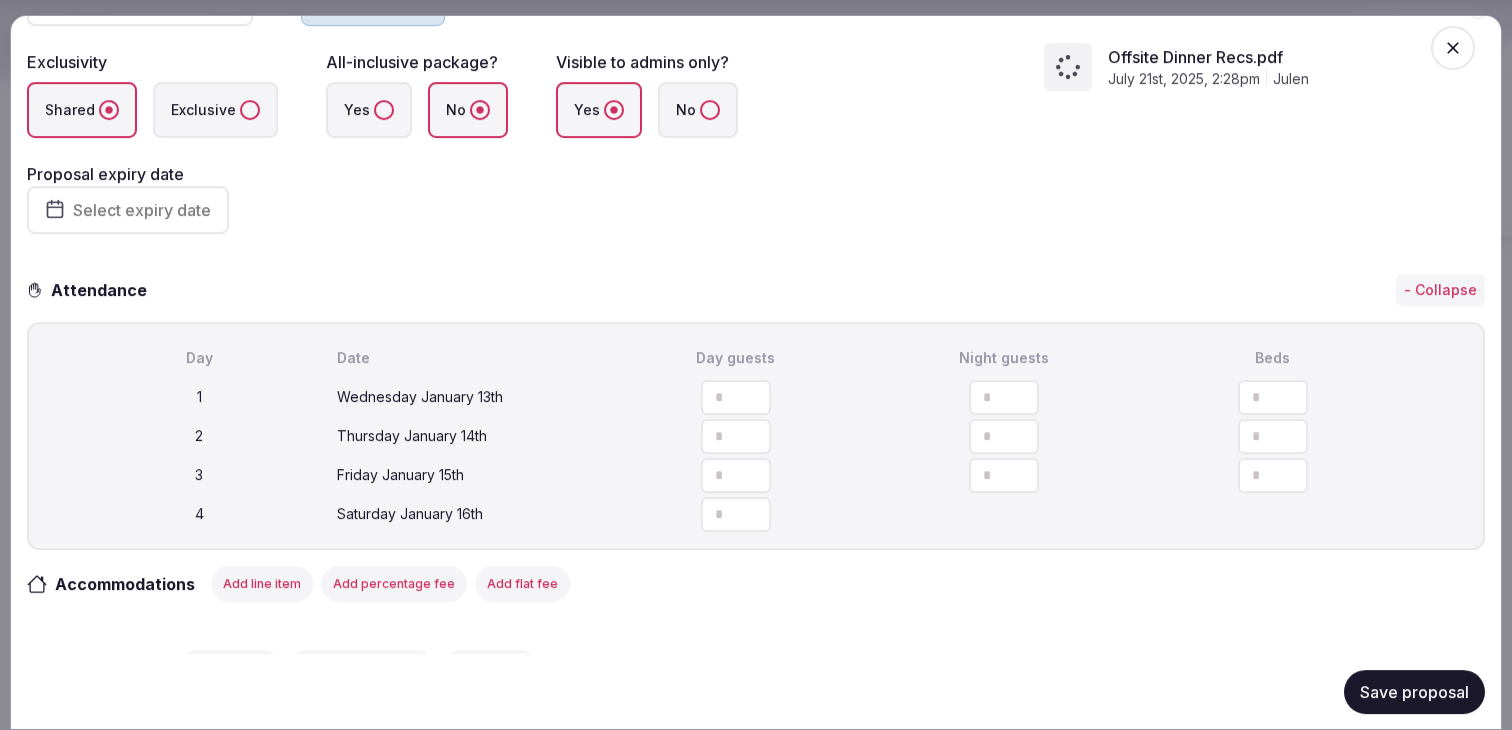 click on "Select expiry date" at bounding box center (128, 210) 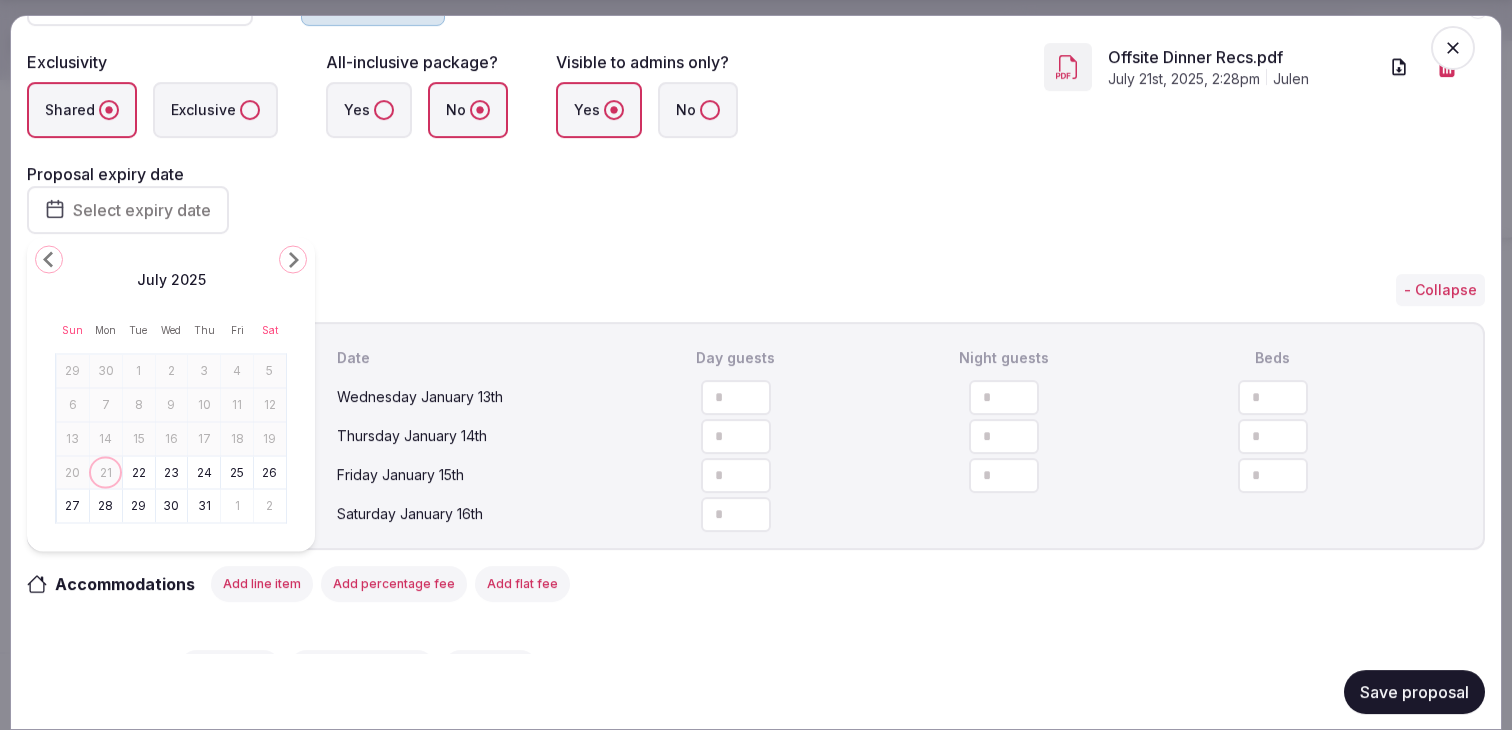 click on "29" at bounding box center [139, 506] 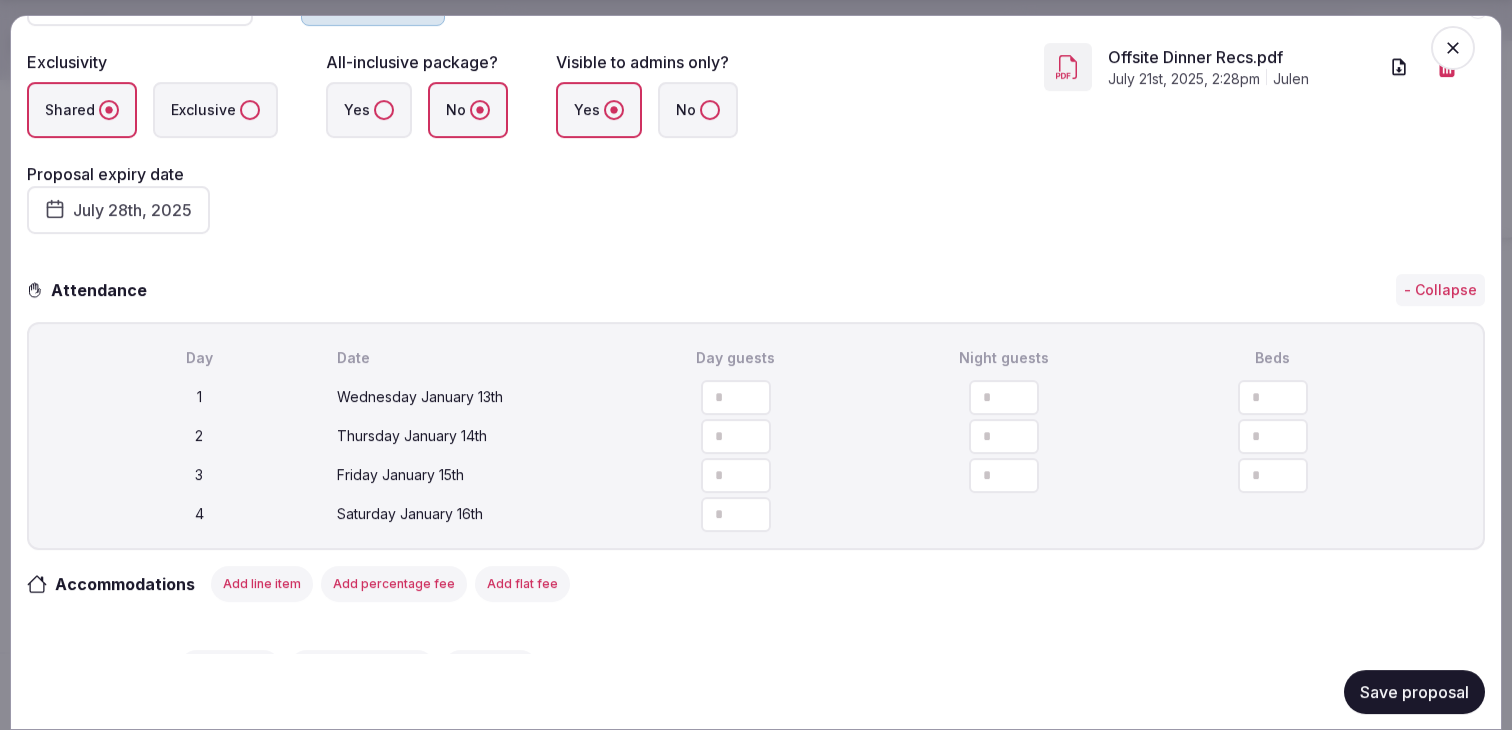 click on "**********" at bounding box center [756, 32] 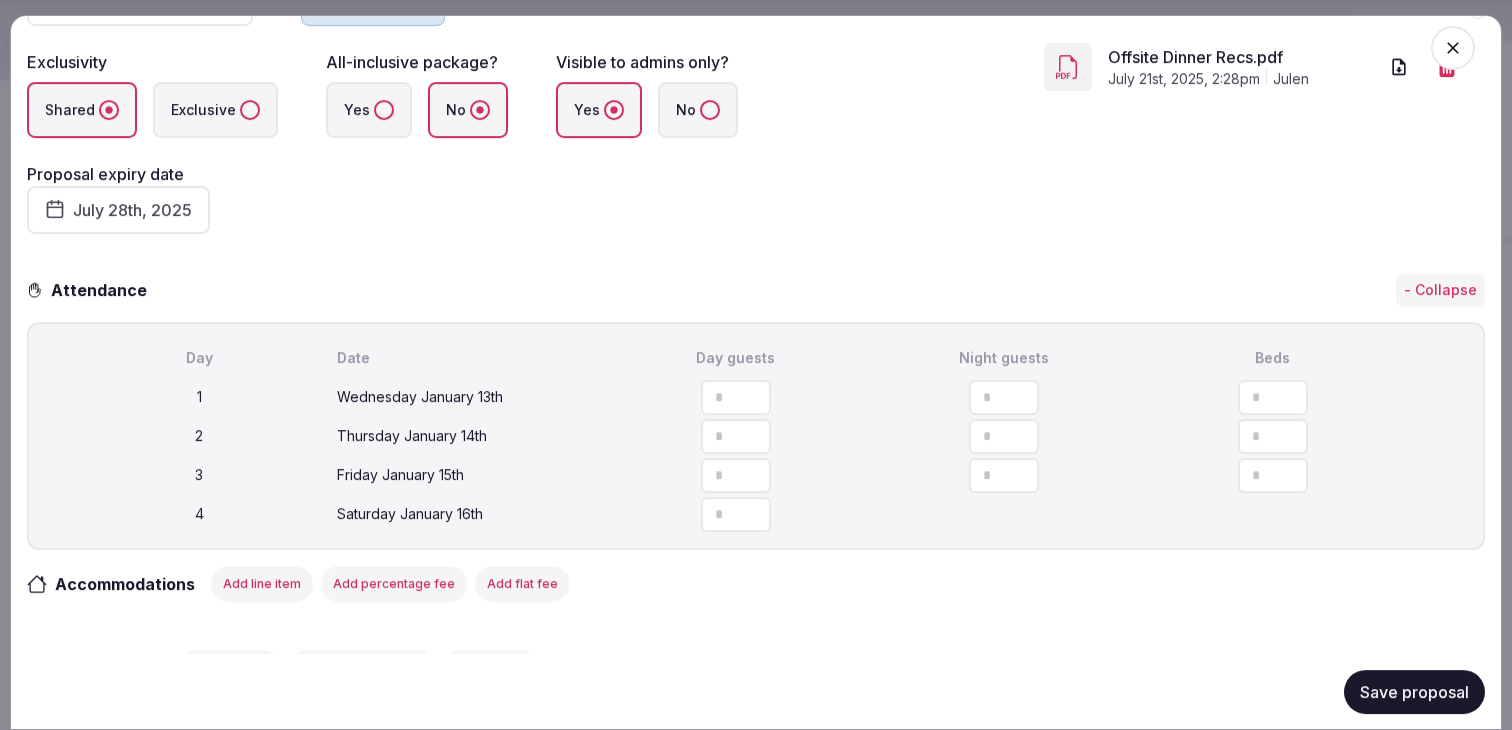 type on "***" 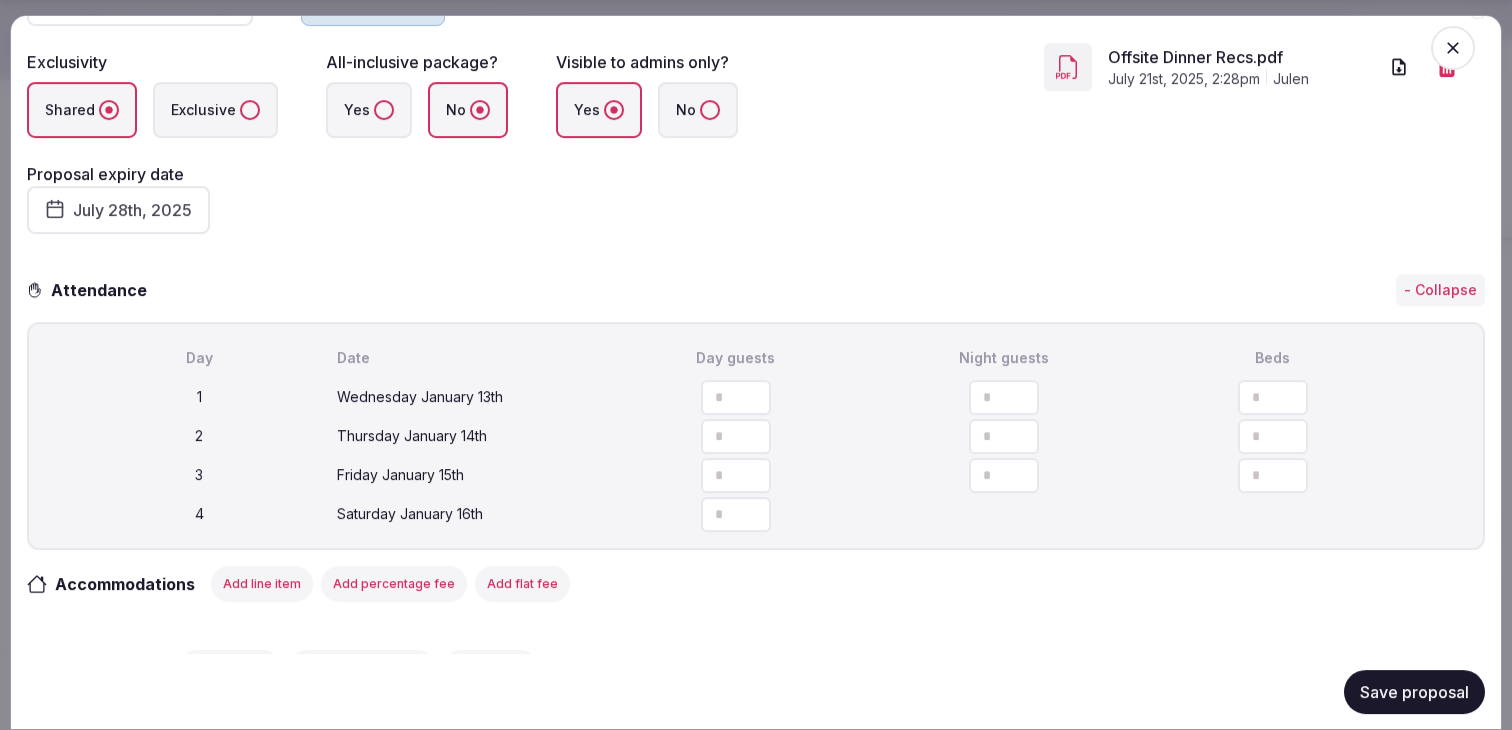 type on "***" 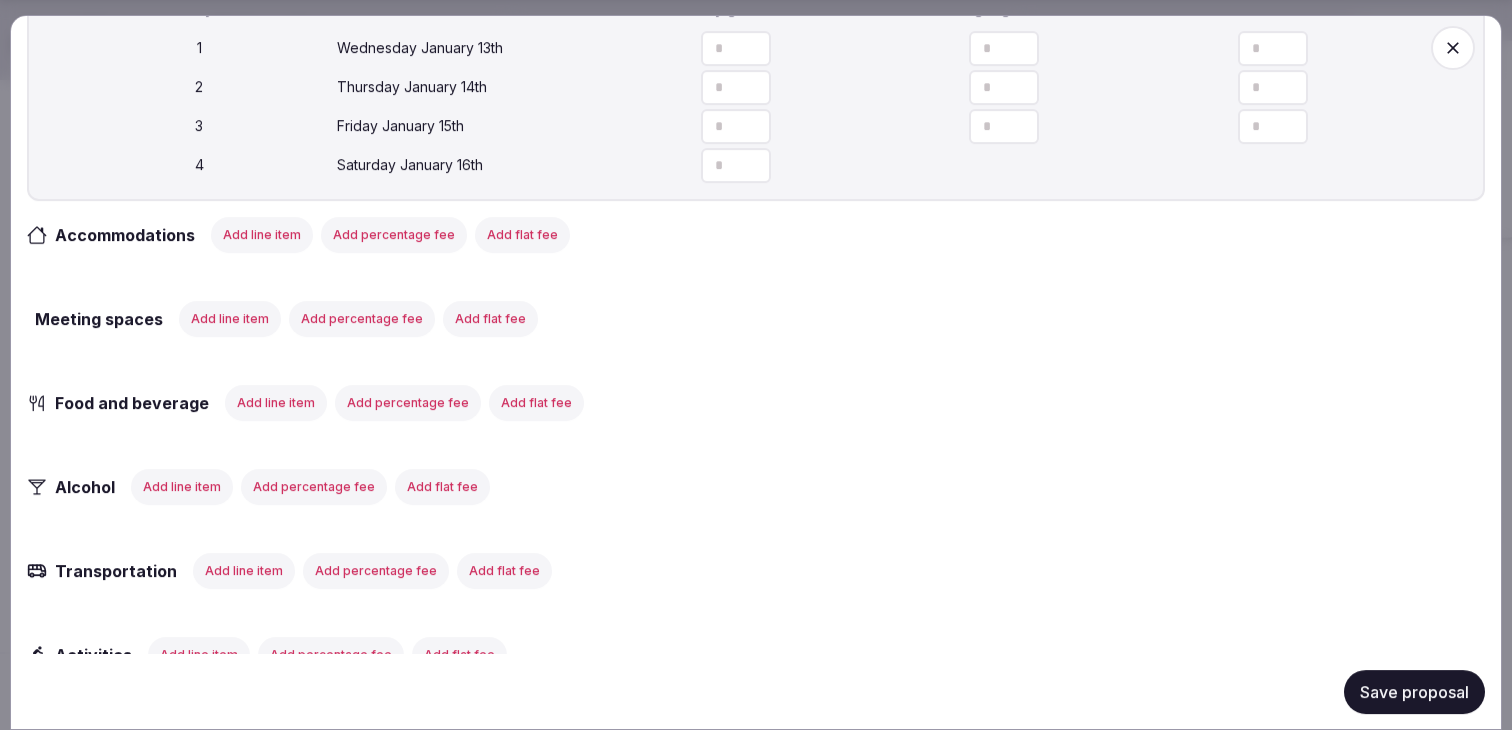 scroll, scrollTop: 646, scrollLeft: 0, axis: vertical 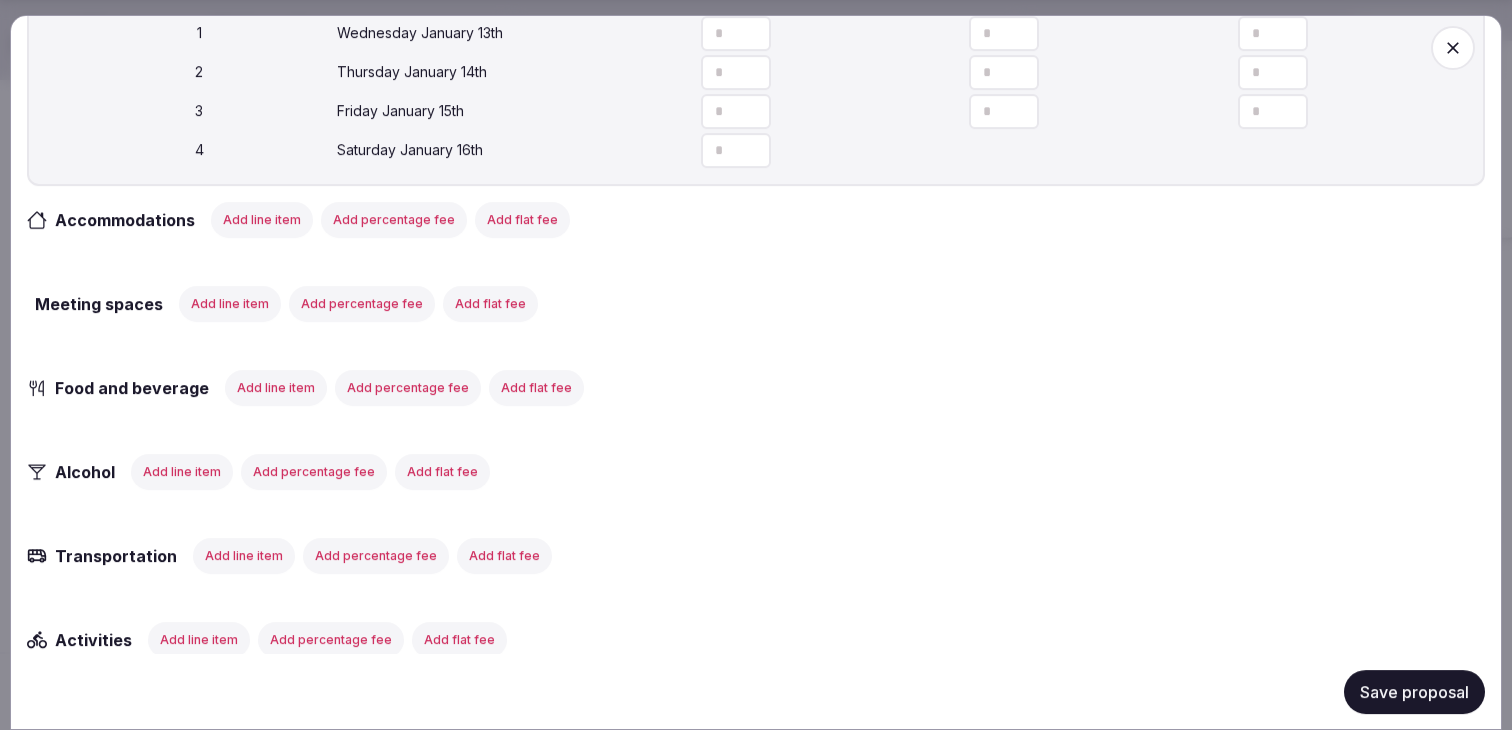 click on "Add line item" at bounding box center [262, 219] 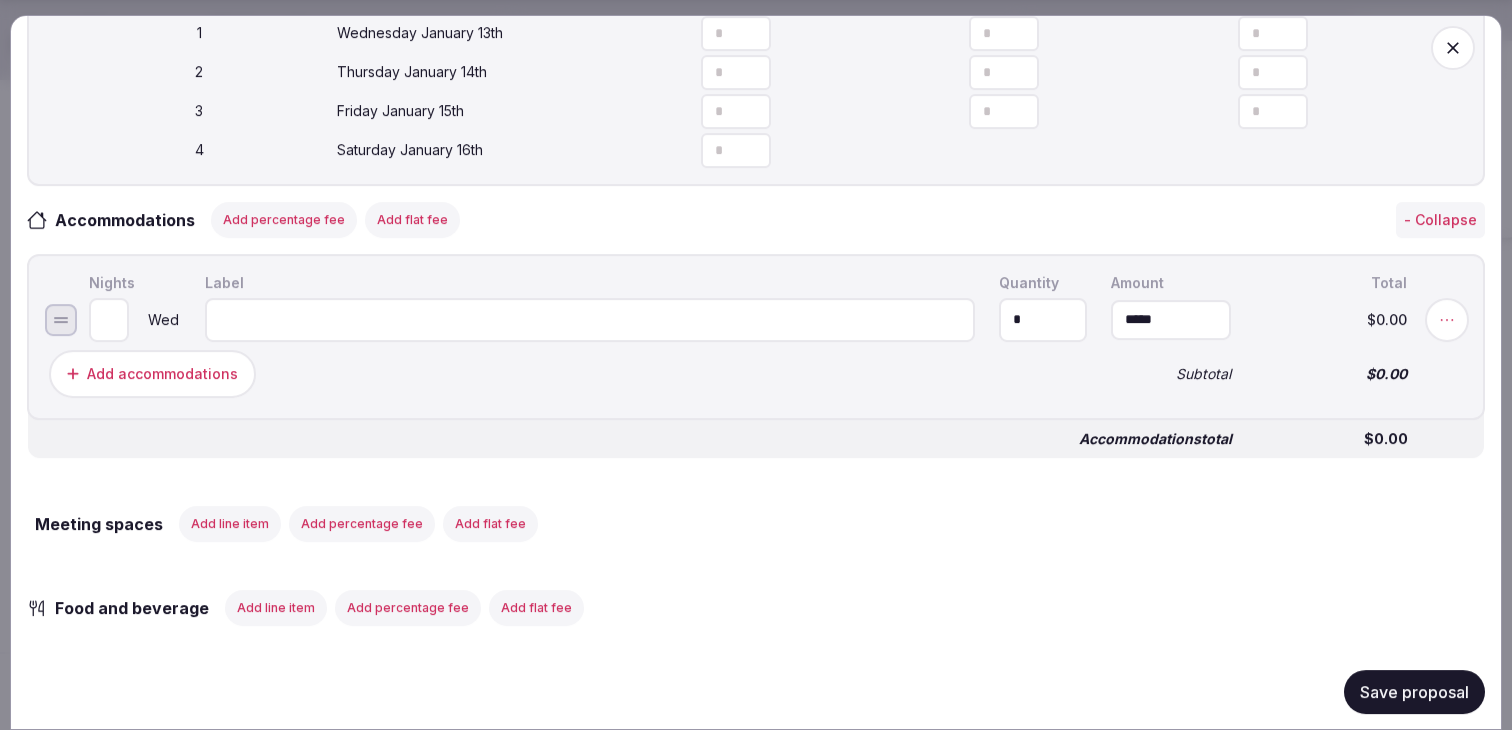 click at bounding box center [590, 319] 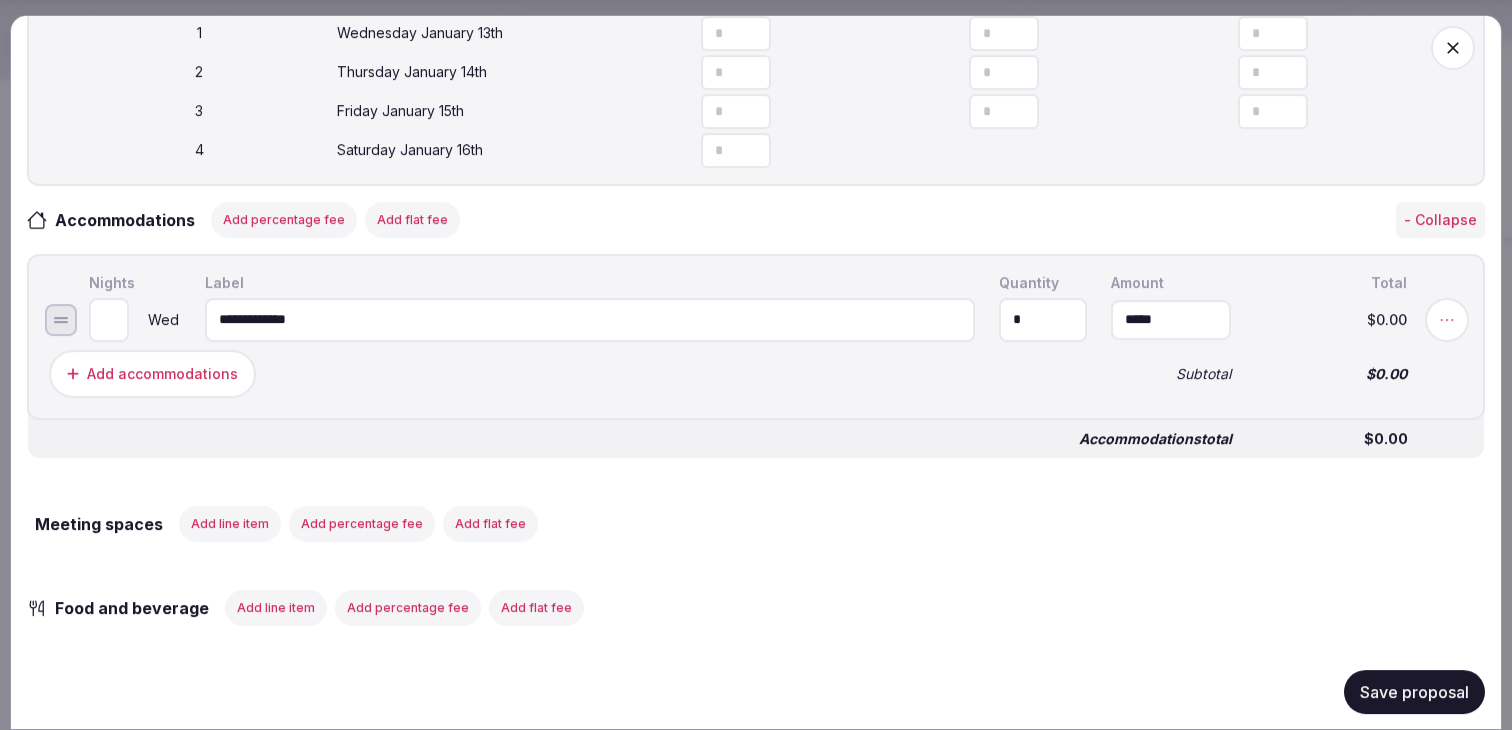 type on "**********" 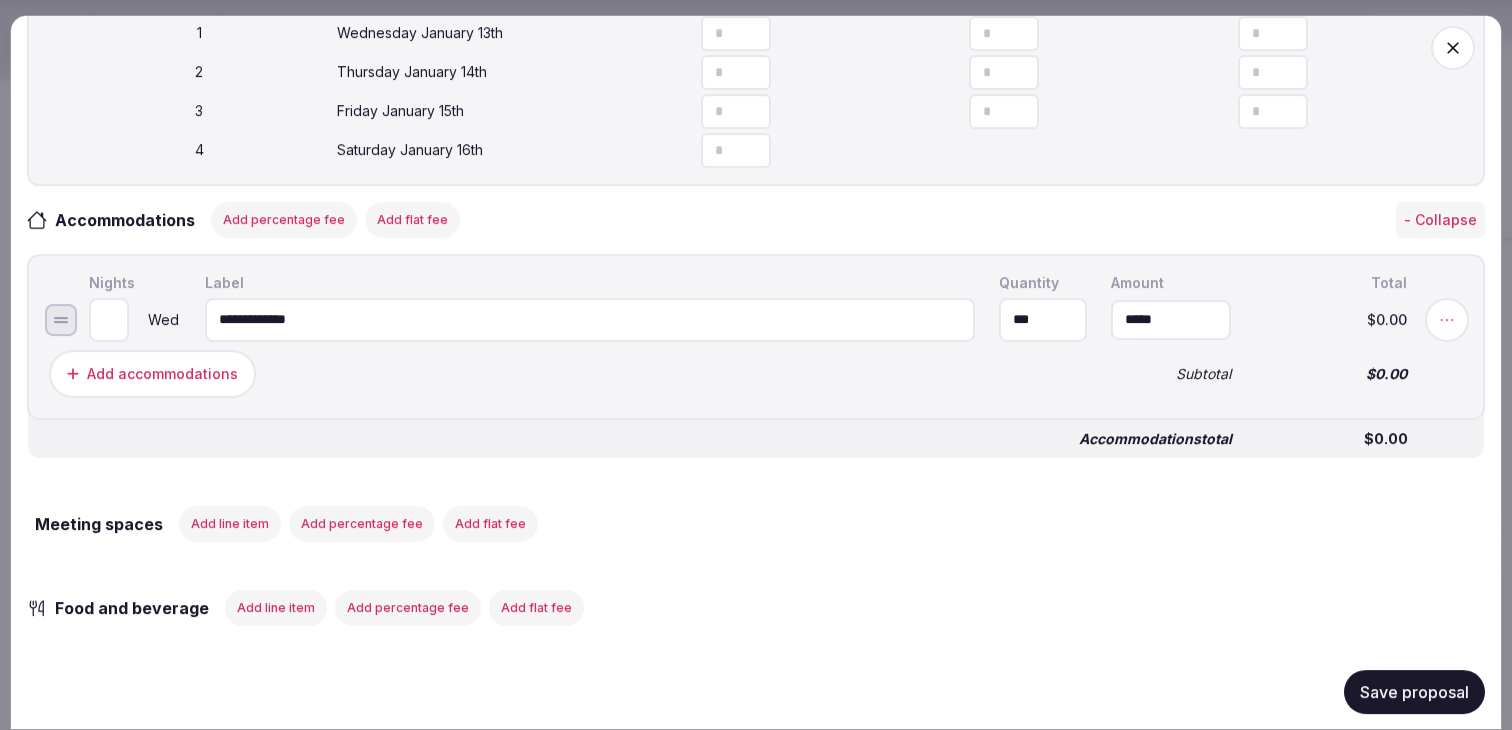 type on "***" 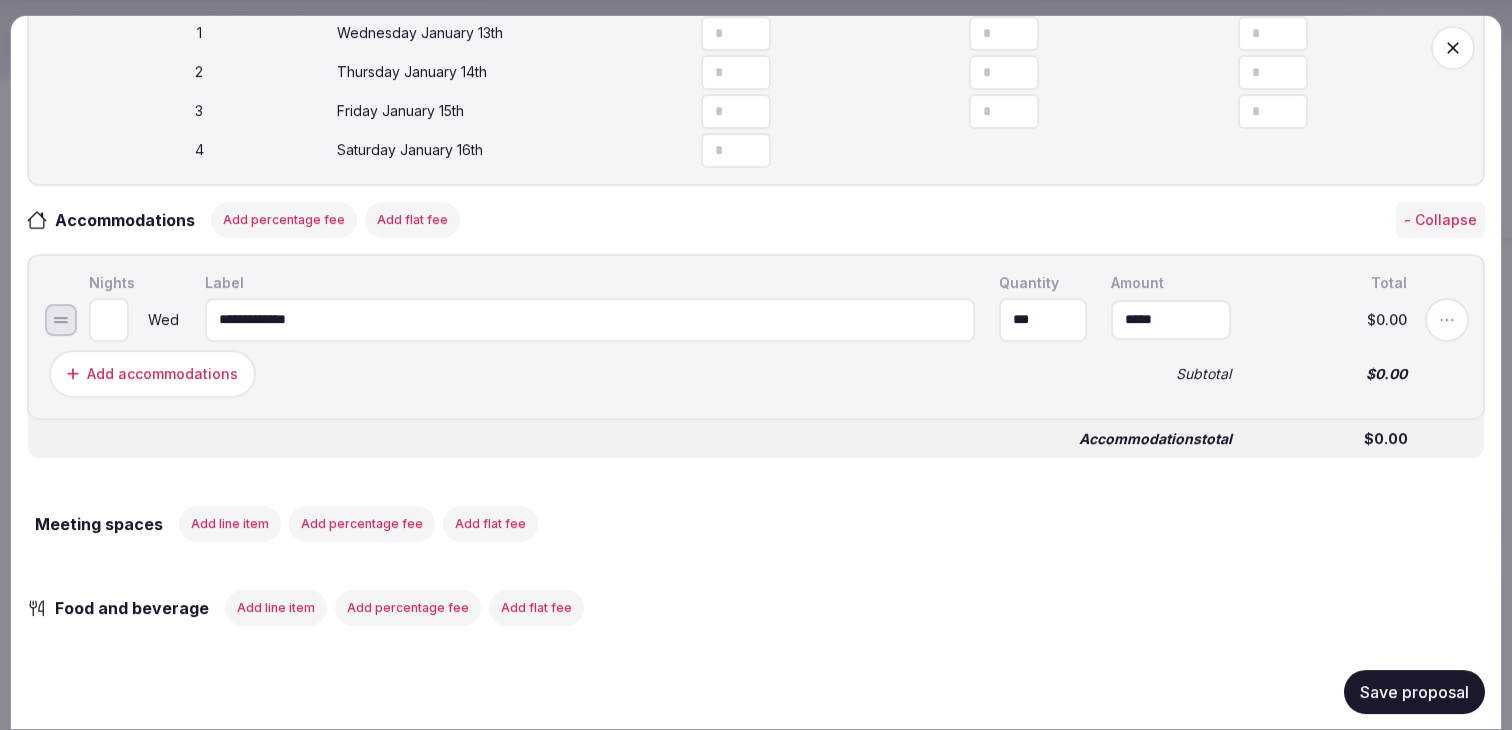 type on "*" 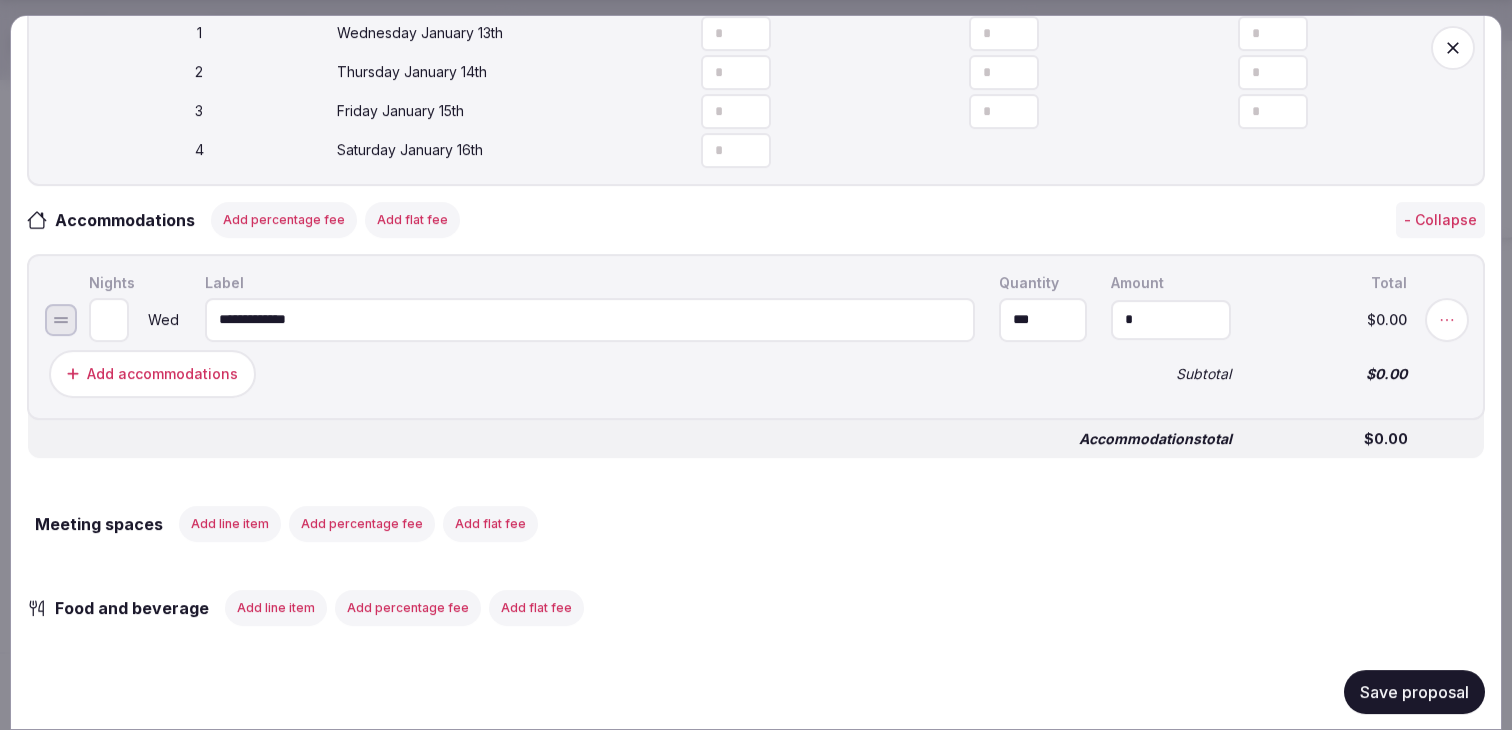 click on "*" at bounding box center [1171, 319] 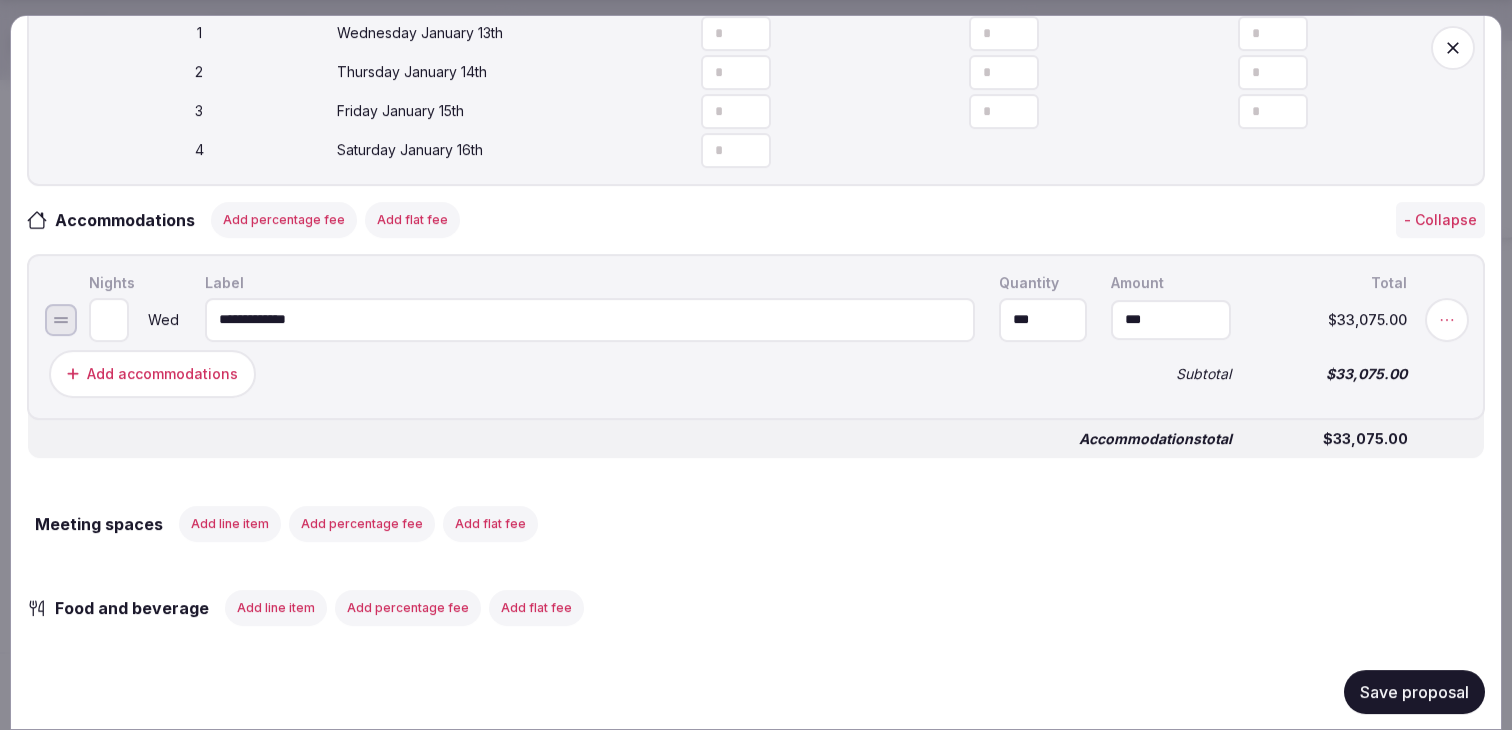 type on "*******" 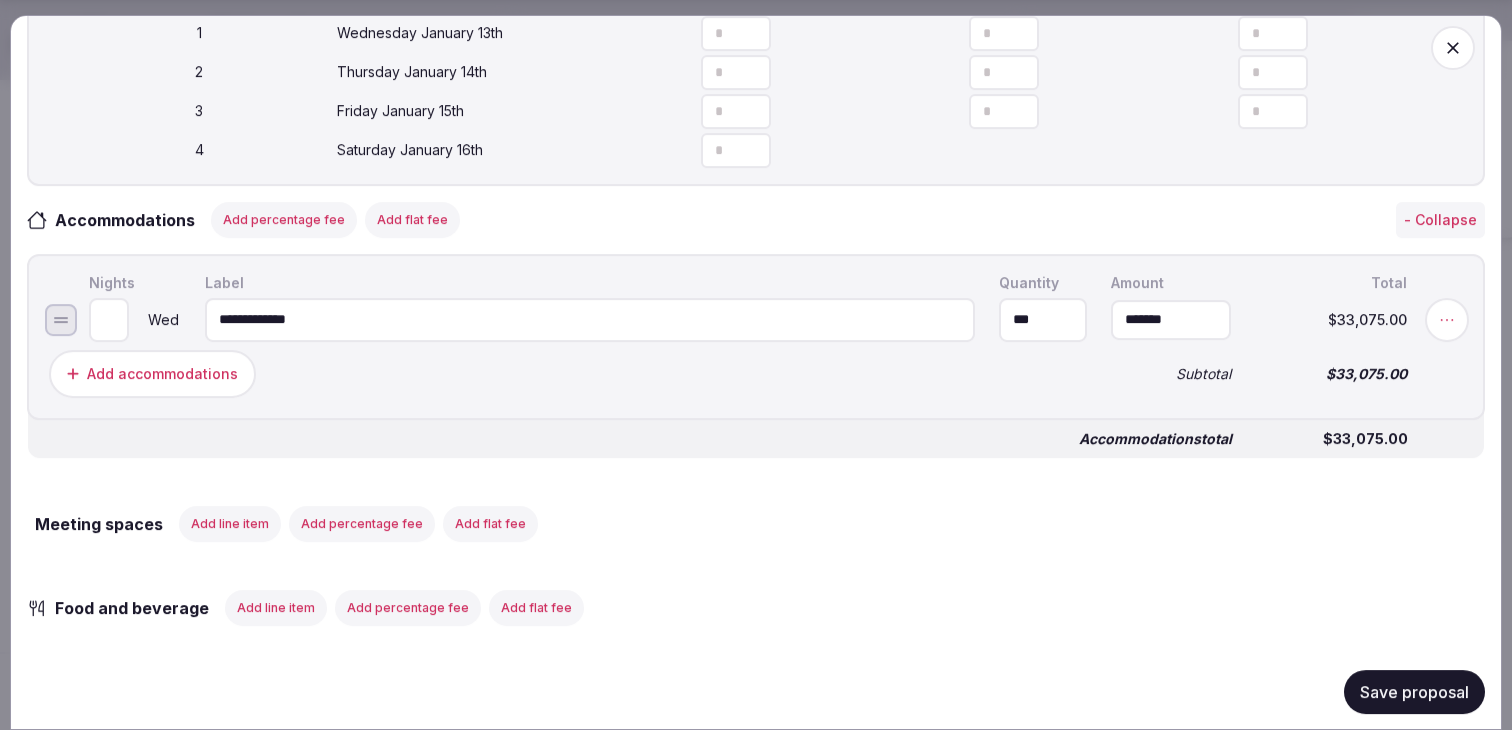 click on "Meeting spaces Add line item Add percentage fee Add flat fee" at bounding box center (756, 523) 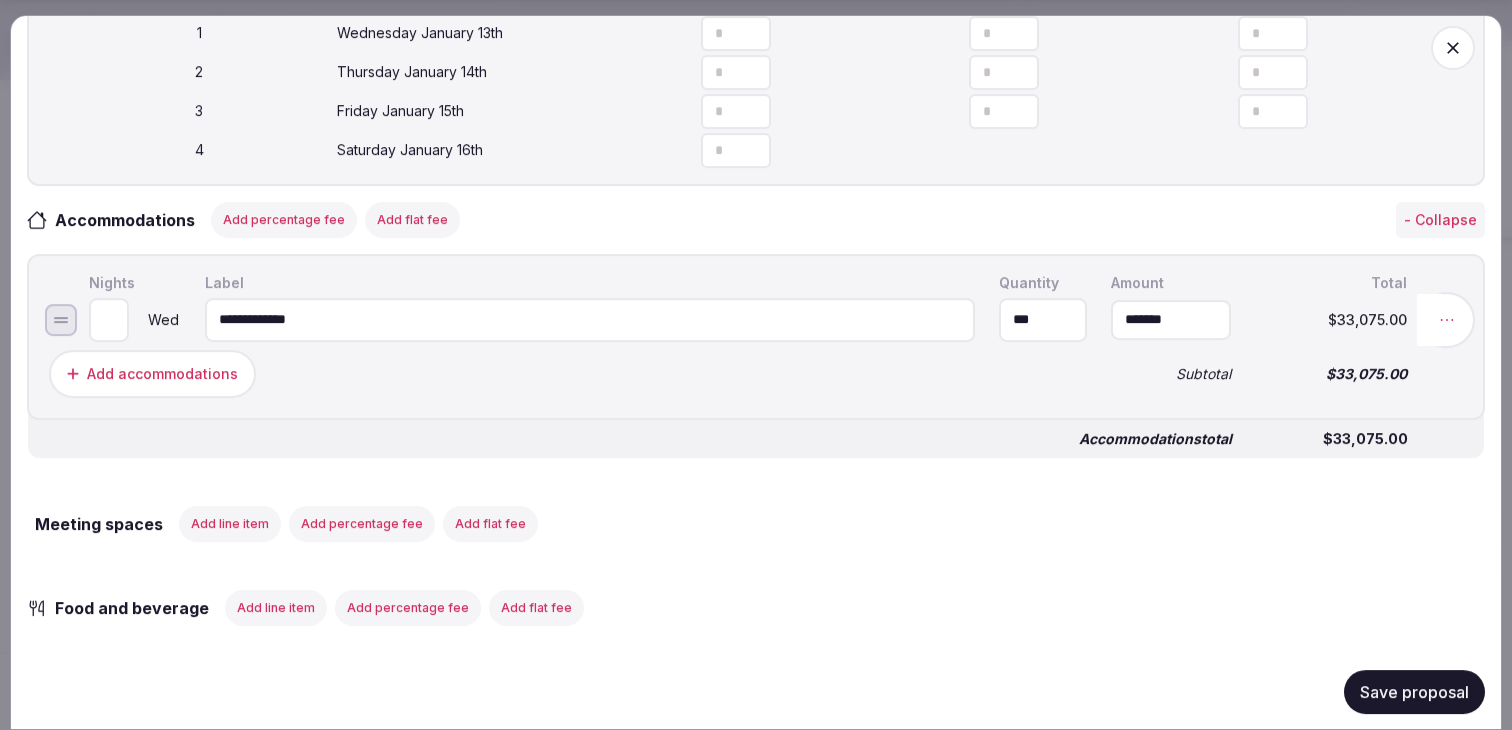 click 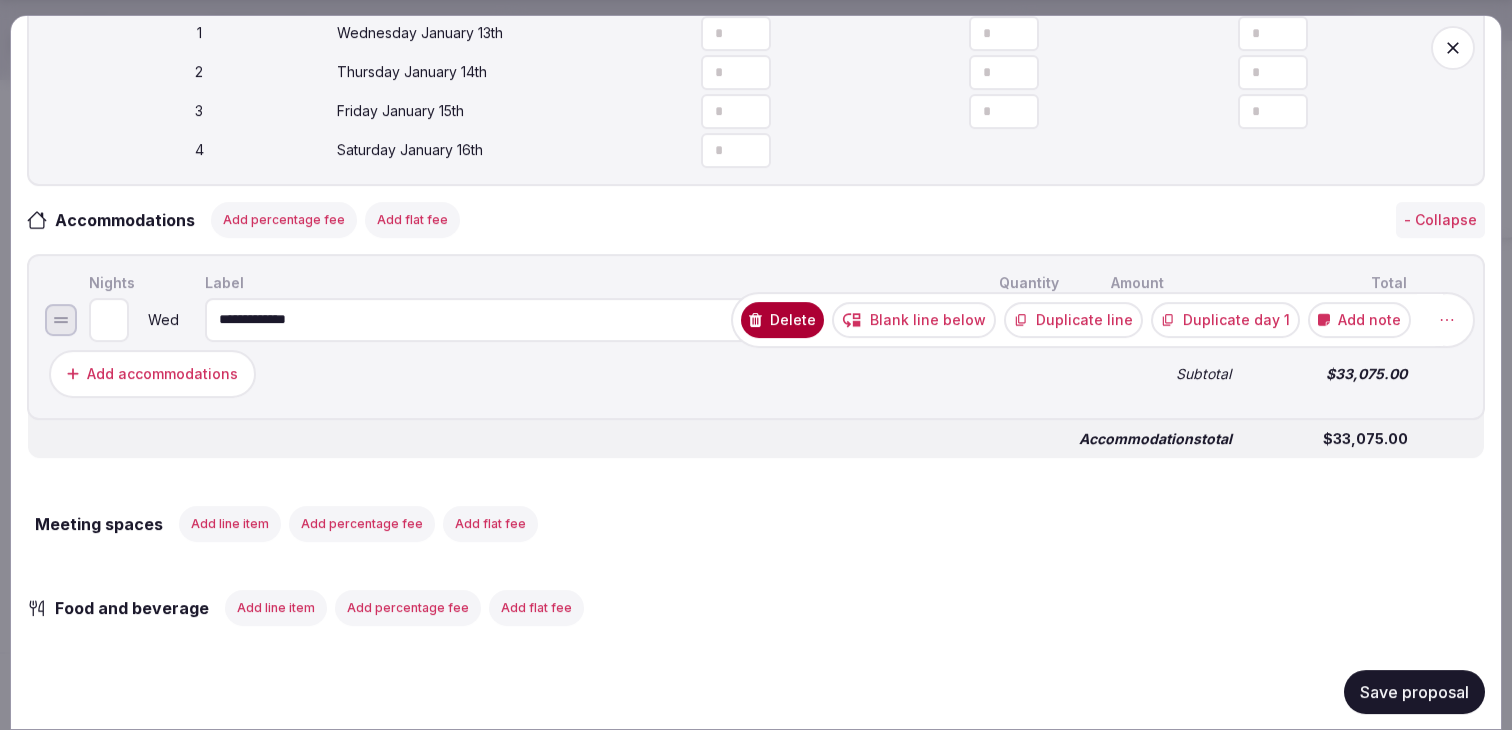 click on "Duplicate day 1" at bounding box center [1225, 319] 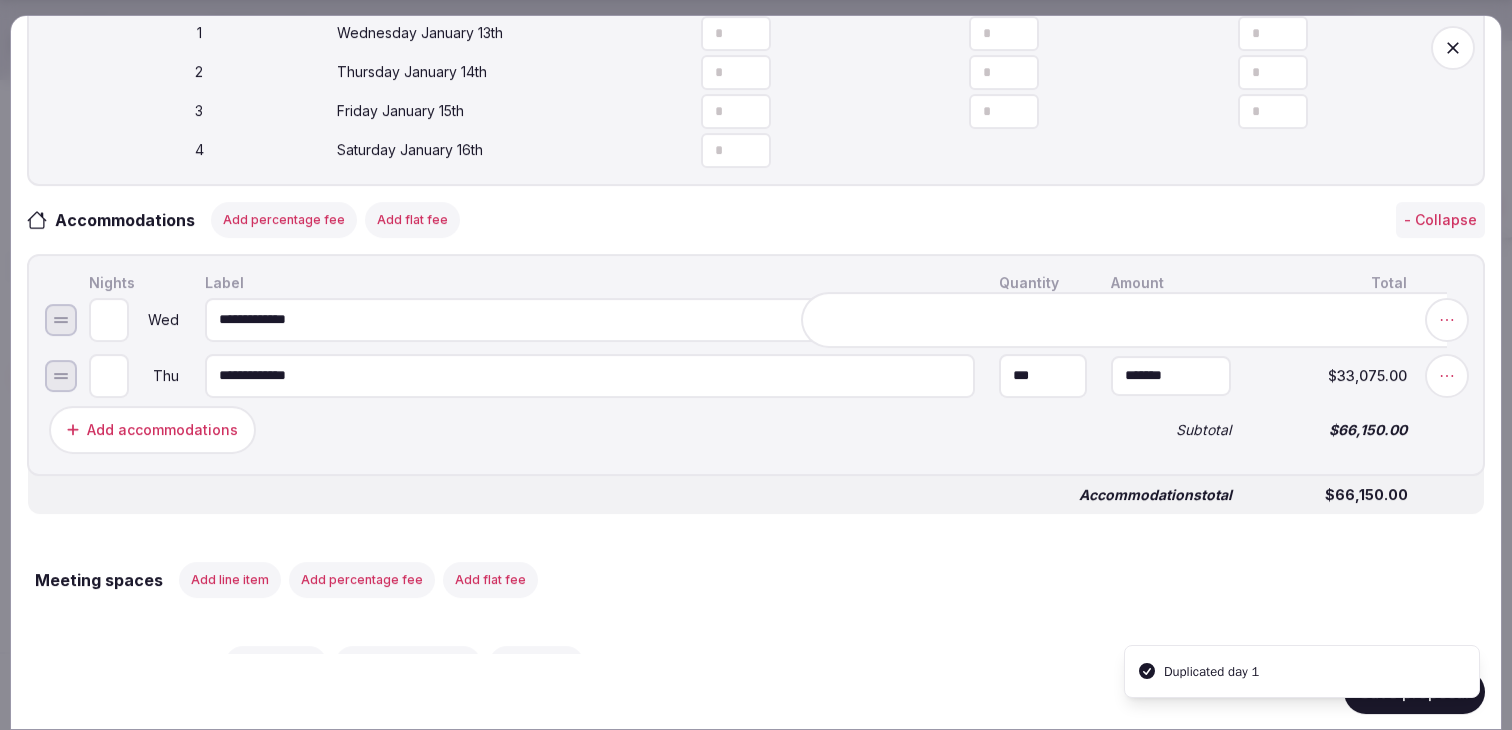 click 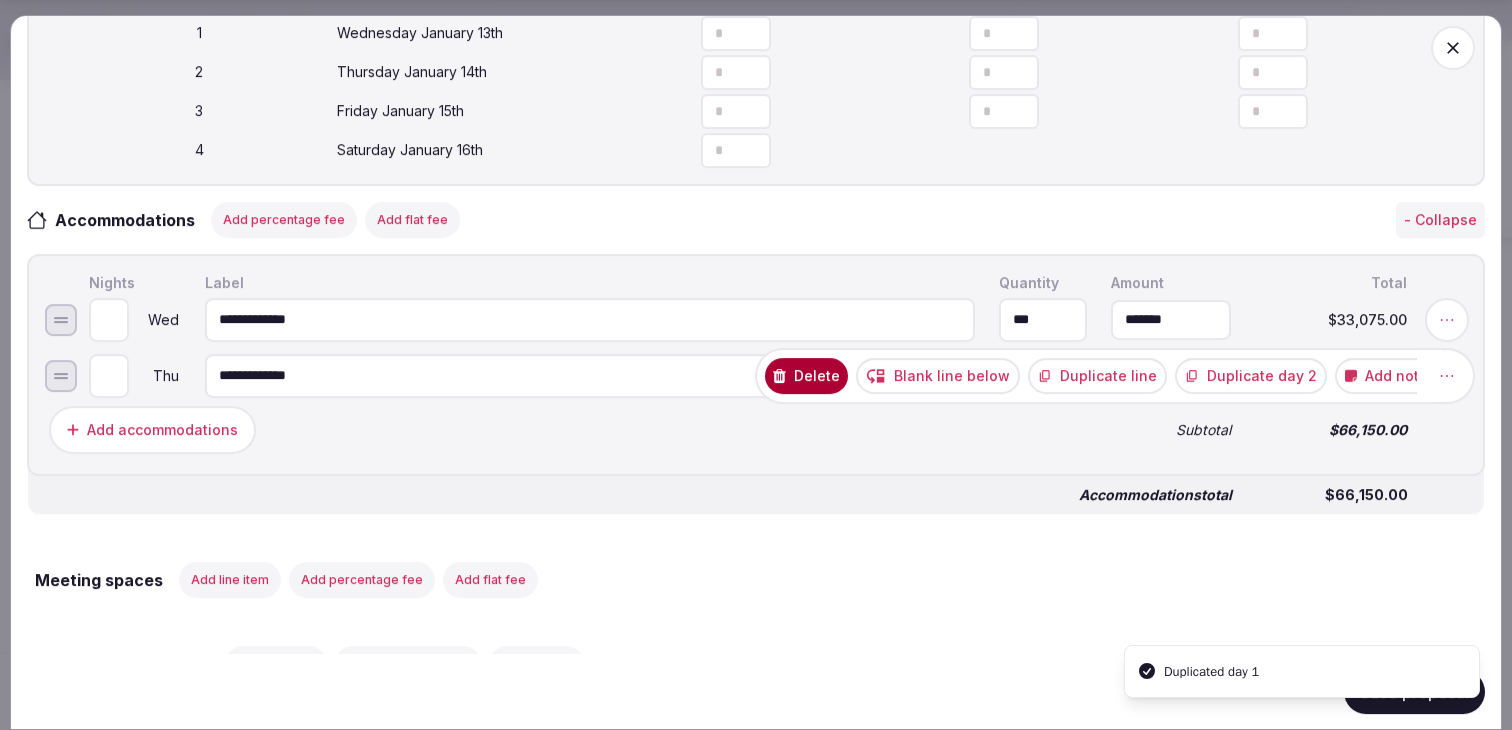 click on "Duplicate day 2" at bounding box center [1251, 375] 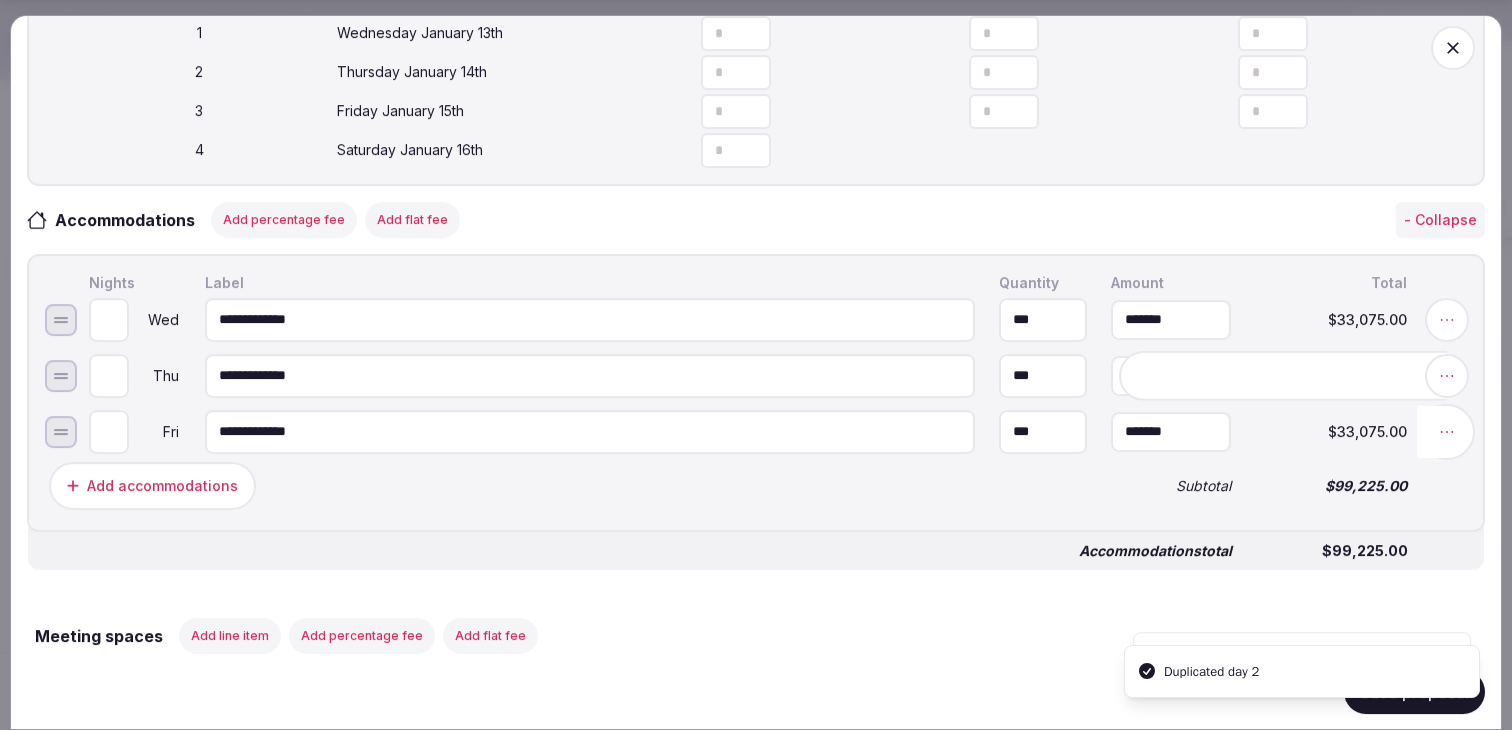 click at bounding box center (1447, 431) 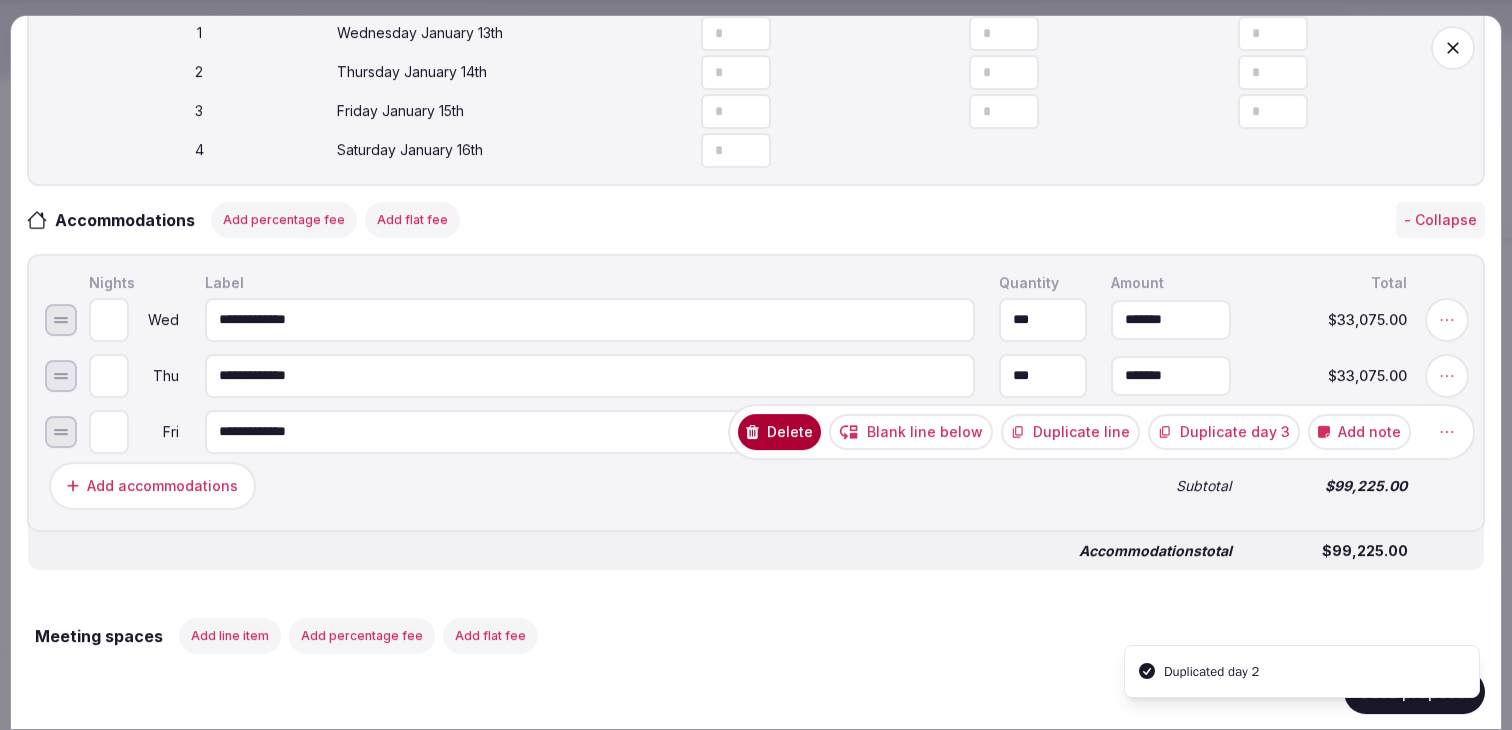 click on "Duplicate day 3" at bounding box center (1224, 431) 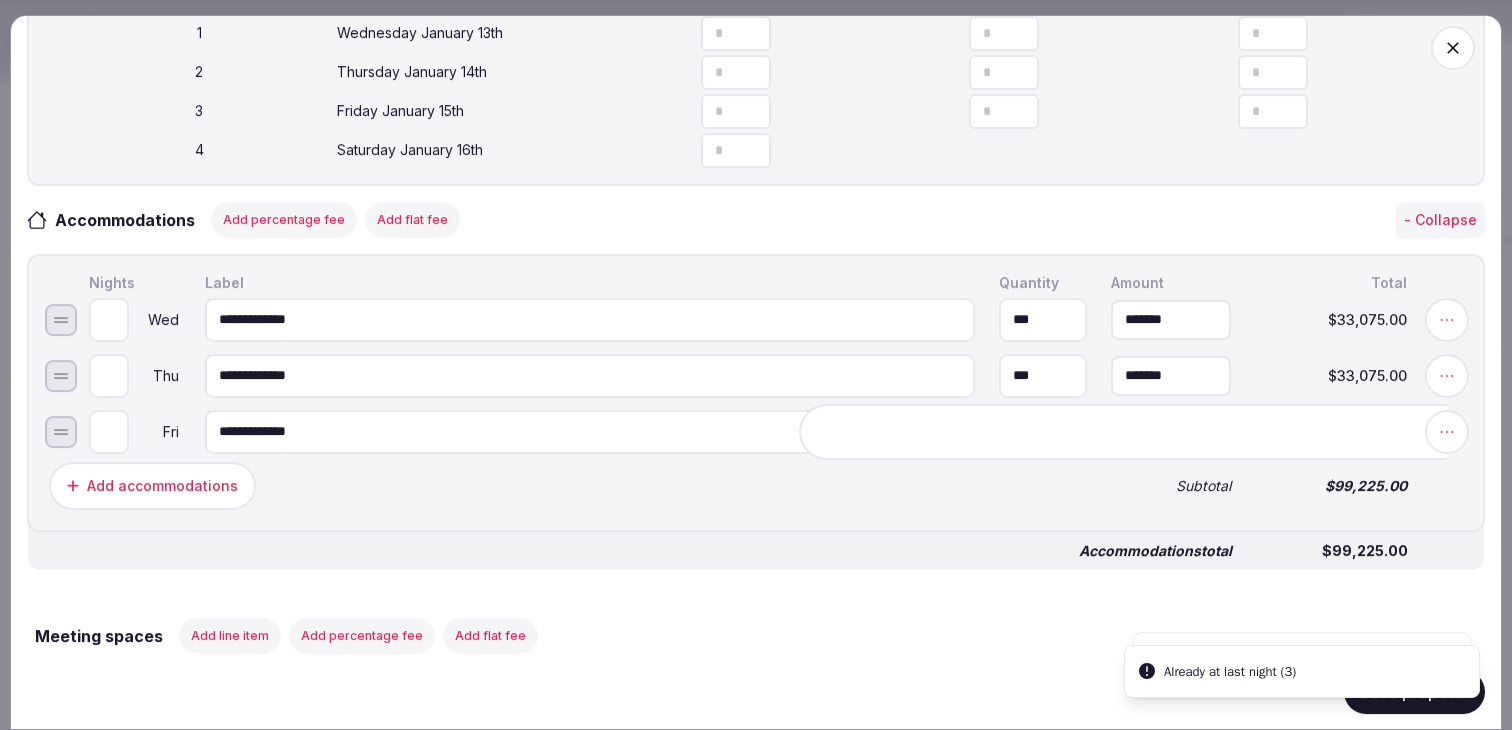 click on "Subtotal" at bounding box center [1171, 485] 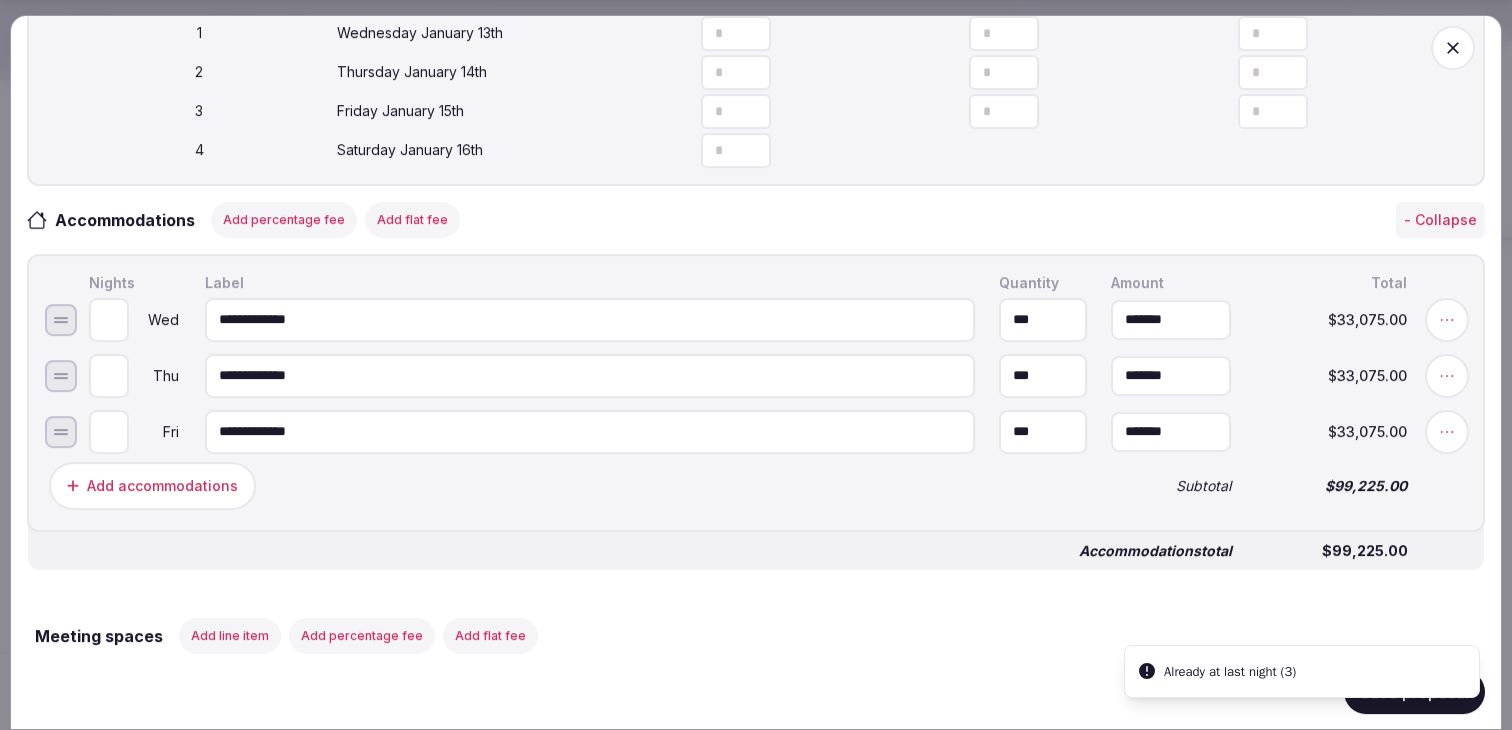 click on "Add percentage fee" at bounding box center (284, 219) 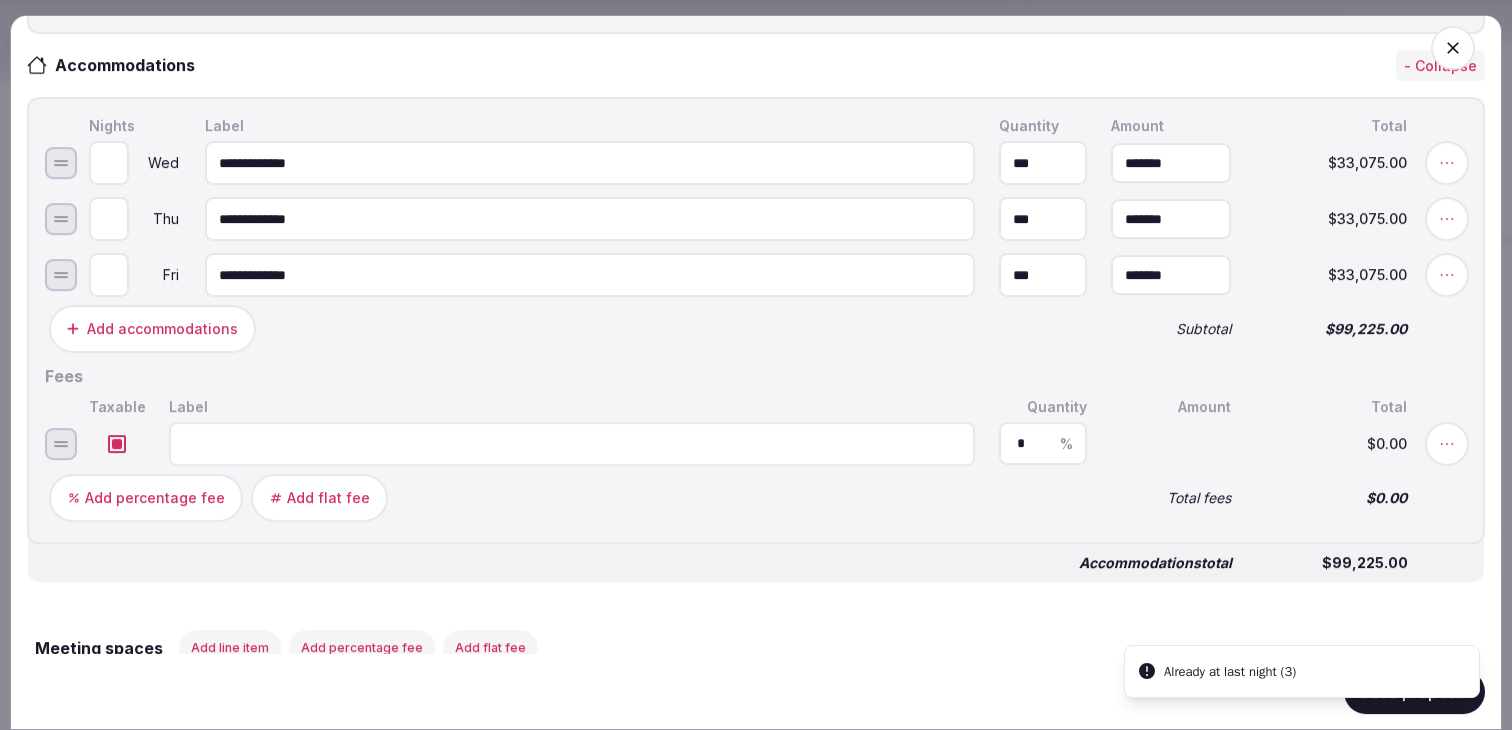 scroll, scrollTop: 827, scrollLeft: 0, axis: vertical 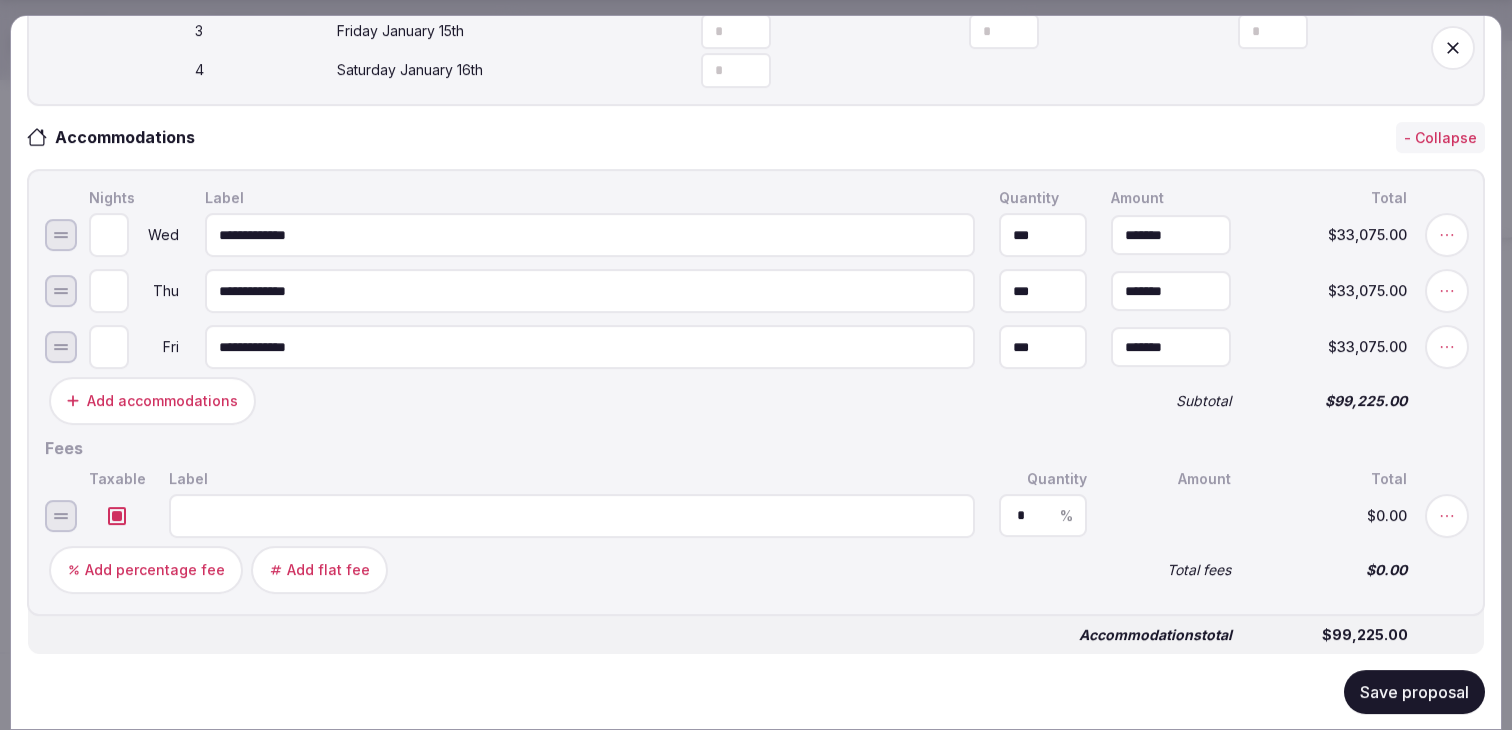 click at bounding box center (572, 515) 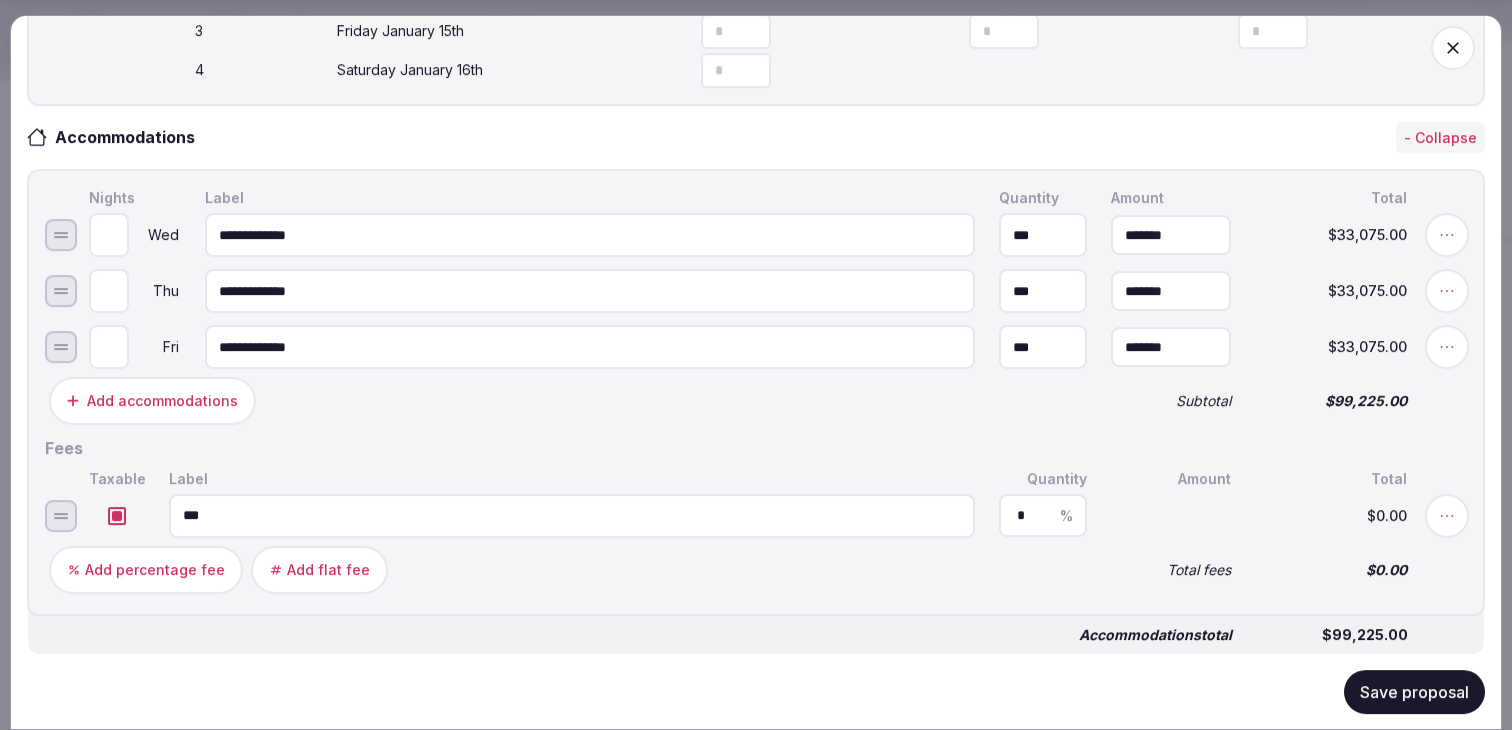type on "***" 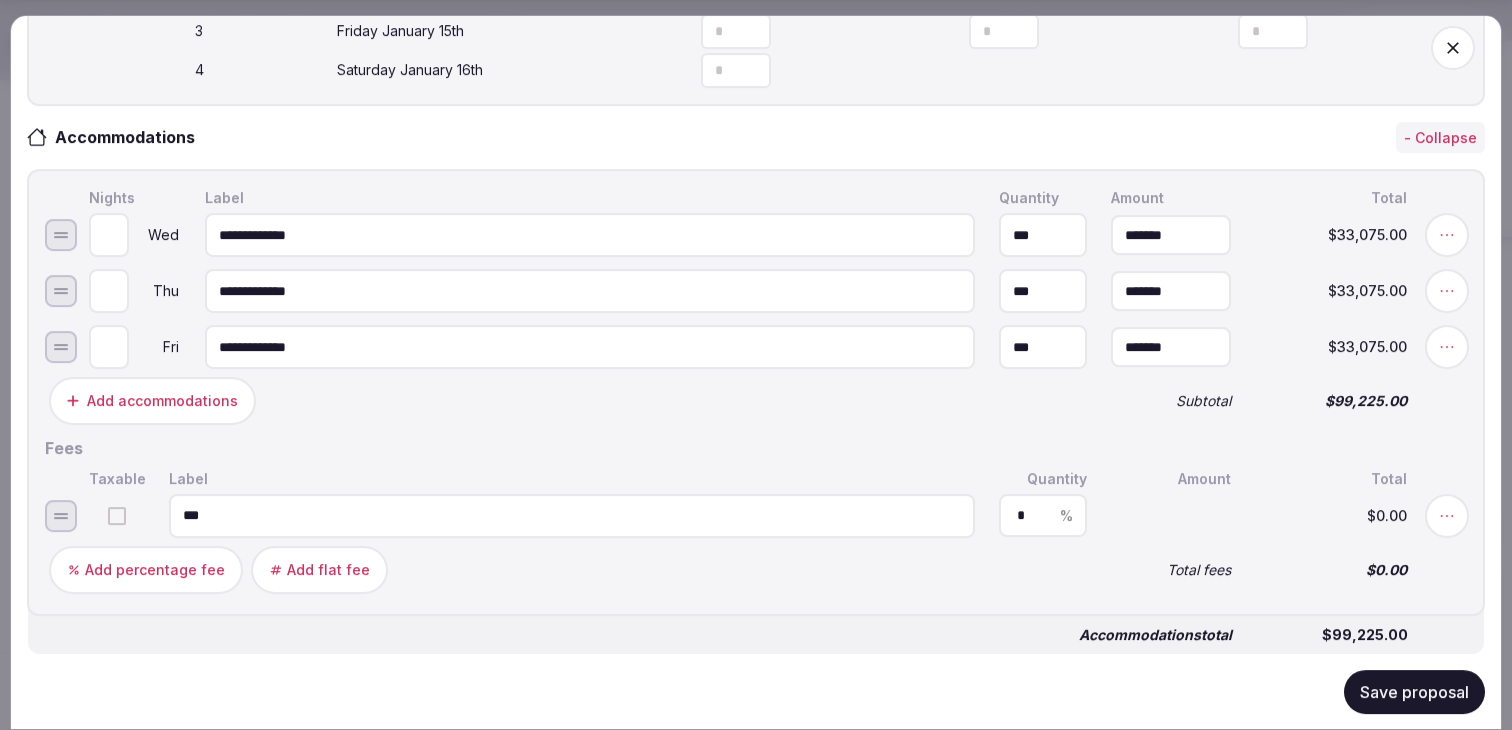 click on "*" at bounding box center [1043, 515] 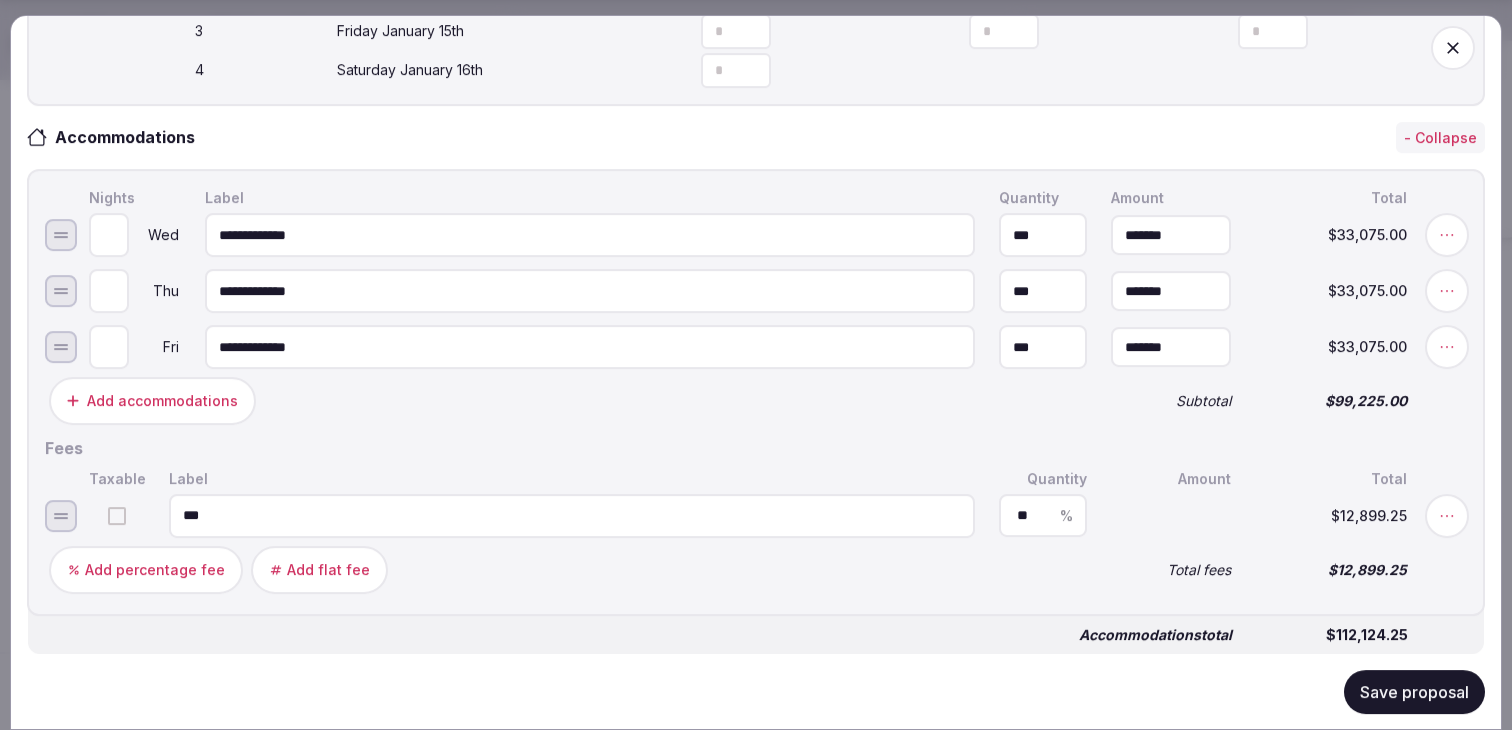 type on "**" 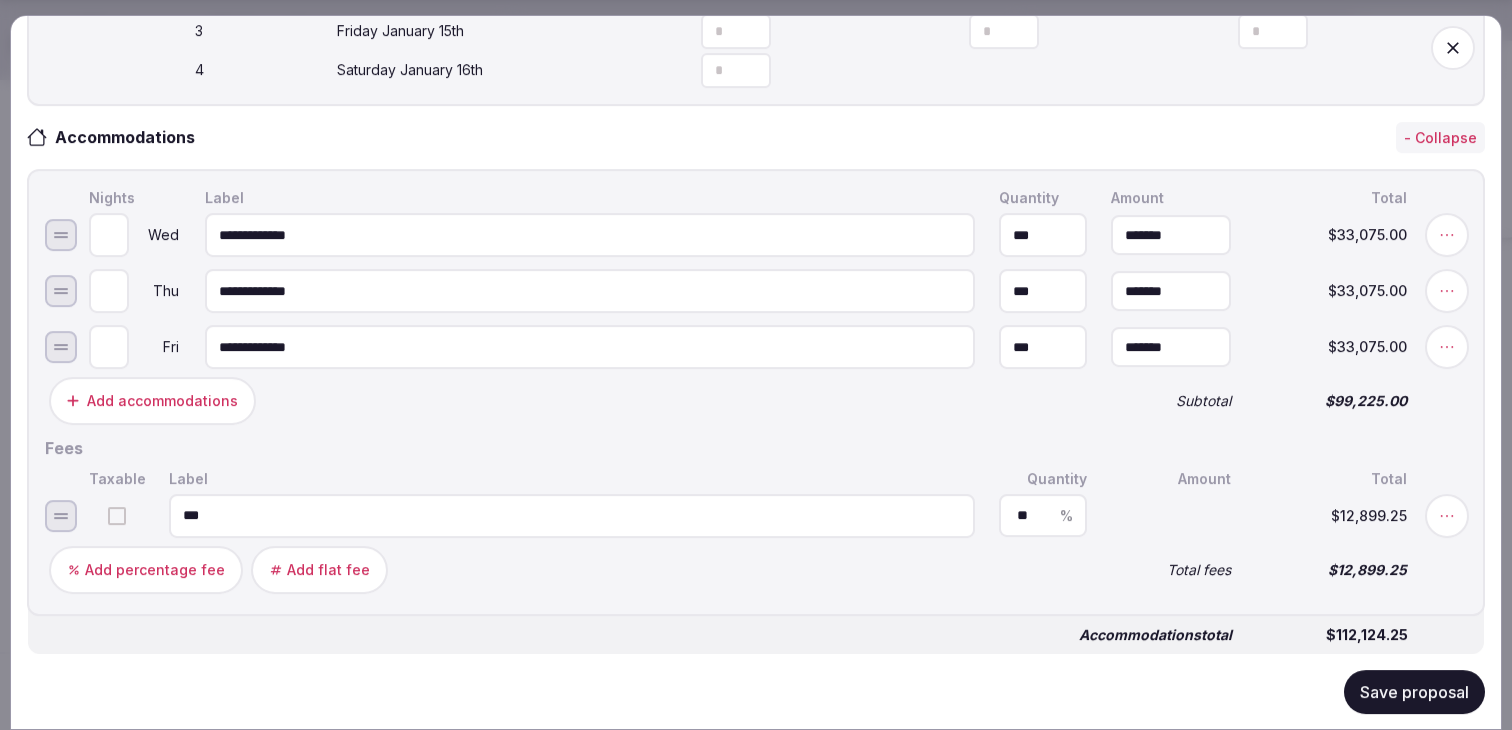 click on "Add percentage fee Add flat fee" at bounding box center (568, 569) 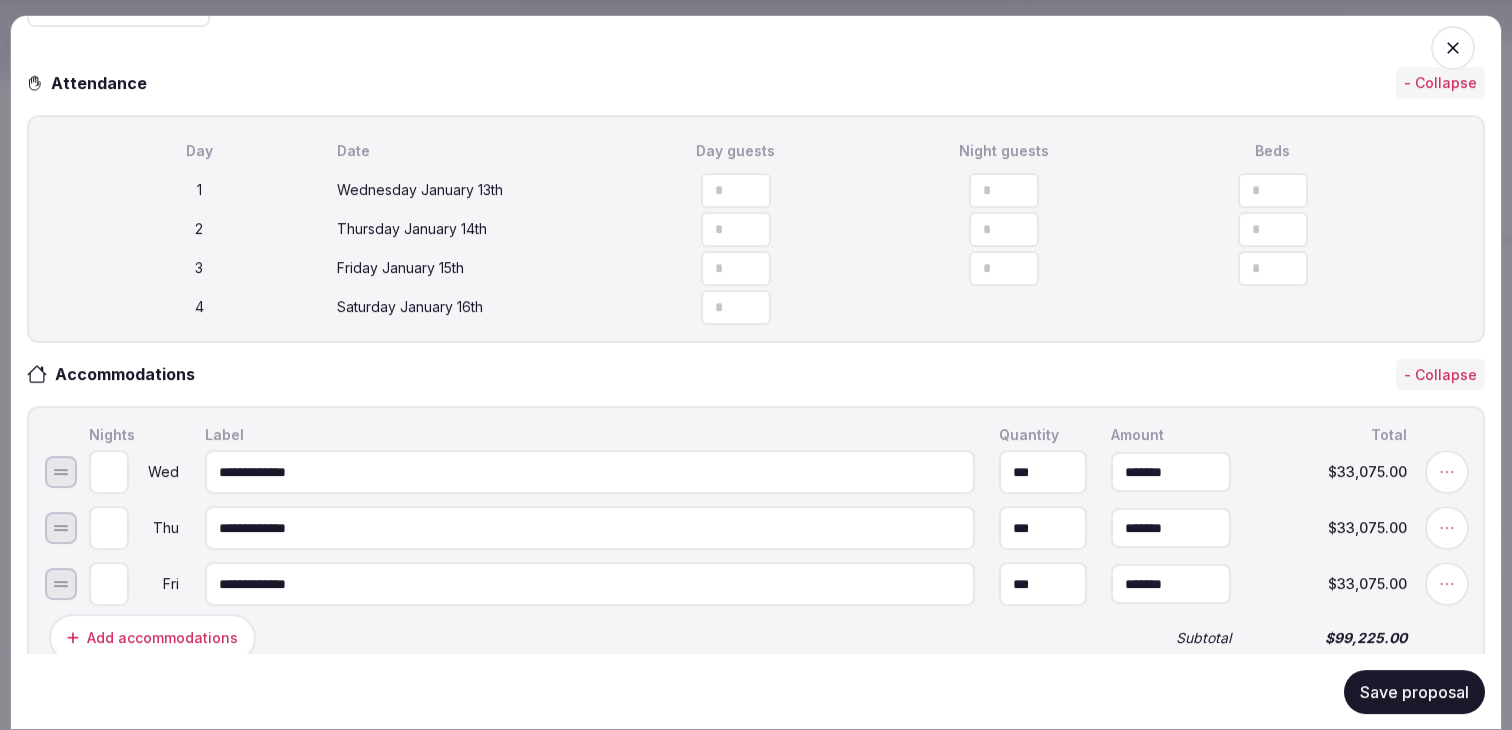 scroll, scrollTop: 706, scrollLeft: 0, axis: vertical 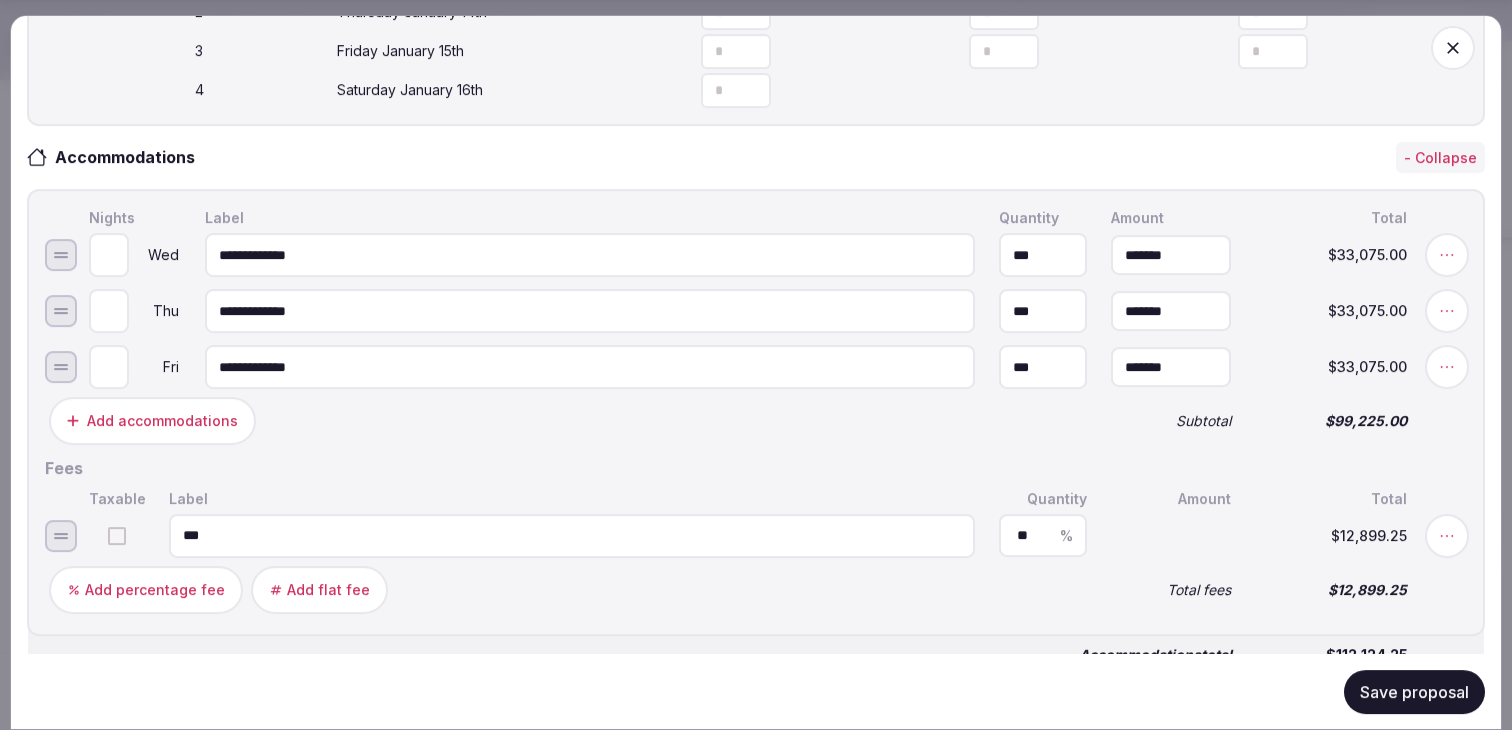 click on "Add flat fee" at bounding box center (319, 589) 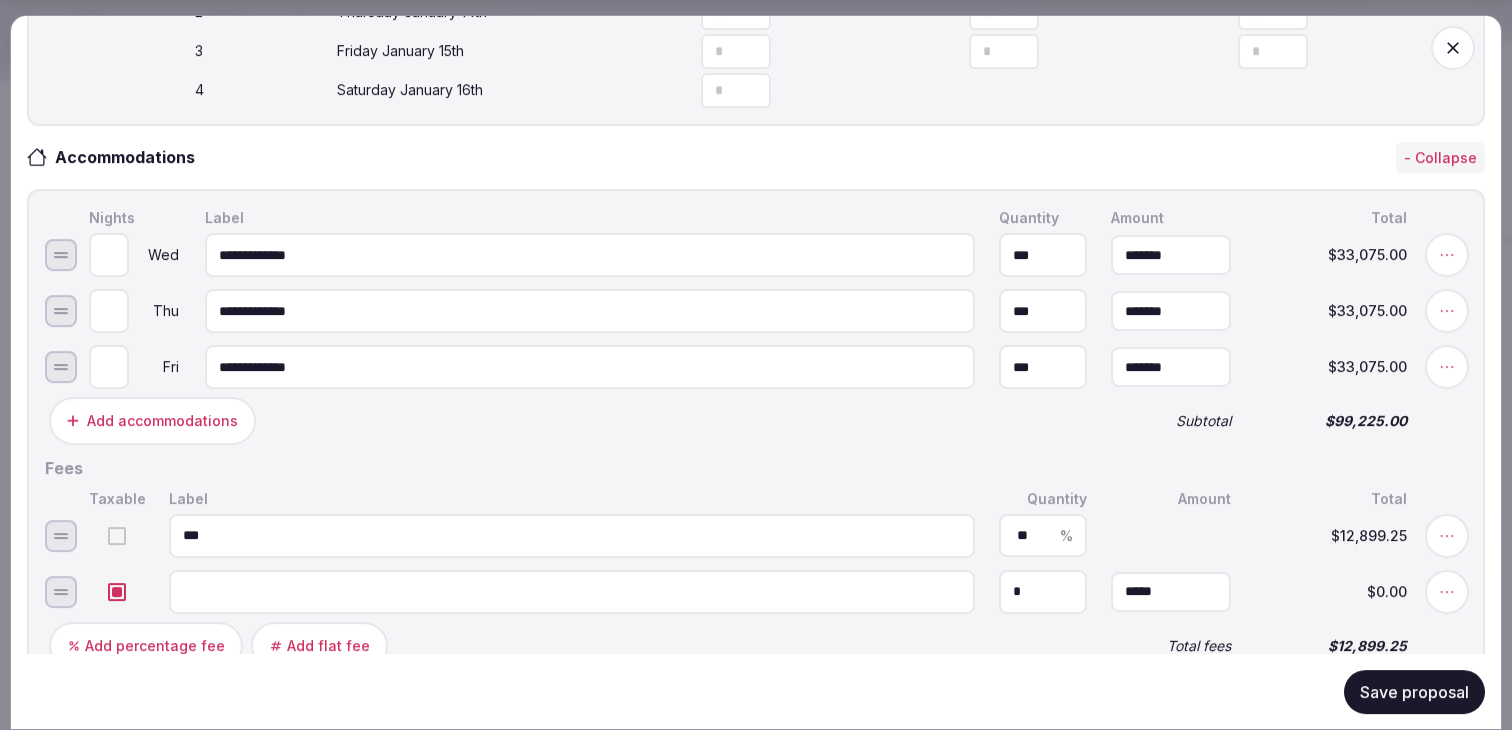 click at bounding box center [572, 591] 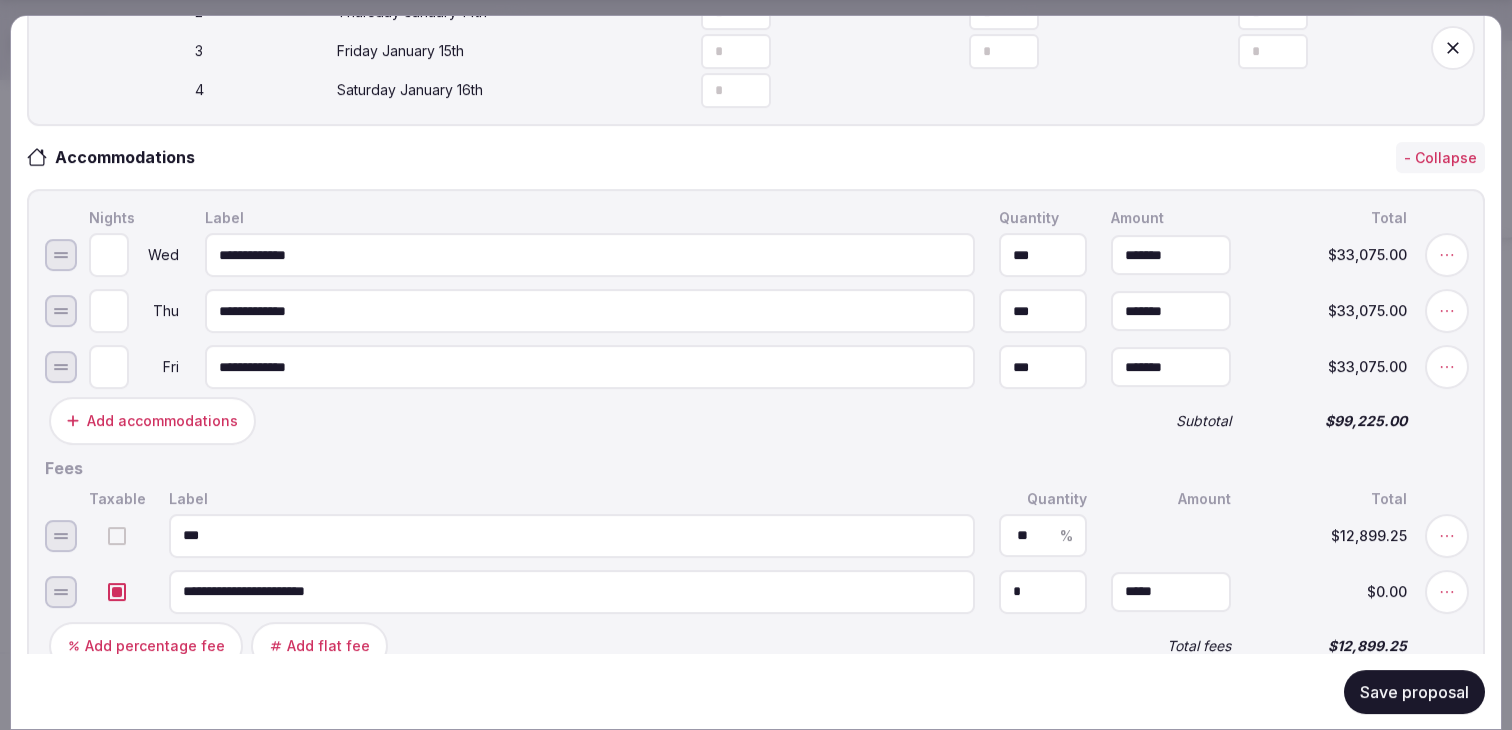 type on "**********" 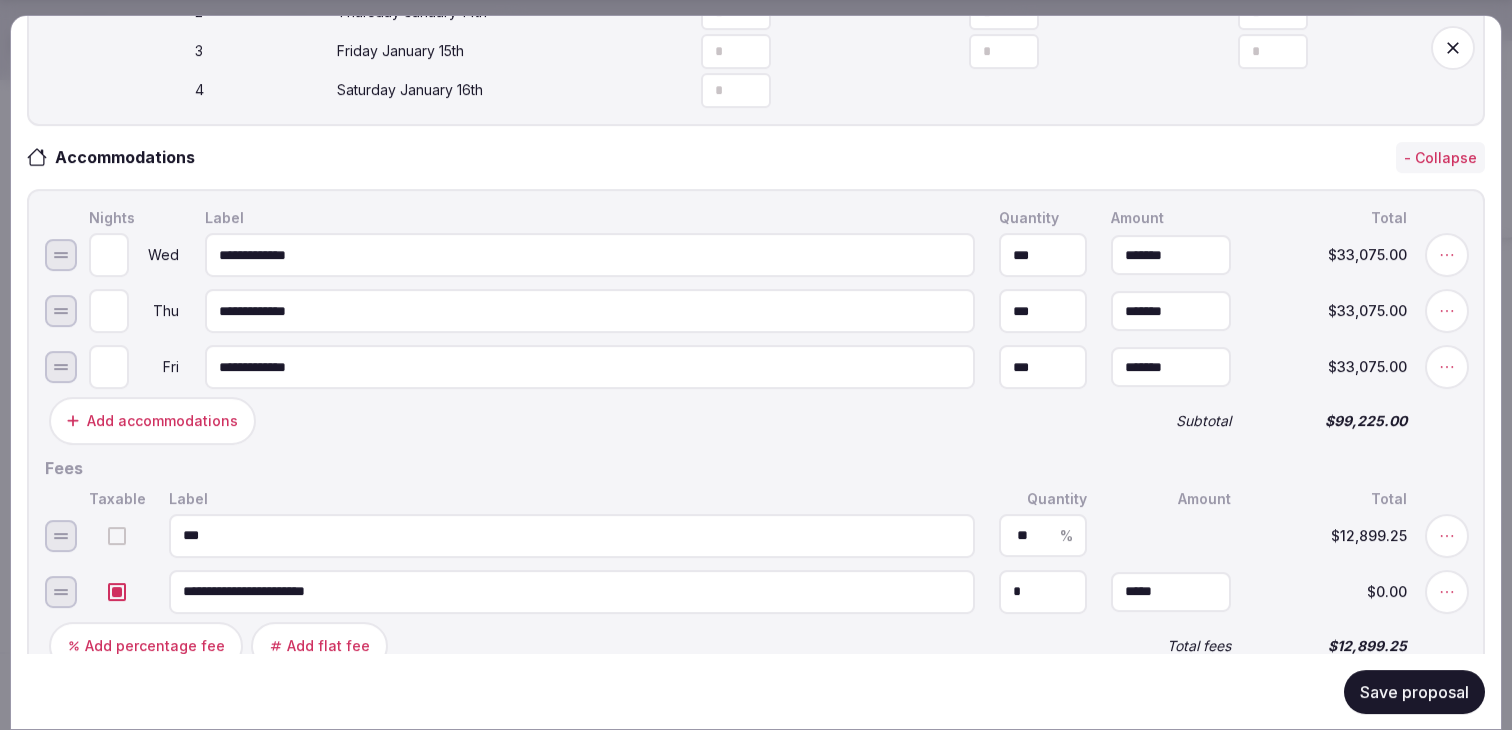 click at bounding box center (117, 591) 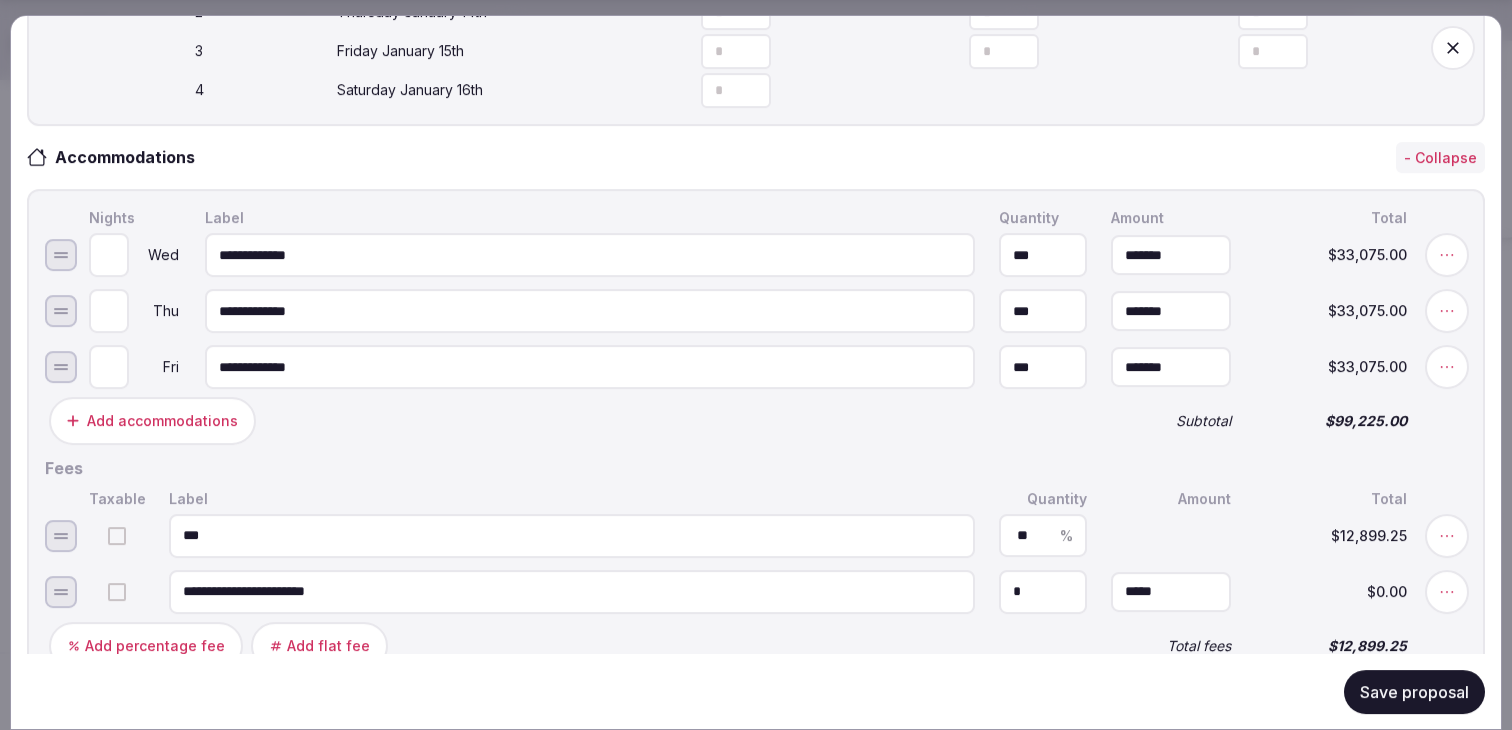 click on "*" at bounding box center (1043, 591) 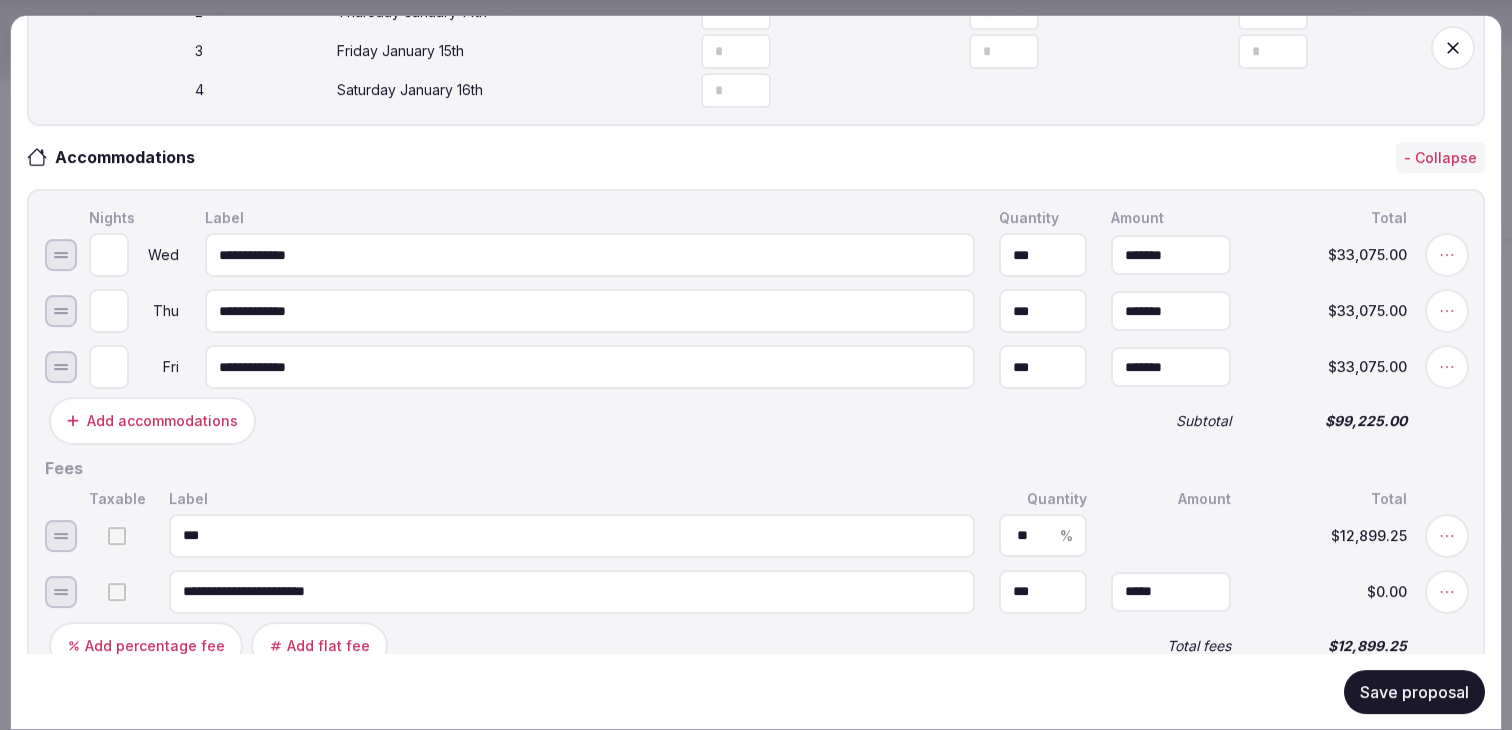 type on "***" 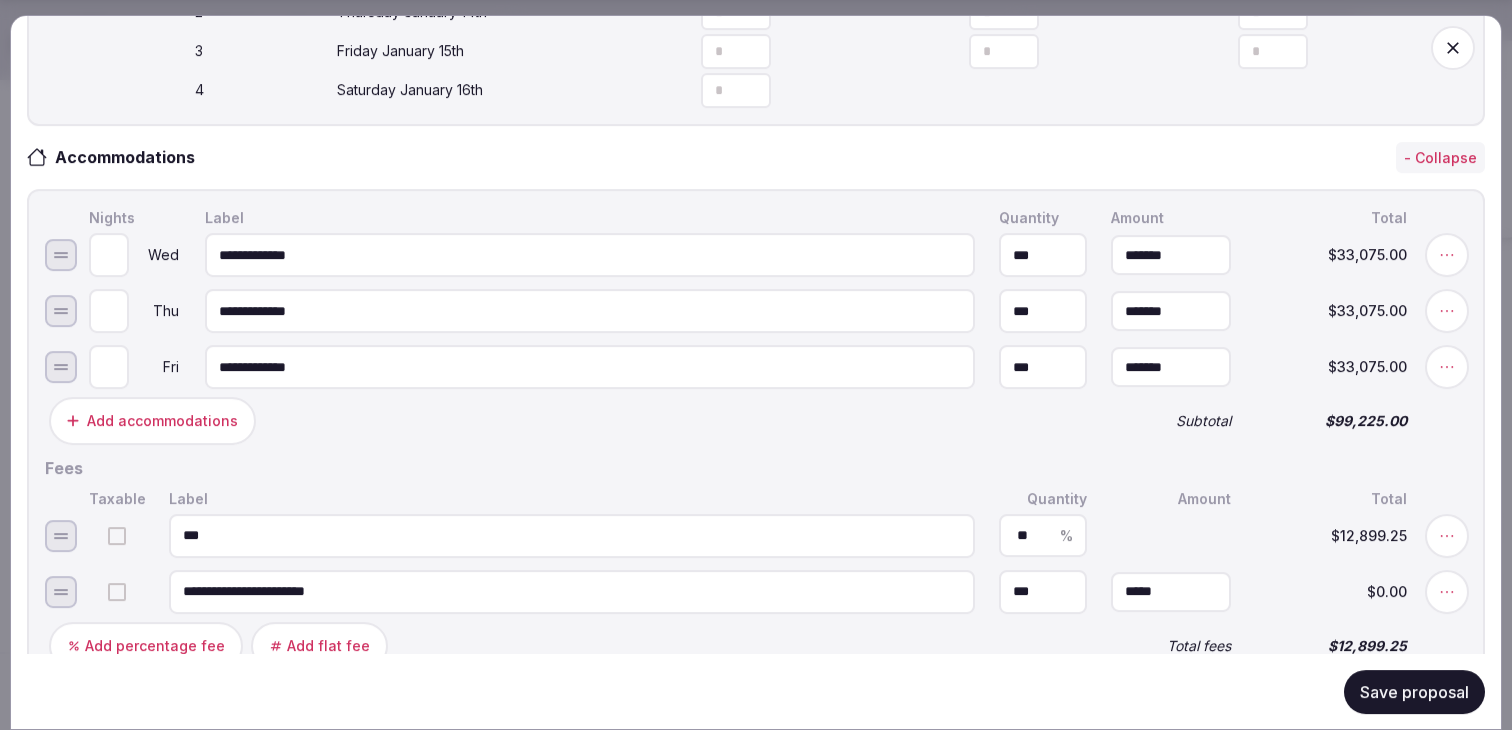 type on "*" 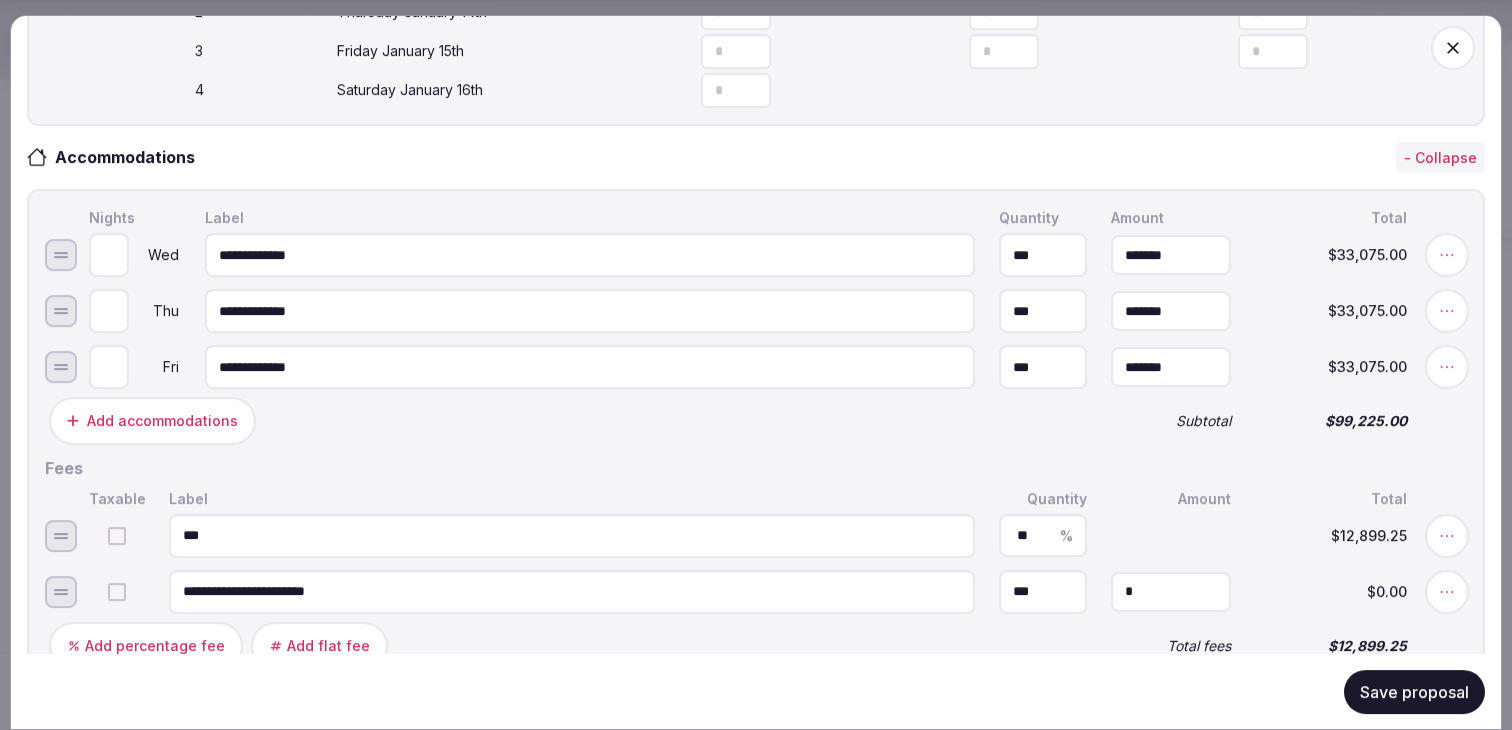 click on "*" at bounding box center (1171, 591) 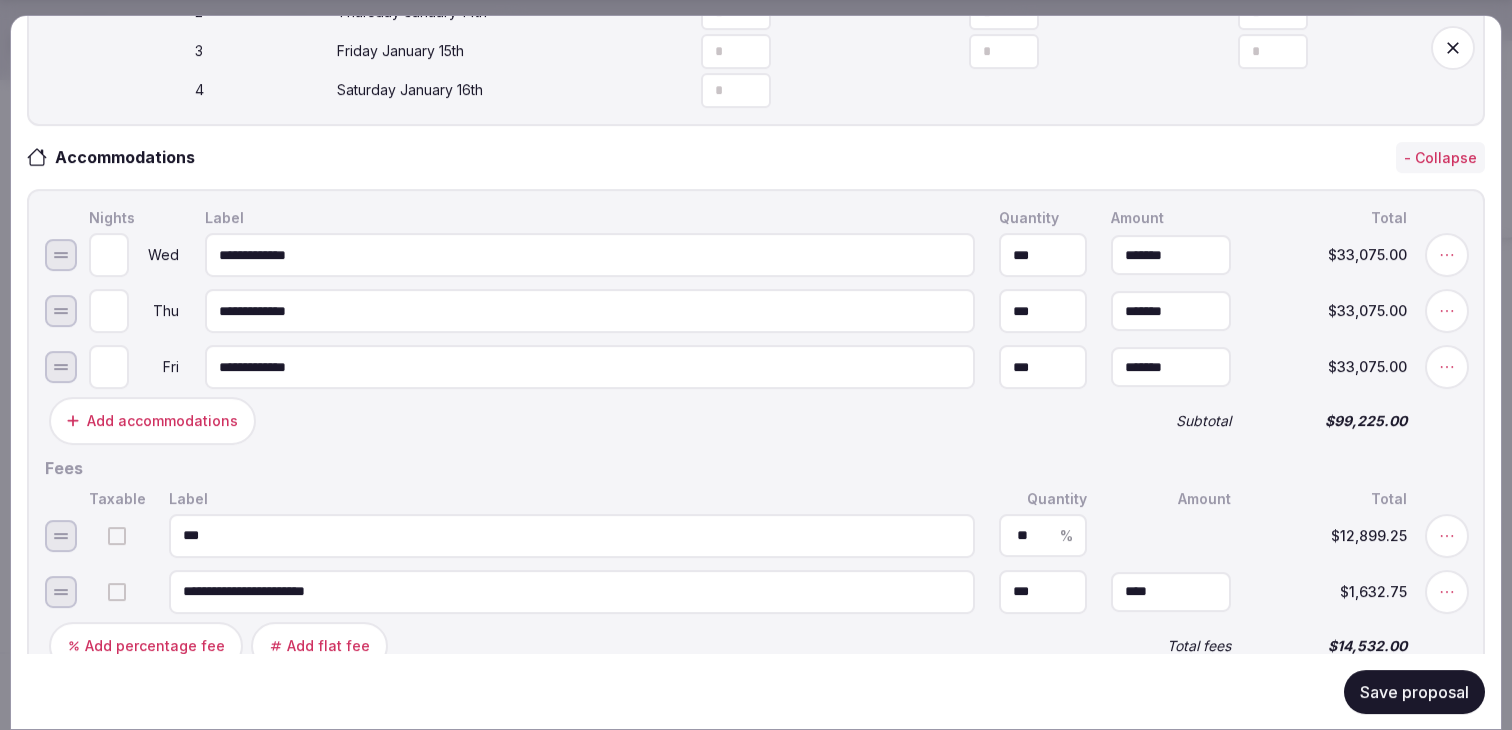 type on "*****" 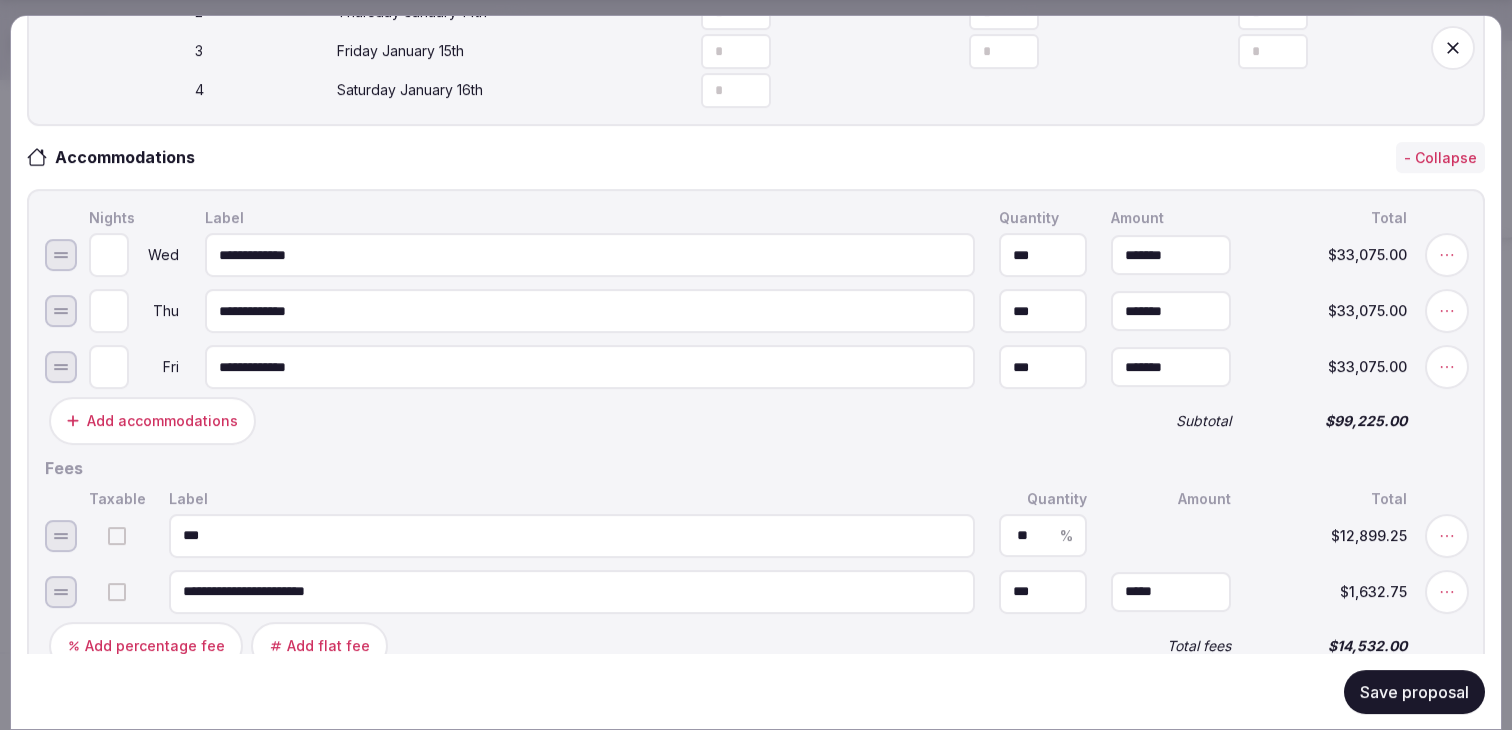 click on "Add percentage fee Add flat fee Total fees $14,532.00" at bounding box center [756, 645] 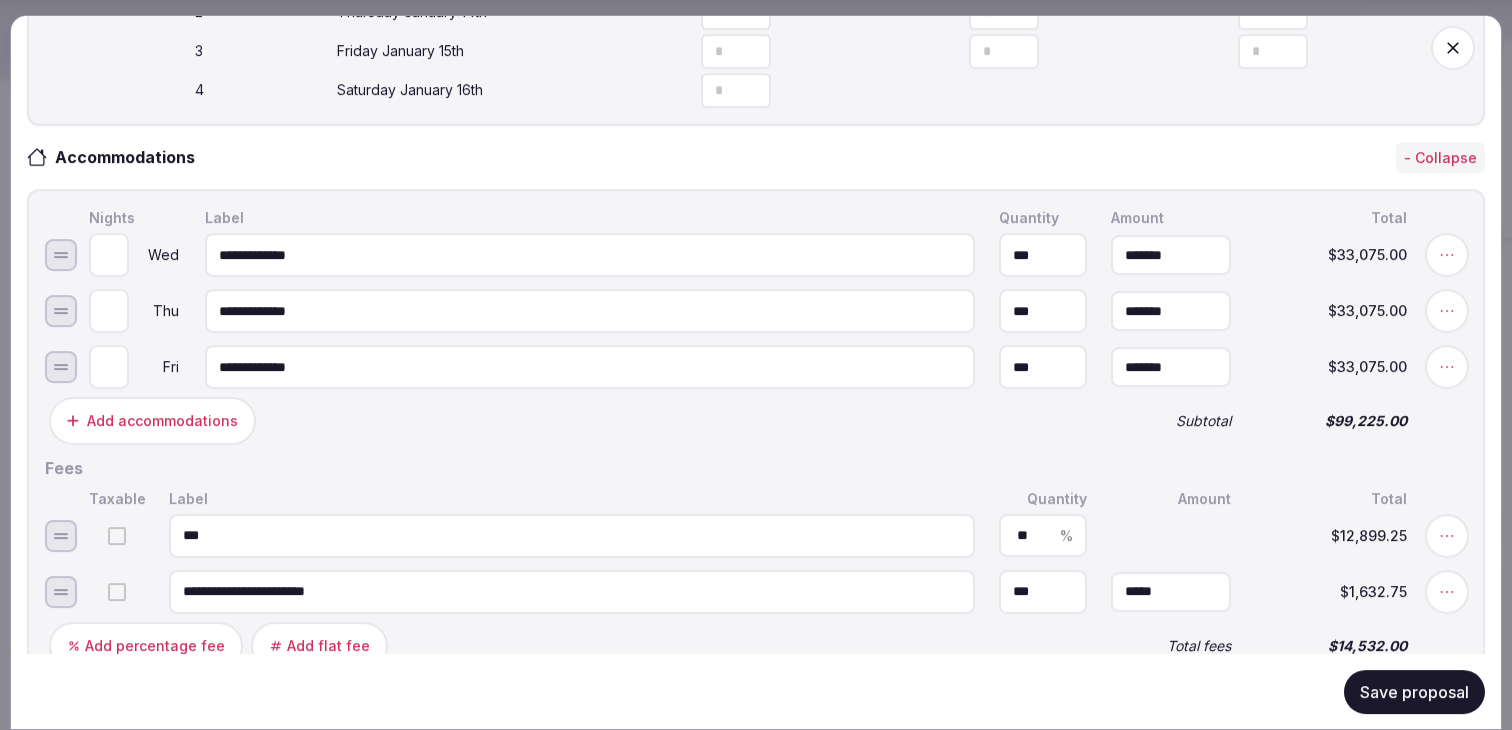 scroll, scrollTop: 838, scrollLeft: 0, axis: vertical 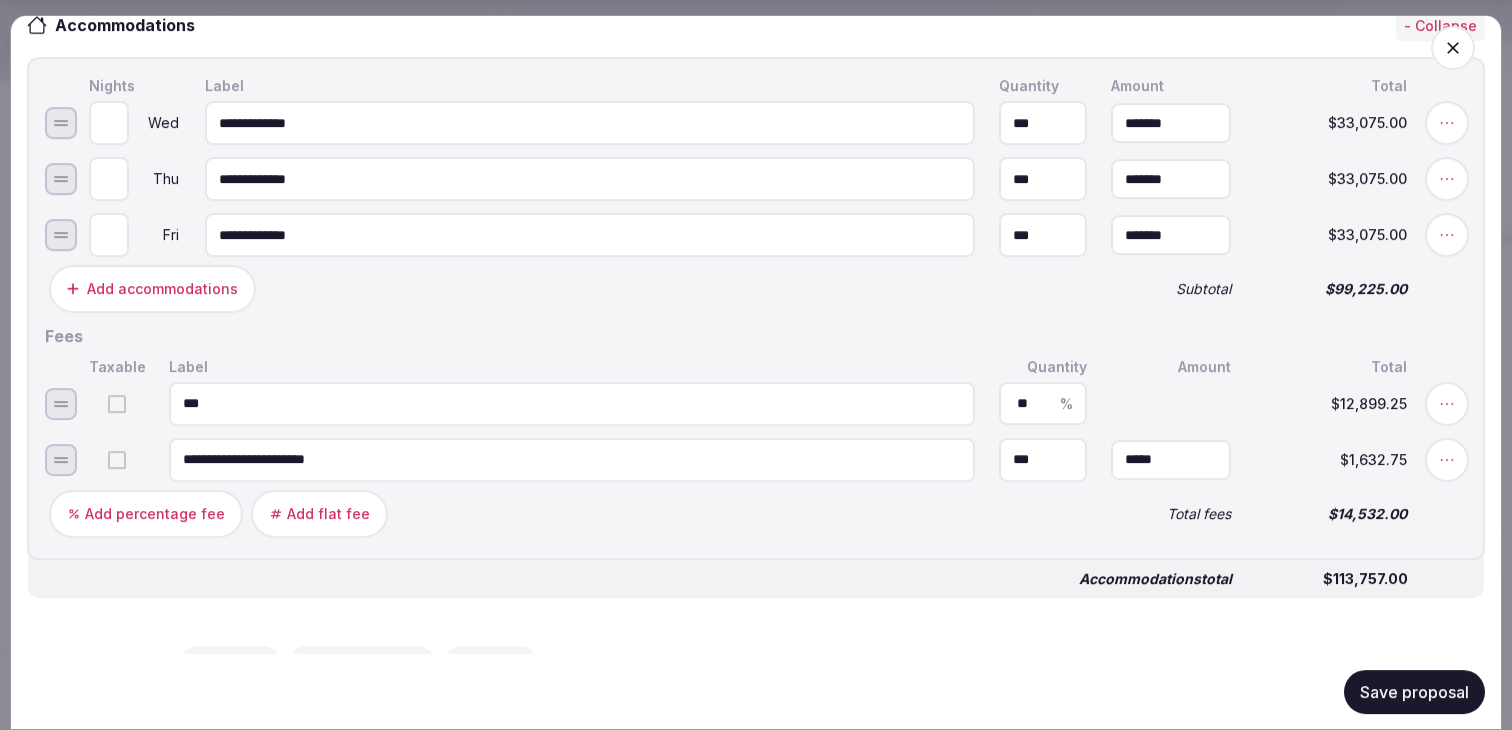 click on "Save proposal" at bounding box center (1414, 691) 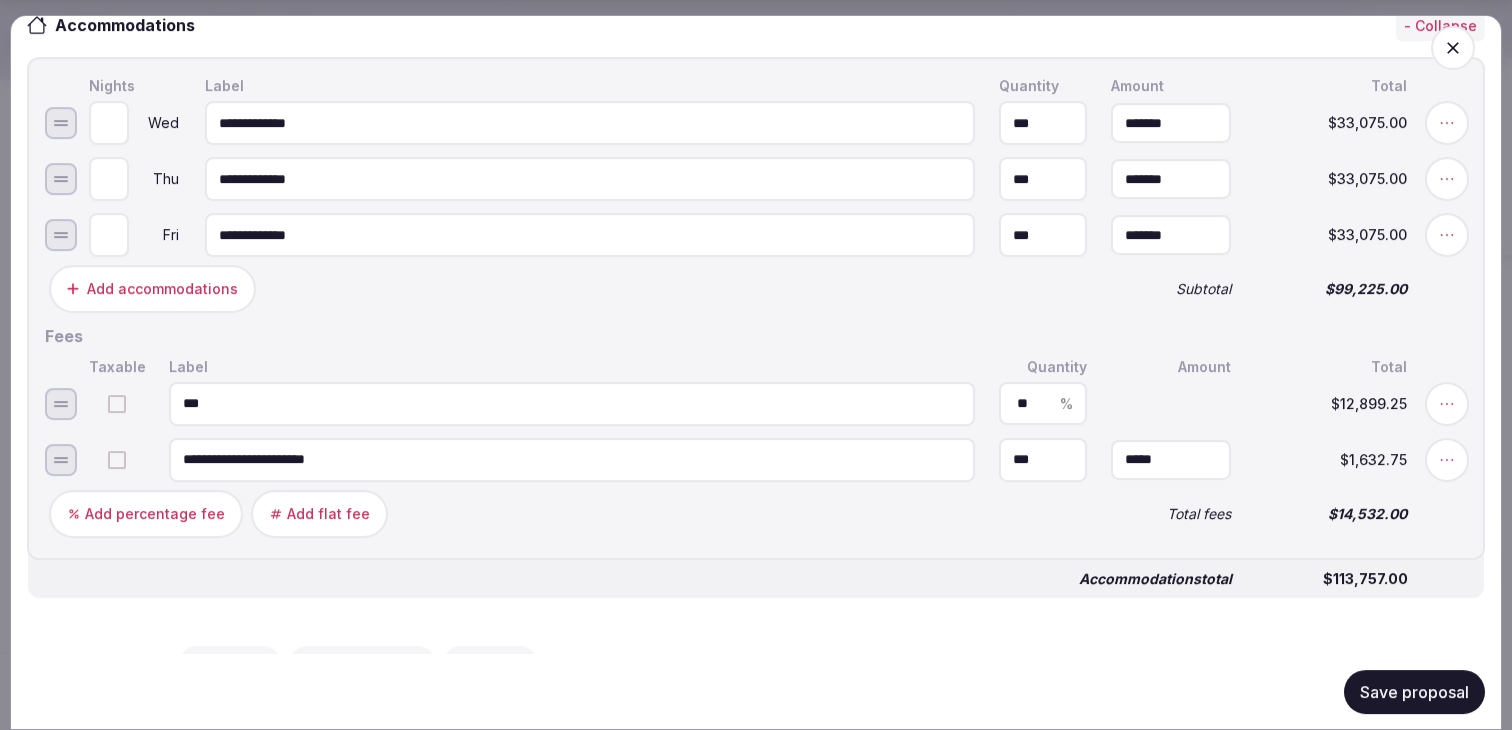 scroll, scrollTop: 979, scrollLeft: 0, axis: vertical 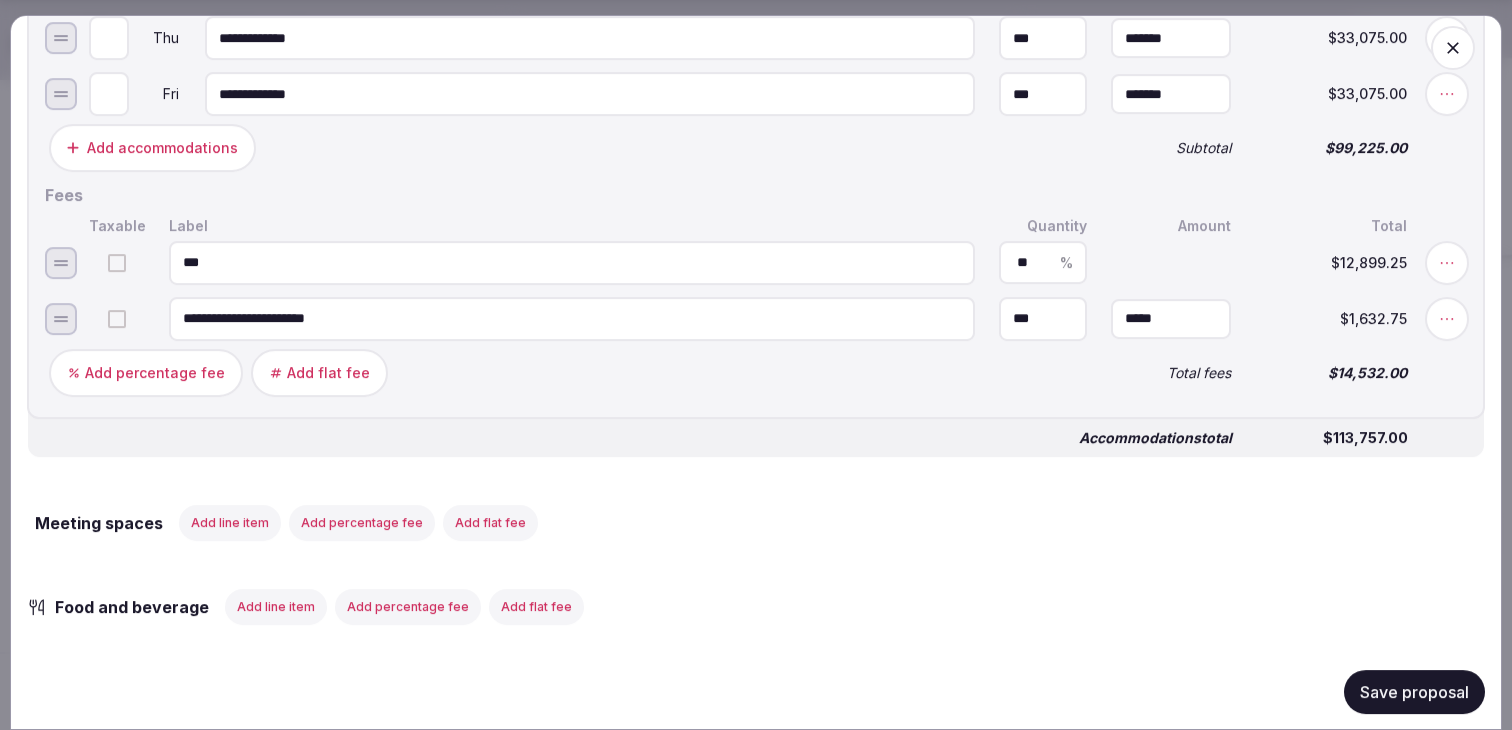 click on "Save proposal" at bounding box center (1414, 691) 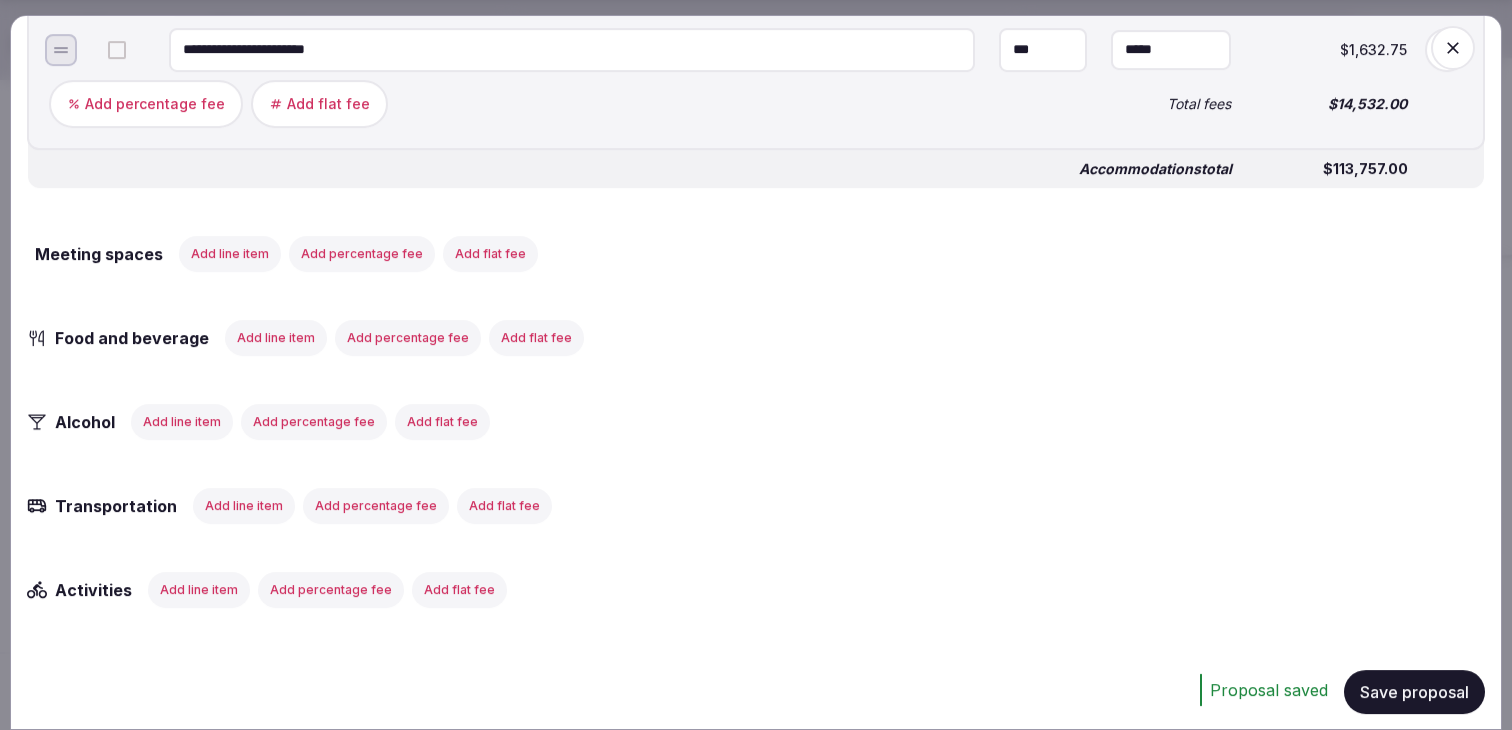 scroll, scrollTop: 1271, scrollLeft: 0, axis: vertical 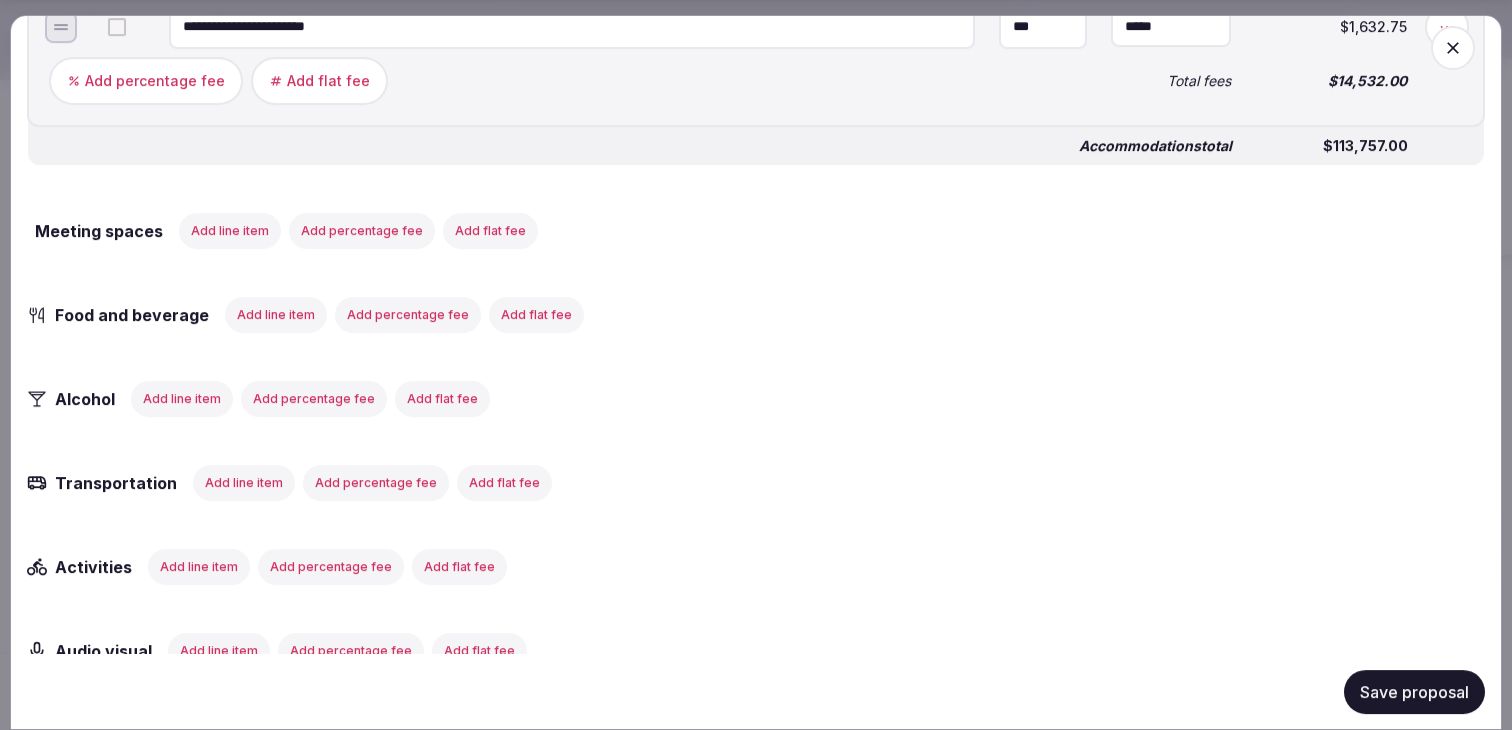 click on "Add line item" at bounding box center [230, 230] 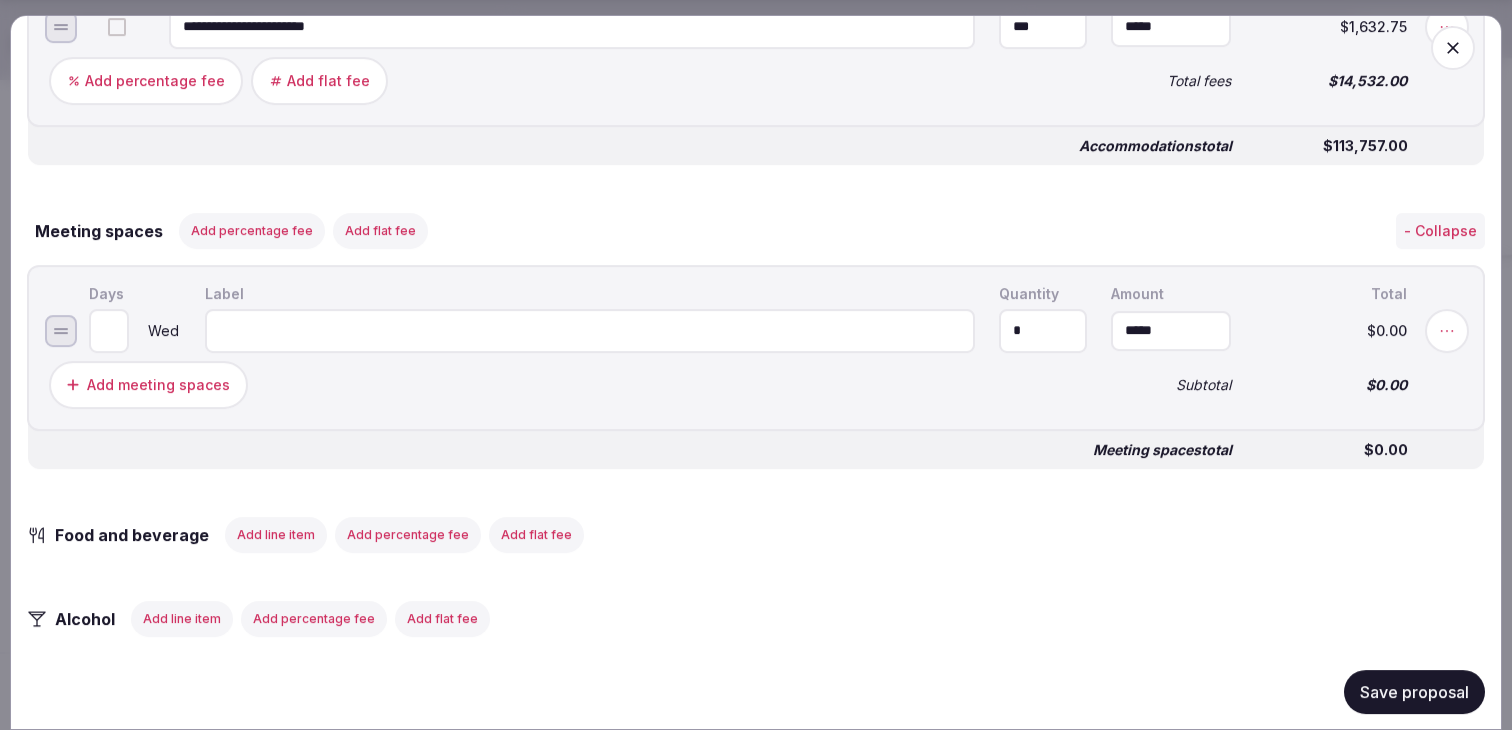 click at bounding box center [590, 330] 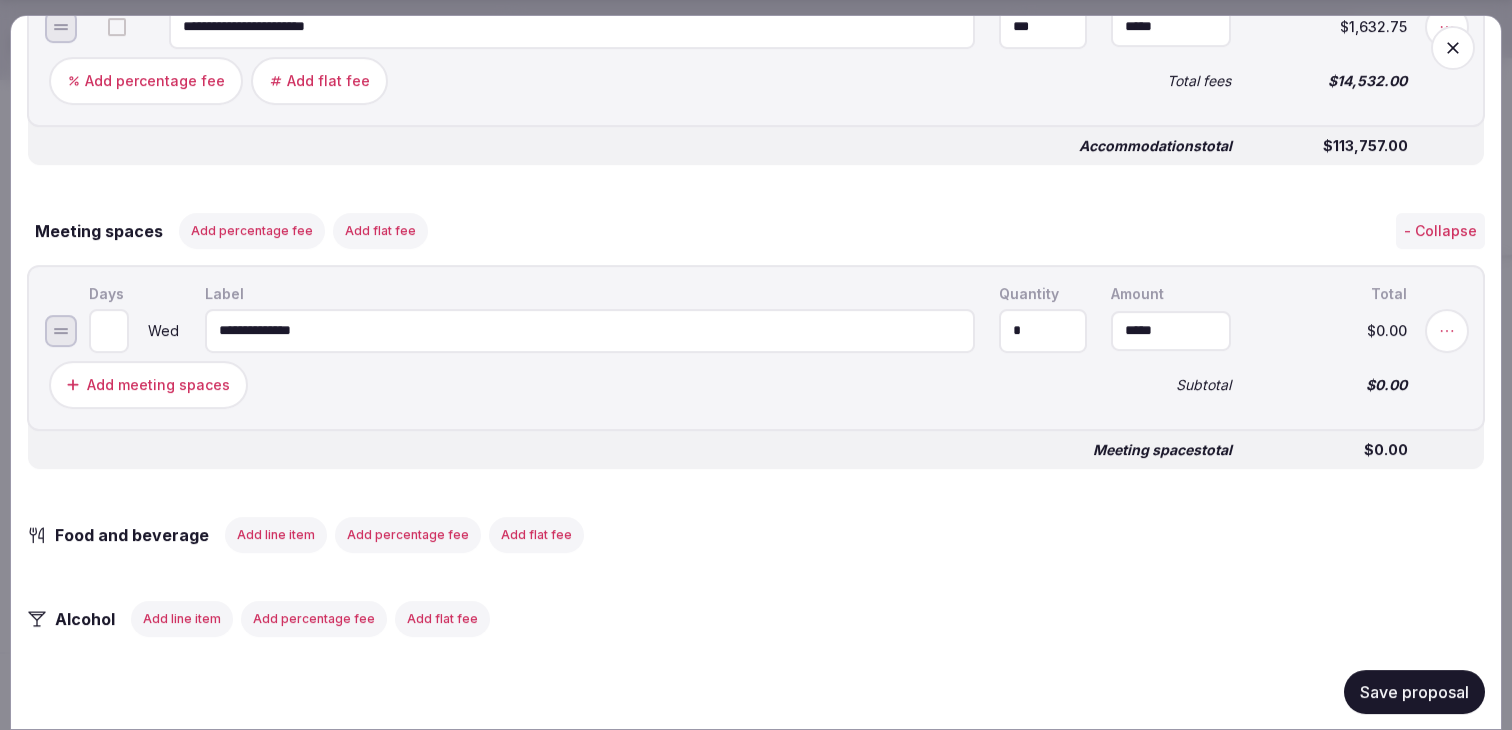 click on "**********" at bounding box center [590, 330] 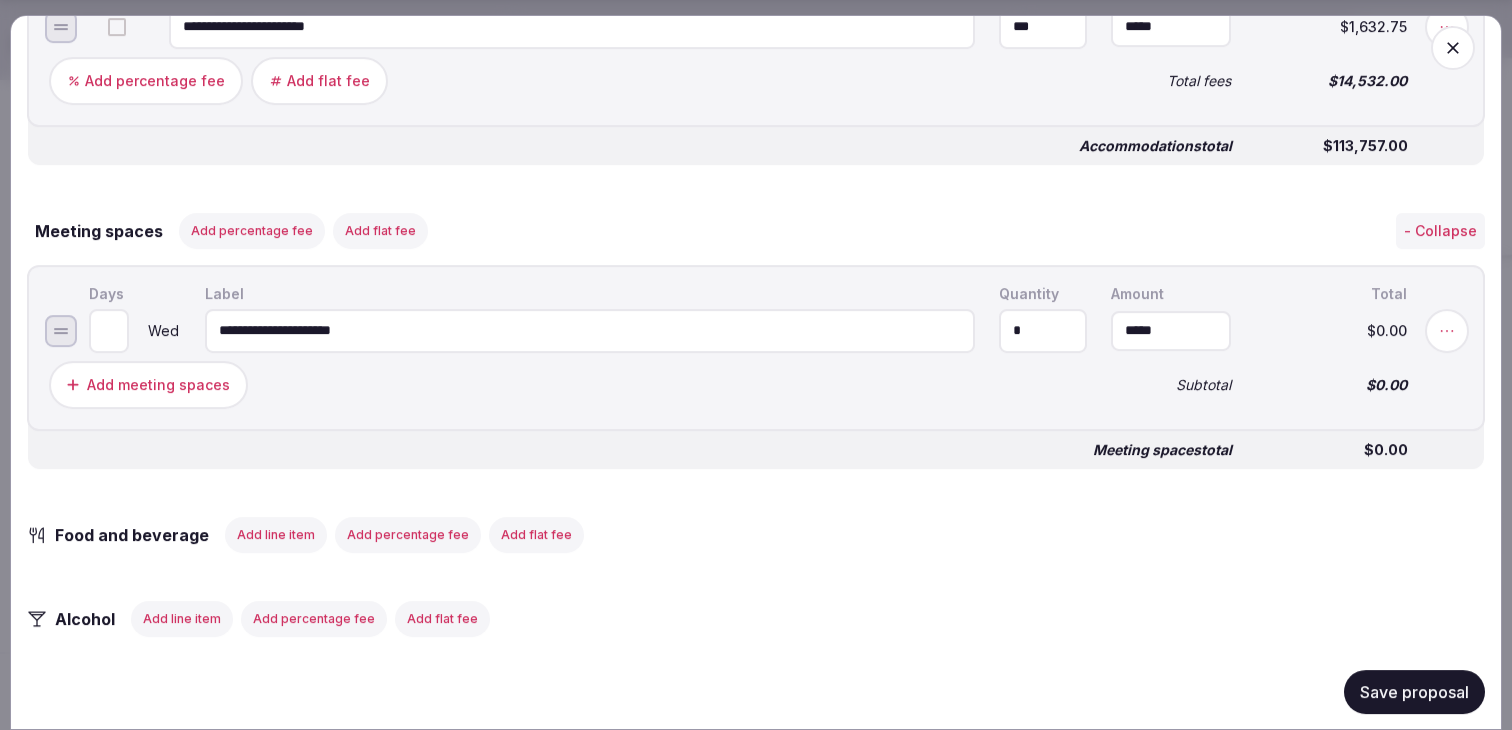 type on "**********" 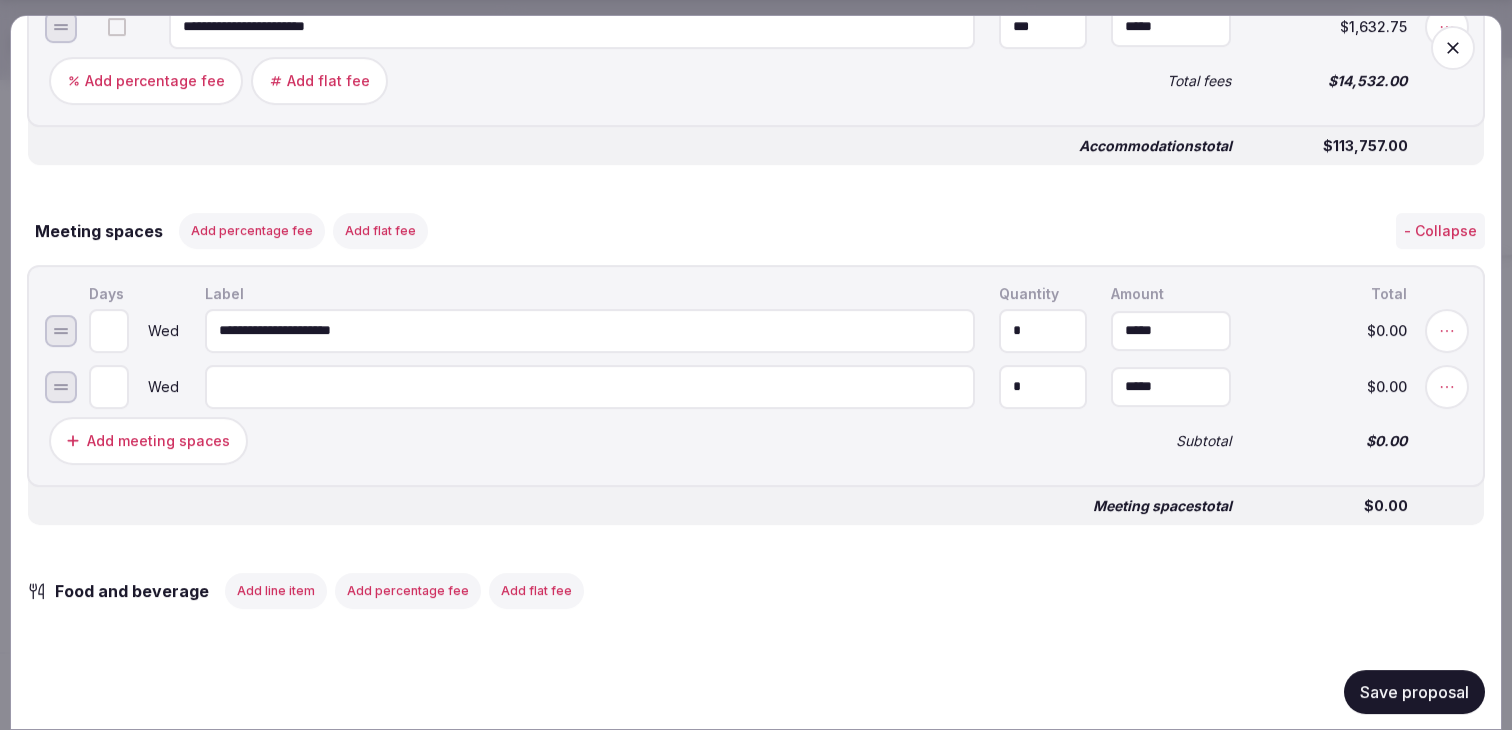 click at bounding box center [590, 386] 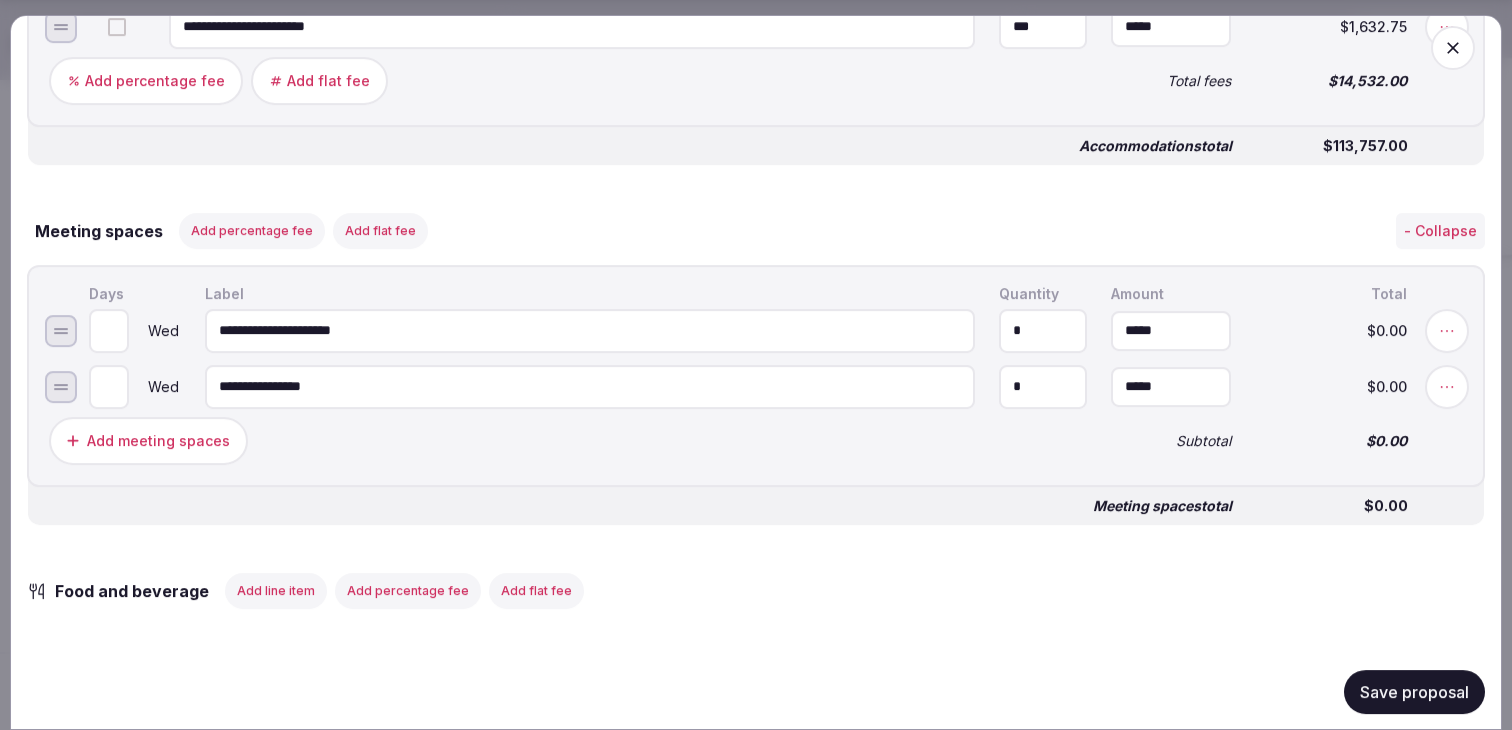 paste on "**********" 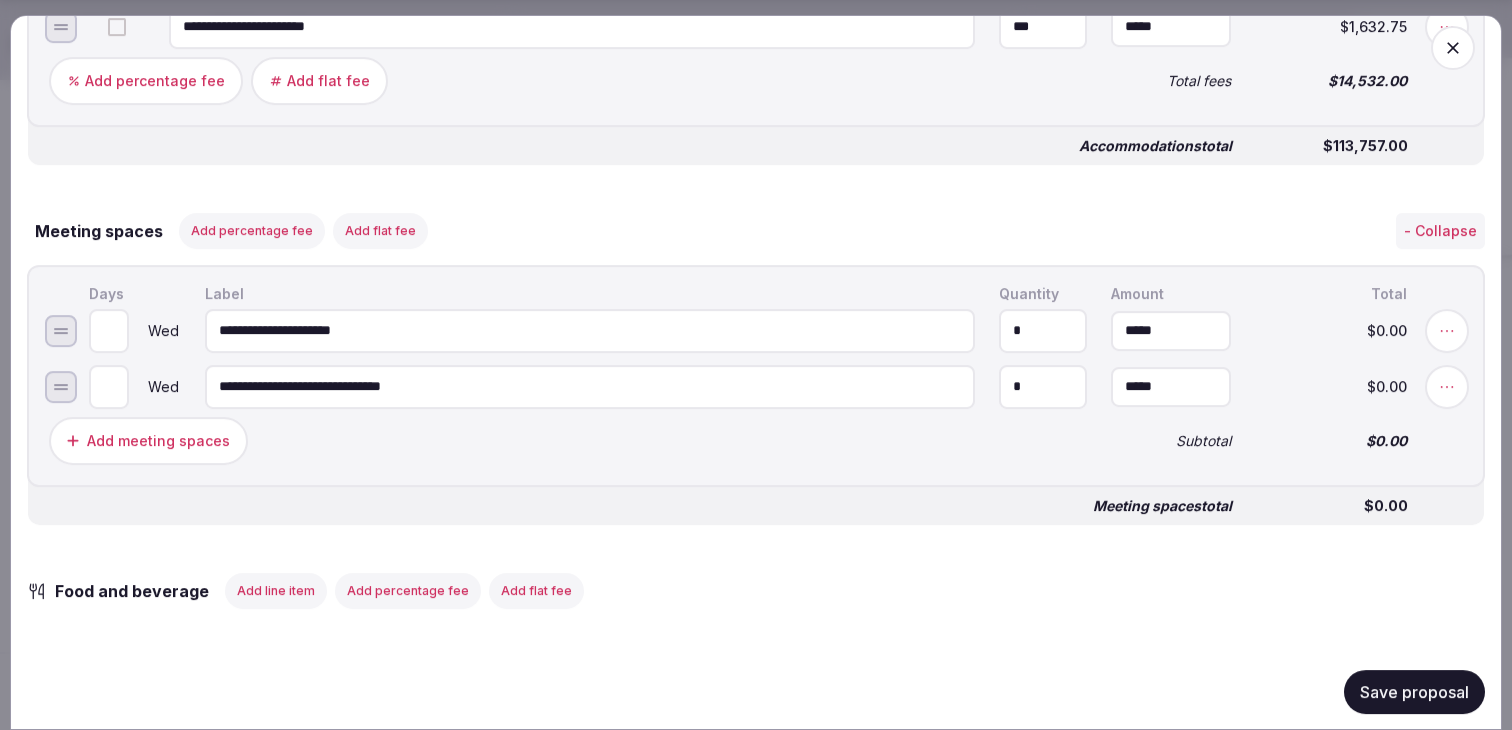 type on "**********" 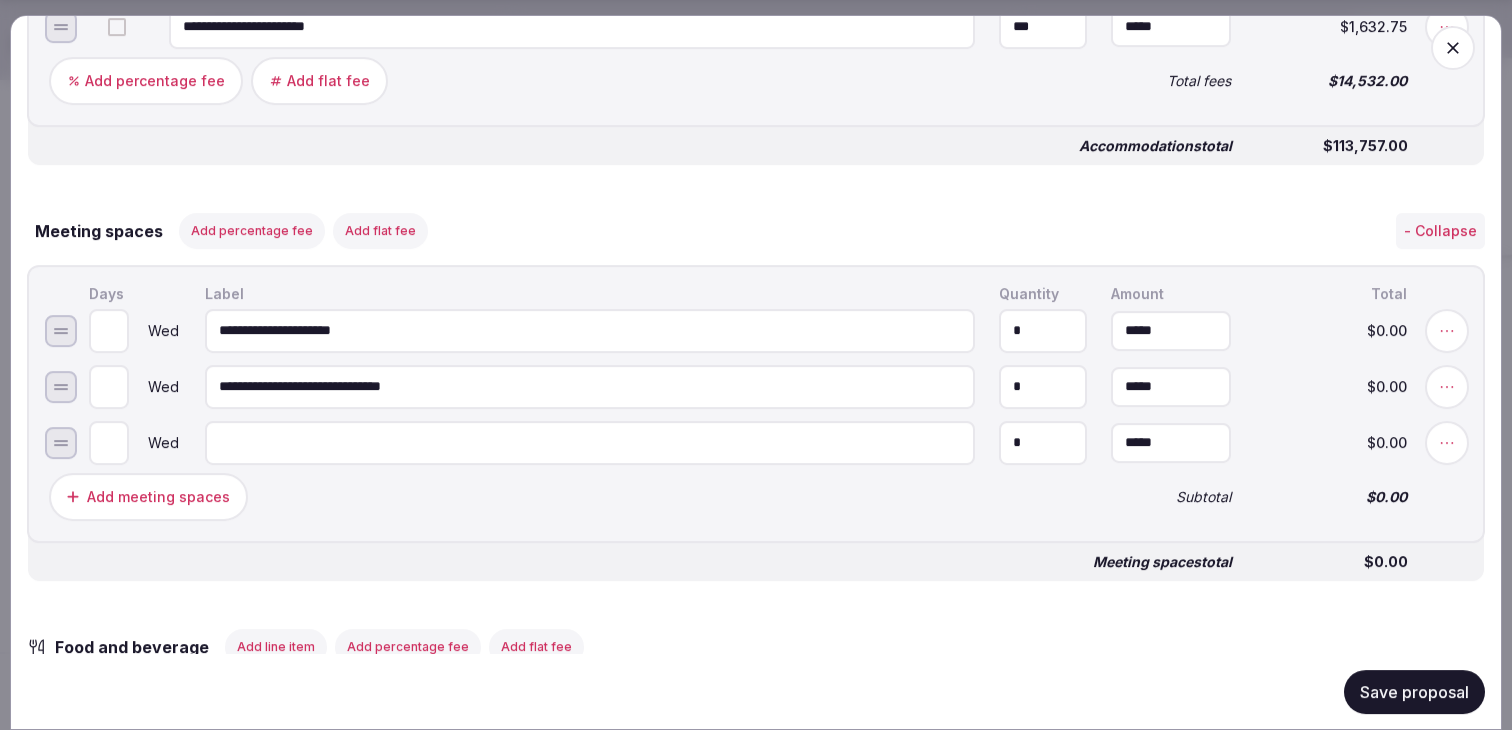 click at bounding box center (590, 442) 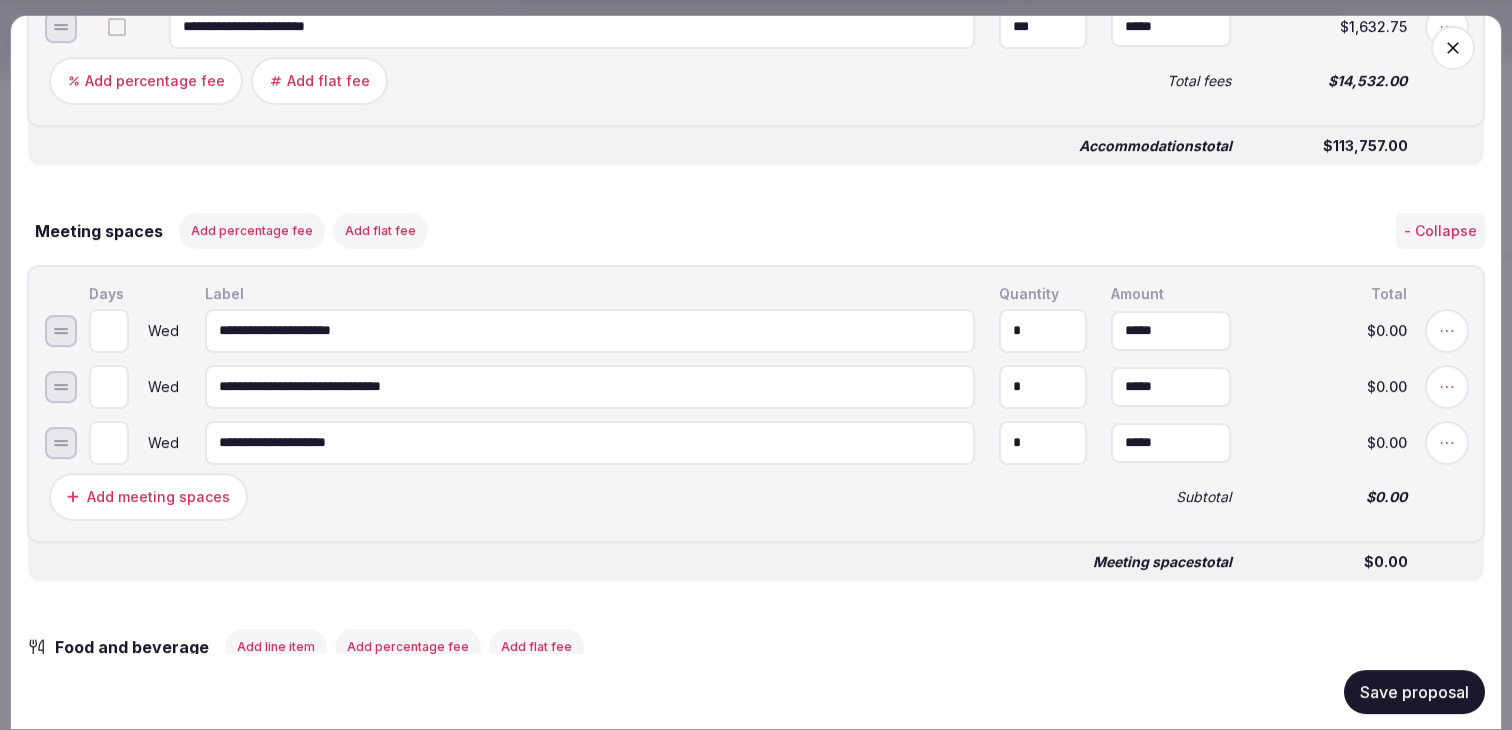 type on "**********" 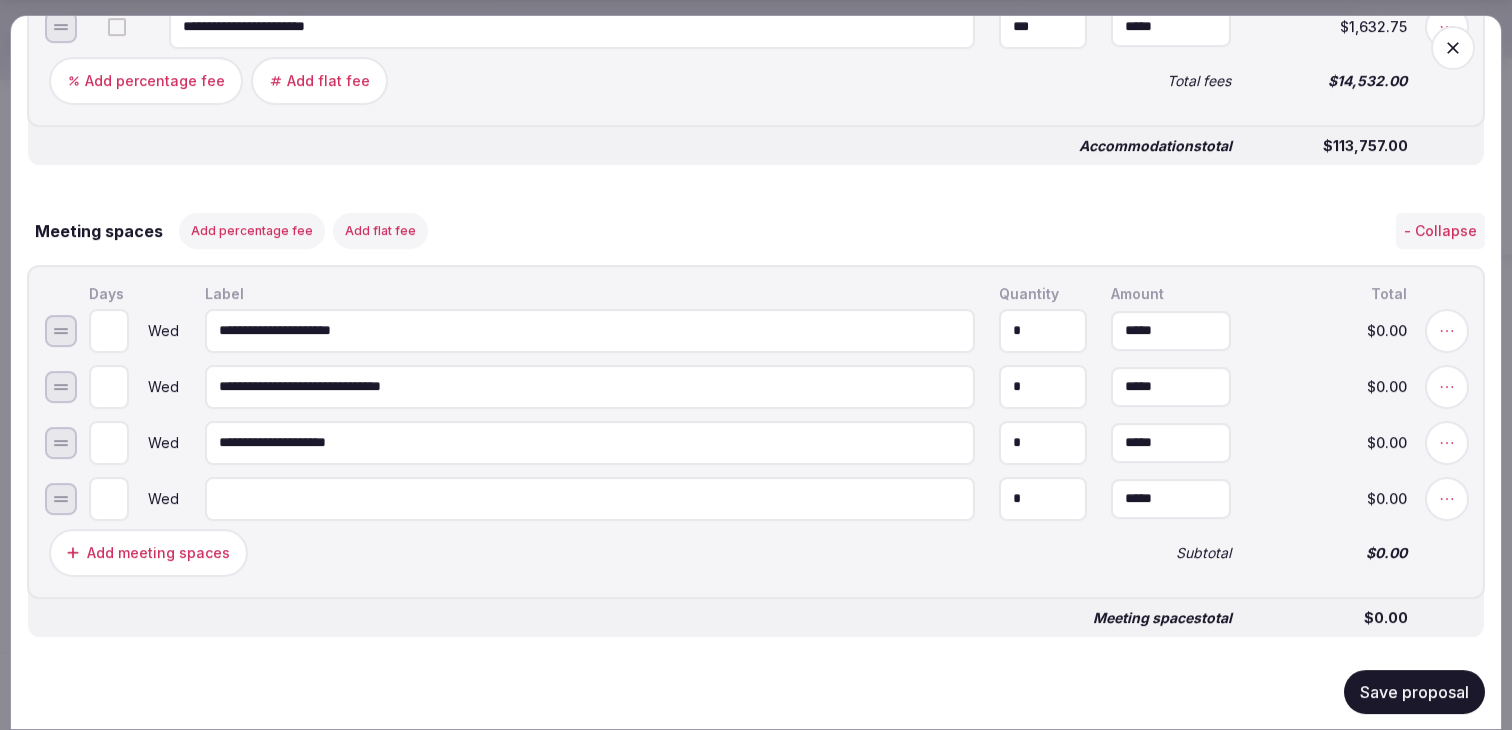 click at bounding box center [590, 498] 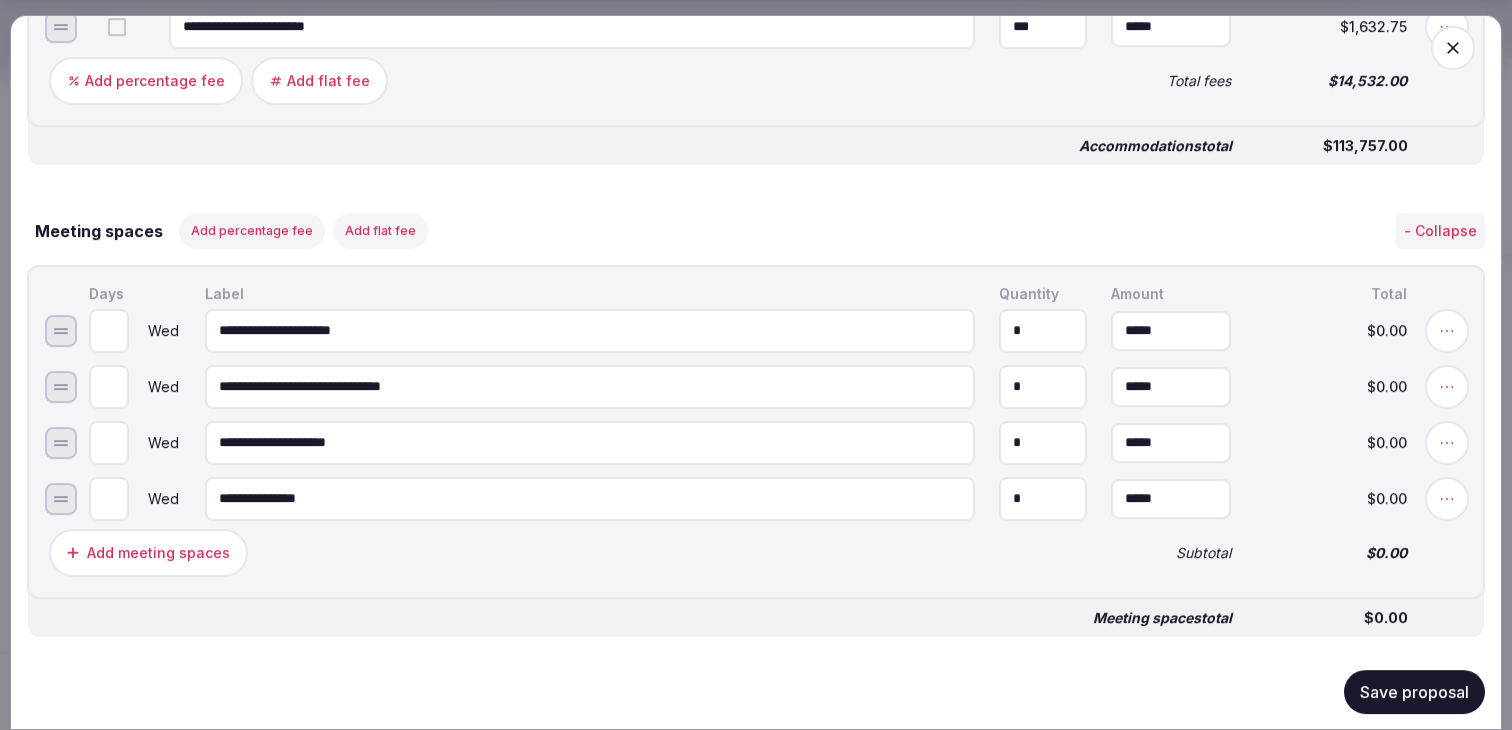 type on "**********" 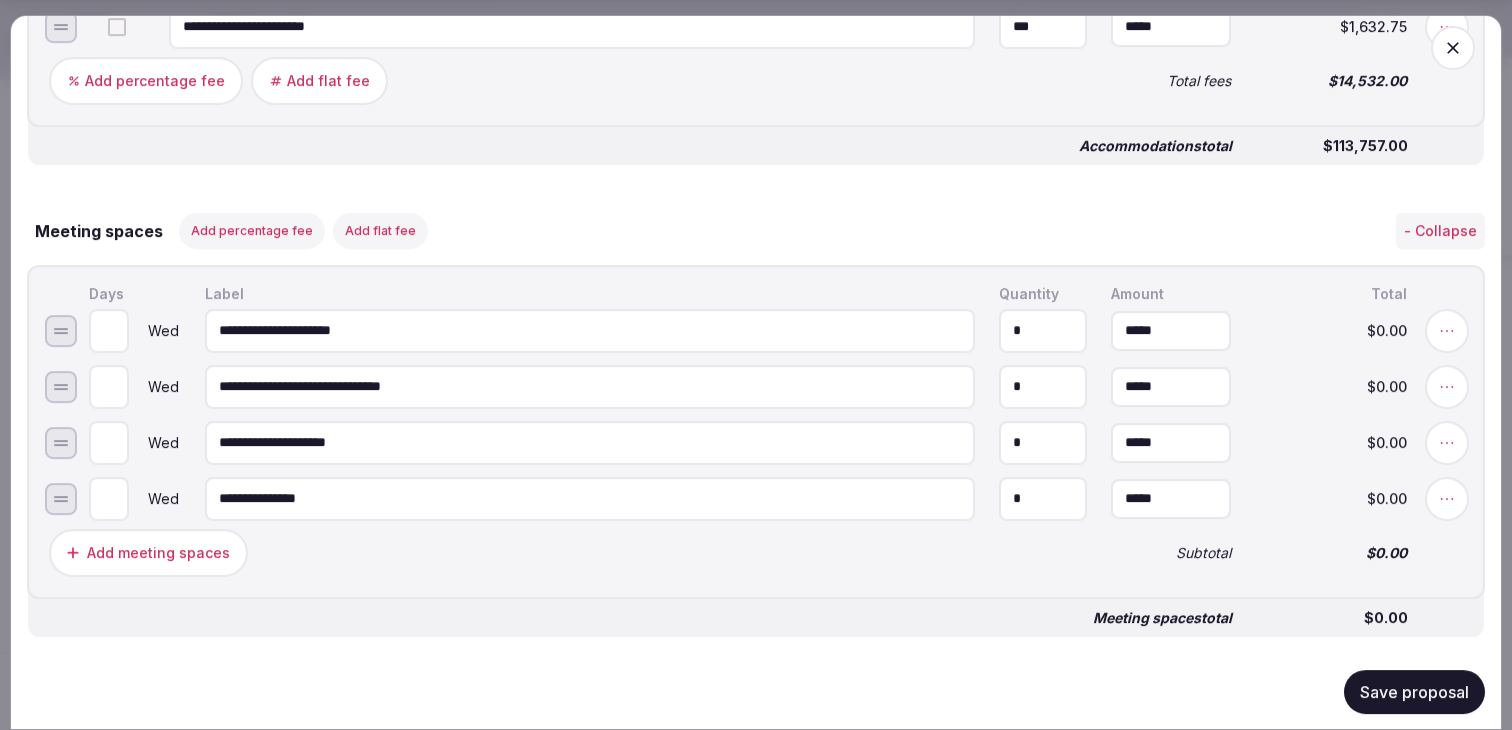 click on "*" at bounding box center [1043, 330] 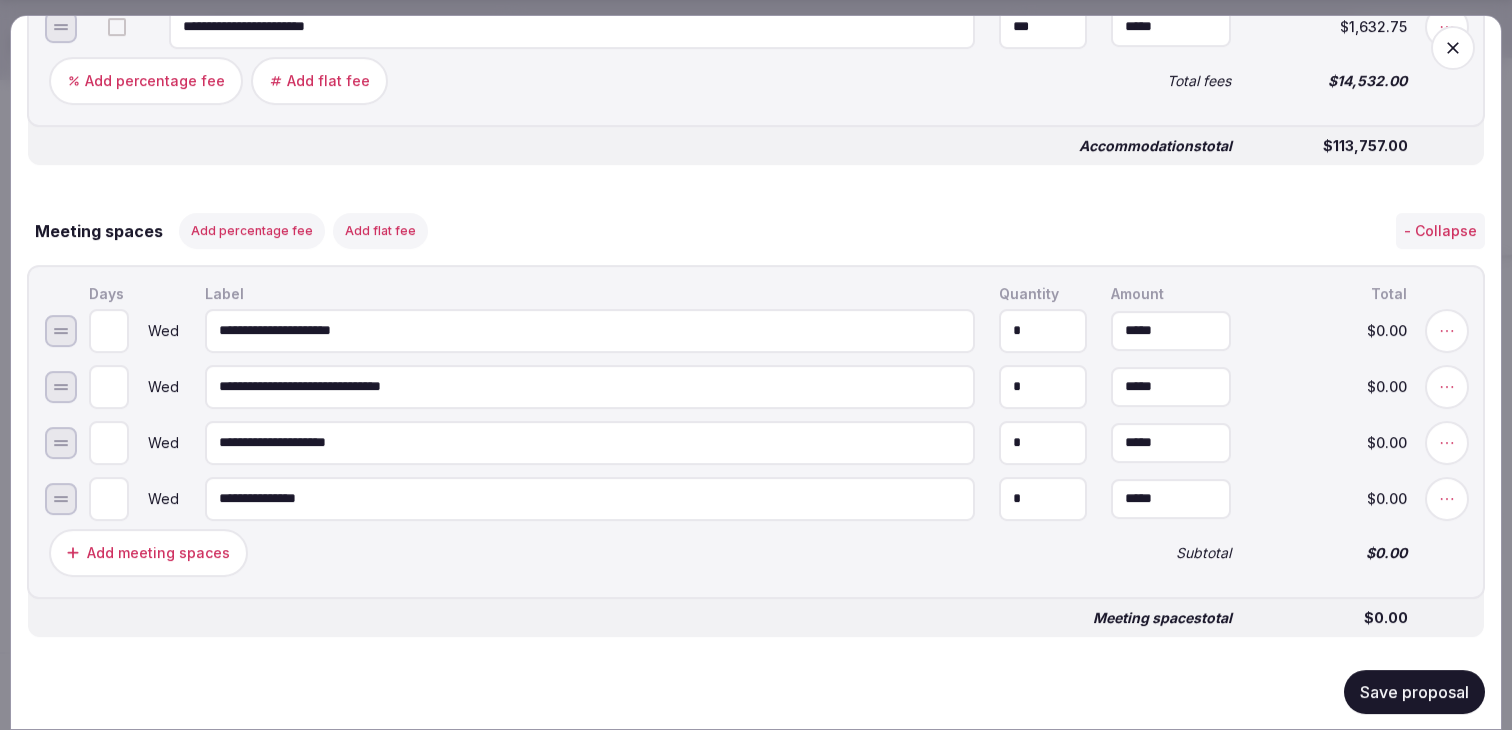 type on "*" 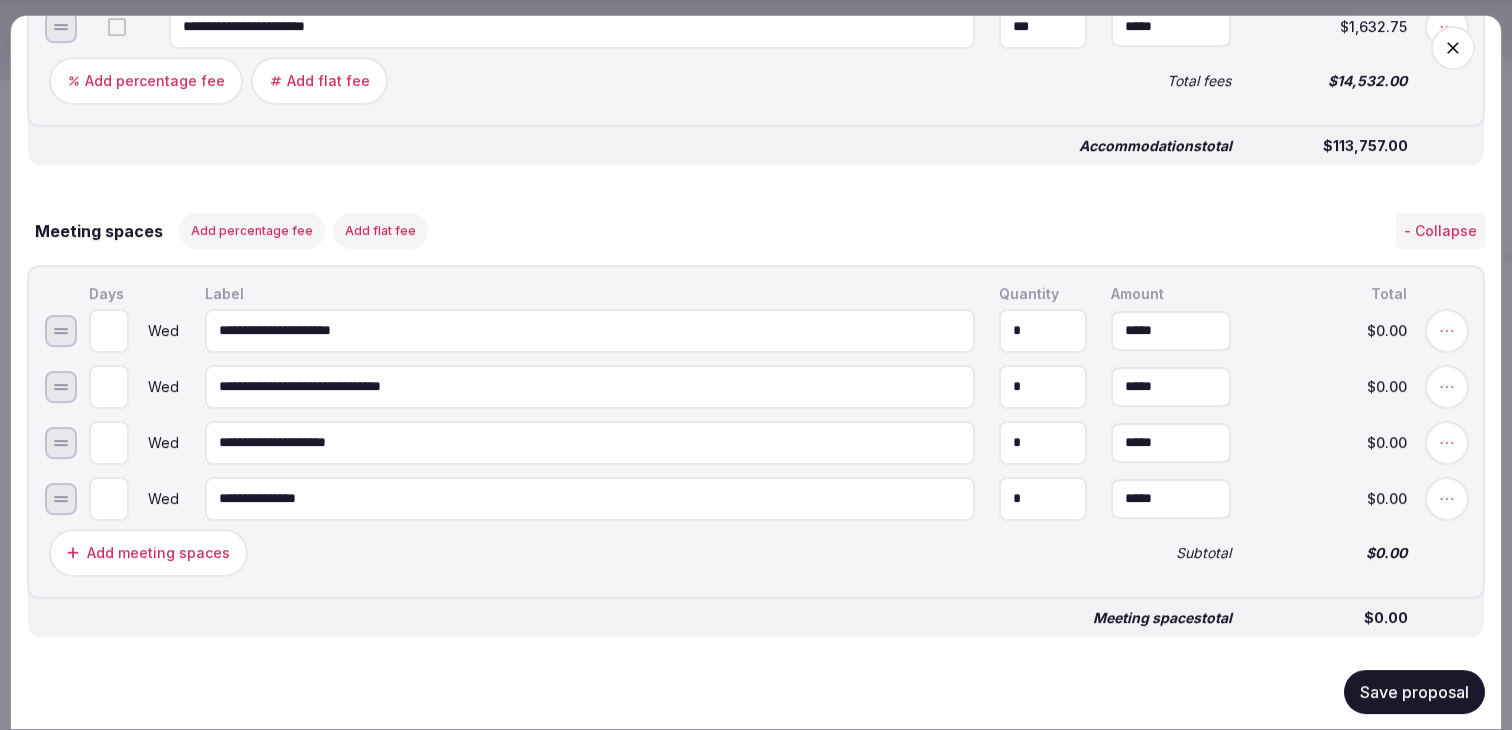 type on "*" 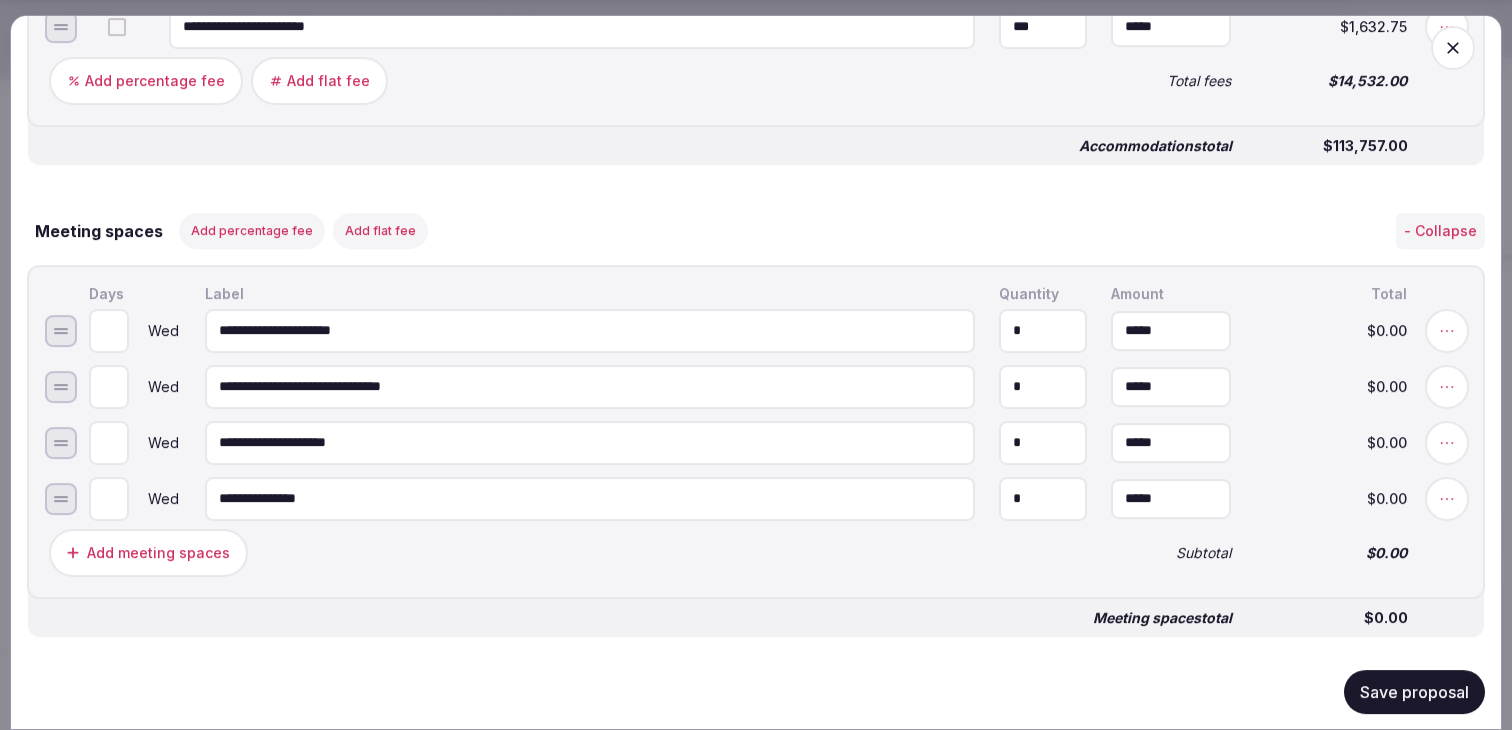 click on "Save proposal" at bounding box center [1414, 691] 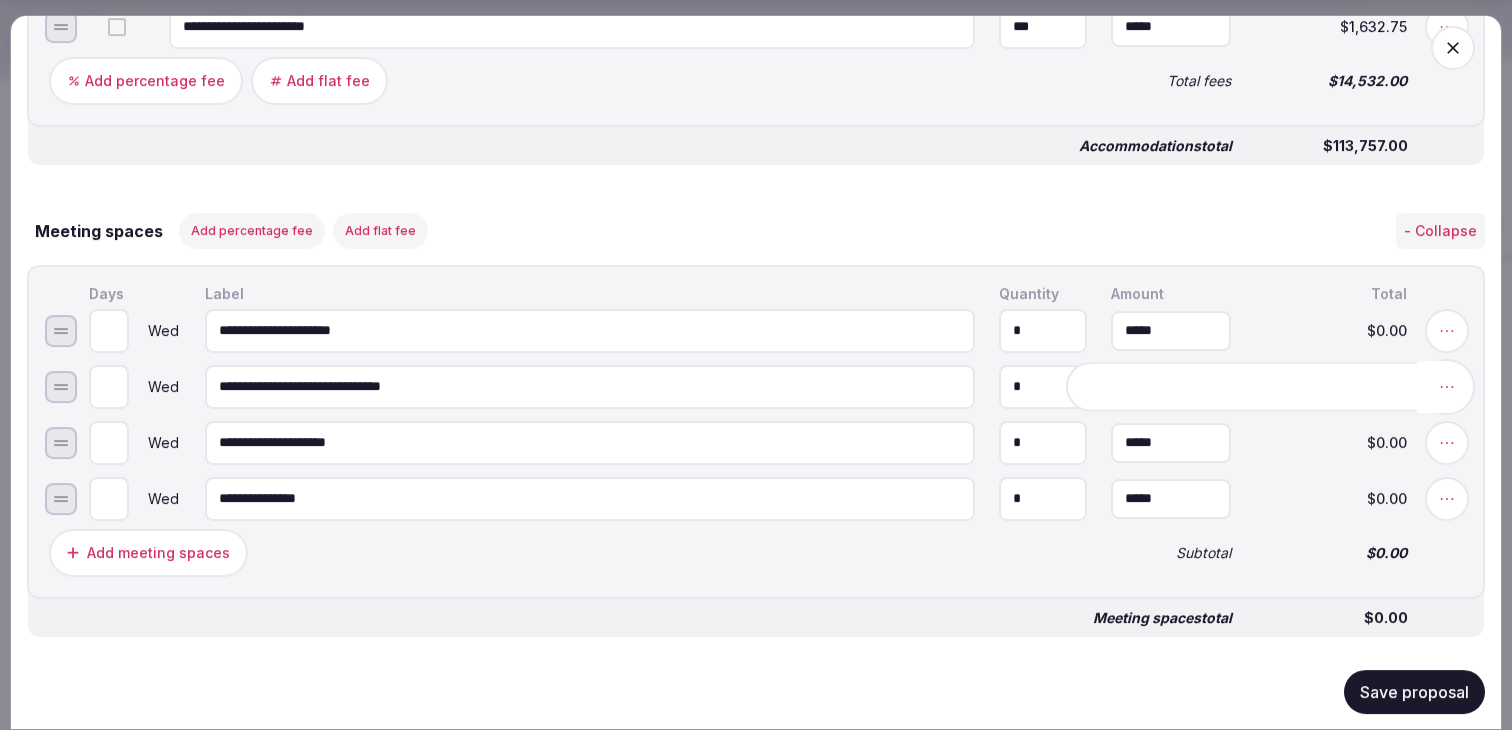 click 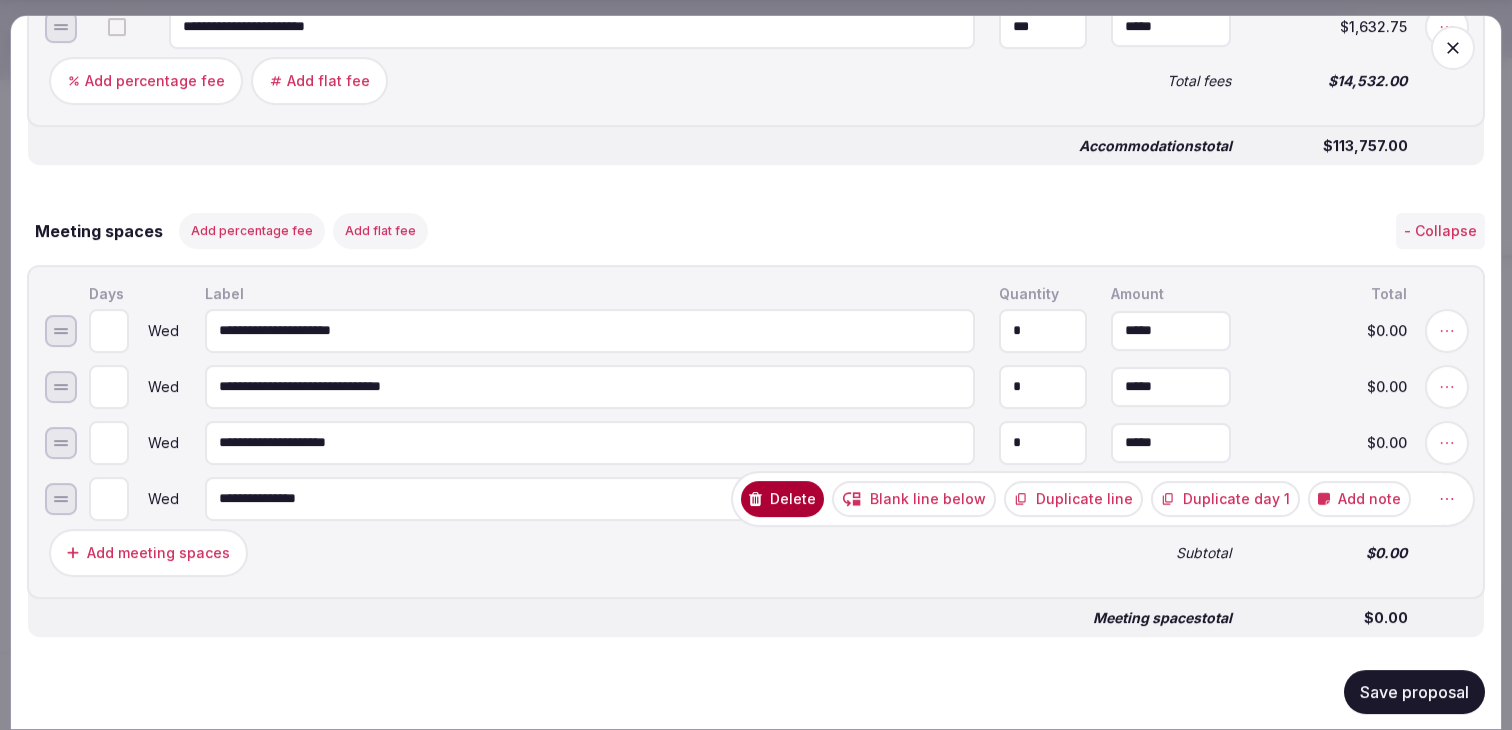 click on "Add note" at bounding box center [1359, 498] 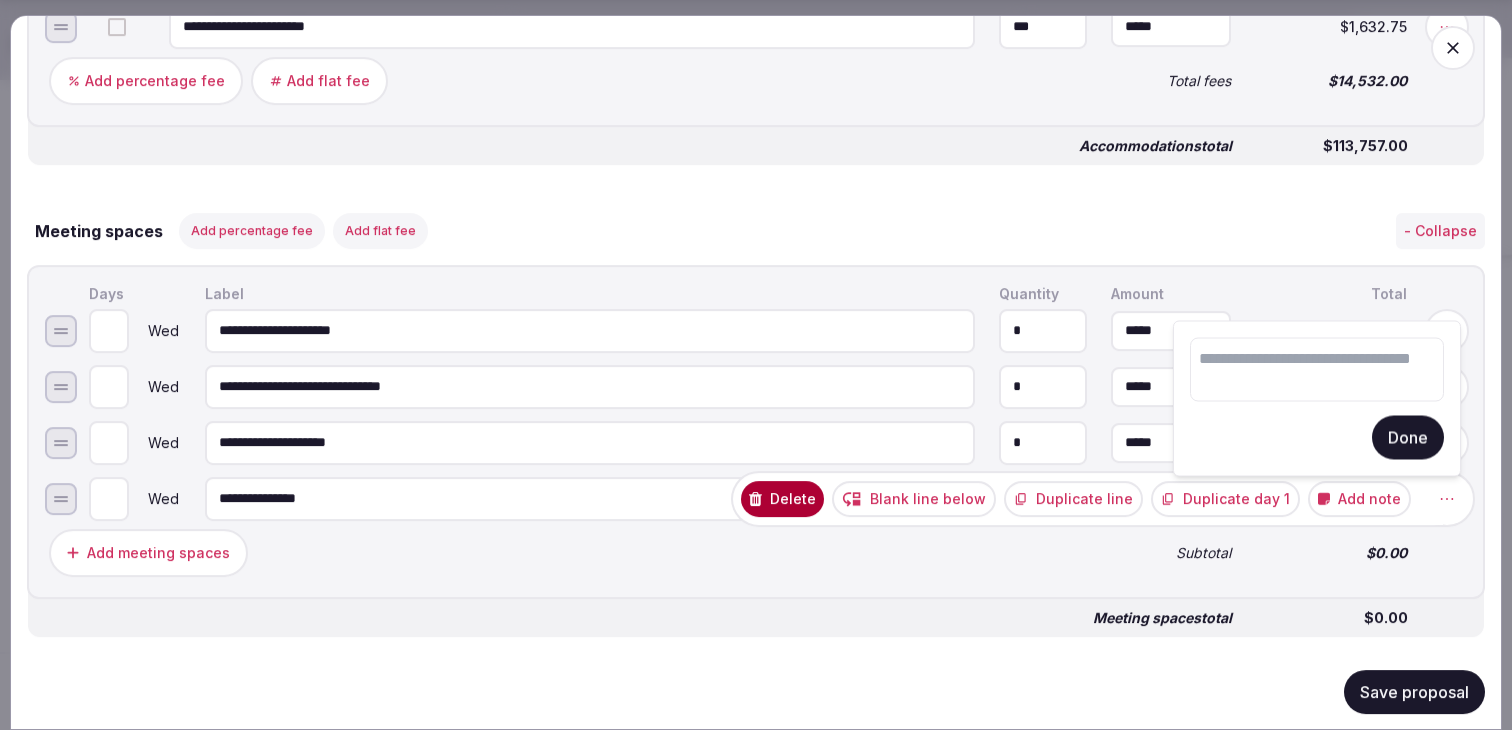 click at bounding box center [1317, 370] 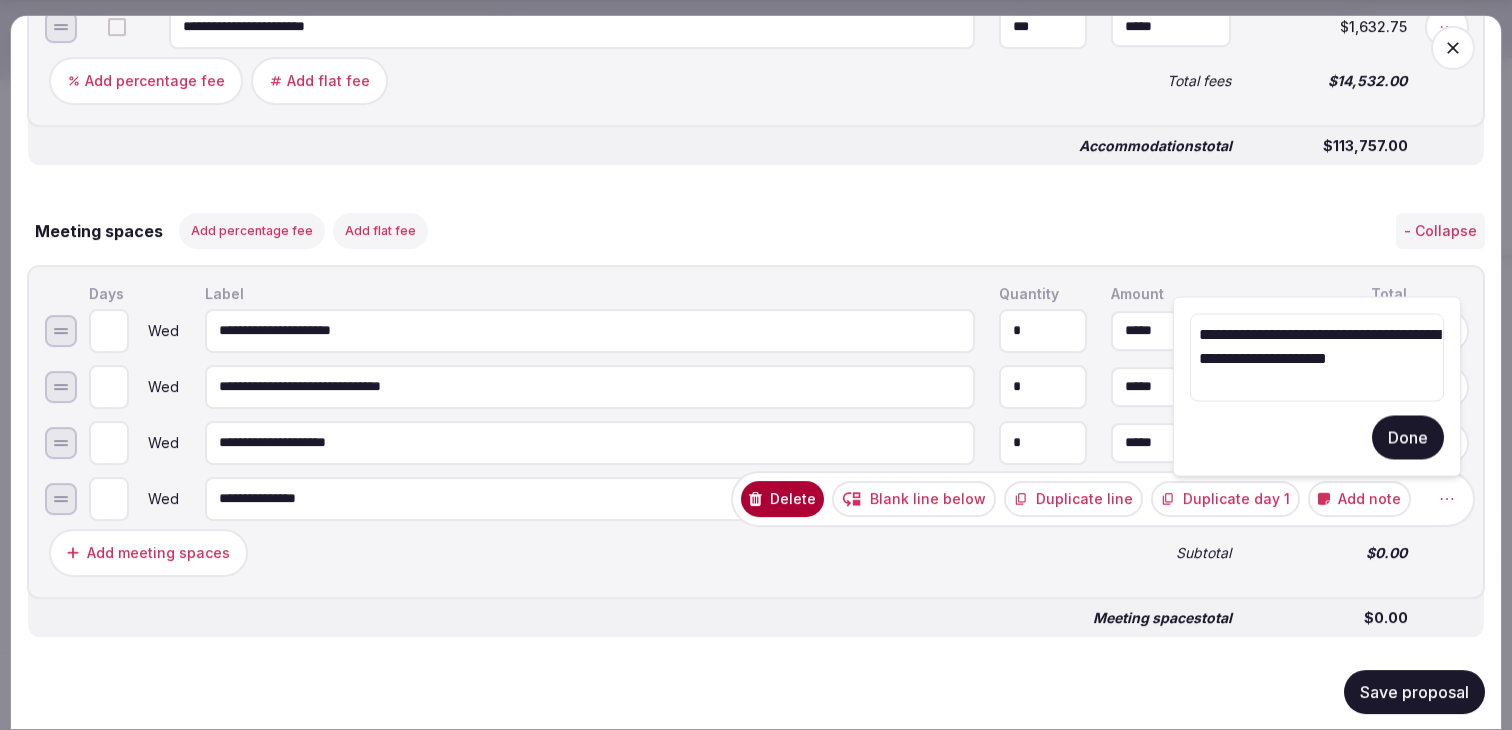 type on "**********" 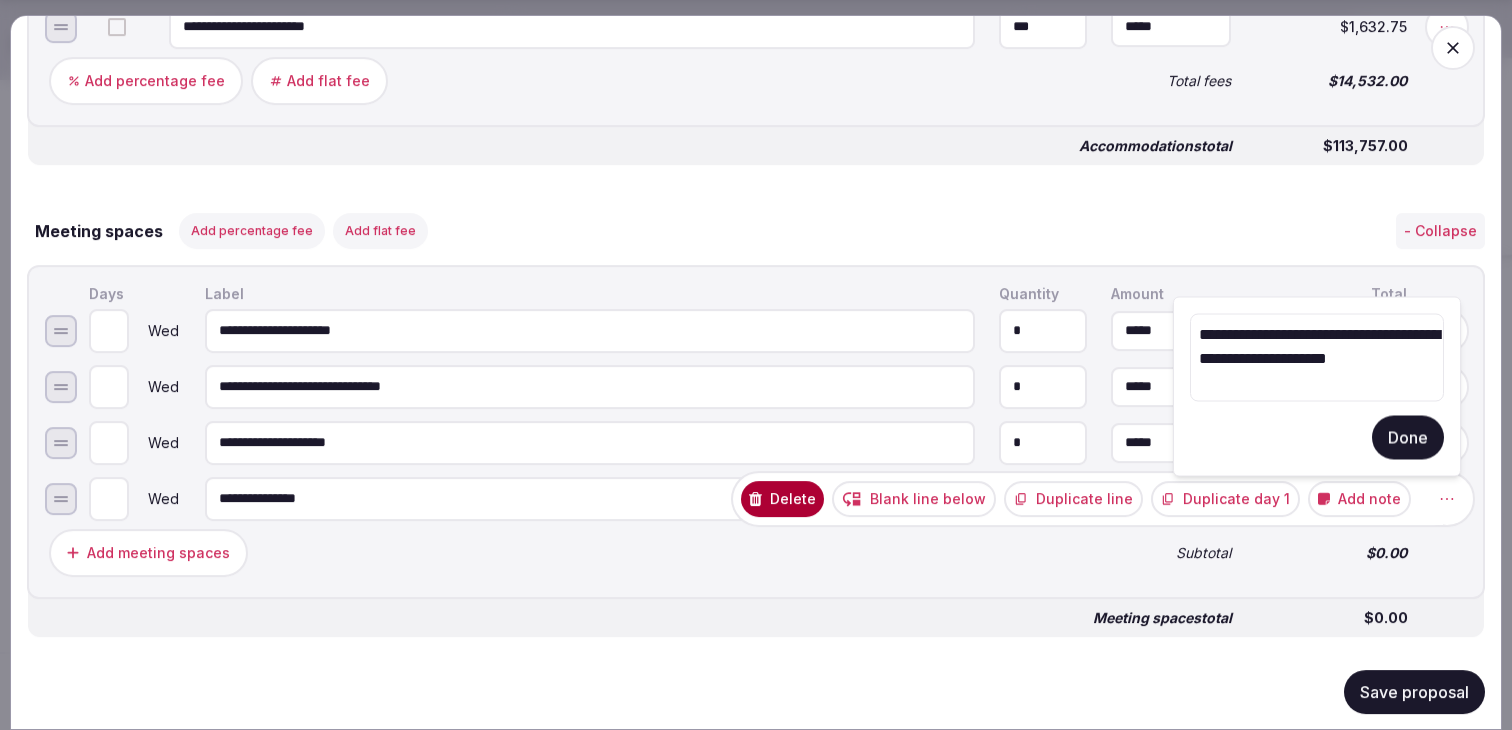 click on "Done" at bounding box center [1408, 438] 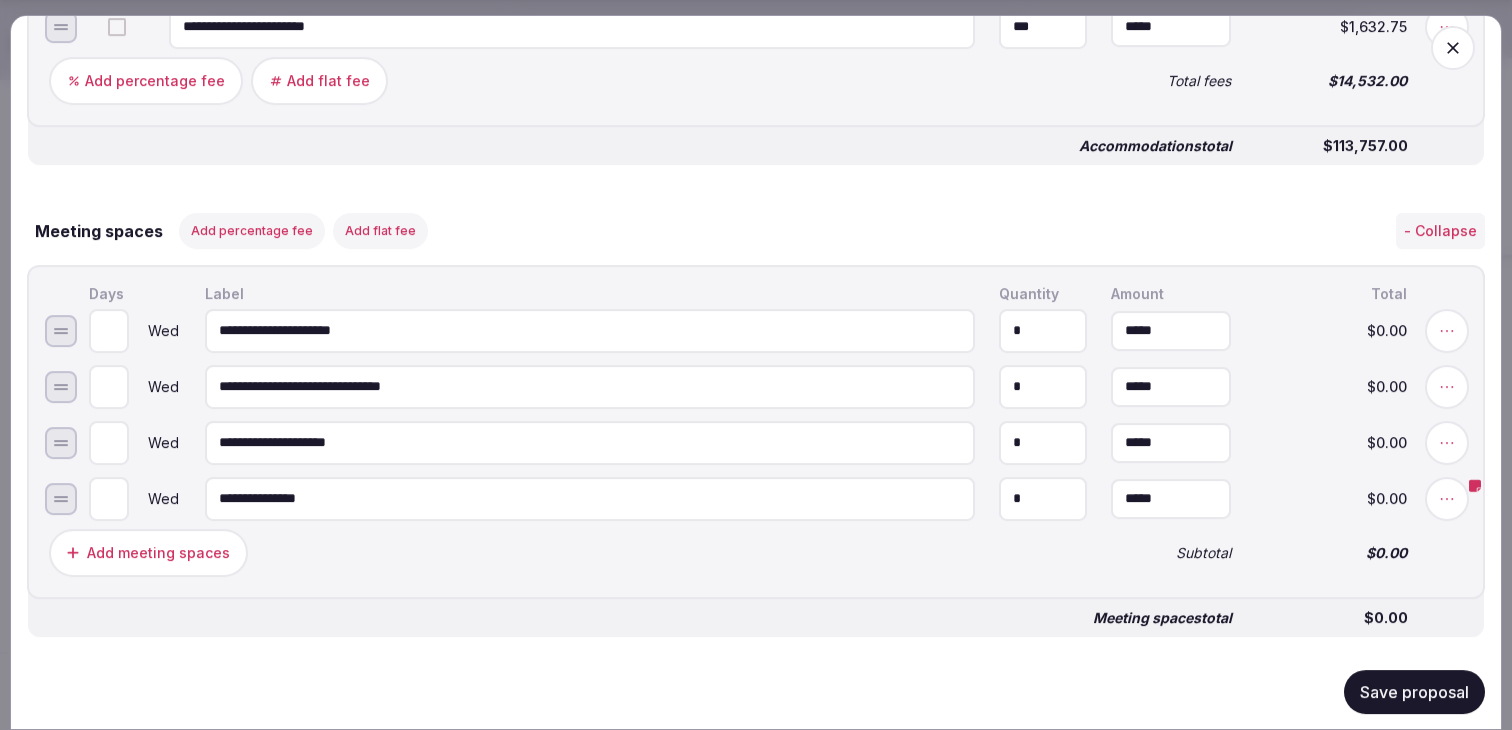 click on "Save proposal" at bounding box center (1414, 691) 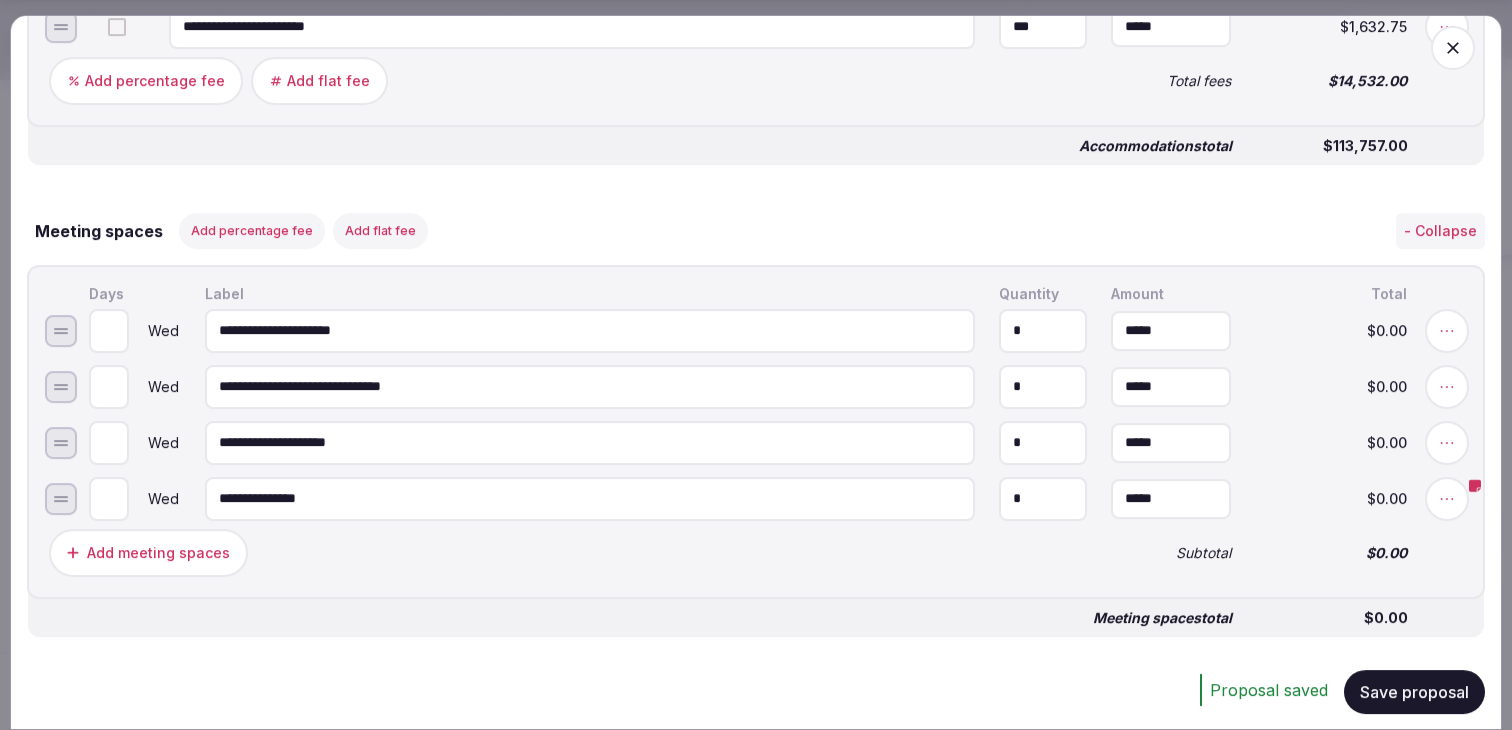click on "**********" at bounding box center [590, 330] 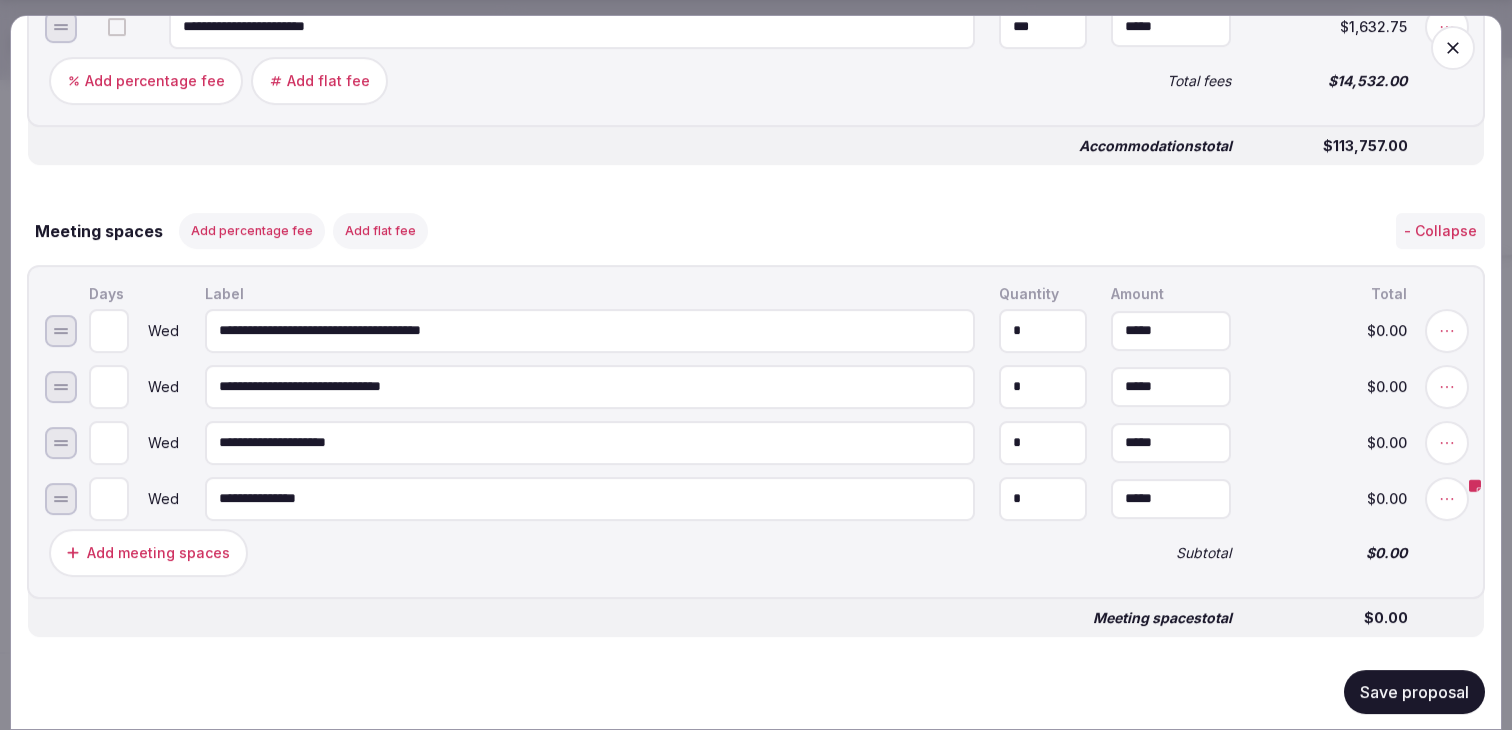 drag, startPoint x: 505, startPoint y: 341, endPoint x: 357, endPoint y: 337, distance: 148.05405 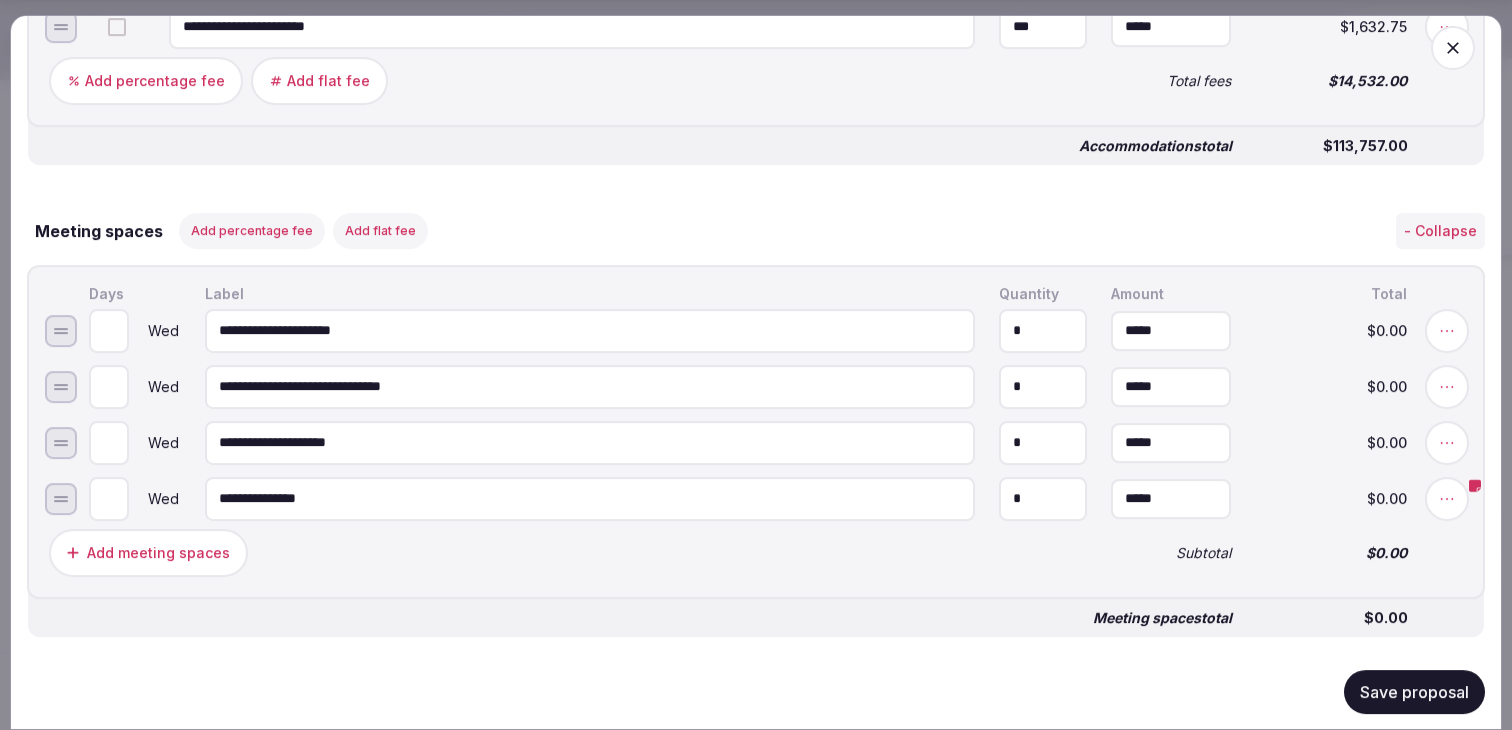 type on "**********" 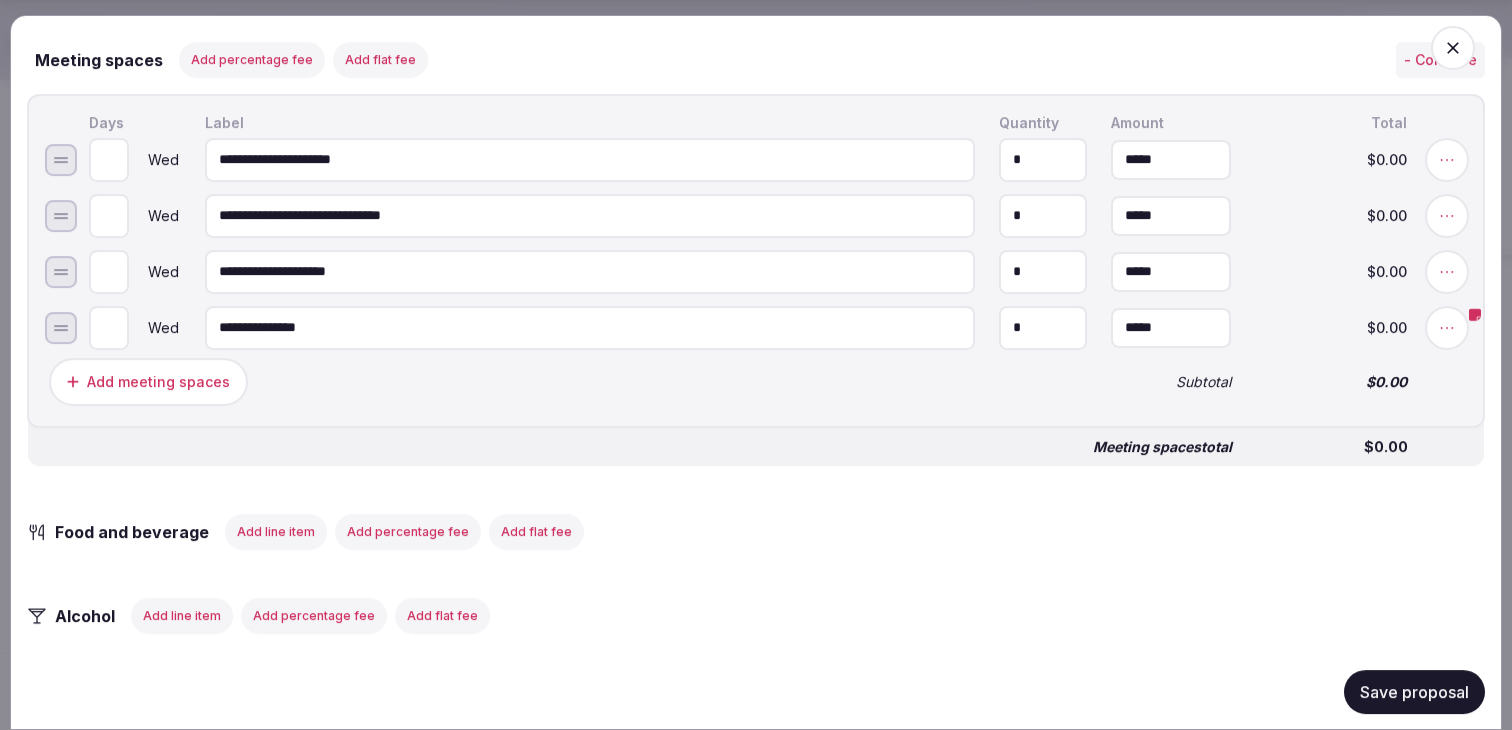 click on "Save proposal" at bounding box center (1414, 691) 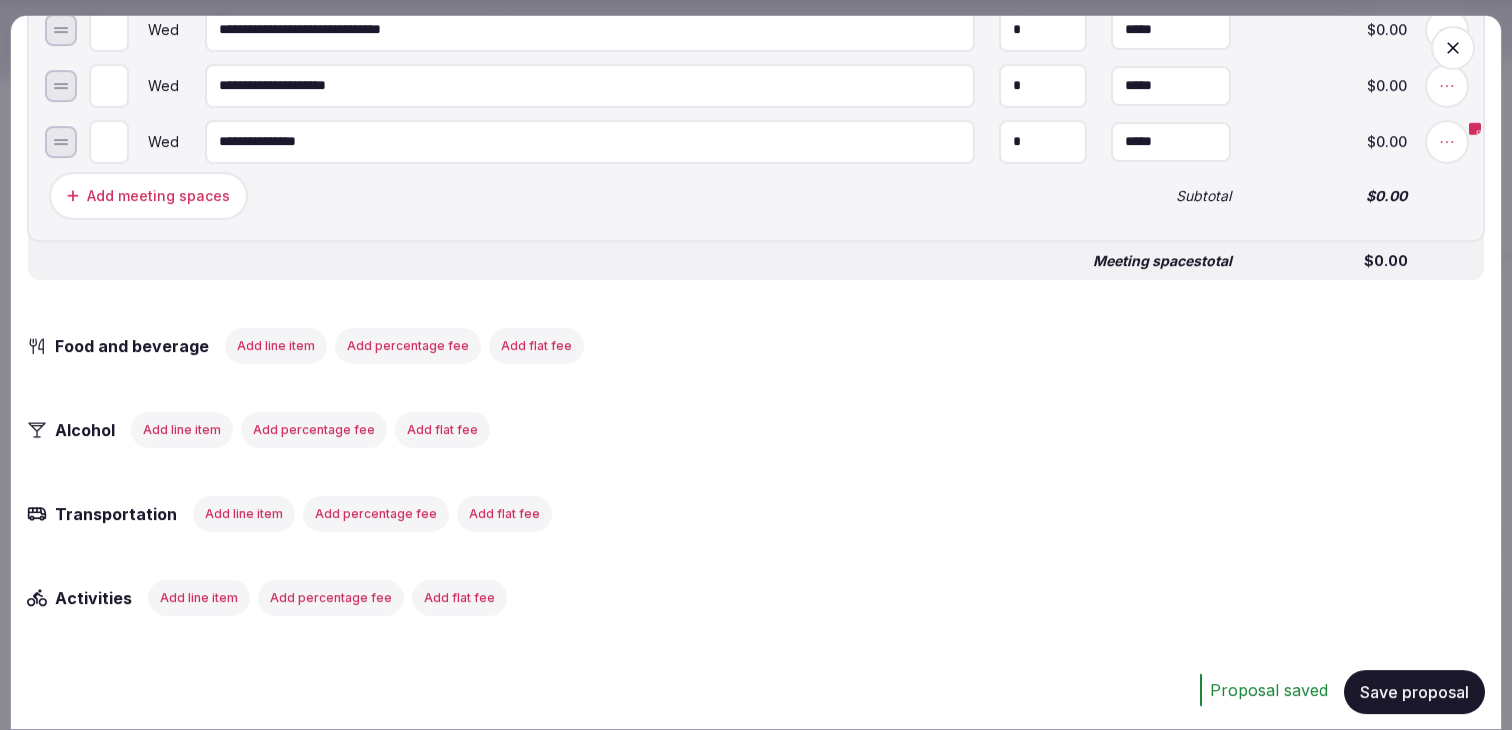 scroll, scrollTop: 1685, scrollLeft: 0, axis: vertical 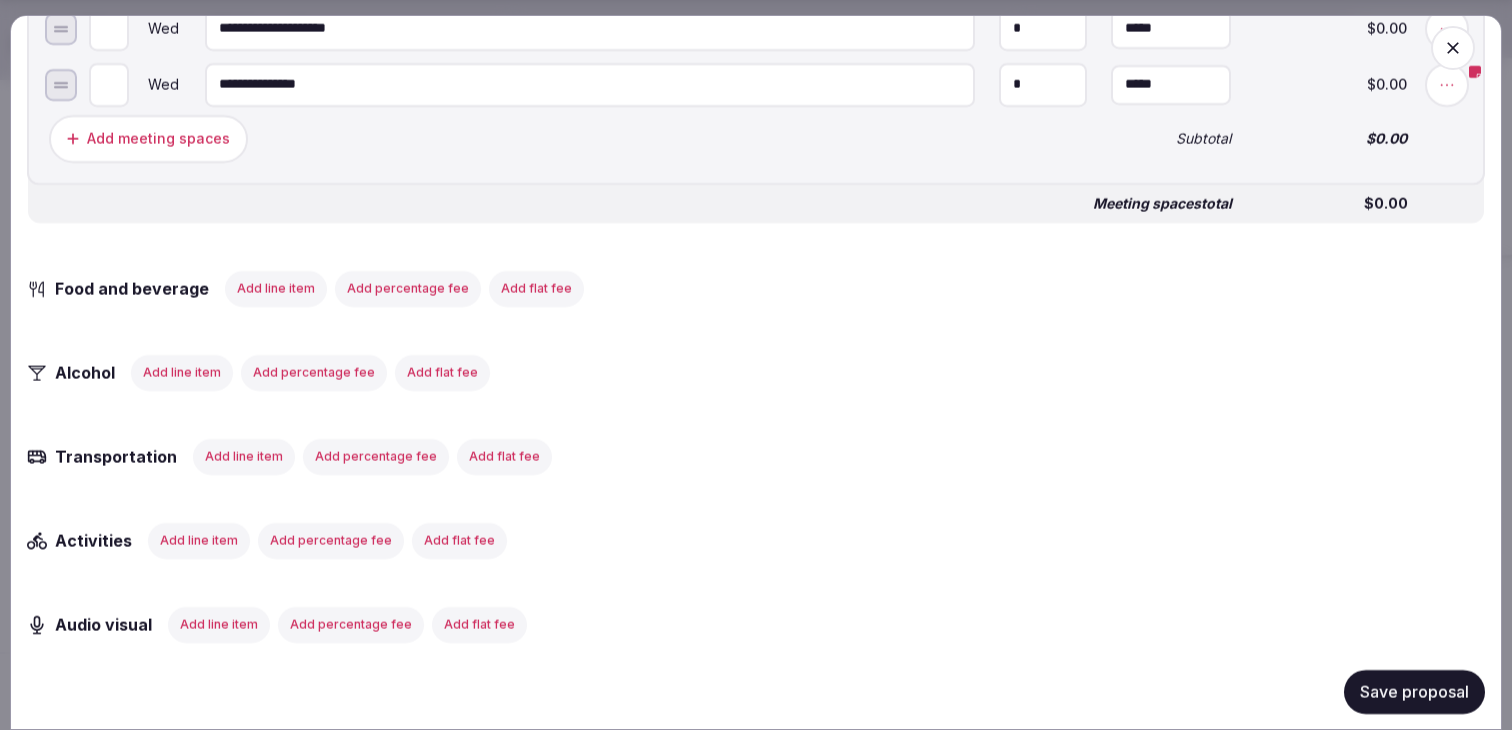 click on "**********" at bounding box center (756, 306) 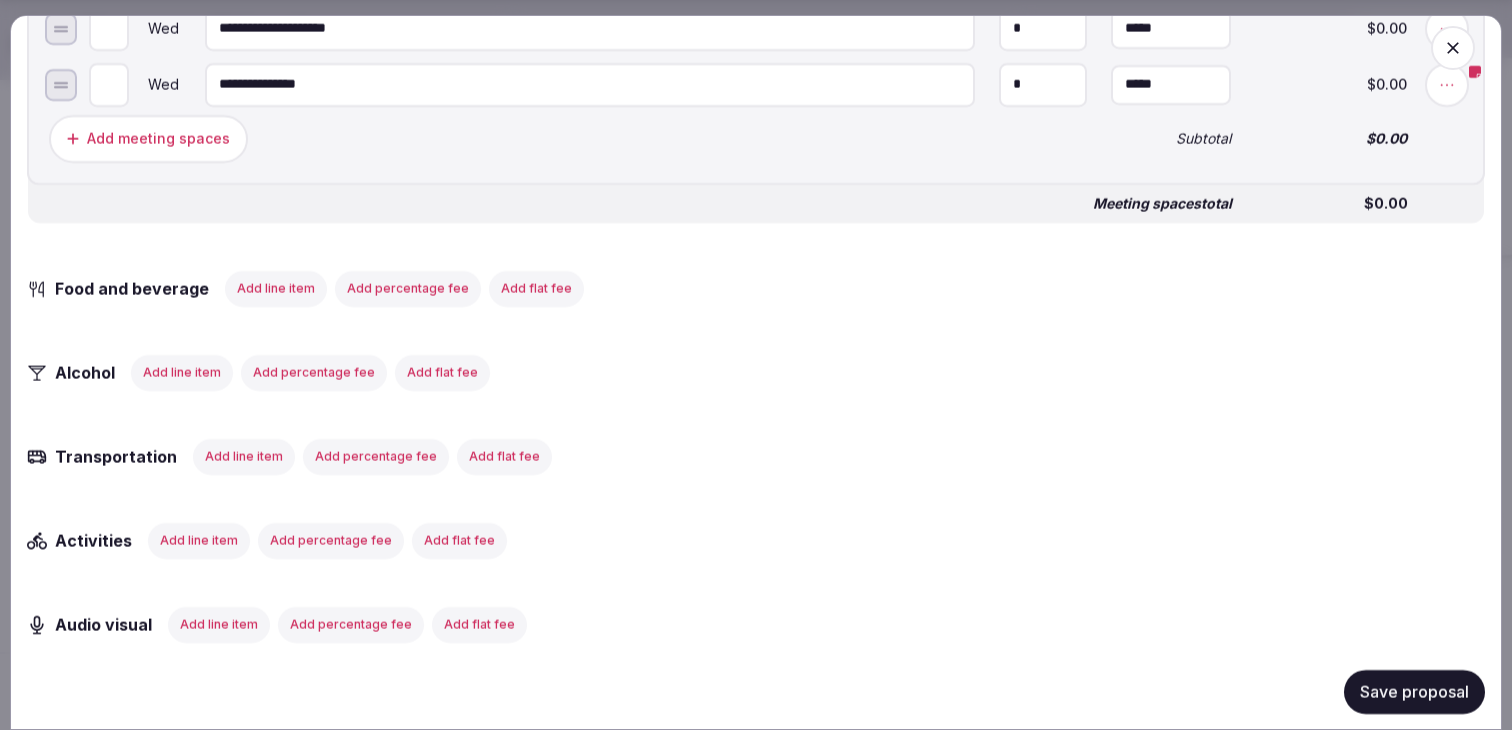 click on "Add line item" at bounding box center (276, 288) 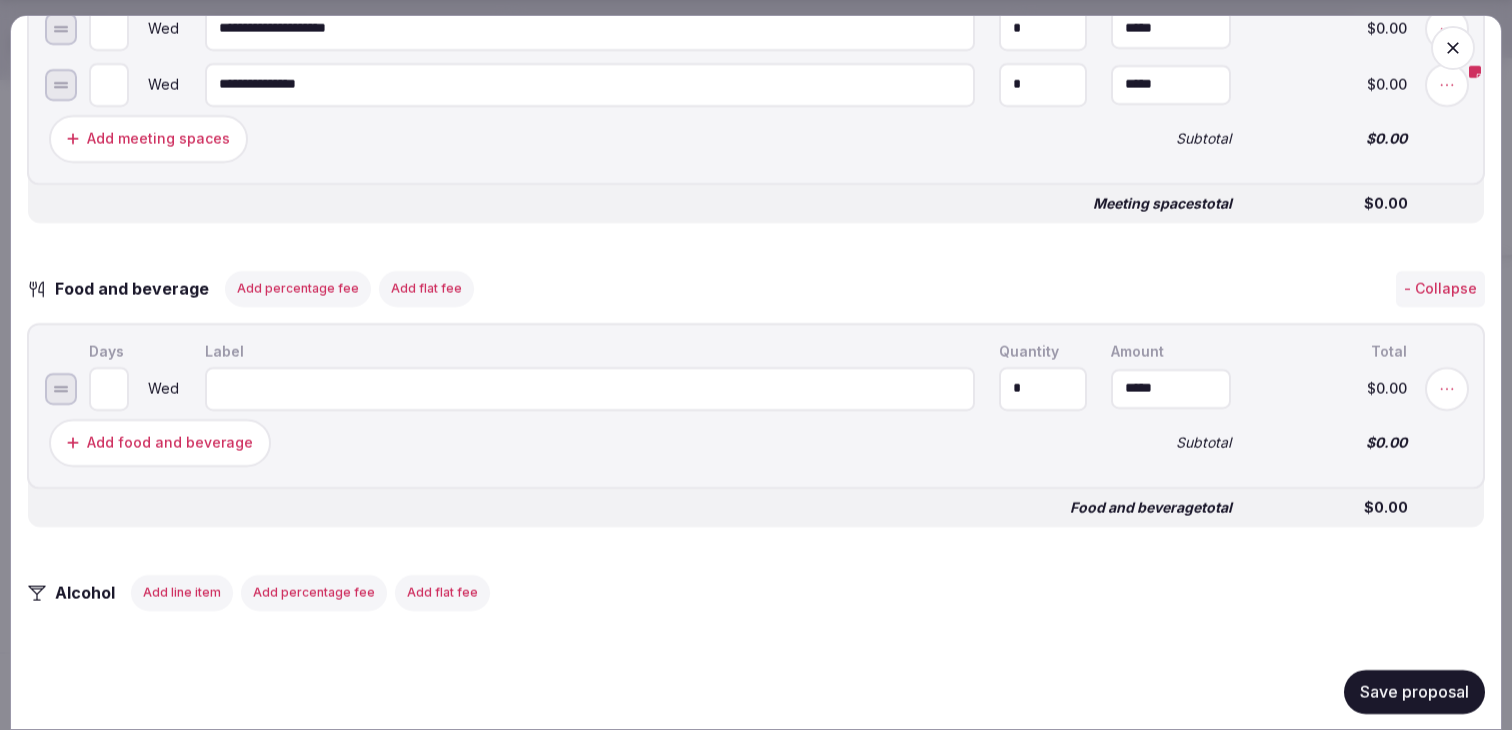 click at bounding box center (590, 388) 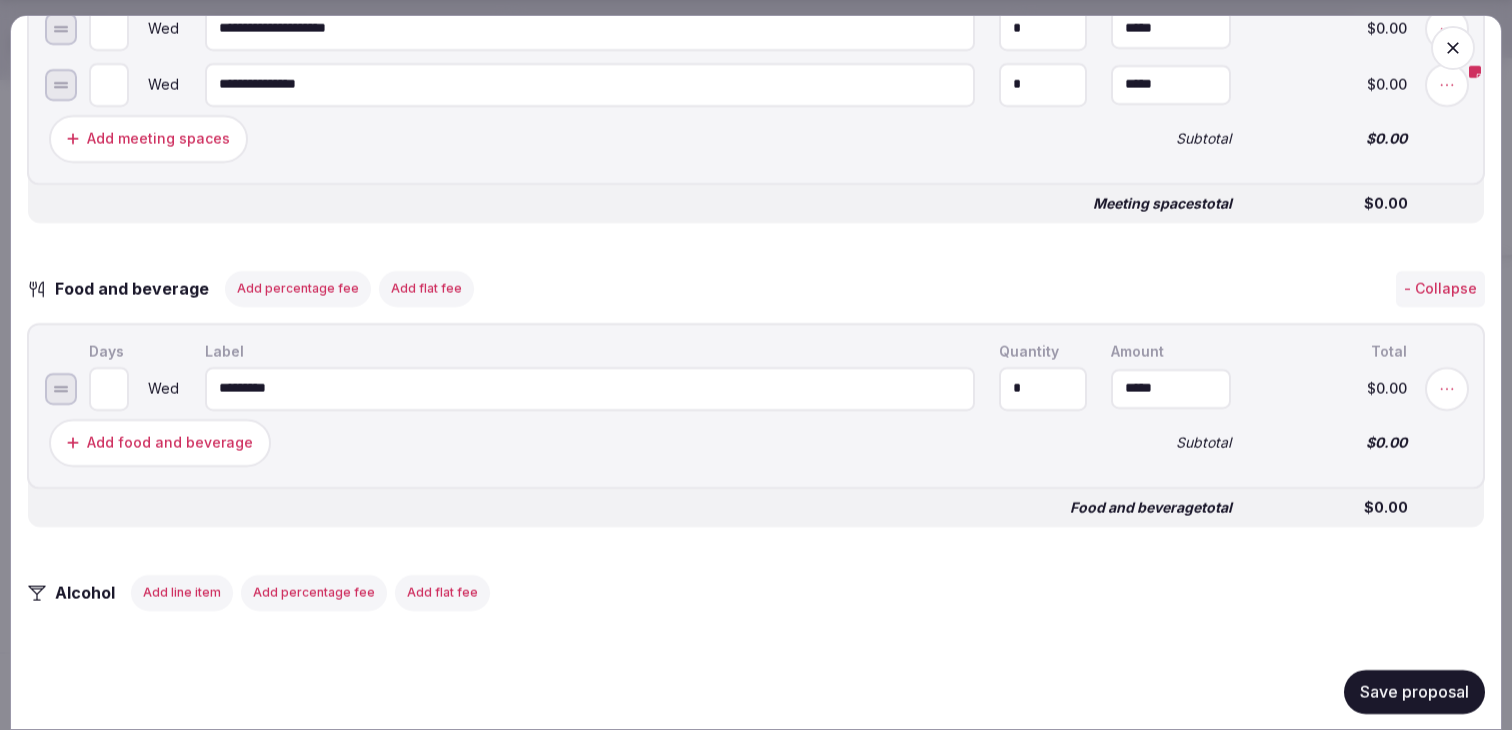type on "*********" 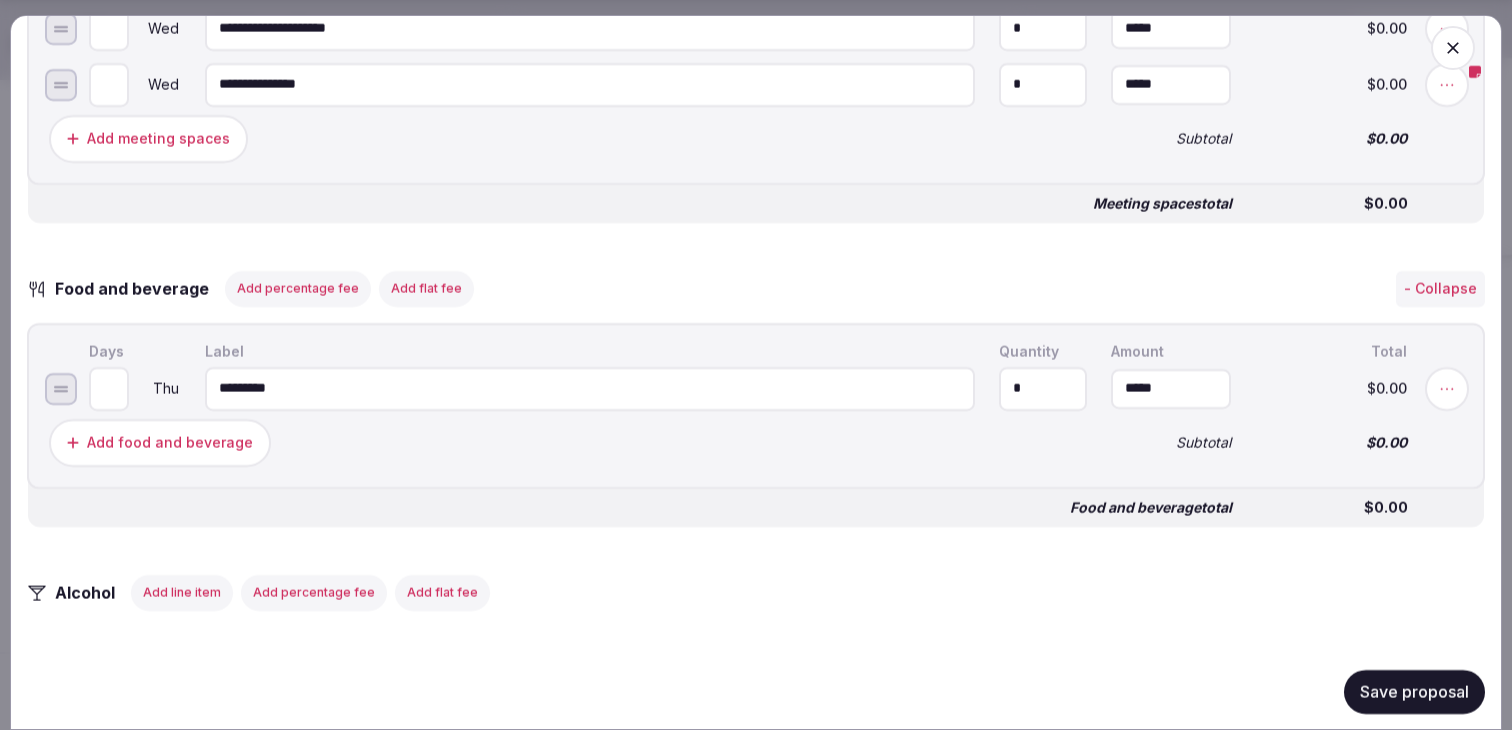 type on "*" 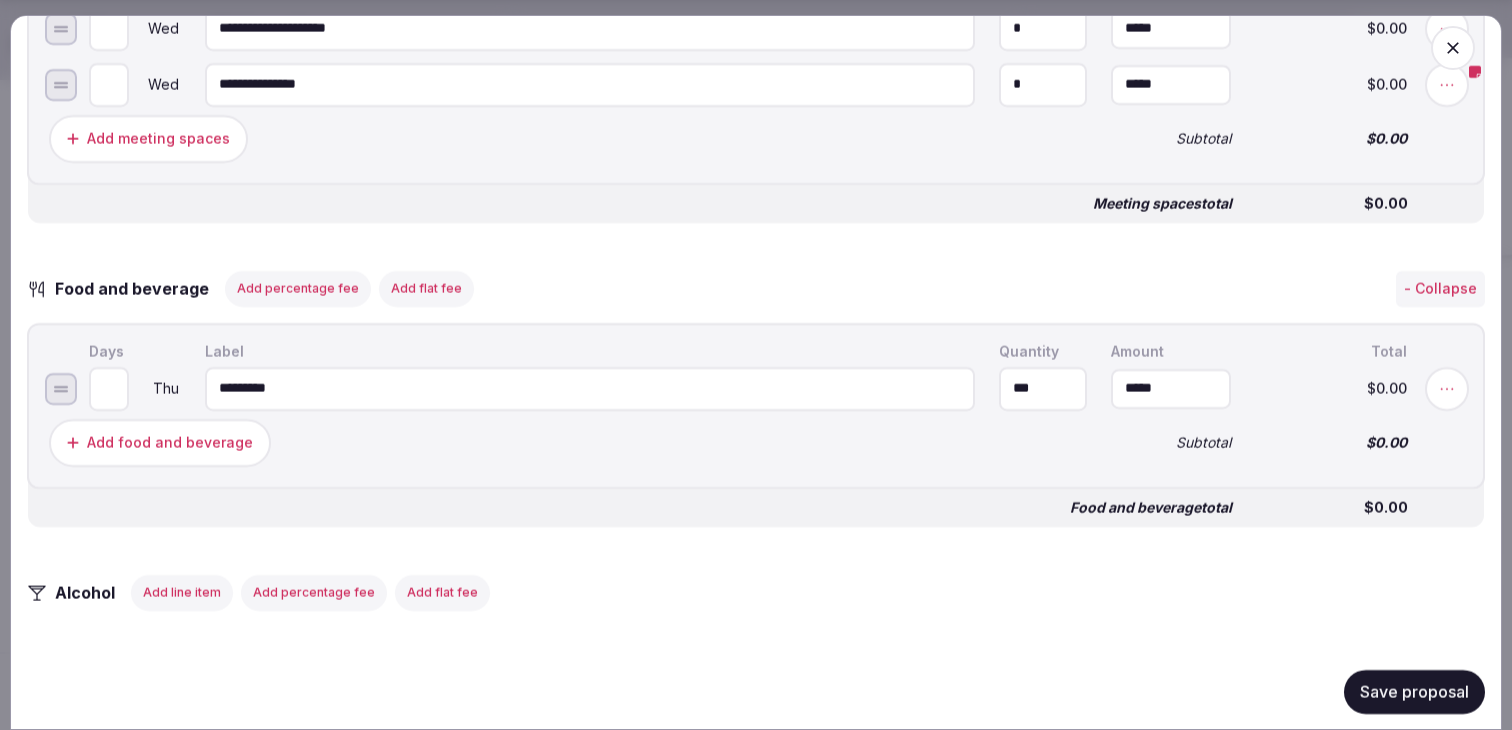 type on "***" 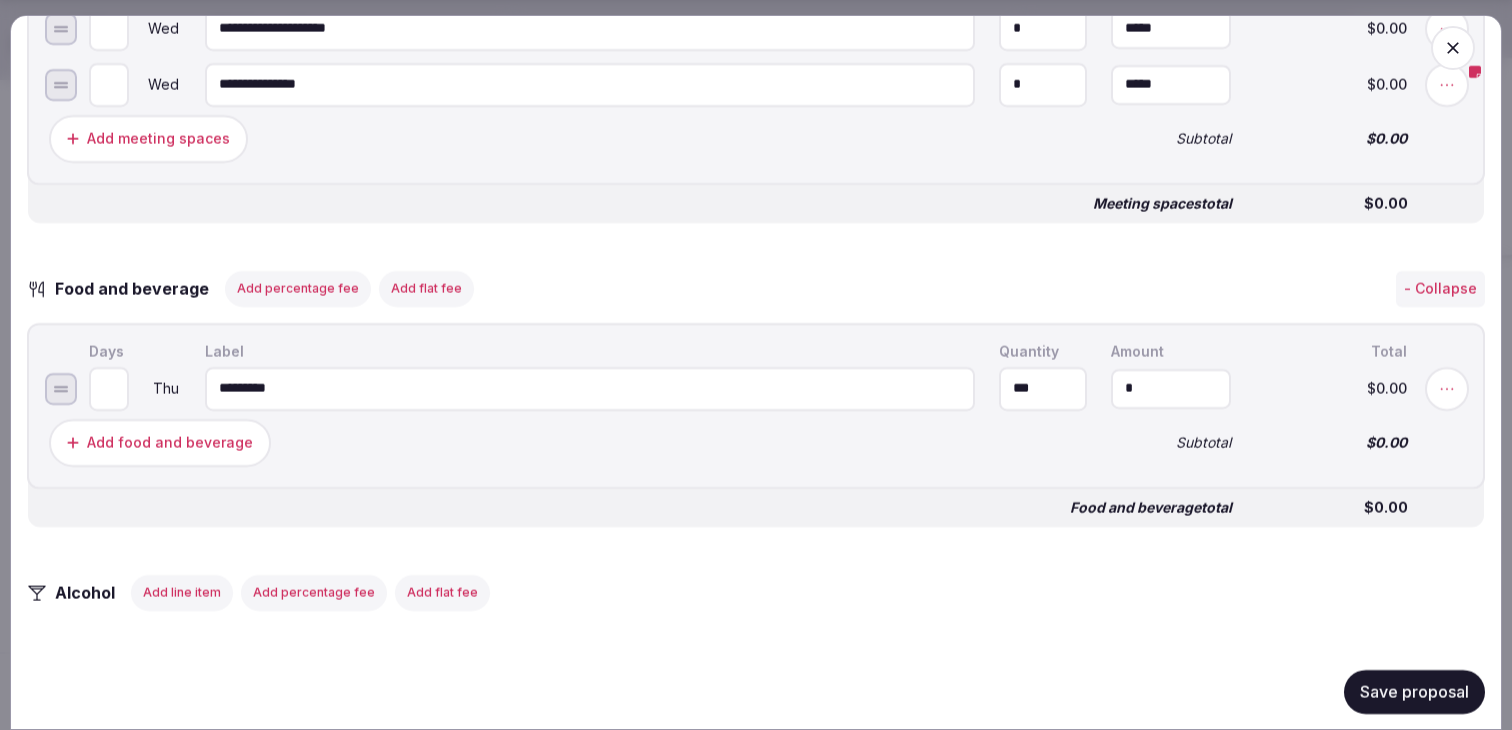 click on "*" at bounding box center (1171, 388) 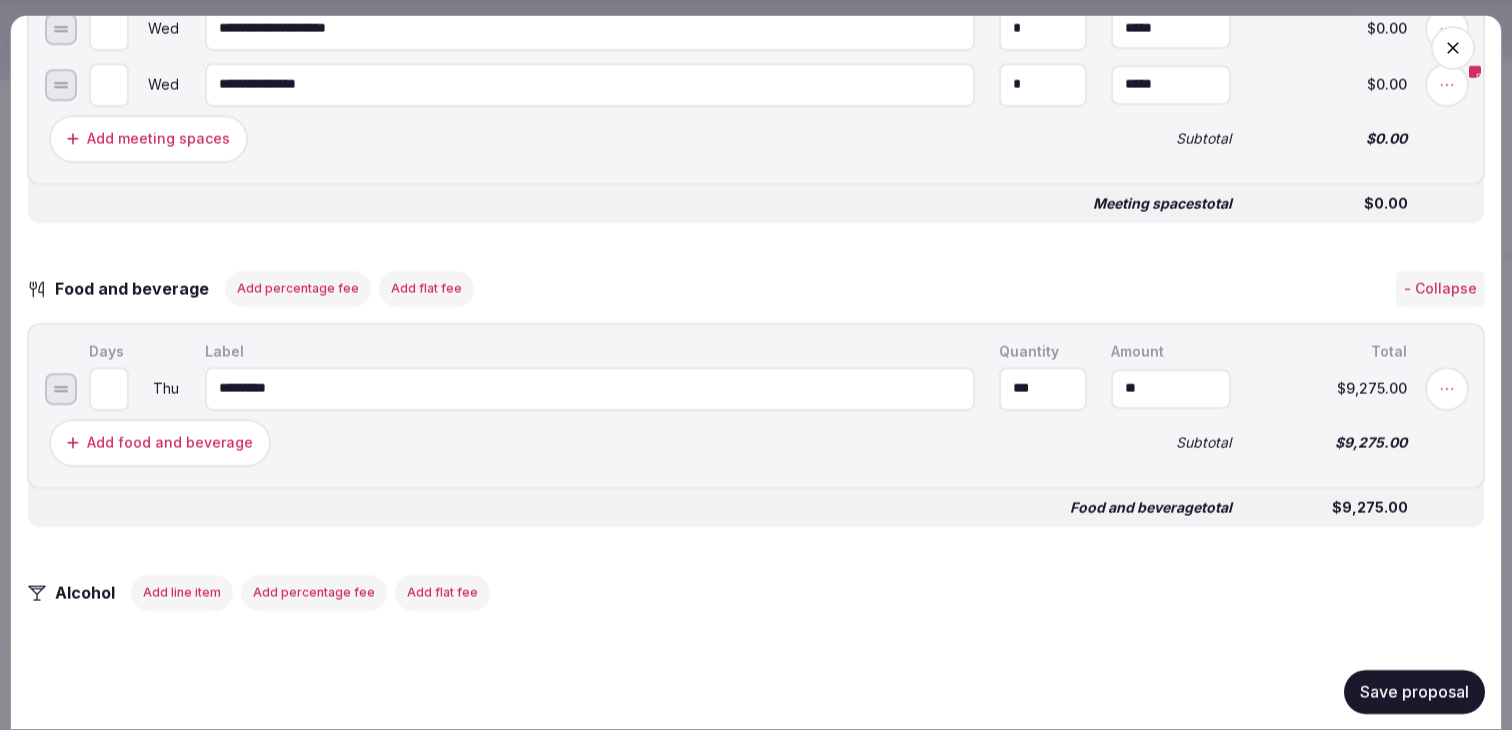 type on "******" 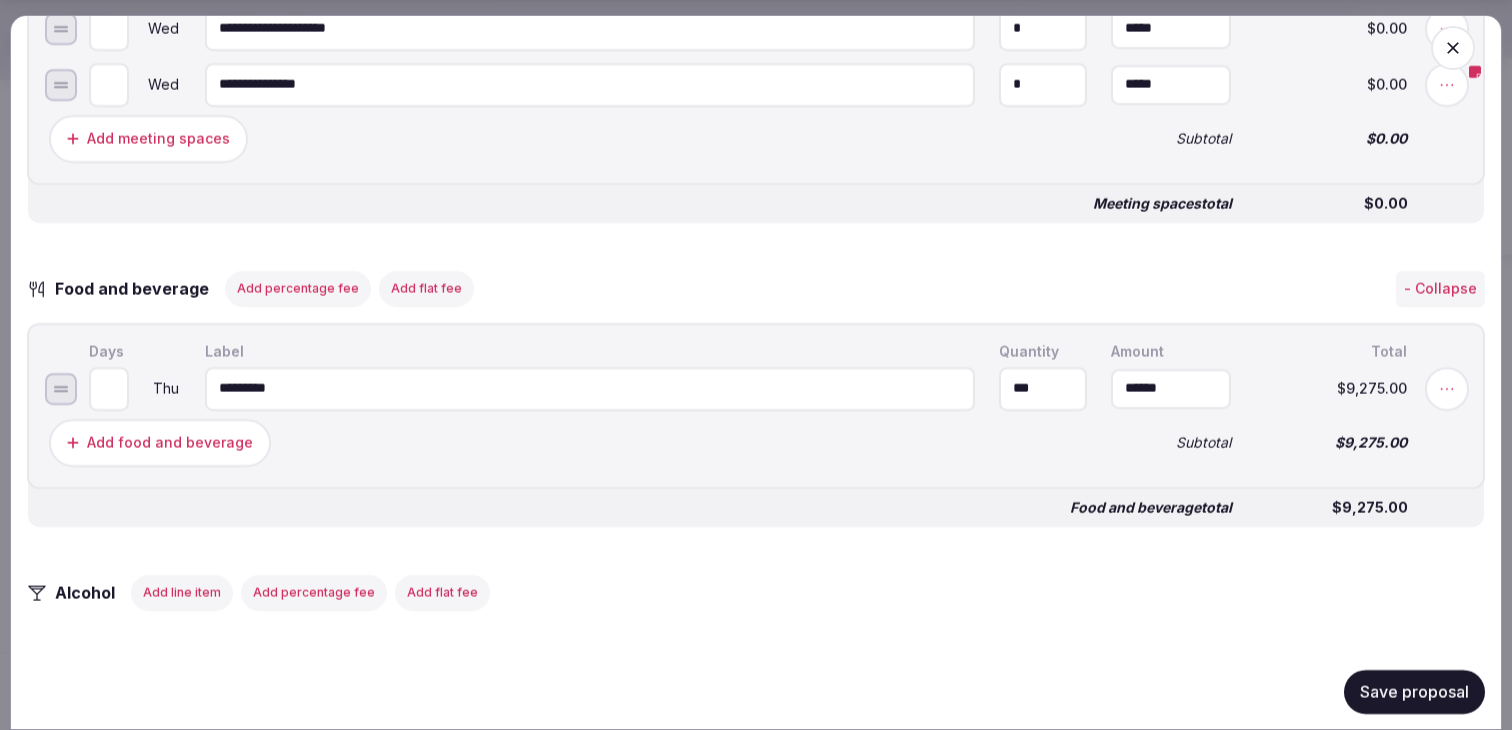 click on "Subtotal" at bounding box center (1171, 442) 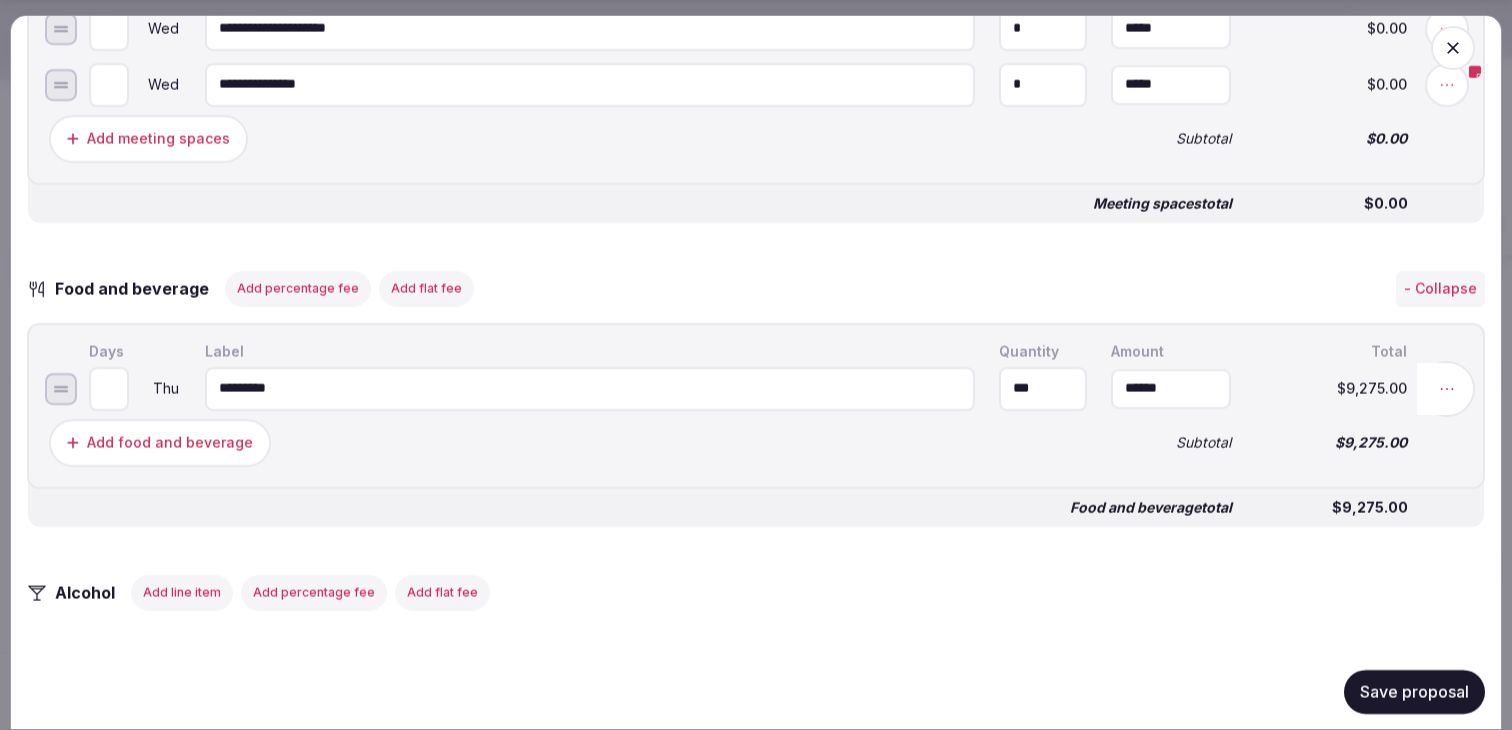 click 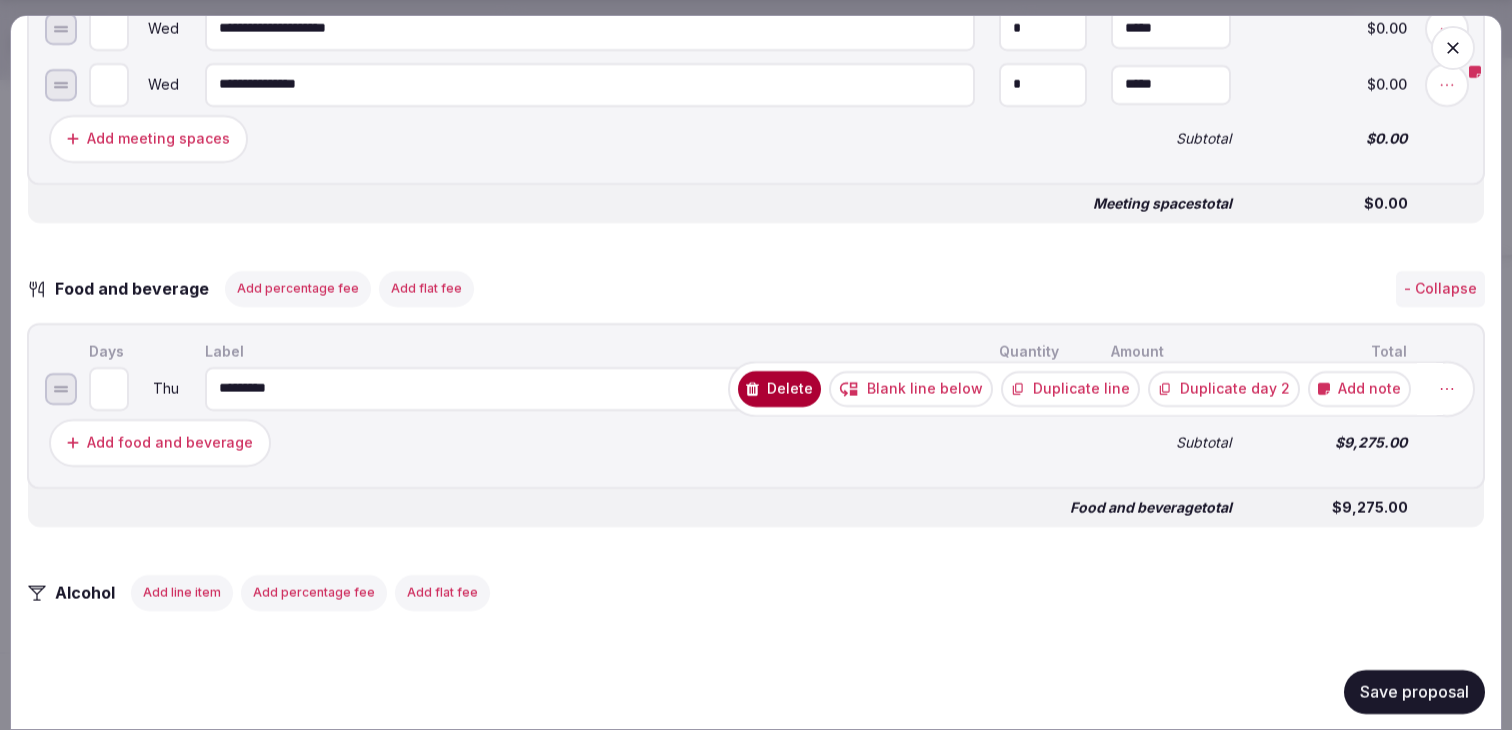 click on "Duplicate line" at bounding box center [1070, 388] 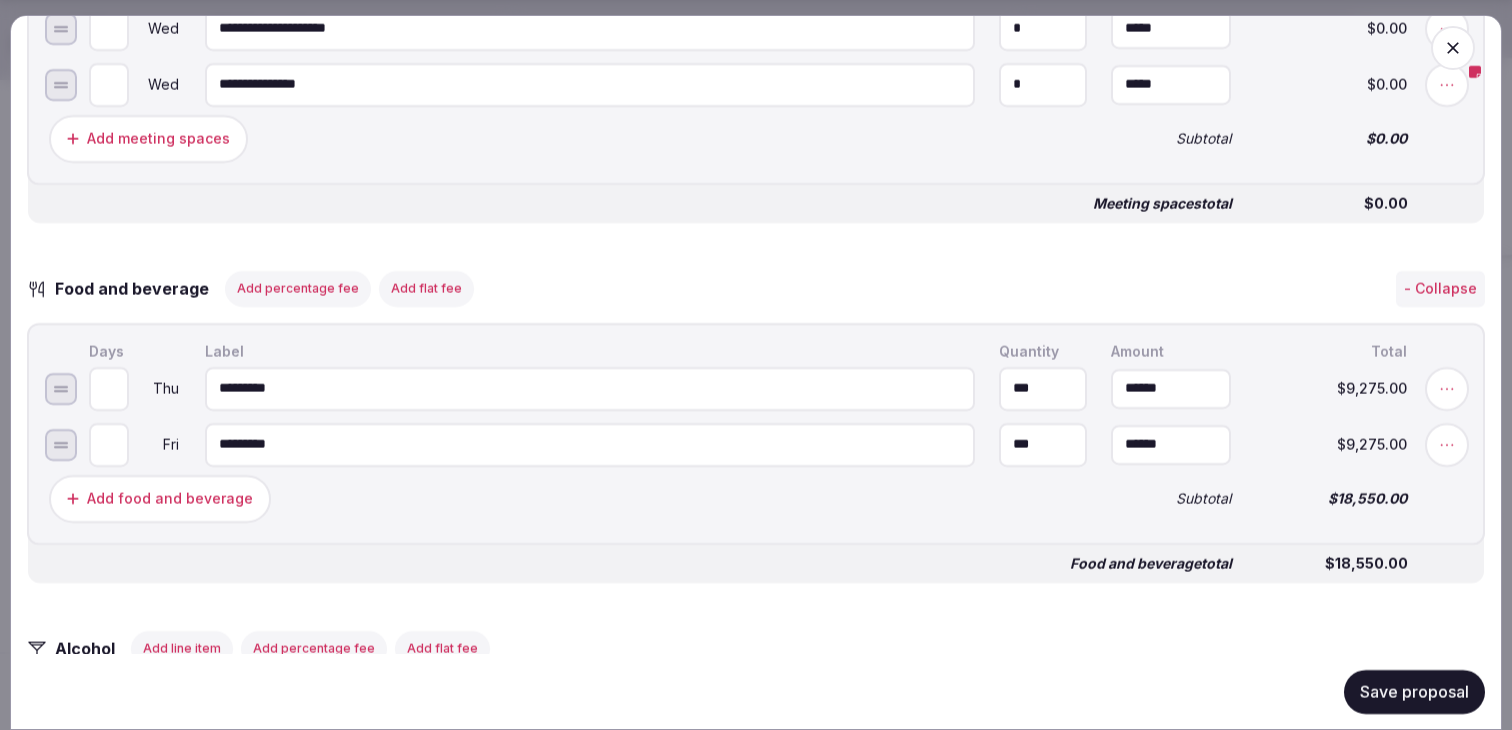type on "*" 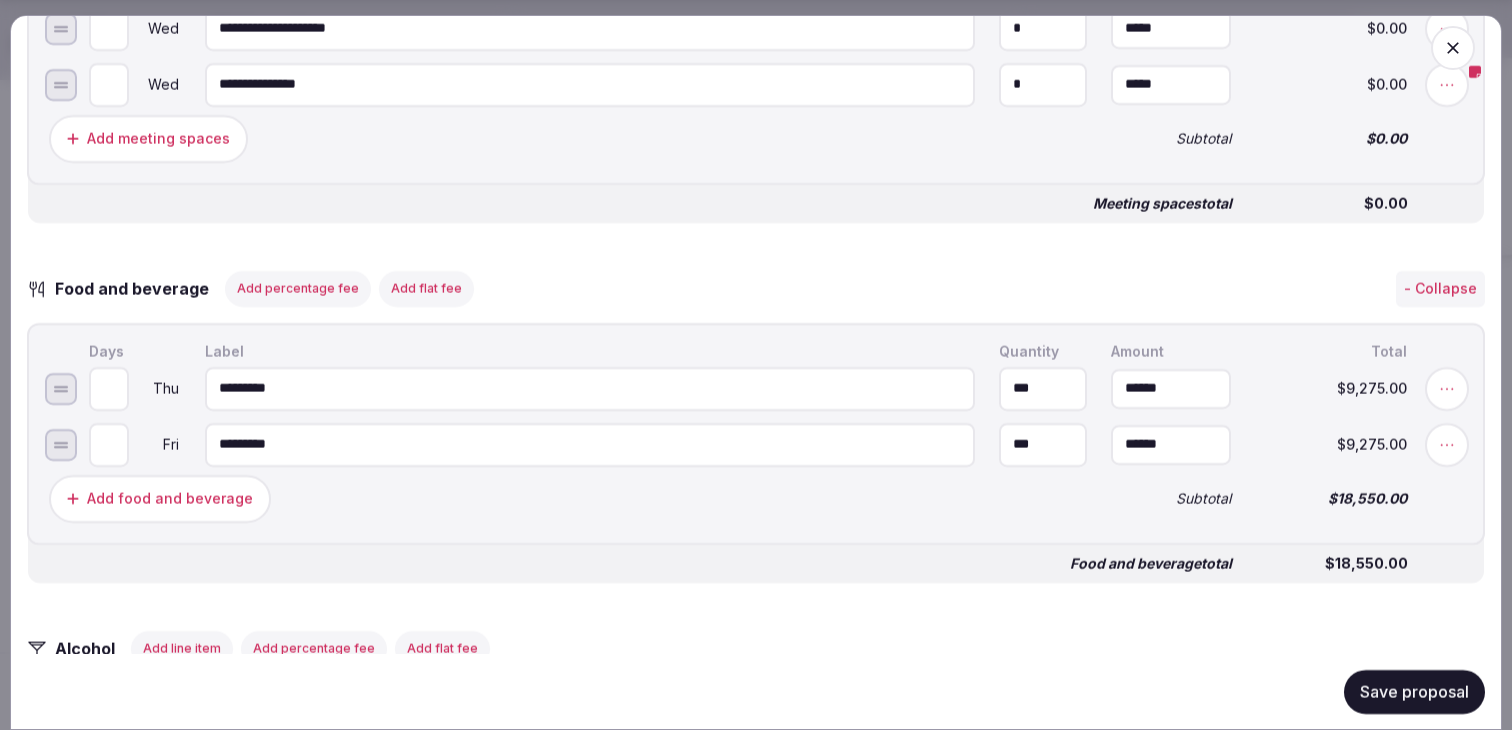 click at bounding box center [1447, 444] 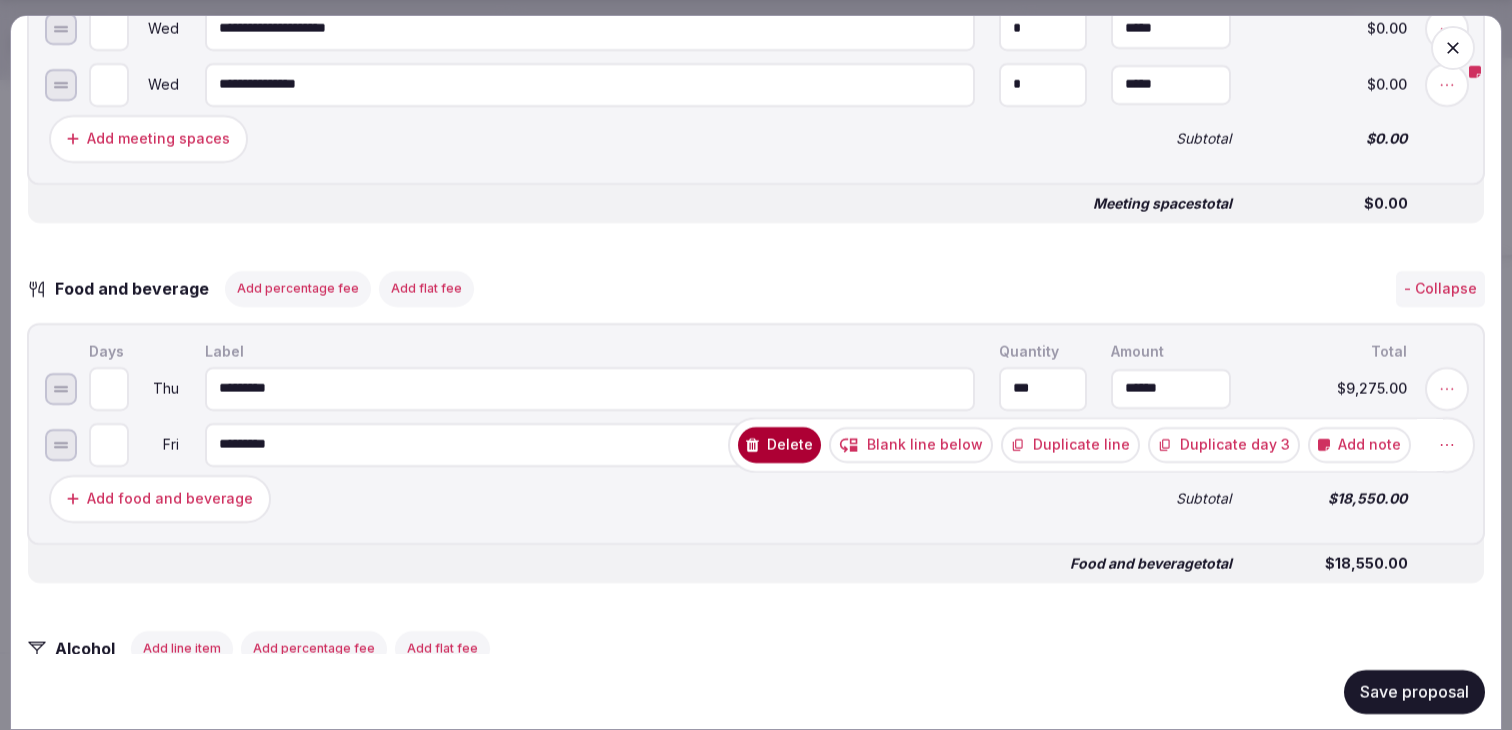 click on "Duplicate line" at bounding box center [1070, 444] 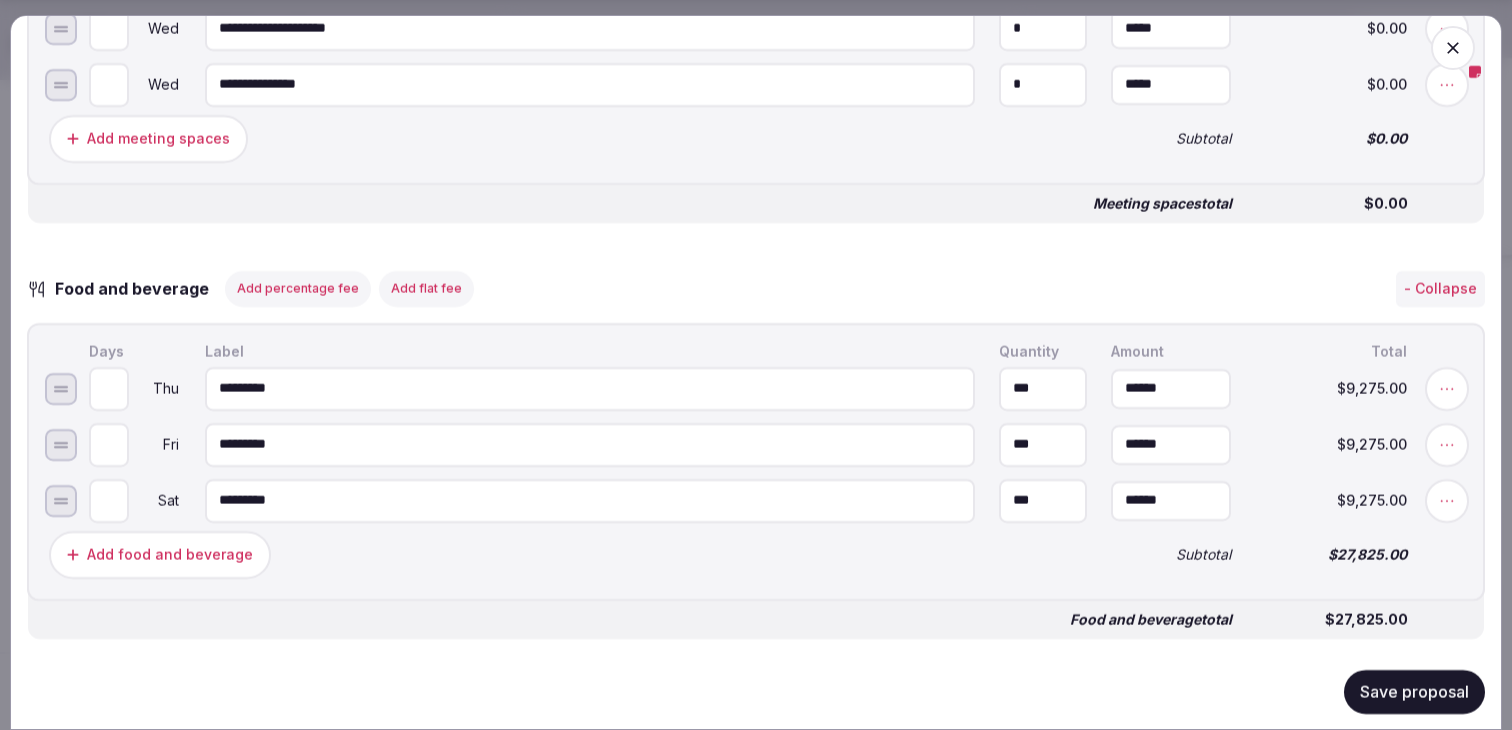 type on "*" 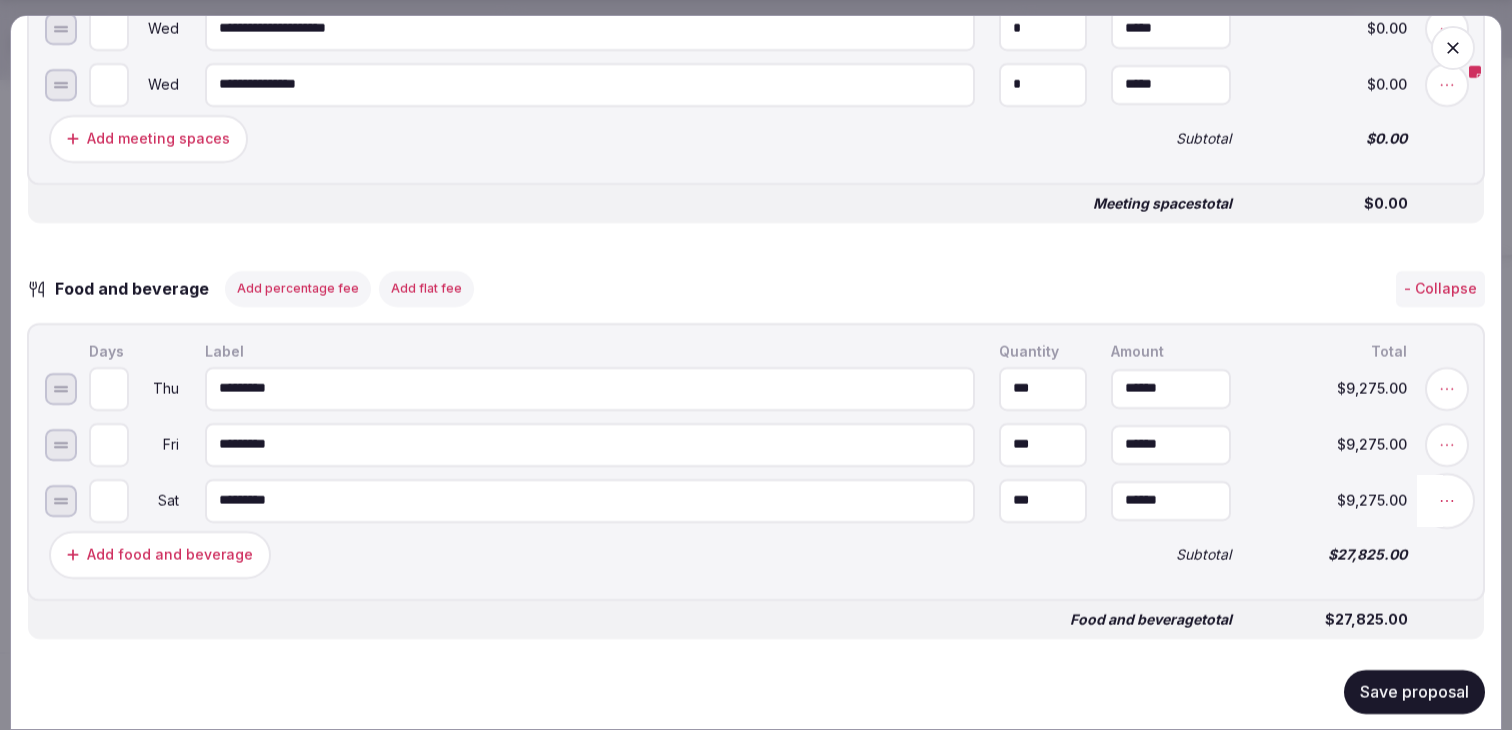 click 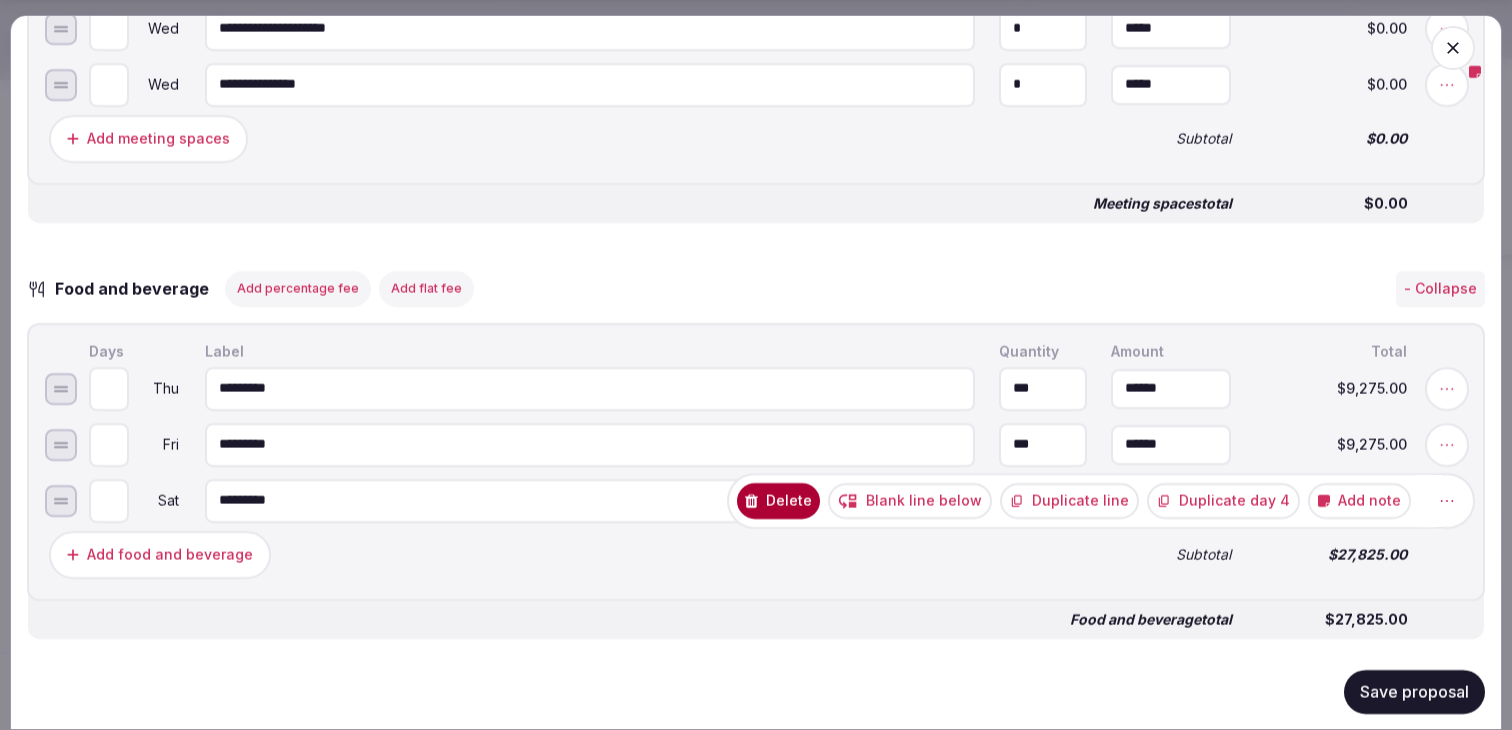 click on "Duplicate line" at bounding box center (1069, 500) 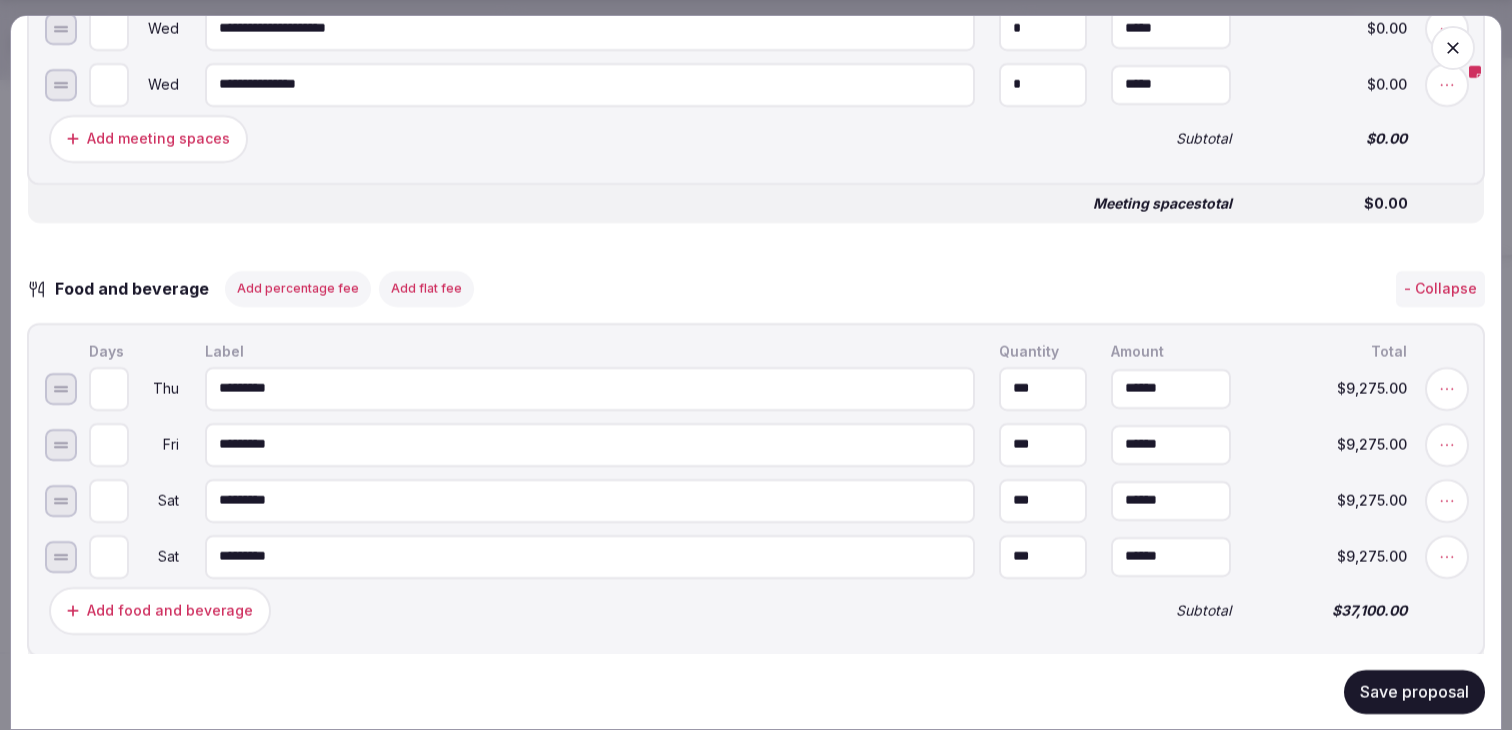 click on "*" at bounding box center [109, 556] 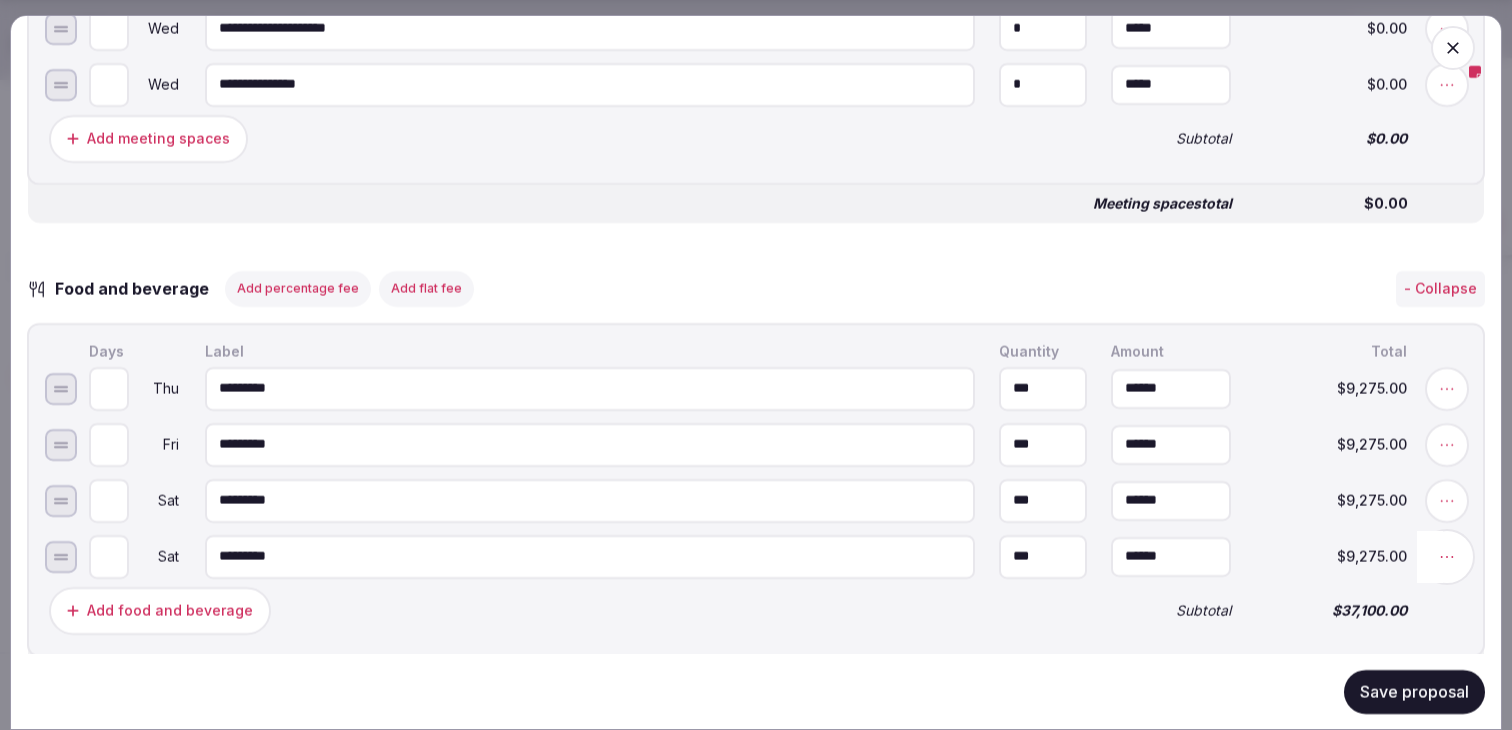 click at bounding box center [1447, 556] 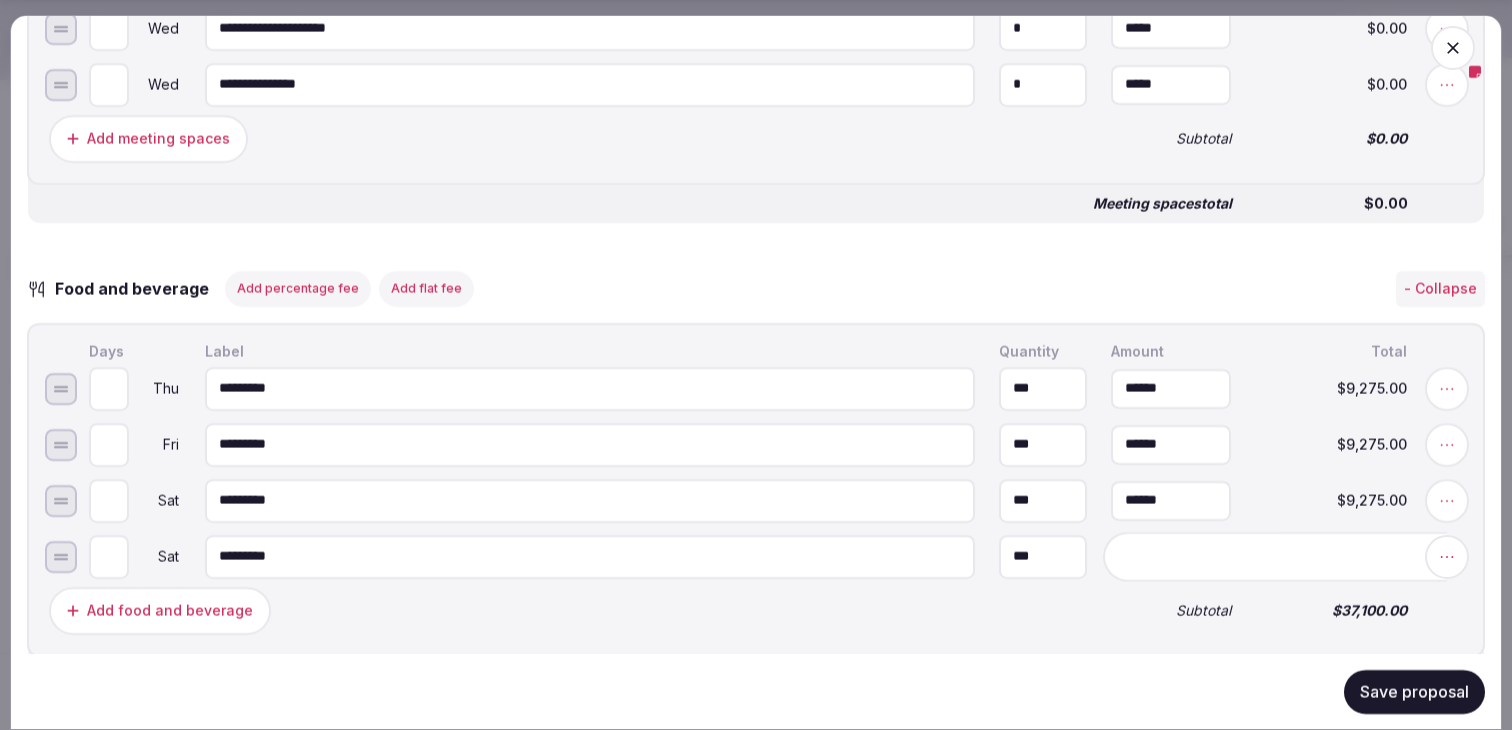 click on "*********" at bounding box center [590, 556] 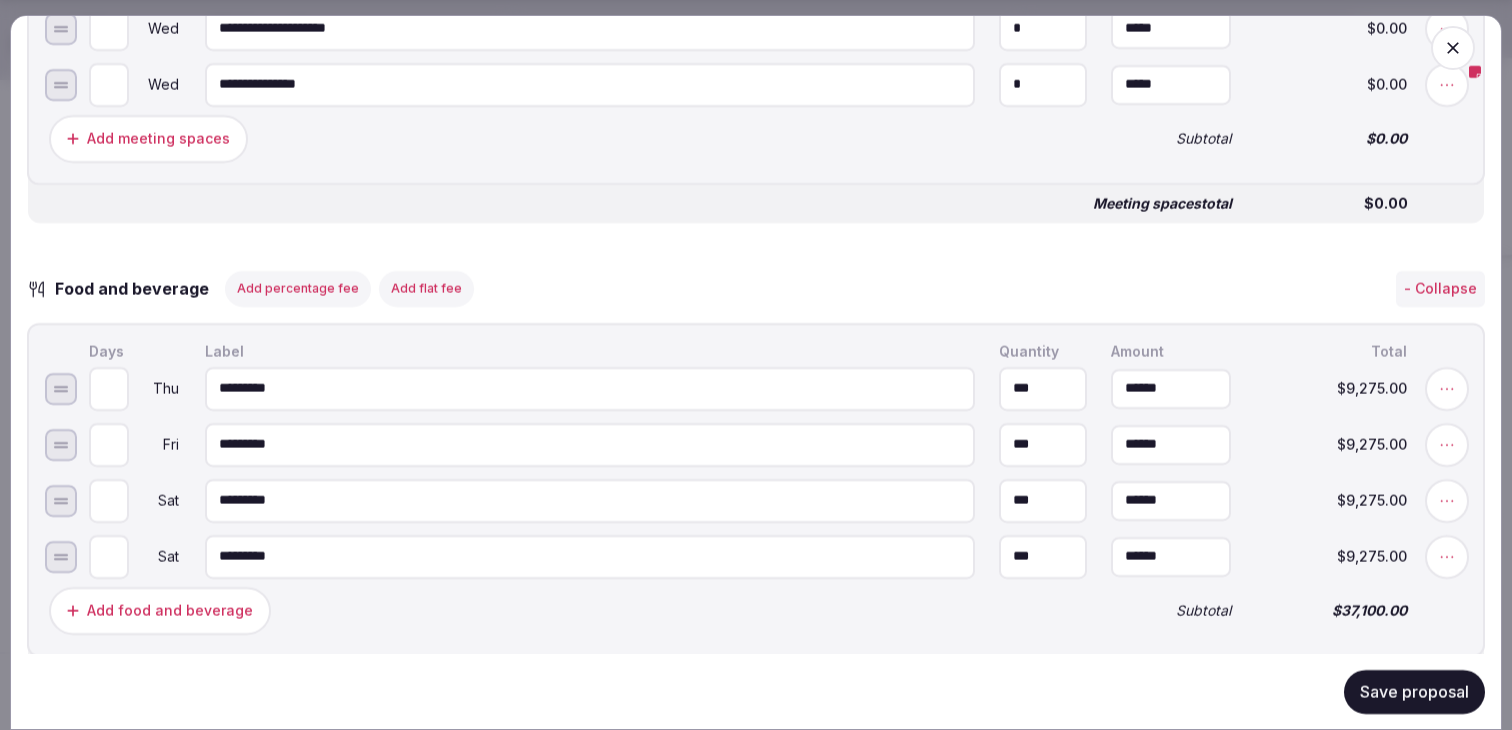 click on "*********" at bounding box center (590, 556) 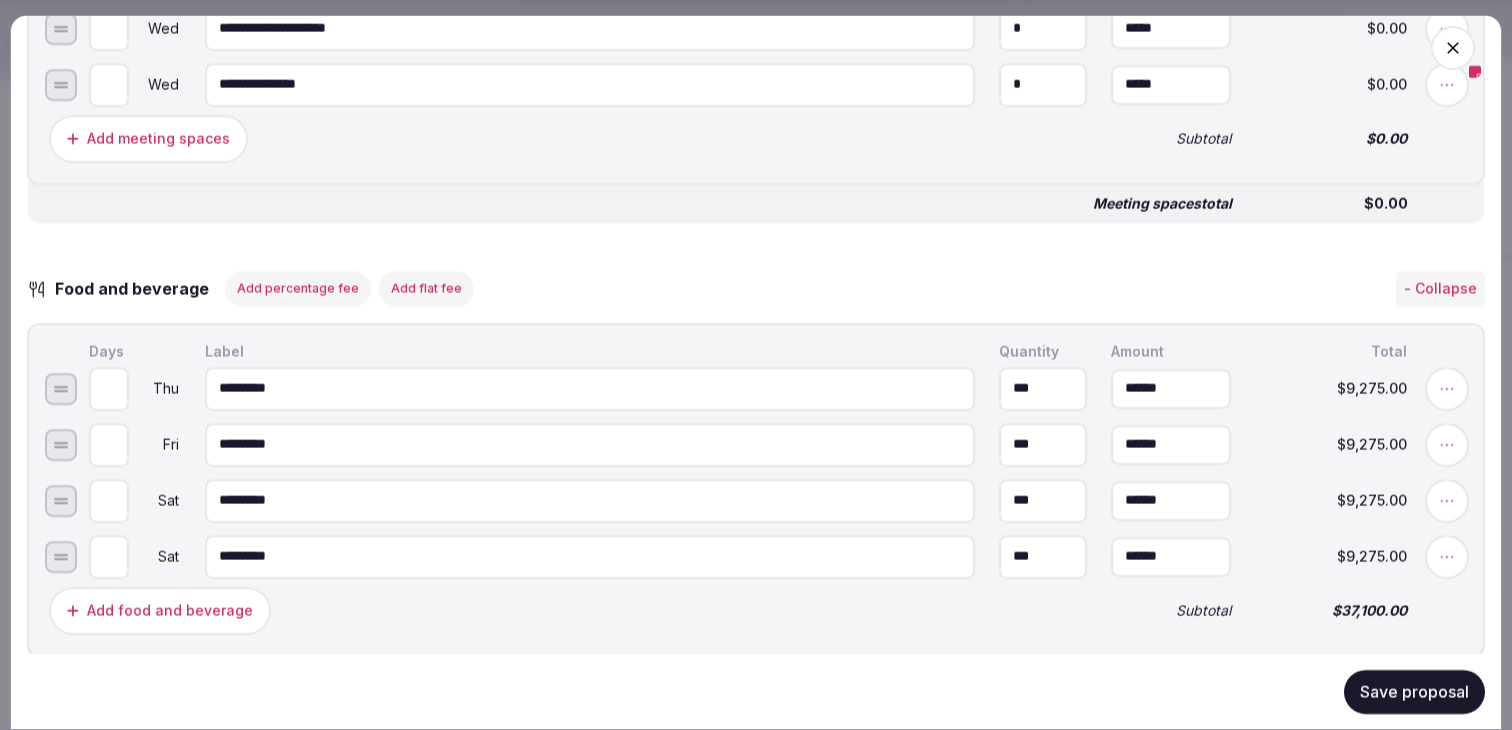 click on "*********" at bounding box center [590, 556] 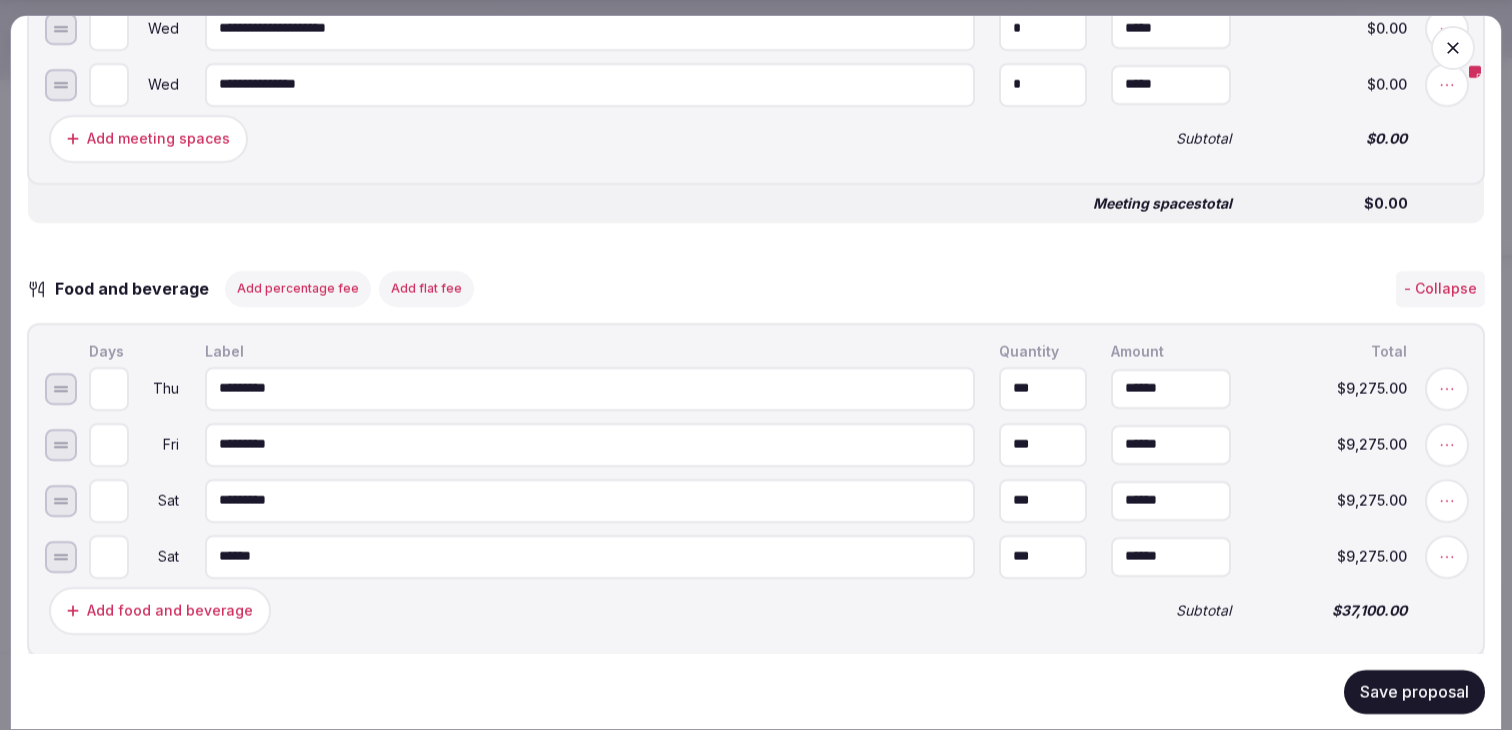type on "******" 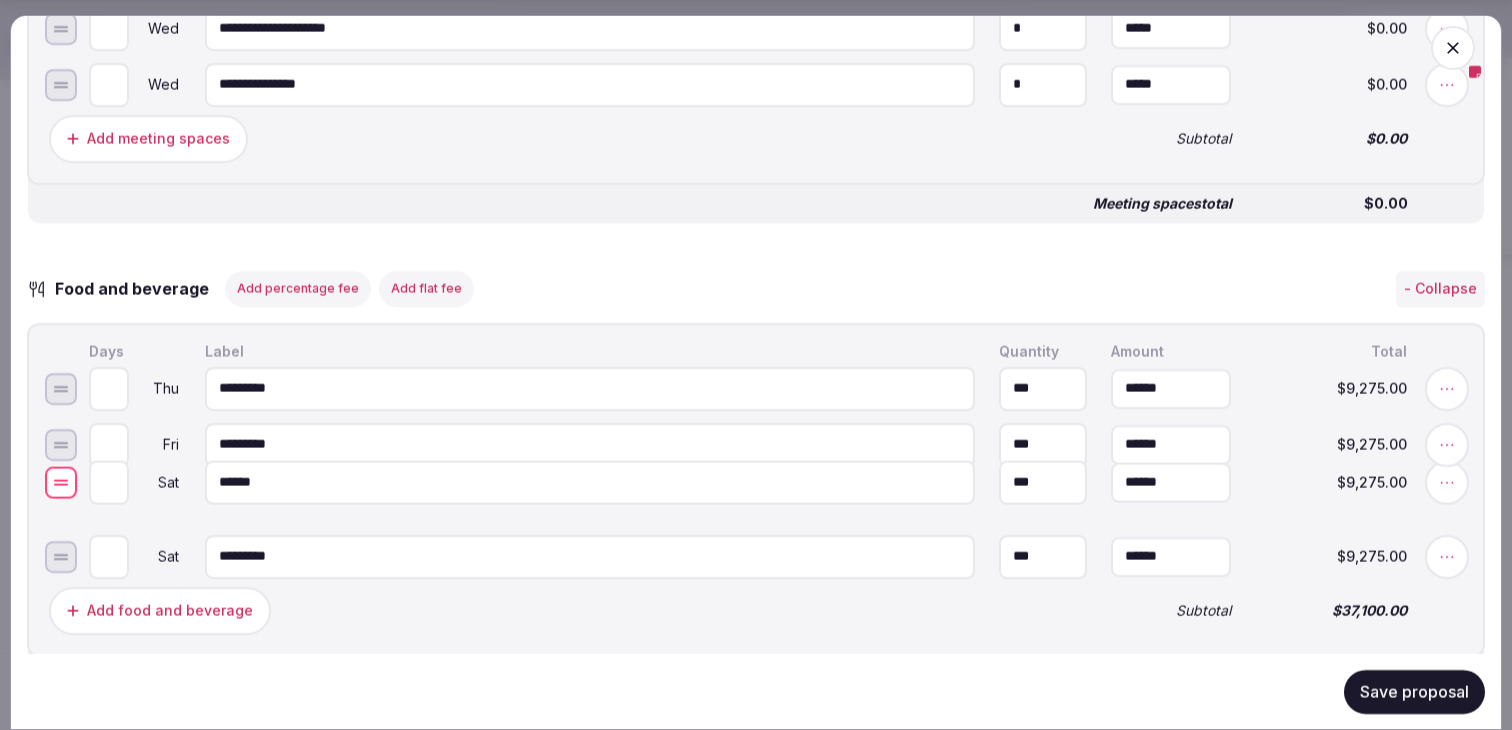 drag, startPoint x: 58, startPoint y: 571, endPoint x: 55, endPoint y: 497, distance: 74.06078 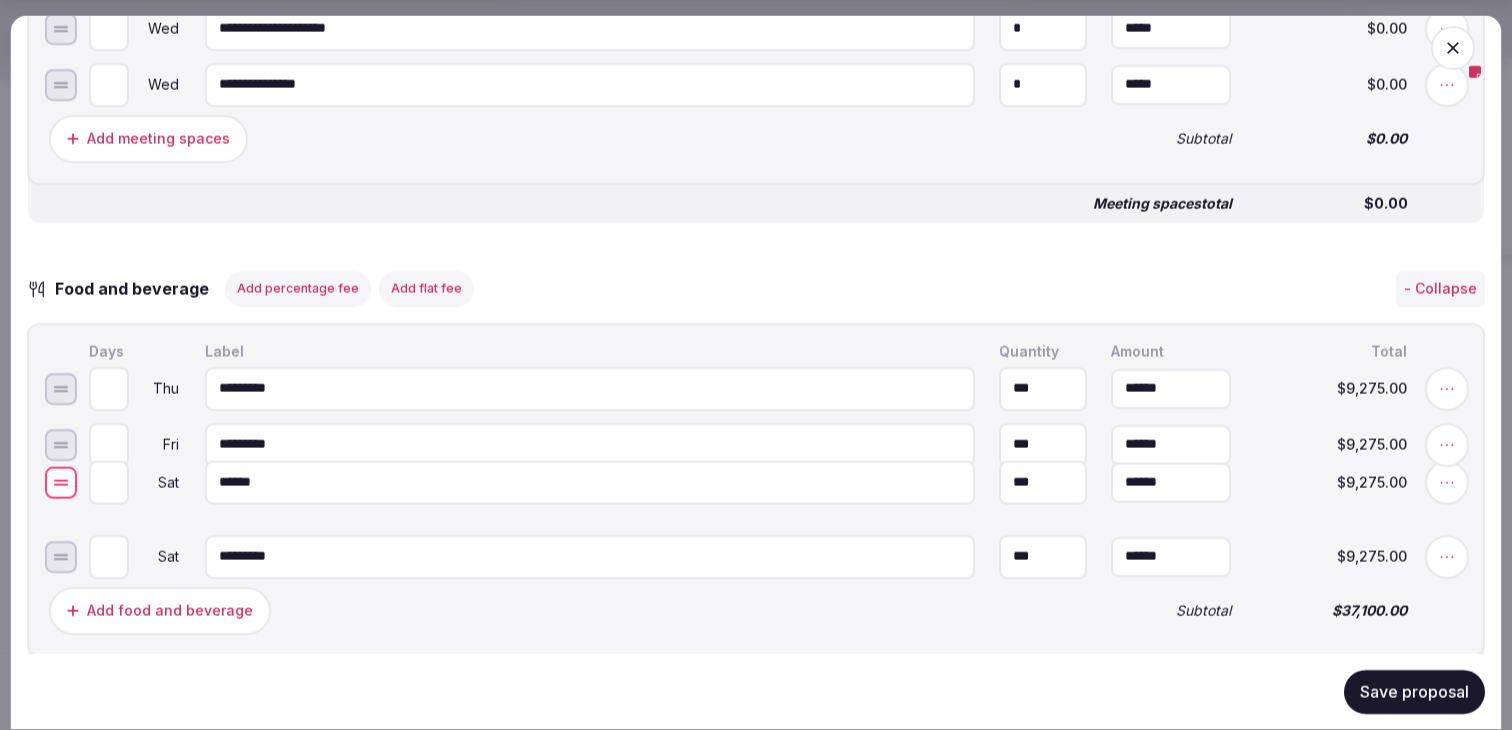 click at bounding box center [61, 482] 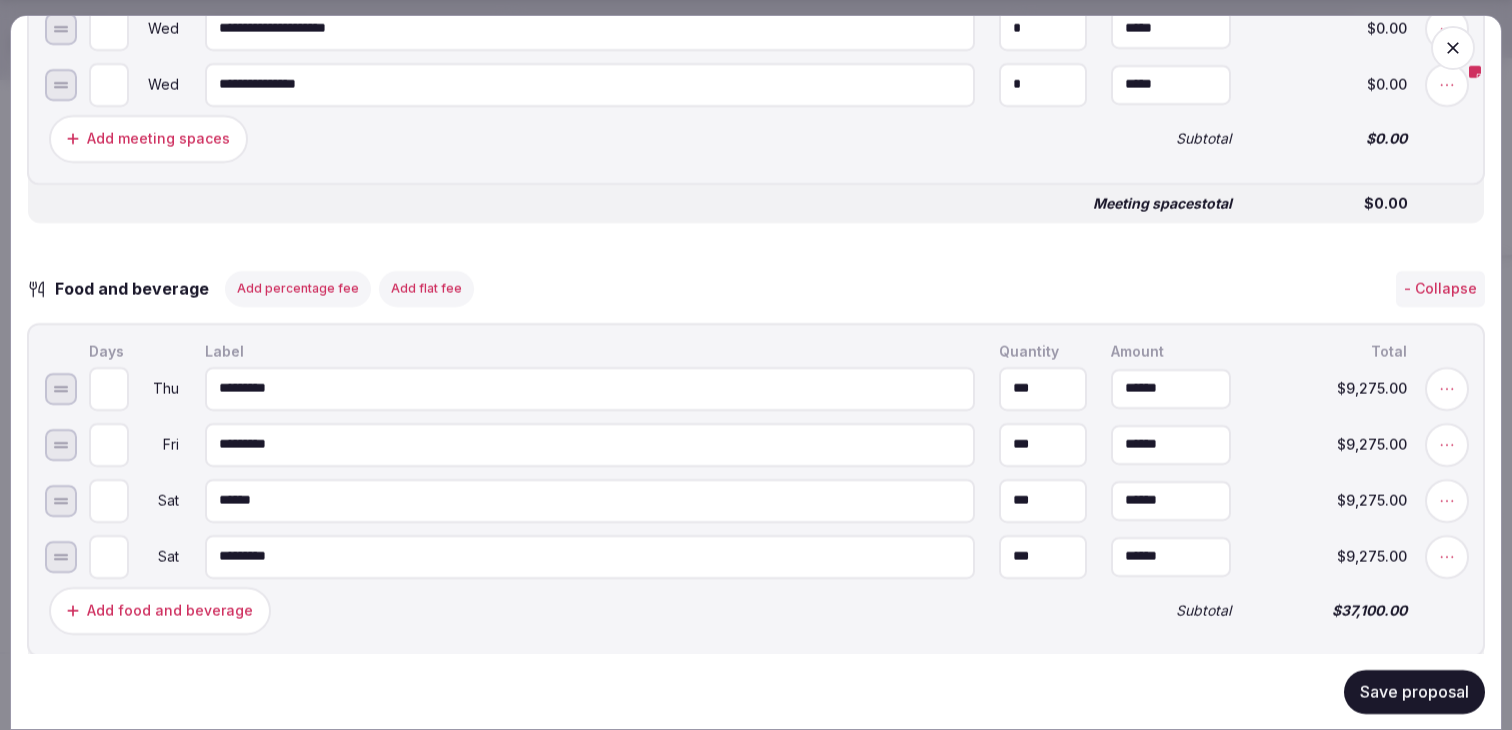 click on "*" at bounding box center (109, 500) 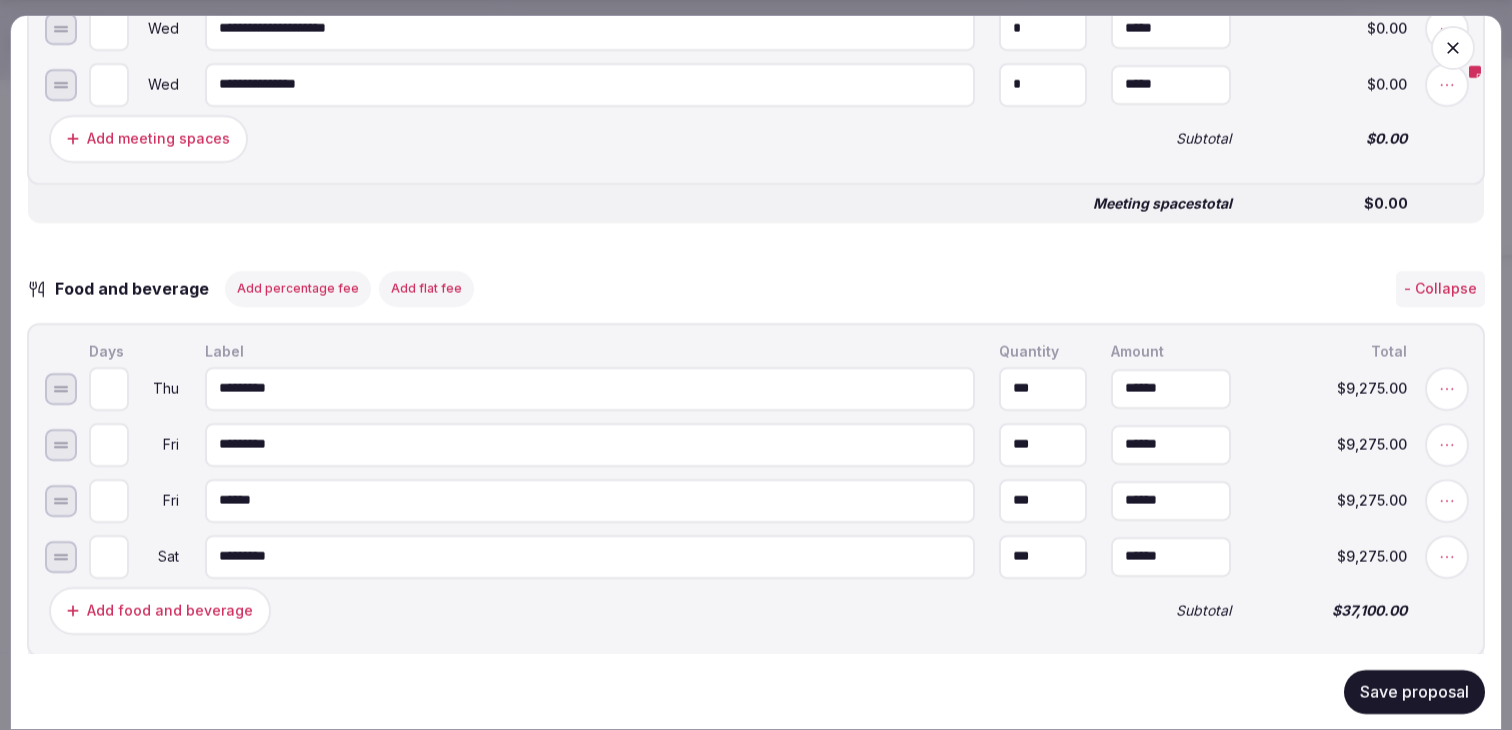 click on "**********" at bounding box center [756, 498] 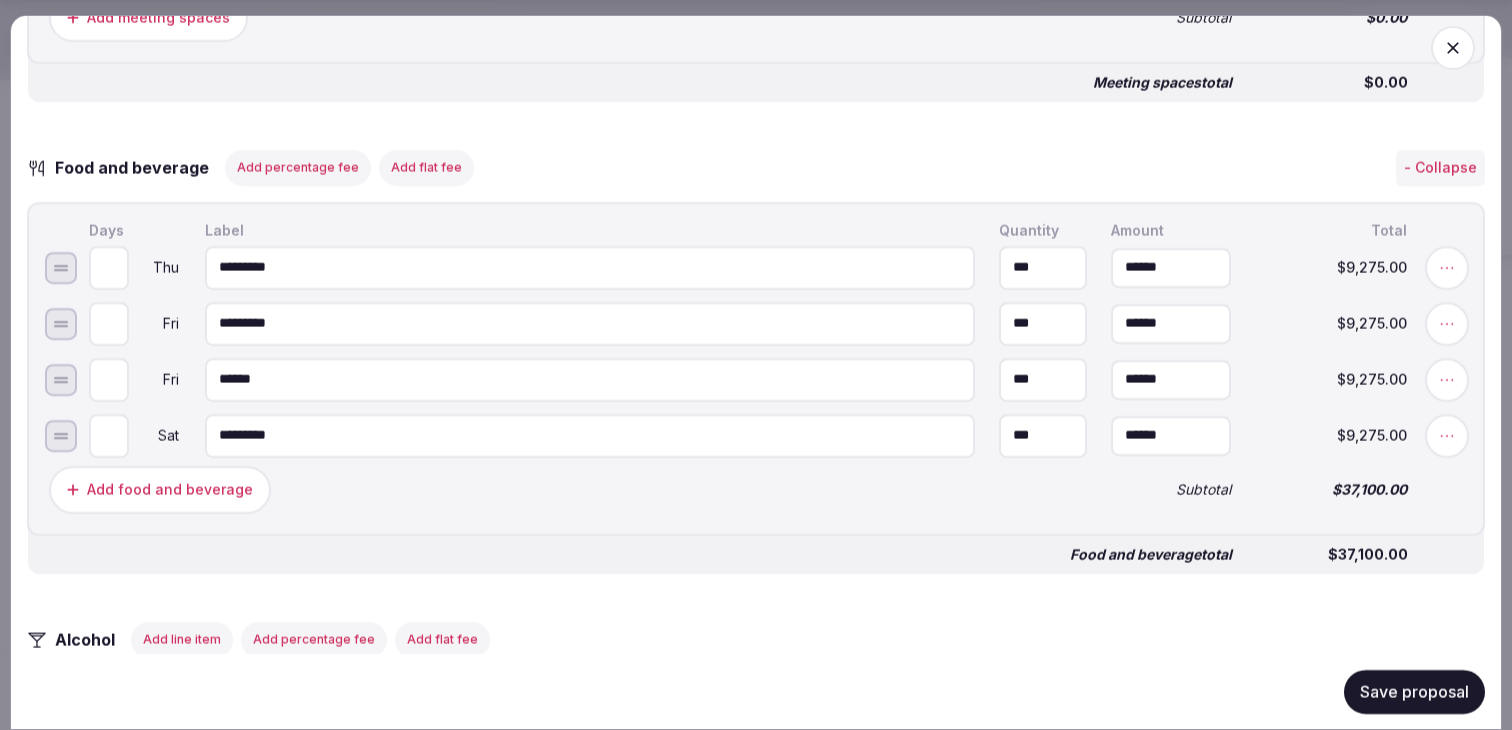scroll, scrollTop: 1823, scrollLeft: 0, axis: vertical 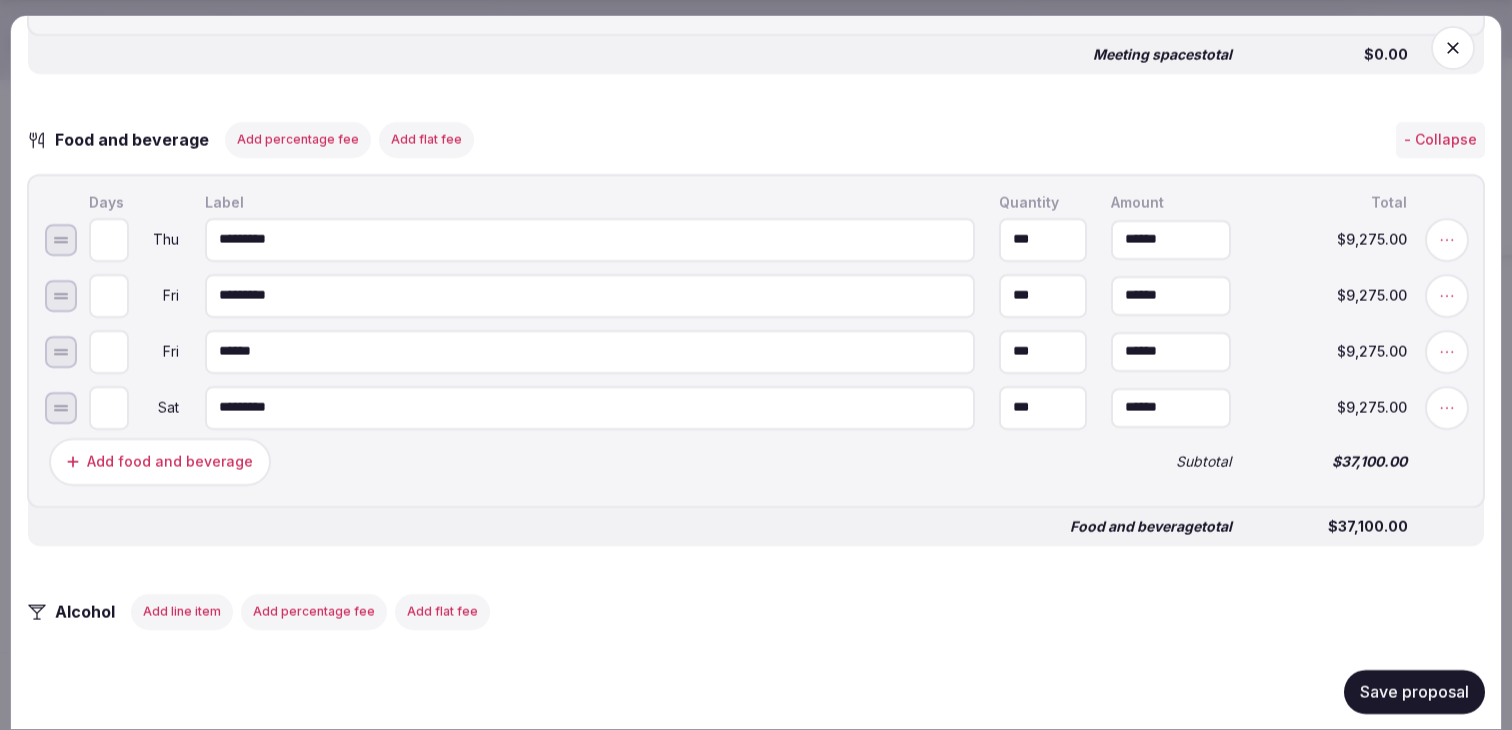 click on "*" at bounding box center (109, 351) 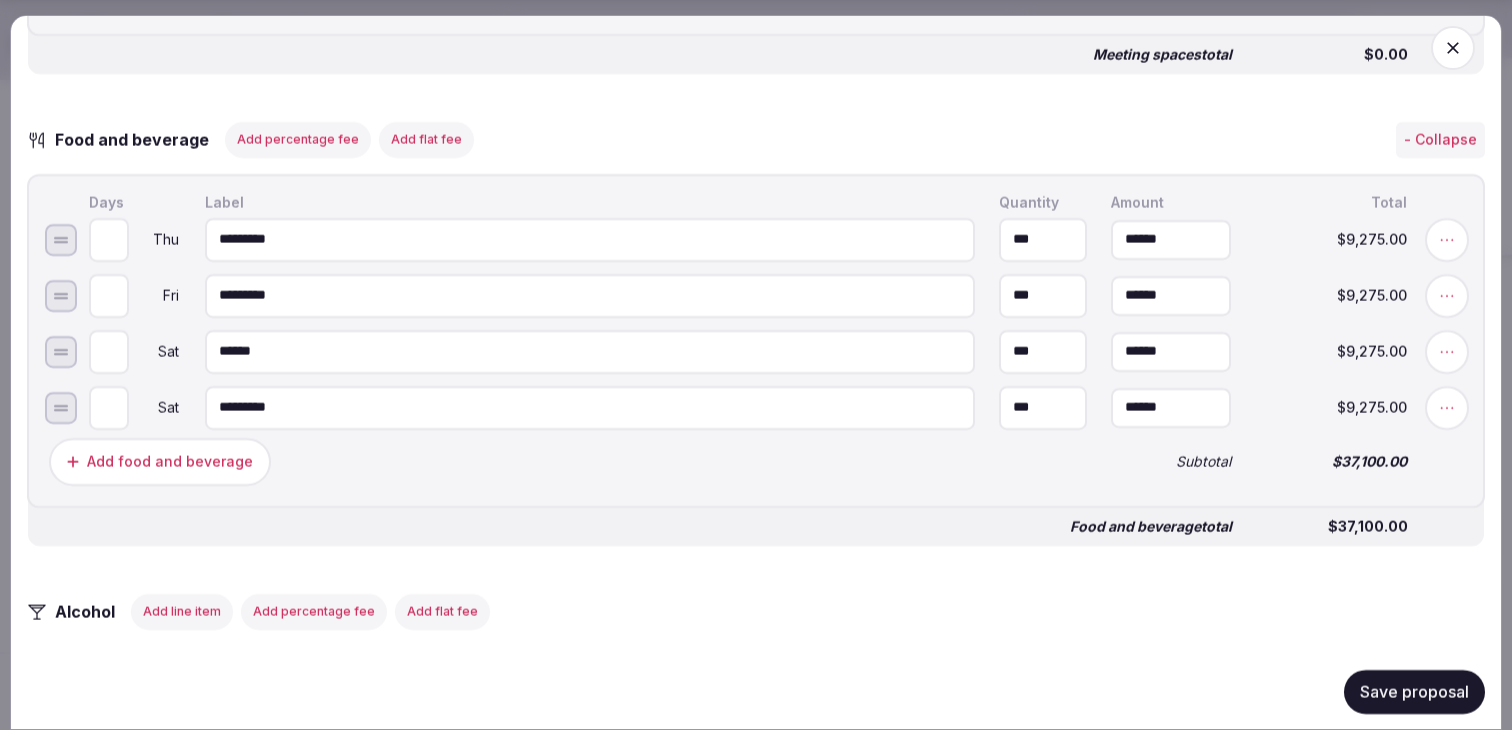 click on "*" at bounding box center [109, 351] 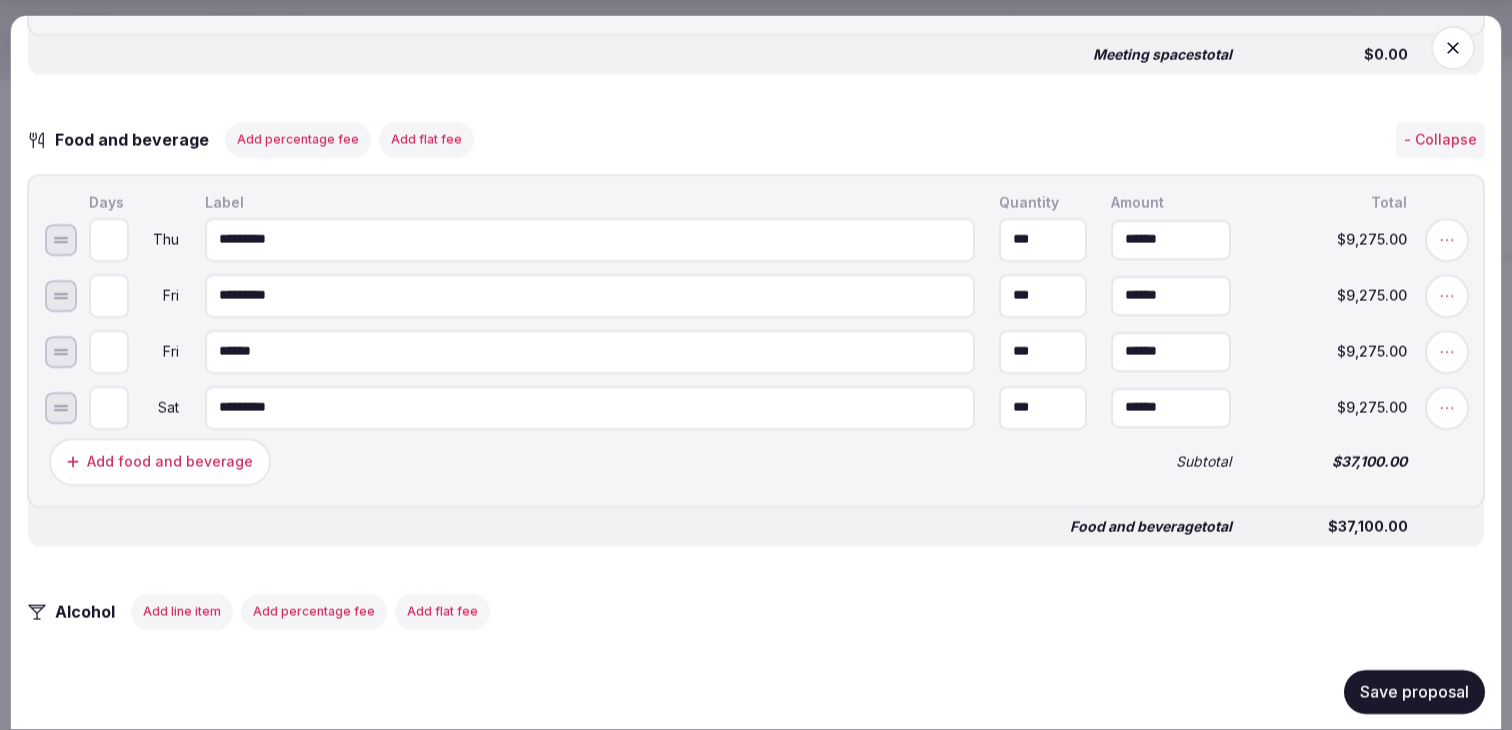click on "*" at bounding box center [109, 351] 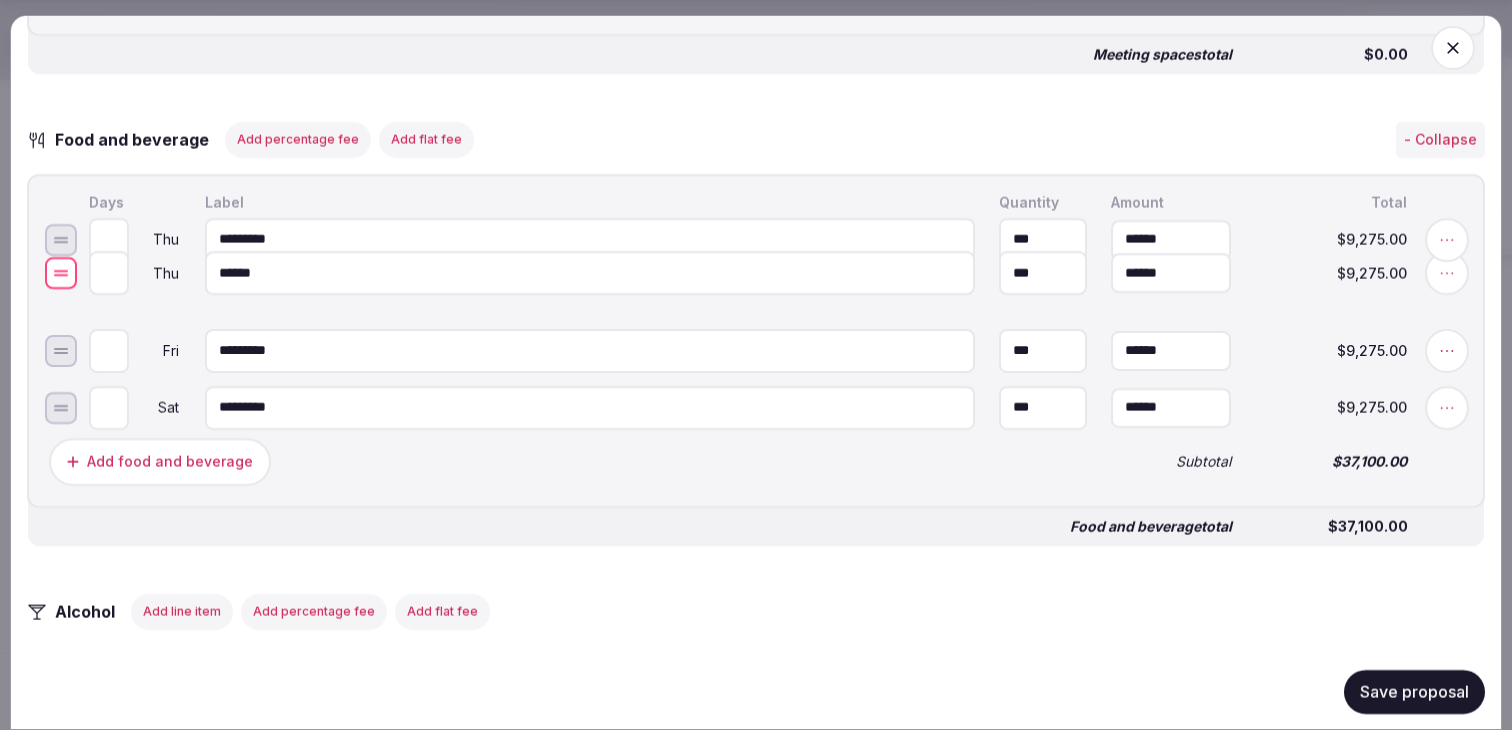 drag, startPoint x: 65, startPoint y: 361, endPoint x: 60, endPoint y: 282, distance: 79.15807 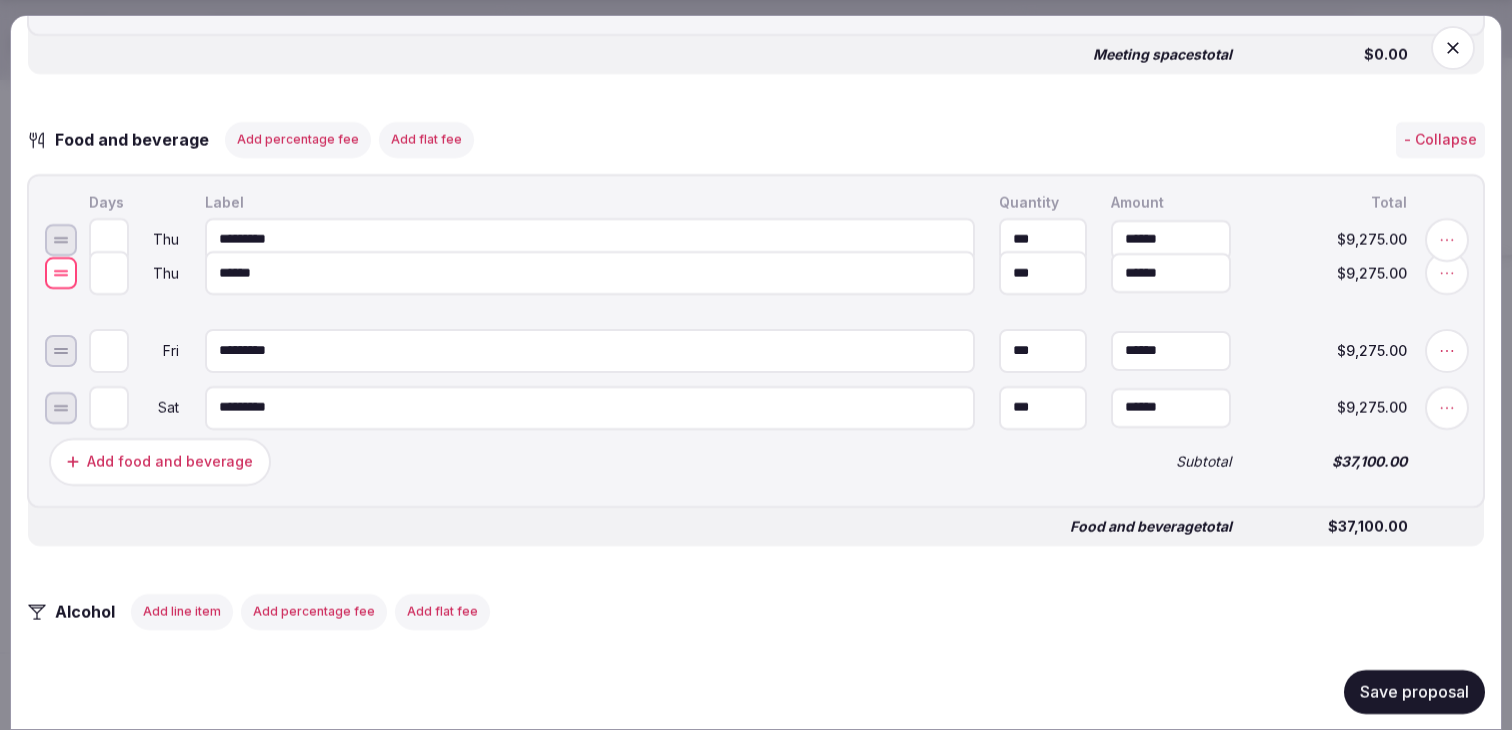 click at bounding box center [61, 274] 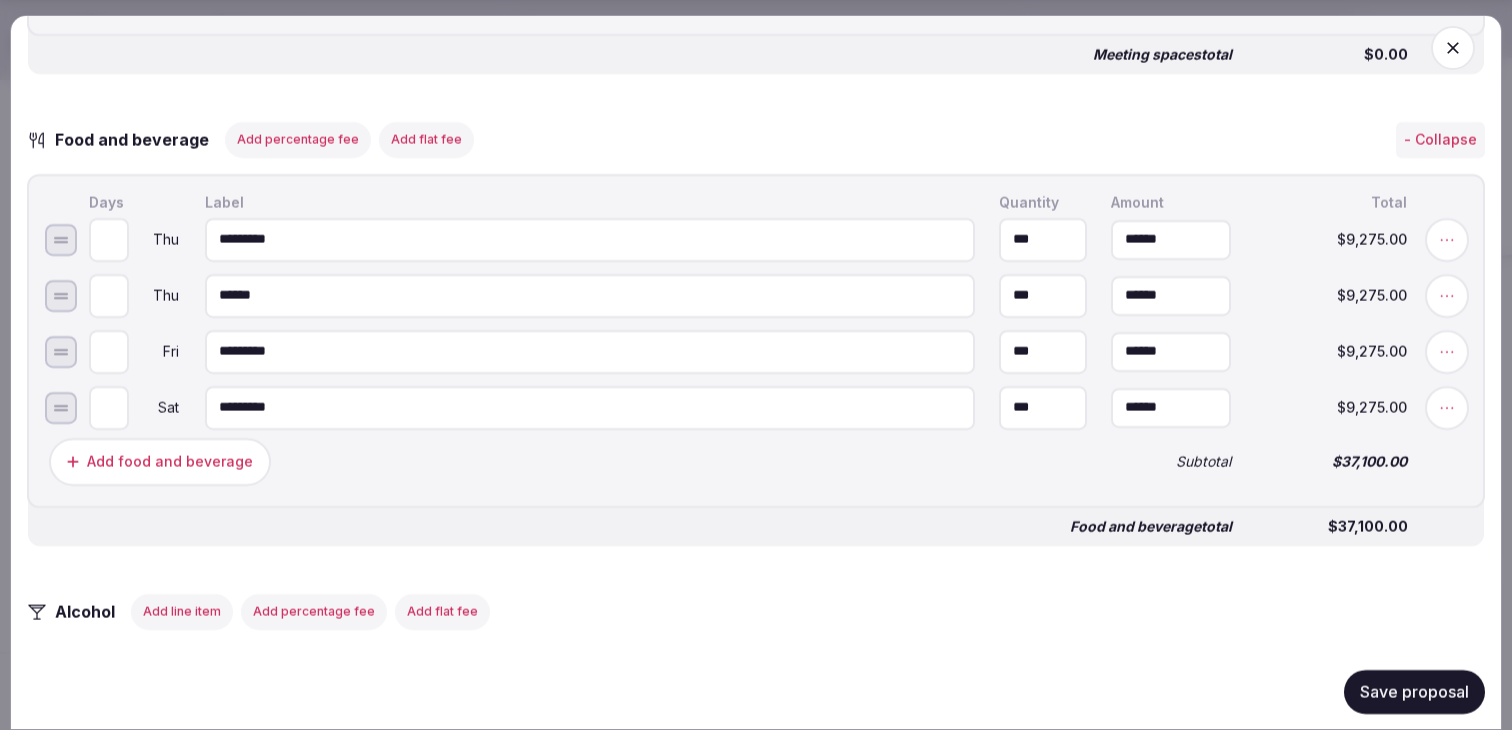 type on "**" 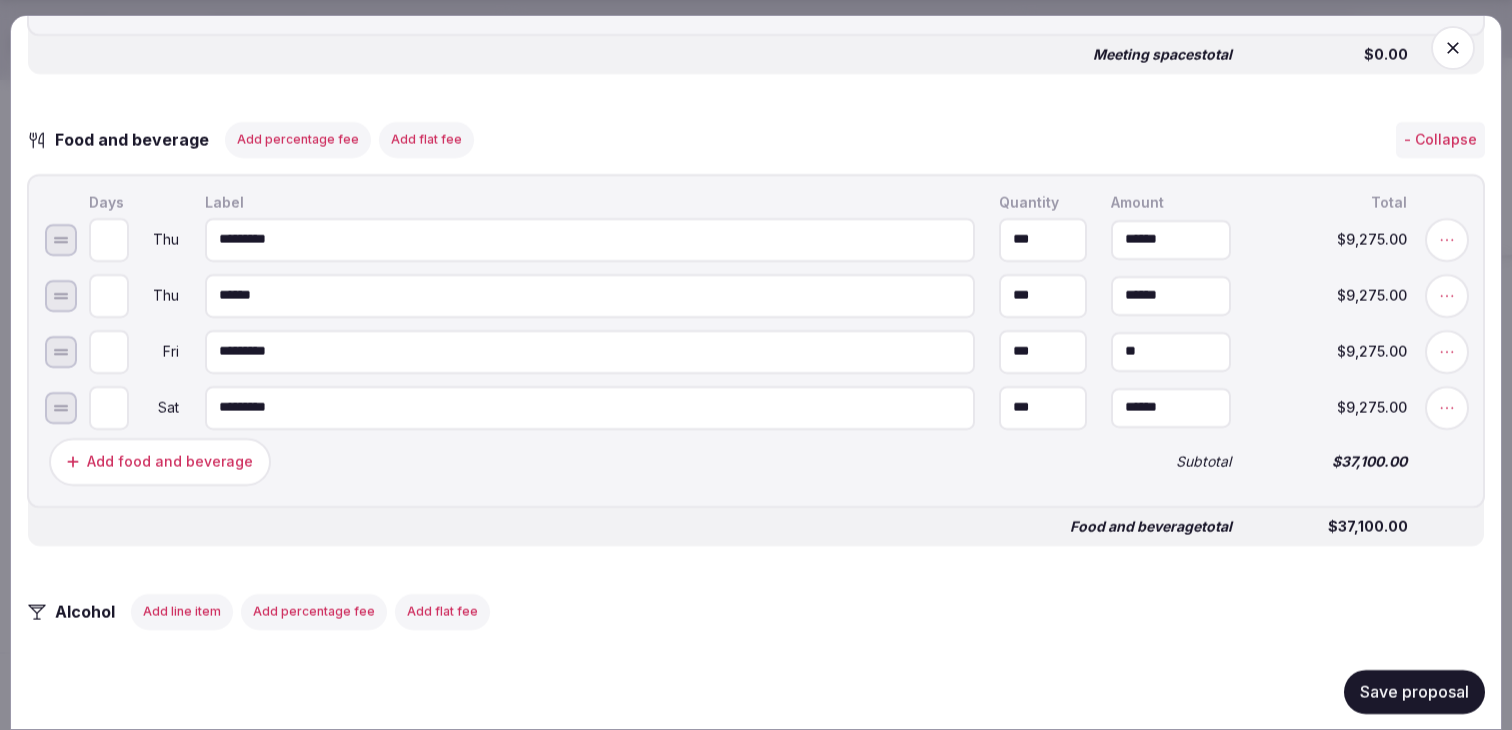 click on "**" at bounding box center (1171, 351) 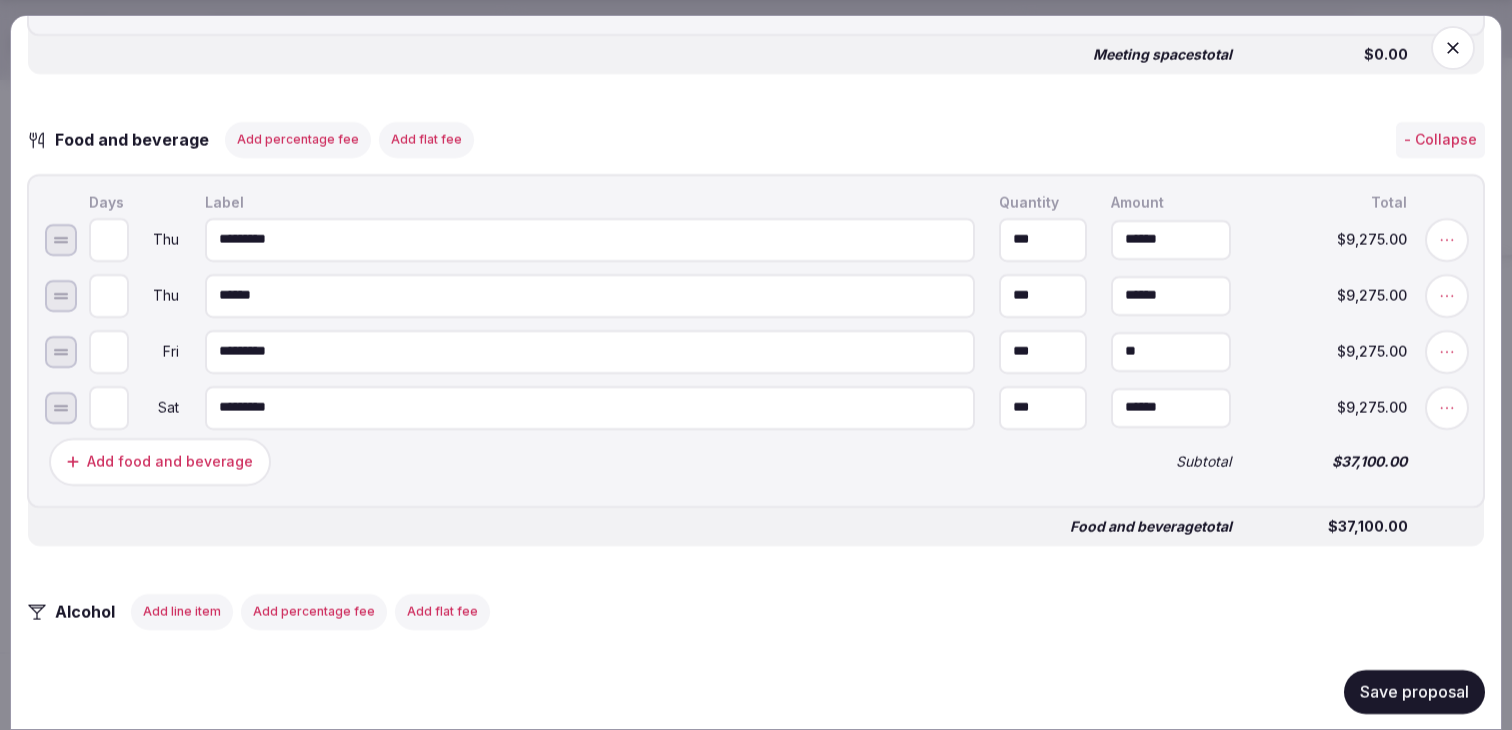 type on "**" 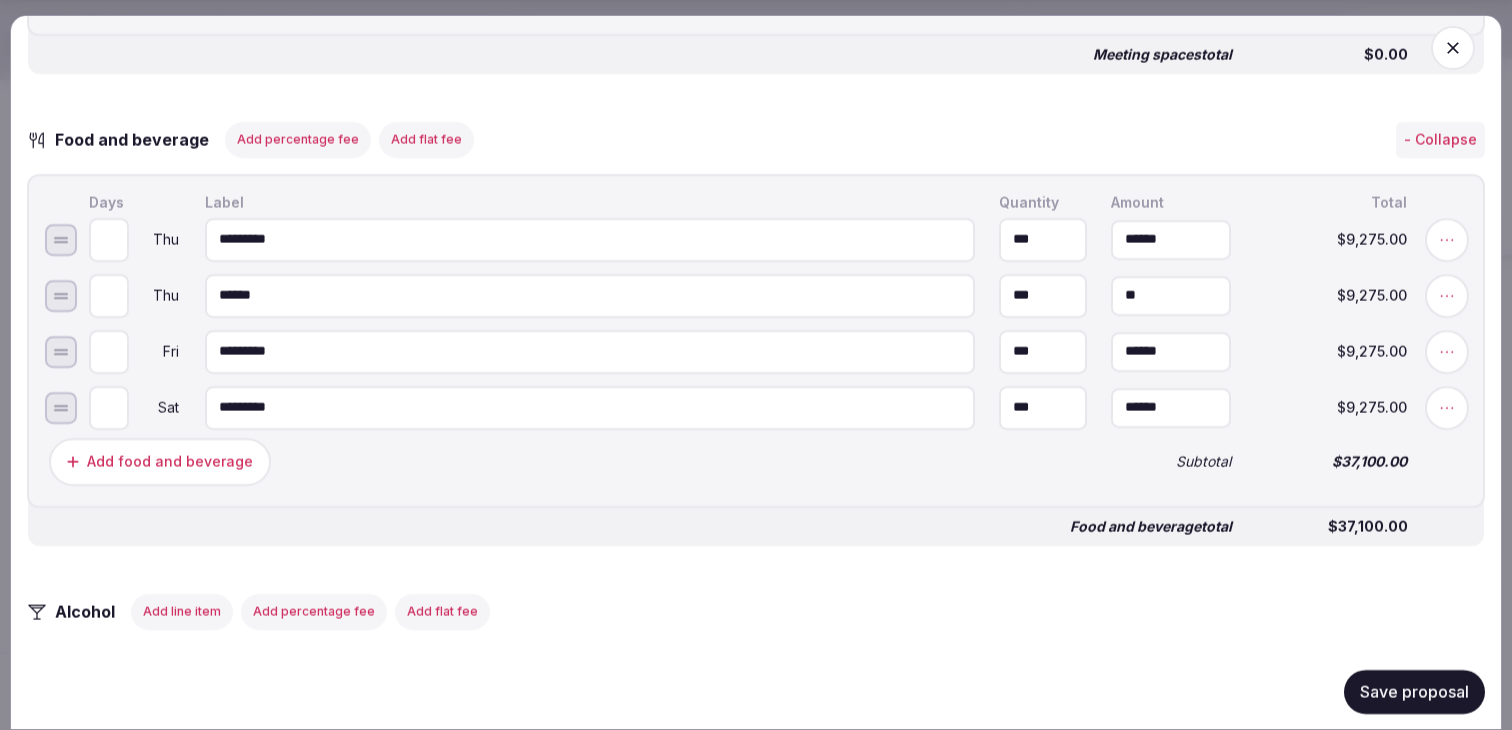 click on "**" at bounding box center [1171, 295] 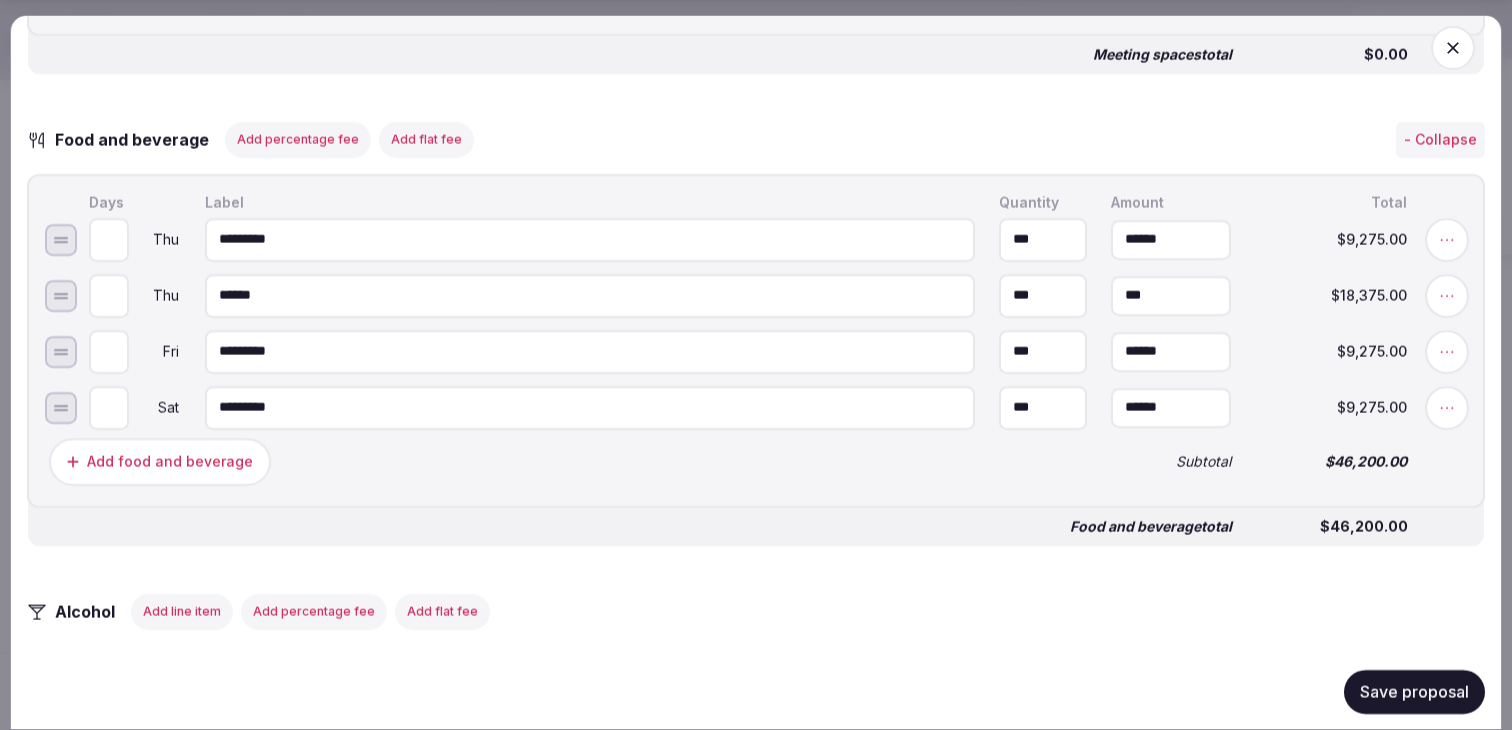 type on "*******" 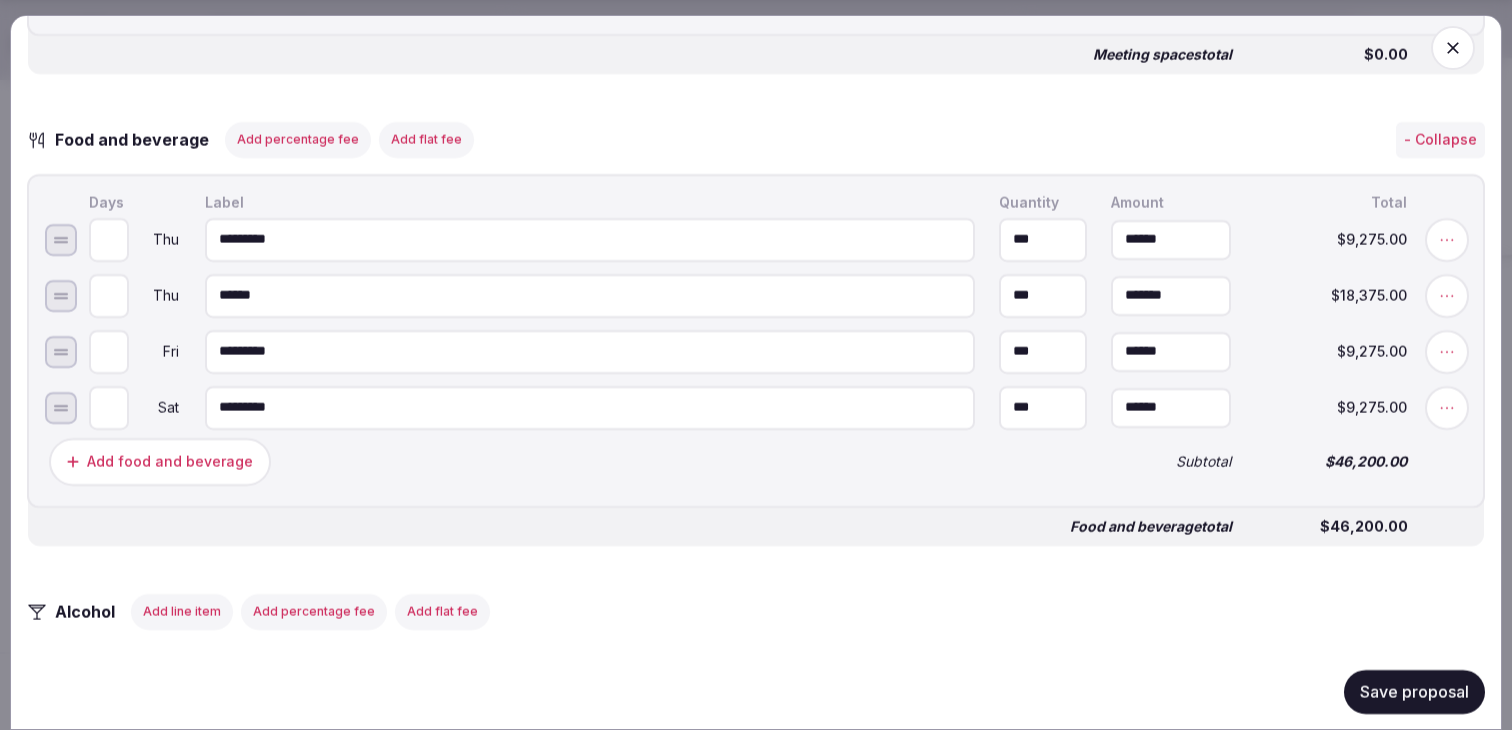 click on "Add food and beverage" at bounding box center [568, 461] 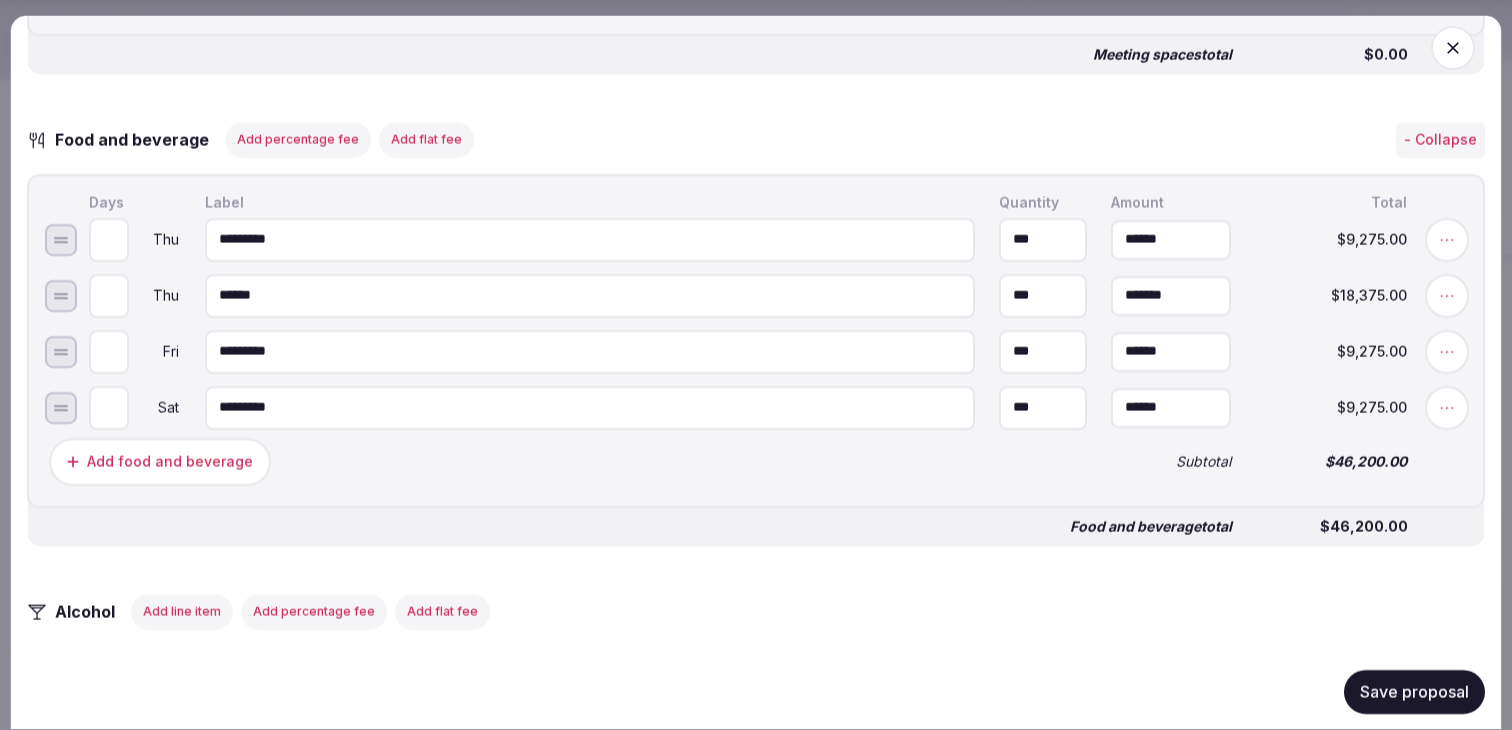 click on "Add percentage fee" at bounding box center (298, 139) 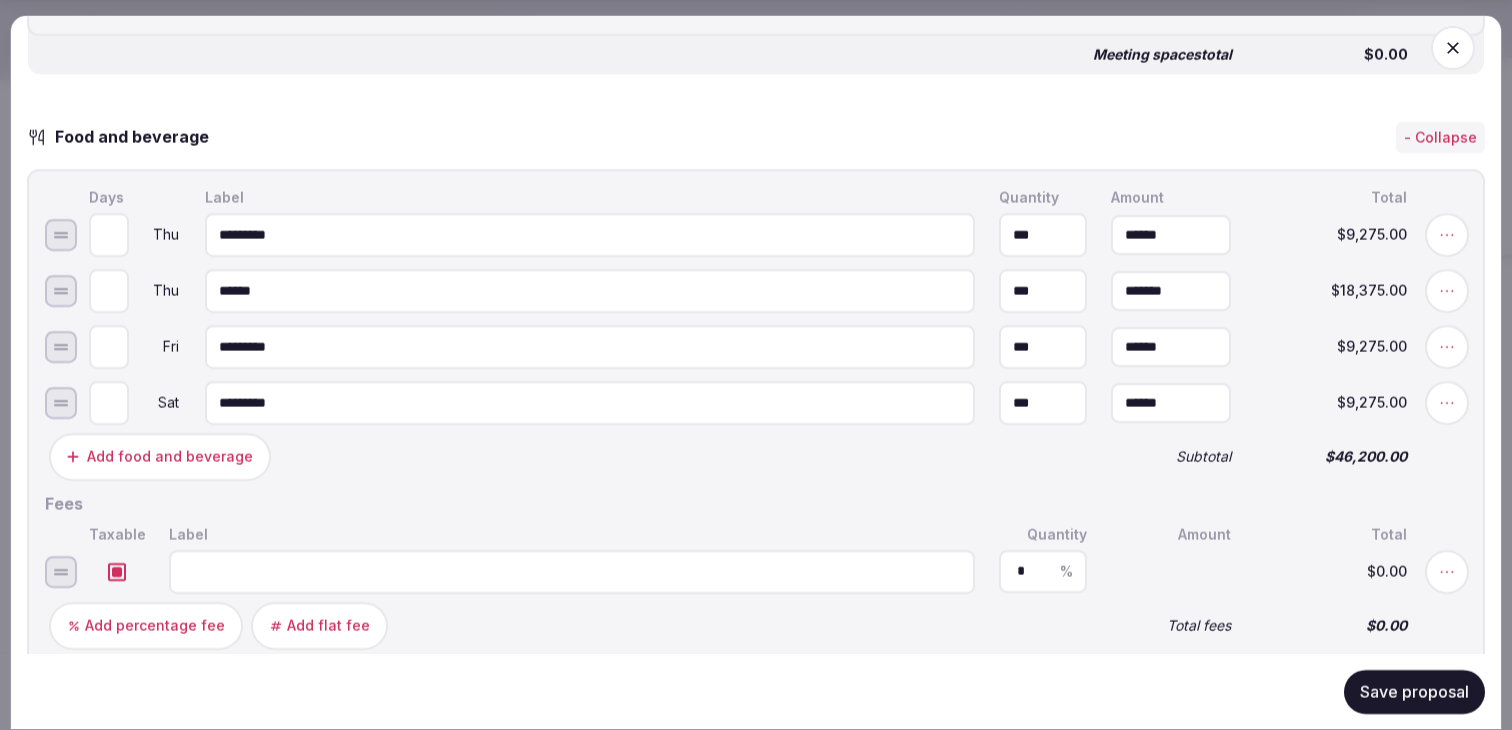 click at bounding box center [572, 571] 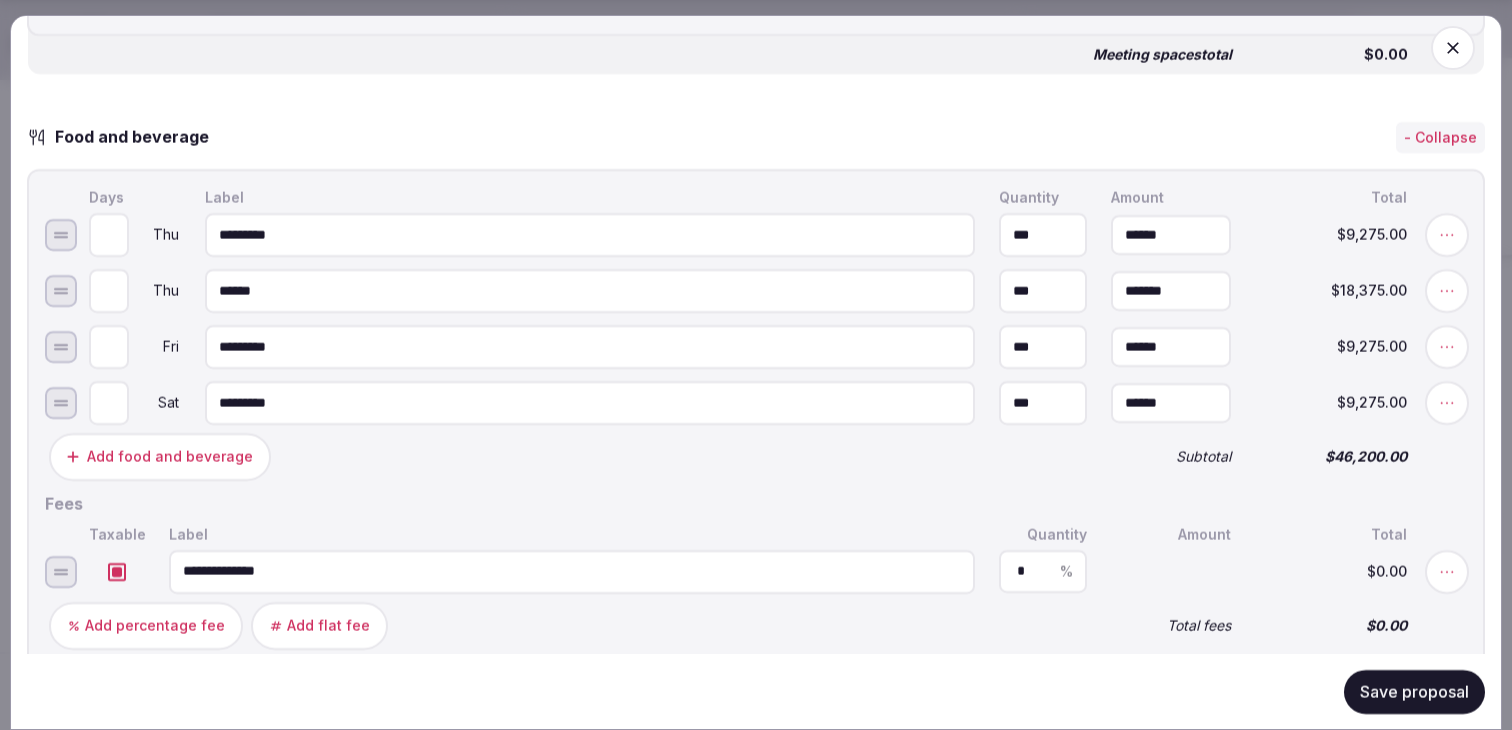 type on "**********" 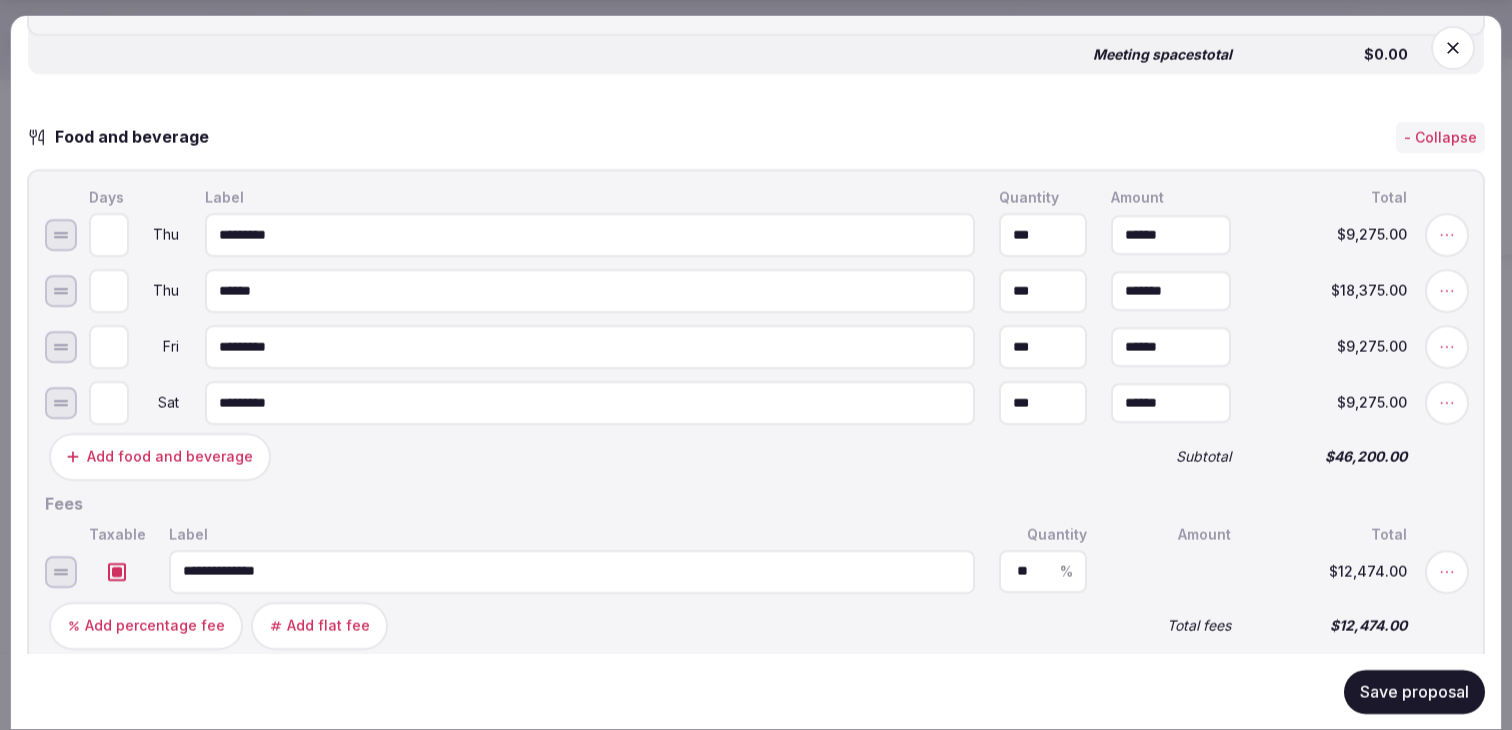 type on "**" 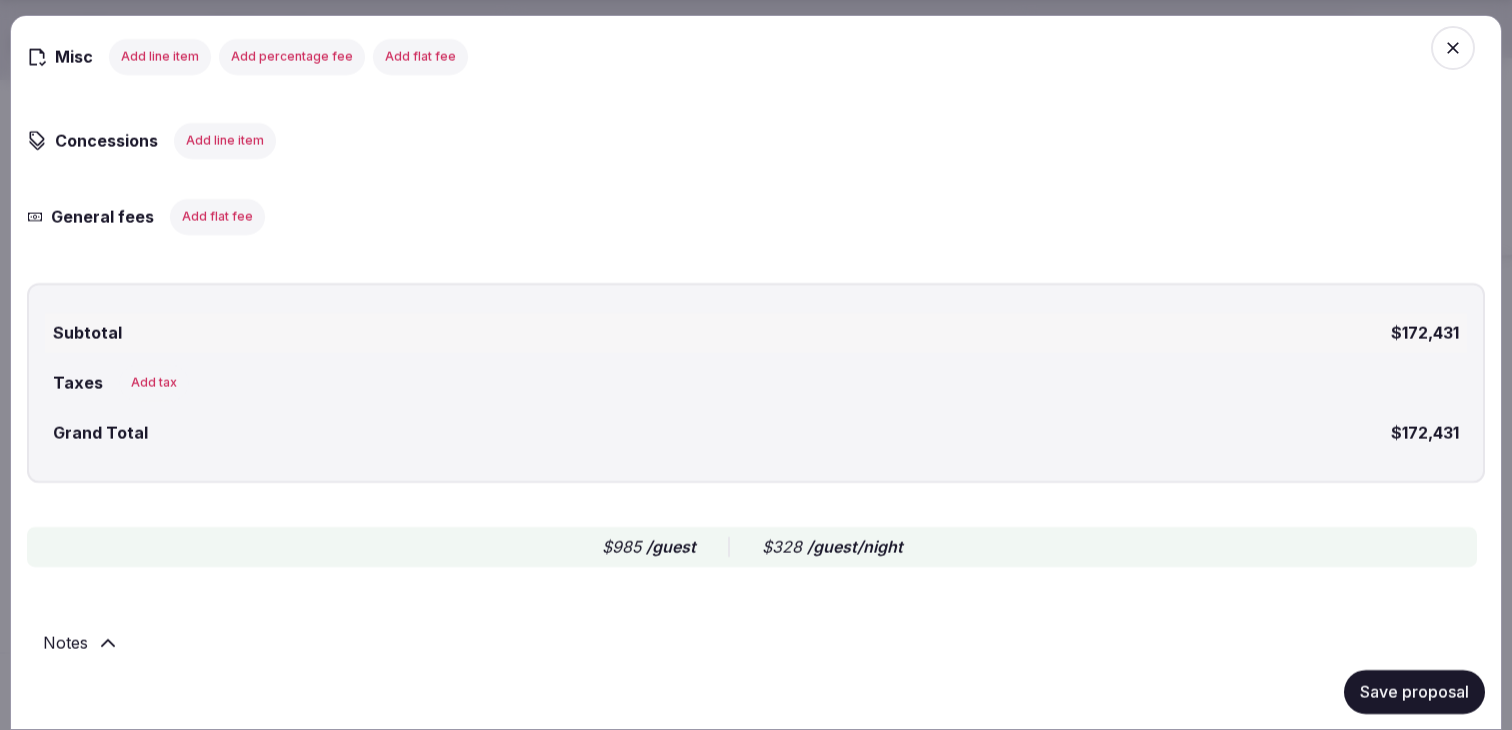 scroll, scrollTop: 2895, scrollLeft: 0, axis: vertical 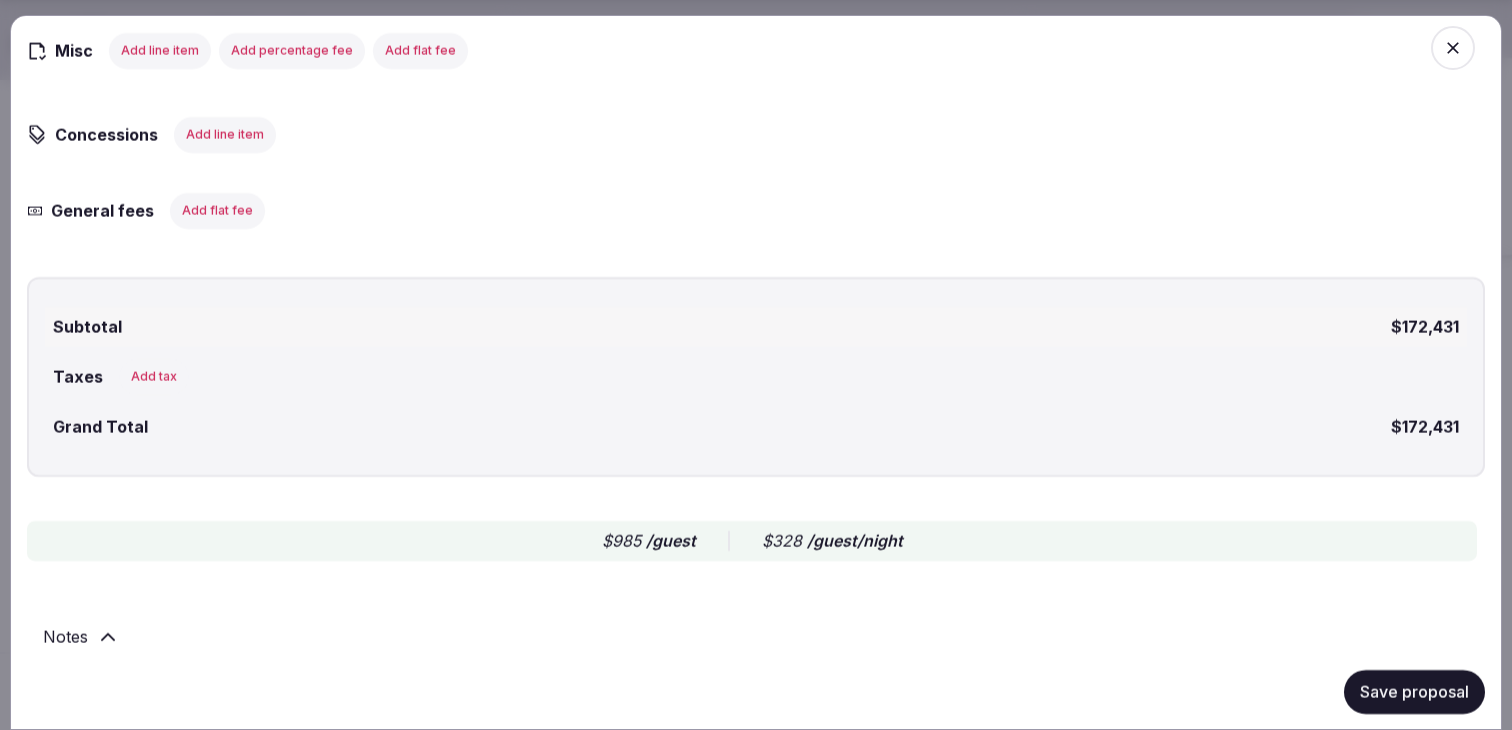 click on "Add tax" at bounding box center [154, 376] 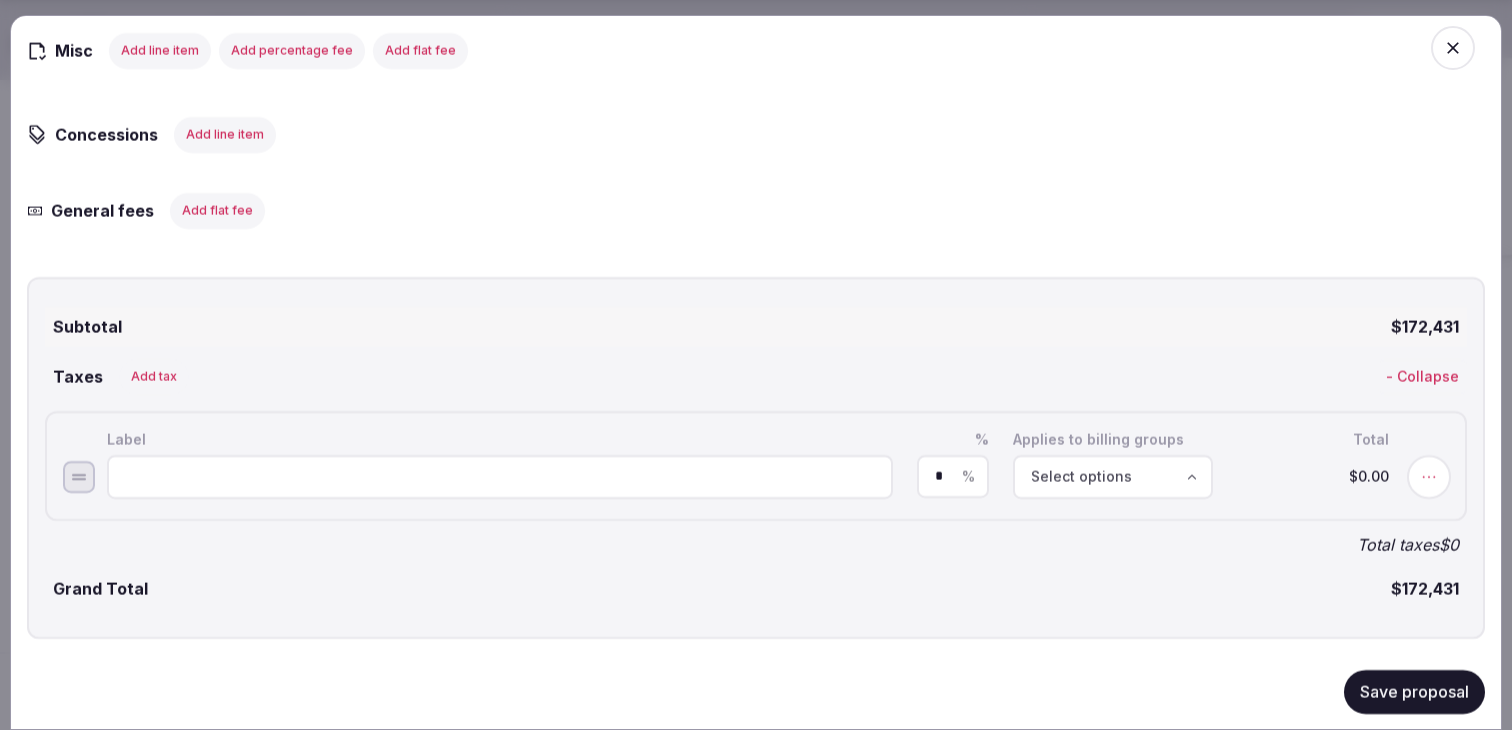 click at bounding box center [500, 476] 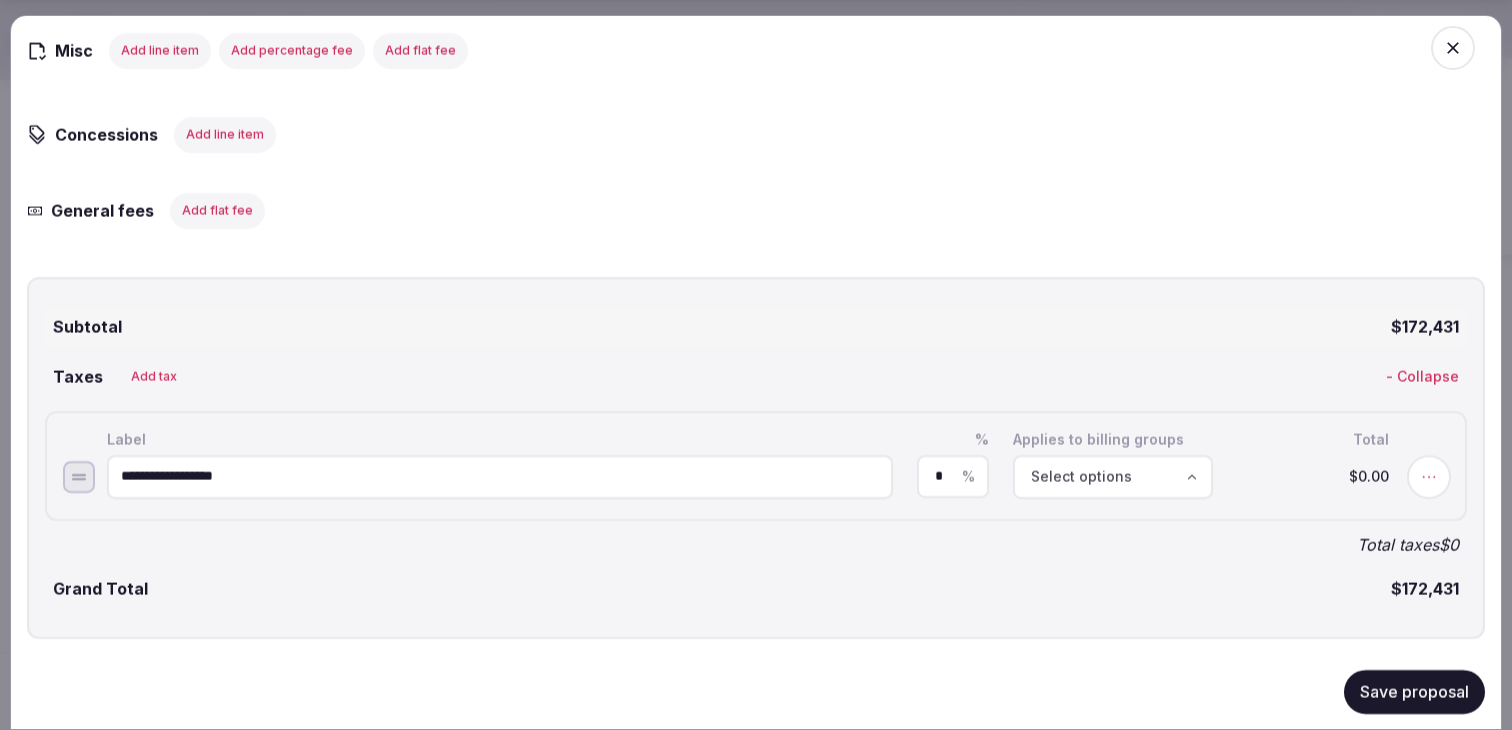 type on "**********" 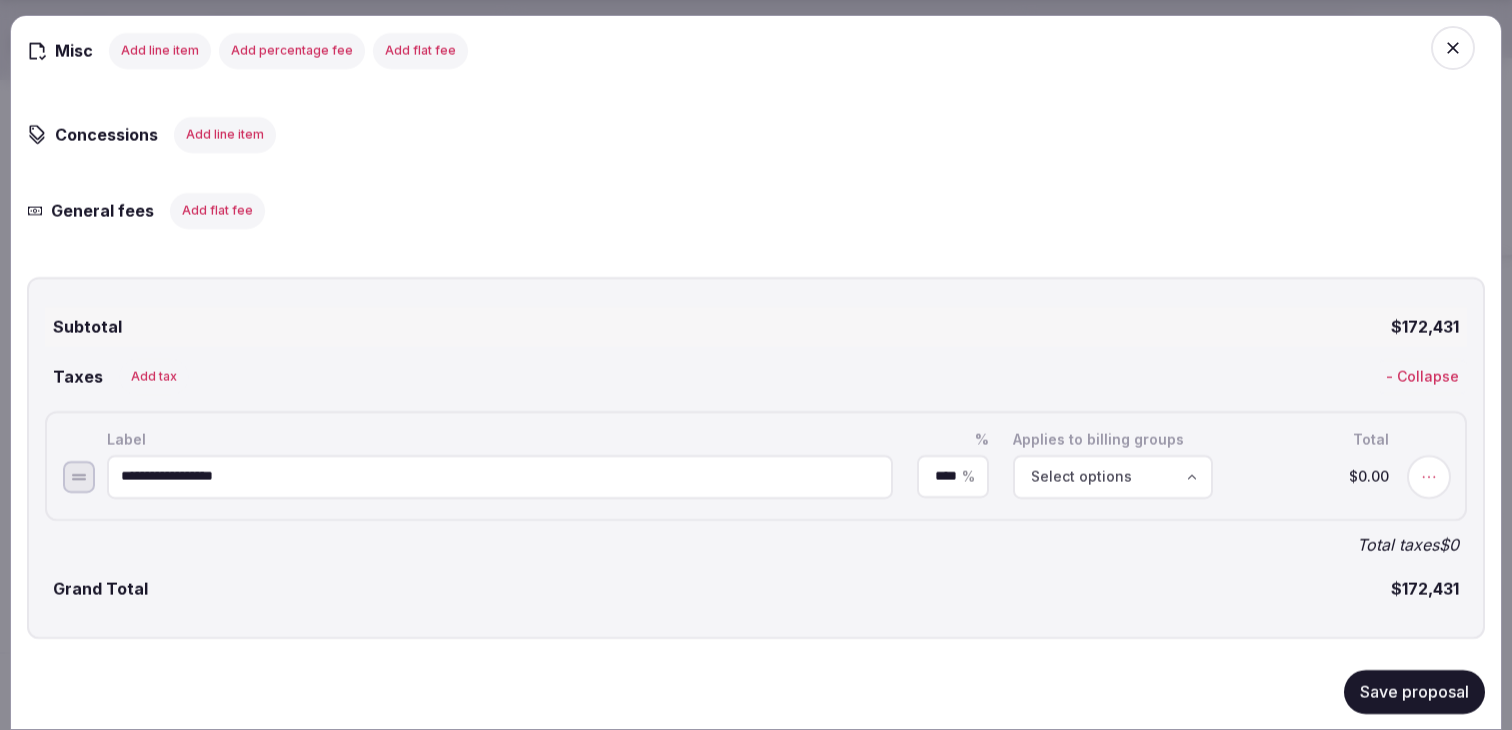 type on "****" 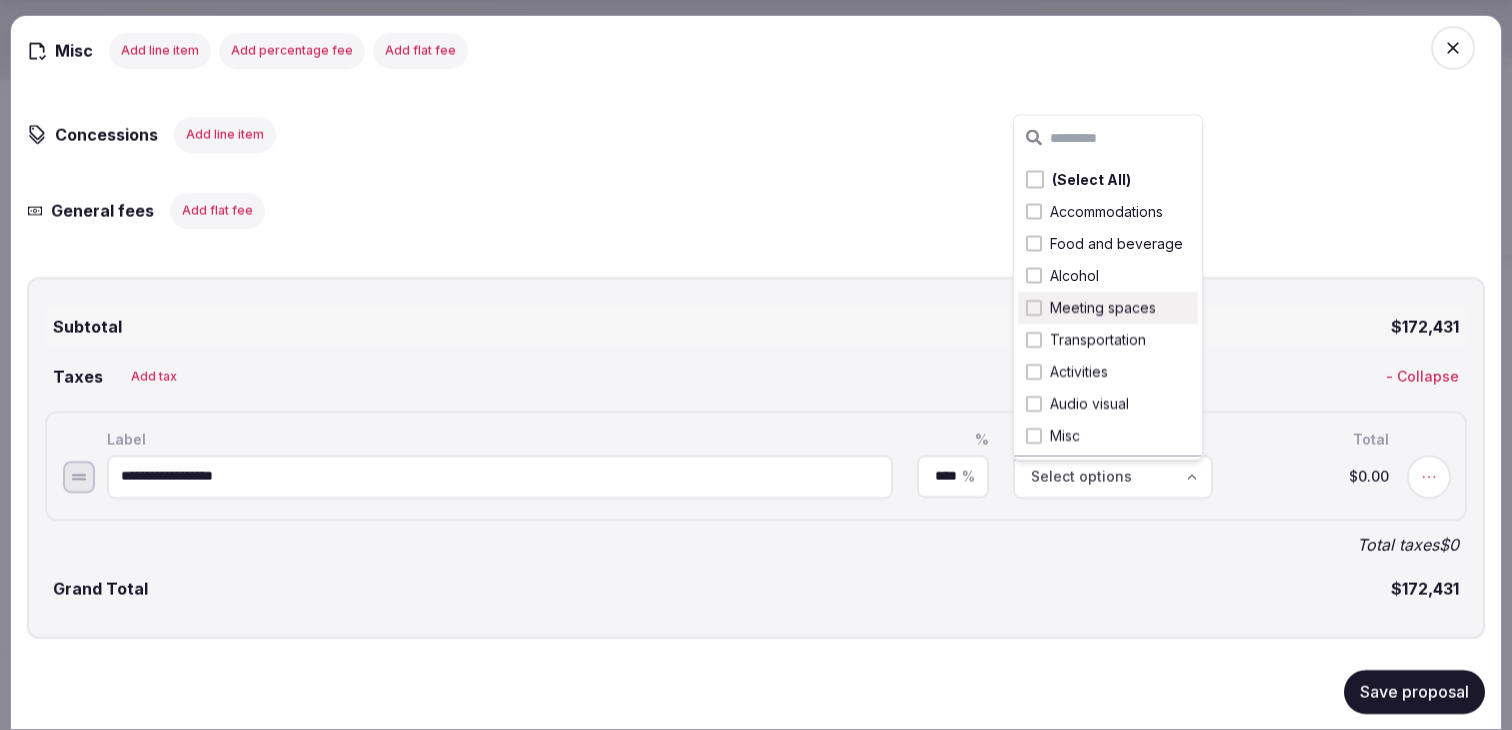 click on "Meeting spaces" at bounding box center [1103, 308] 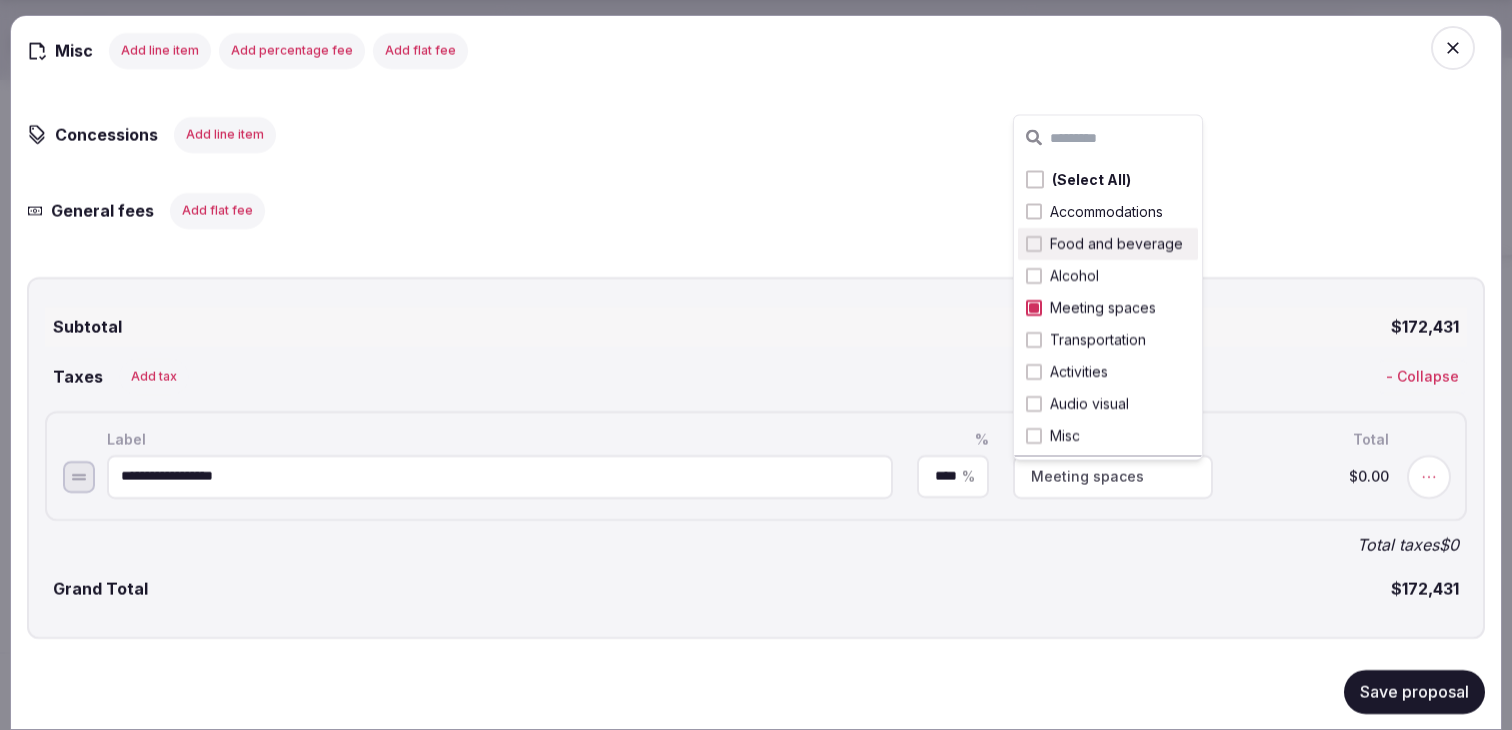 click on "Food and beverage" at bounding box center [1116, 244] 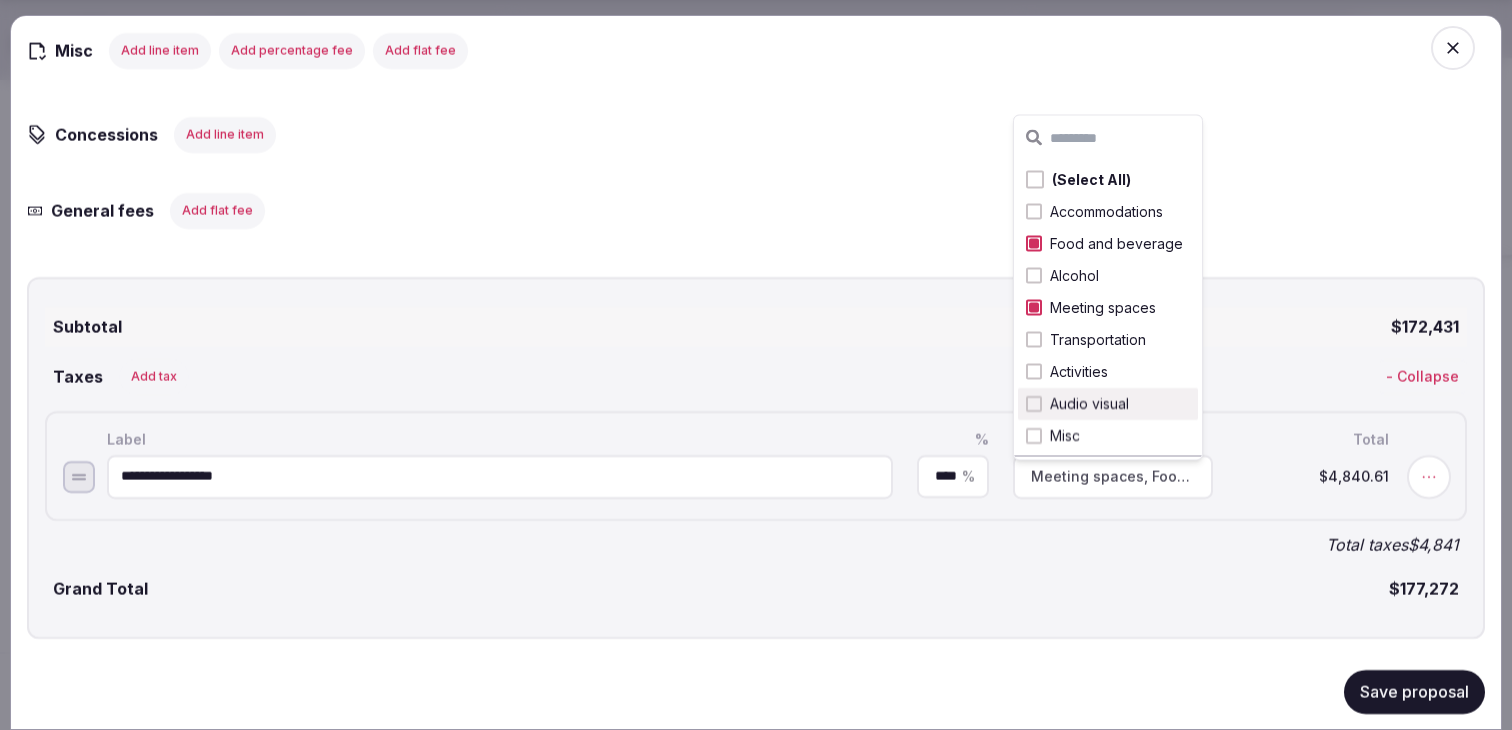 click on "Audio visual" at bounding box center (1089, 404) 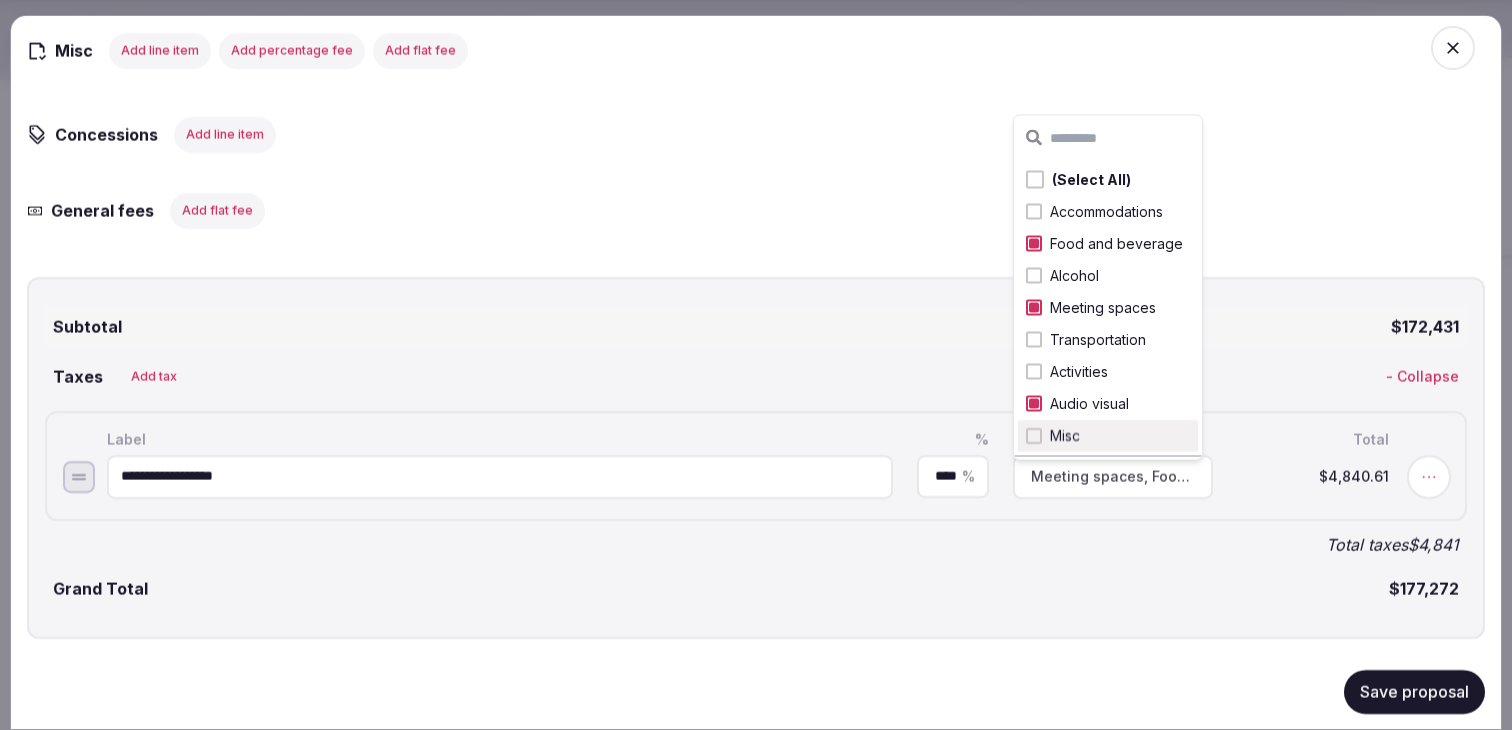 click on "Save proposal" at bounding box center (1414, 691) 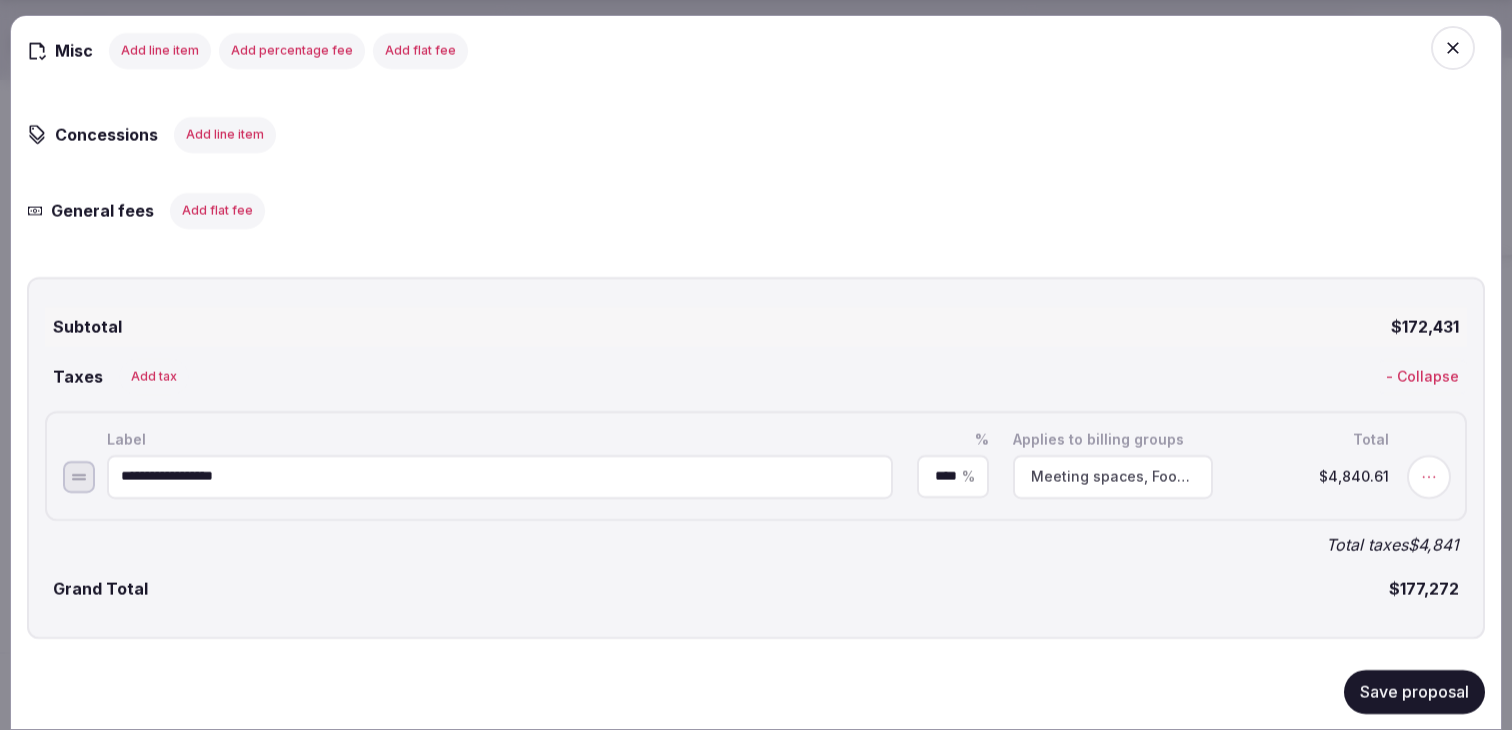 click on "Save proposal" at bounding box center (1414, 691) 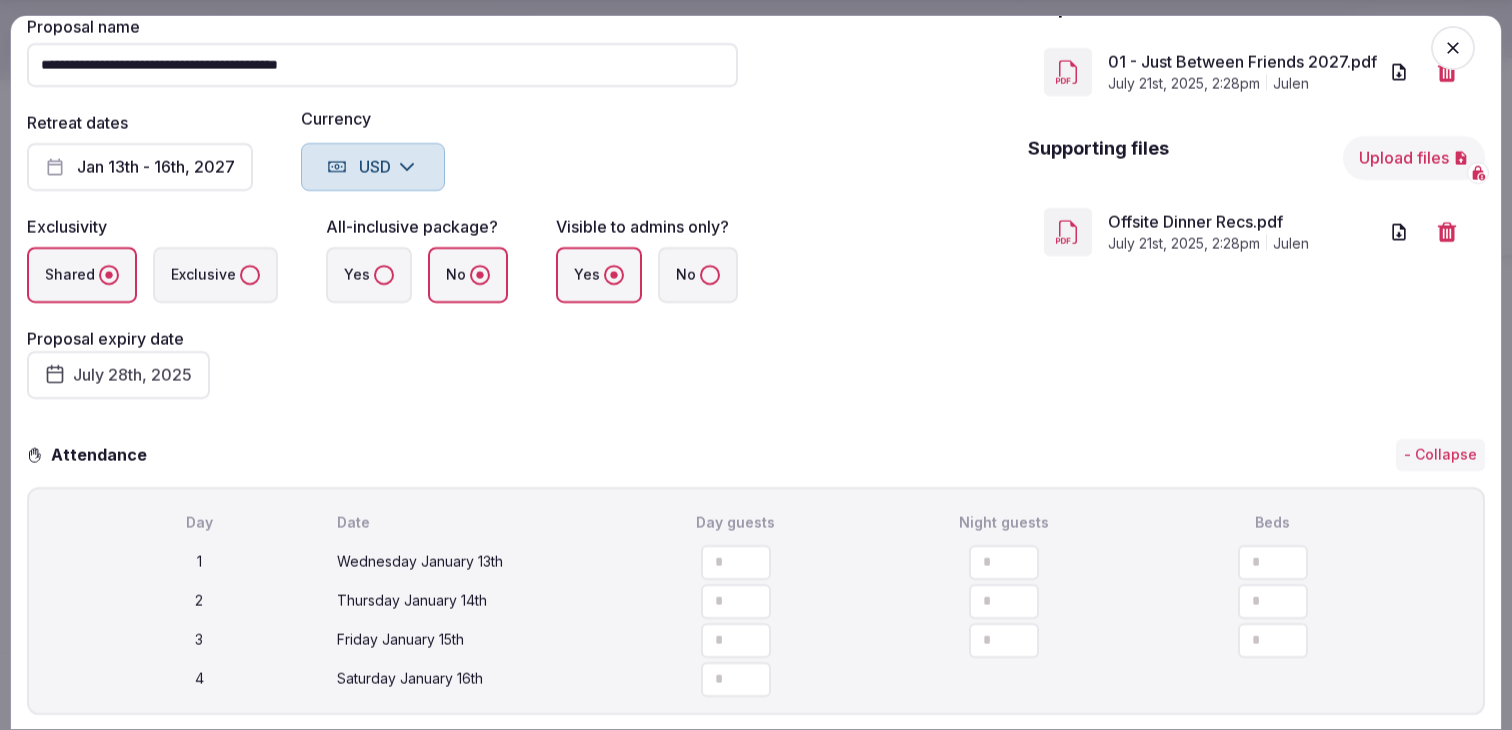 scroll, scrollTop: 0, scrollLeft: 0, axis: both 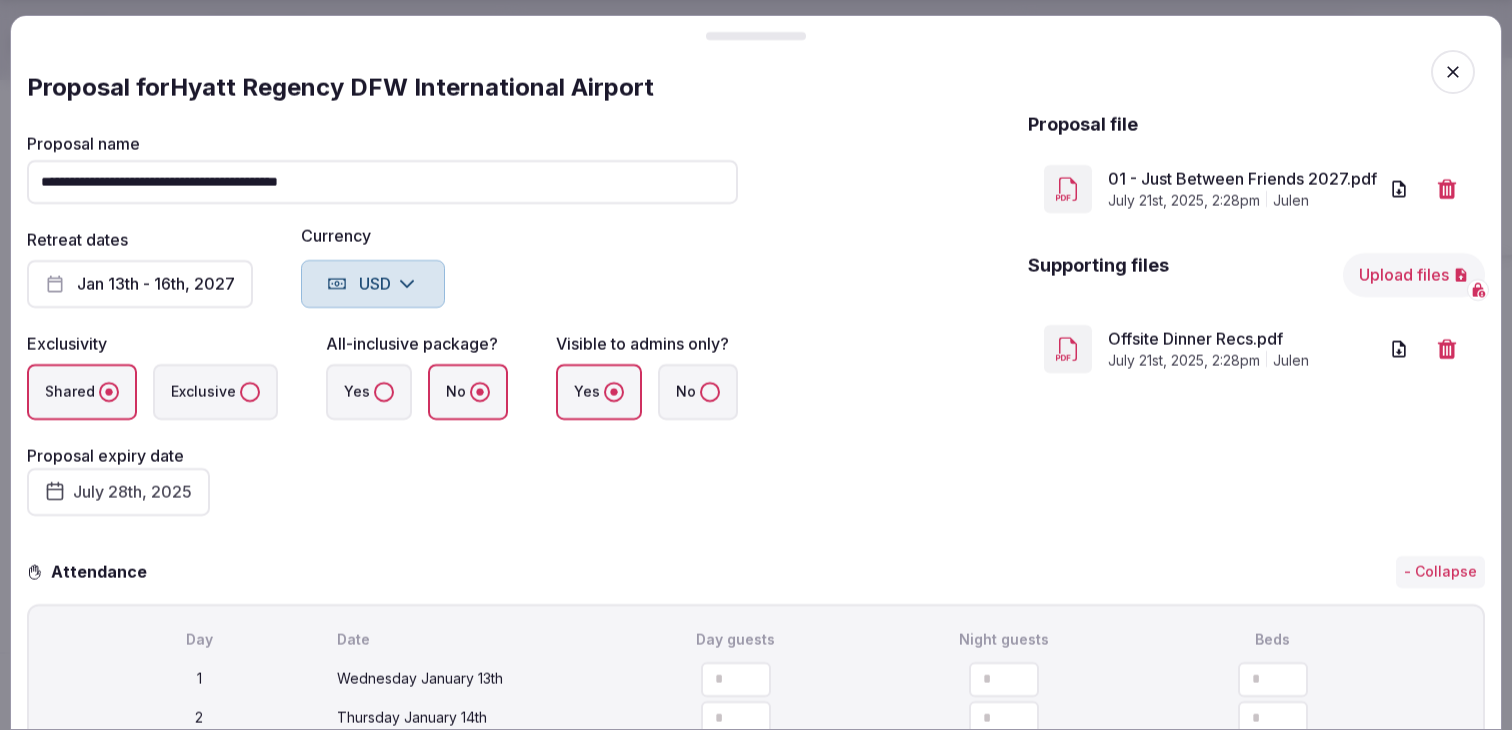 click on "Upload files" at bounding box center [1414, 275] 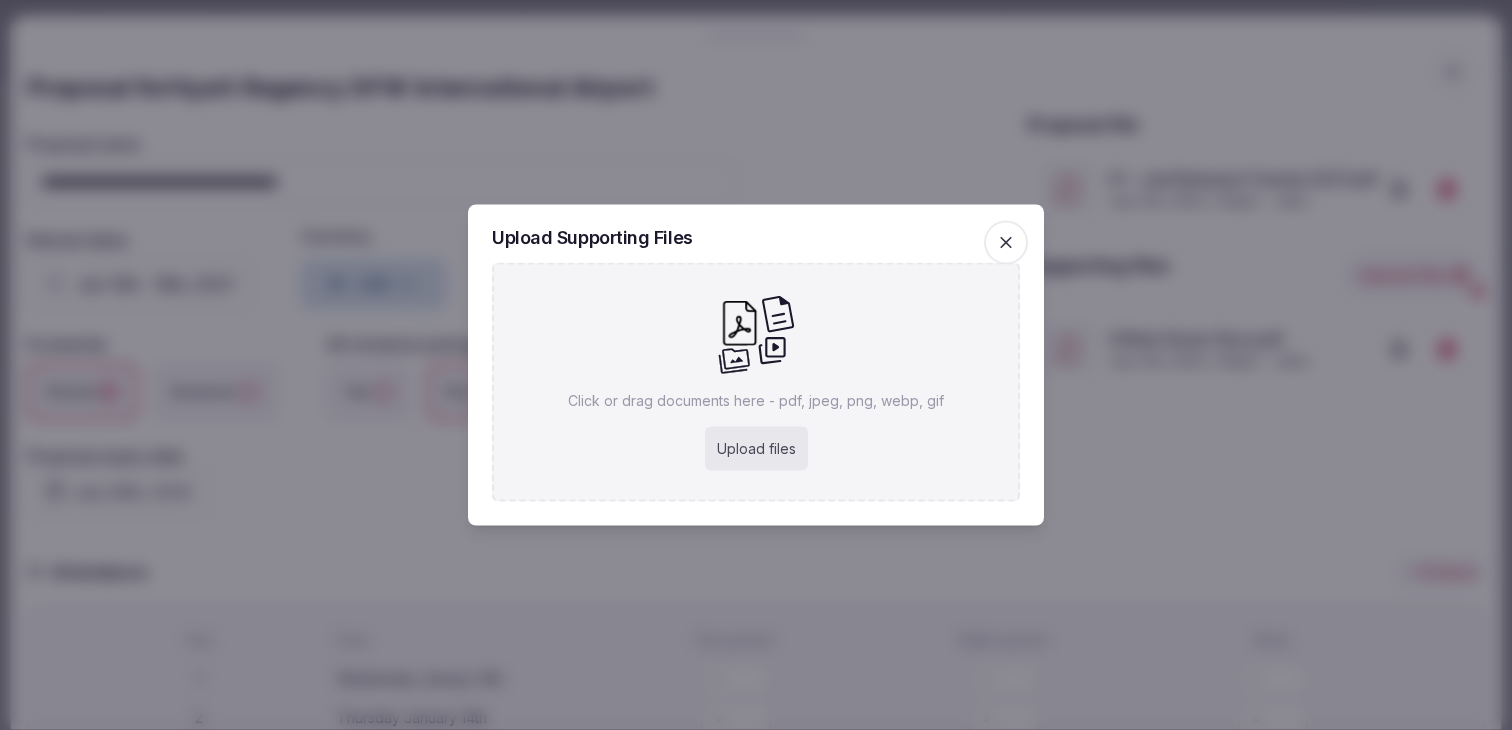 click on "Upload files" at bounding box center [756, 449] 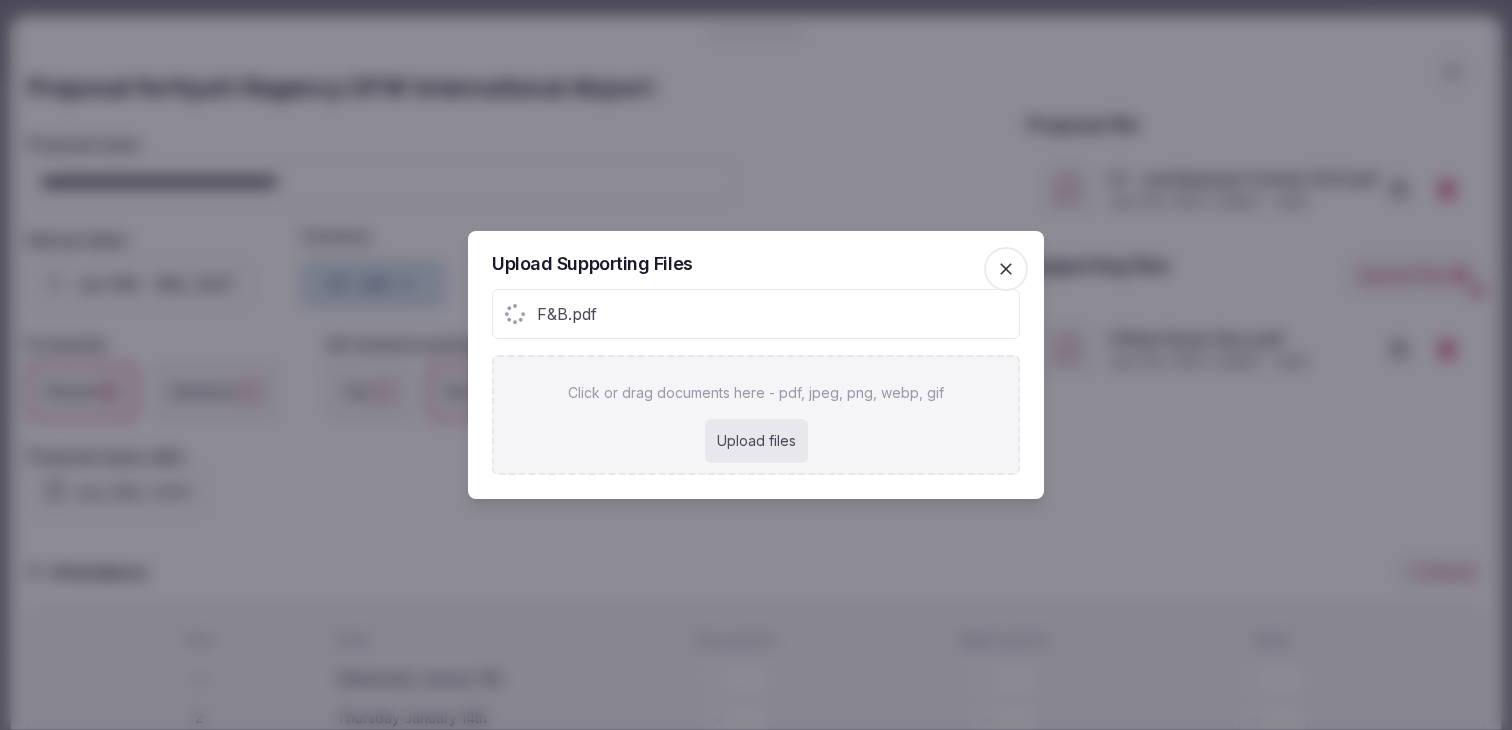 click 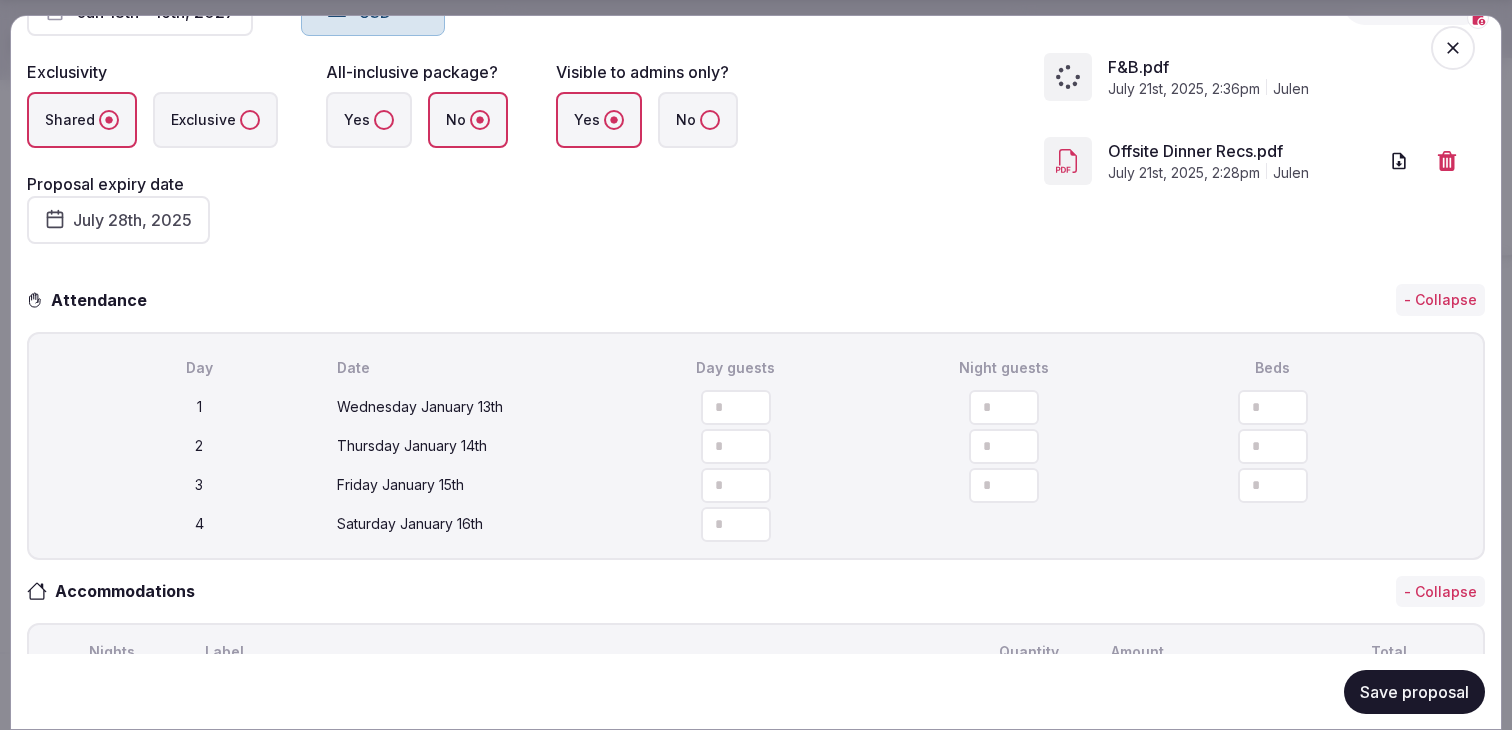 scroll, scrollTop: 281, scrollLeft: 0, axis: vertical 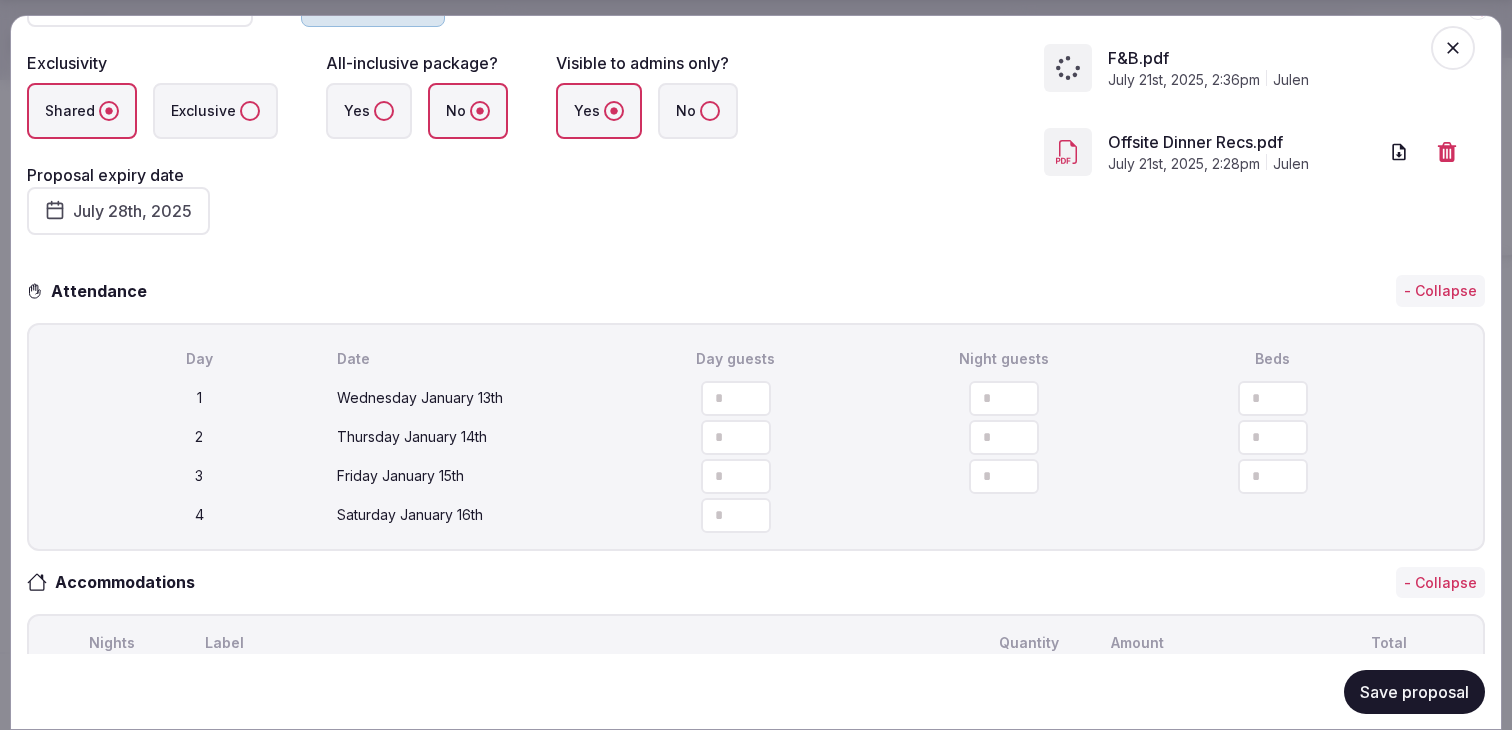 click on "Save proposal" at bounding box center [1414, 691] 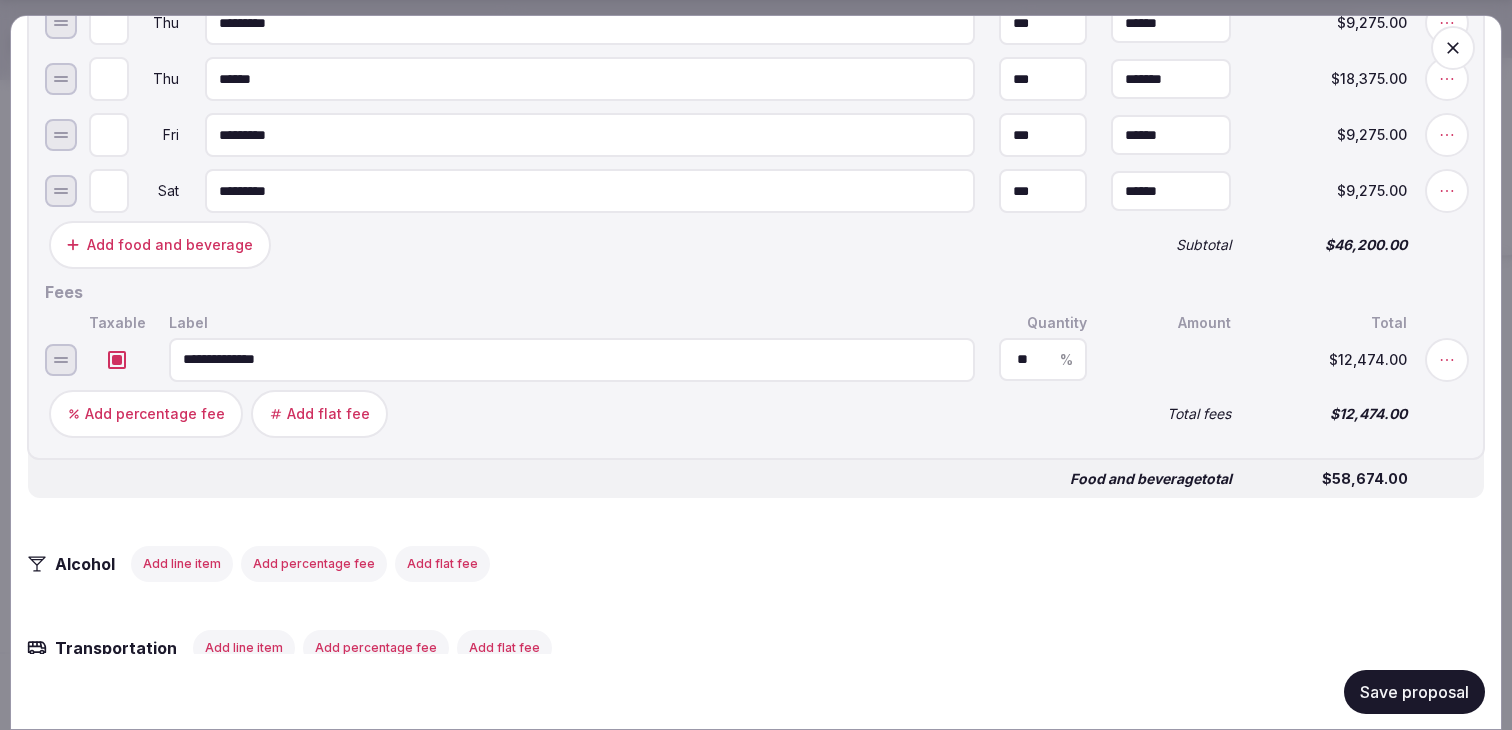 scroll, scrollTop: 2042, scrollLeft: 0, axis: vertical 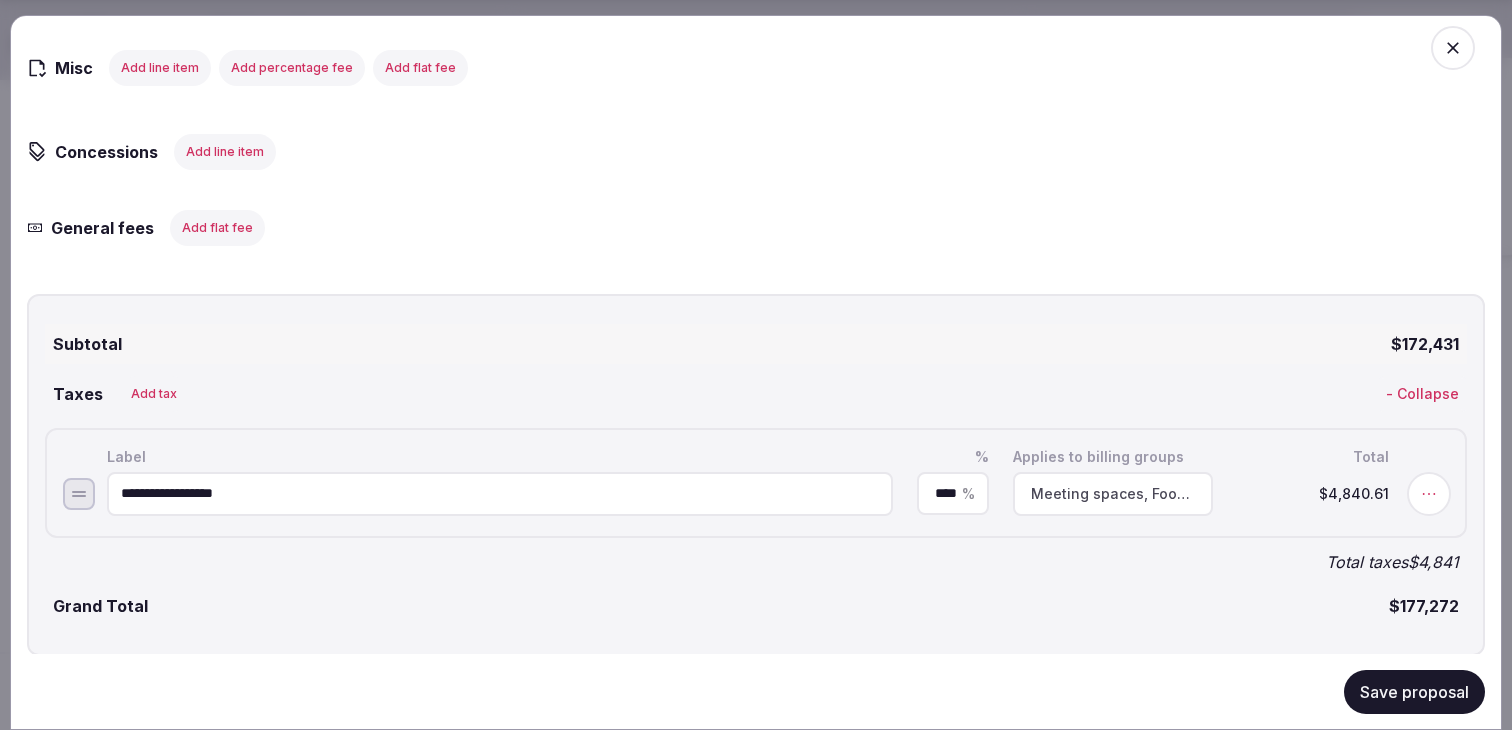click on "Add line item" at bounding box center (225, 151) 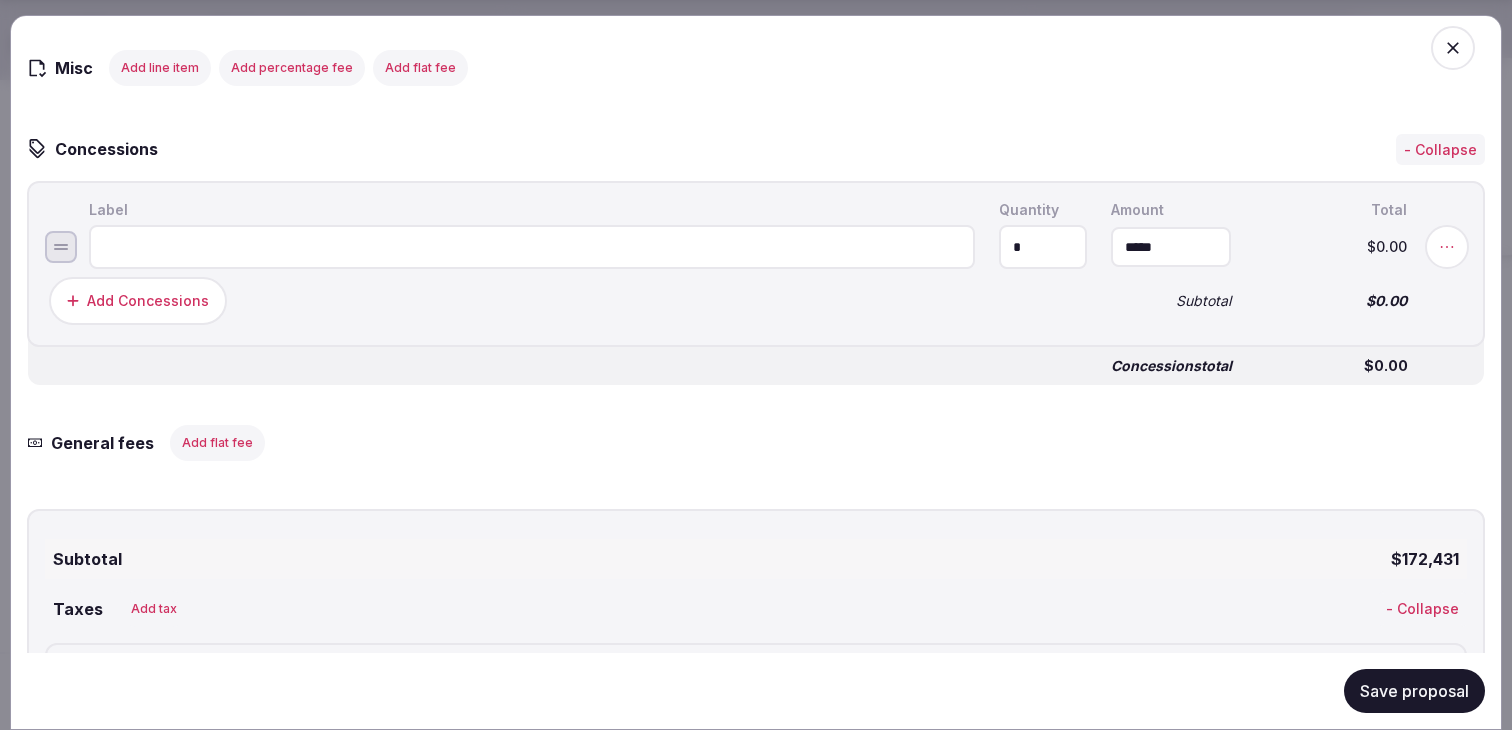click at bounding box center [532, 247] 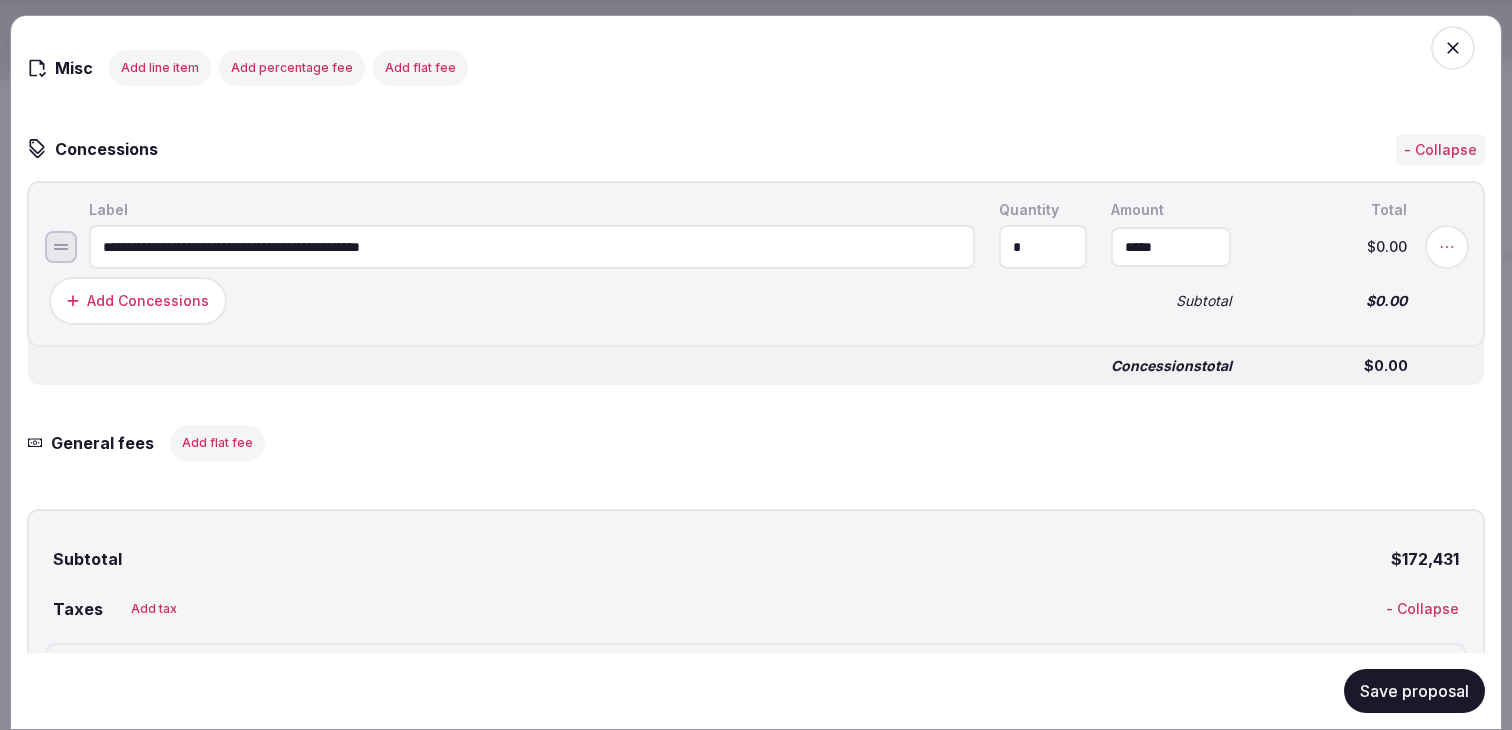 type on "**********" 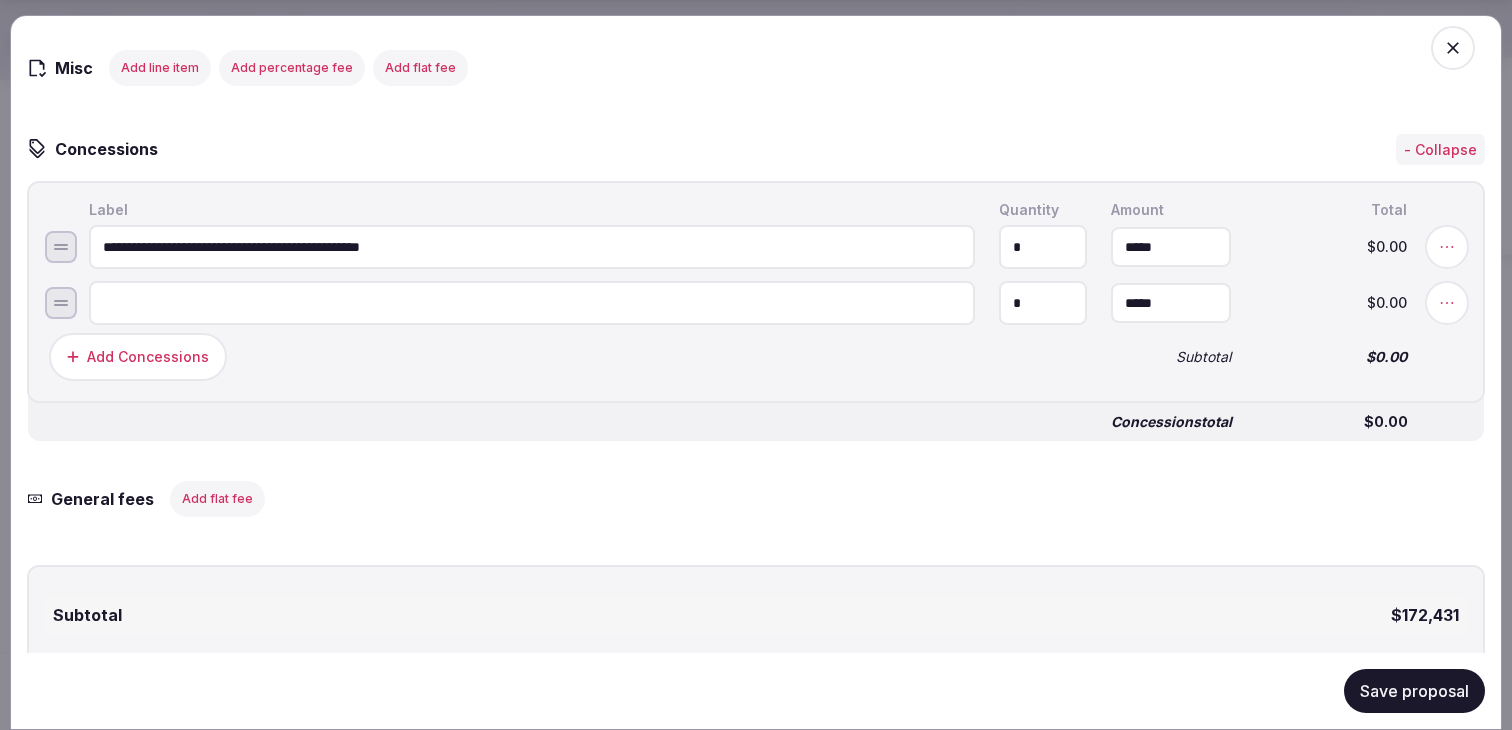 click at bounding box center [532, 303] 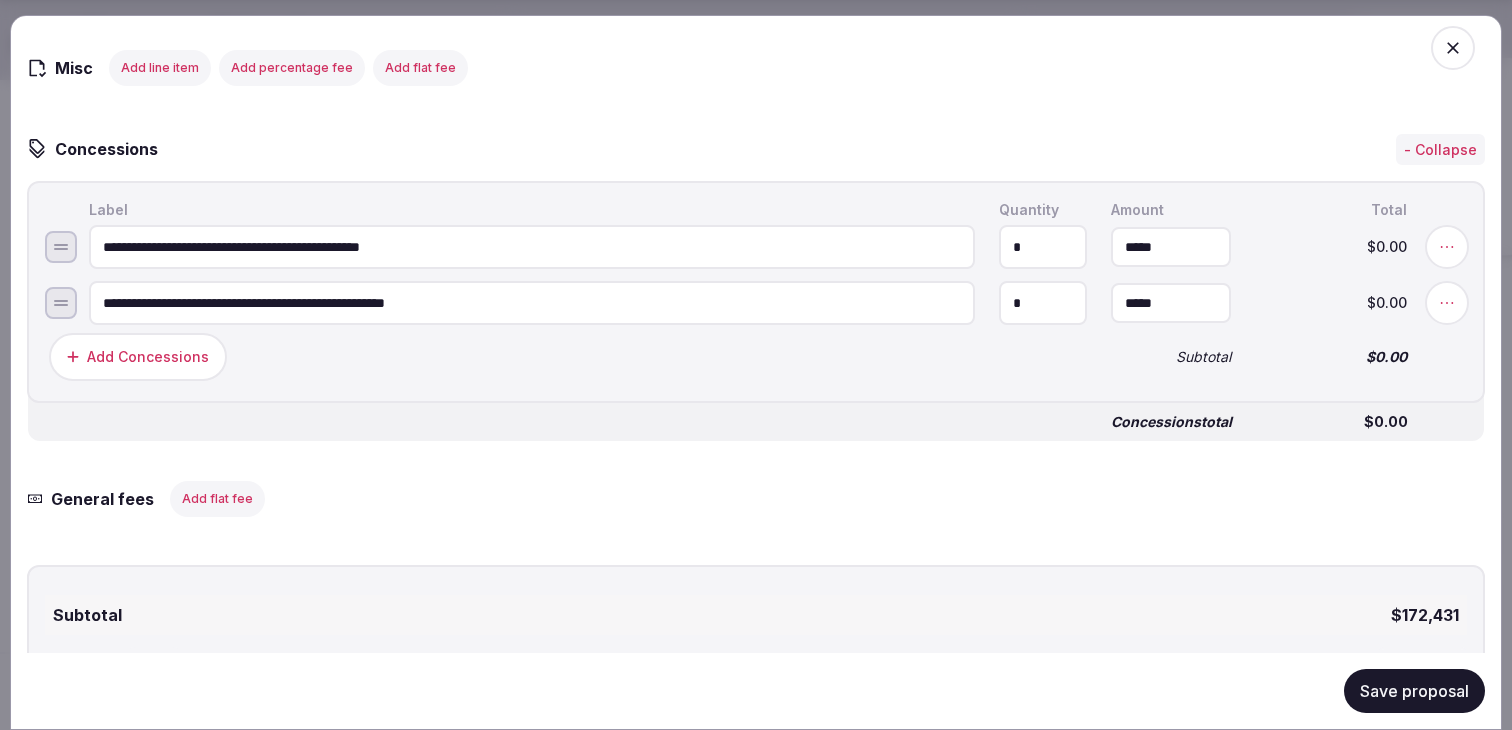 type on "**********" 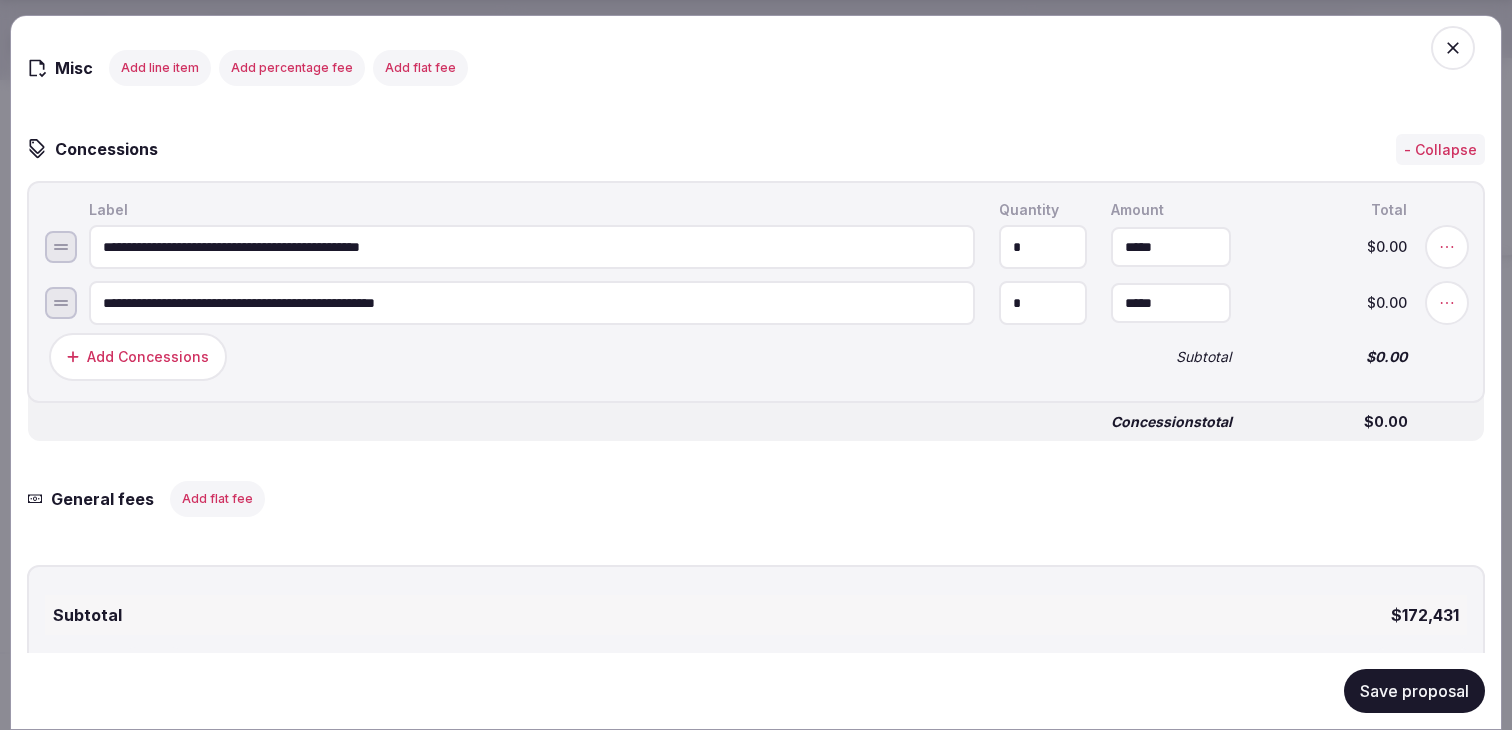 type on "**********" 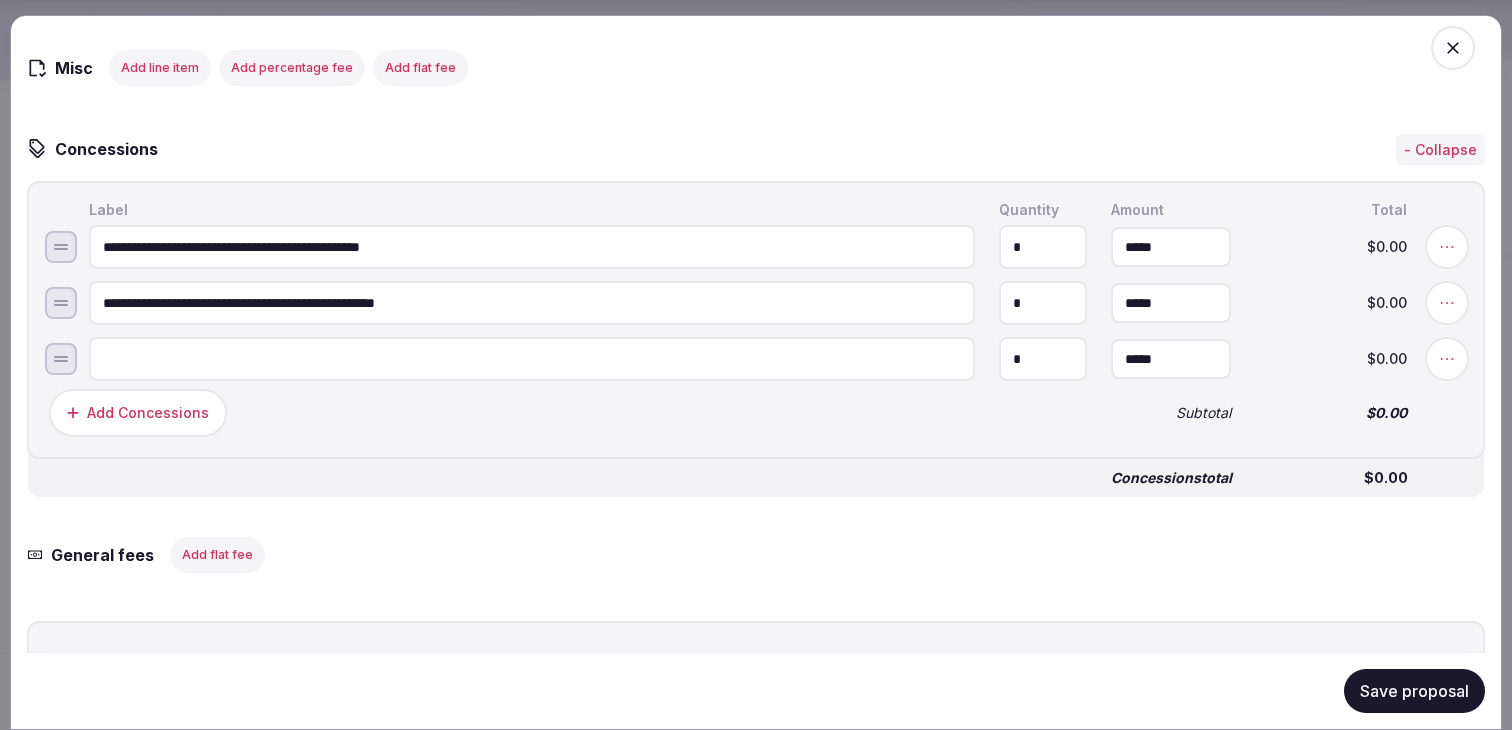 click at bounding box center [532, 359] 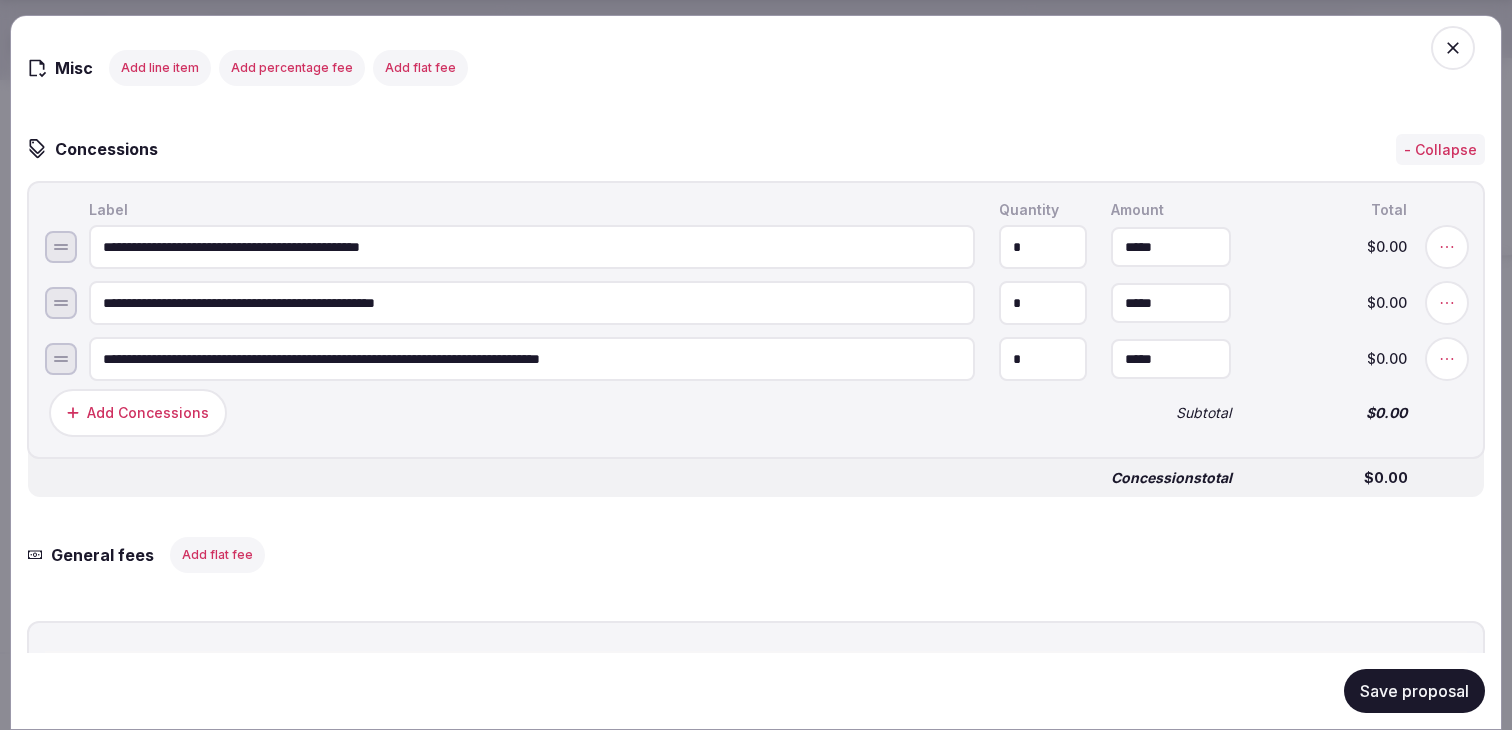 click on "**********" at bounding box center (532, 359) 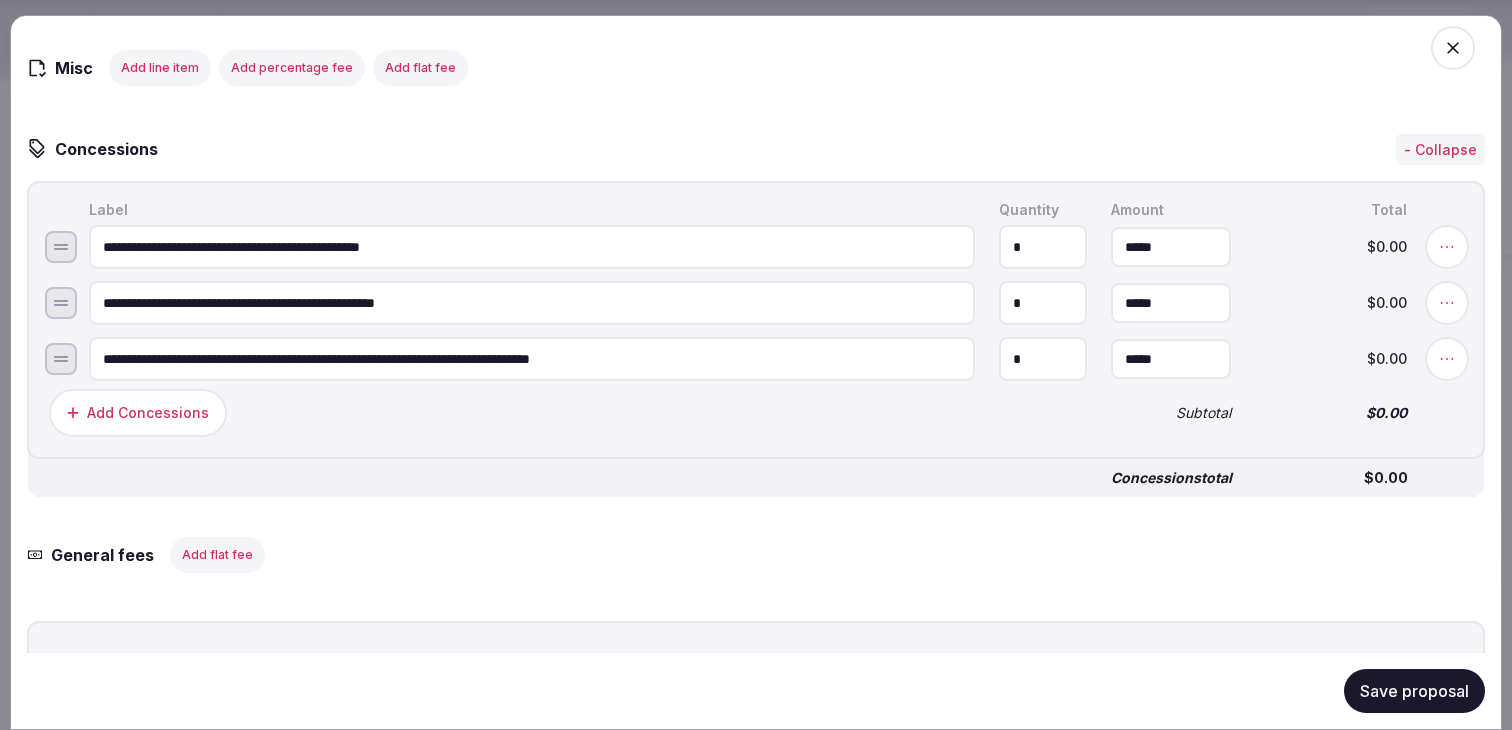 type on "**********" 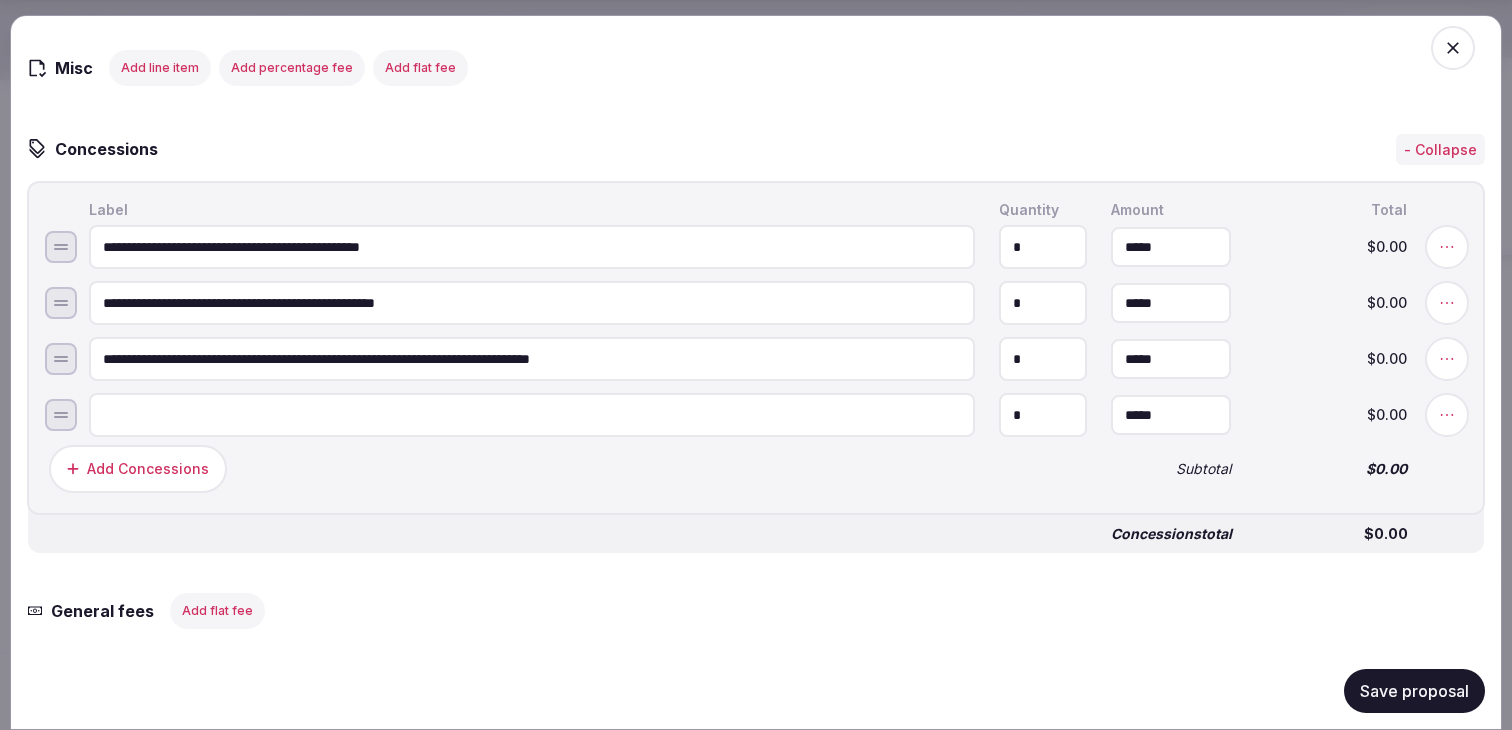 click at bounding box center [532, 415] 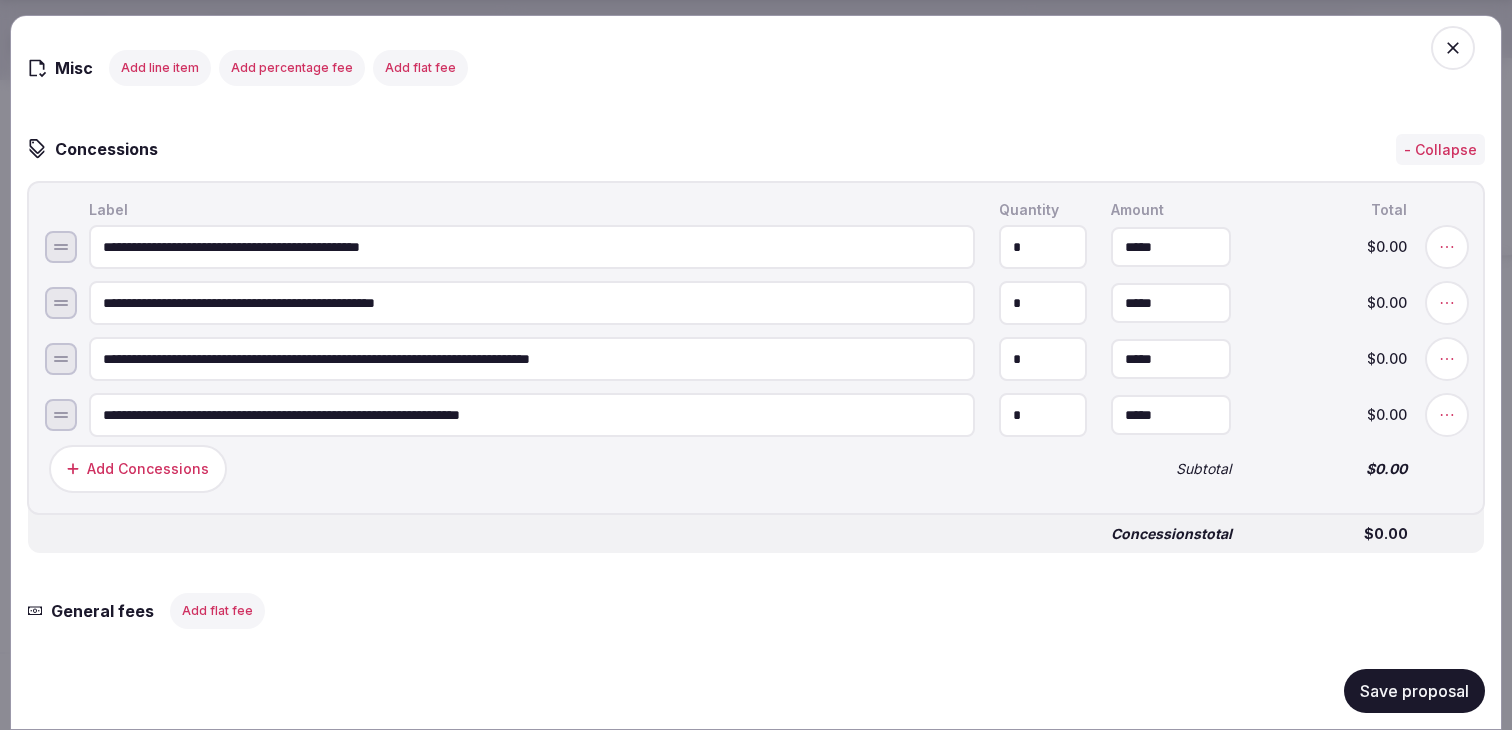 click on "Add Concessions" at bounding box center [138, 469] 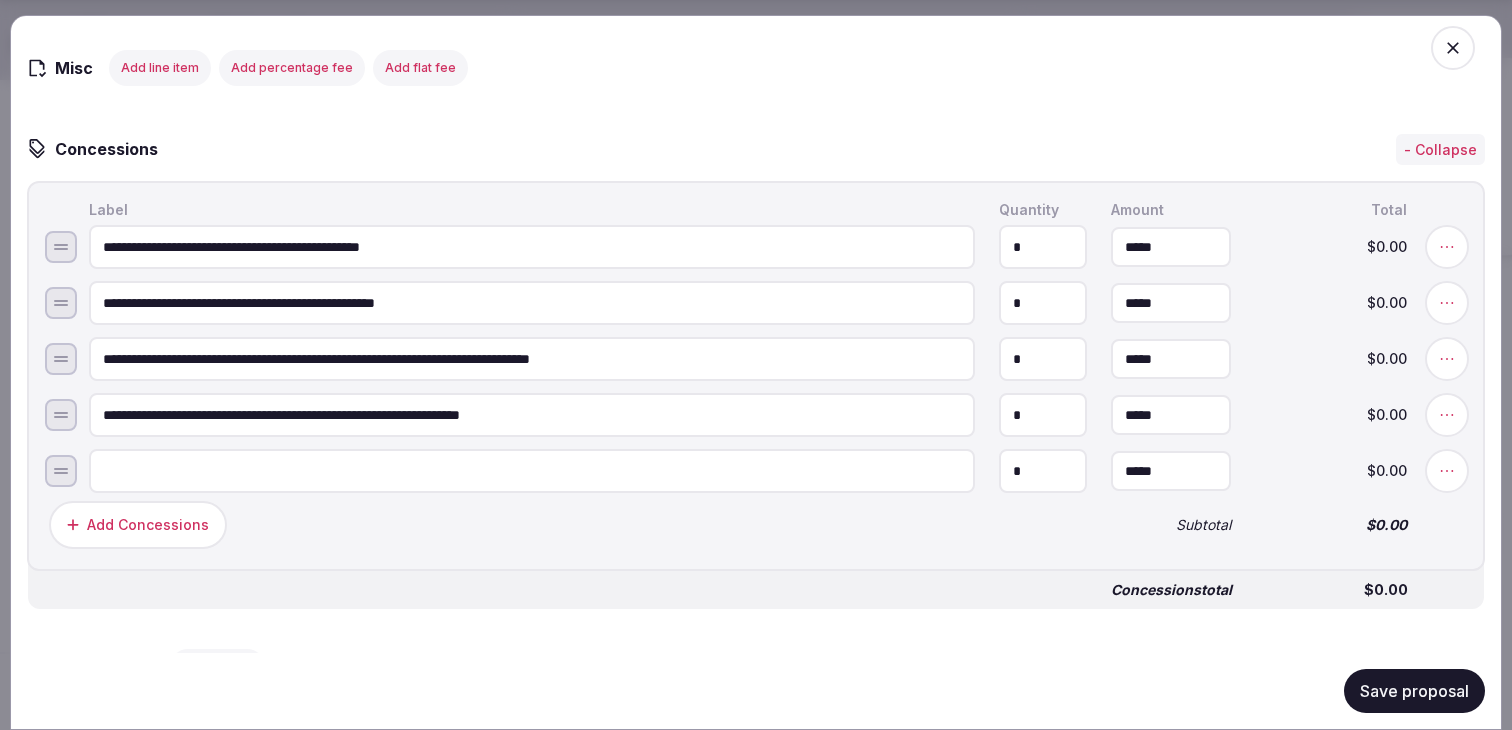 click on "**********" at bounding box center (532, 415) 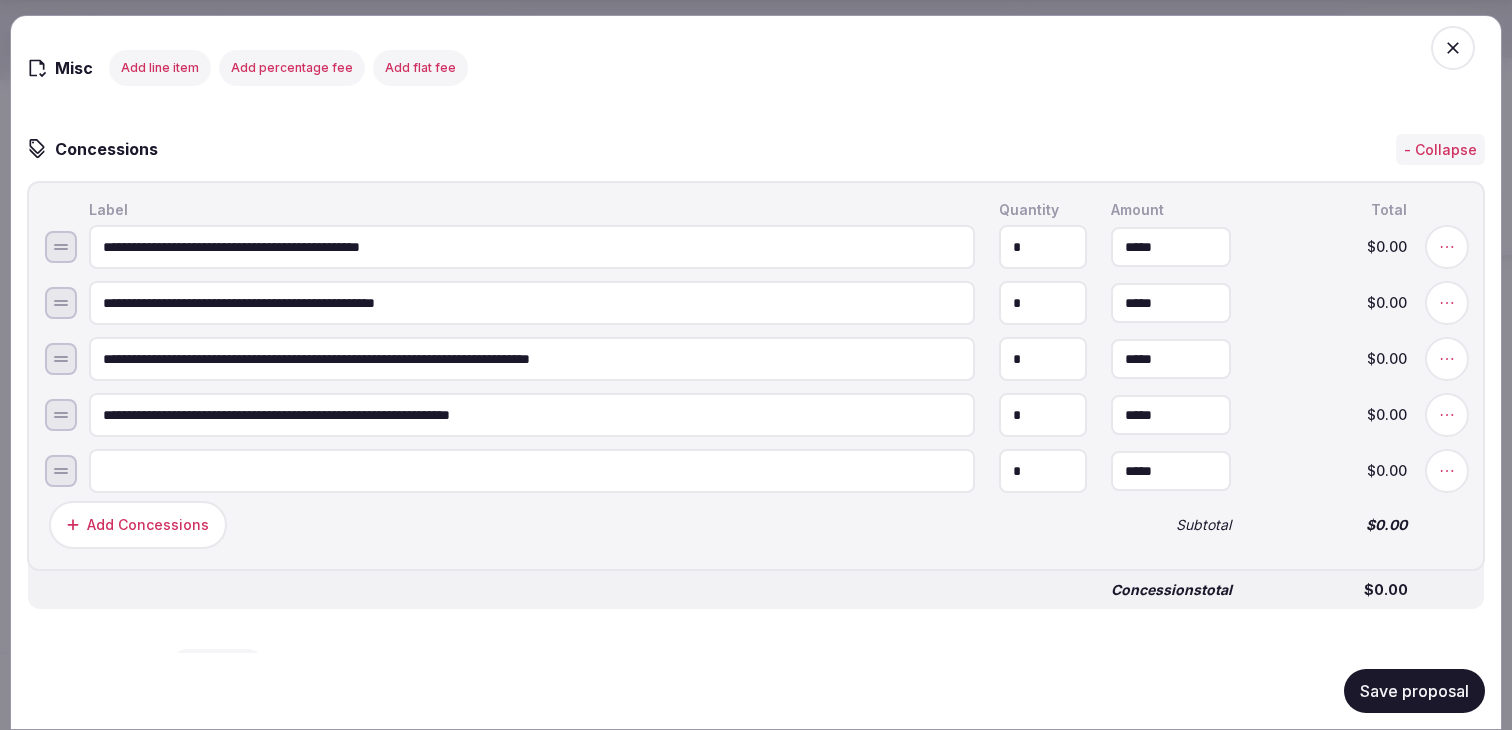 type on "**********" 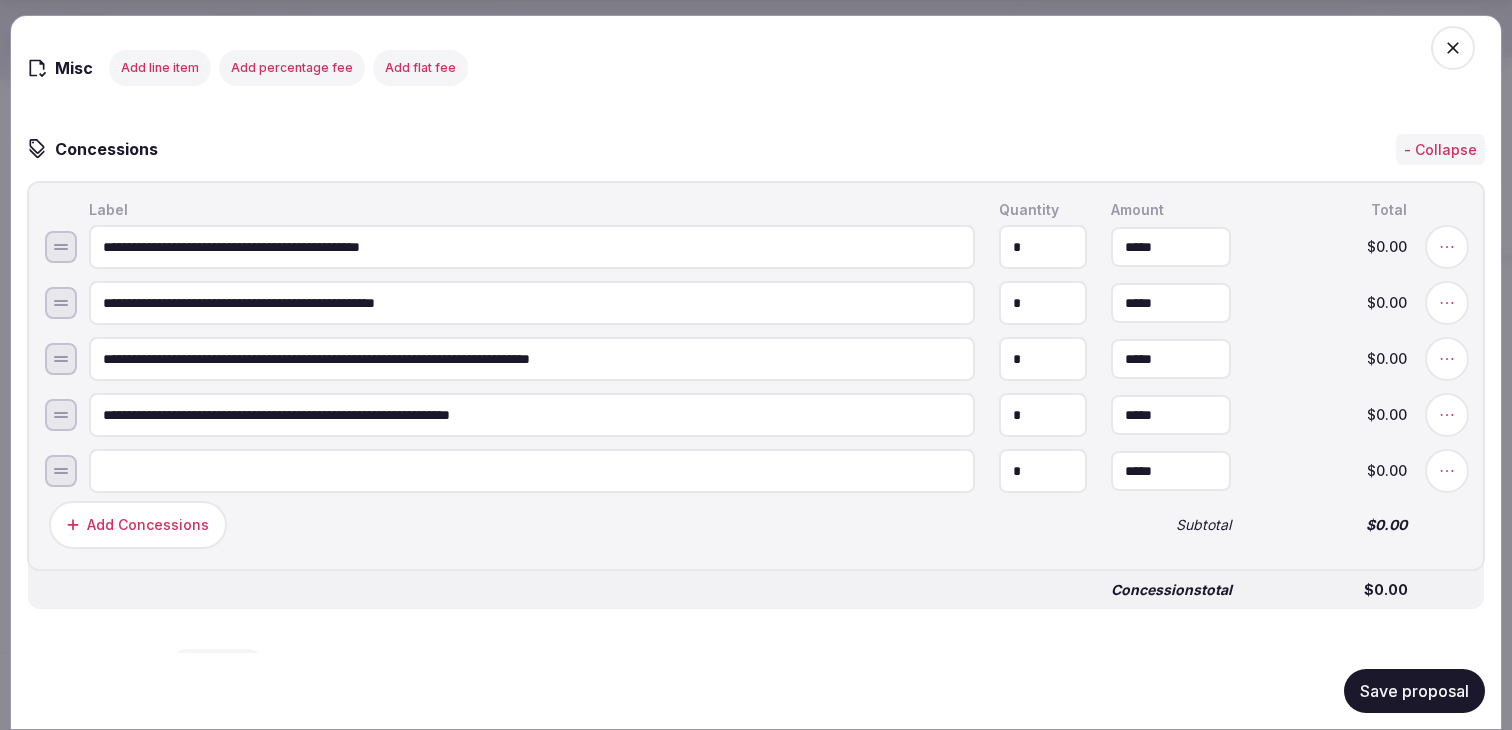 click at bounding box center [532, 471] 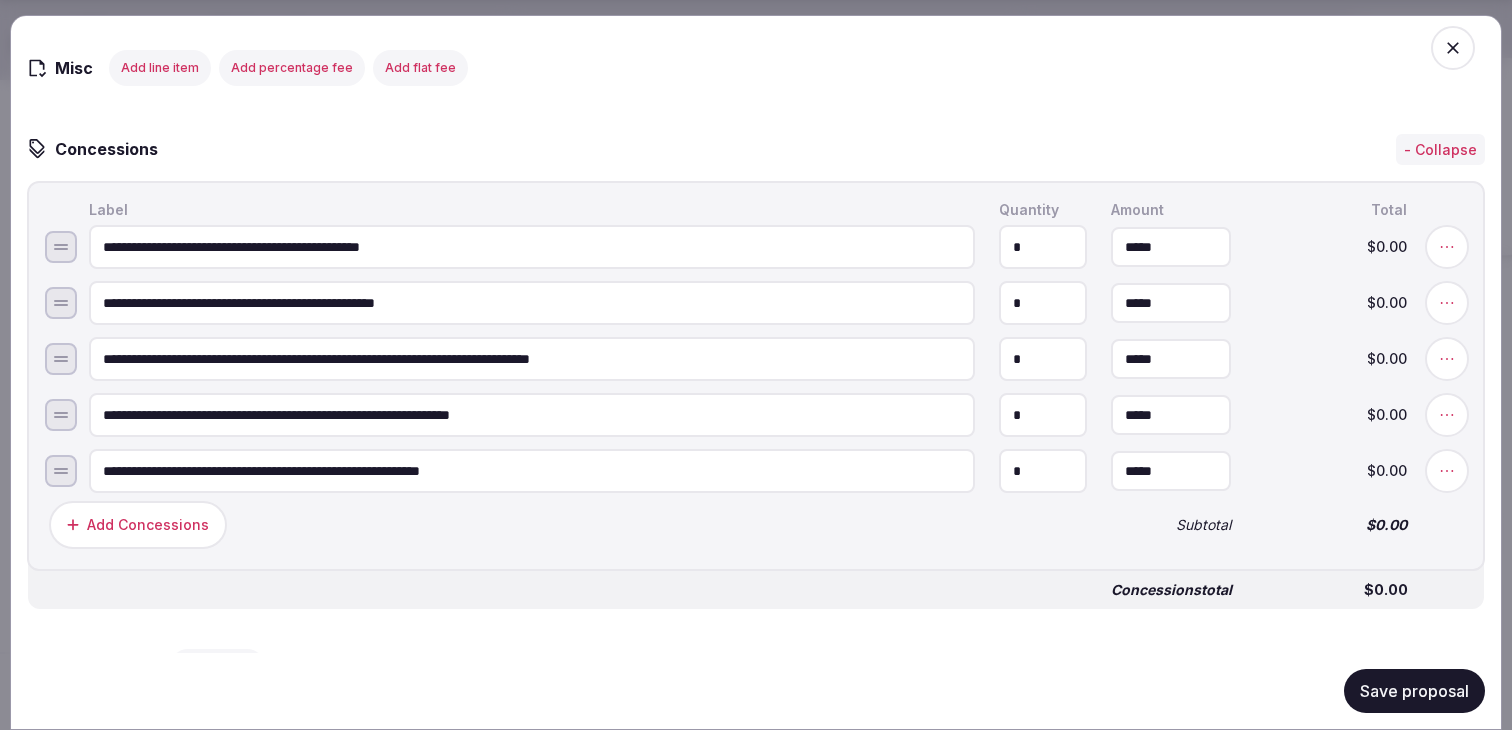 click on "**********" at bounding box center [532, 471] 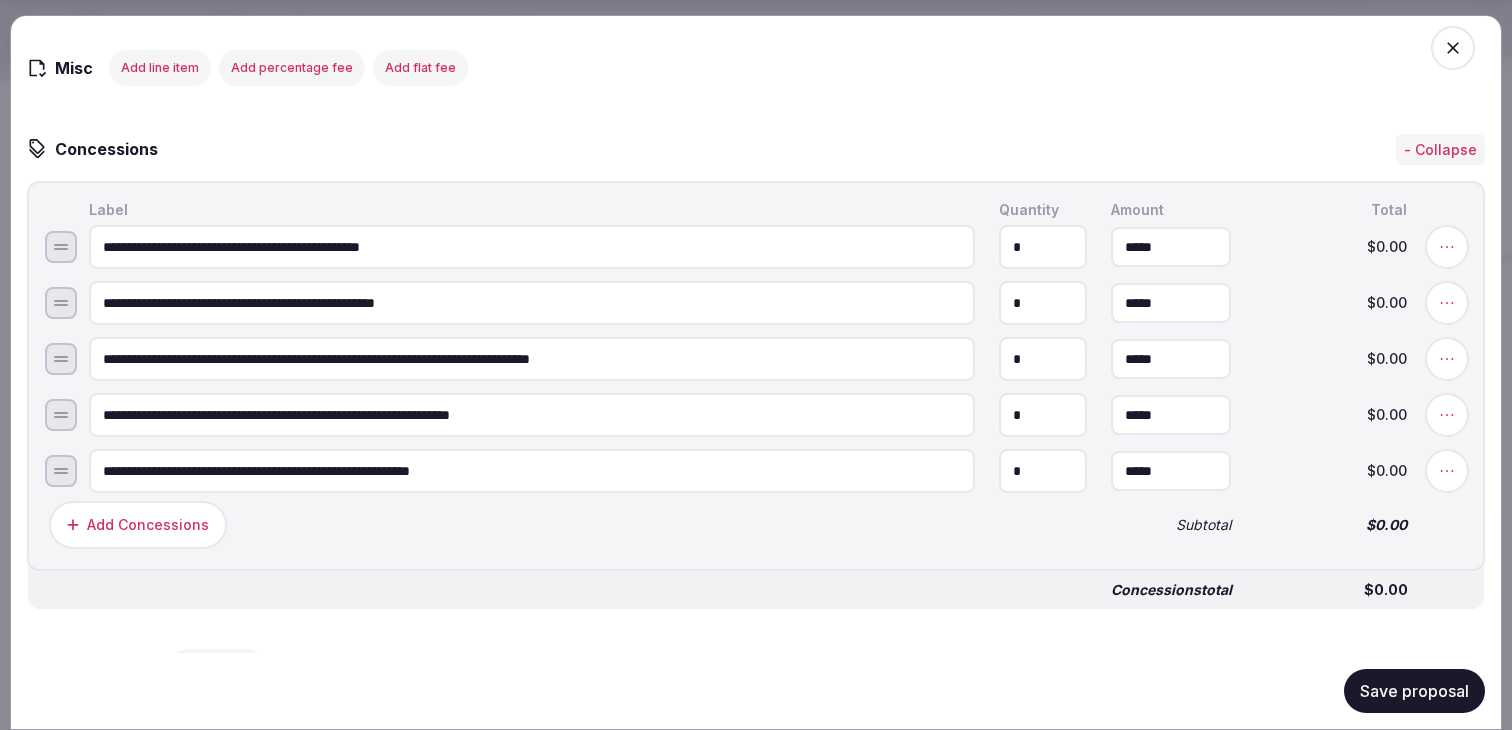 type on "**********" 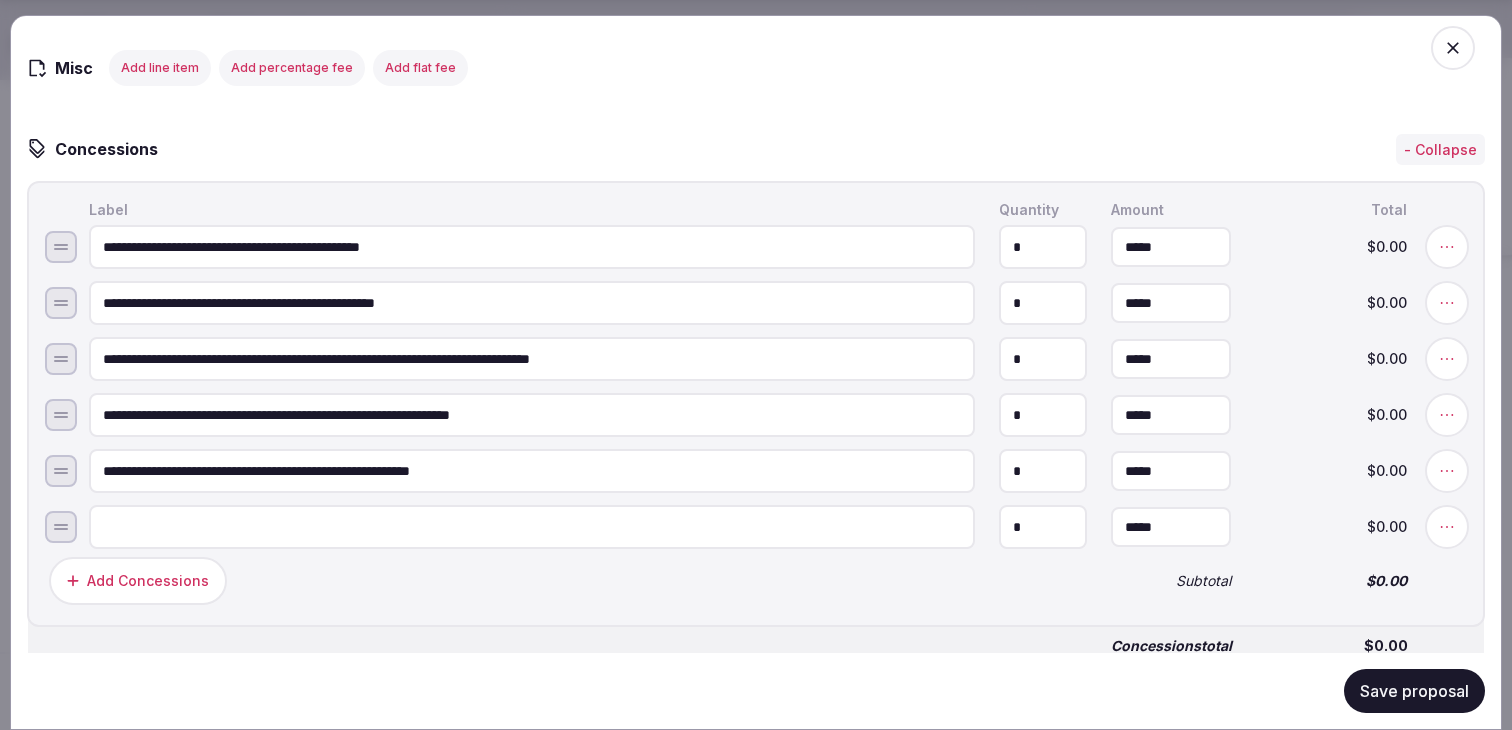 click at bounding box center (532, 527) 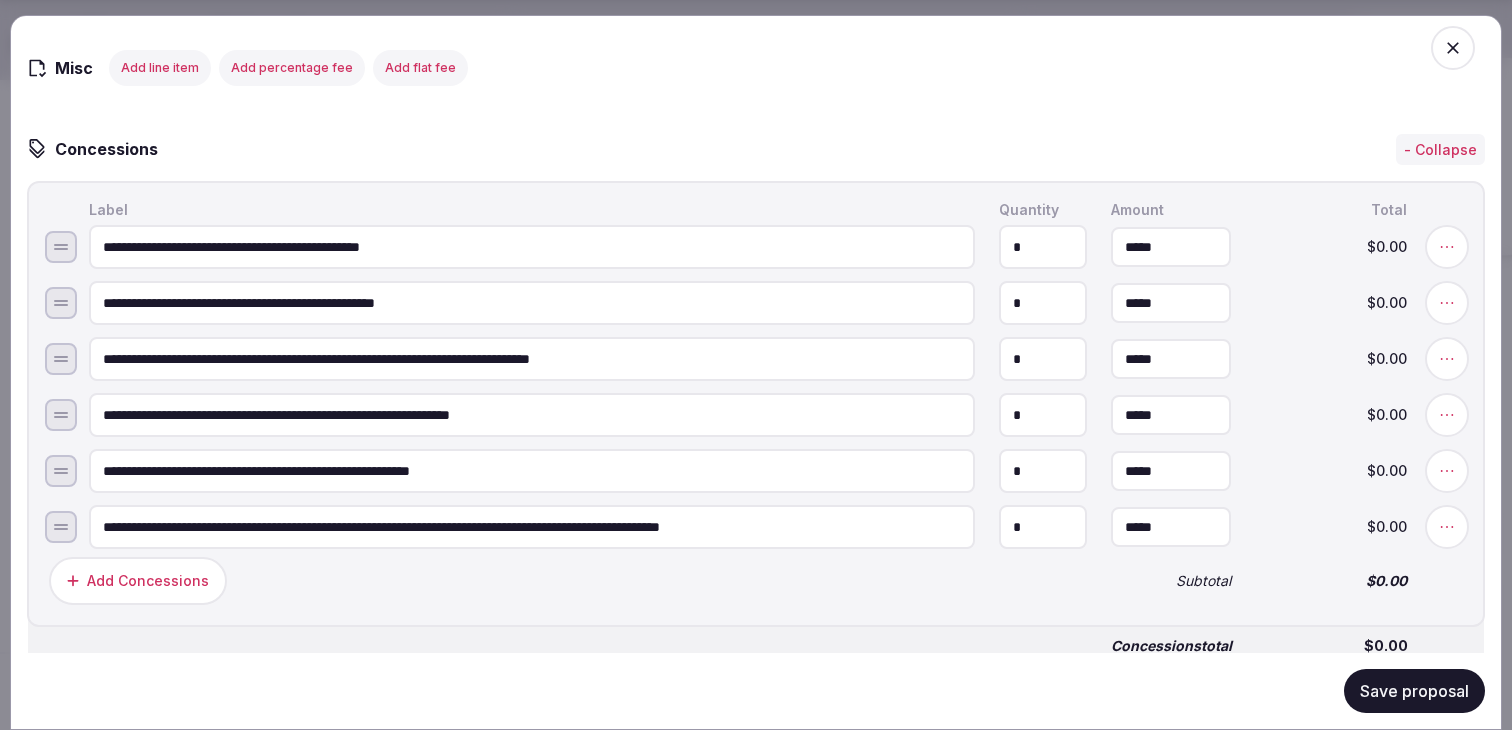 type on "**********" 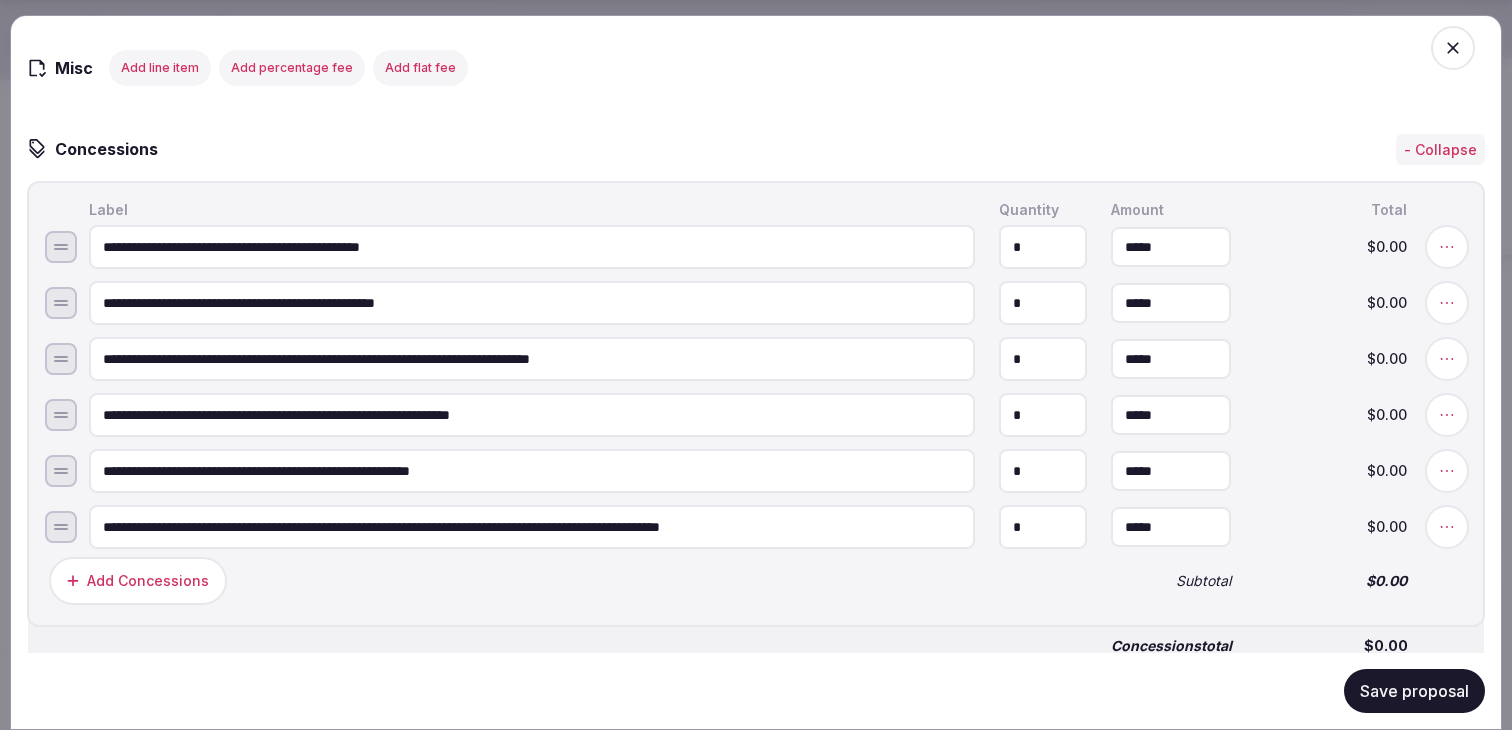 click on "Add Concessions" at bounding box center (138, 581) 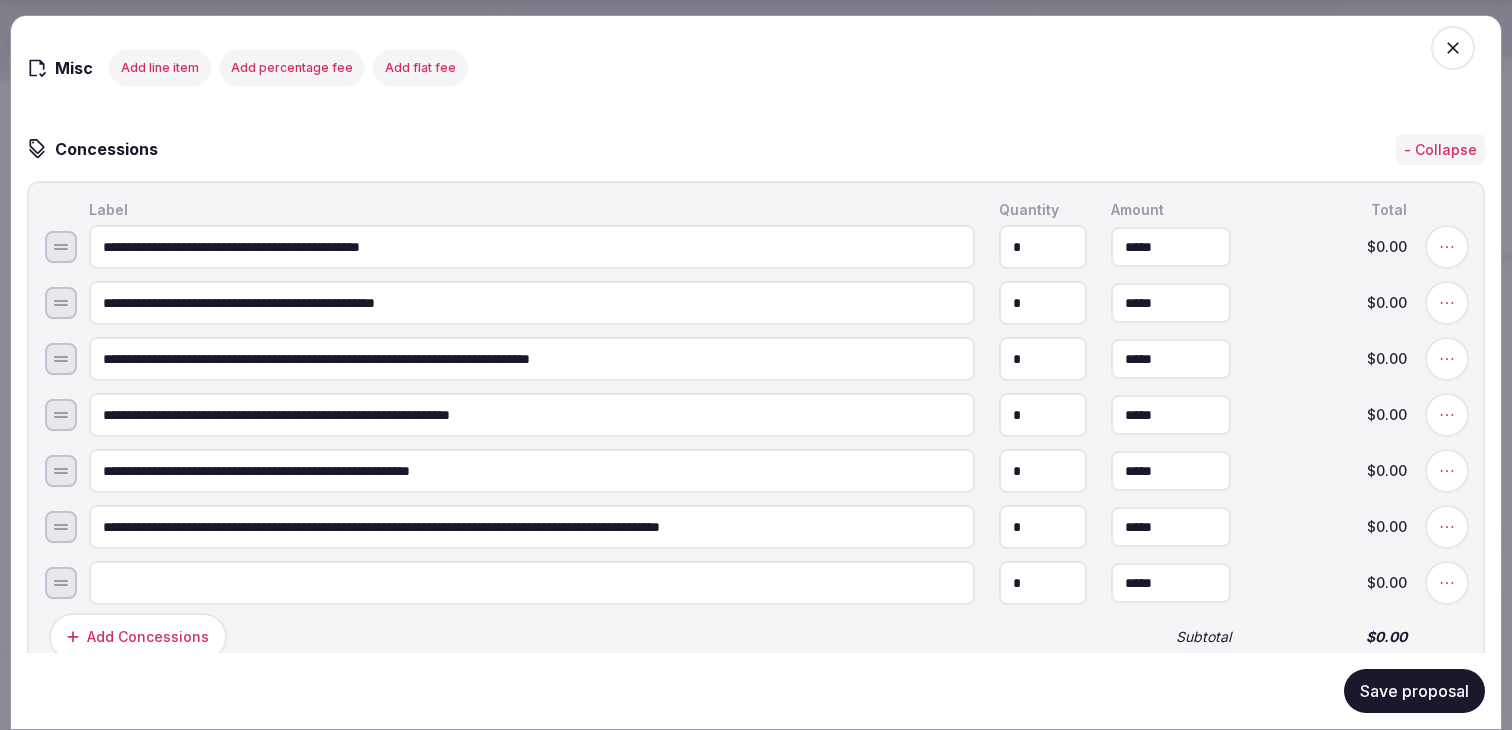 click at bounding box center (532, 583) 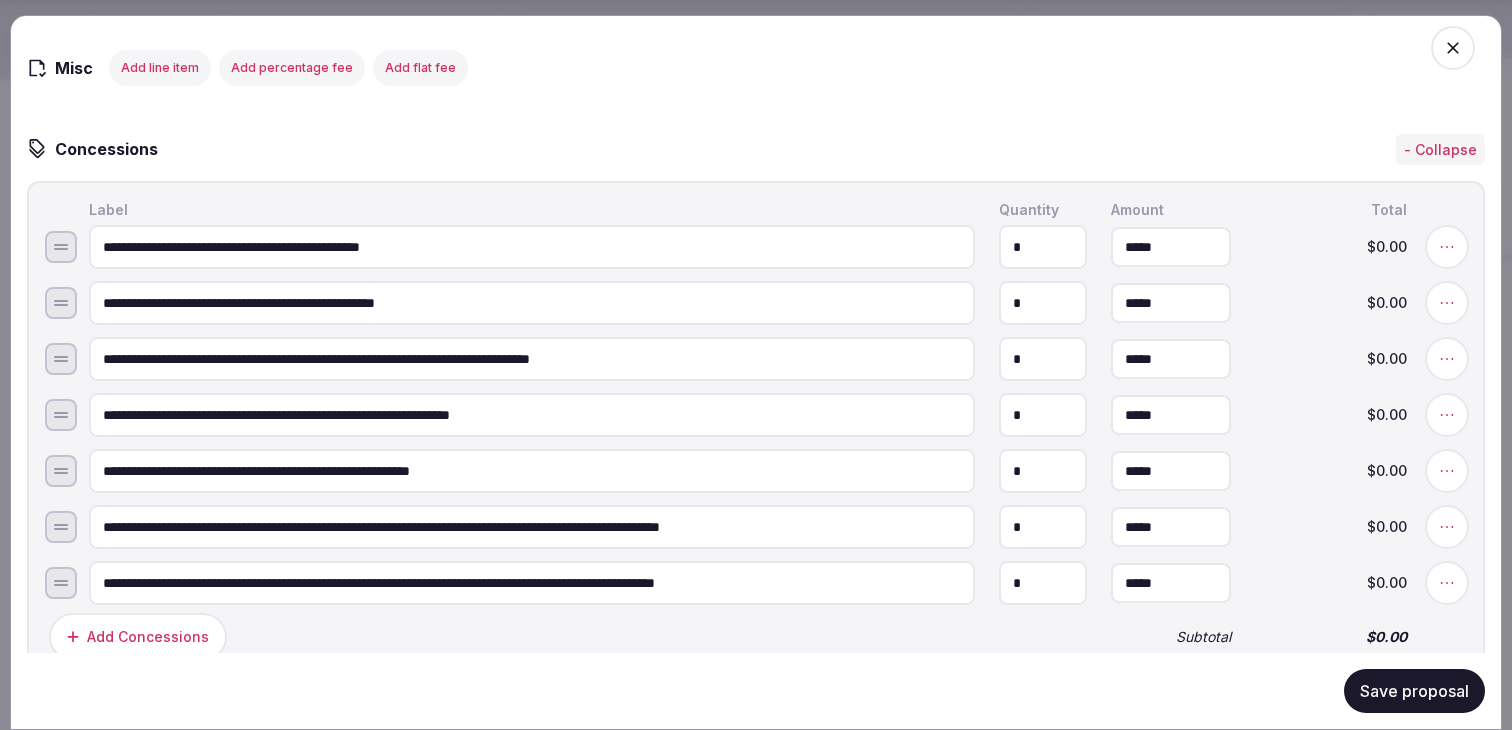 scroll, scrollTop: 3021, scrollLeft: 0, axis: vertical 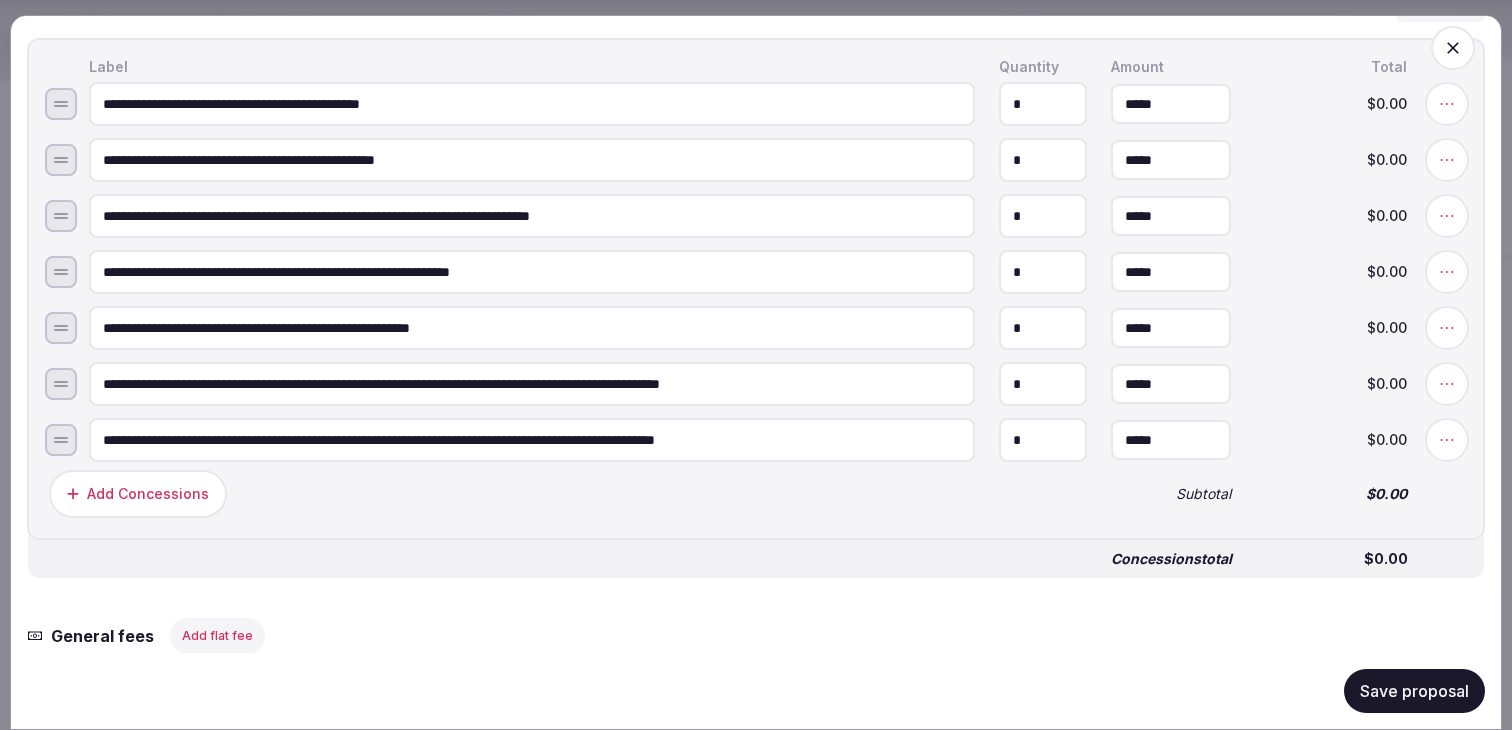 type on "**********" 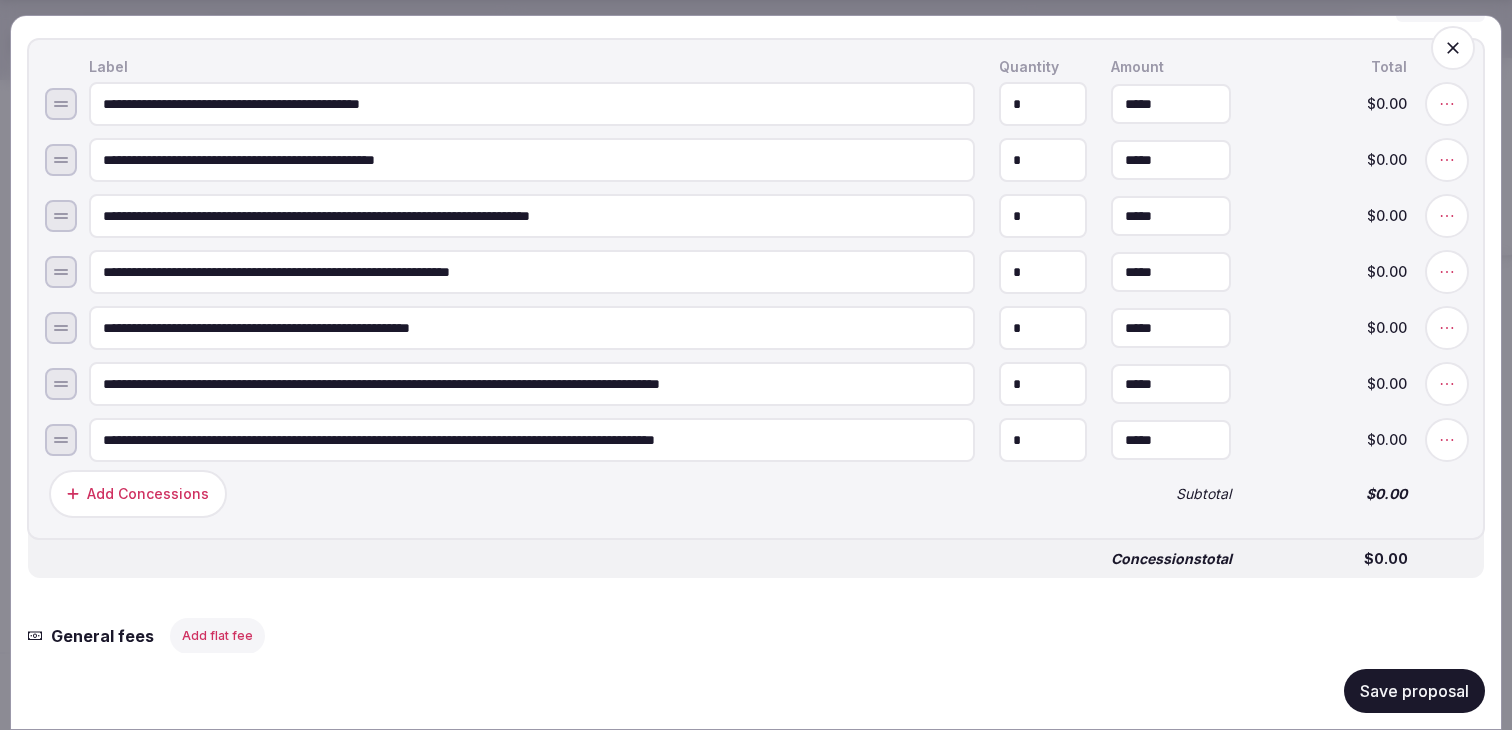 click on "Add Concessions" at bounding box center [138, 494] 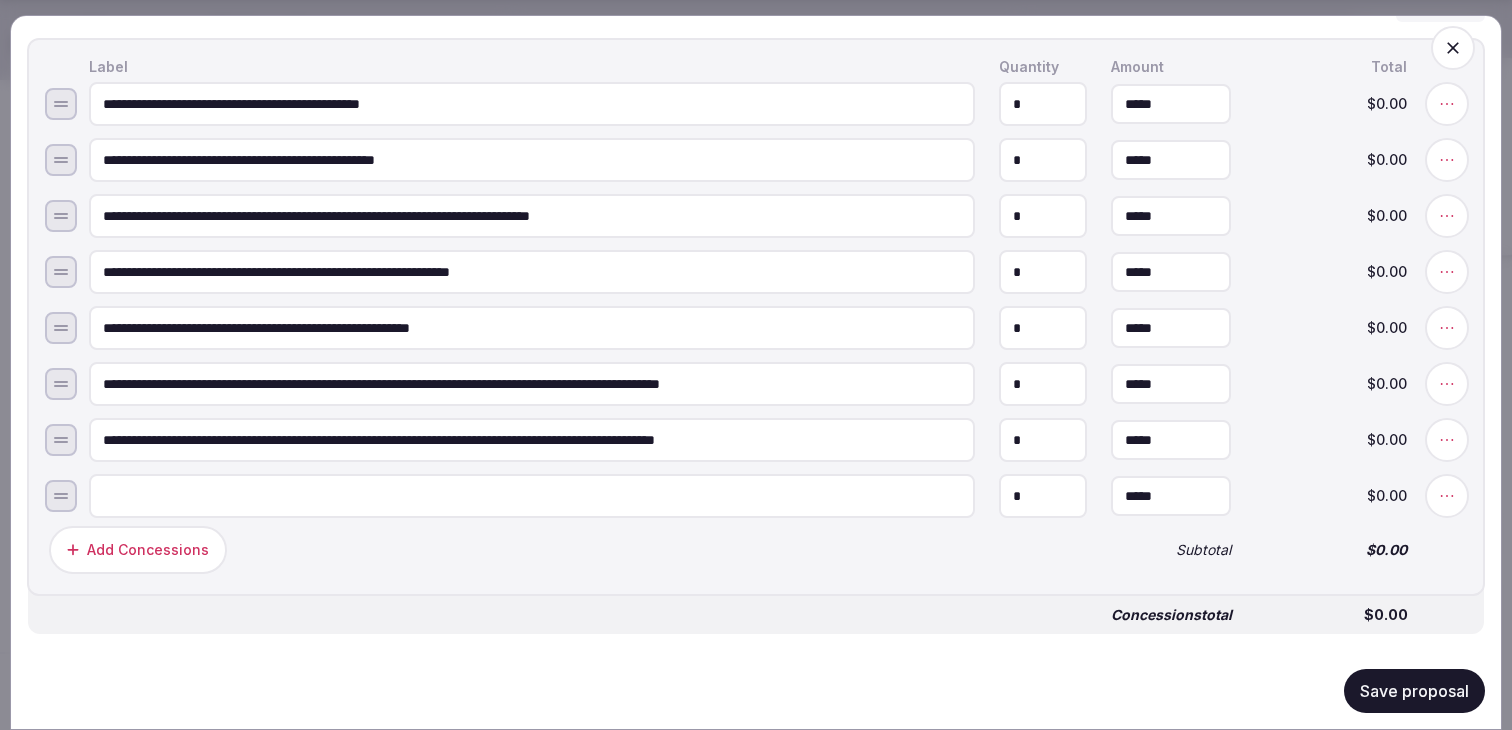 click at bounding box center (532, 496) 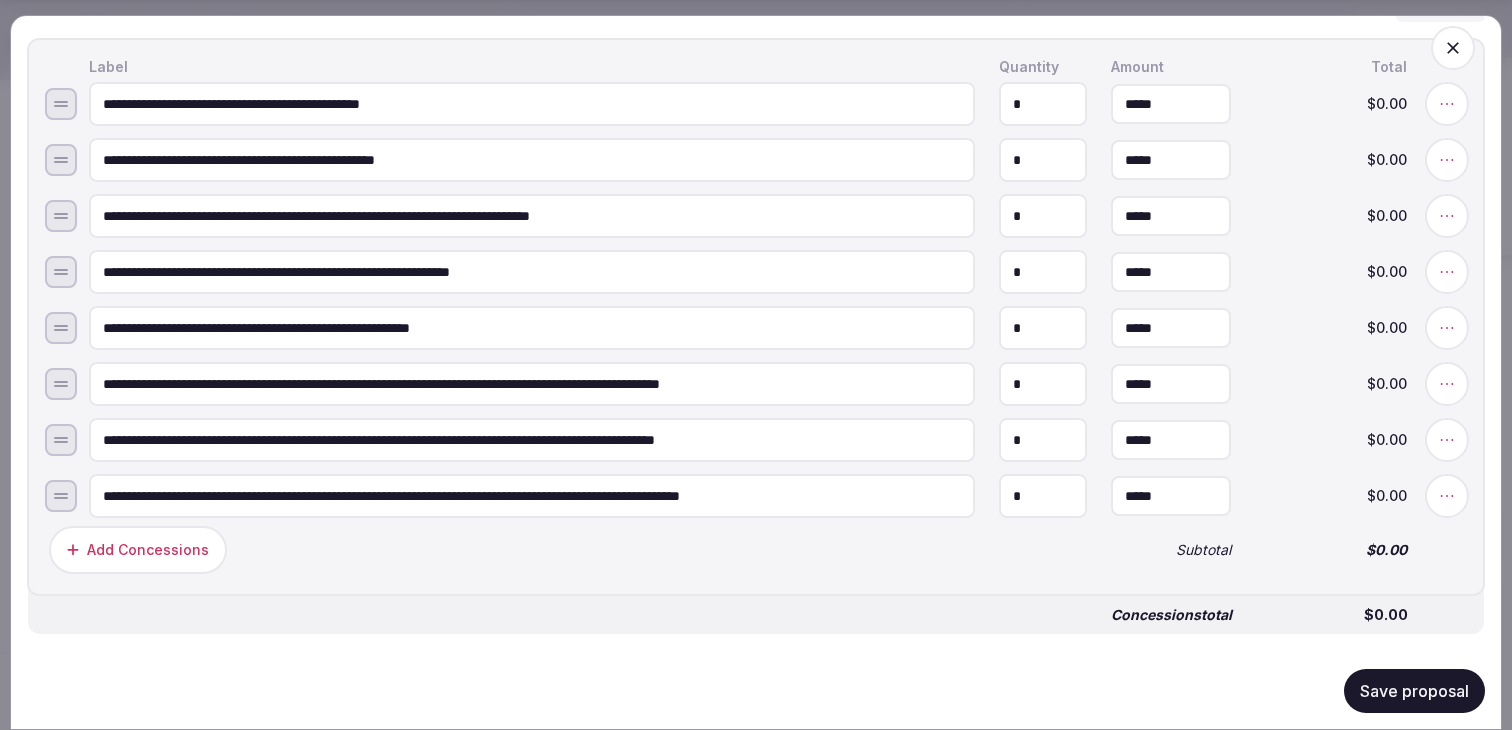 type on "**********" 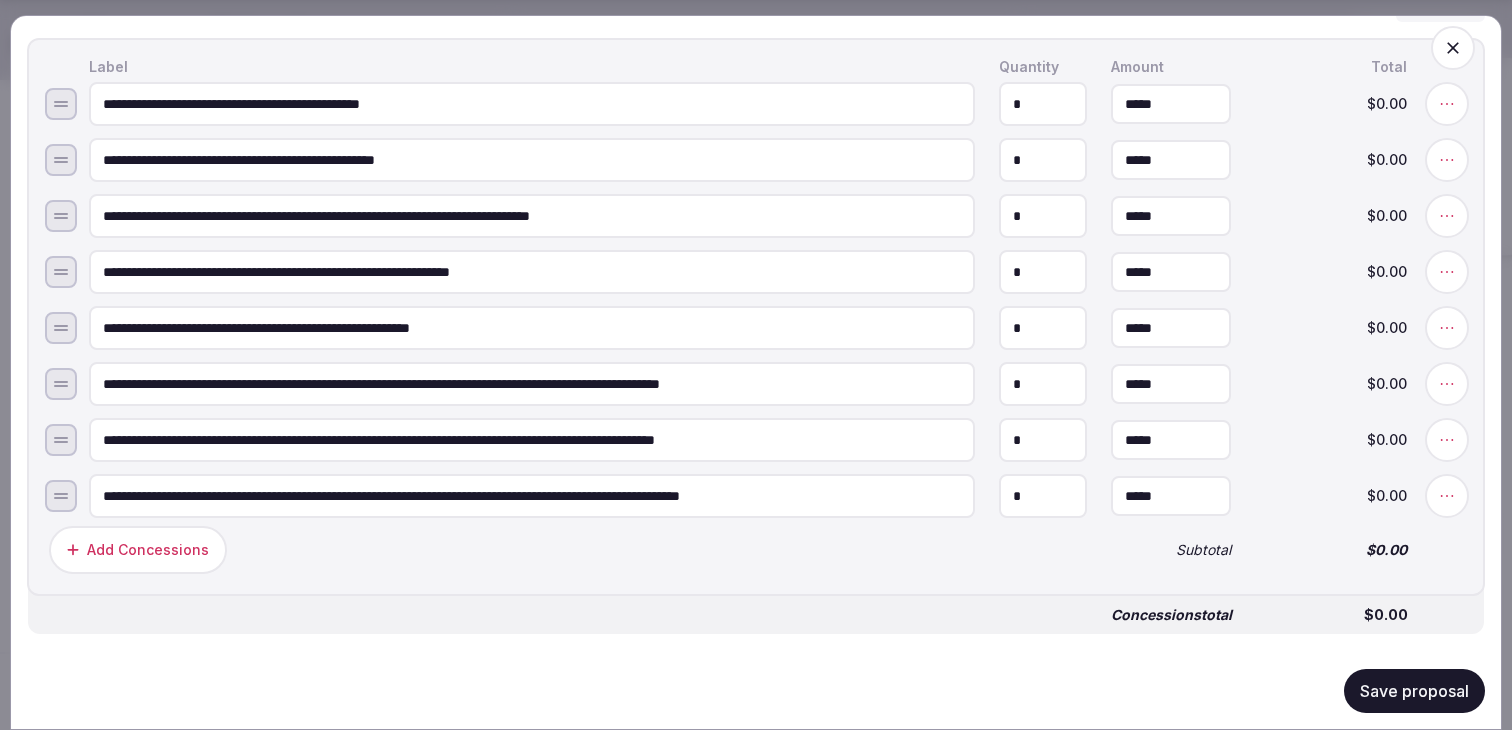 click on "*" at bounding box center [1043, 440] 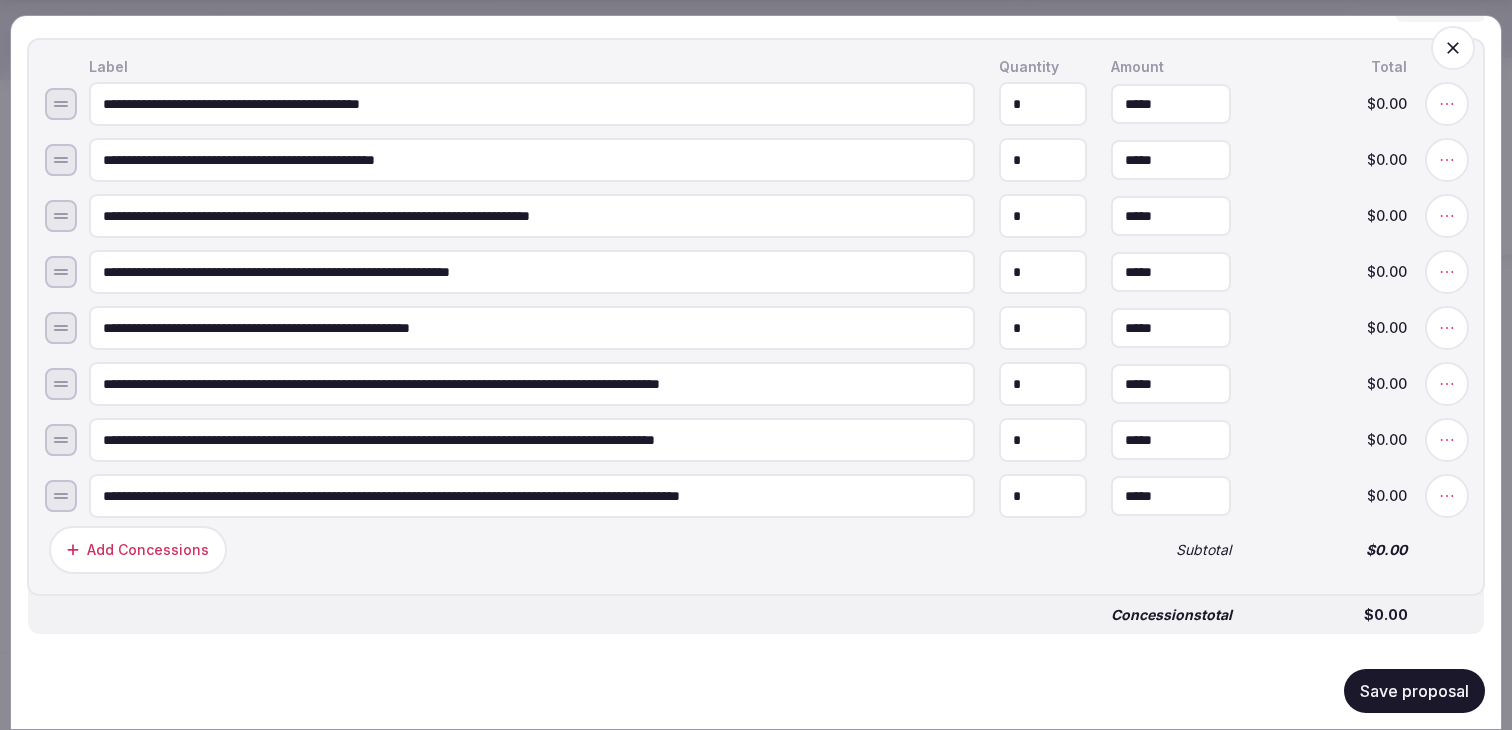 type on "*" 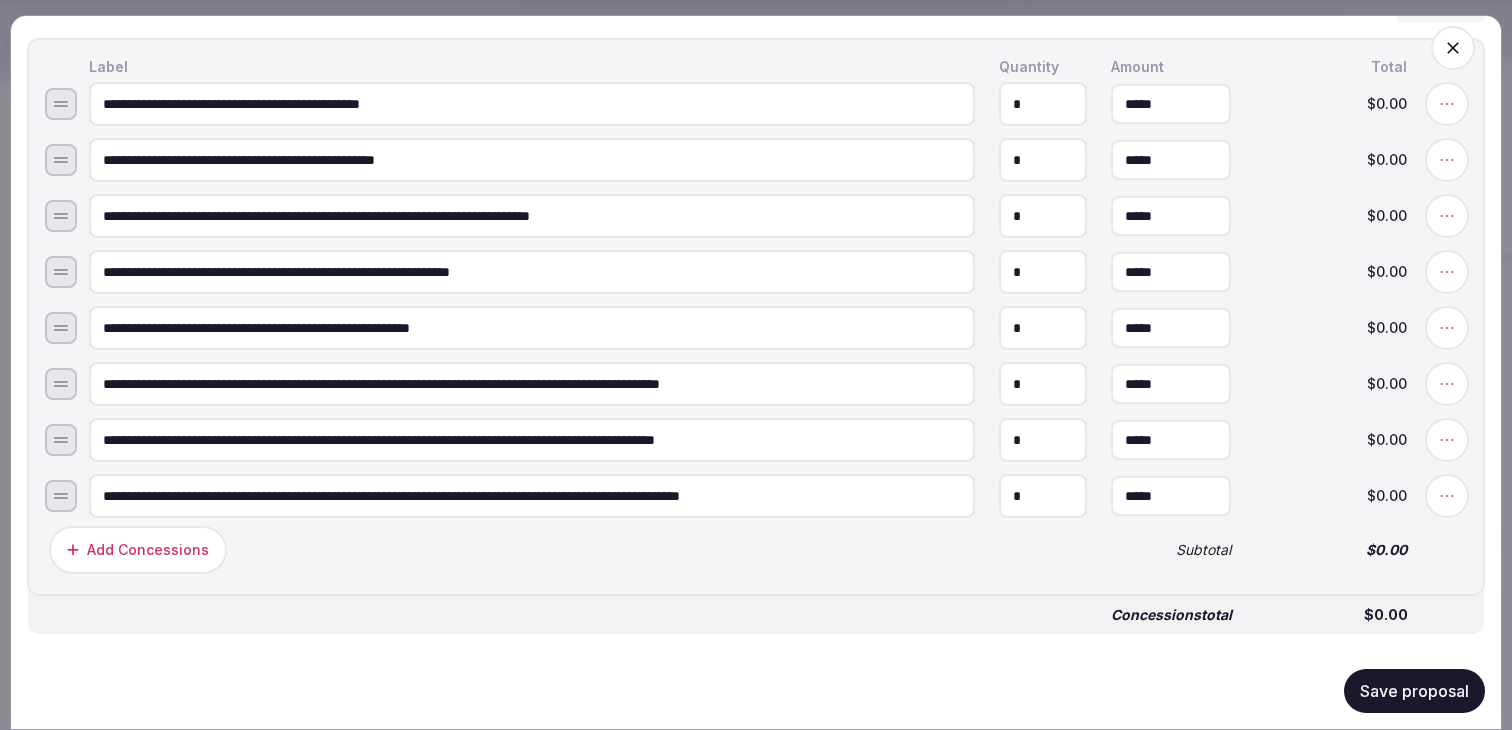 click on "*" at bounding box center (1043, 216) 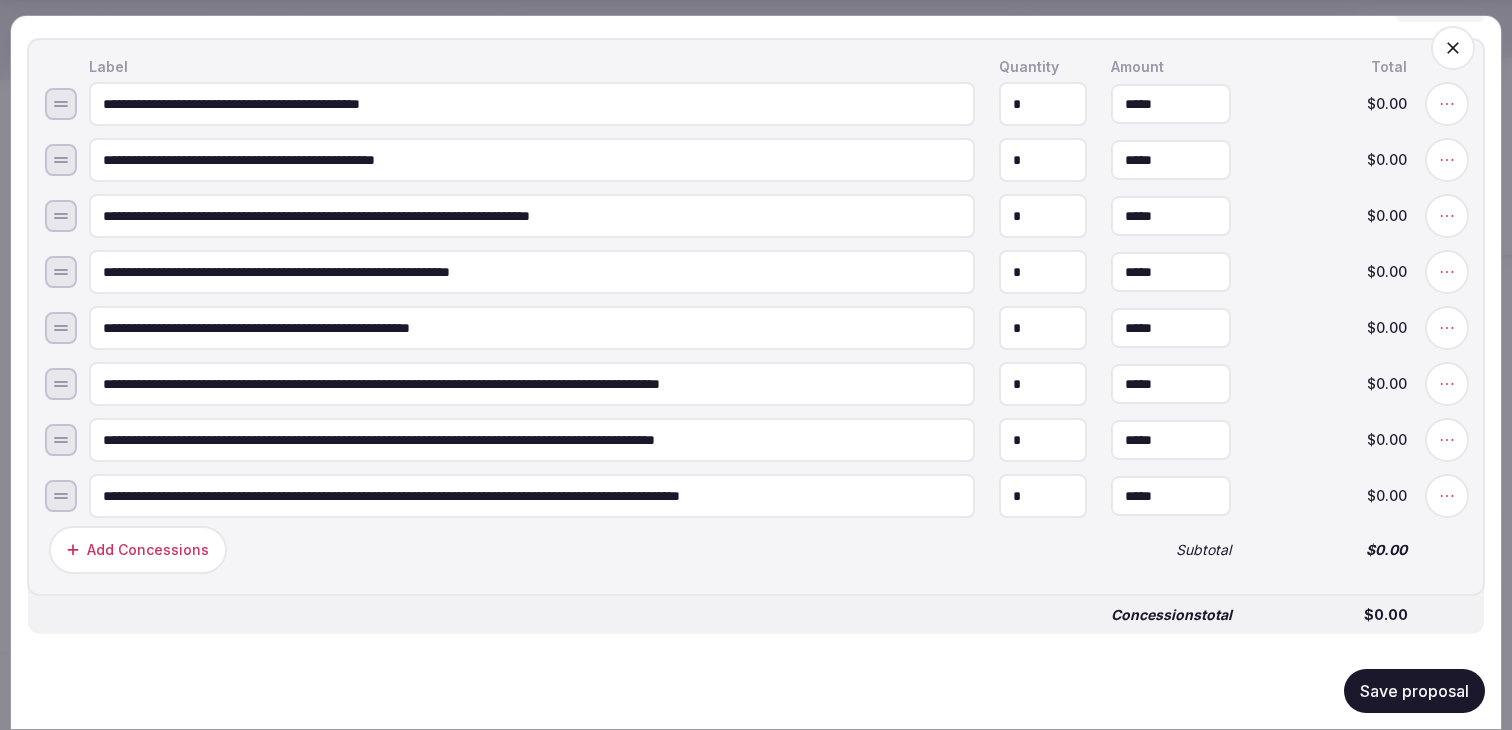 type on "*" 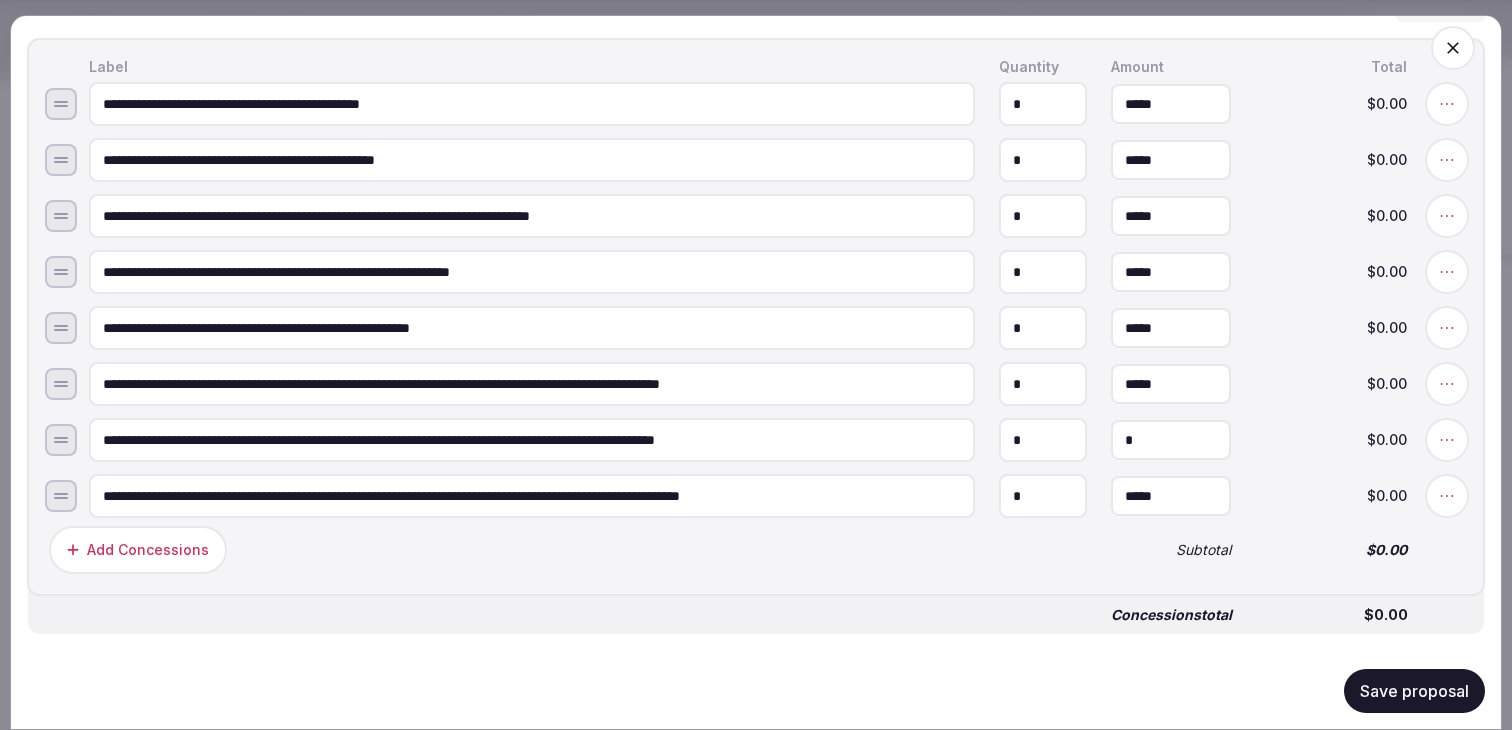 click on "*" at bounding box center [1171, 440] 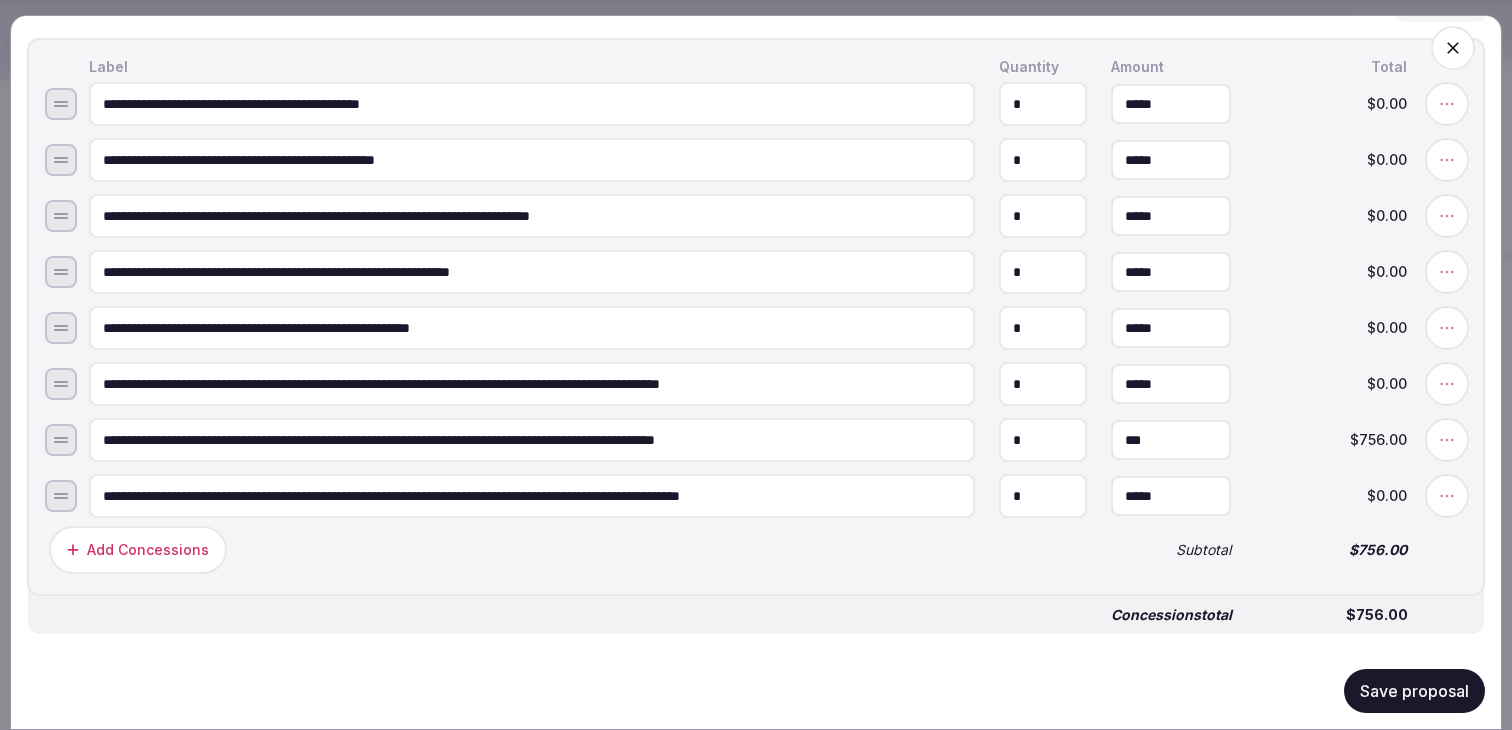 type on "*******" 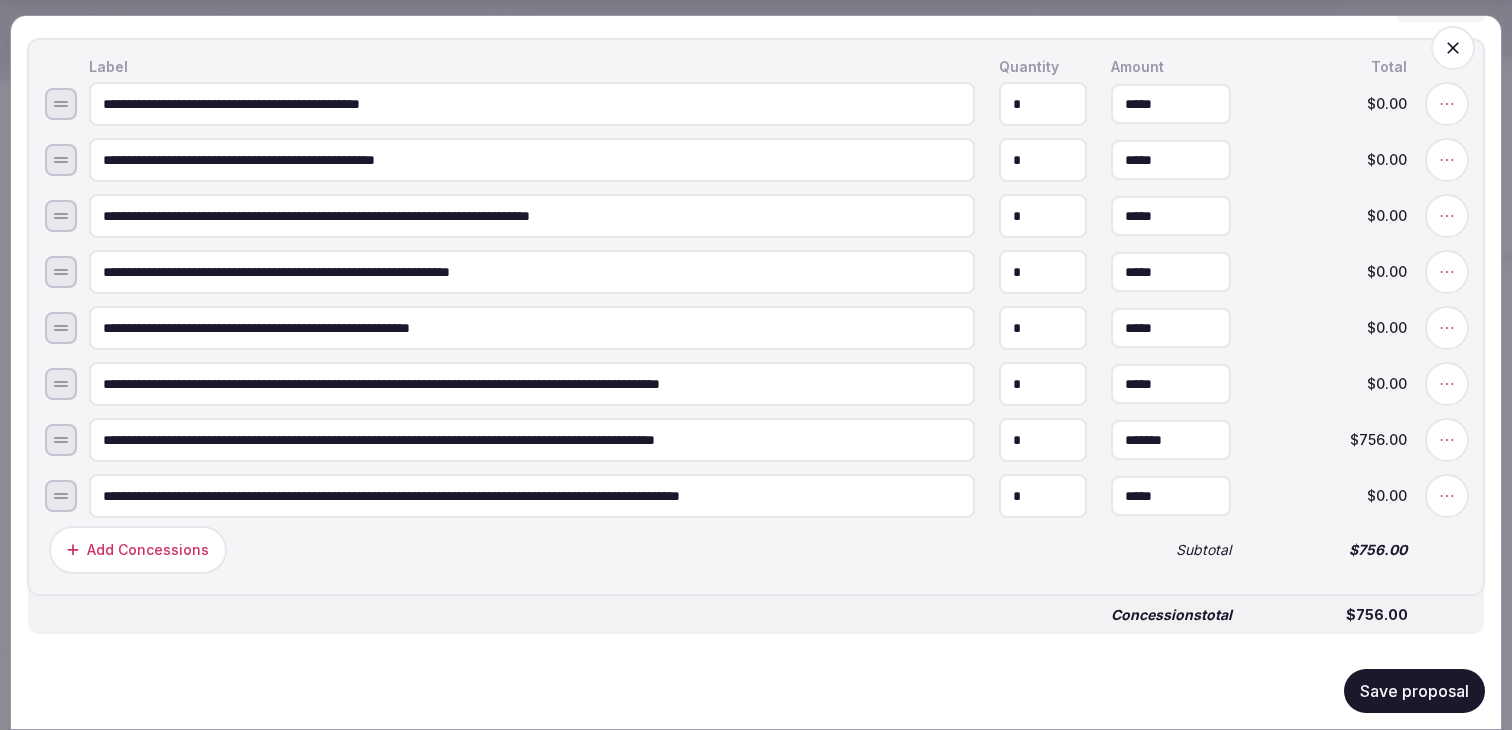 click on "Add Concessions Subtotal $756.00" at bounding box center (756, 550) 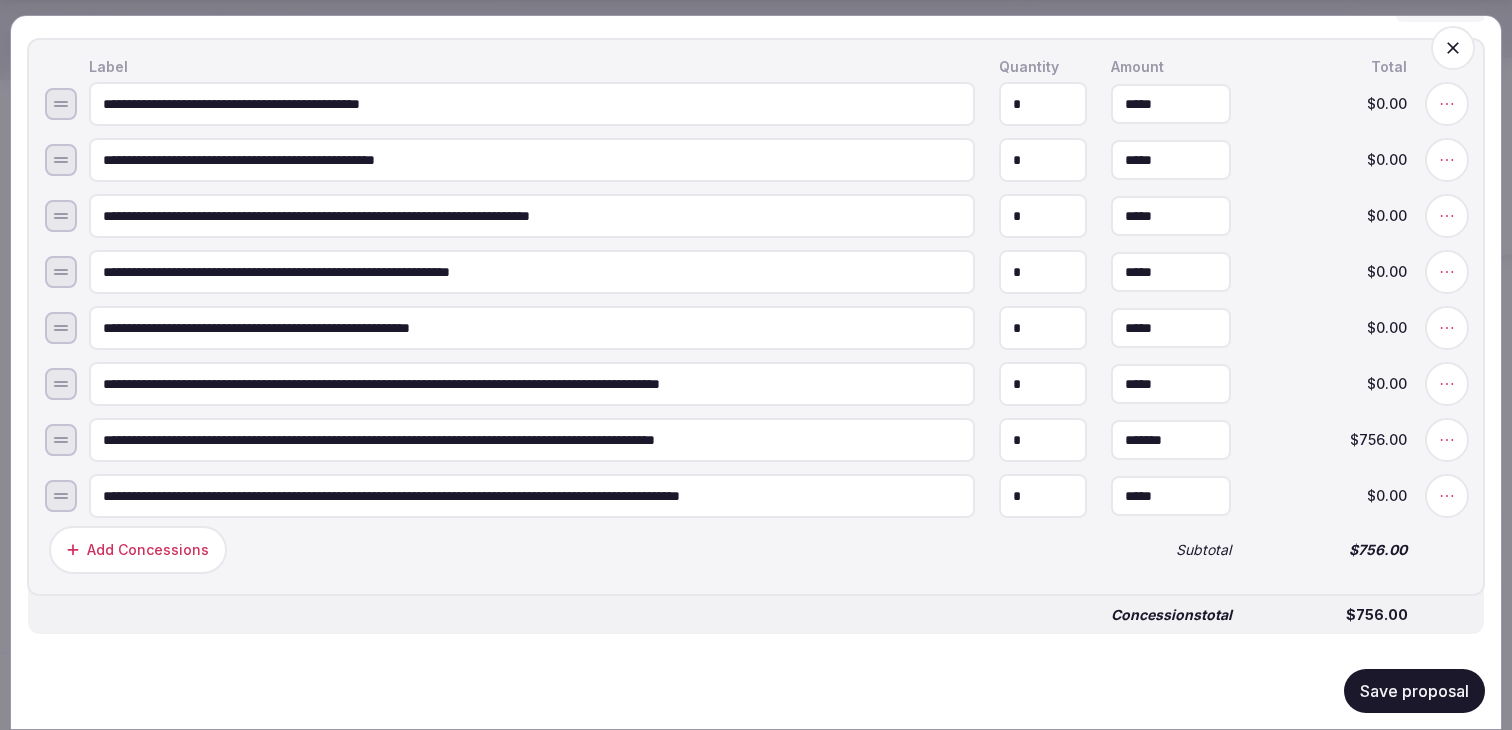 click on "*" at bounding box center [1043, 440] 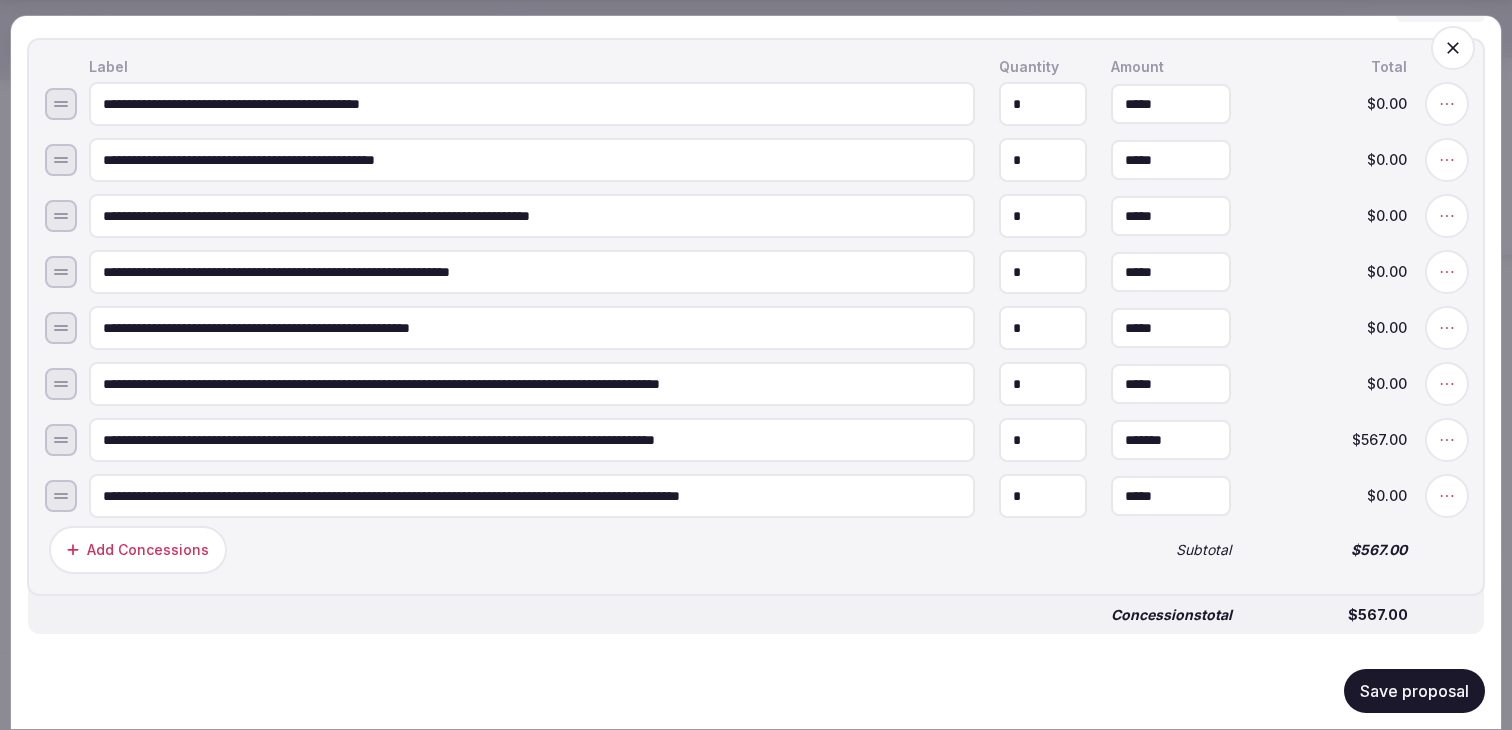 type on "*" 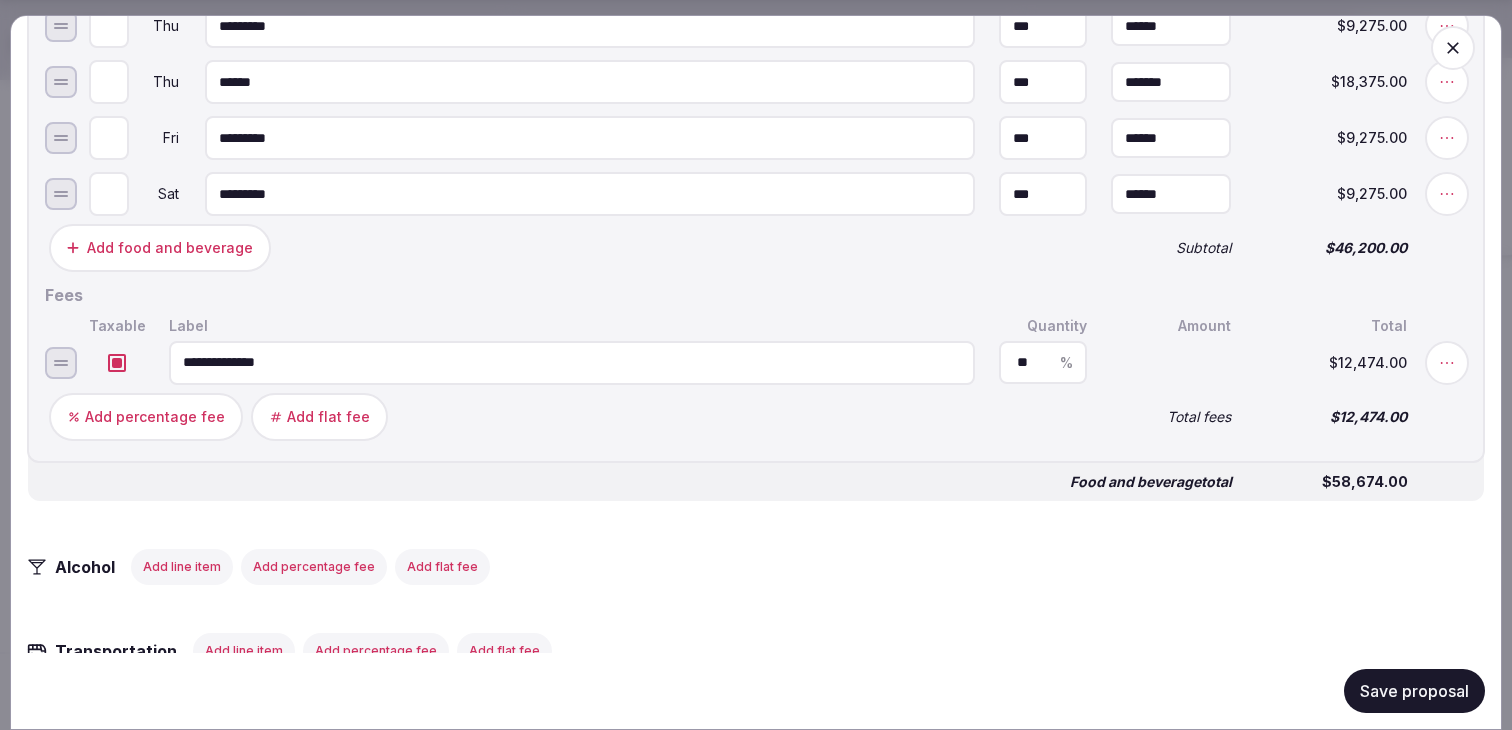 scroll, scrollTop: 2004, scrollLeft: 0, axis: vertical 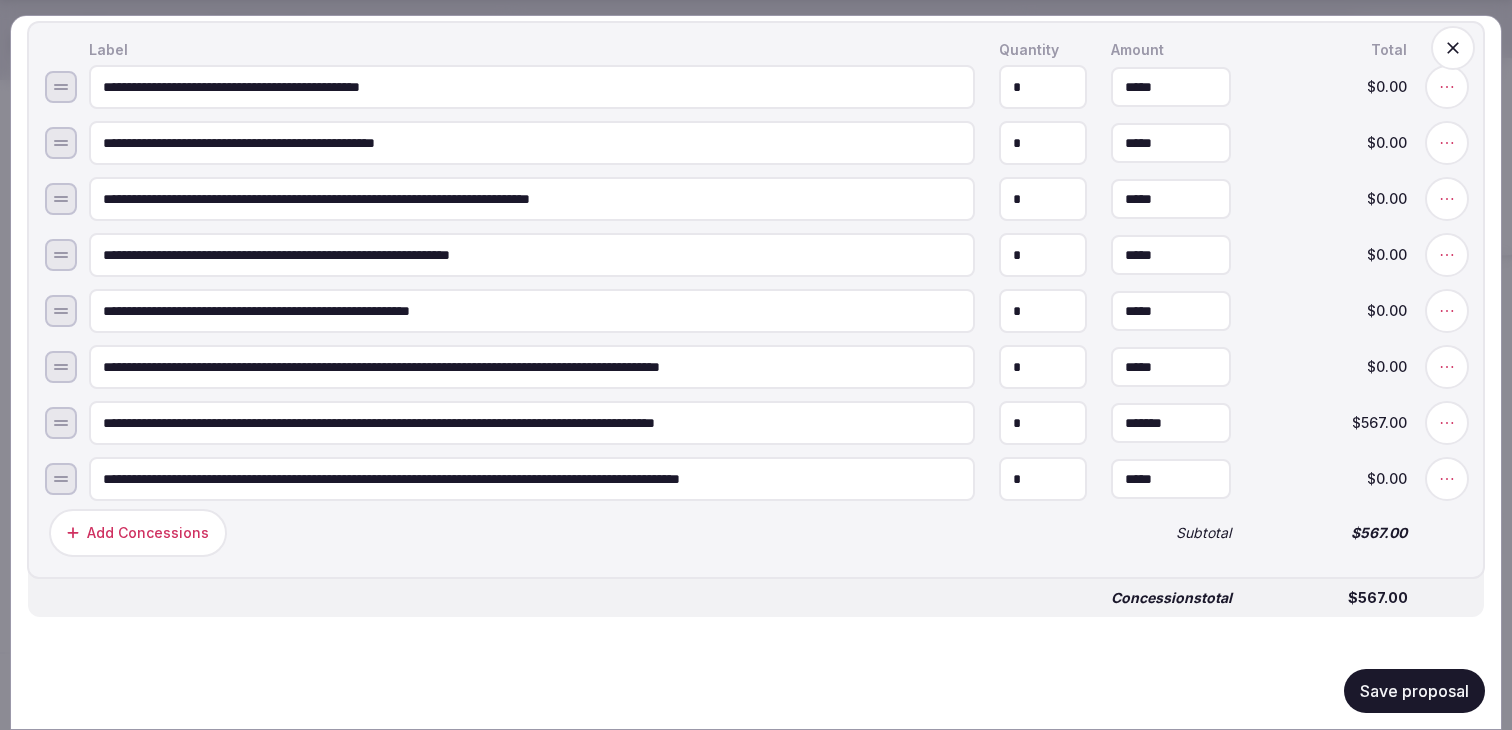 click on "*****" at bounding box center [1171, 367] 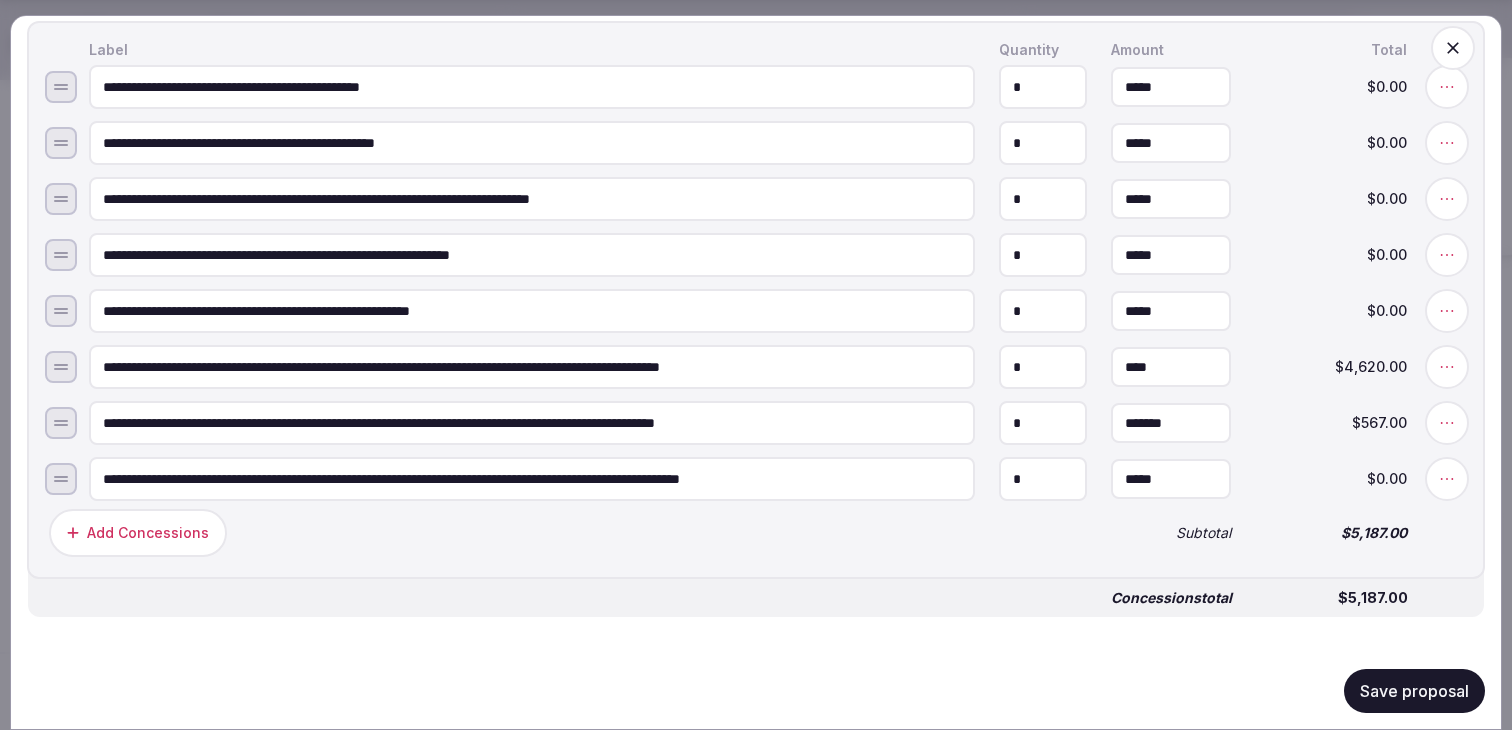 type on "*********" 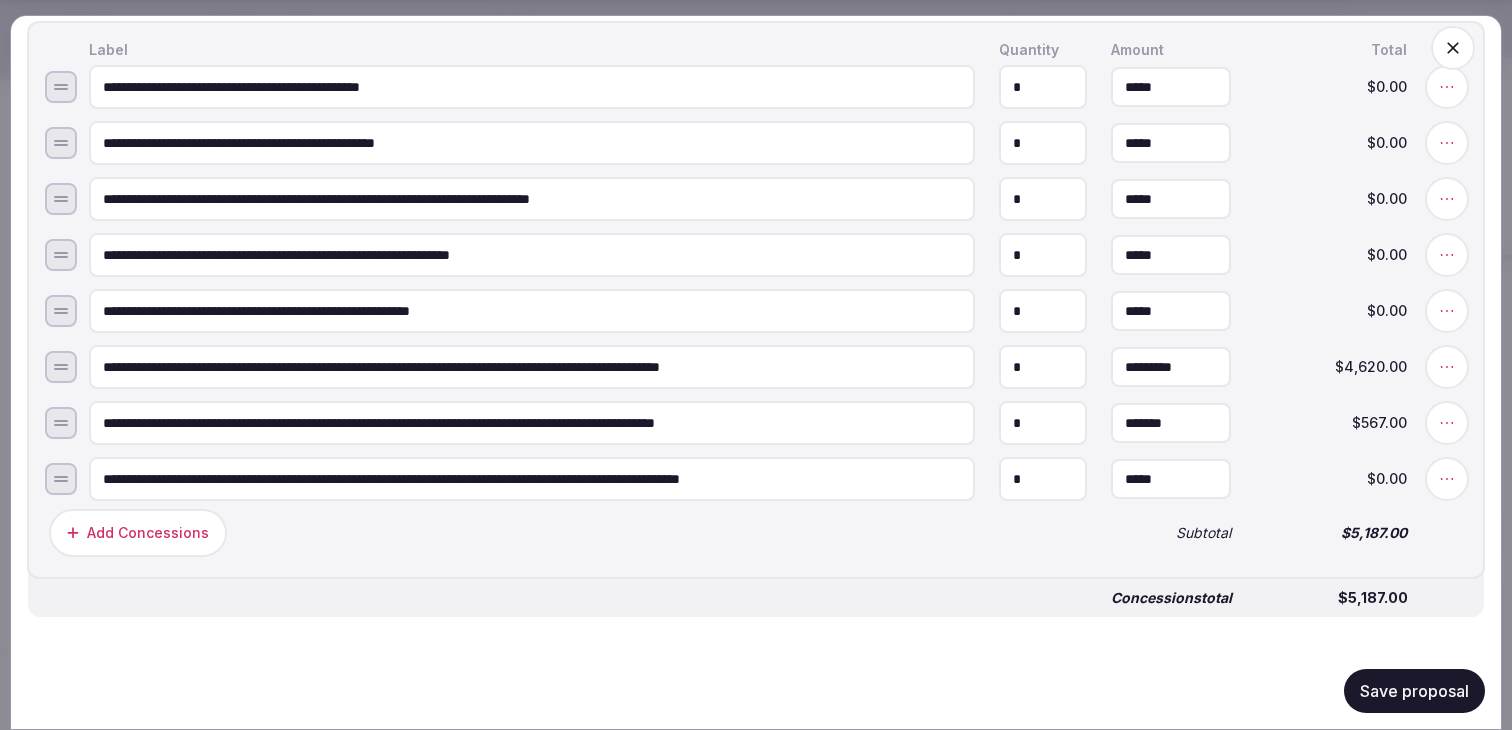 click on "Concessions  total" at bounding box center (640, 598) 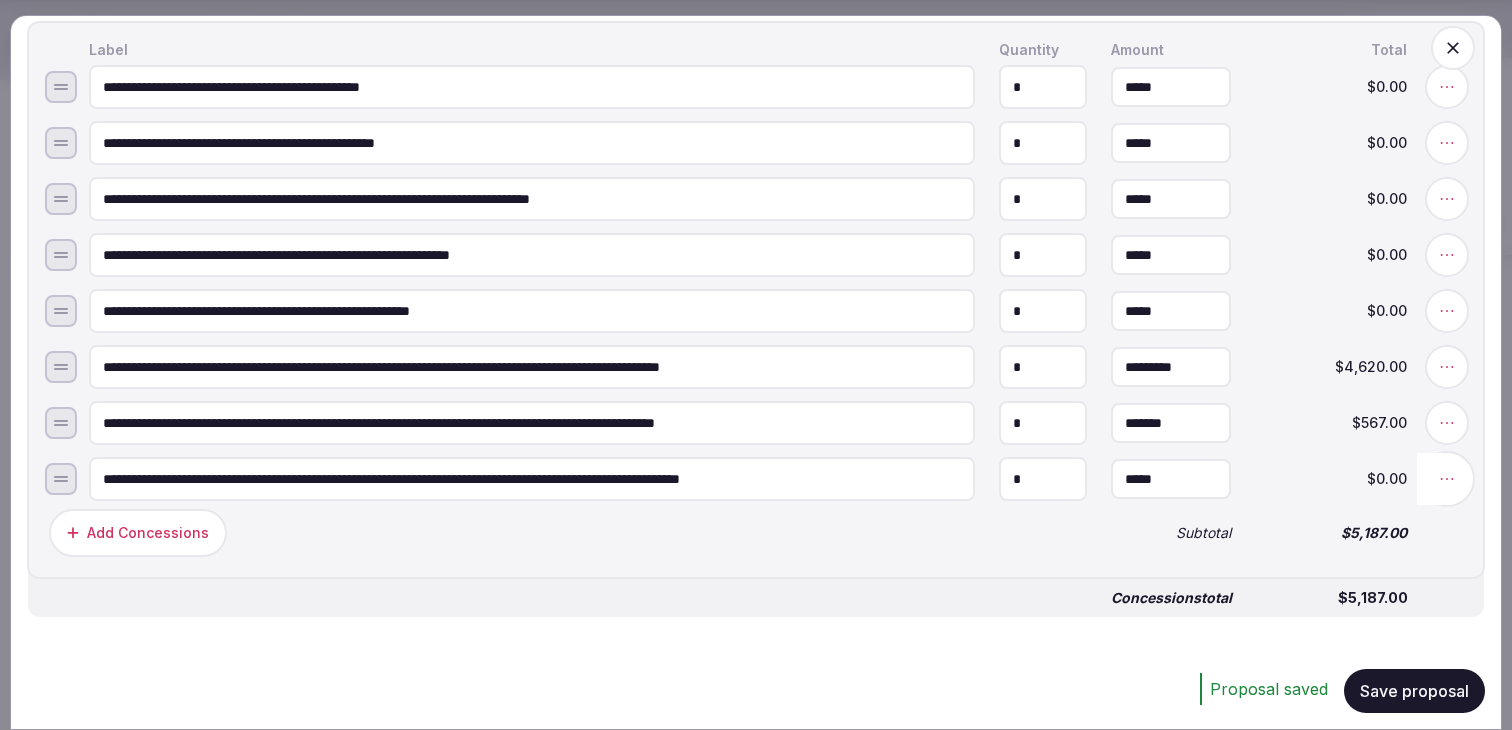 click at bounding box center (1447, 479) 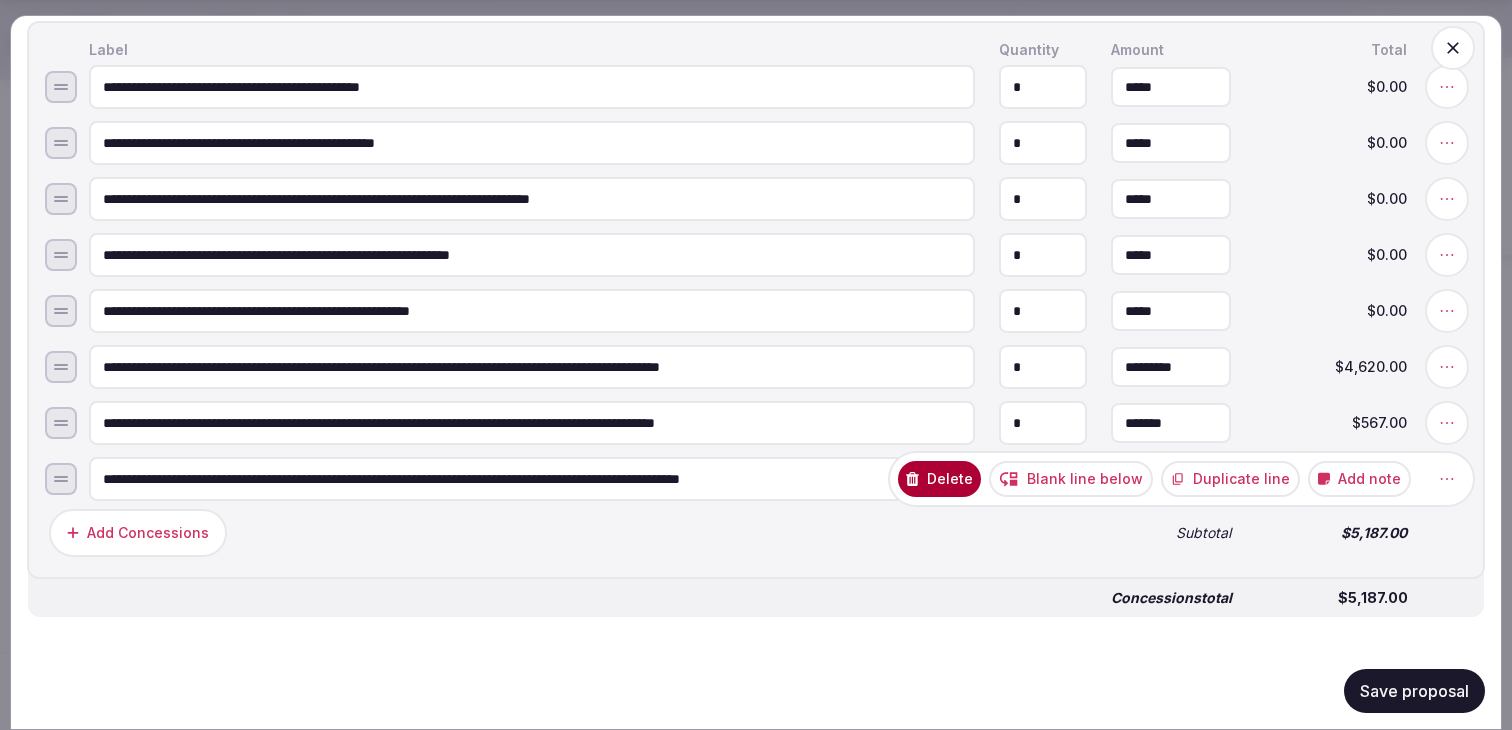 click on "Add note" at bounding box center [1359, 479] 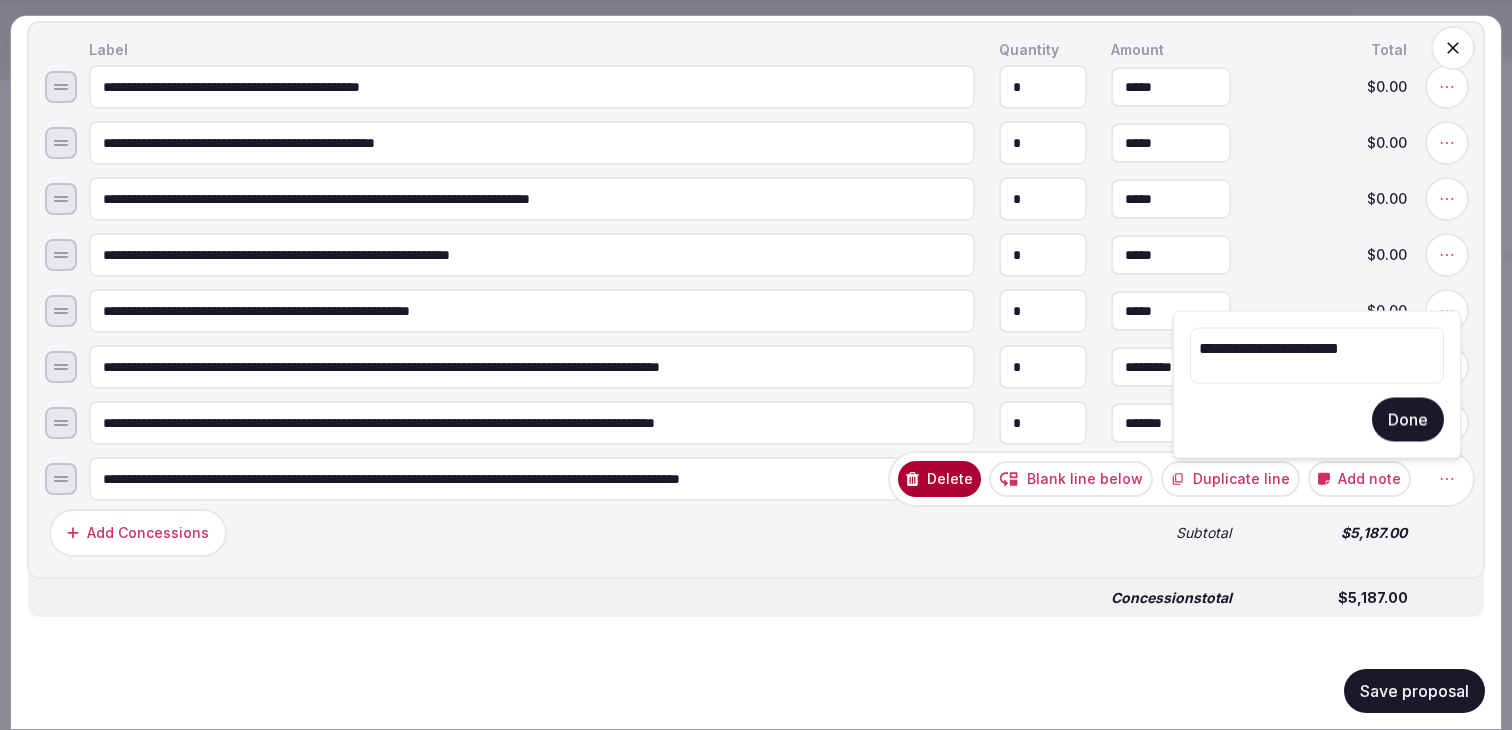 click on "**********" at bounding box center [1317, 356] 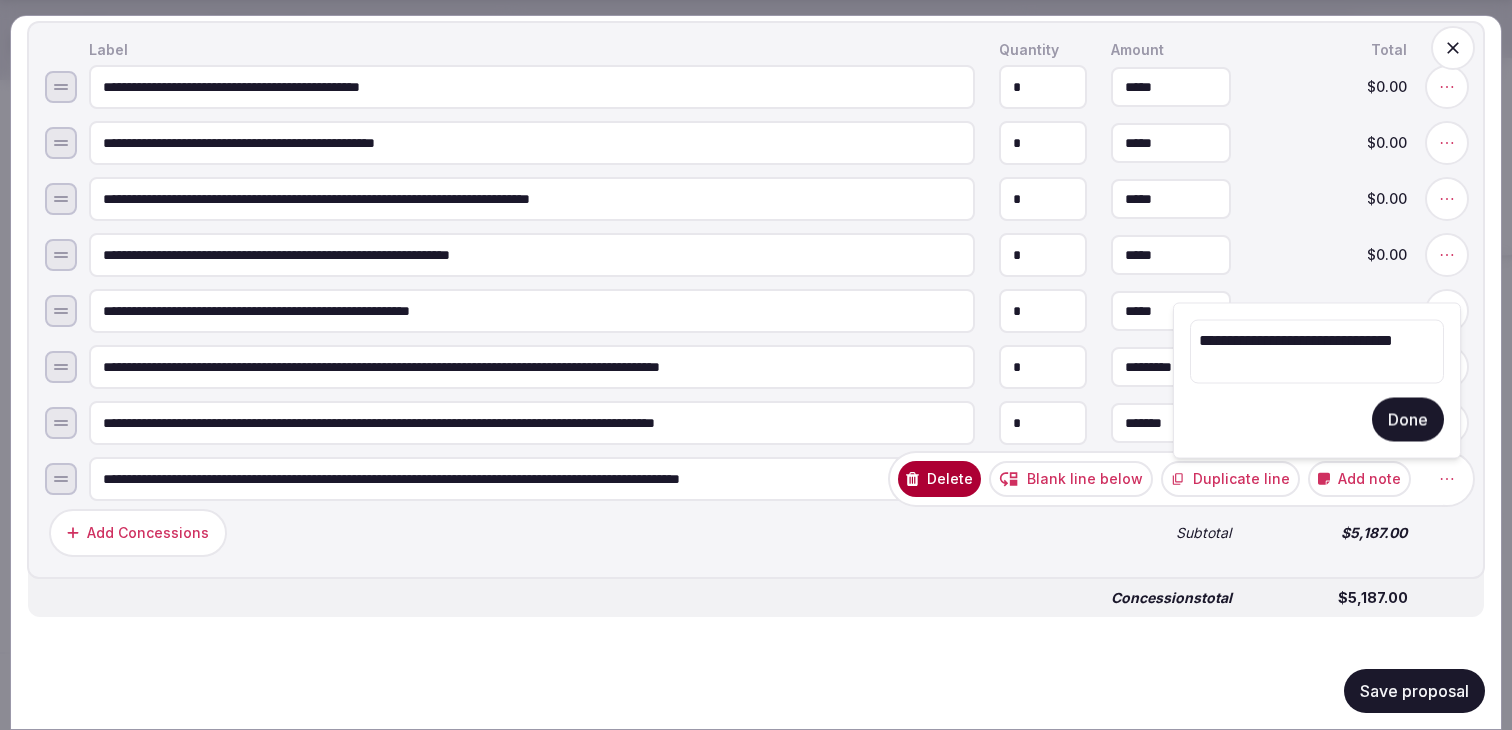type on "**********" 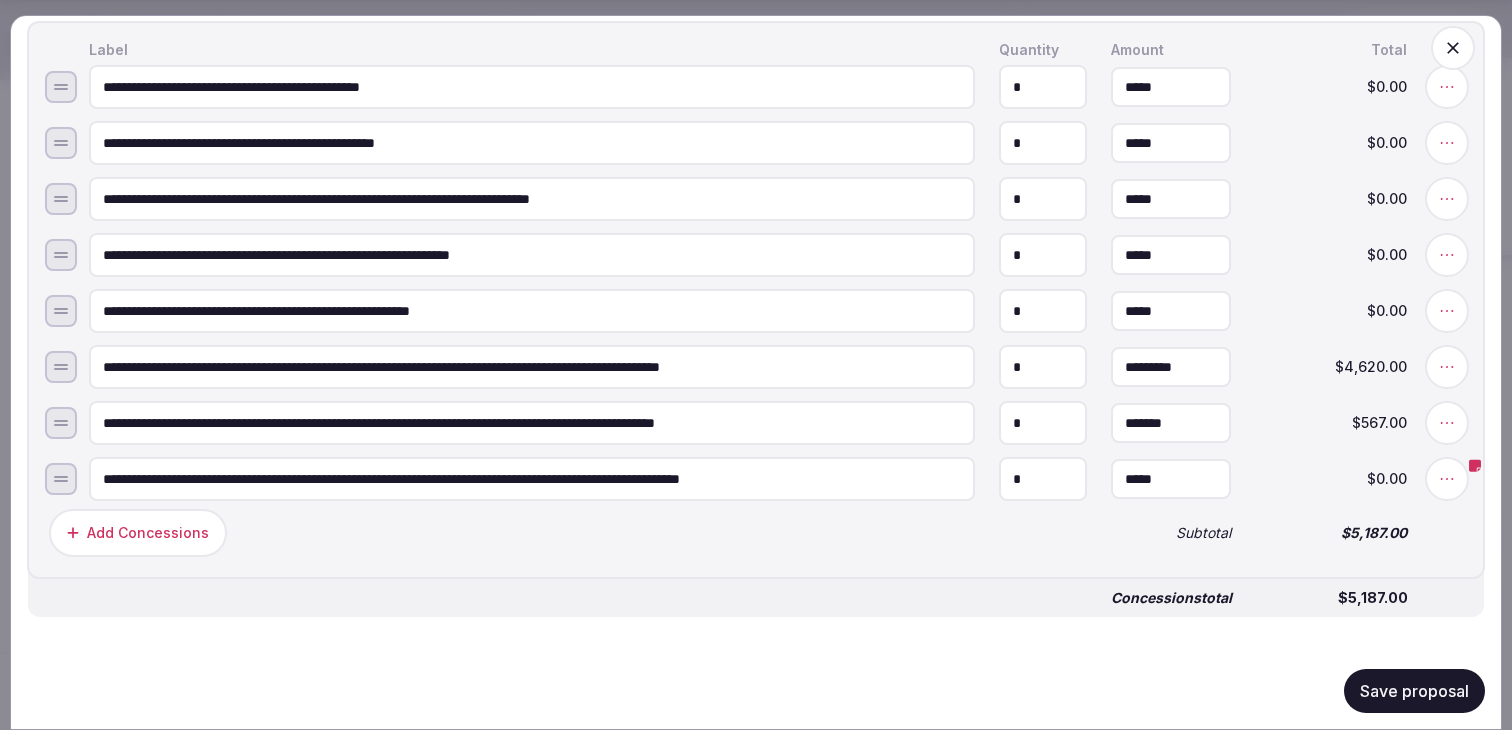 click on "Save proposal" at bounding box center (1414, 691) 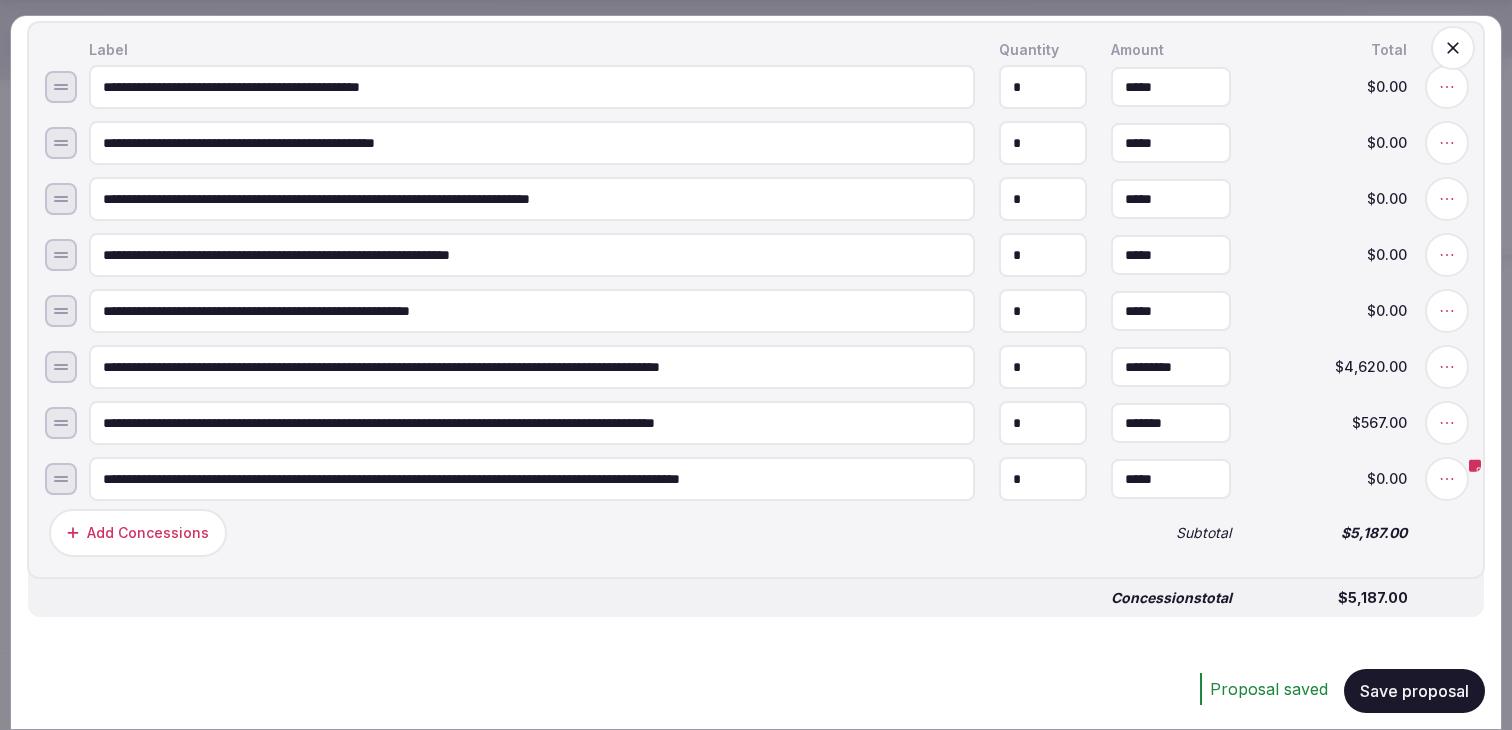 click on "Concessions  total" at bounding box center [640, 598] 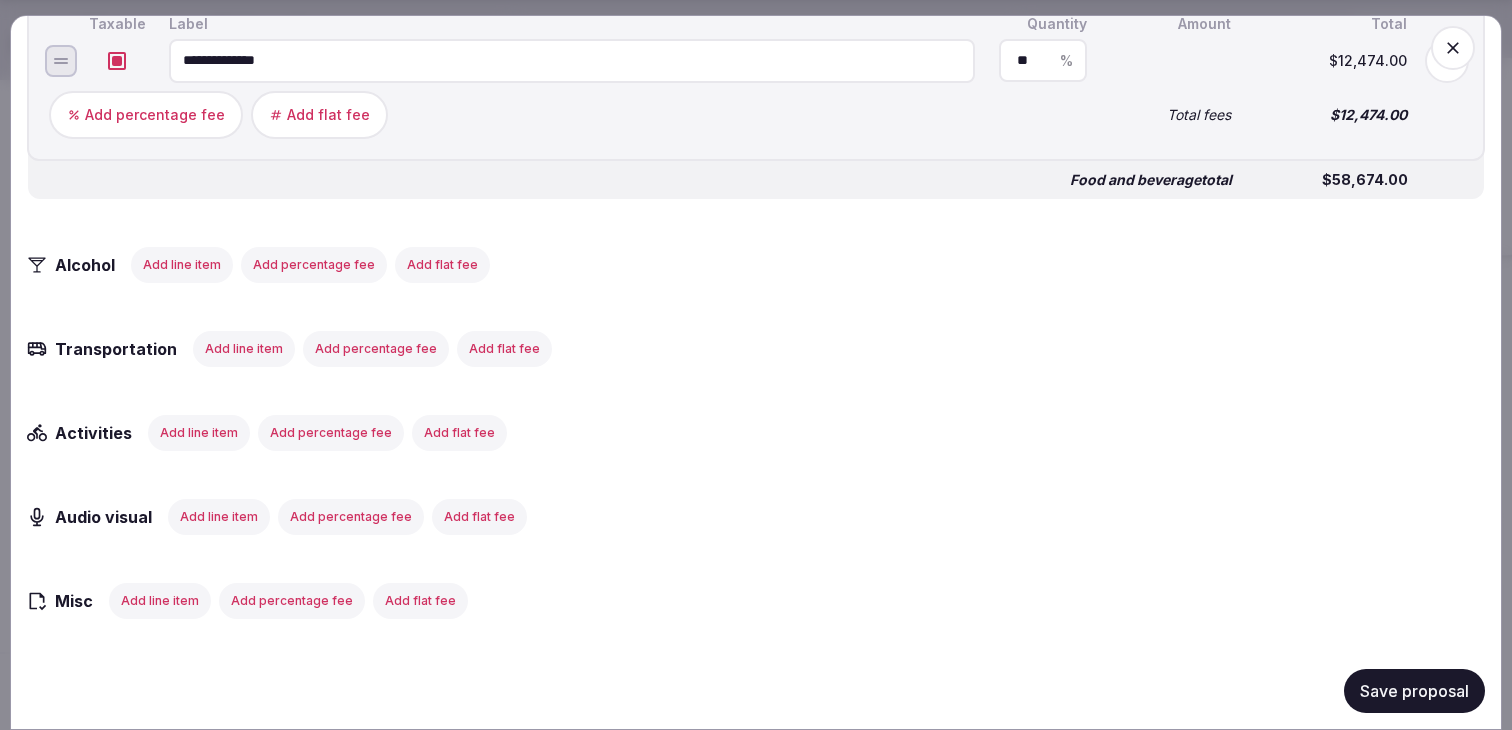 scroll, scrollTop: 2369, scrollLeft: 0, axis: vertical 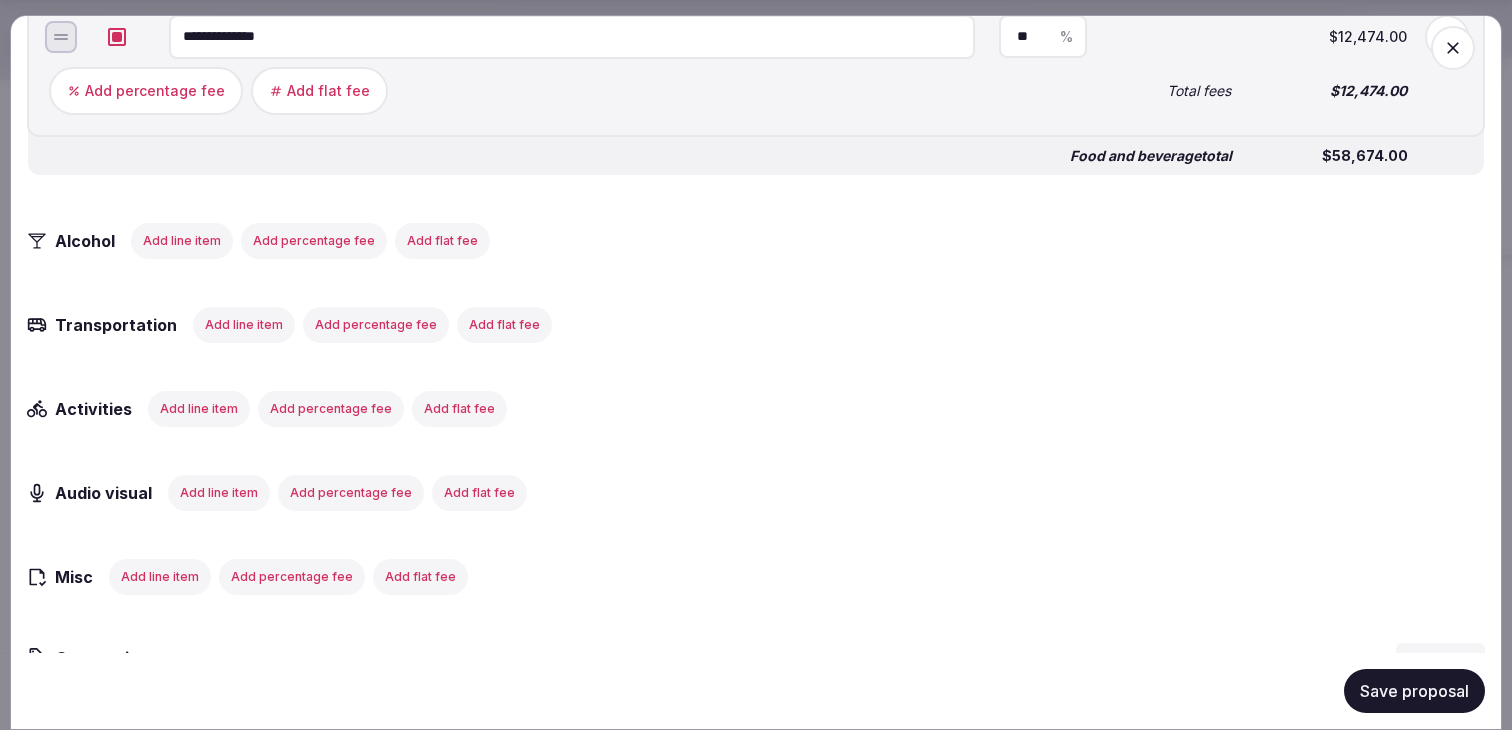 click on "Add line item" at bounding box center [219, 492] 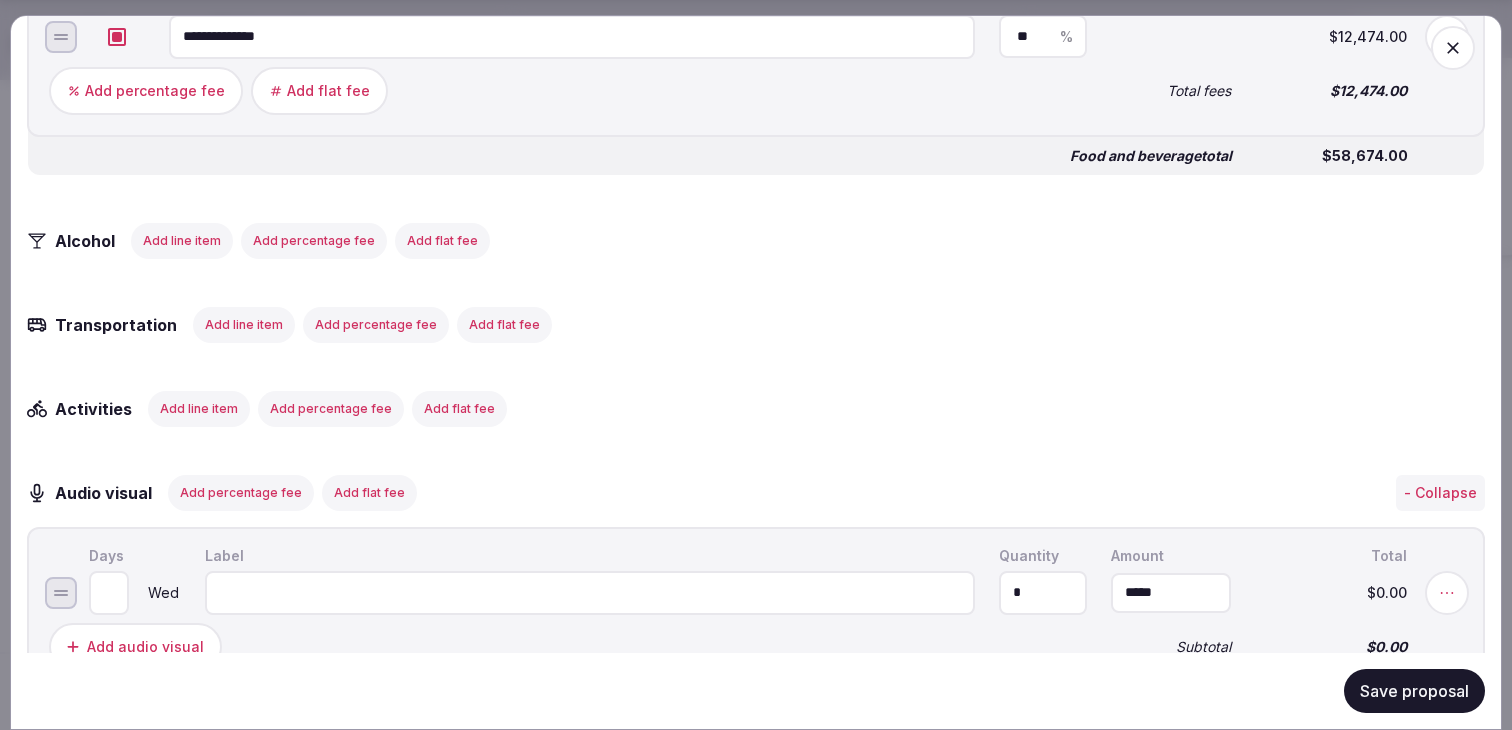 click at bounding box center [590, 592] 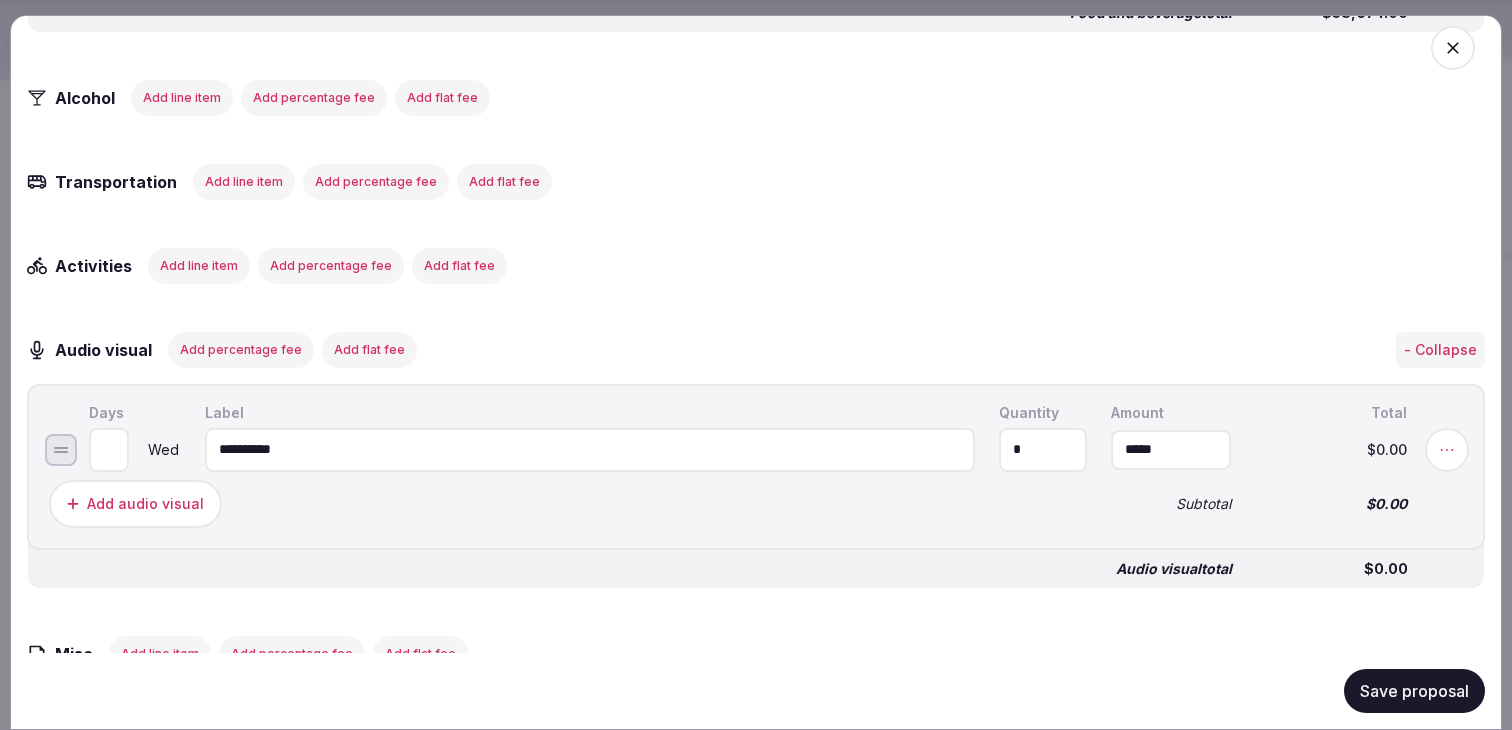 type on "**********" 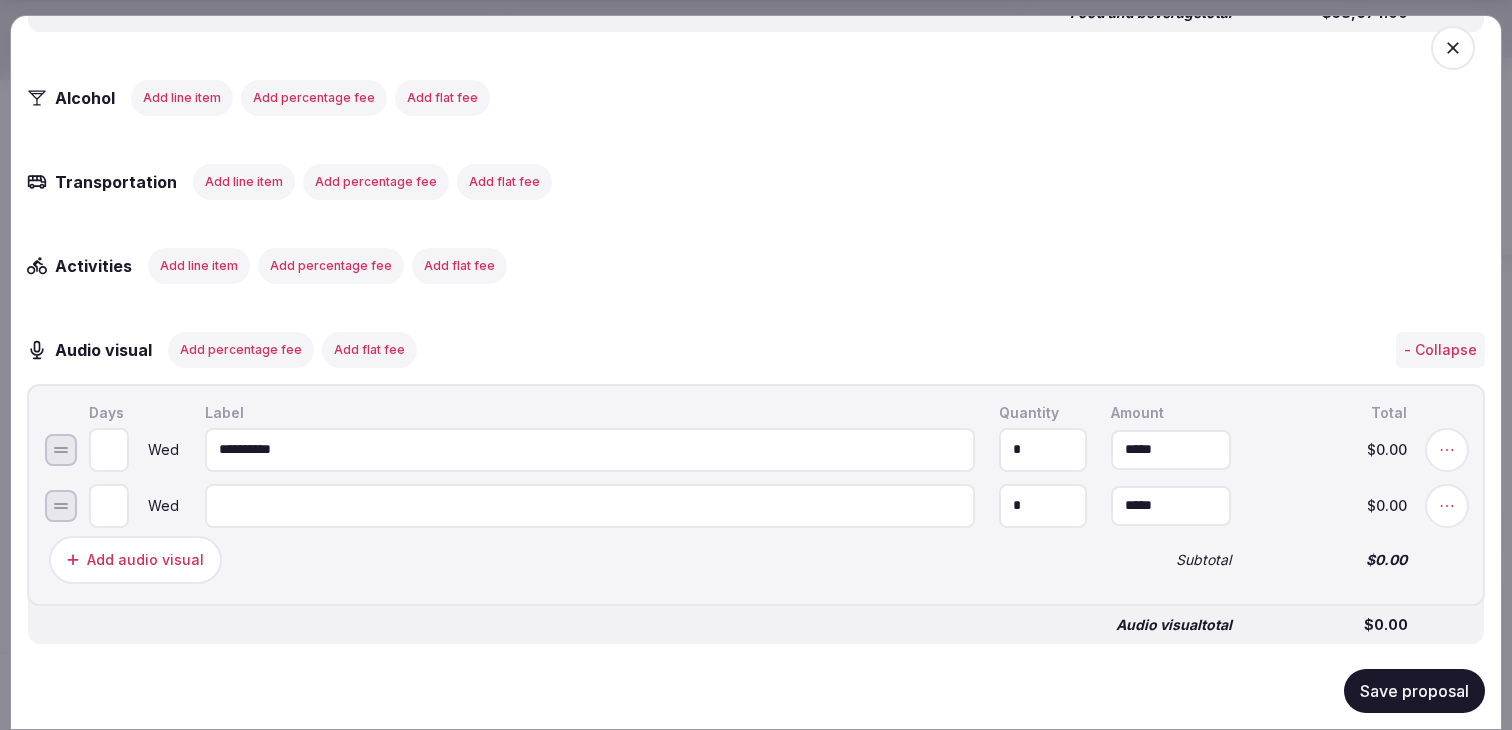 click at bounding box center [590, 505] 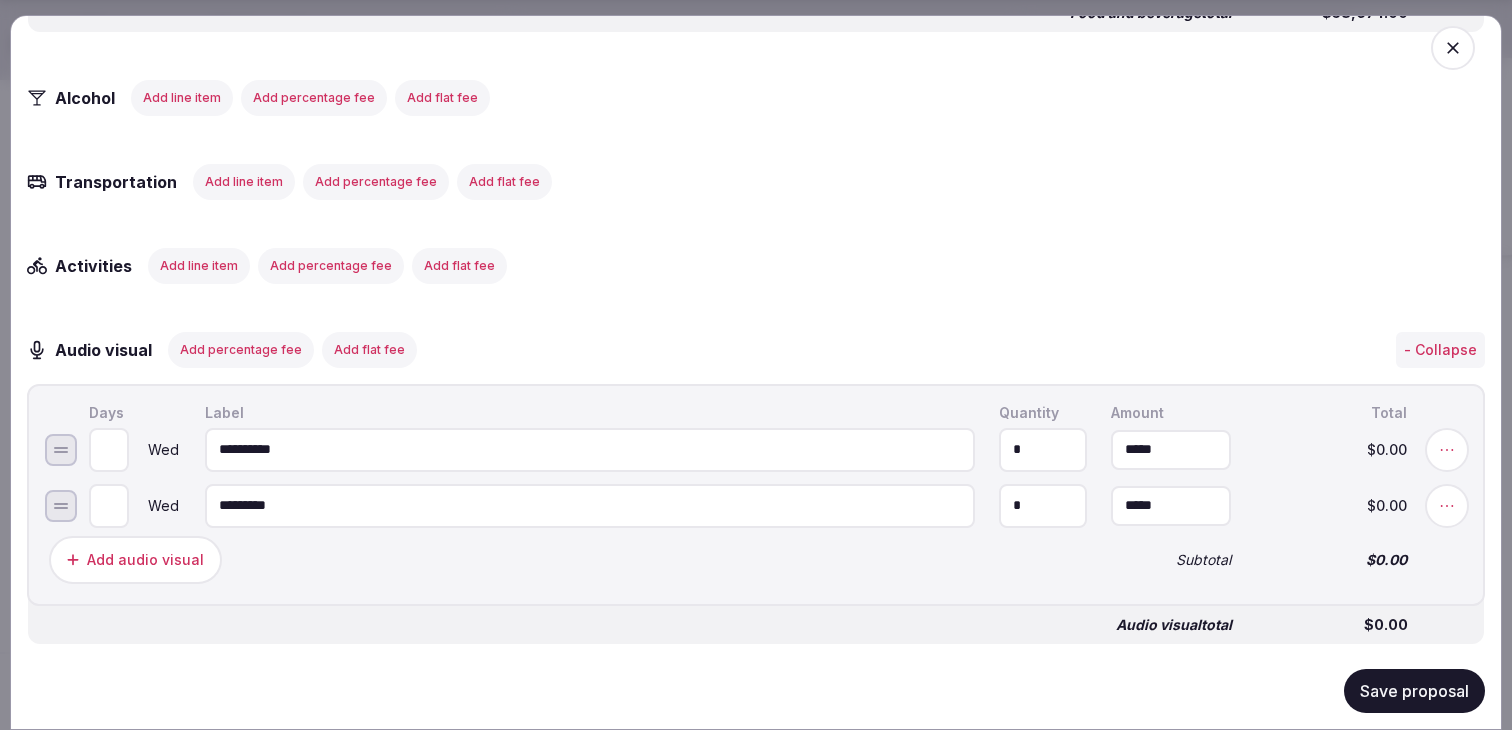 type on "*********" 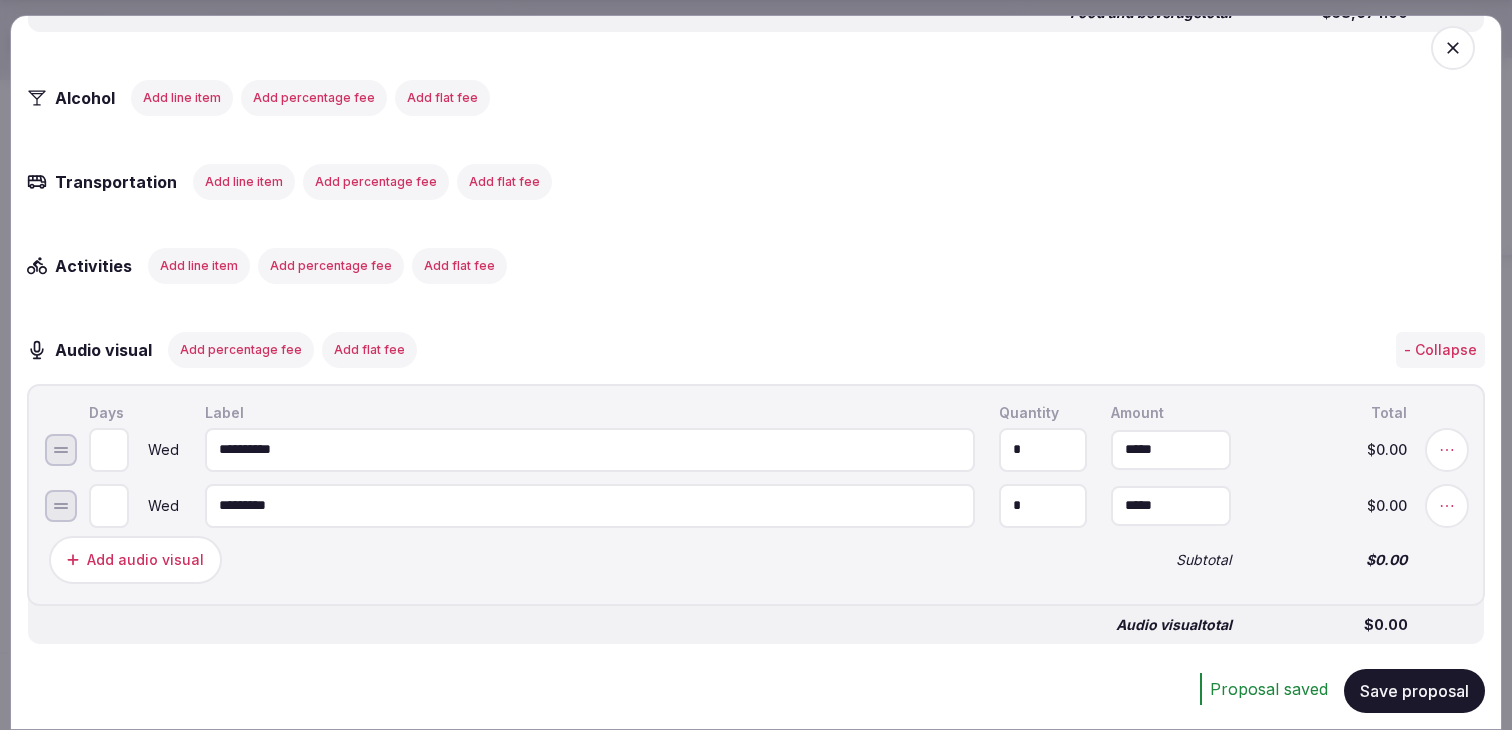 click on "Add audio visual" at bounding box center (568, 559) 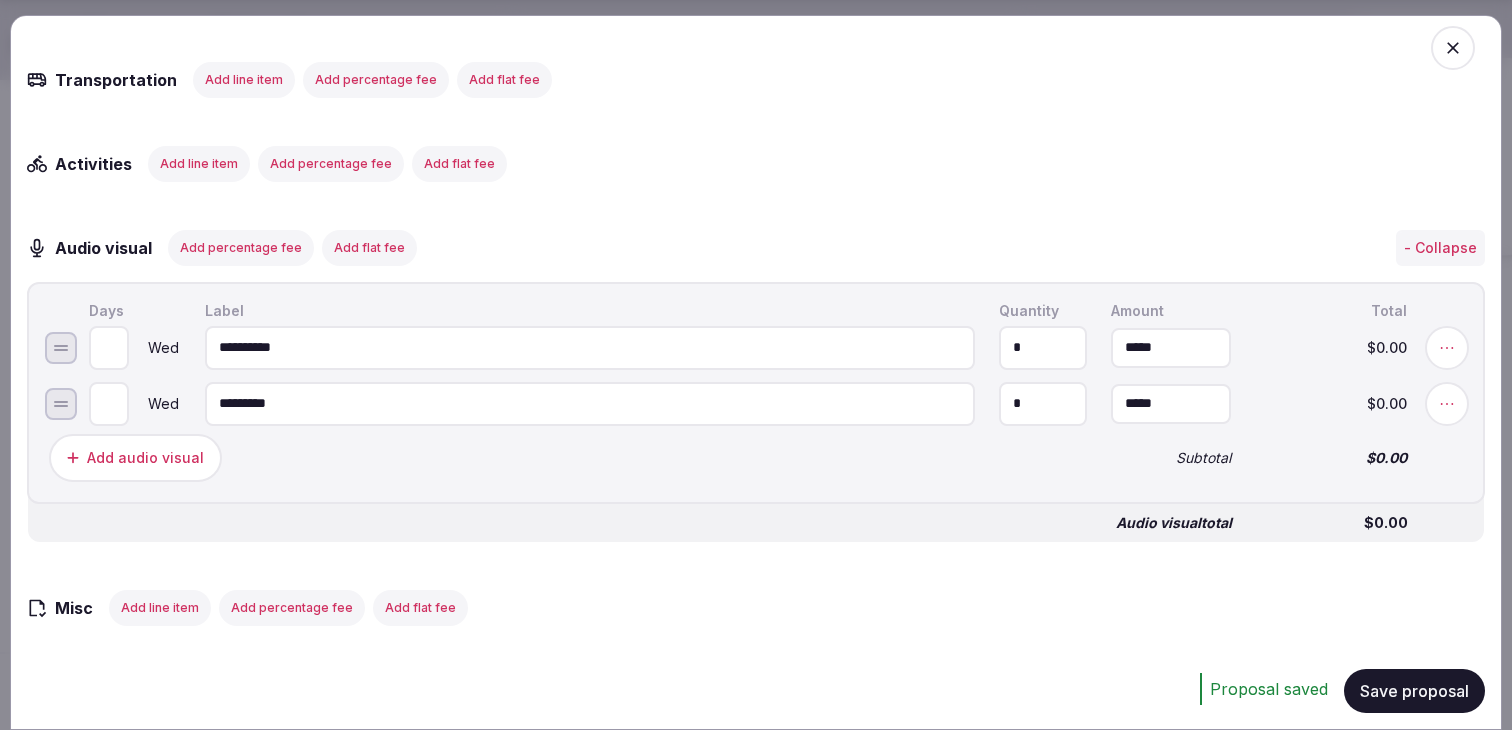 scroll, scrollTop: 2619, scrollLeft: 0, axis: vertical 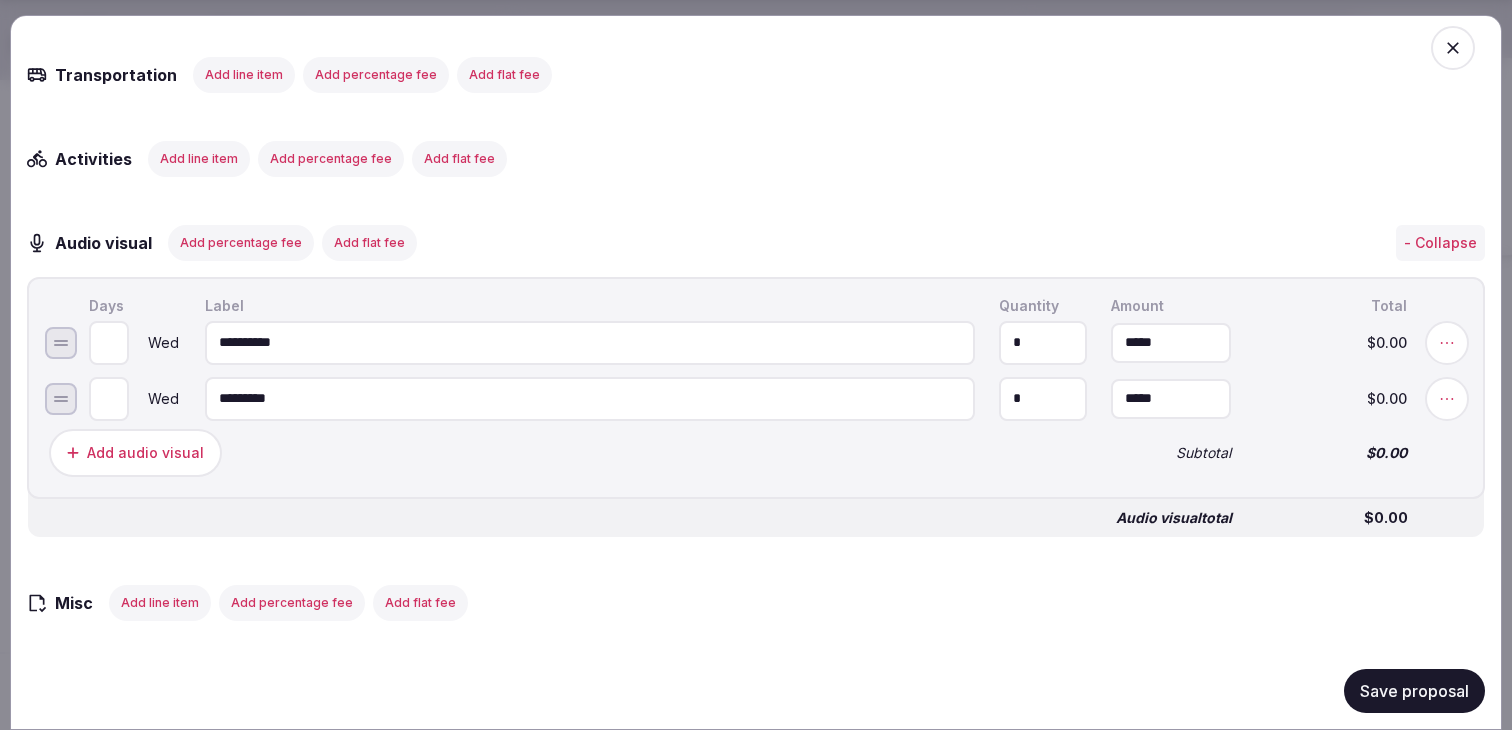 click on "Add percentage fee" at bounding box center [241, 242] 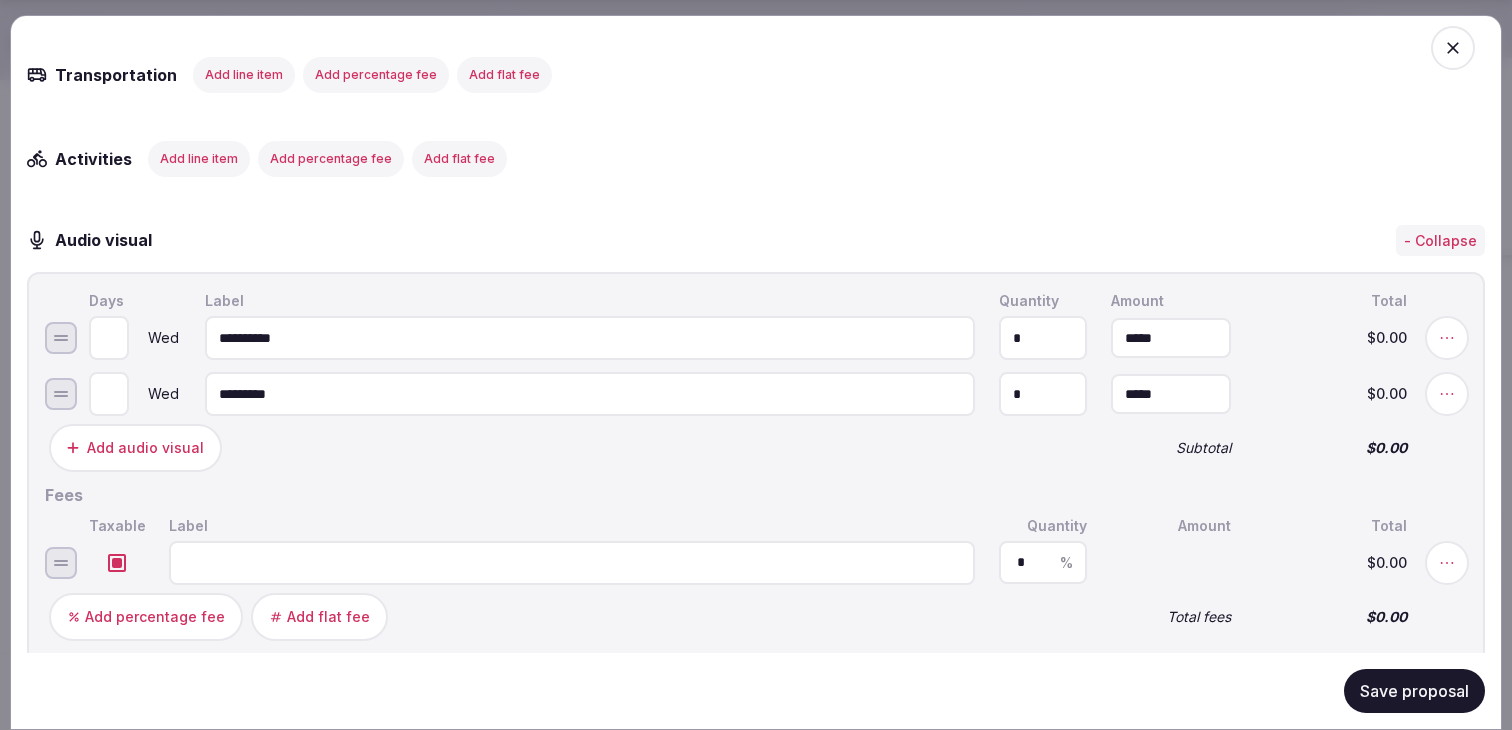 click at bounding box center (572, 562) 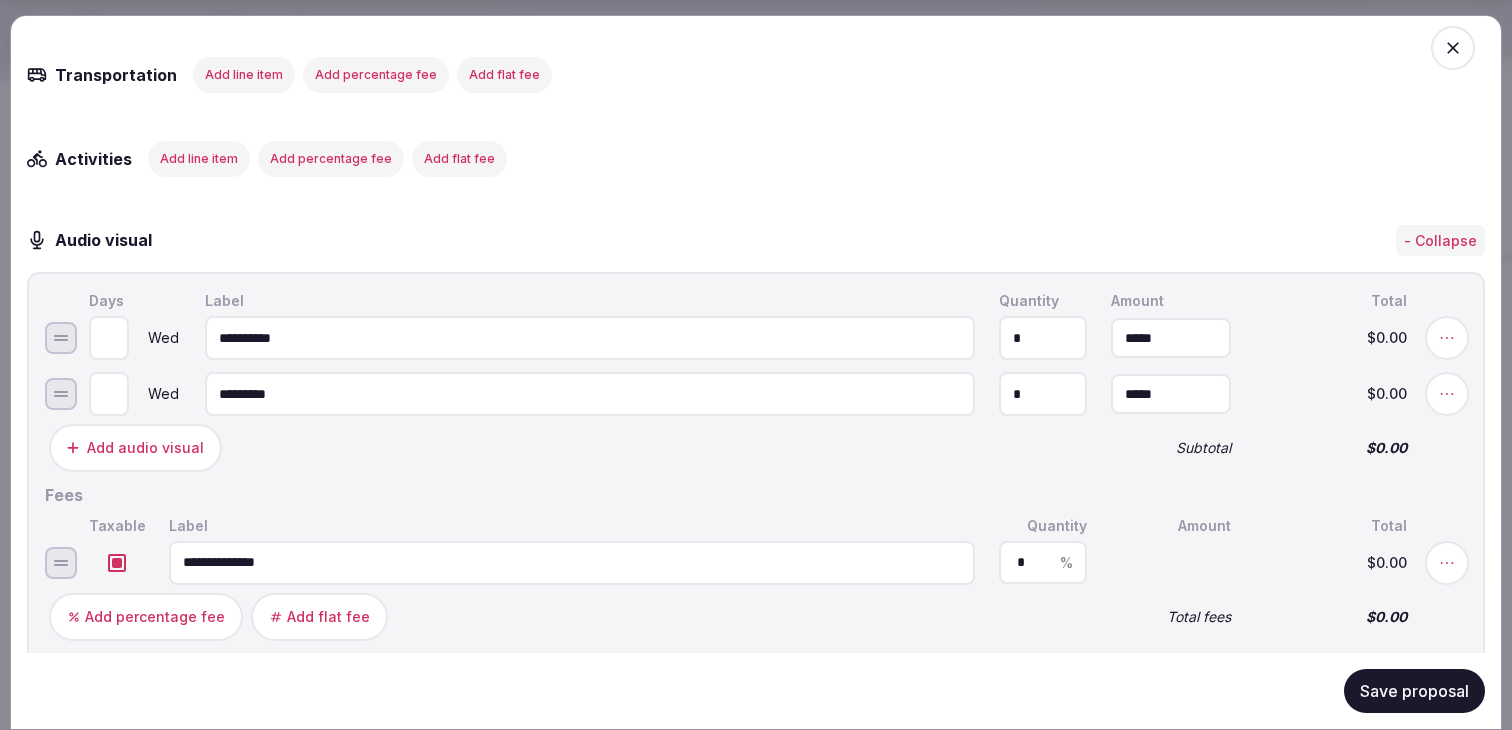 type on "**********" 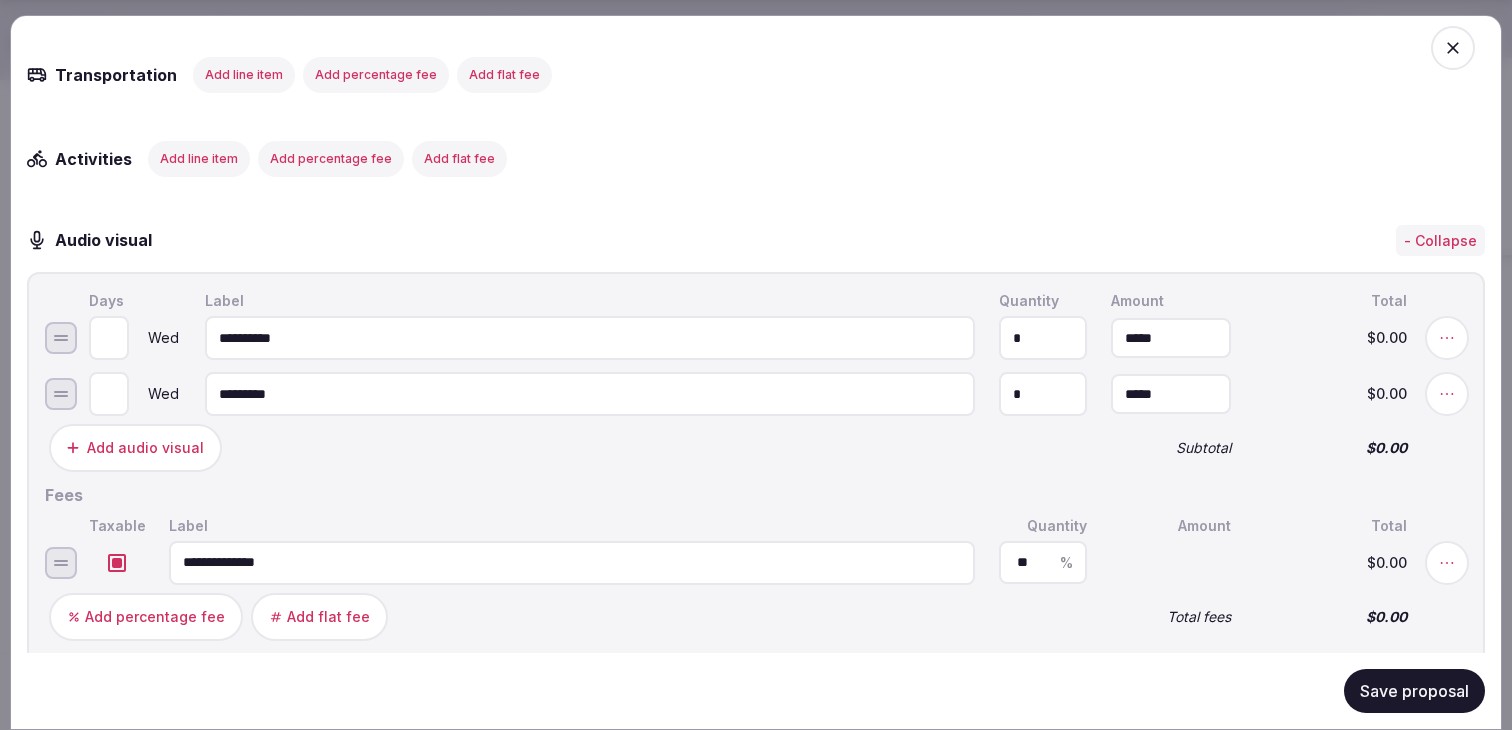 type on "**" 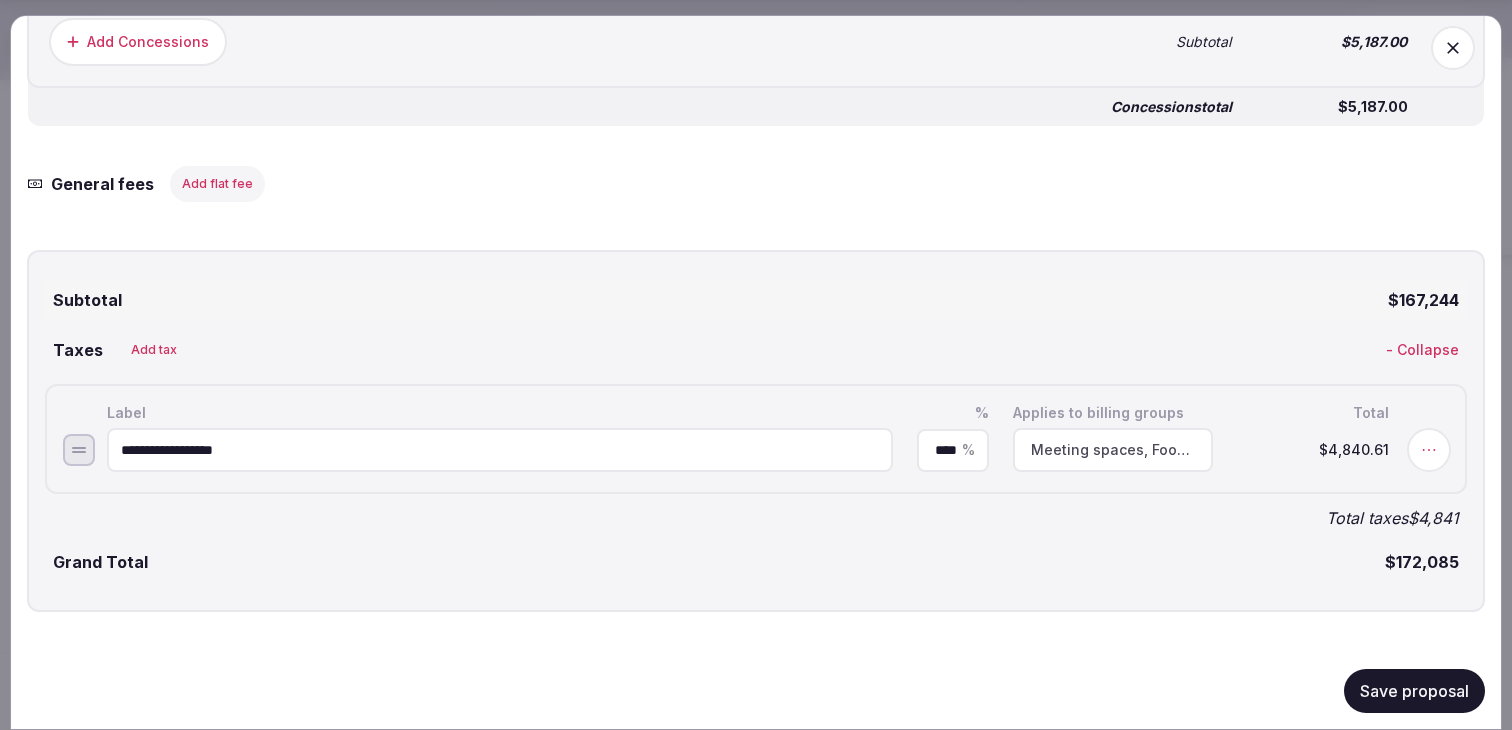 scroll, scrollTop: 4045, scrollLeft: 0, axis: vertical 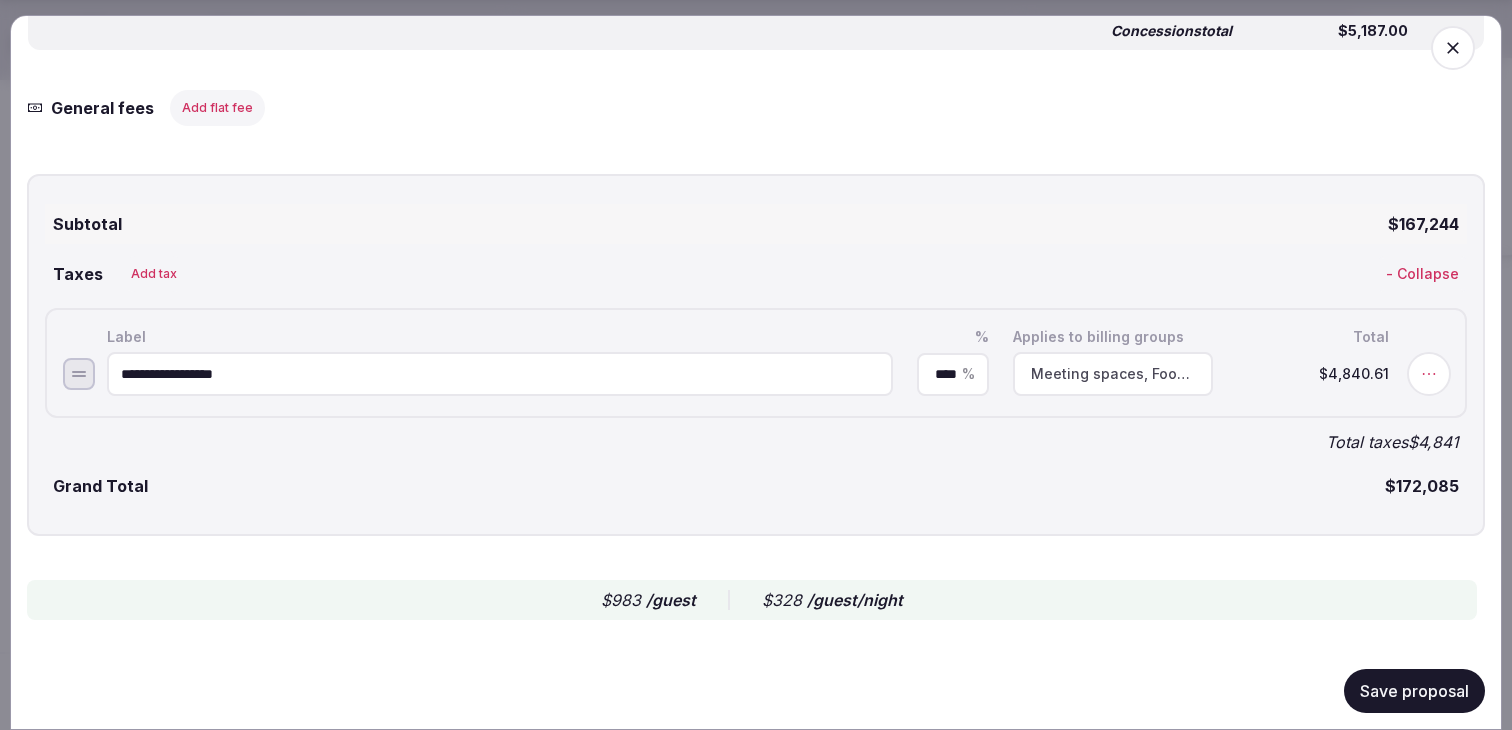 click on "Meeting spaces, Food and beverage, Audio visual" at bounding box center (1113, 374) 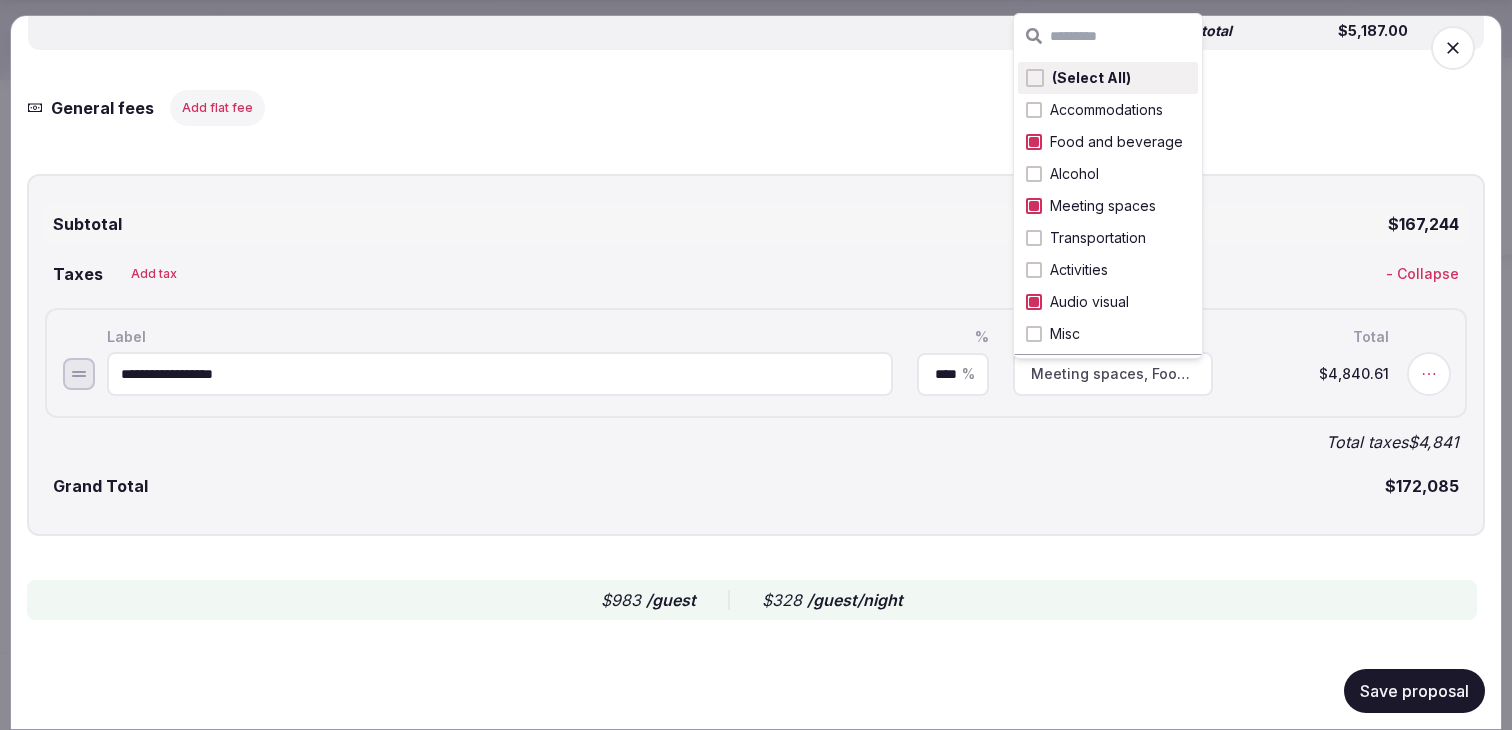 click on "Total taxes  $4,841" at bounding box center [752, 442] 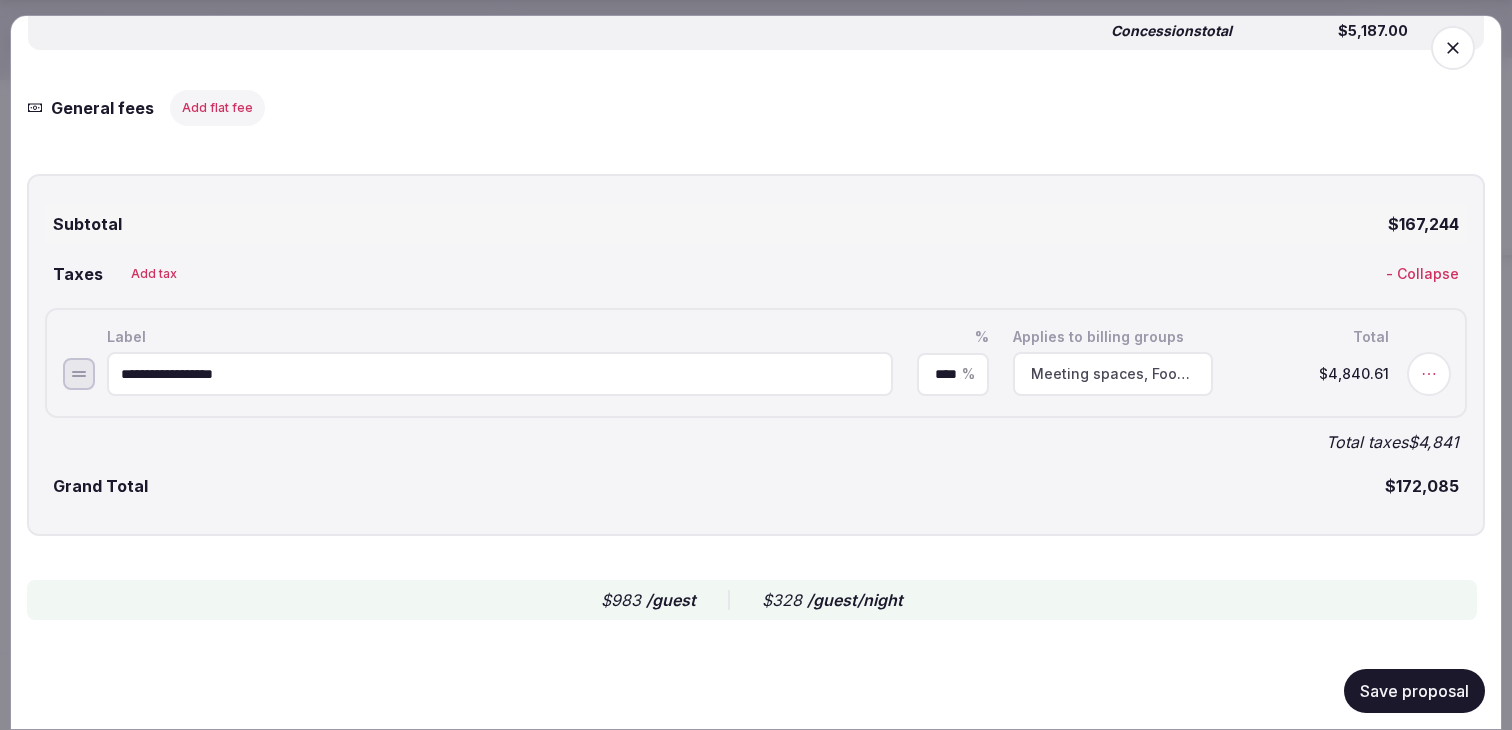 click on "Save proposal" at bounding box center (1414, 691) 